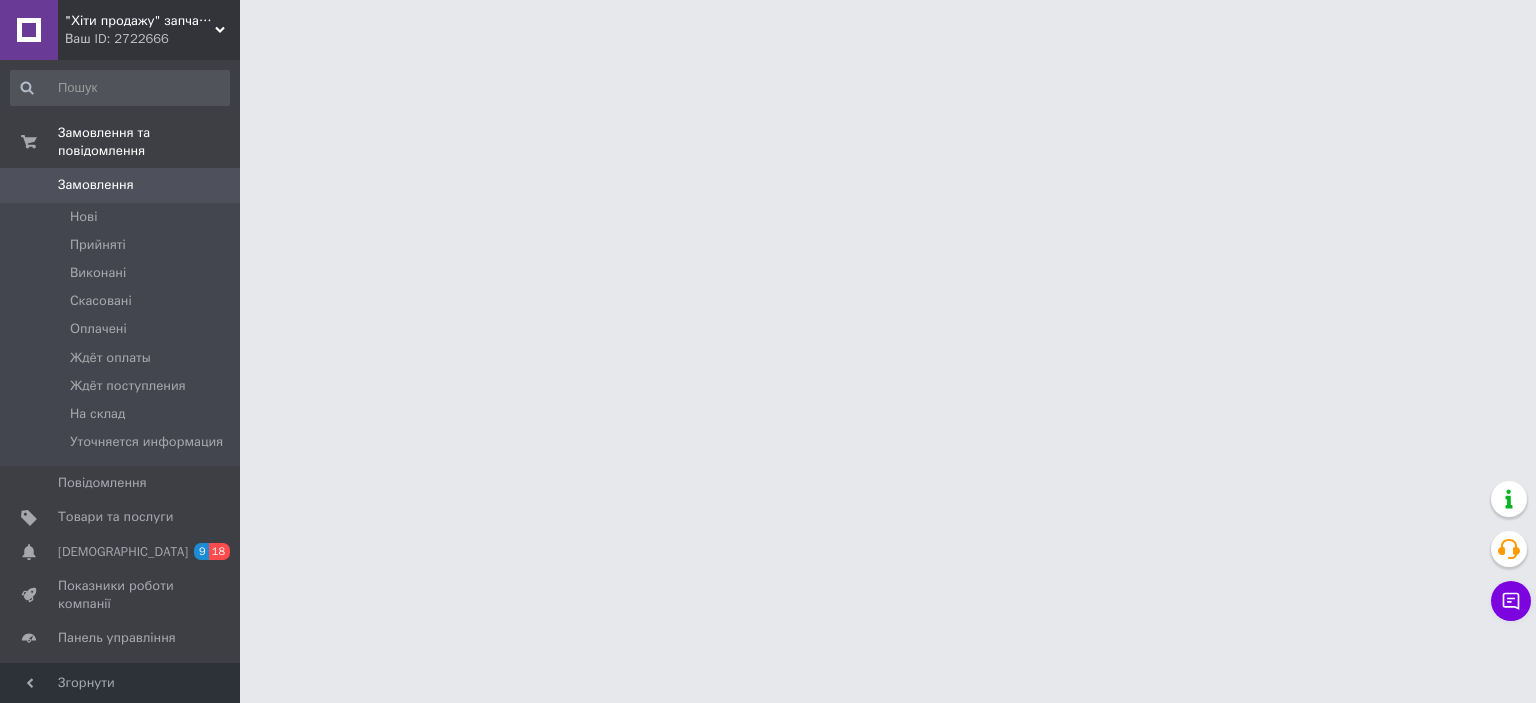 click on "Ваш ID: 2722666" at bounding box center [152, 39] 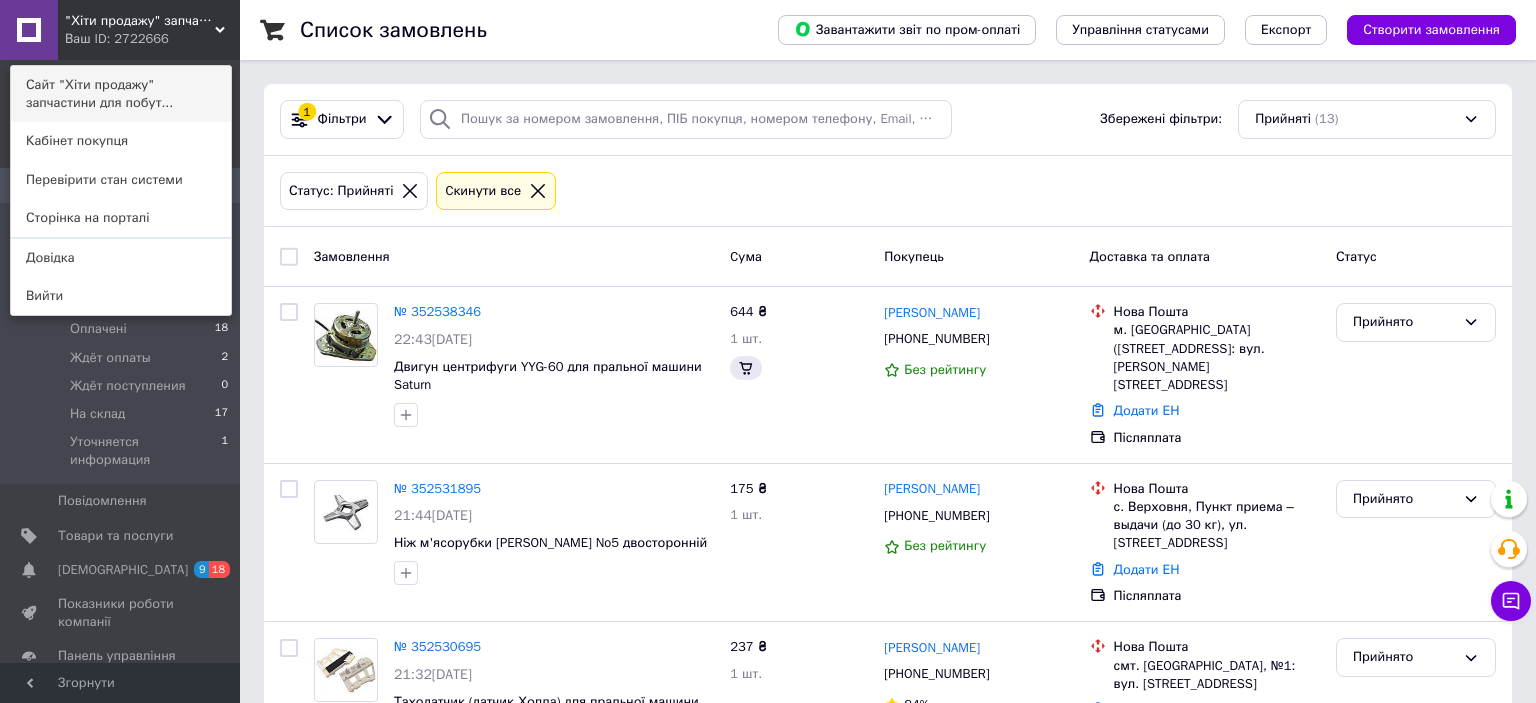 scroll, scrollTop: 0, scrollLeft: 0, axis: both 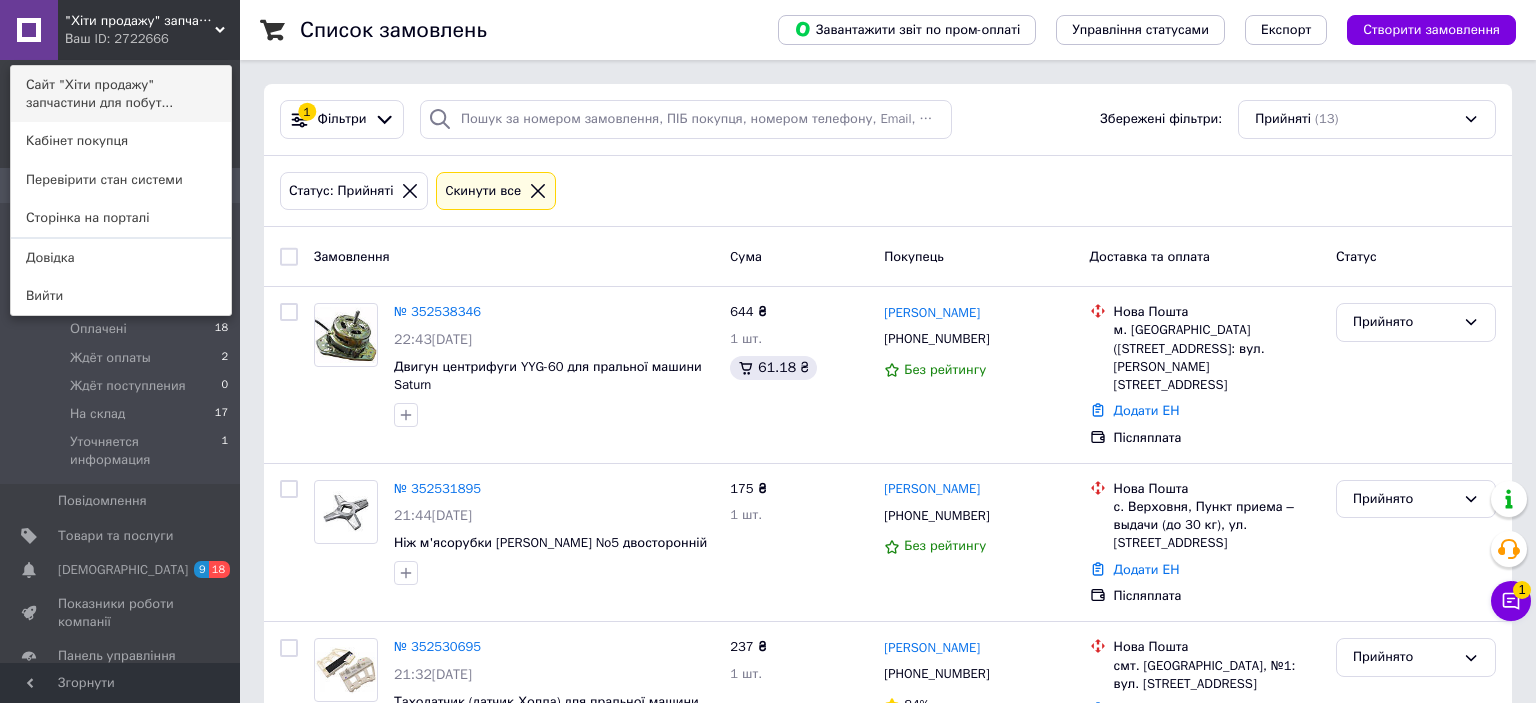 click on "Сайт "Хіти продажу" запчастини для побут..." at bounding box center [121, 94] 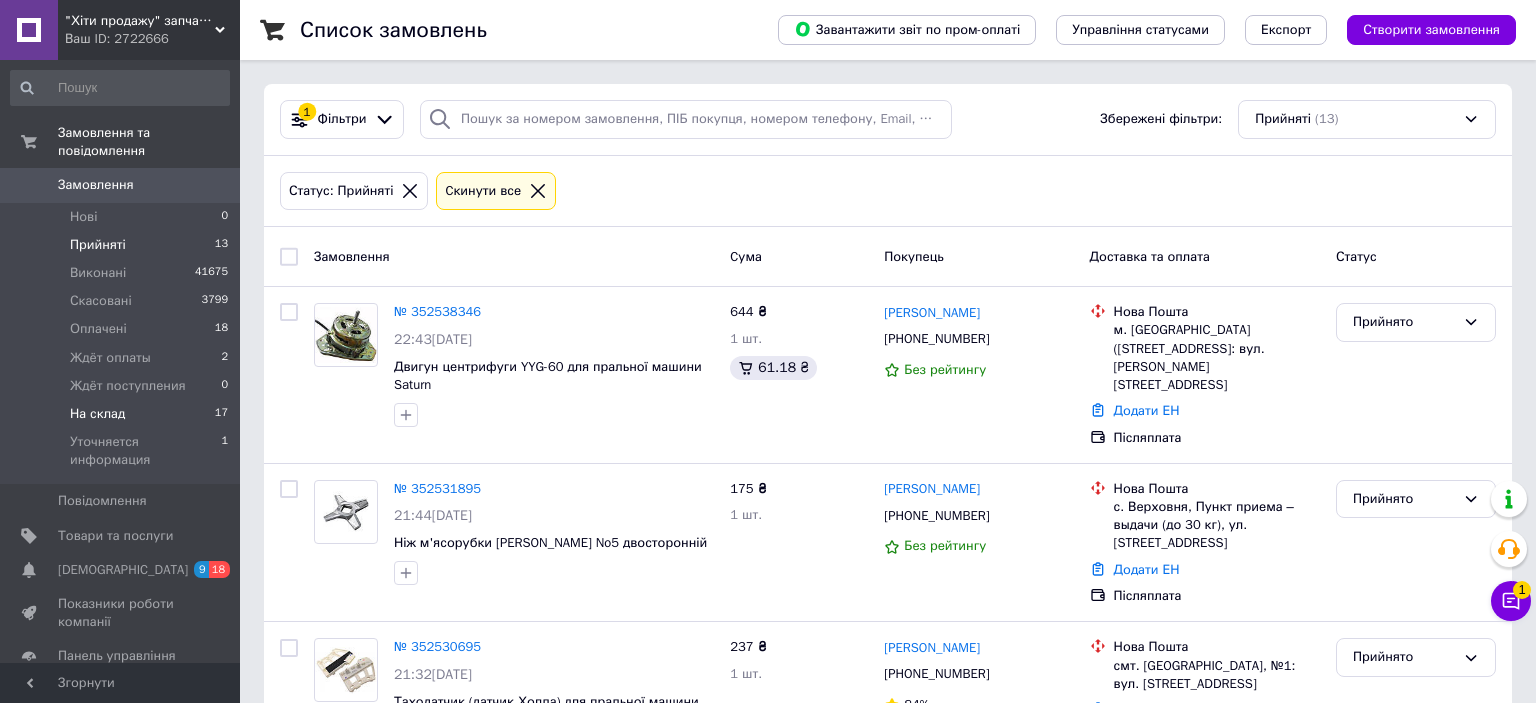 click on "На склад 17" at bounding box center [120, 414] 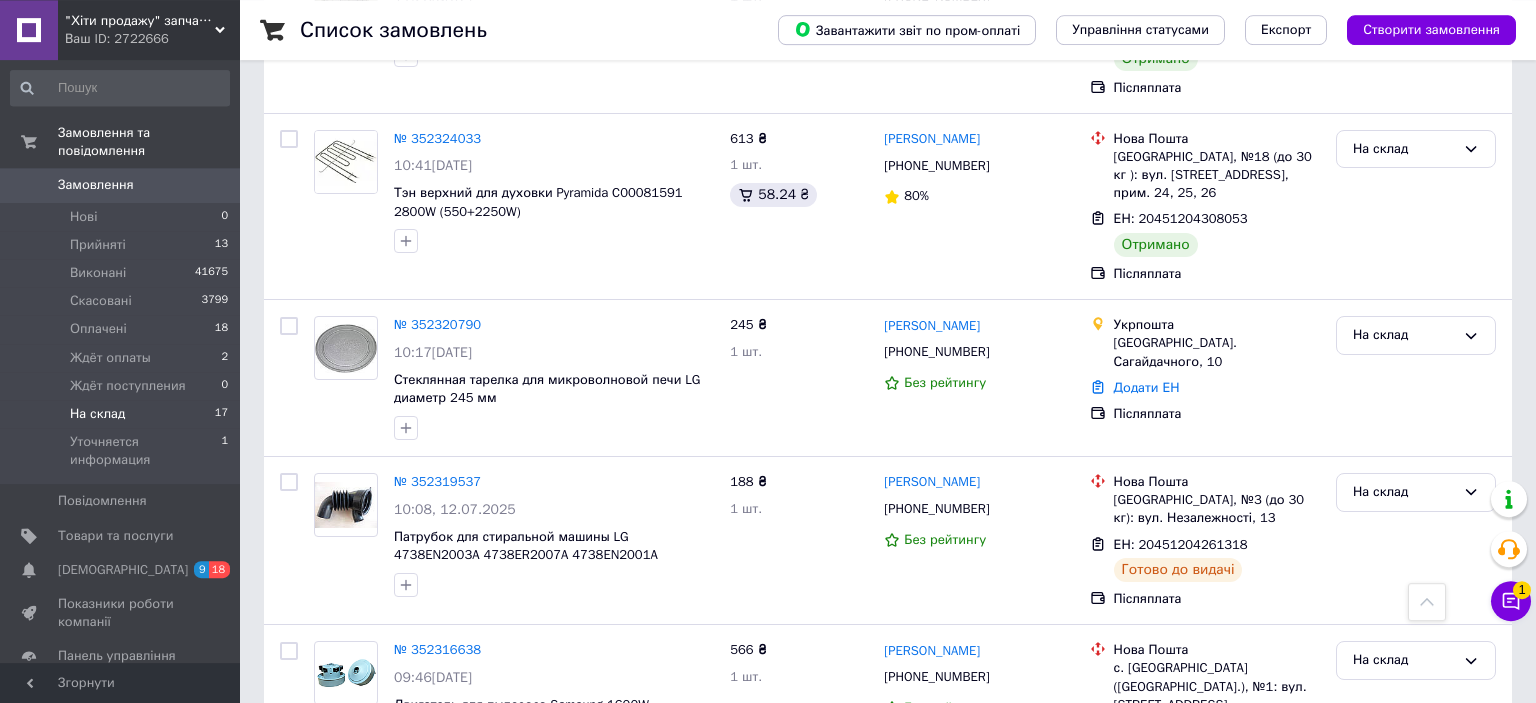 scroll, scrollTop: 739, scrollLeft: 0, axis: vertical 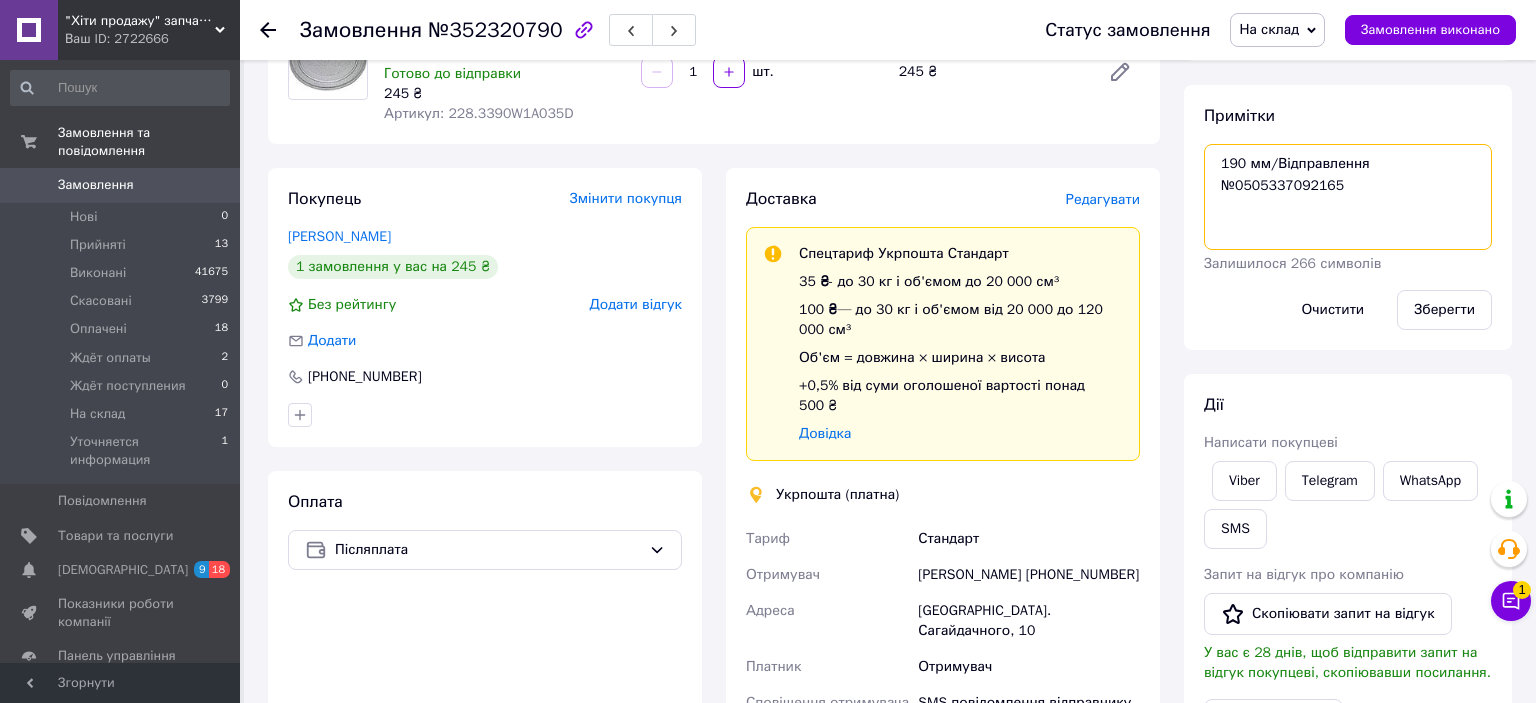 click on "190 мм/Відправлення №0505337092165" at bounding box center (1348, 197) 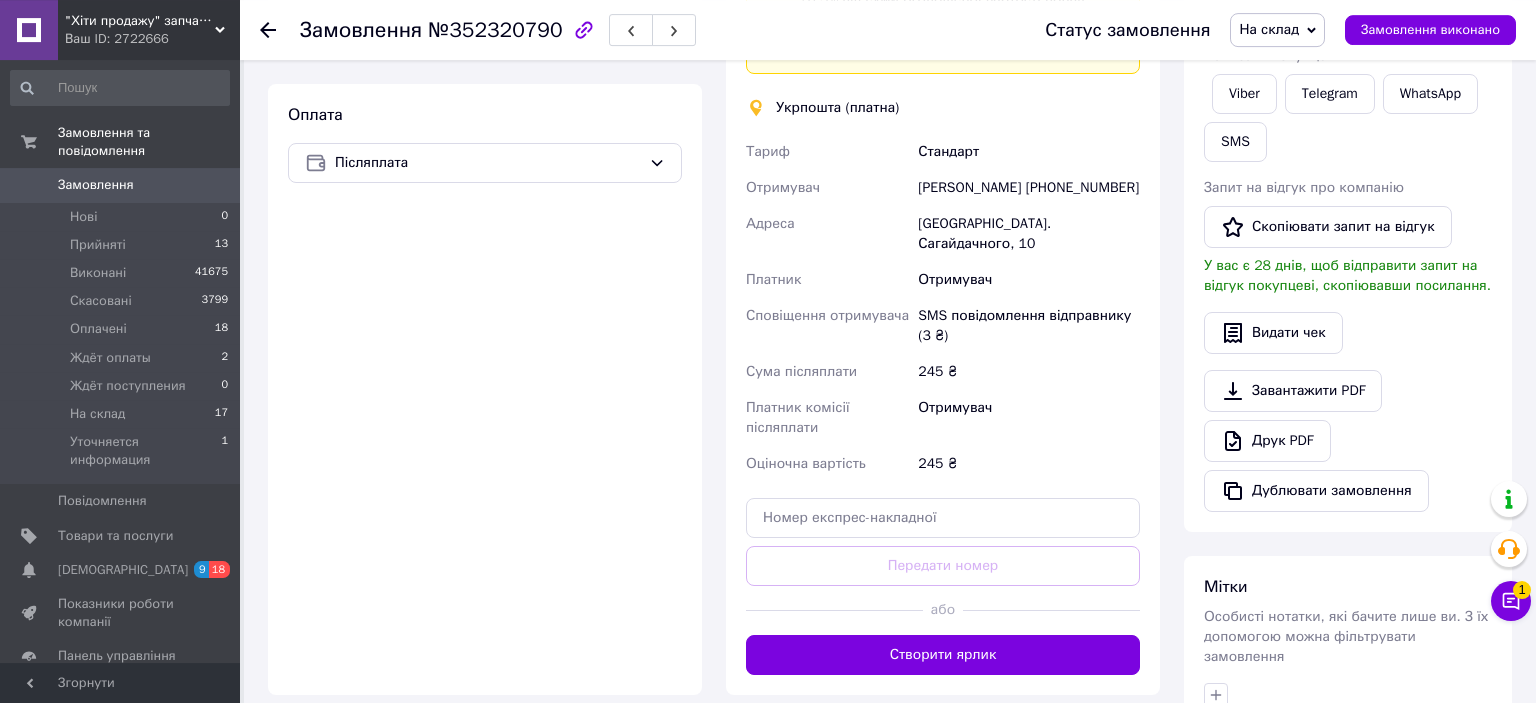 scroll, scrollTop: 633, scrollLeft: 0, axis: vertical 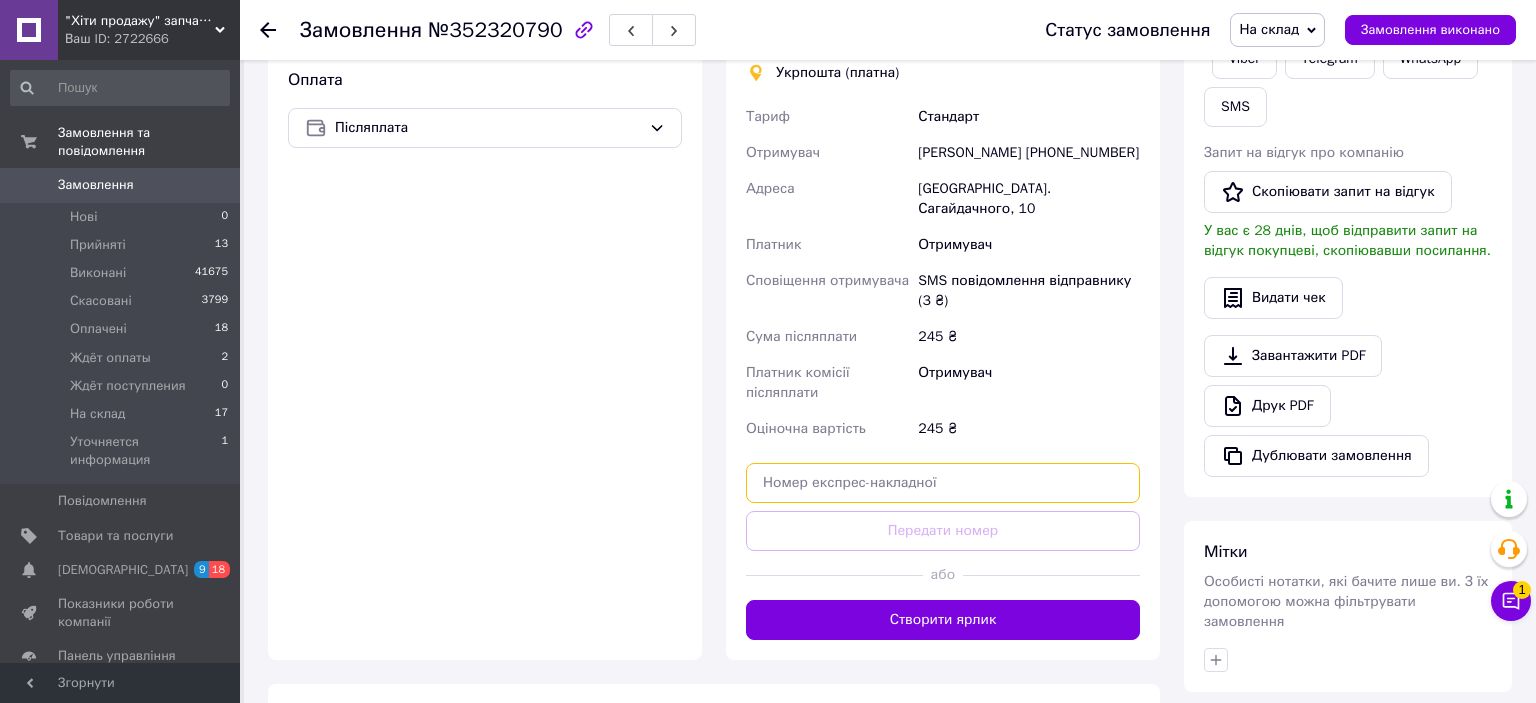 click at bounding box center [943, 483] 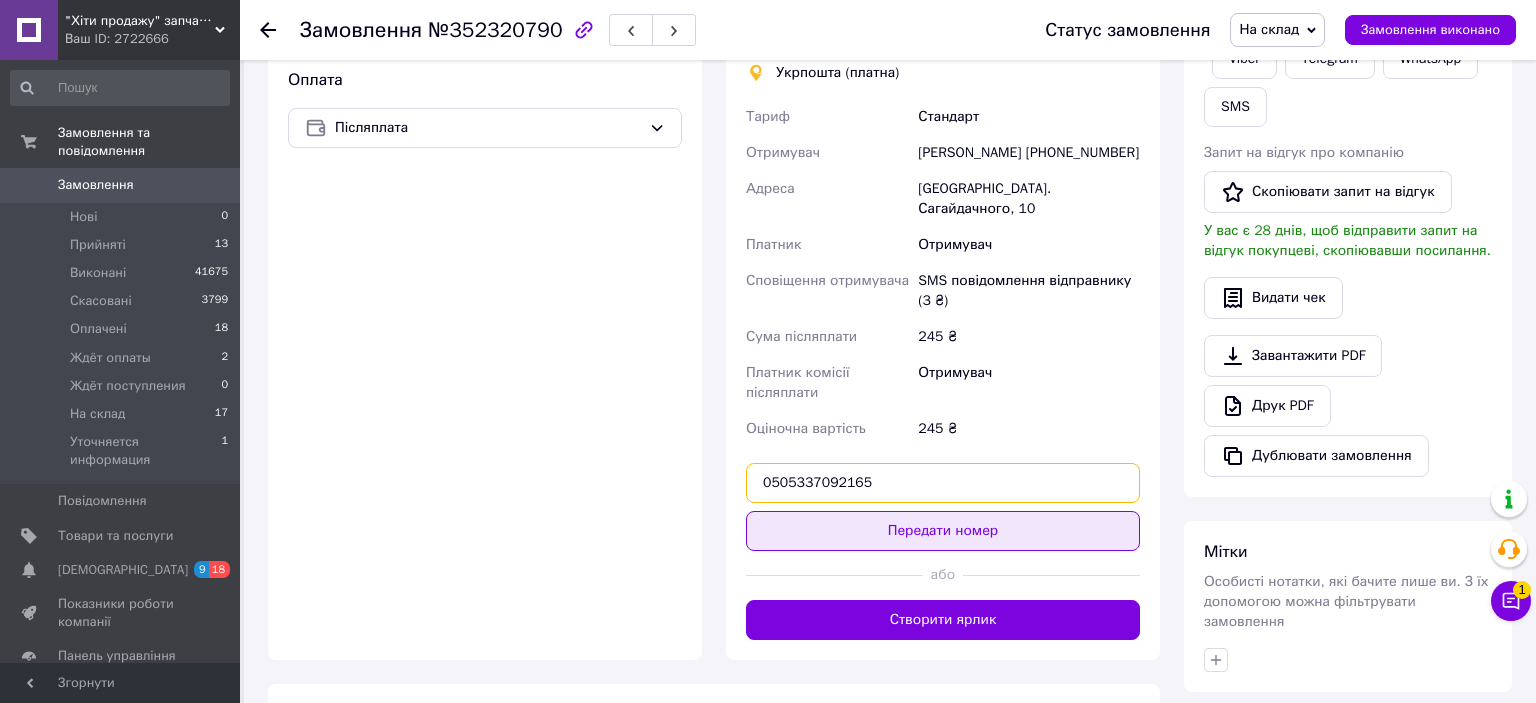 type on "0505337092165" 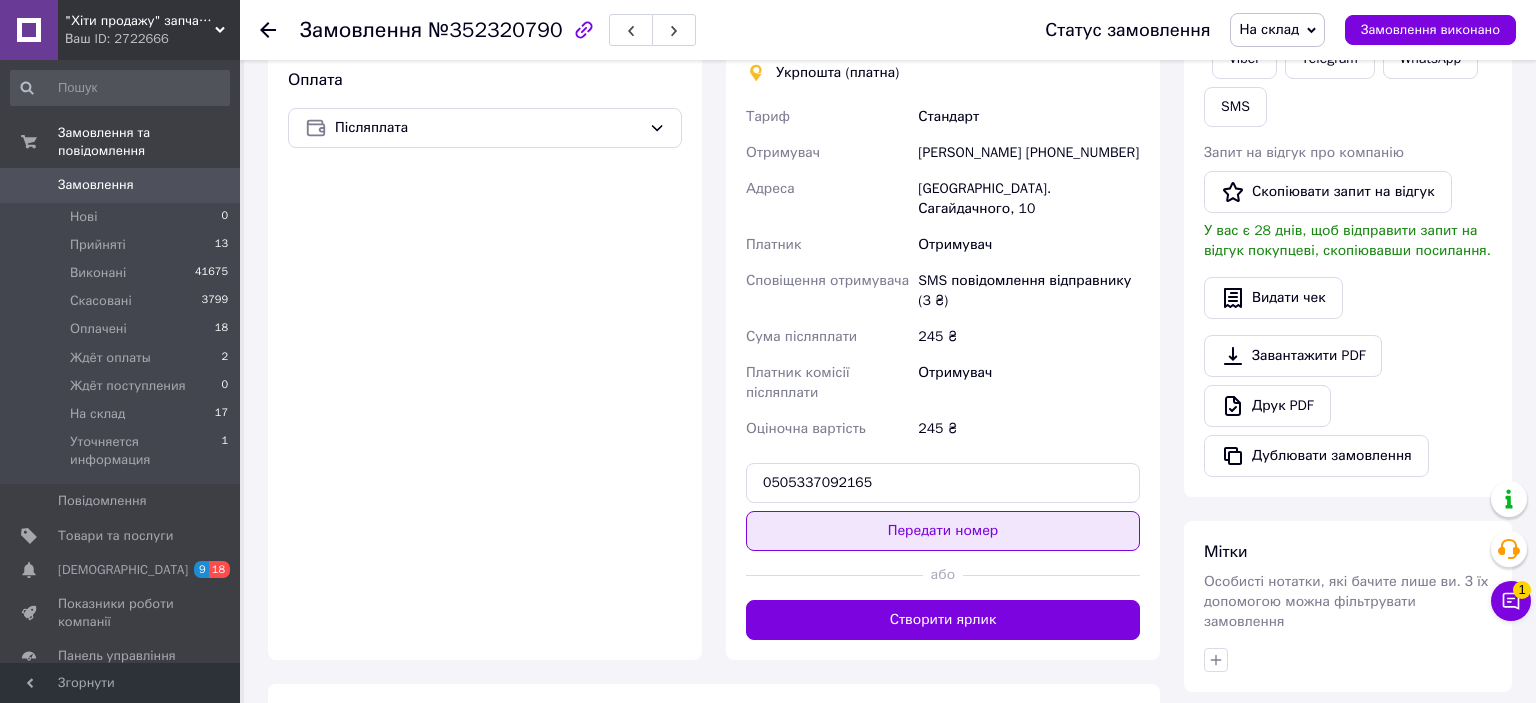 click on "Передати номер" at bounding box center [943, 531] 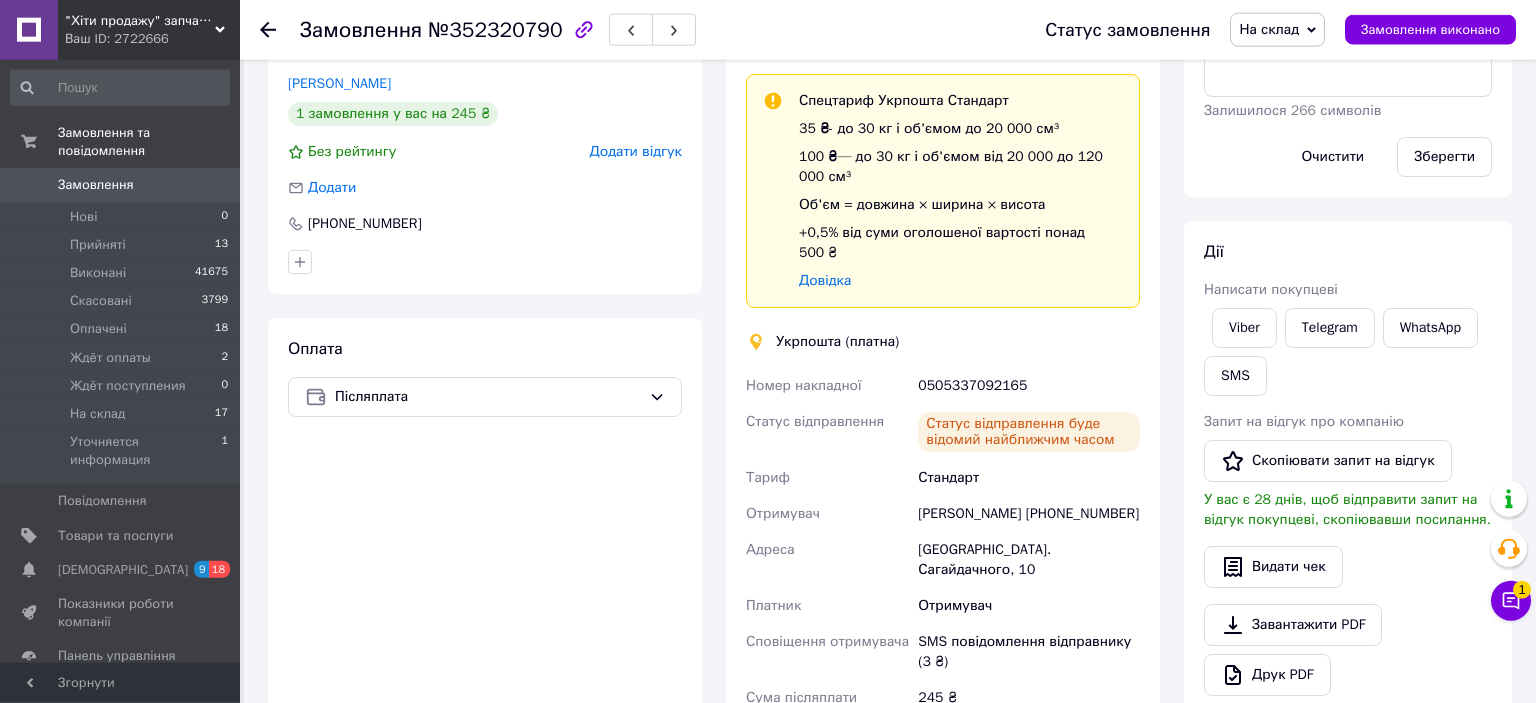 scroll, scrollTop: 211, scrollLeft: 0, axis: vertical 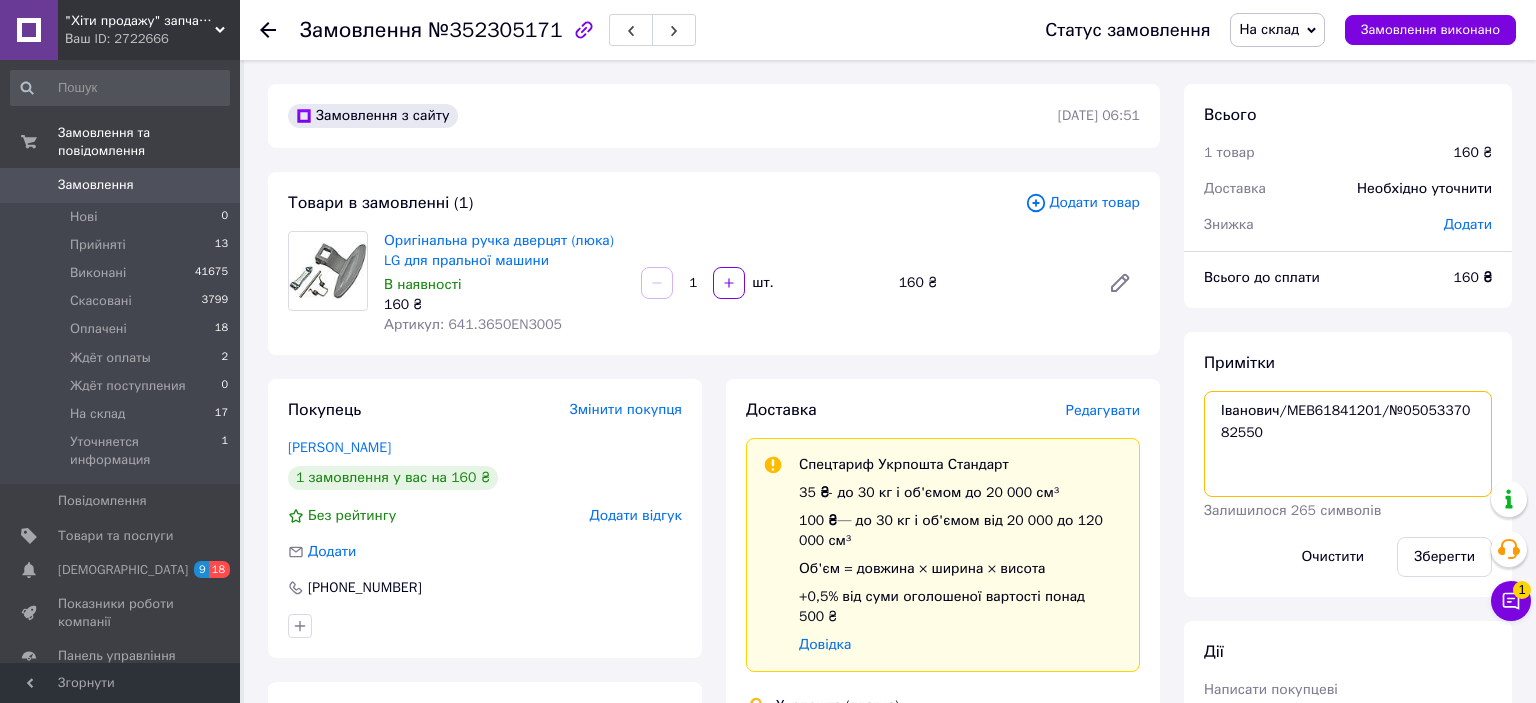 click on "Іванович/MEB61841201/№0505337082550" at bounding box center (1348, 444) 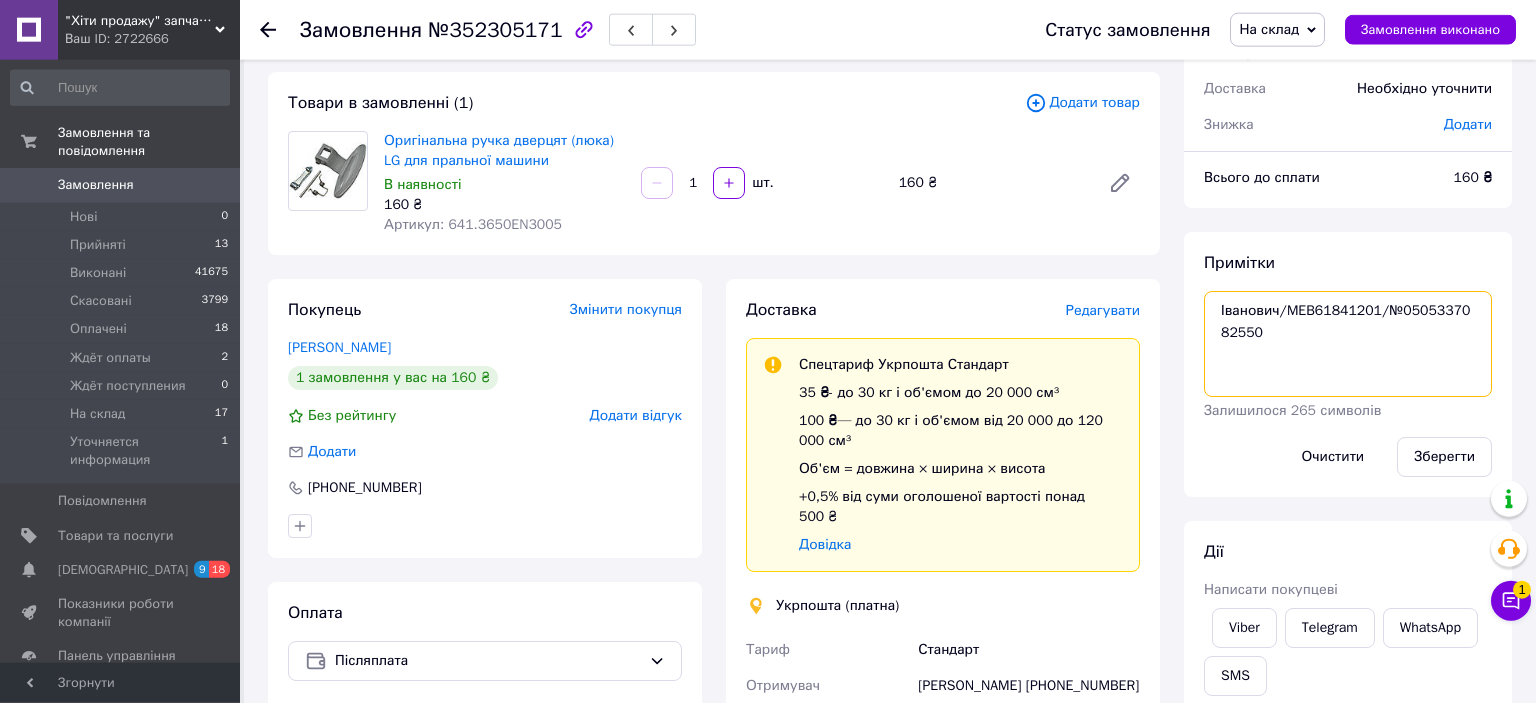 scroll, scrollTop: 422, scrollLeft: 0, axis: vertical 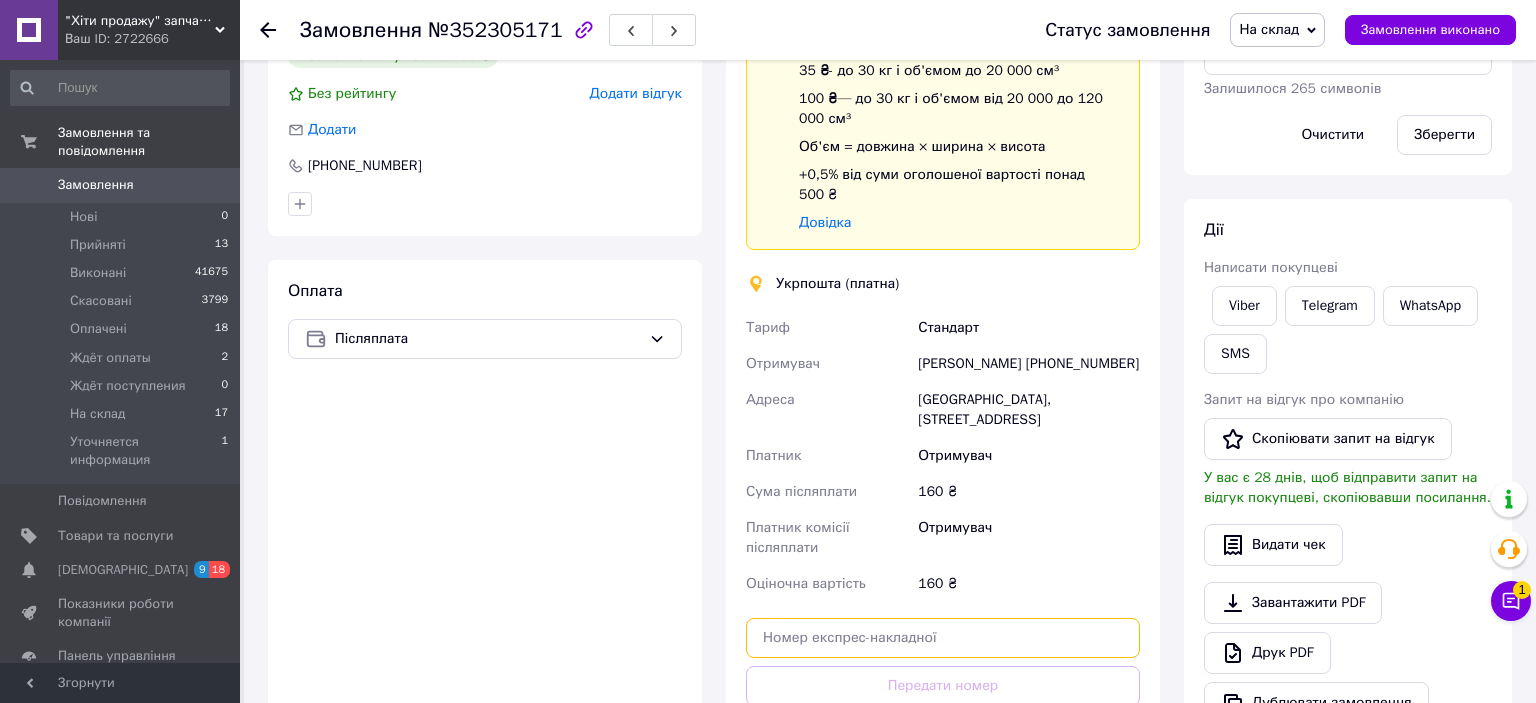 click at bounding box center [943, 638] 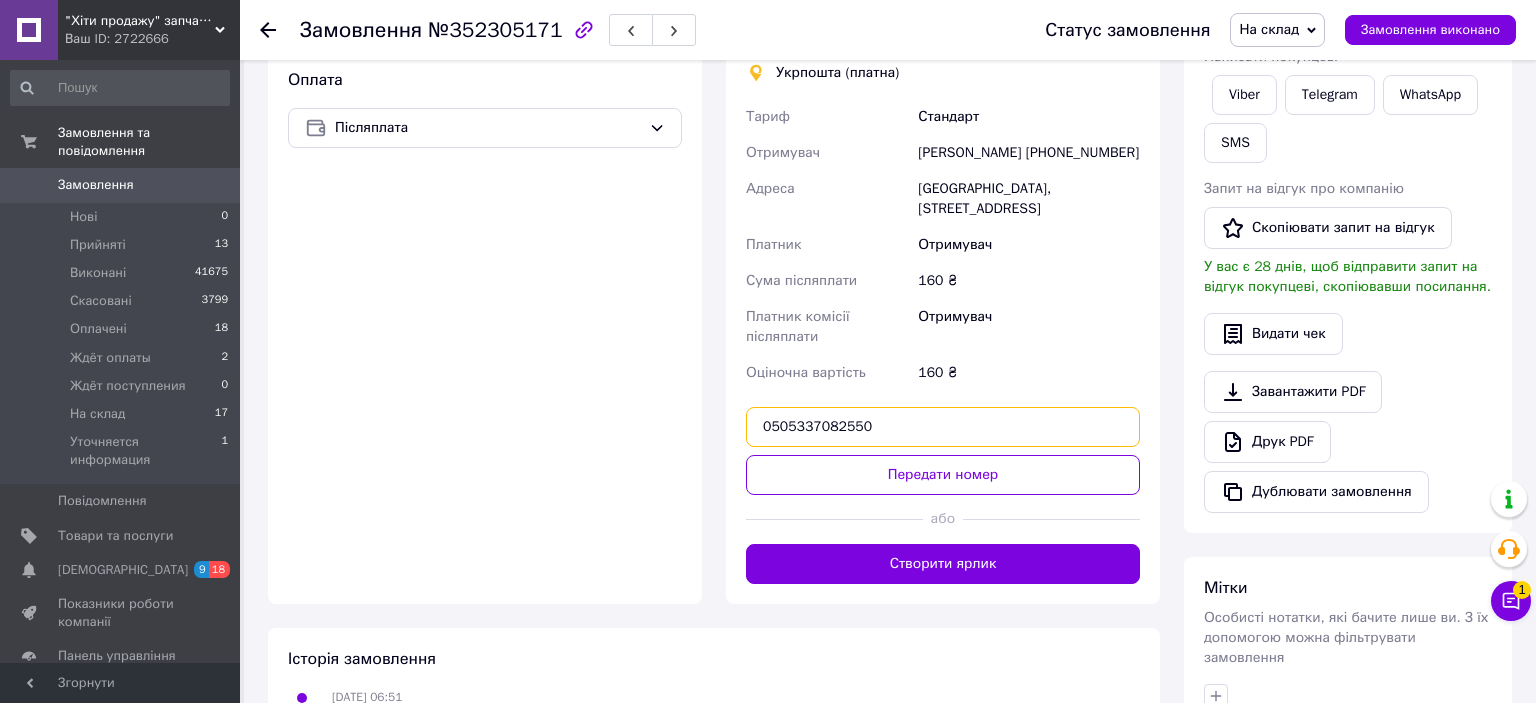 type on "0505337082550" 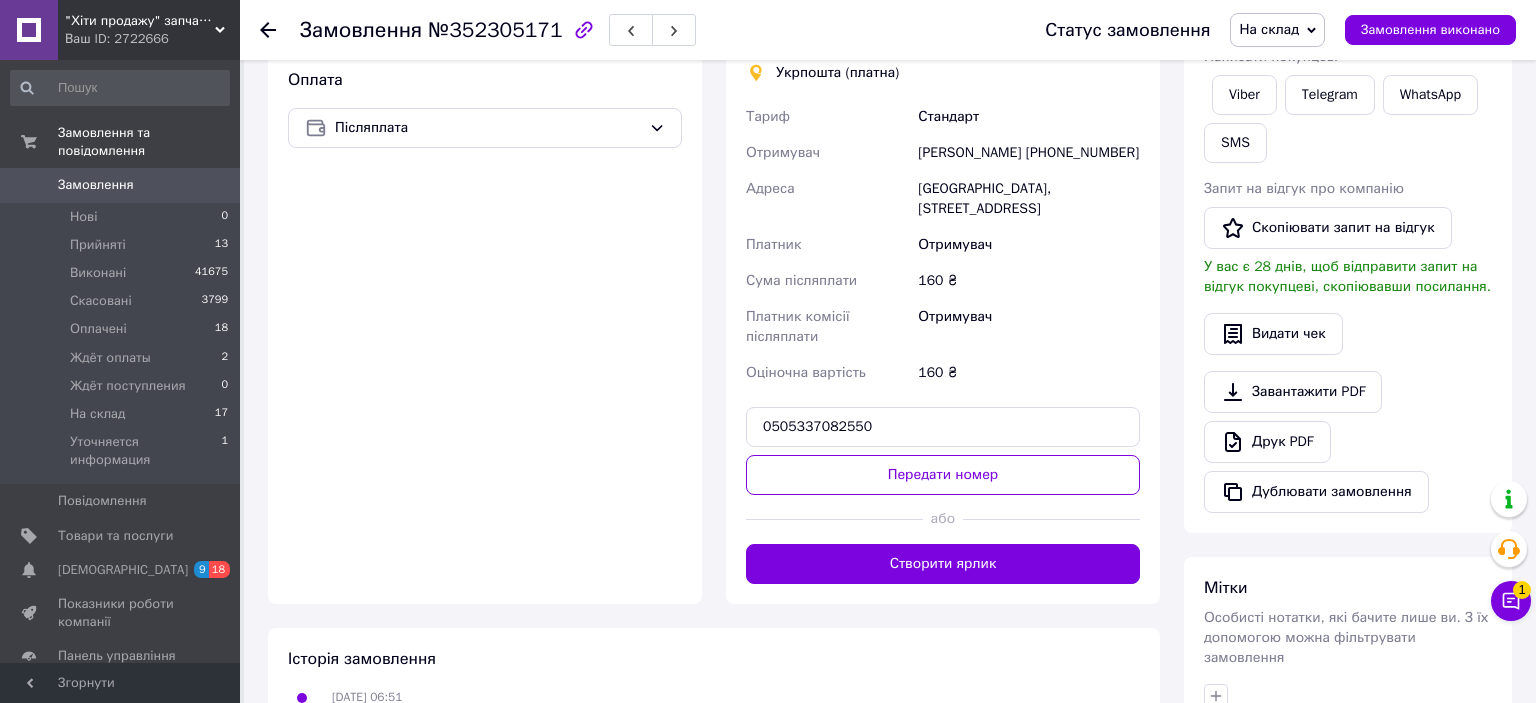 click on "Створити ярлик" at bounding box center [943, 564] 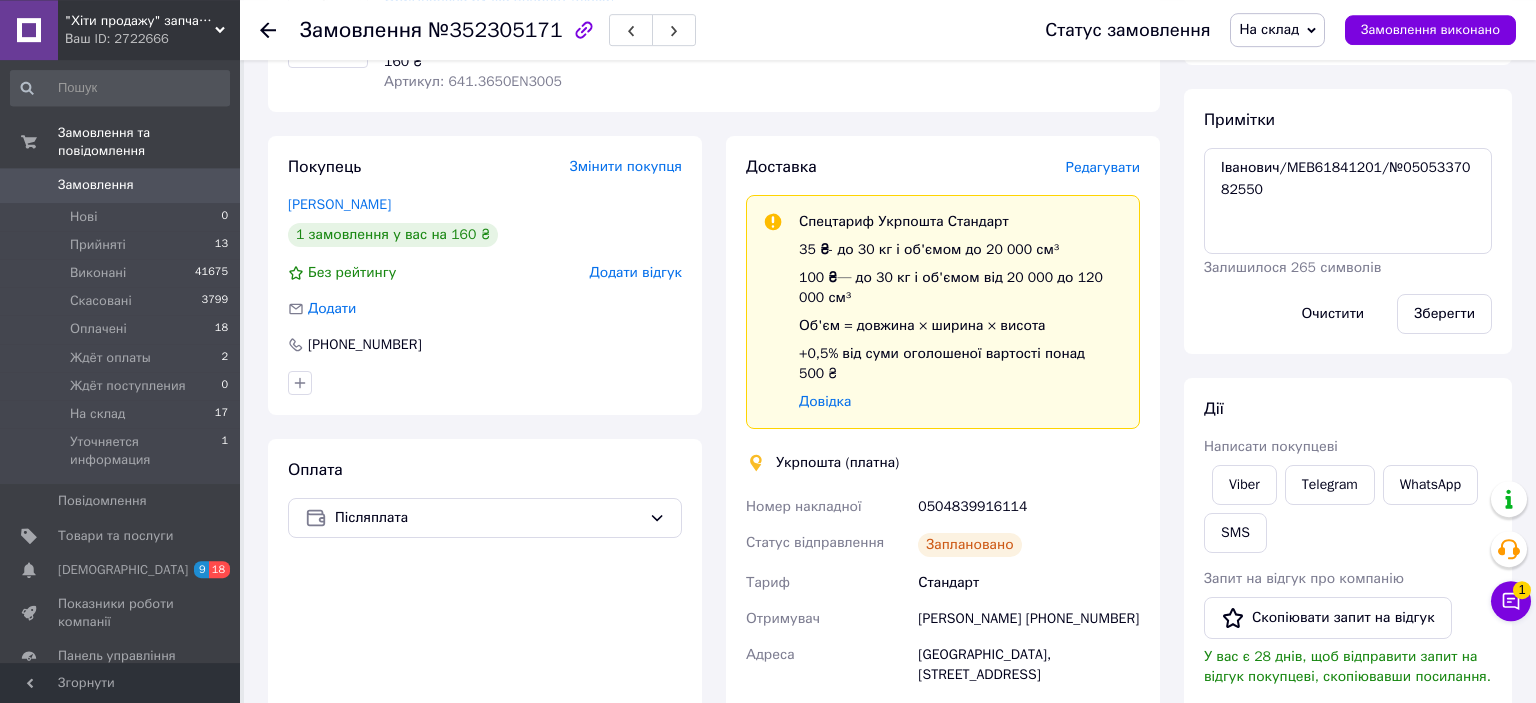 scroll, scrollTop: 211, scrollLeft: 0, axis: vertical 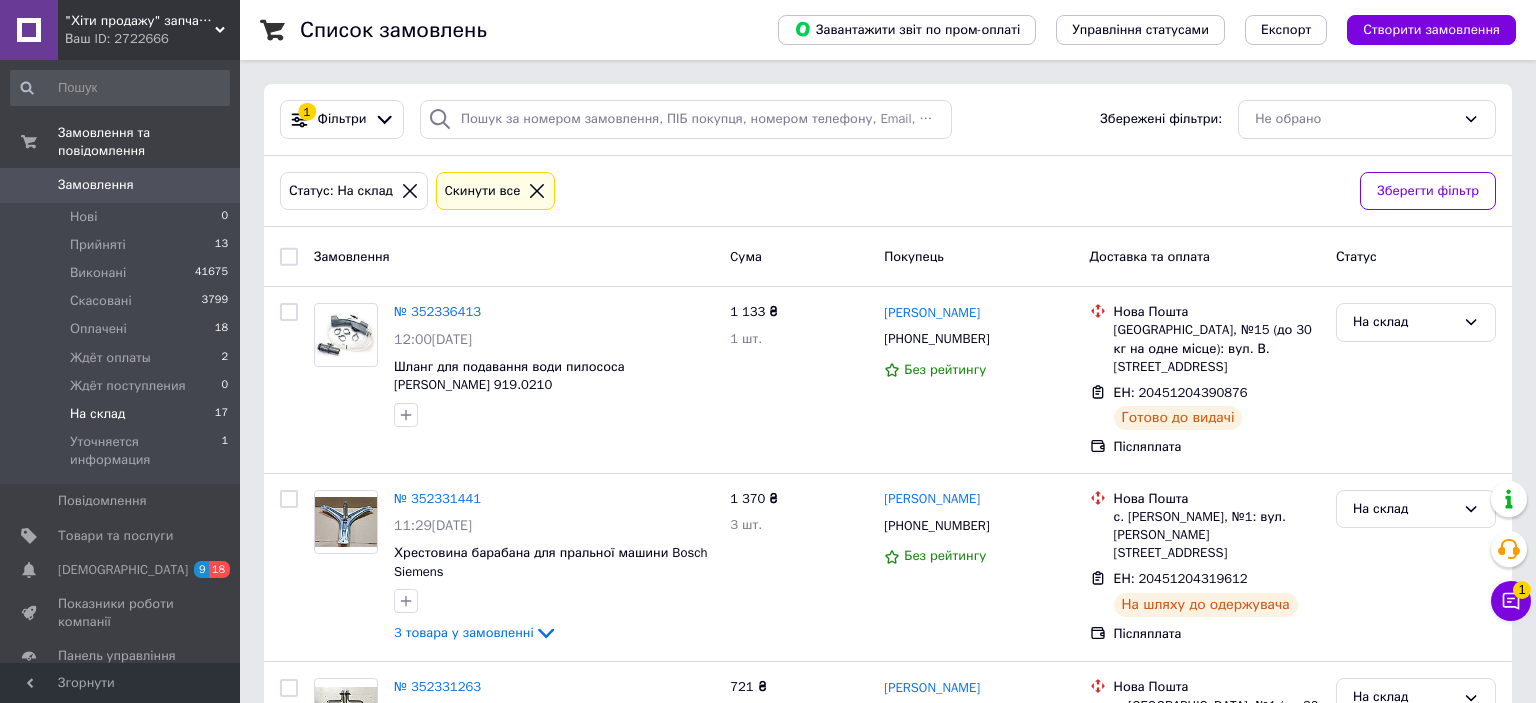 click at bounding box center [289, 256] 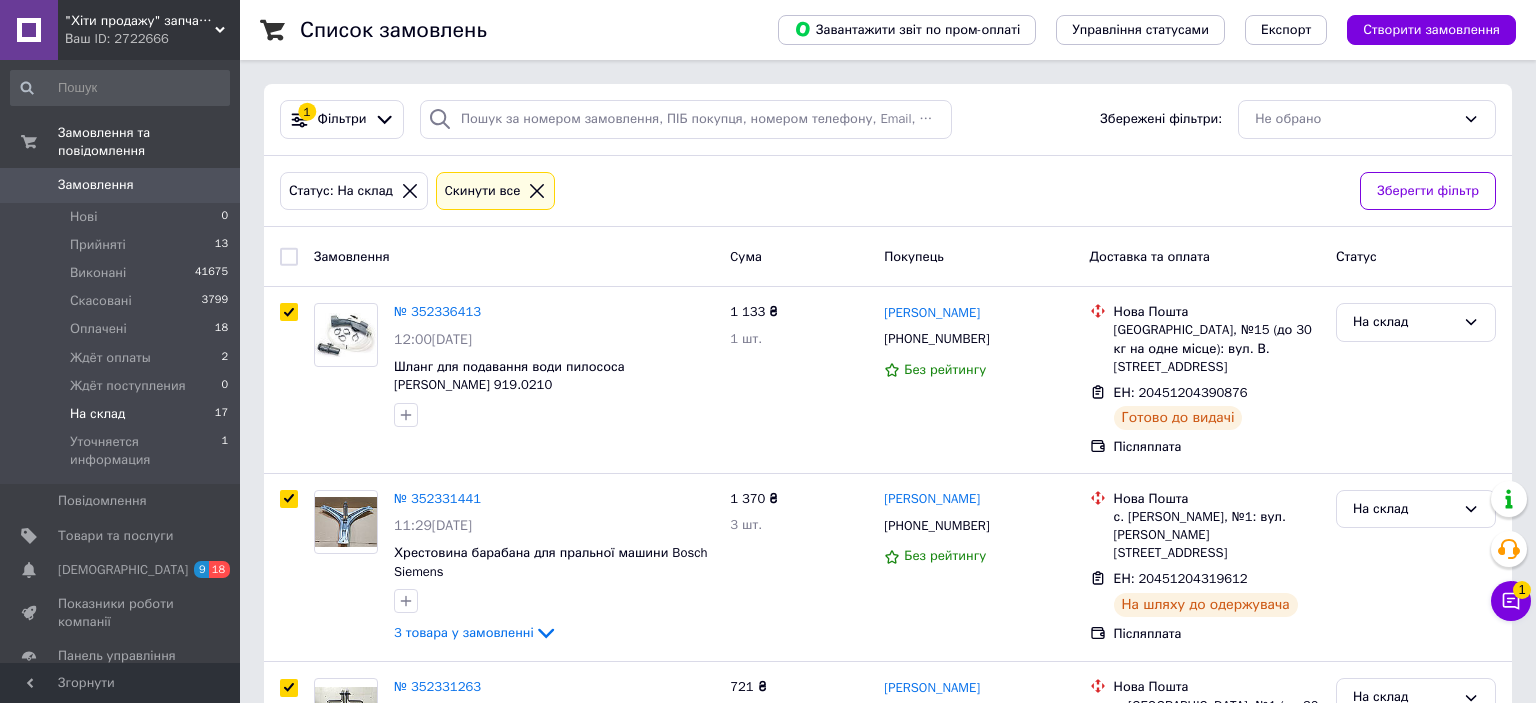checkbox on "true" 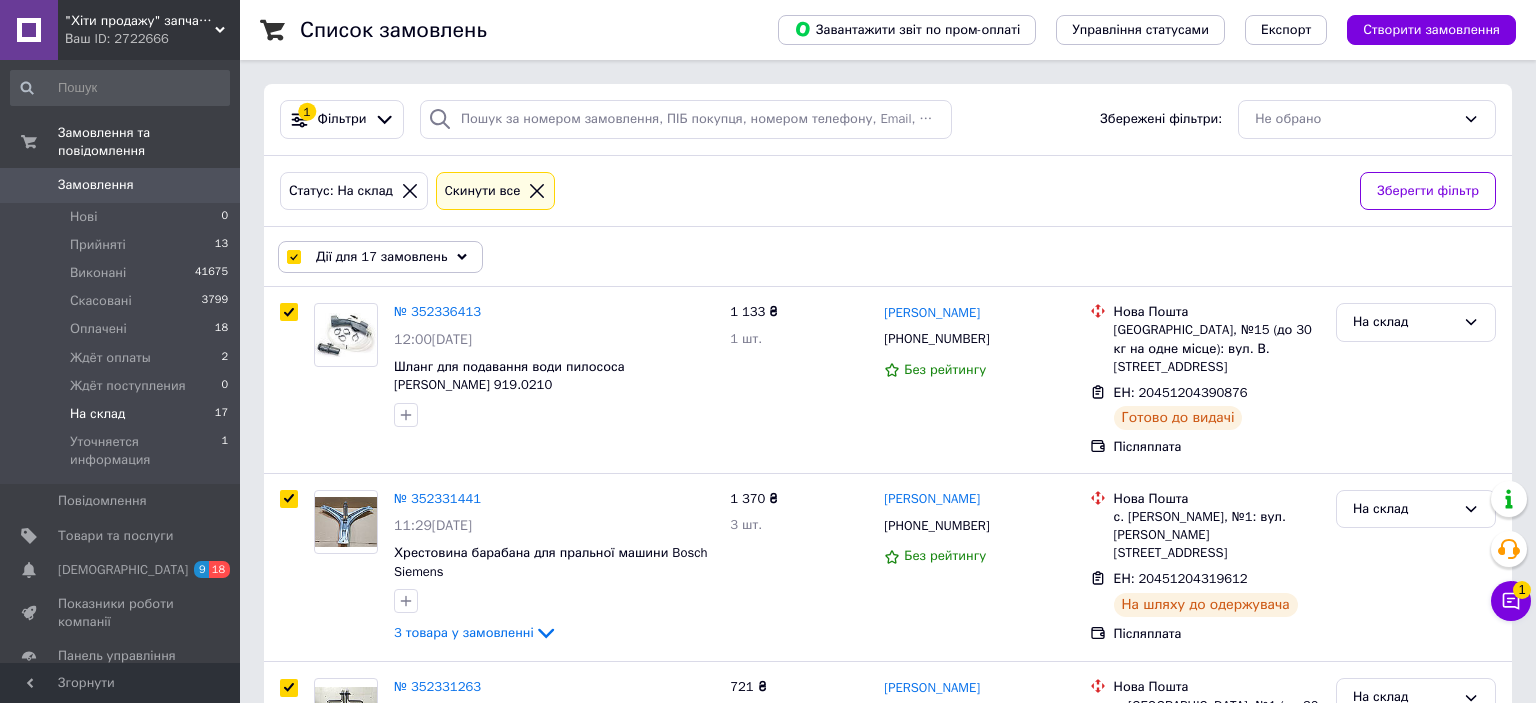 click on "Дії для 17 замовлень" at bounding box center (381, 257) 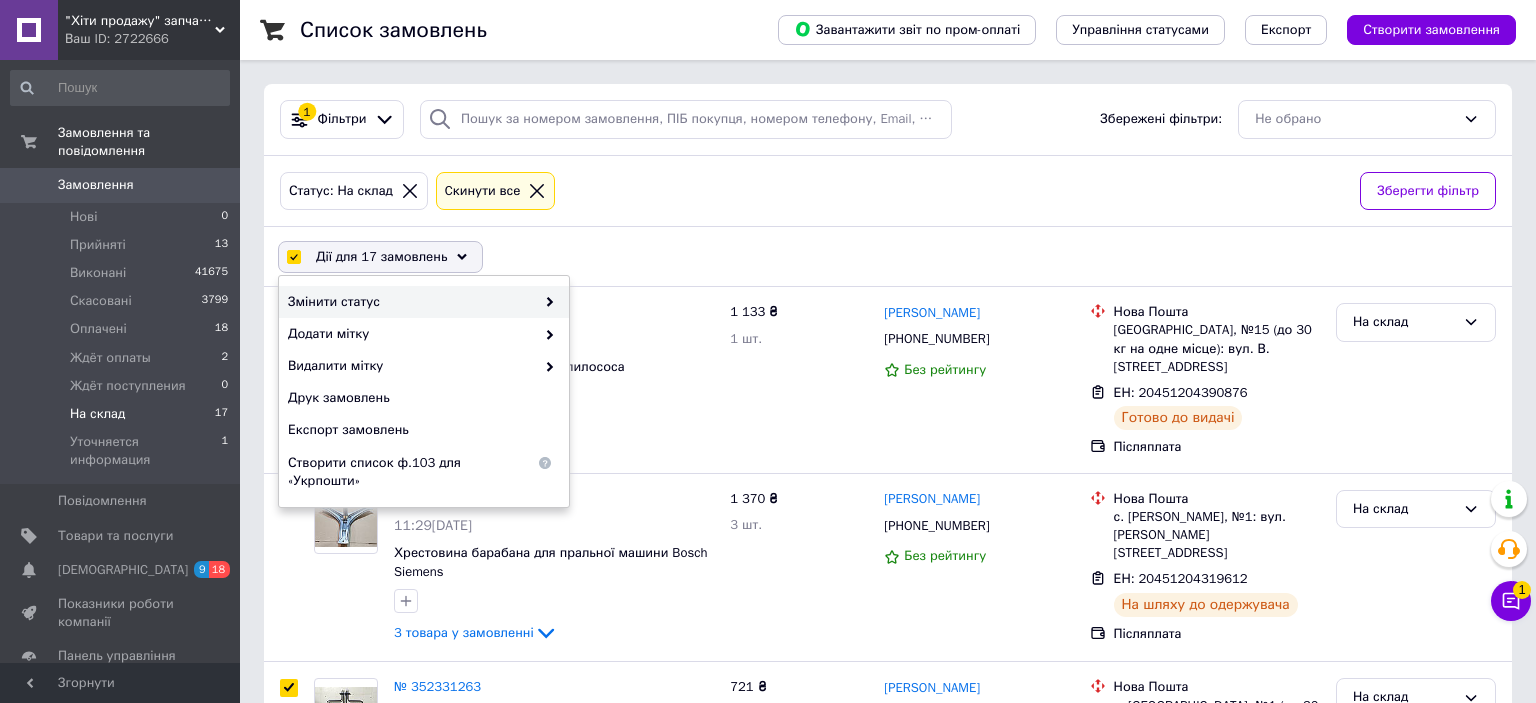 click on "Змінити статус" at bounding box center (411, 302) 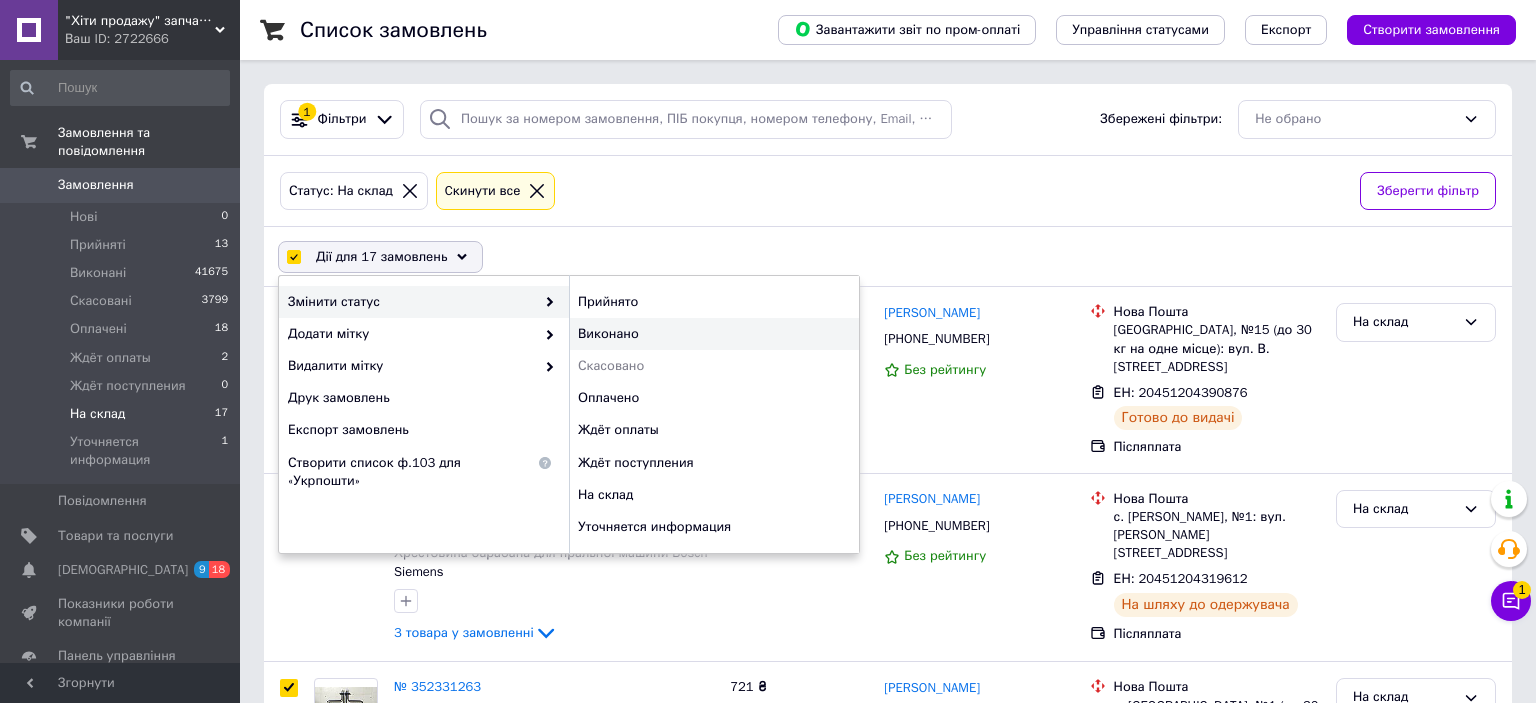 click on "Виконано" at bounding box center [714, 334] 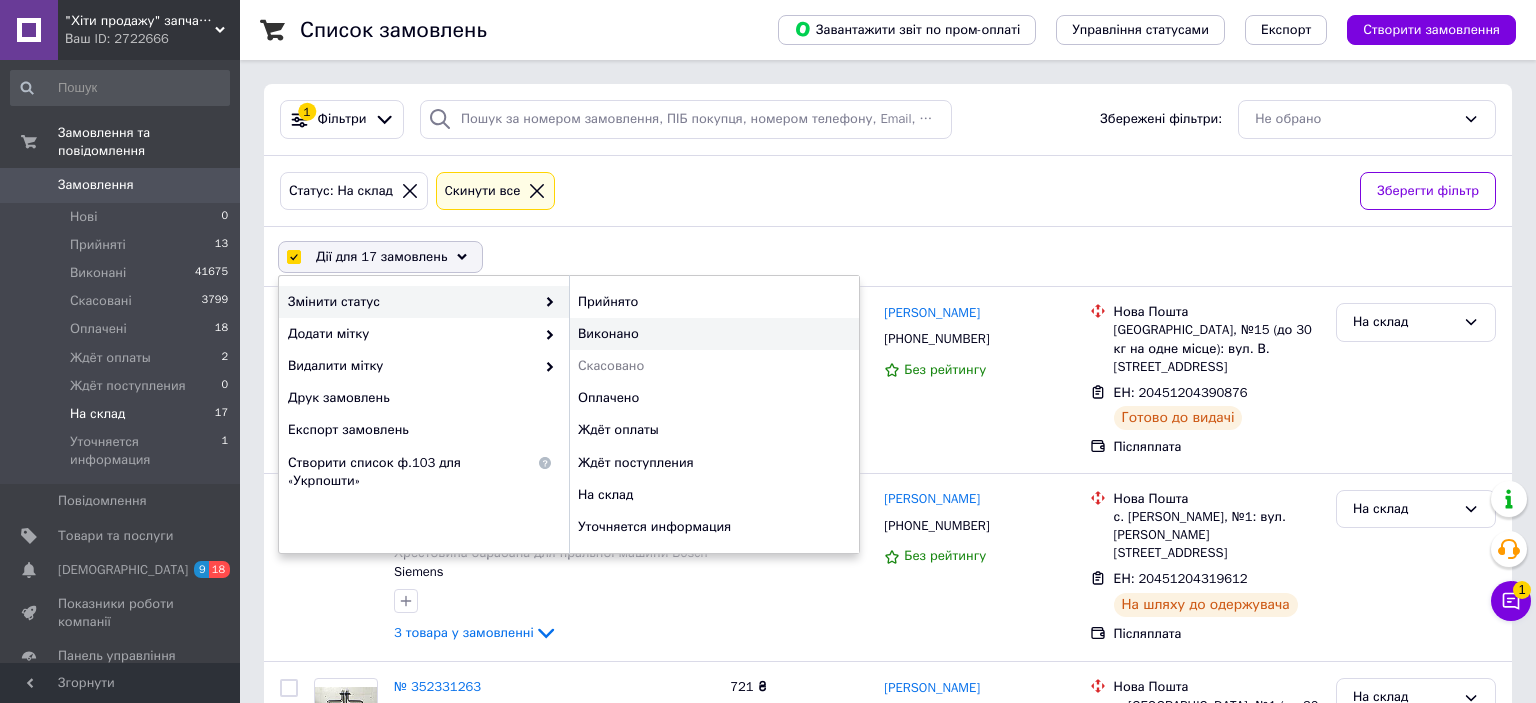checkbox on "false" 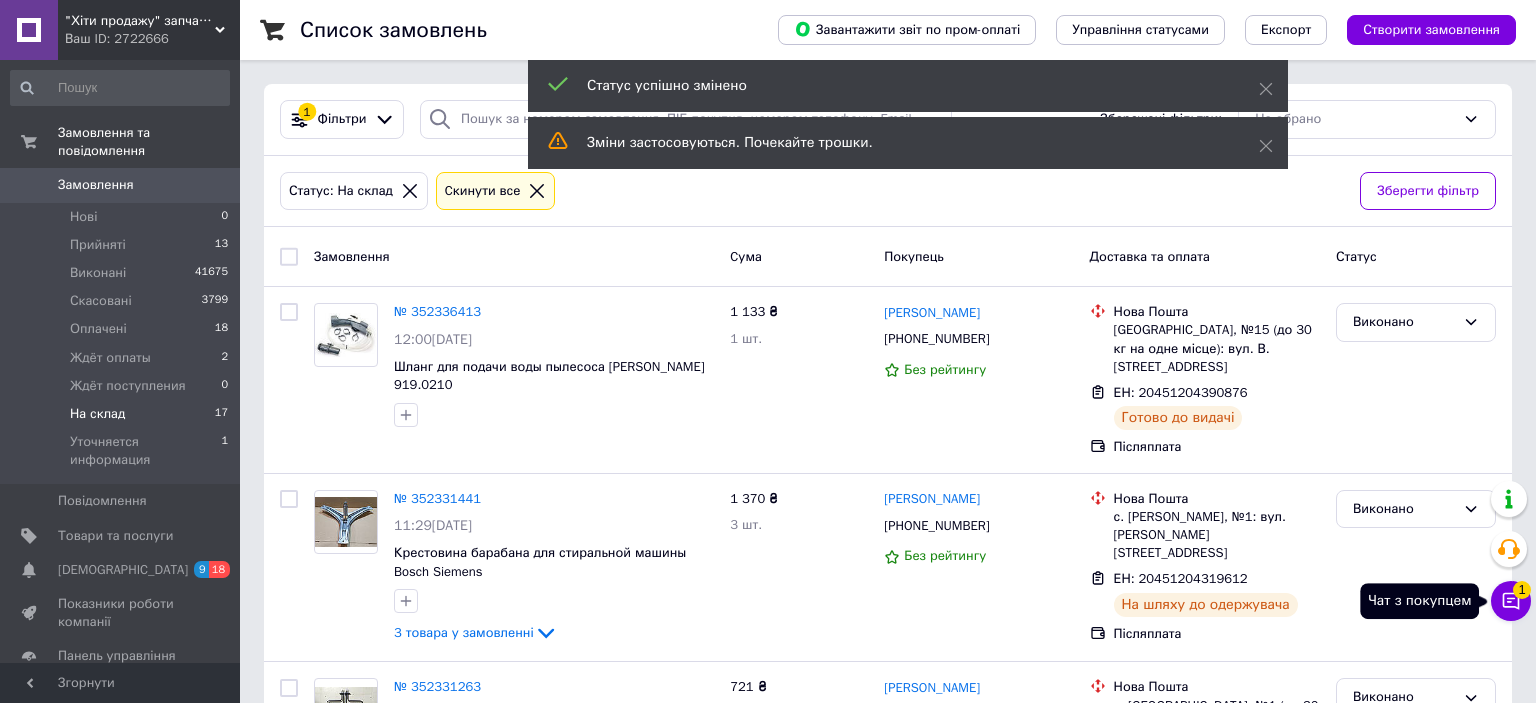 click 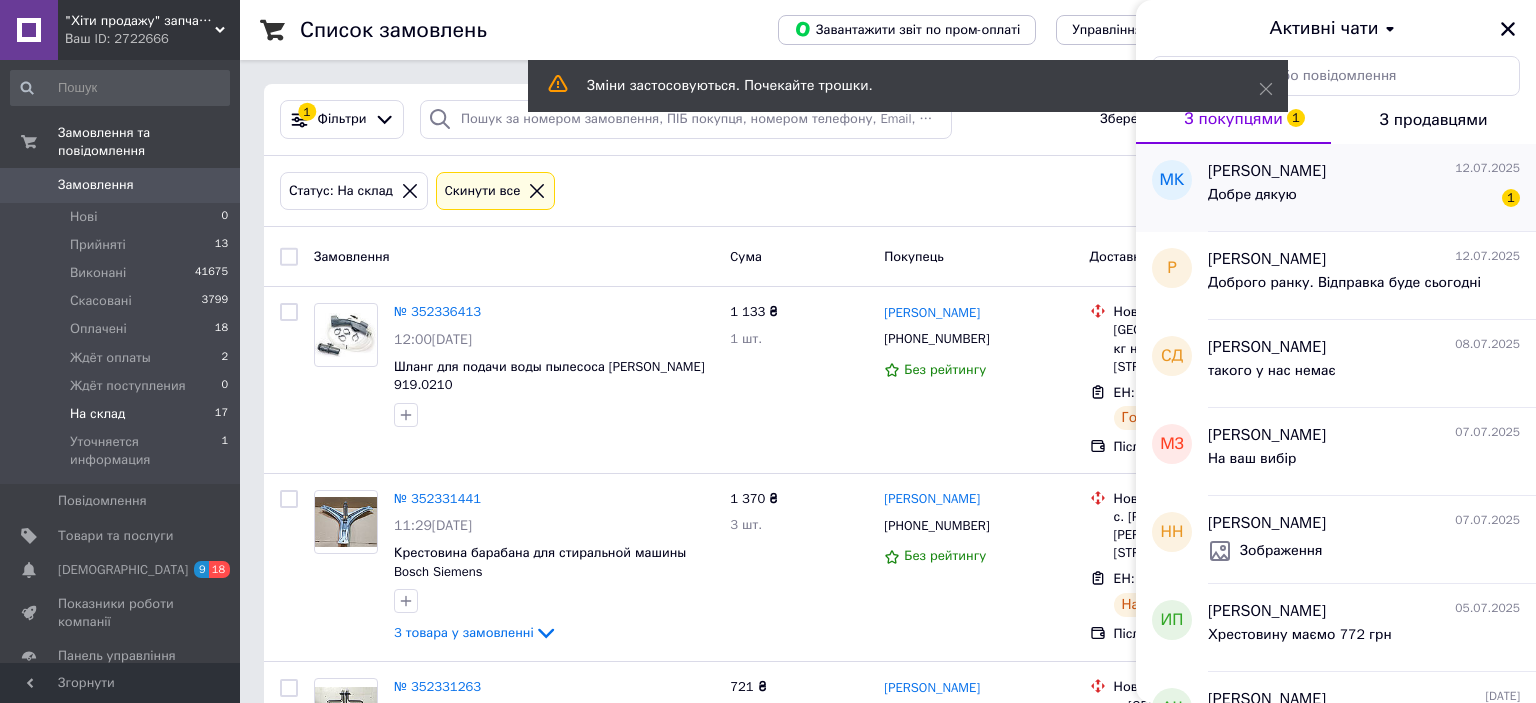 click on "Добре дякую 1" at bounding box center [1364, 199] 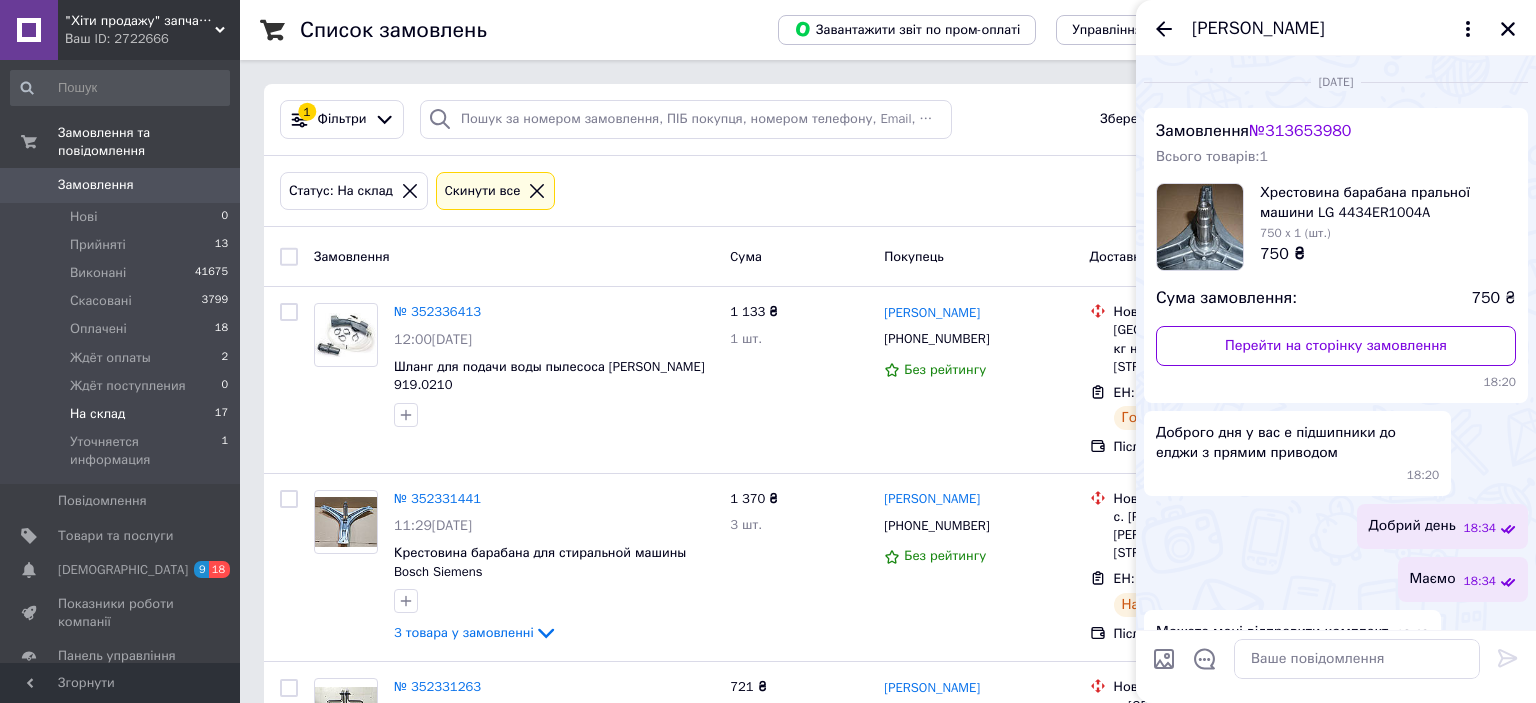 scroll, scrollTop: 110, scrollLeft: 0, axis: vertical 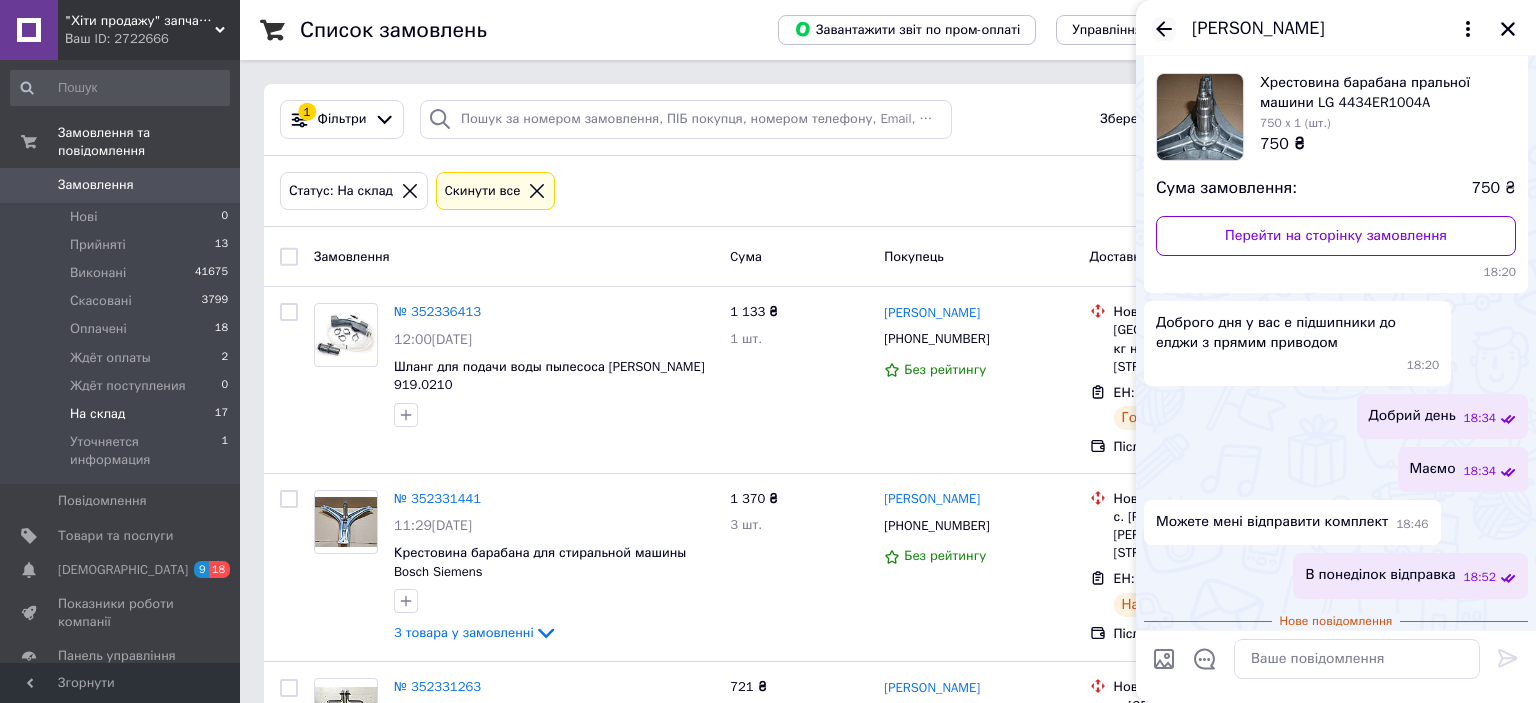 click 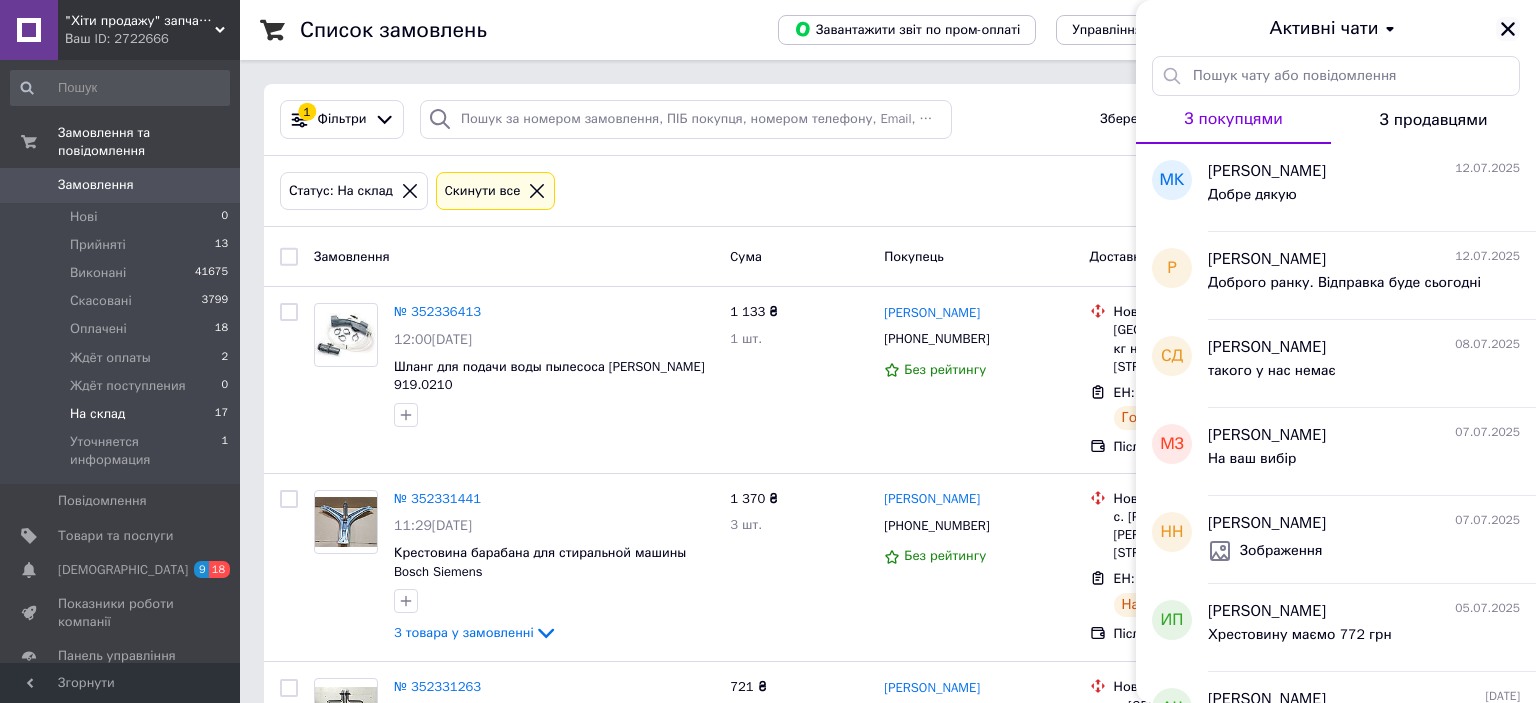 click 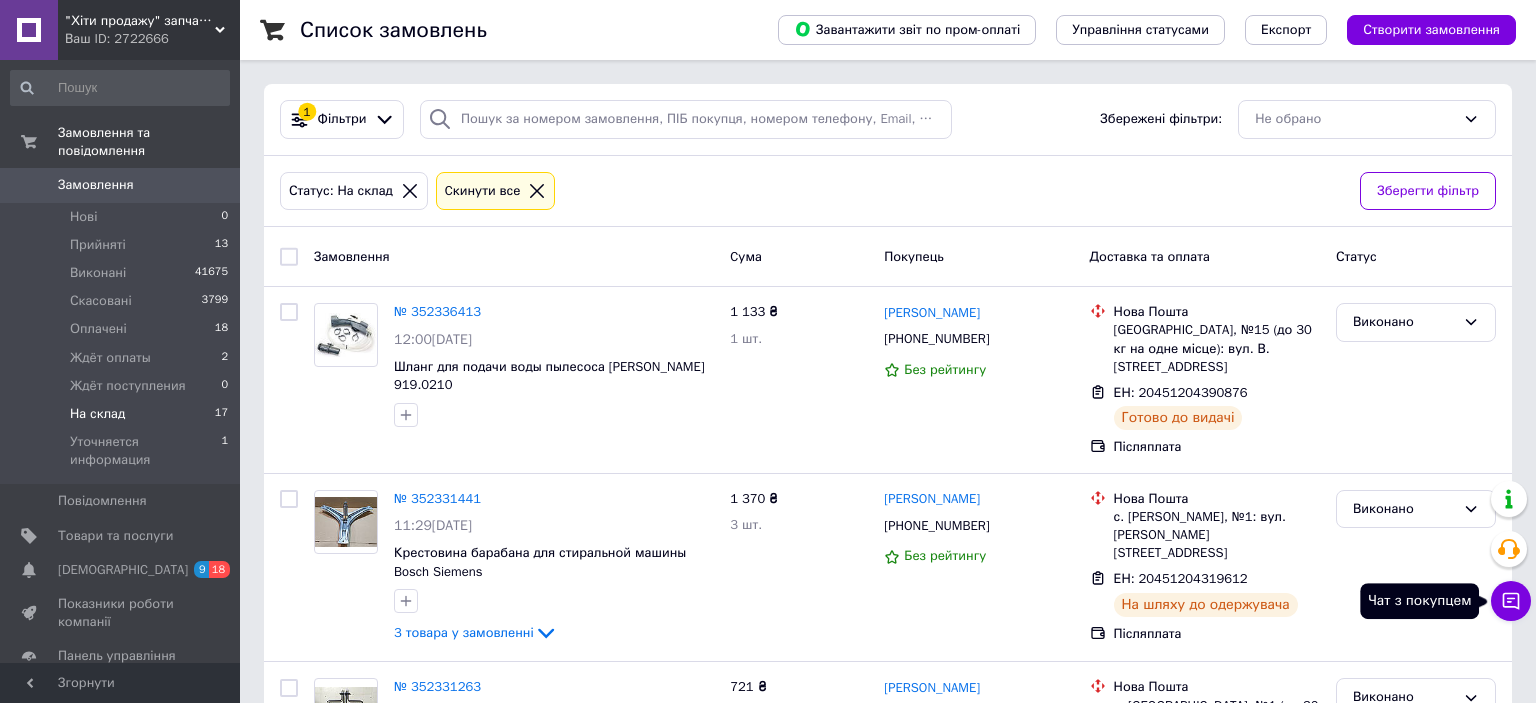 click 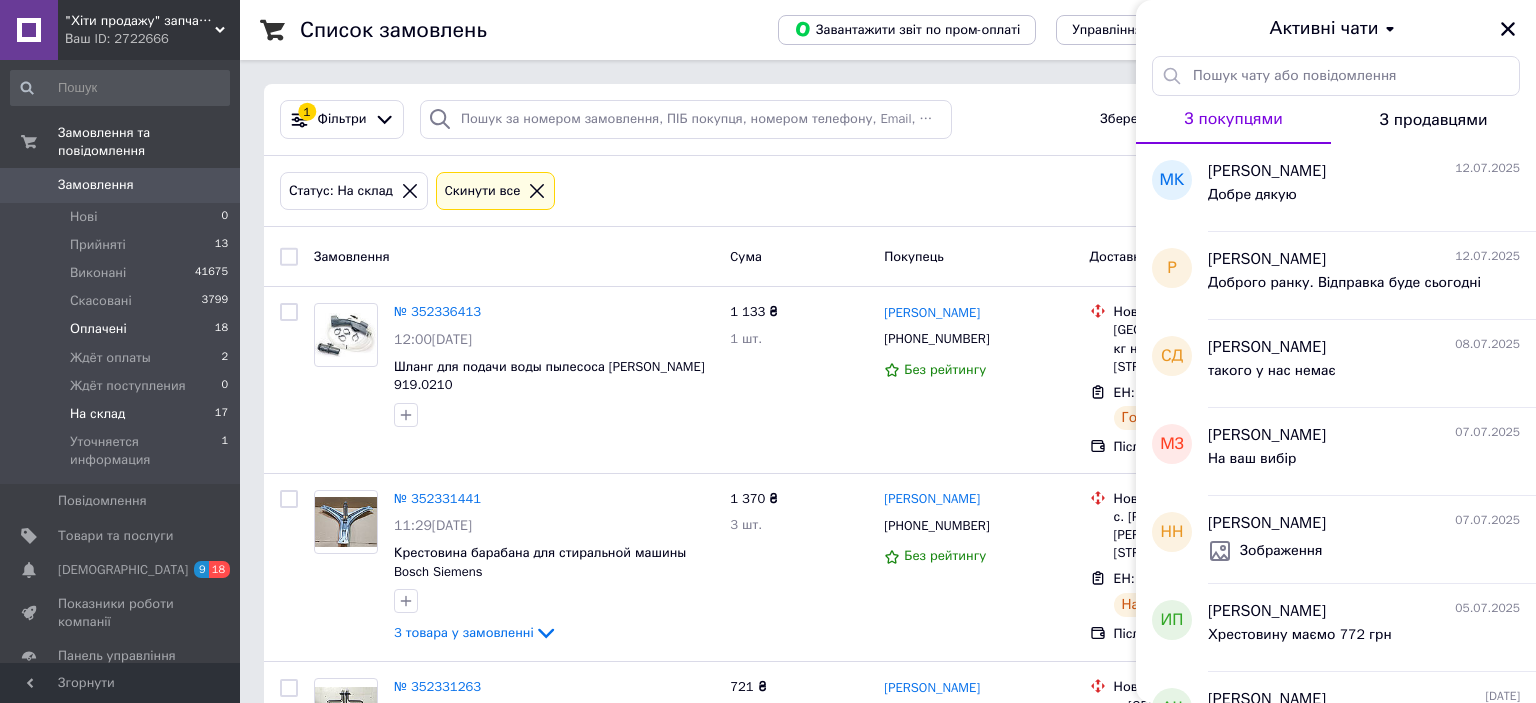 click on "Оплачені" at bounding box center (98, 329) 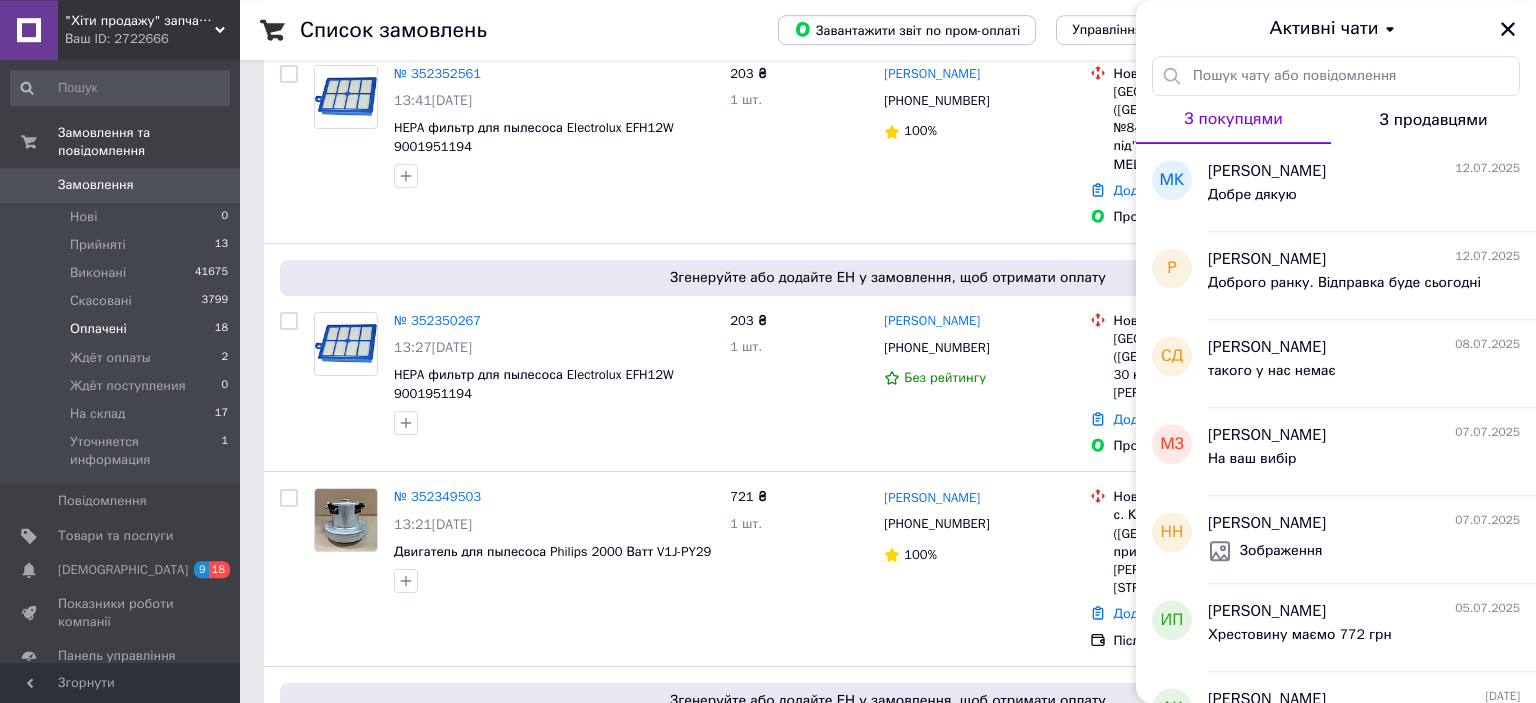 scroll, scrollTop: 3082, scrollLeft: 0, axis: vertical 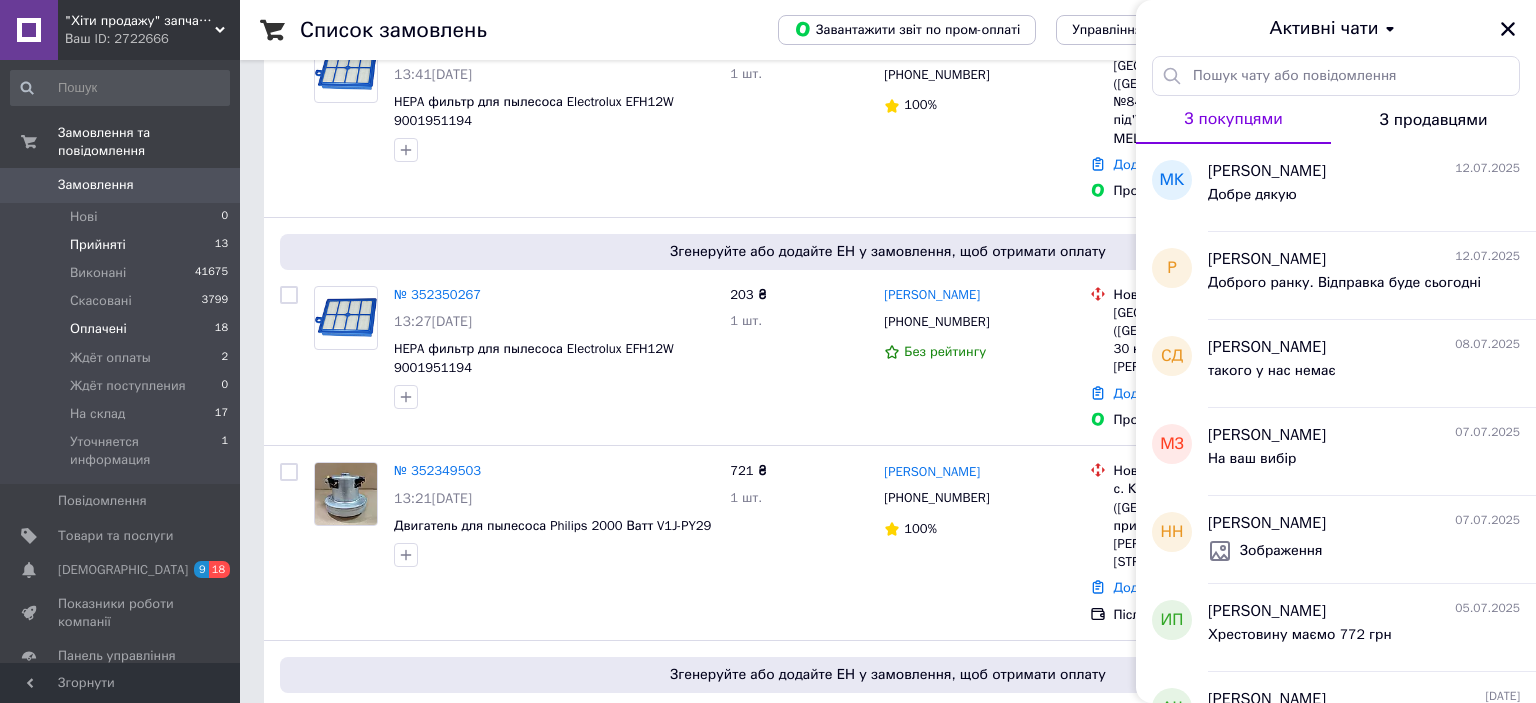 click on "Прийняті" at bounding box center [98, 245] 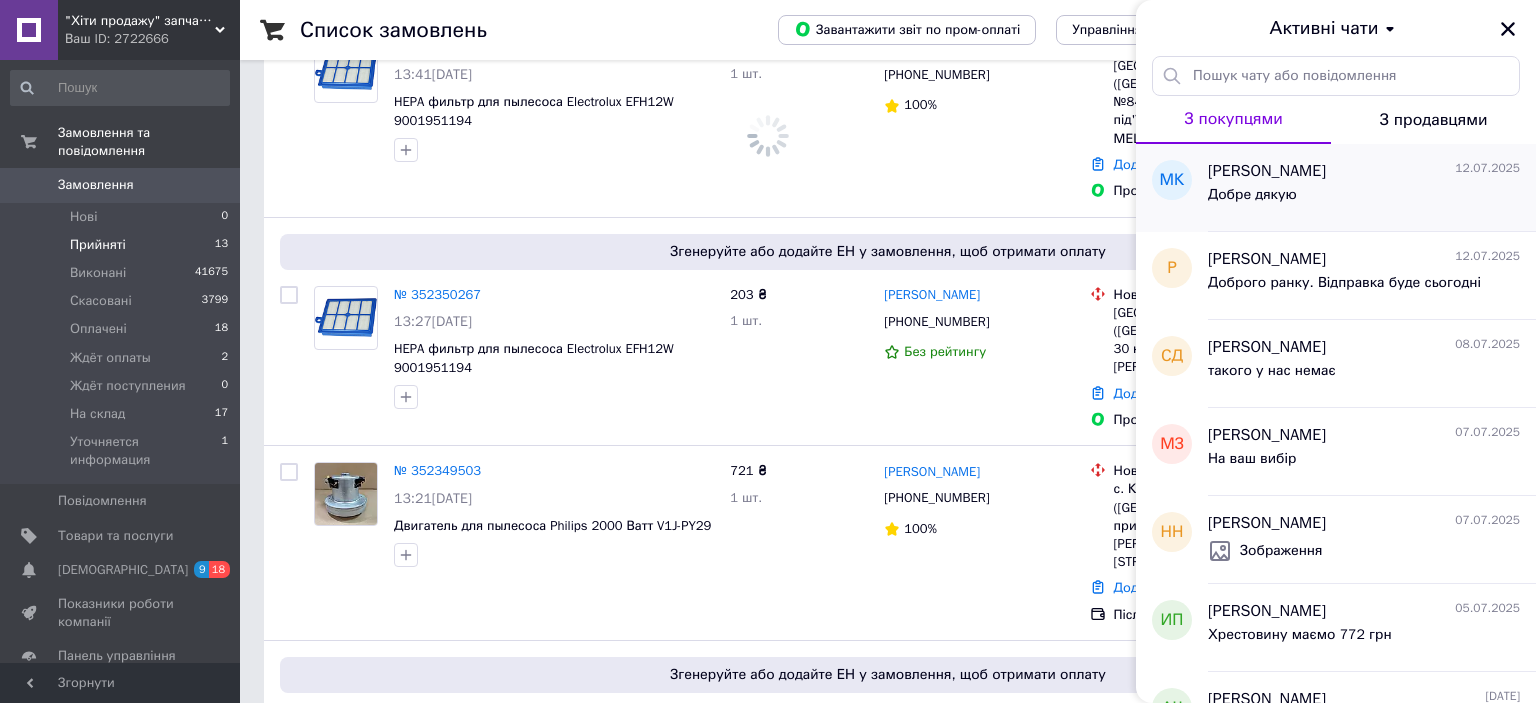 click on "Добре дякую" at bounding box center [1364, 199] 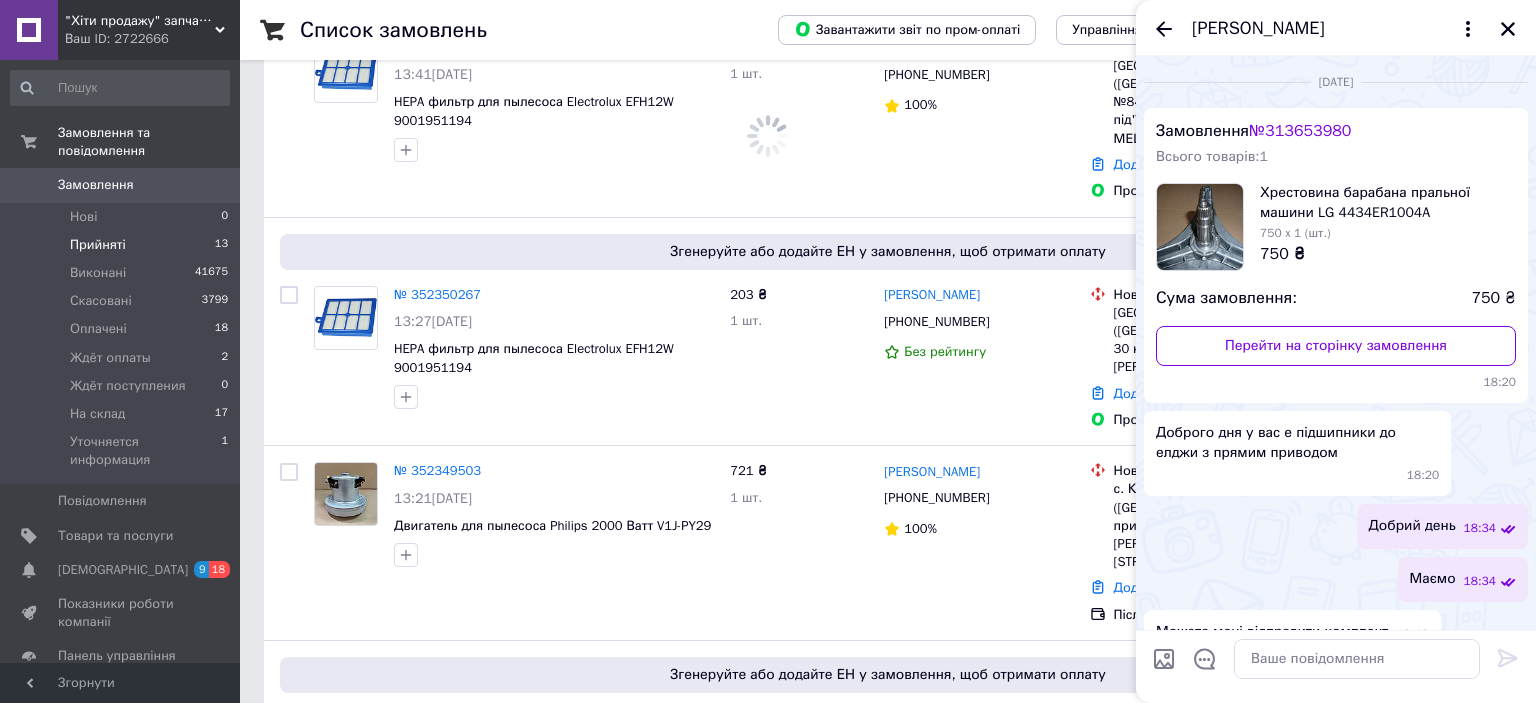 scroll, scrollTop: 139, scrollLeft: 0, axis: vertical 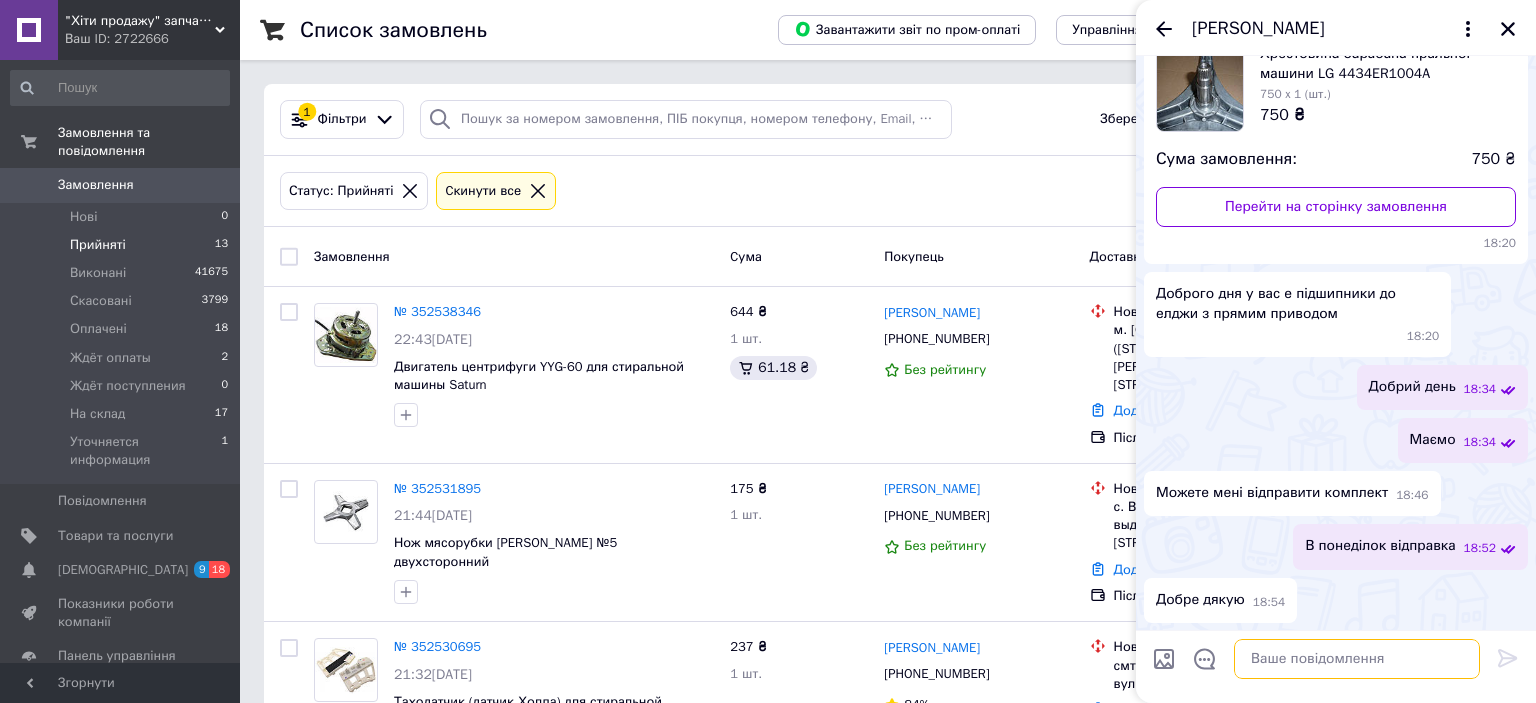 click at bounding box center (1357, 659) 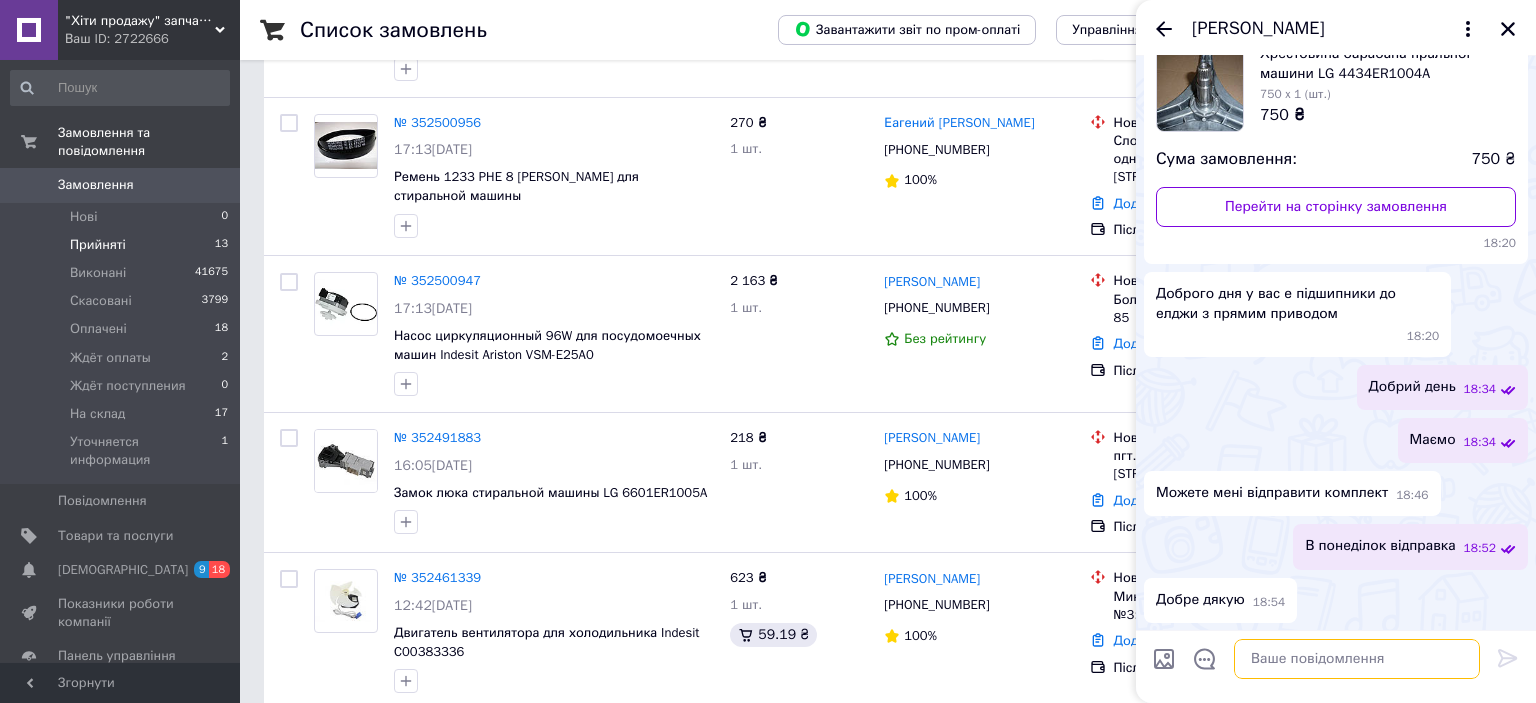 scroll, scrollTop: 1161, scrollLeft: 0, axis: vertical 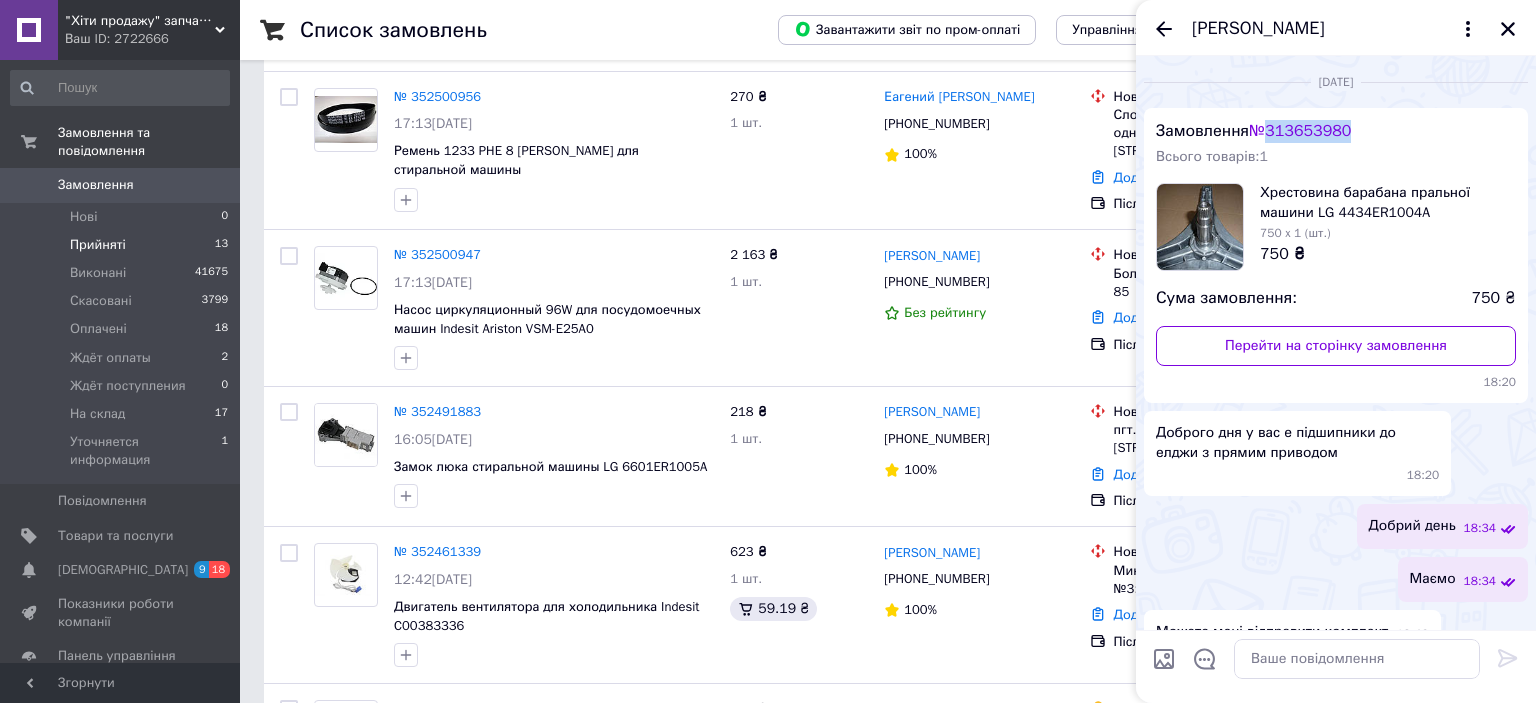 copy on "313653980" 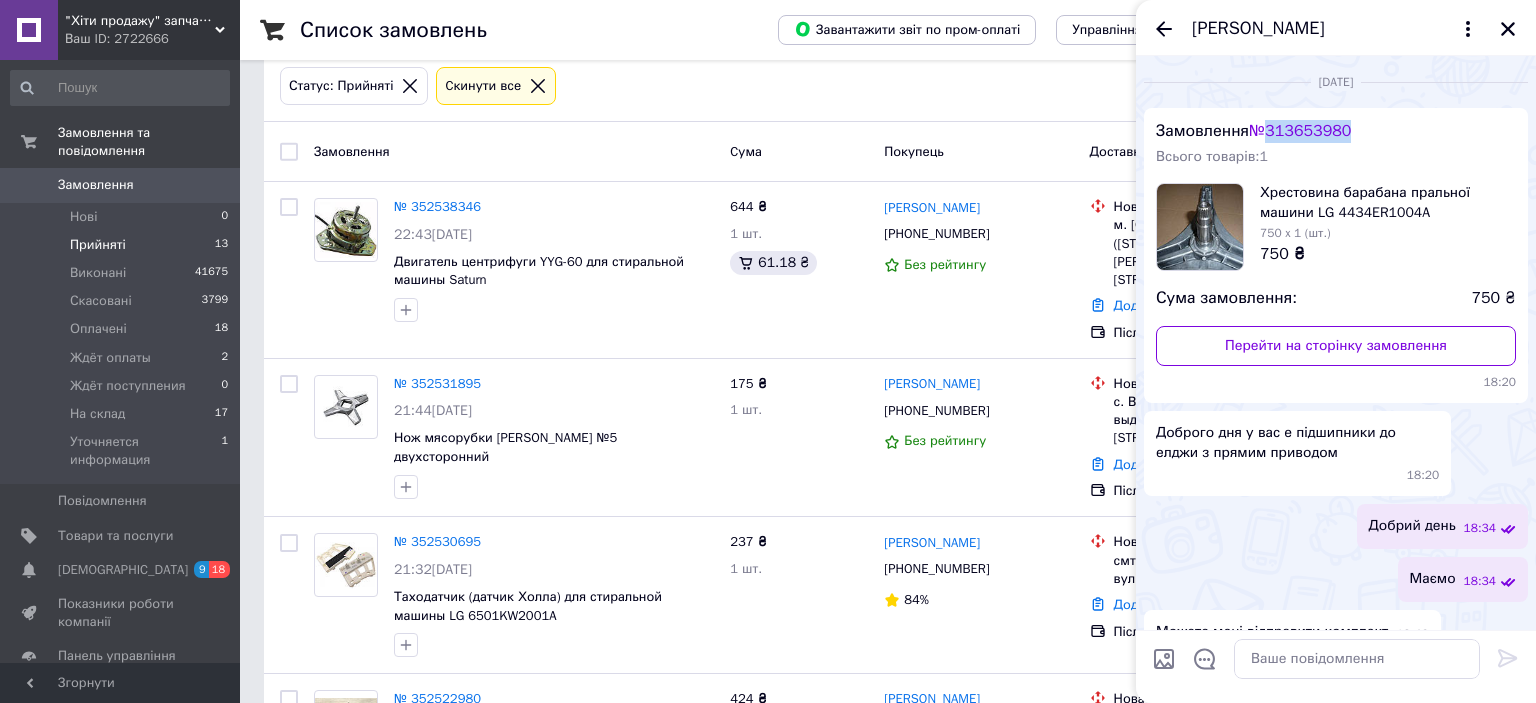 scroll, scrollTop: 0, scrollLeft: 0, axis: both 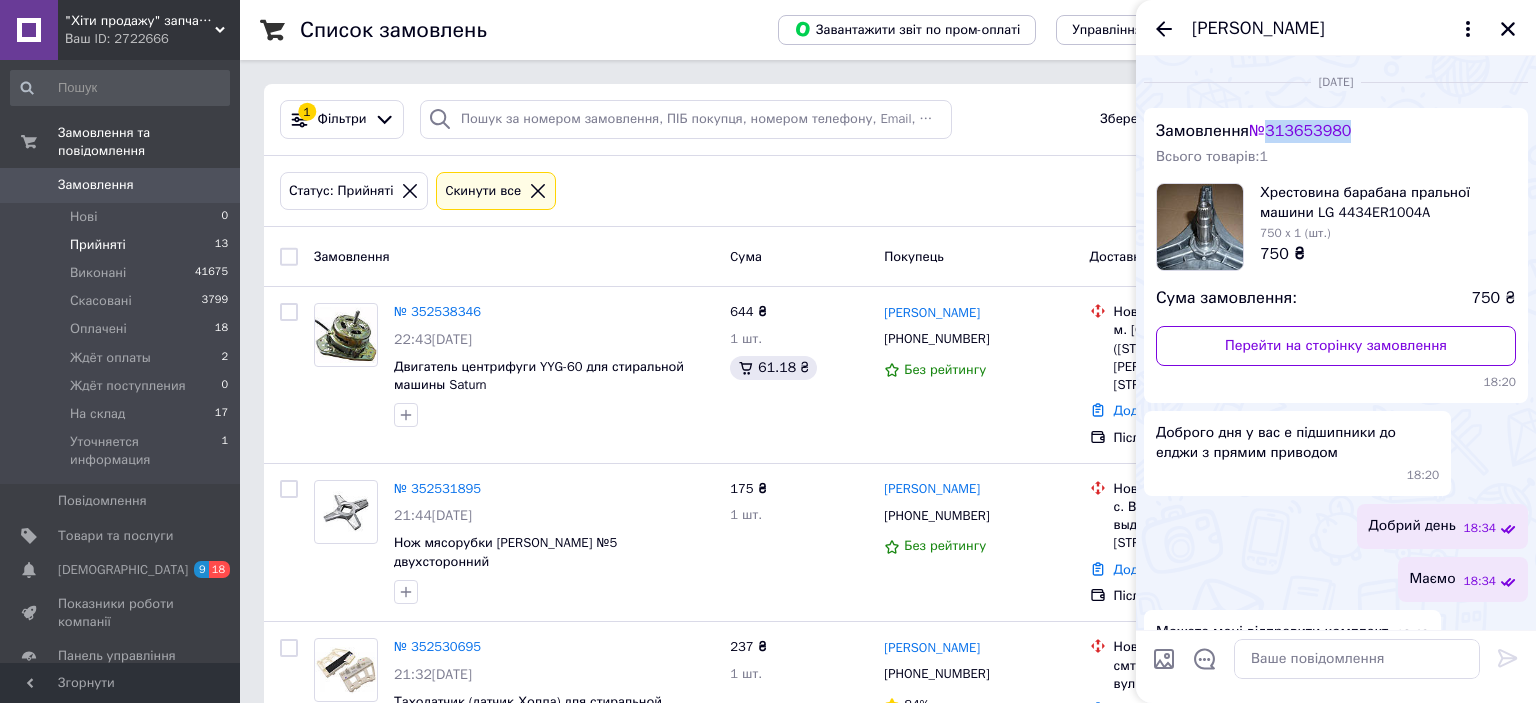 click 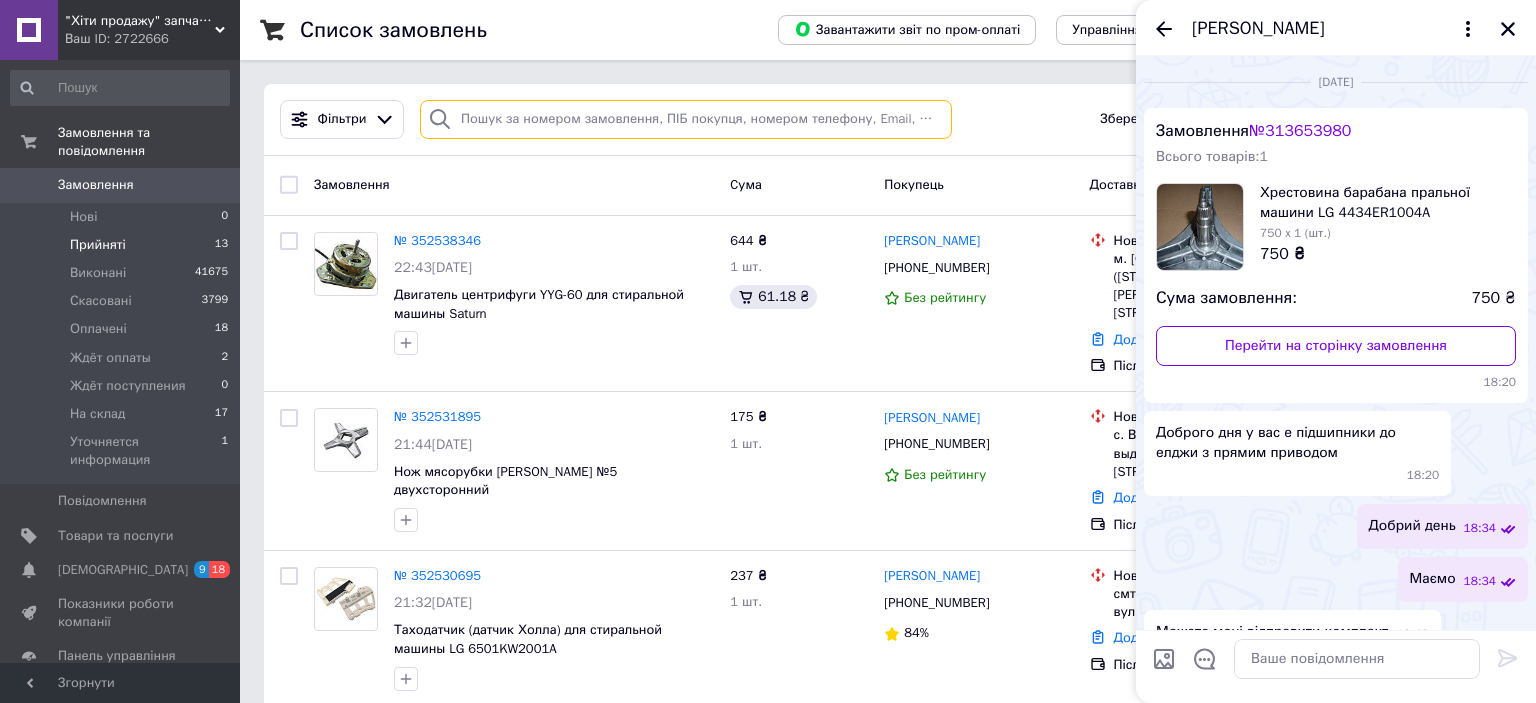 click at bounding box center (686, 119) 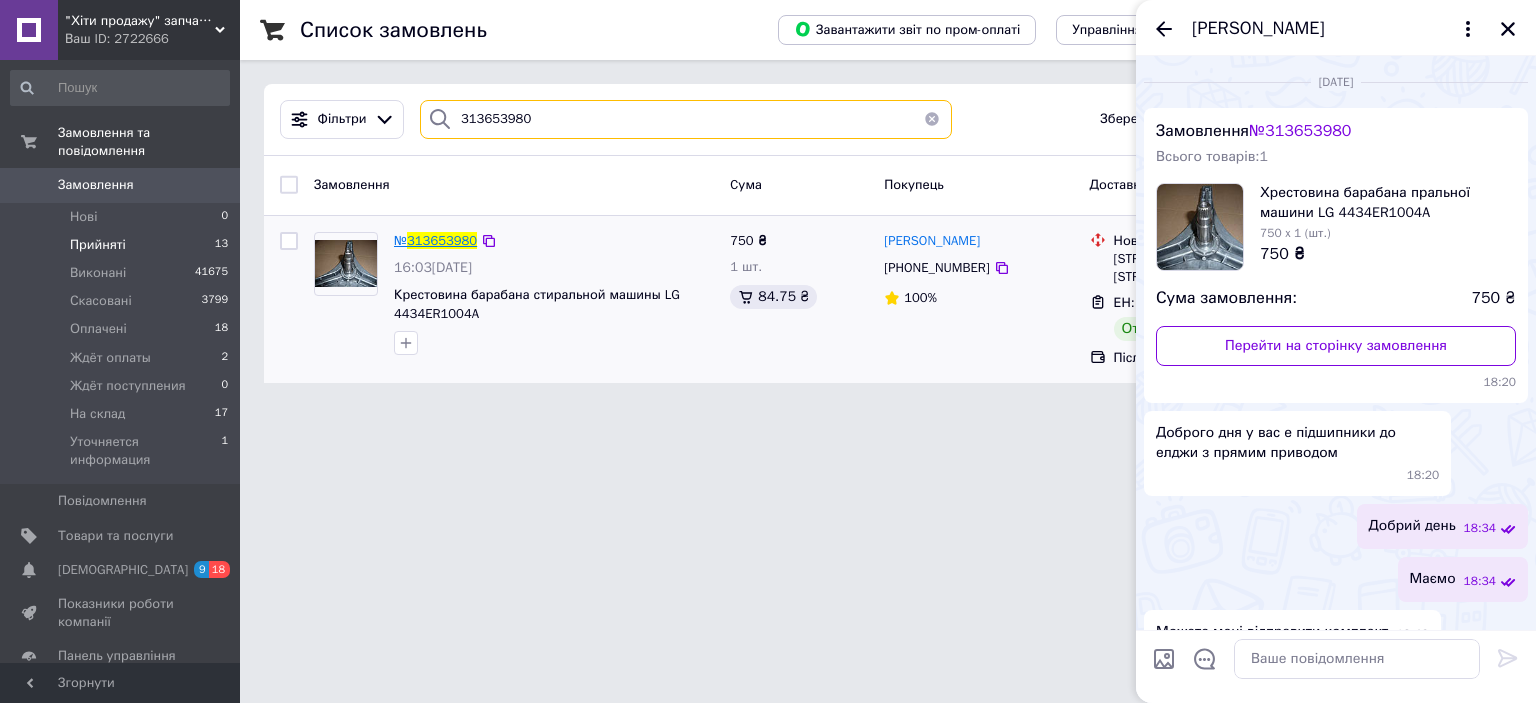 type on "313653980" 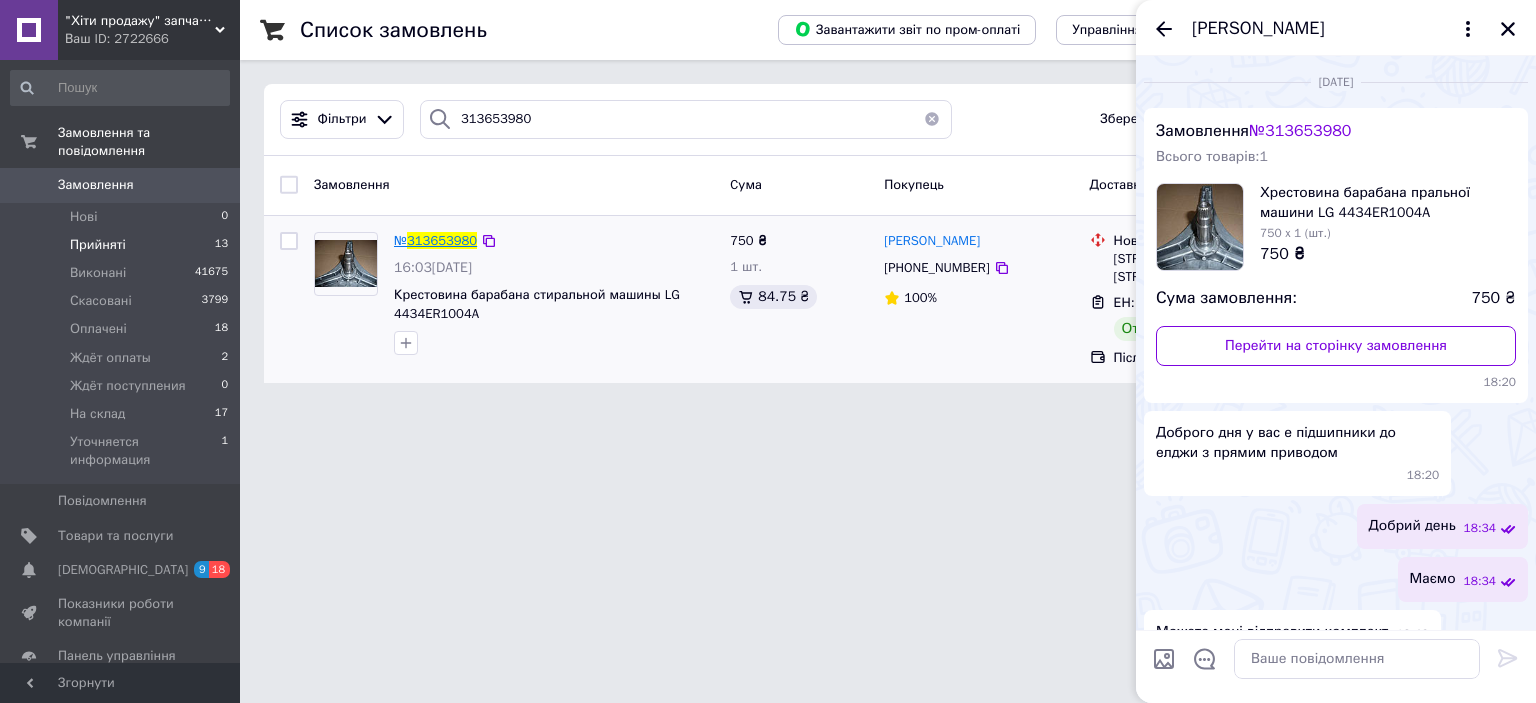 click on "313653980" at bounding box center [442, 240] 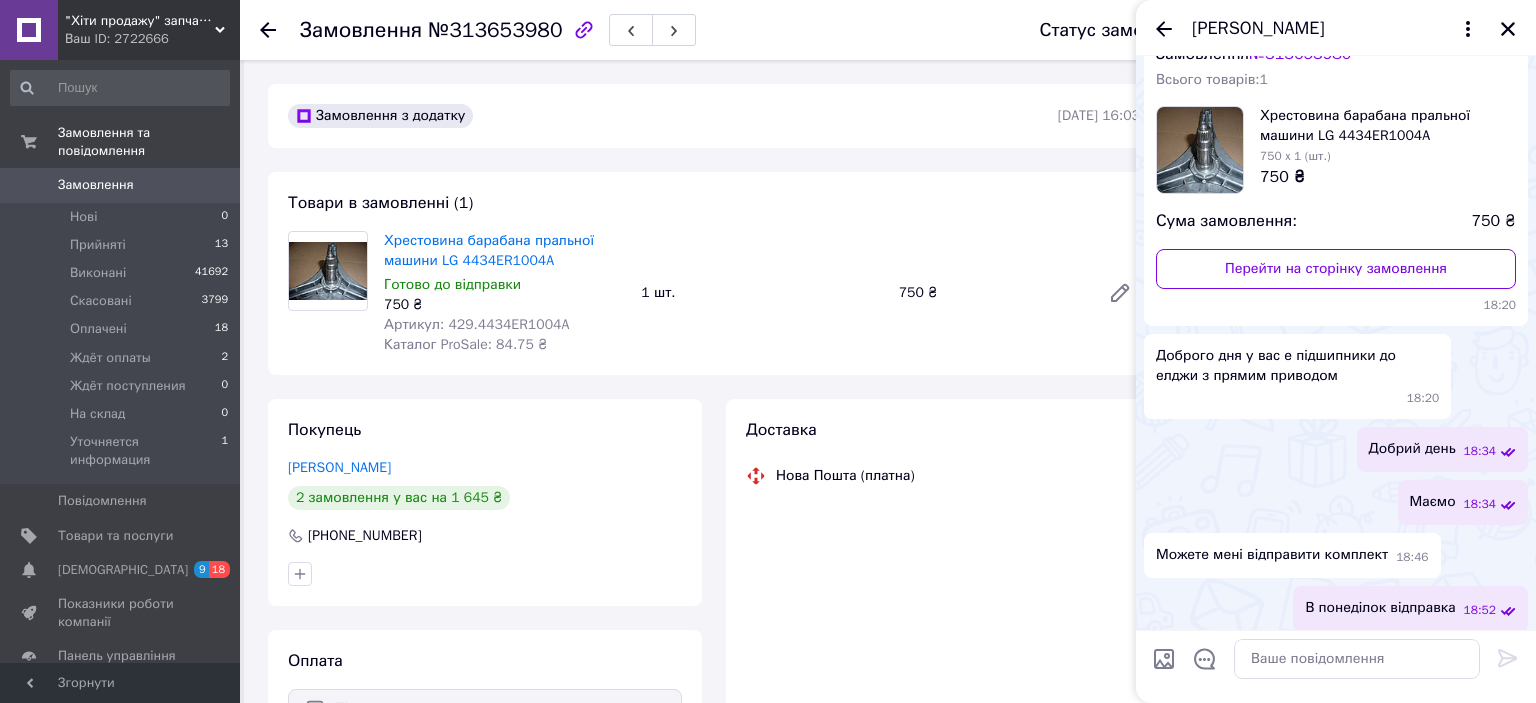 scroll, scrollTop: 139, scrollLeft: 0, axis: vertical 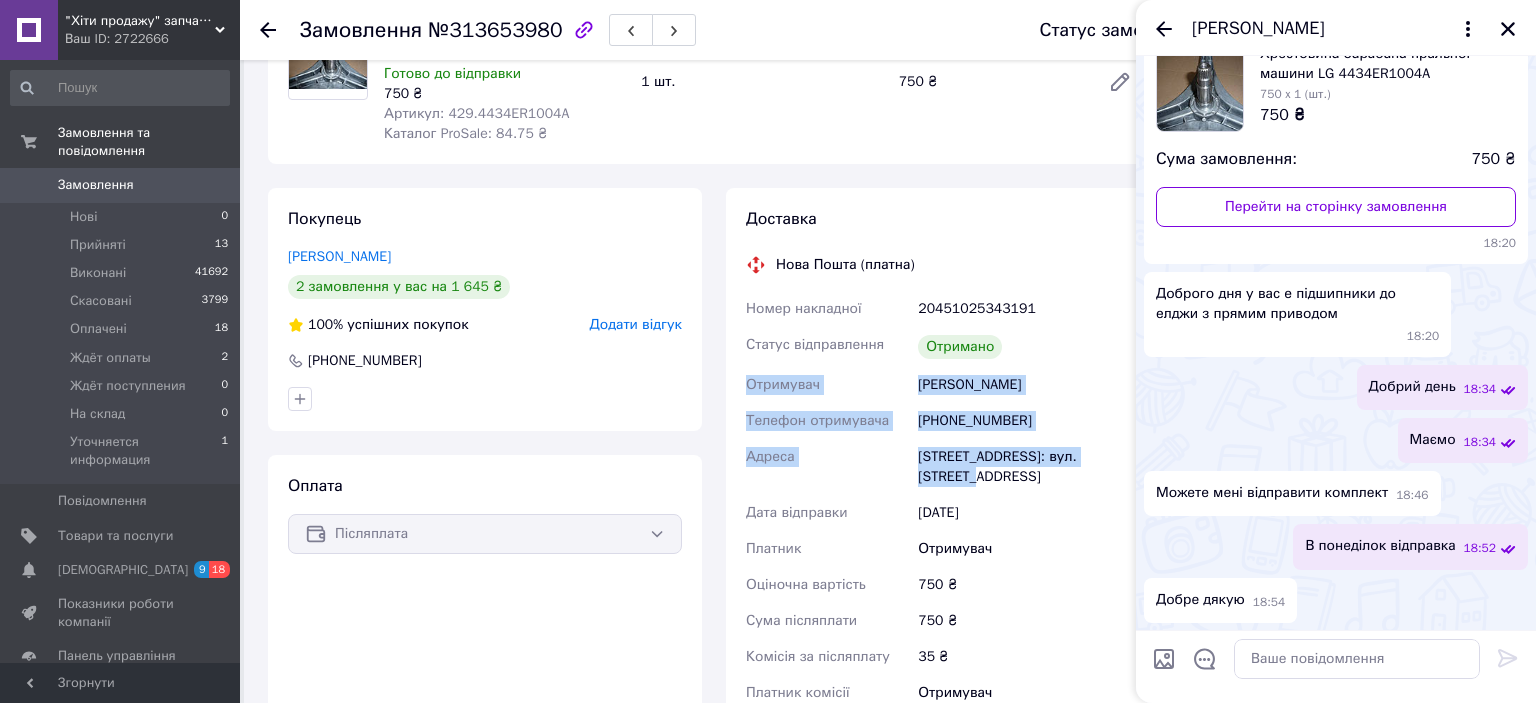 copy on "Отримувач Калабишка Мирослав Телефон отримувача +380974106465 Адреса Свалява, №1: вул. Чорновола, 5Б" 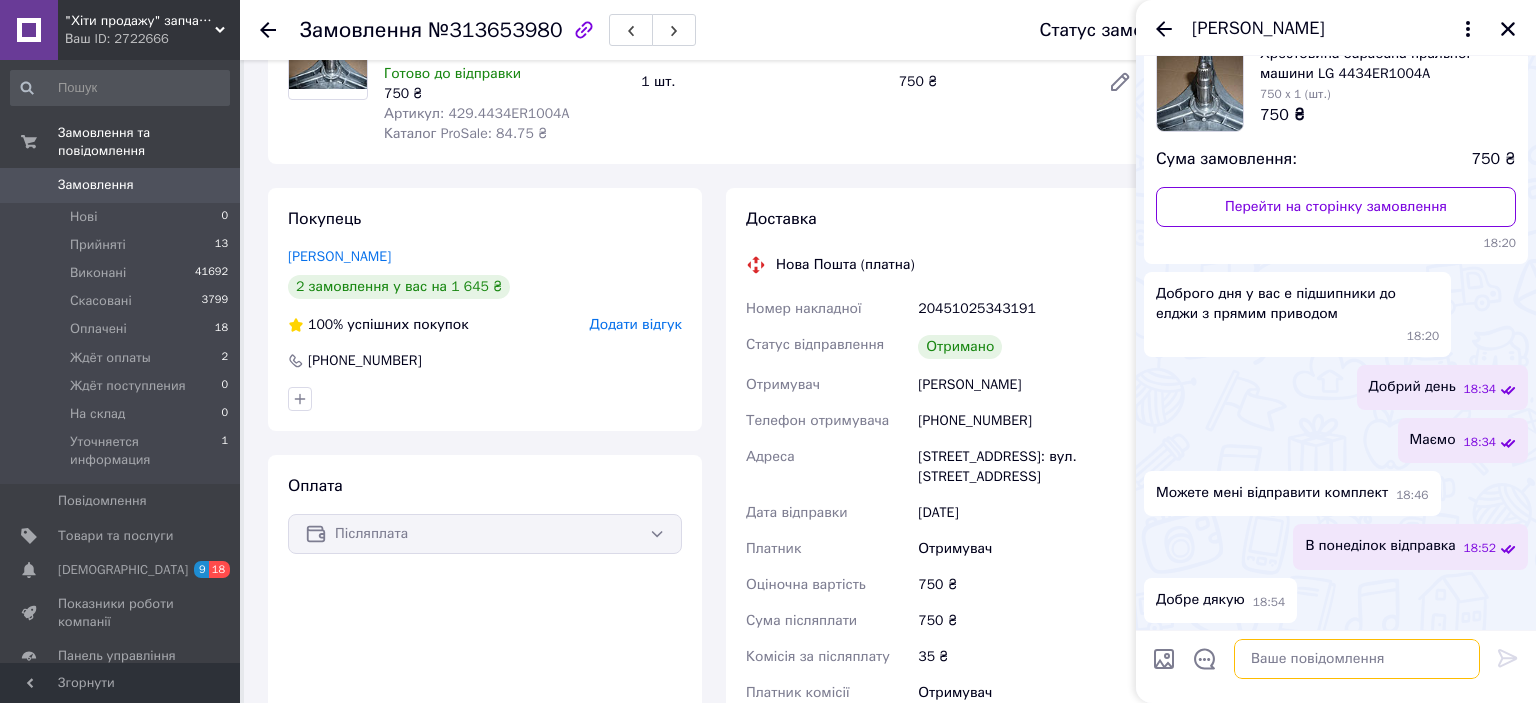 click at bounding box center (1357, 659) 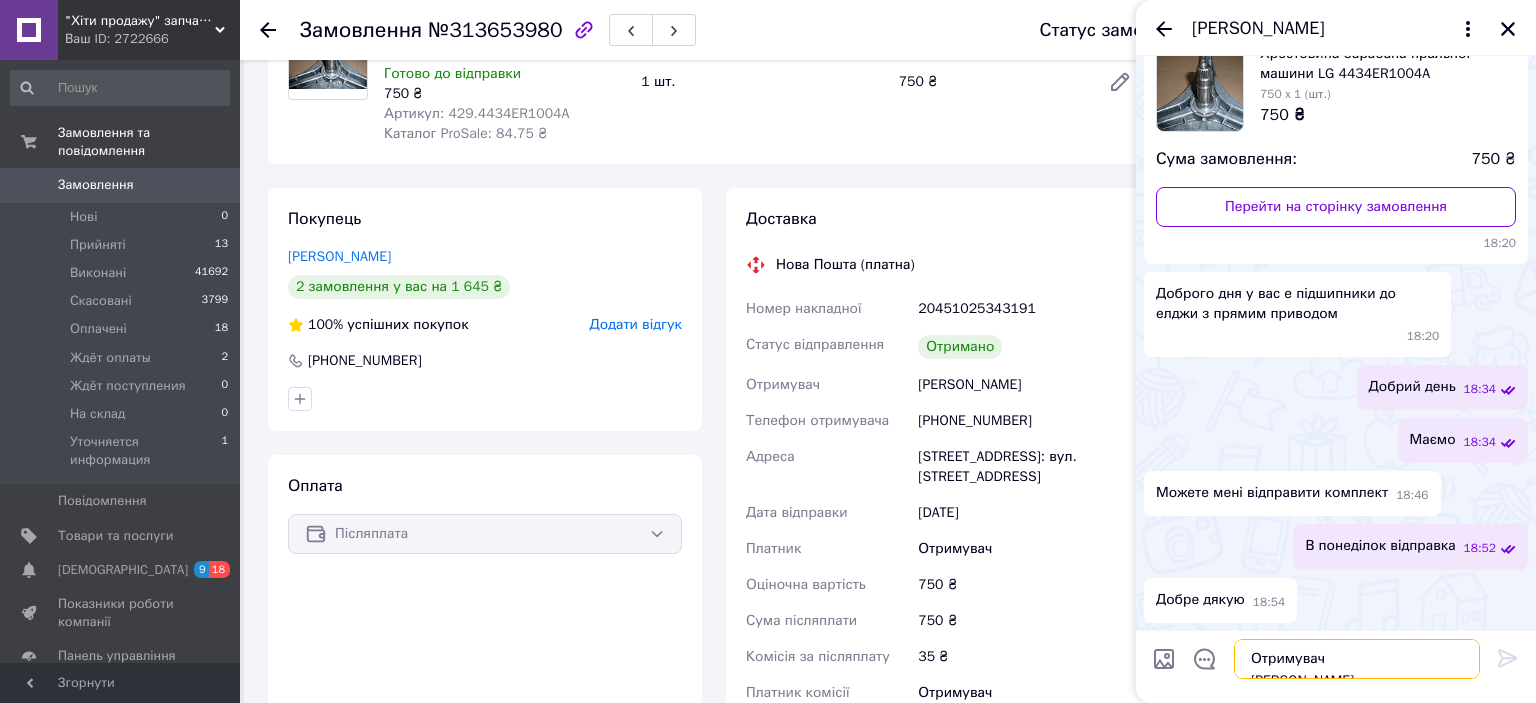 scroll, scrollTop: 46, scrollLeft: 0, axis: vertical 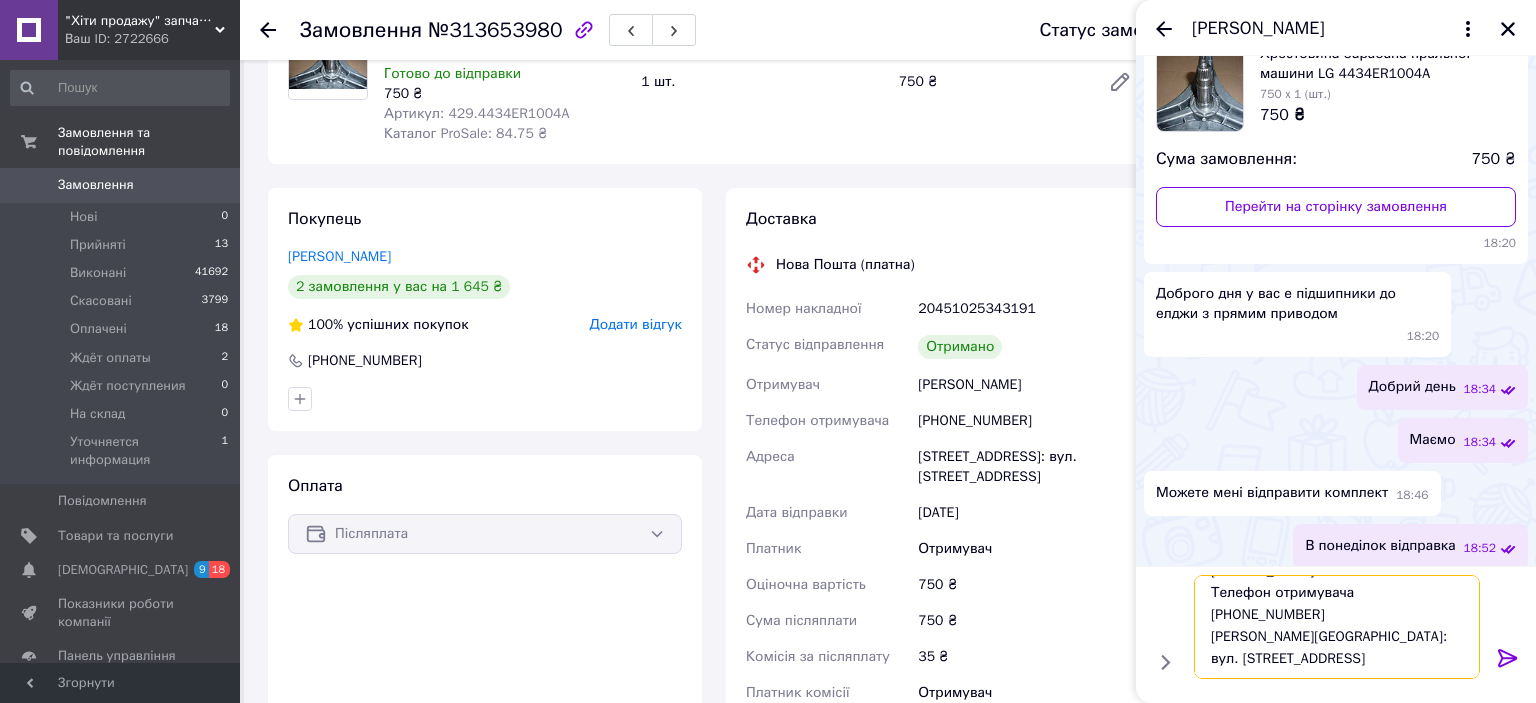 type on "Отримувач
Калабишка Мирослав
Телефон отримувача
+380974106465
Адреса
Свалява, №1: вул. Чорновола, 5Б" 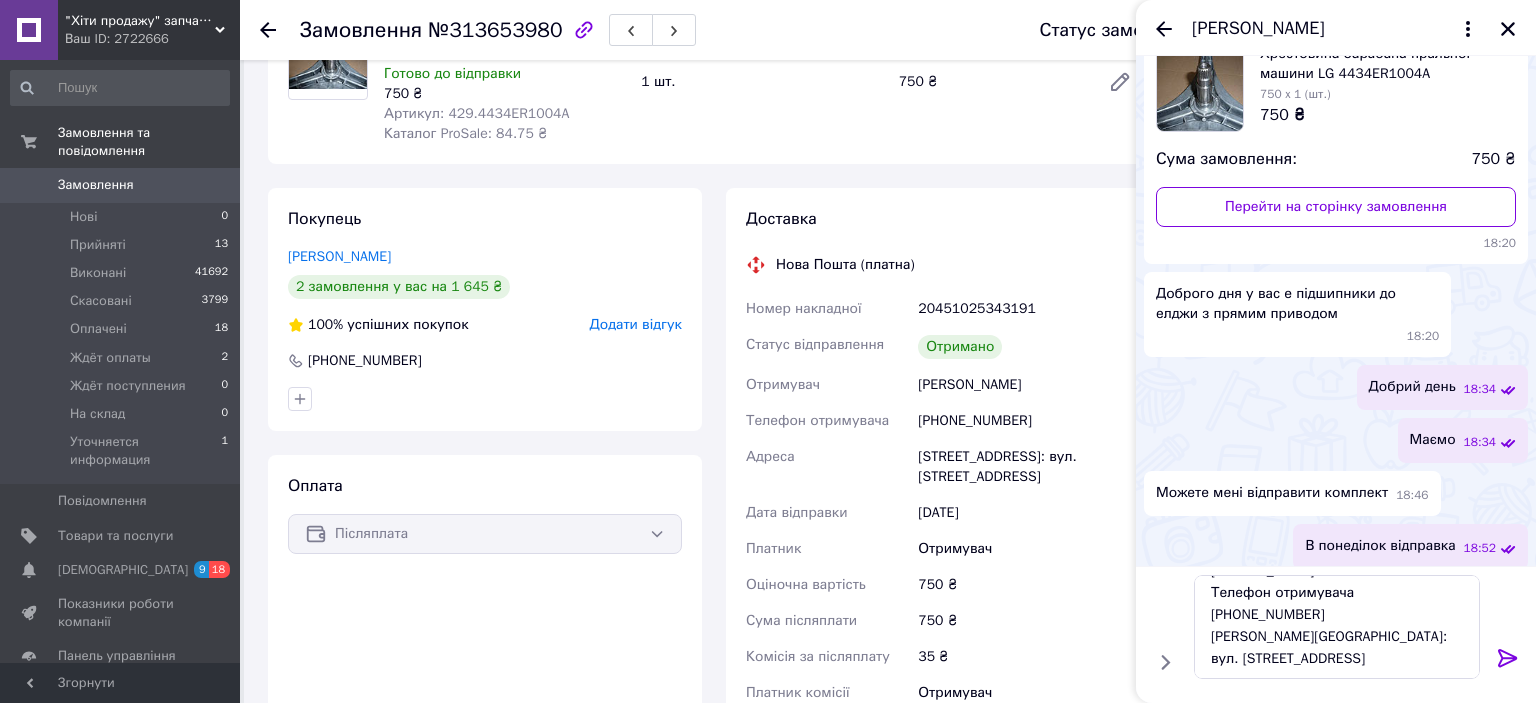 type 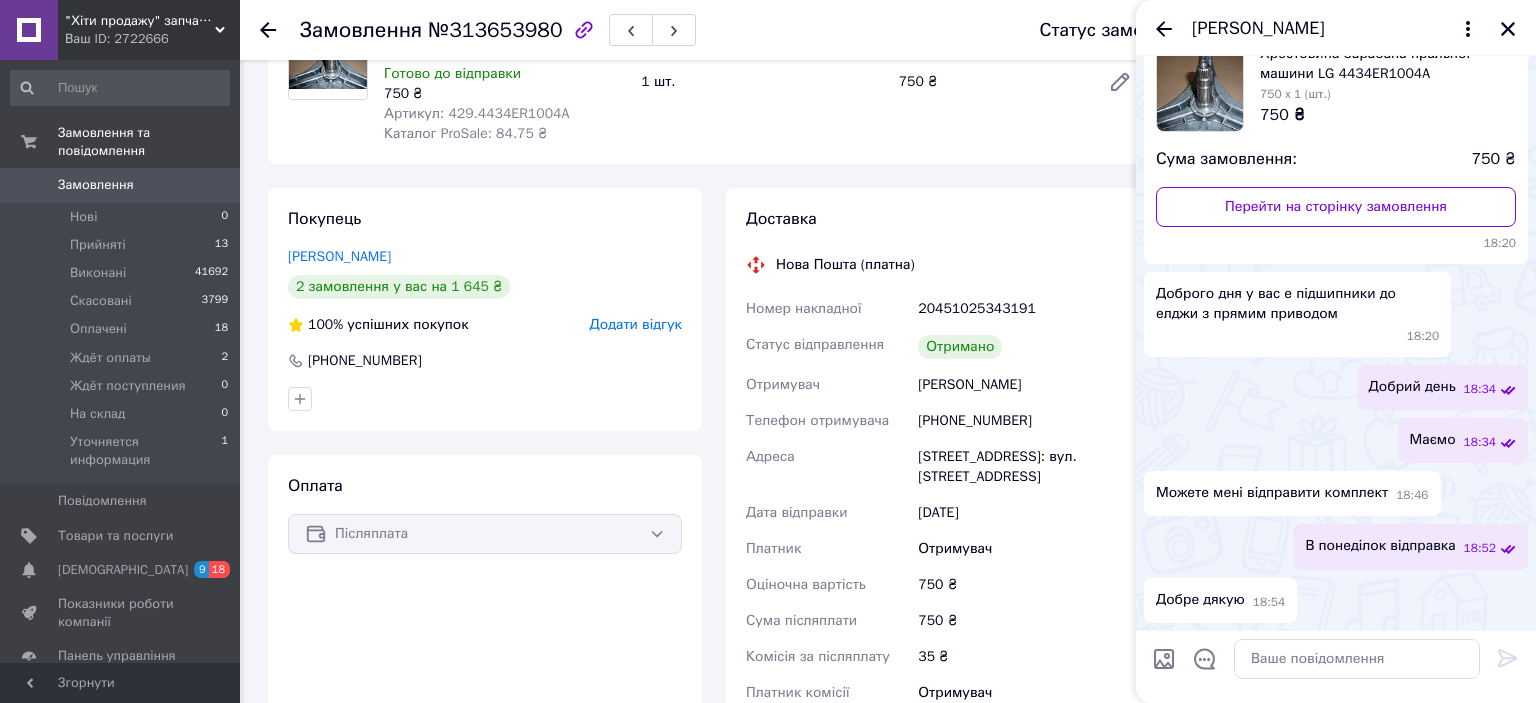 scroll, scrollTop: 0, scrollLeft: 0, axis: both 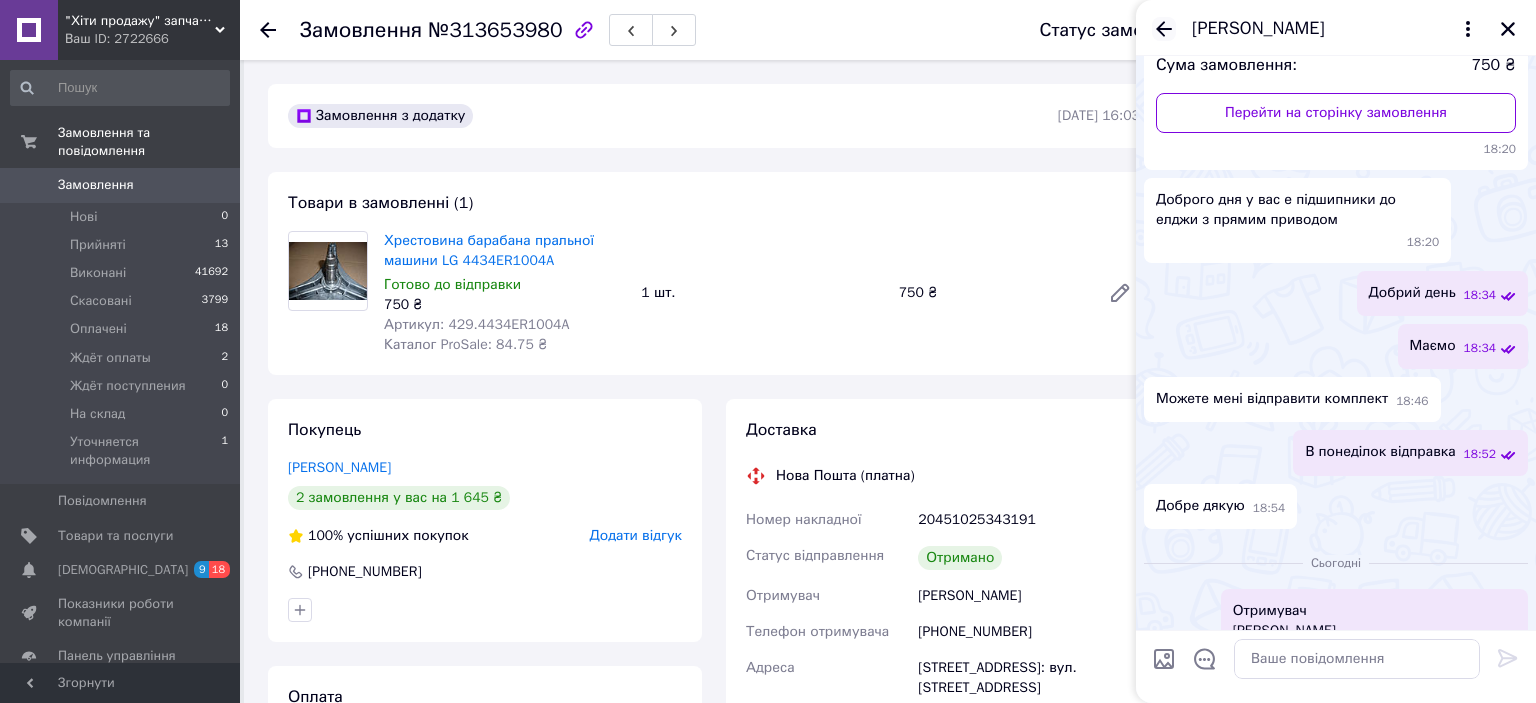 click 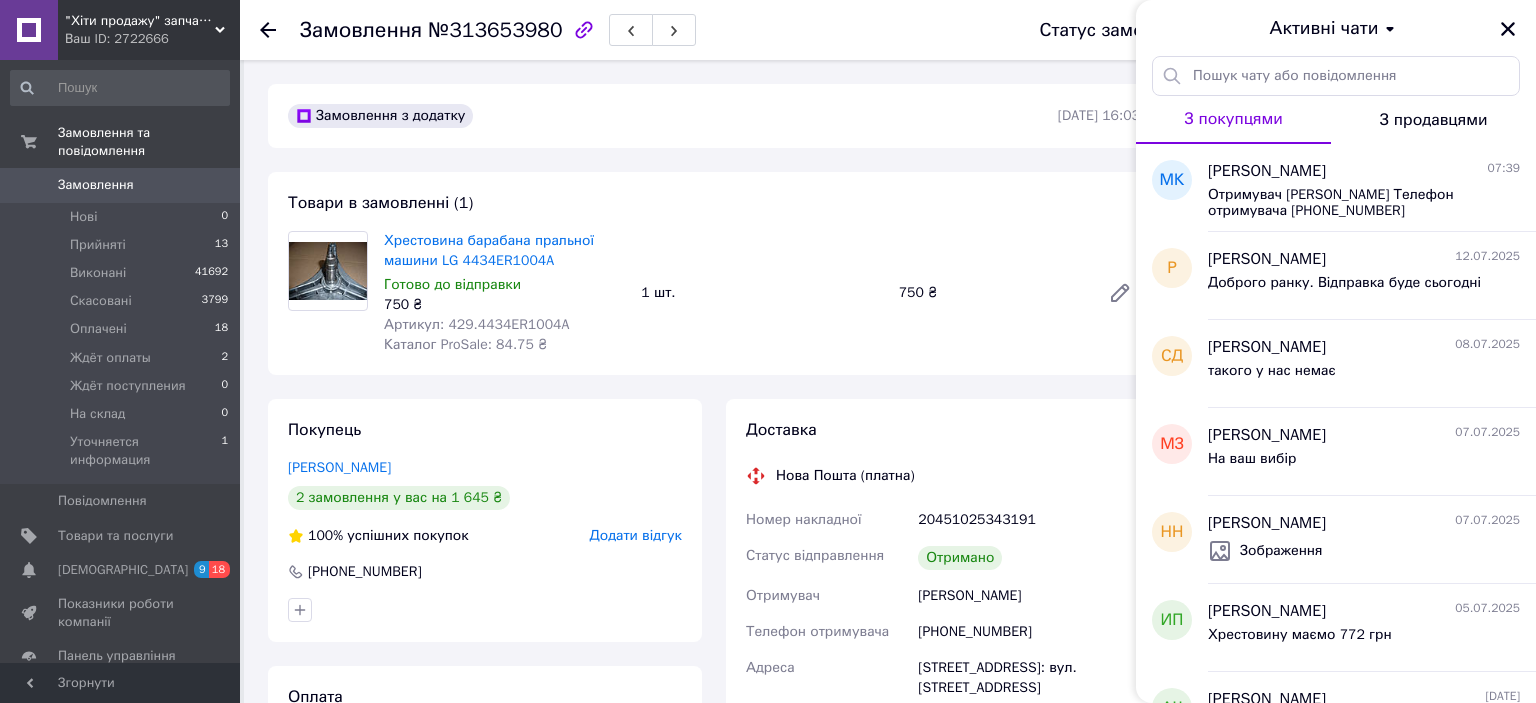 drag, startPoint x: 1502, startPoint y: 32, endPoint x: 1495, endPoint y: 64, distance: 32.75668 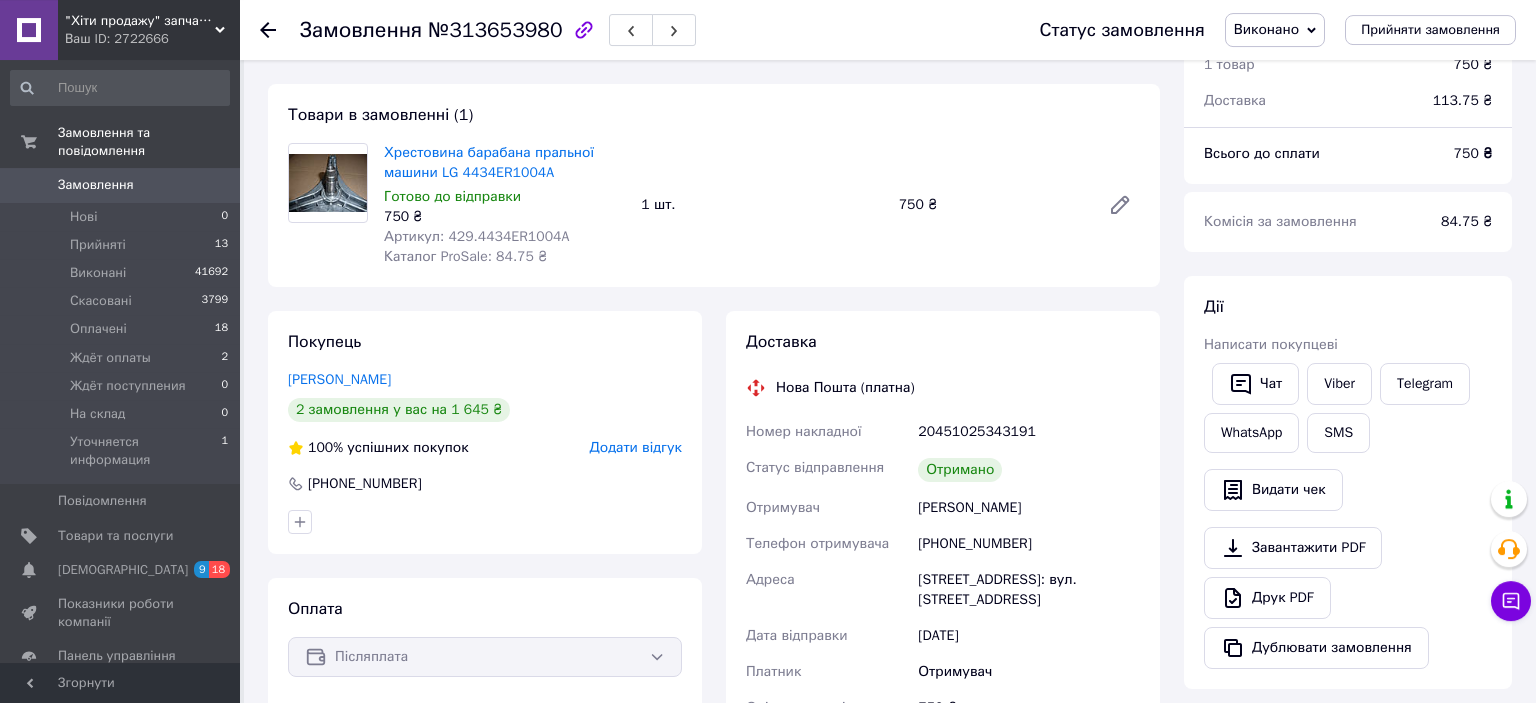 scroll, scrollTop: 211, scrollLeft: 0, axis: vertical 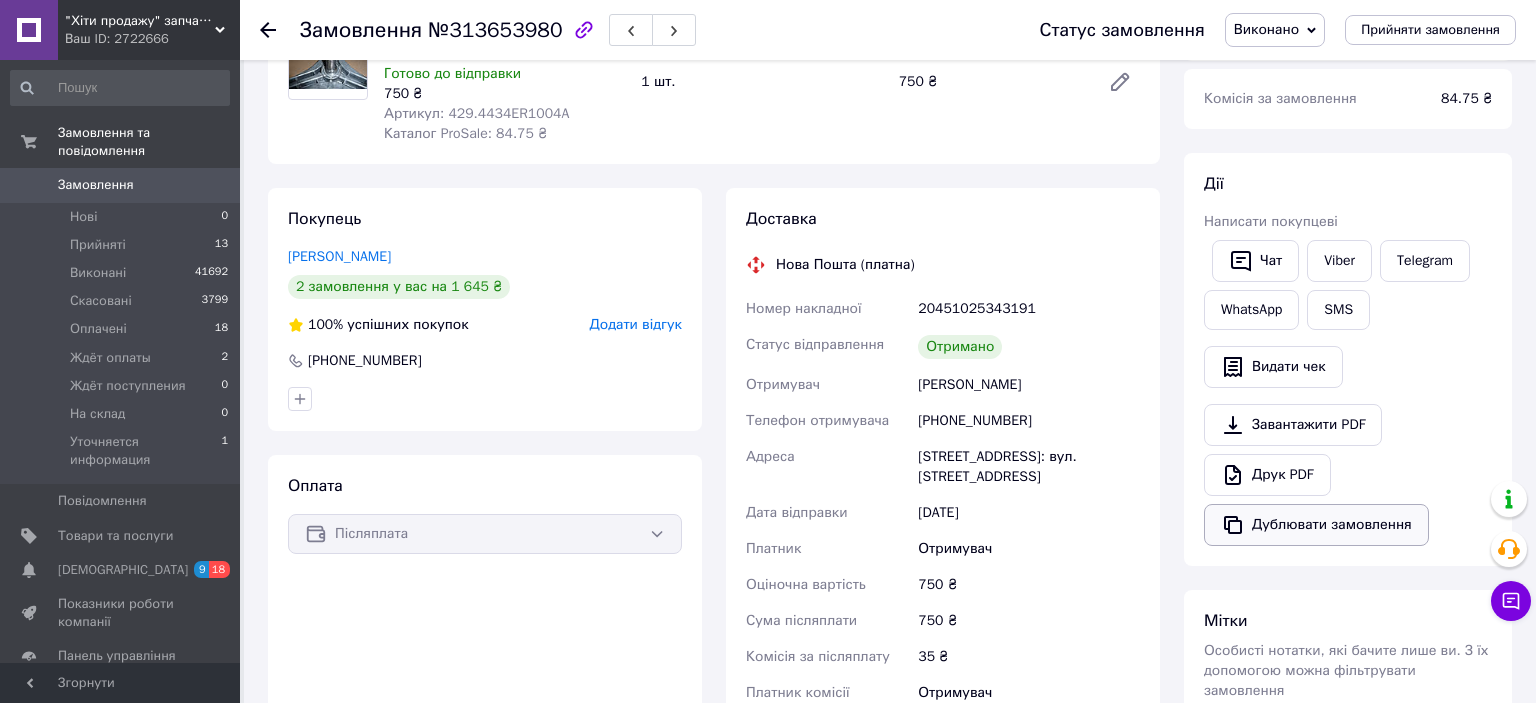 click on "Дублювати замовлення" at bounding box center (1316, 525) 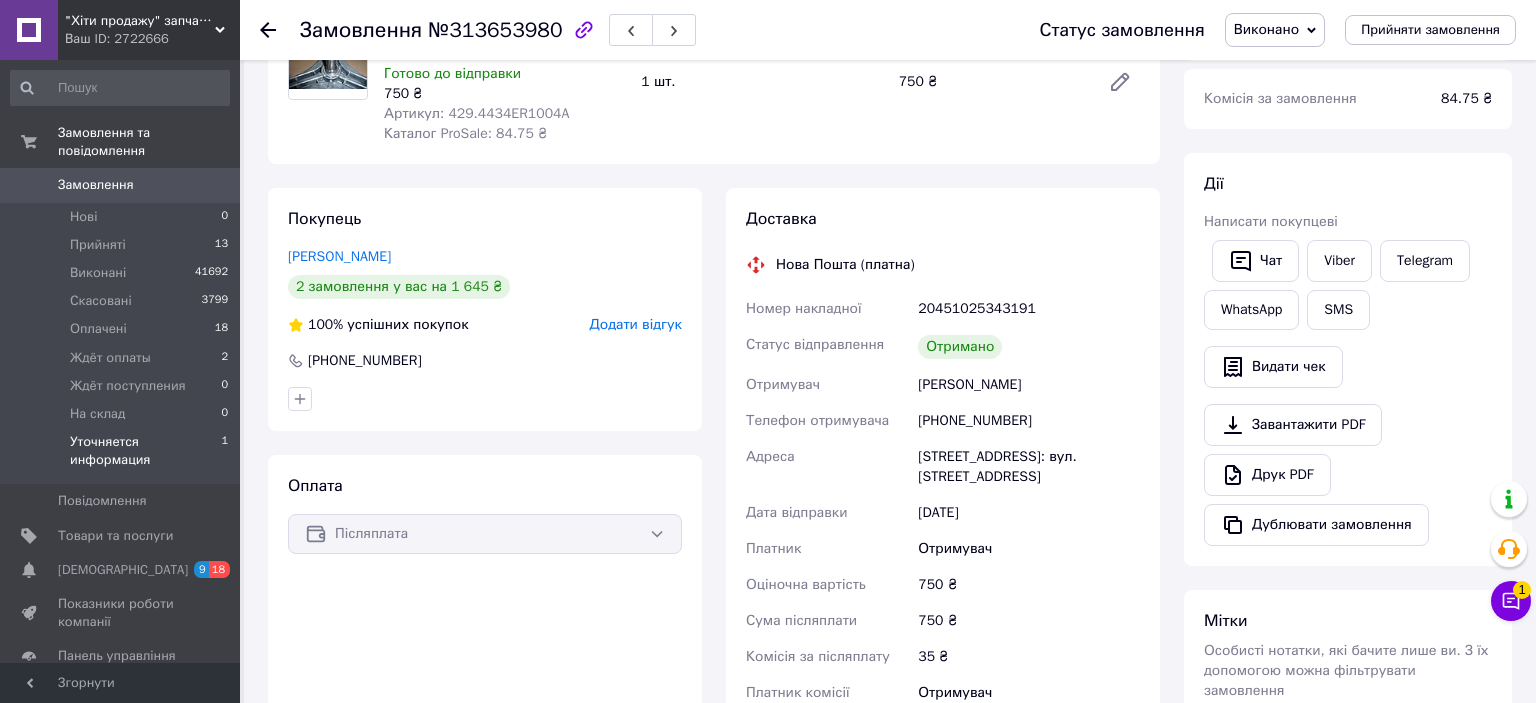 click on "Уточняется информация" at bounding box center [145, 451] 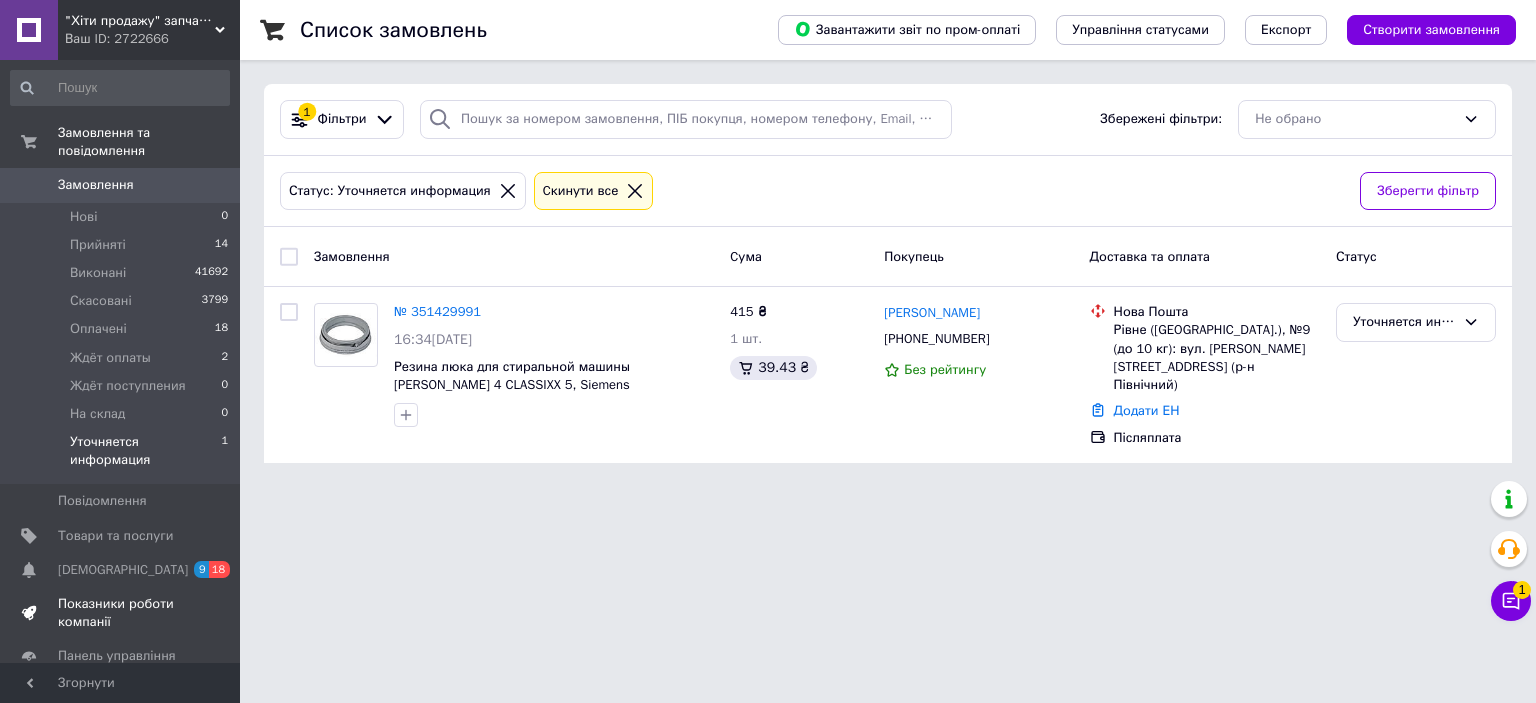 click on "Показники роботи компанії" at bounding box center [121, 613] 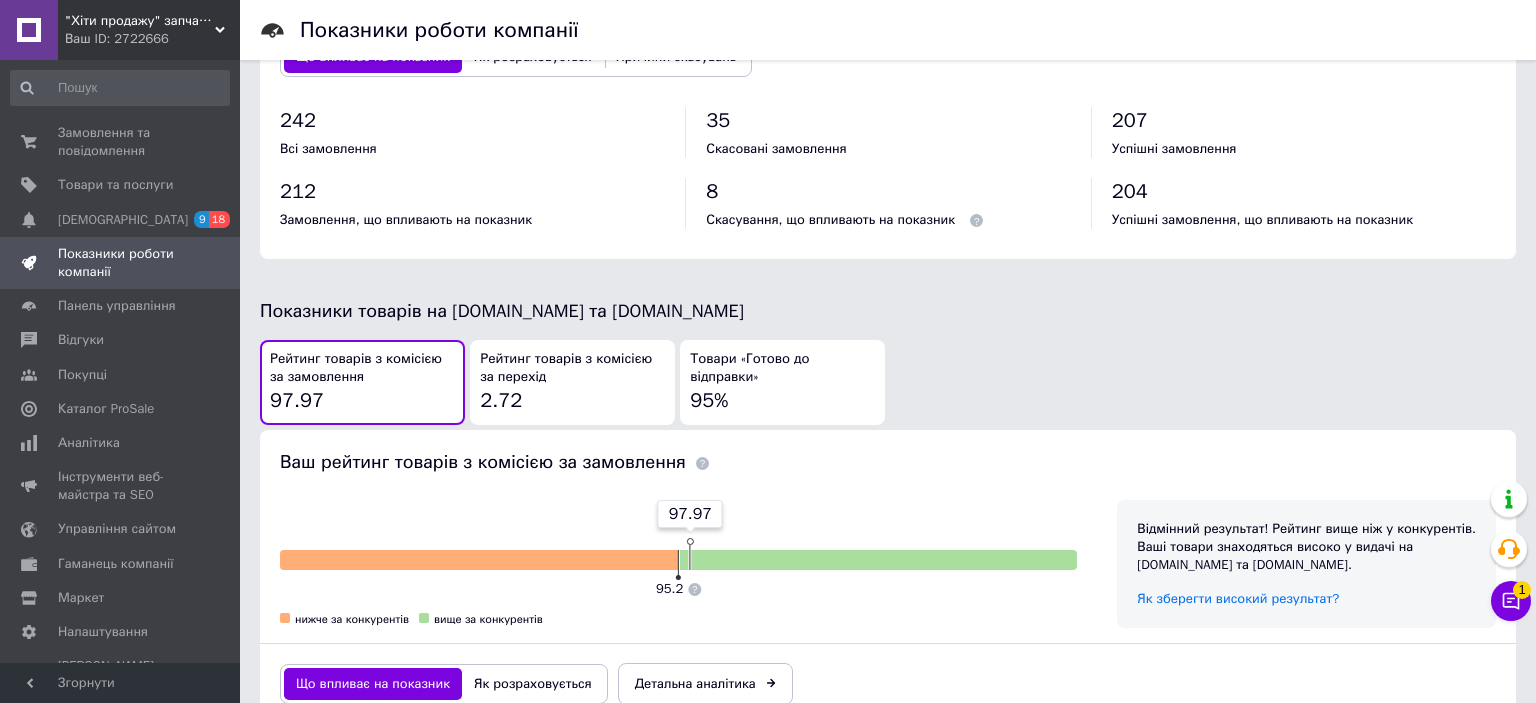 scroll, scrollTop: 950, scrollLeft: 0, axis: vertical 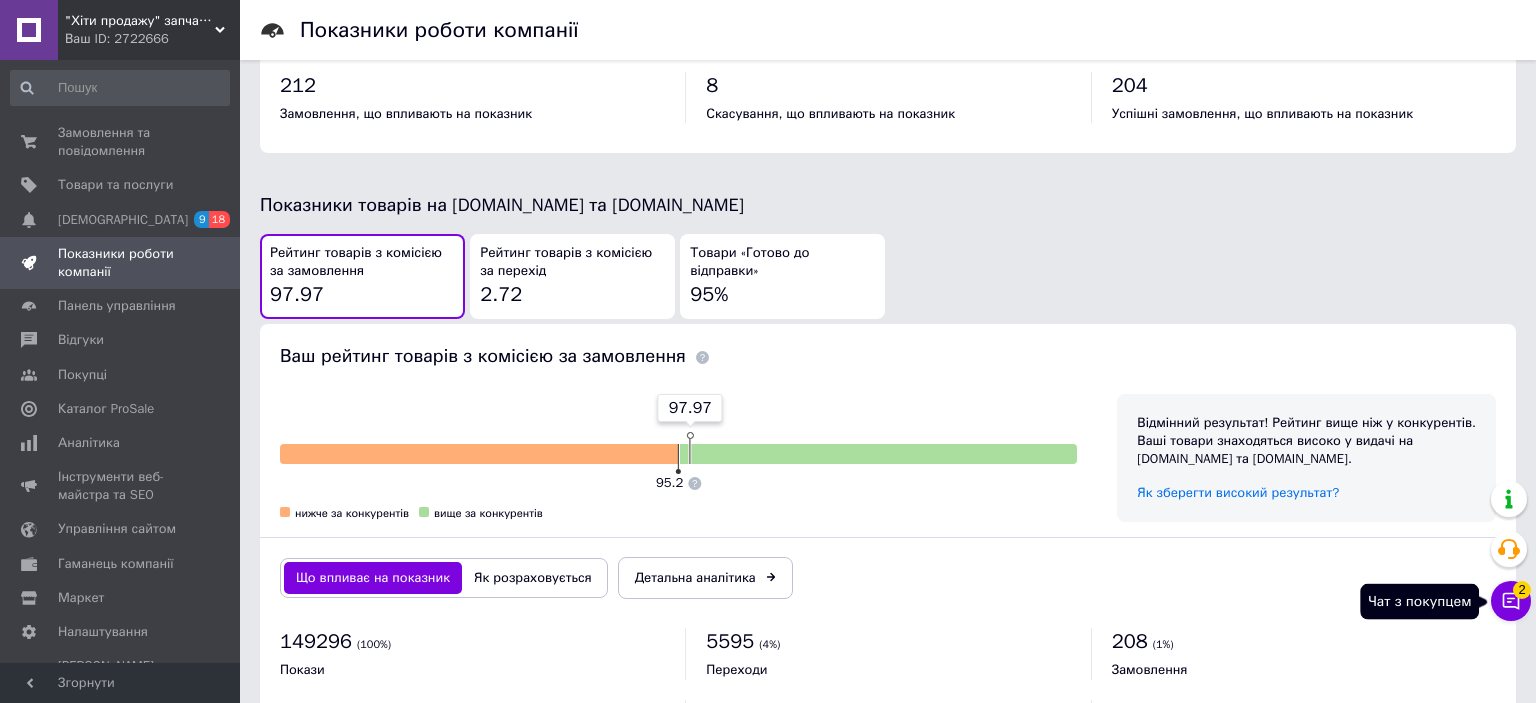 click on "Чат з покупцем 2" at bounding box center (1511, 601) 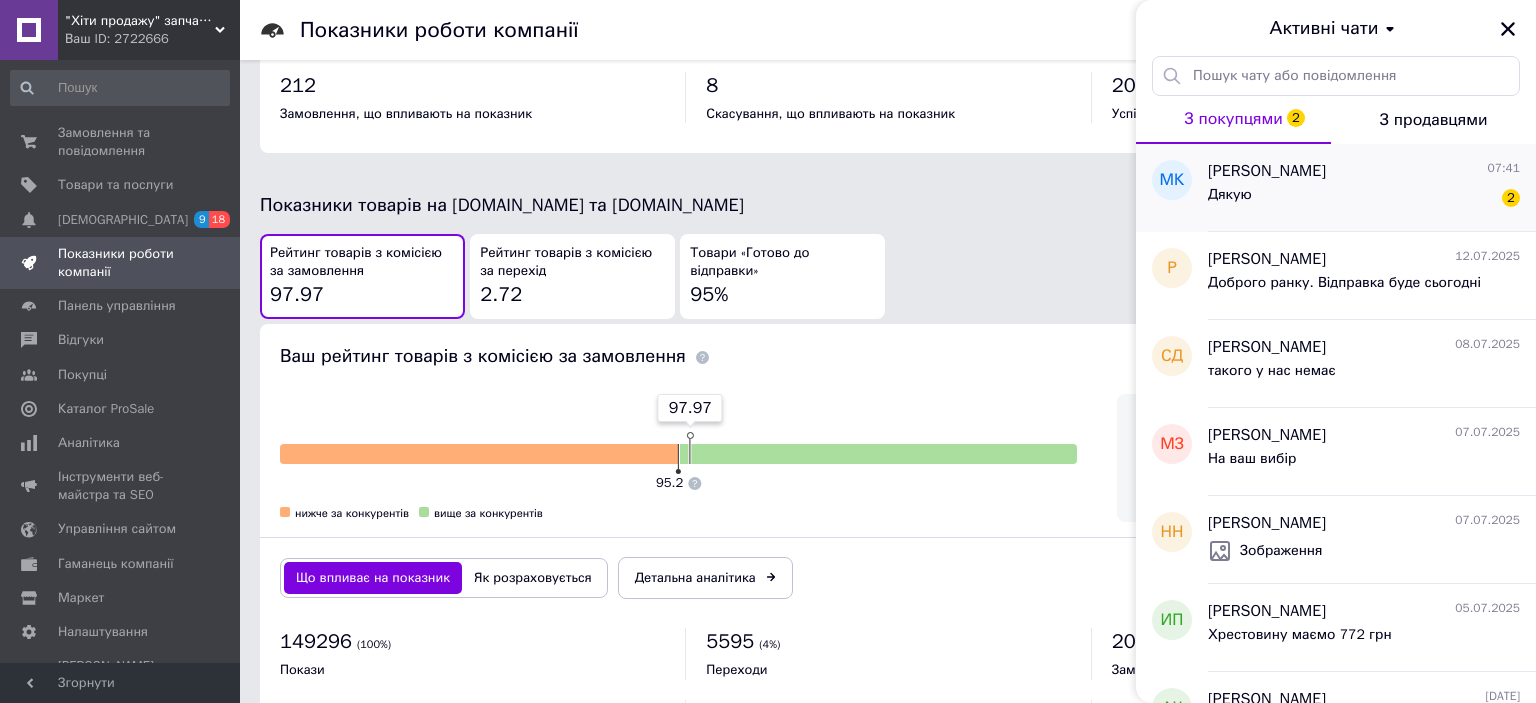 click on "Дякую 2" at bounding box center [1364, 199] 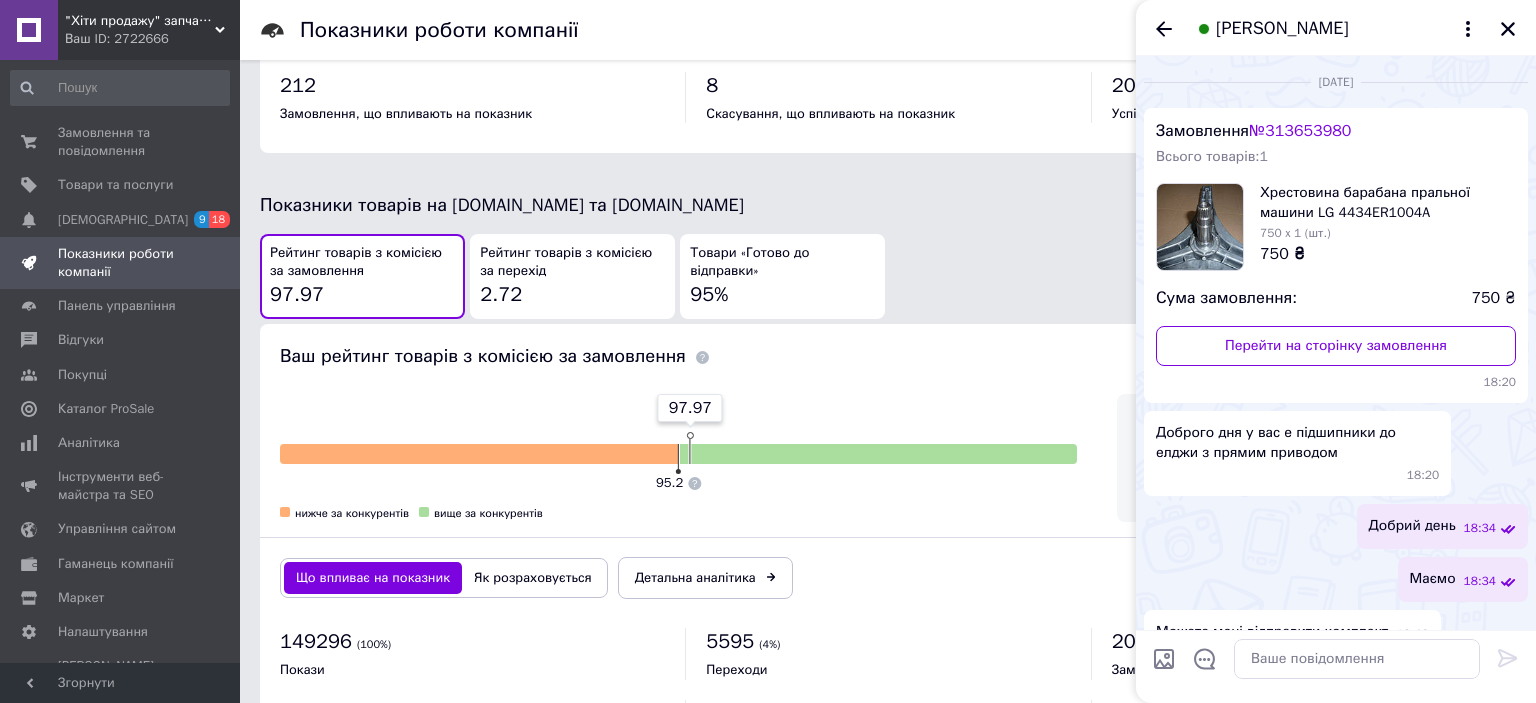 scroll, scrollTop: 486, scrollLeft: 0, axis: vertical 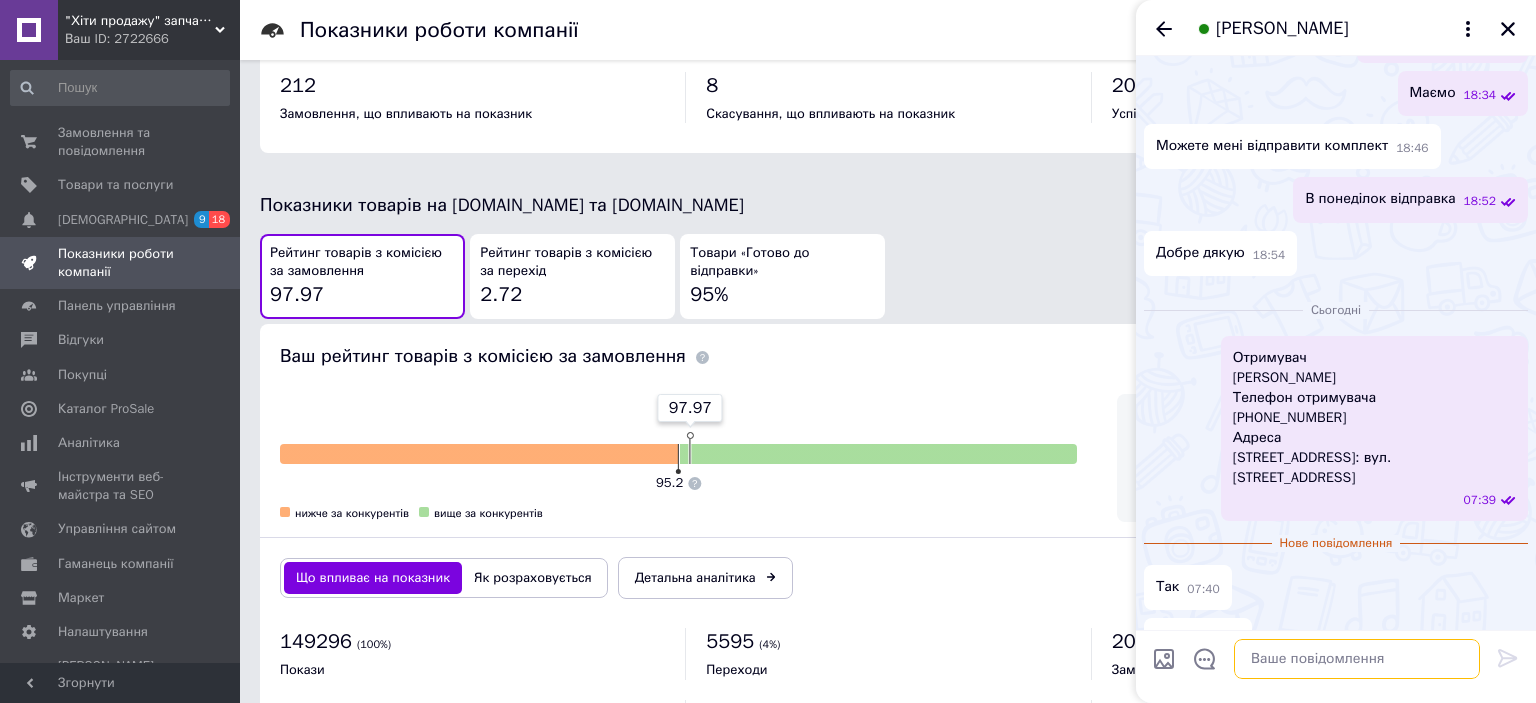 click at bounding box center [1357, 659] 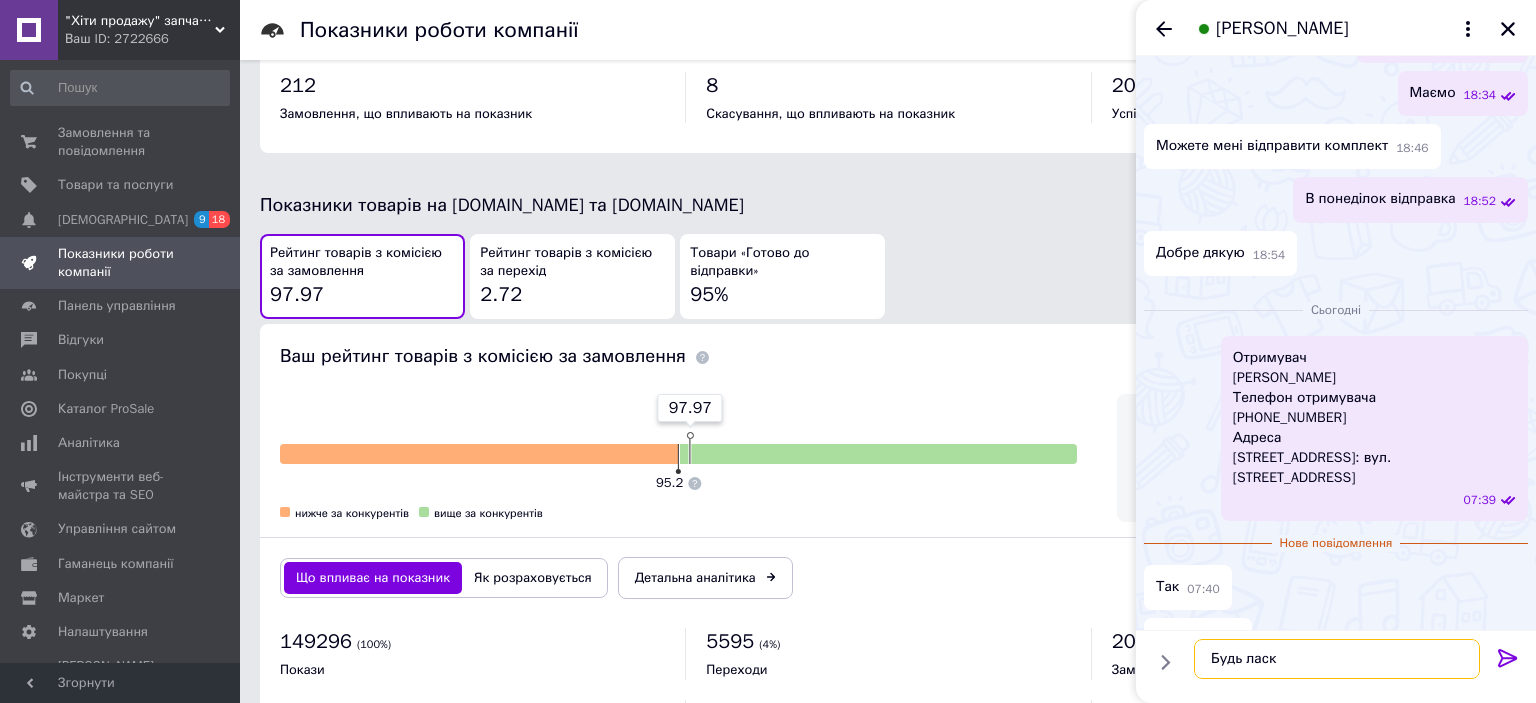 type on "Будь ласка" 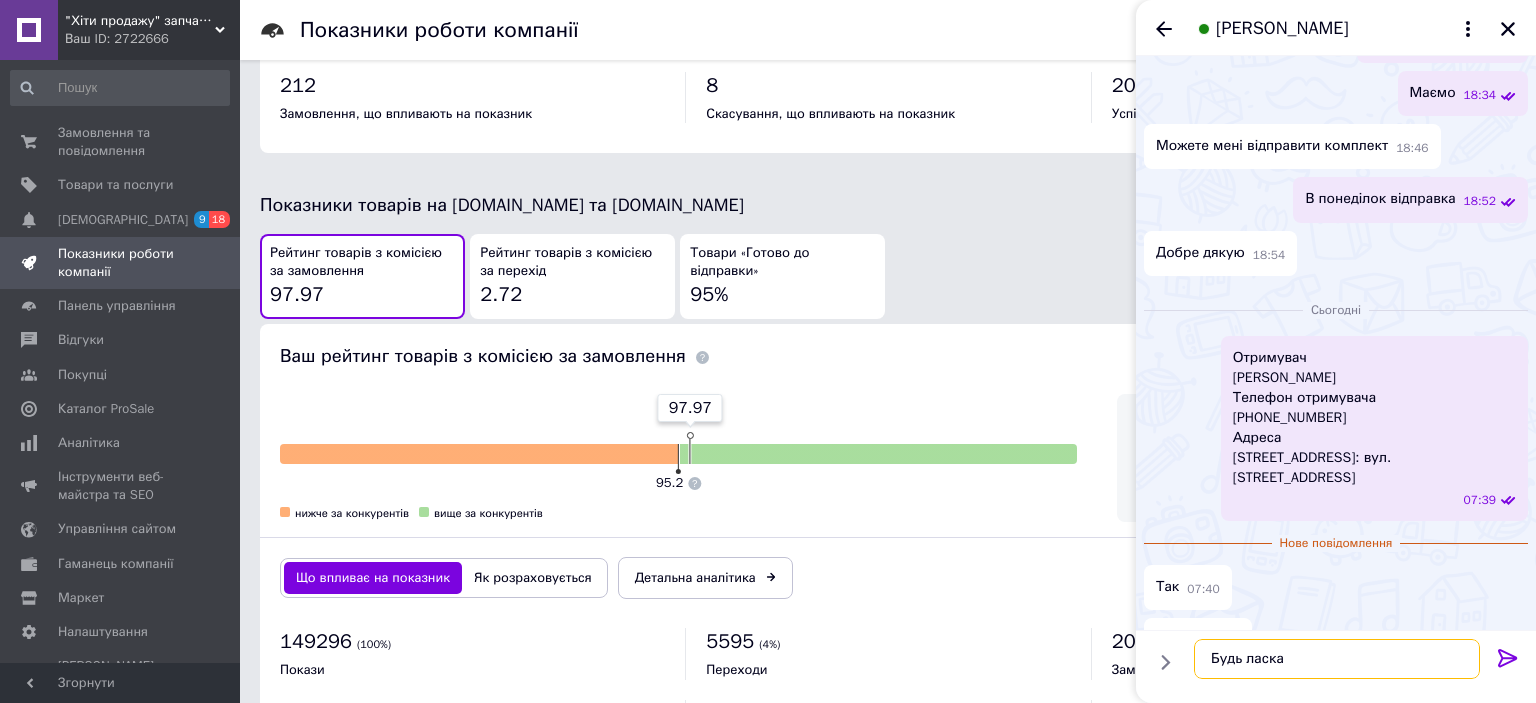 type 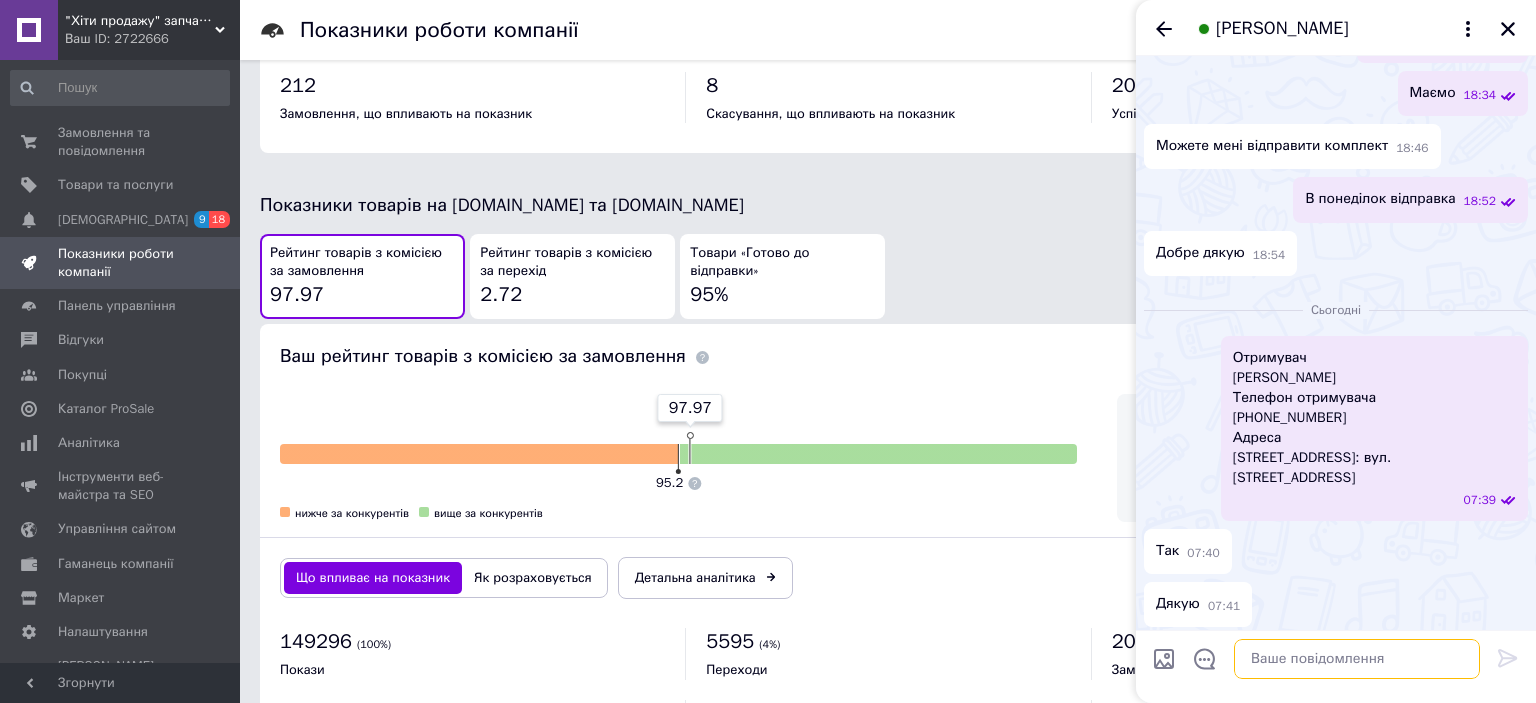 scroll, scrollTop: 502, scrollLeft: 0, axis: vertical 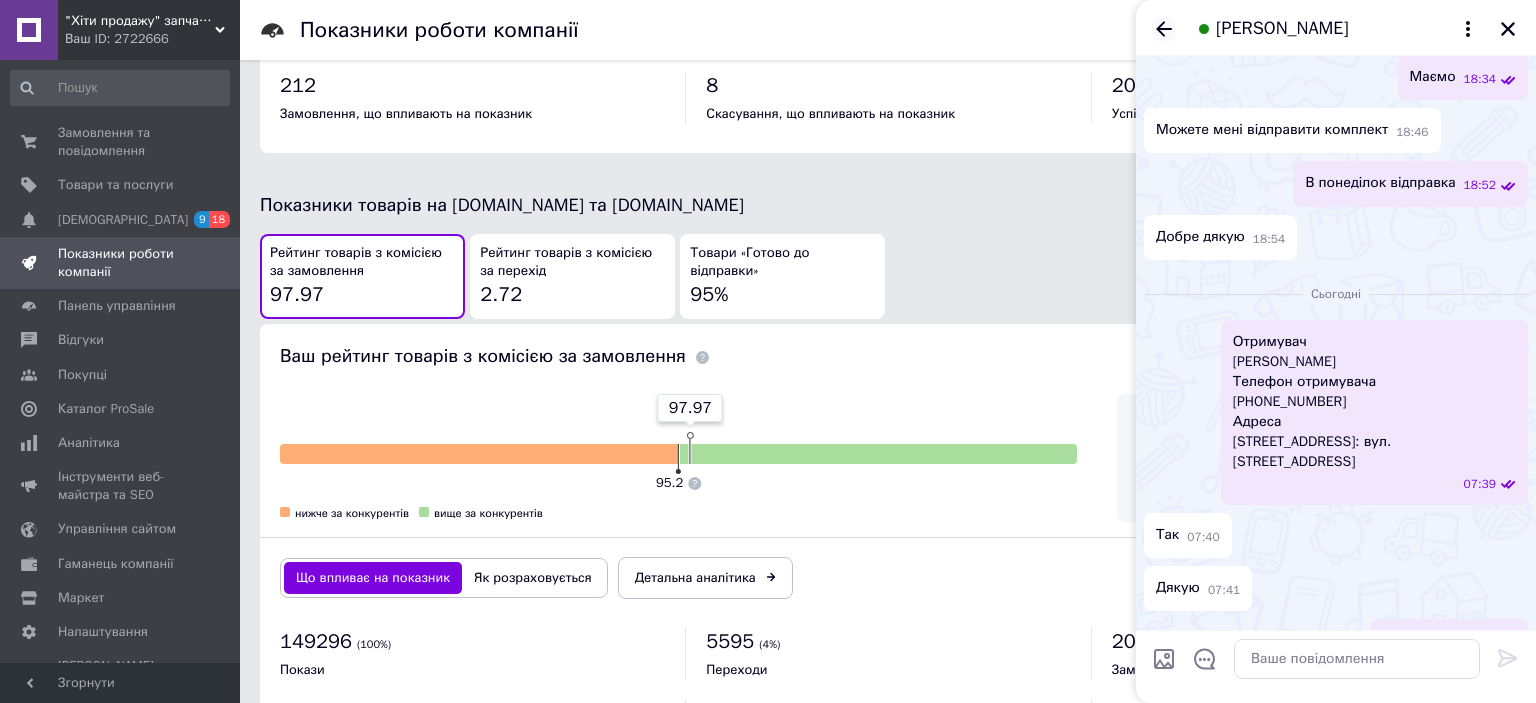 click 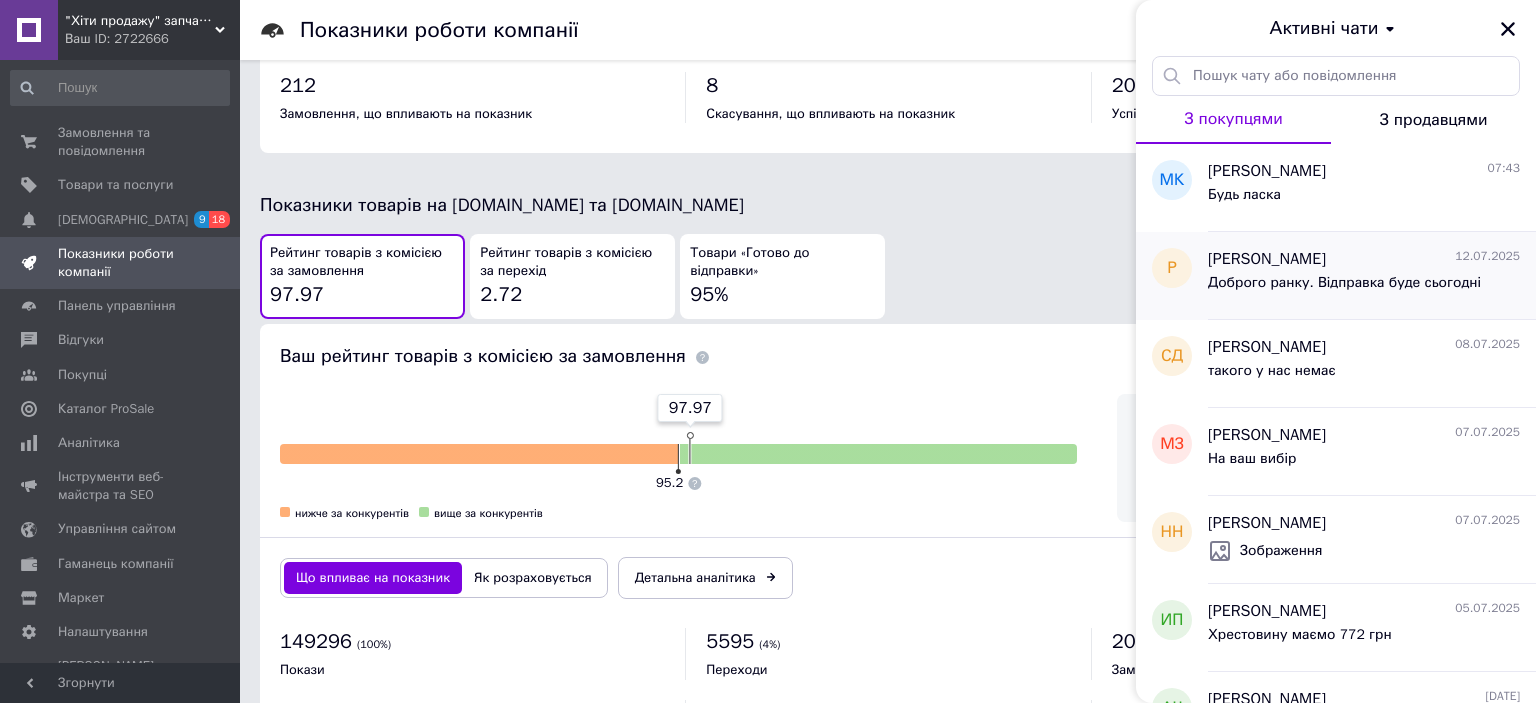 click on "Доброго ранку. Відправка буде сьогодні" at bounding box center [1344, 283] 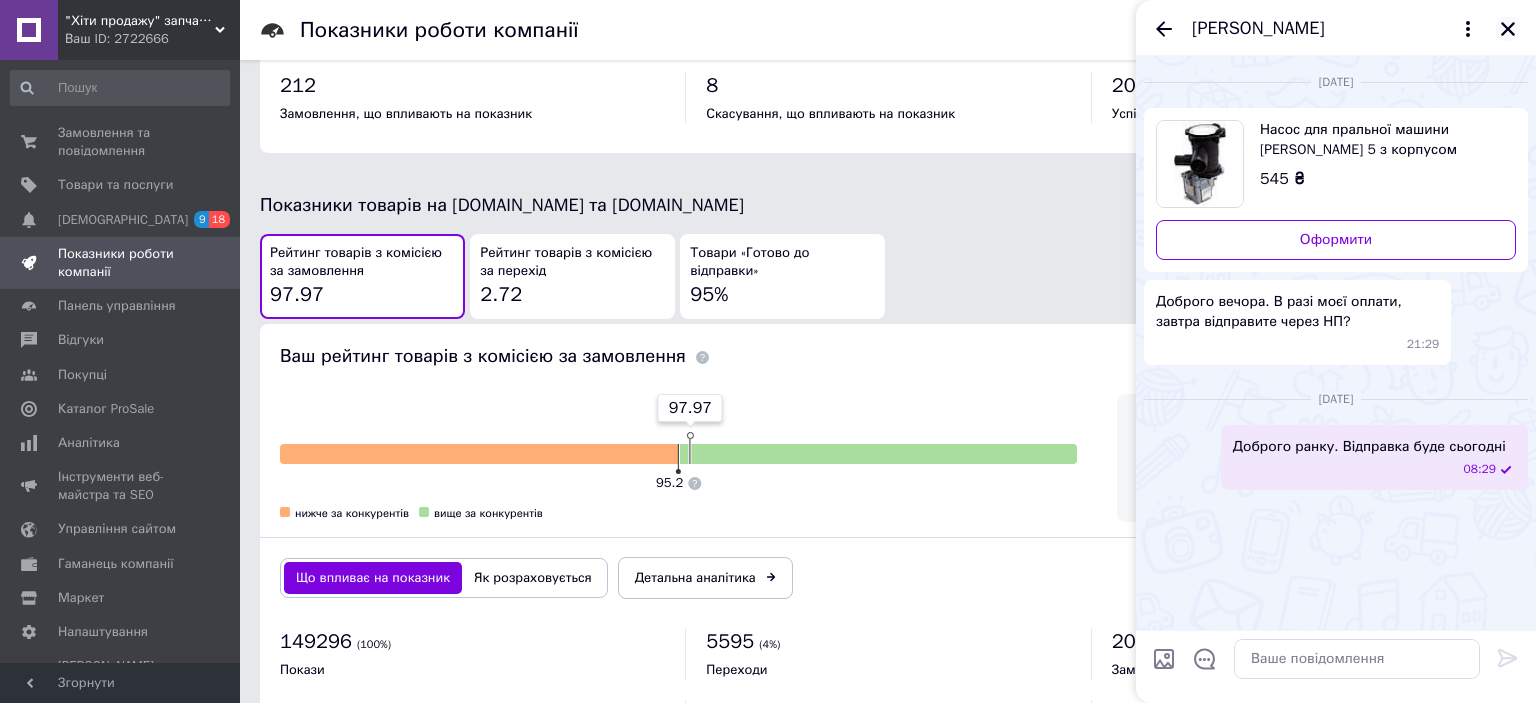 click 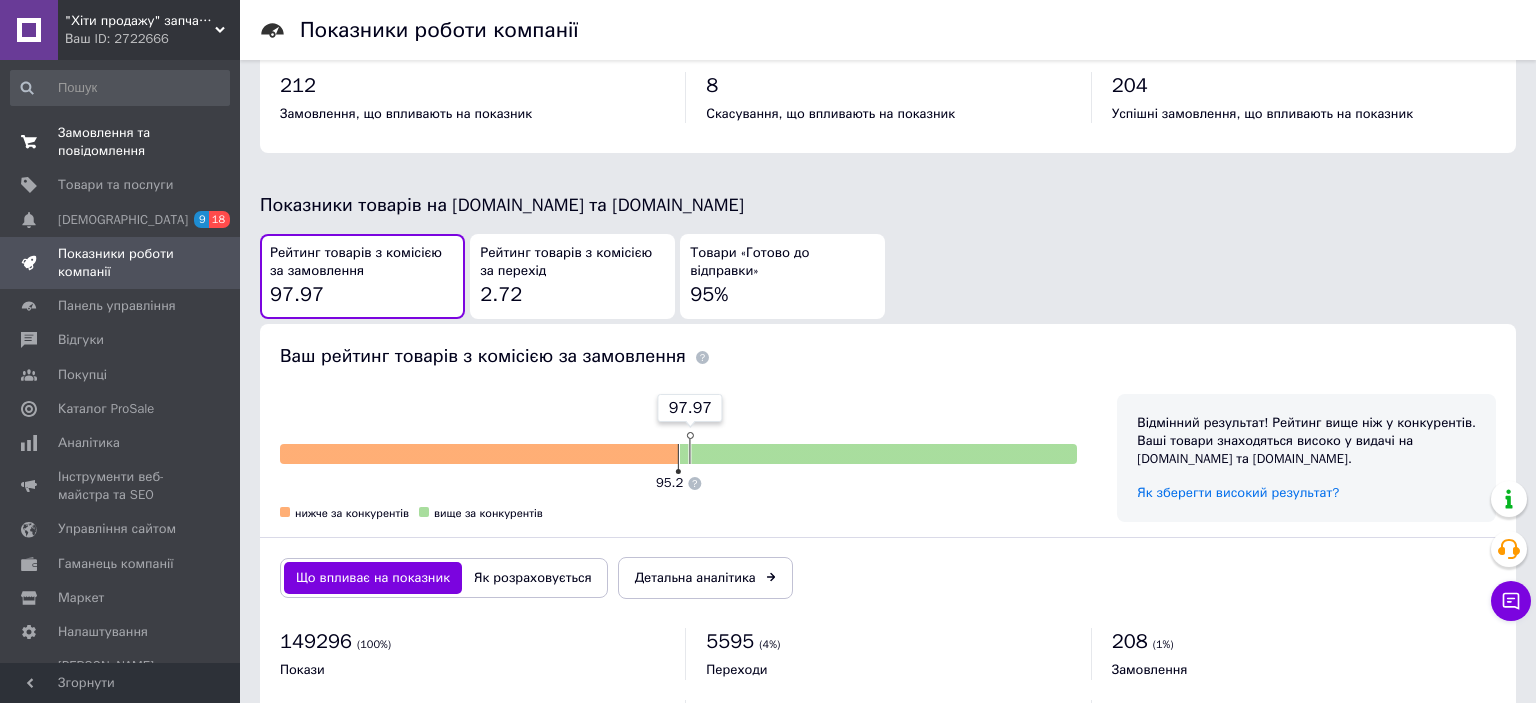 click on "Замовлення та повідомлення" at bounding box center (121, 142) 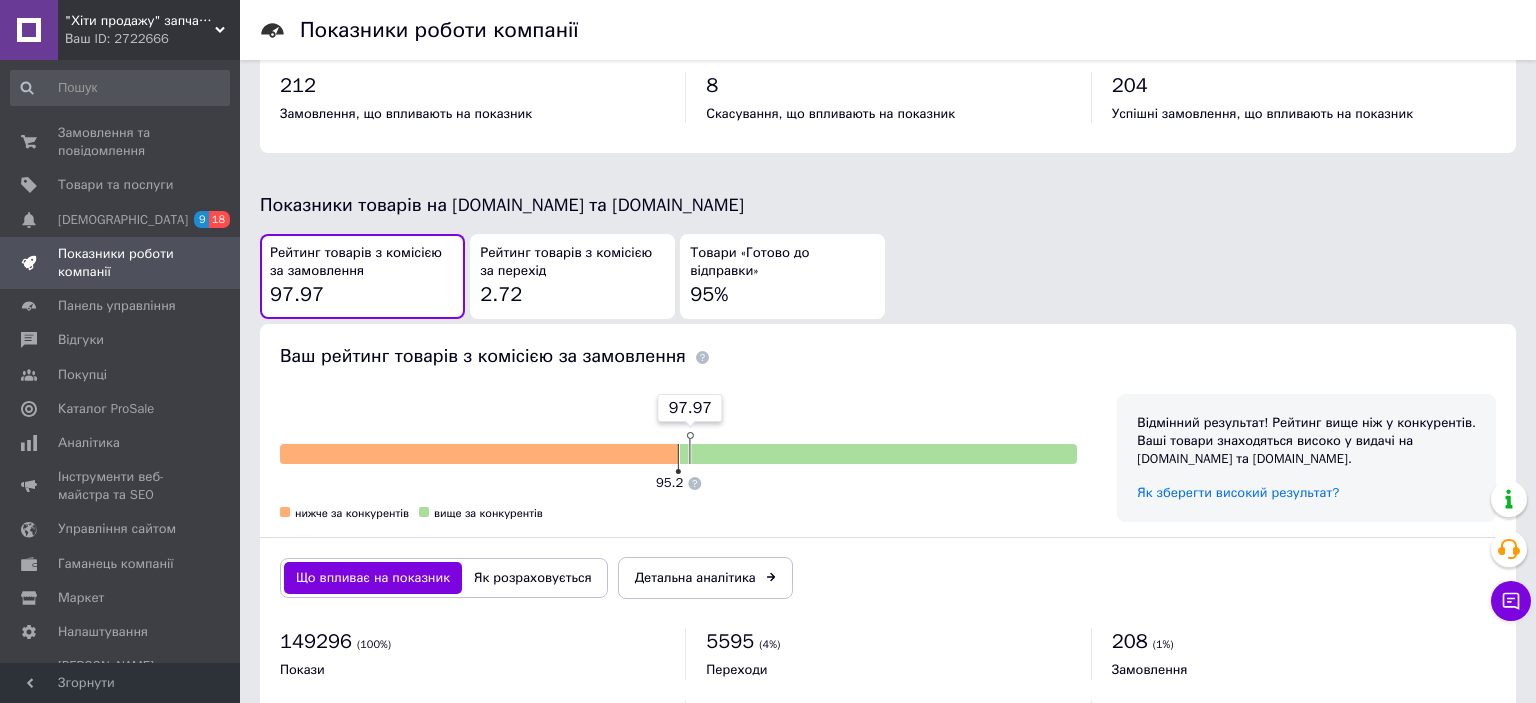 scroll, scrollTop: 0, scrollLeft: 0, axis: both 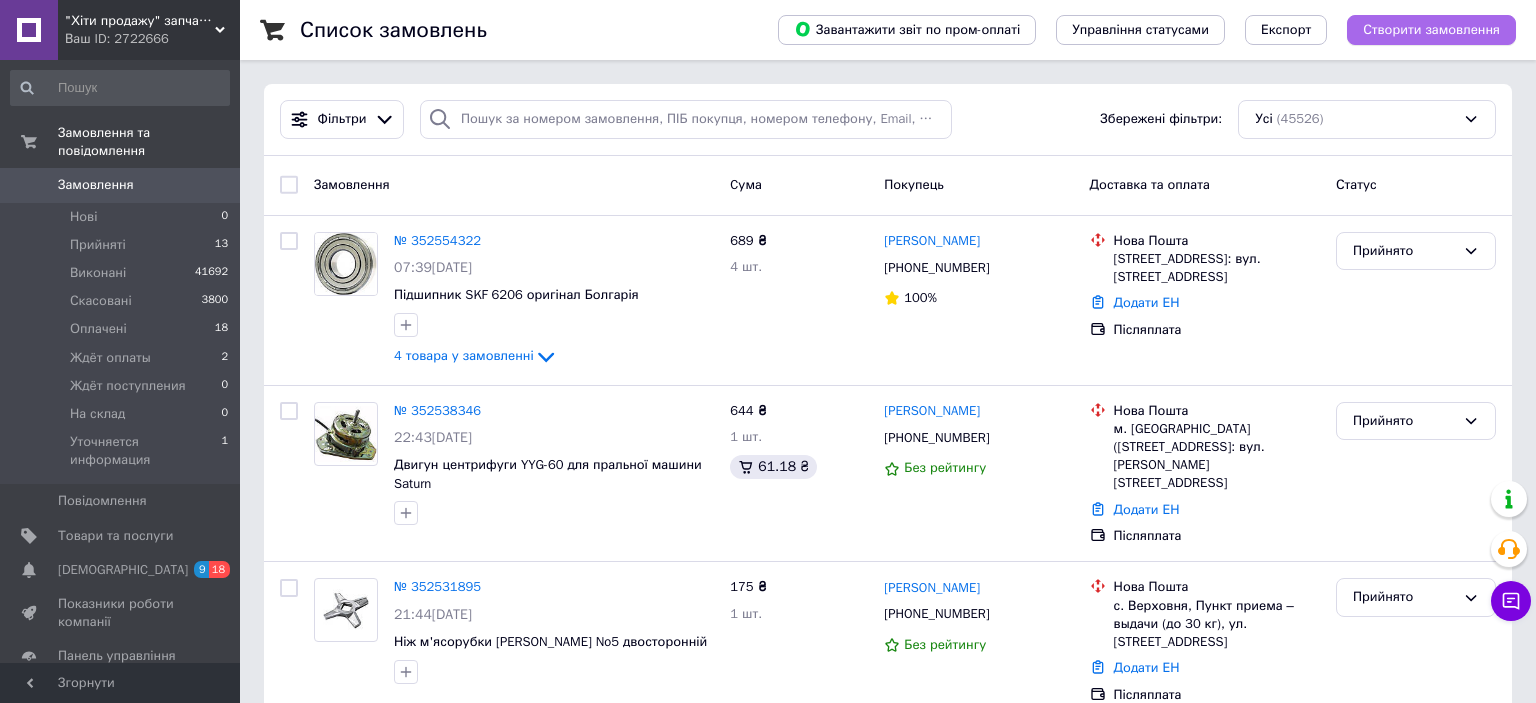 click on "Створити замовлення" at bounding box center [1431, 30] 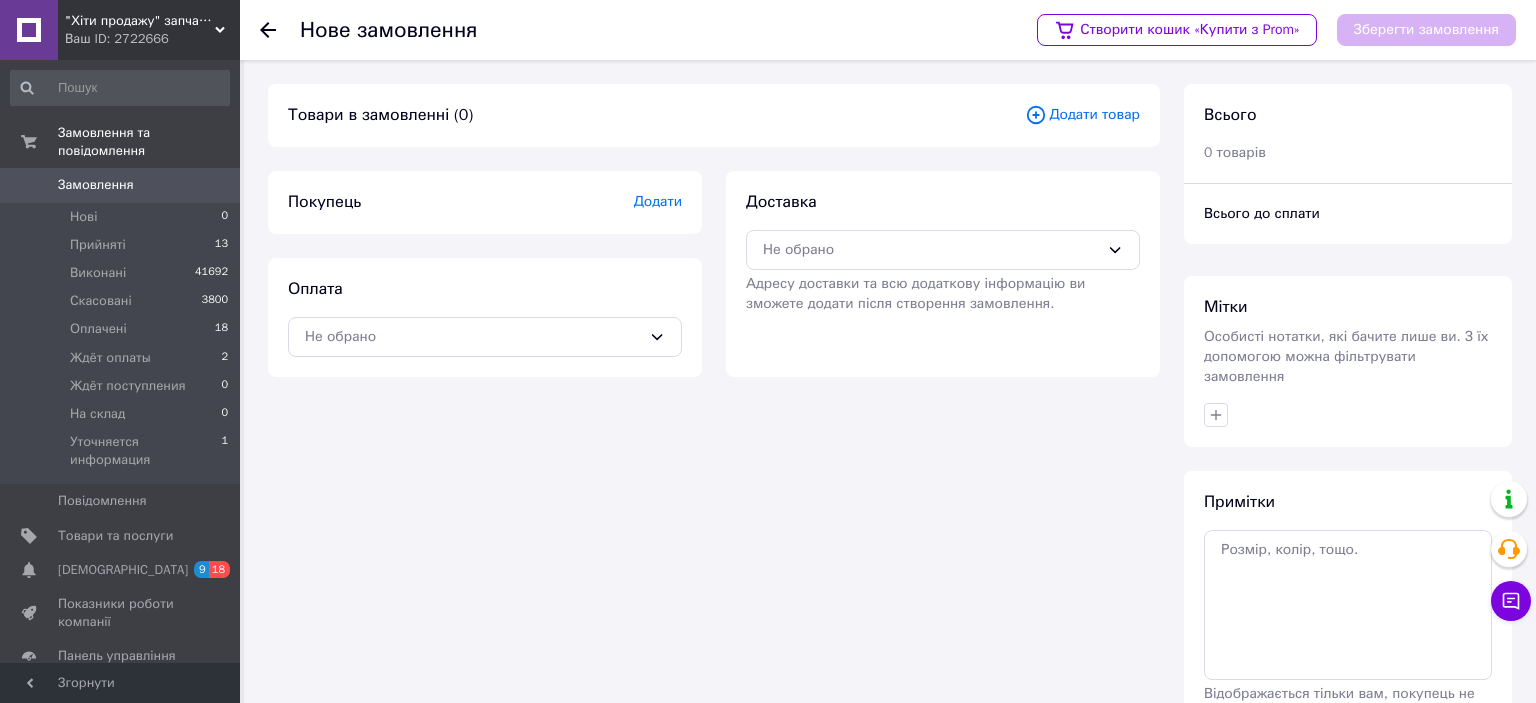 click on "Додати товар" at bounding box center [1082, 115] 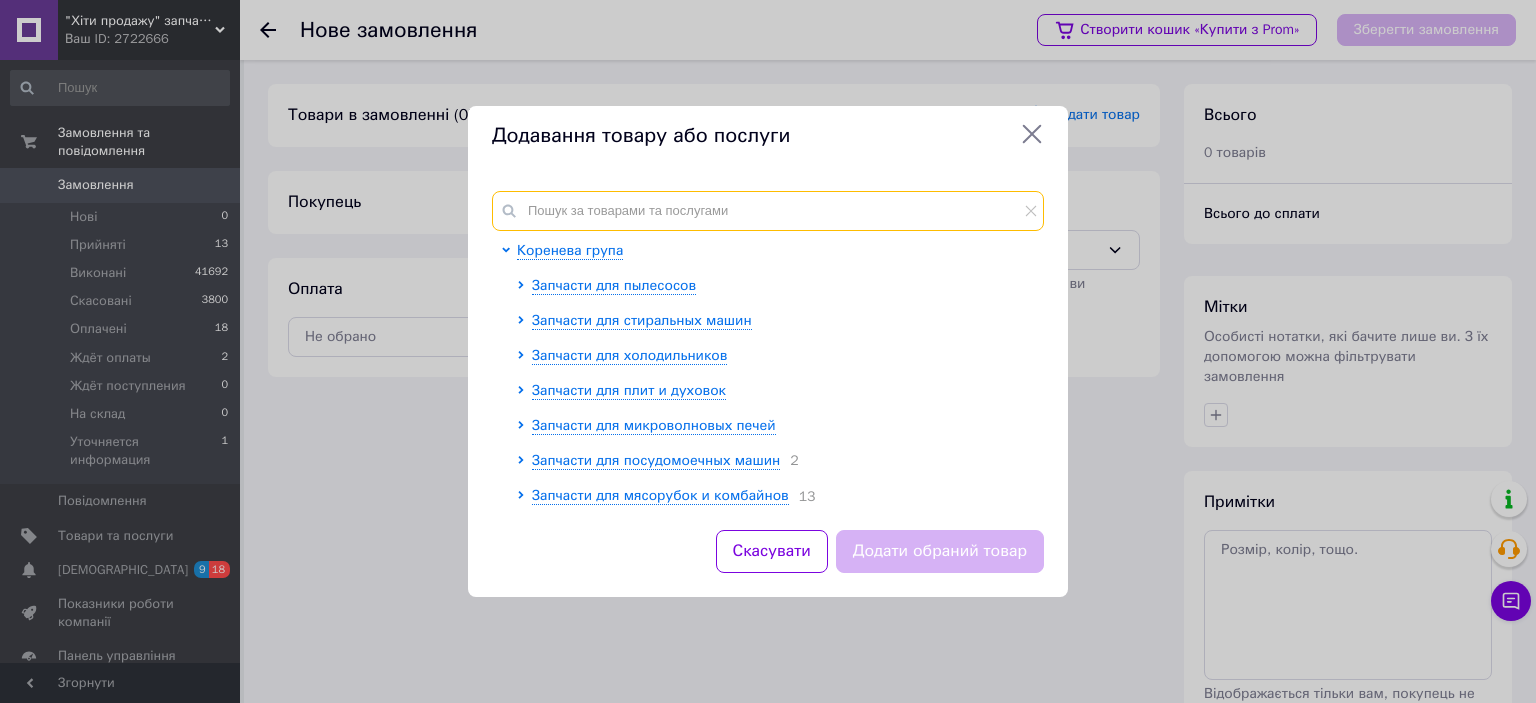 click at bounding box center (768, 211) 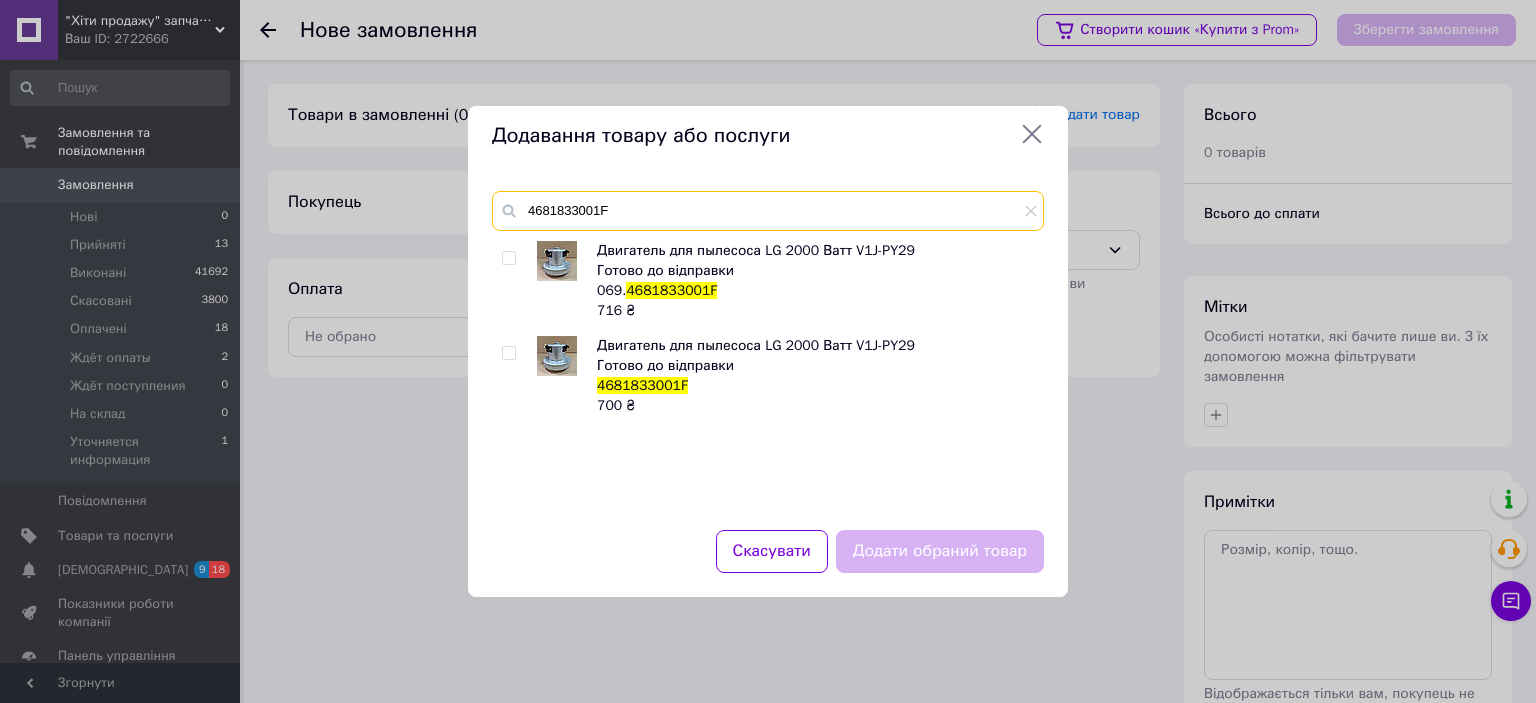 type on "4681833001F" 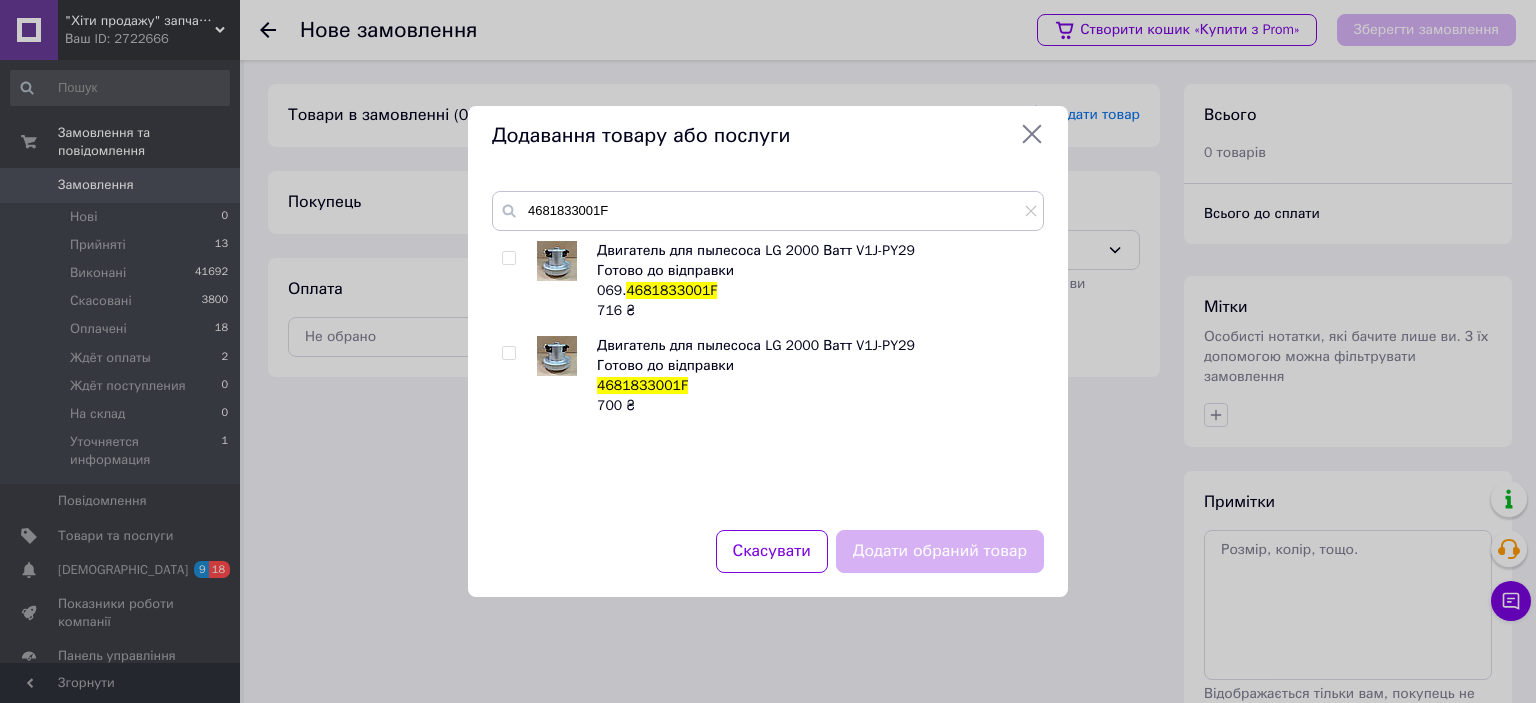 click at bounding box center [508, 353] 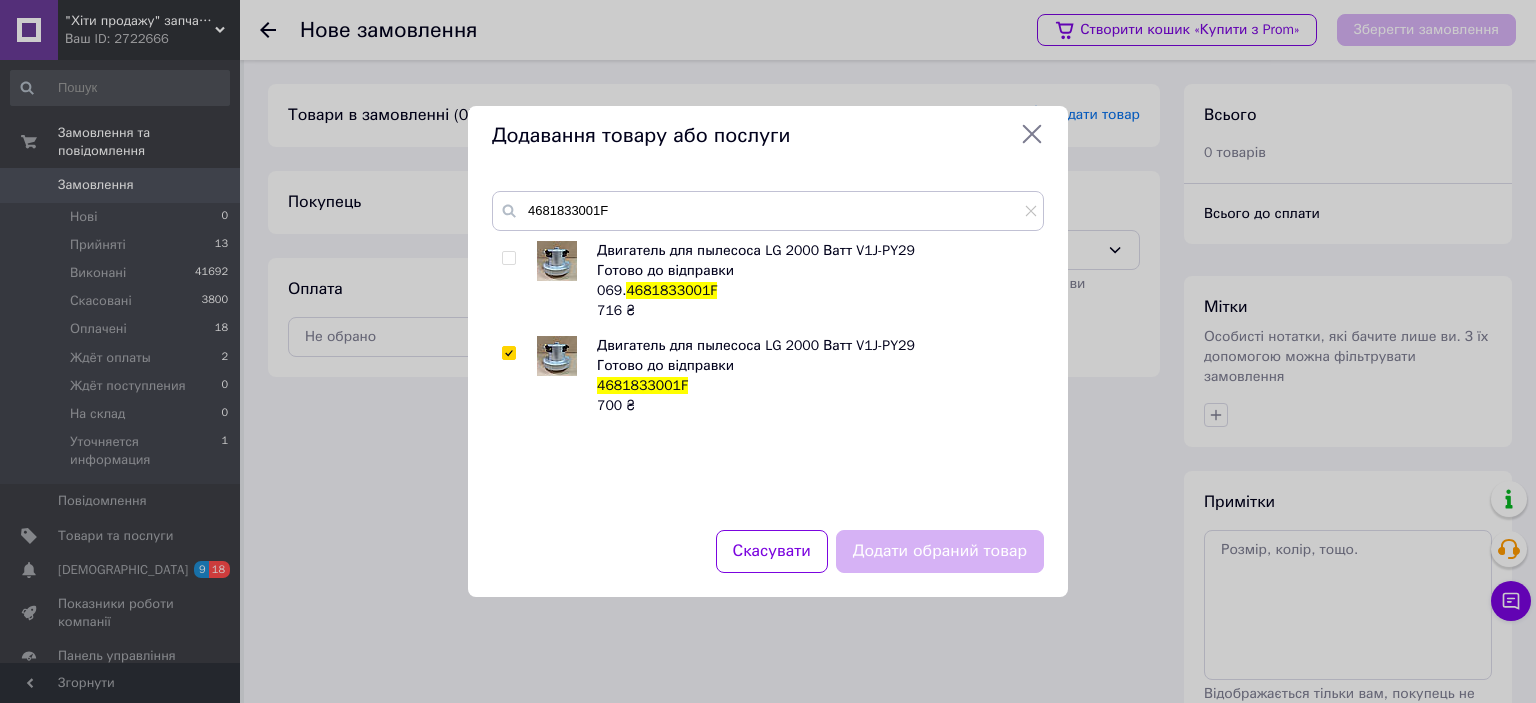 checkbox on "true" 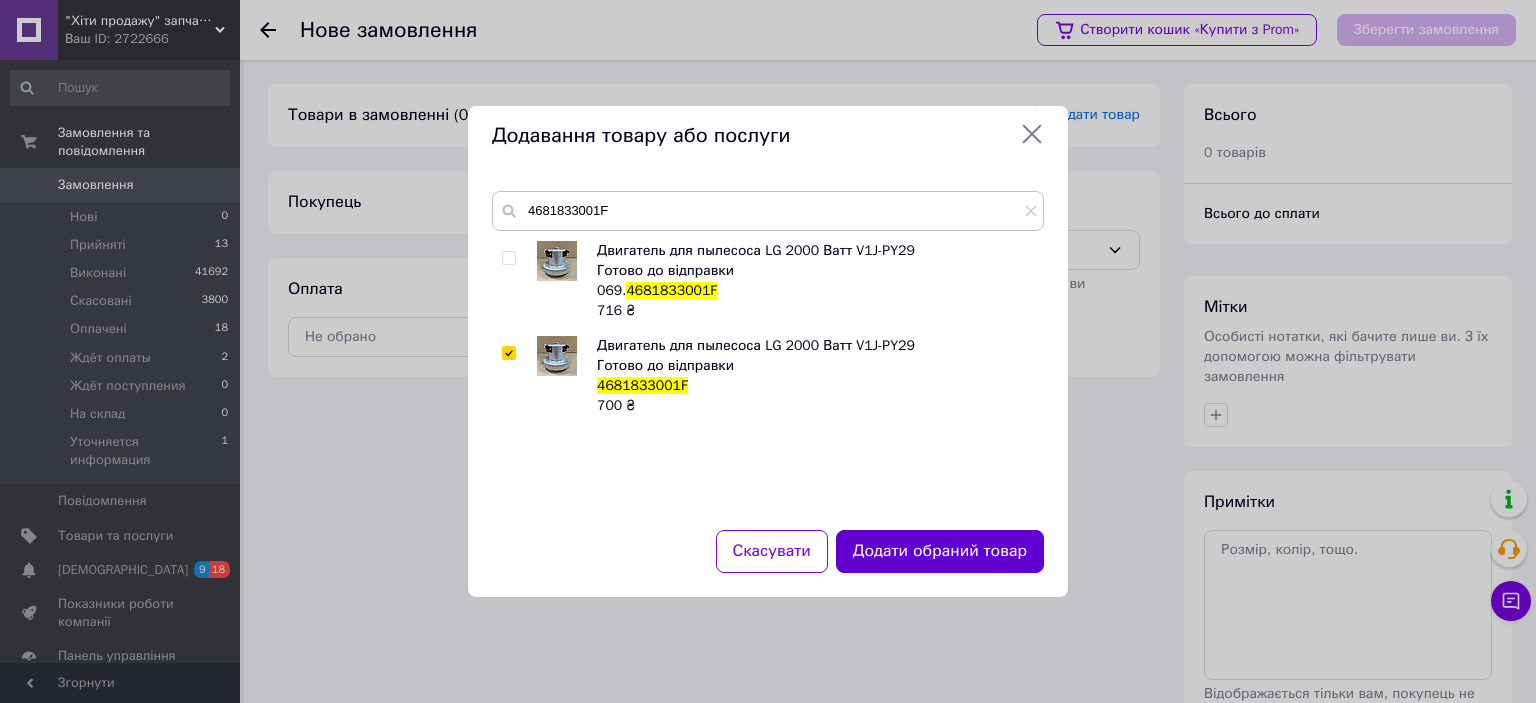 click on "Додати обраний товар" at bounding box center (940, 551) 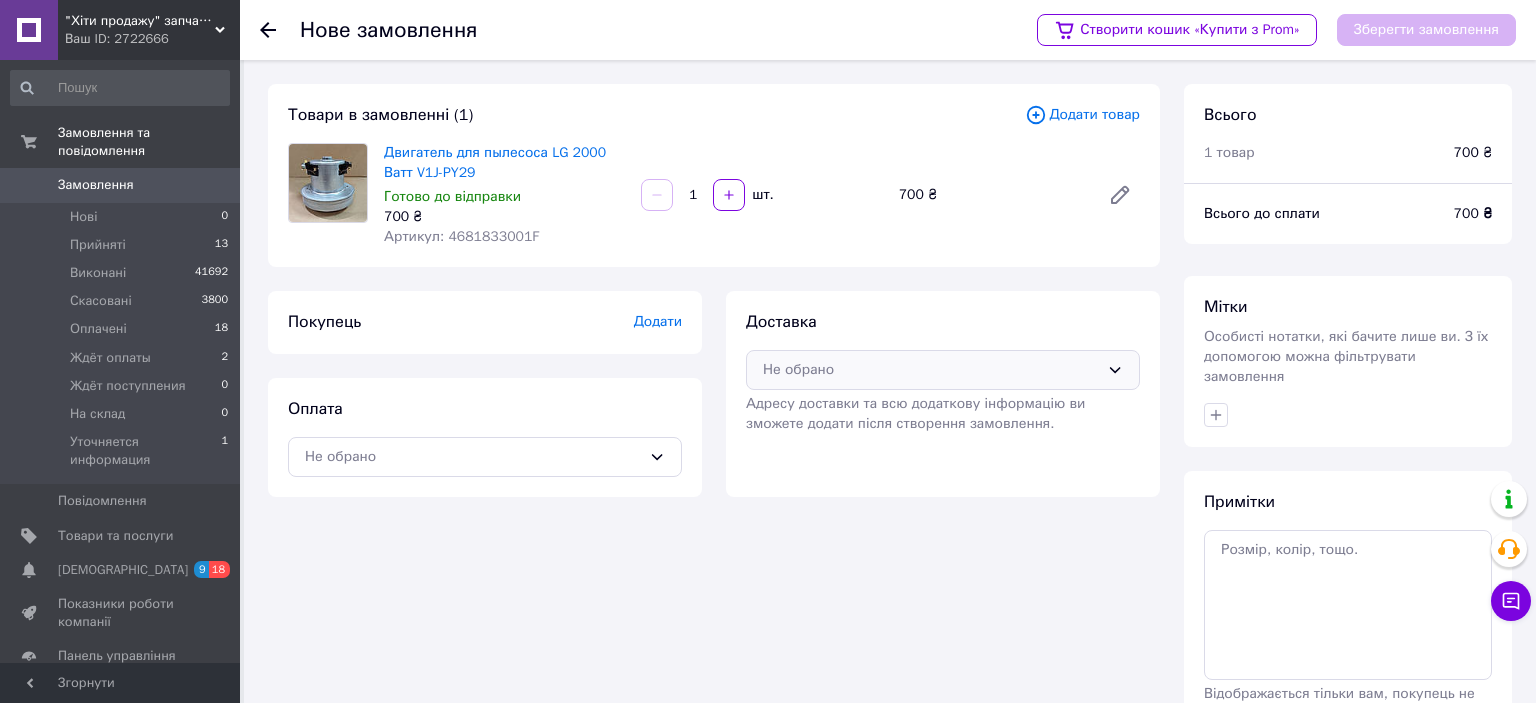click on "Не обрано" at bounding box center (931, 370) 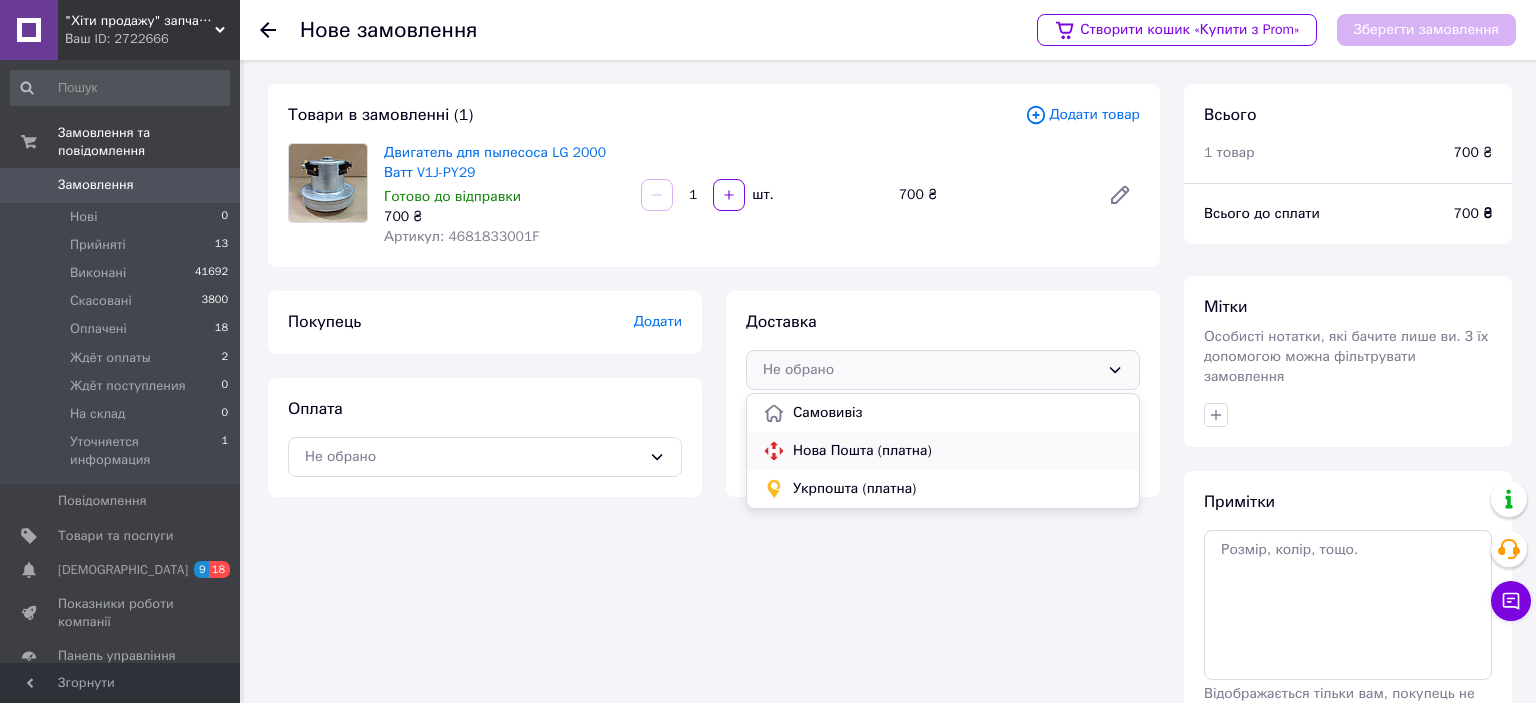 click on "Нова Пошта (платна)" at bounding box center [958, 451] 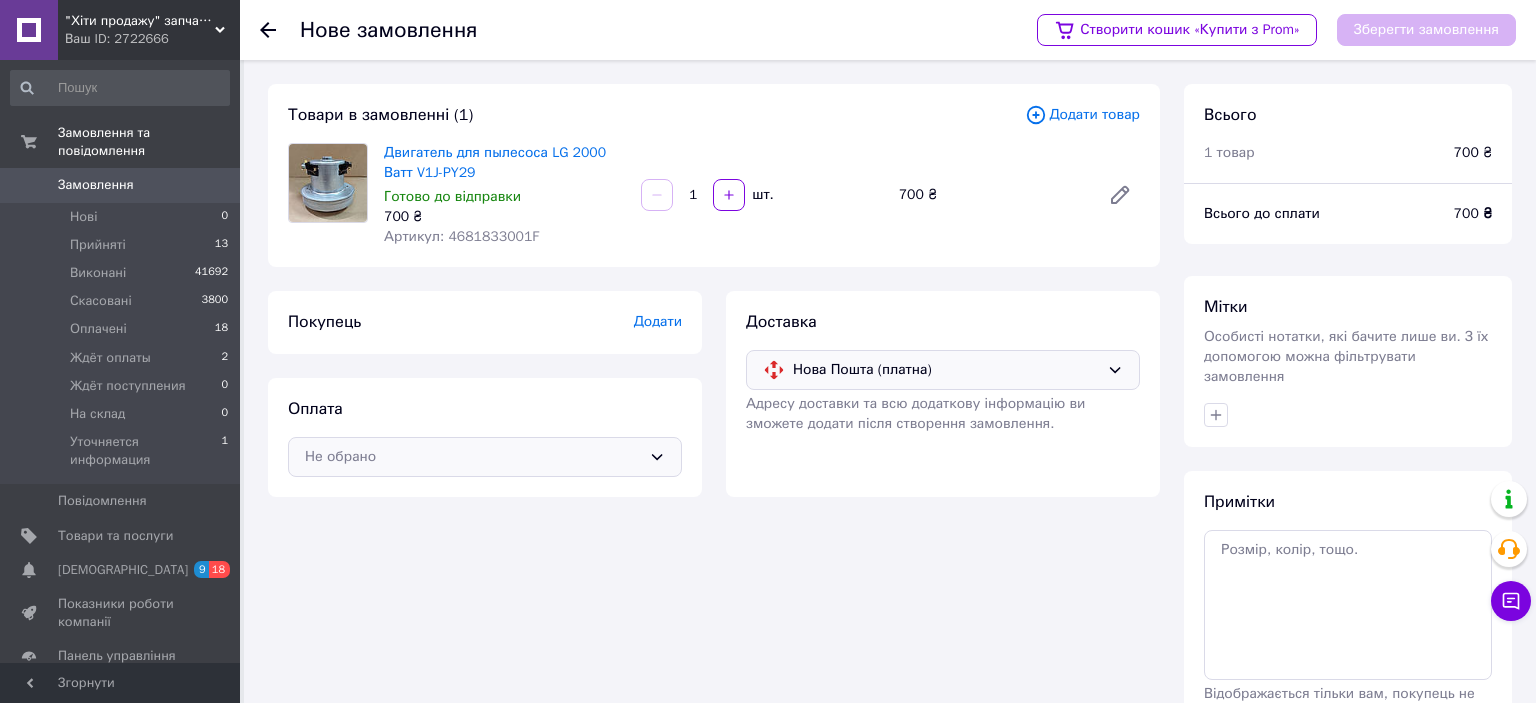 click on "Не обрано" at bounding box center (473, 457) 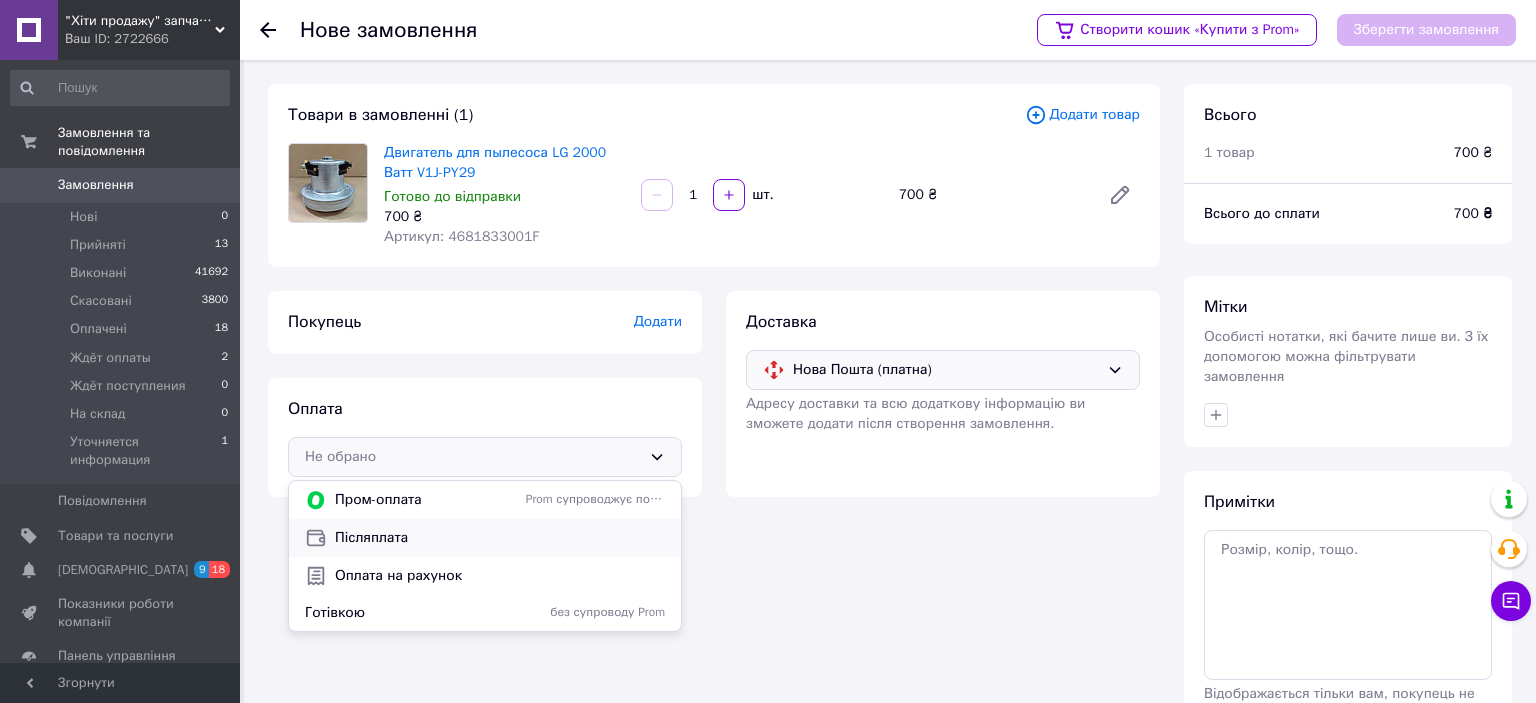 click on "Післяплата" at bounding box center [500, 538] 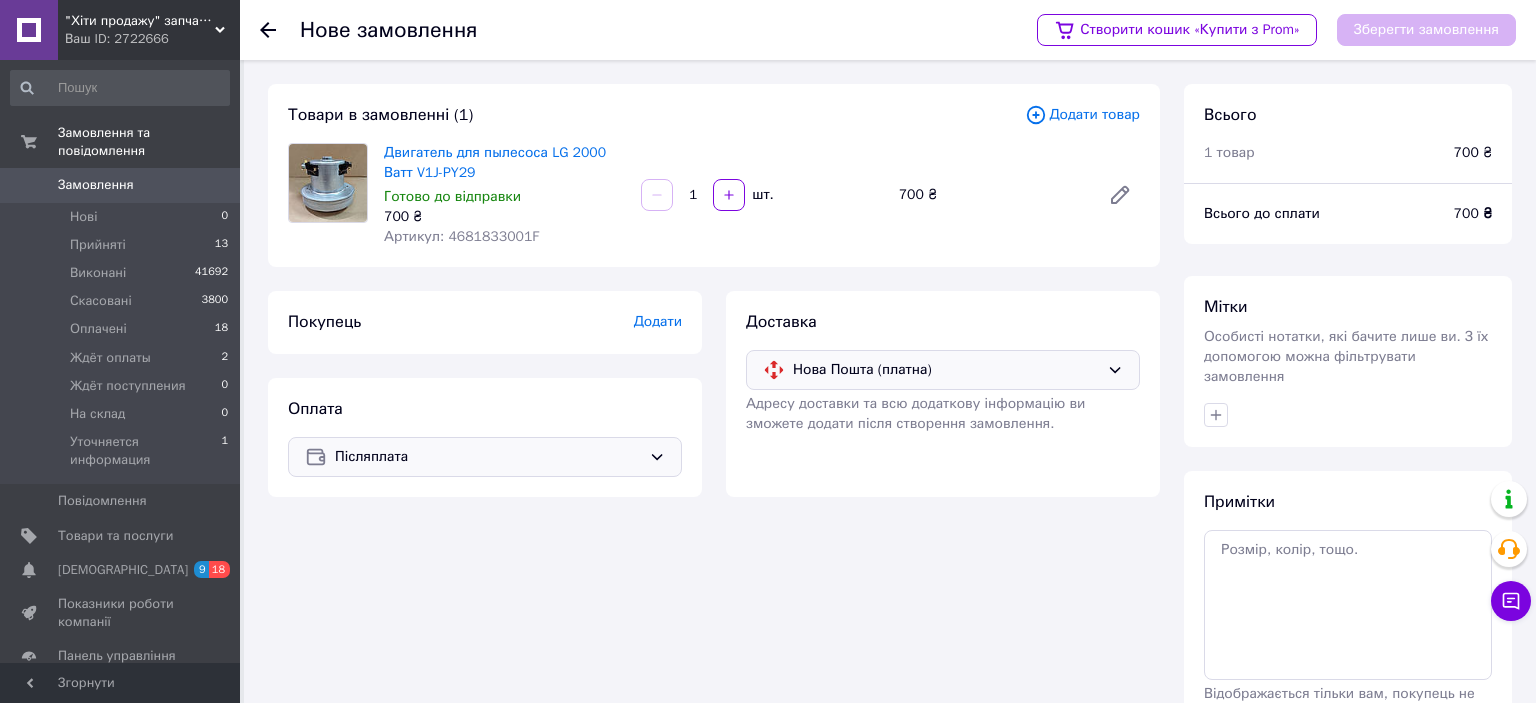 click on "Додати" at bounding box center [658, 321] 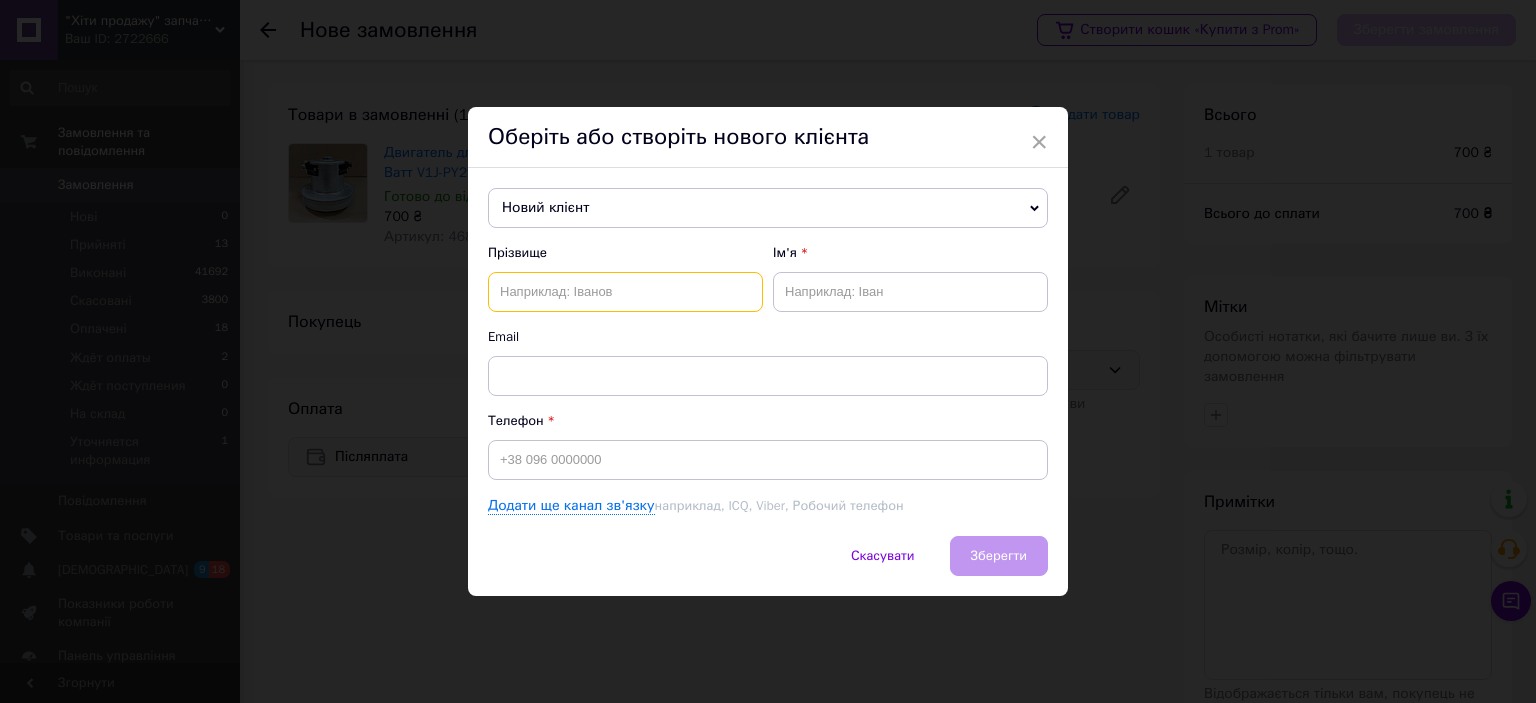 click at bounding box center (625, 292) 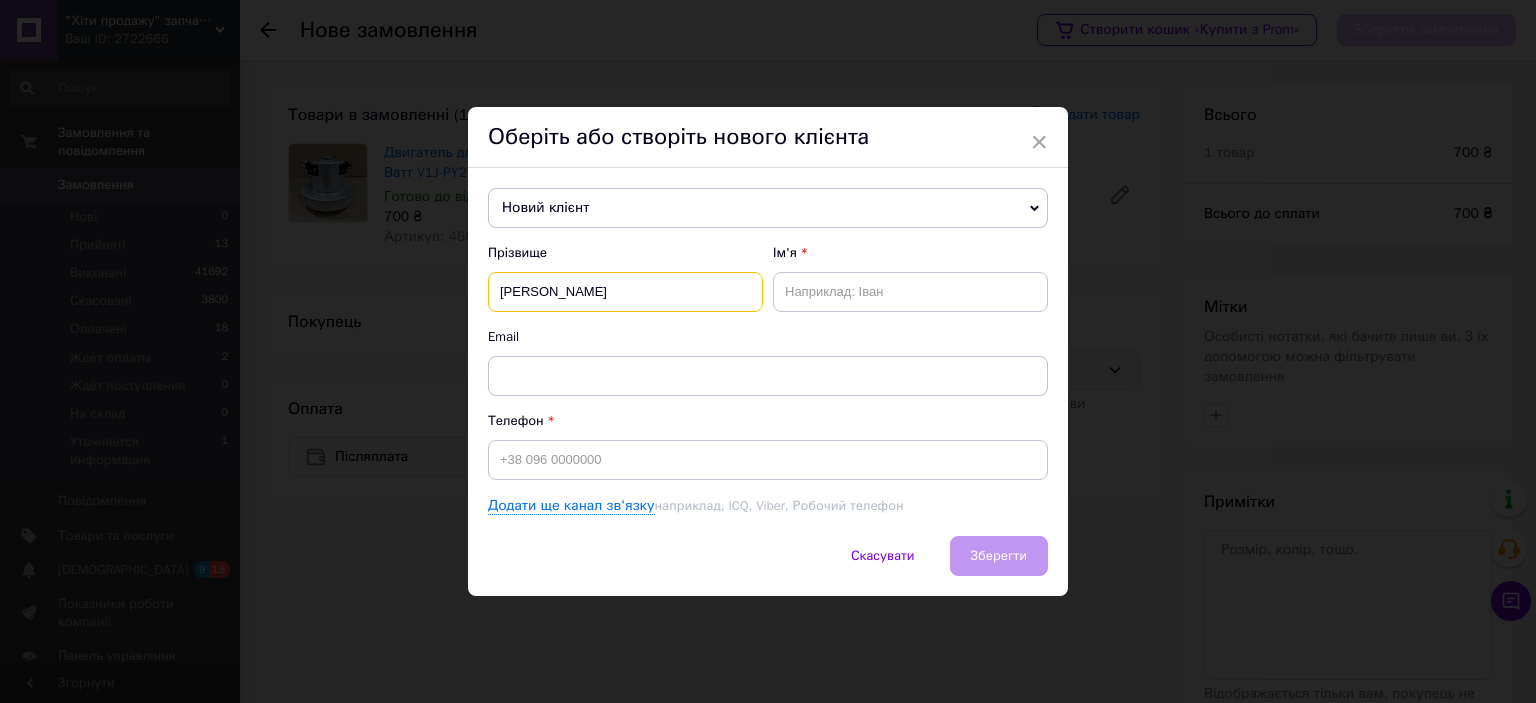 click on "марущак" at bounding box center [625, 292] 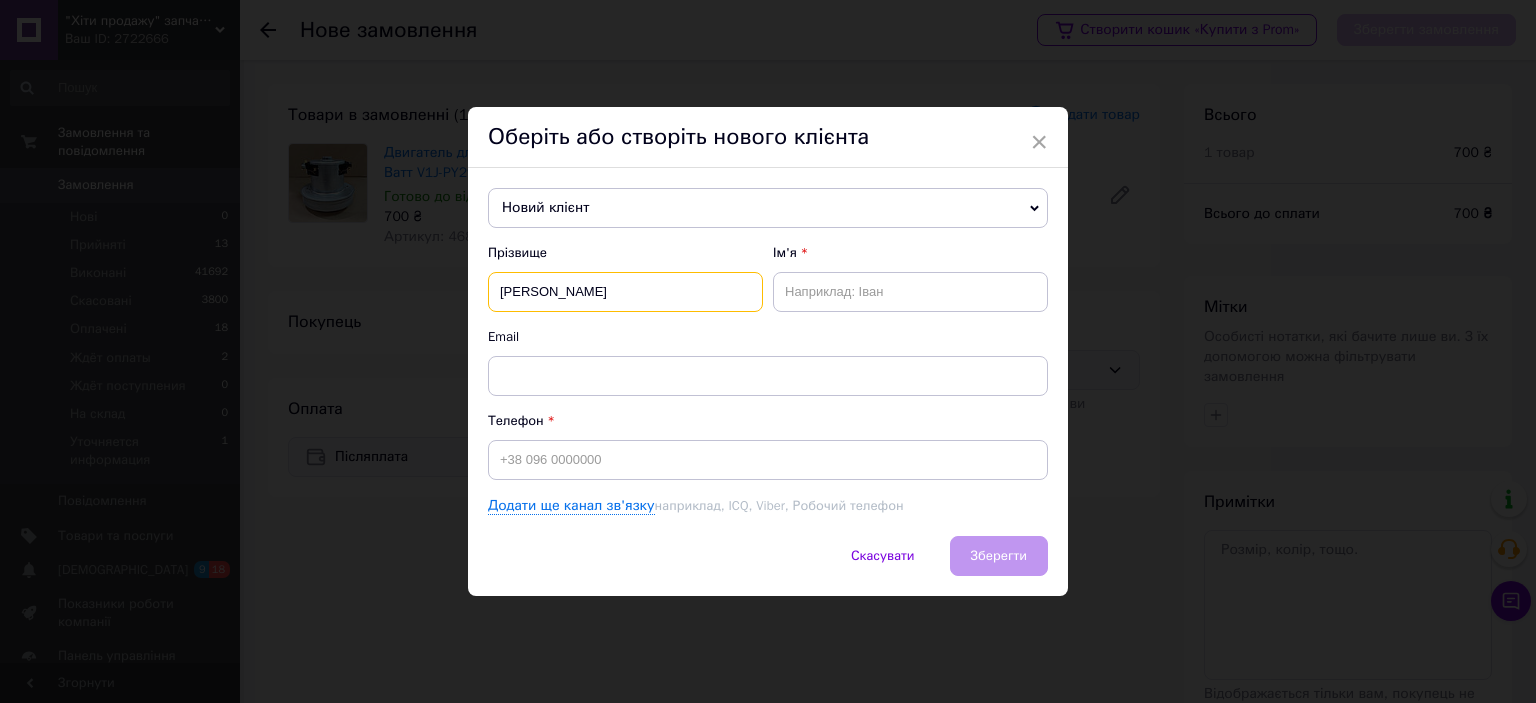 type on "Марущак" 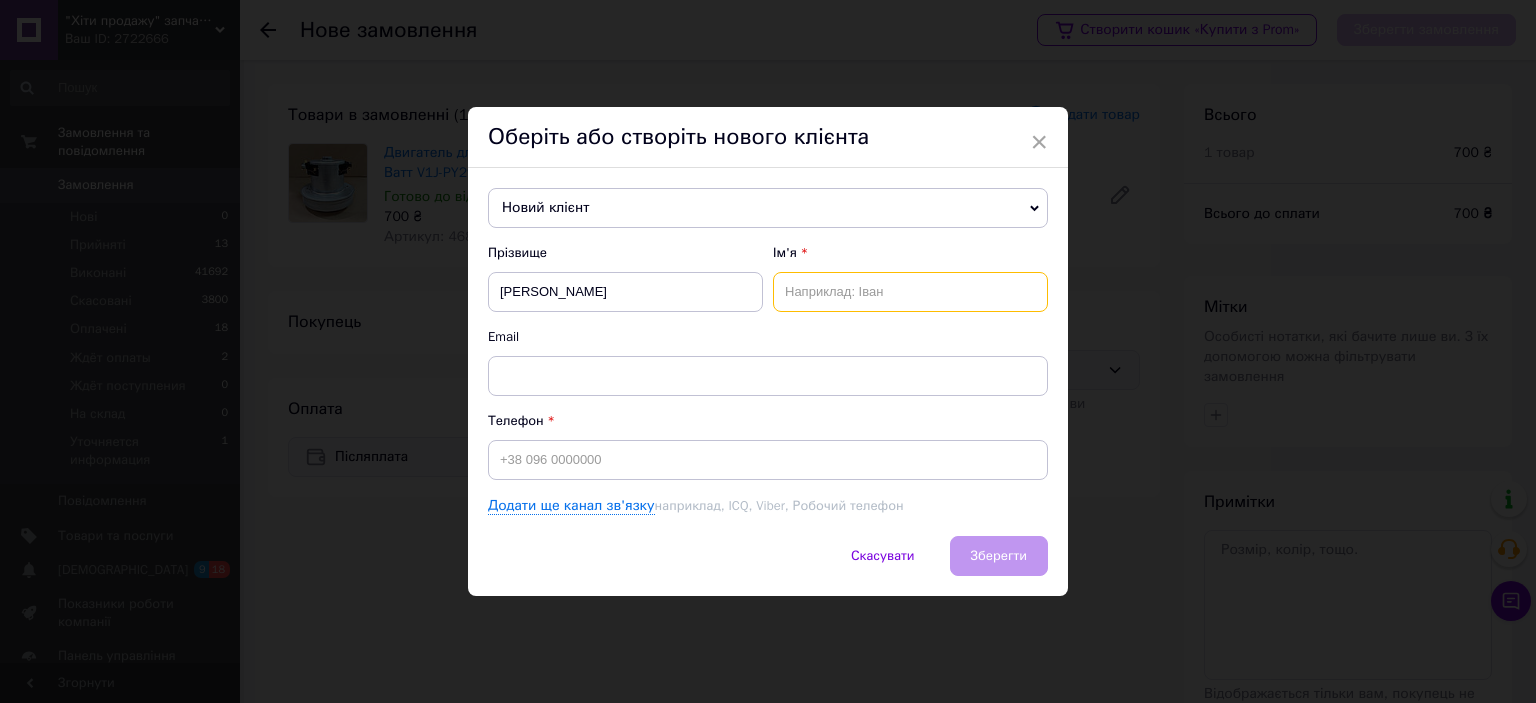 click at bounding box center [910, 292] 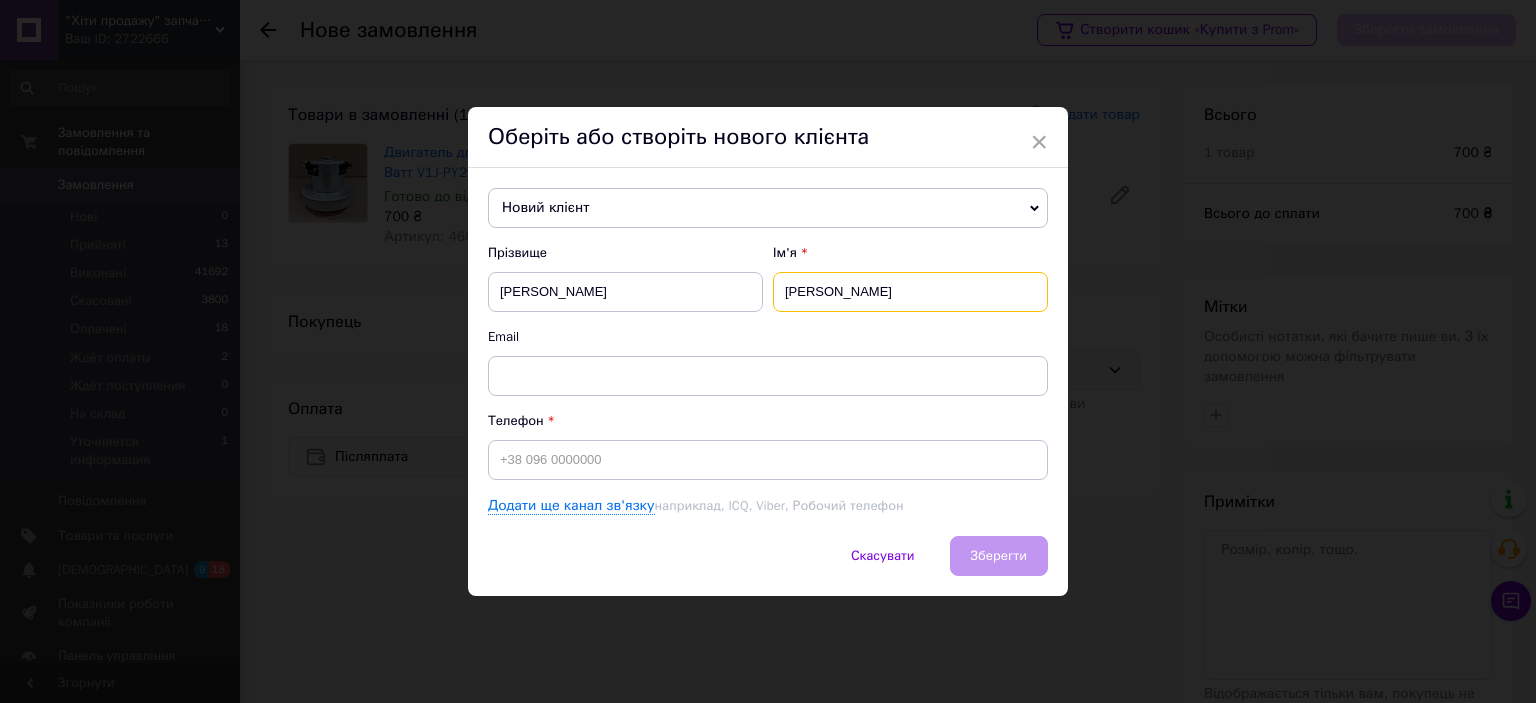 type on "Василь" 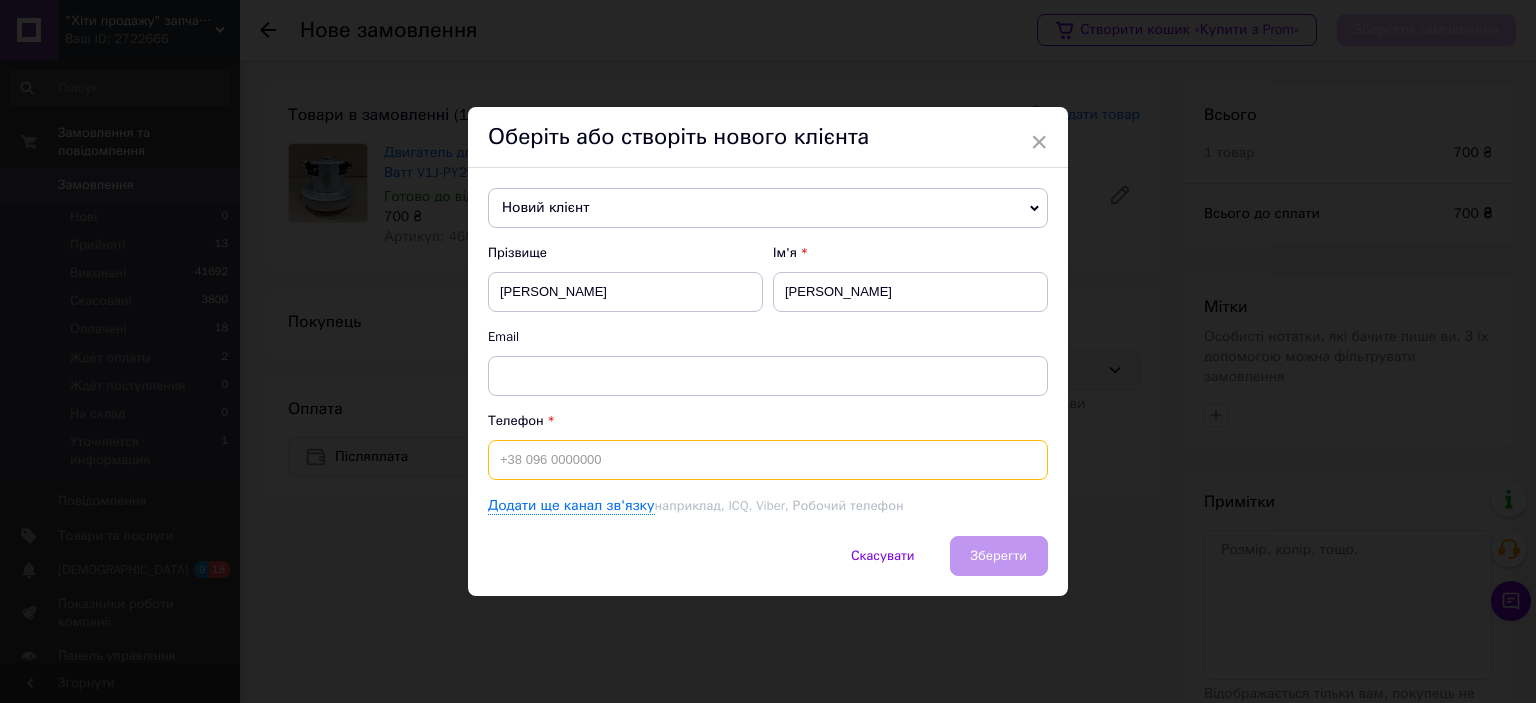 click at bounding box center (768, 460) 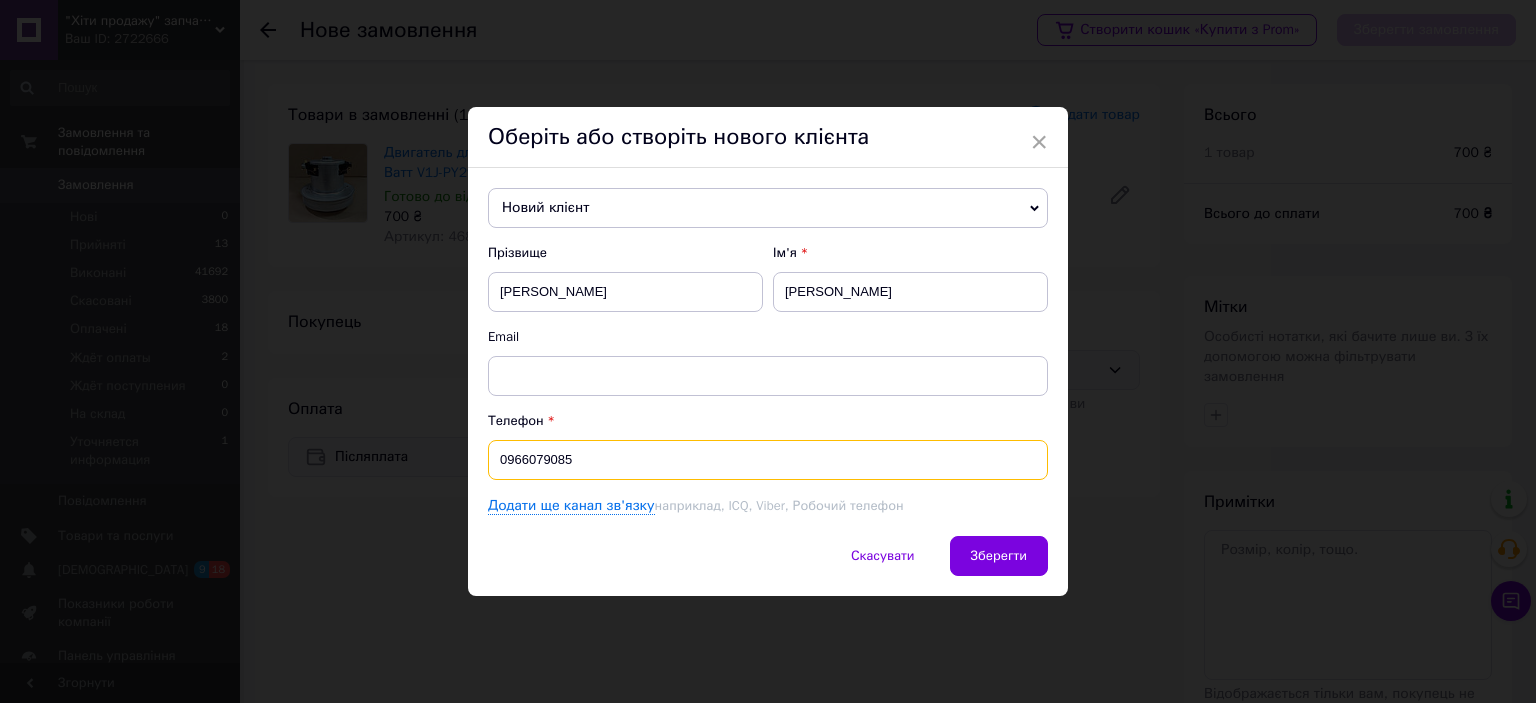click on "0966079085" at bounding box center [768, 460] 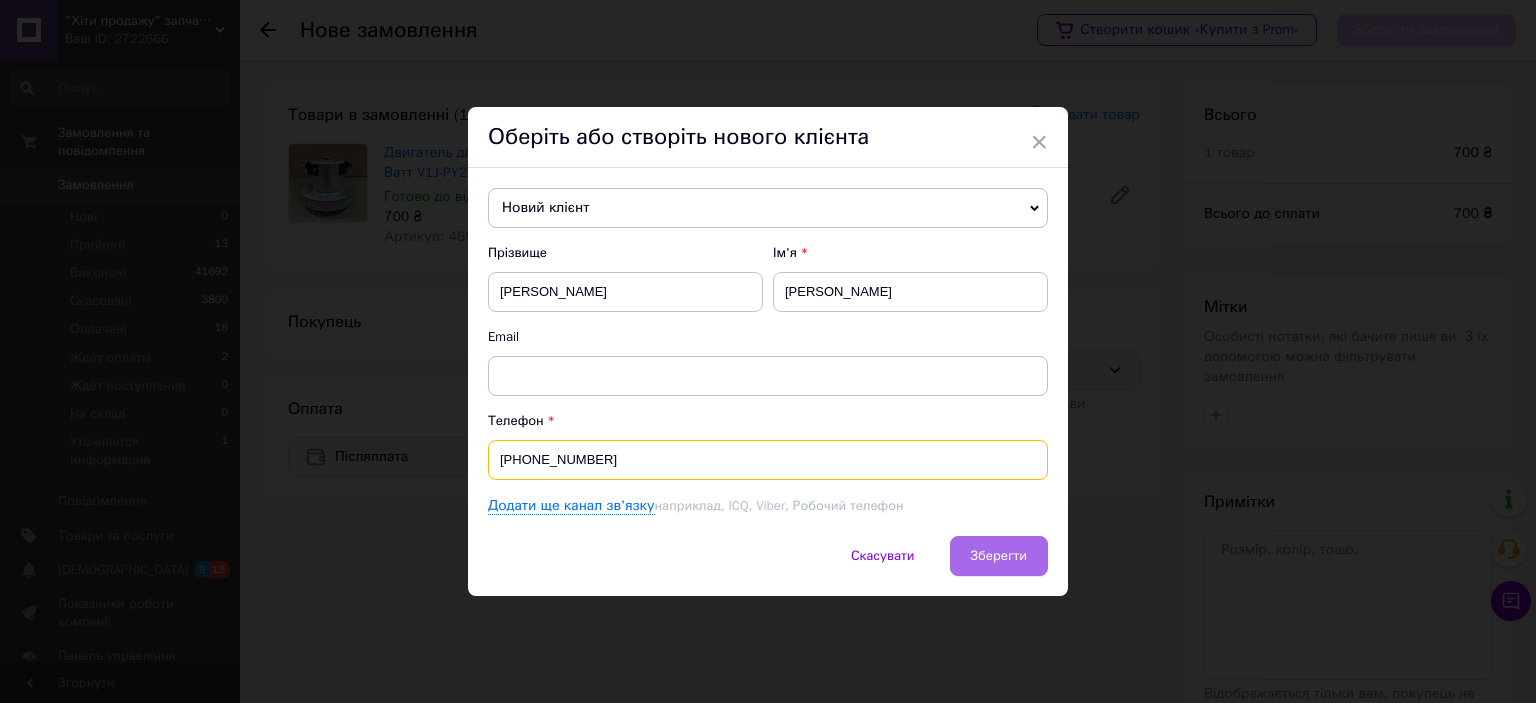 type on "[PHONE_NUMBER]" 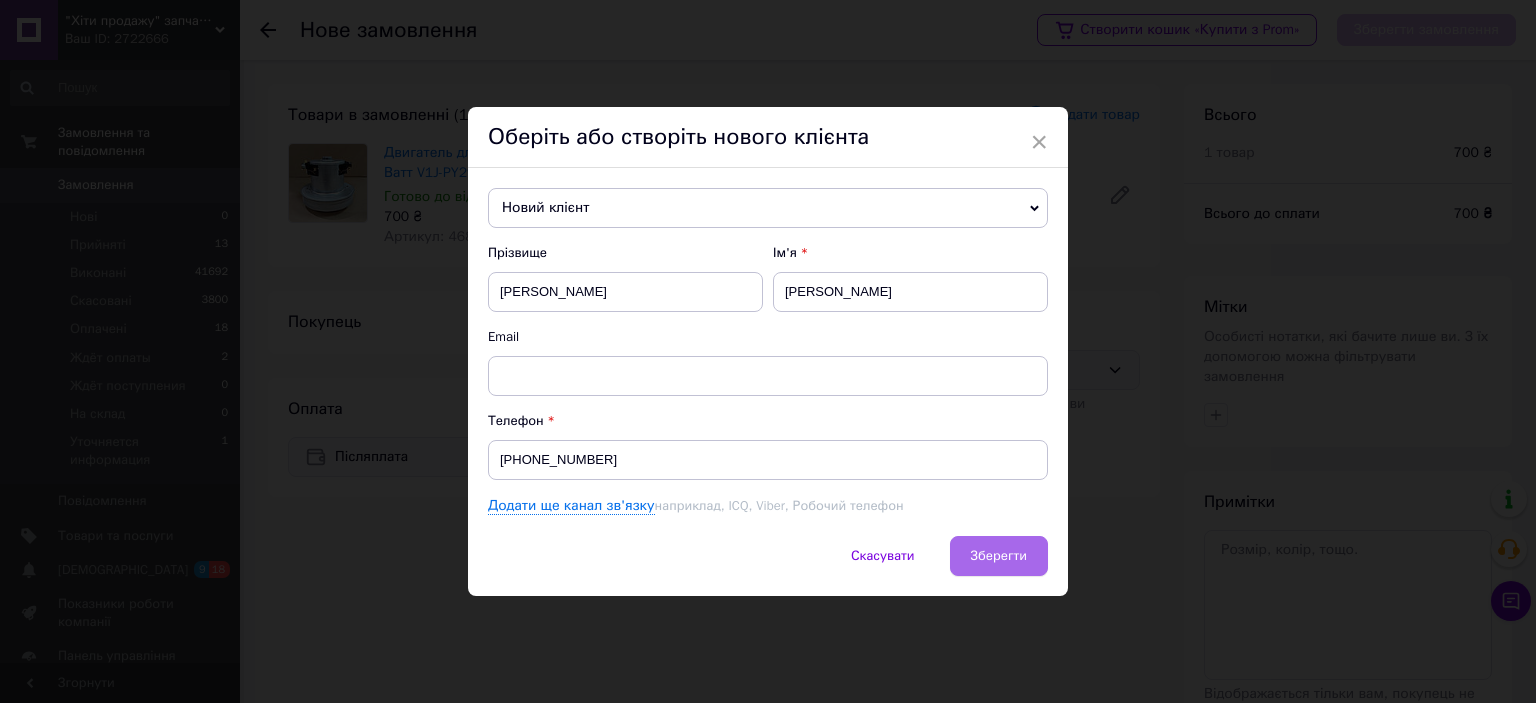 click on "Зберегти" at bounding box center [999, 555] 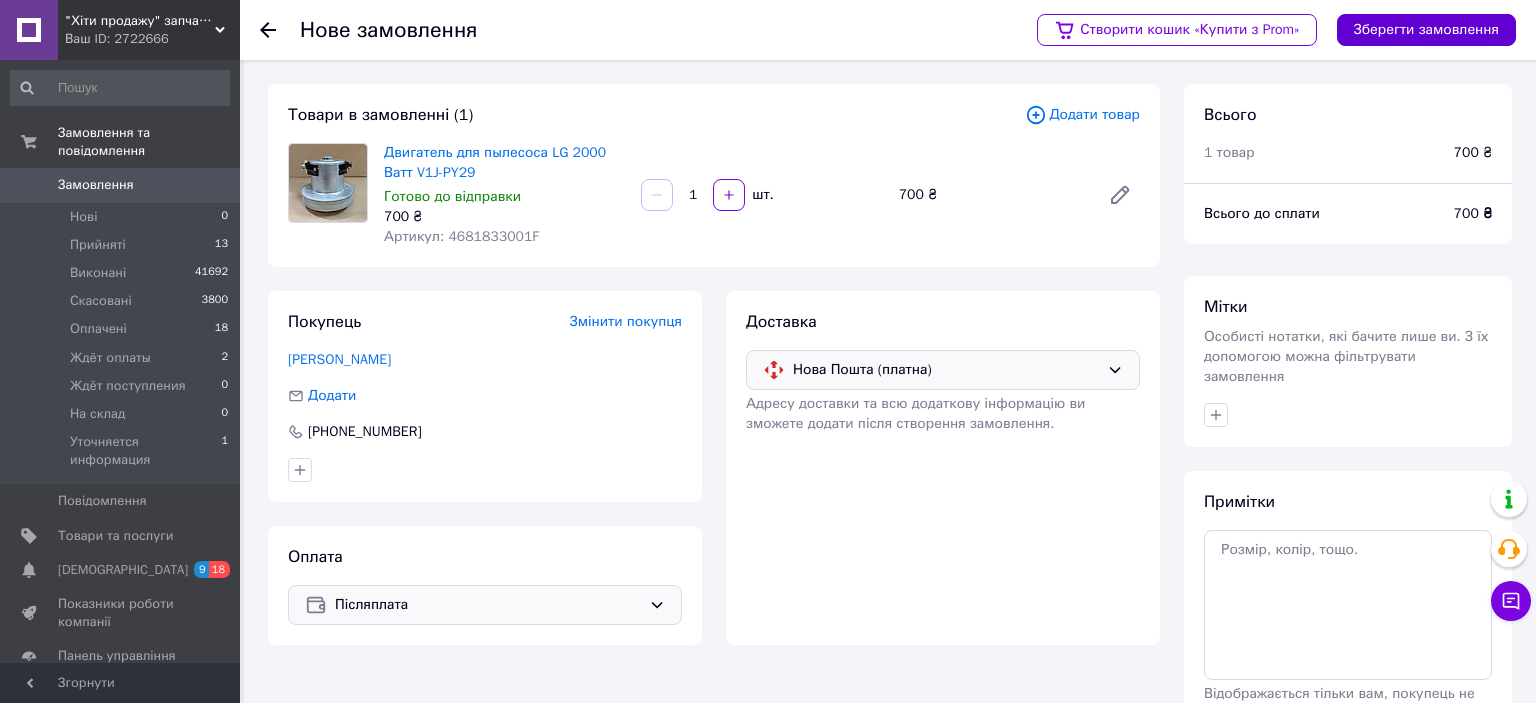 click on "Зберегти замовлення" at bounding box center (1426, 30) 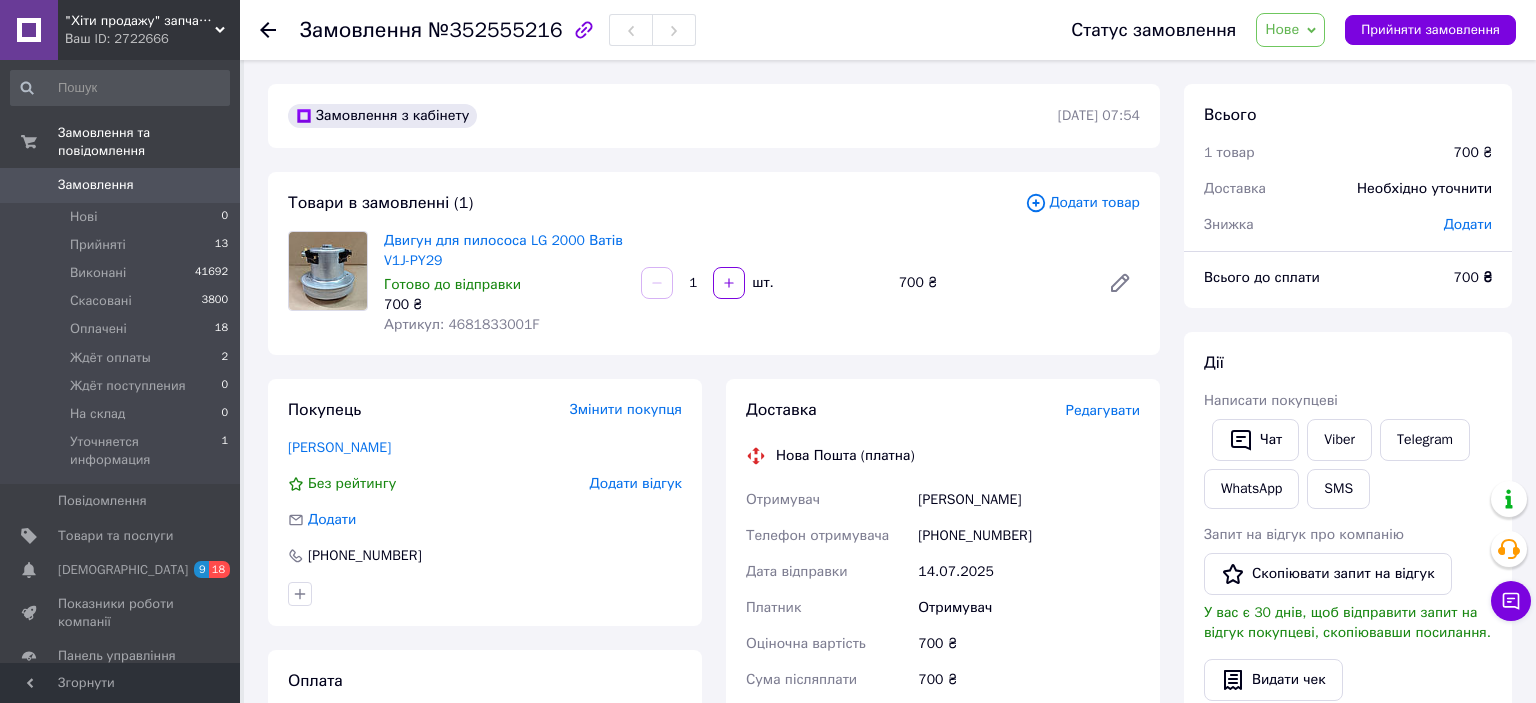 click on "Додати товар" at bounding box center (1082, 203) 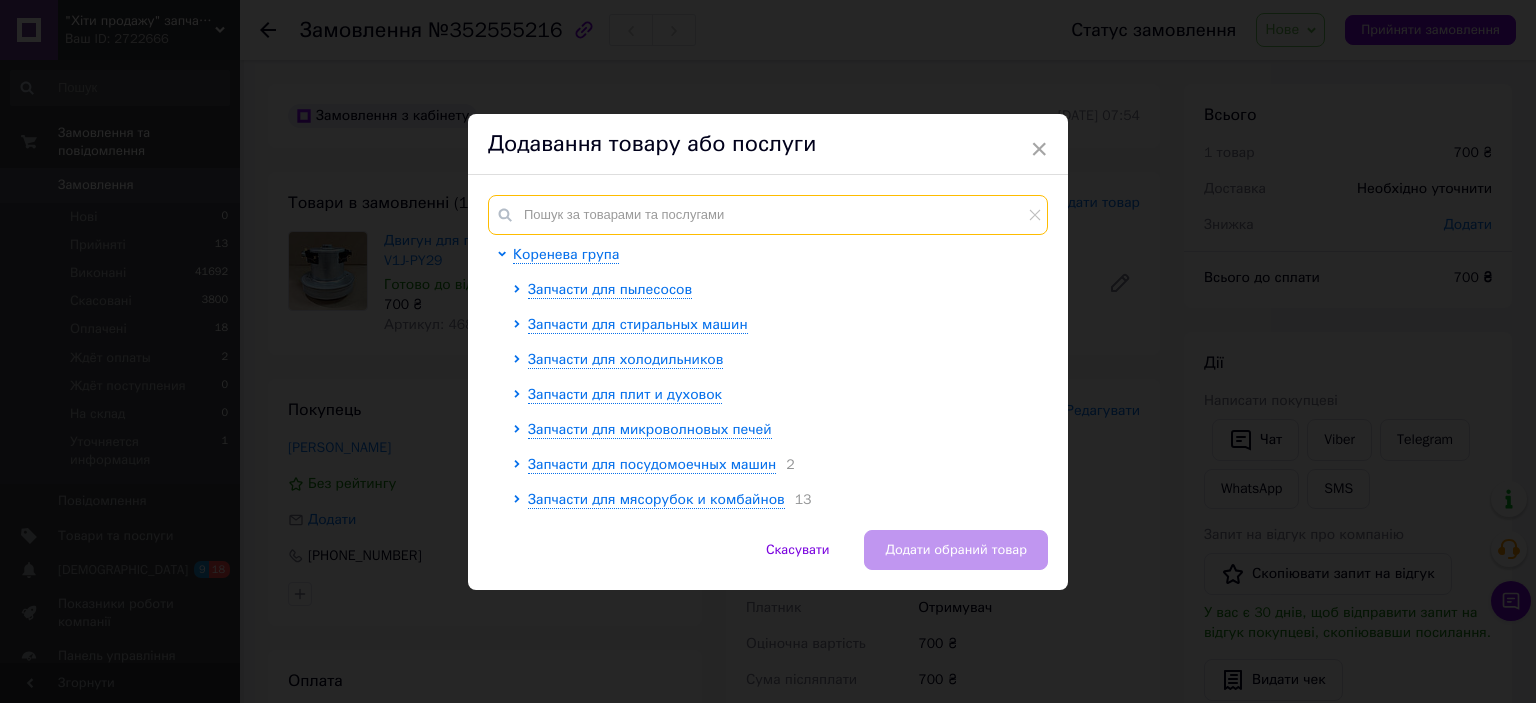 click at bounding box center [768, 215] 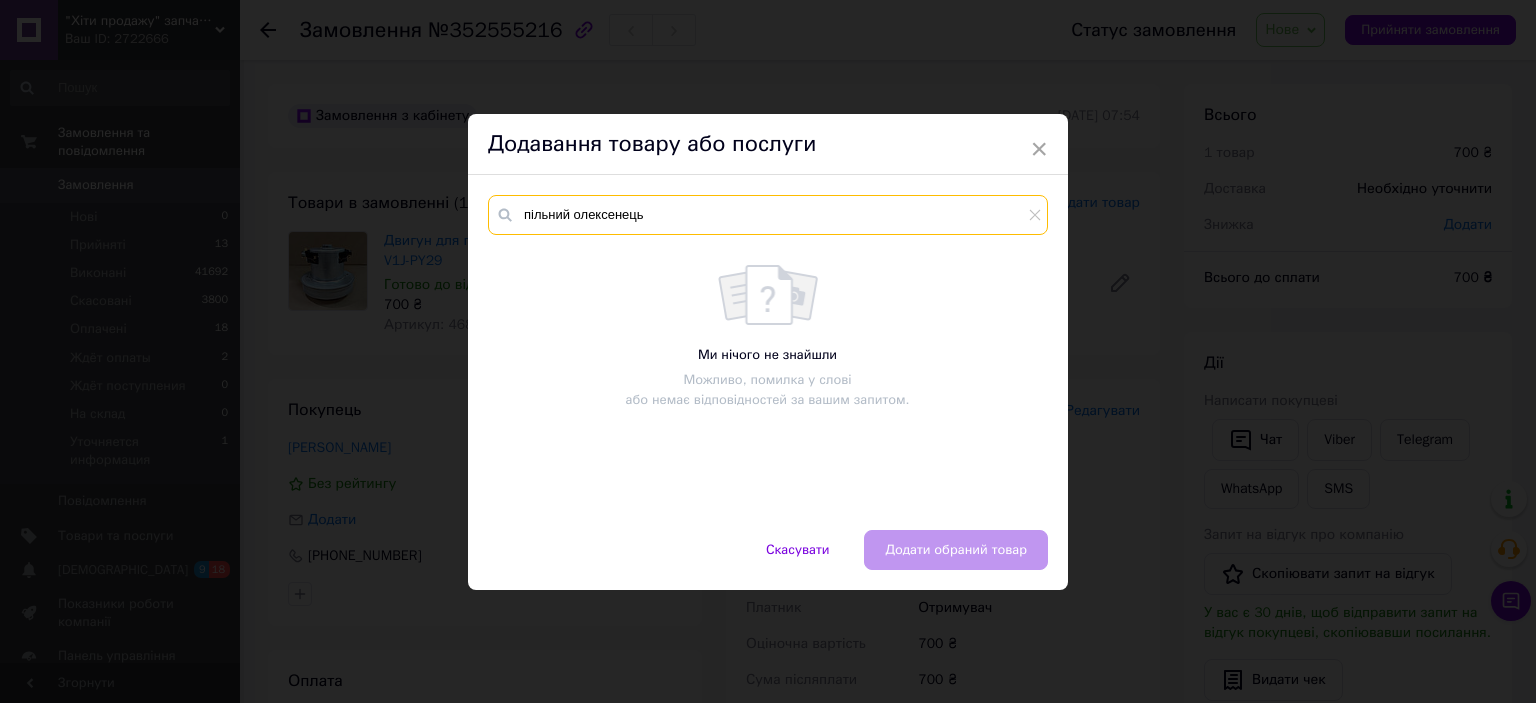 click on "пільний олексенець" at bounding box center (768, 215) 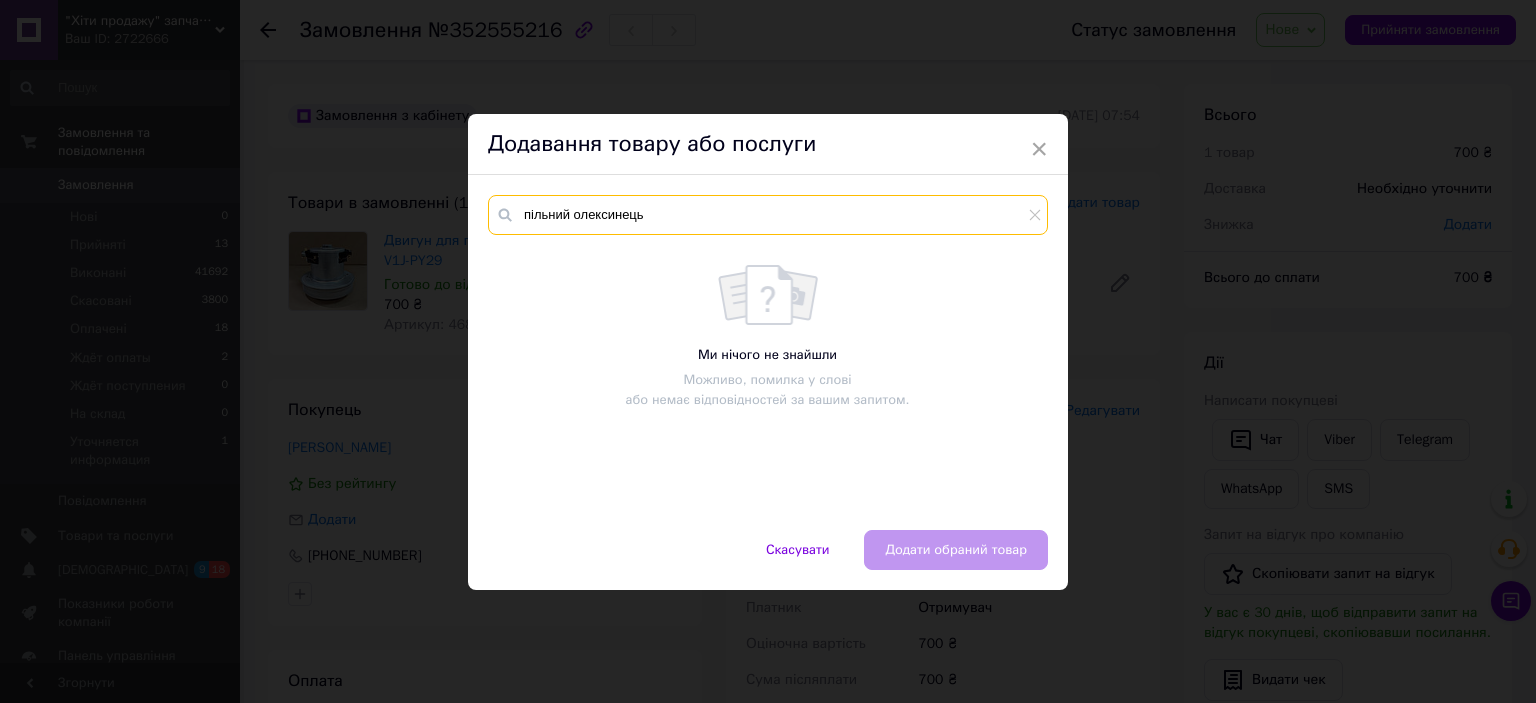 click on "пільний олексинець" at bounding box center [768, 215] 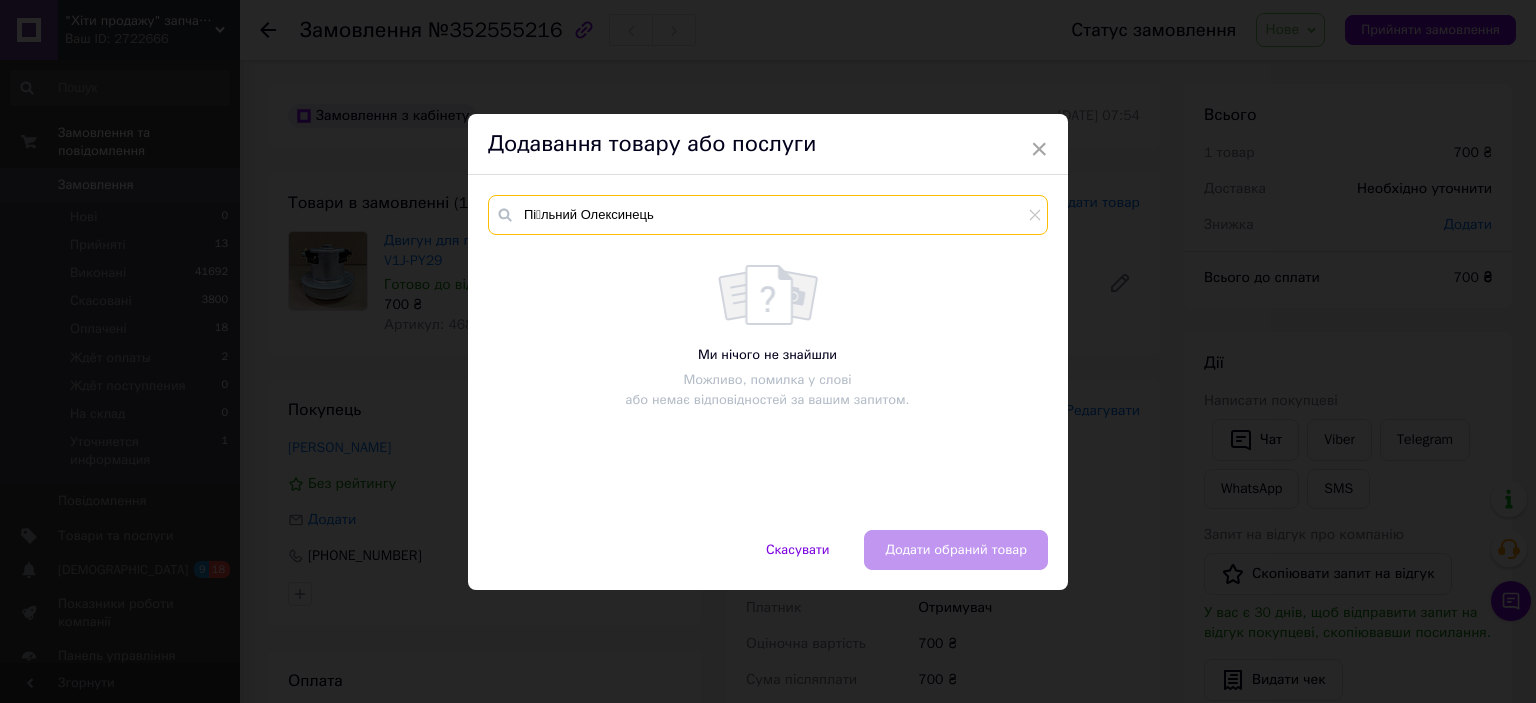 click on "Пі́льний Олексинець" at bounding box center (768, 215) 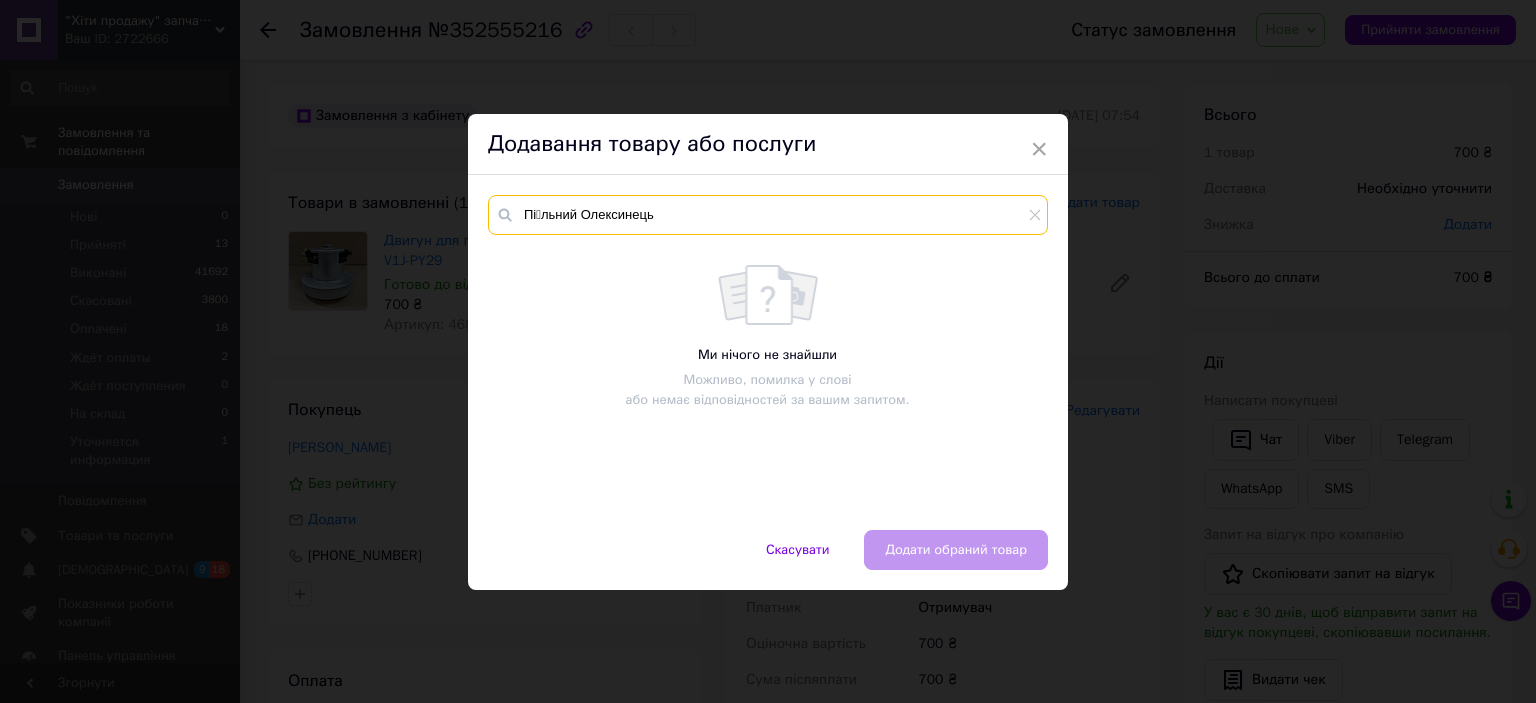 click on "Пі́льний Олексинець" at bounding box center (768, 215) 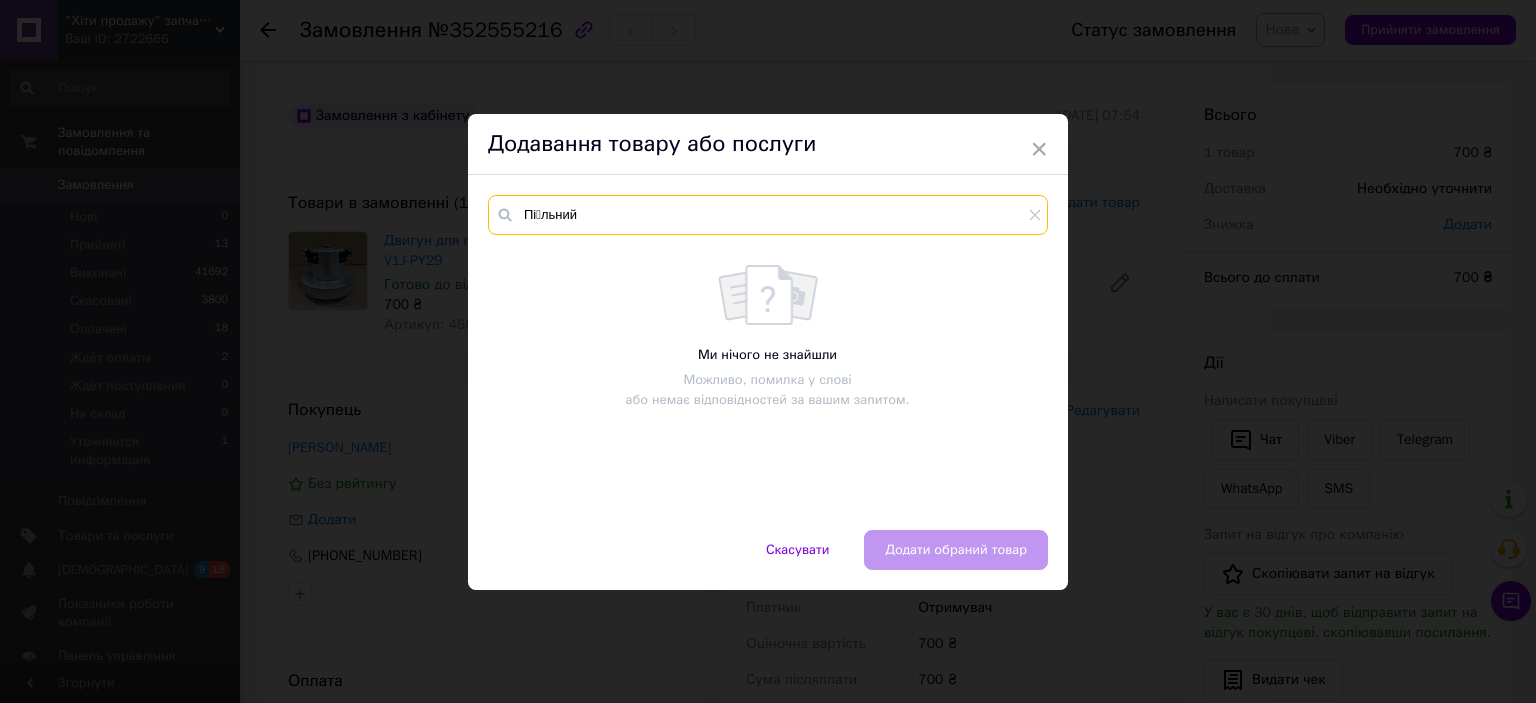click on "Пі́льний" at bounding box center [768, 215] 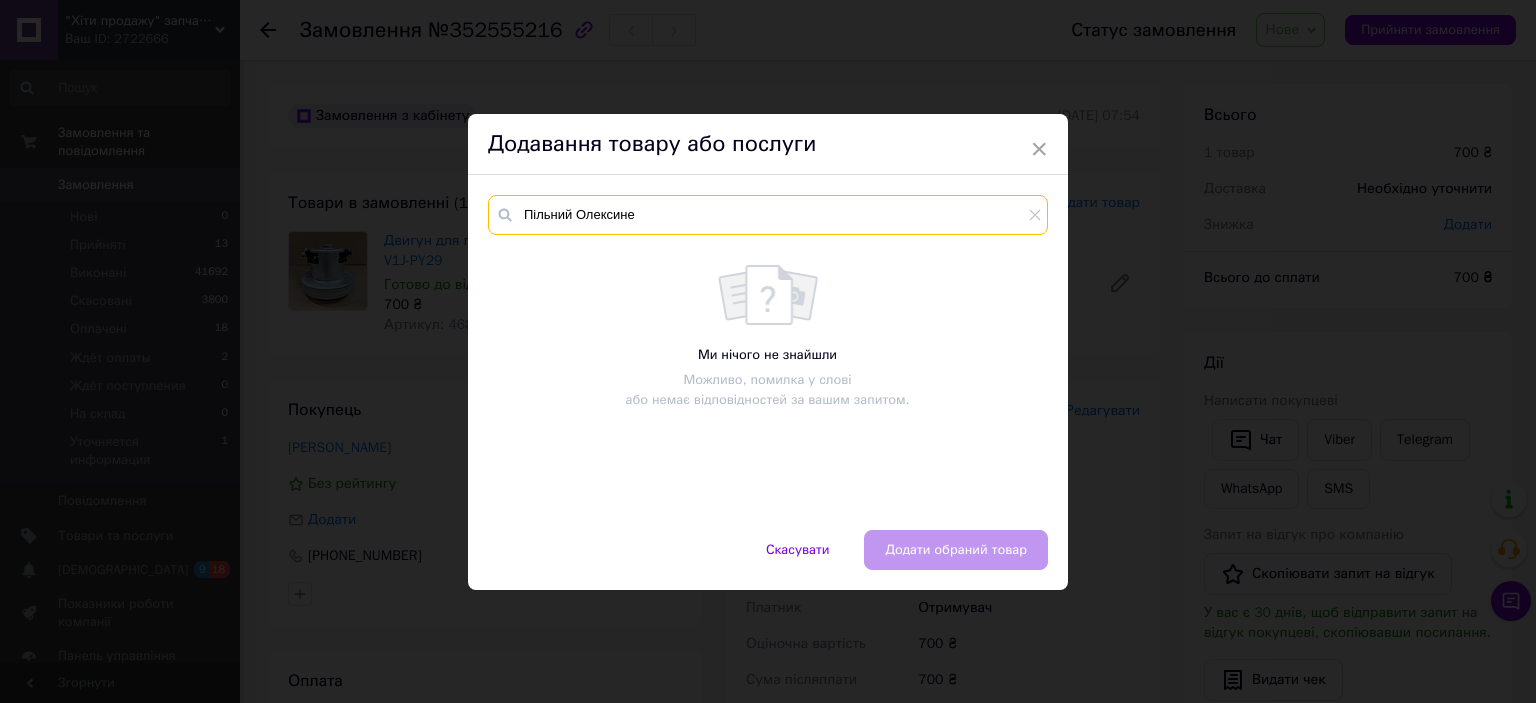 type on "Пільний Олексине" 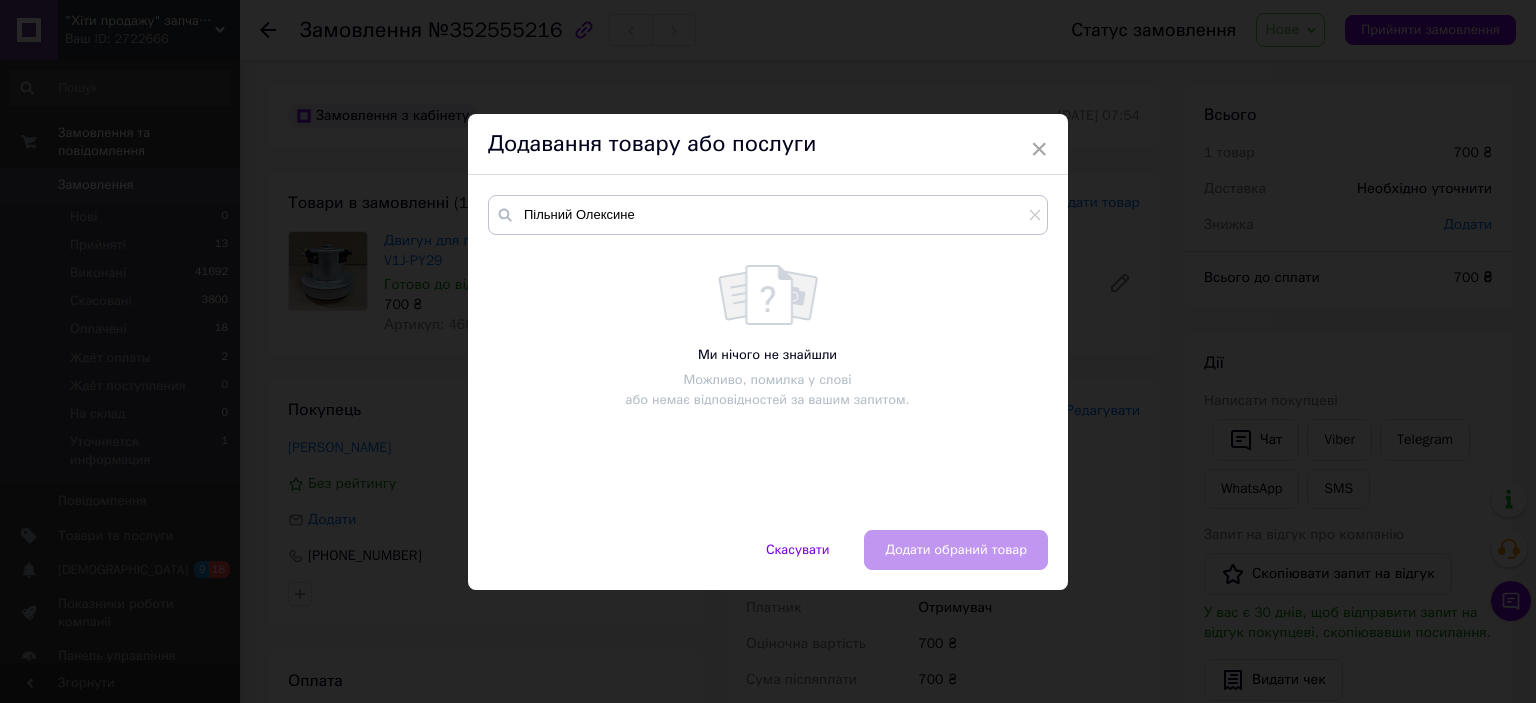 click on "× Додавання товару або послуги Пільний Олексине Ми нічого не знайшли Можливо, помилка у слові  або немає відповідностей за вашим запитом. Скасувати   Додати обраний товар" at bounding box center (768, 351) 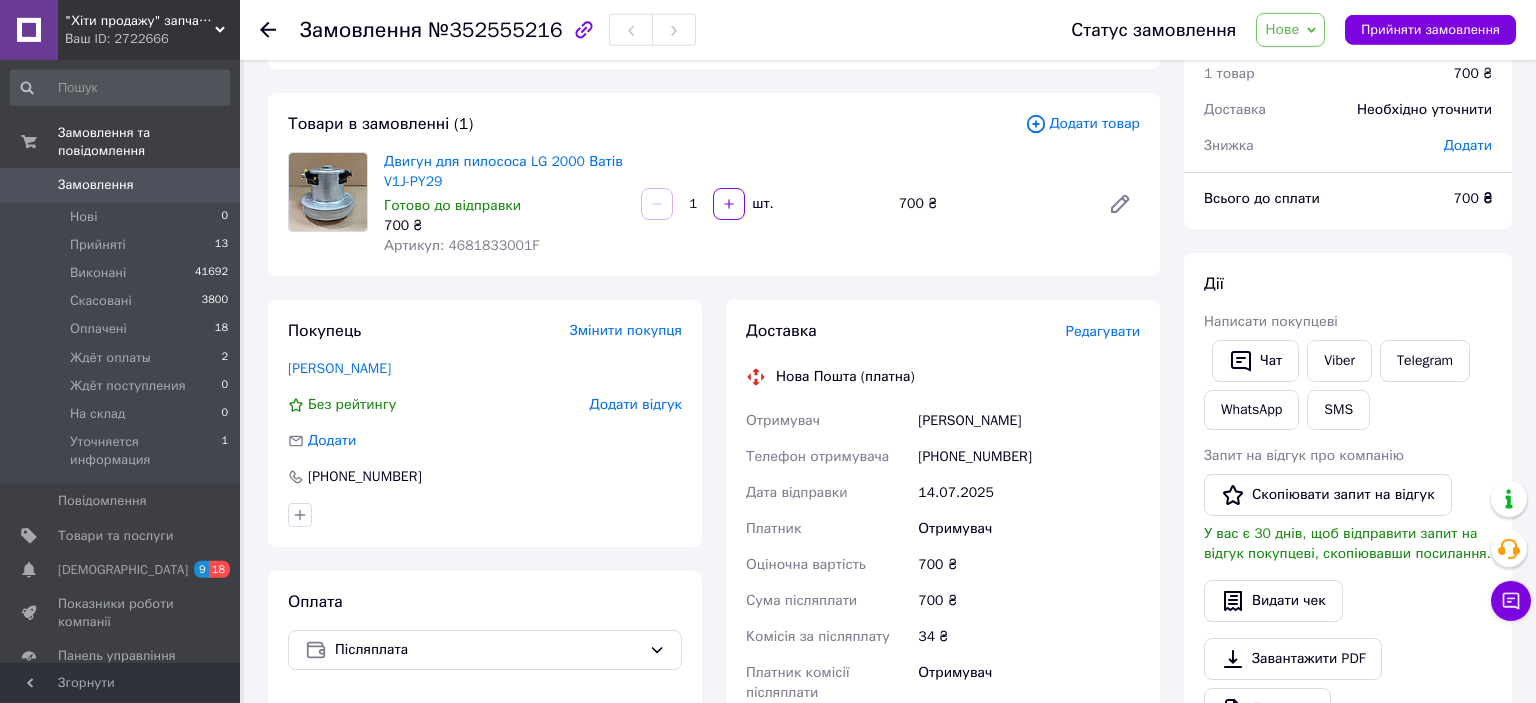 scroll, scrollTop: 105, scrollLeft: 0, axis: vertical 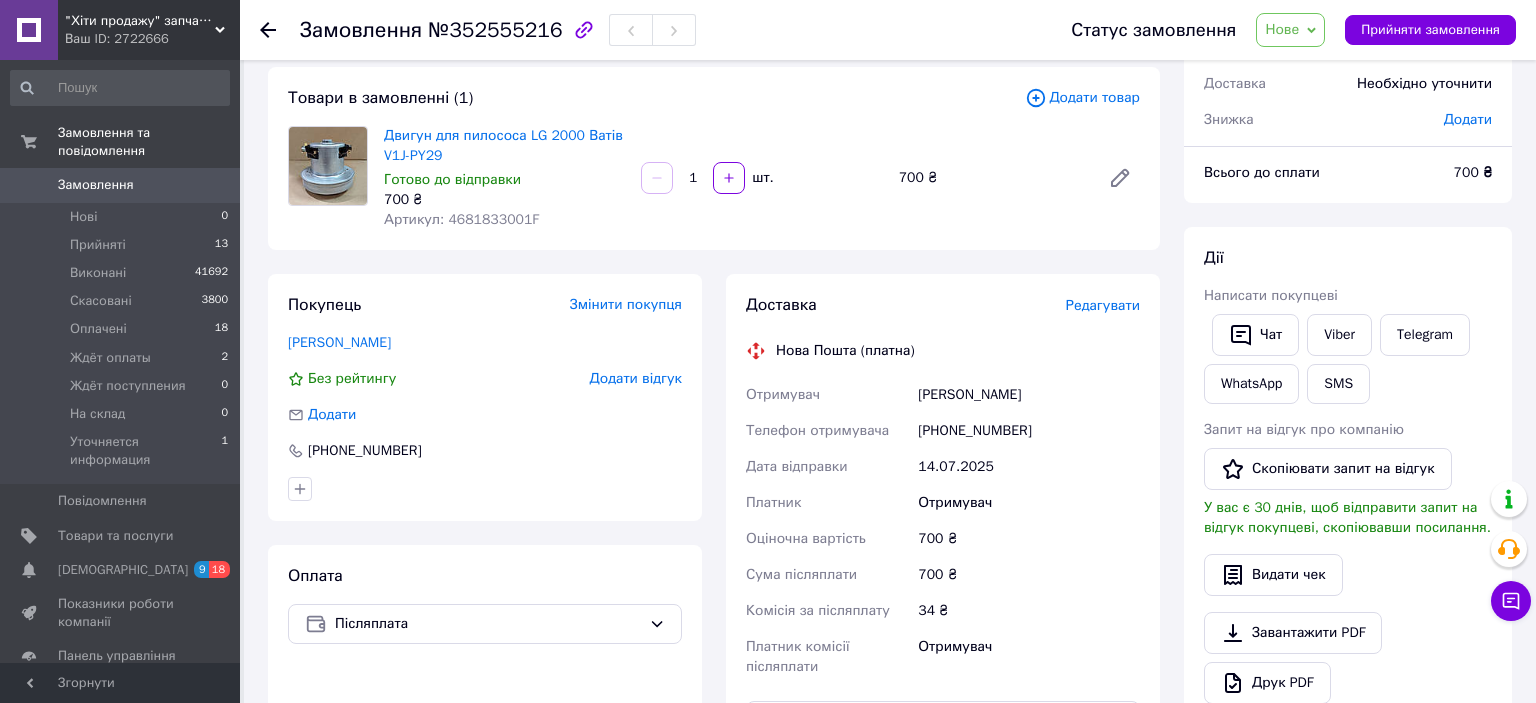 click on "Редагувати" at bounding box center [1103, 305] 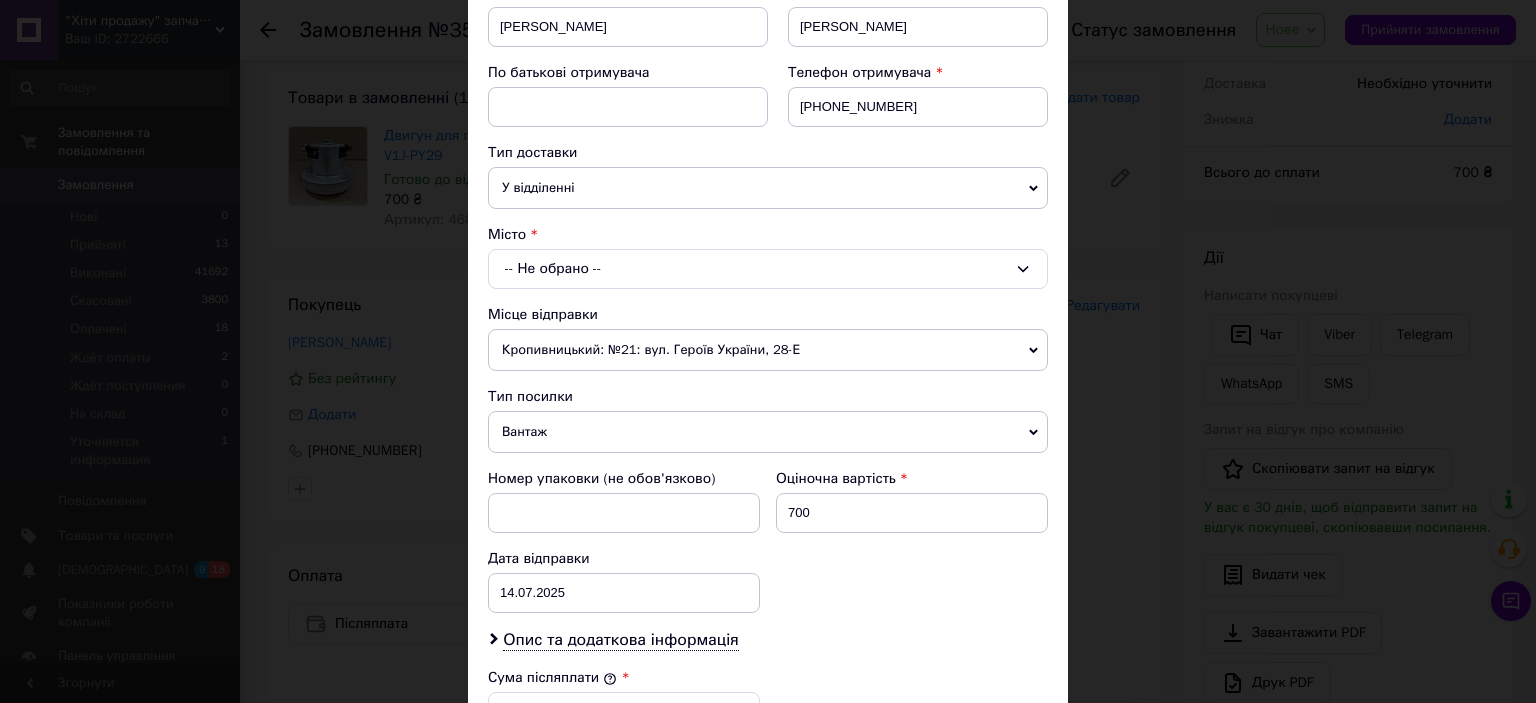 scroll, scrollTop: 331, scrollLeft: 0, axis: vertical 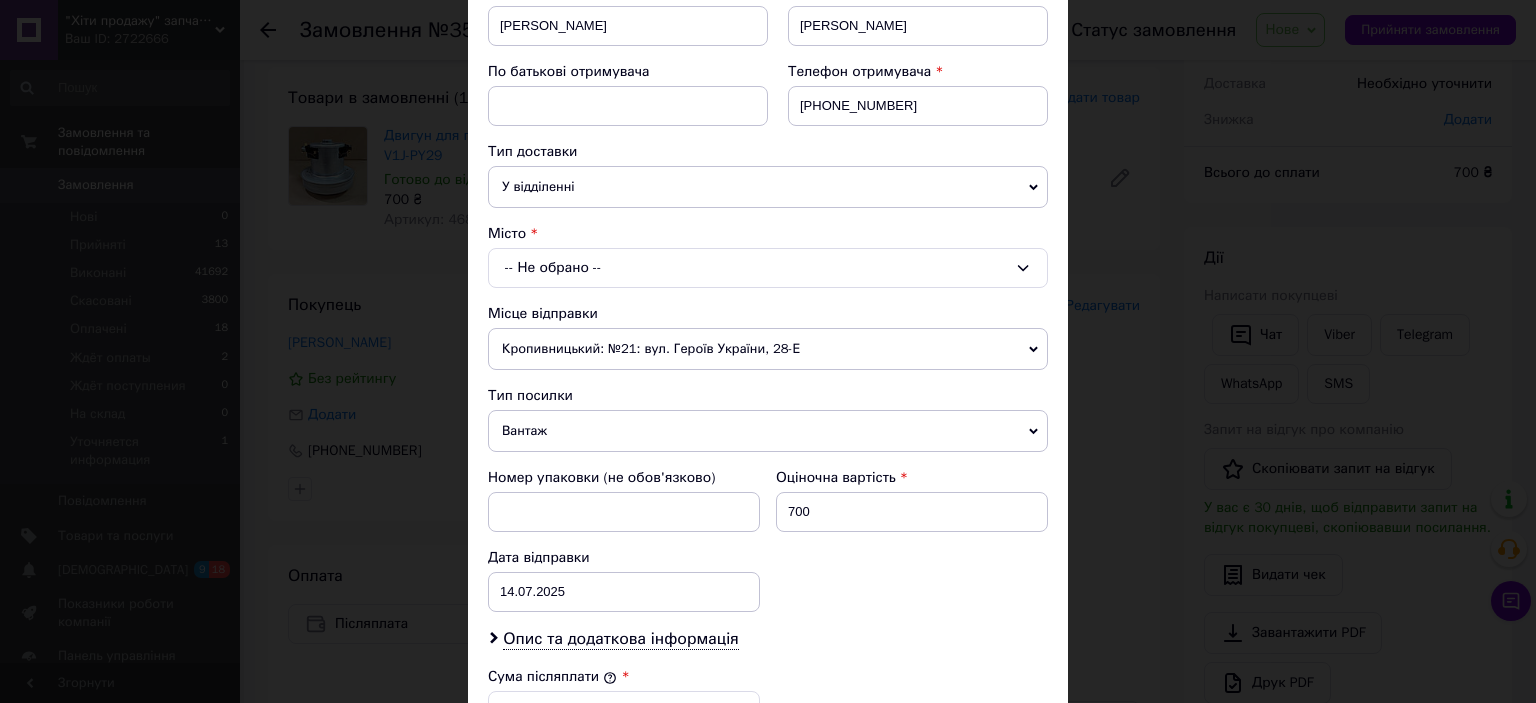 drag, startPoint x: 553, startPoint y: 266, endPoint x: 549, endPoint y: 283, distance: 17.464249 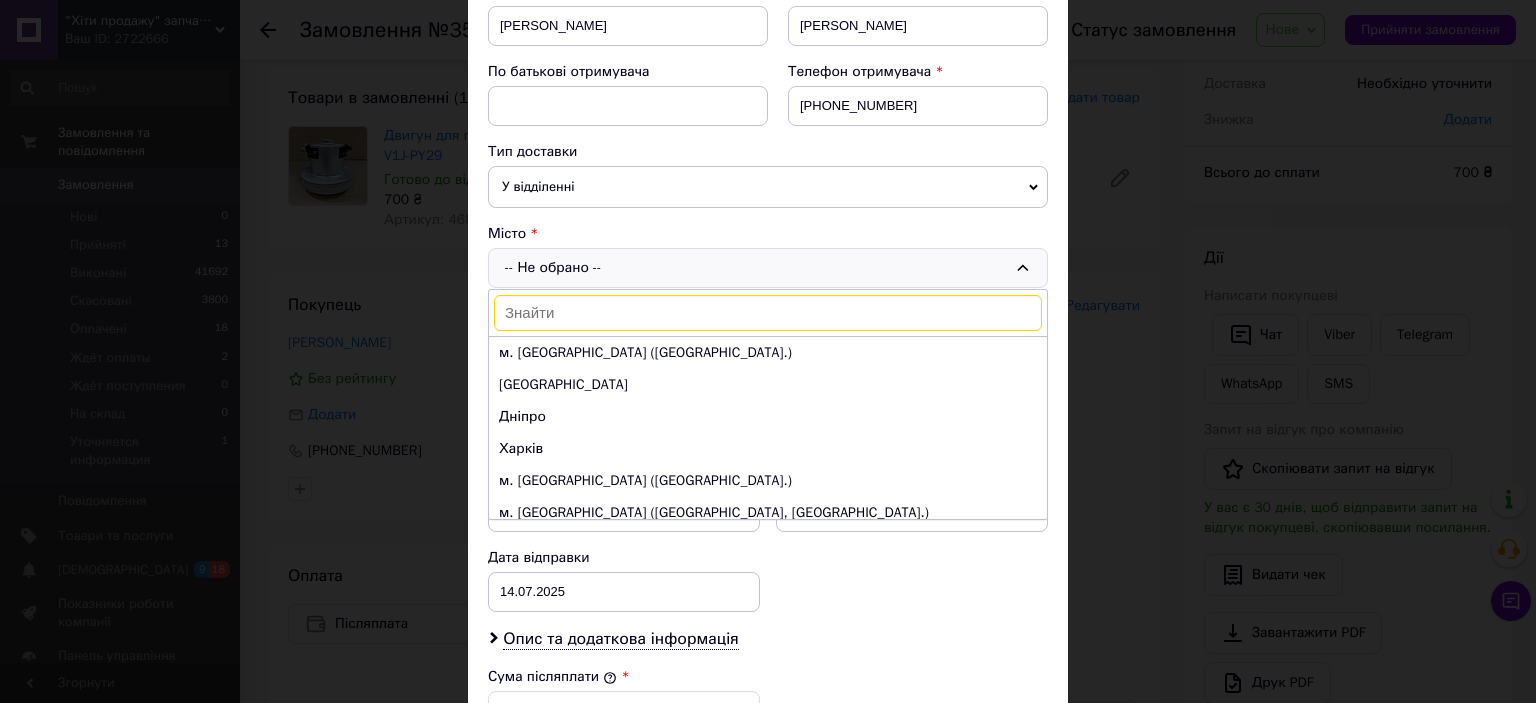 click at bounding box center [768, 313] 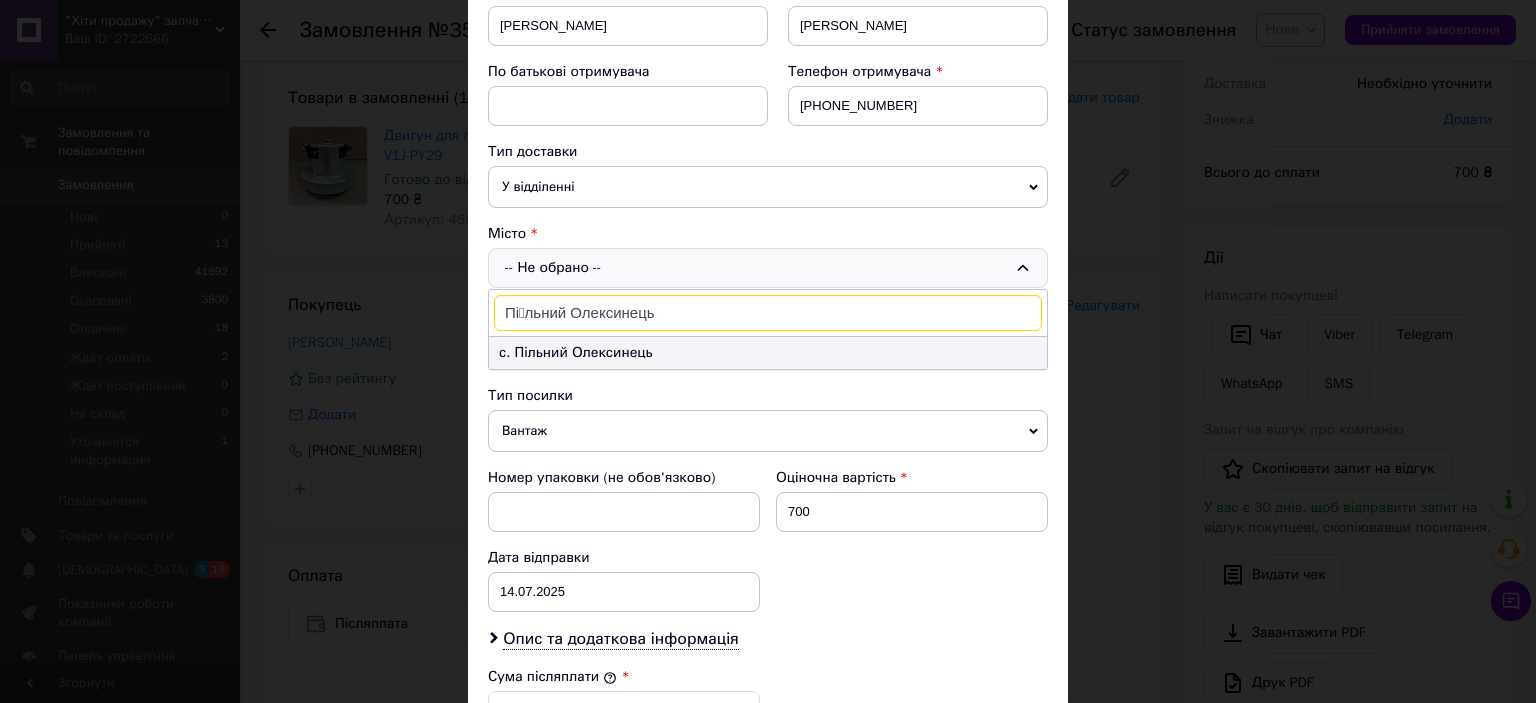 type on "Пі́льний Олексинець" 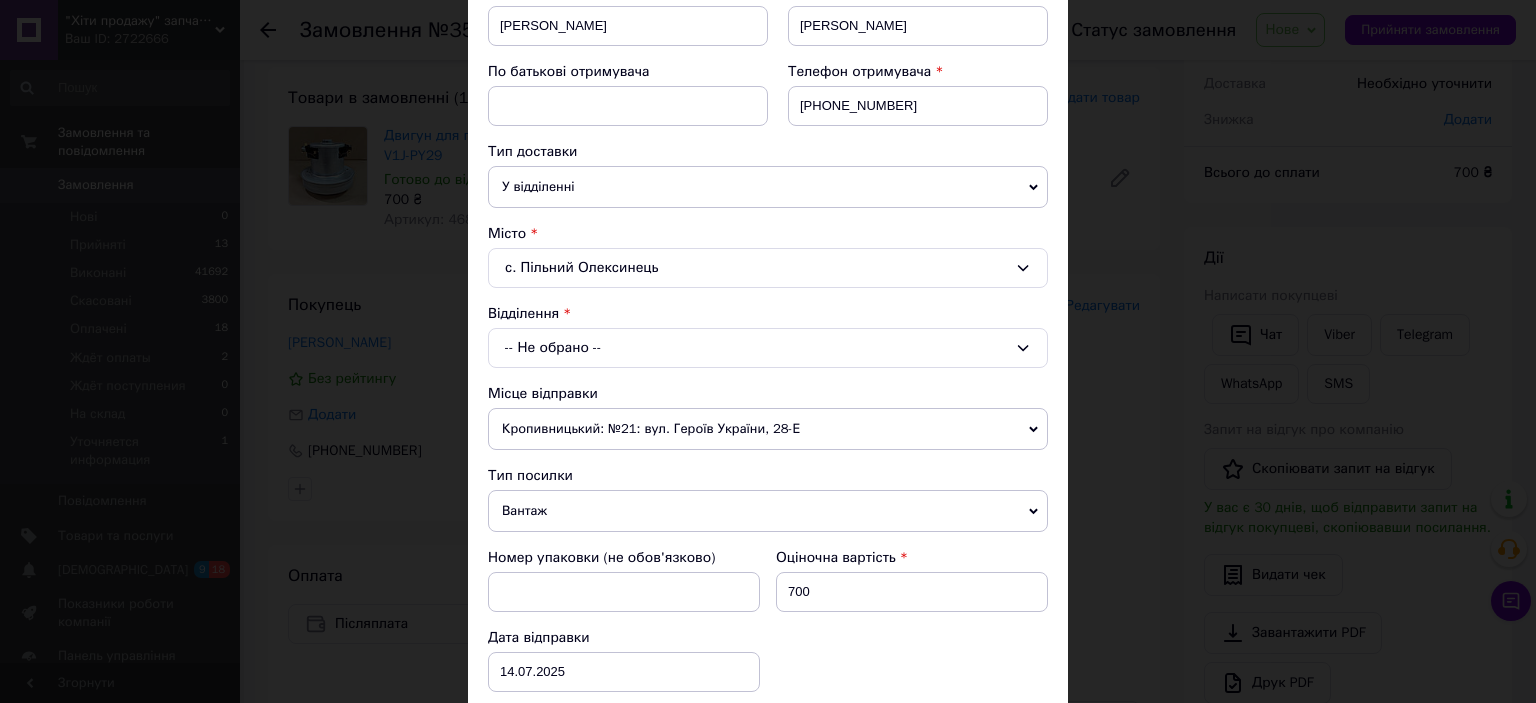 click on "-- Не обрано --" at bounding box center (768, 348) 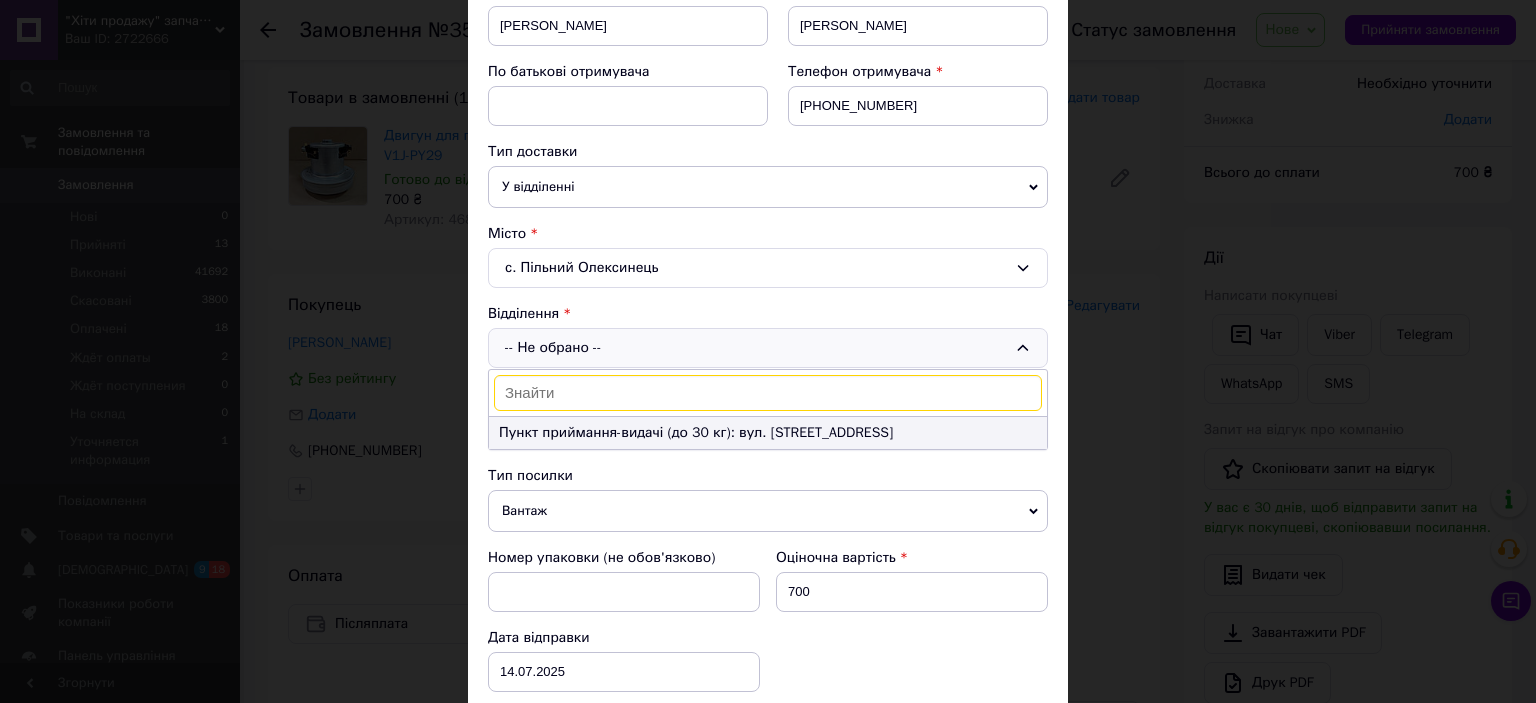 click on "Пункт приймання-видачі (до 30 кг): вул. Центральна, 26а" at bounding box center [768, 433] 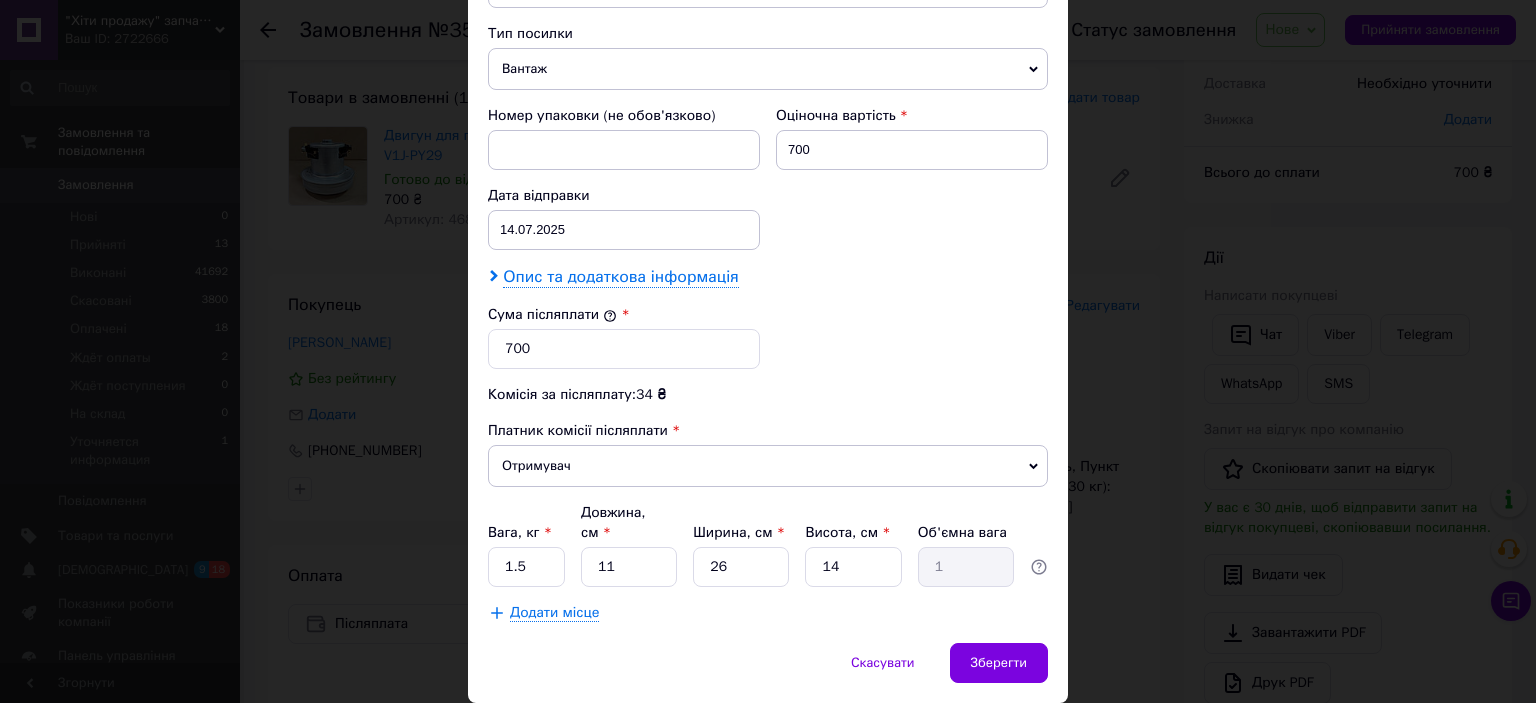 click on "Опис та додаткова інформація" at bounding box center (620, 277) 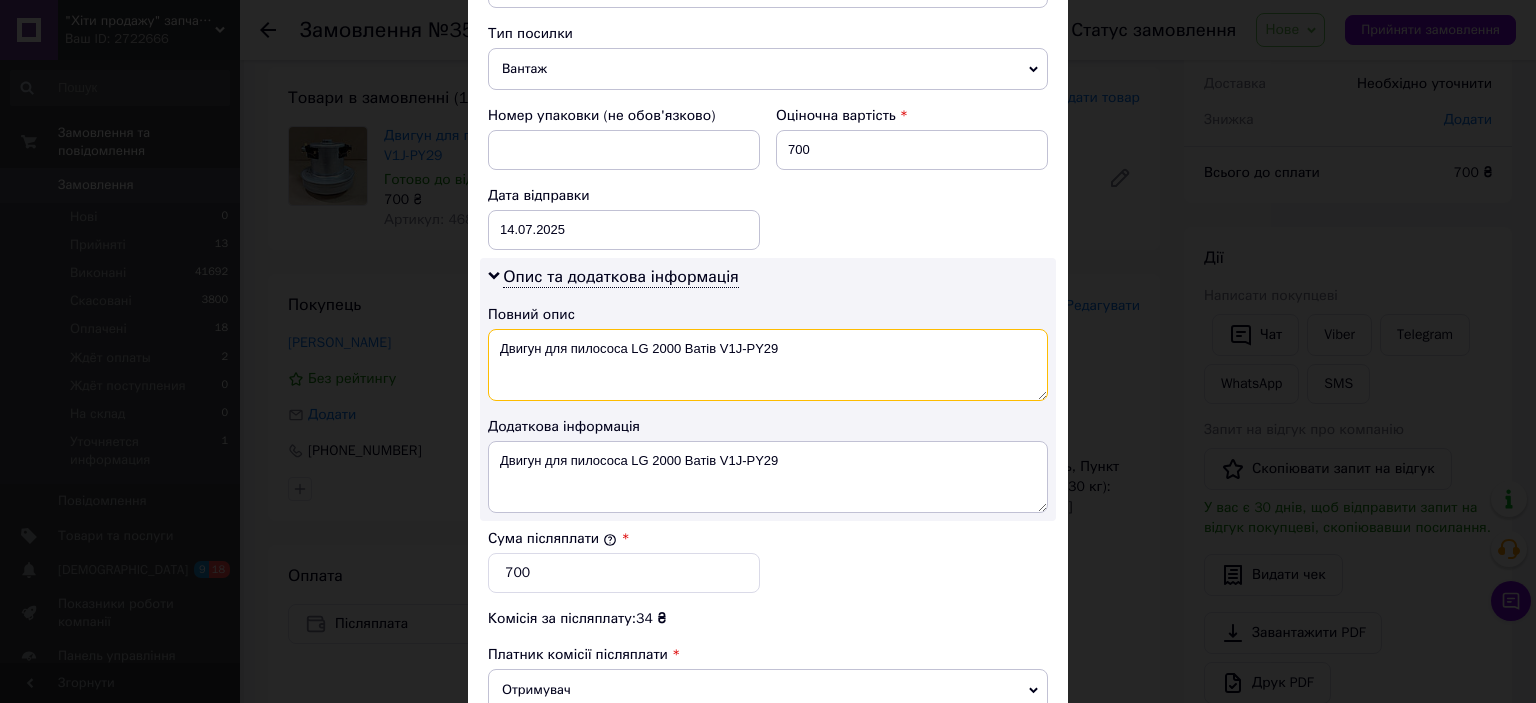 click on "Двигун для пилососа LG 2000 Ватів V1J-PY29" at bounding box center (768, 365) 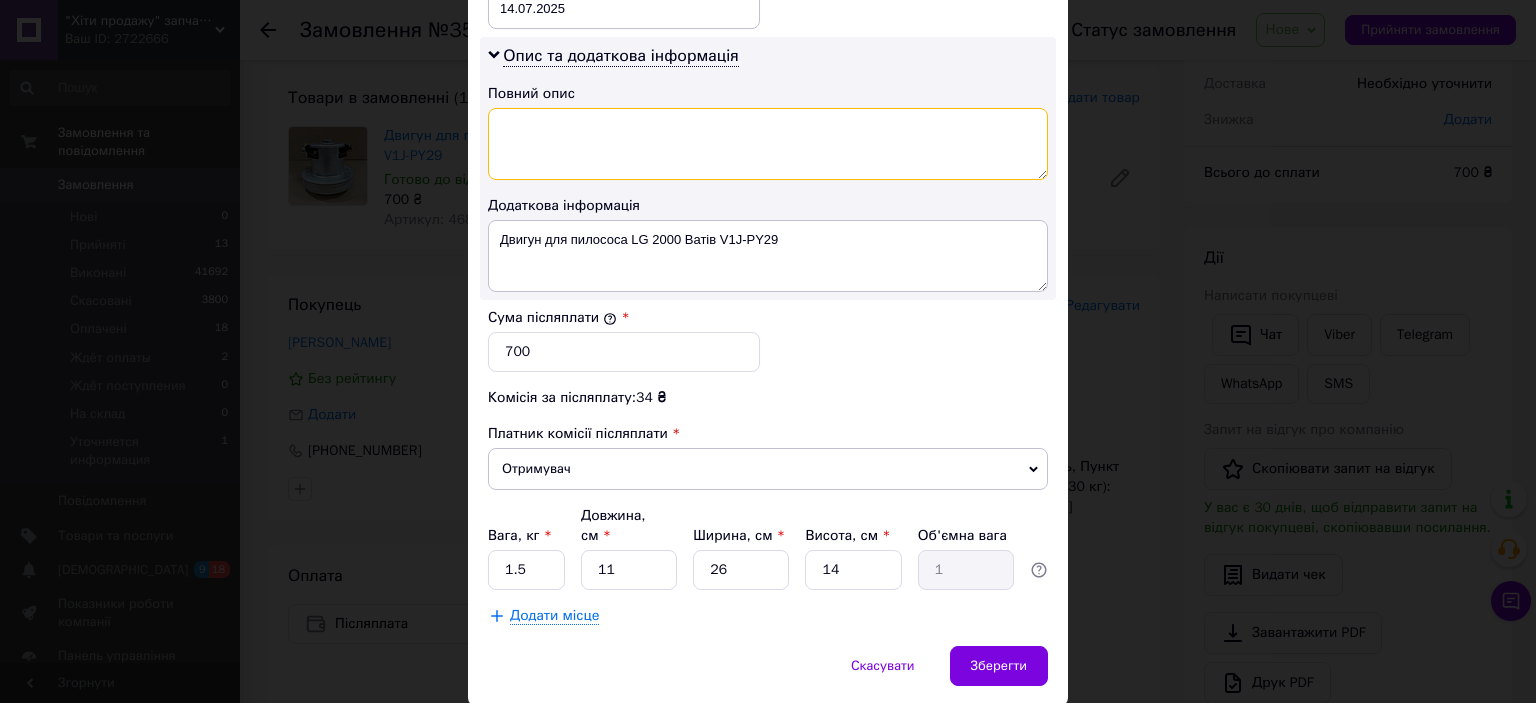scroll, scrollTop: 1040, scrollLeft: 0, axis: vertical 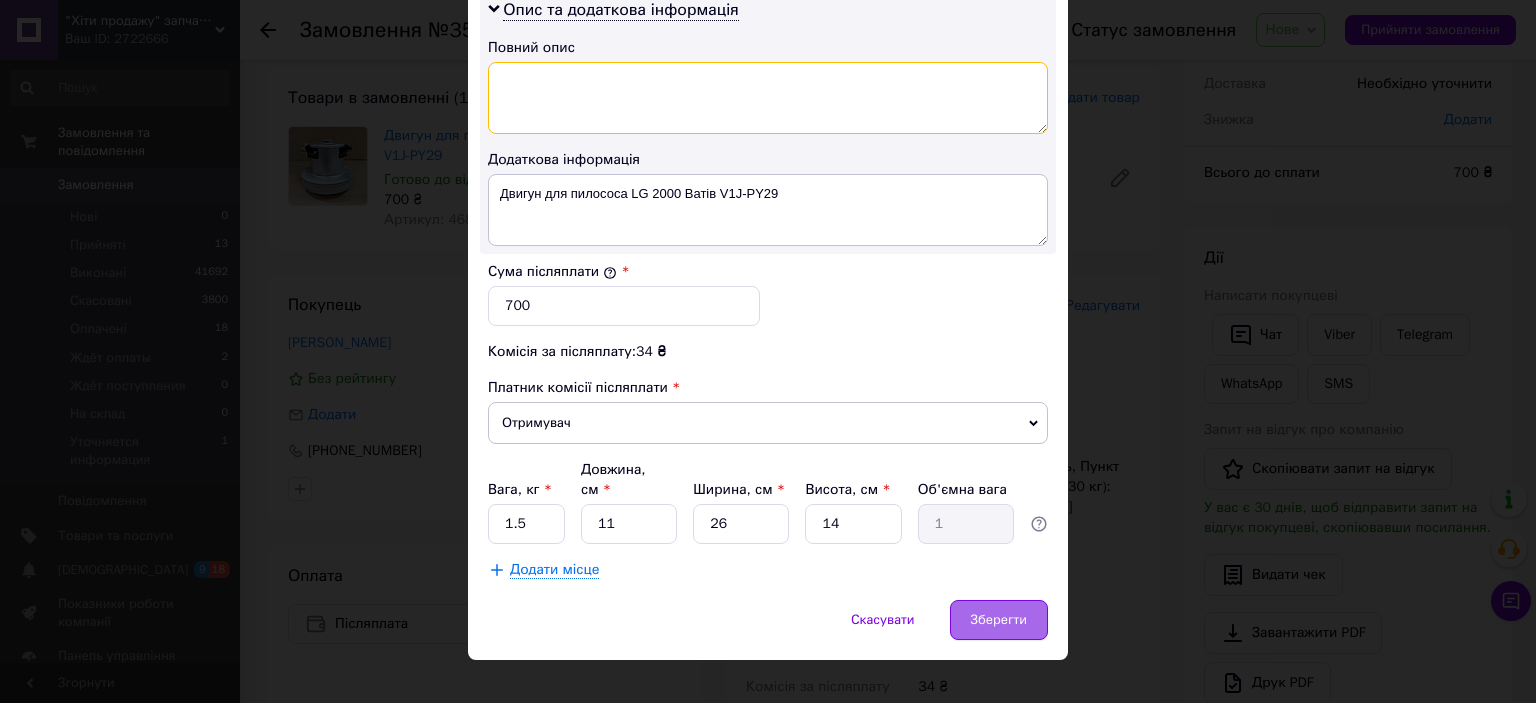 type 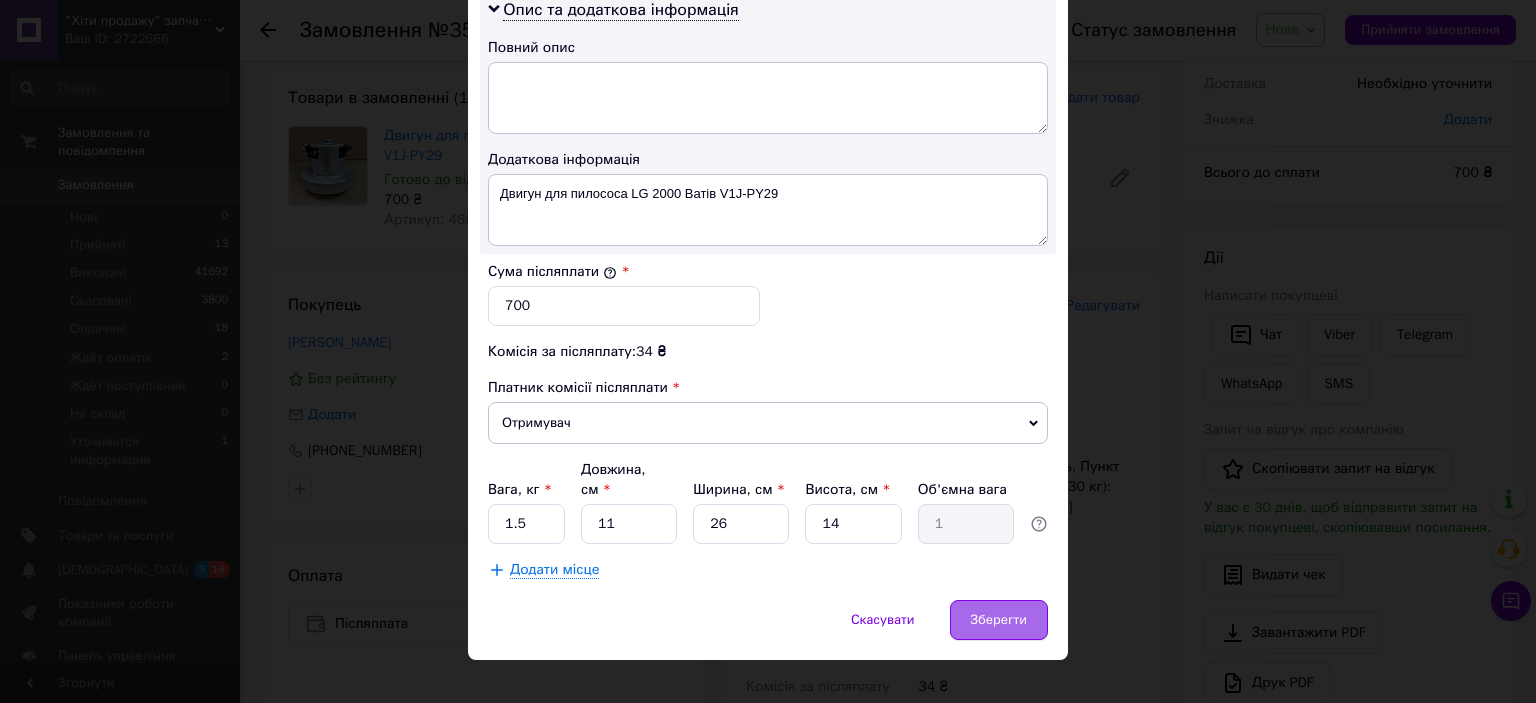 click on "Зберегти" at bounding box center [999, 620] 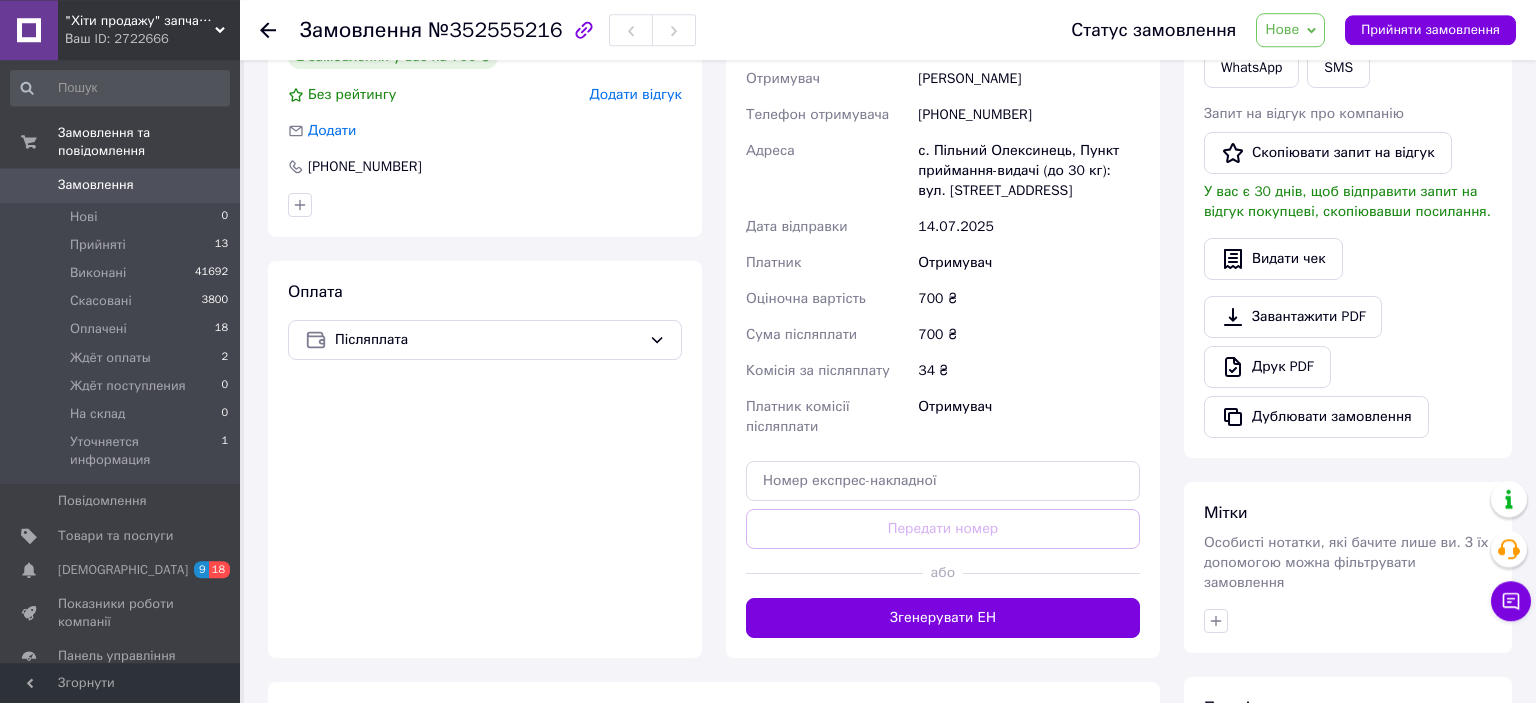 scroll, scrollTop: 422, scrollLeft: 0, axis: vertical 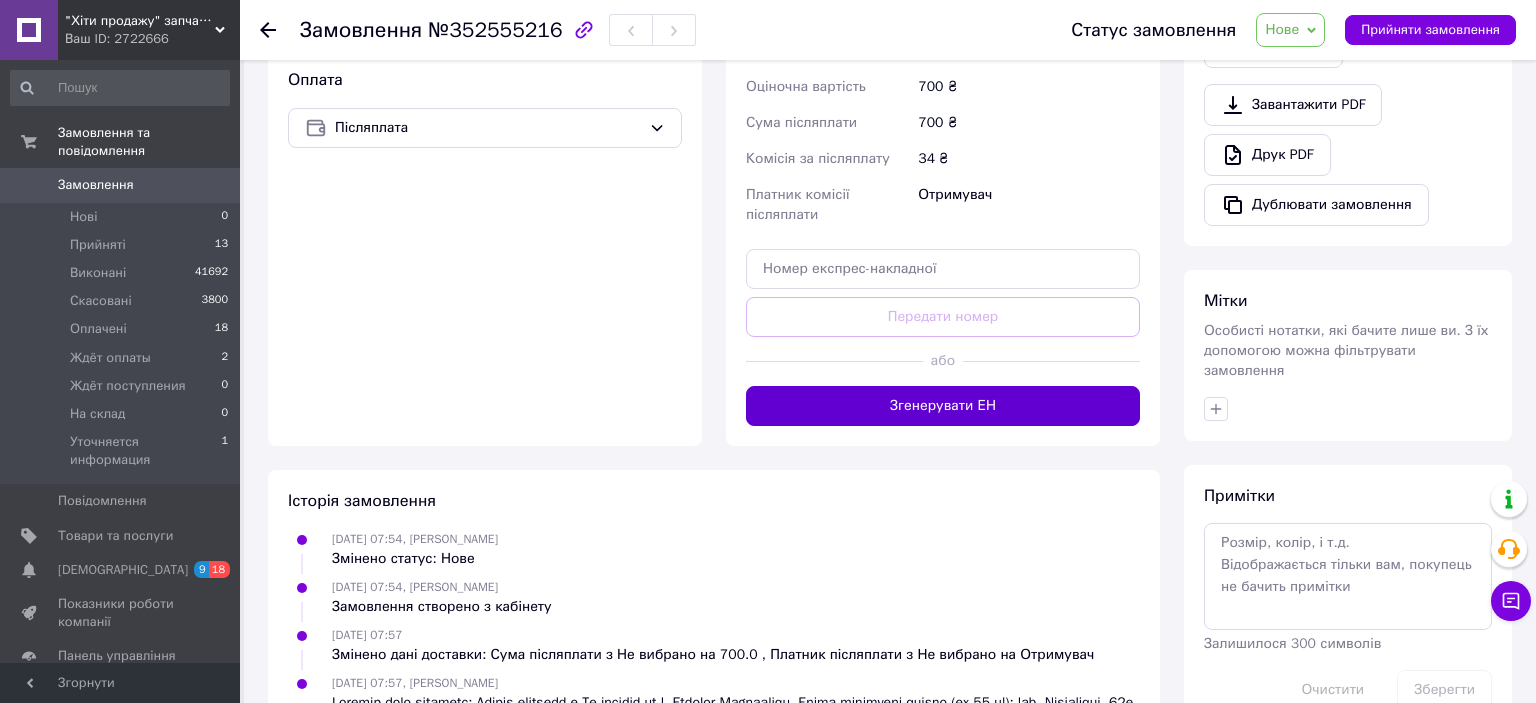 click on "Згенерувати ЕН" at bounding box center [943, 406] 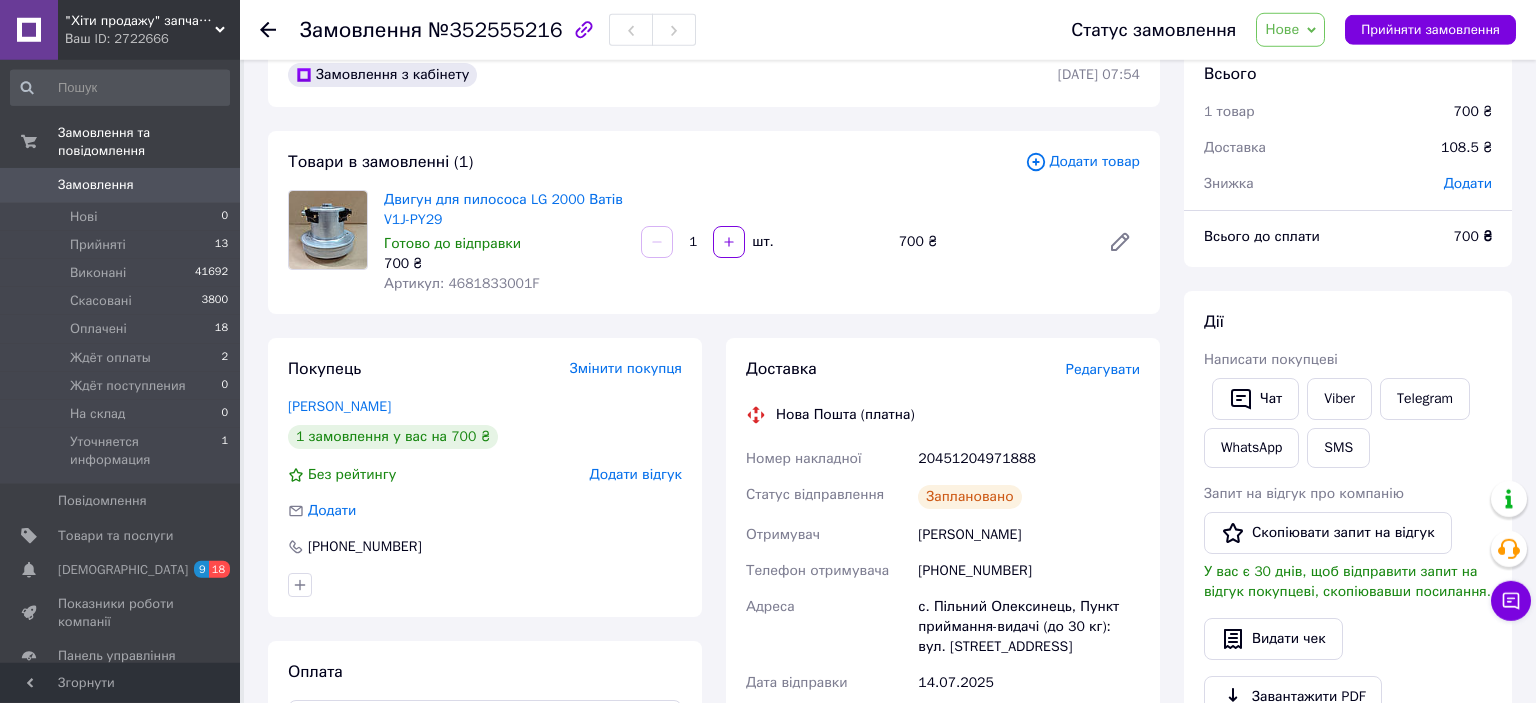 scroll, scrollTop: 0, scrollLeft: 0, axis: both 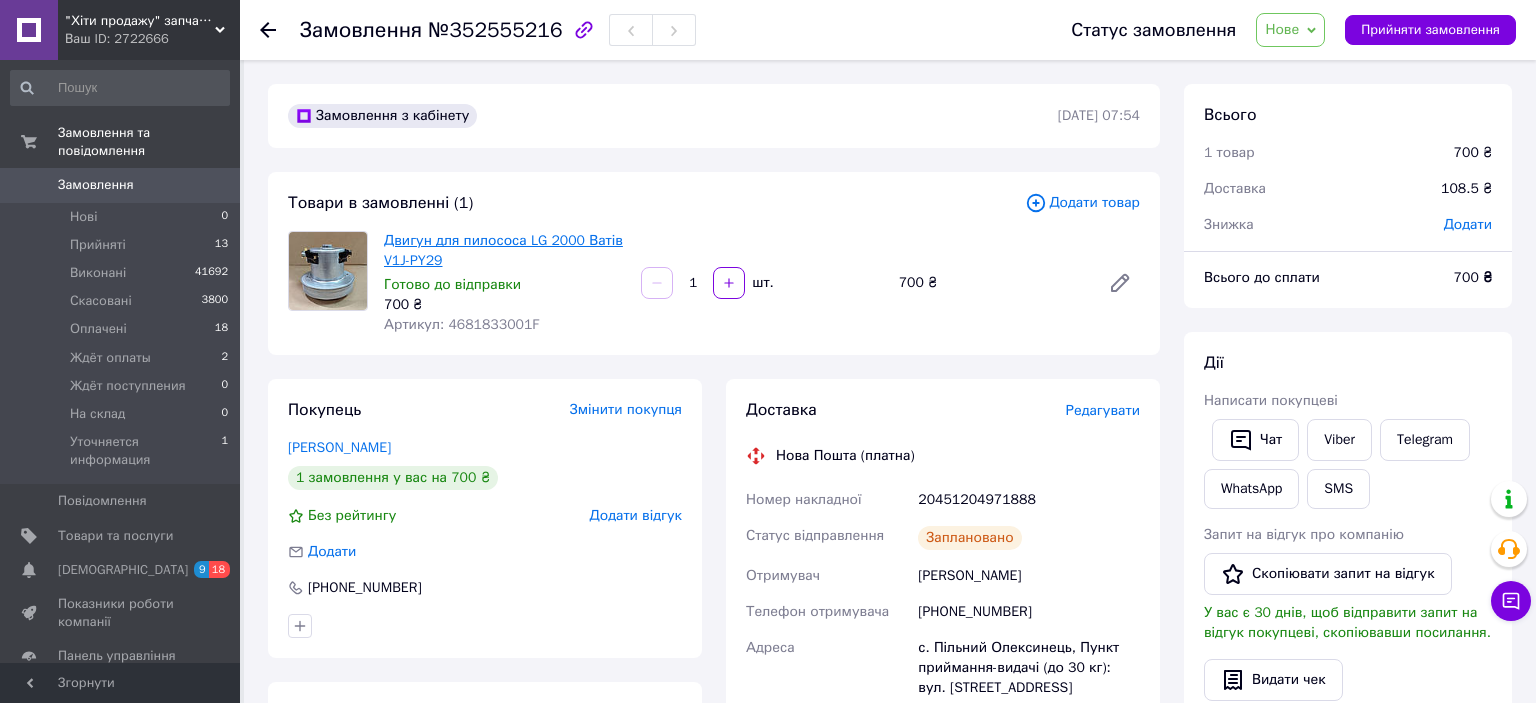 click on "Двигун для пилососа LG 2000 Ватів V1J-PY29" at bounding box center (503, 250) 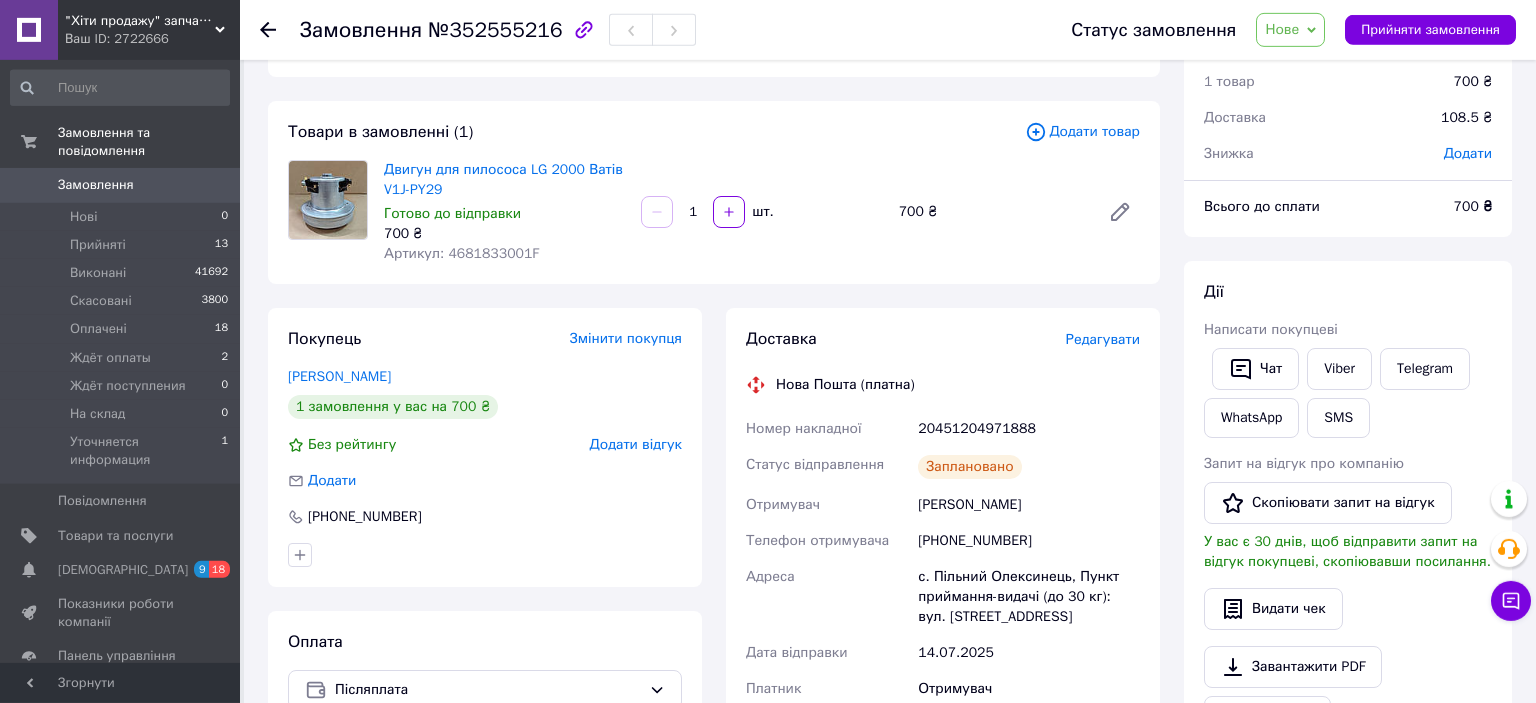 scroll, scrollTop: 0, scrollLeft: 0, axis: both 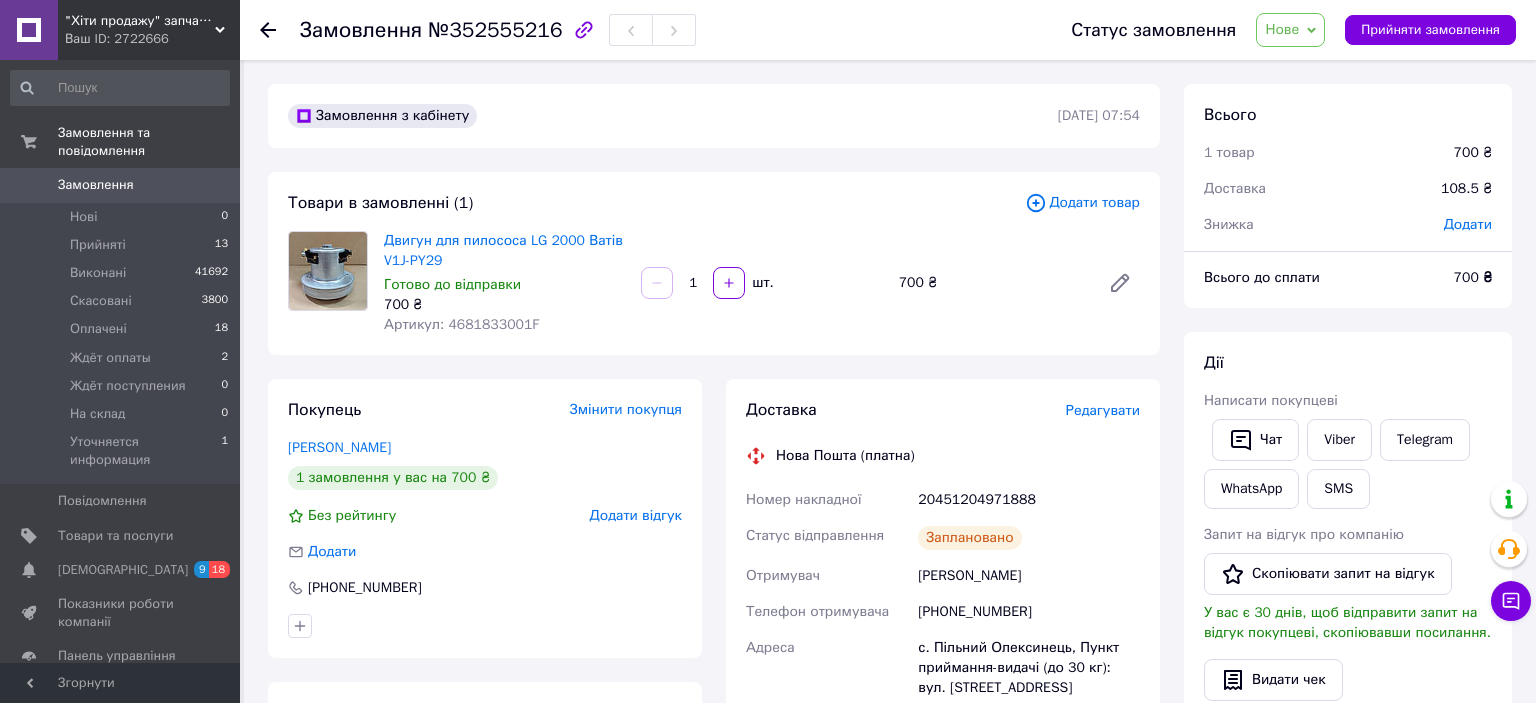 click on "[PHONE_NUMBER]" at bounding box center (1029, 612) 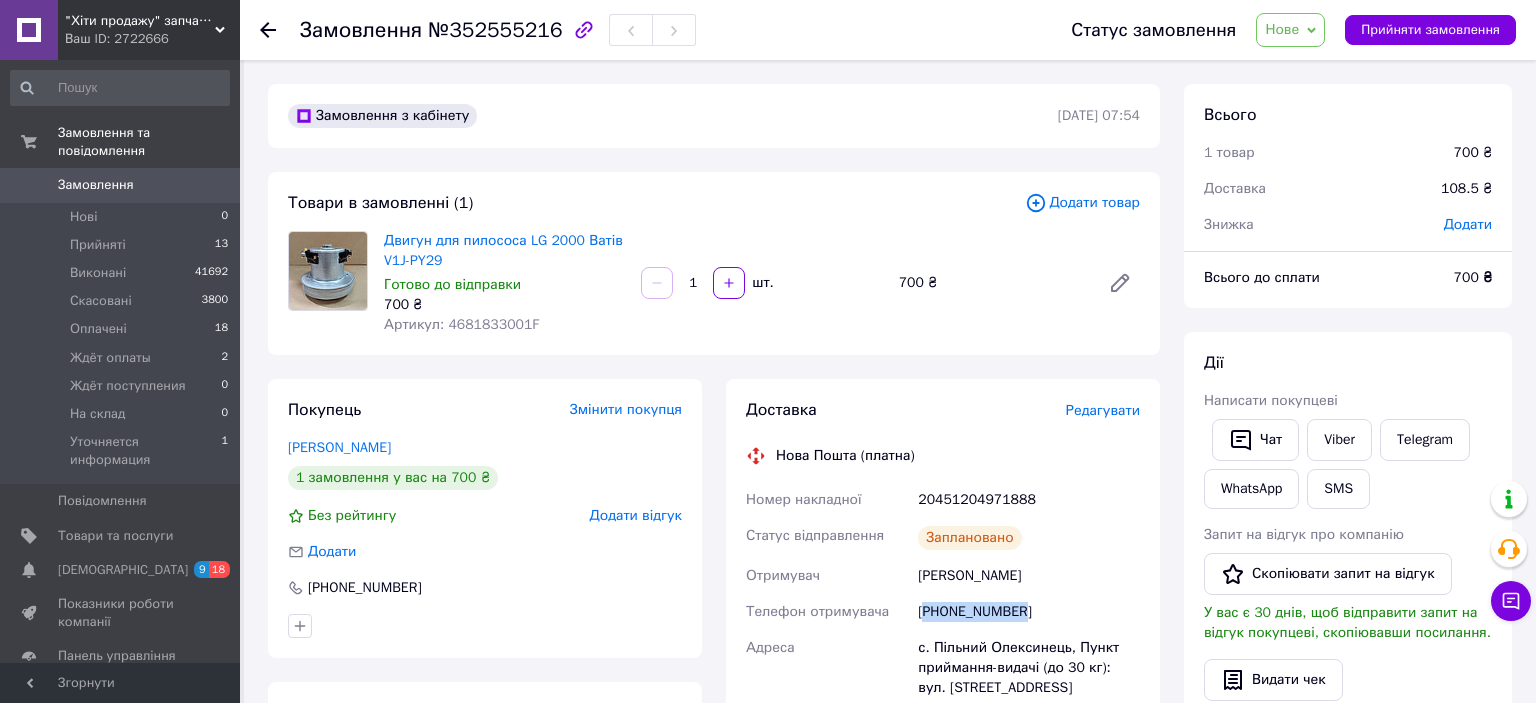 click on "[PHONE_NUMBER]" at bounding box center [1029, 612] 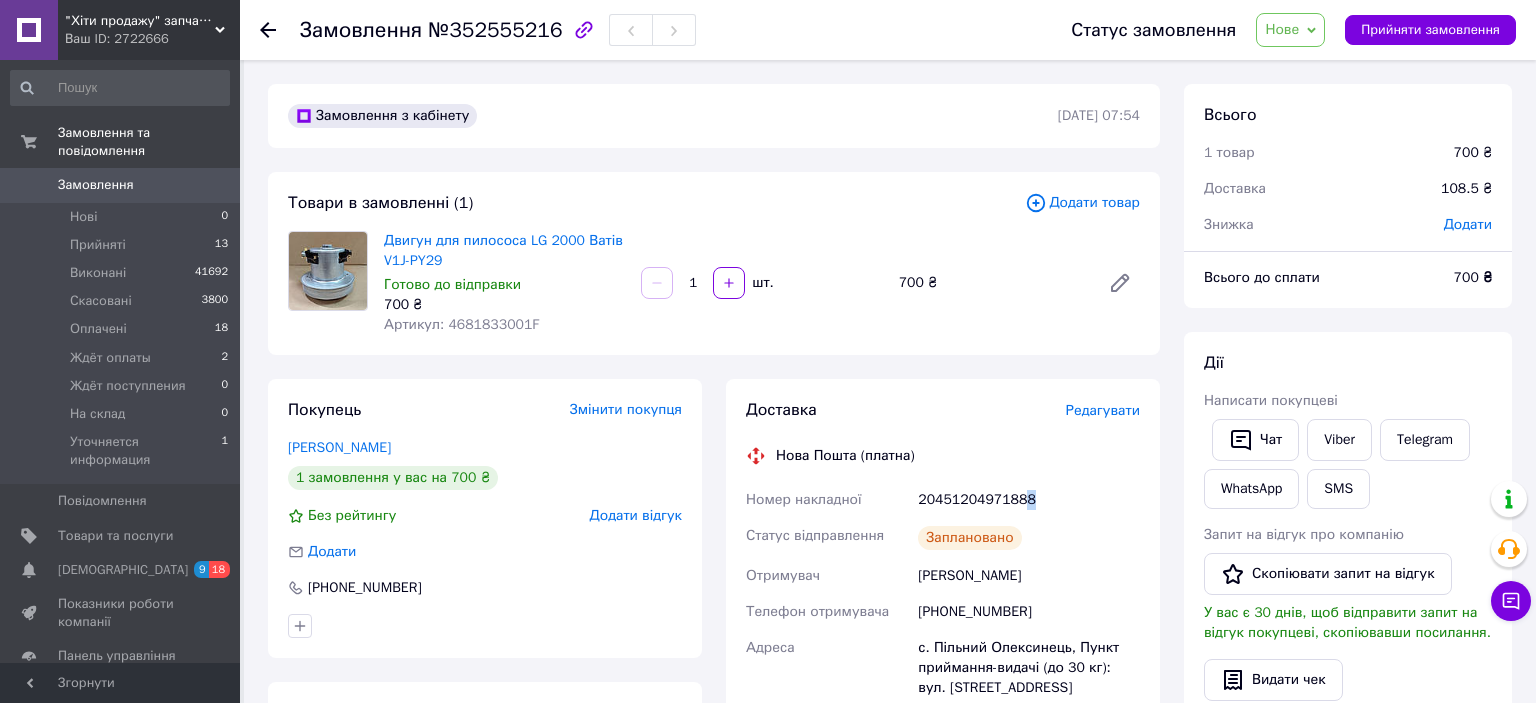 click on "20451204971888" at bounding box center (1029, 500) 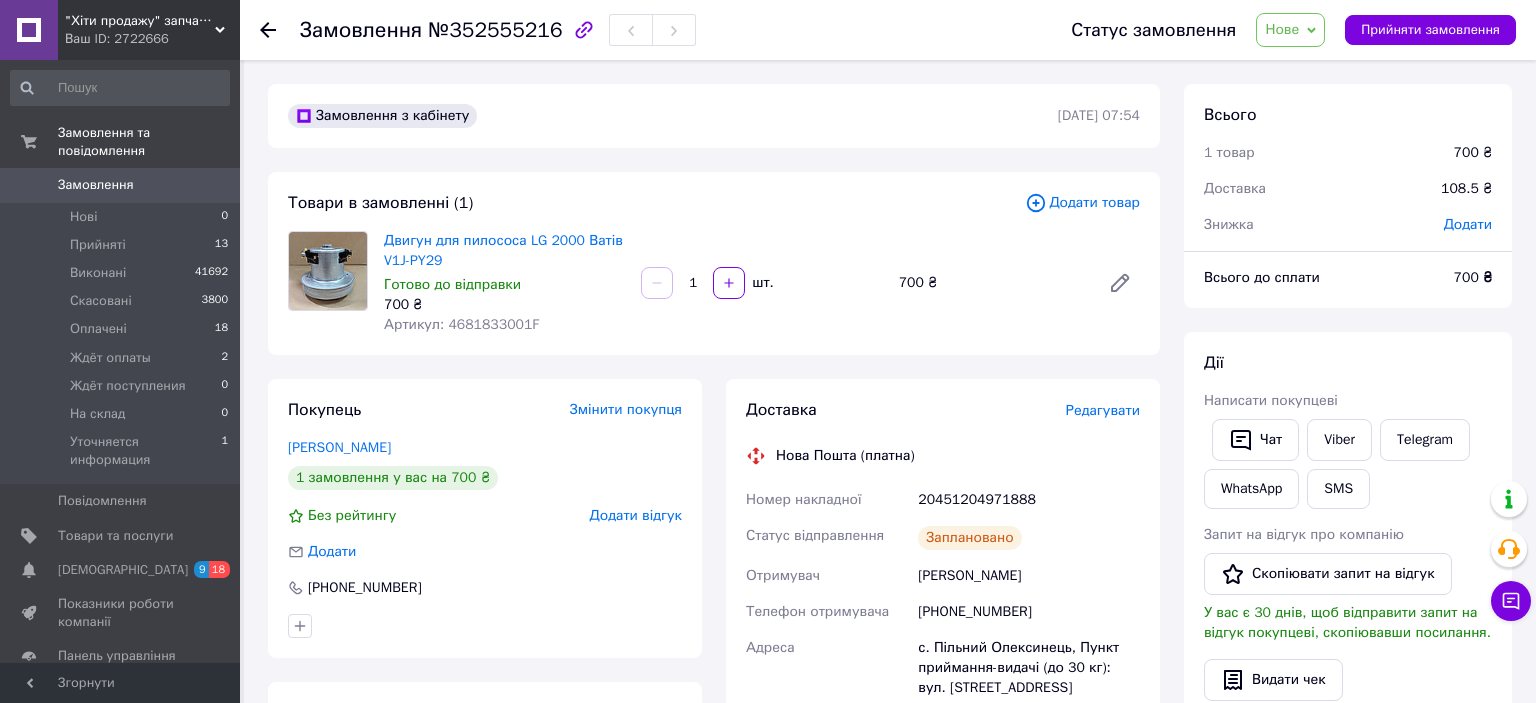 click on "20451204971888" at bounding box center [1029, 500] 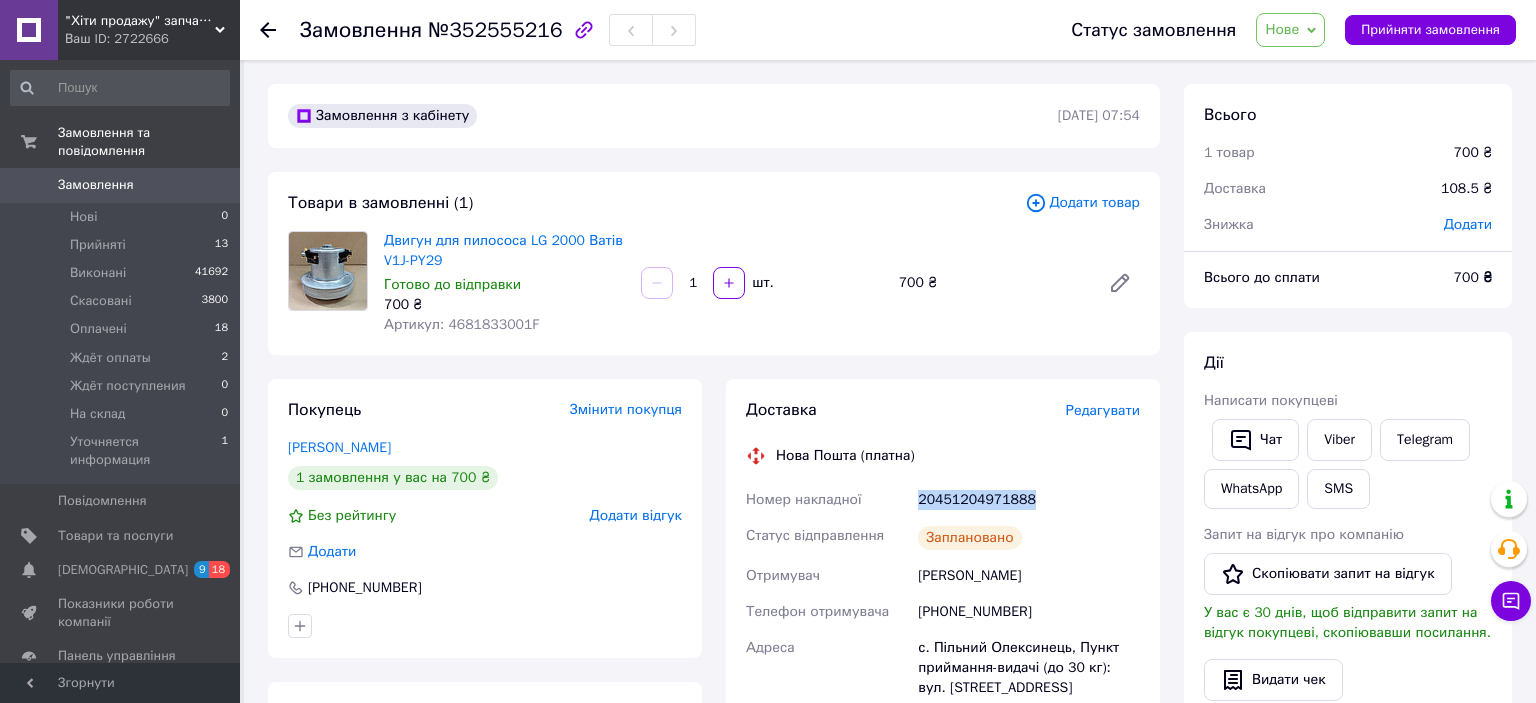 click on "20451204971888" at bounding box center (1029, 500) 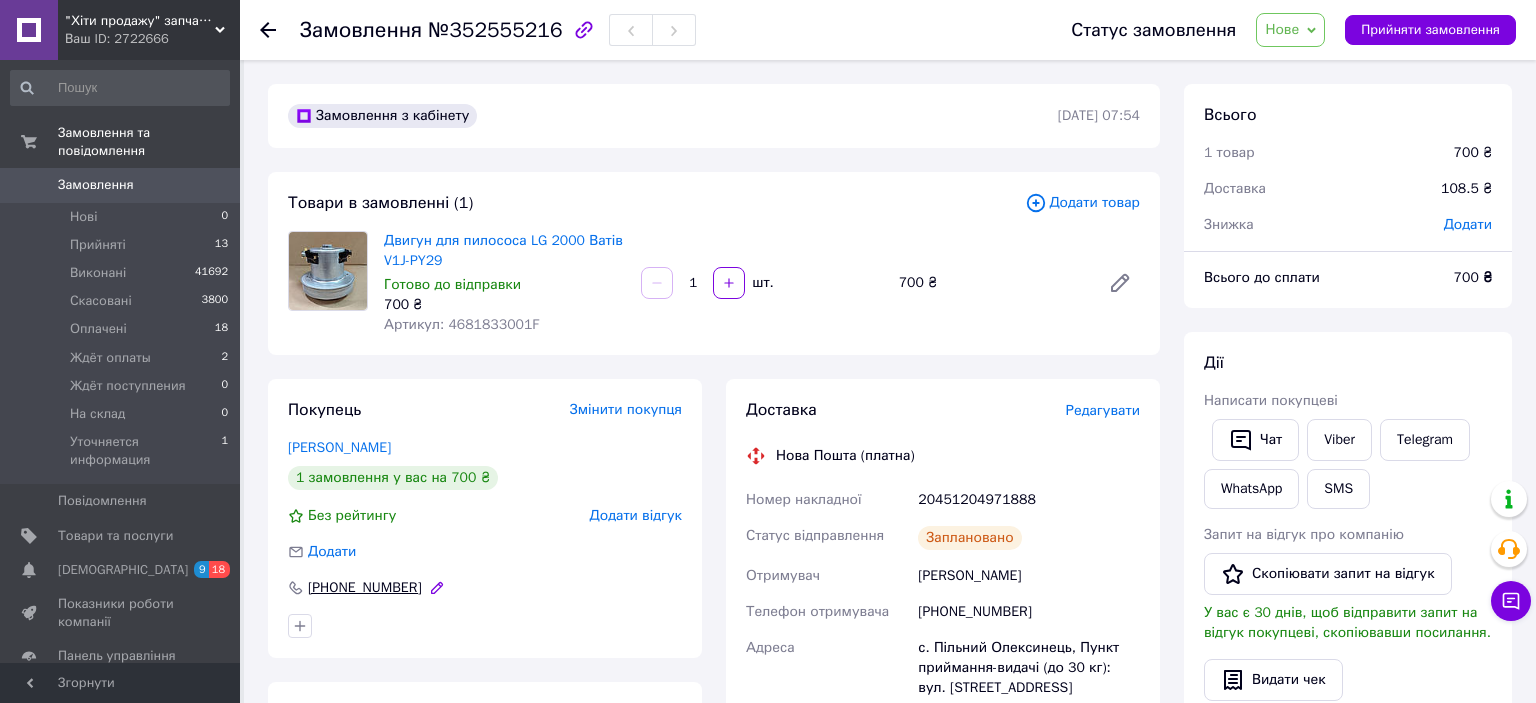 click on "[PHONE_NUMBER]" at bounding box center [365, 588] 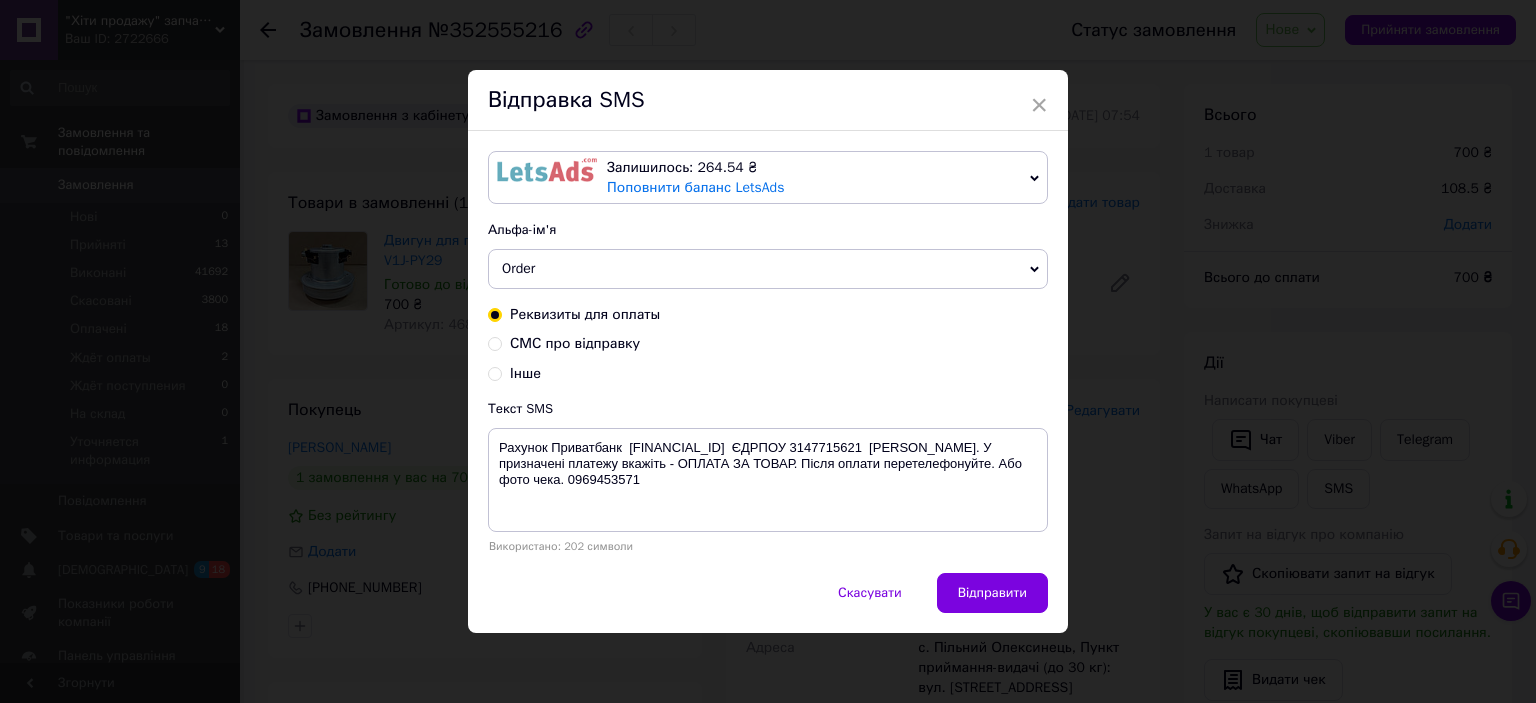 click on "СМС про відправку" at bounding box center (575, 343) 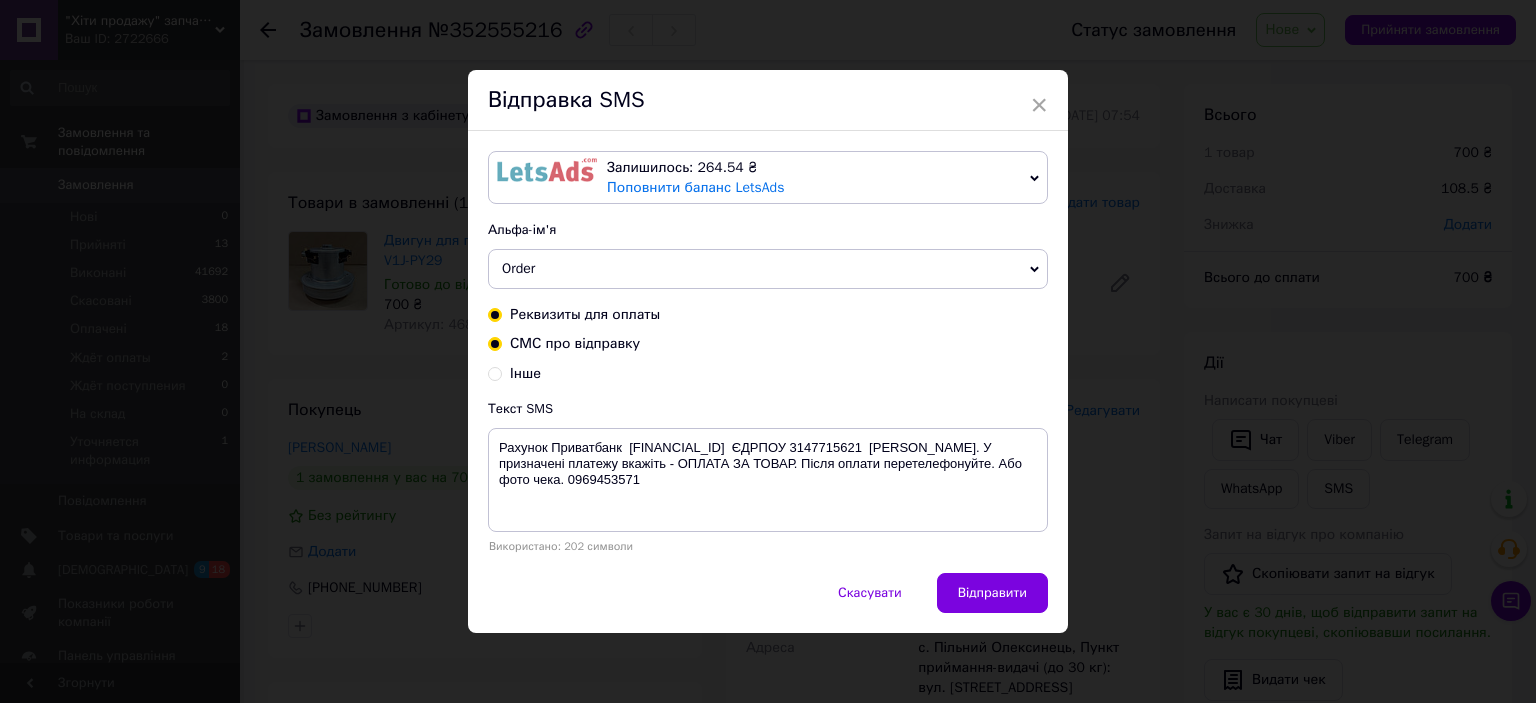 radio on "true" 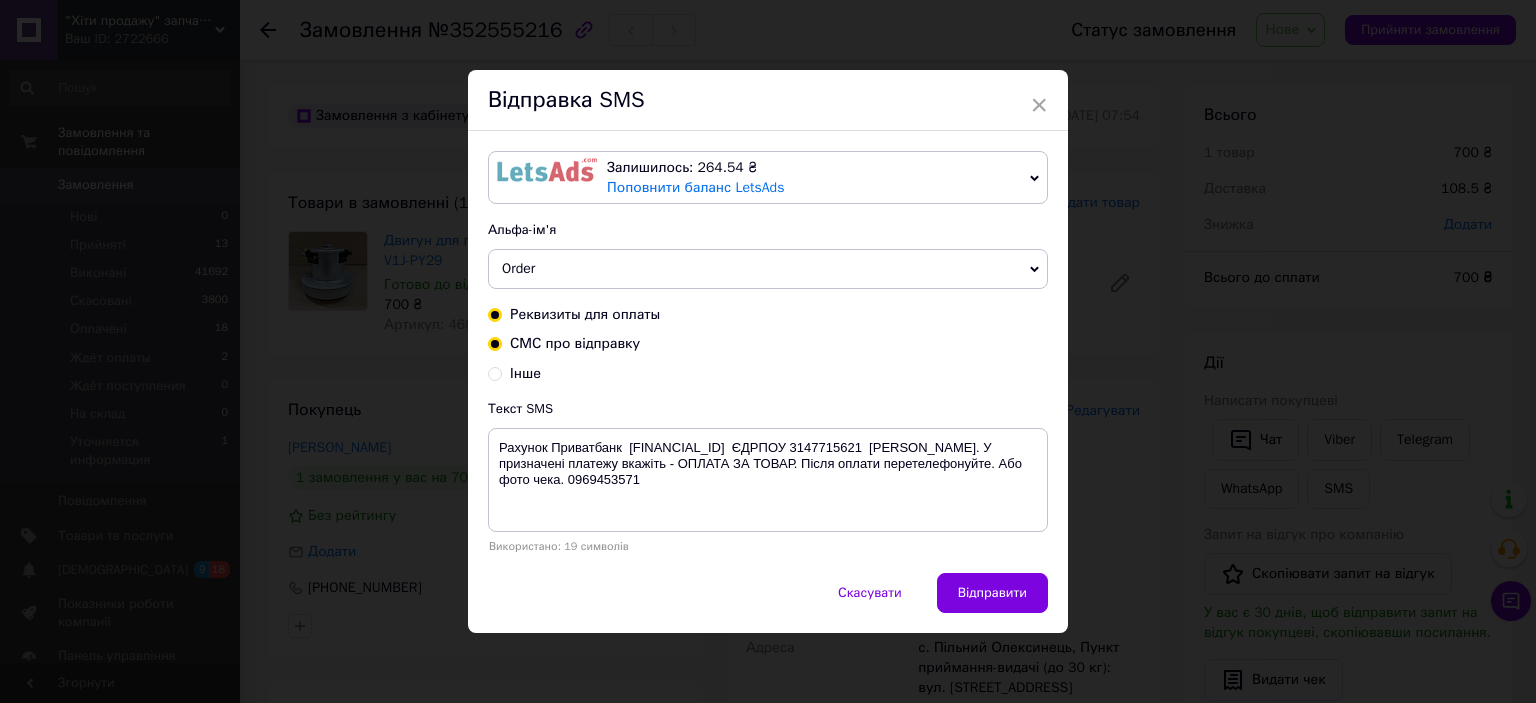radio on "false" 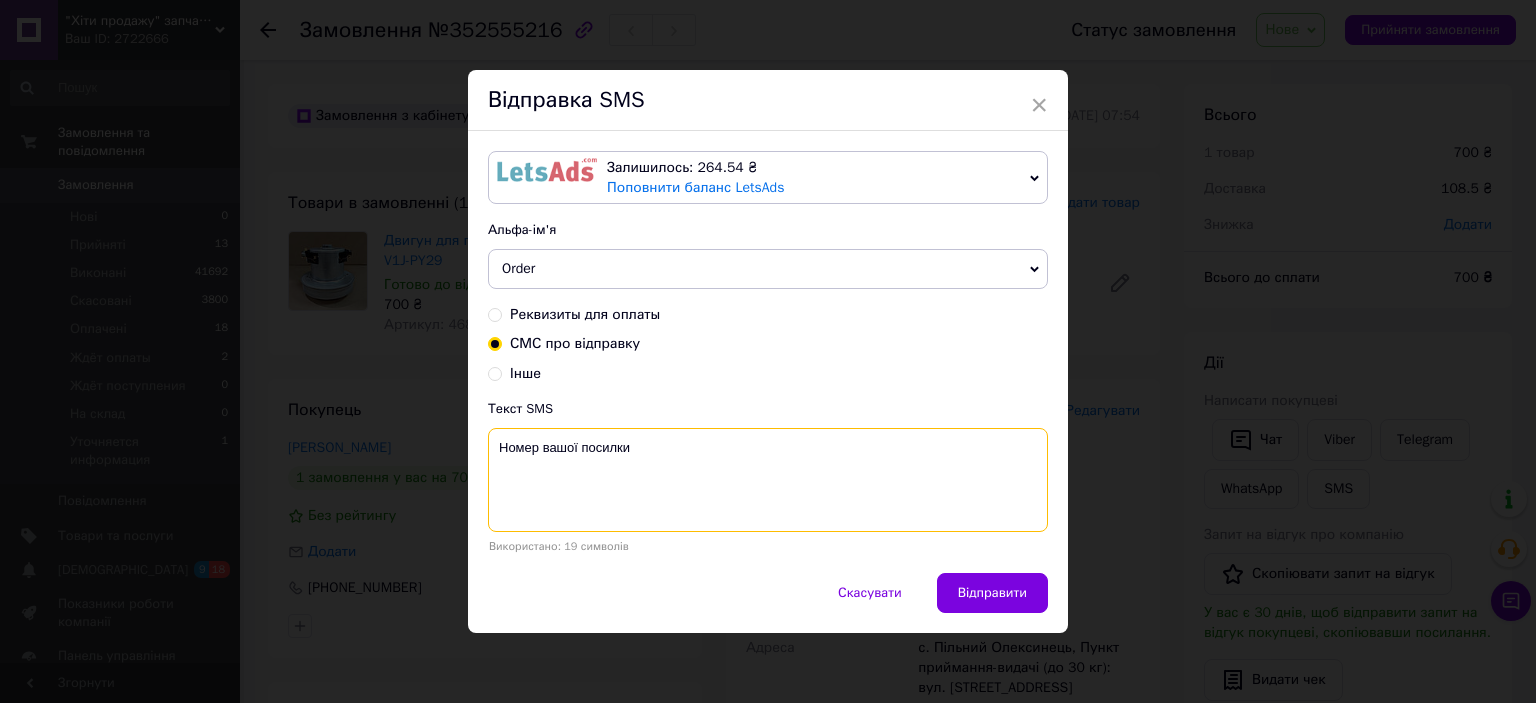 click on "Номер вашої посилки" at bounding box center [768, 480] 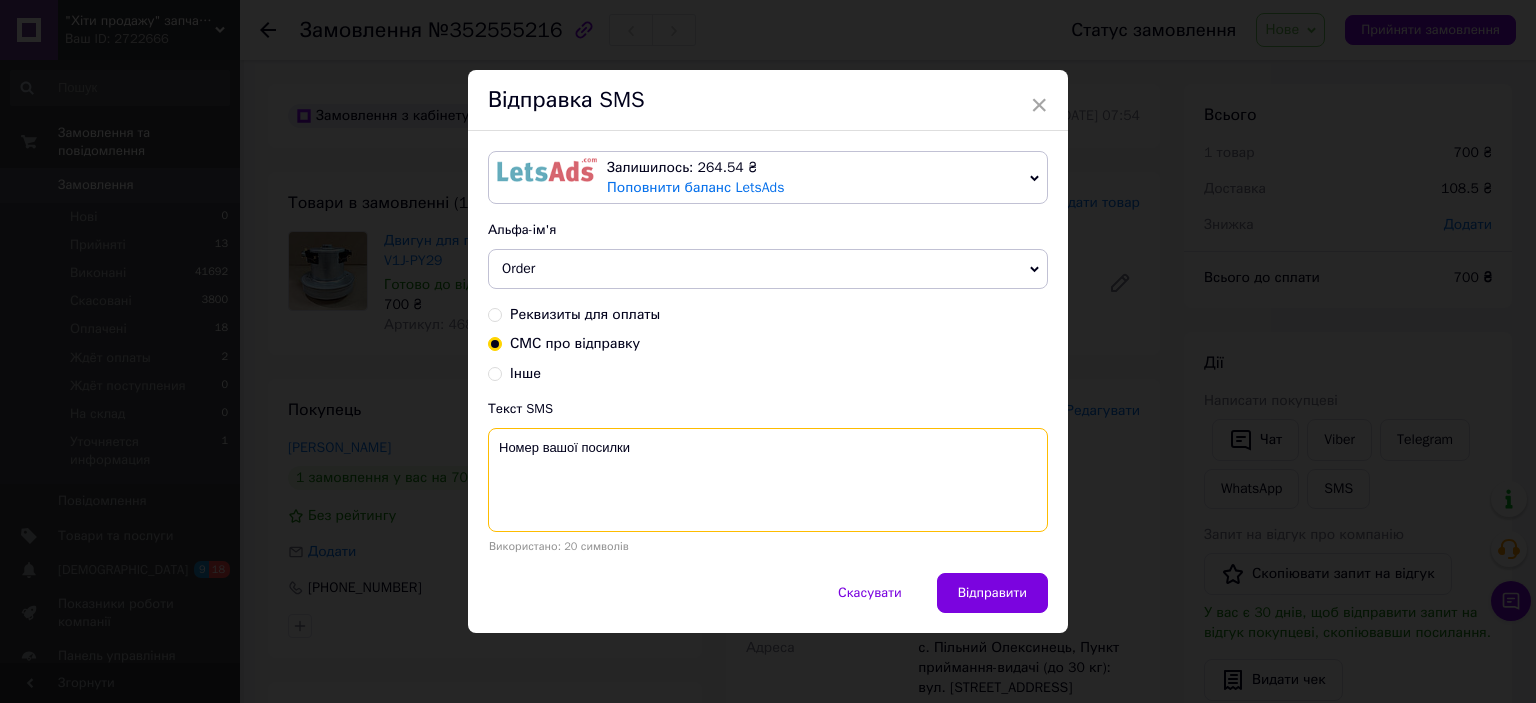 paste on "20451204971888" 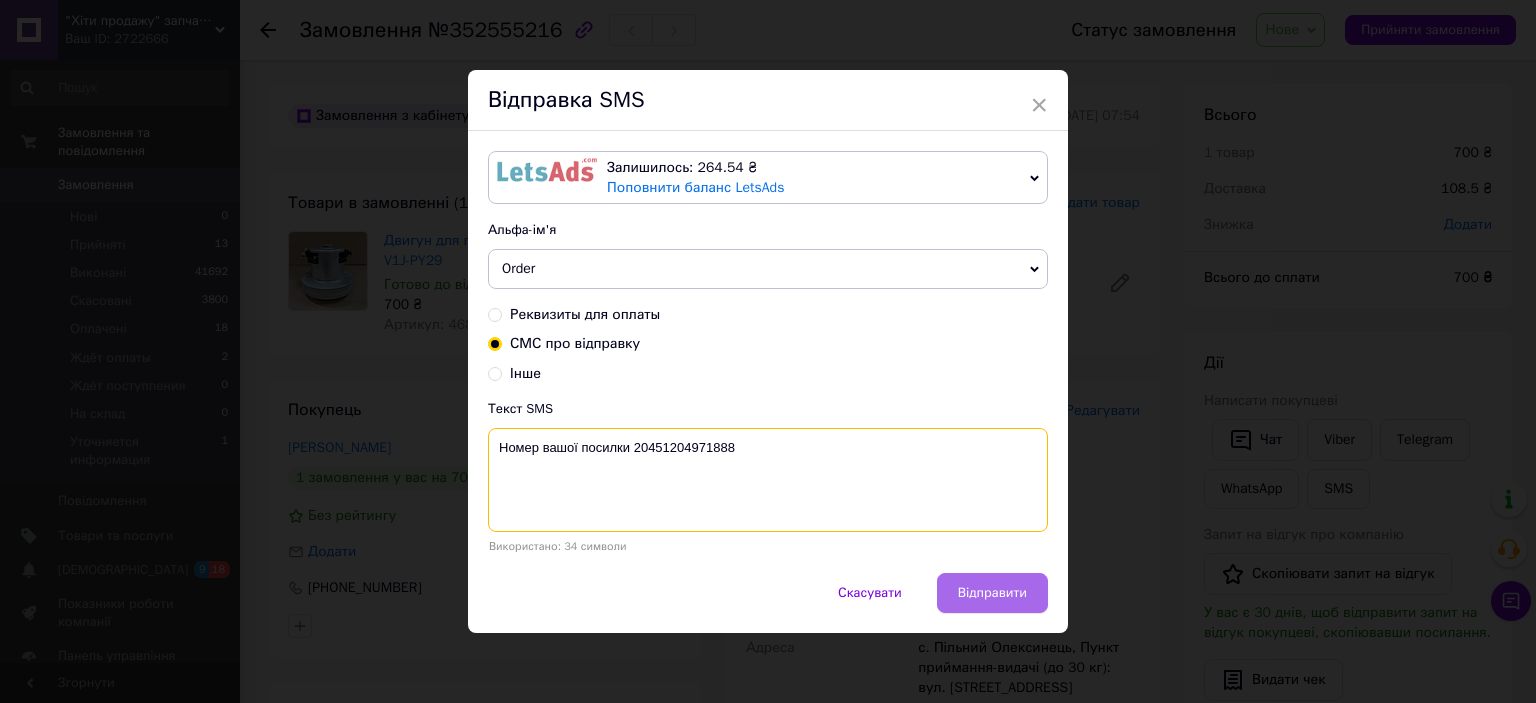type on "Номер вашої посилки 20451204971888" 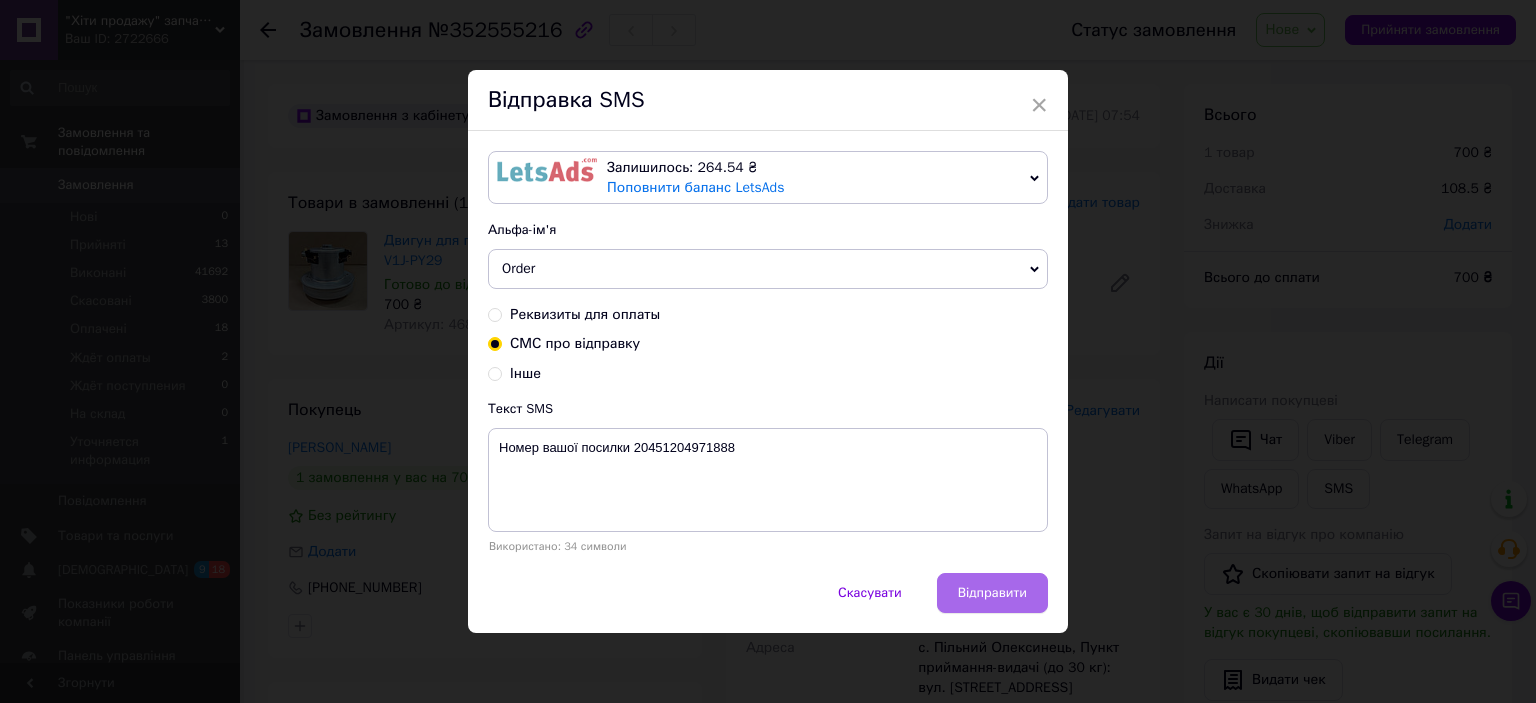 click on "Відправити" at bounding box center [992, 593] 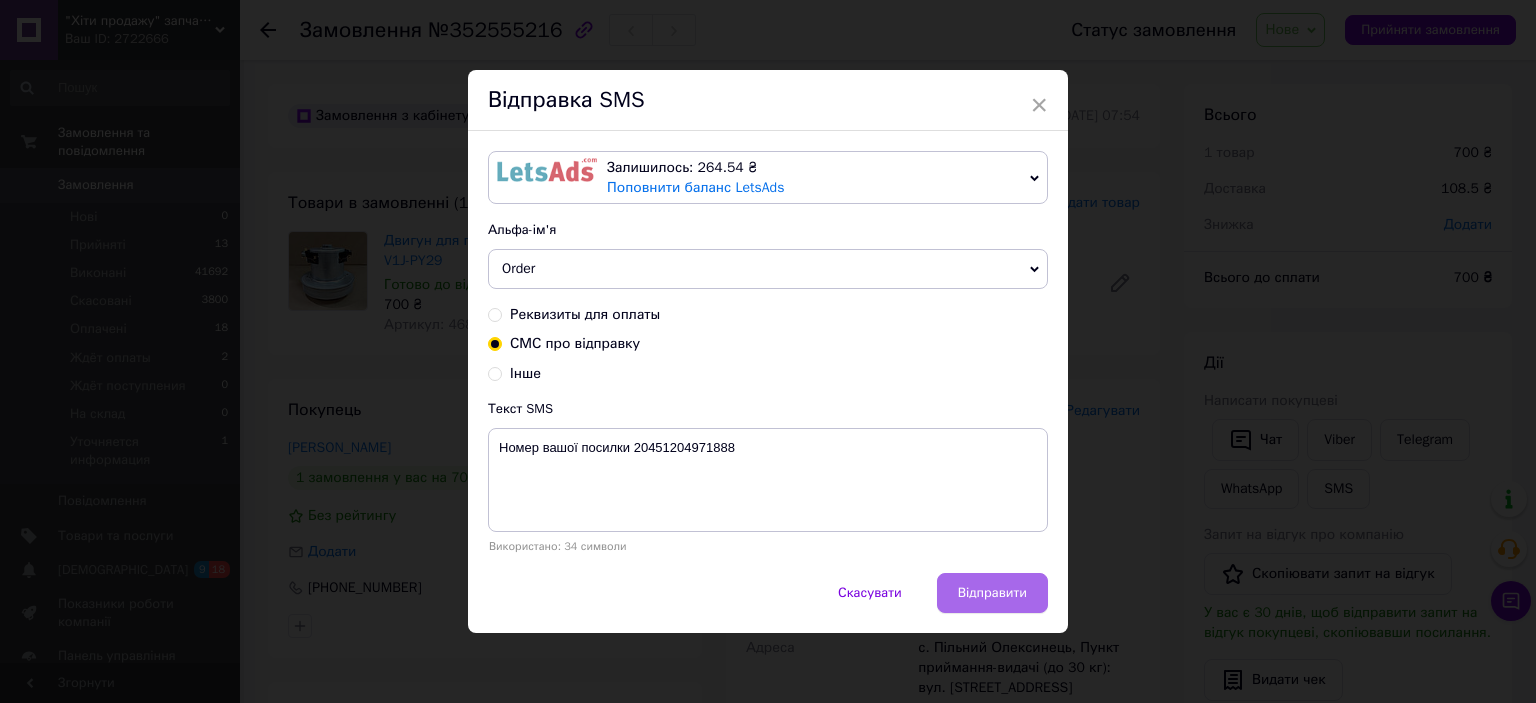 click on "Відправити" at bounding box center (992, 593) 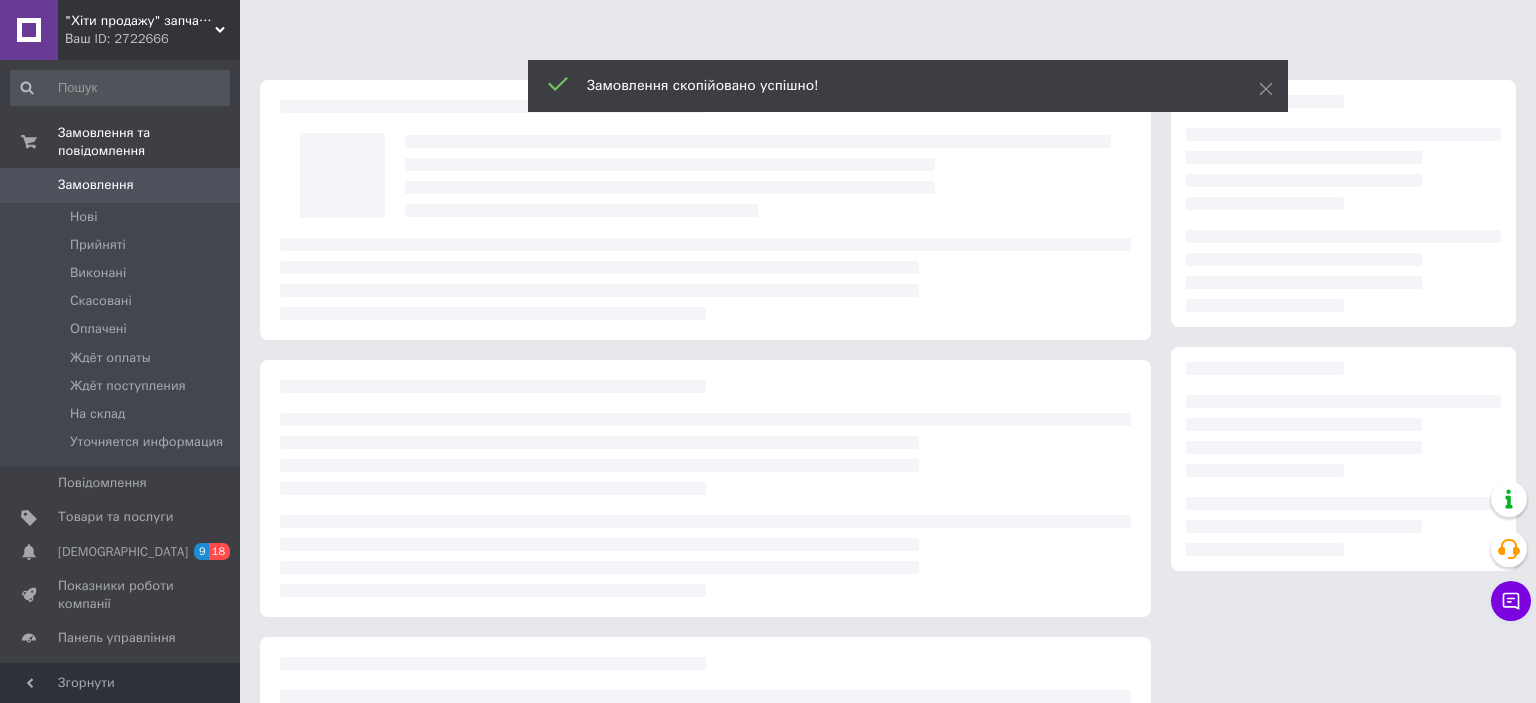 scroll, scrollTop: 0, scrollLeft: 0, axis: both 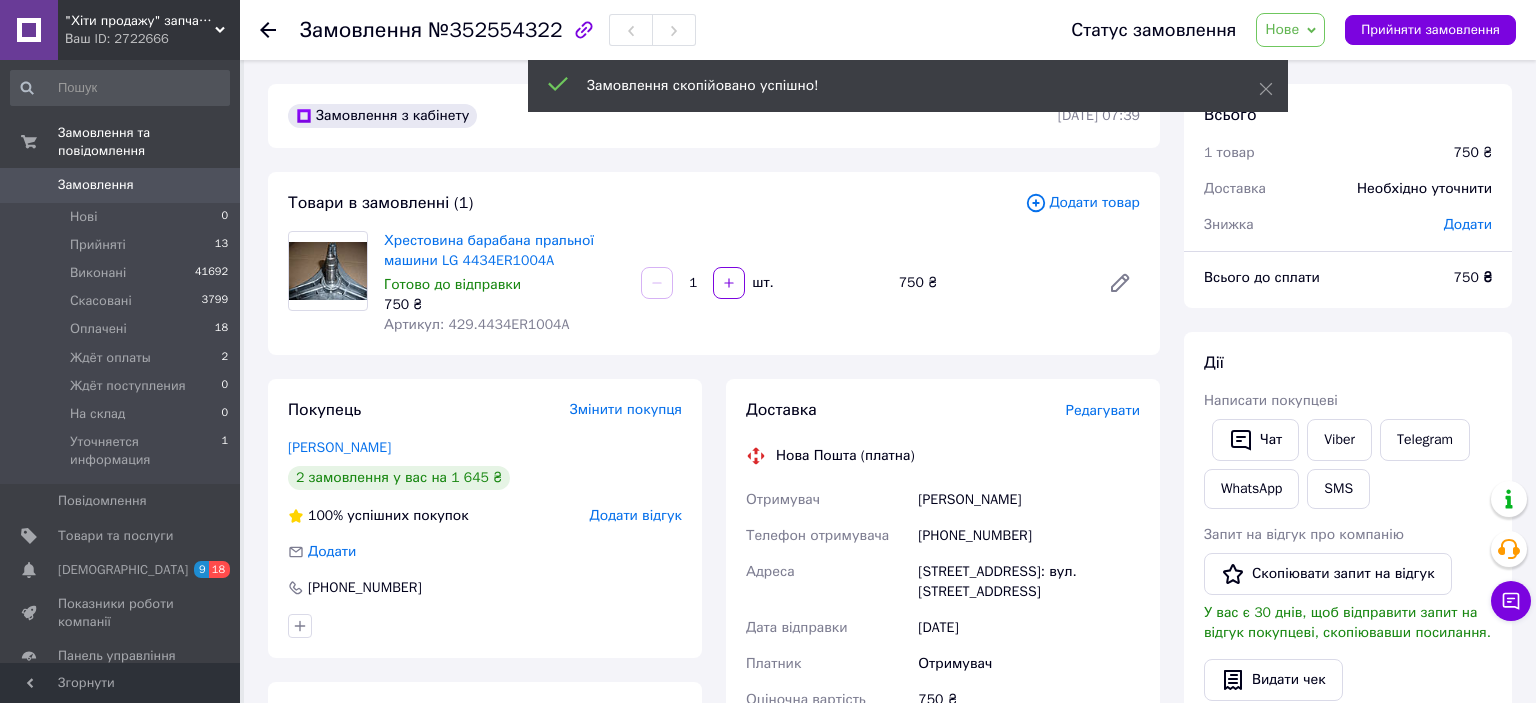 click on "Додати товар" at bounding box center (1082, 203) 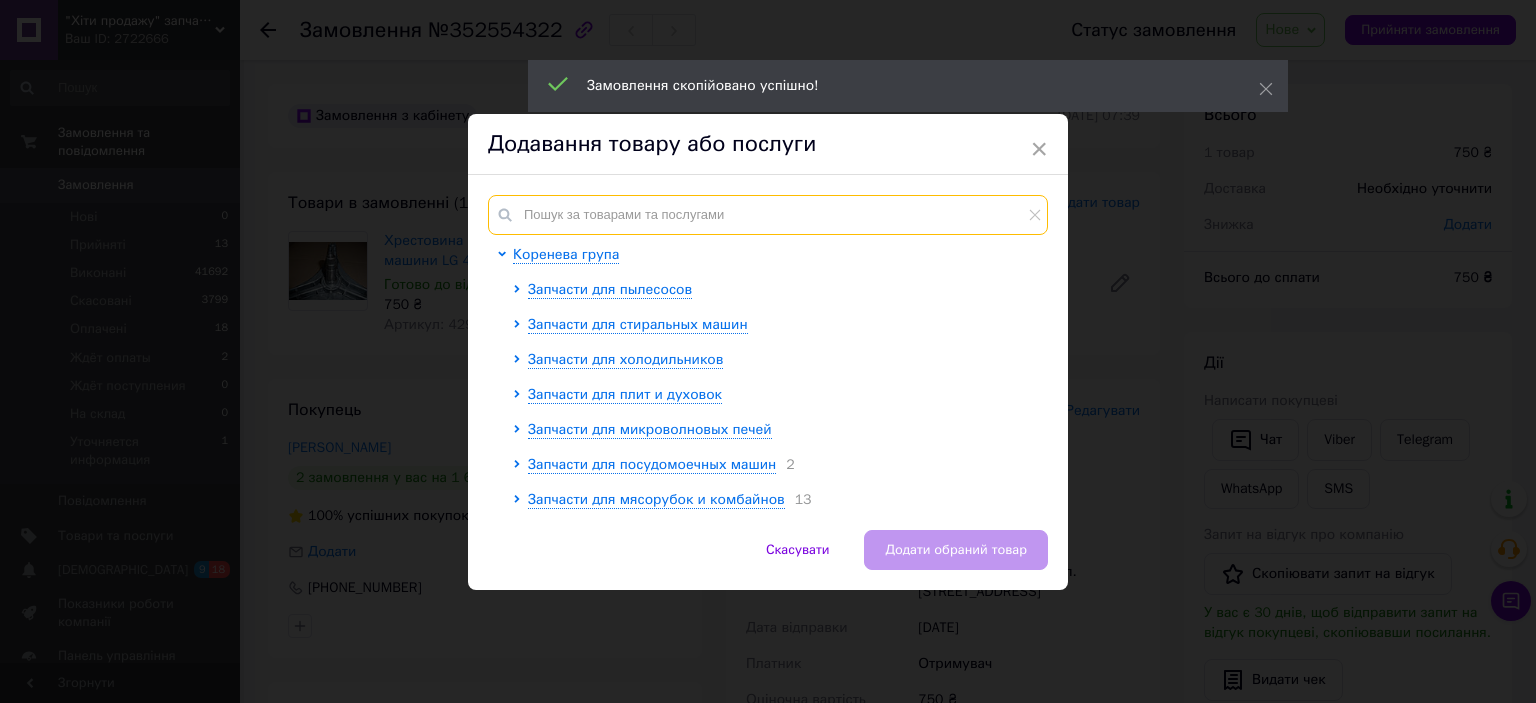 click at bounding box center [768, 215] 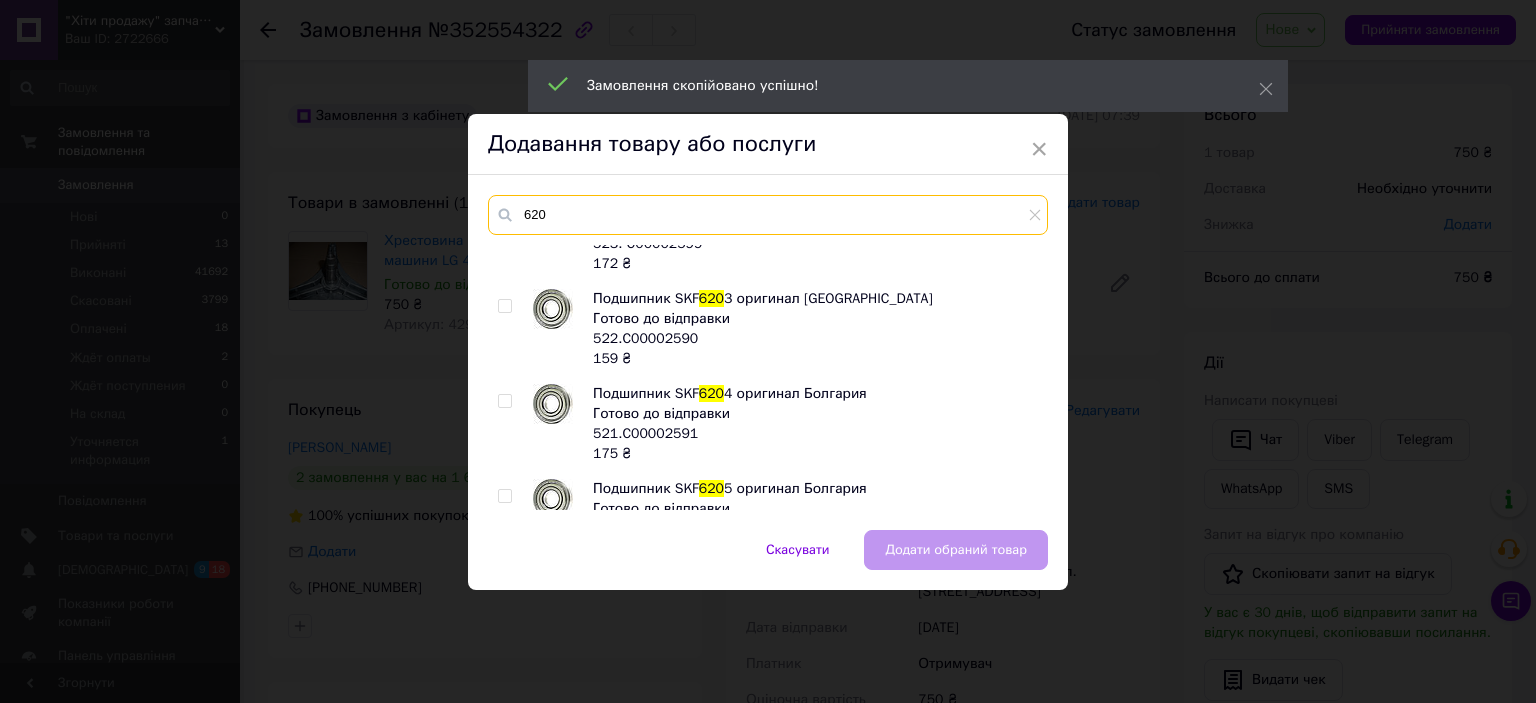 scroll, scrollTop: 221, scrollLeft: 0, axis: vertical 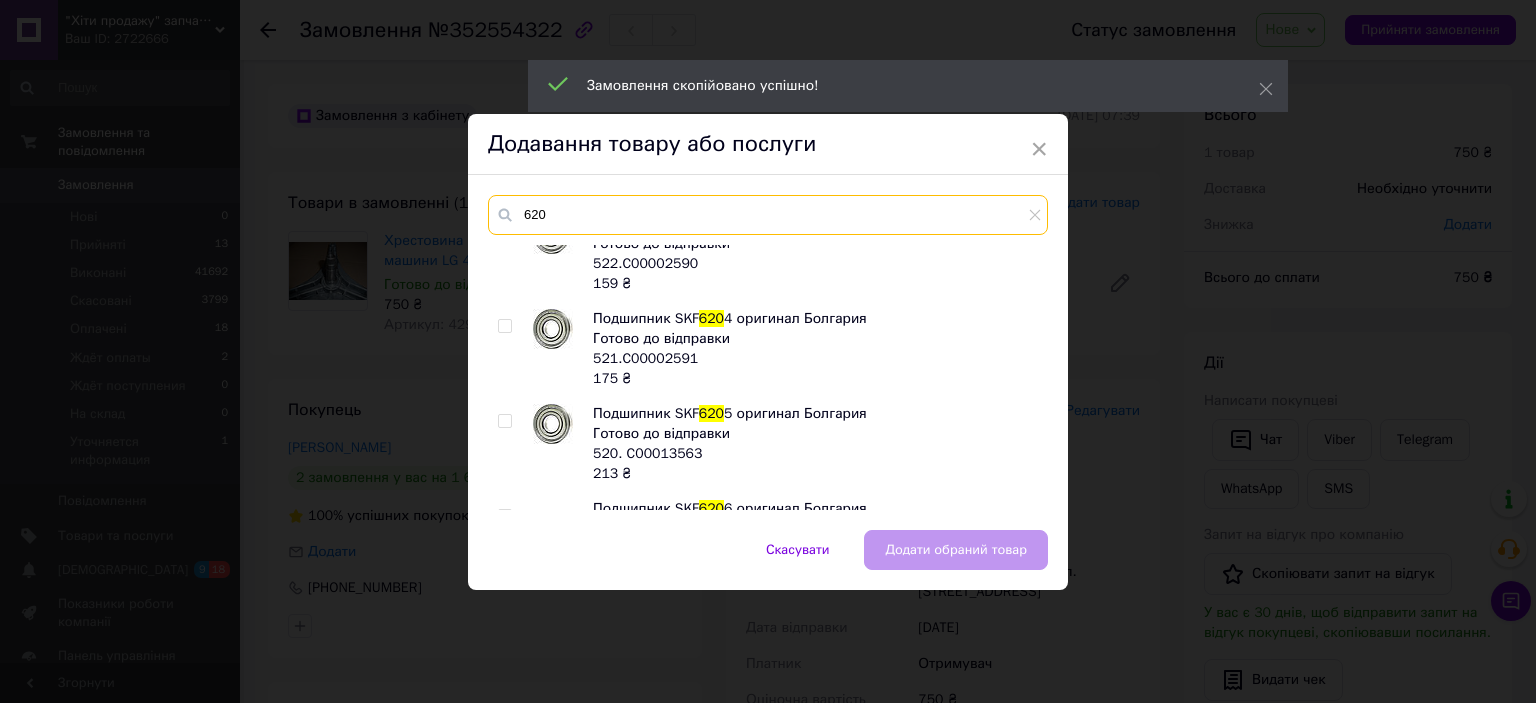 type on "620" 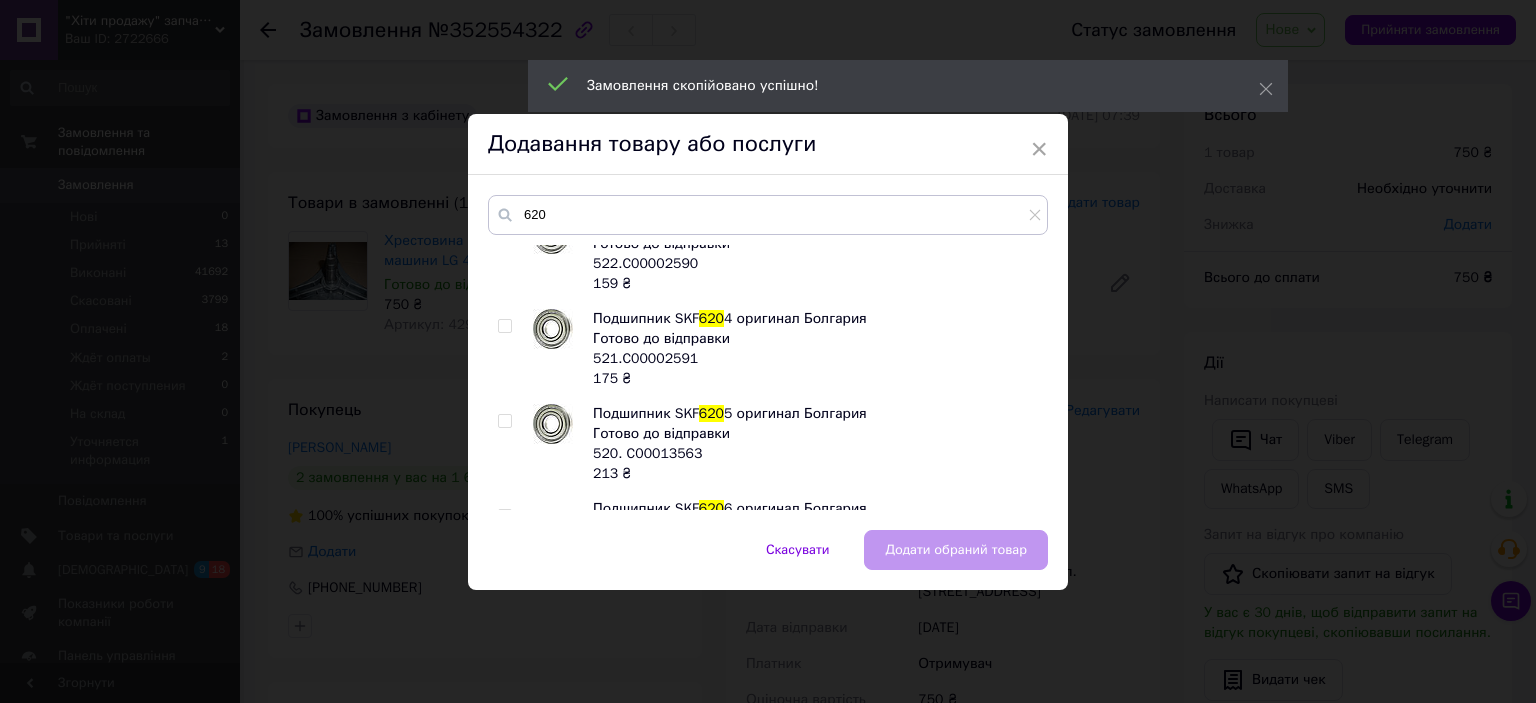click at bounding box center [504, 421] 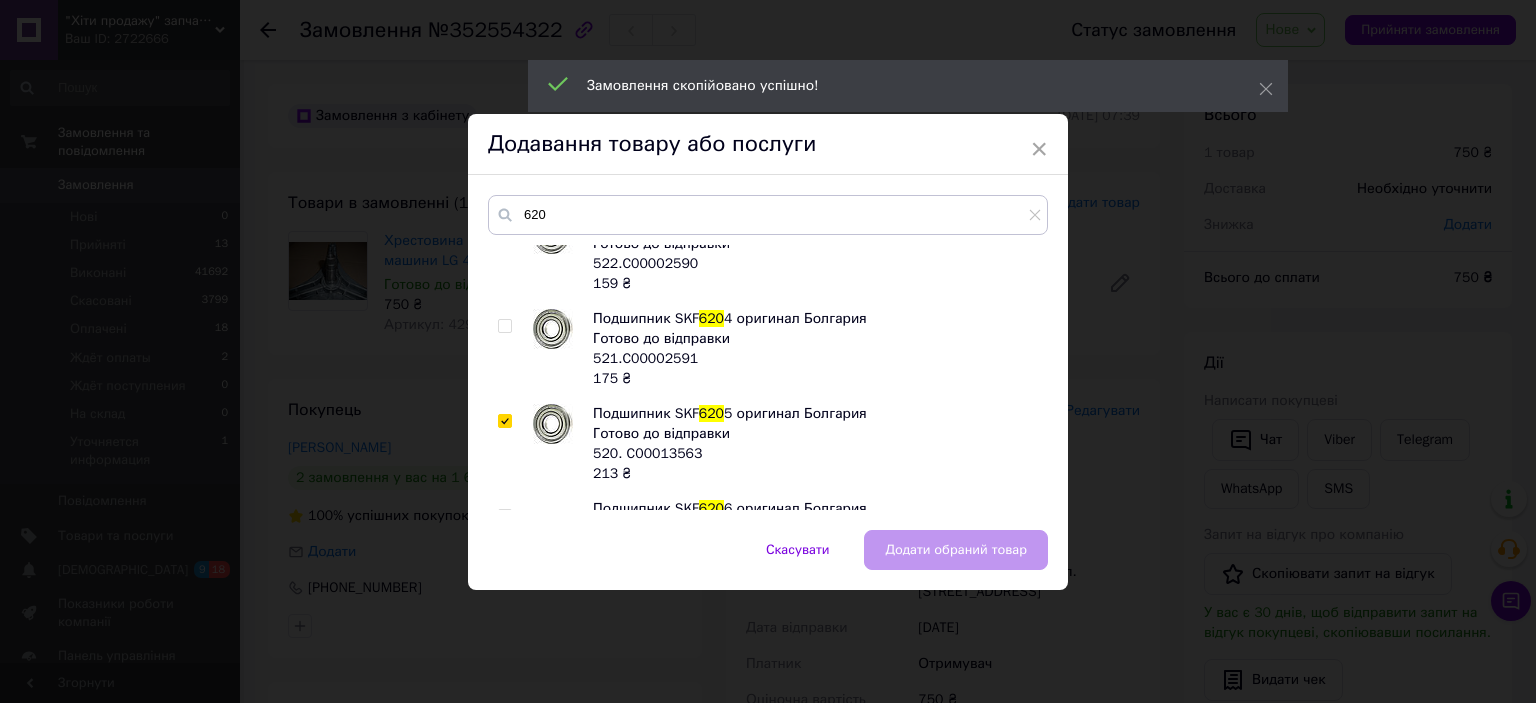 checkbox on "true" 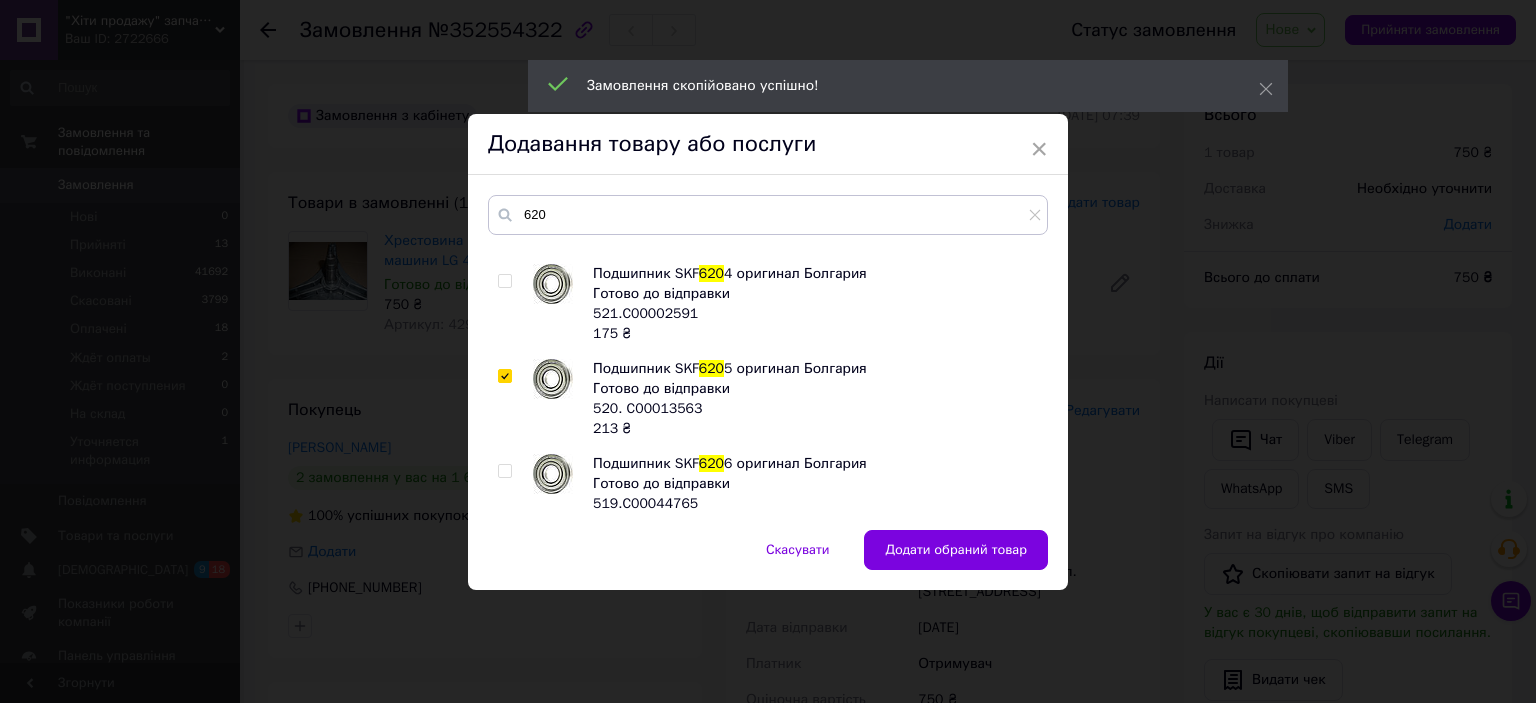 scroll, scrollTop: 290, scrollLeft: 0, axis: vertical 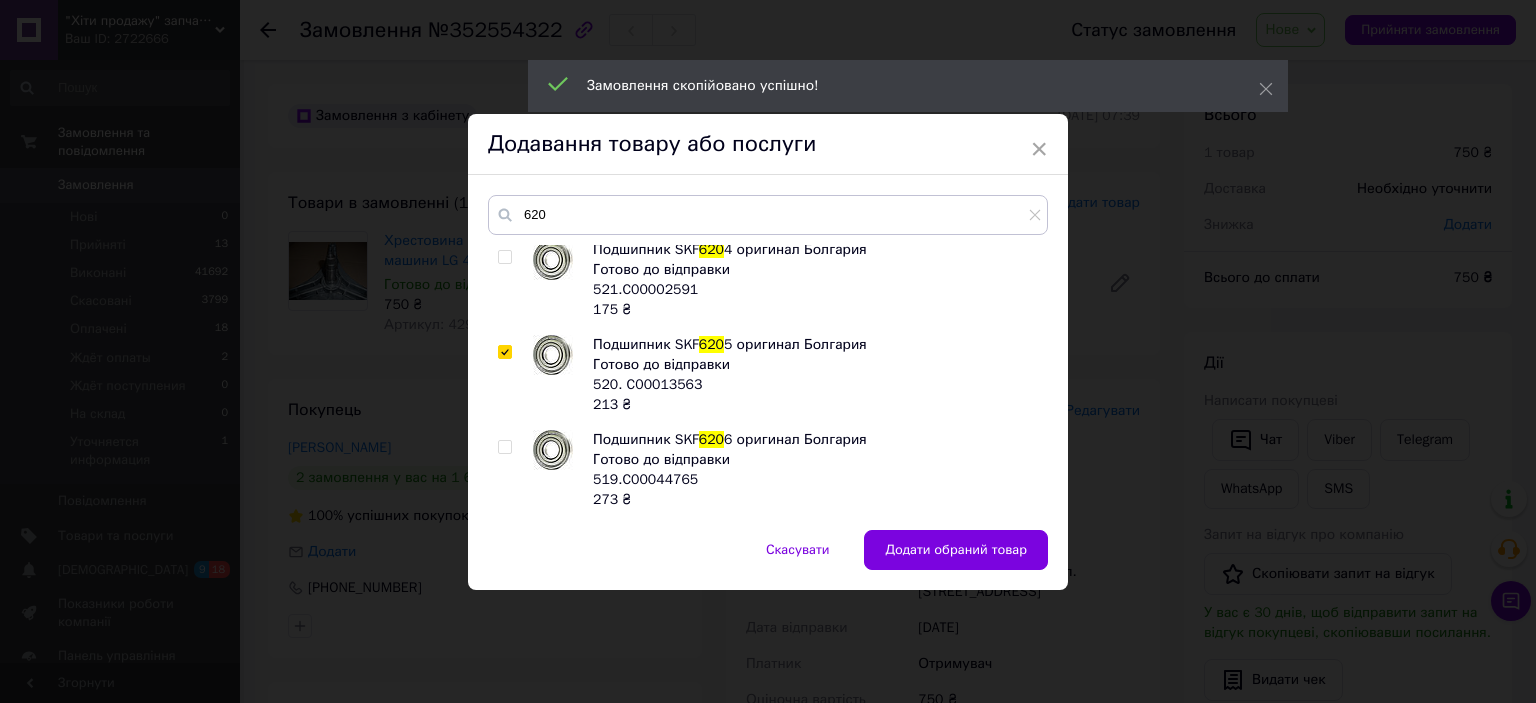 click at bounding box center [504, 447] 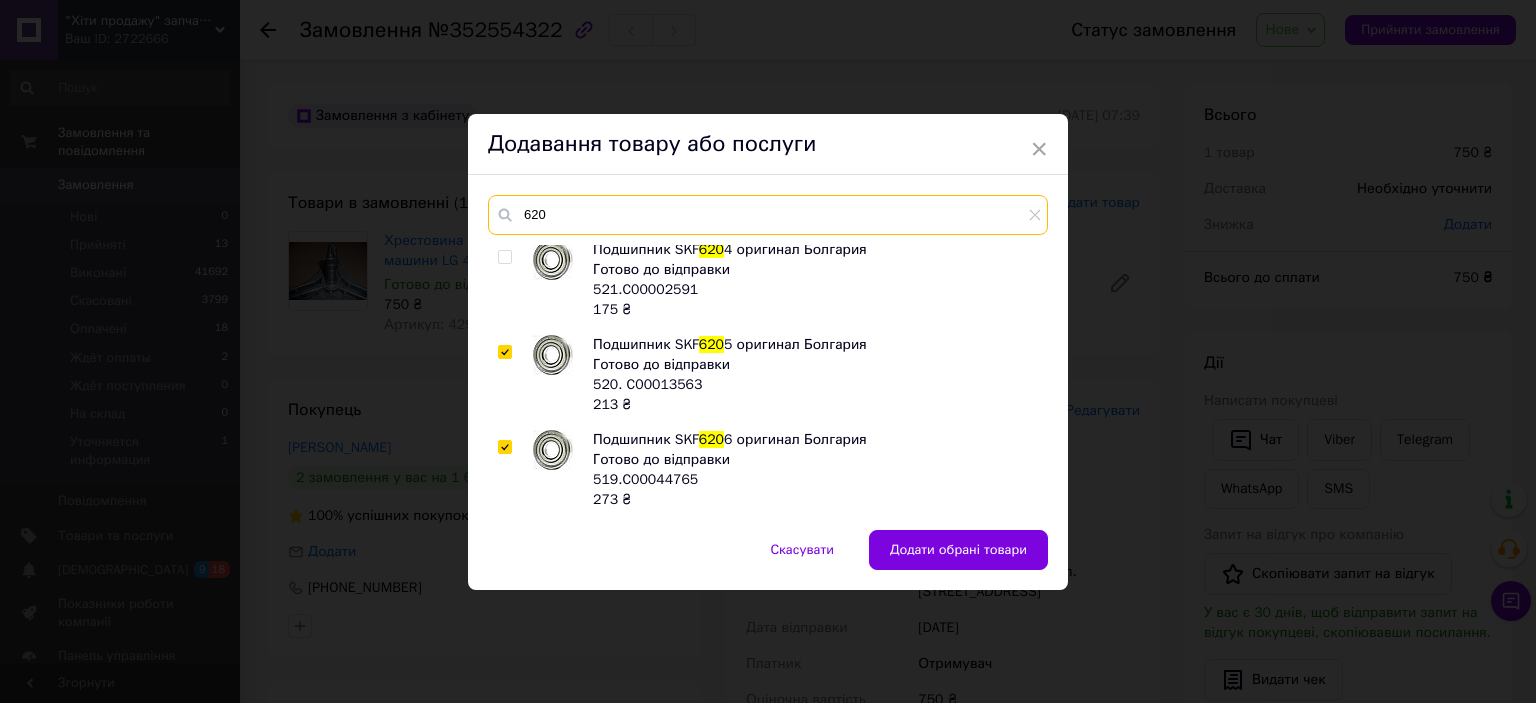 click on "620" at bounding box center [768, 215] 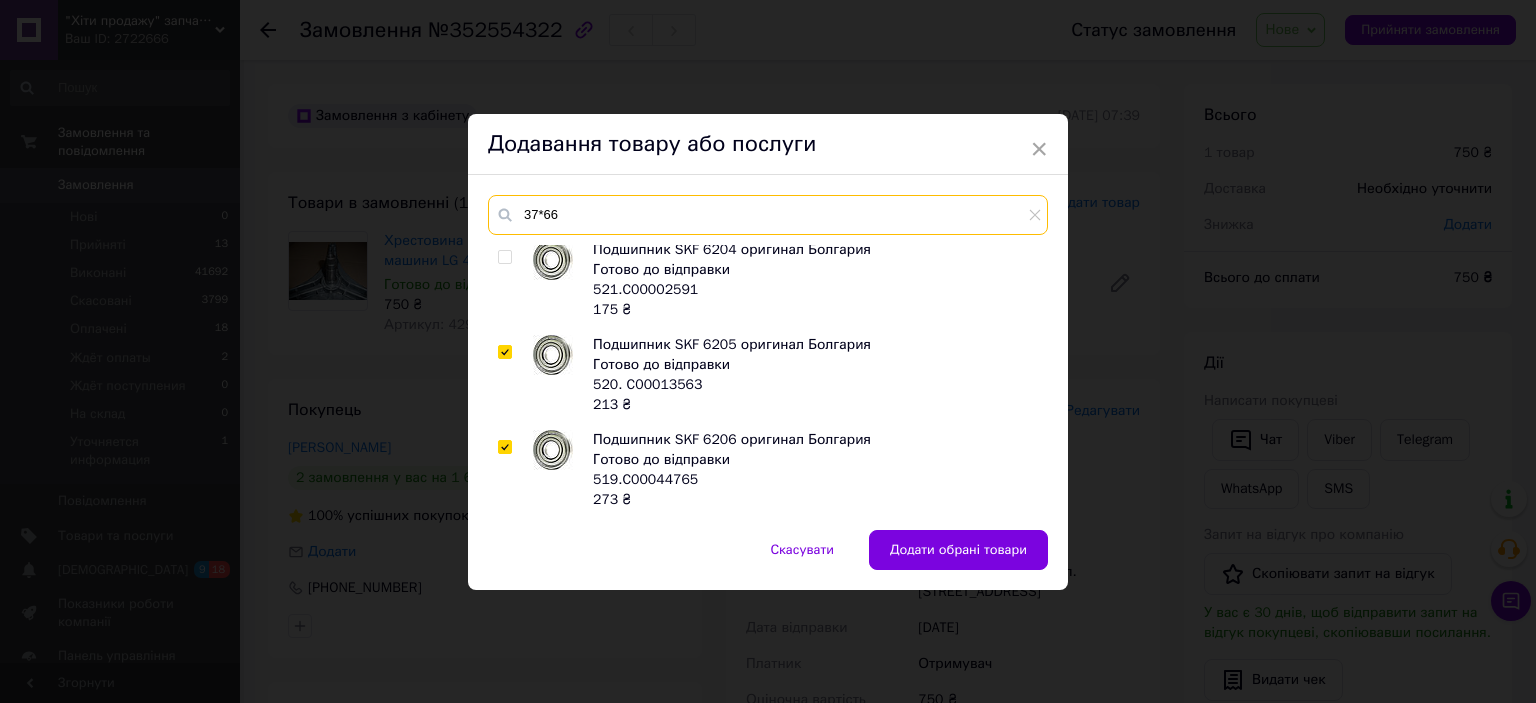 scroll, scrollTop: 0, scrollLeft: 0, axis: both 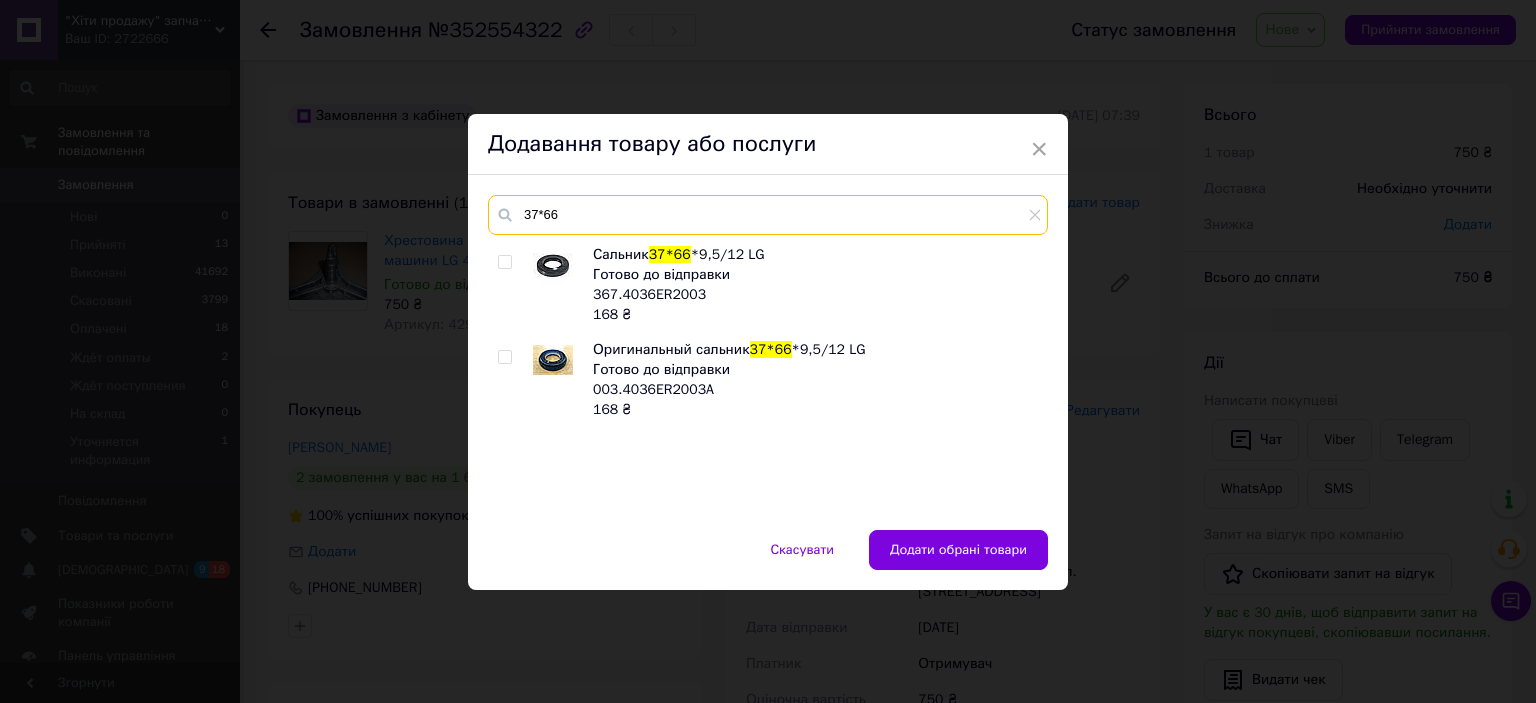 type on "37*66" 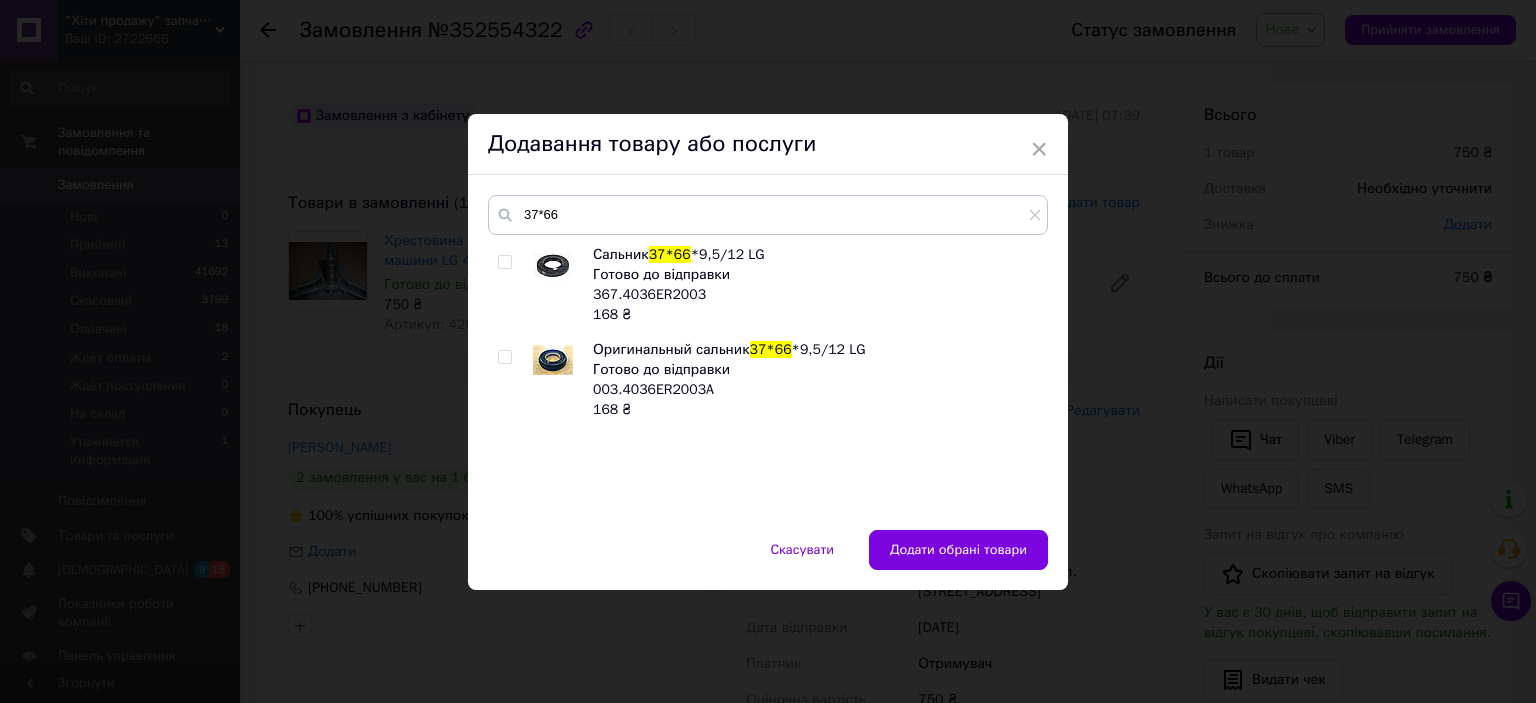 click at bounding box center [504, 357] 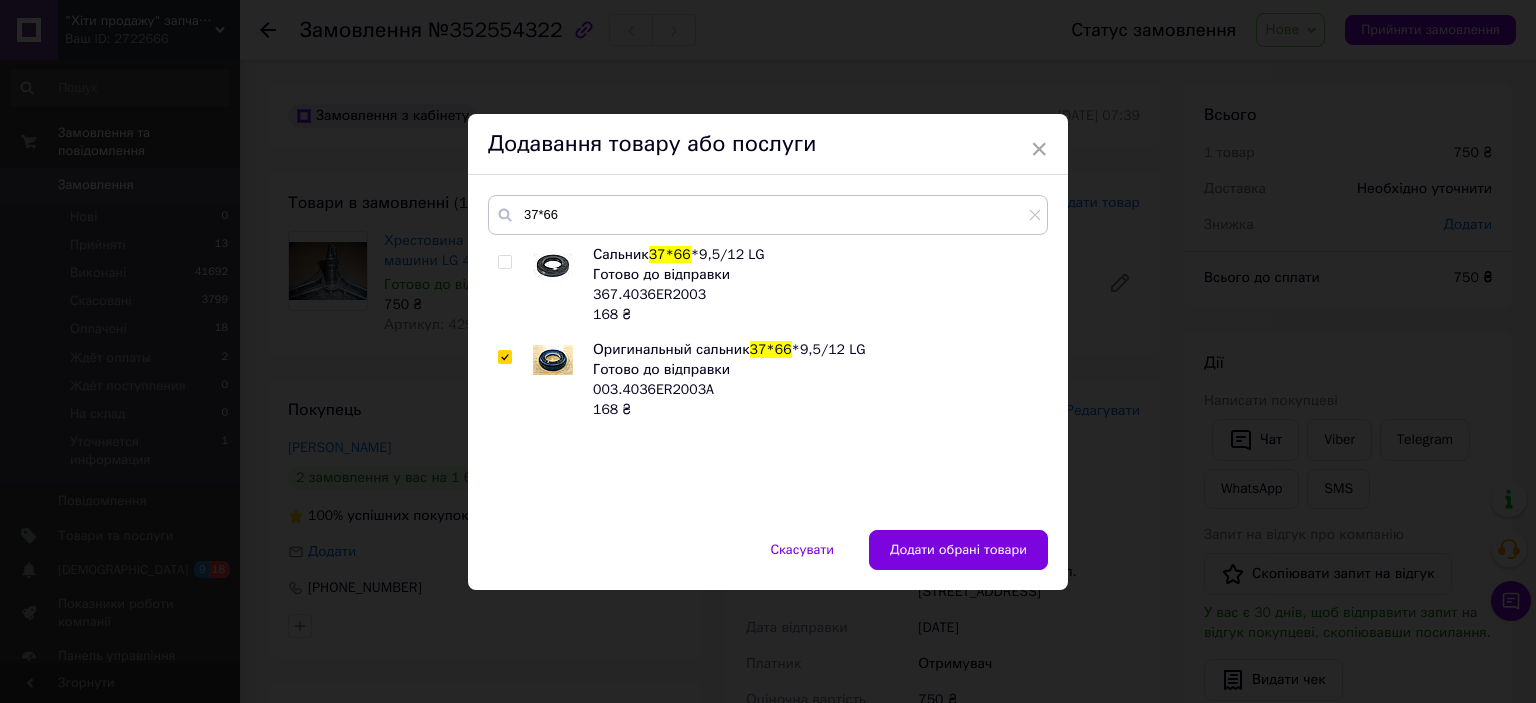 checkbox on "true" 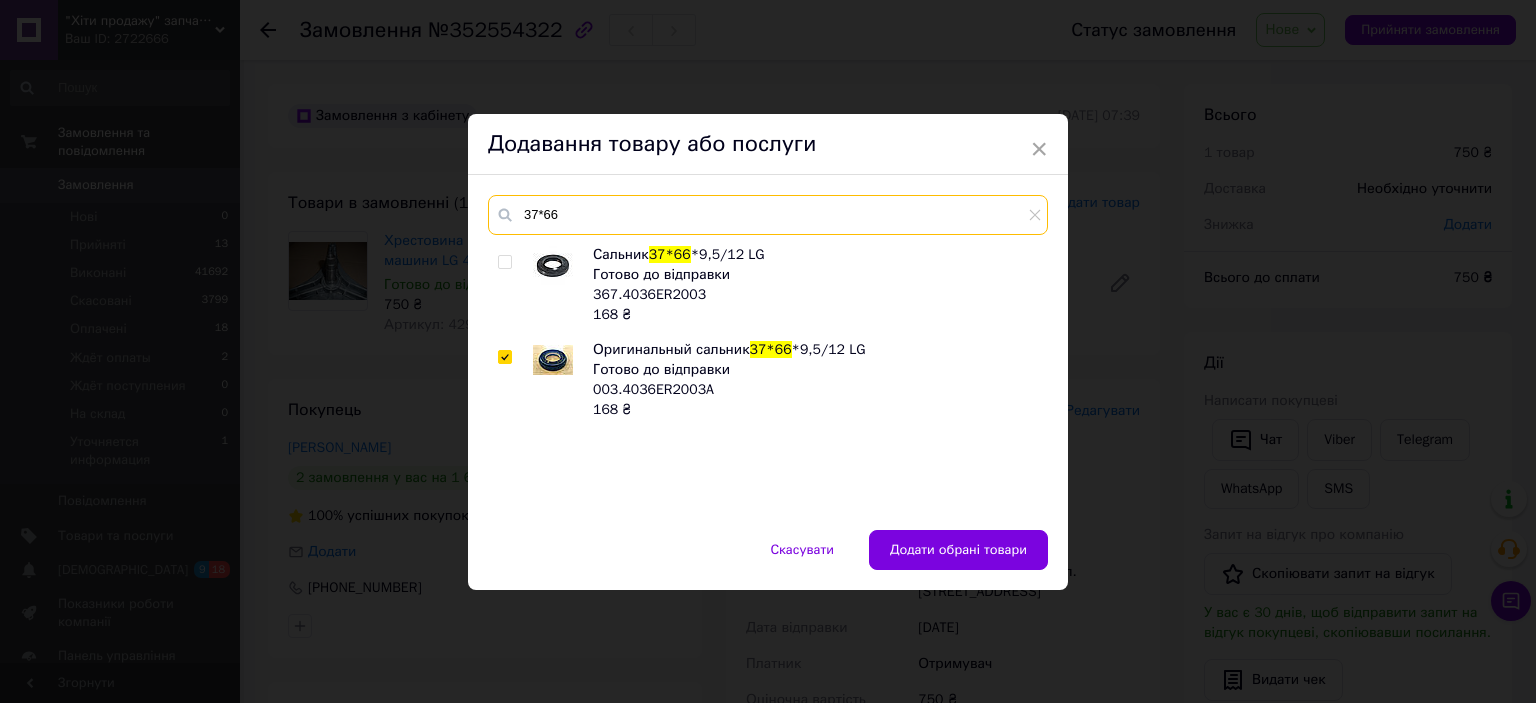 click on "37*66" at bounding box center [768, 215] 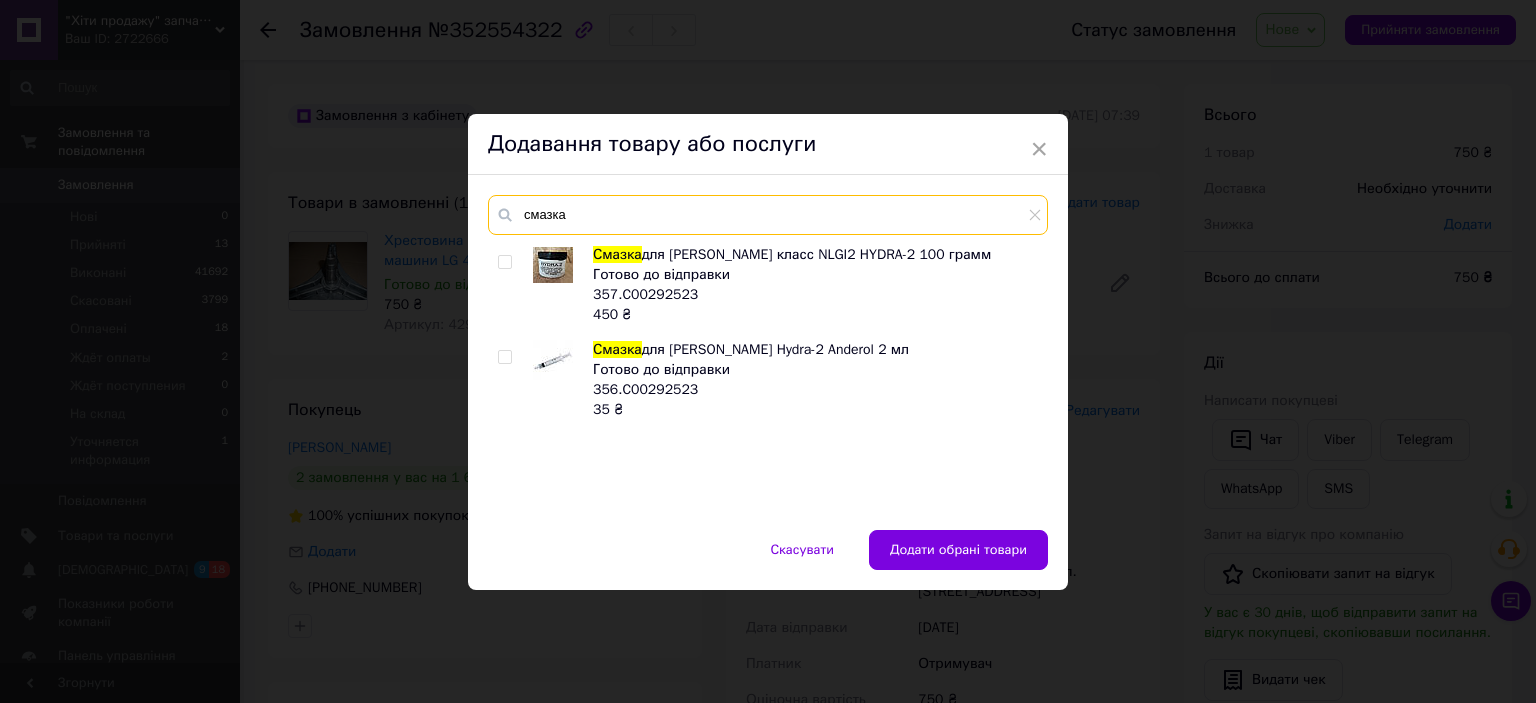 type on "смазка" 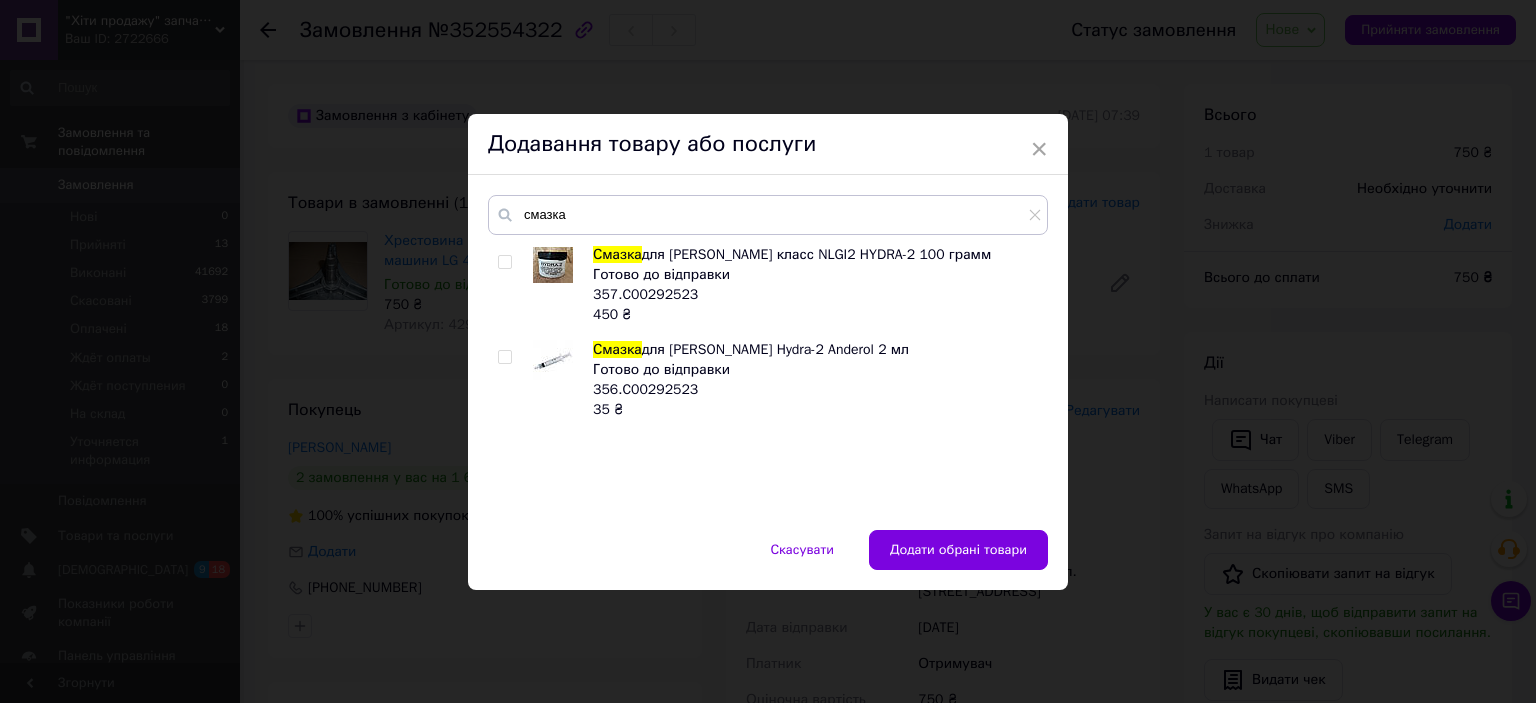click on "Смазка  для сальников класс NLGI2 HYDRA-2 100 грамм Готово до відправки 357.C00292523 450   ₴ Смазка  для сальников Hydra-2 Anderol 2 мл Готово до відправки 356.C00292523 35   ₴" at bounding box center [767, 377] 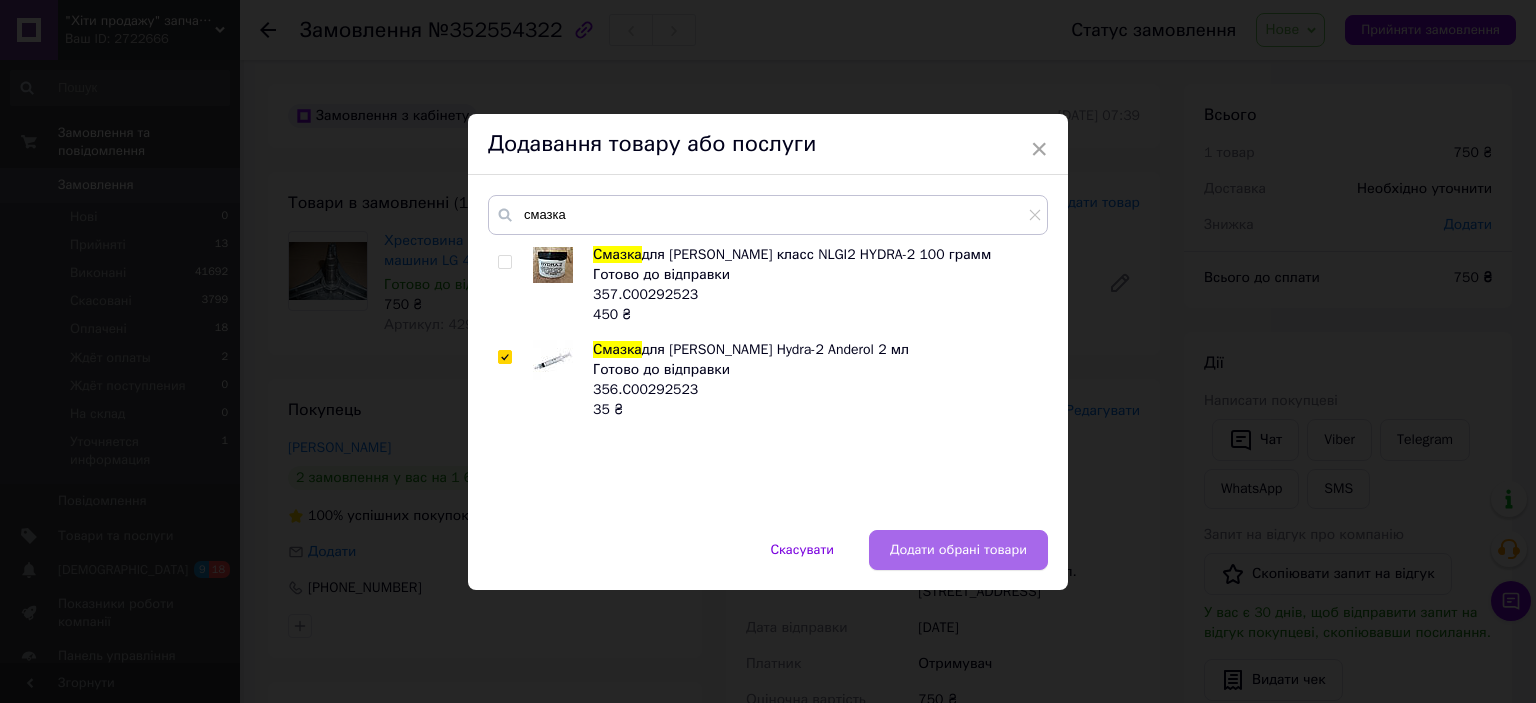 click on "Додати обрані товари" at bounding box center [958, 550] 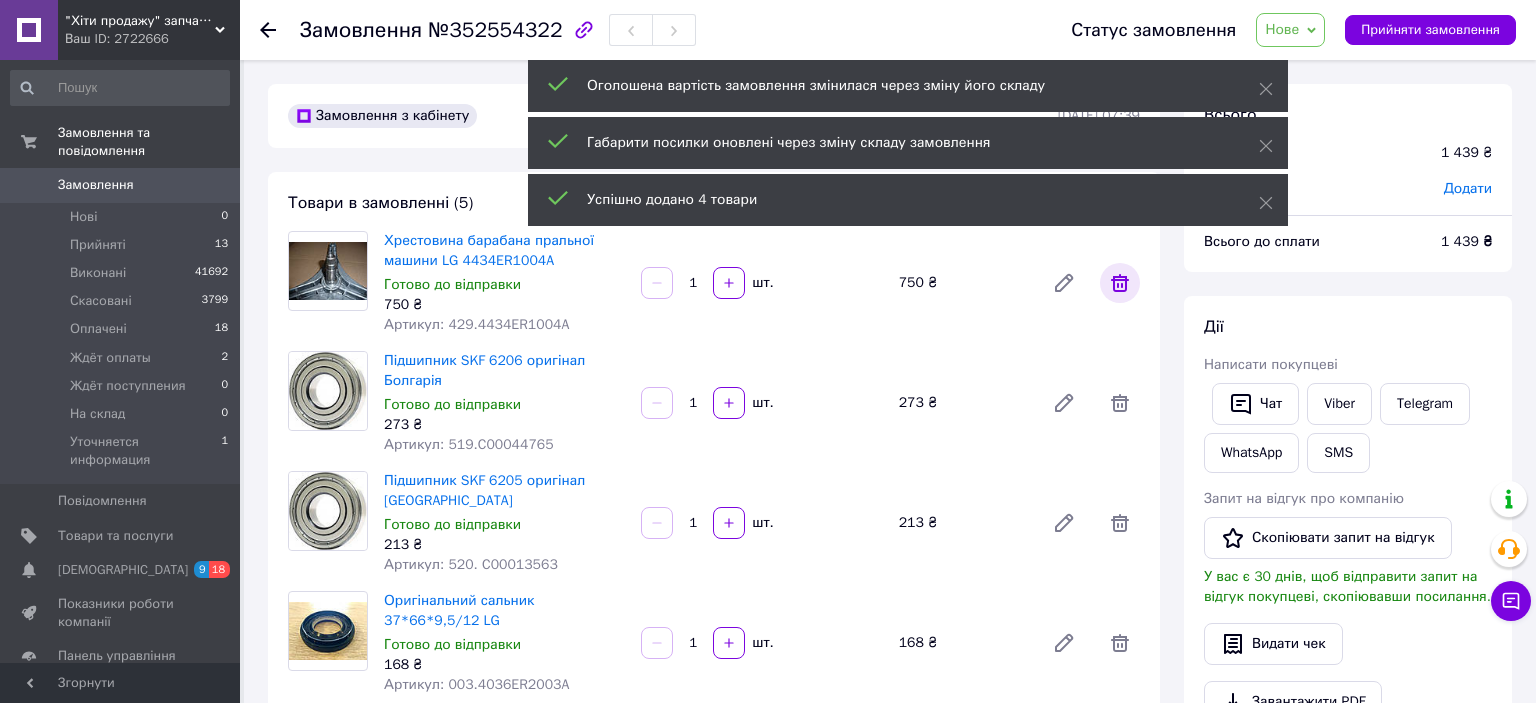 click 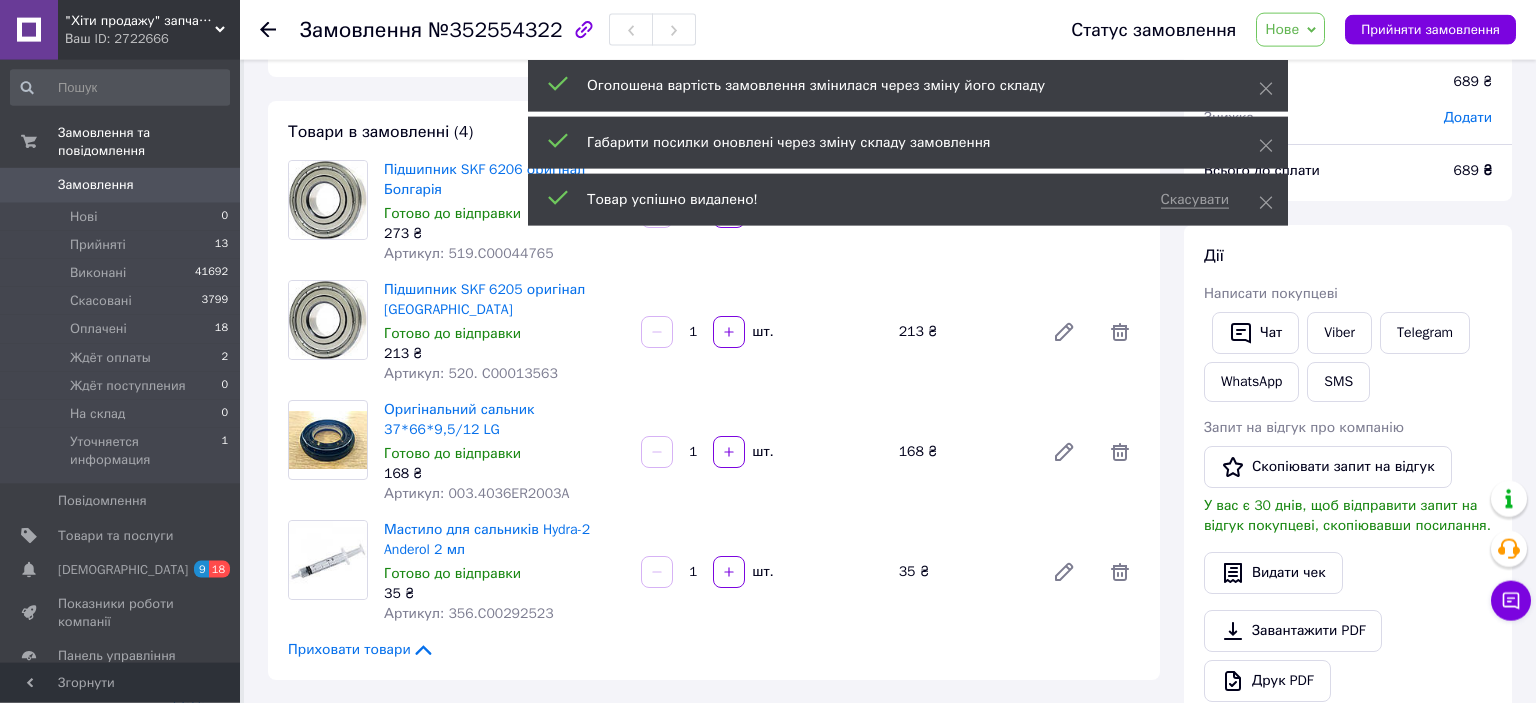 scroll, scrollTop: 105, scrollLeft: 0, axis: vertical 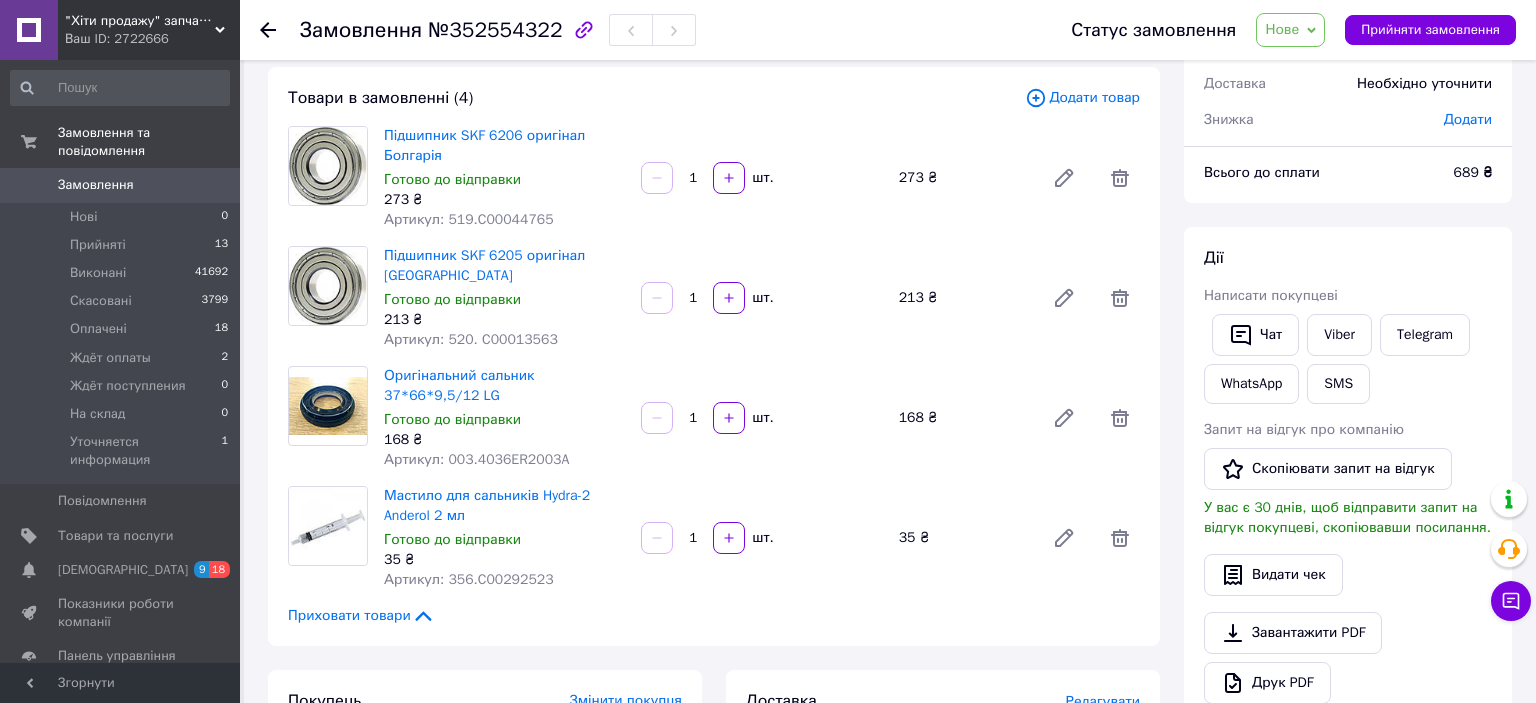click on "Нове" at bounding box center [1282, 29] 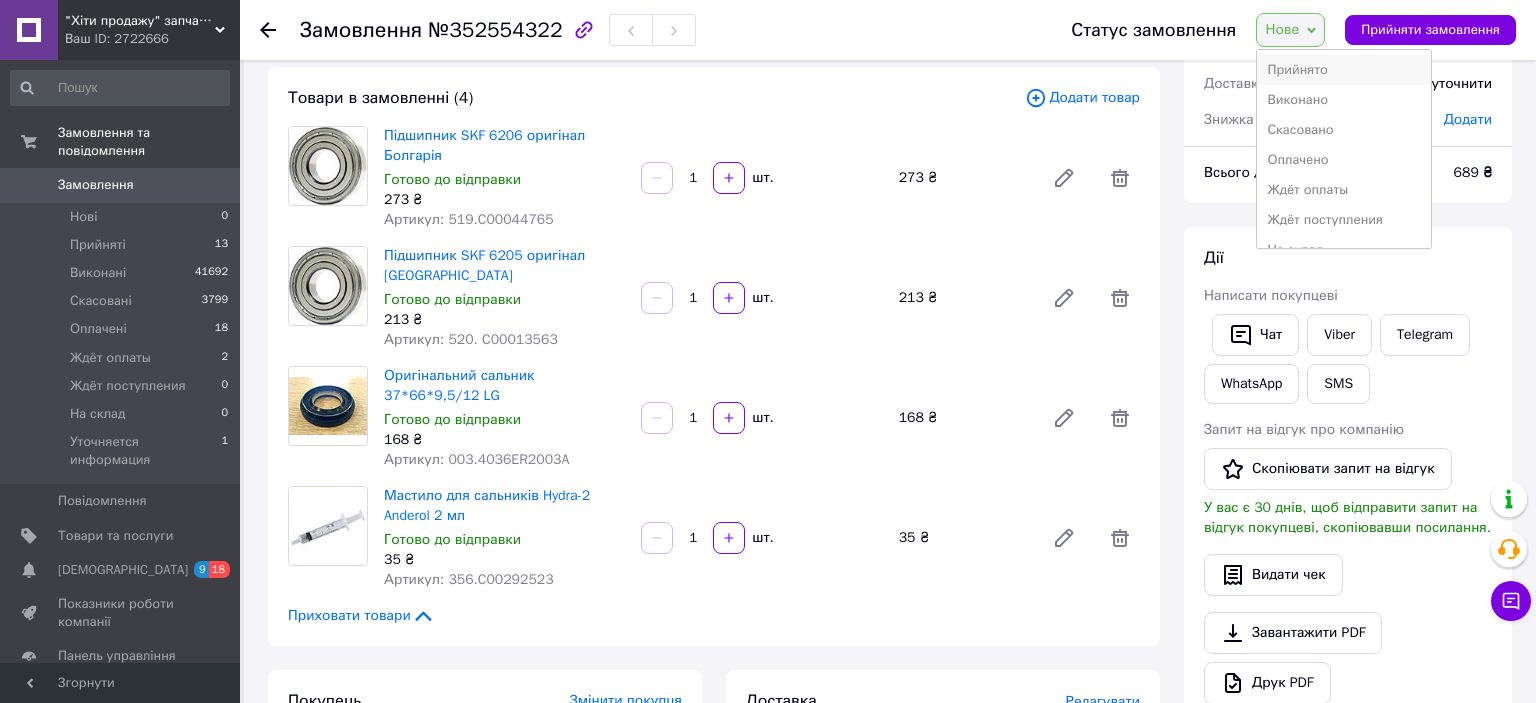 click on "Прийнято" at bounding box center (1343, 70) 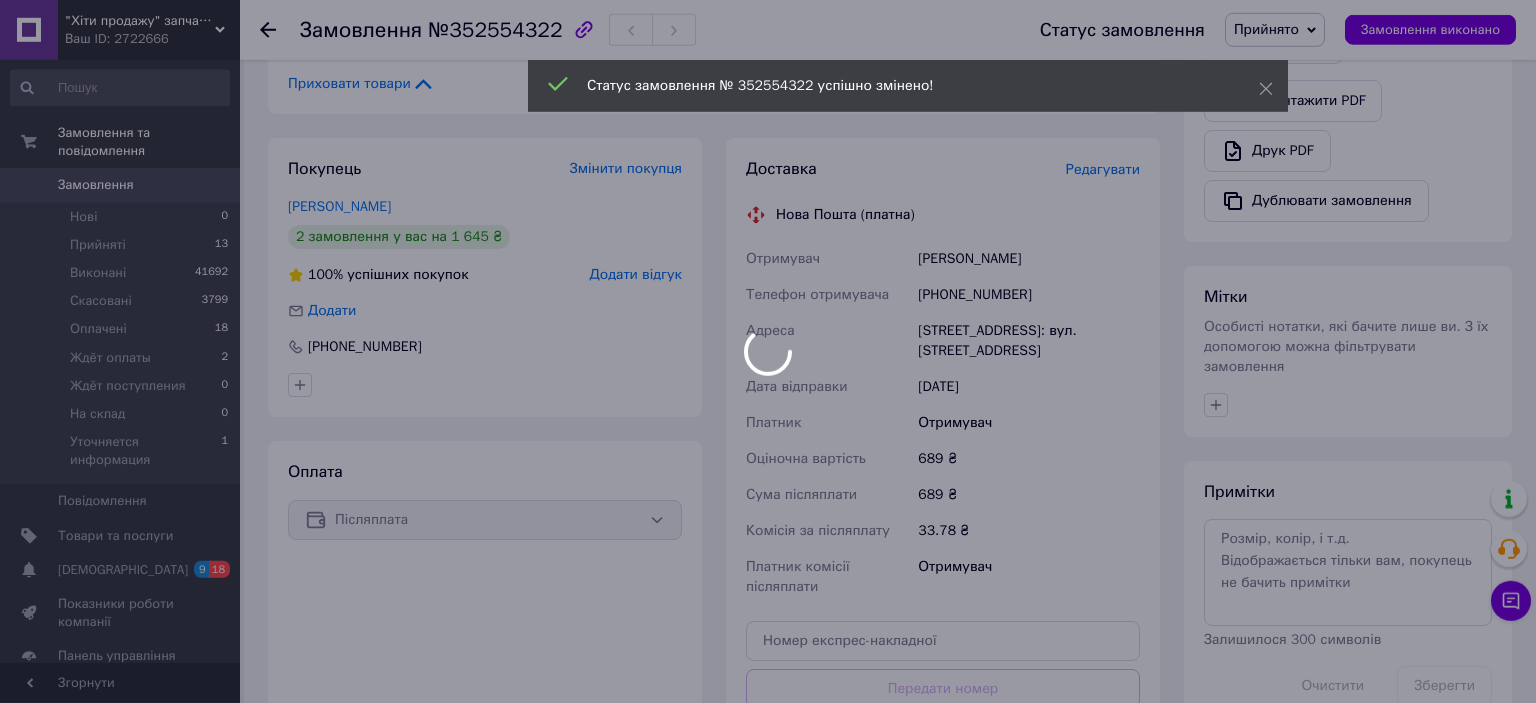 scroll, scrollTop: 739, scrollLeft: 0, axis: vertical 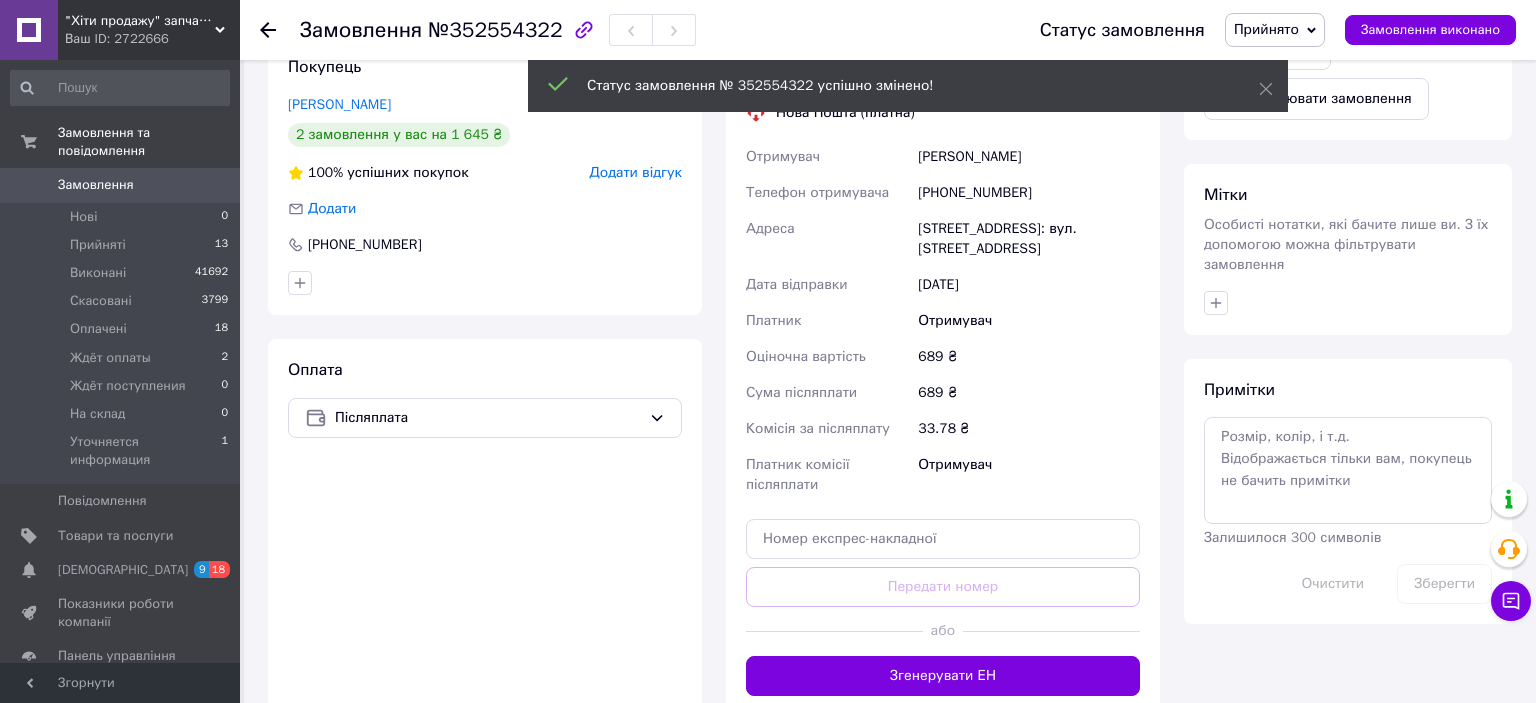 click 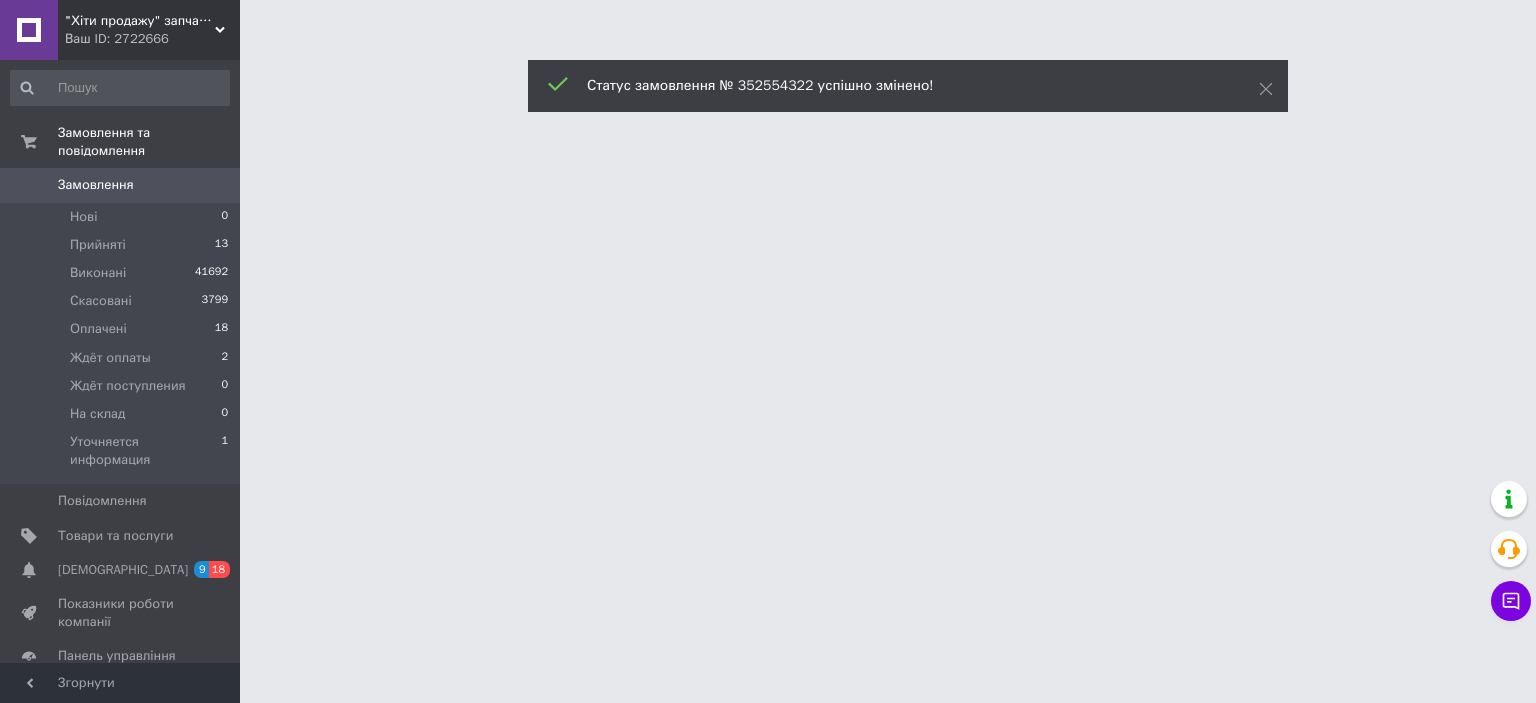 scroll, scrollTop: 0, scrollLeft: 0, axis: both 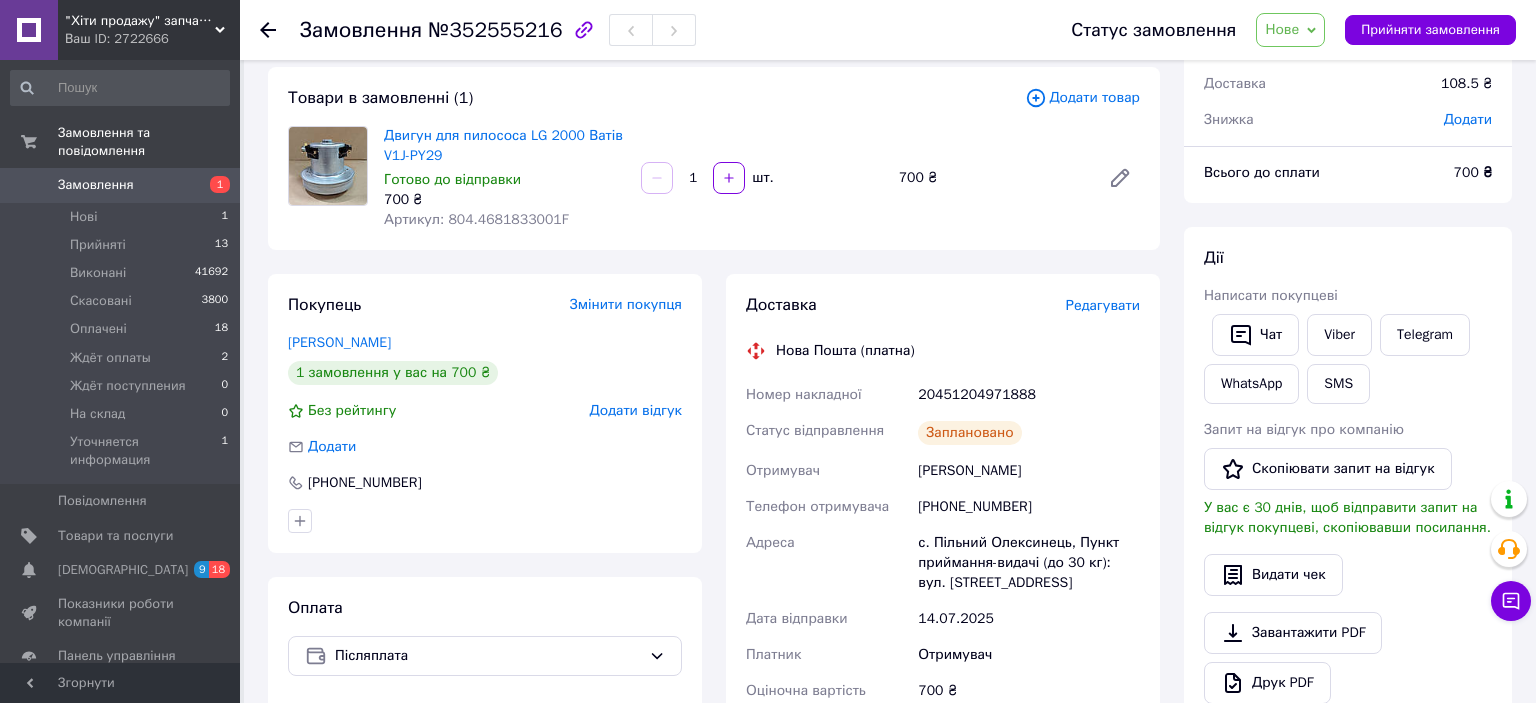 click on "20451204971888" at bounding box center [1029, 395] 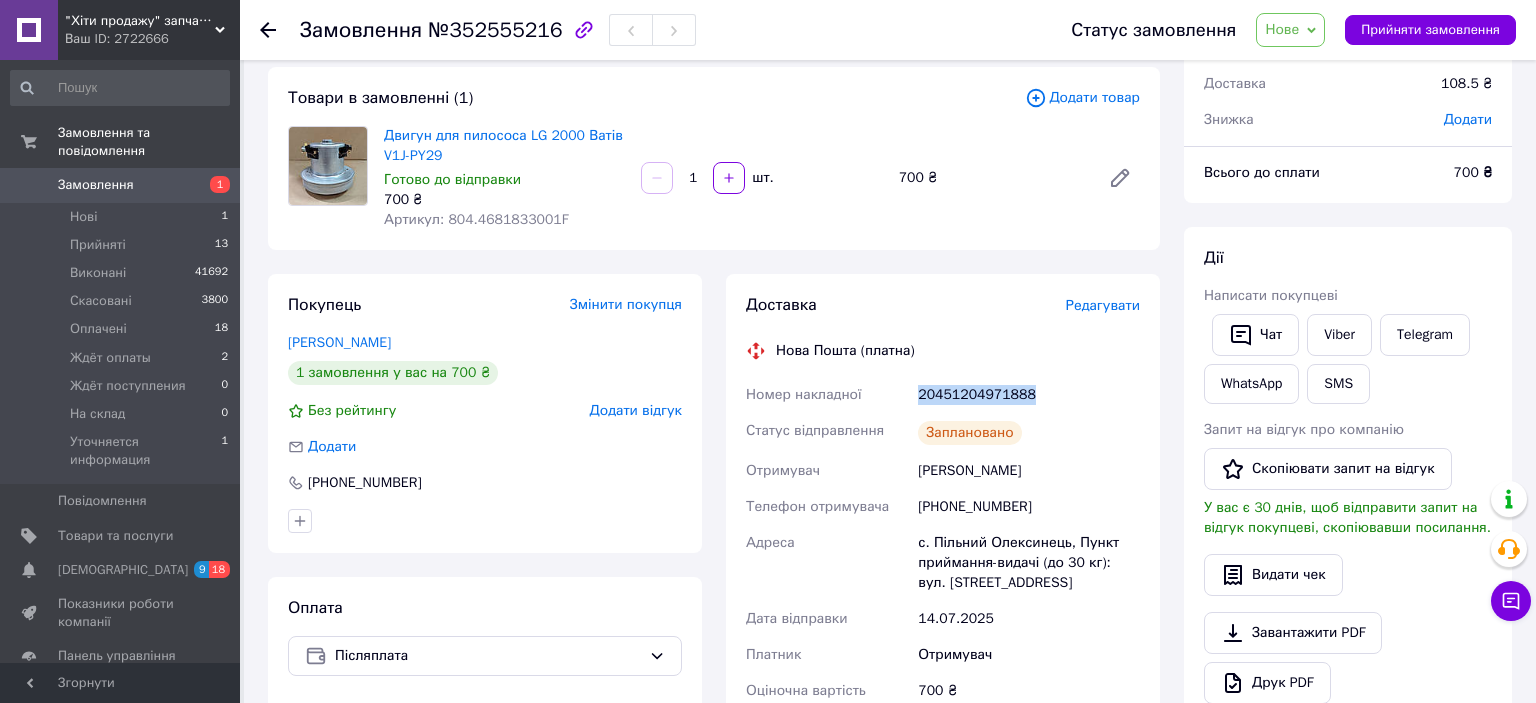 click on "20451204971888" at bounding box center [1029, 395] 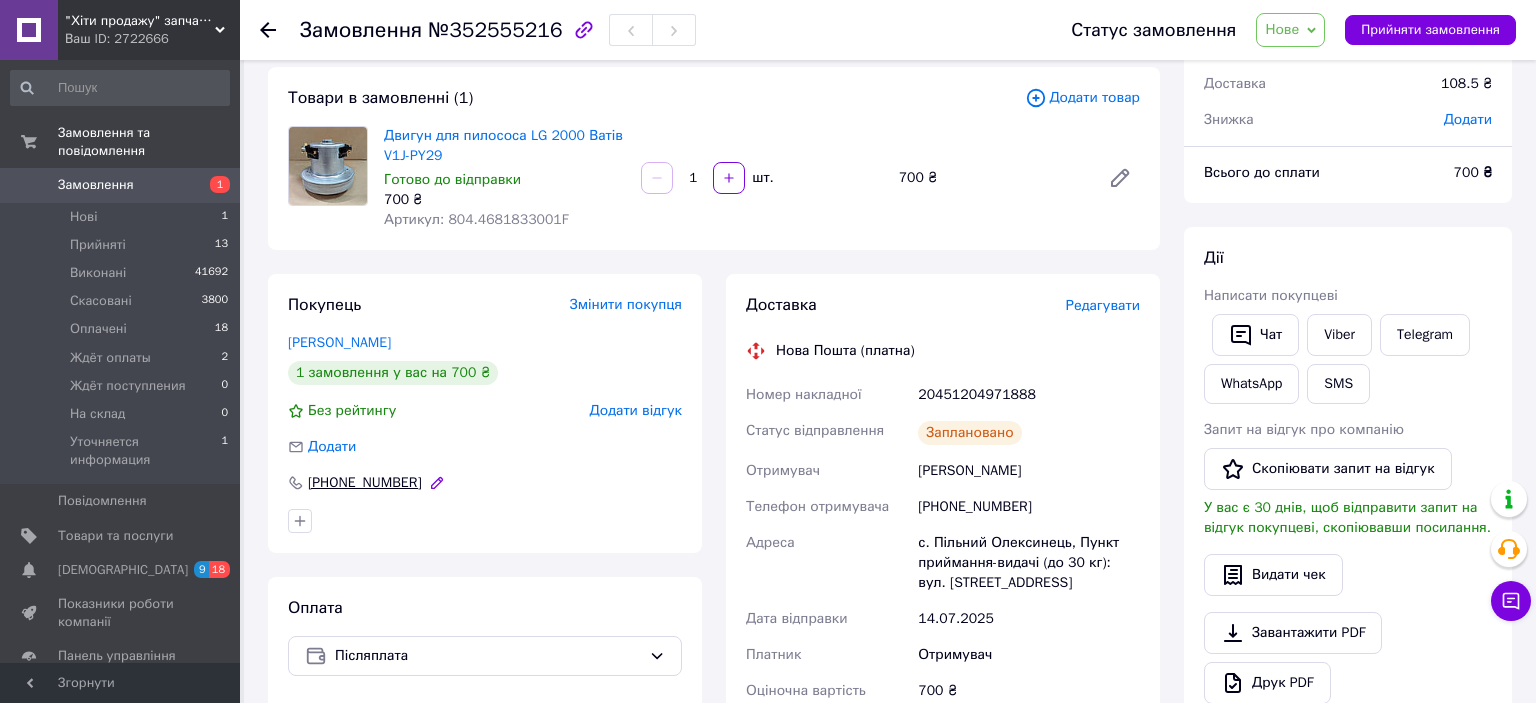 click on "[PHONE_NUMBER]" at bounding box center [365, 483] 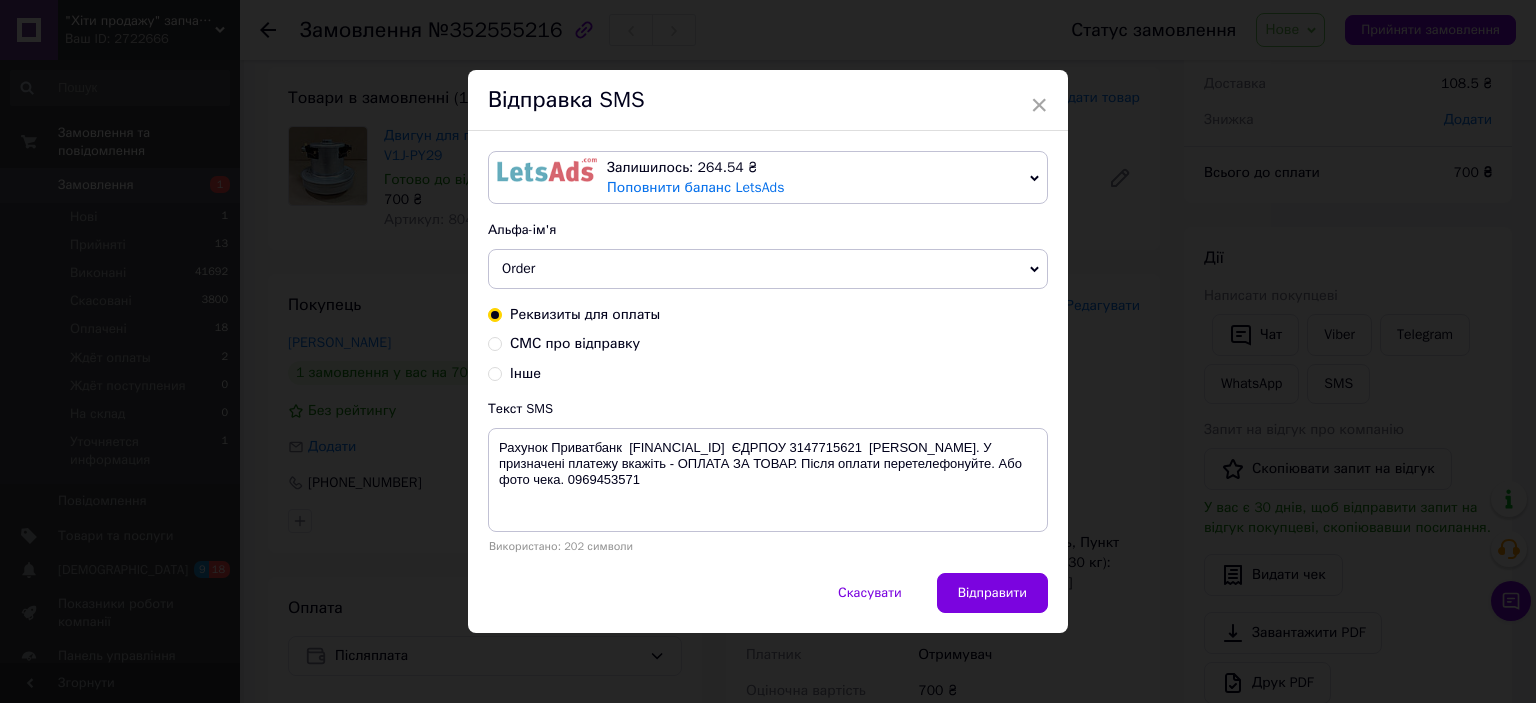click on "СМС про відправку" at bounding box center (575, 343) 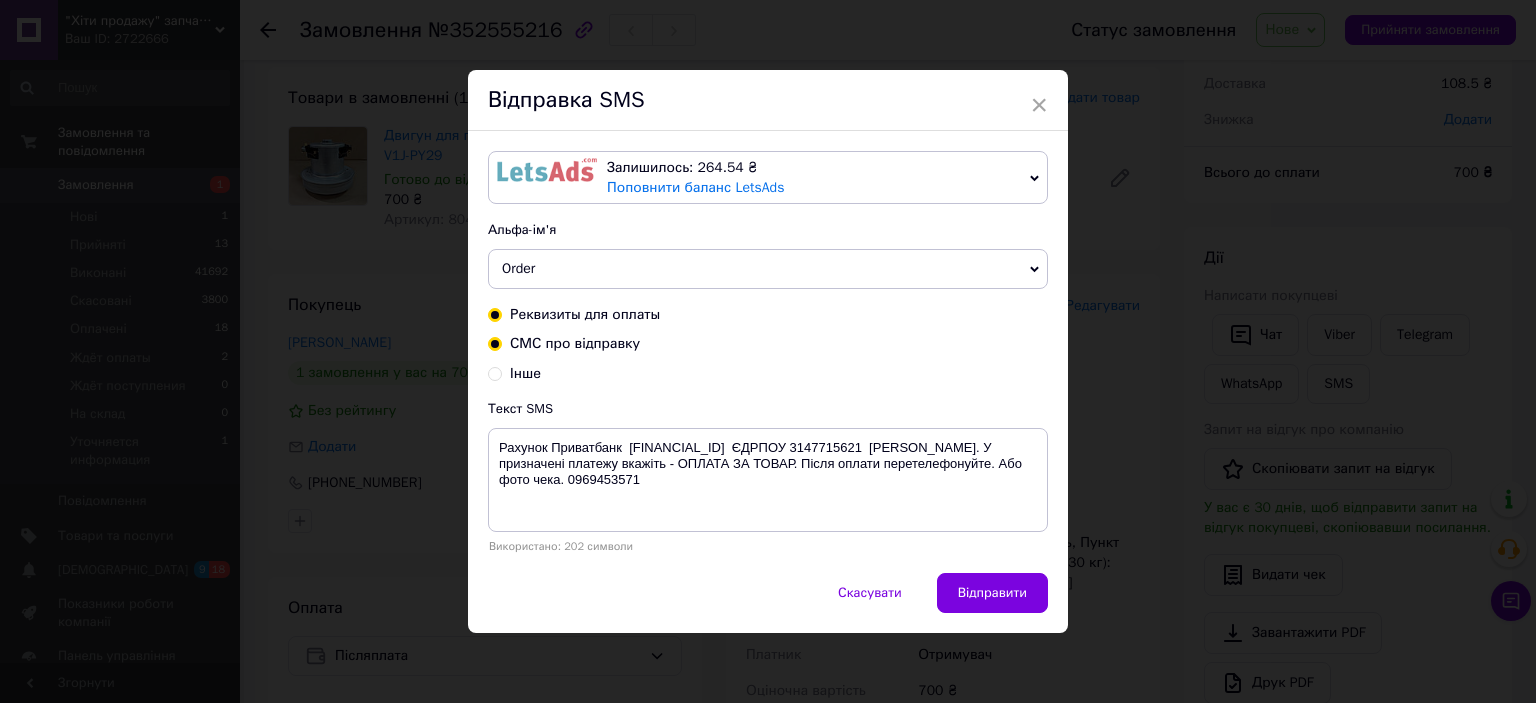 radio on "true" 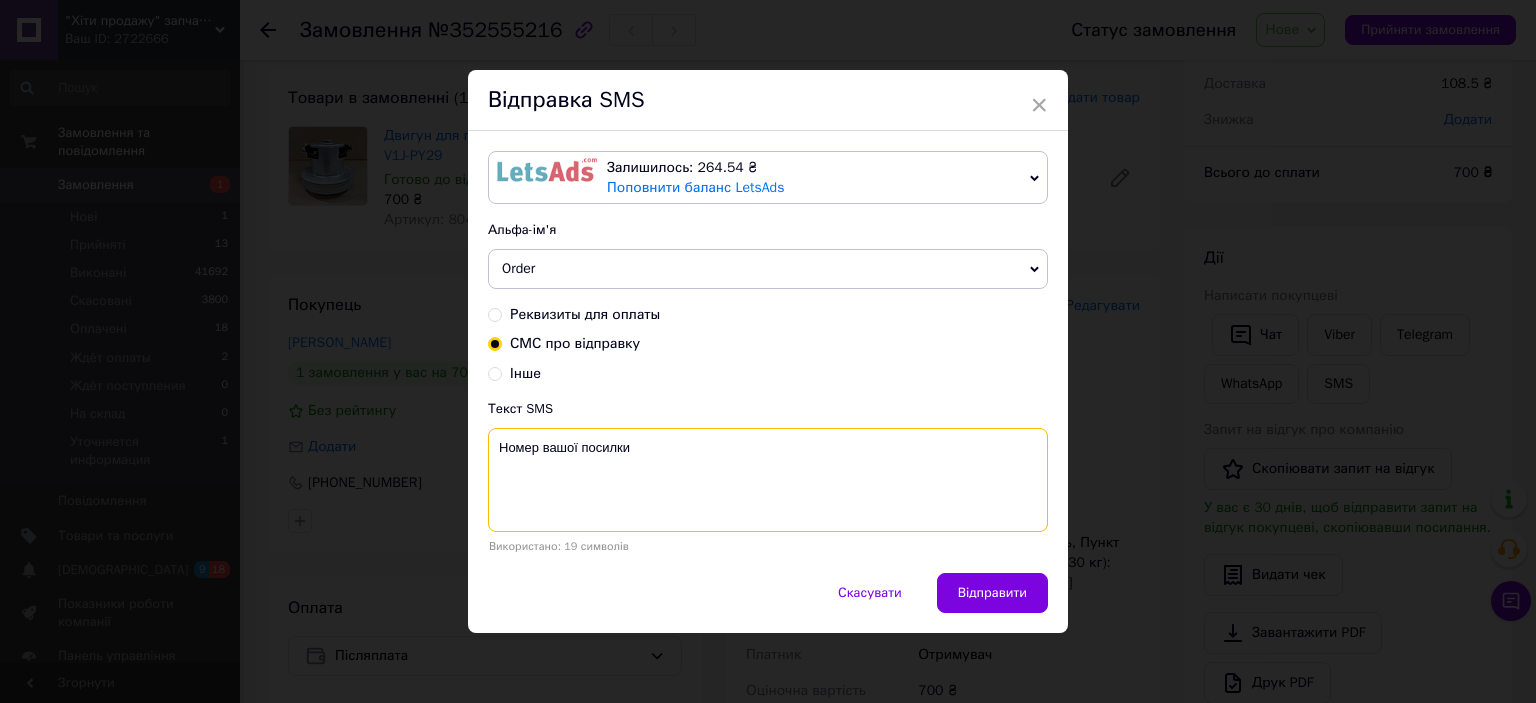 click on "Номер вашої посилки" at bounding box center [768, 480] 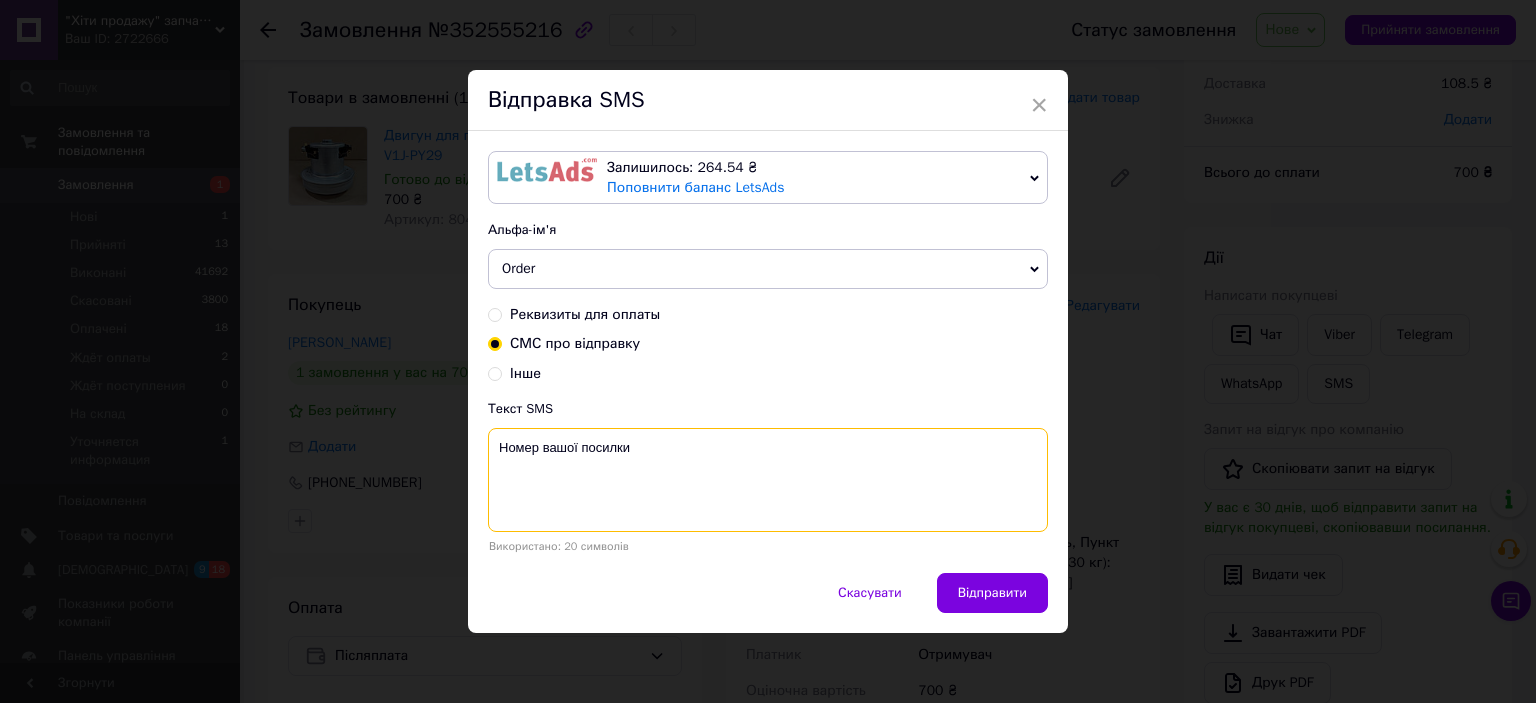 paste on "20451204971888" 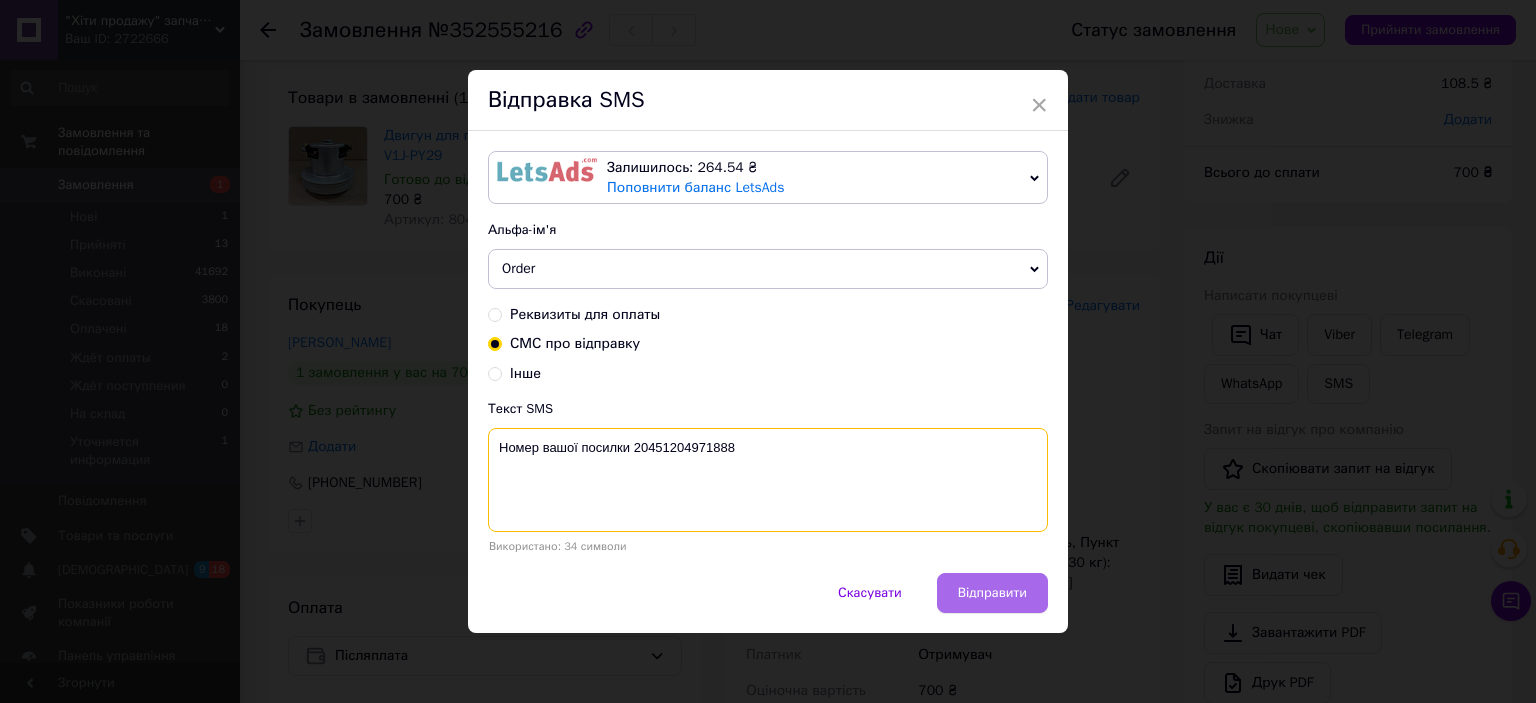 type on "Номер вашої посилки 20451204971888" 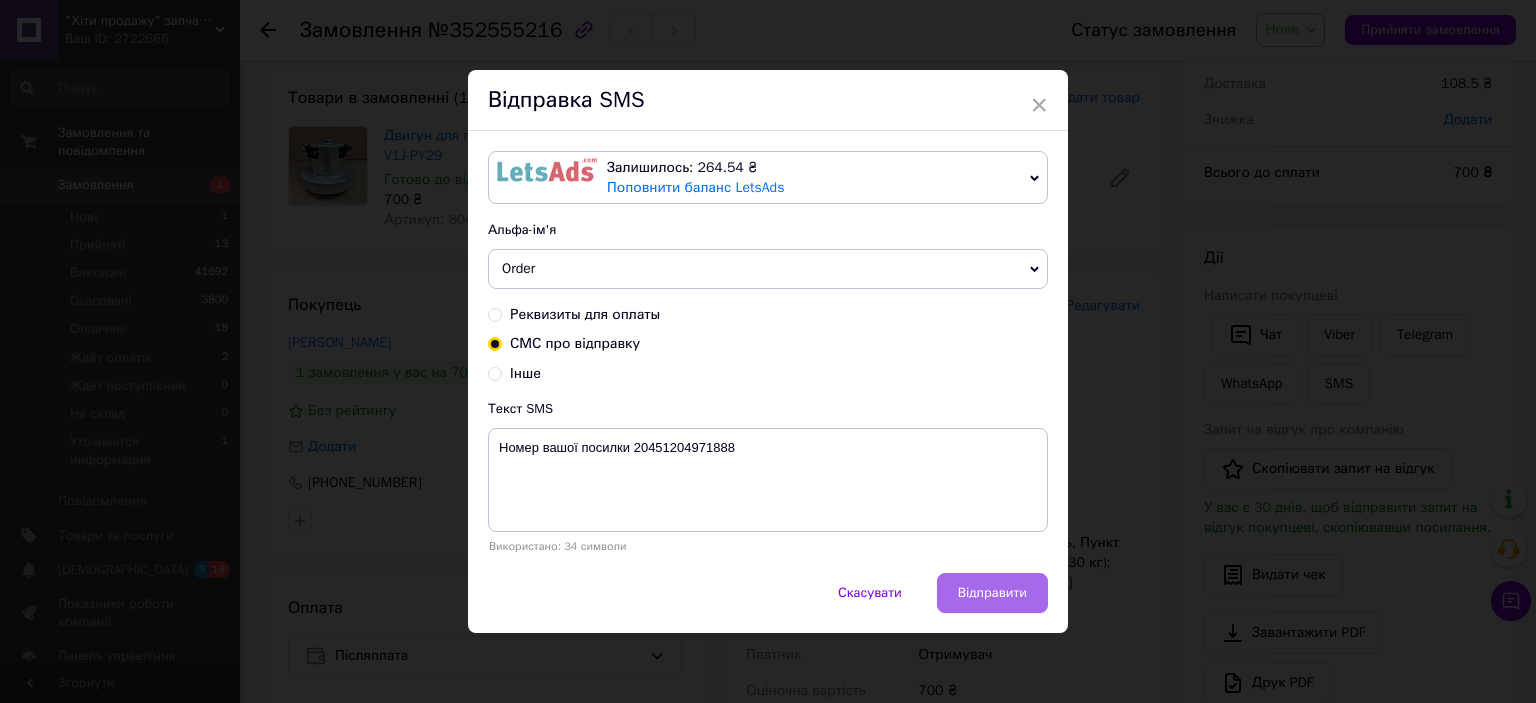 click on "Відправити" at bounding box center [992, 593] 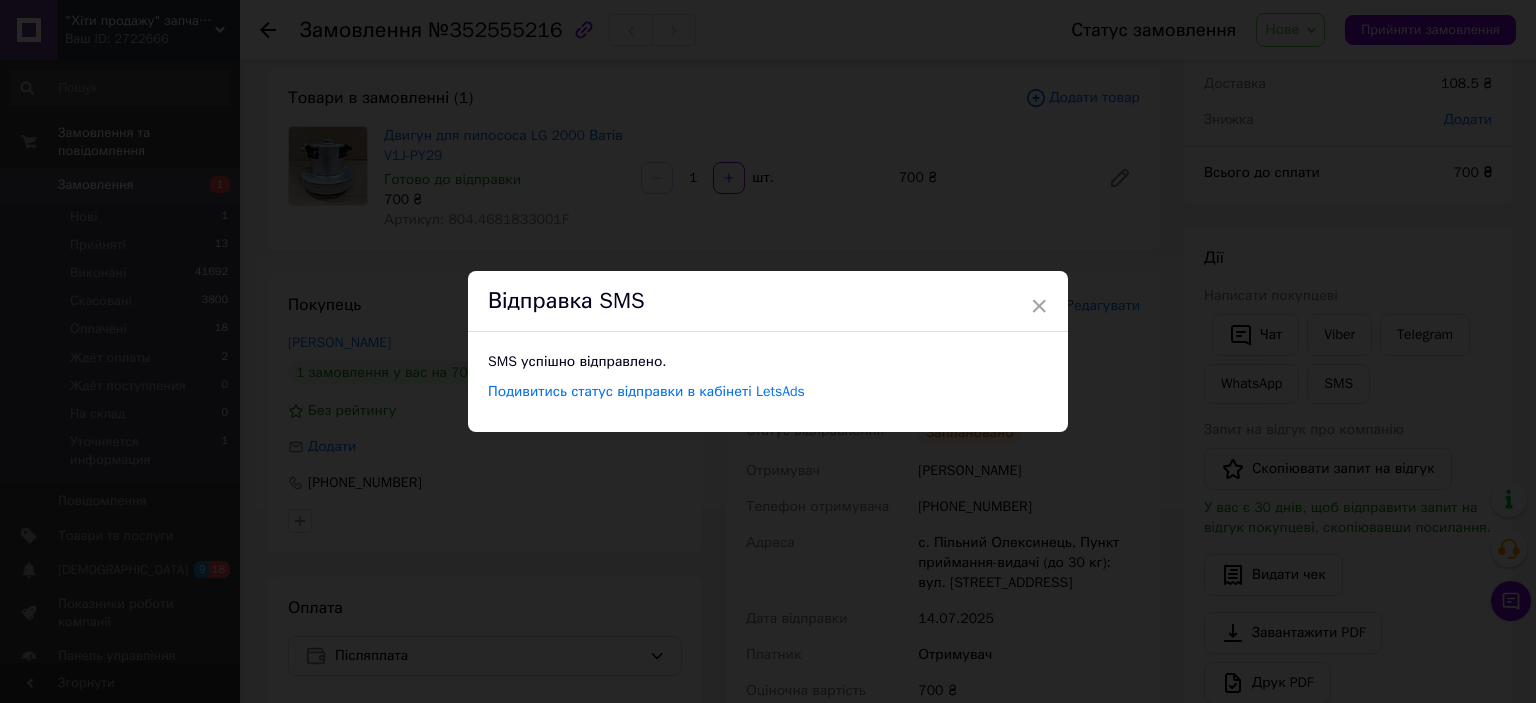 click on "× Відправка SMS SMS успішно відправлено. Подивитись статус відправки в кабінеті LetsAds" at bounding box center (768, 351) 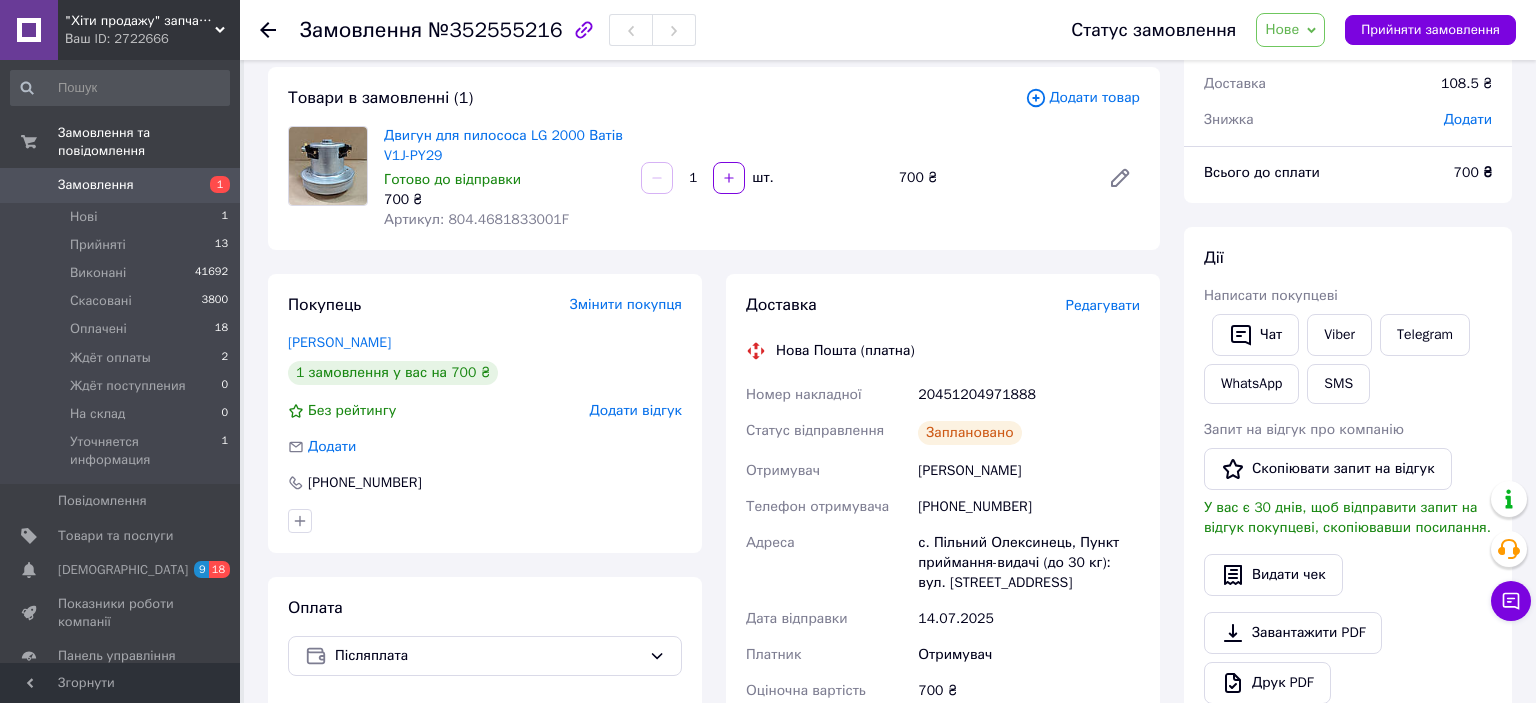 click on "Нове" at bounding box center [1282, 29] 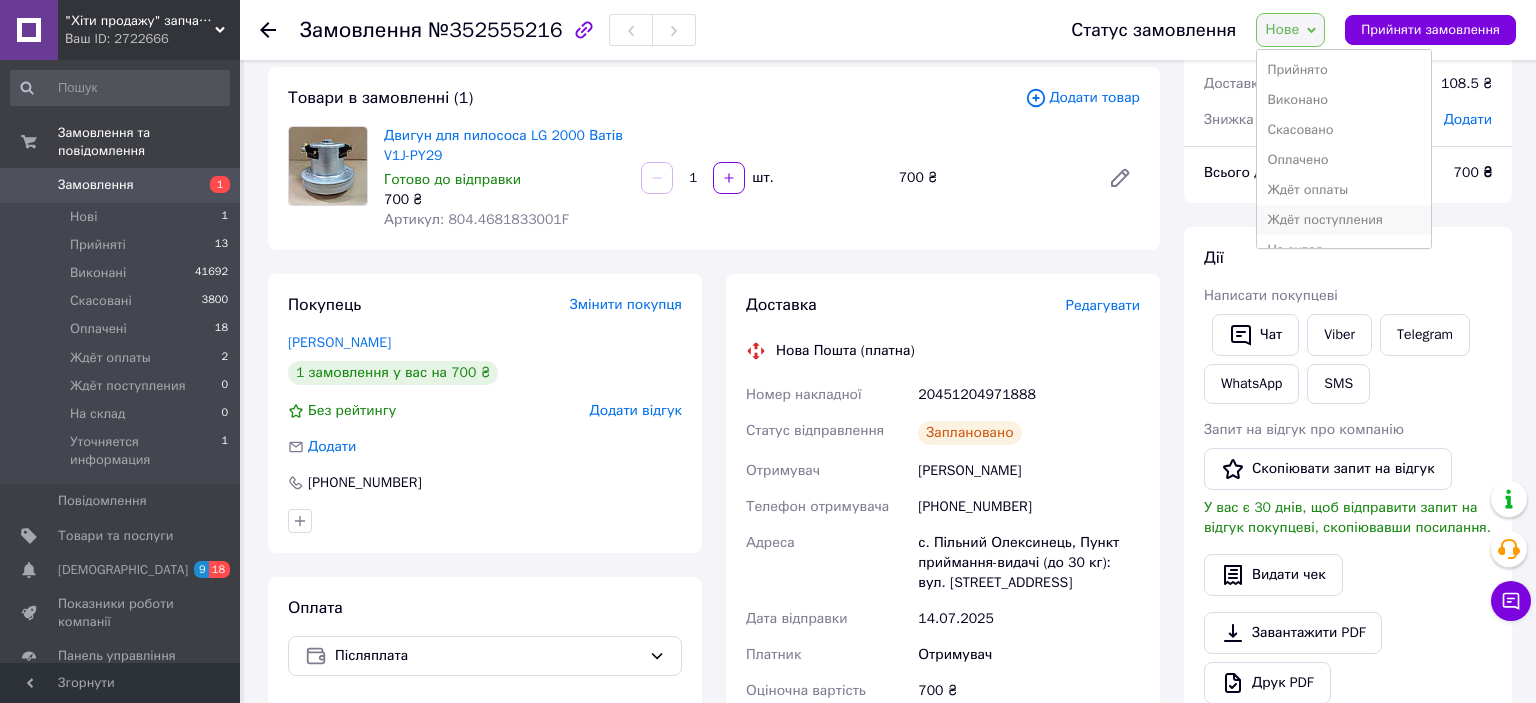 scroll, scrollTop: 52, scrollLeft: 0, axis: vertical 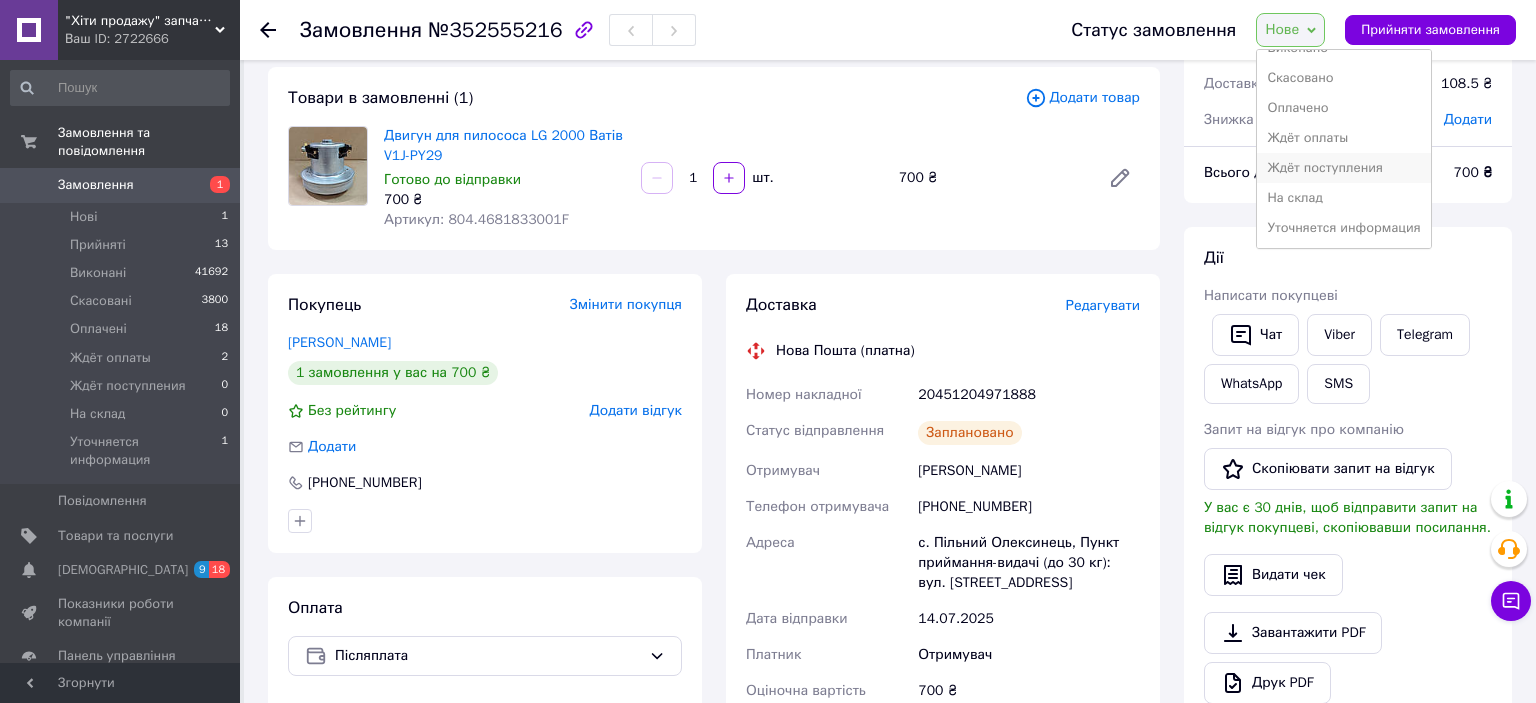 click on "На склад" at bounding box center [1343, 198] 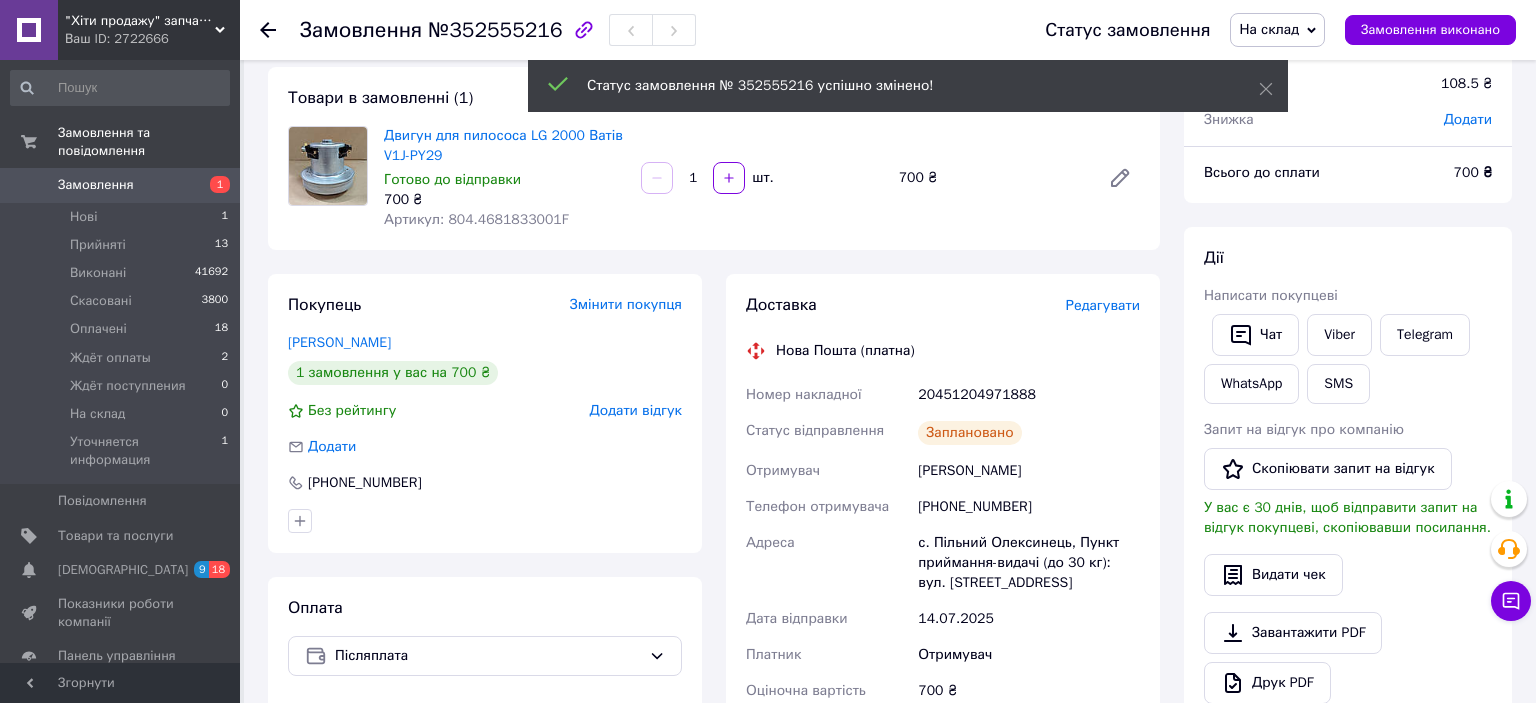 click 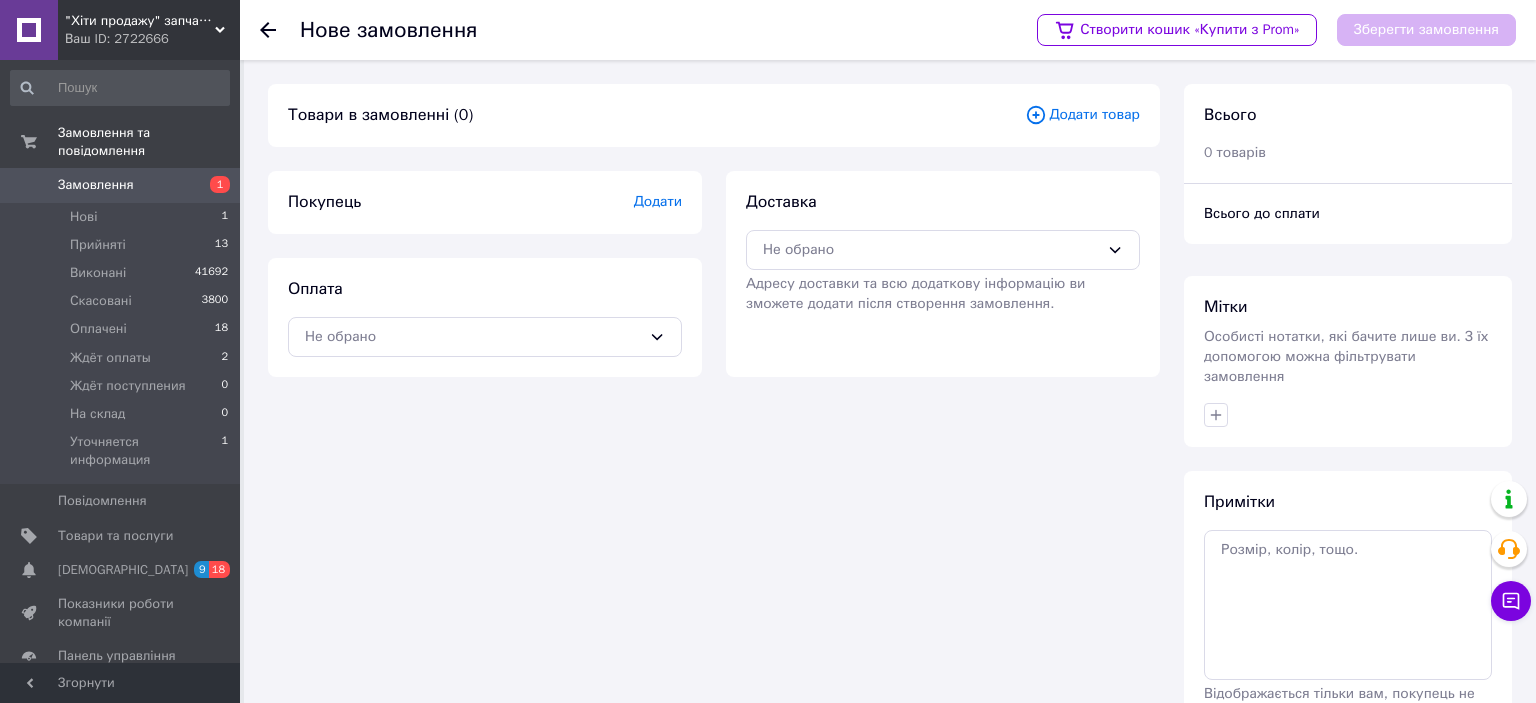 drag, startPoint x: 1102, startPoint y: 111, endPoint x: 1021, endPoint y: 138, distance: 85.3815 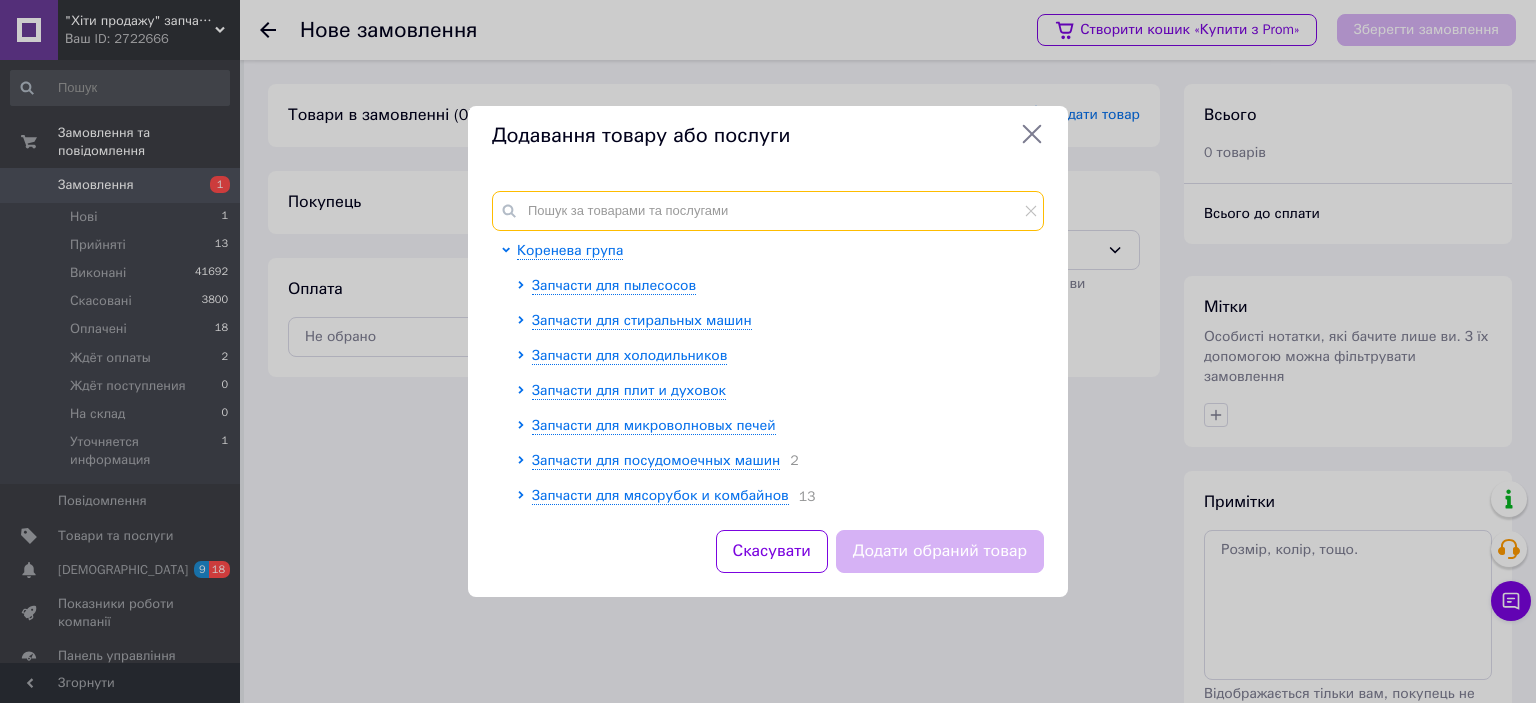click at bounding box center [768, 211] 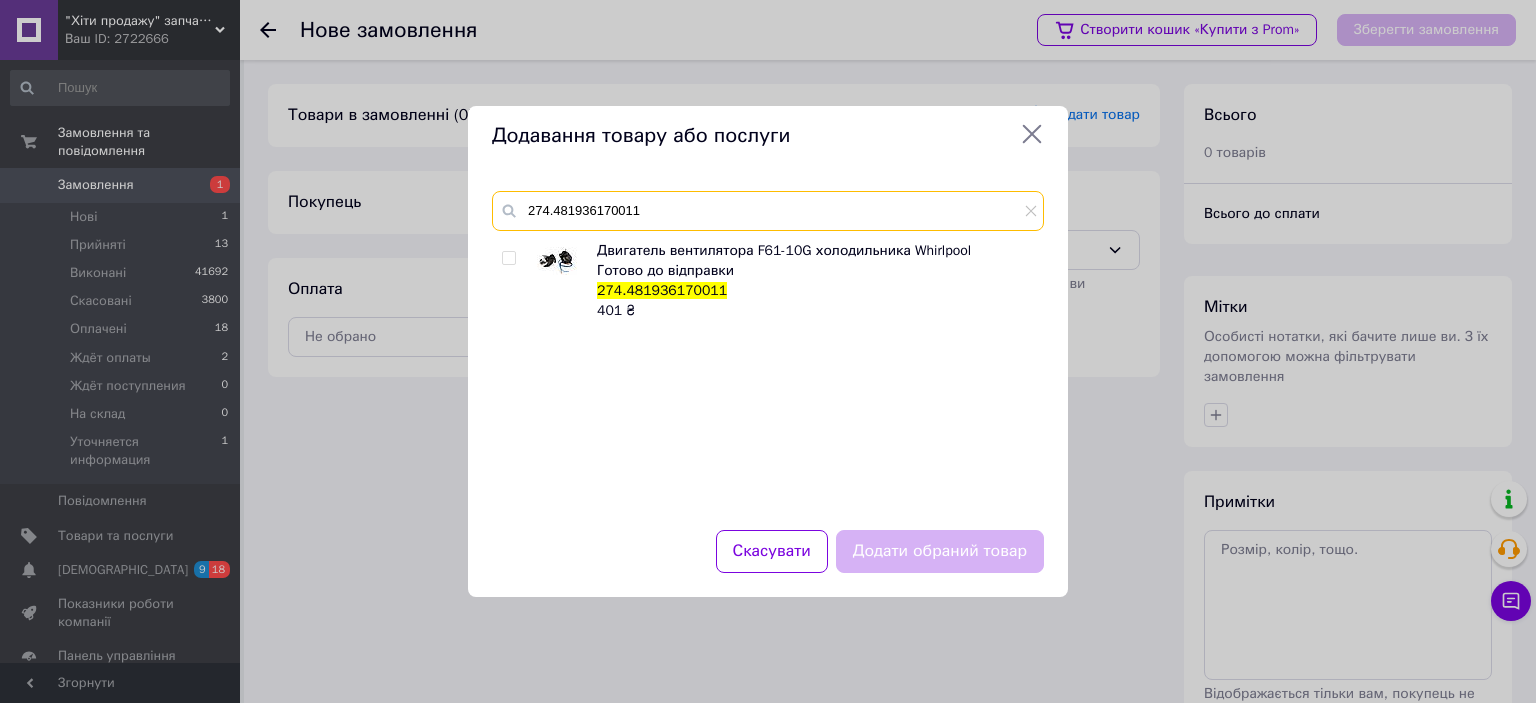type on "274.481936170011" 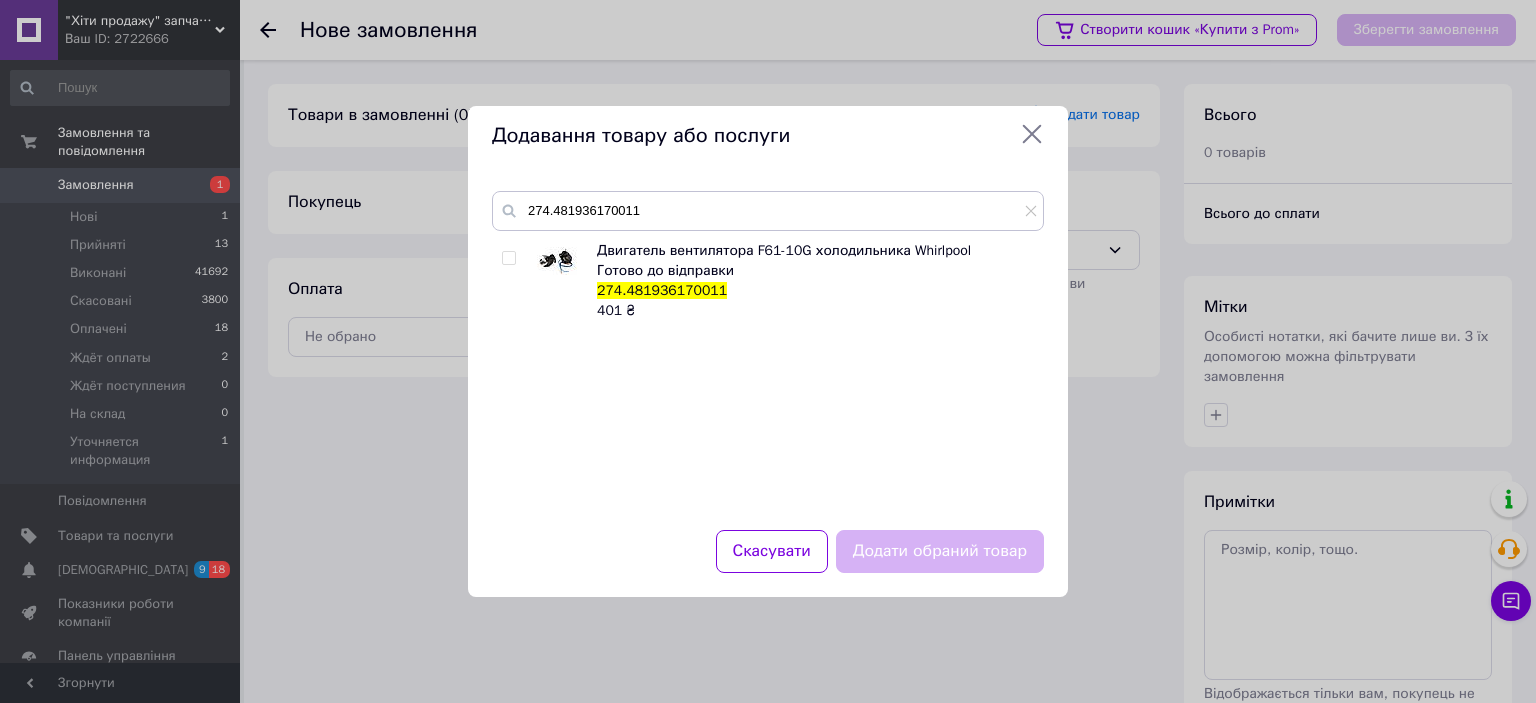 click at bounding box center [508, 258] 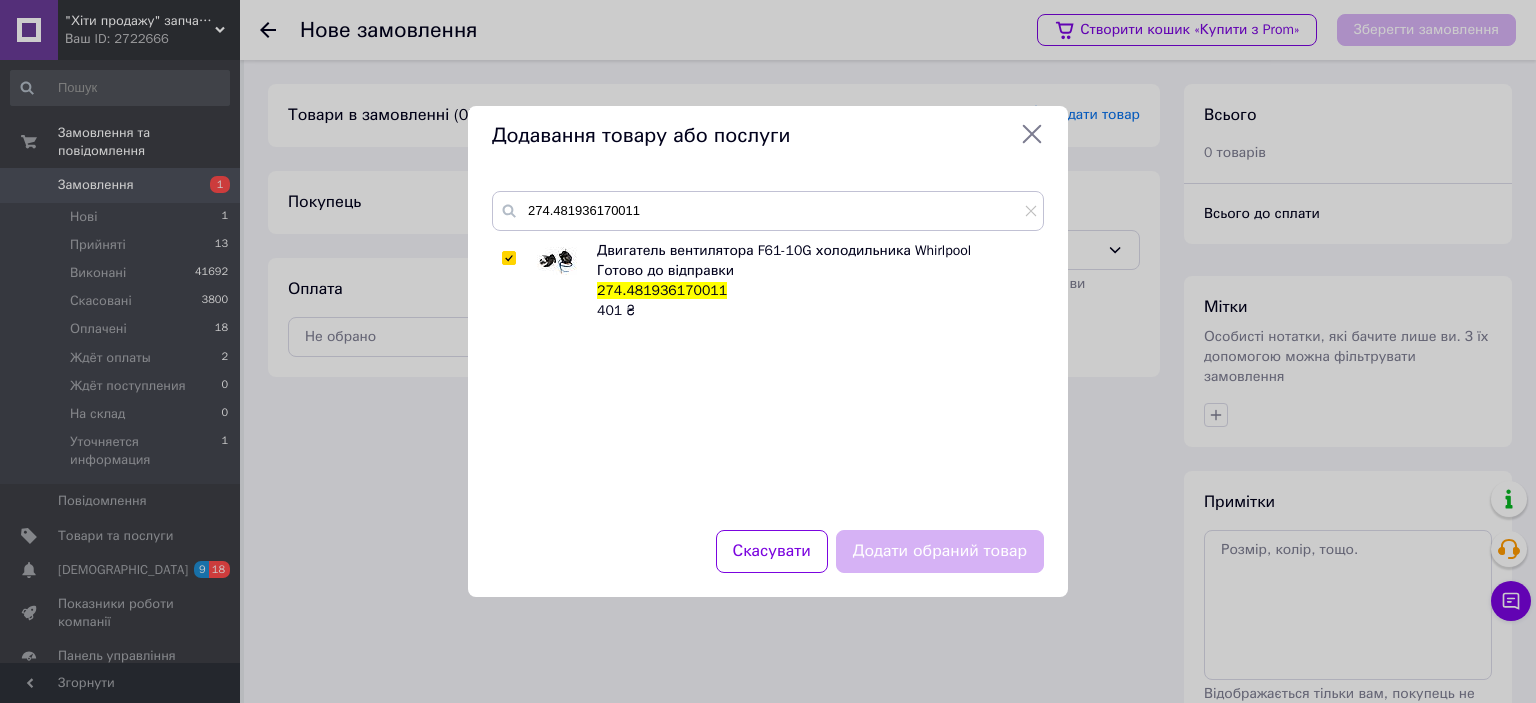 checkbox on "true" 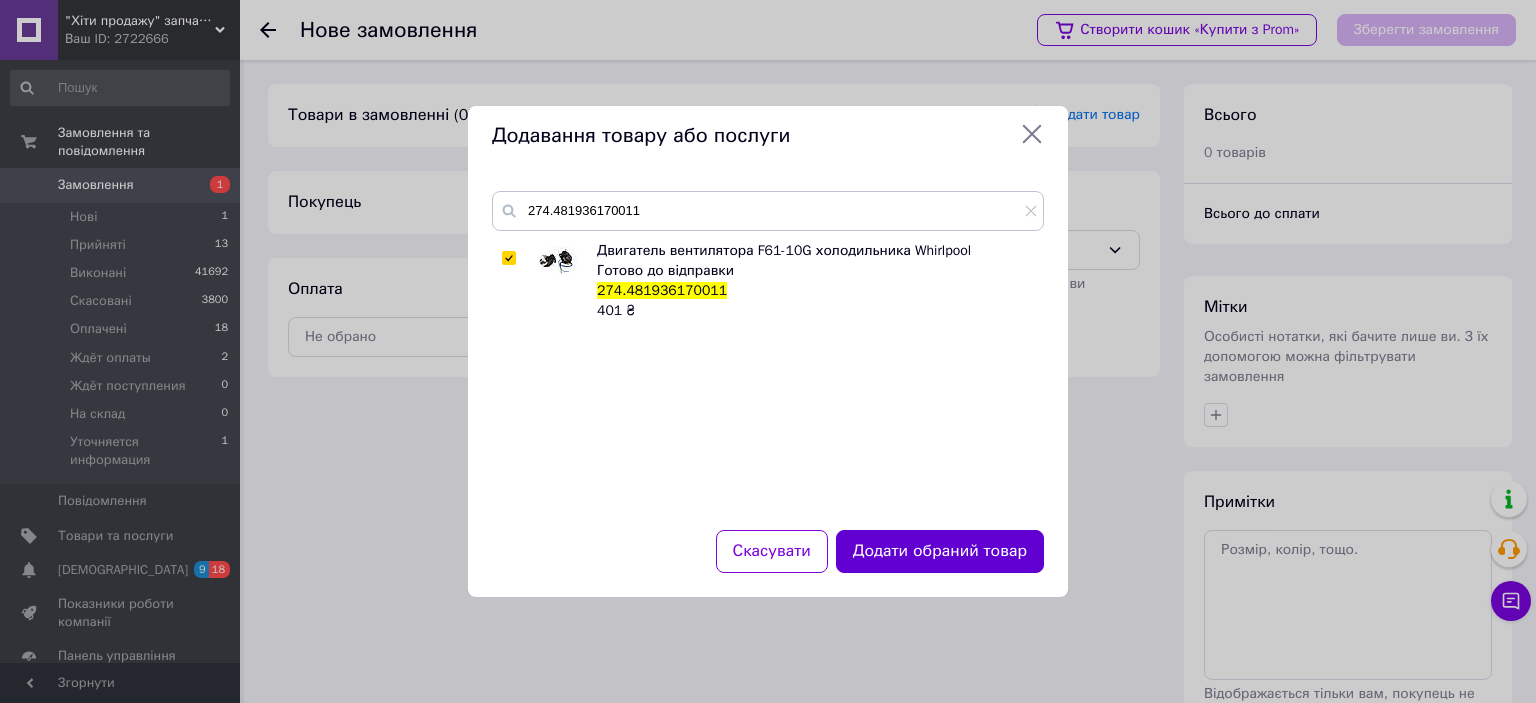 click on "Додати обраний товар" at bounding box center (940, 551) 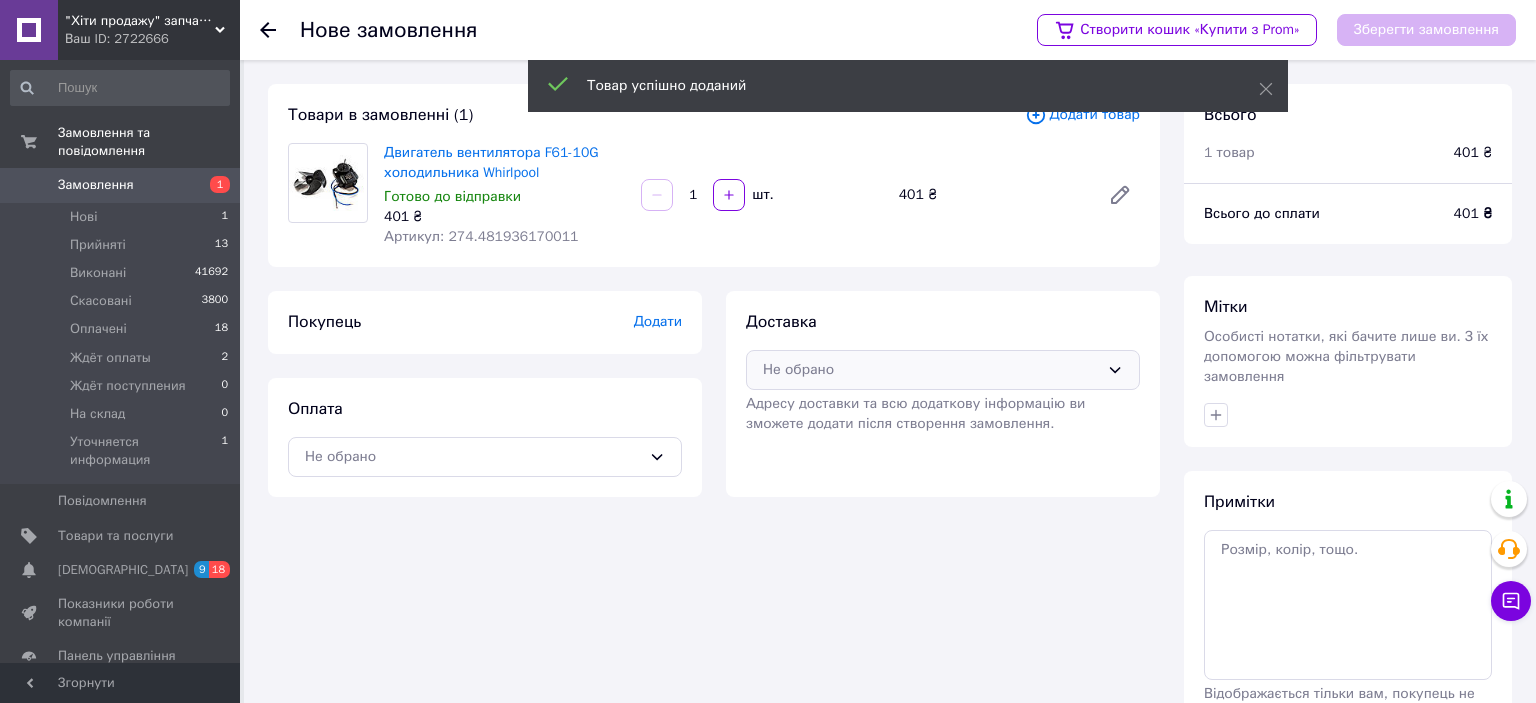 click on "Не обрано" at bounding box center [931, 370] 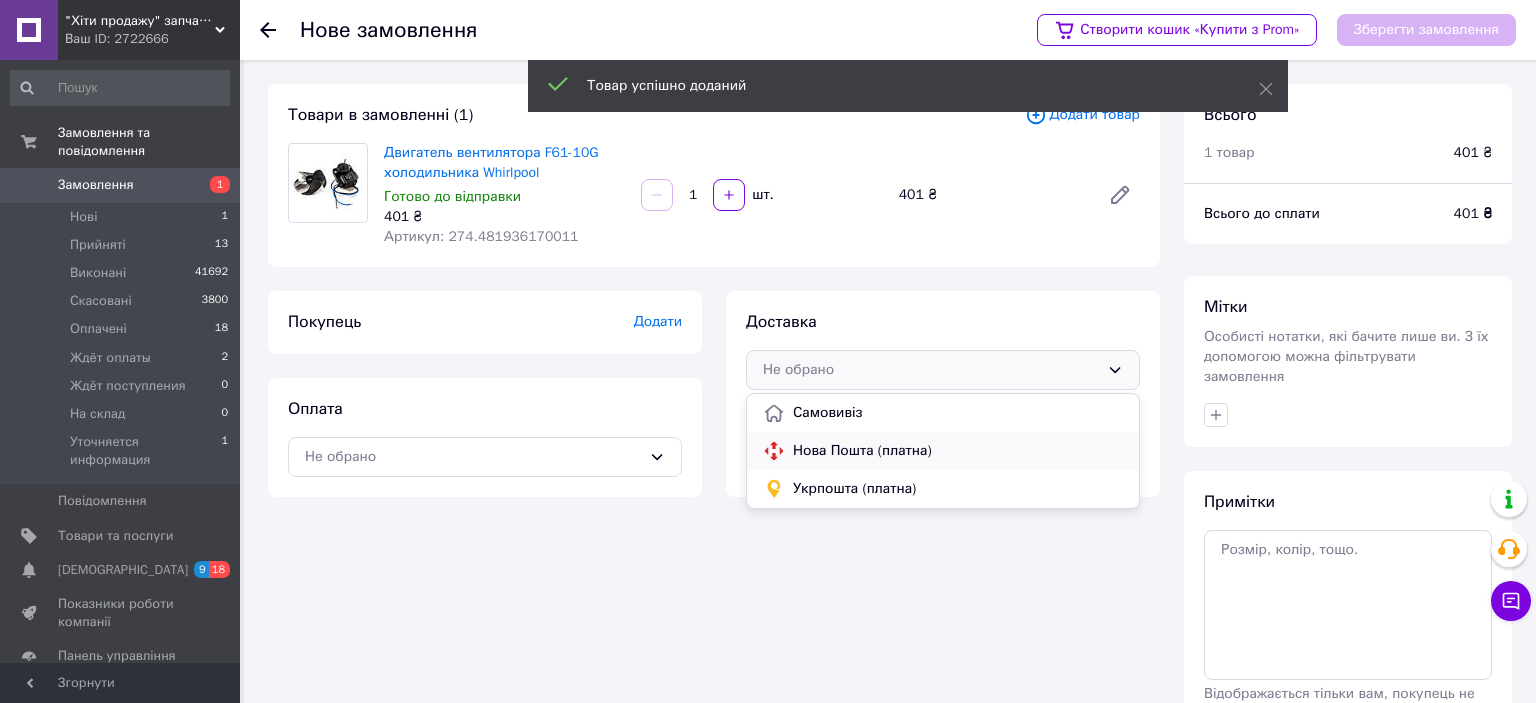 click on "Нова Пошта (платна)" at bounding box center [958, 451] 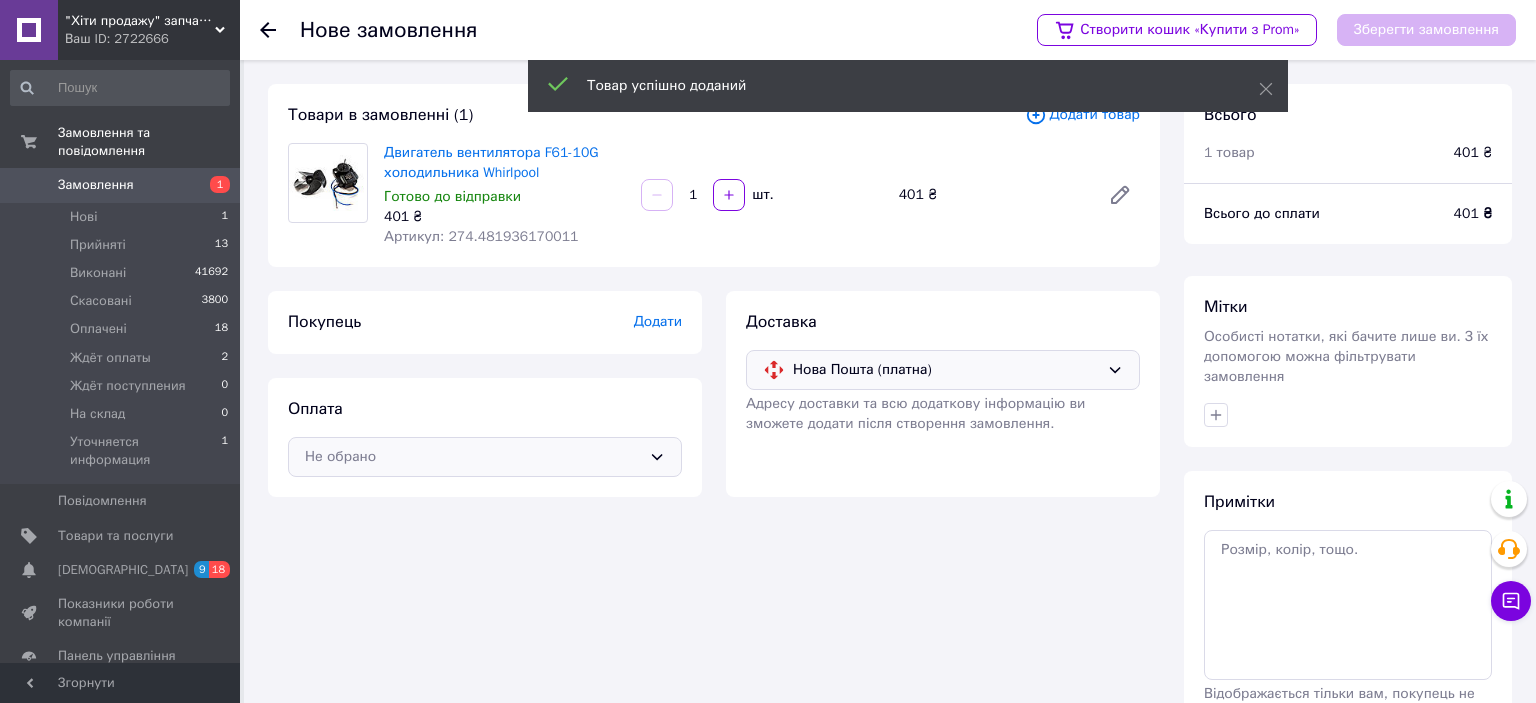 click on "Не обрано" at bounding box center [473, 457] 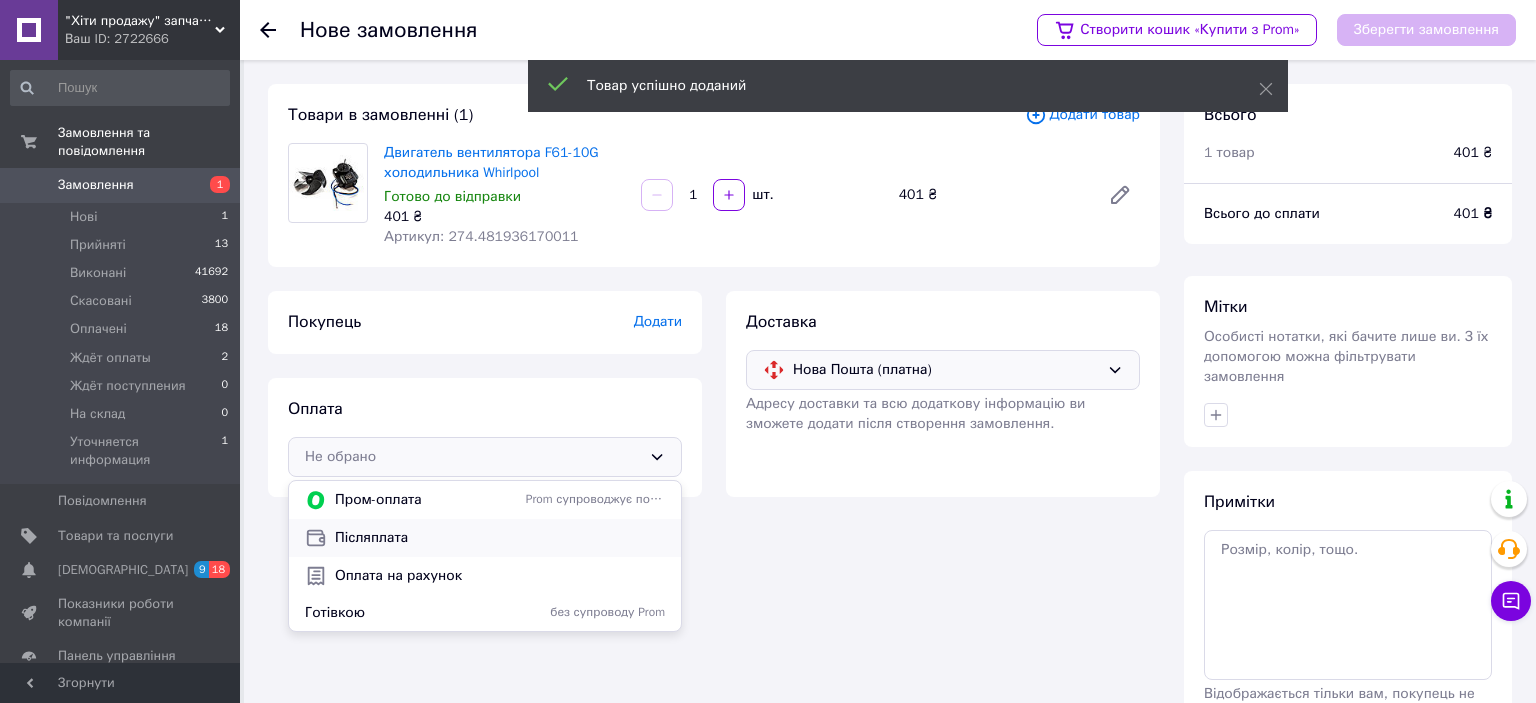 click on "Післяплата" at bounding box center [500, 538] 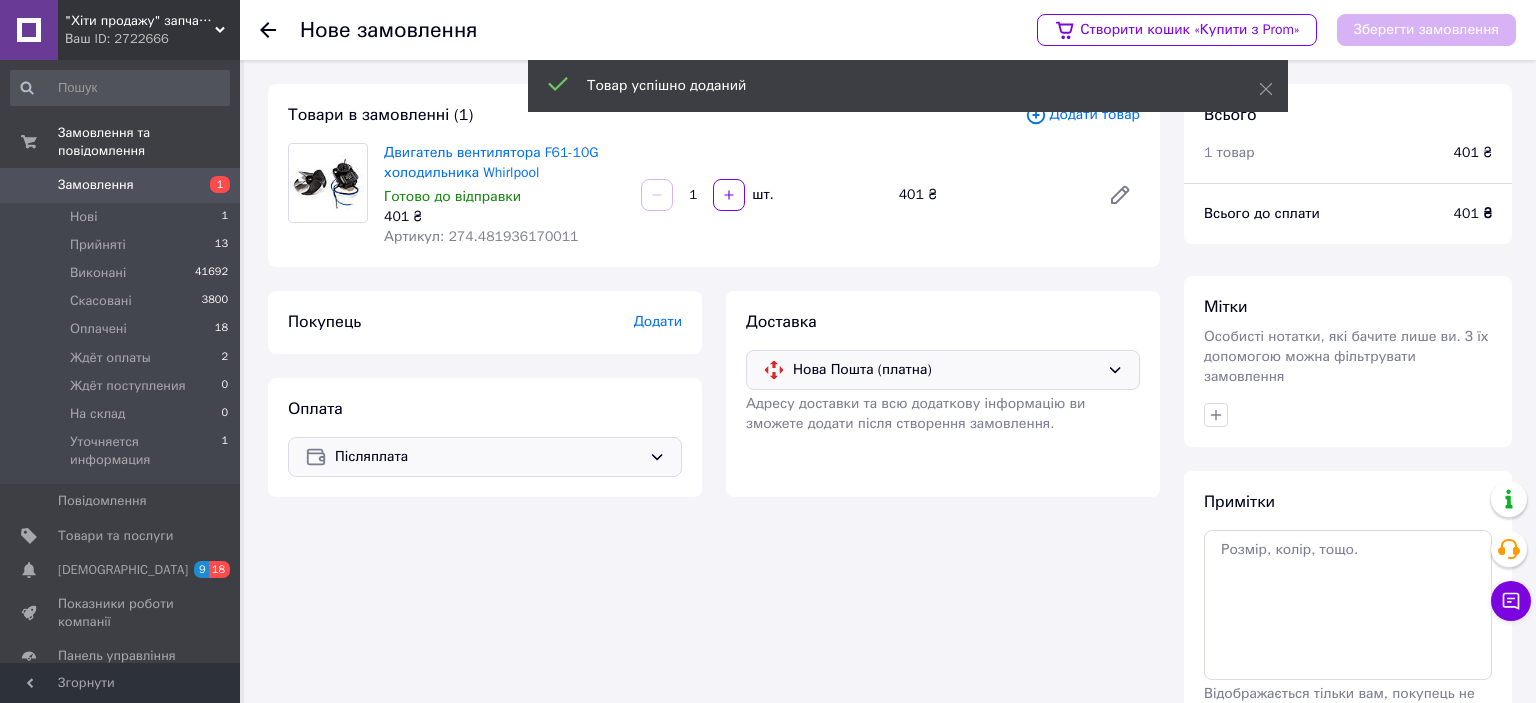click on "Покупець Додати" at bounding box center (485, 322) 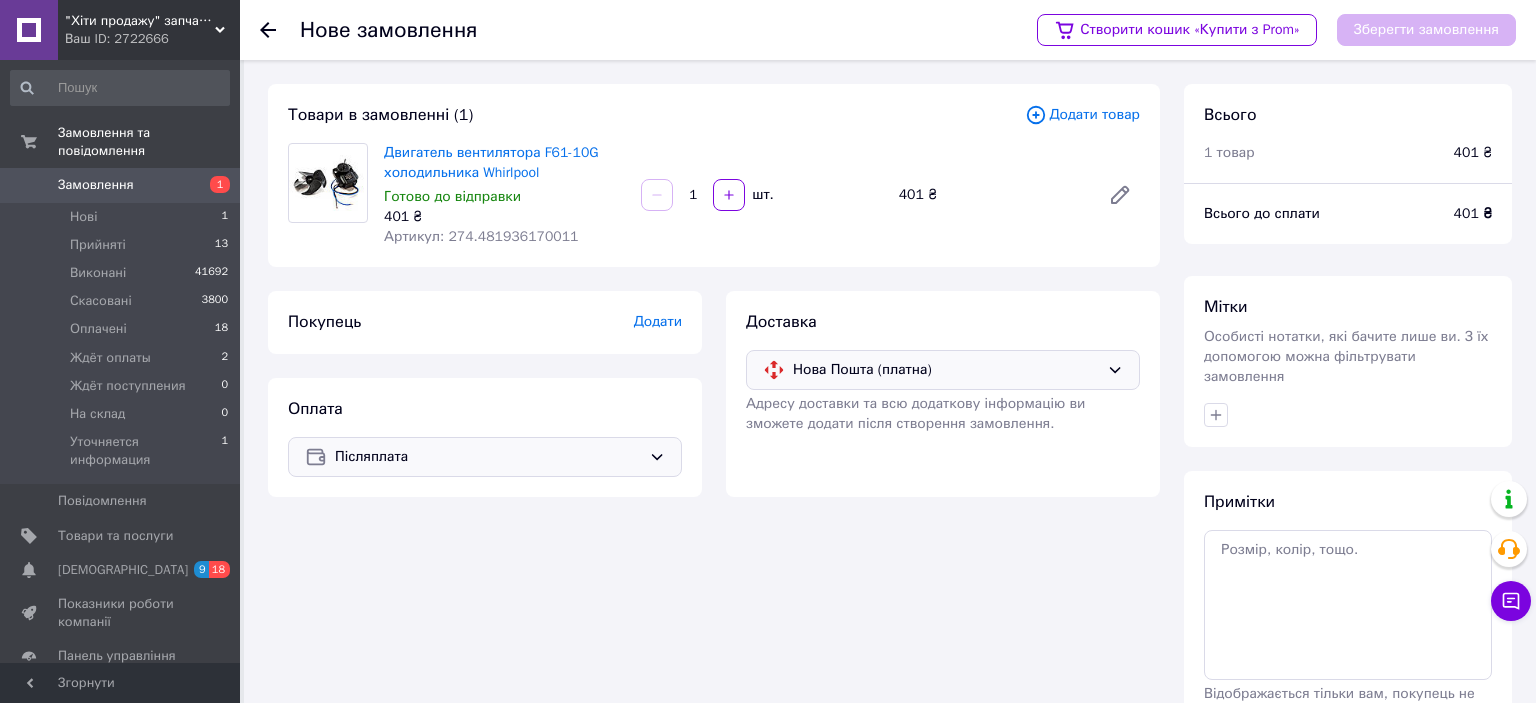 click on "Додати" at bounding box center [658, 321] 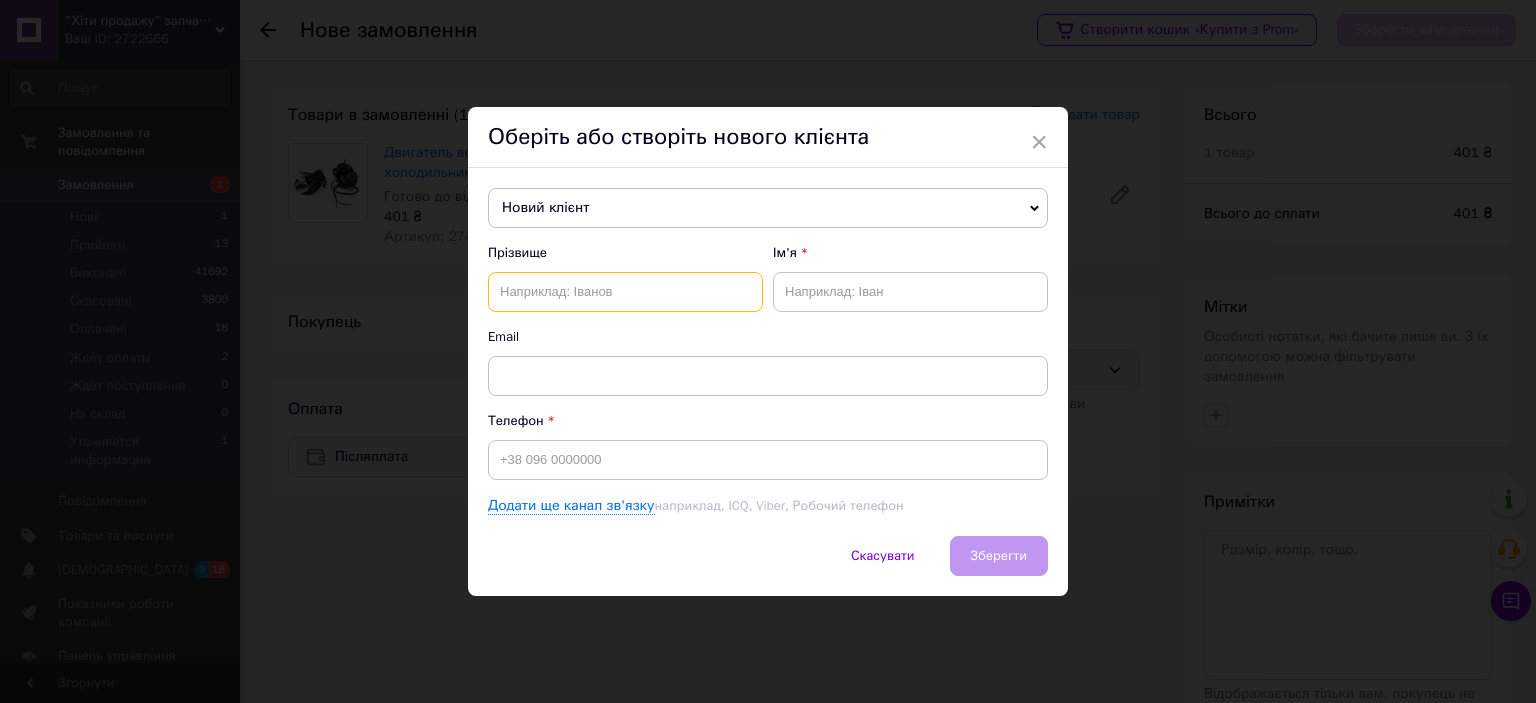 click at bounding box center (625, 292) 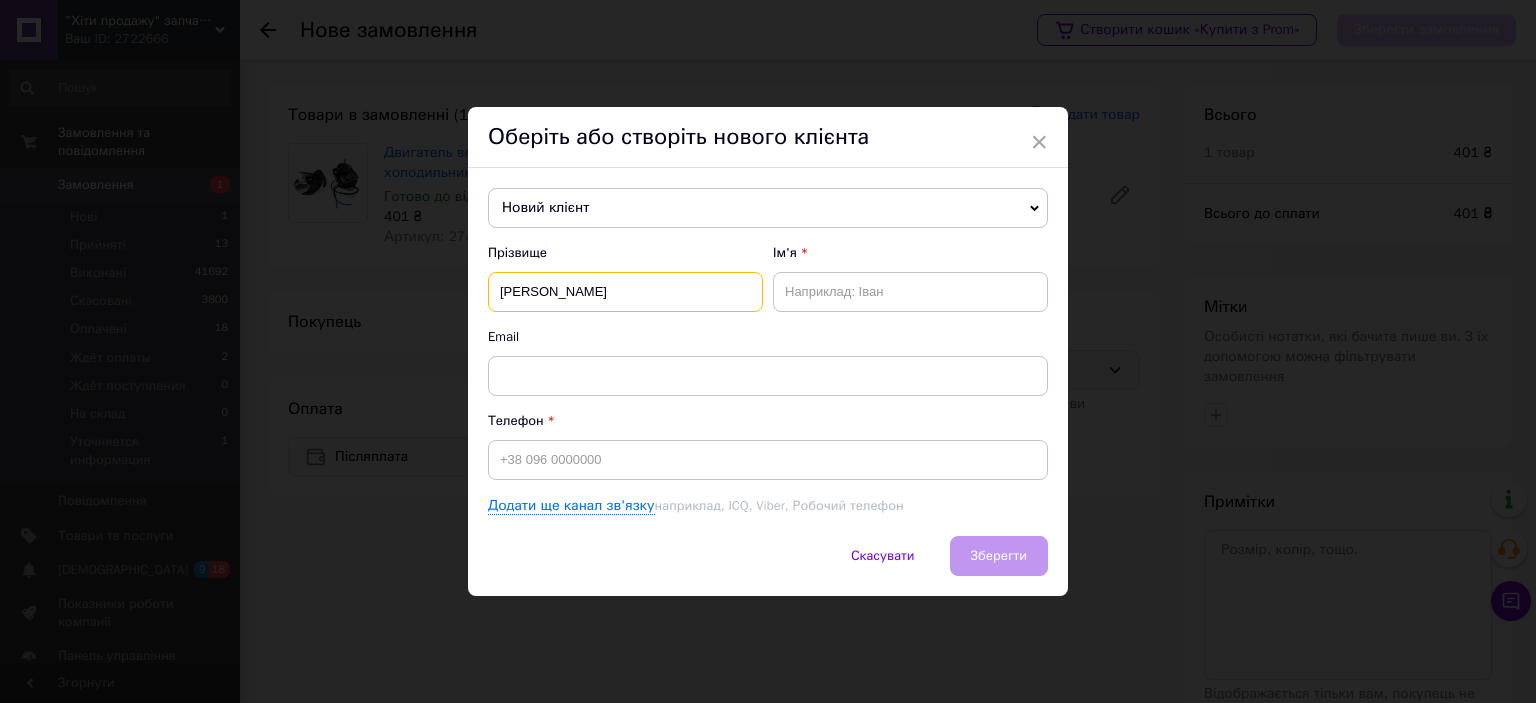 type on "Демченко" 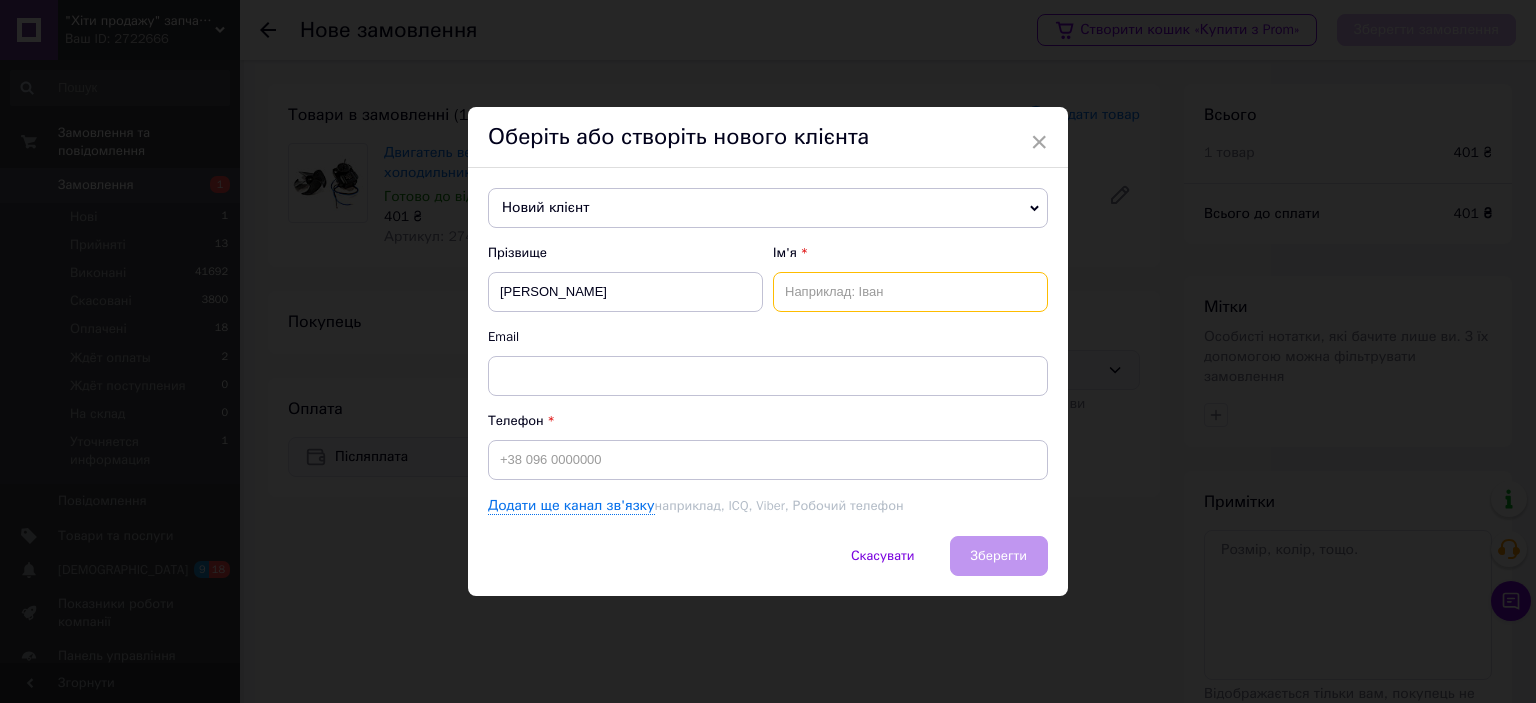 click at bounding box center [910, 292] 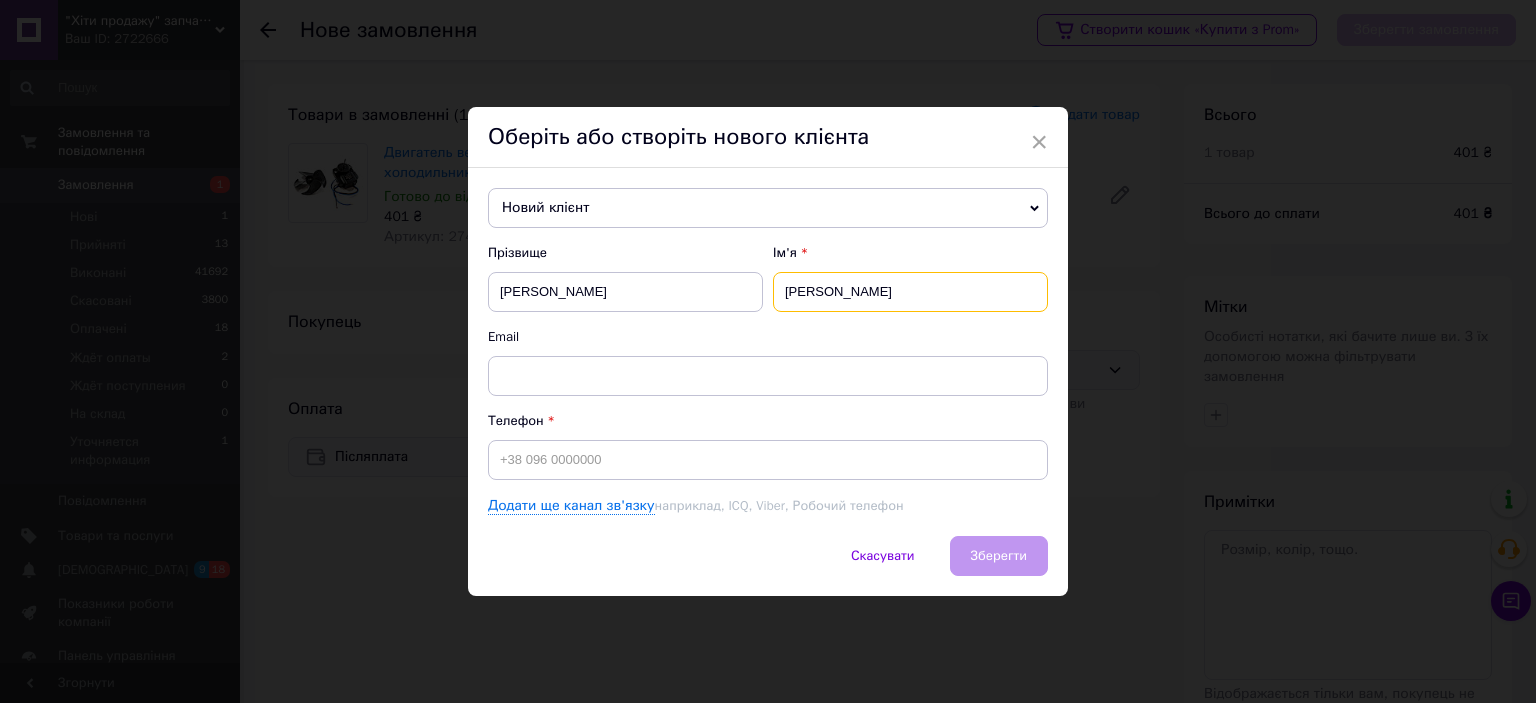 type on "Сергій" 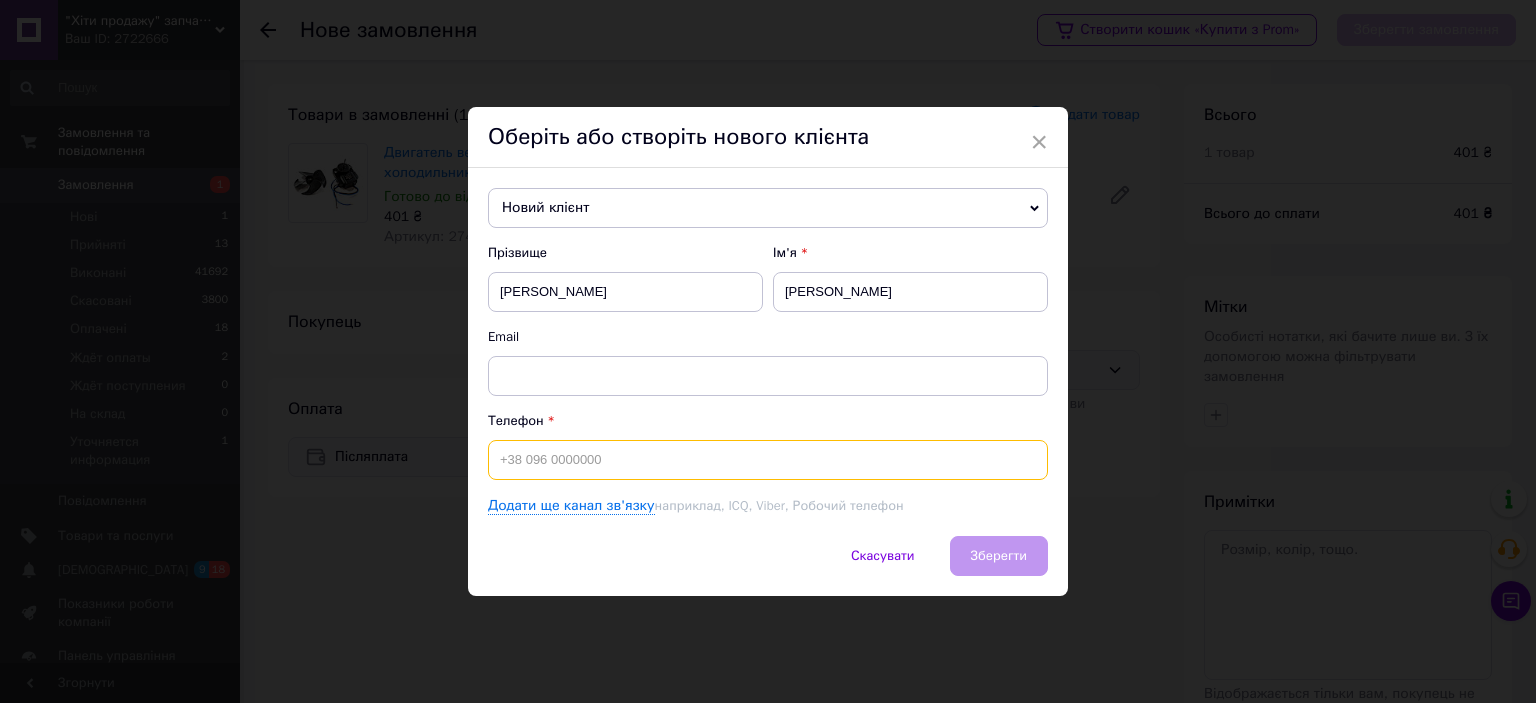click at bounding box center (768, 460) 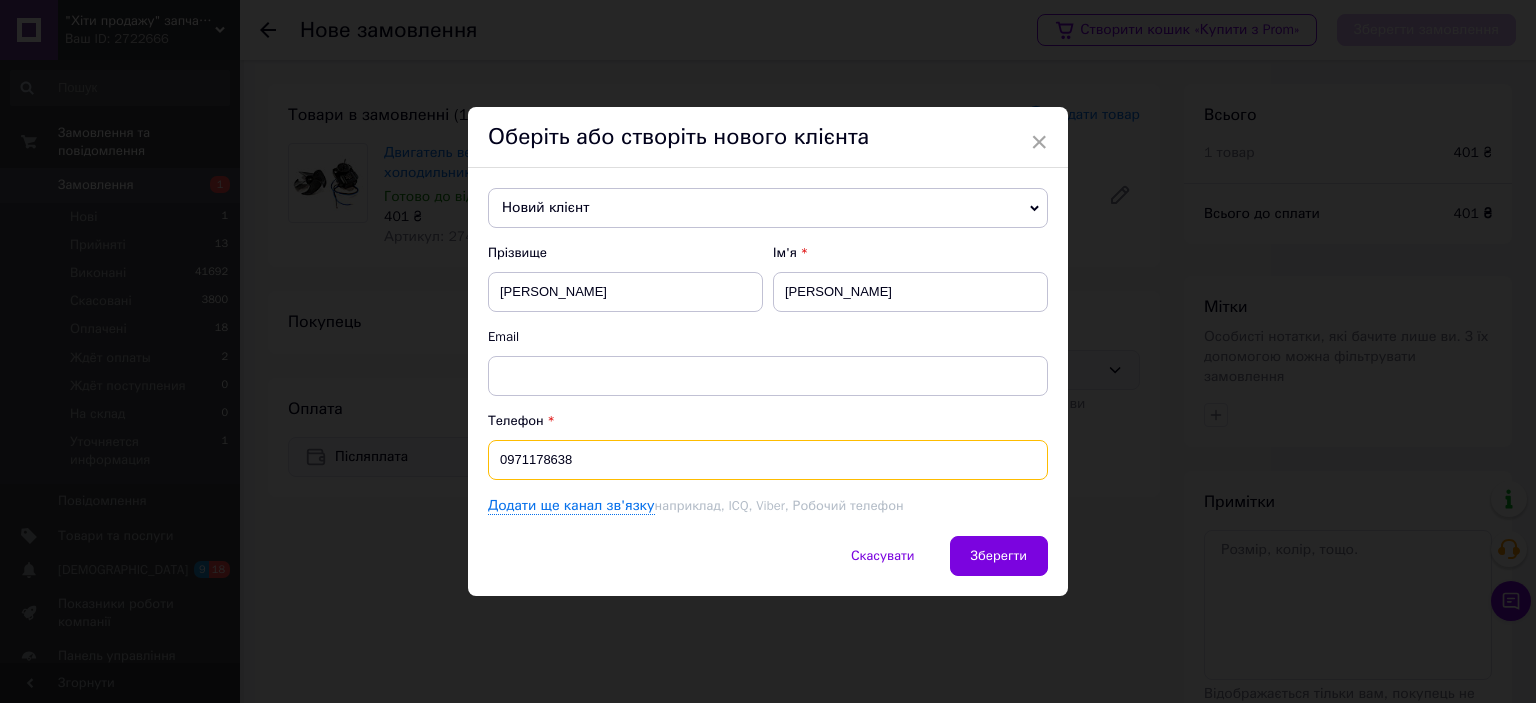 click on "0971178638" at bounding box center [768, 460] 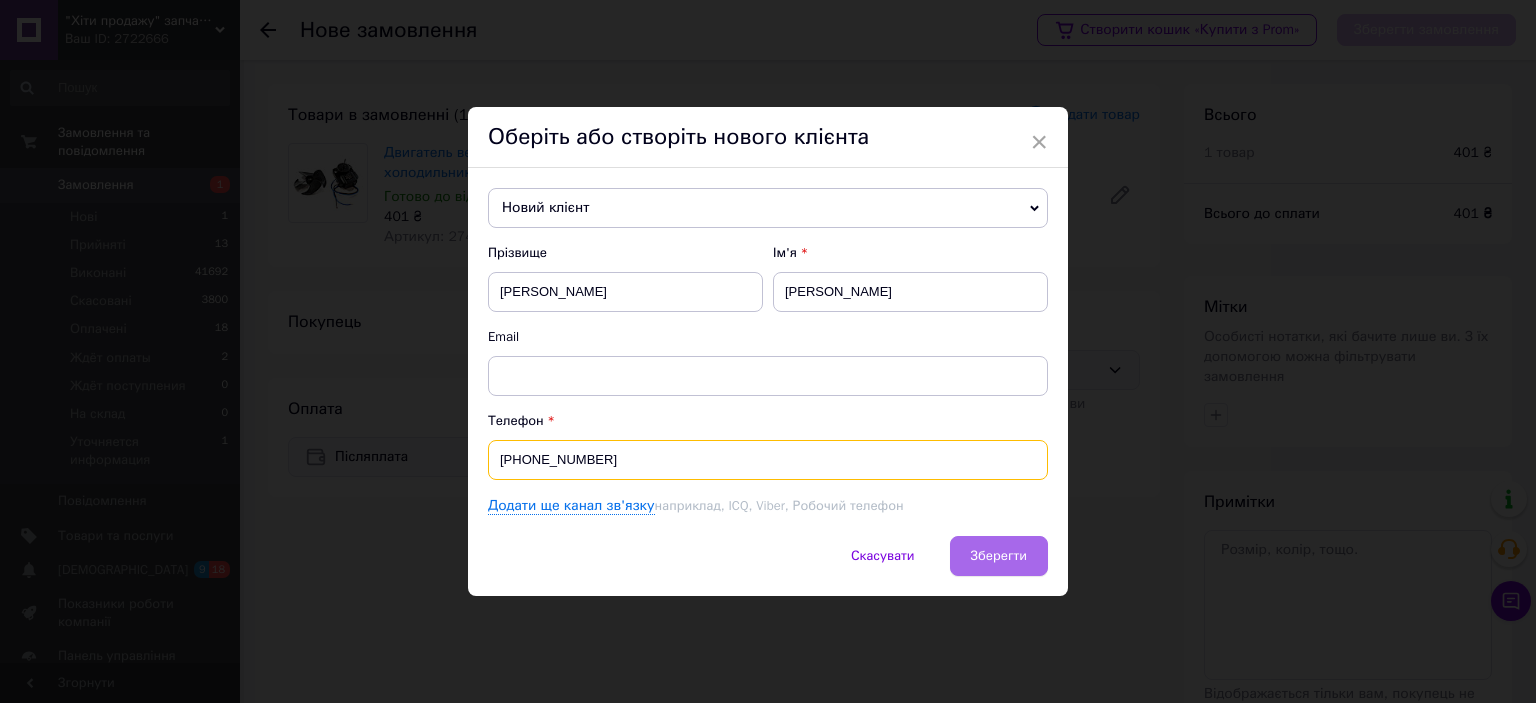 type on "[PHONE_NUMBER]" 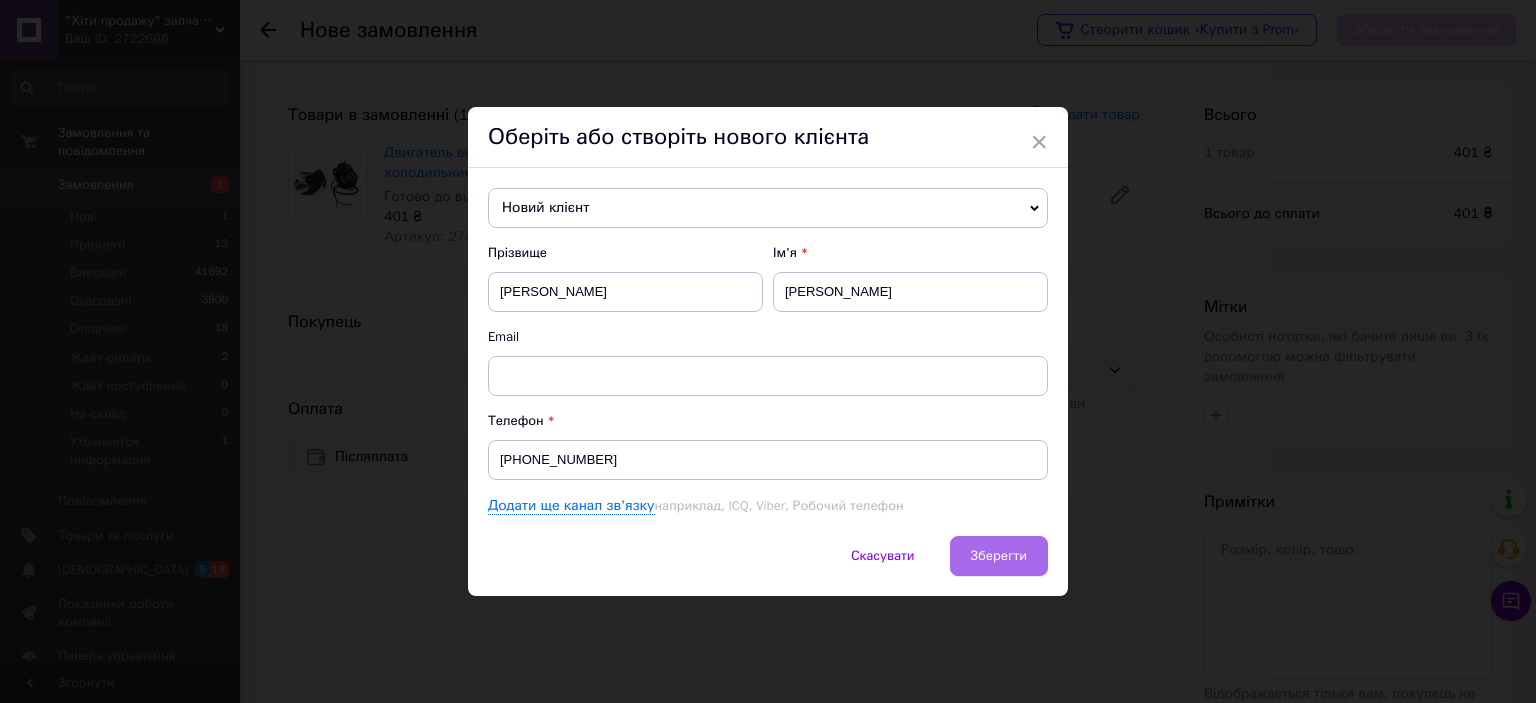 click on "Зберегти" at bounding box center (999, 555) 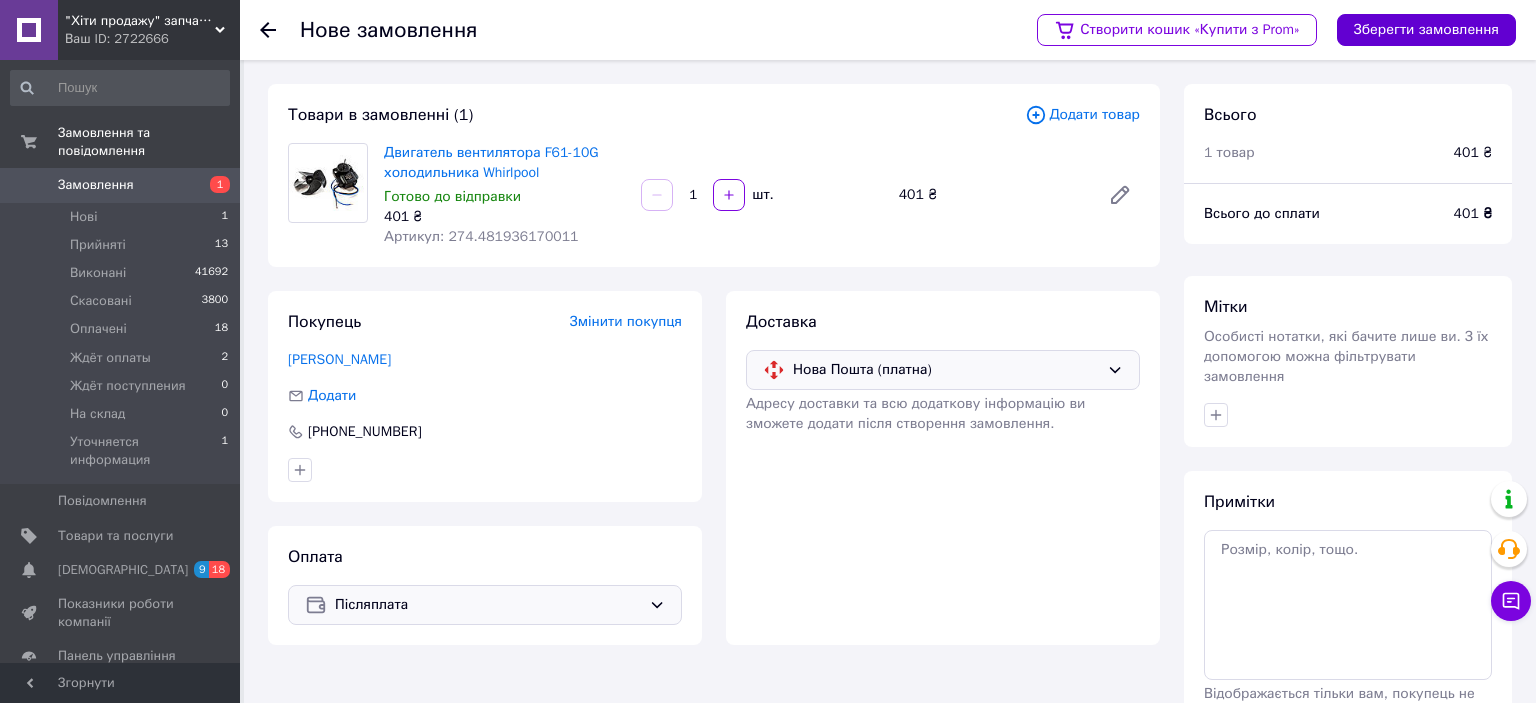 click on "Зберегти замовлення" at bounding box center (1426, 30) 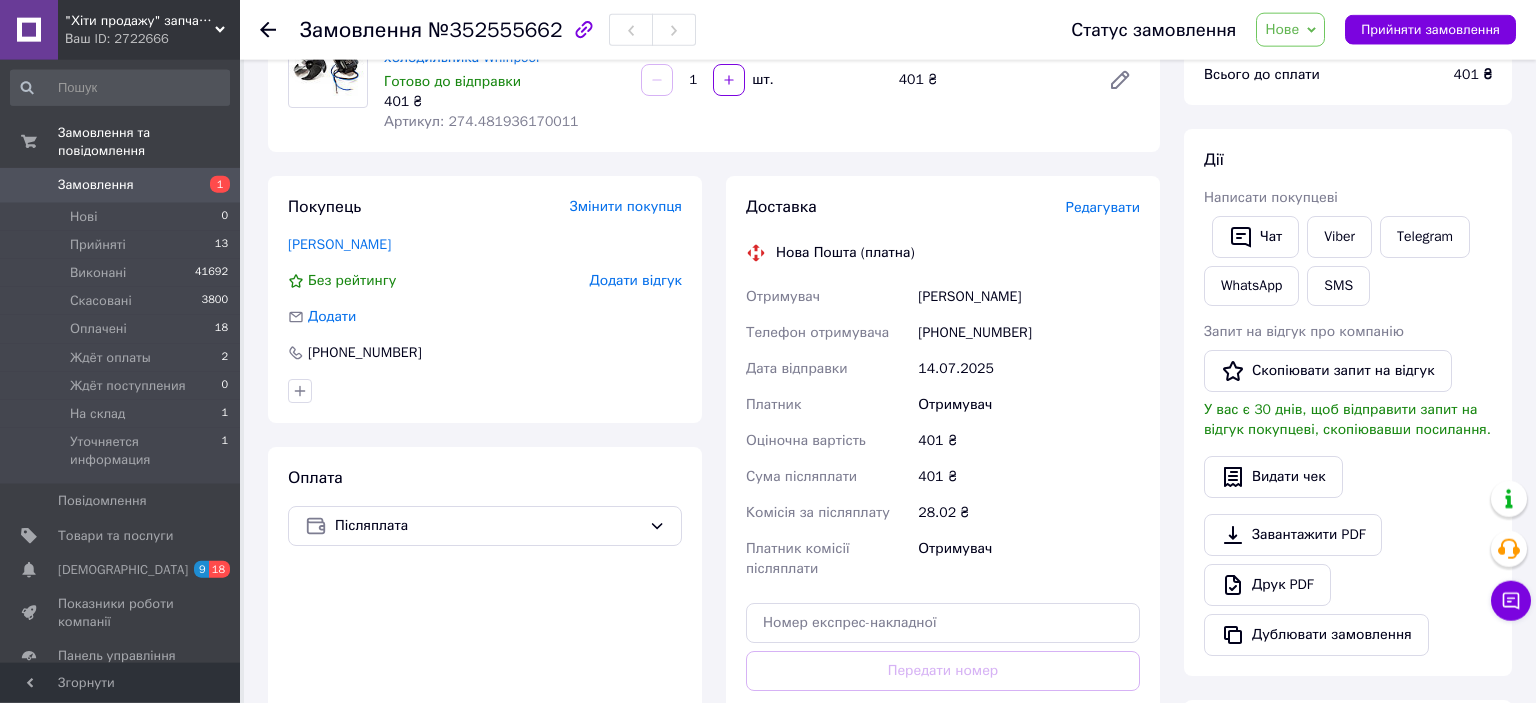 scroll, scrollTop: 211, scrollLeft: 0, axis: vertical 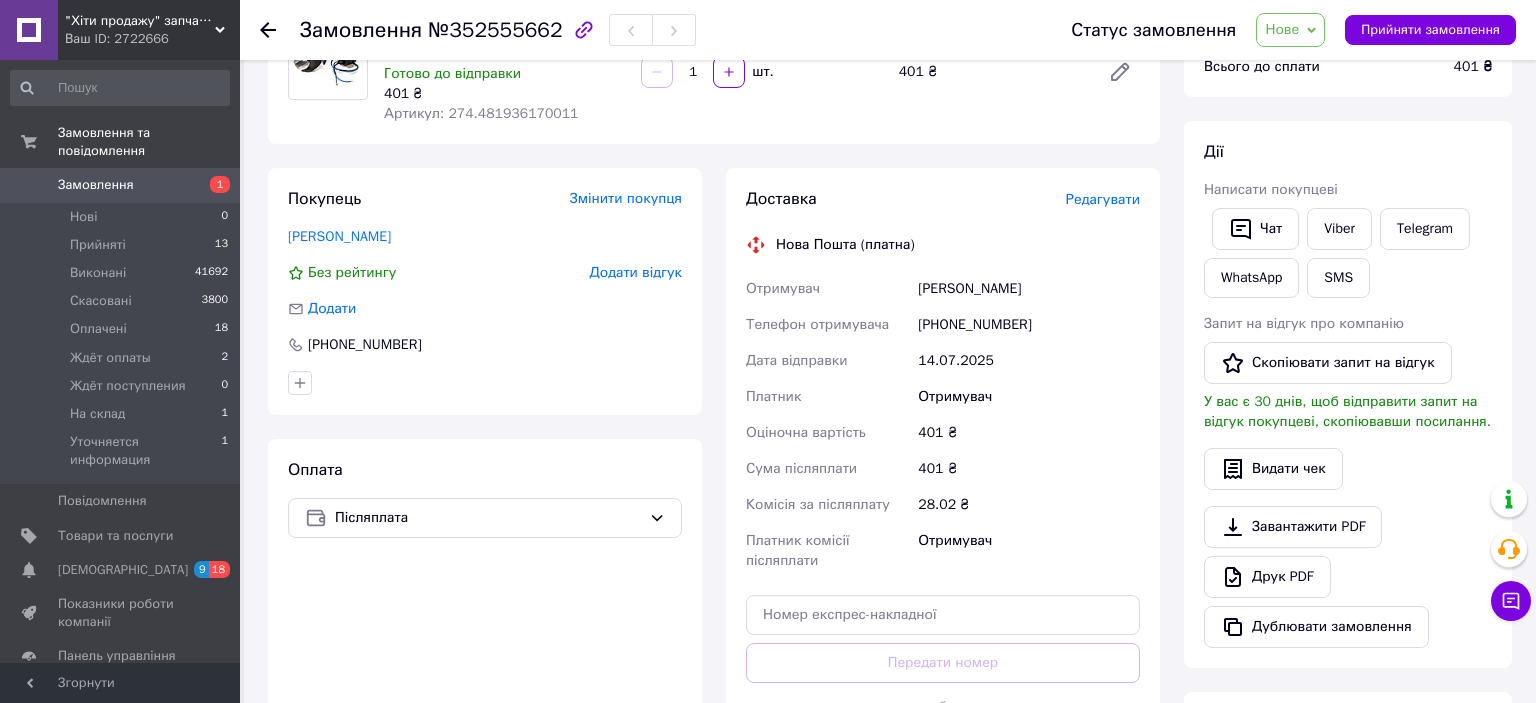 click on "Редагувати" at bounding box center [1103, 199] 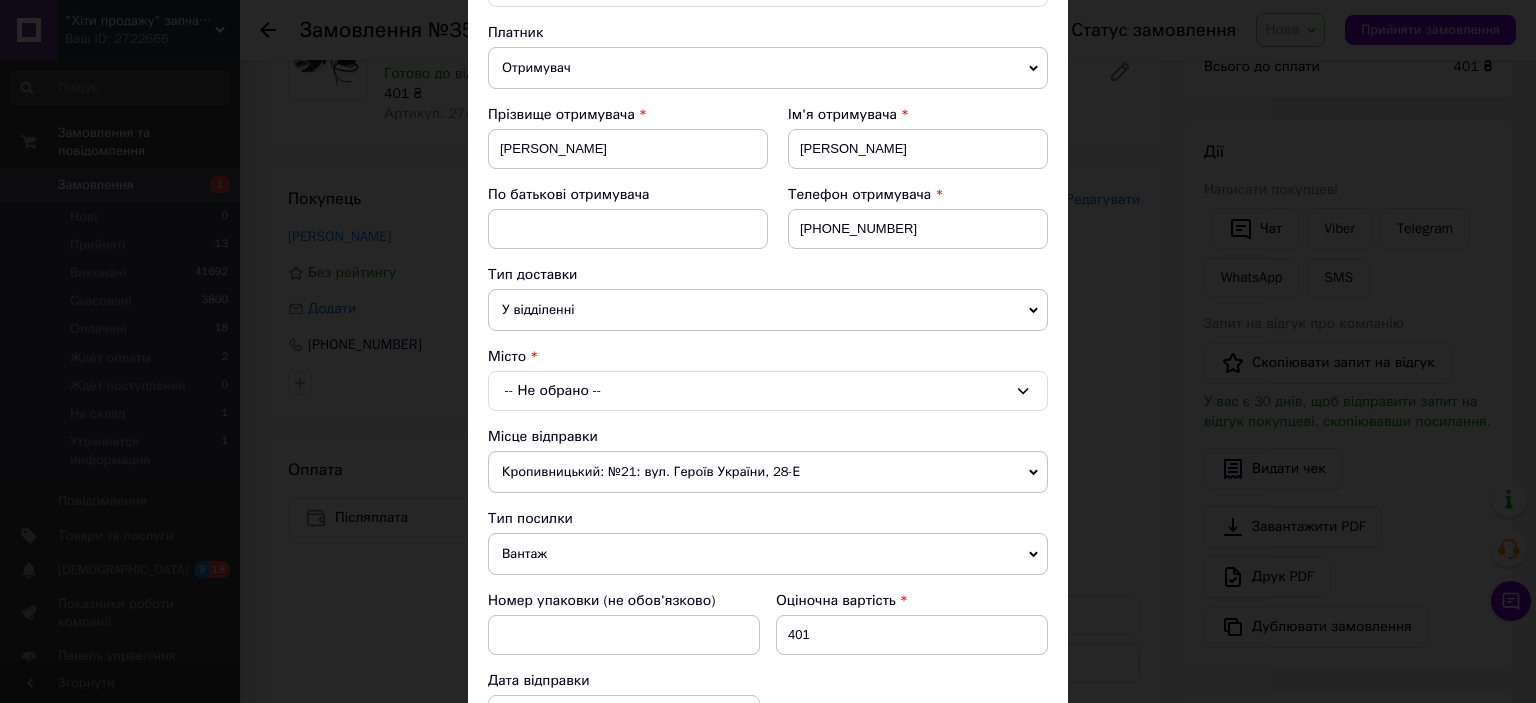 scroll, scrollTop: 331, scrollLeft: 0, axis: vertical 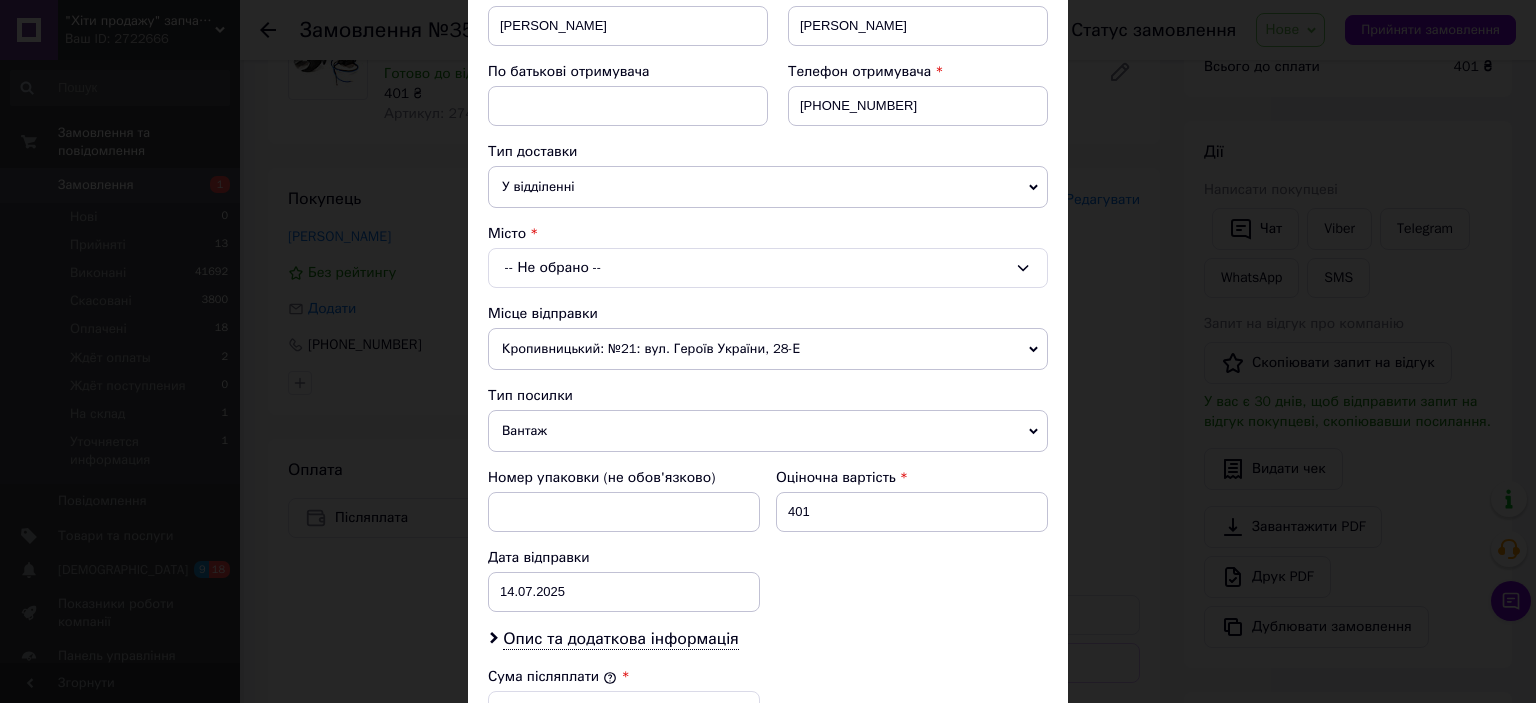click on "-- Не обрано --" at bounding box center (768, 268) 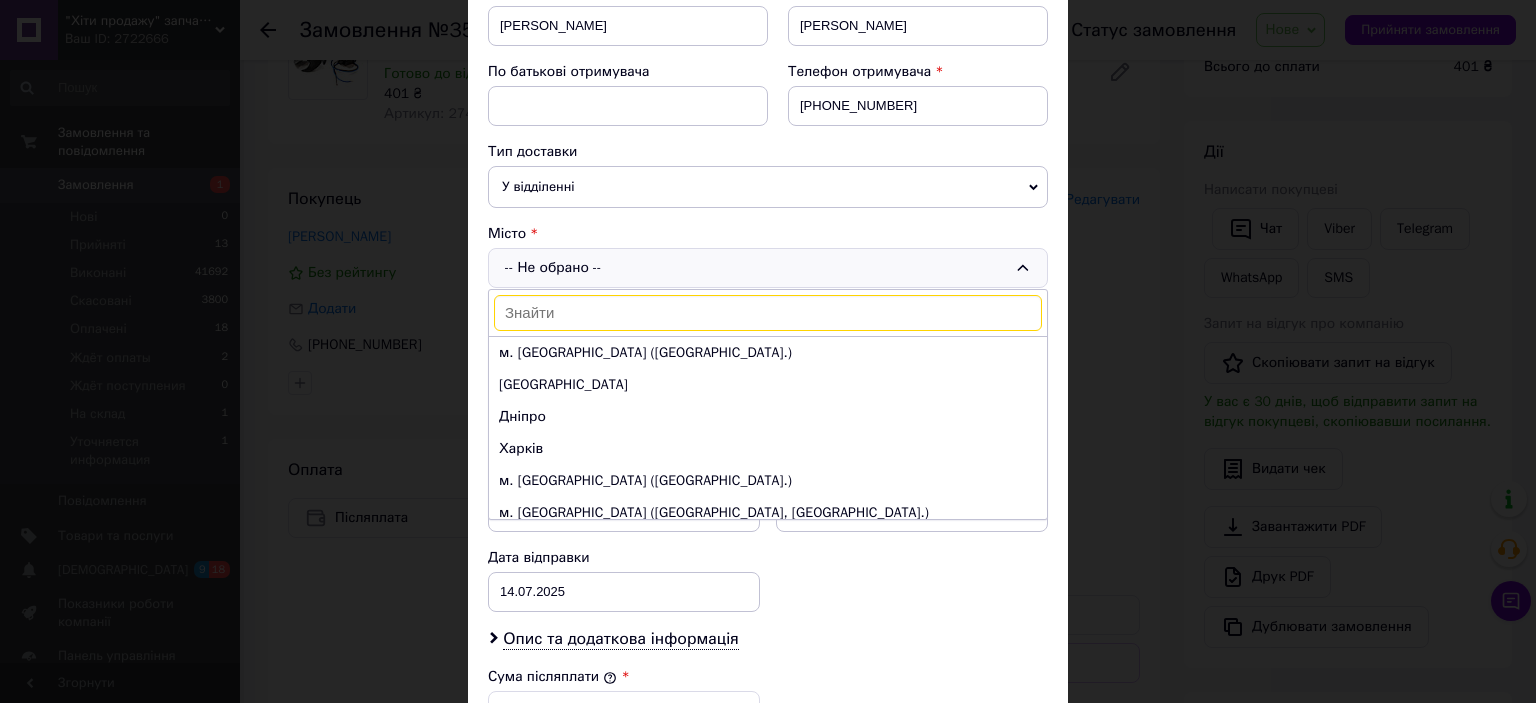 click at bounding box center [768, 313] 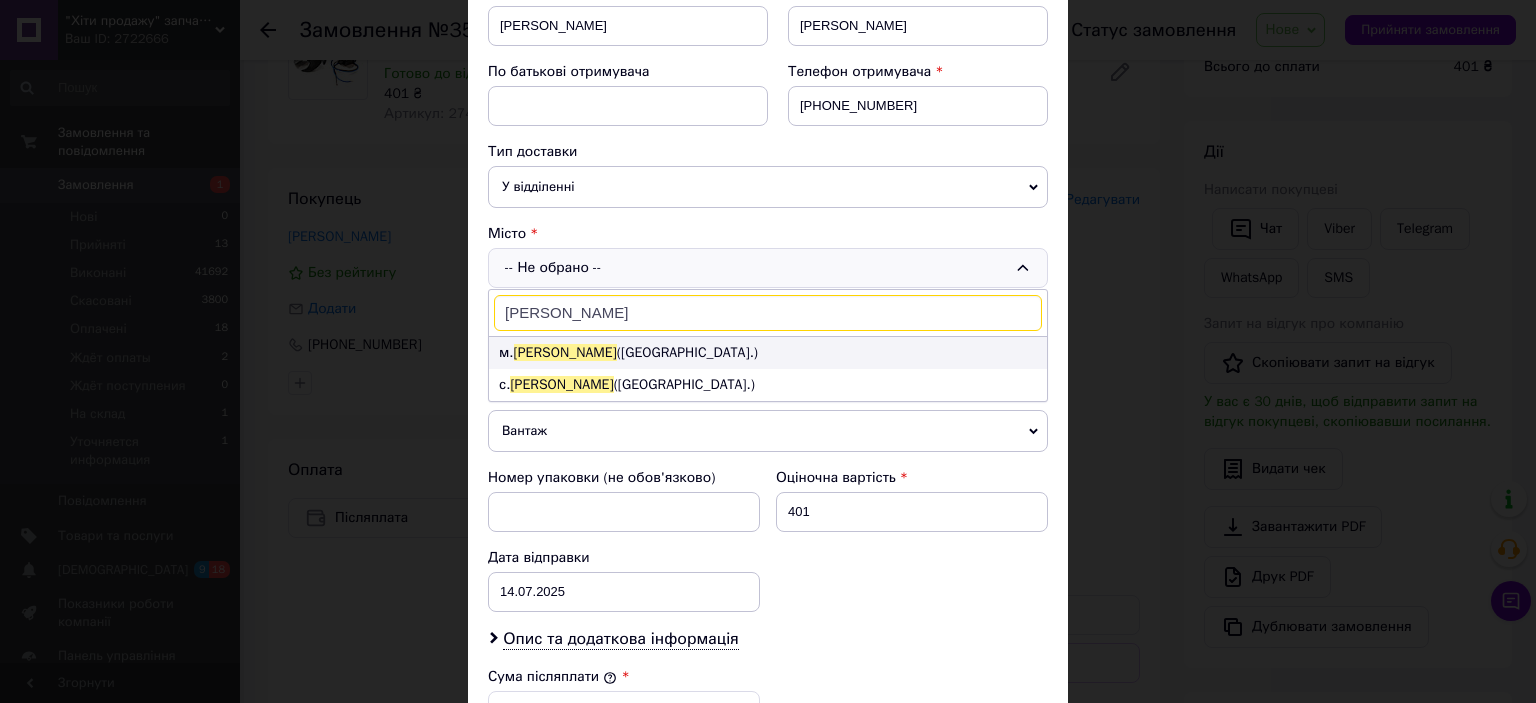 type on "Богуслав" 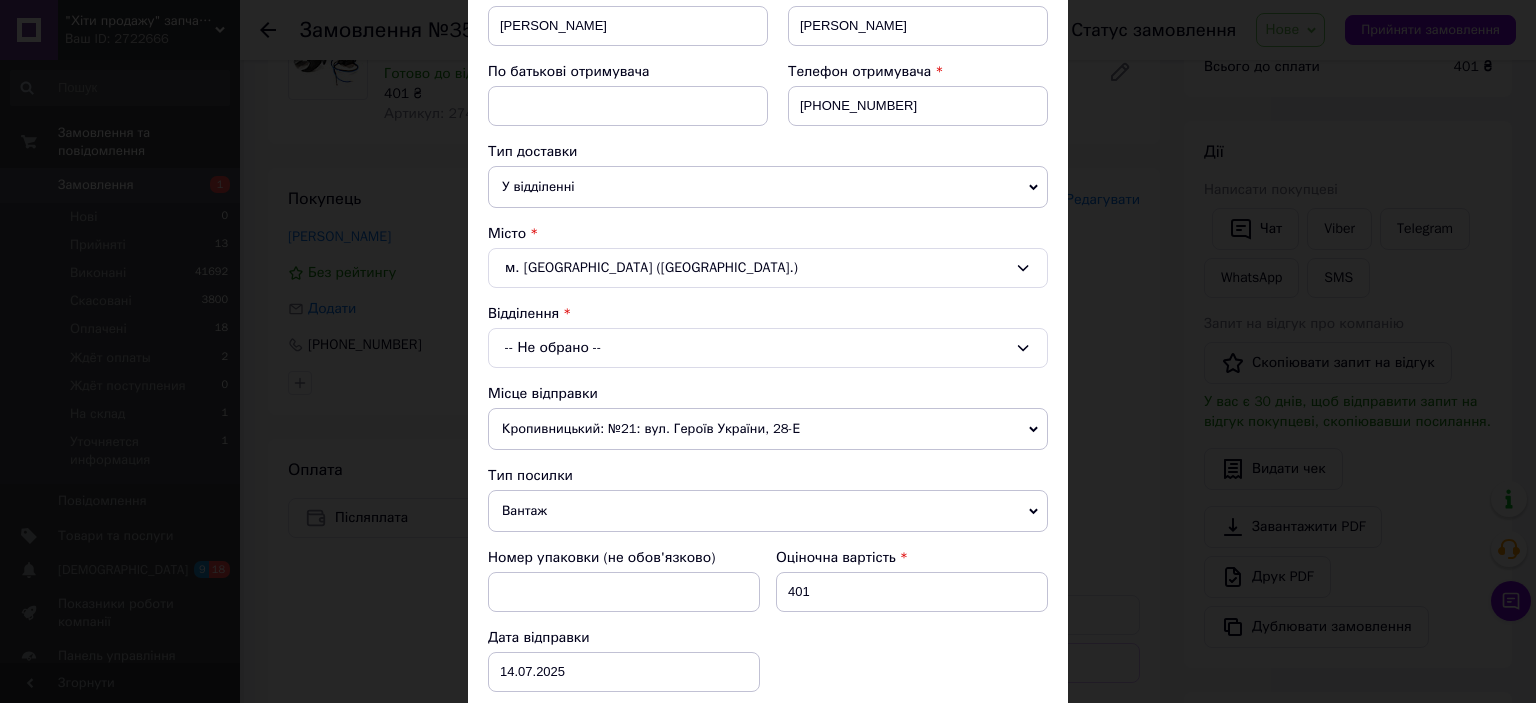 click on "-- Не обрано --" at bounding box center [768, 348] 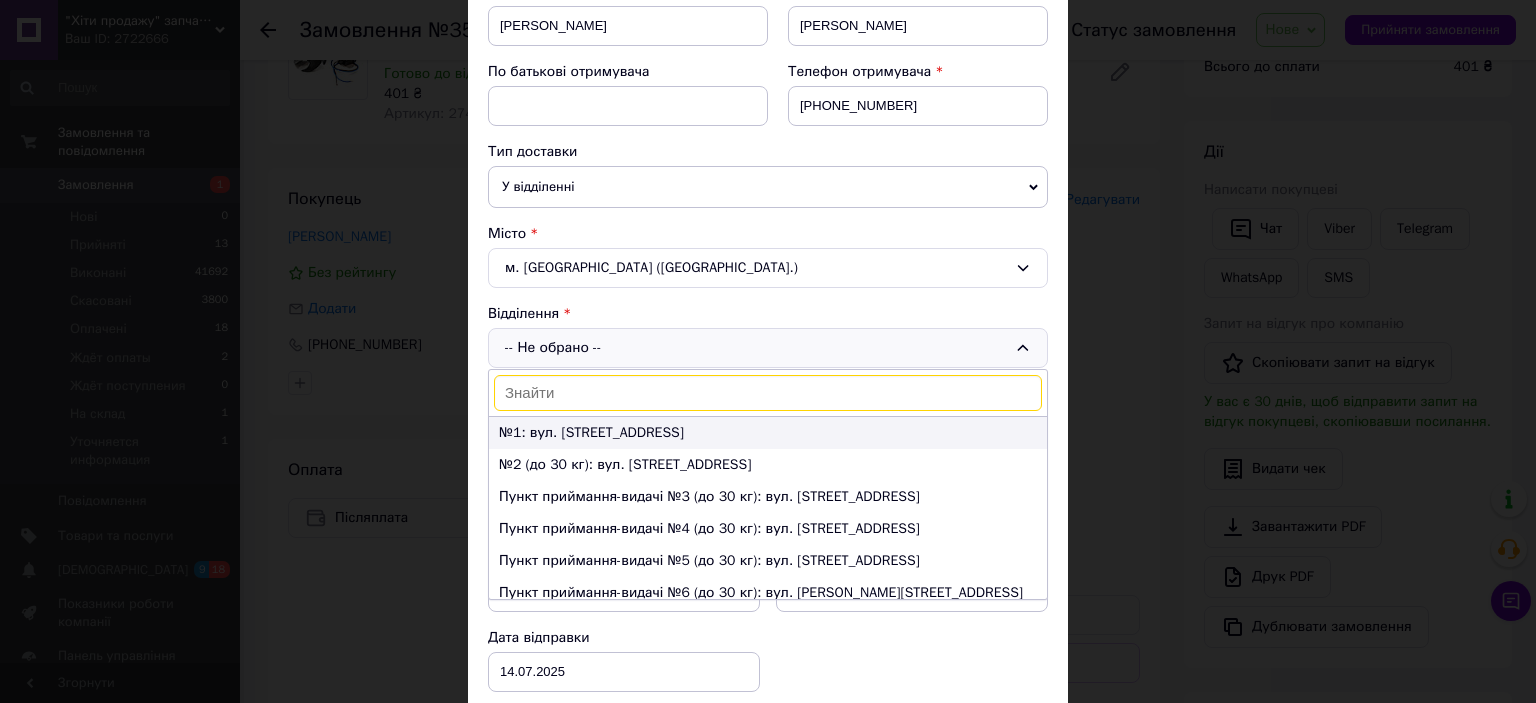 click on "№1: вул. Корсунська, 9" at bounding box center (768, 433) 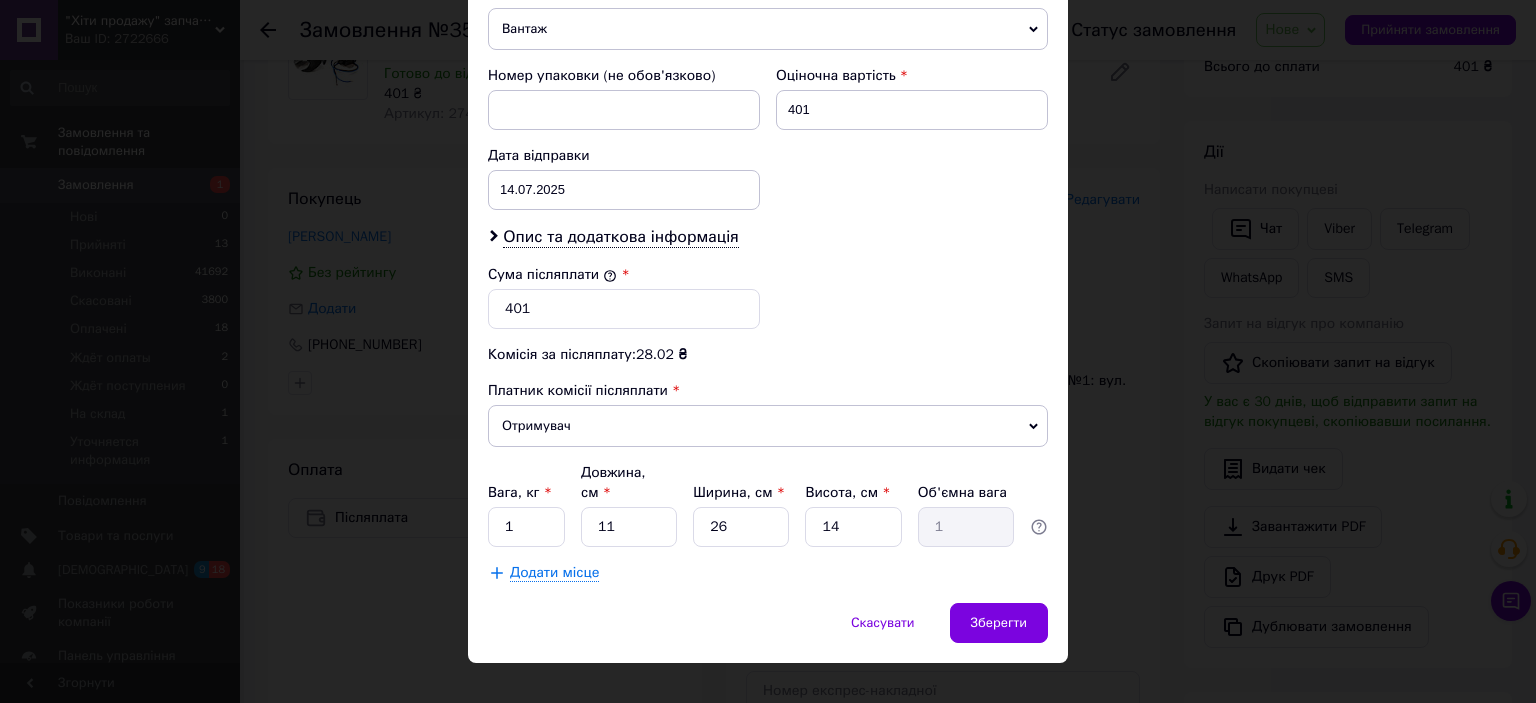 scroll, scrollTop: 817, scrollLeft: 0, axis: vertical 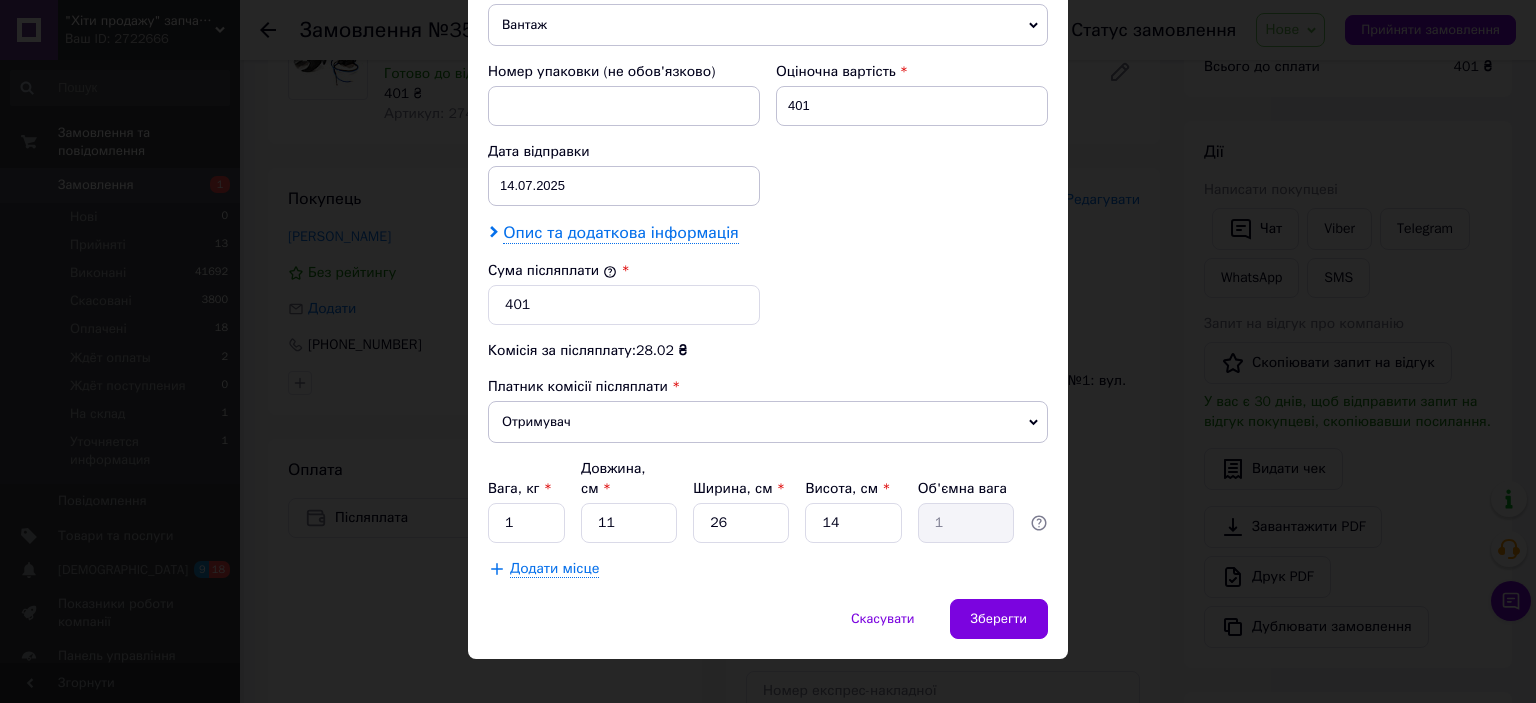 click on "Опис та додаткова інформація" at bounding box center [620, 233] 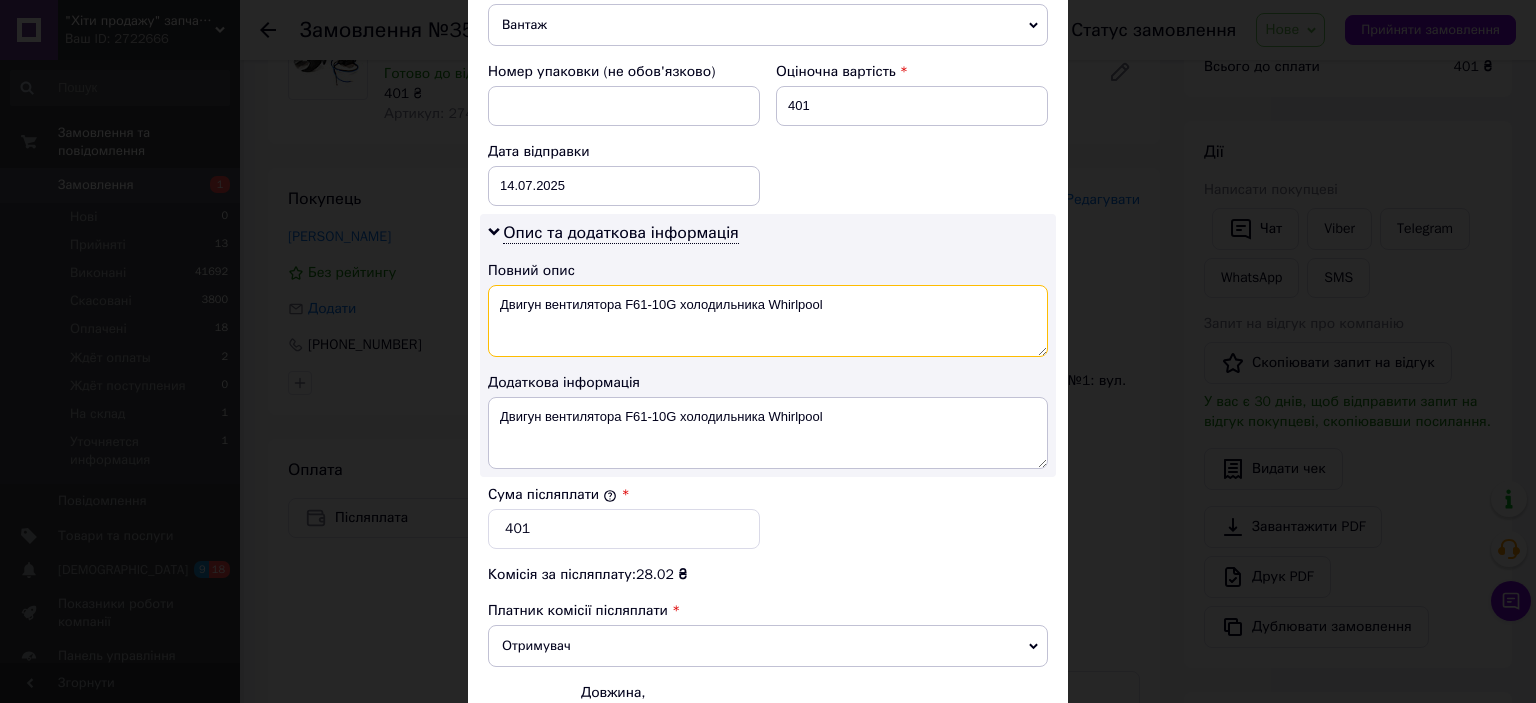 click on "Двигун вентилятора F61-10G холодильника Whirlpool" at bounding box center (768, 321) 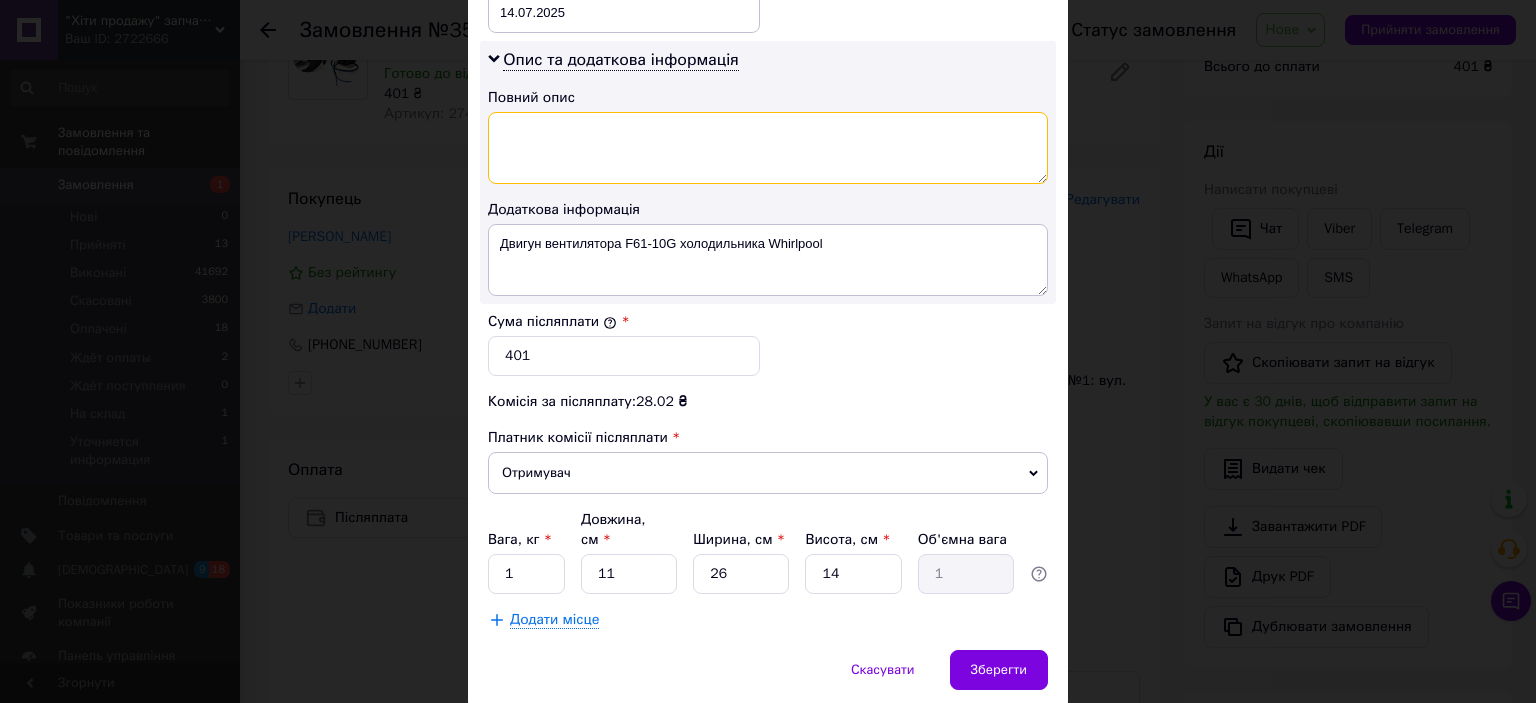 scroll, scrollTop: 1040, scrollLeft: 0, axis: vertical 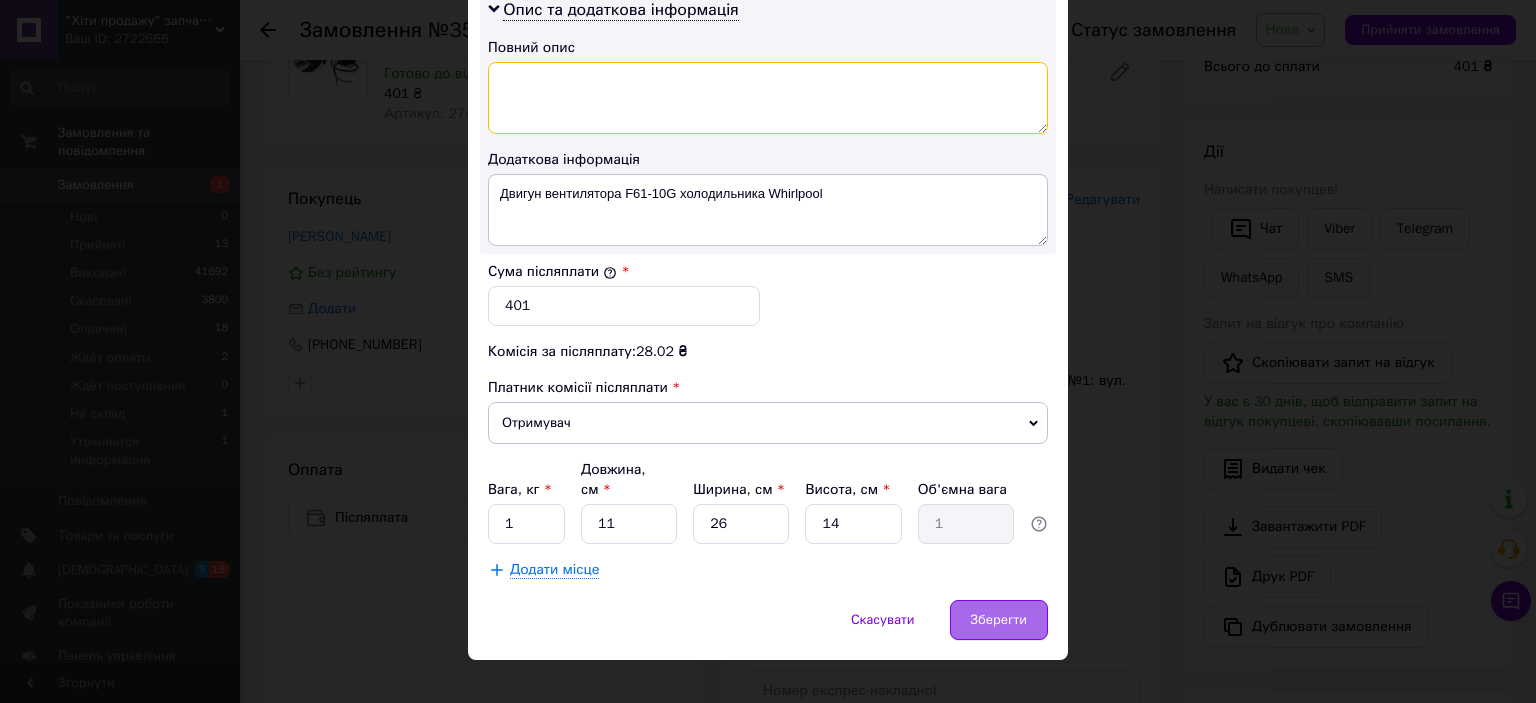 type 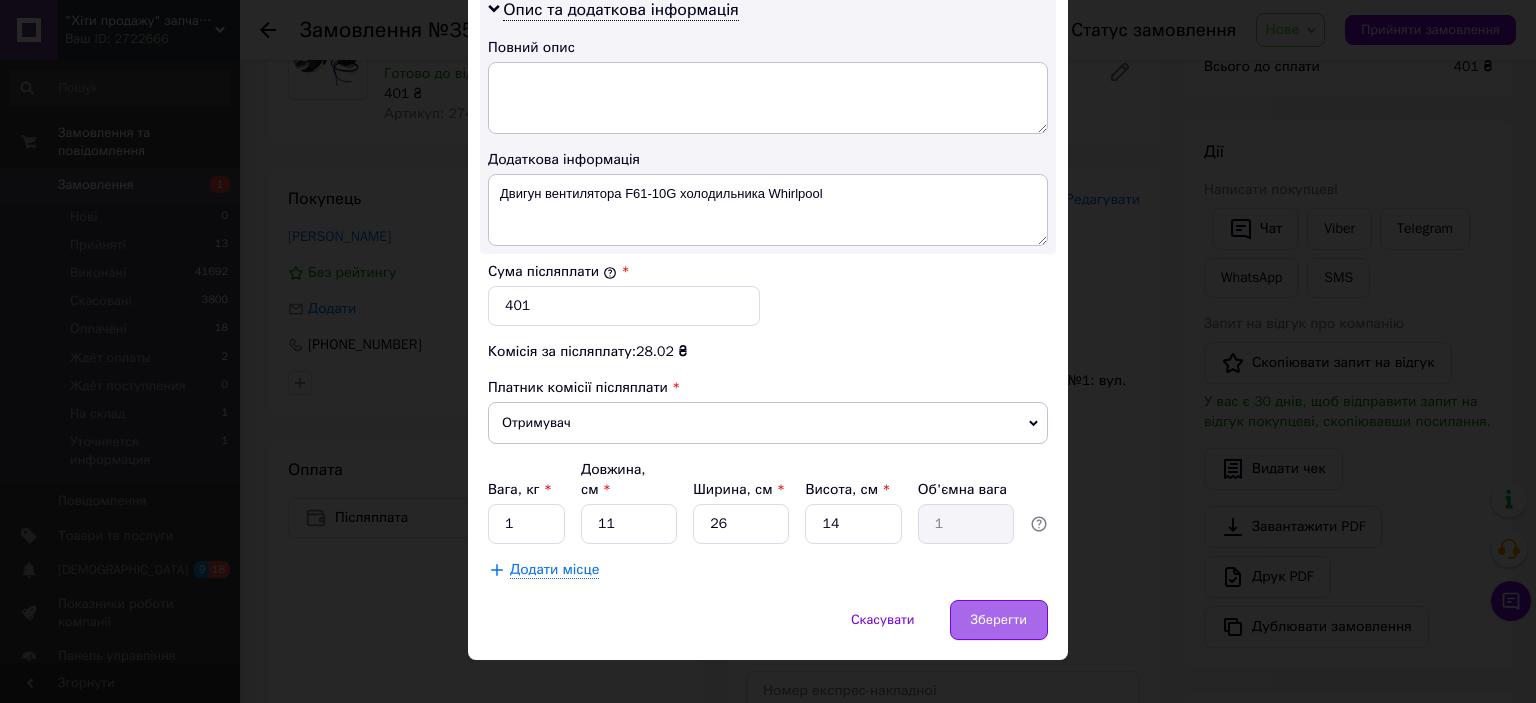 click on "Зберегти" at bounding box center [999, 620] 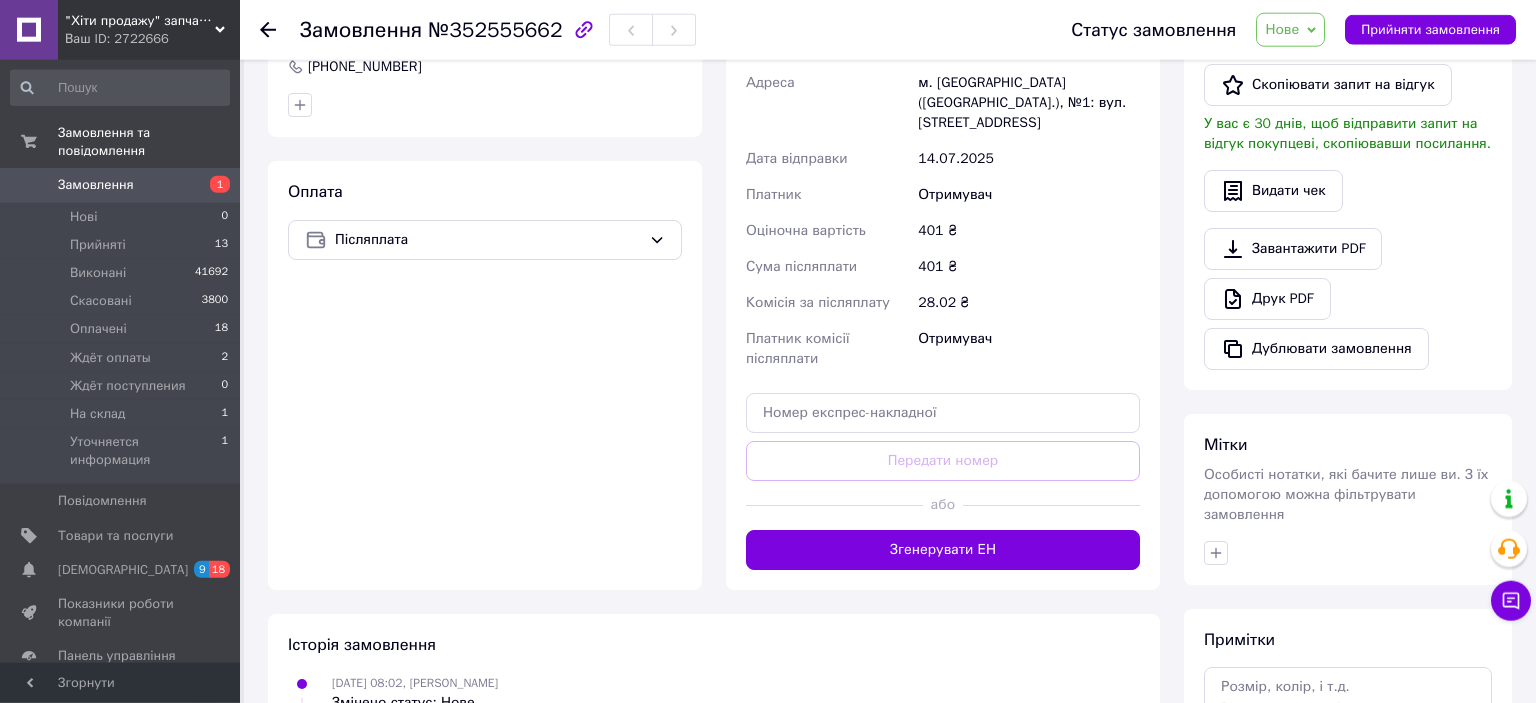 scroll, scrollTop: 528, scrollLeft: 0, axis: vertical 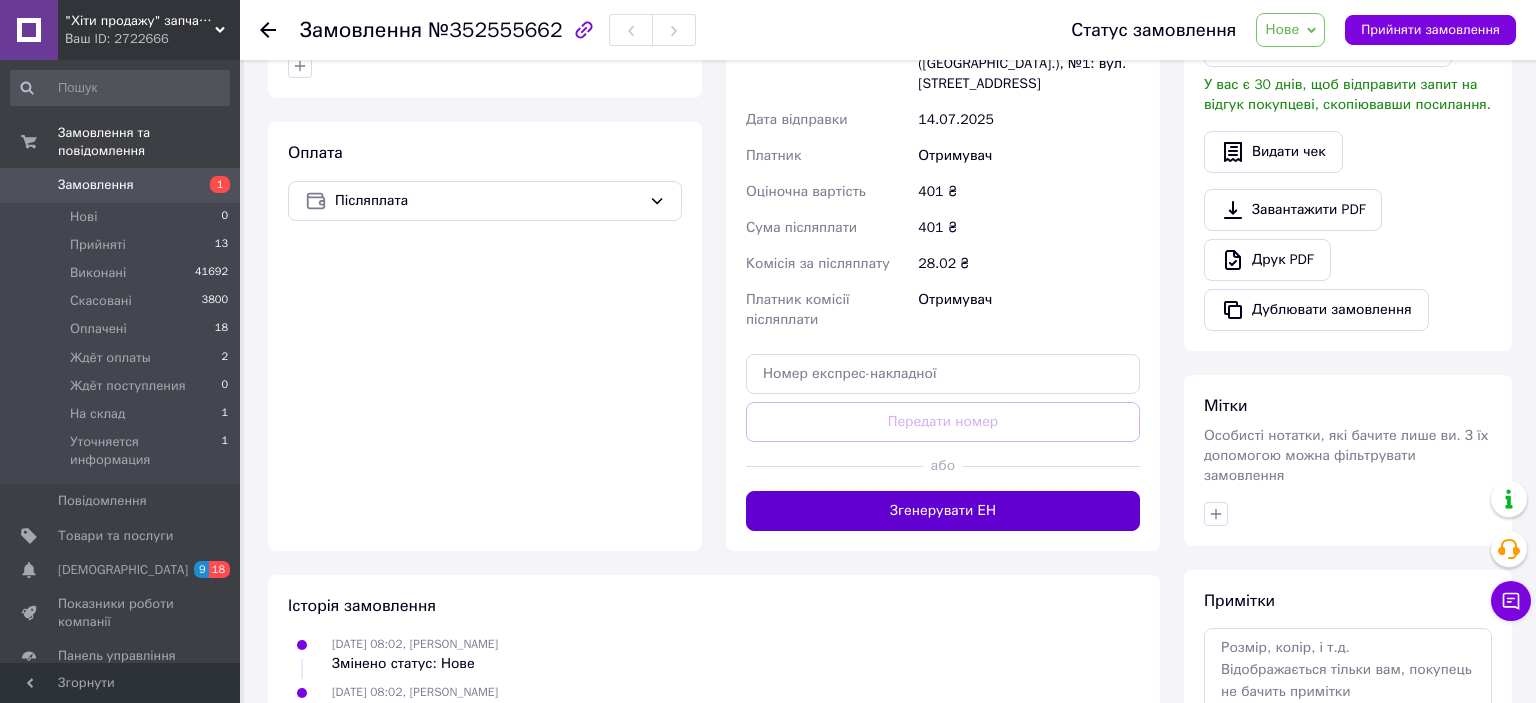click on "Згенерувати ЕН" at bounding box center (943, 511) 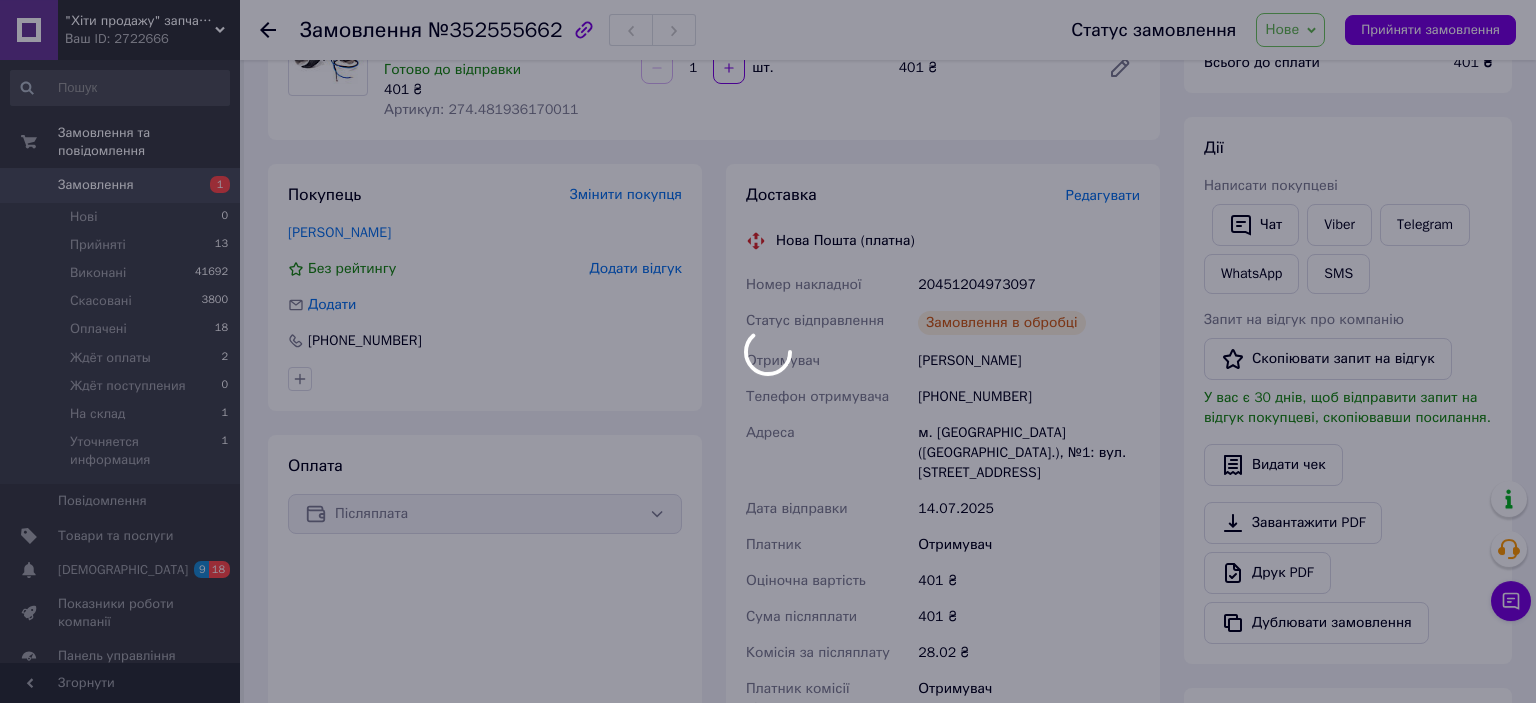 scroll, scrollTop: 105, scrollLeft: 0, axis: vertical 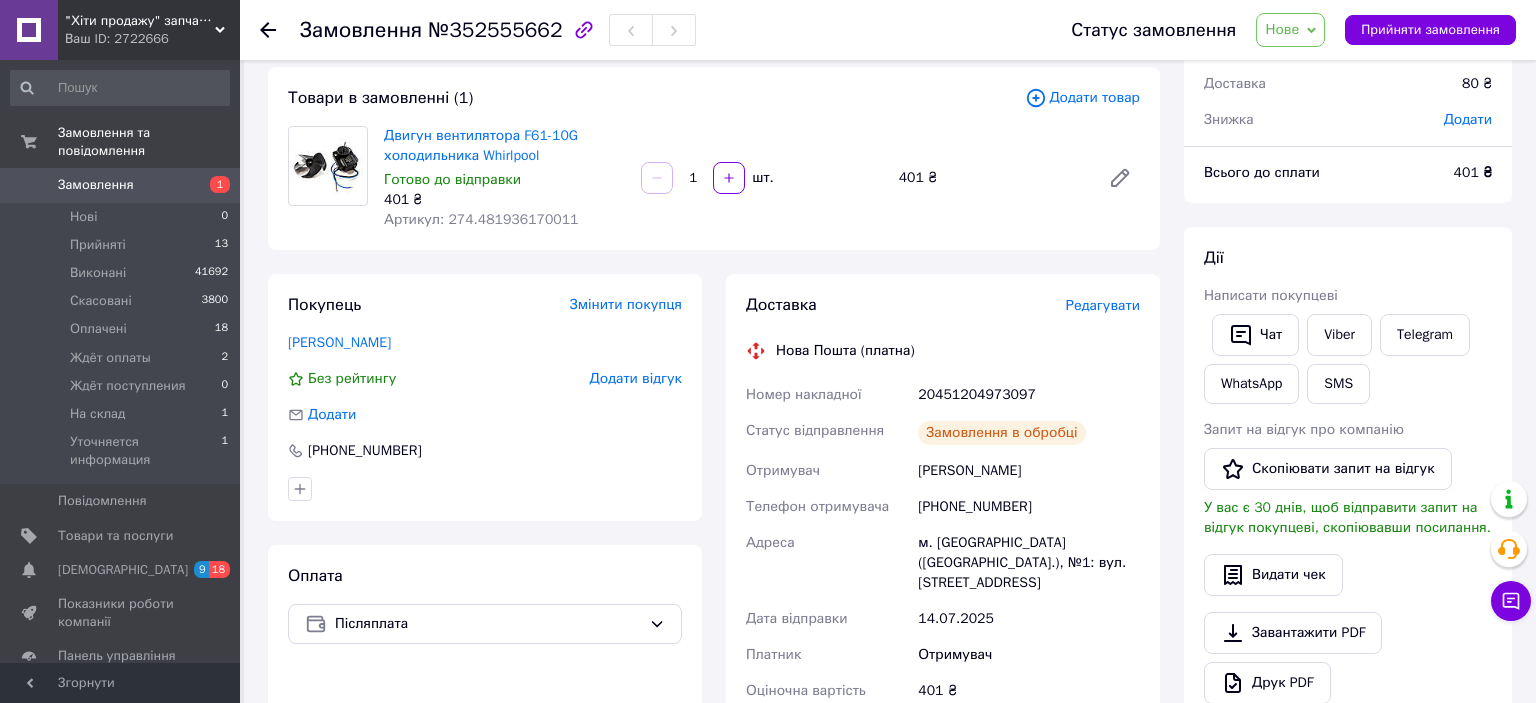 click on "[PHONE_NUMBER]" at bounding box center [1029, 507] 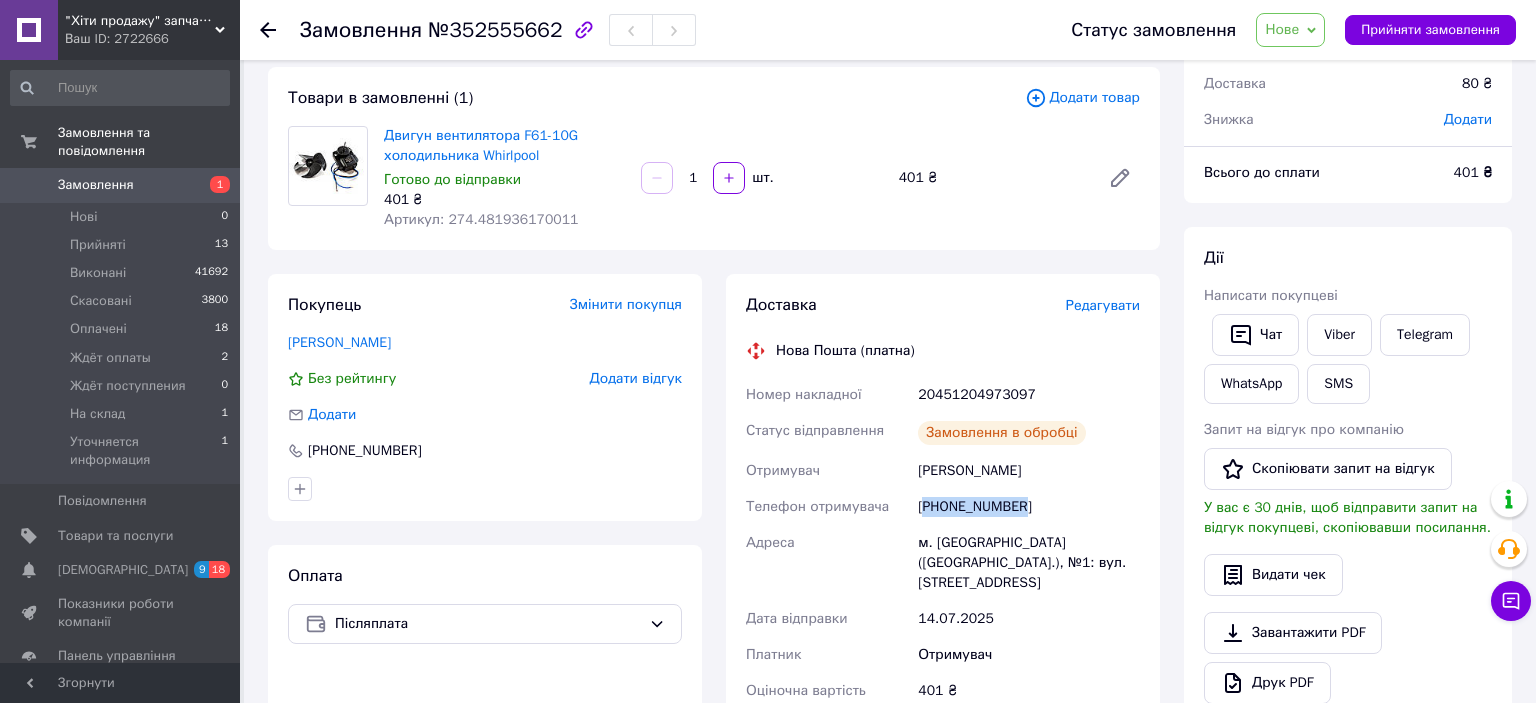 click on "[PHONE_NUMBER]" at bounding box center [1029, 507] 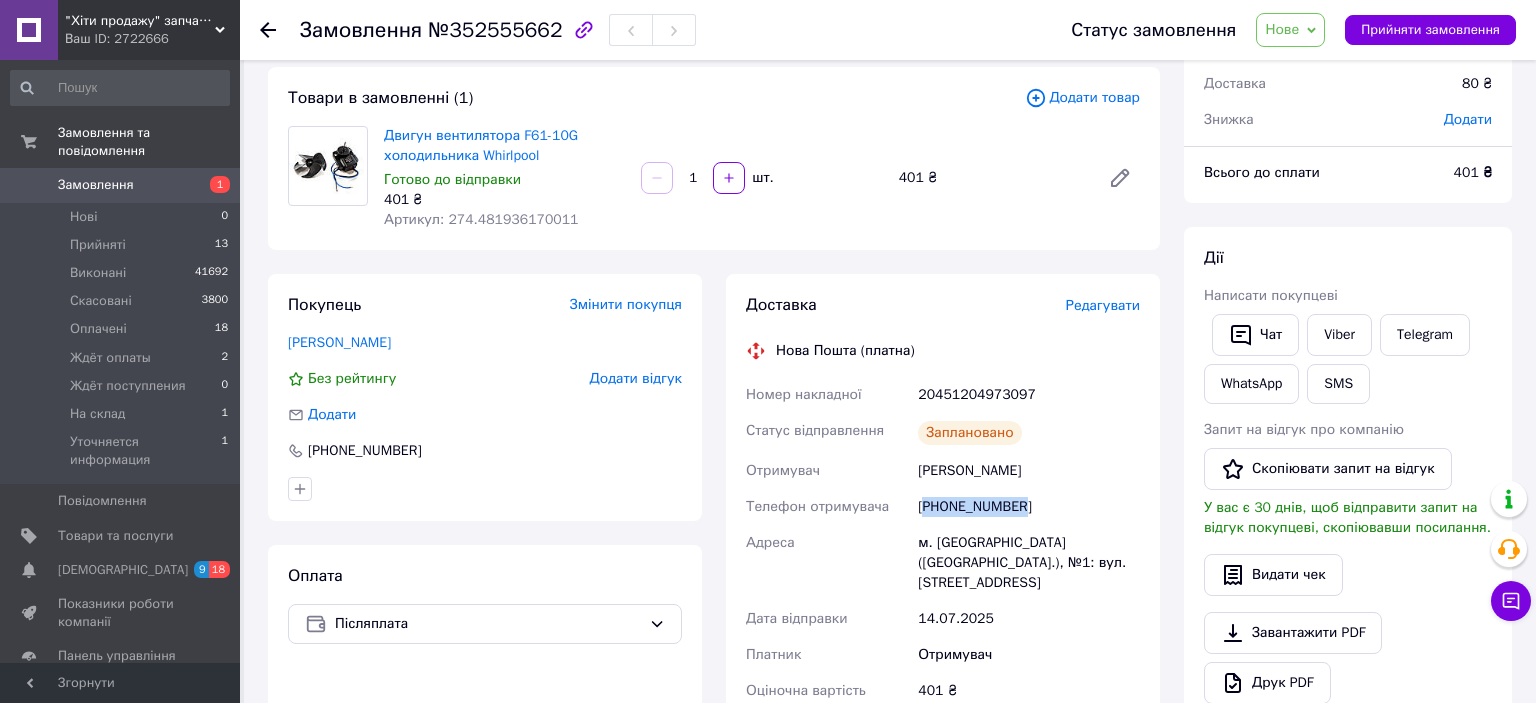 copy on "380971178638" 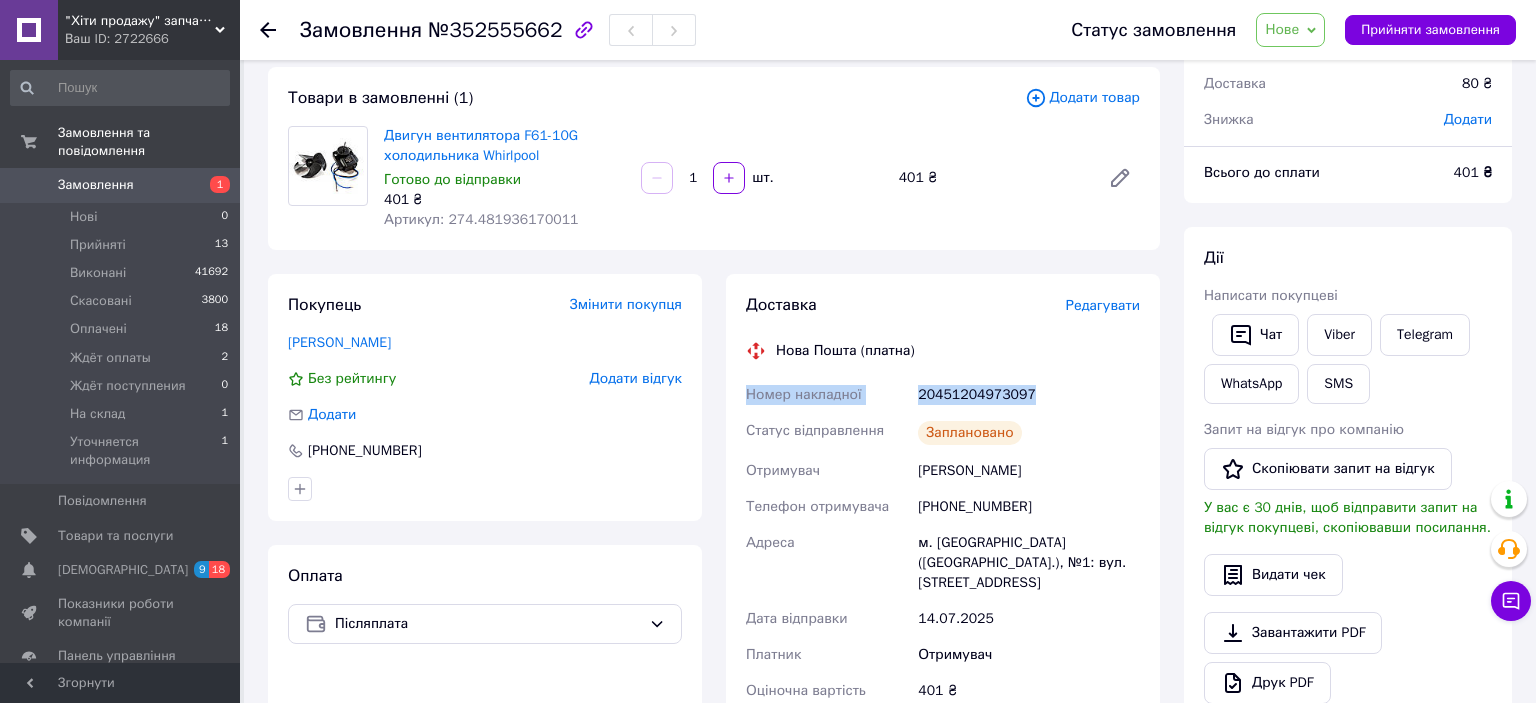 drag, startPoint x: 1024, startPoint y: 394, endPoint x: 749, endPoint y: 398, distance: 275.02908 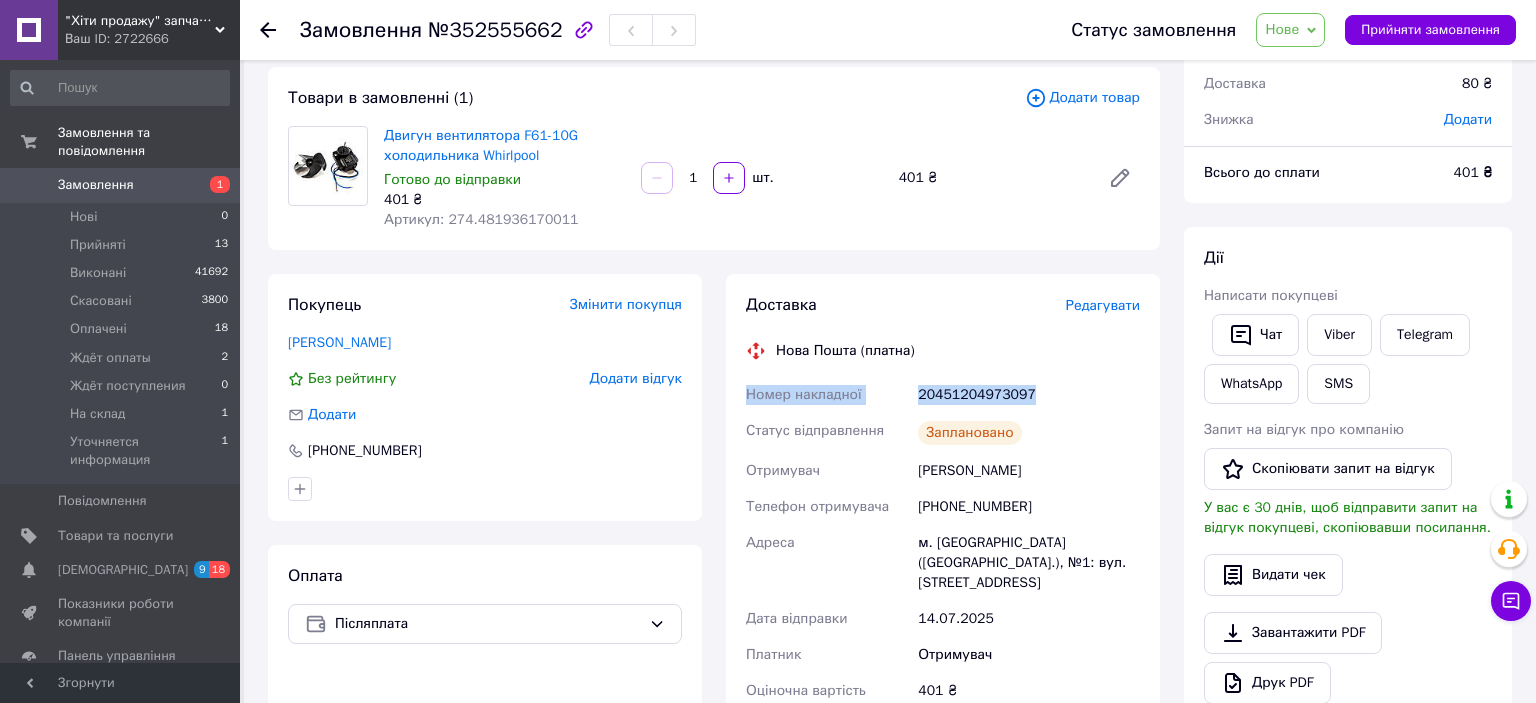 scroll, scrollTop: 0, scrollLeft: 0, axis: both 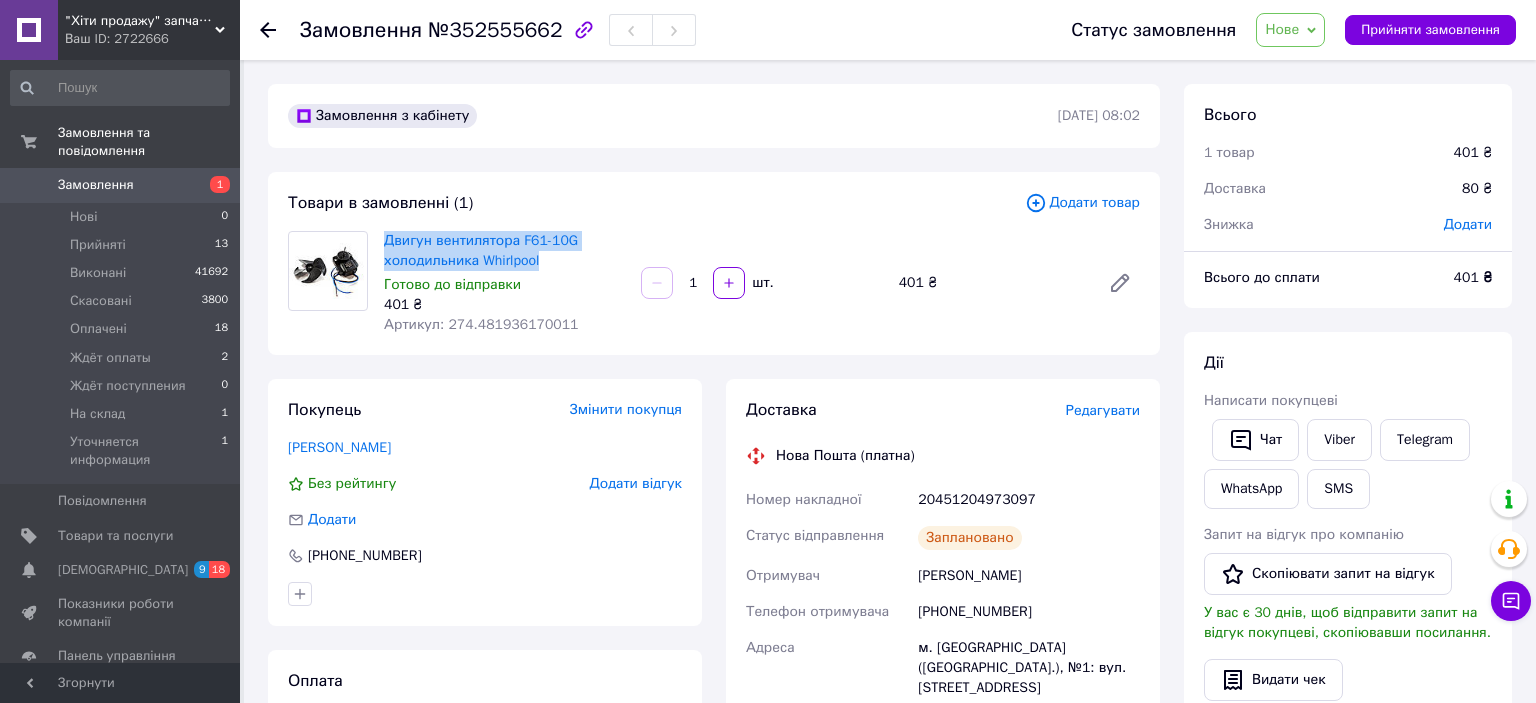 drag, startPoint x: 550, startPoint y: 269, endPoint x: 382, endPoint y: 242, distance: 170.1558 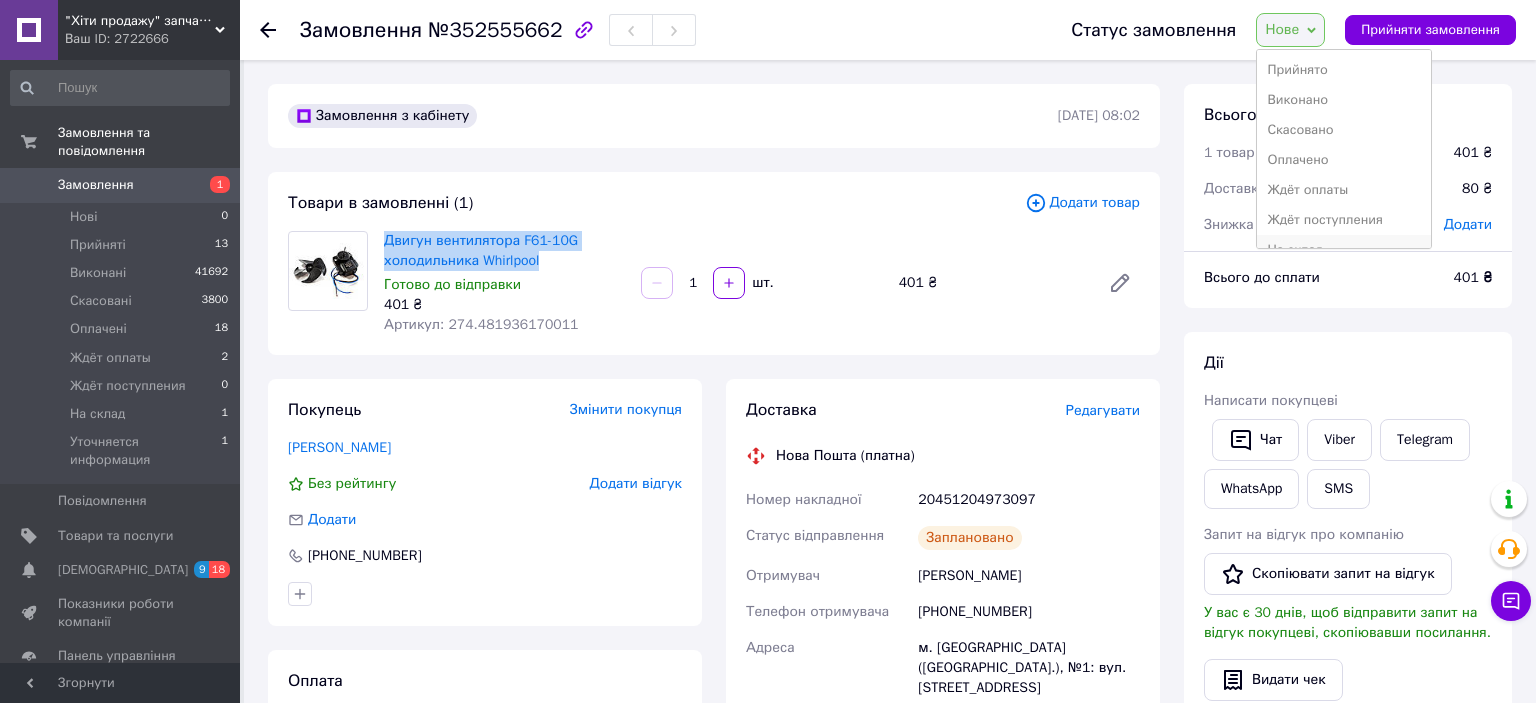 scroll, scrollTop: 52, scrollLeft: 0, axis: vertical 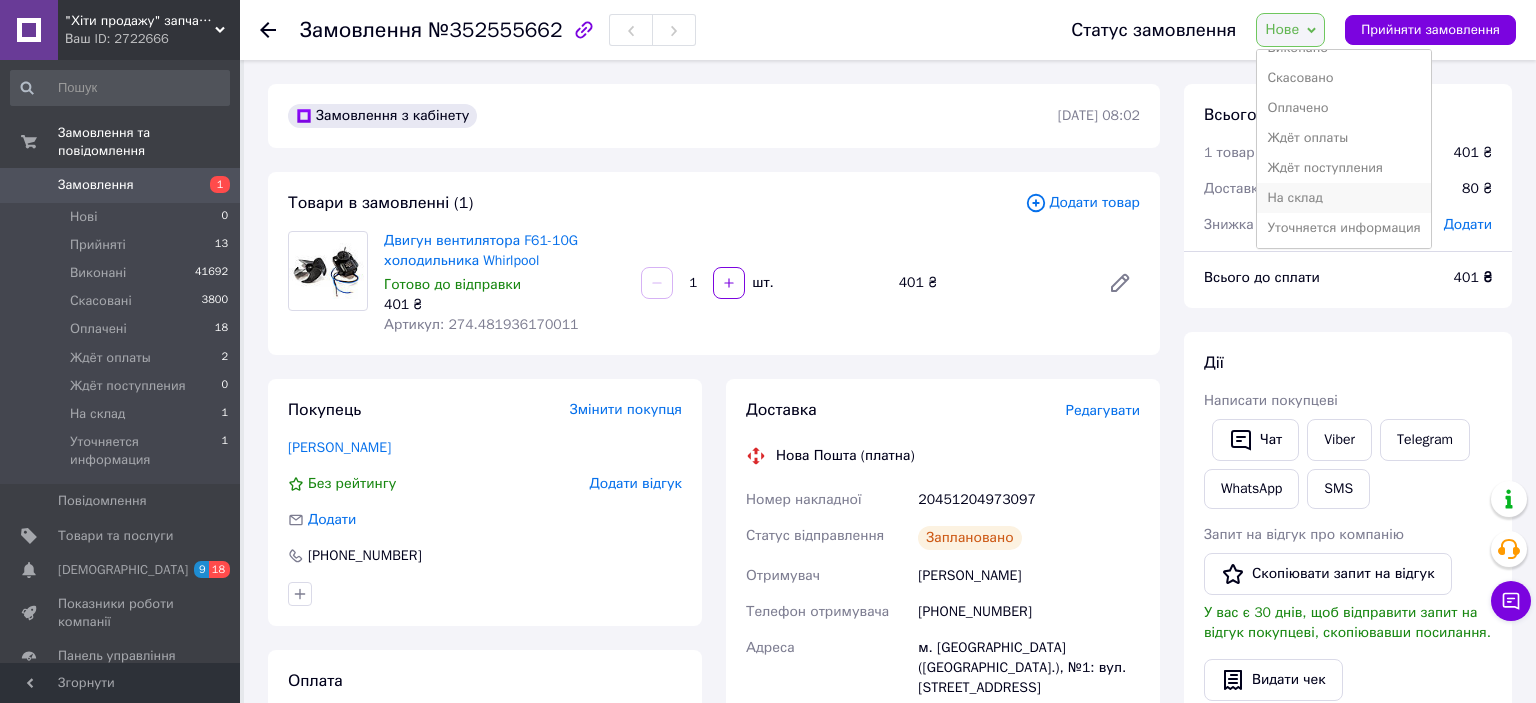 click on "На склад" at bounding box center (1343, 198) 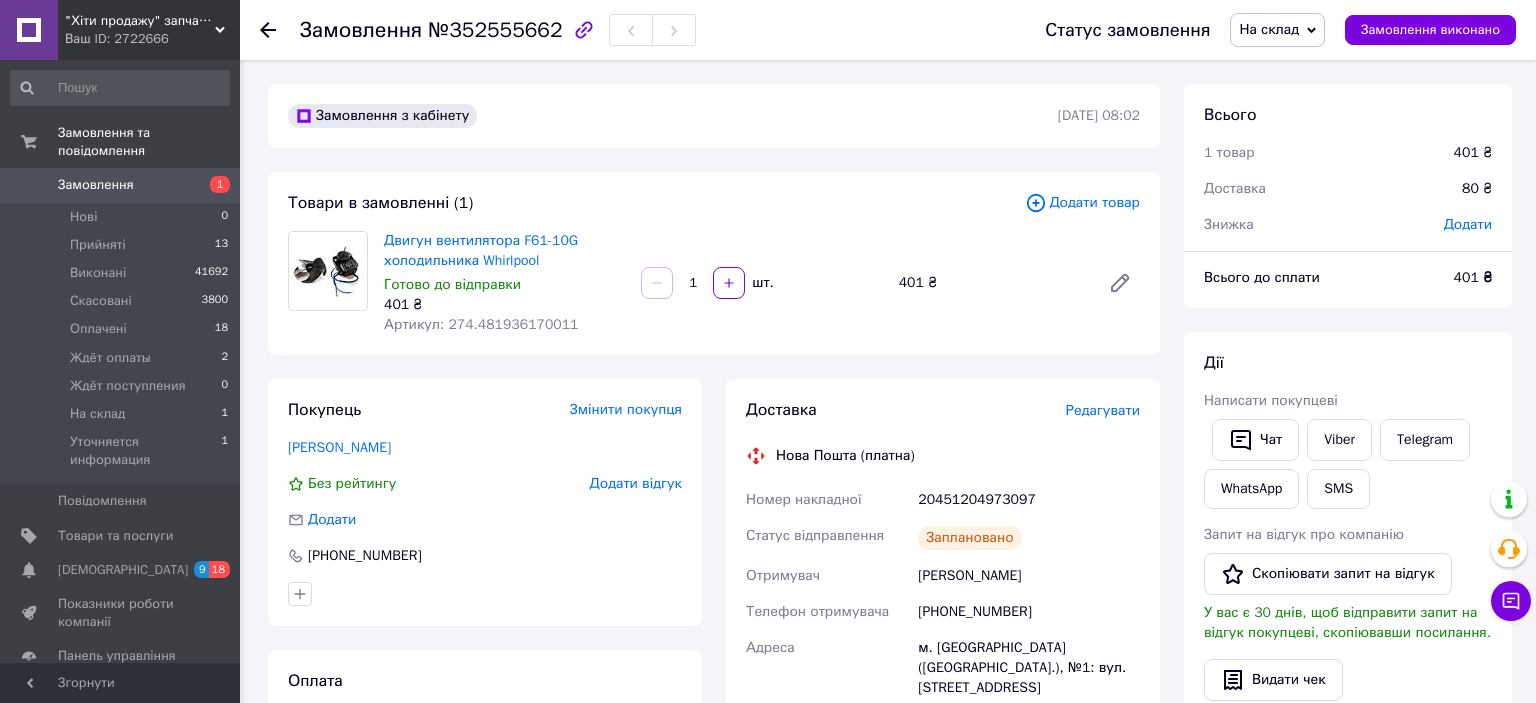 click 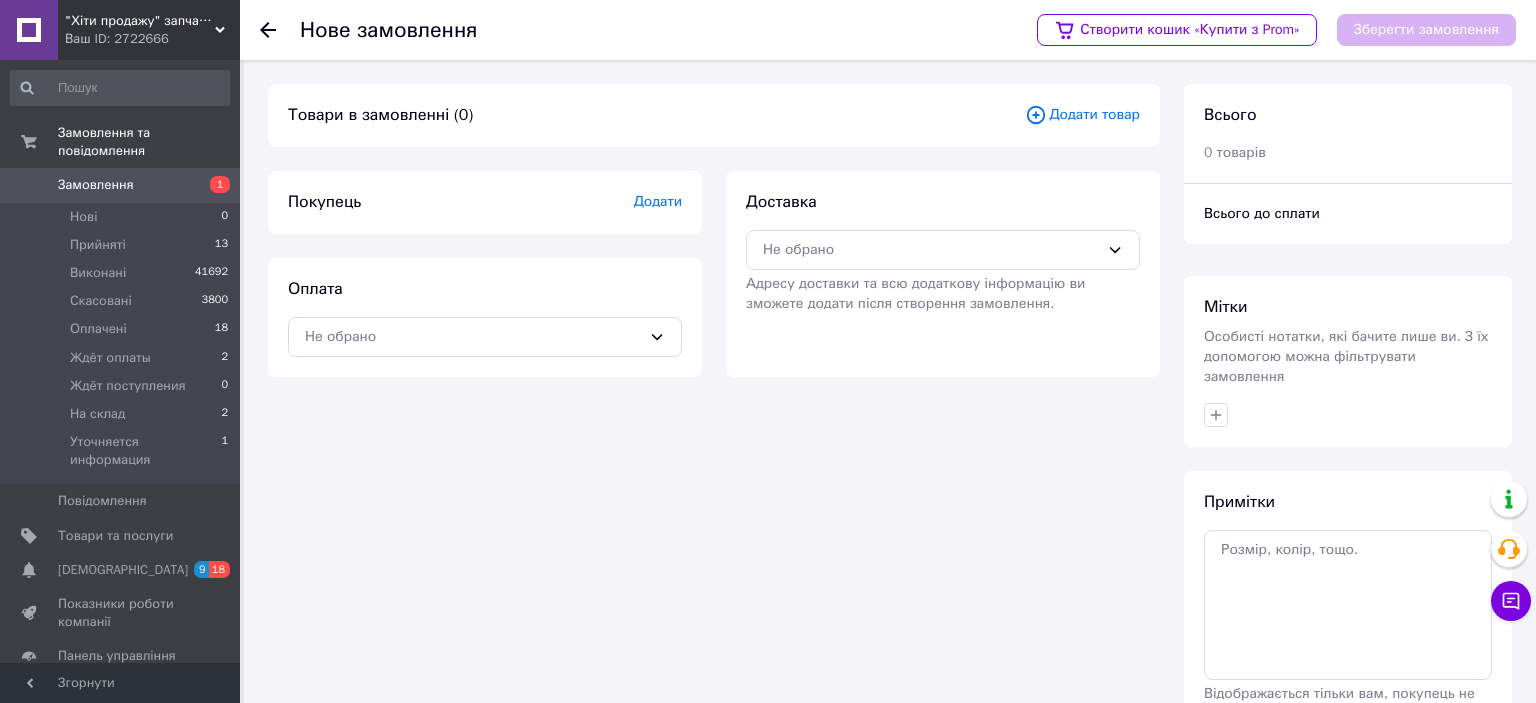 click on "Додати товар" at bounding box center (1082, 115) 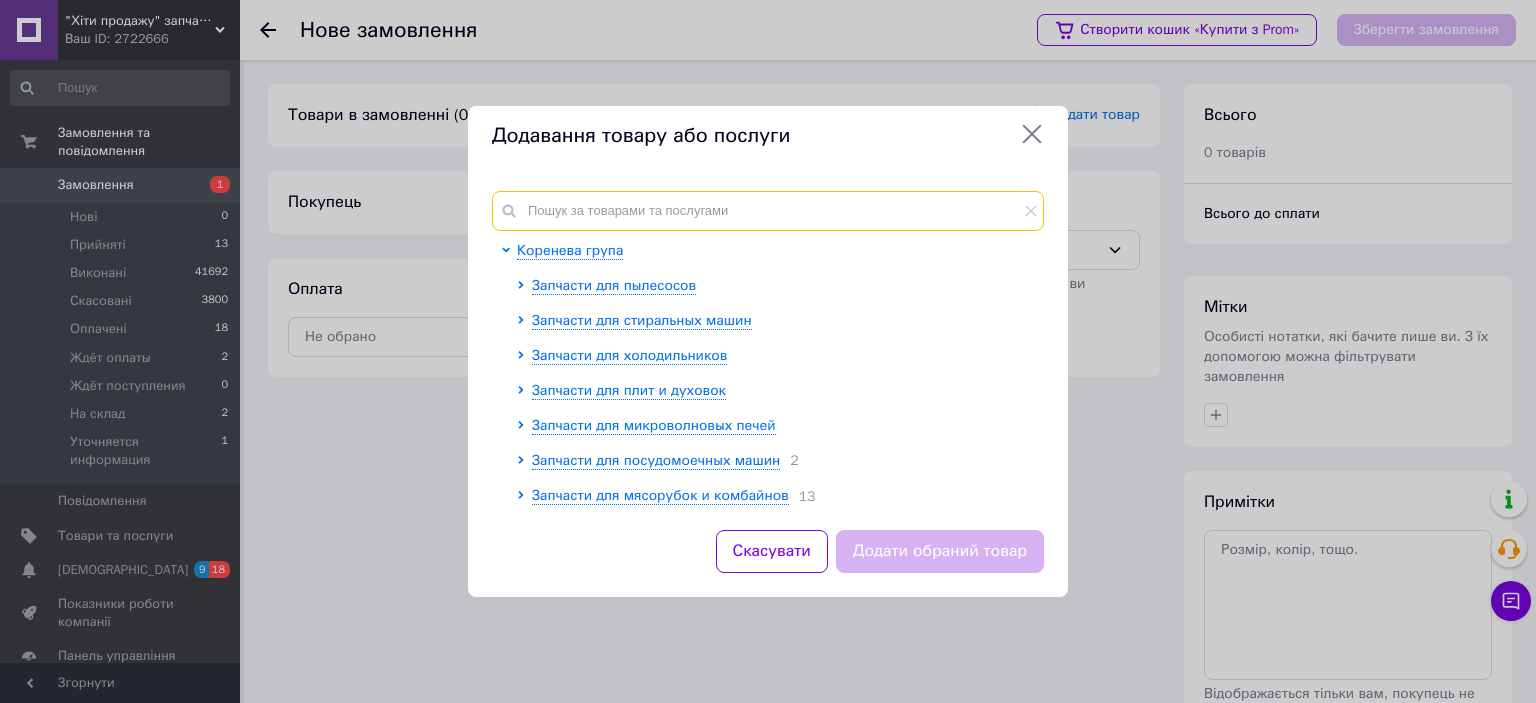 click at bounding box center [768, 211] 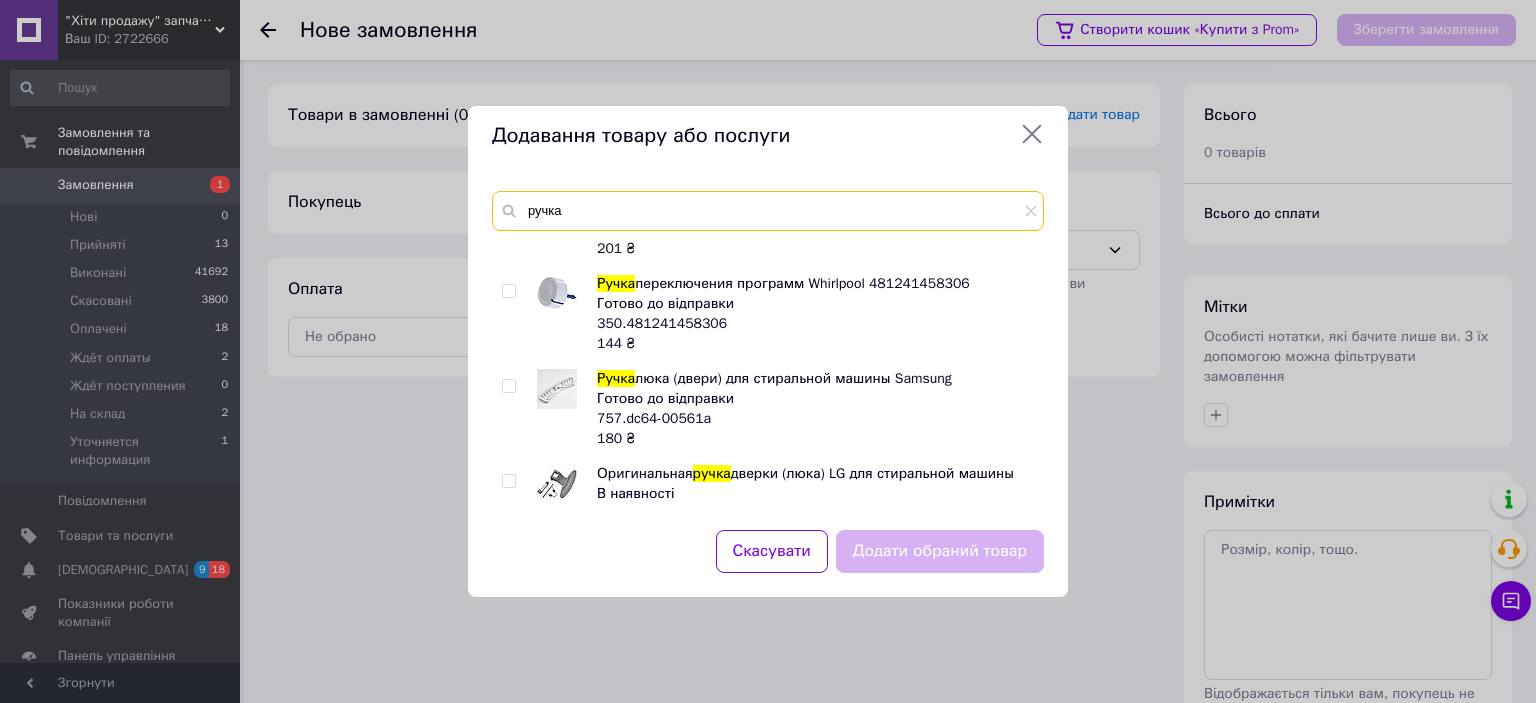 scroll, scrollTop: 552, scrollLeft: 0, axis: vertical 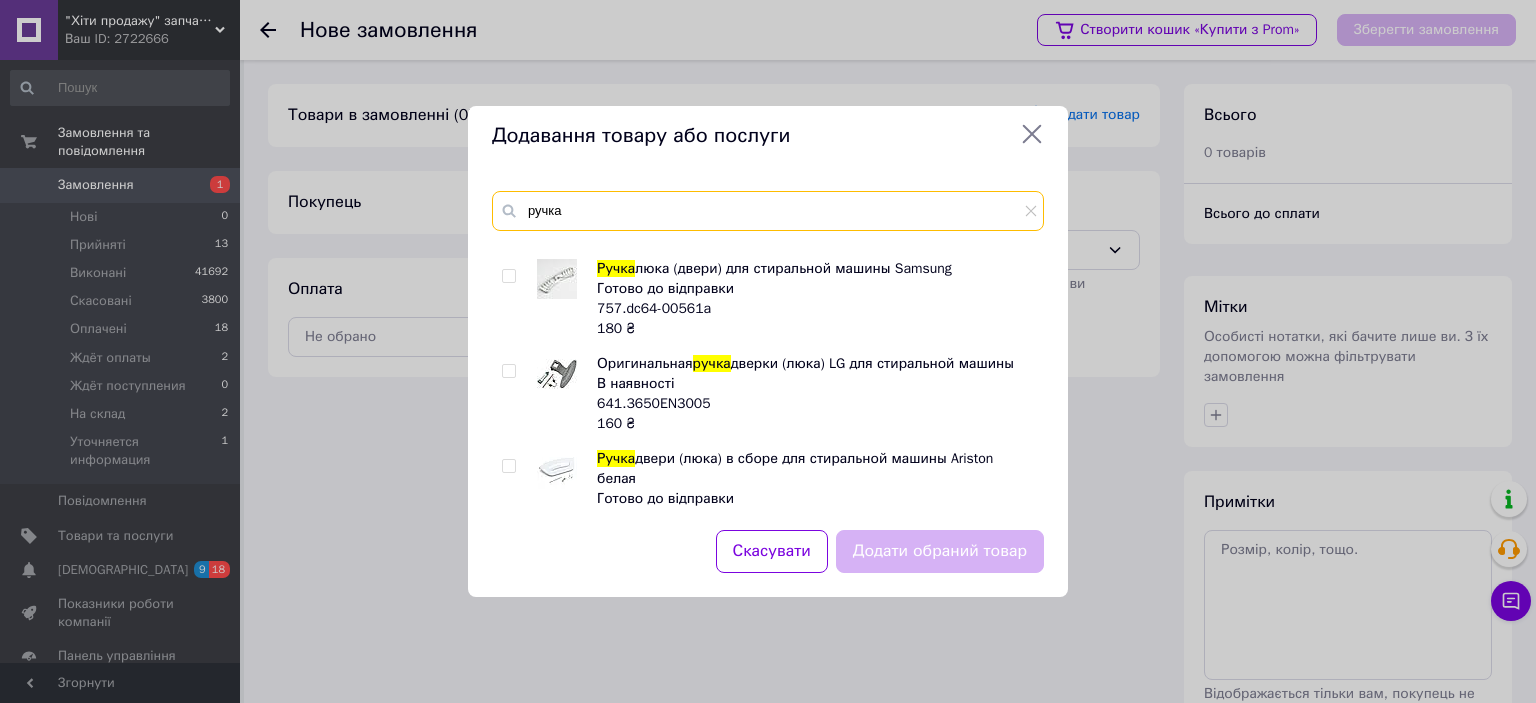 type on "ручка" 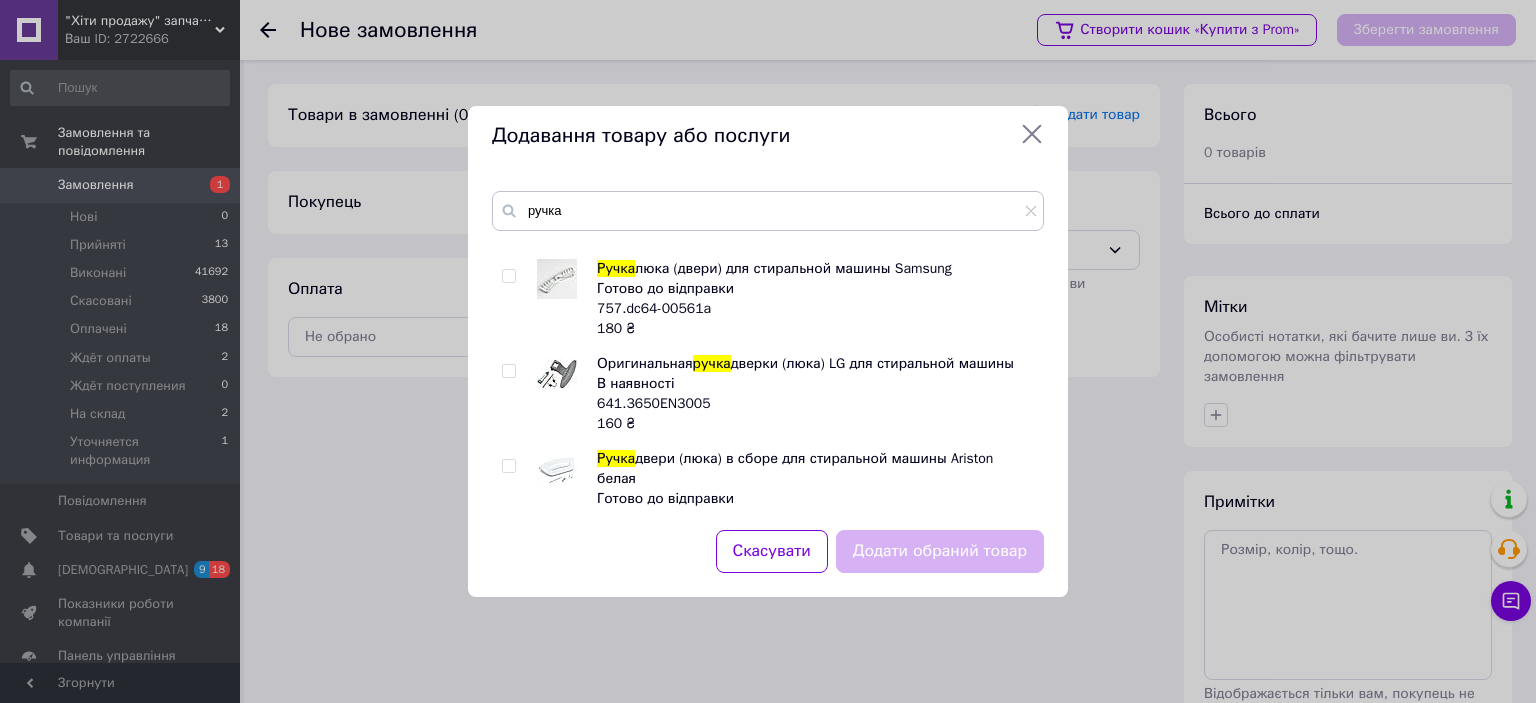 click at bounding box center [509, 371] 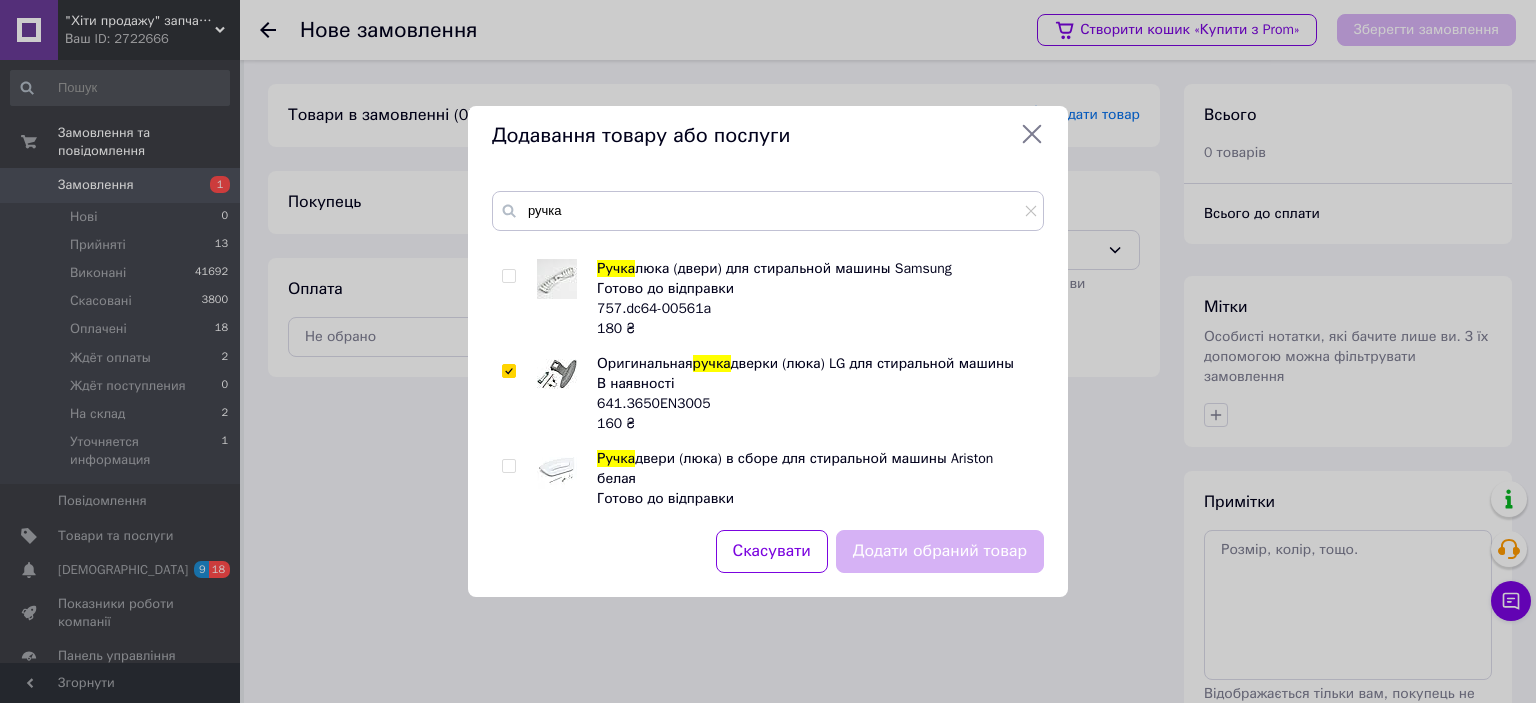 checkbox on "true" 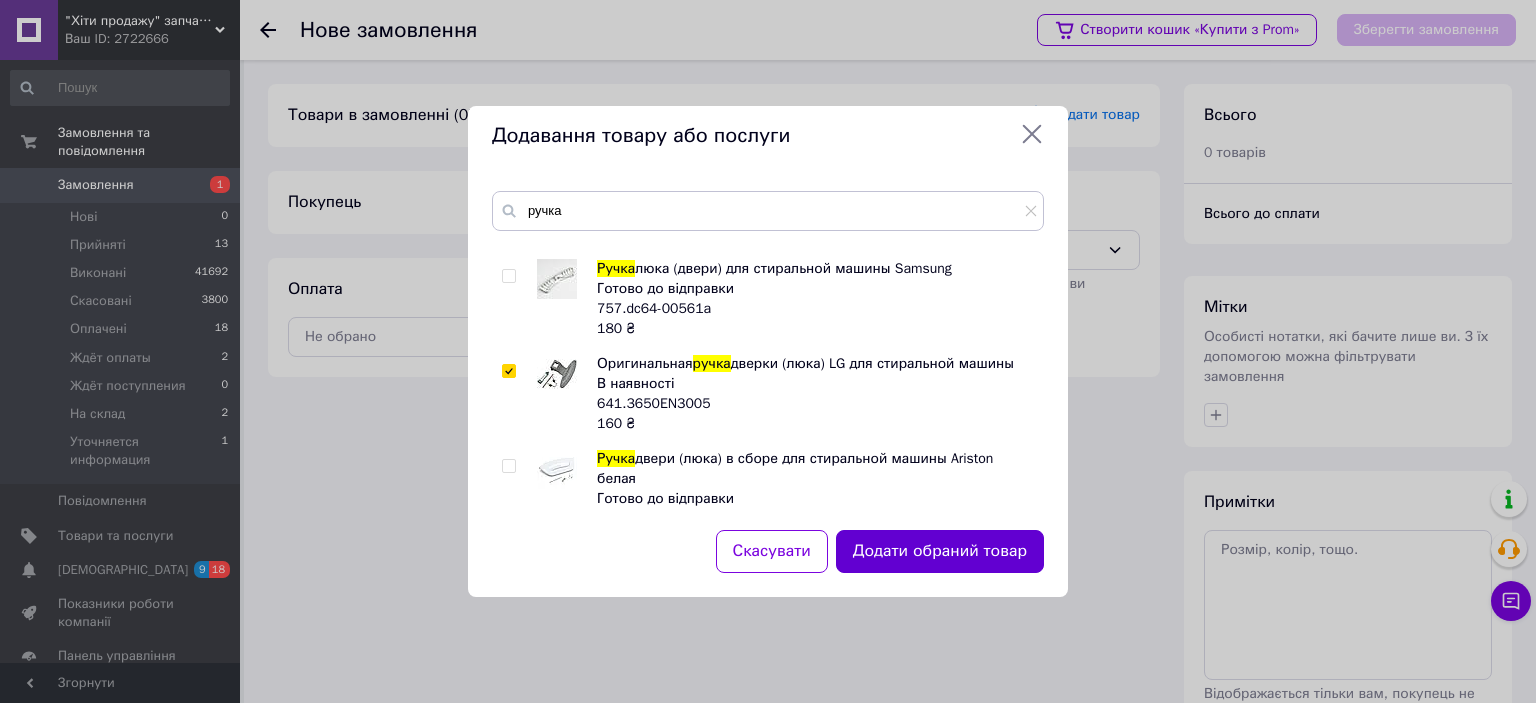 click on "Додати обраний товар" at bounding box center (940, 551) 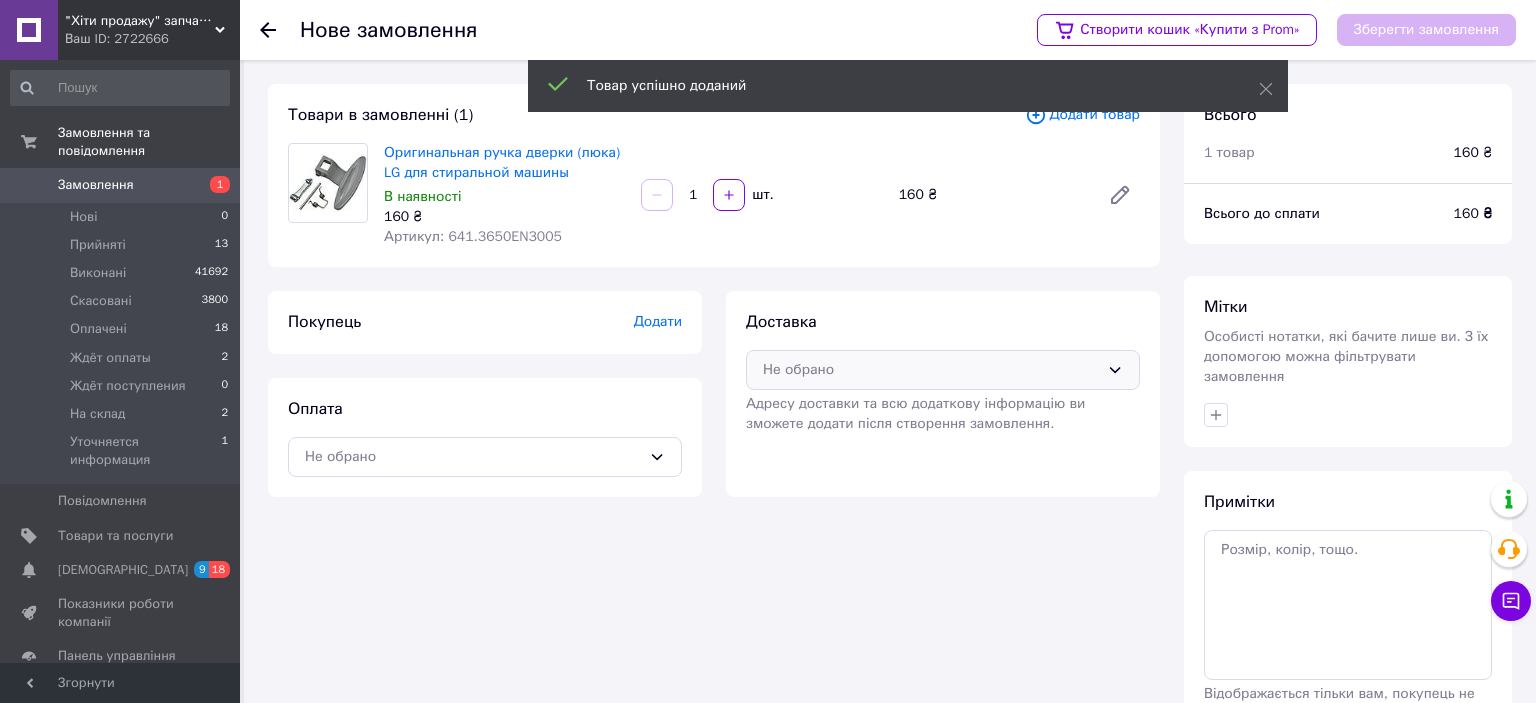 click on "Не обрано" at bounding box center [931, 370] 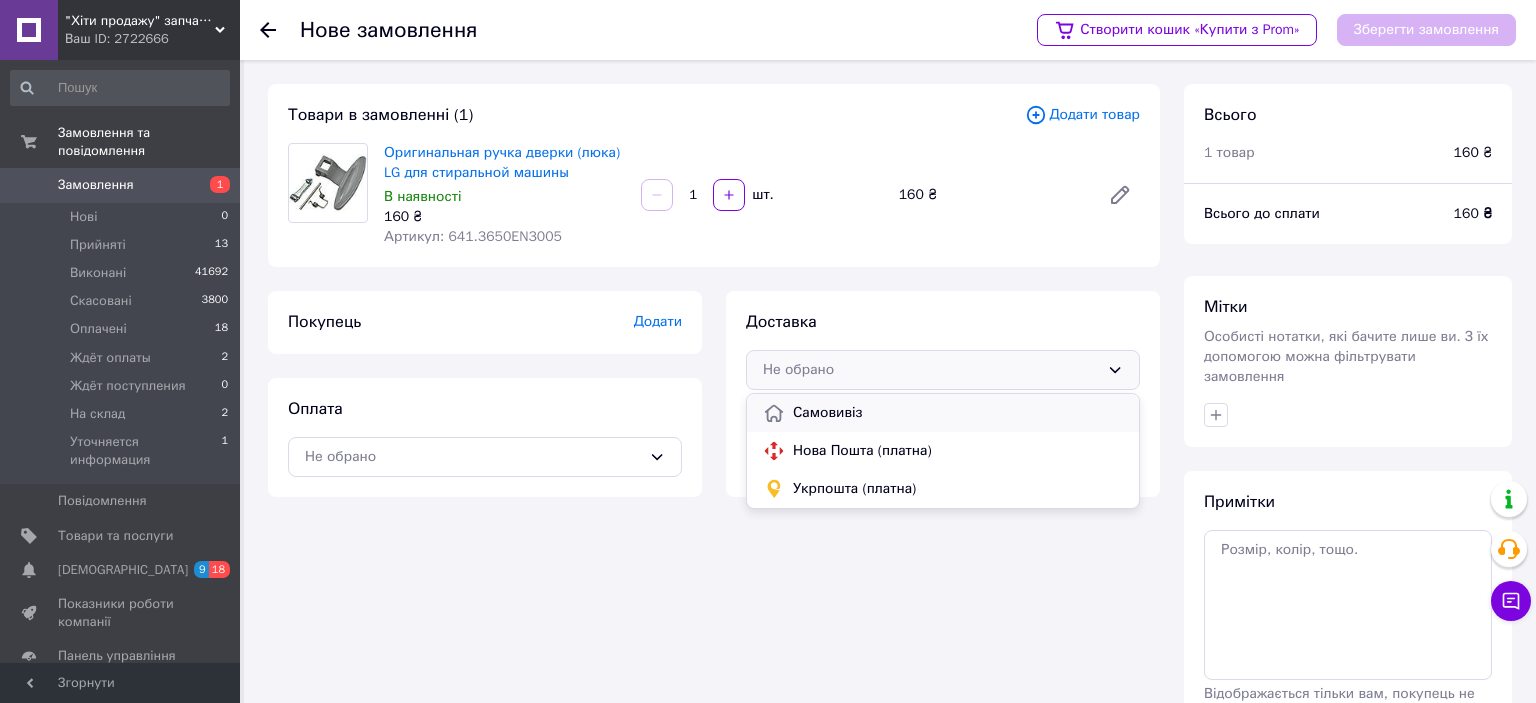 click on "Самовивіз" at bounding box center [943, 413] 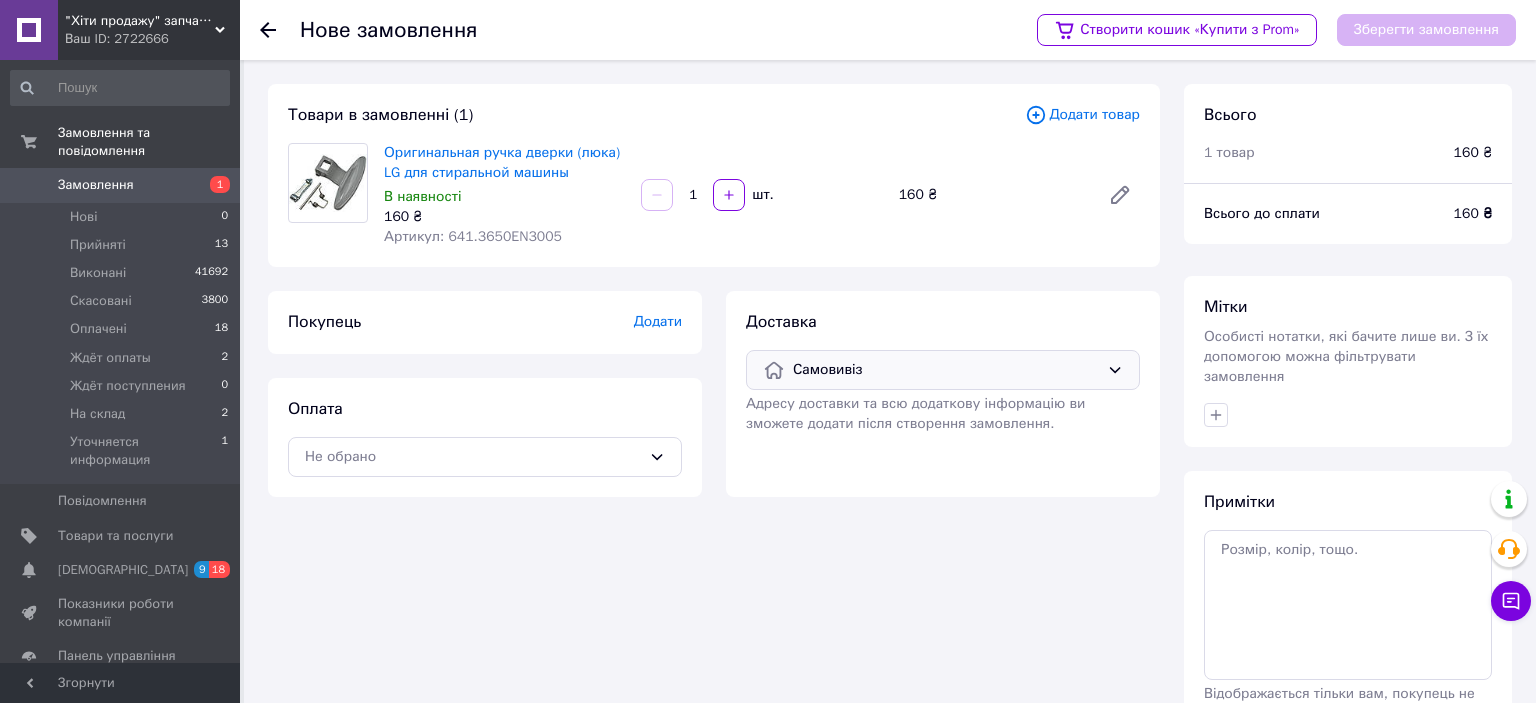 click on "Самовивіз" at bounding box center [946, 370] 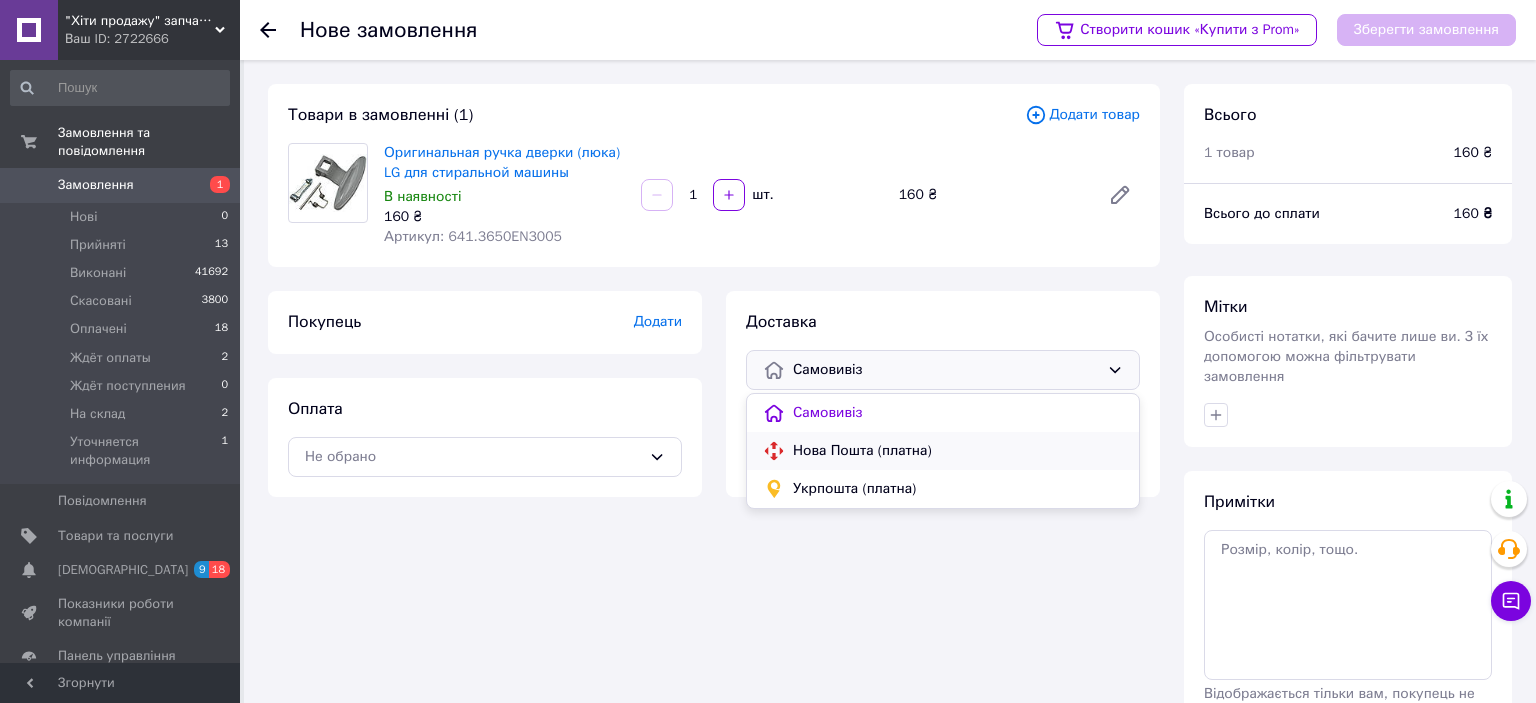 click on "Нова Пошта (платна)" at bounding box center (958, 451) 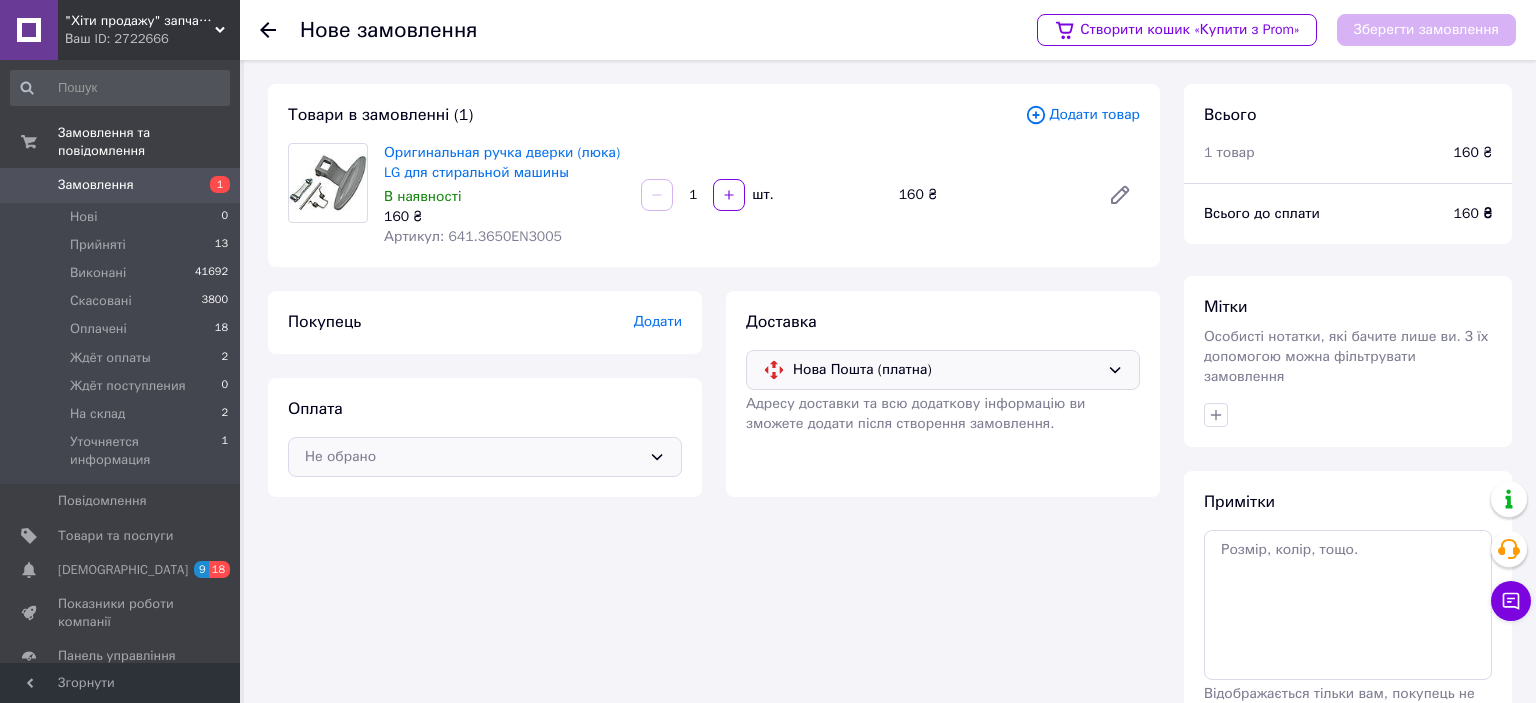 click on "Не обрано" at bounding box center (473, 457) 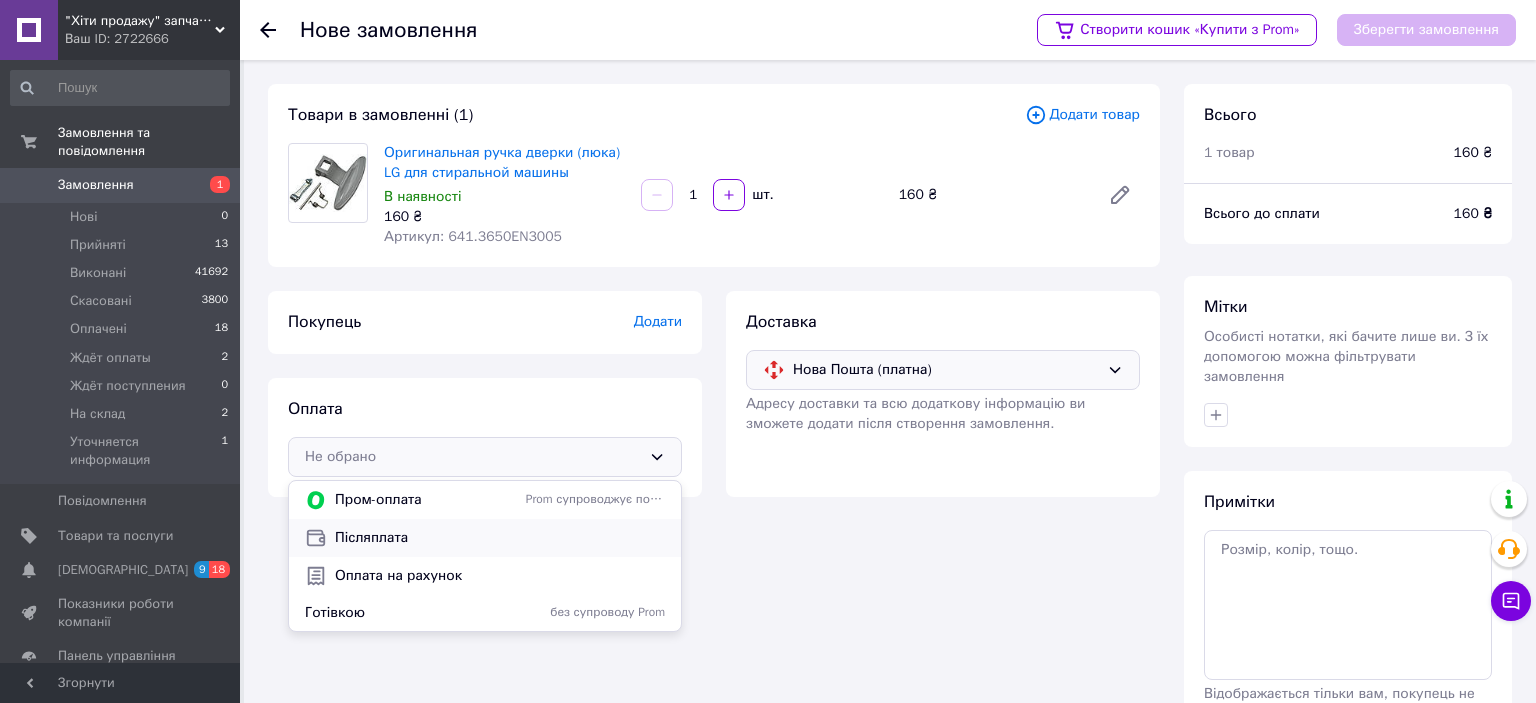 click on "Післяплата" at bounding box center [500, 538] 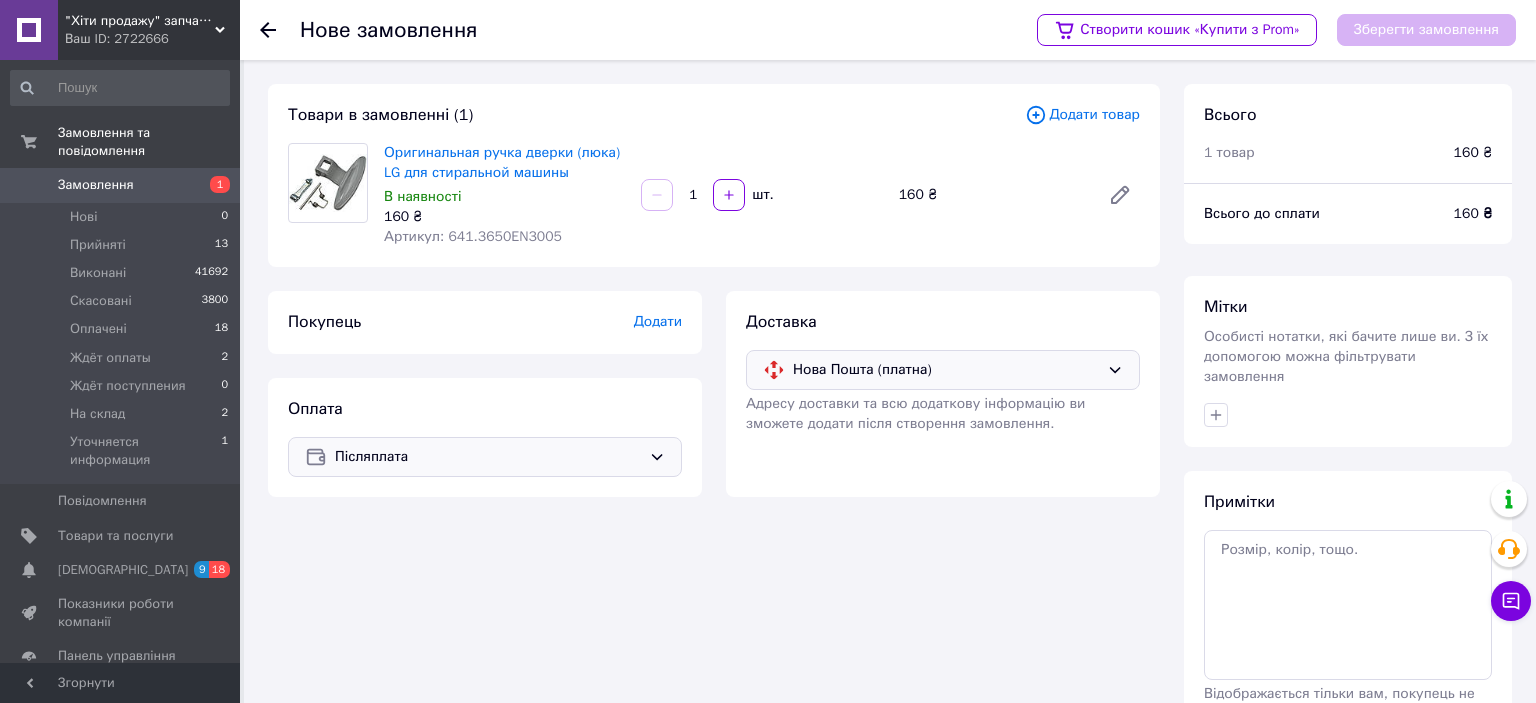 click on "Додати" at bounding box center (658, 321) 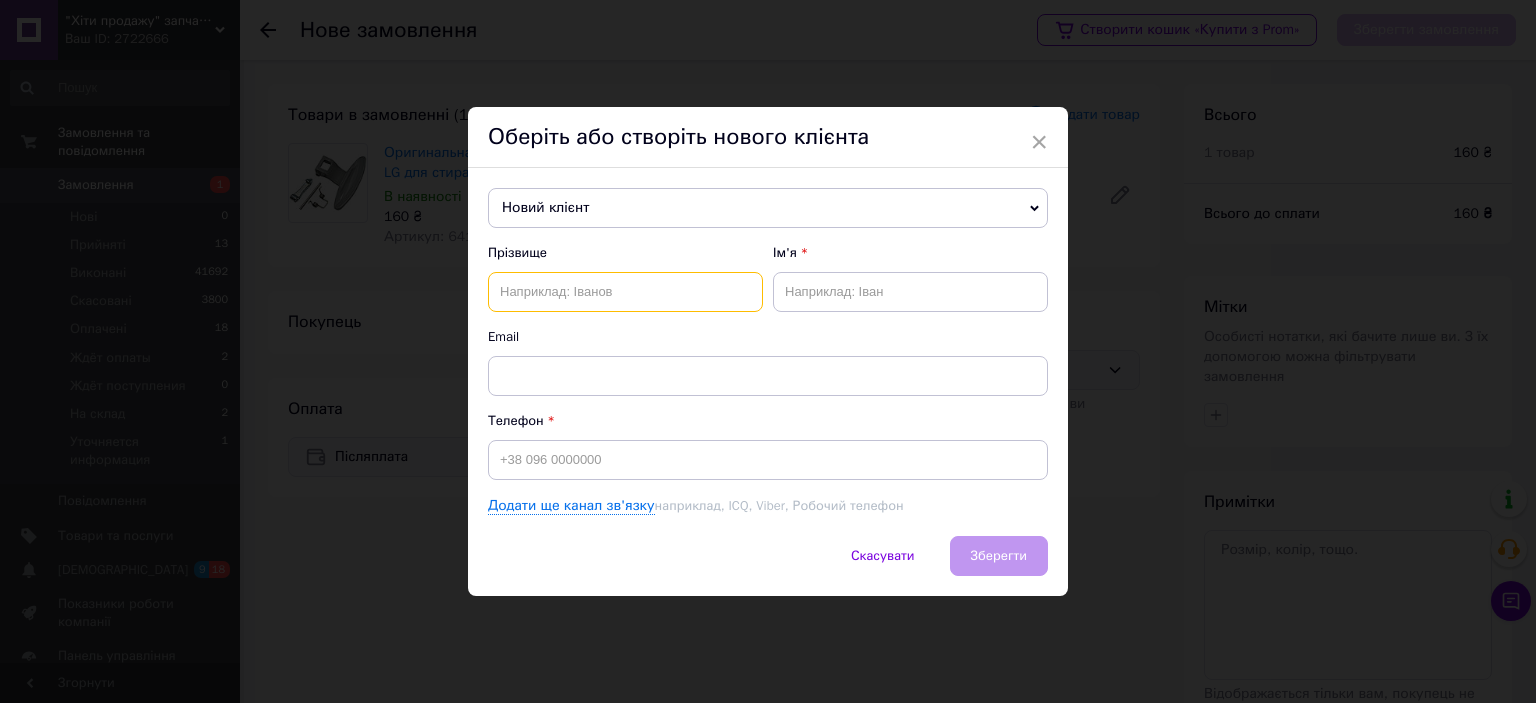 click at bounding box center (625, 292) 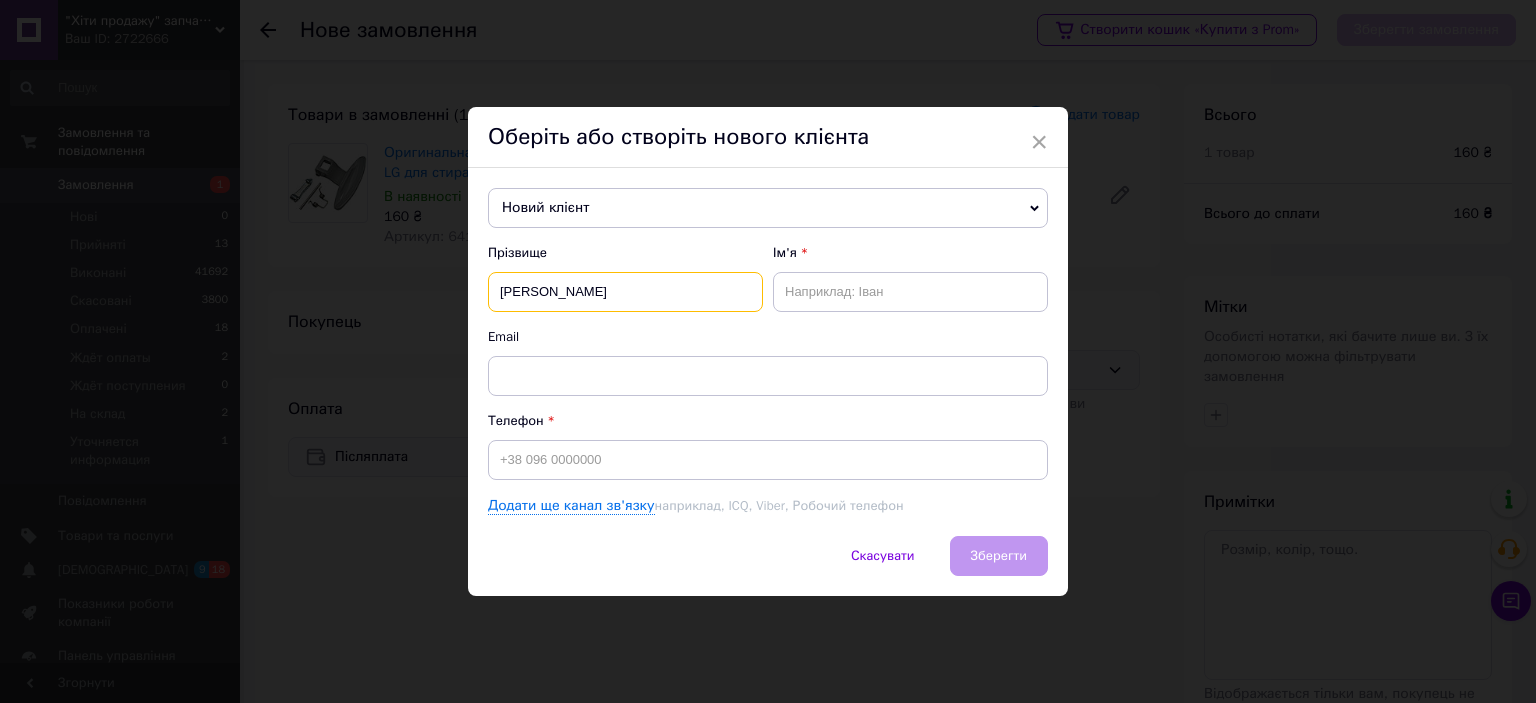 click on "кошмак" at bounding box center (625, 292) 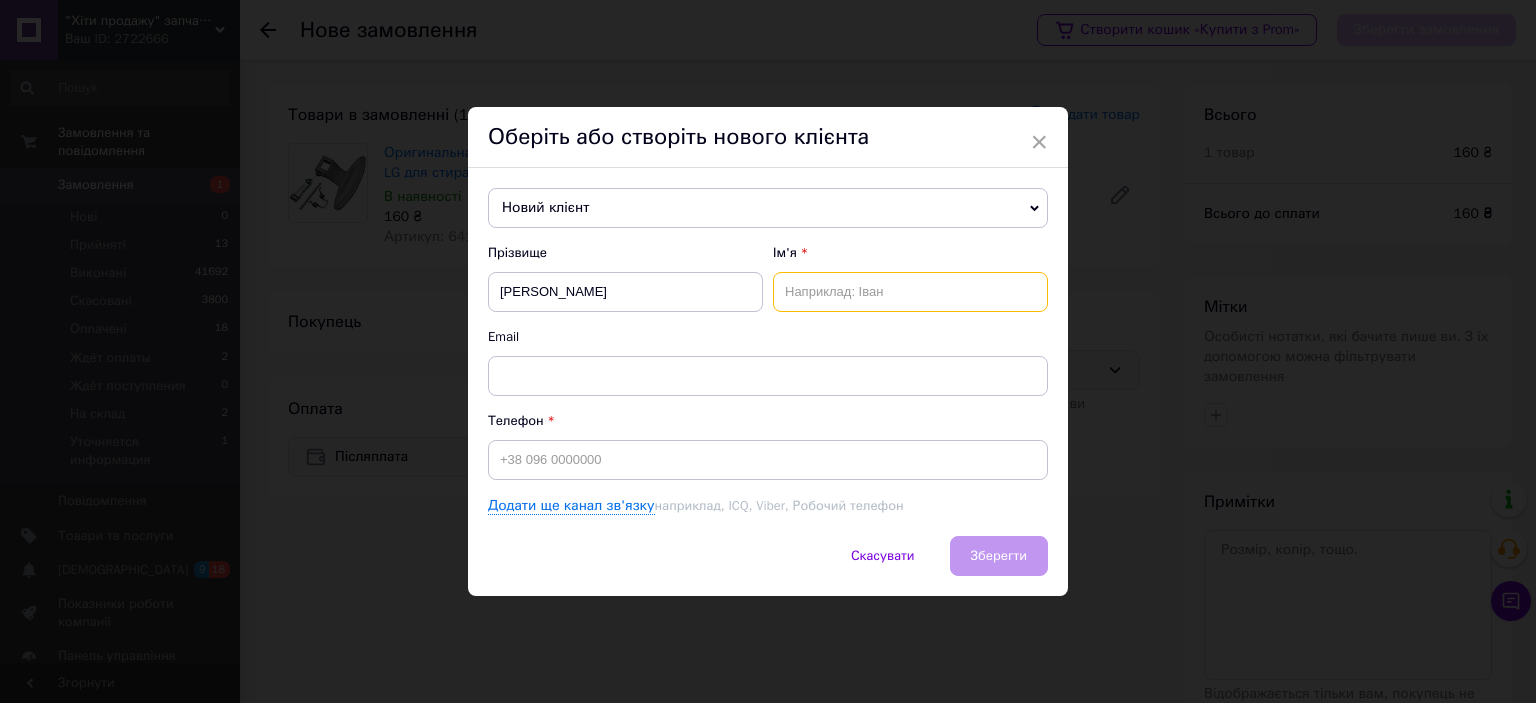 click at bounding box center (910, 292) 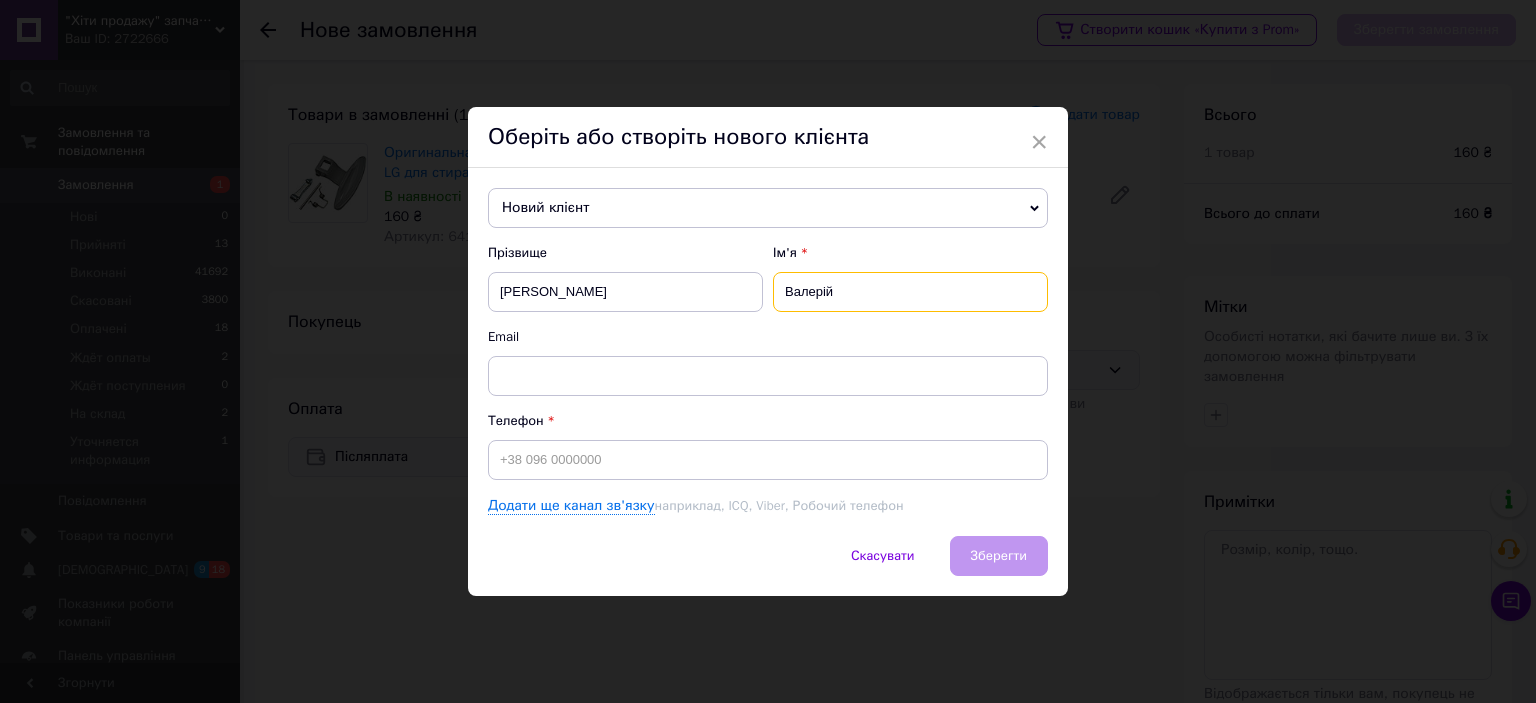 type on "Валерій" 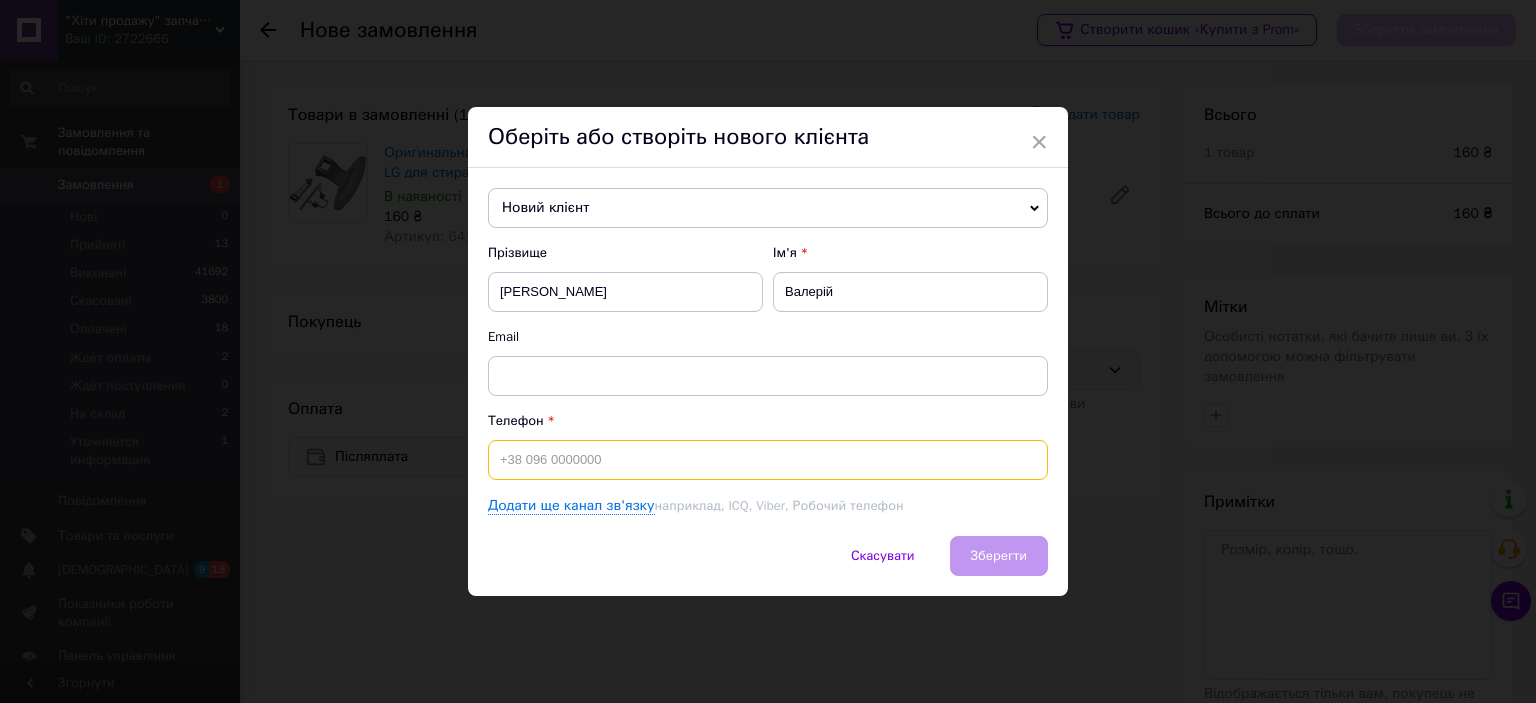 click at bounding box center [768, 460] 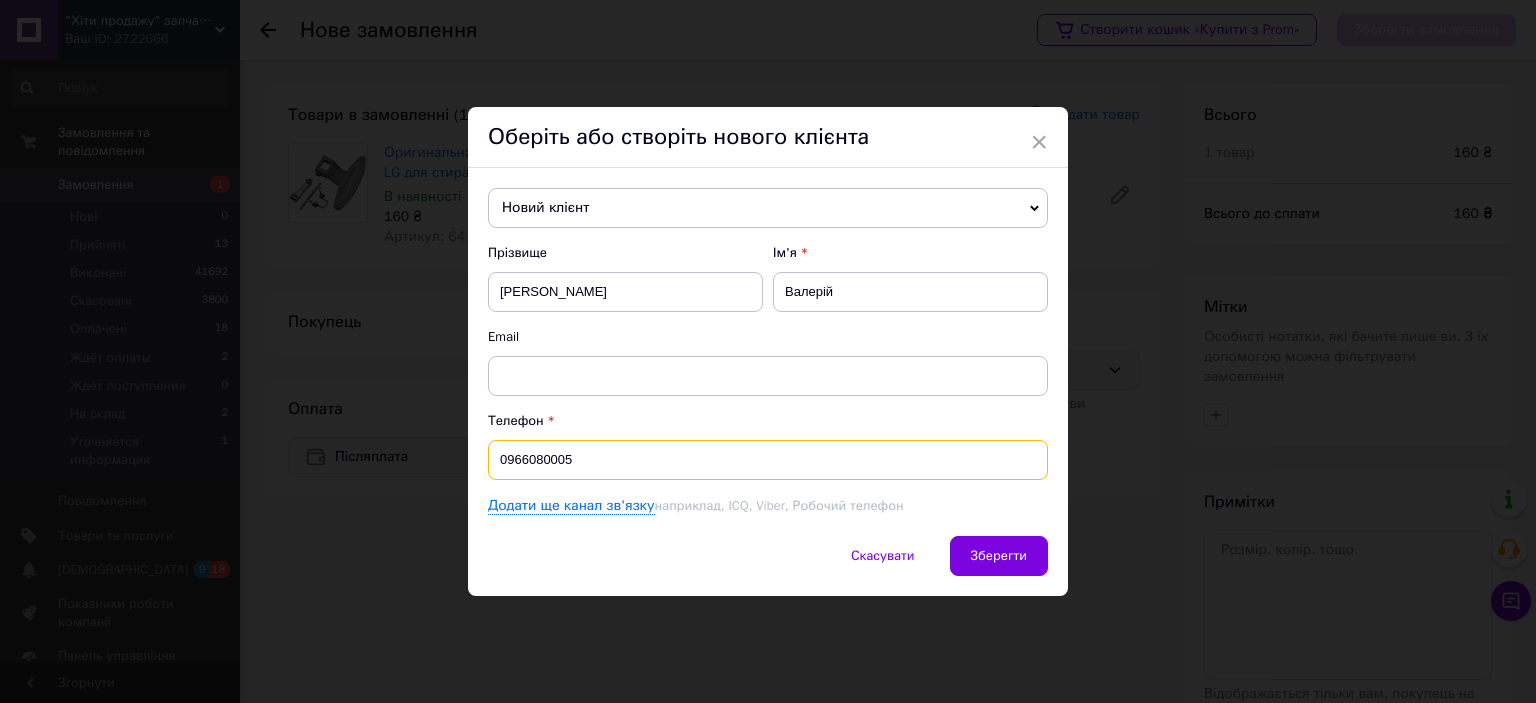 click on "0966080005" at bounding box center (768, 460) 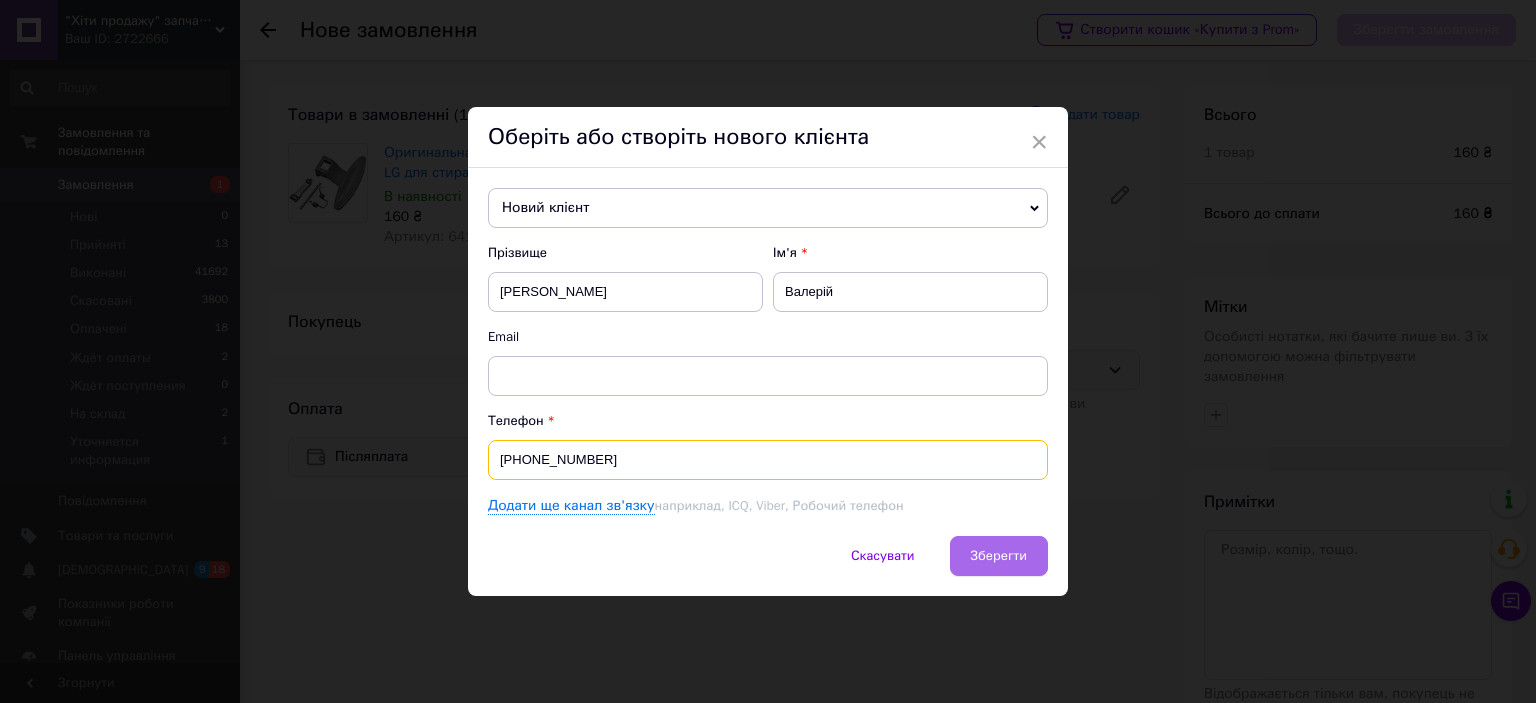 type on "[PHONE_NUMBER]" 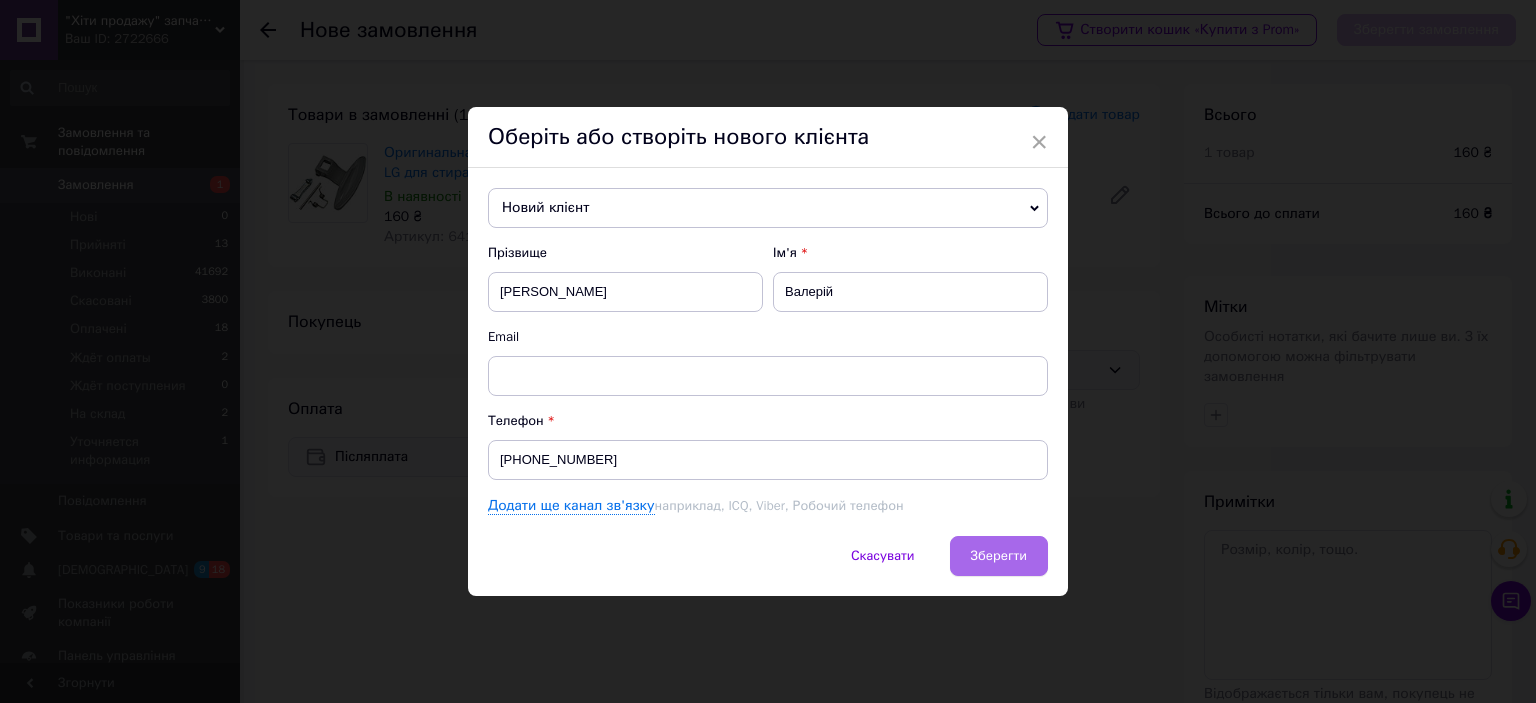 click on "Зберегти" at bounding box center (999, 555) 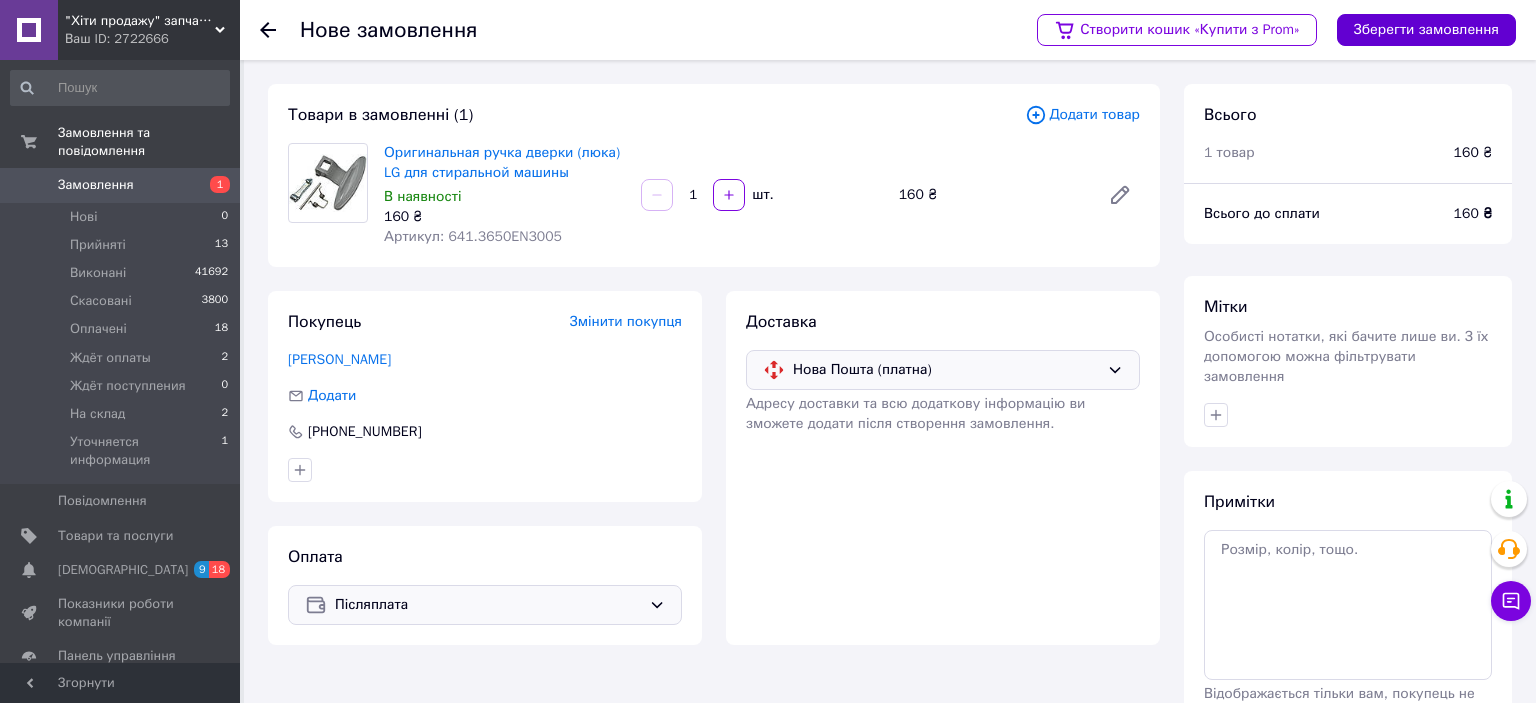 click on "Зберегти замовлення" at bounding box center (1426, 30) 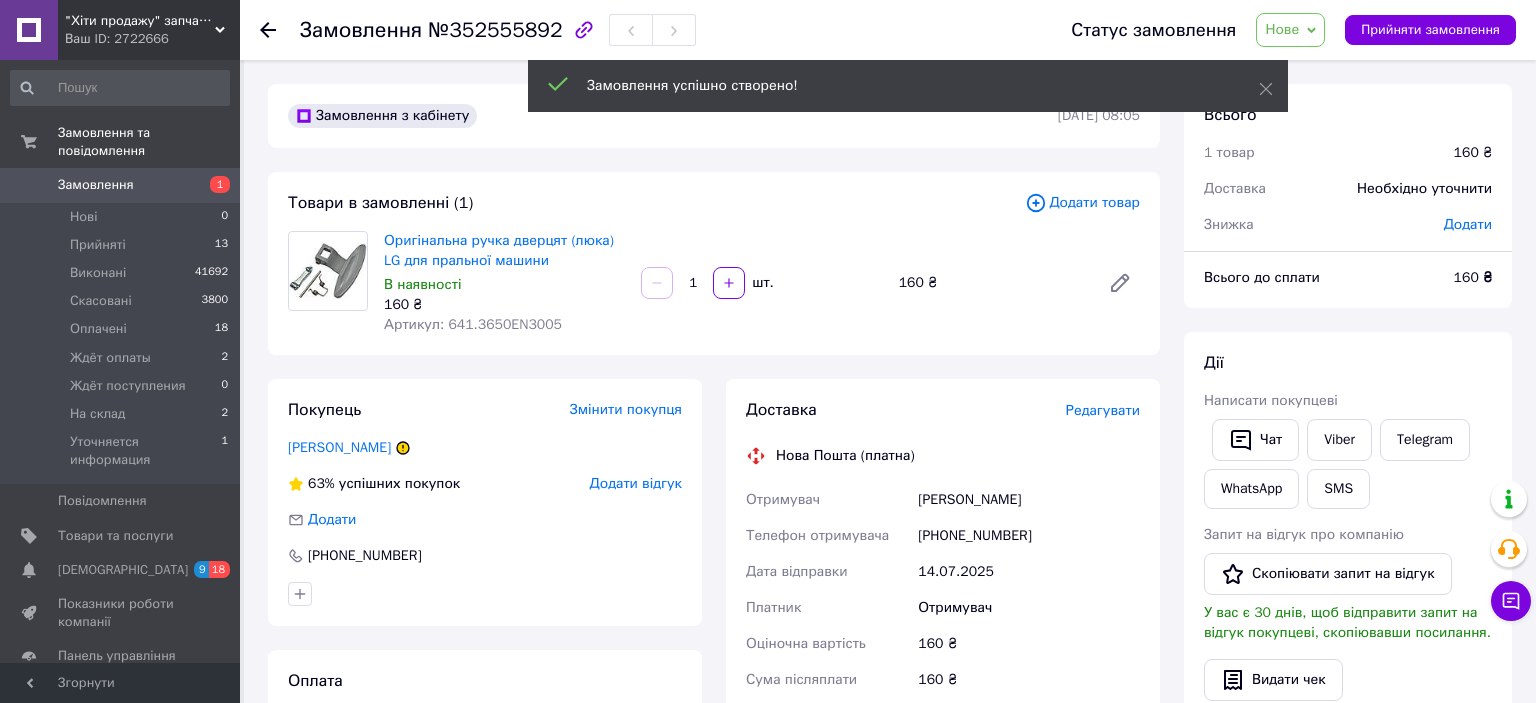 scroll, scrollTop: 105, scrollLeft: 0, axis: vertical 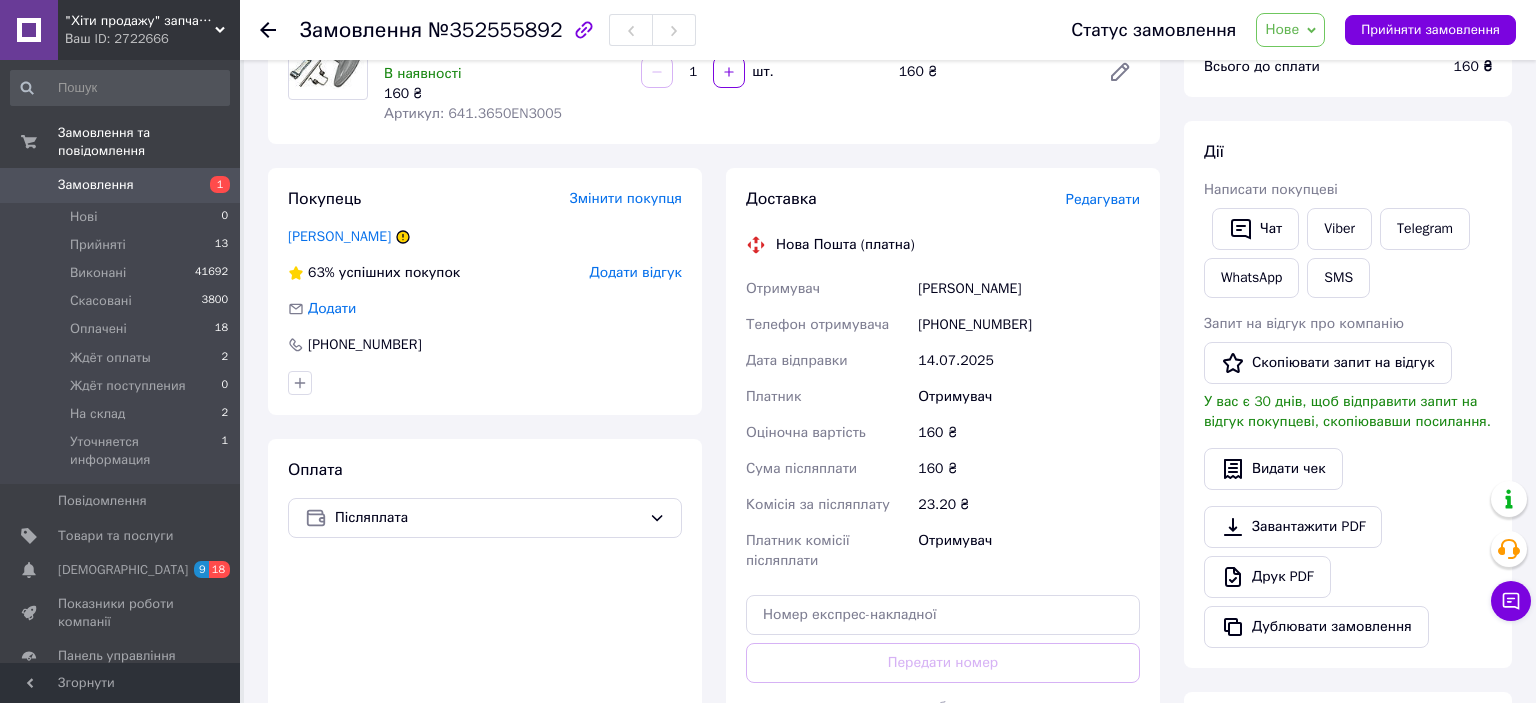 click on "Редагувати" at bounding box center [1103, 199] 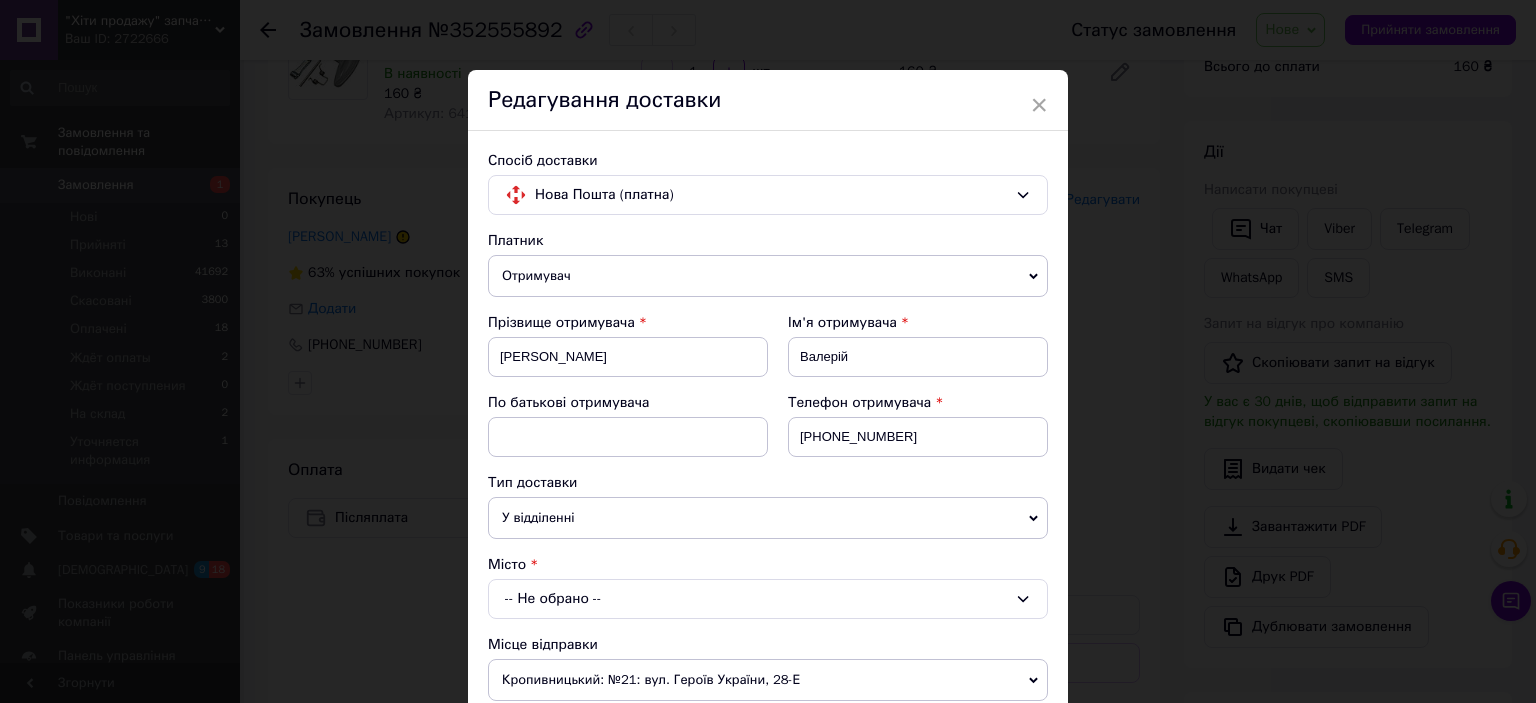 scroll, scrollTop: 331, scrollLeft: 0, axis: vertical 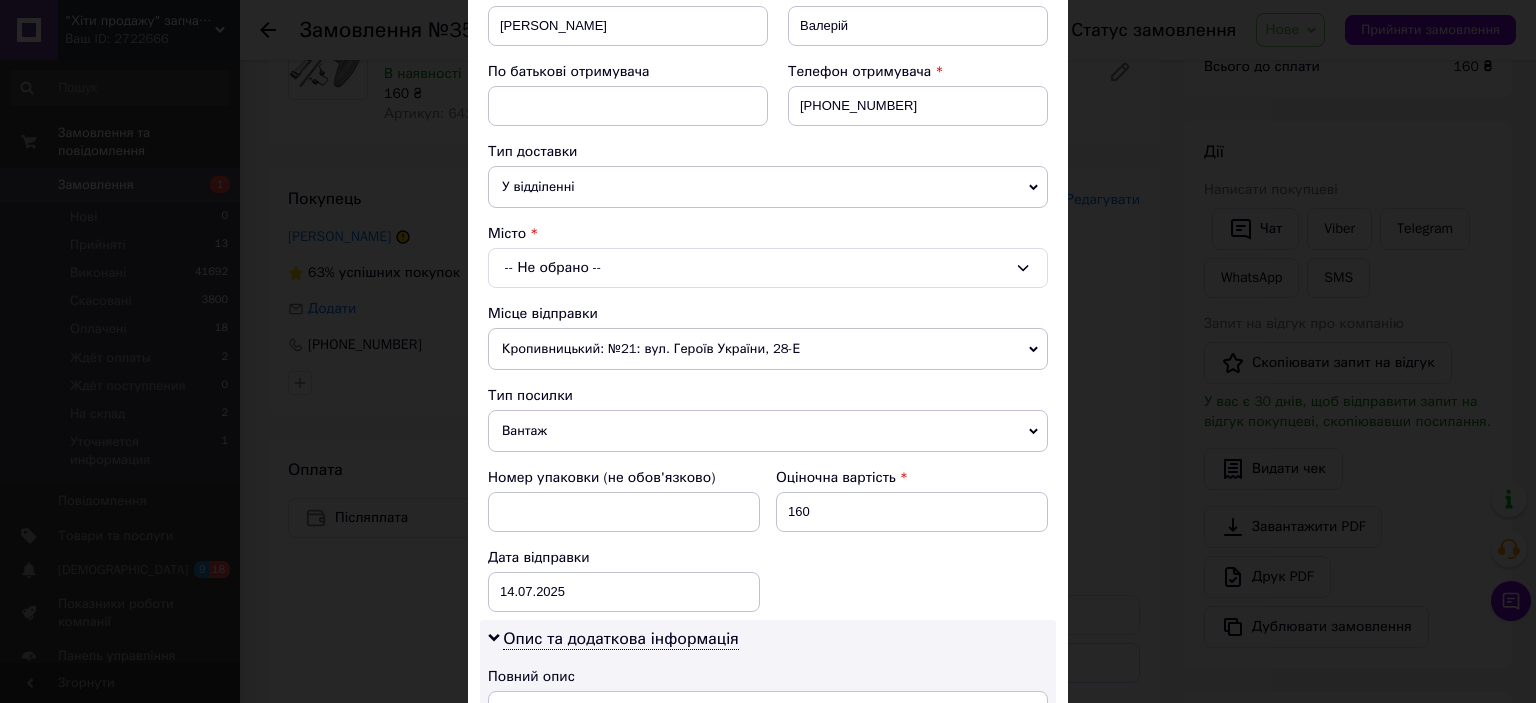click on "-- Не обрано --" at bounding box center (768, 268) 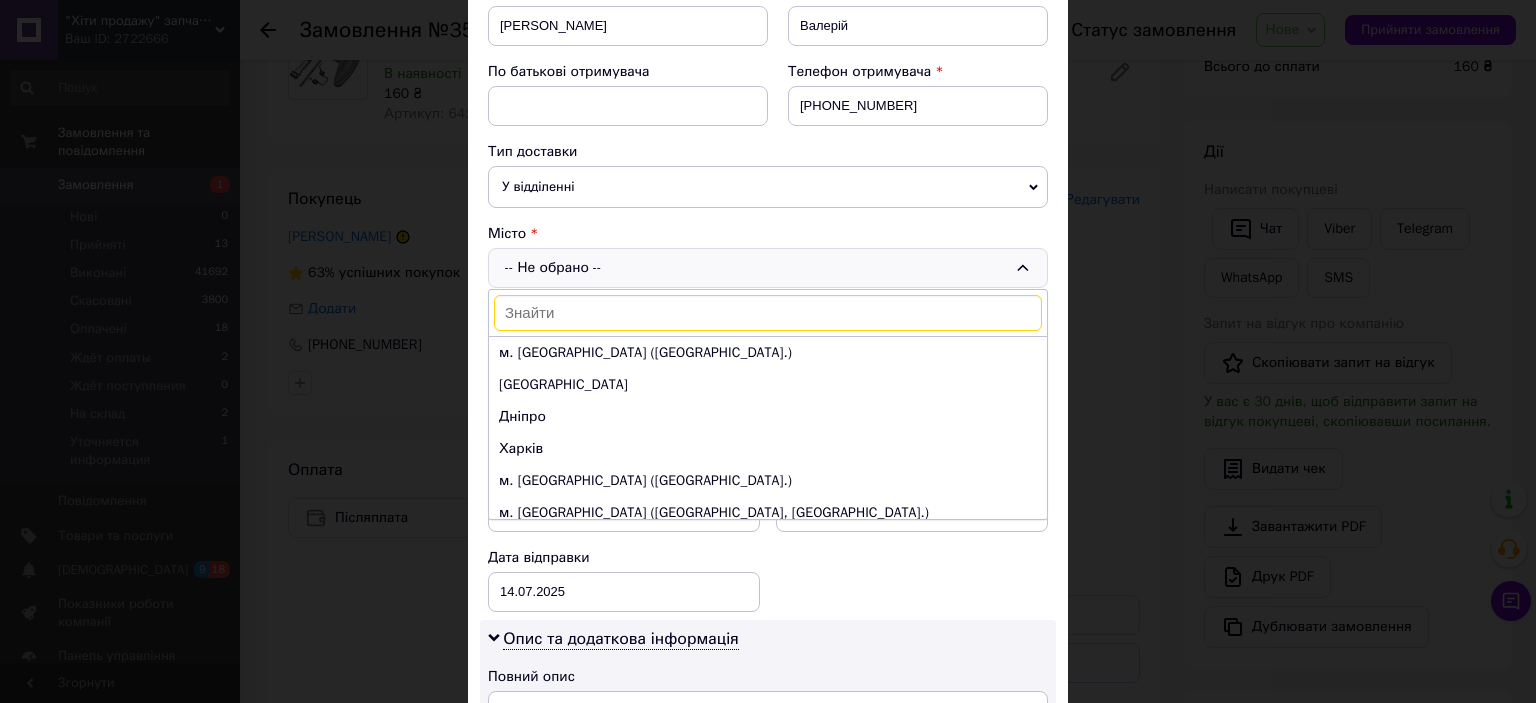 click at bounding box center (768, 313) 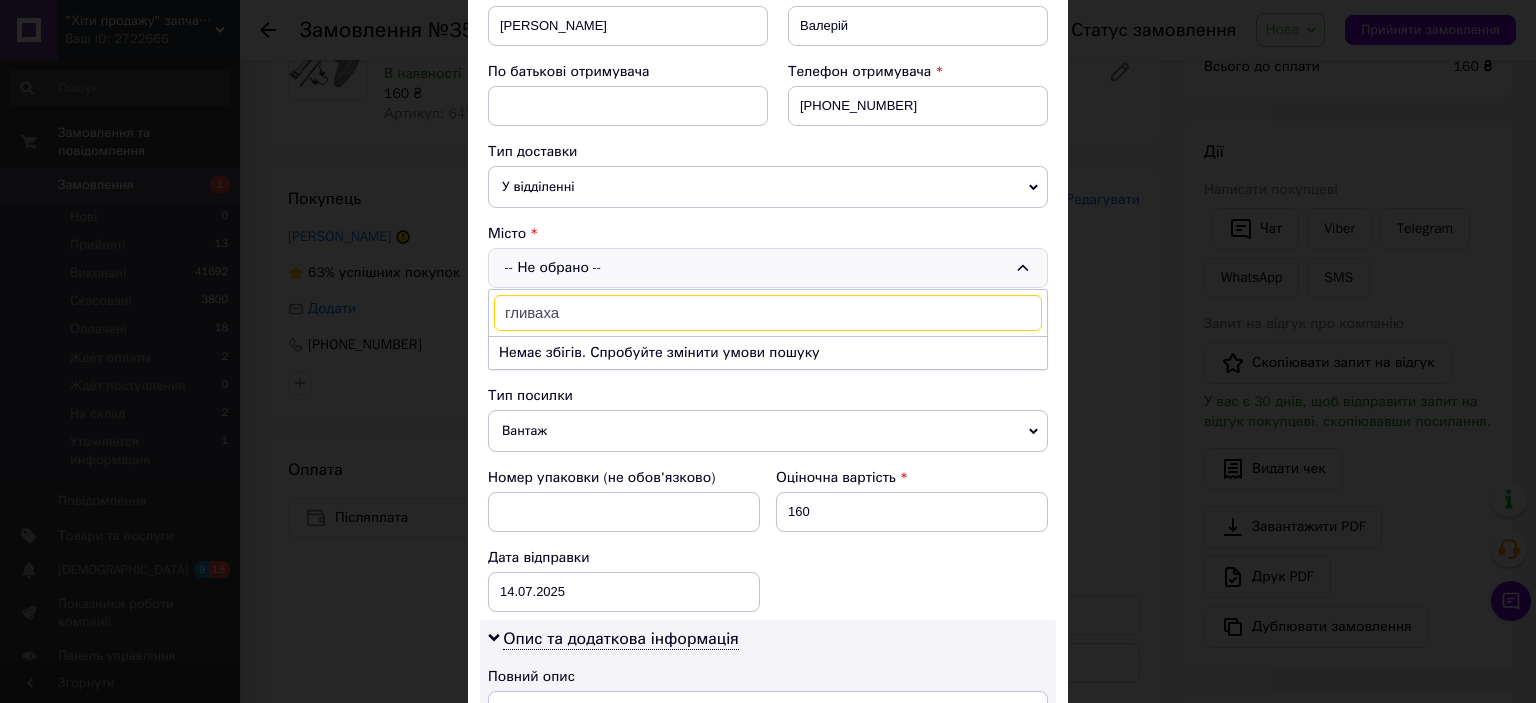 click on "гливаха" at bounding box center [768, 313] 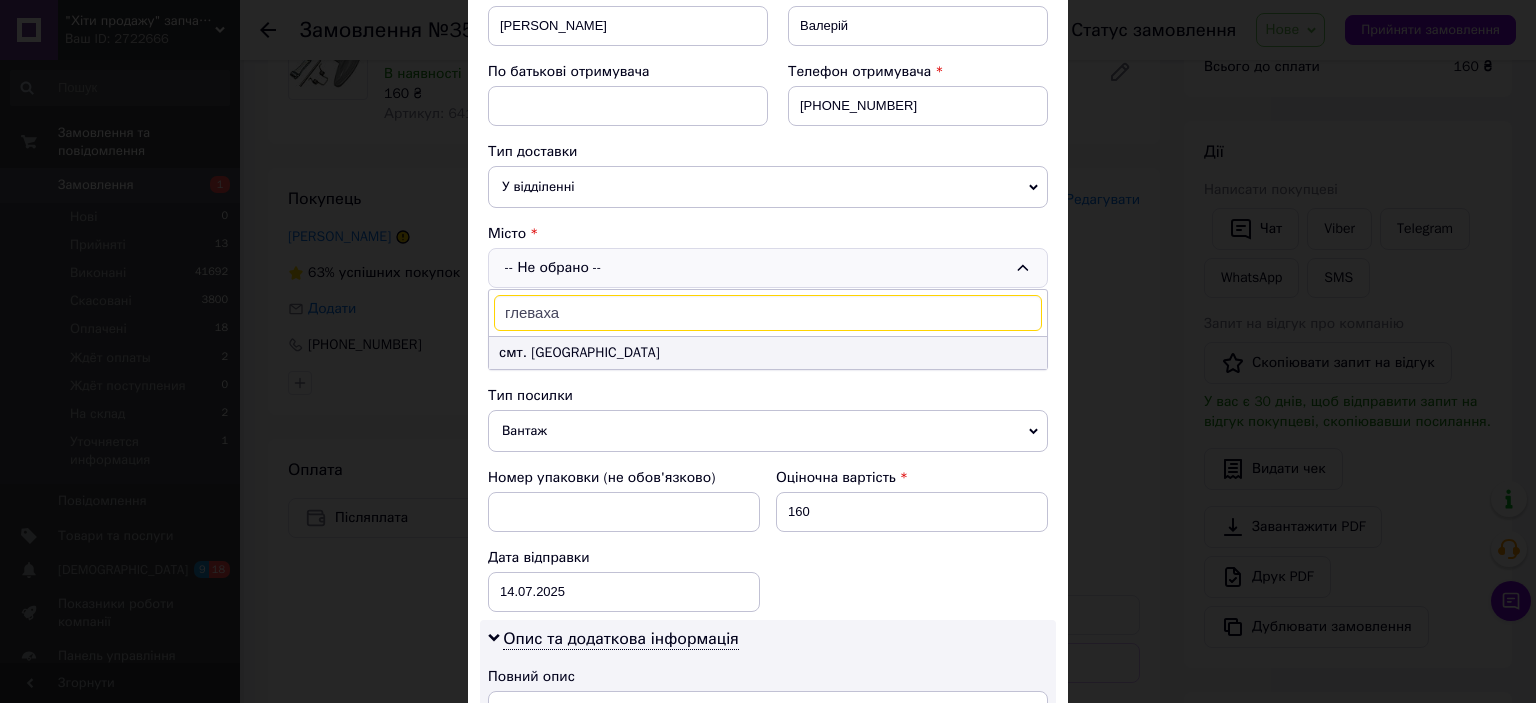 type on "глеваха" 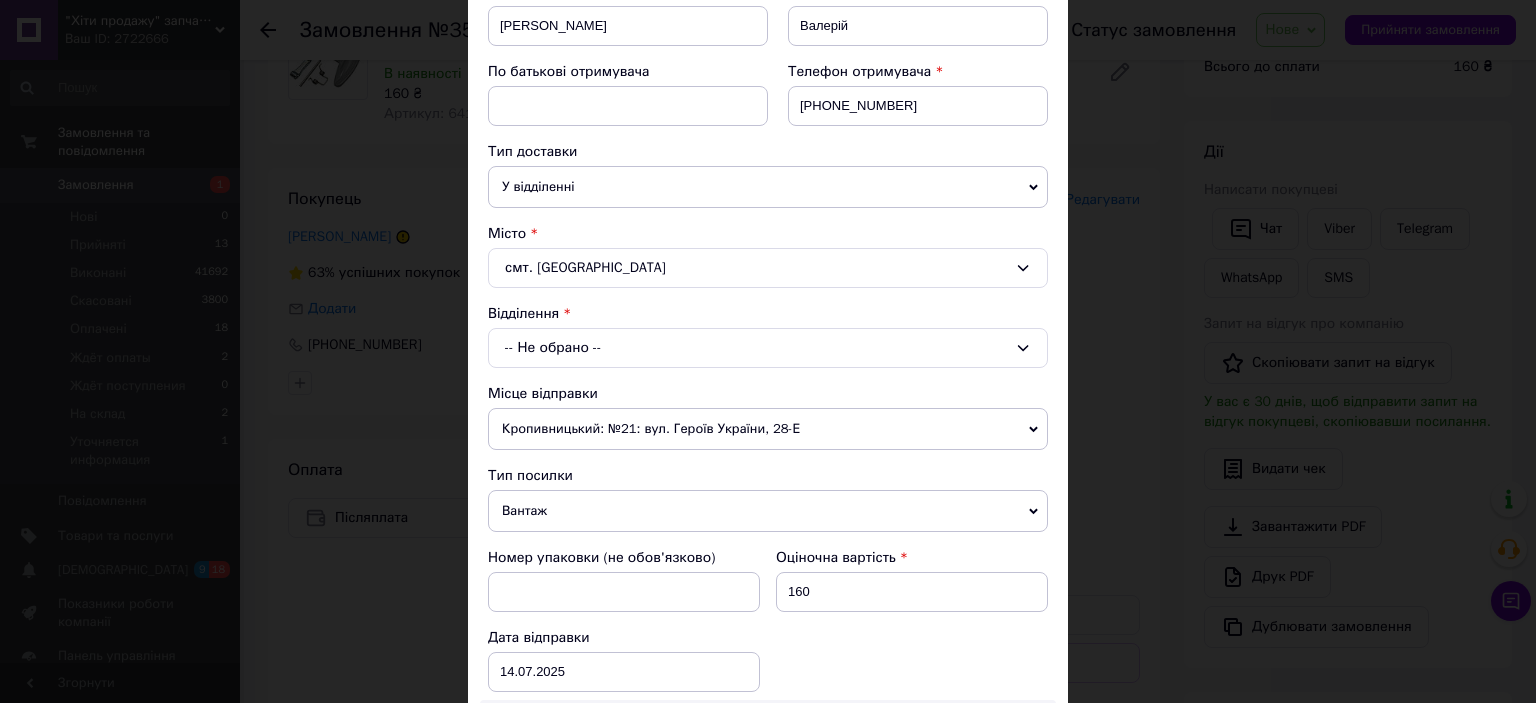 click on "-- Не обрано --" at bounding box center [768, 348] 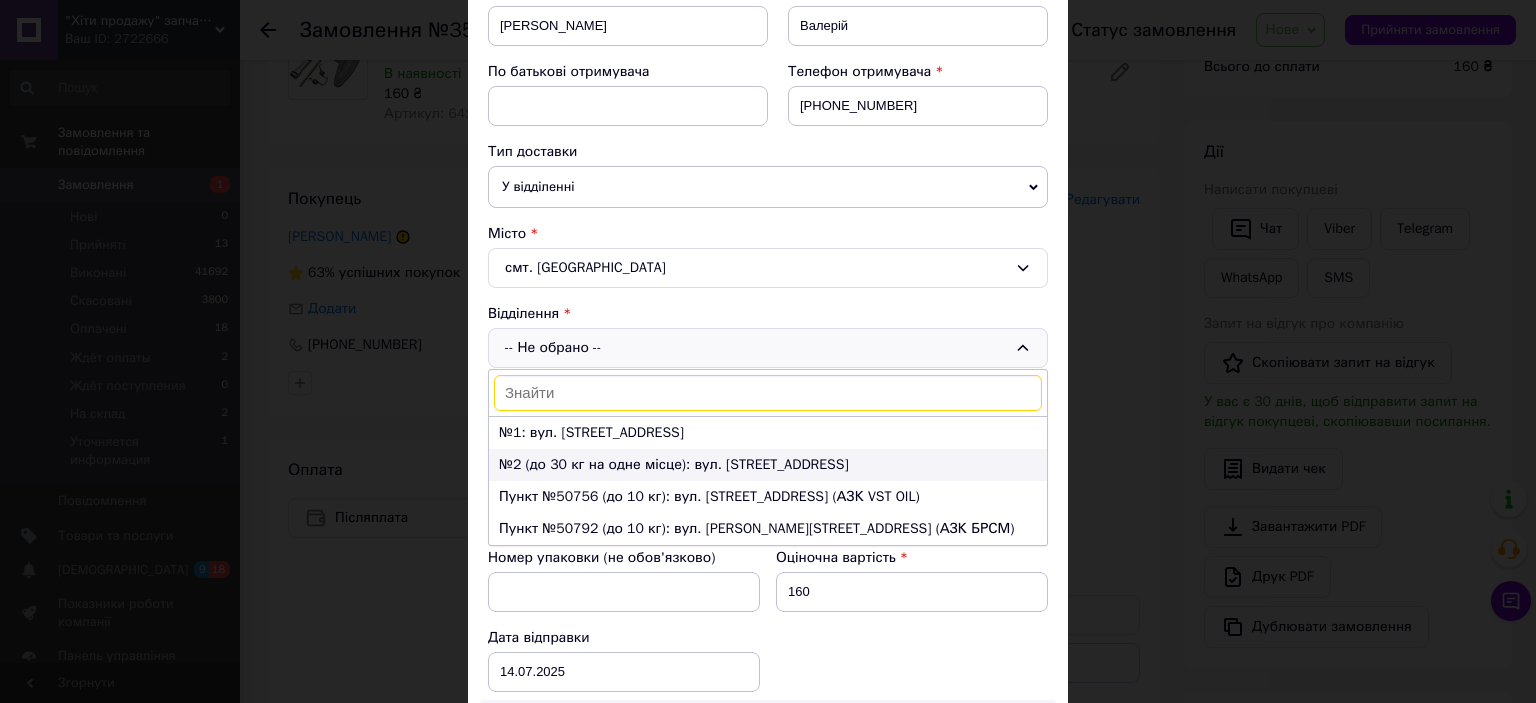 click on "№2 (до 30 кг на одне місце): вул. Київська, 93" at bounding box center [768, 465] 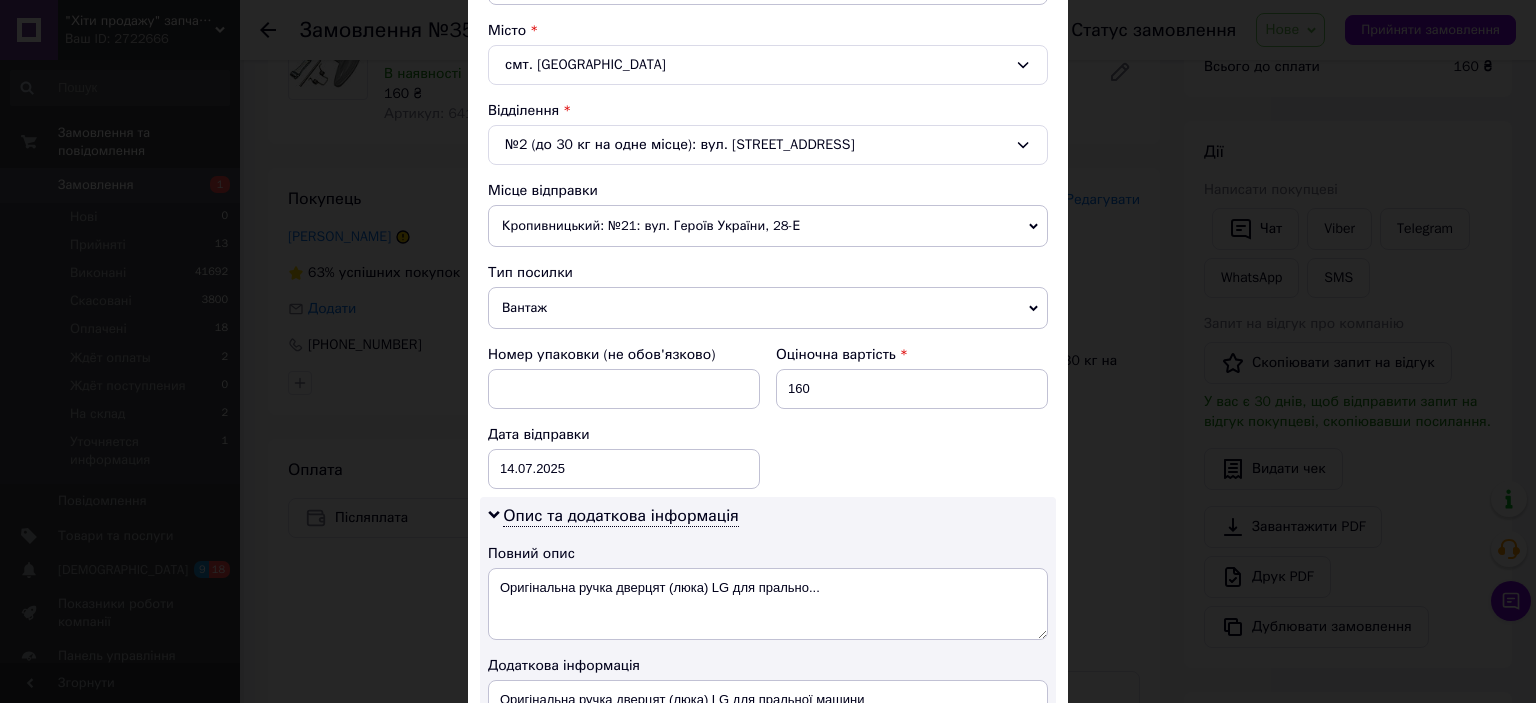 scroll, scrollTop: 552, scrollLeft: 0, axis: vertical 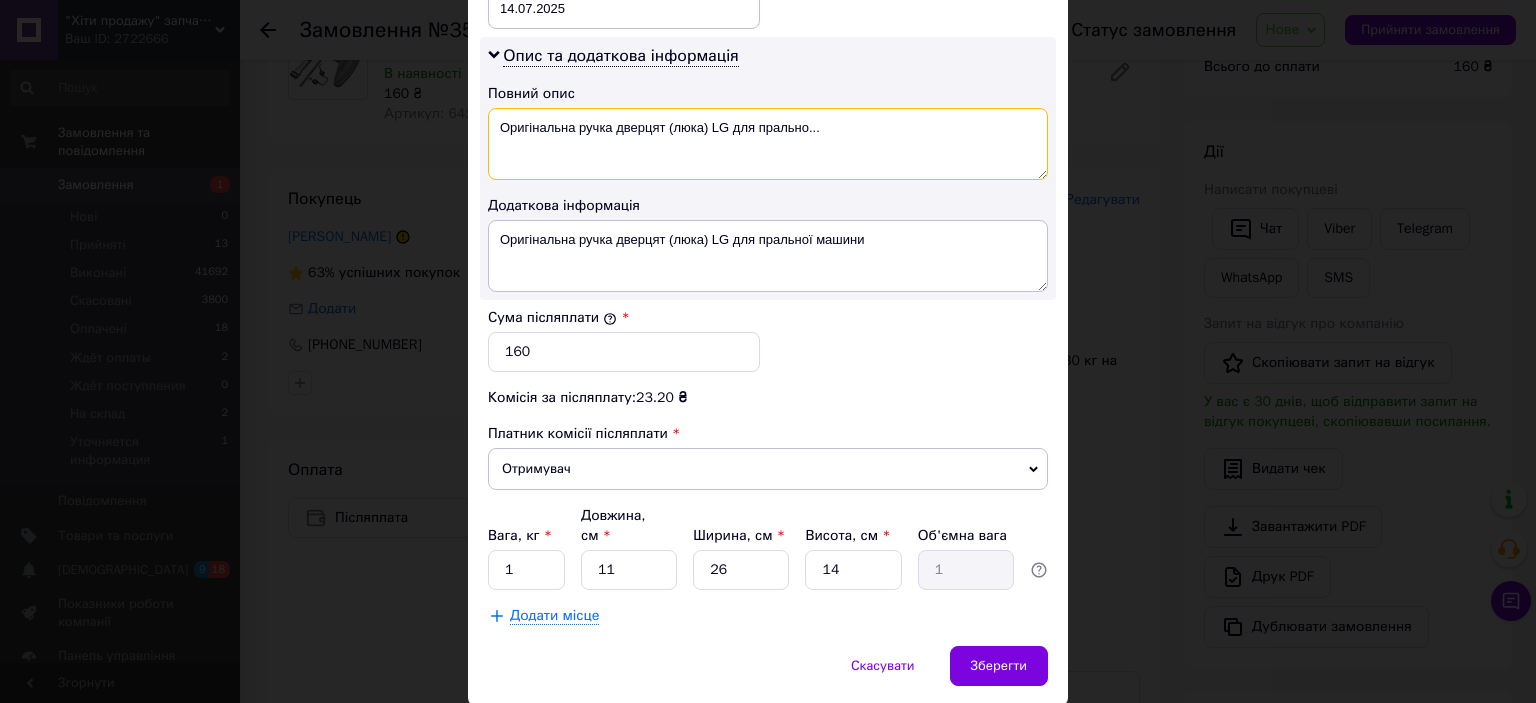 click on "Оригінальна ручка дверцят (люка) LG для прально..." at bounding box center [768, 144] 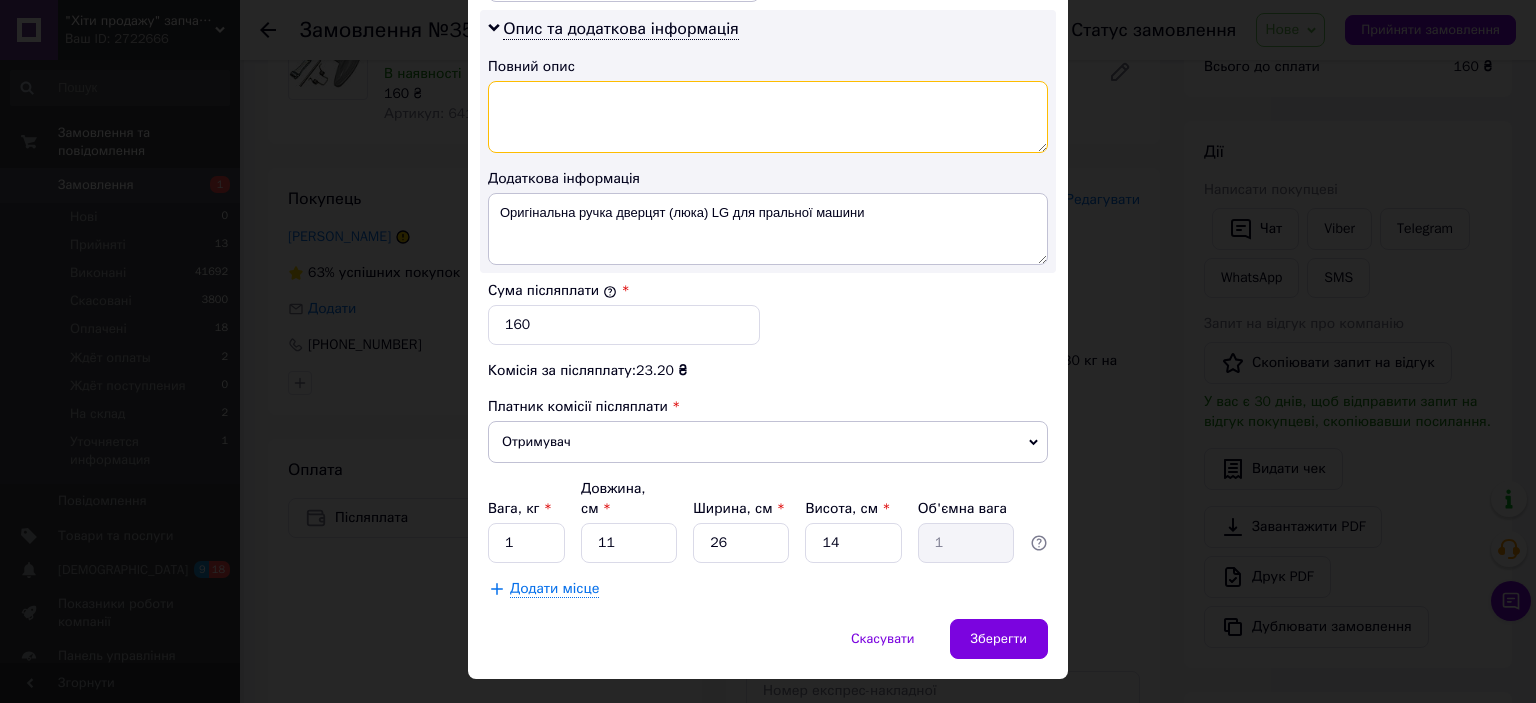 scroll, scrollTop: 1040, scrollLeft: 0, axis: vertical 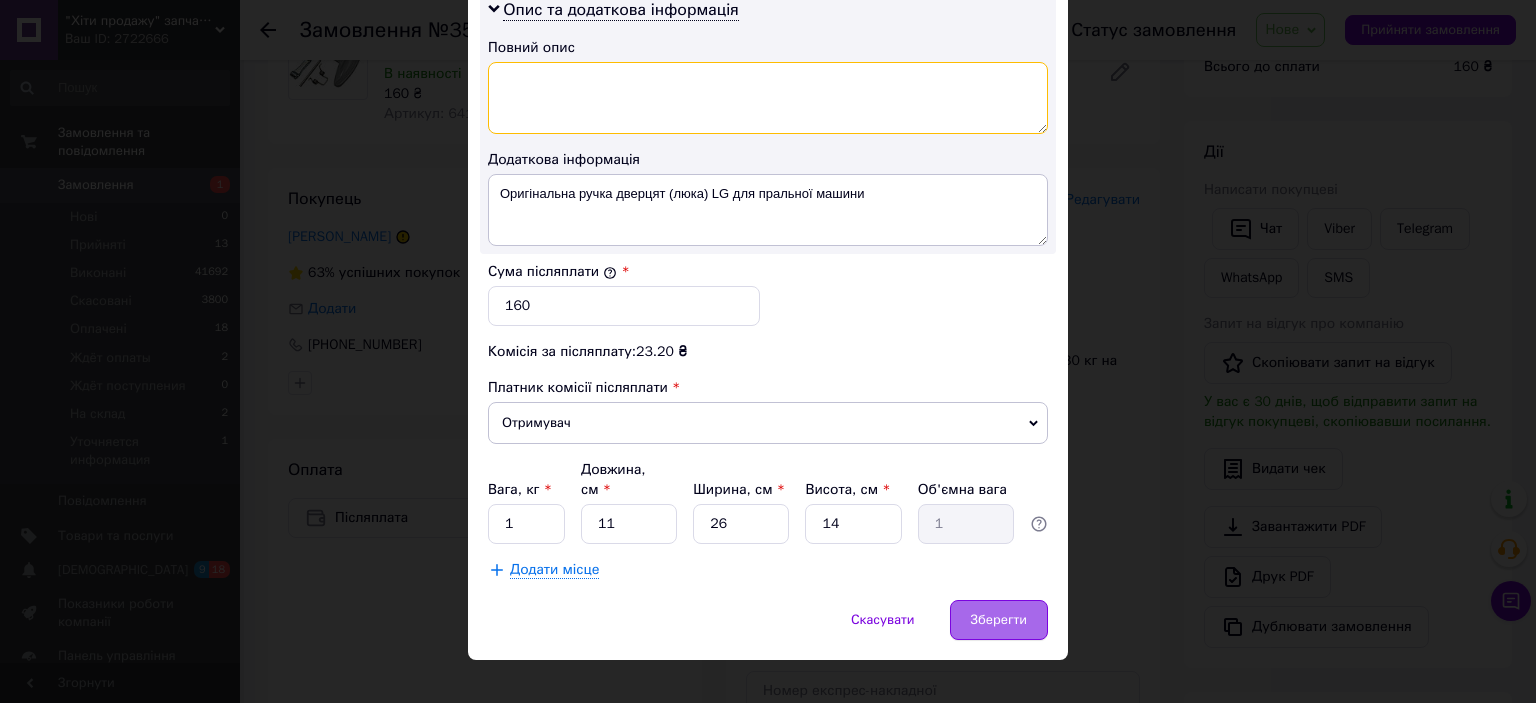 type 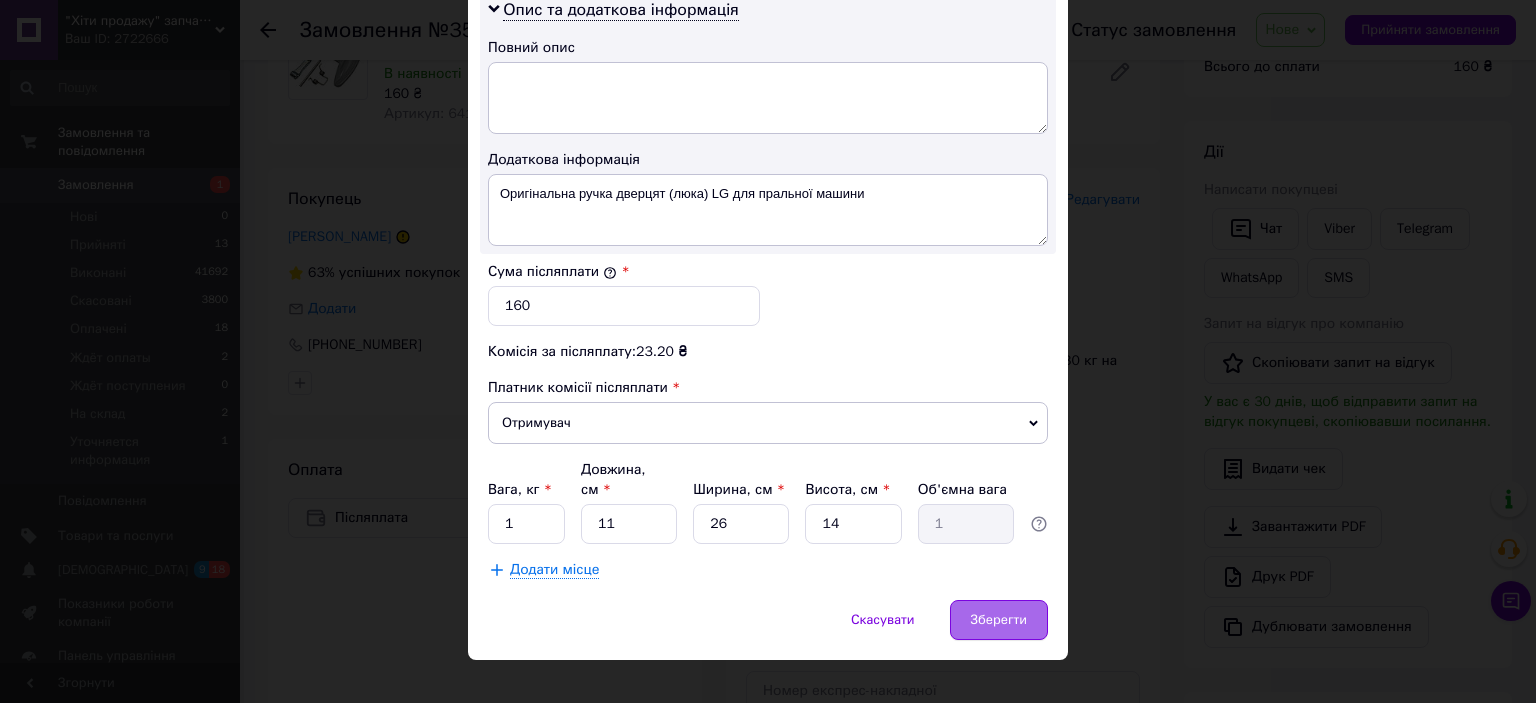 click on "Зберегти" at bounding box center (999, 620) 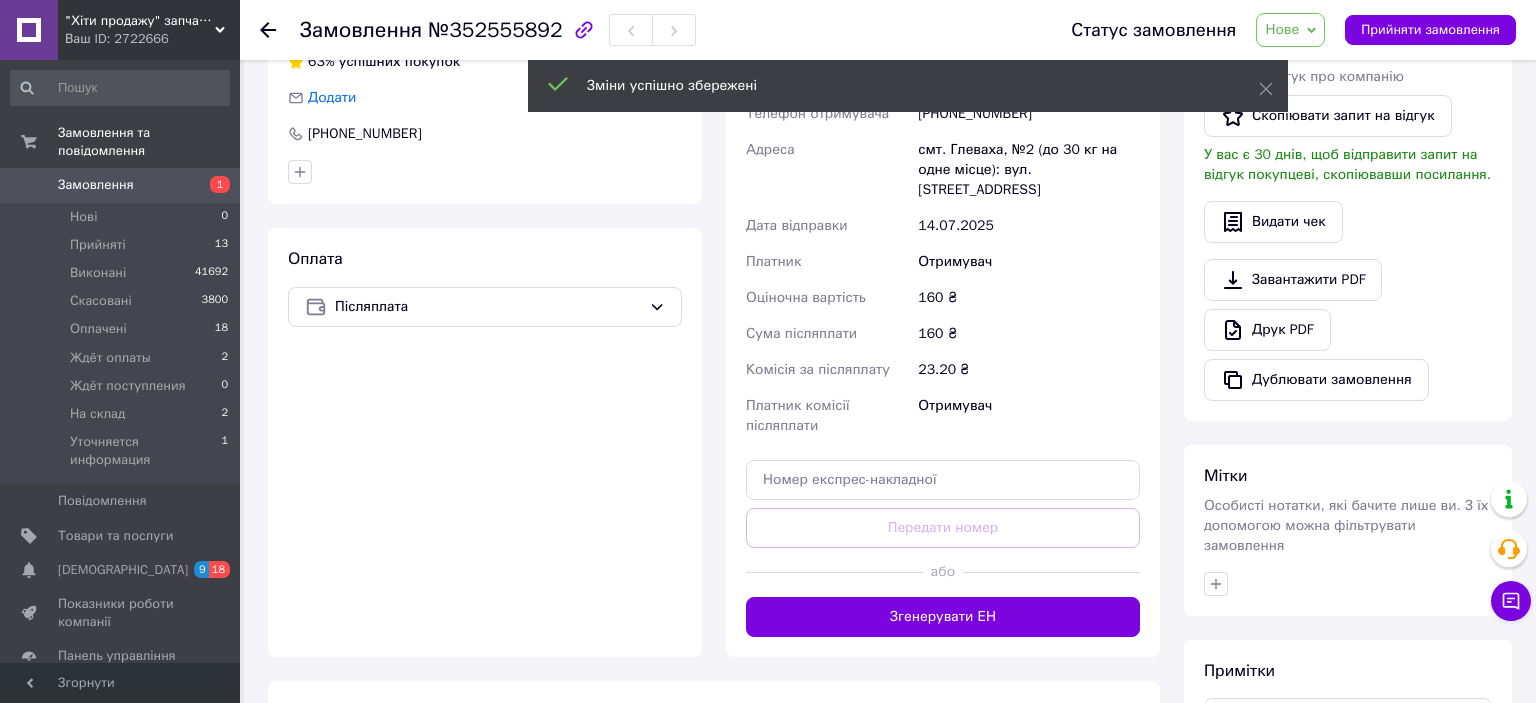 scroll, scrollTop: 528, scrollLeft: 0, axis: vertical 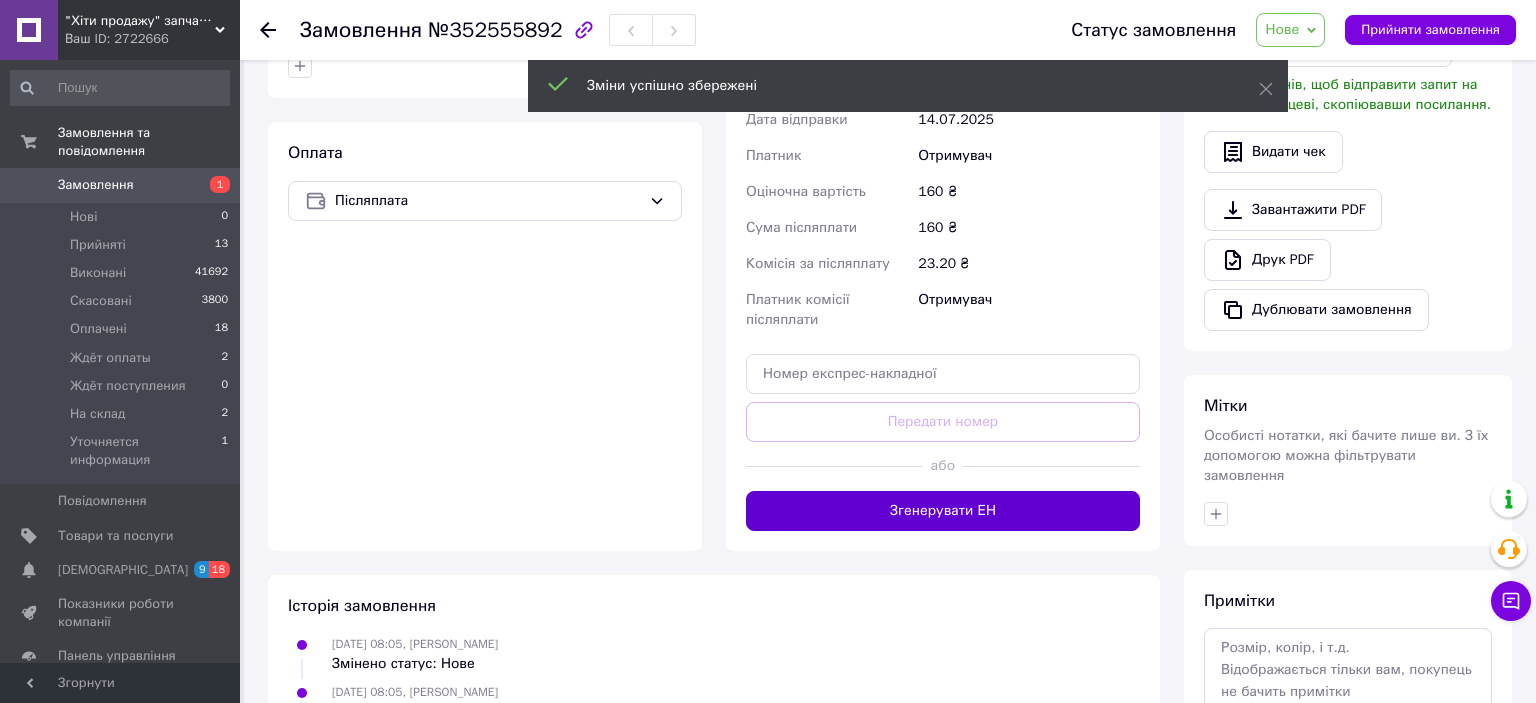 click on "Згенерувати ЕН" at bounding box center [943, 511] 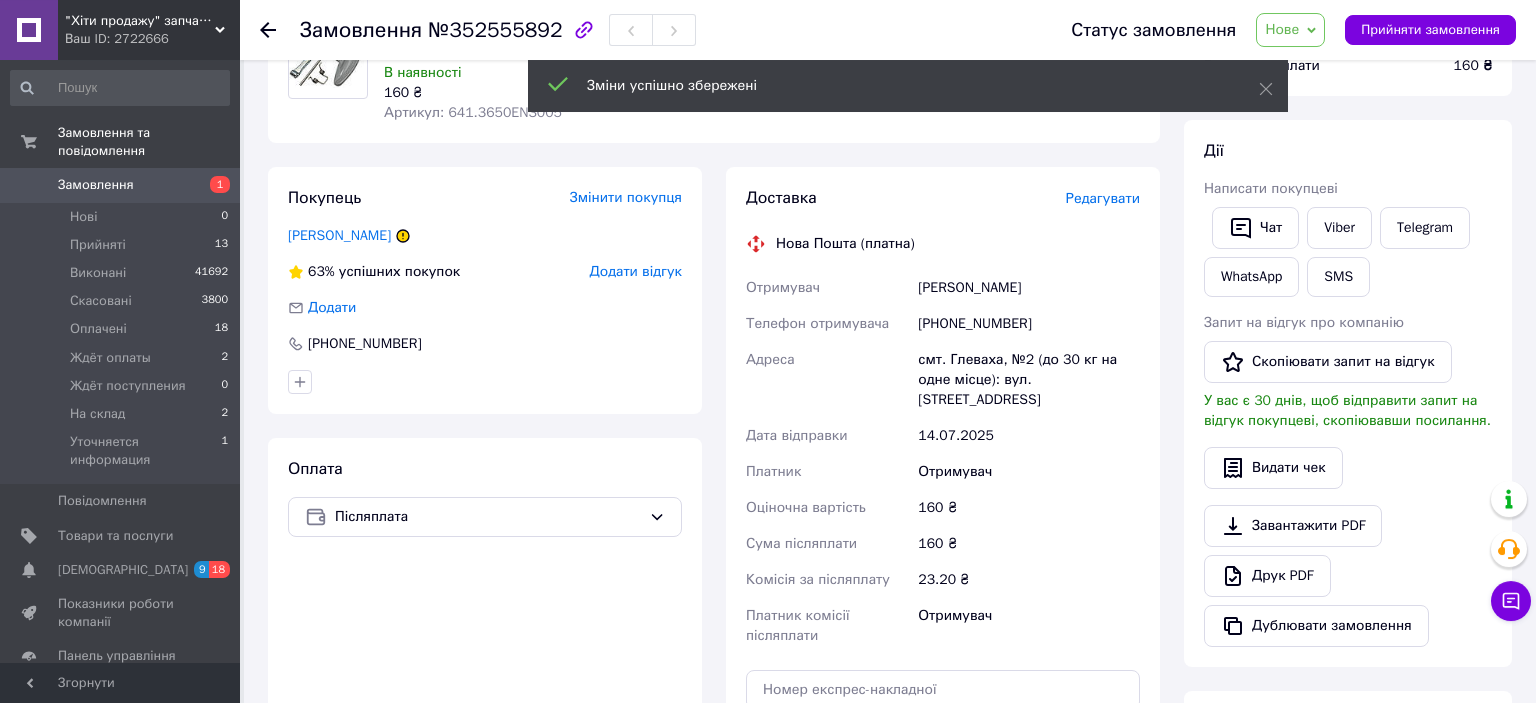scroll, scrollTop: 211, scrollLeft: 0, axis: vertical 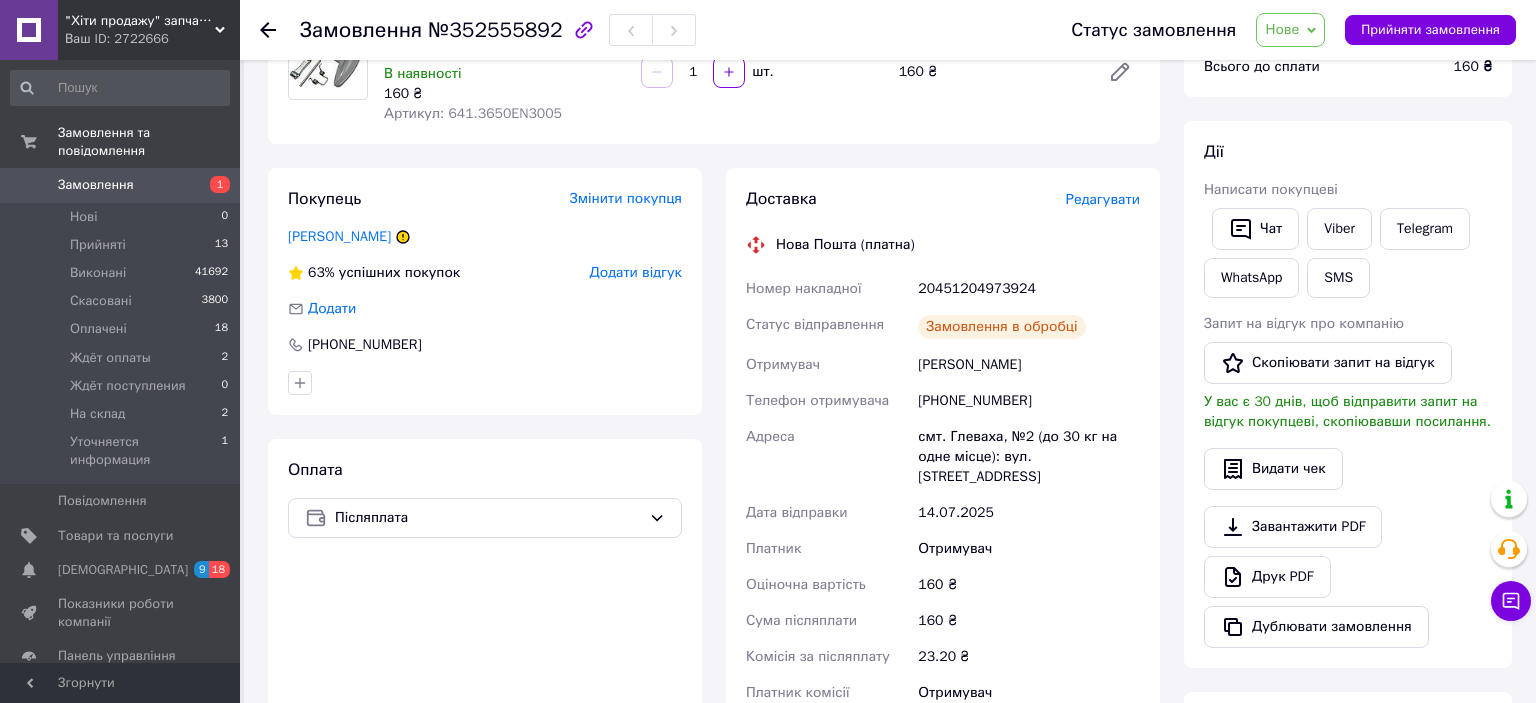 click on "[PHONE_NUMBER]" at bounding box center [1029, 401] 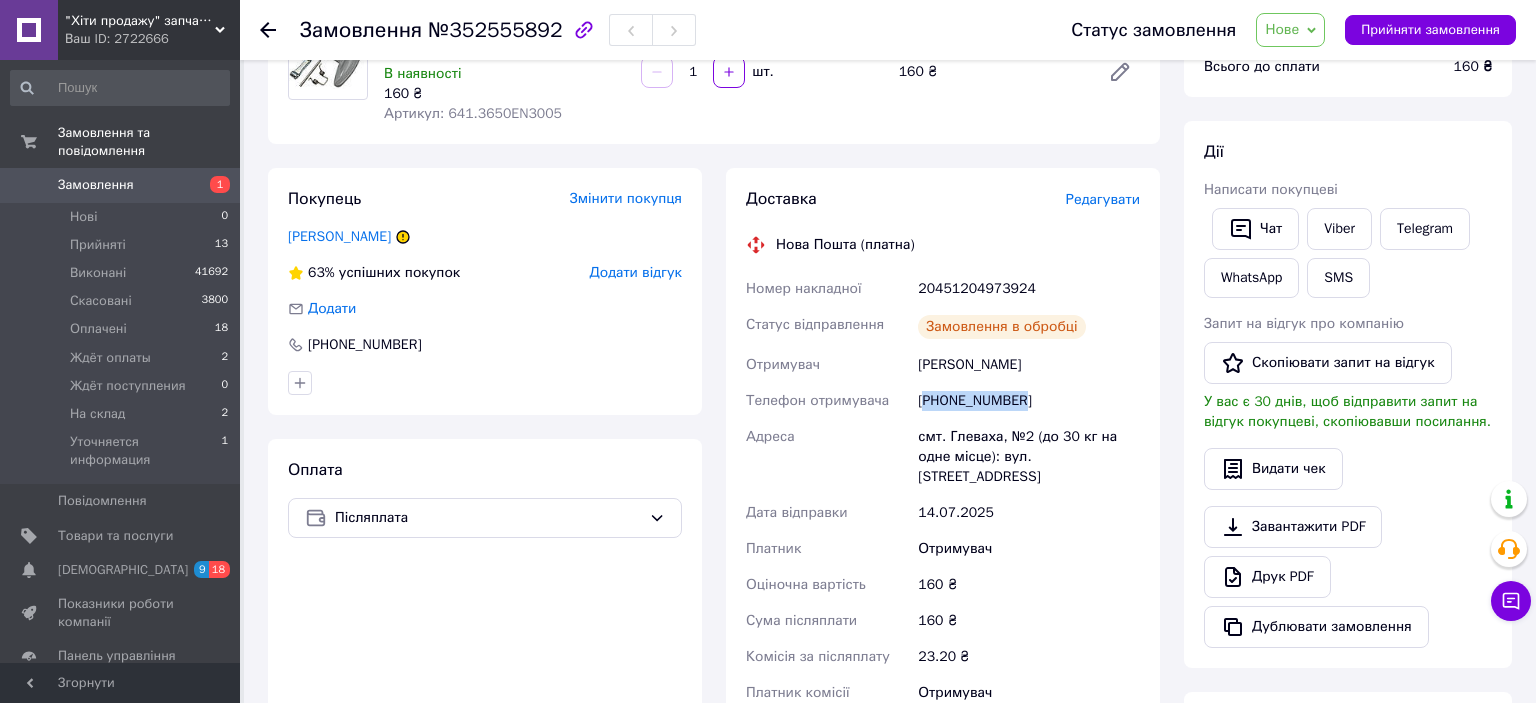 click on "[PHONE_NUMBER]" at bounding box center (1029, 401) 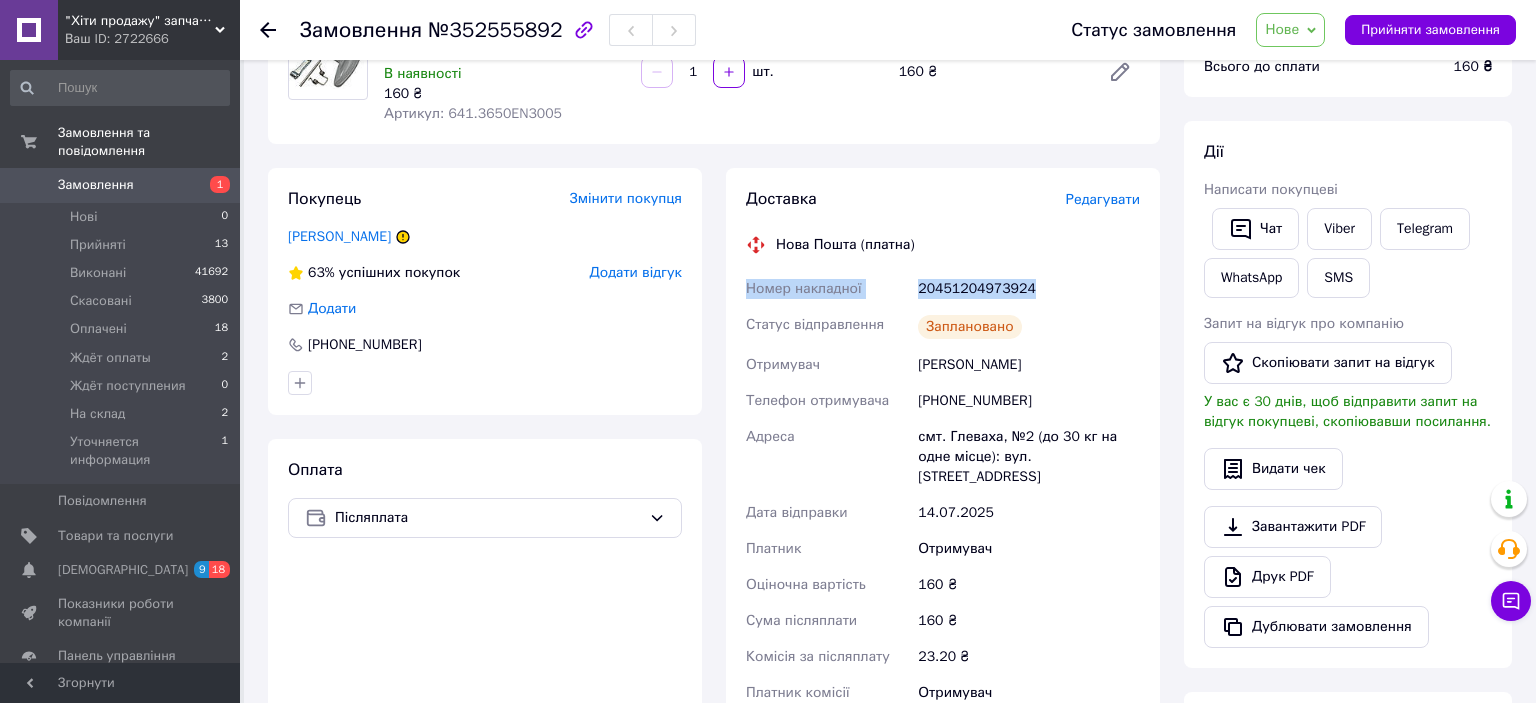 drag, startPoint x: 1043, startPoint y: 289, endPoint x: 734, endPoint y: 293, distance: 309.02588 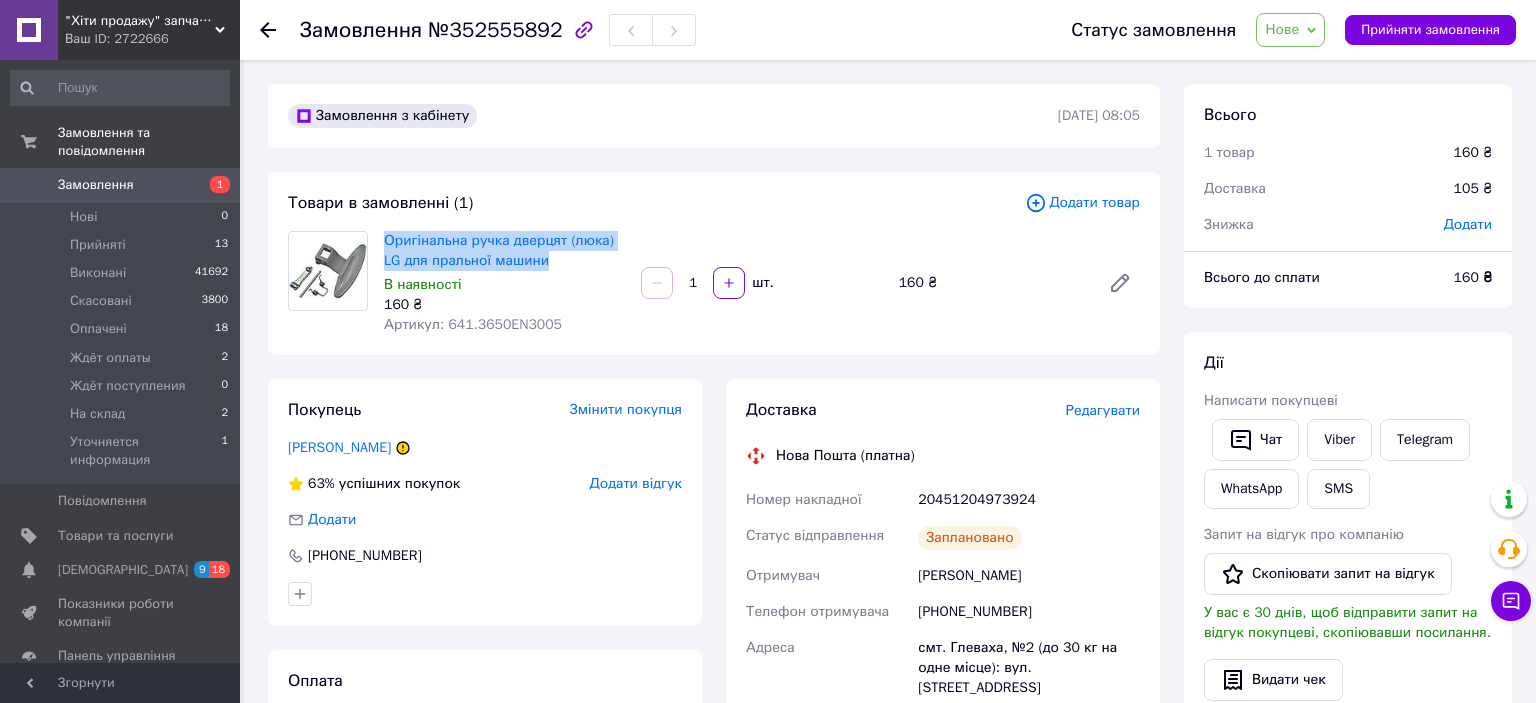 drag, startPoint x: 548, startPoint y: 264, endPoint x: 378, endPoint y: 238, distance: 171.97675 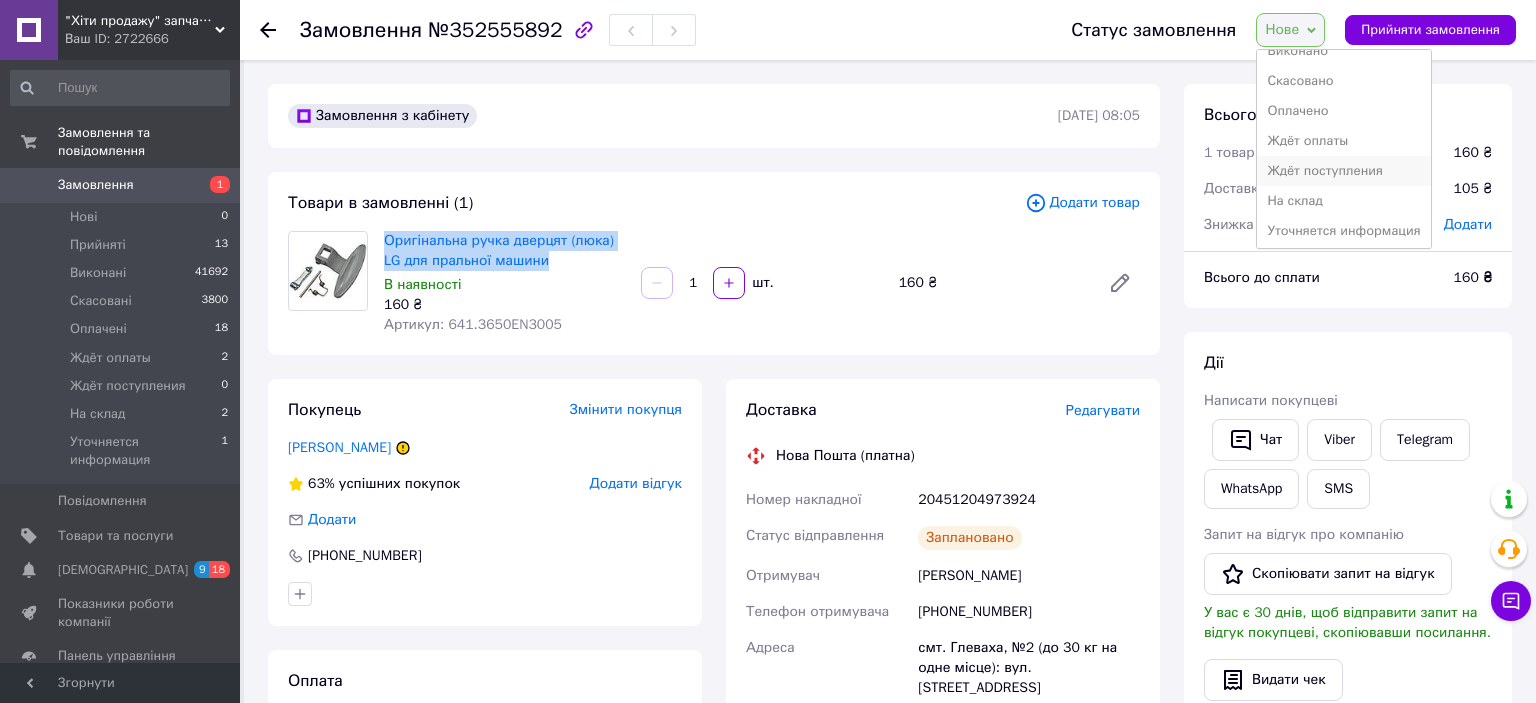 scroll, scrollTop: 52, scrollLeft: 0, axis: vertical 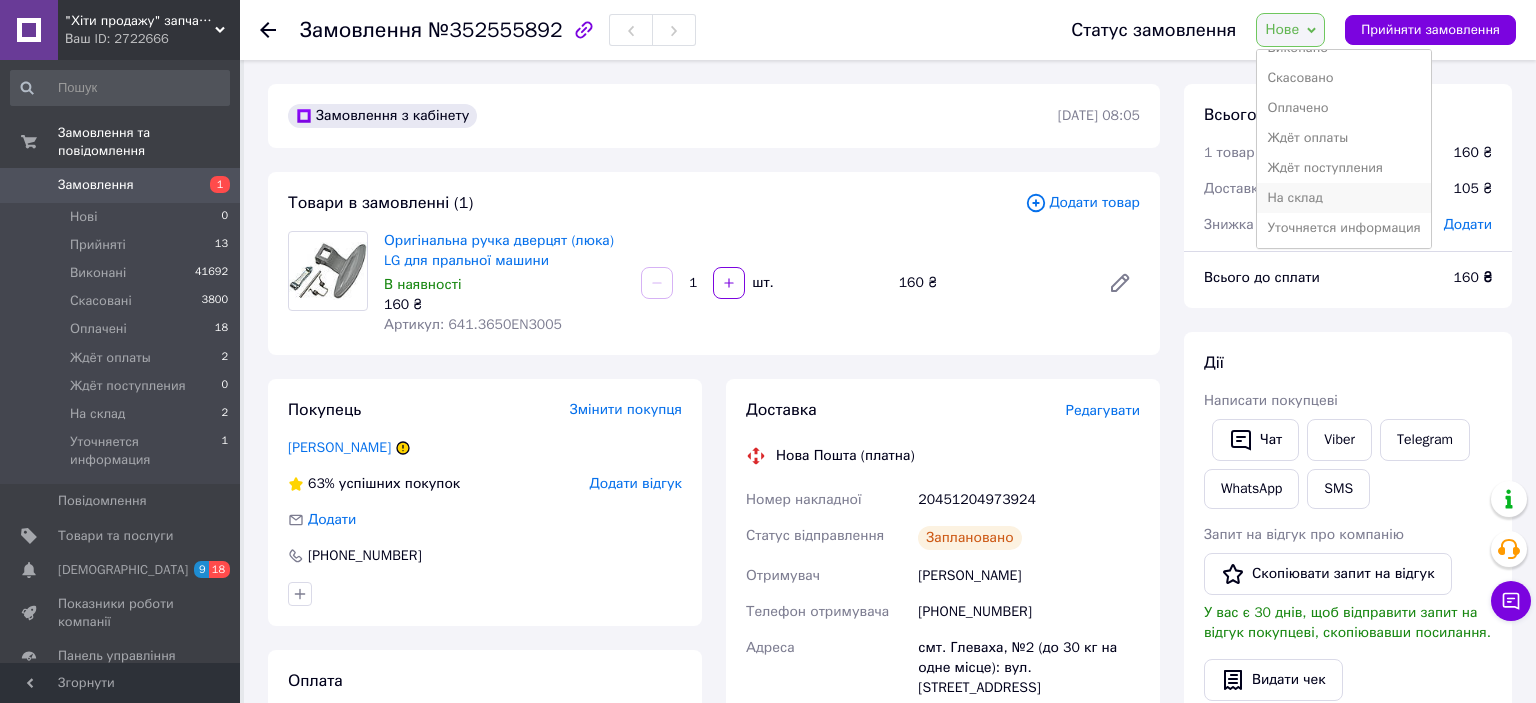click on "На склад" at bounding box center [1343, 198] 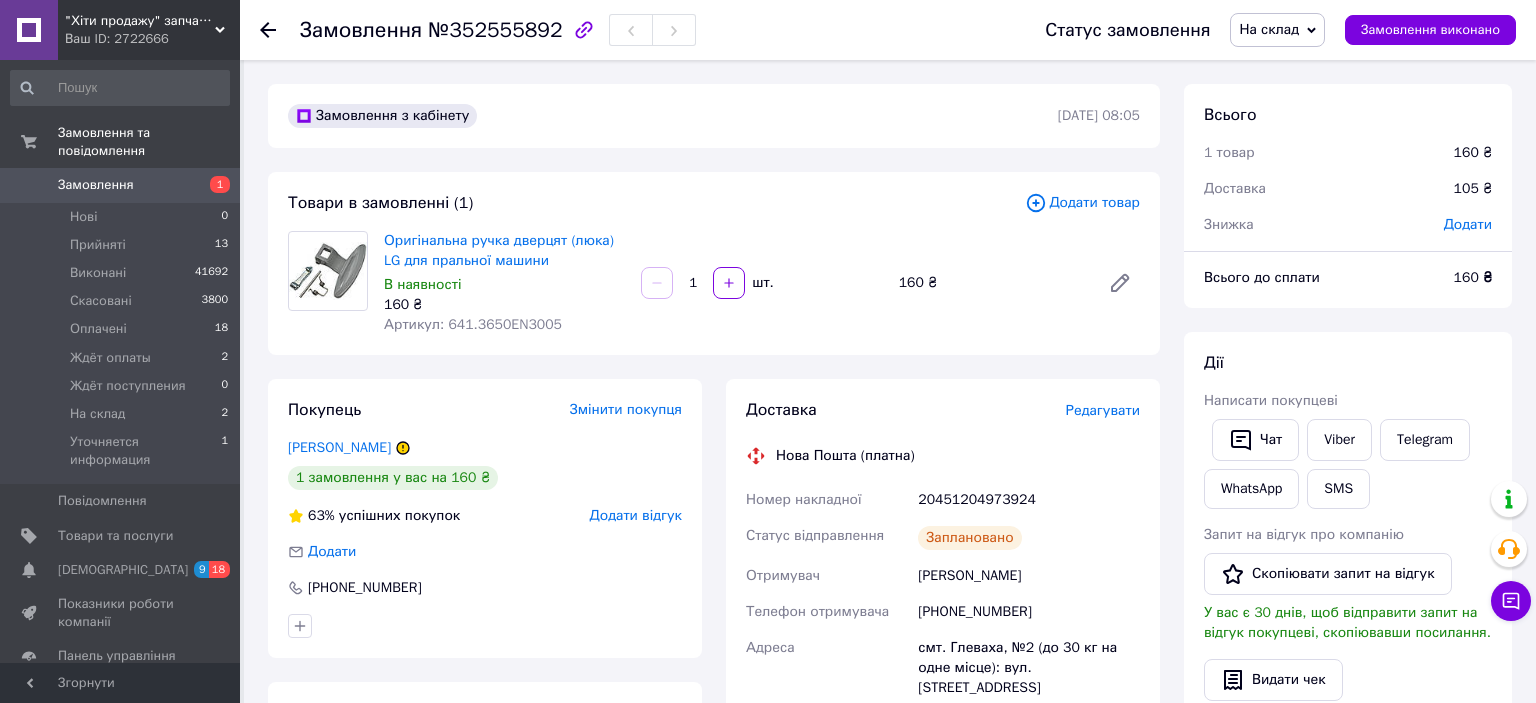 click 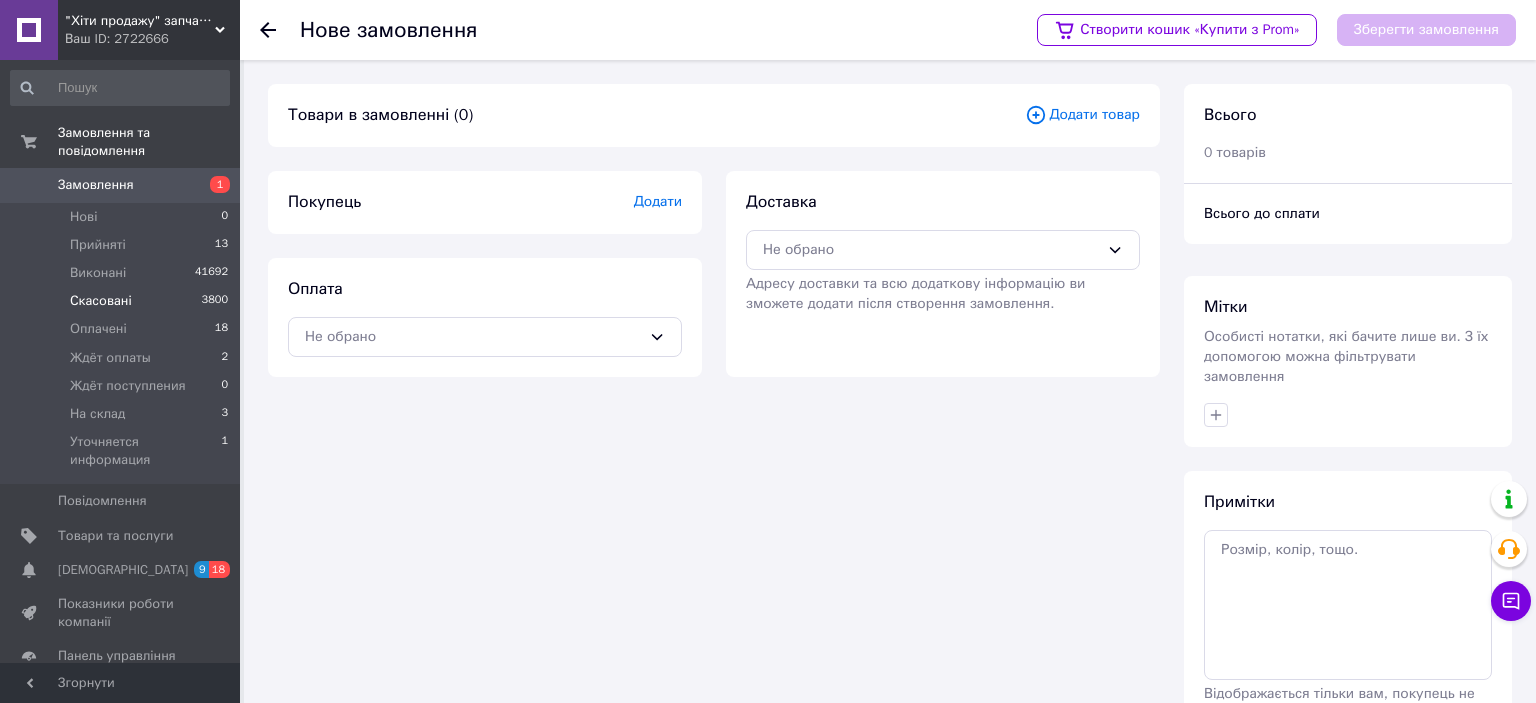 click on "Скасовані" at bounding box center (101, 301) 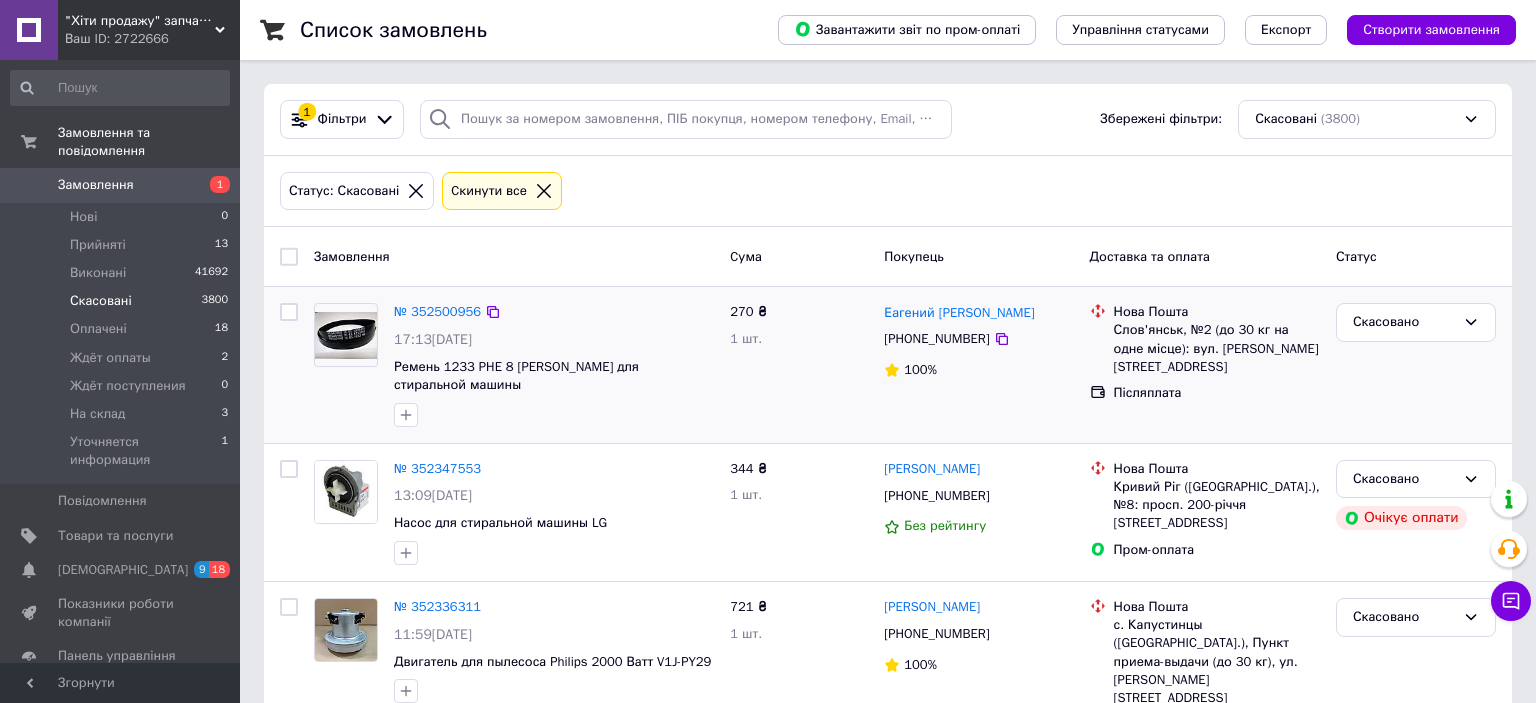 click on "№ 352500956" at bounding box center [437, 312] 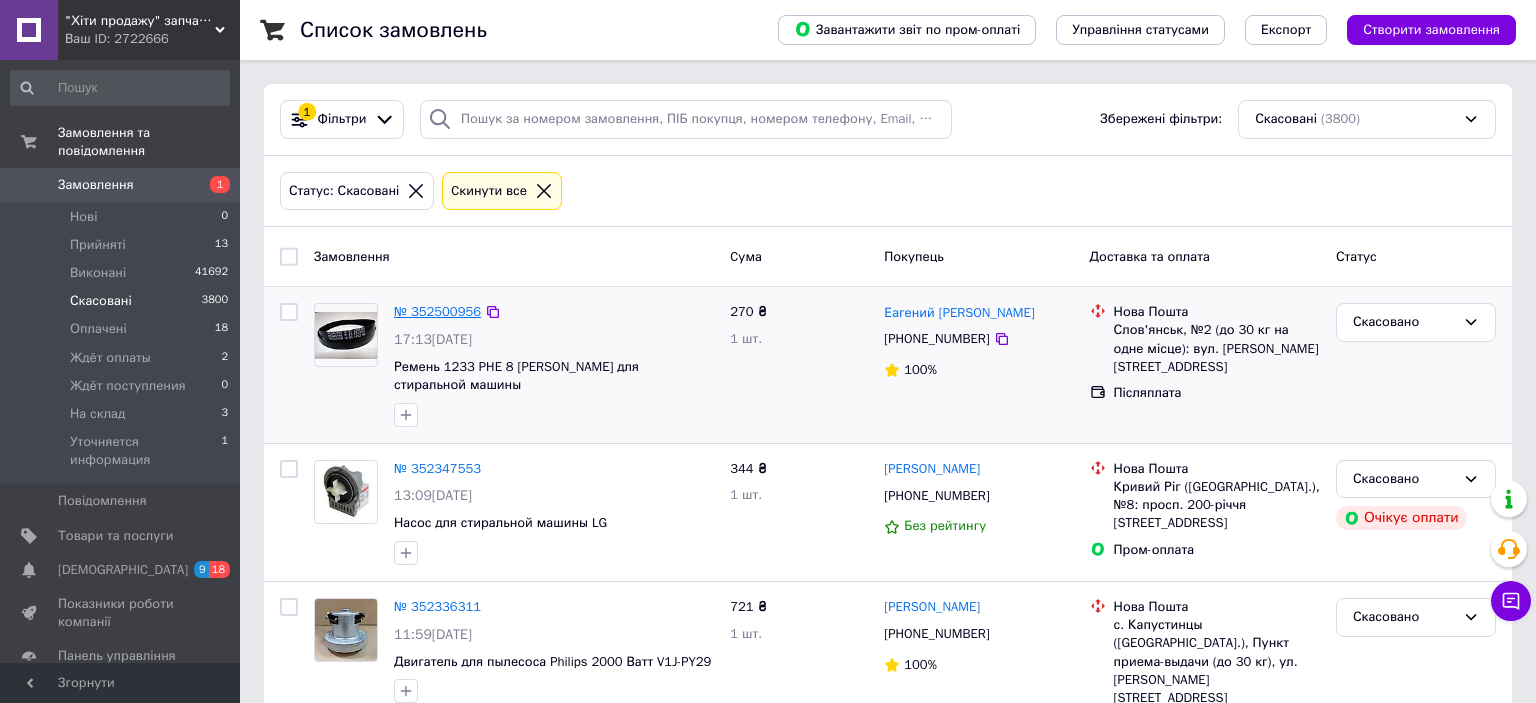 click on "№ 352500956" at bounding box center [437, 311] 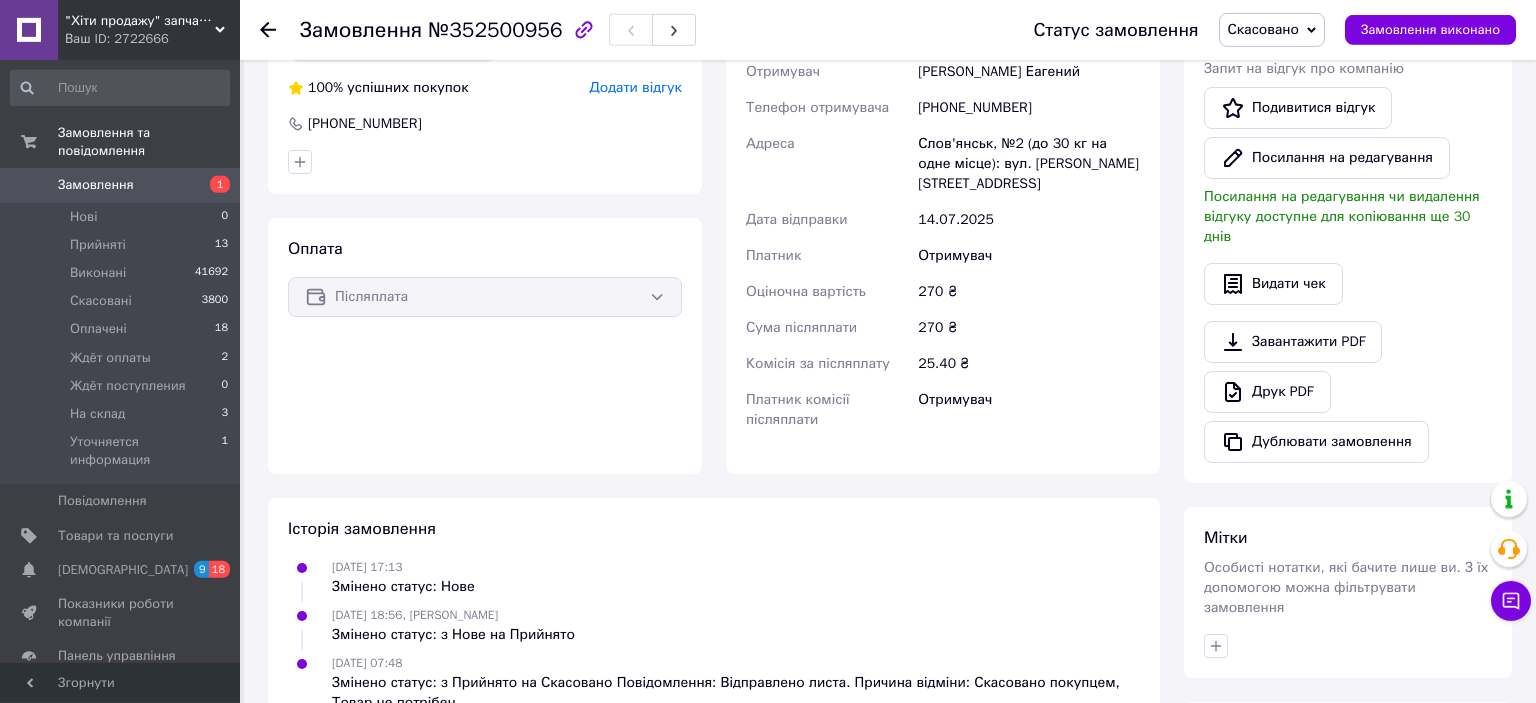 scroll, scrollTop: 672, scrollLeft: 0, axis: vertical 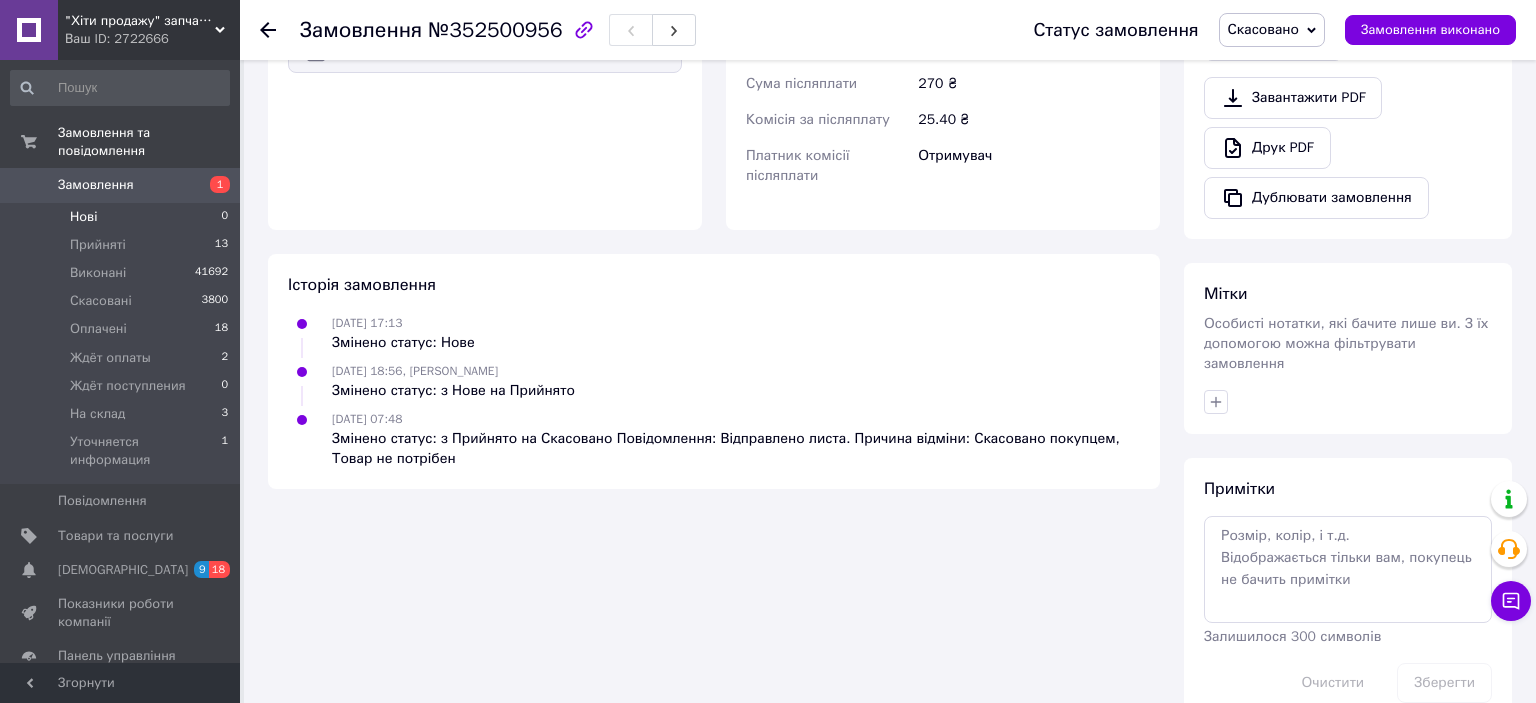 click on "Нові" at bounding box center [83, 217] 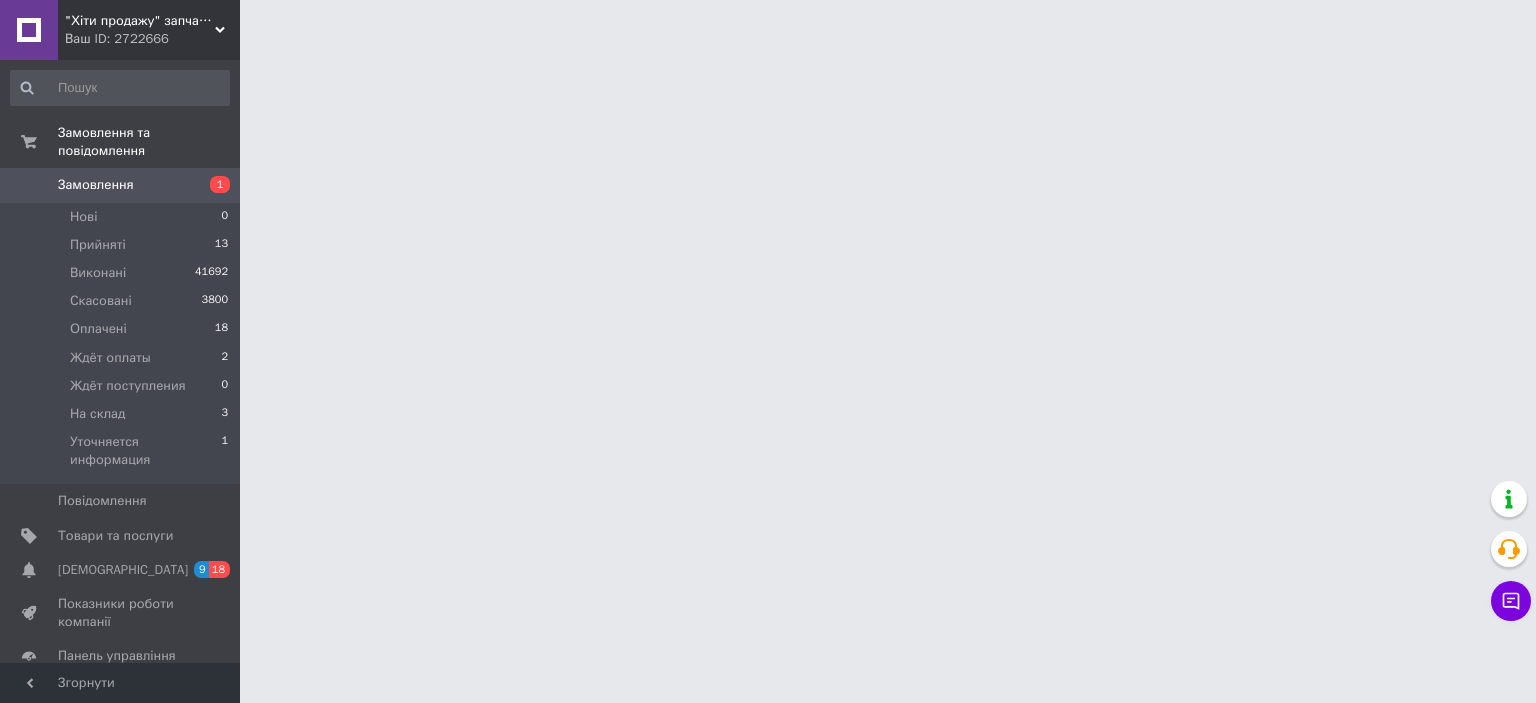 scroll, scrollTop: 0, scrollLeft: 0, axis: both 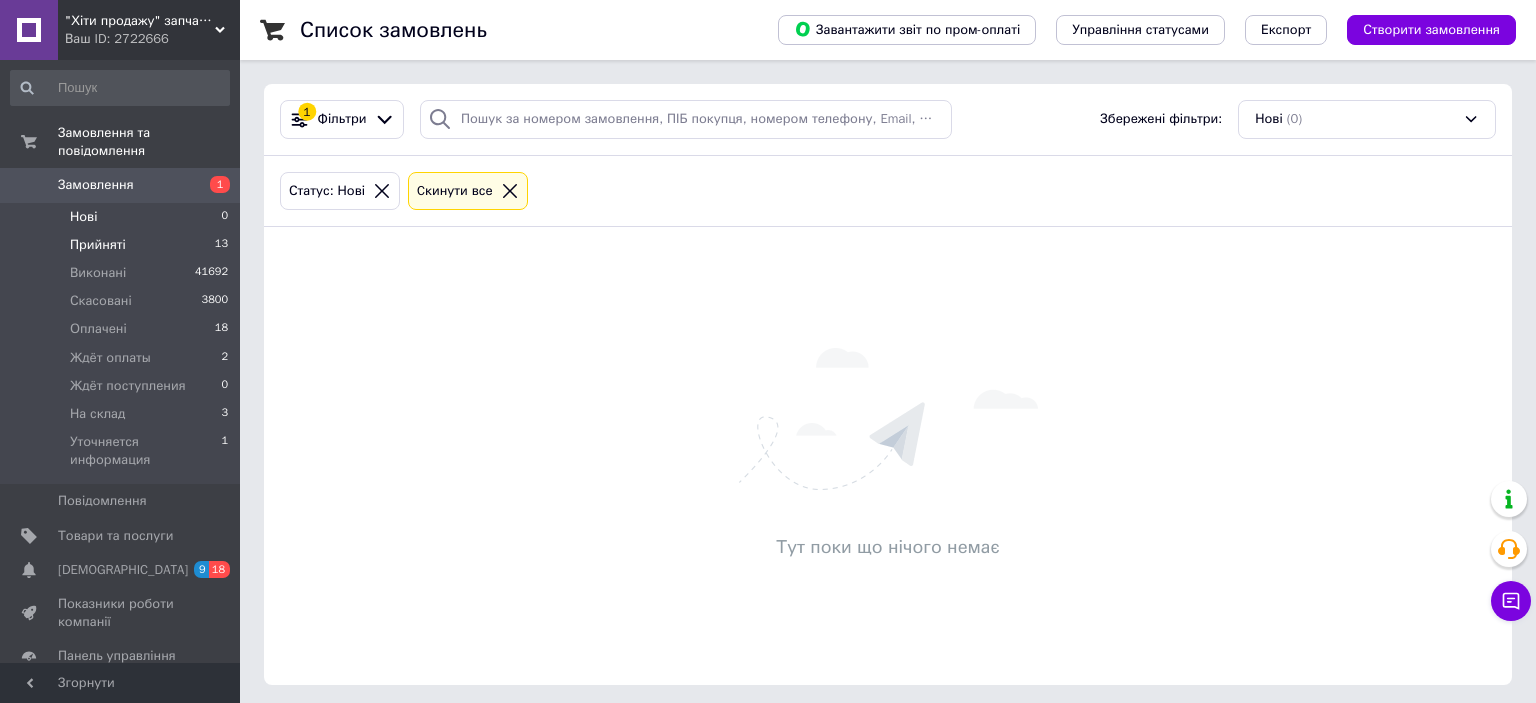 click on "Прийняті" at bounding box center [98, 245] 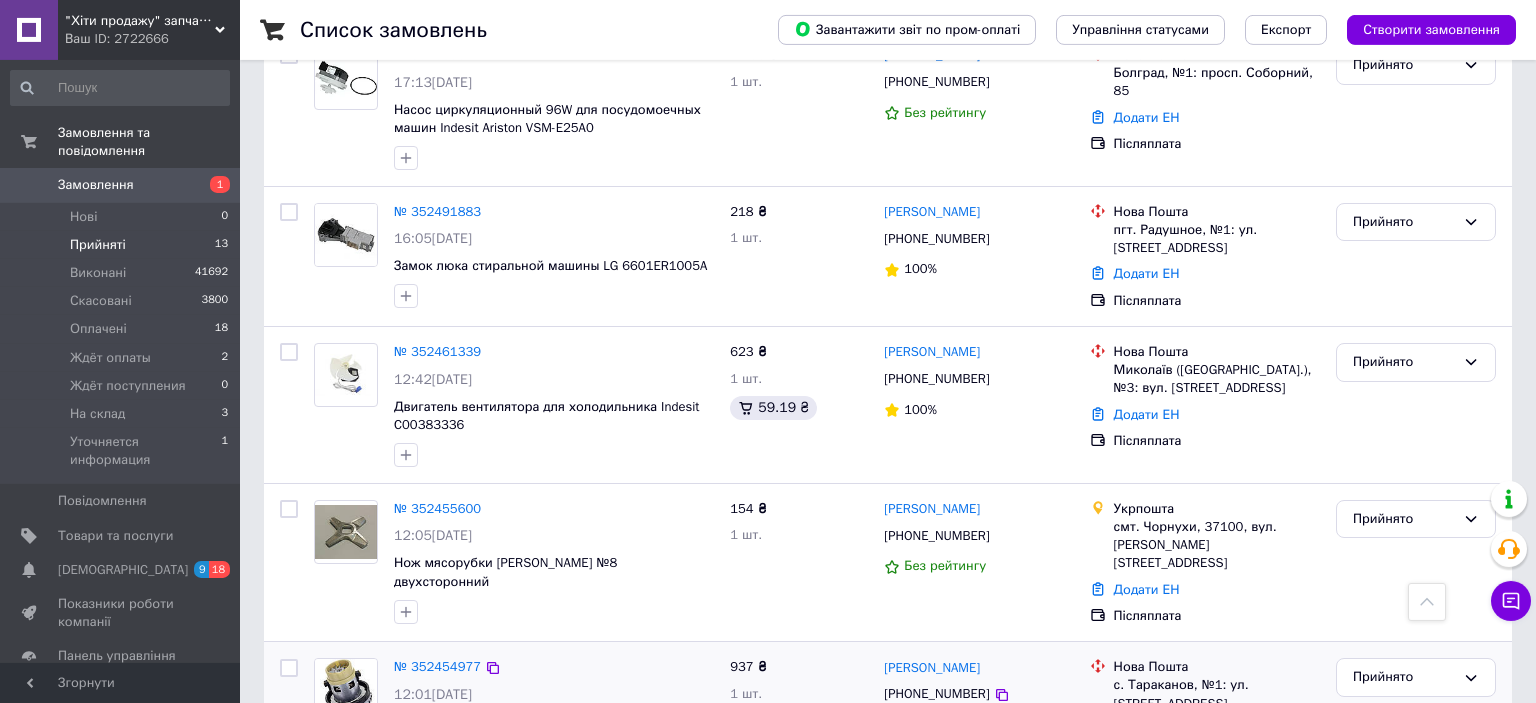 scroll, scrollTop: 1560, scrollLeft: 0, axis: vertical 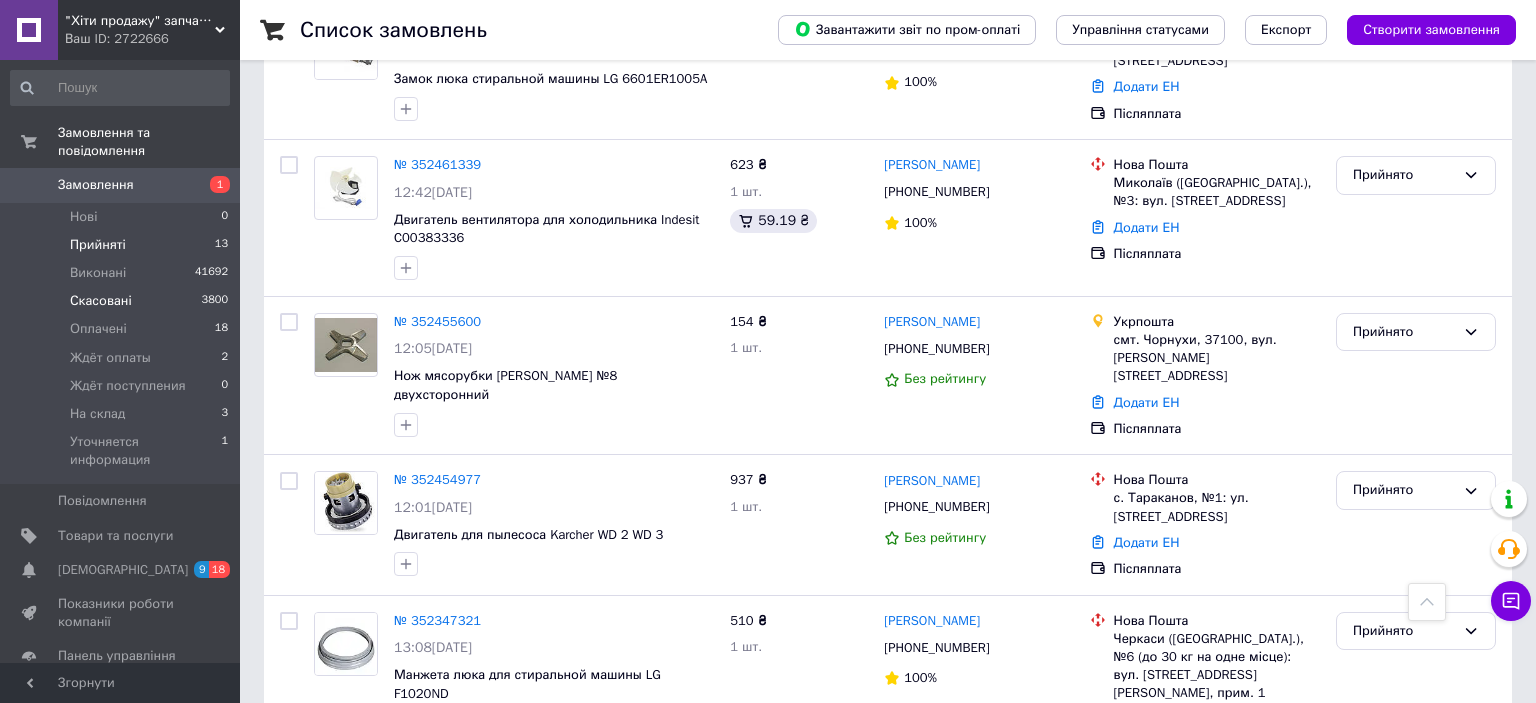 click on "Скасовані" at bounding box center (101, 301) 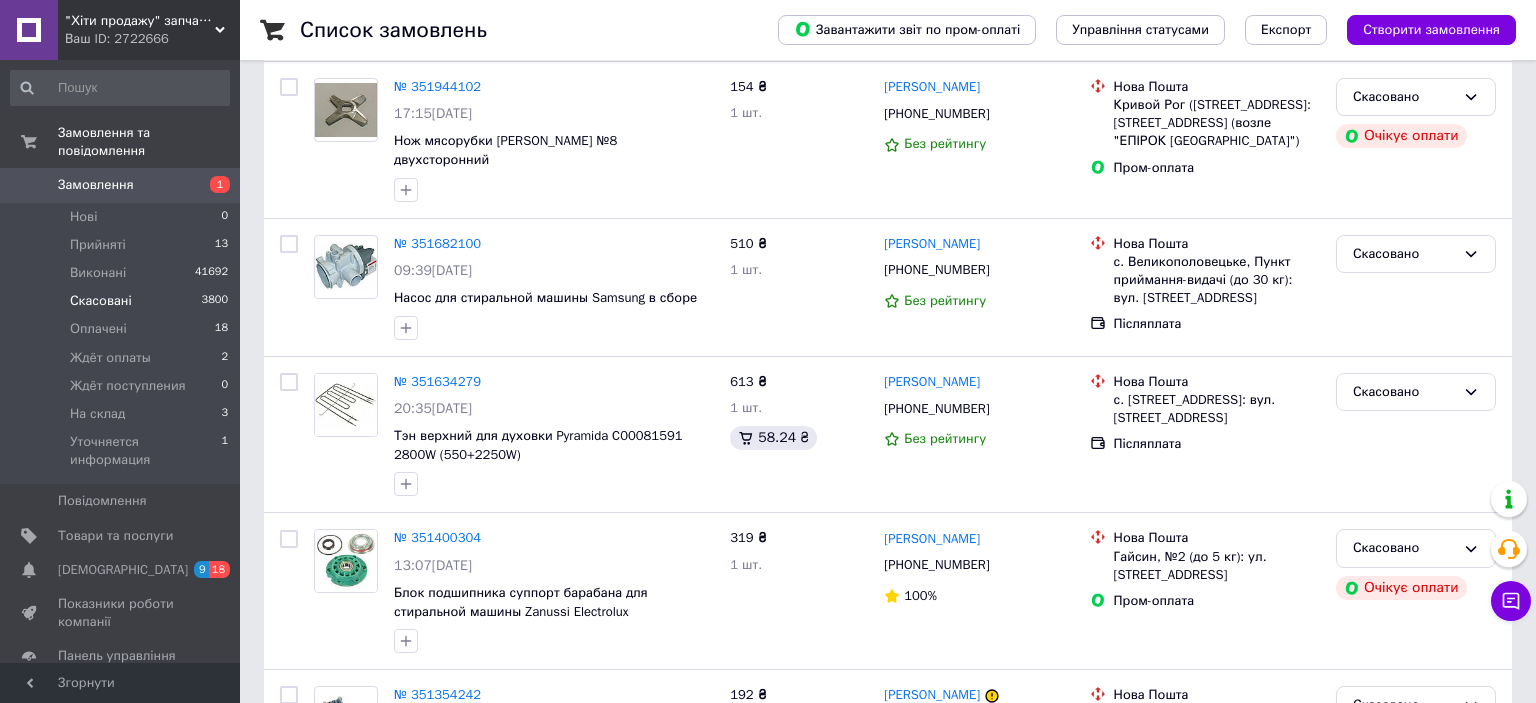 scroll, scrollTop: 0, scrollLeft: 0, axis: both 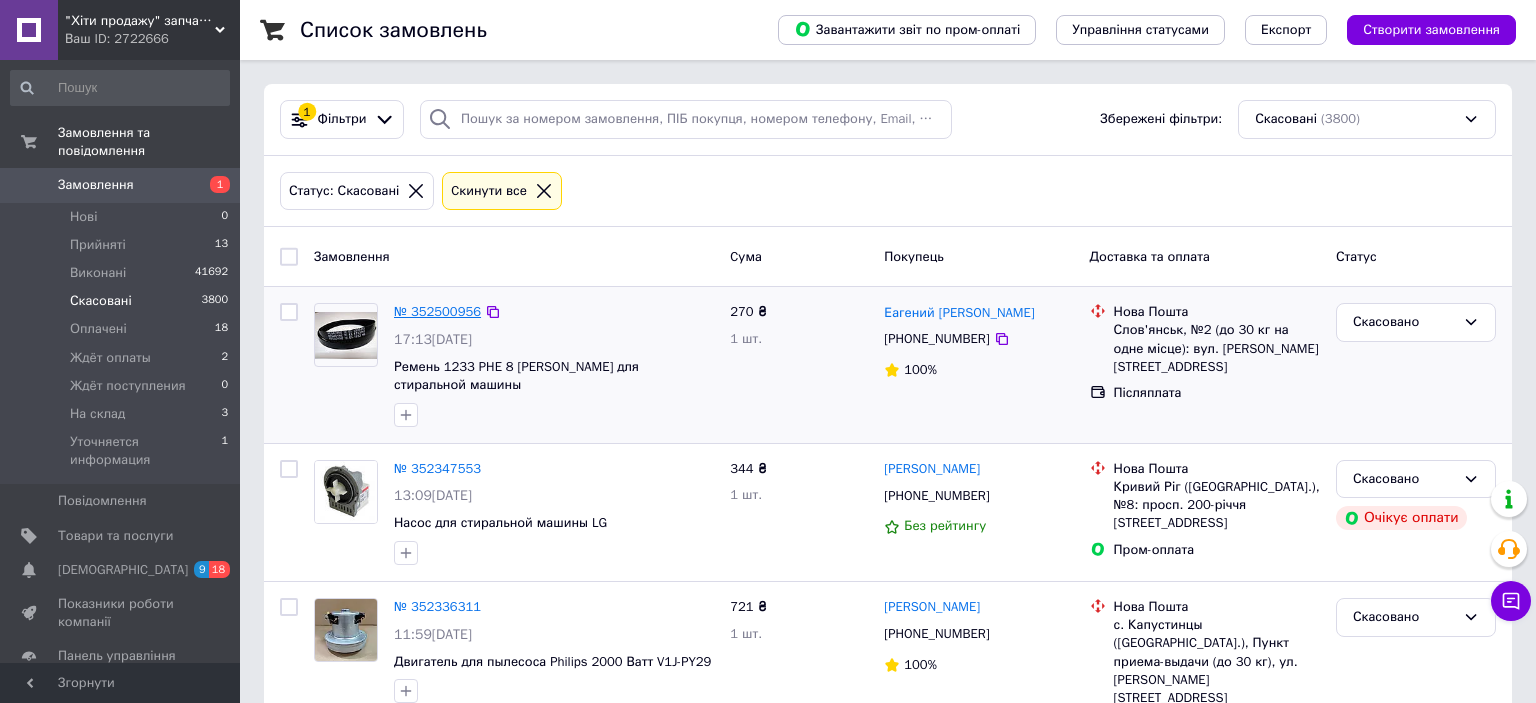 click on "№ 352500956" at bounding box center [437, 311] 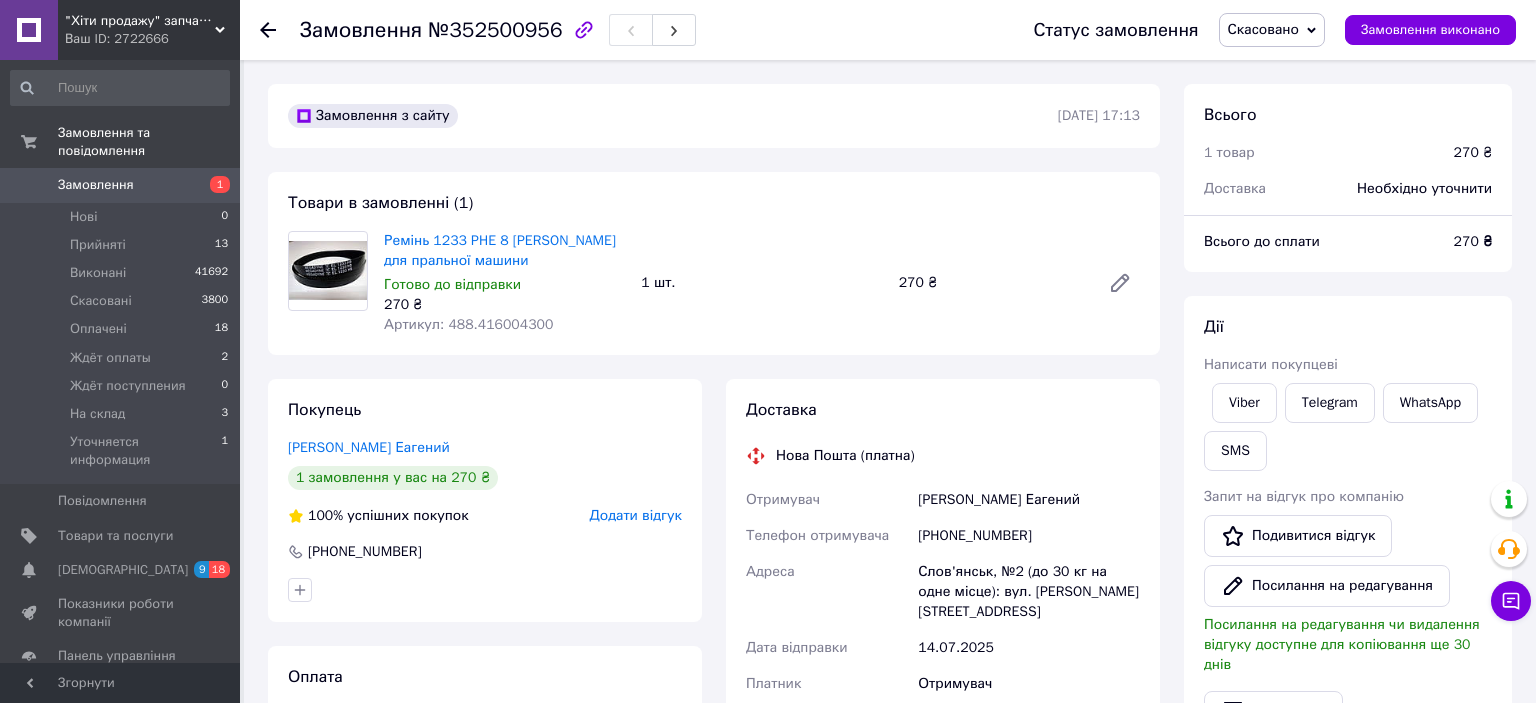 click on "Замовлення №352500956 Статус замовлення Скасовано Прийнято Виконано Оплачено Ждёт оплаты Ждёт поступления На склад Уточняется информация Замовлення виконано Замовлення з сайту 13.07.2025 | 17:13 Товари в замовленні (1) Ремінь 1233 PHE 8 EL ARDO для пральної машини Готово до відправки 270 ₴ Артикул: 488.416004300 1 шт. 270 ₴ Покупець Хустоскин Еагений 1 замовлення у вас на 270 ₴ 100%   успішних покупок Додати відгук +380954847074 Оплата Післяплата Доставка Нова Пошта (платна) Отримувач Хустоскин Еагений Телефон отримувача +380954847074 Адреса Дата відправки 14.07.2025 Платник Отримувач 270 ₴ 270 ₴ 25.40 ₴" at bounding box center [890, 739] 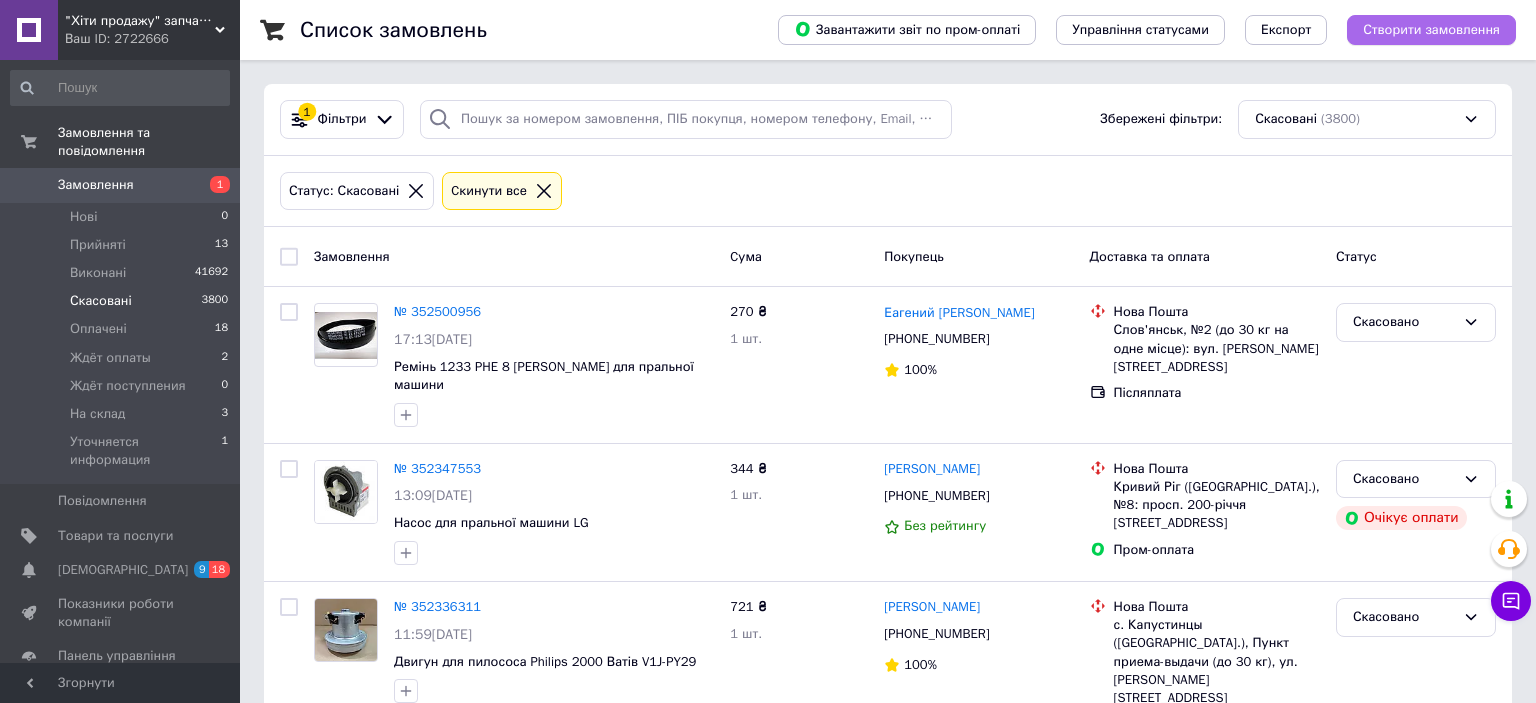 click on "Створити замовлення" at bounding box center (1431, 30) 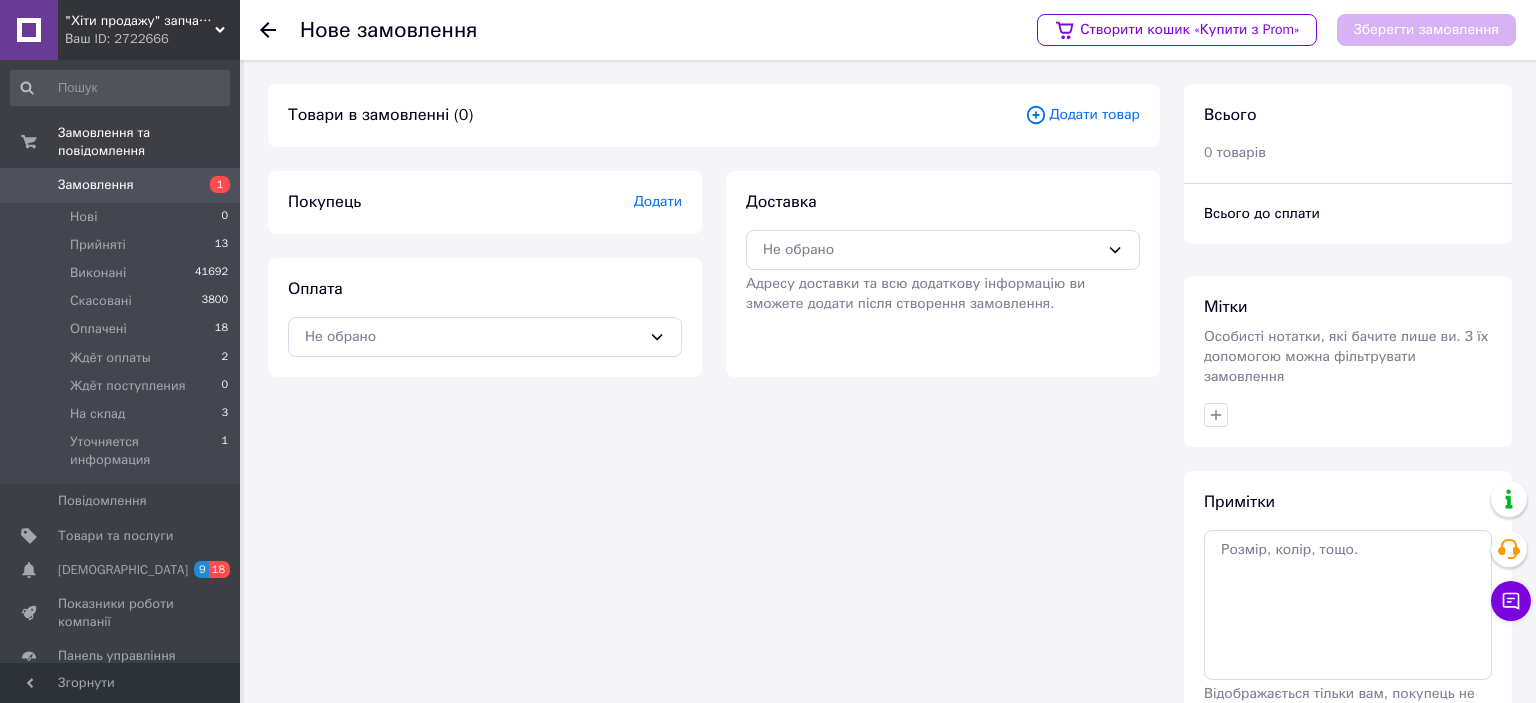 drag, startPoint x: 1110, startPoint y: 121, endPoint x: 1086, endPoint y: 144, distance: 33.24154 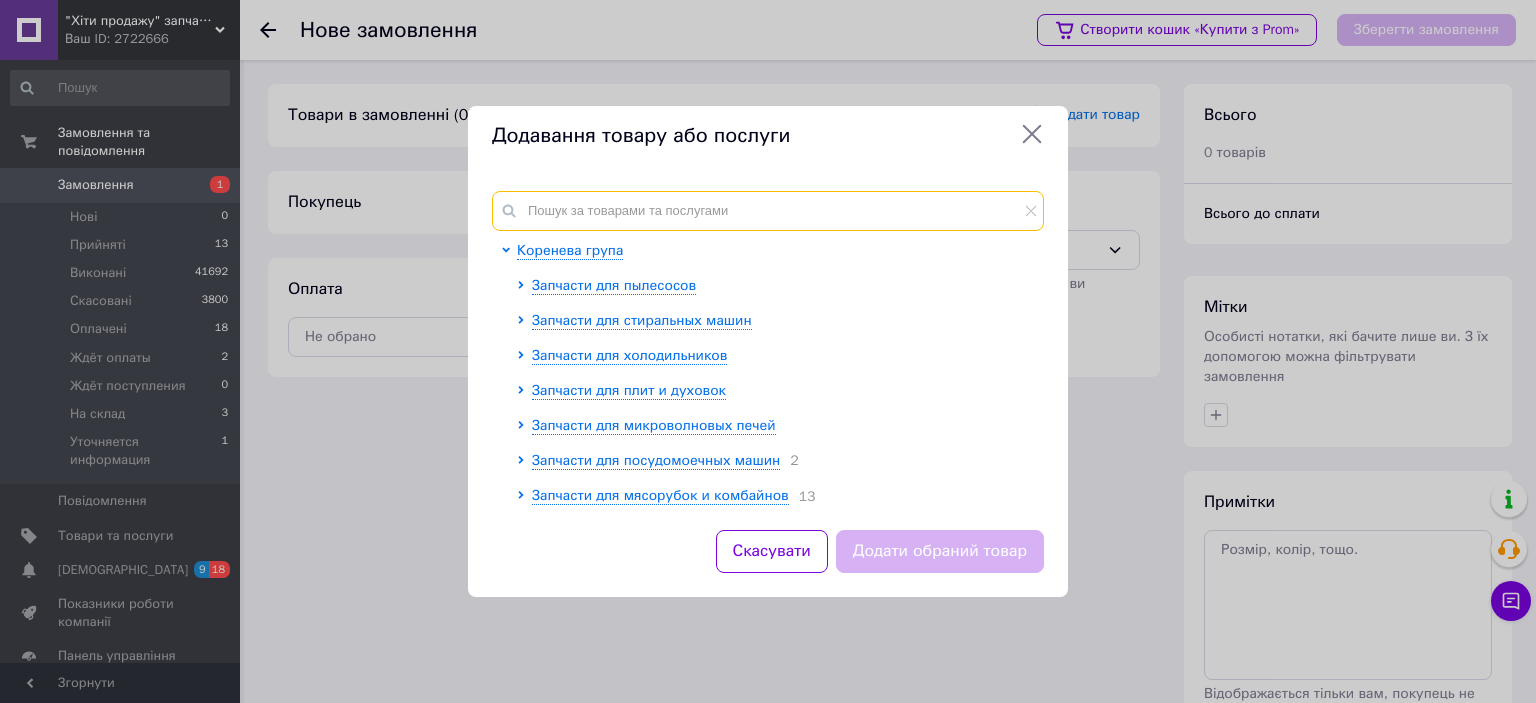 click at bounding box center (768, 211) 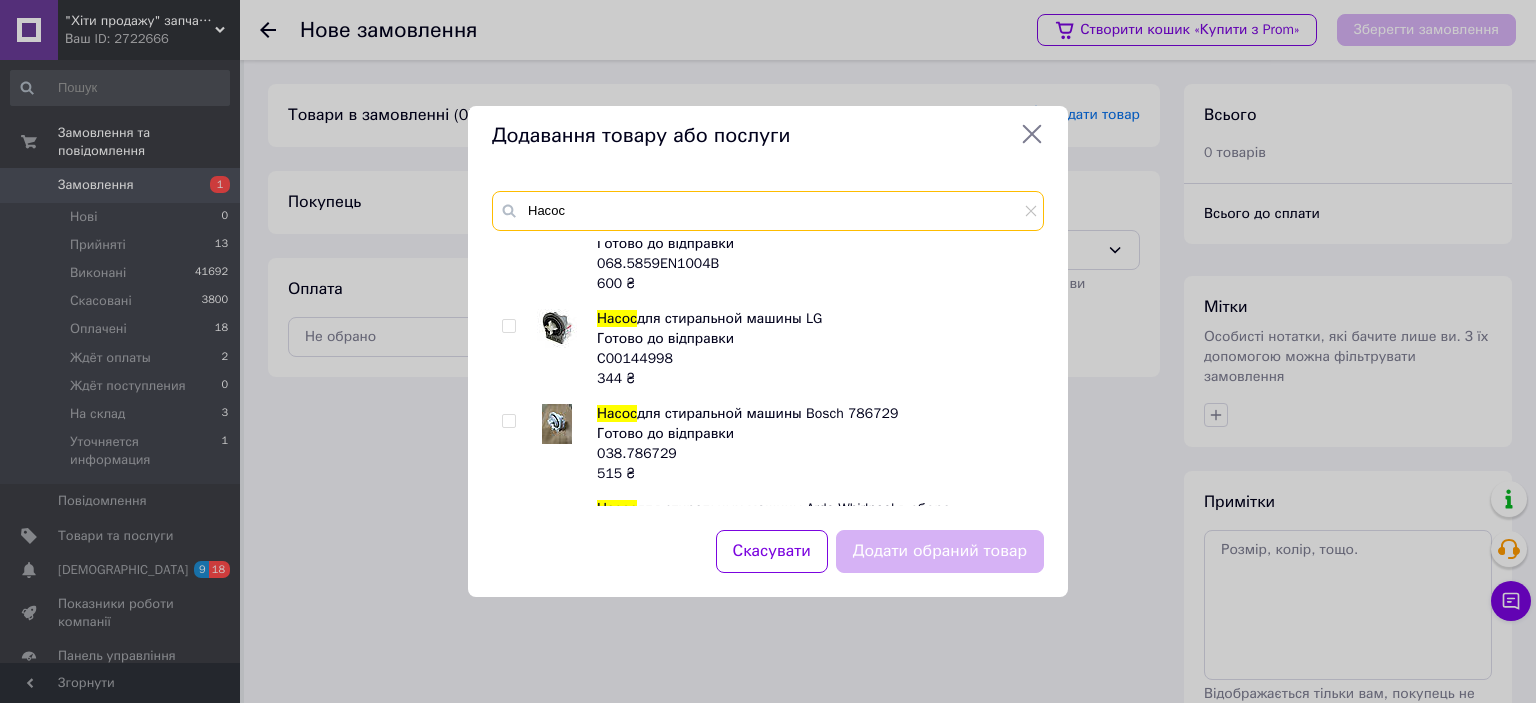 scroll, scrollTop: 1435, scrollLeft: 0, axis: vertical 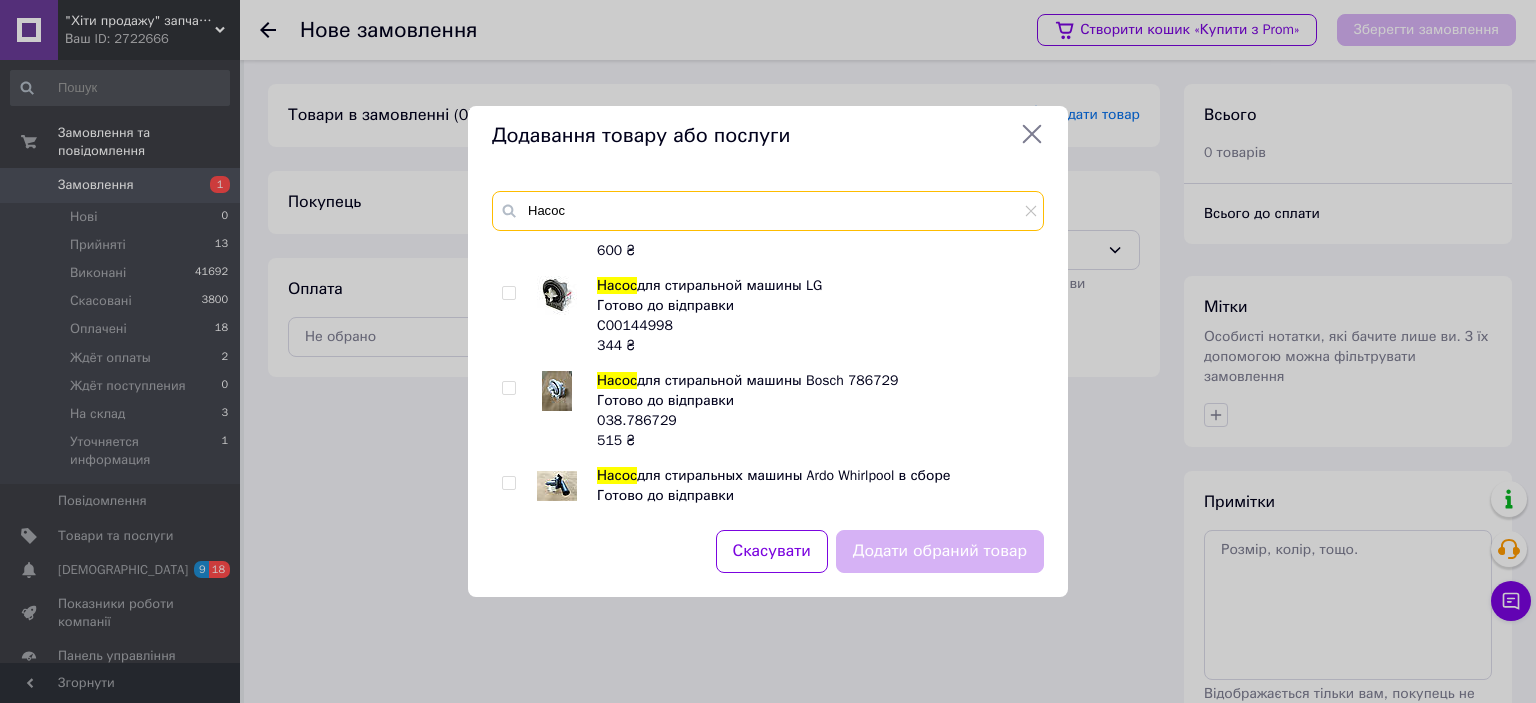 type on "Насос" 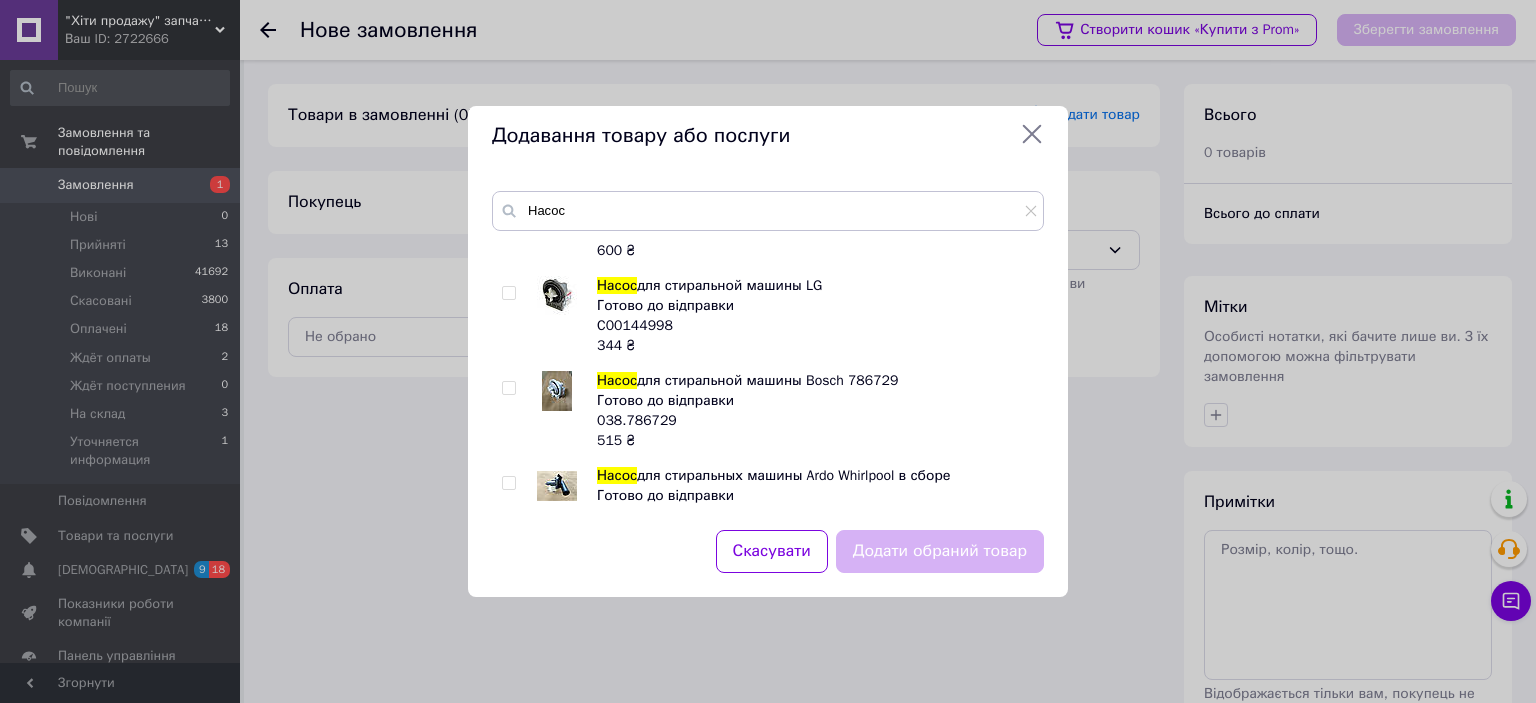 click at bounding box center [508, 293] 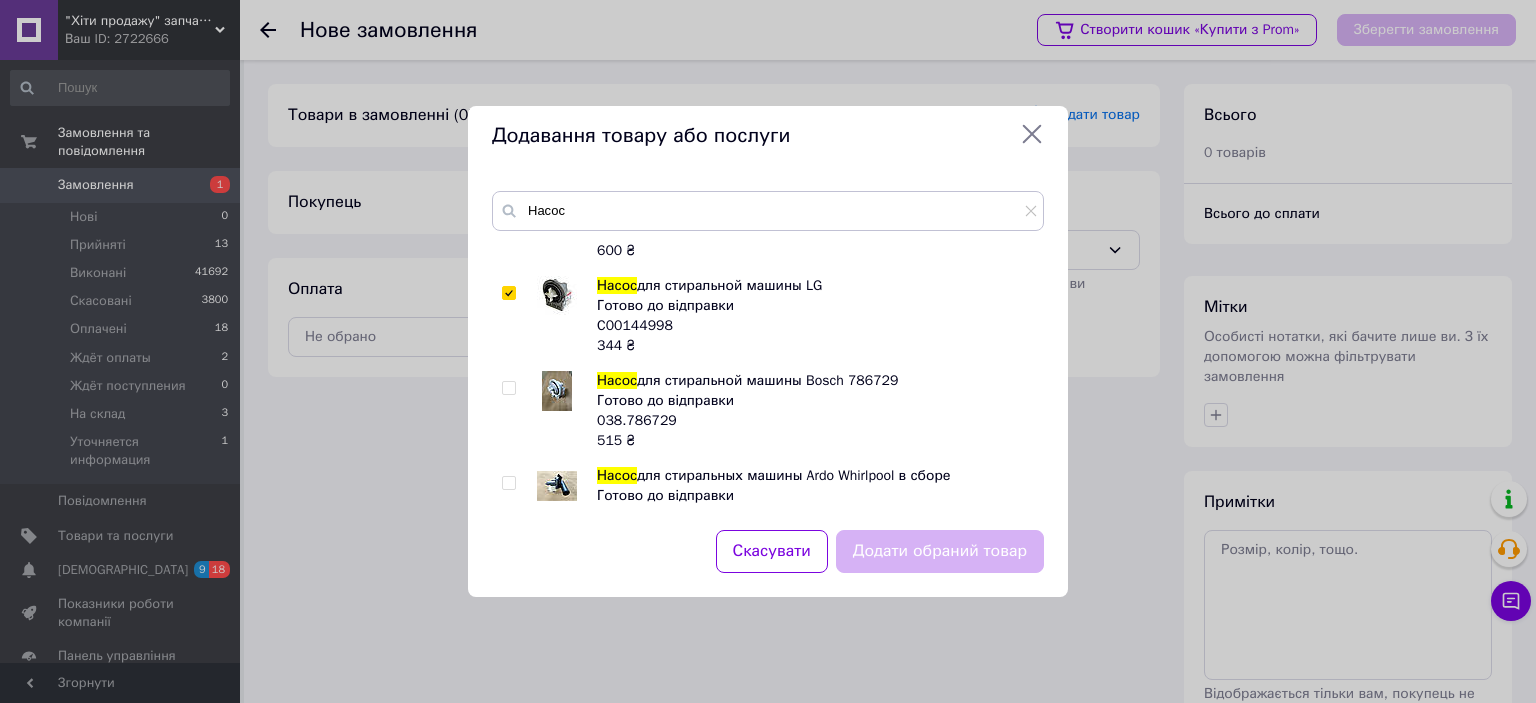 checkbox on "true" 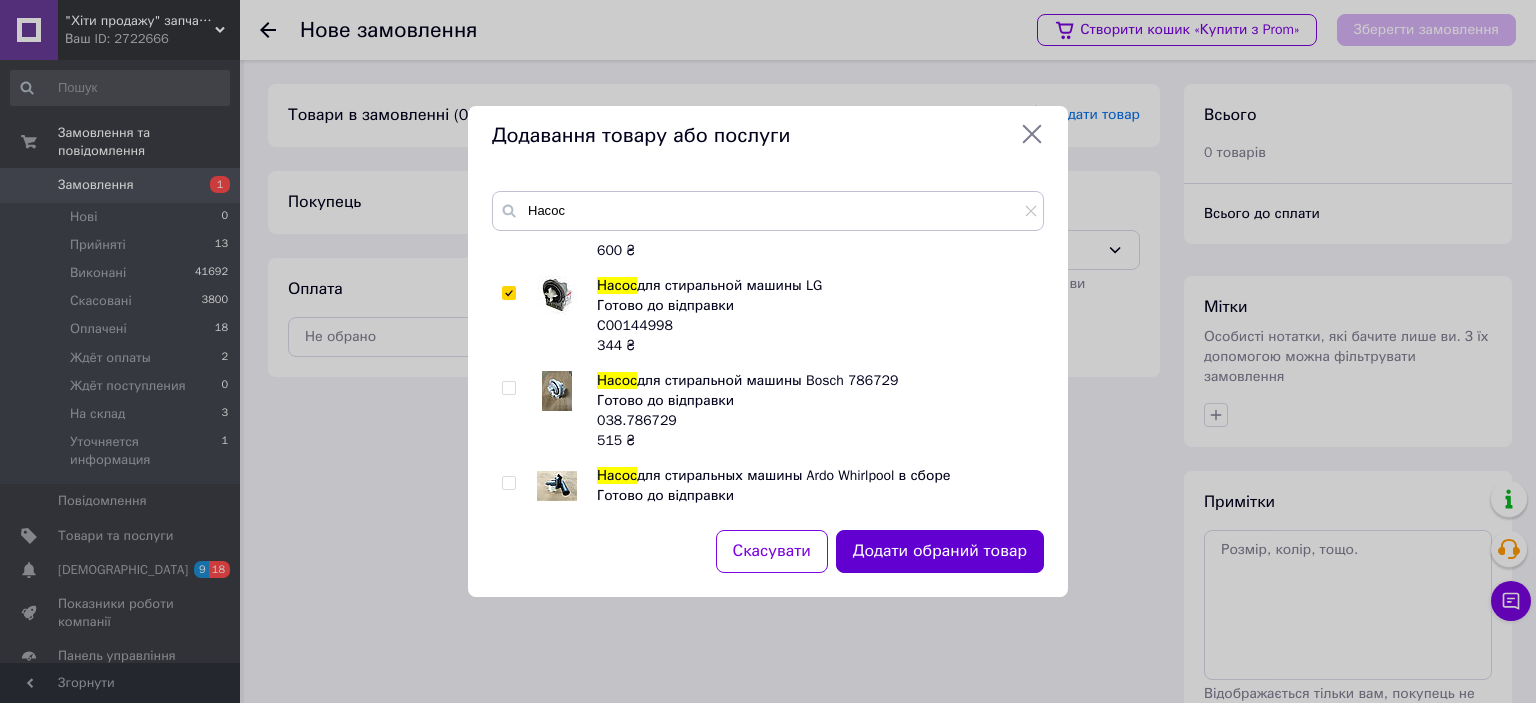 click on "Додати обраний товар" at bounding box center (940, 551) 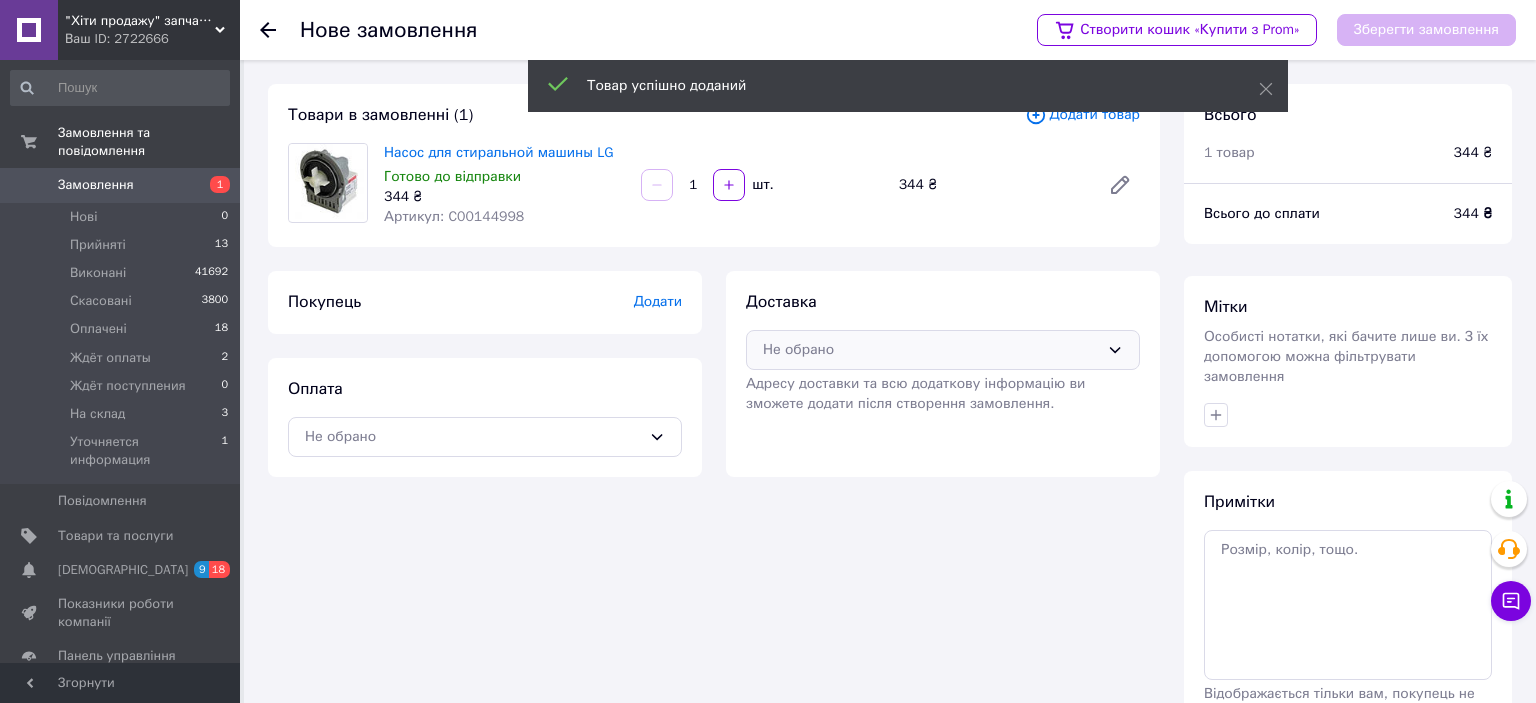 click on "Не обрано" at bounding box center [931, 350] 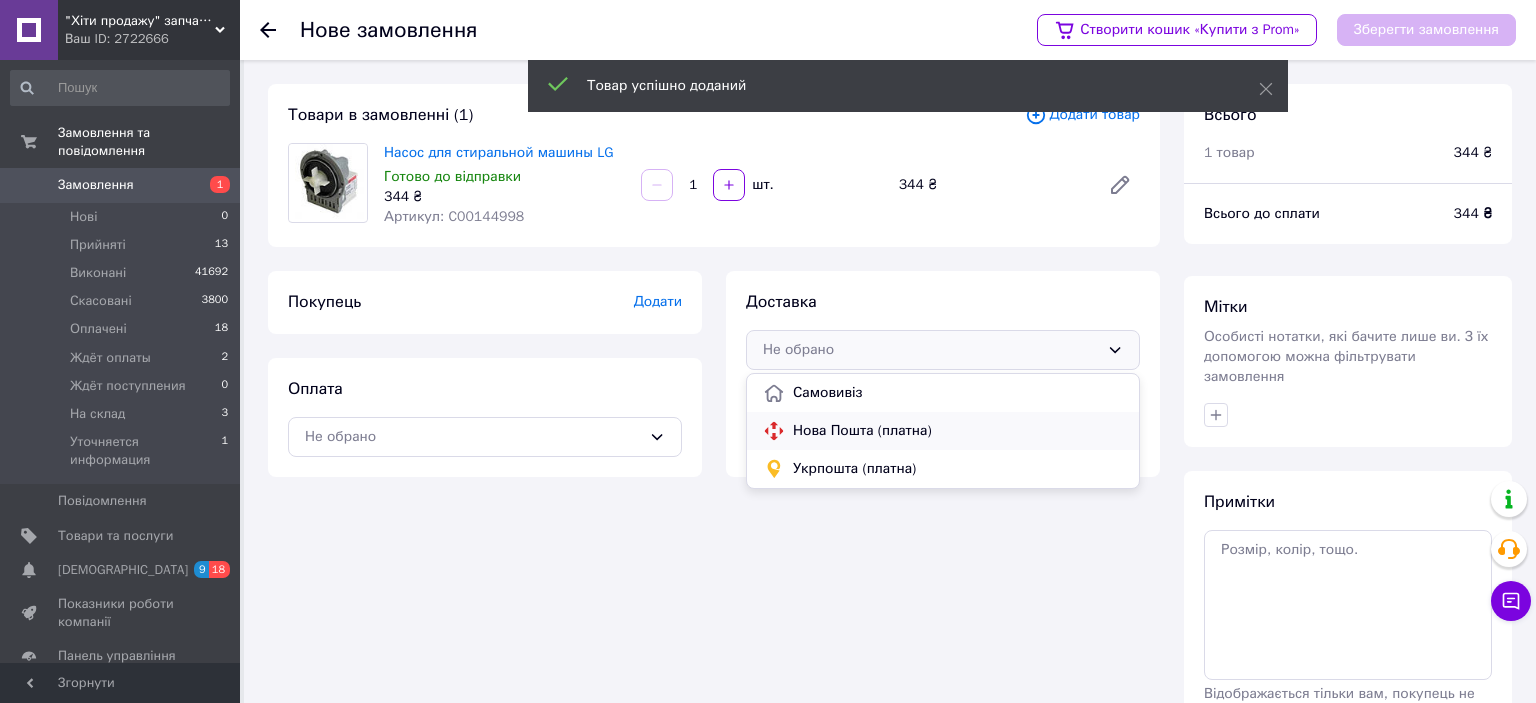 click on "Нова Пошта (платна)" at bounding box center [958, 431] 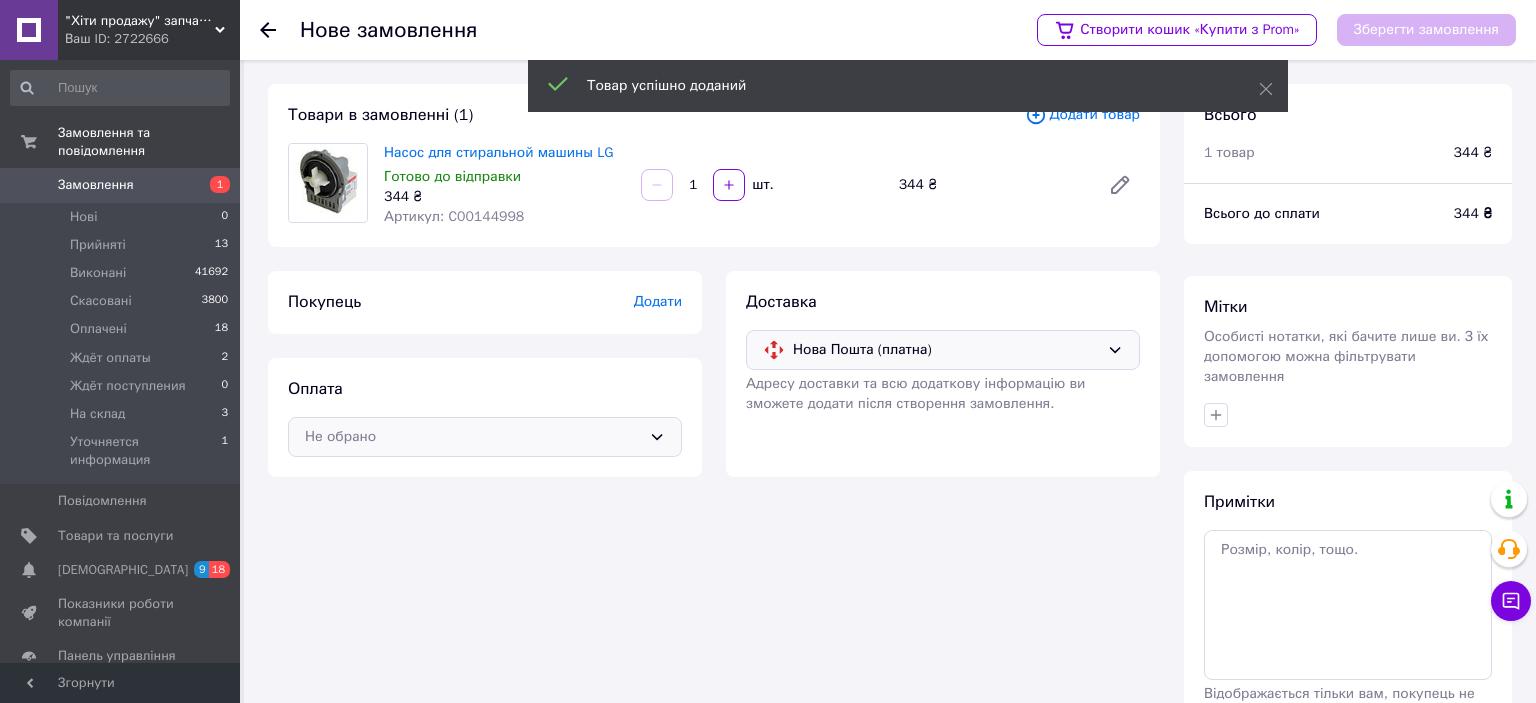 click on "Не обрано" at bounding box center (473, 437) 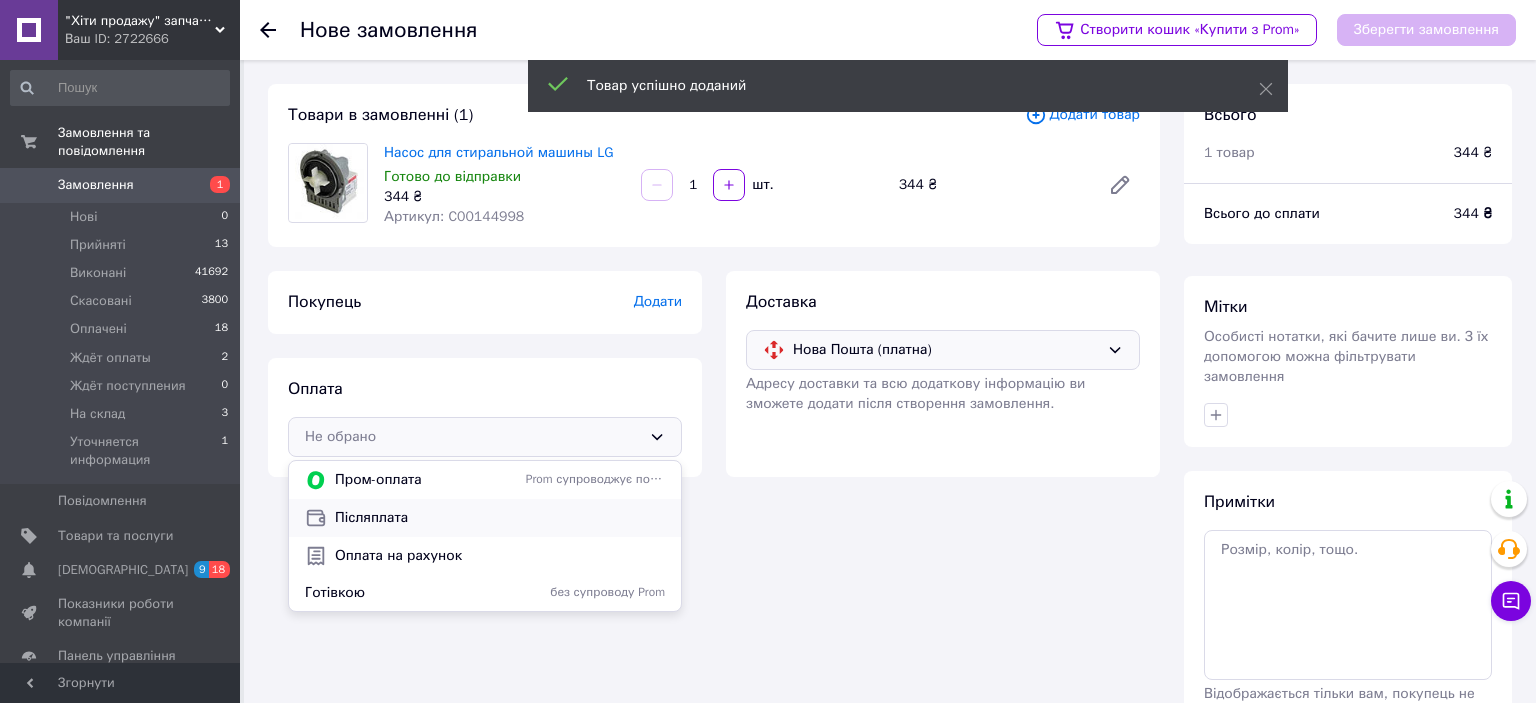 click on "Післяплата" at bounding box center (500, 518) 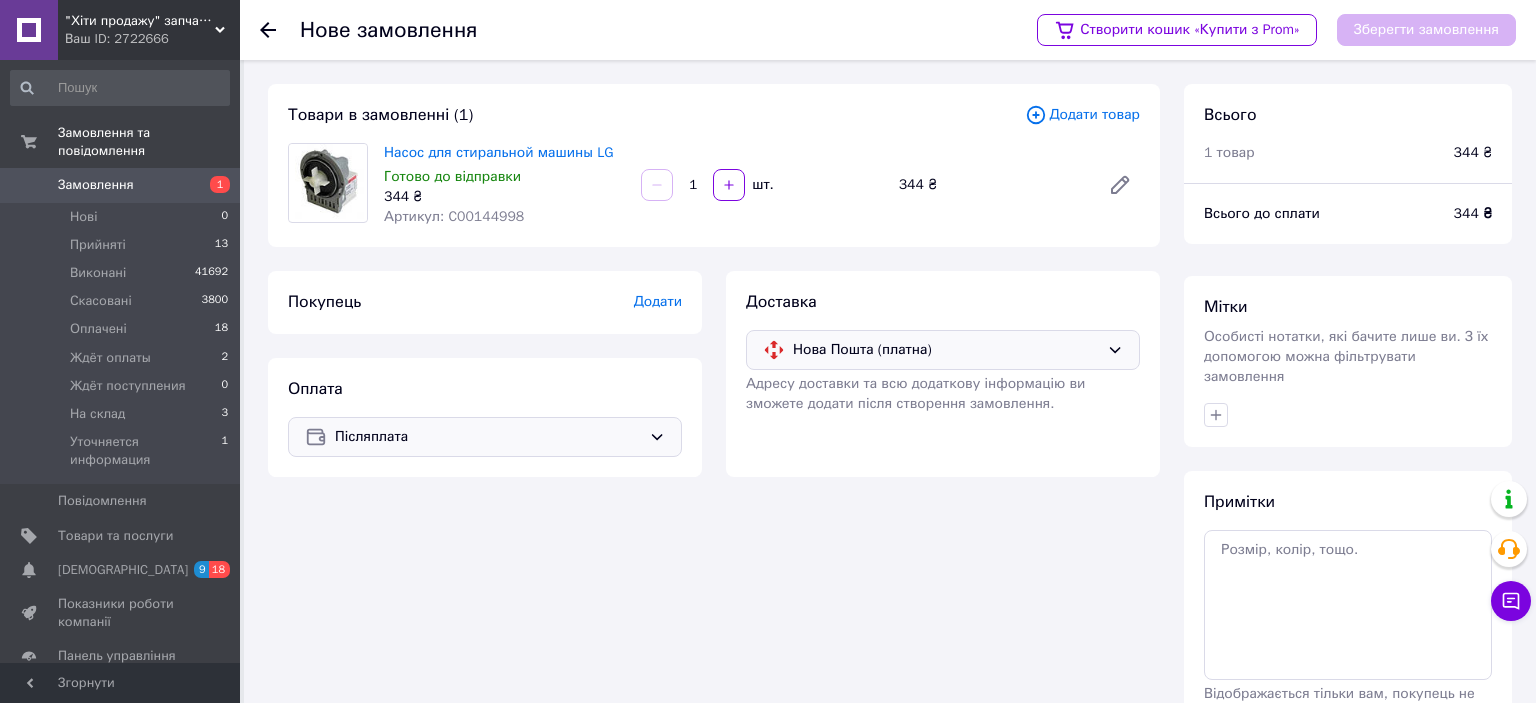 click on "Додати" at bounding box center (658, 301) 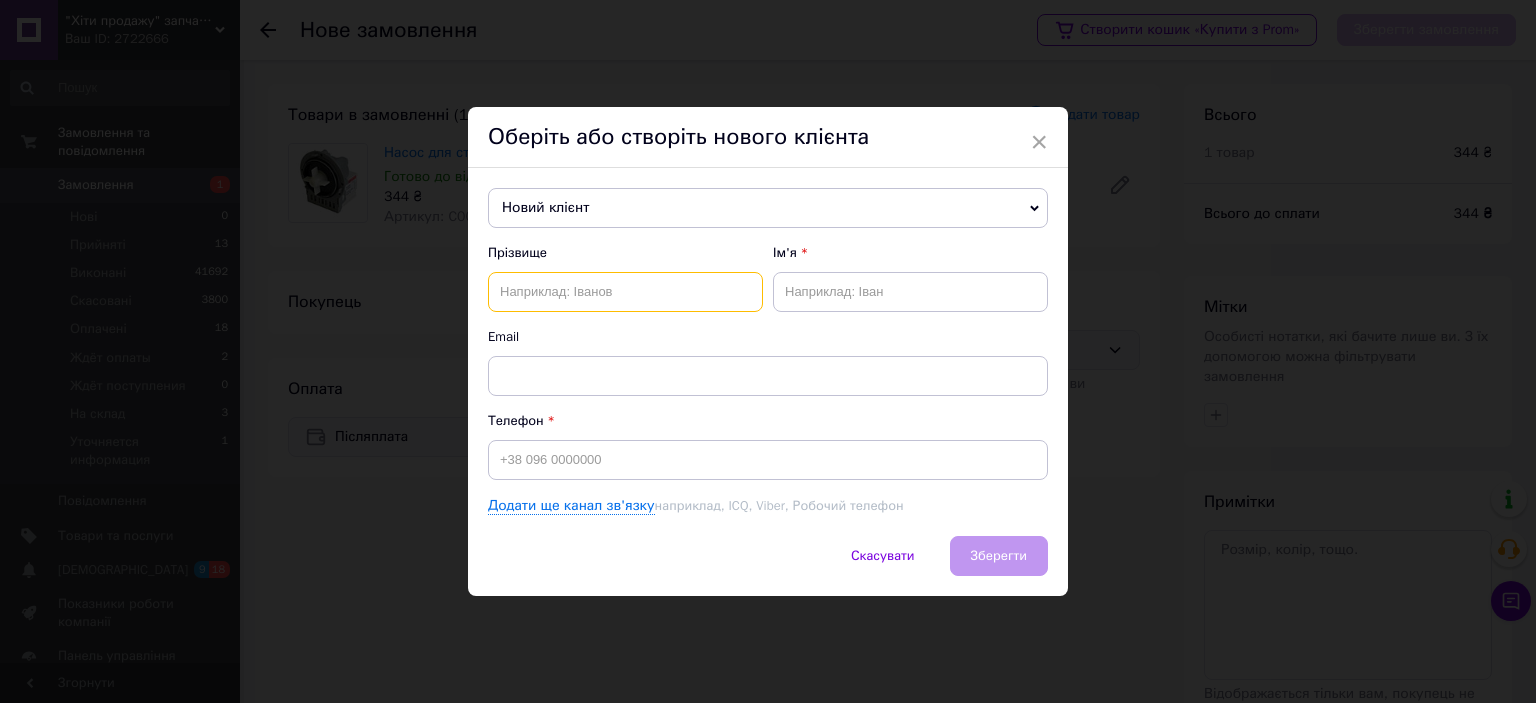 click at bounding box center [625, 292] 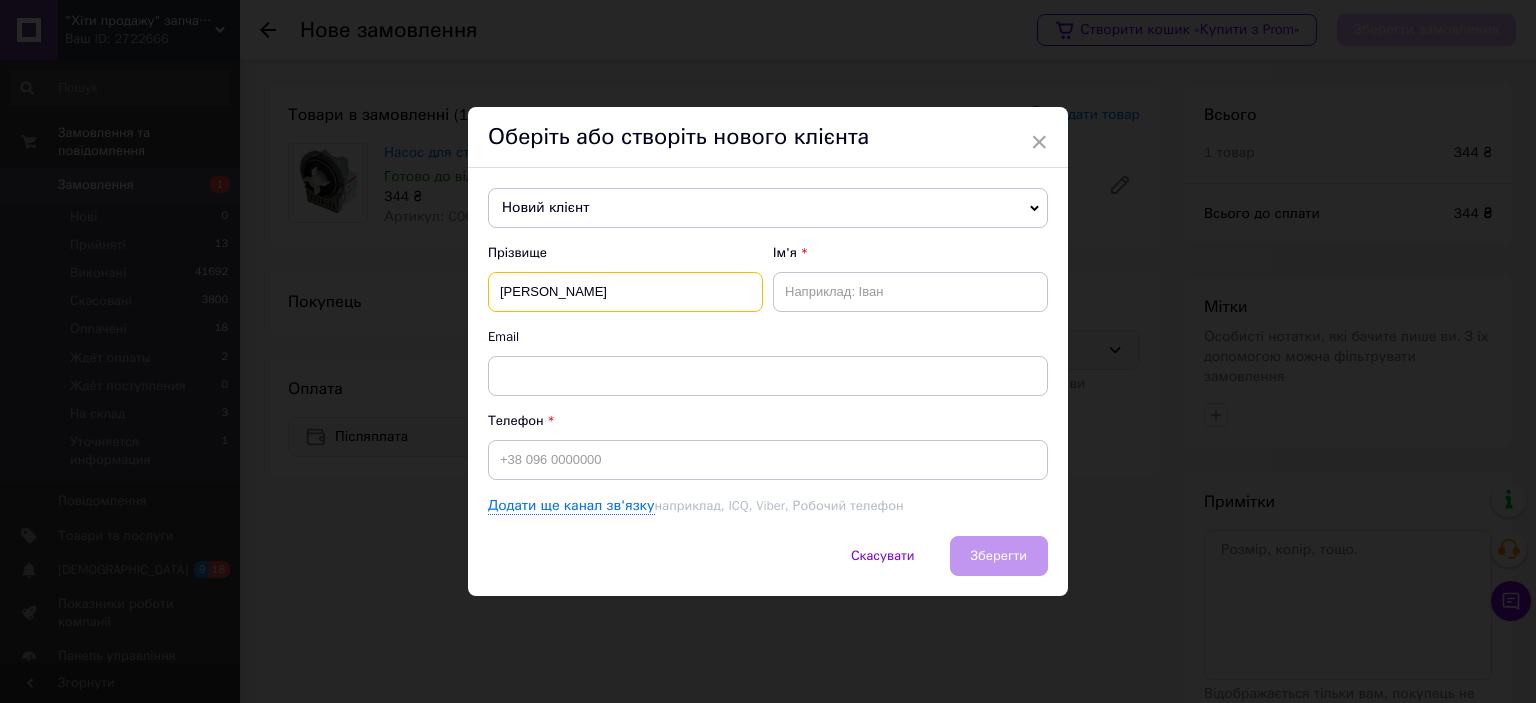 type on "[PERSON_NAME]" 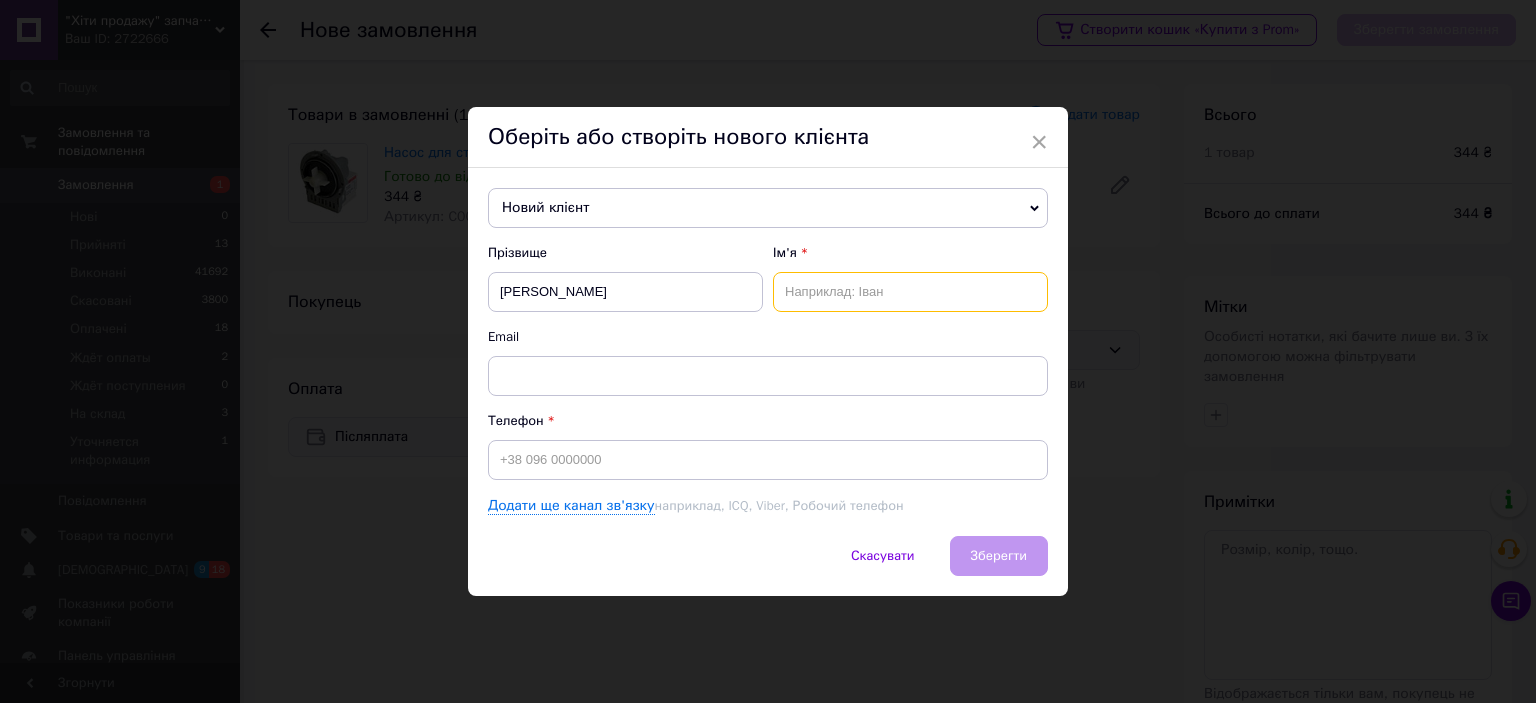 click at bounding box center (910, 292) 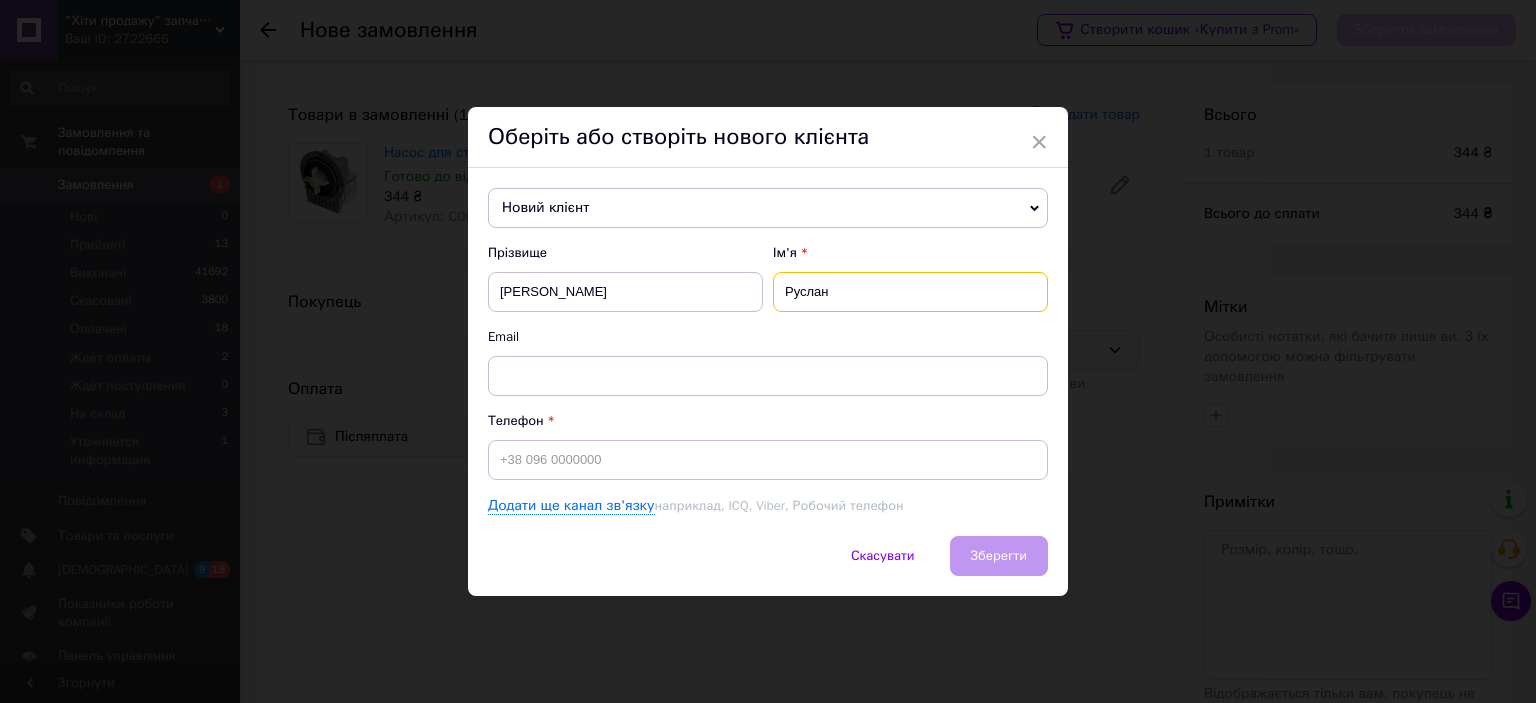 type on "Руслан" 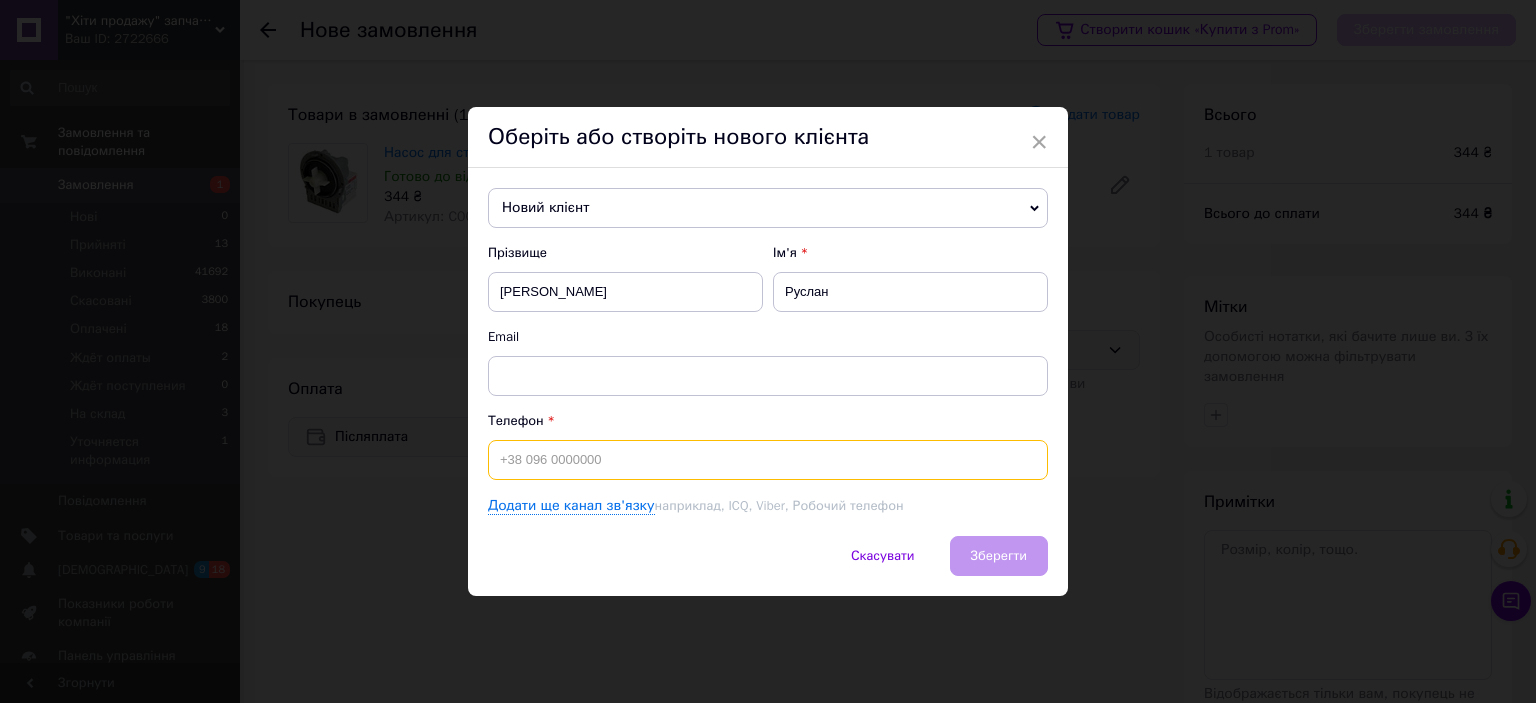 click at bounding box center [768, 460] 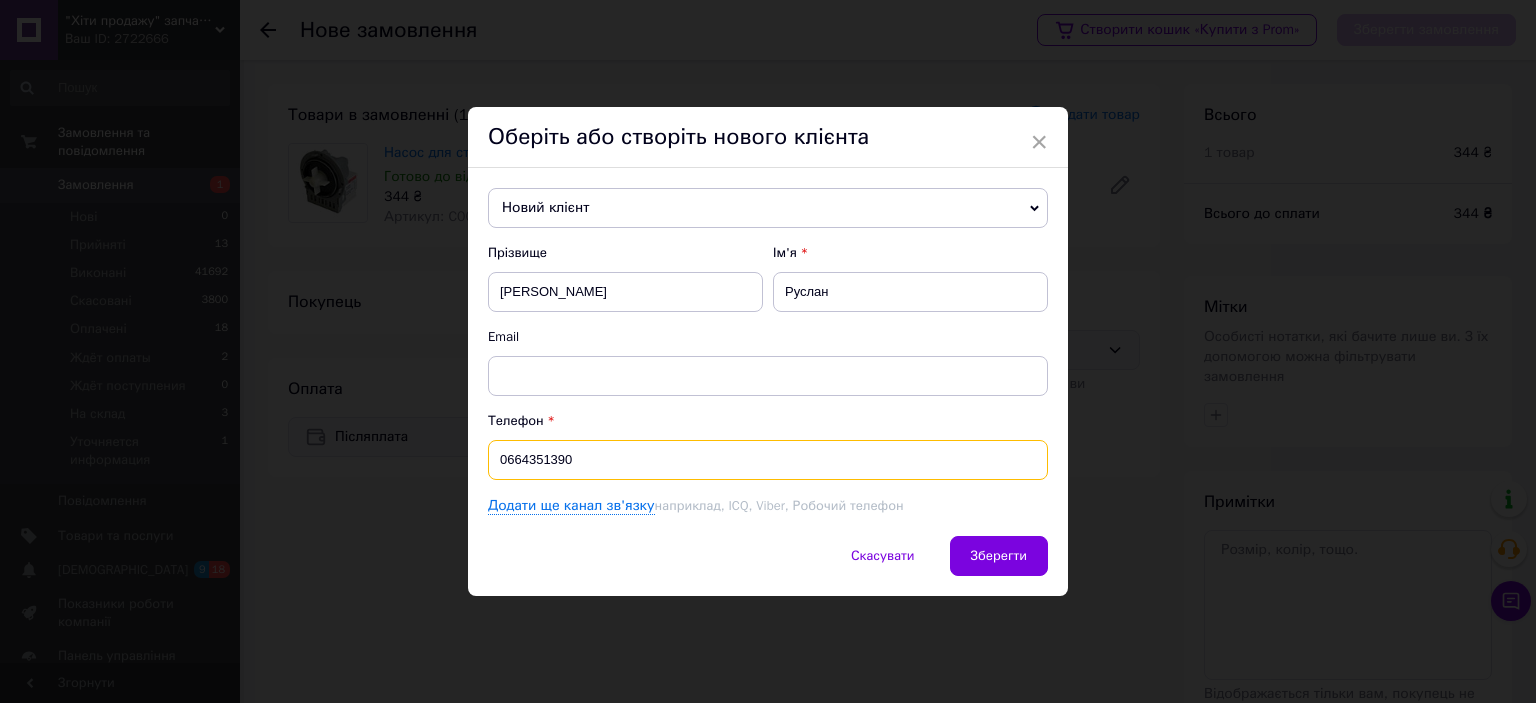 click on "0664351390" at bounding box center (768, 460) 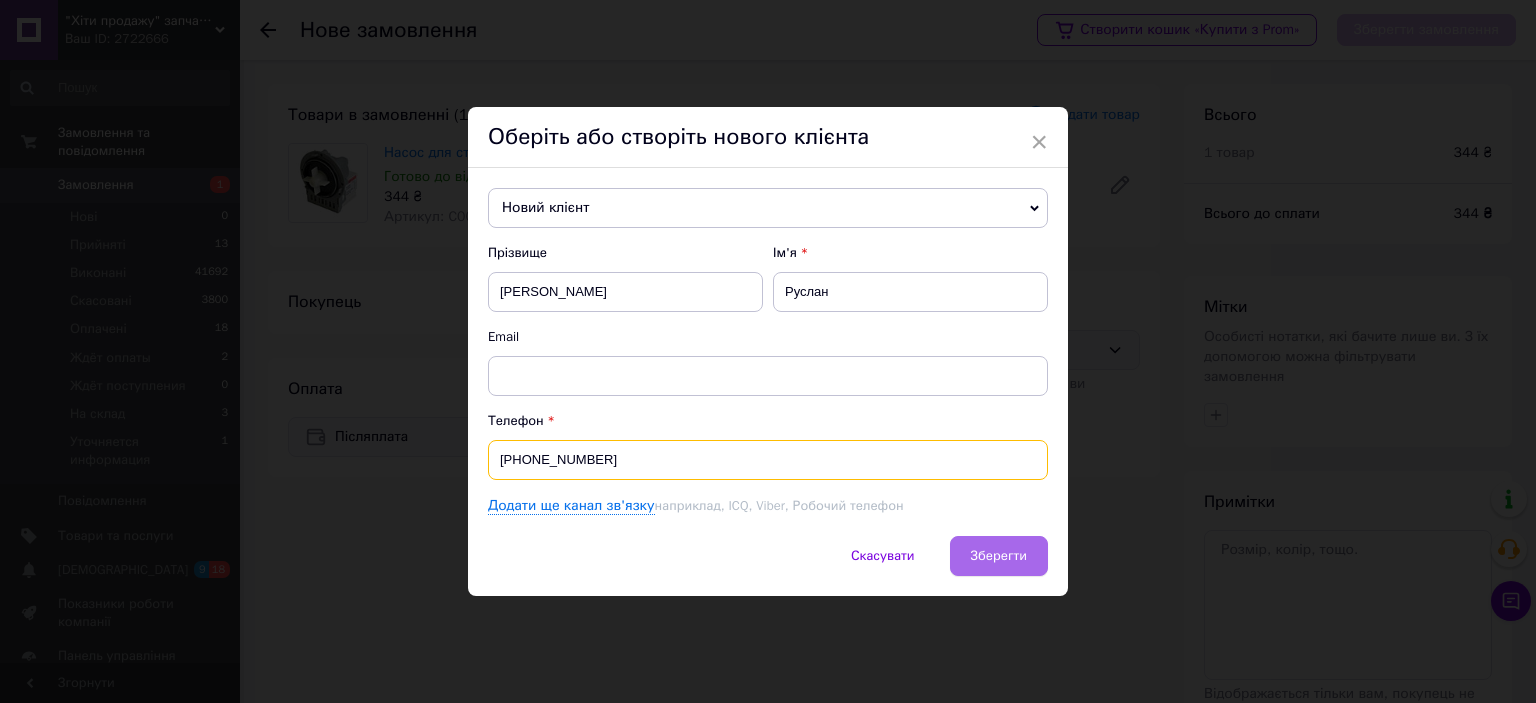 type on "[PHONE_NUMBER]" 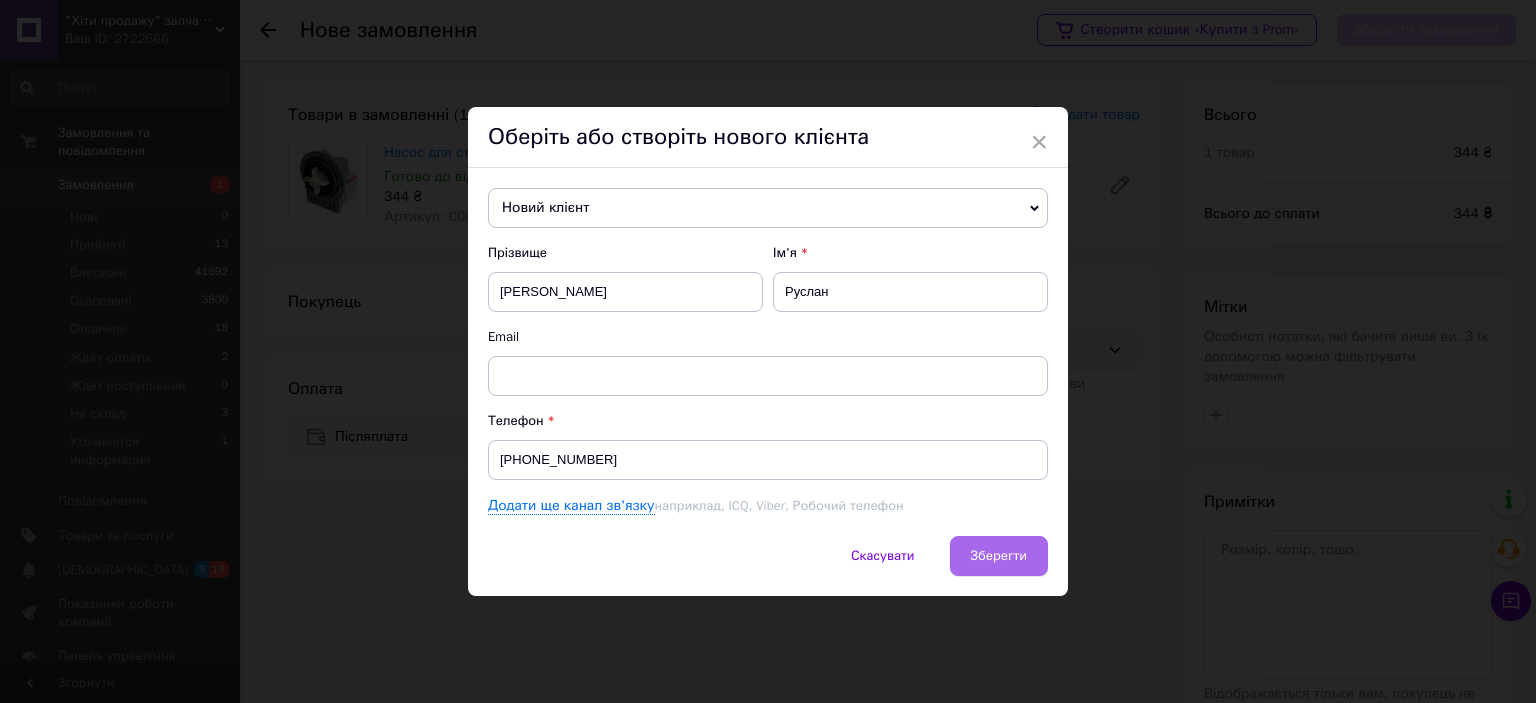 click on "Зберегти" at bounding box center (999, 556) 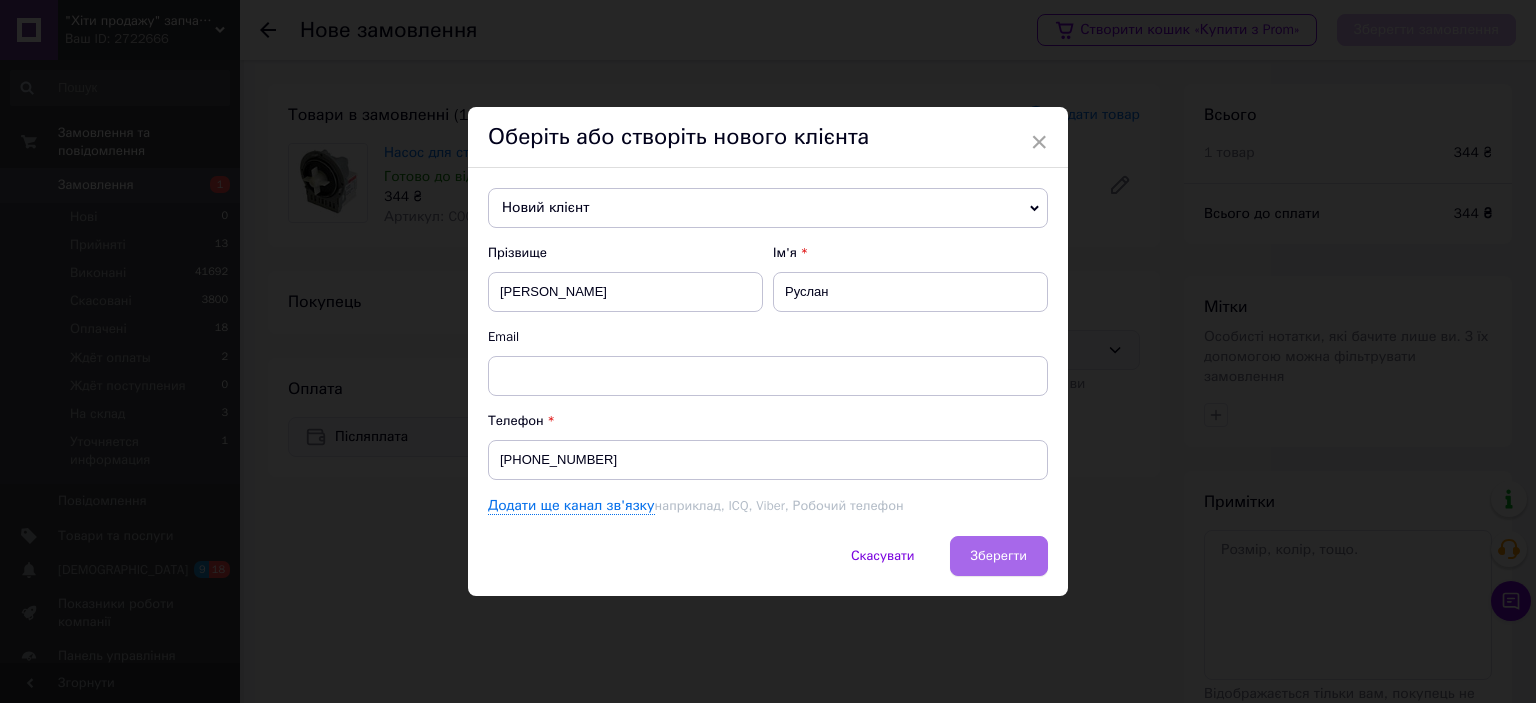 click on "Зберегти" at bounding box center [999, 556] 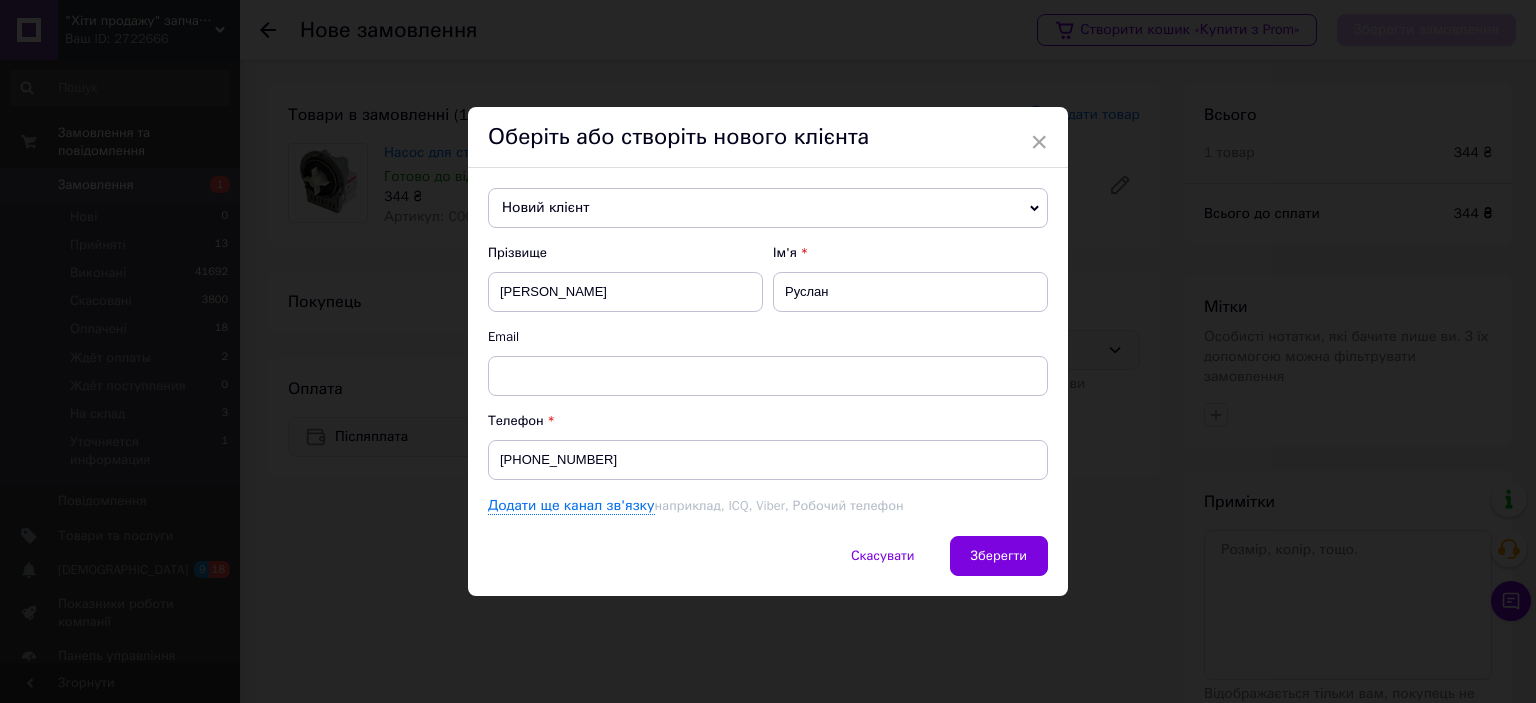 click on "× Оберіть або створіть нового клієнта Новий клієнт Андрюсьов Едгар   +380665864653 Бурко Юлия   +380980384246 Вознюк Валерій   +380957393936 Гелетій Олег   +380505228606 Гонтарук Надежда   +380509134282 Демченко Сергій   +380971178638 Деревянко Валерій   +380963389488 Жовнір Олена   +380953511350 Коваль Вова   +380976427189 Кошмак Валерій   +380966080005 Марущак Василь   +380966079085 Новий клієнт   Осавалюк Володимир   +380973668714 Полоцьких Юрій   +380979372623 Свінтозельський Роман   +380666521581 Северінов Олександр   +380632282300 Фіногенов Володимир   +380972174135 Холодний Віталій   +380972824919 Хустоскин Еагений   +380954847074 Хіміч Саша   +380971059154   Ім'я" at bounding box center (768, 351) 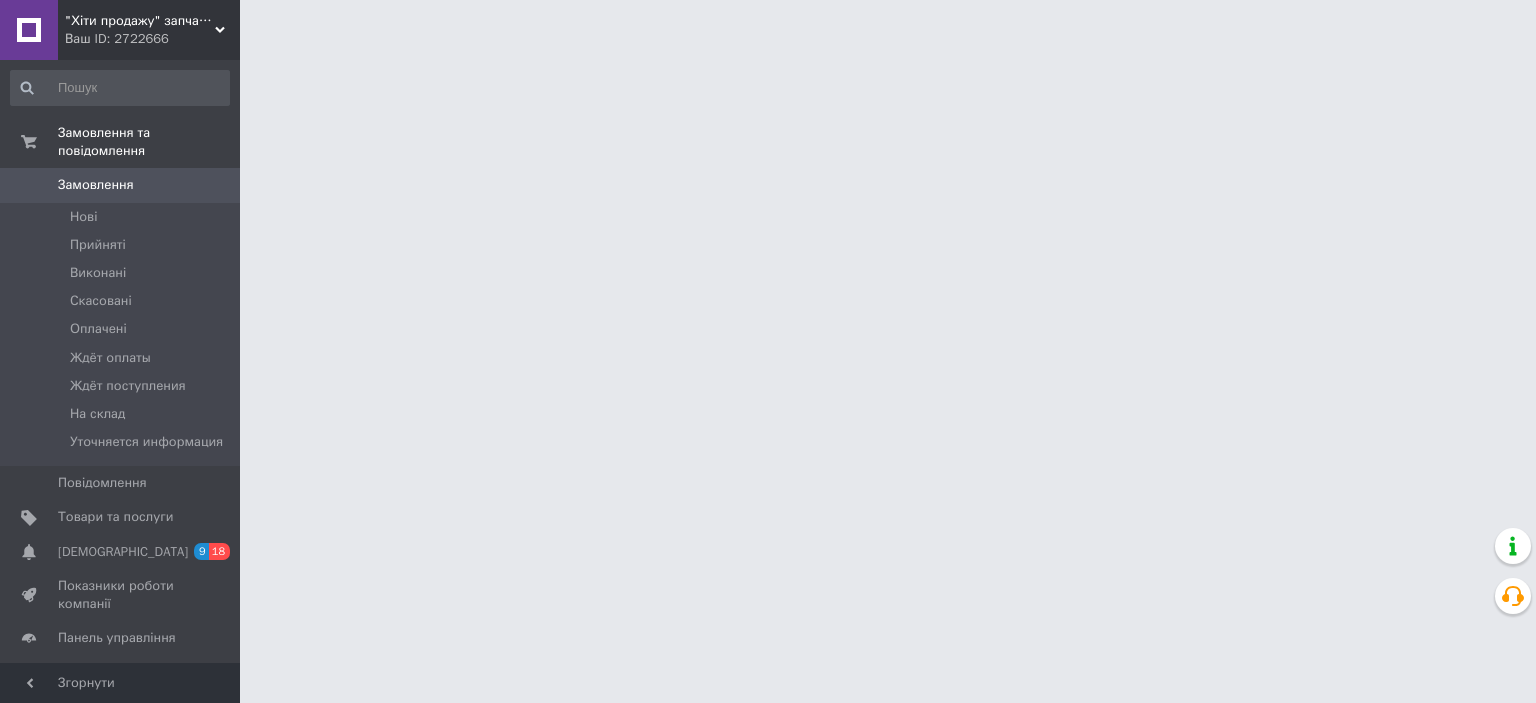 scroll, scrollTop: 0, scrollLeft: 0, axis: both 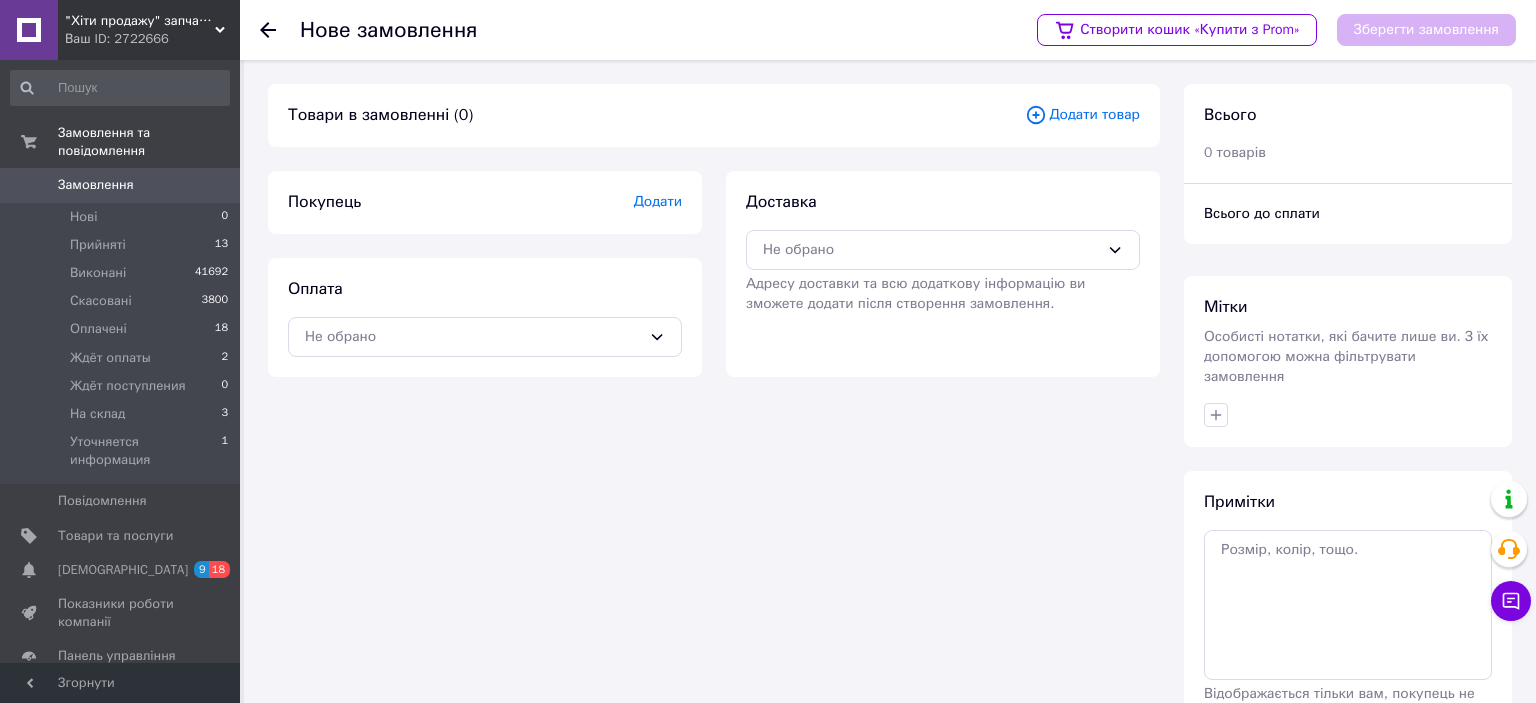 click on "Додати товар" at bounding box center [1082, 115] 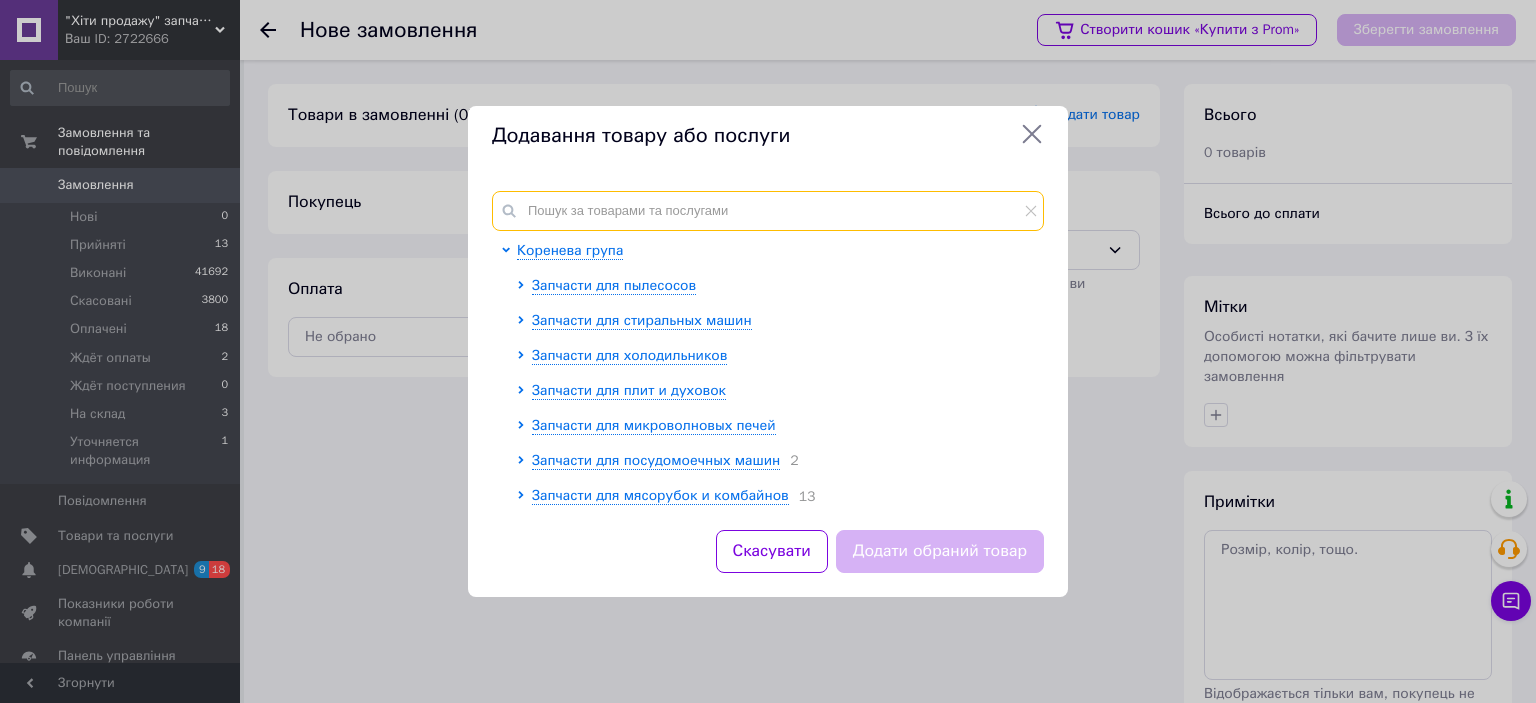 click at bounding box center (768, 211) 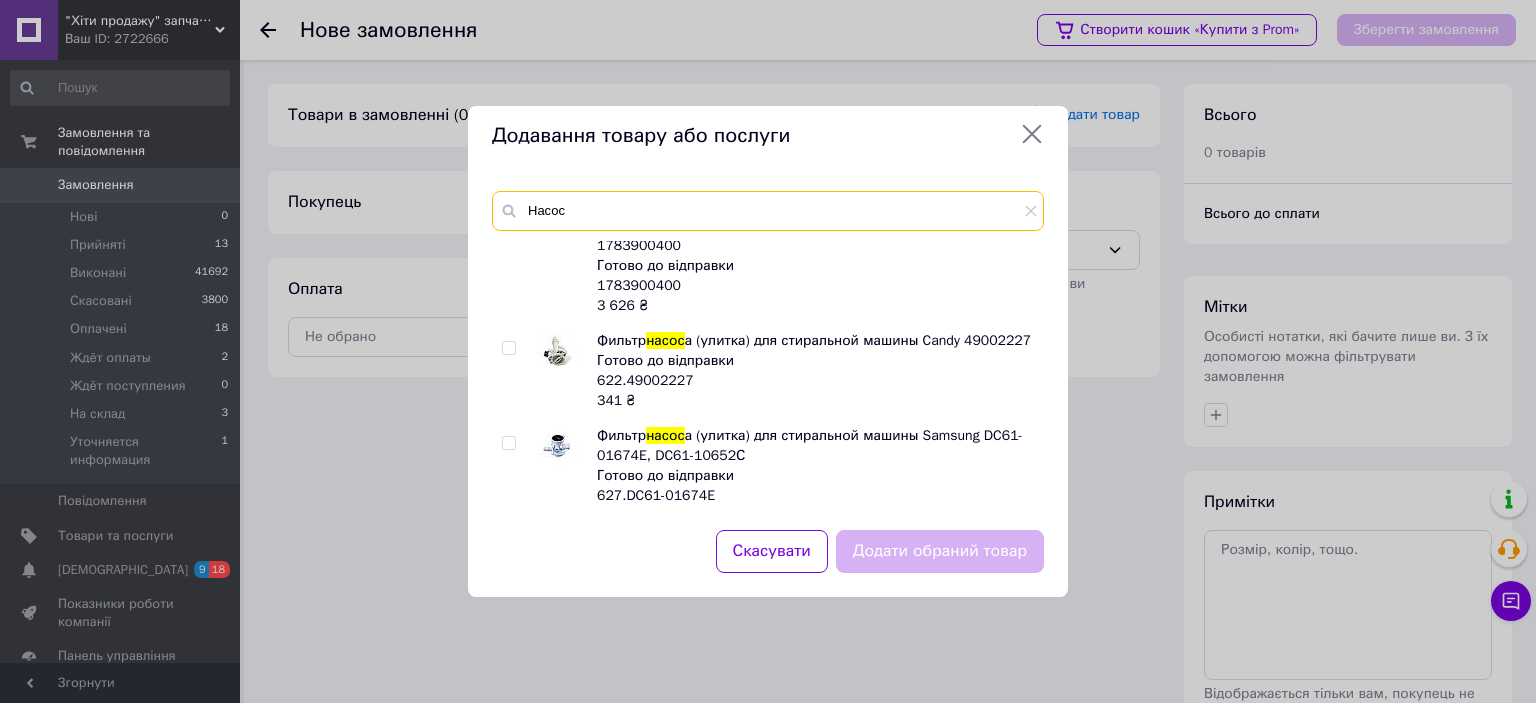 scroll, scrollTop: 3860, scrollLeft: 0, axis: vertical 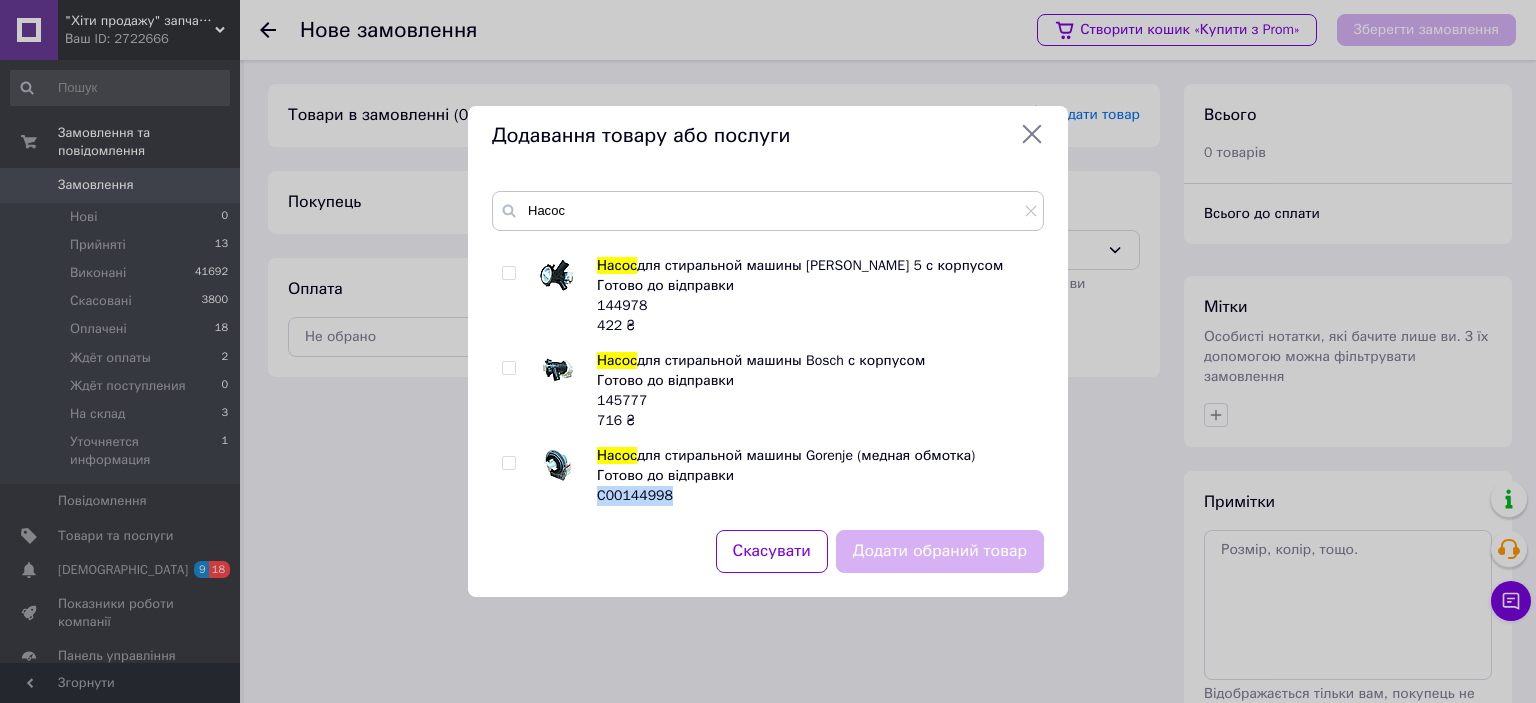 copy on "C00144998" 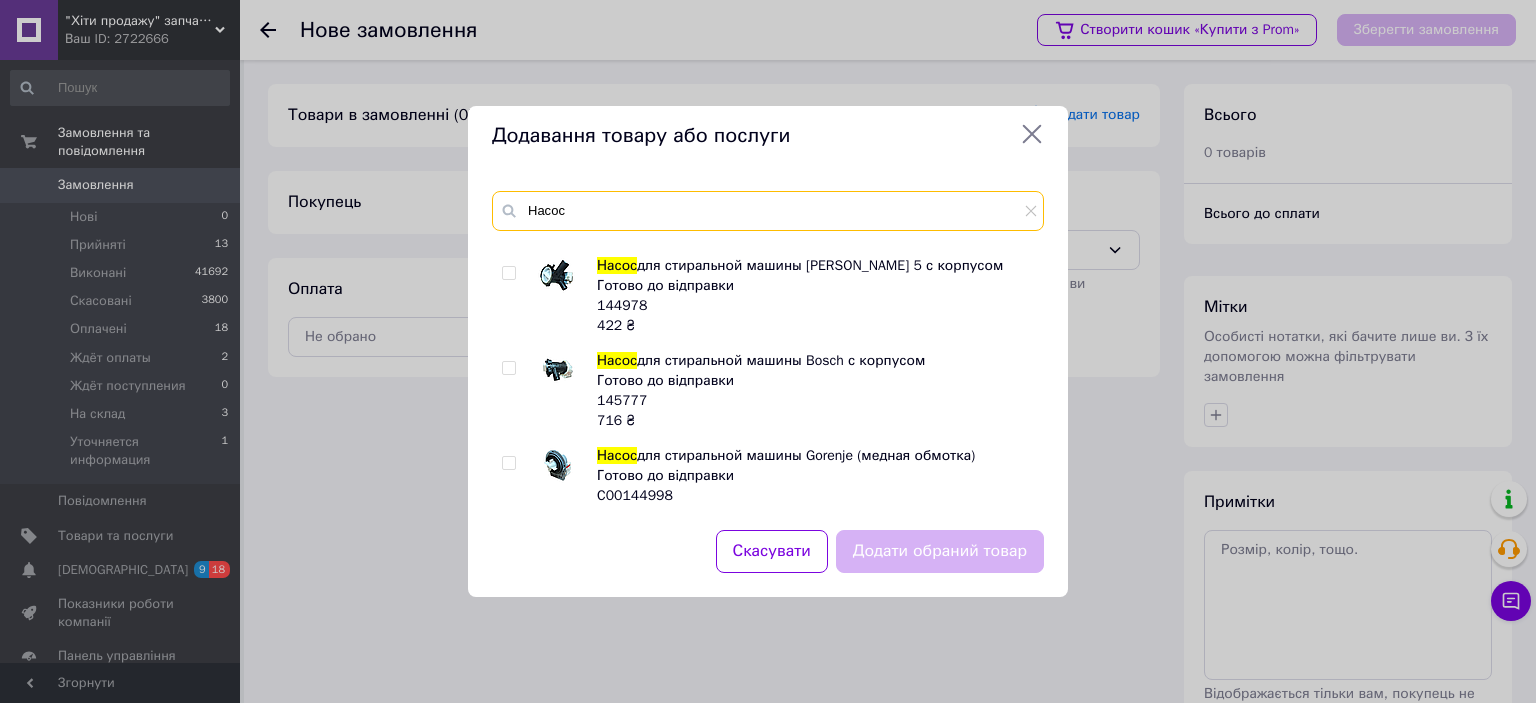 click on "Насос" at bounding box center (768, 211) 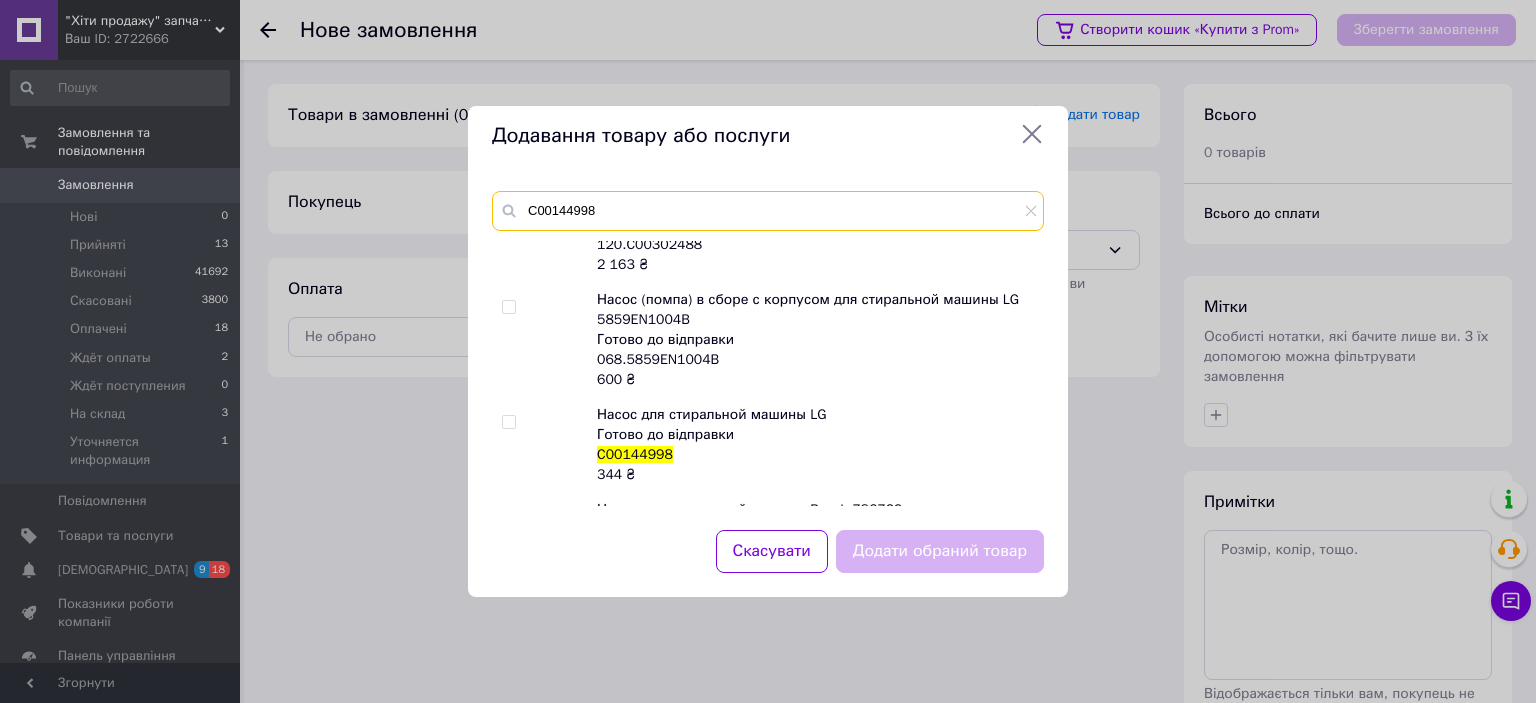 scroll, scrollTop: 1325, scrollLeft: 0, axis: vertical 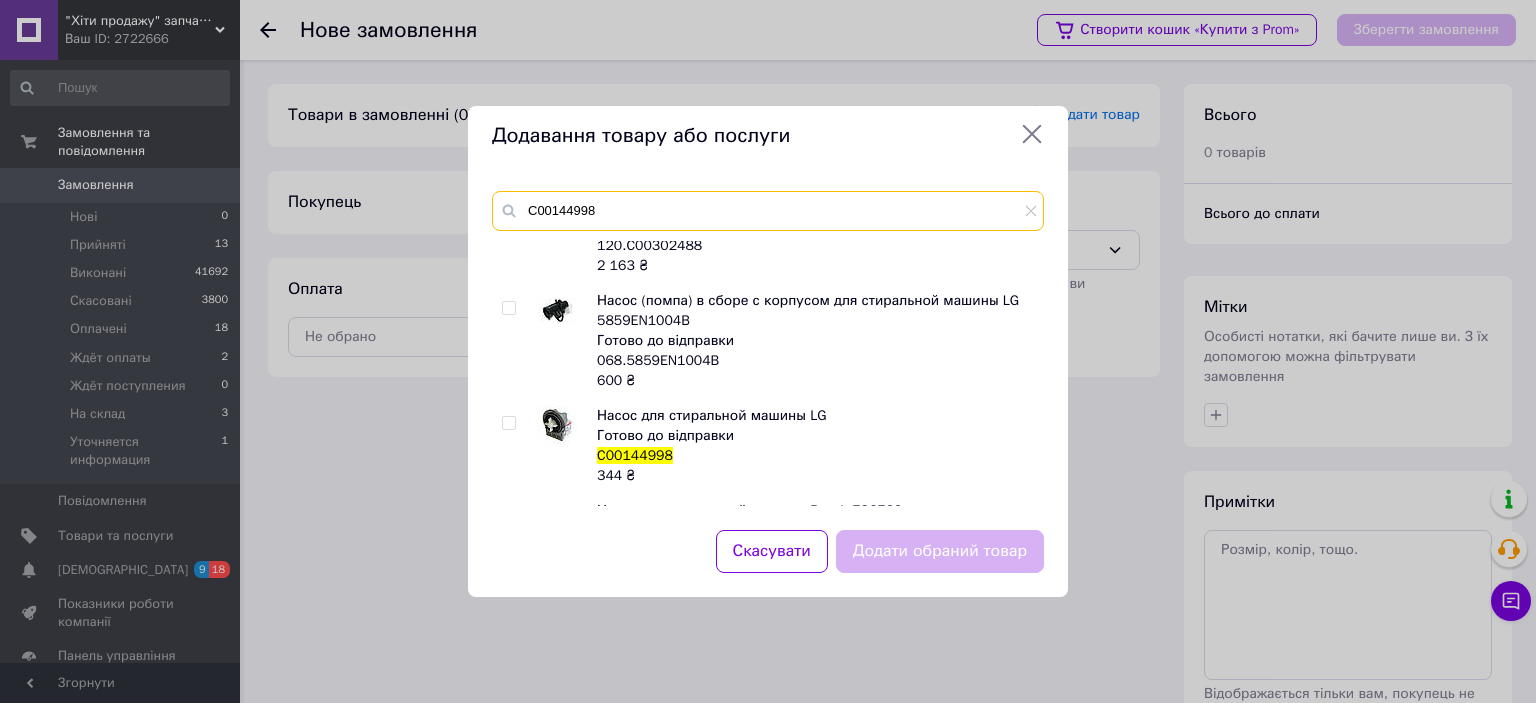 type on "C00144998" 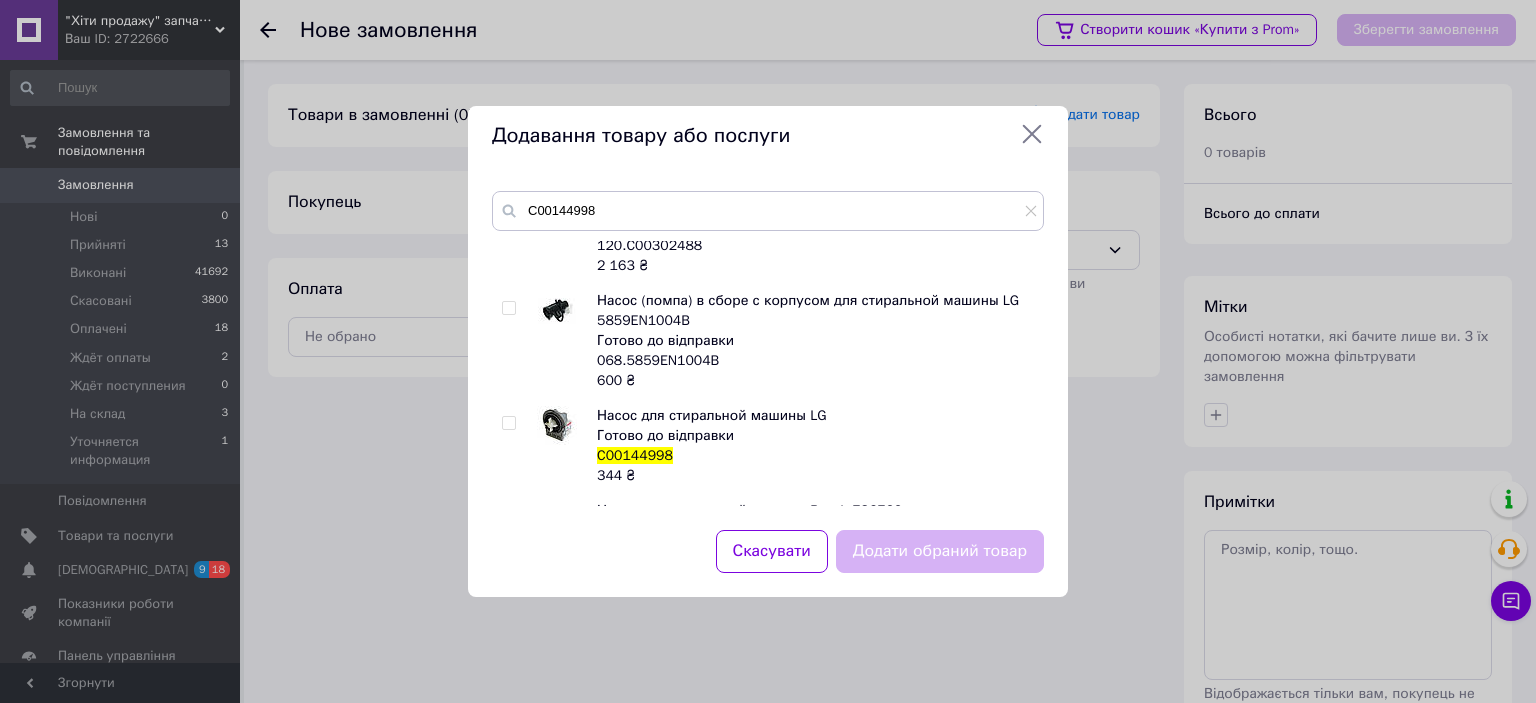 click at bounding box center [508, 423] 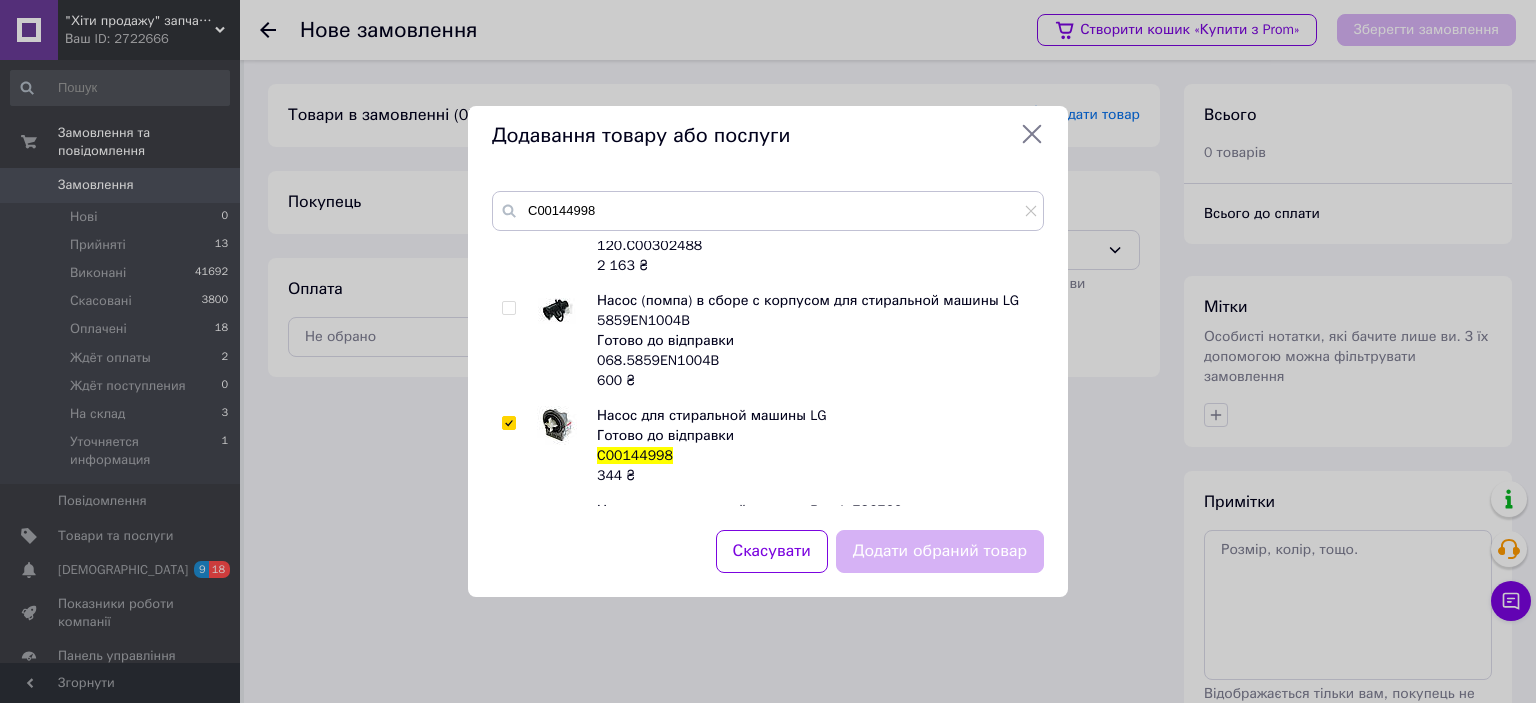 checkbox on "true" 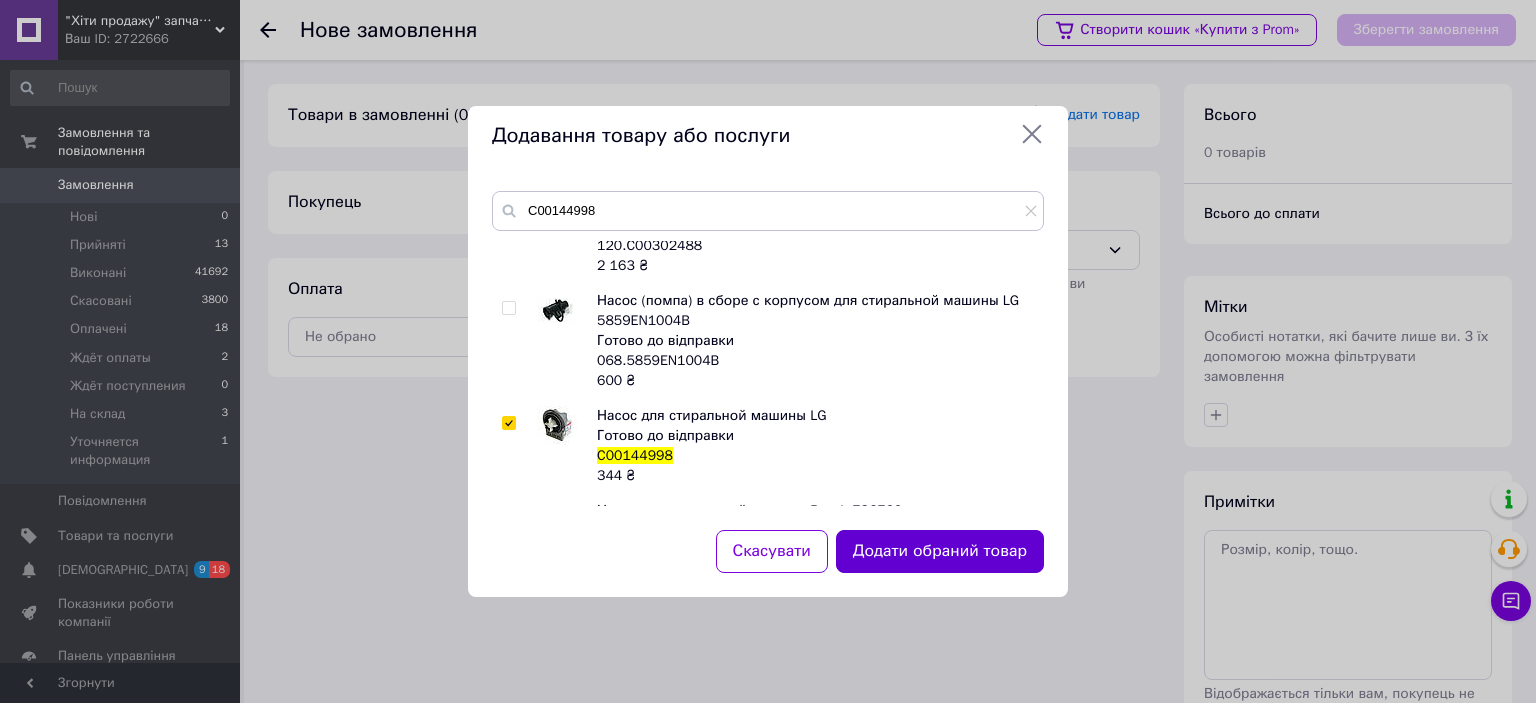 click on "Додати обраний товар" at bounding box center (940, 551) 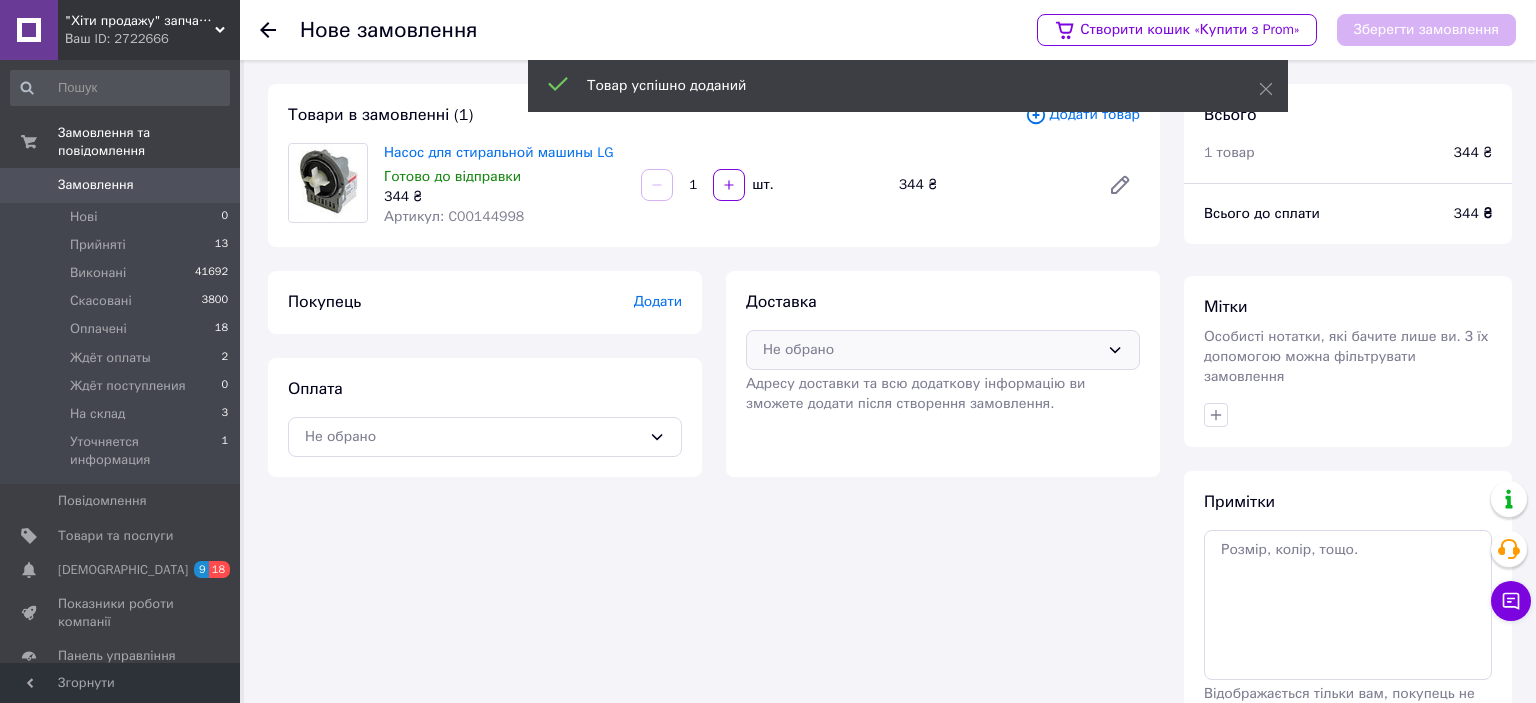 click on "Не обрано" at bounding box center [931, 350] 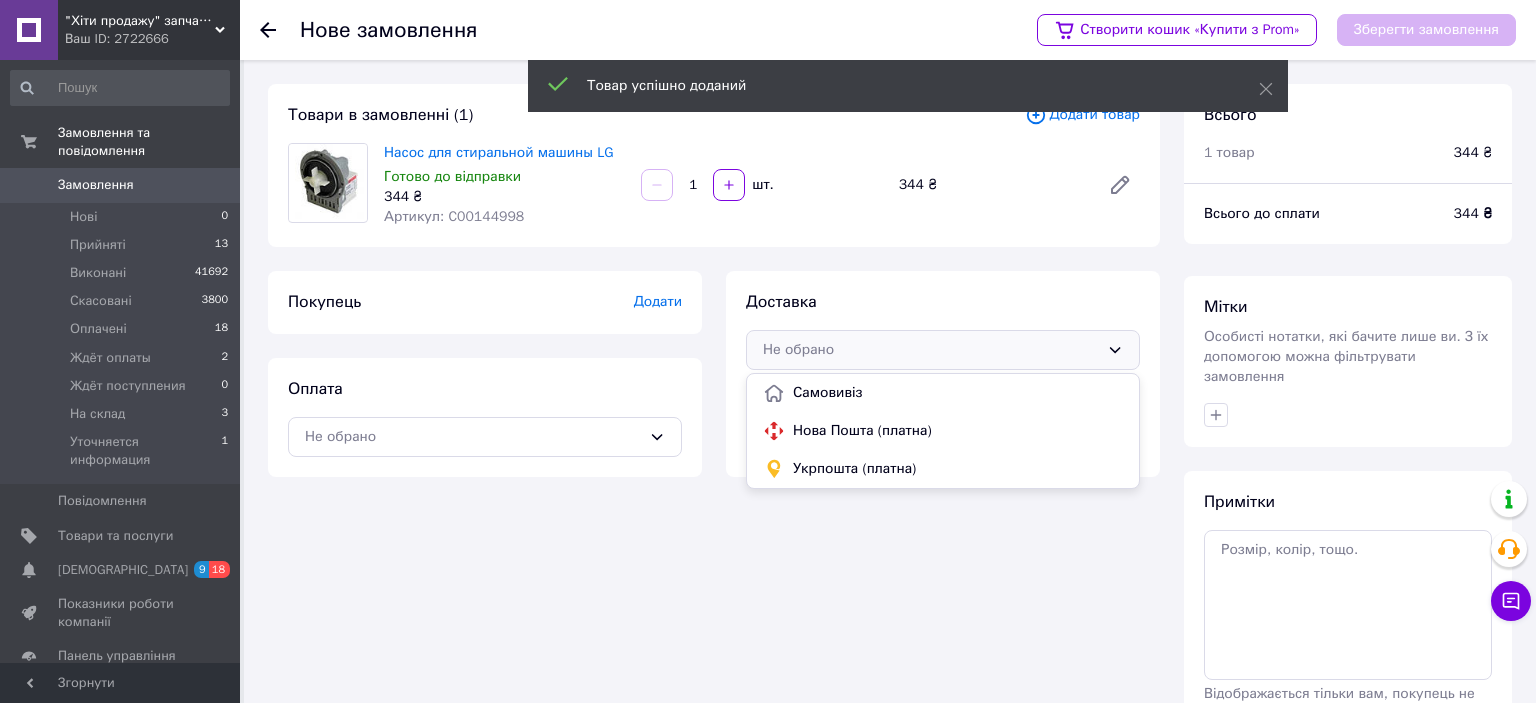 drag, startPoint x: 866, startPoint y: 422, endPoint x: 742, endPoint y: 440, distance: 125.299644 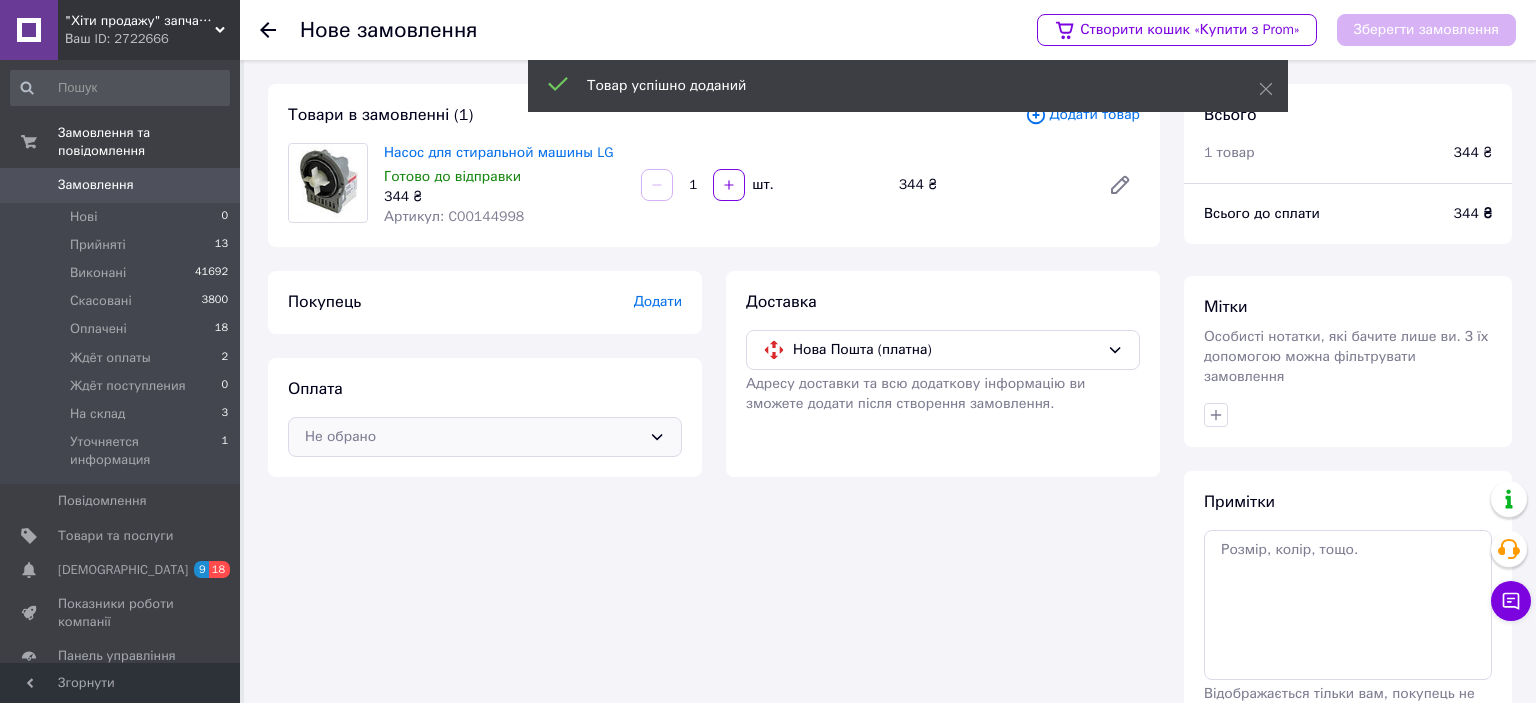 click on "Не обрано" at bounding box center [473, 437] 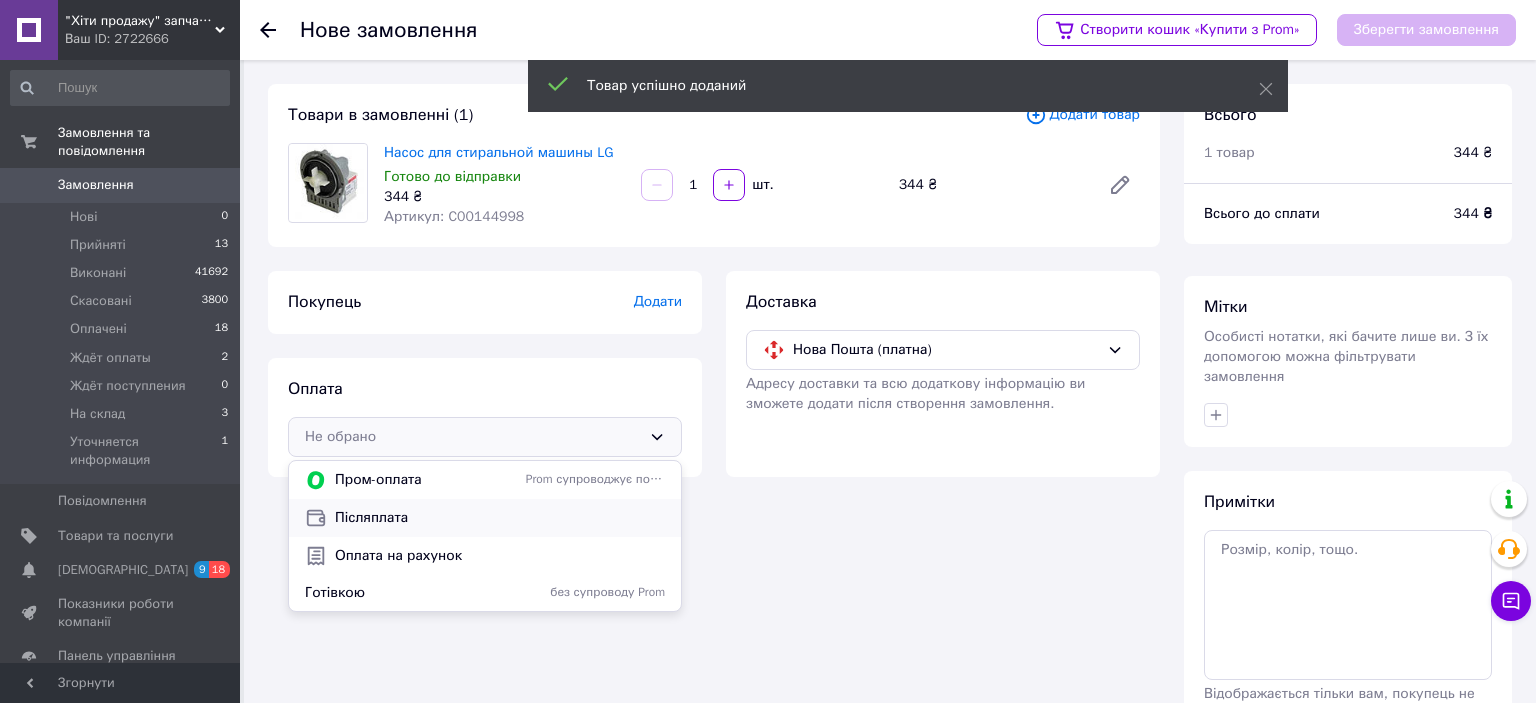 click on "Післяплата" at bounding box center (500, 518) 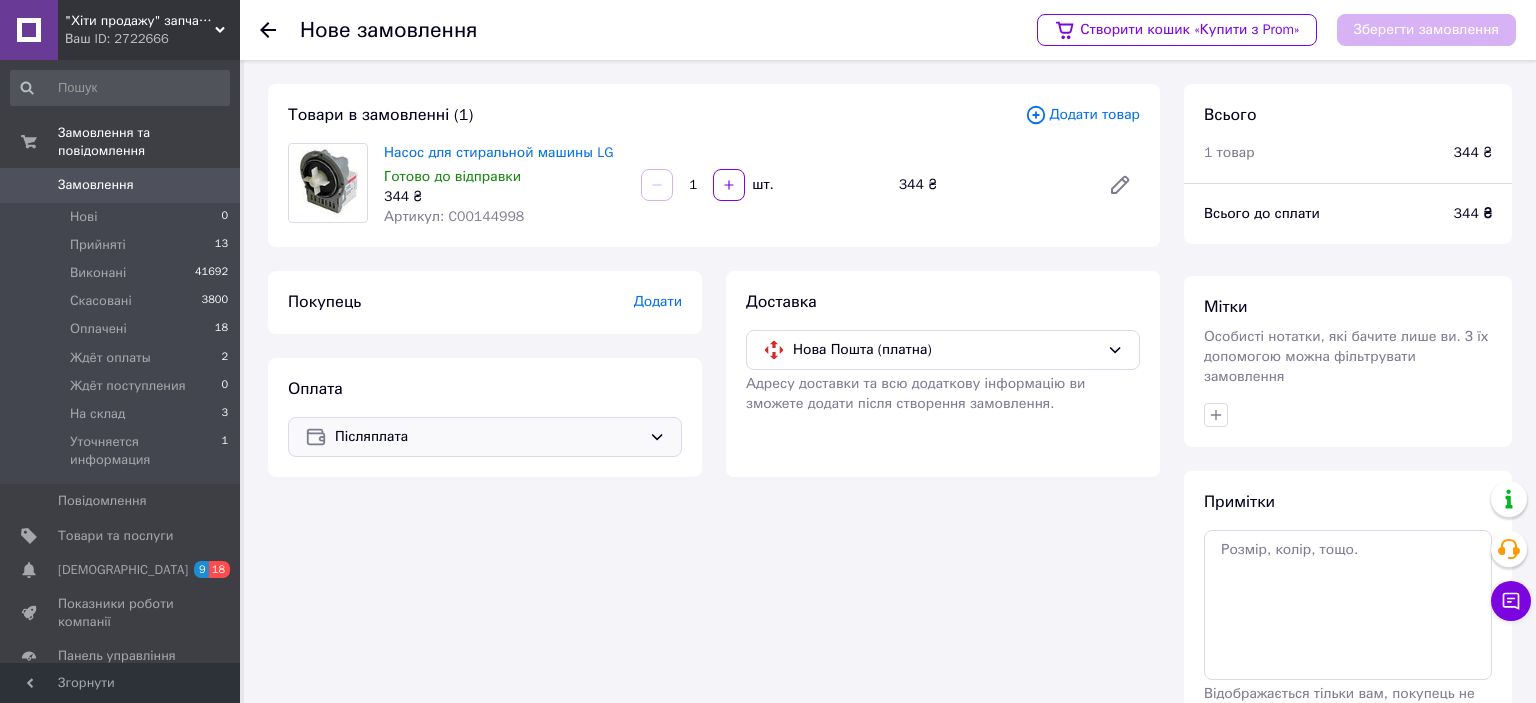 click on "Додати" at bounding box center (658, 301) 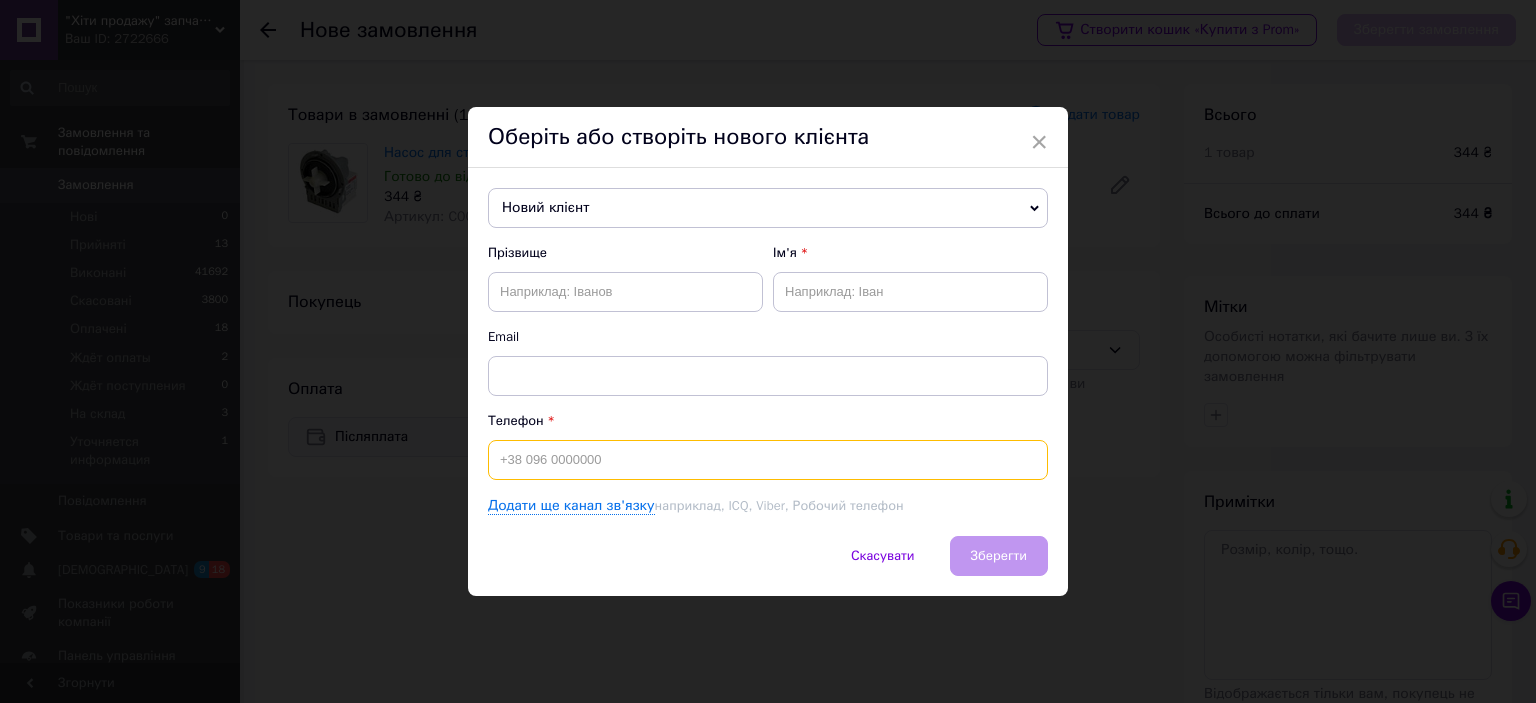 click at bounding box center [768, 460] 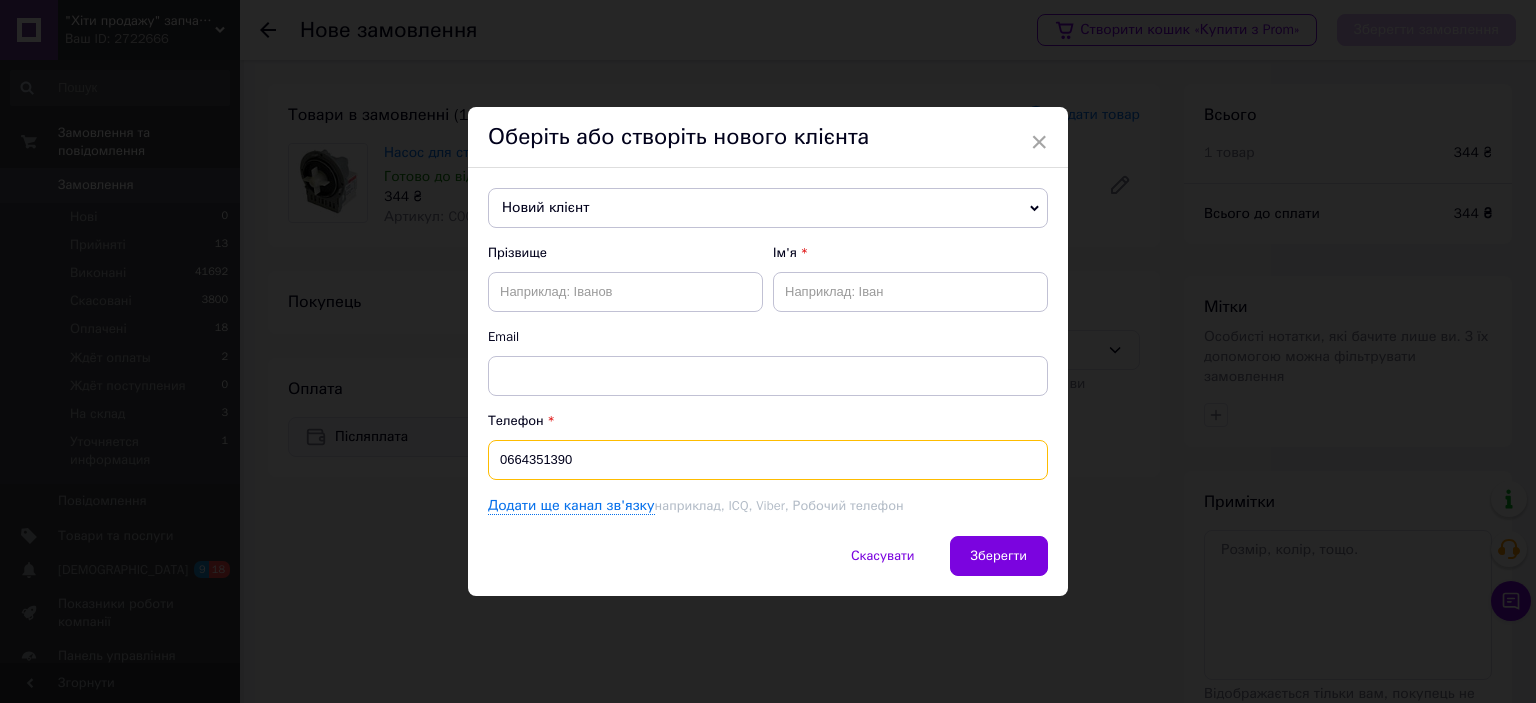 click on "0664351390" at bounding box center (768, 460) 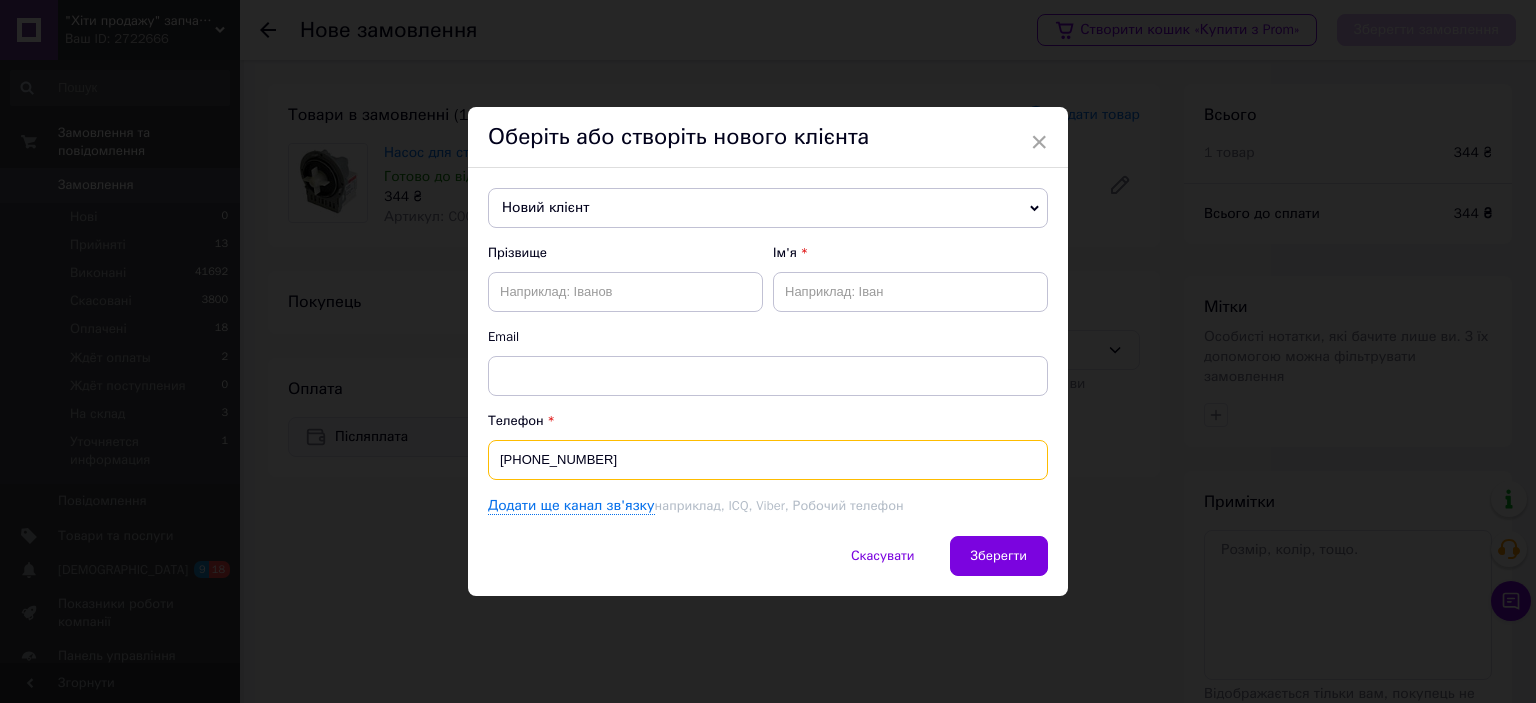 type on "[PHONE_NUMBER]" 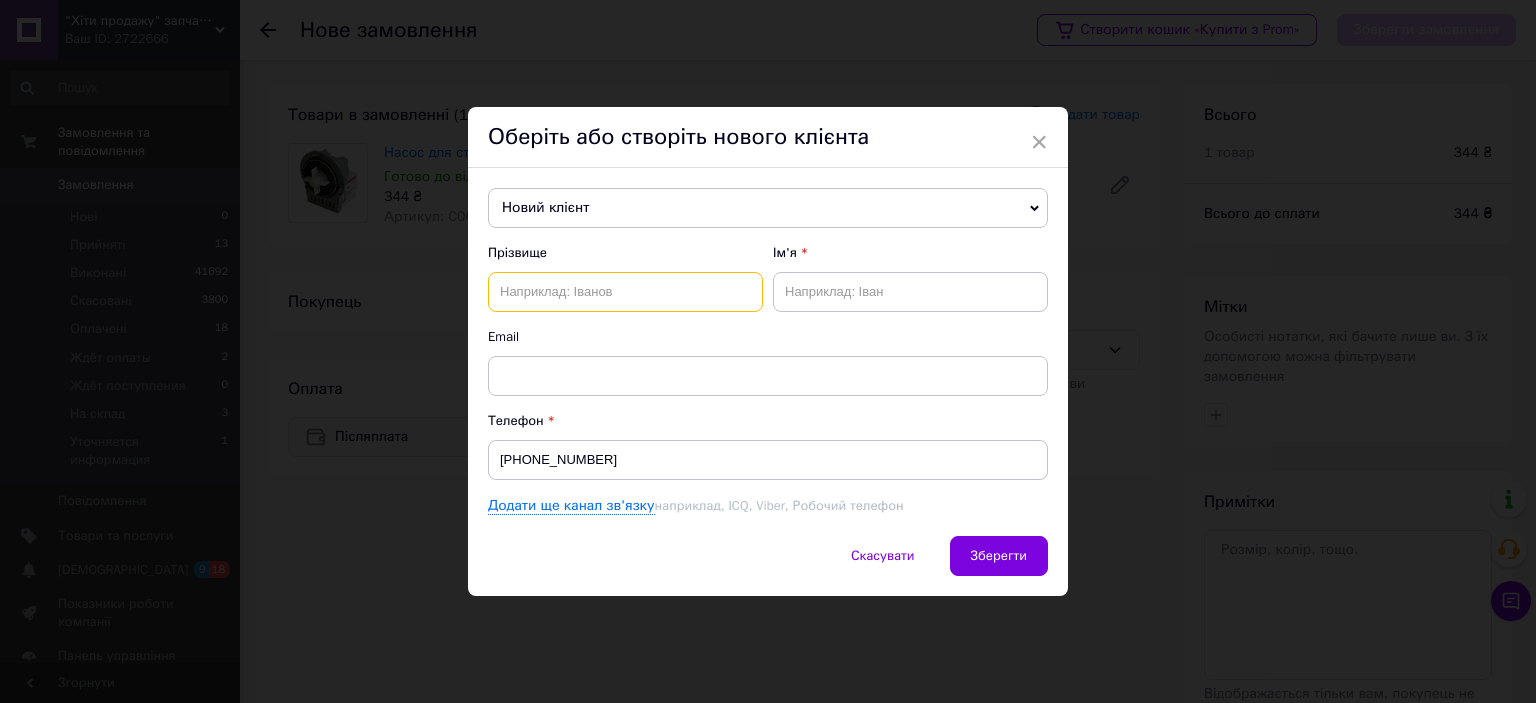 click at bounding box center (625, 292) 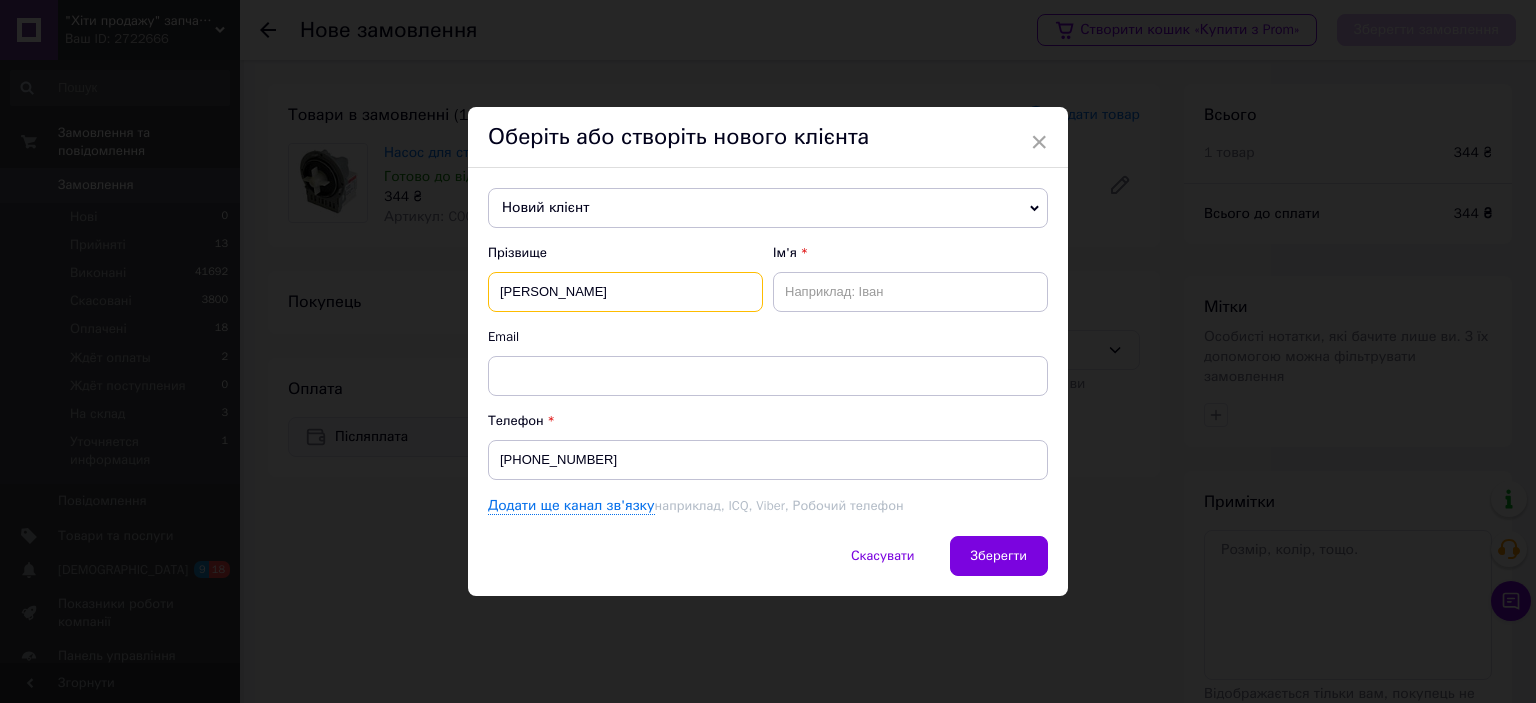 type on "[PERSON_NAME]" 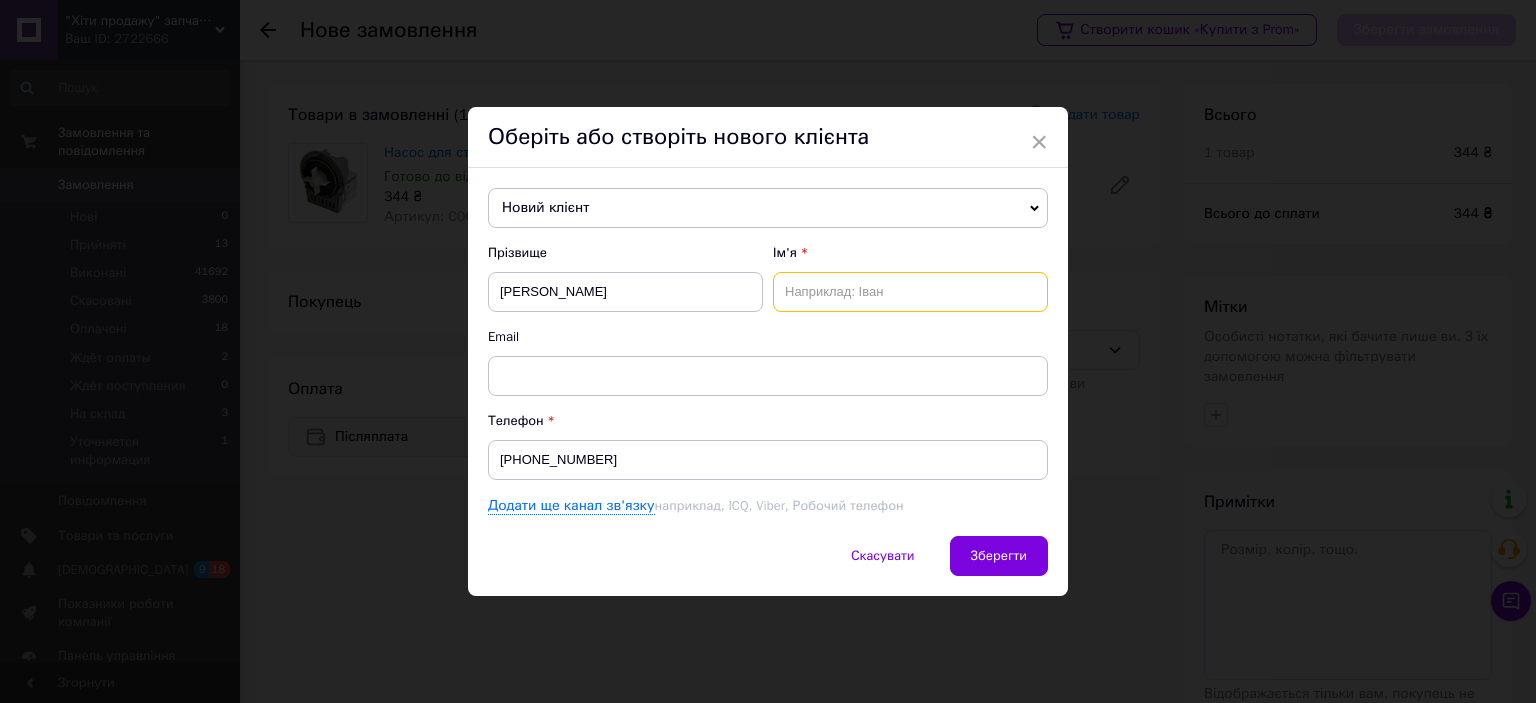 click at bounding box center (910, 292) 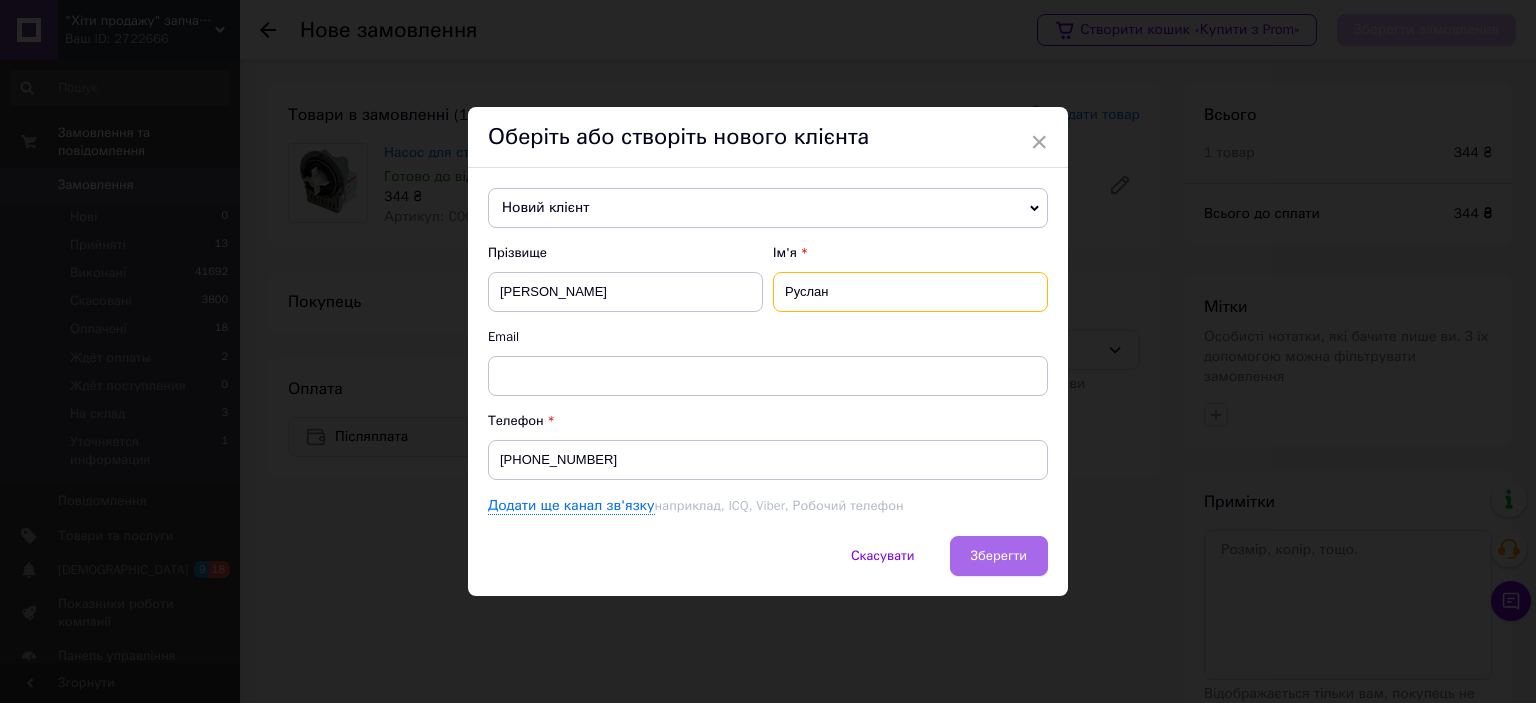 type on "Руслан" 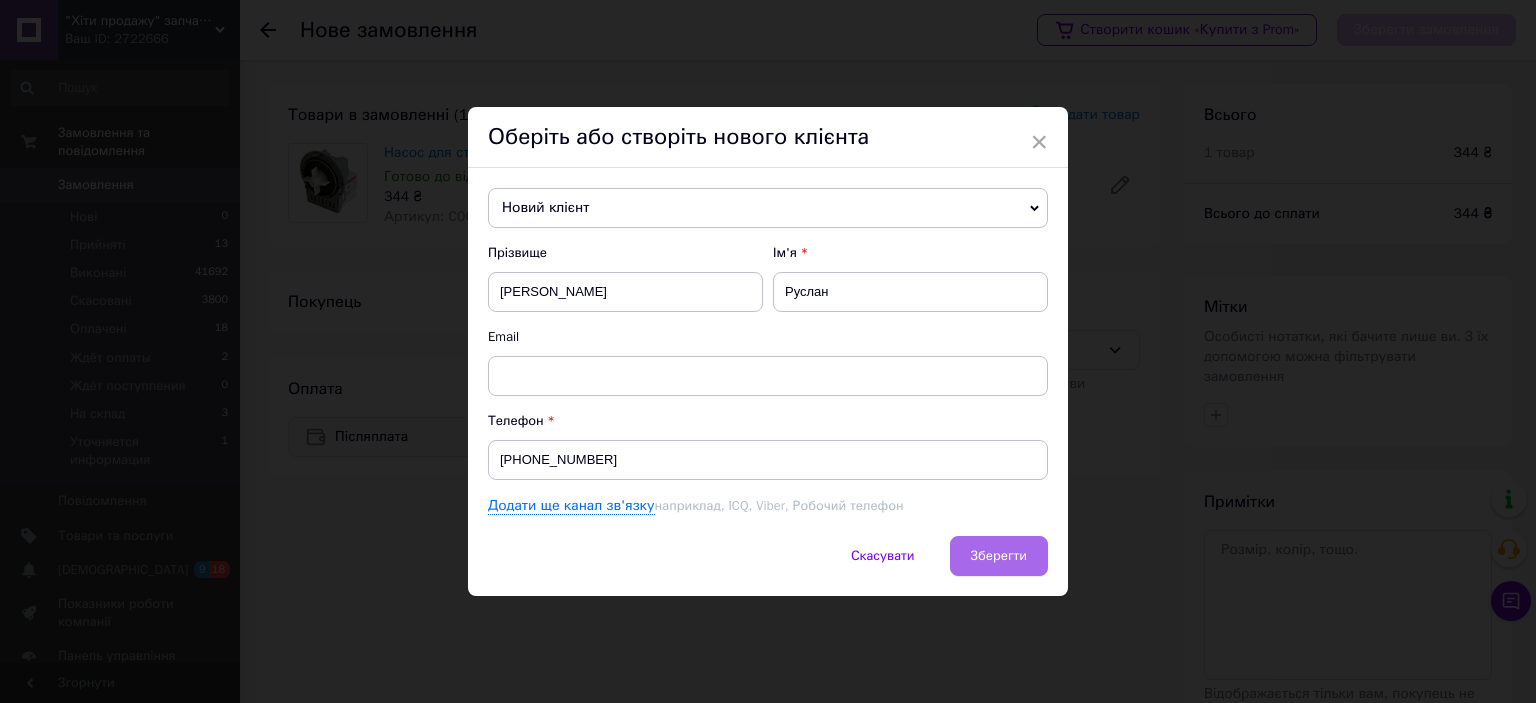 click on "Зберегти" at bounding box center (999, 555) 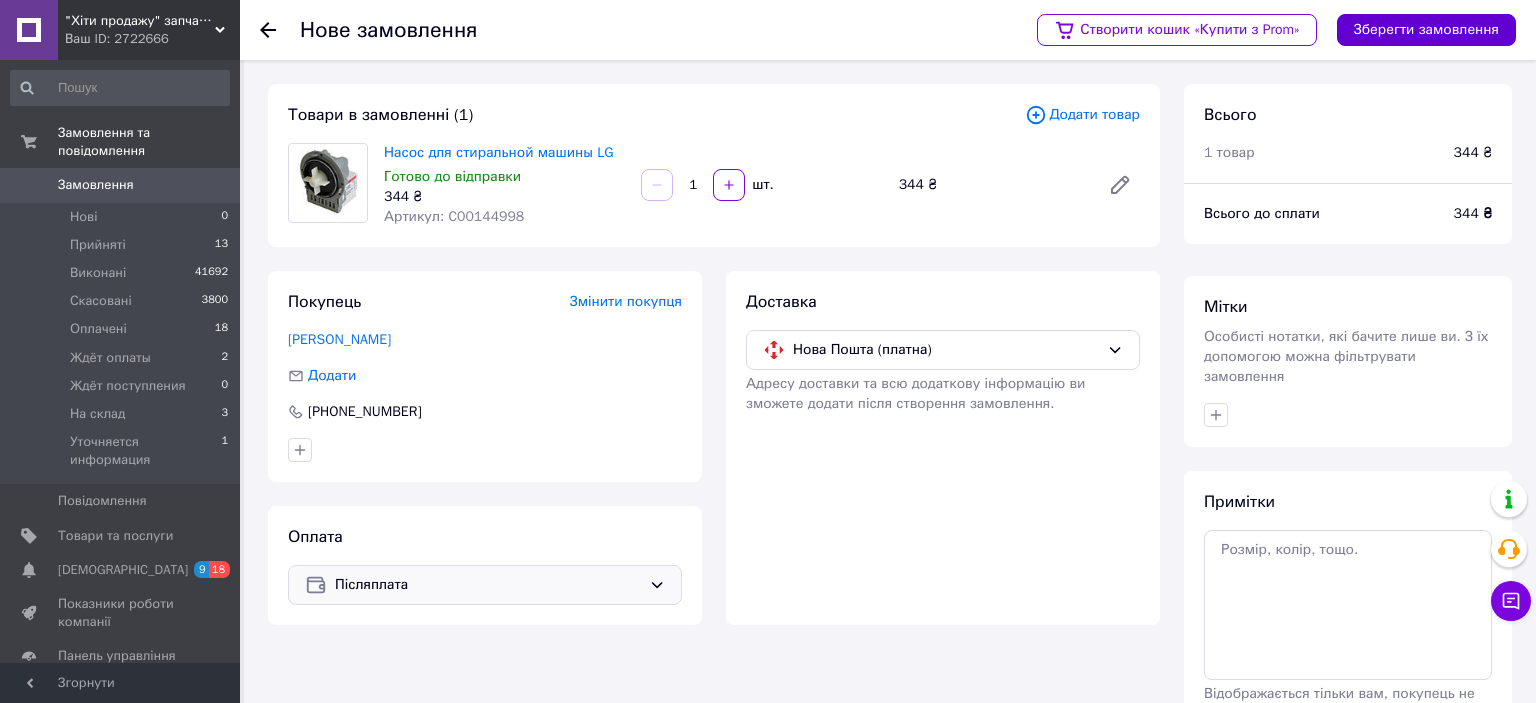 click on "Зберегти замовлення" at bounding box center (1426, 30) 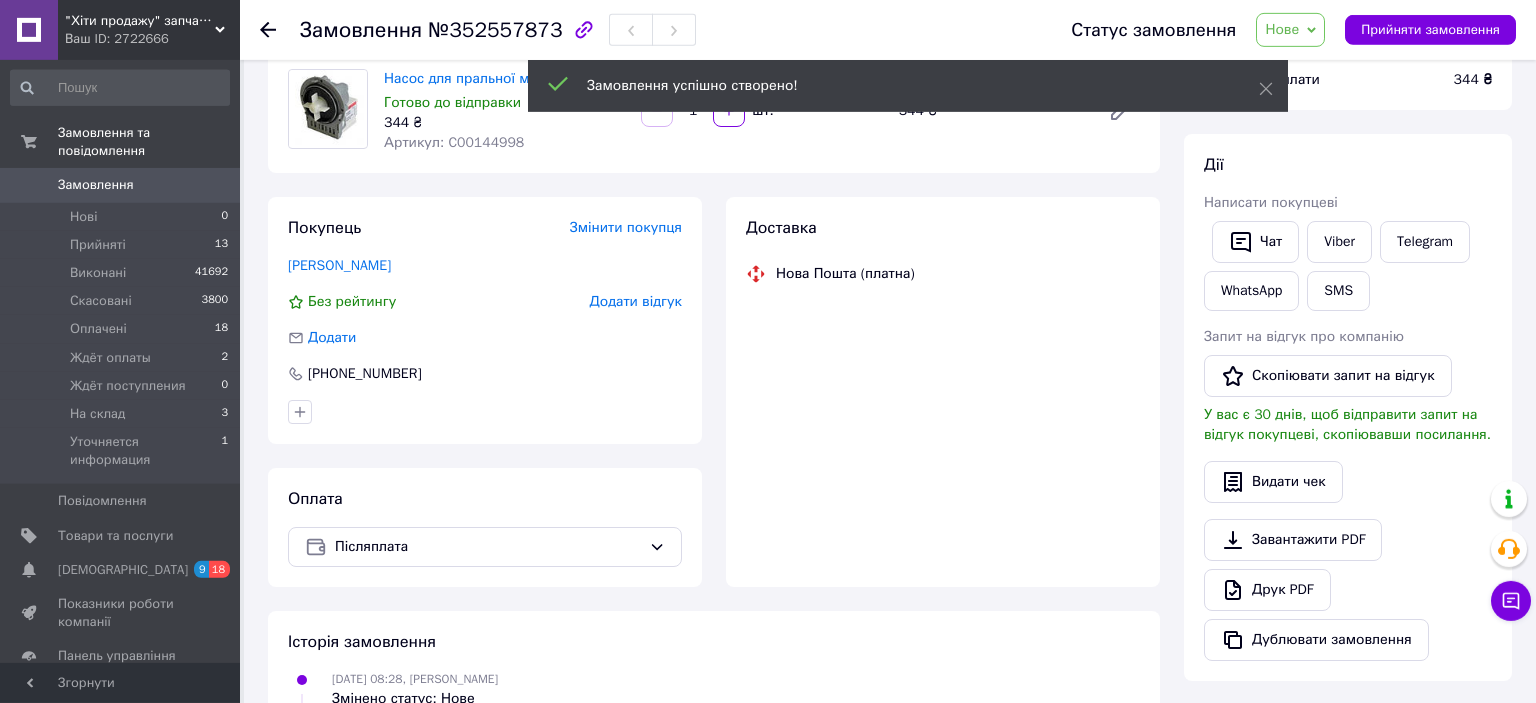 scroll, scrollTop: 204, scrollLeft: 0, axis: vertical 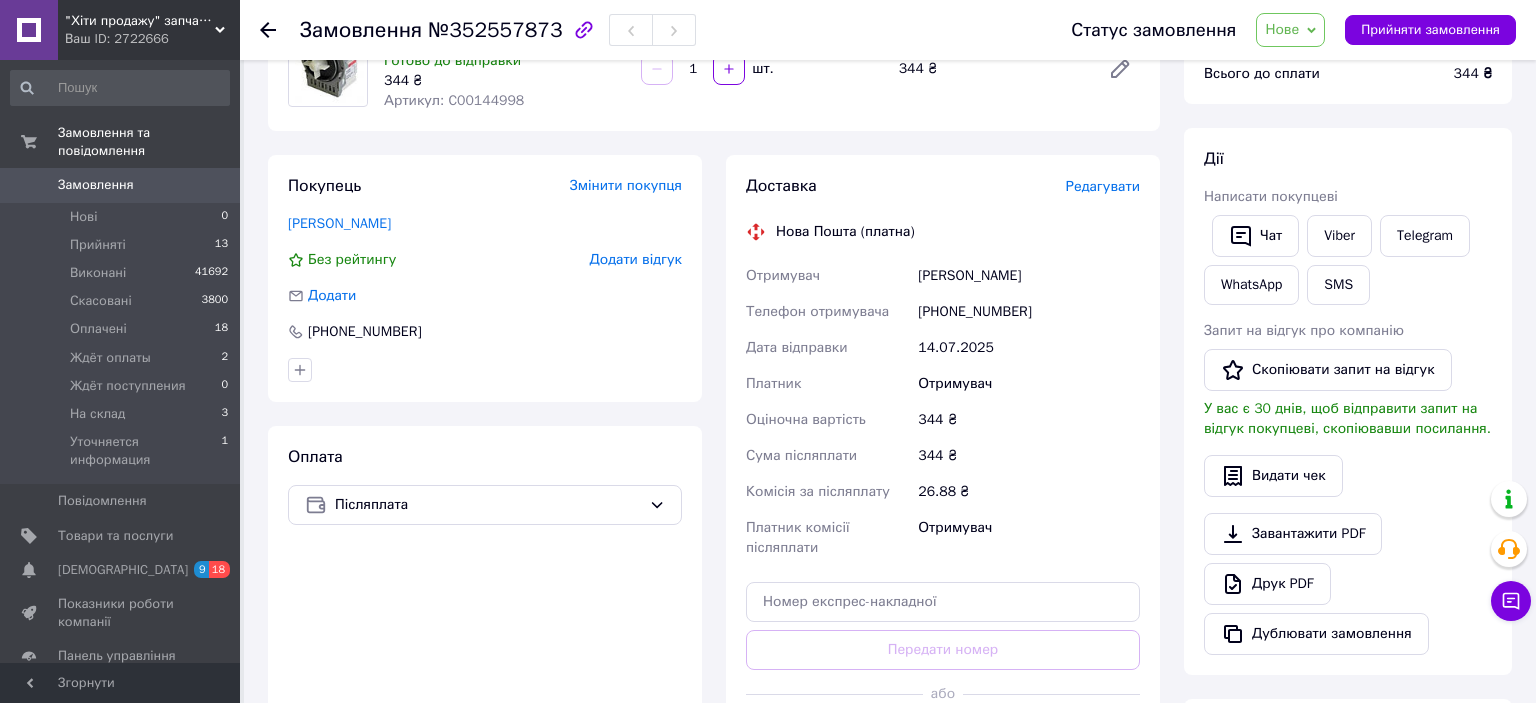 click on "Редагувати" at bounding box center [1103, 186] 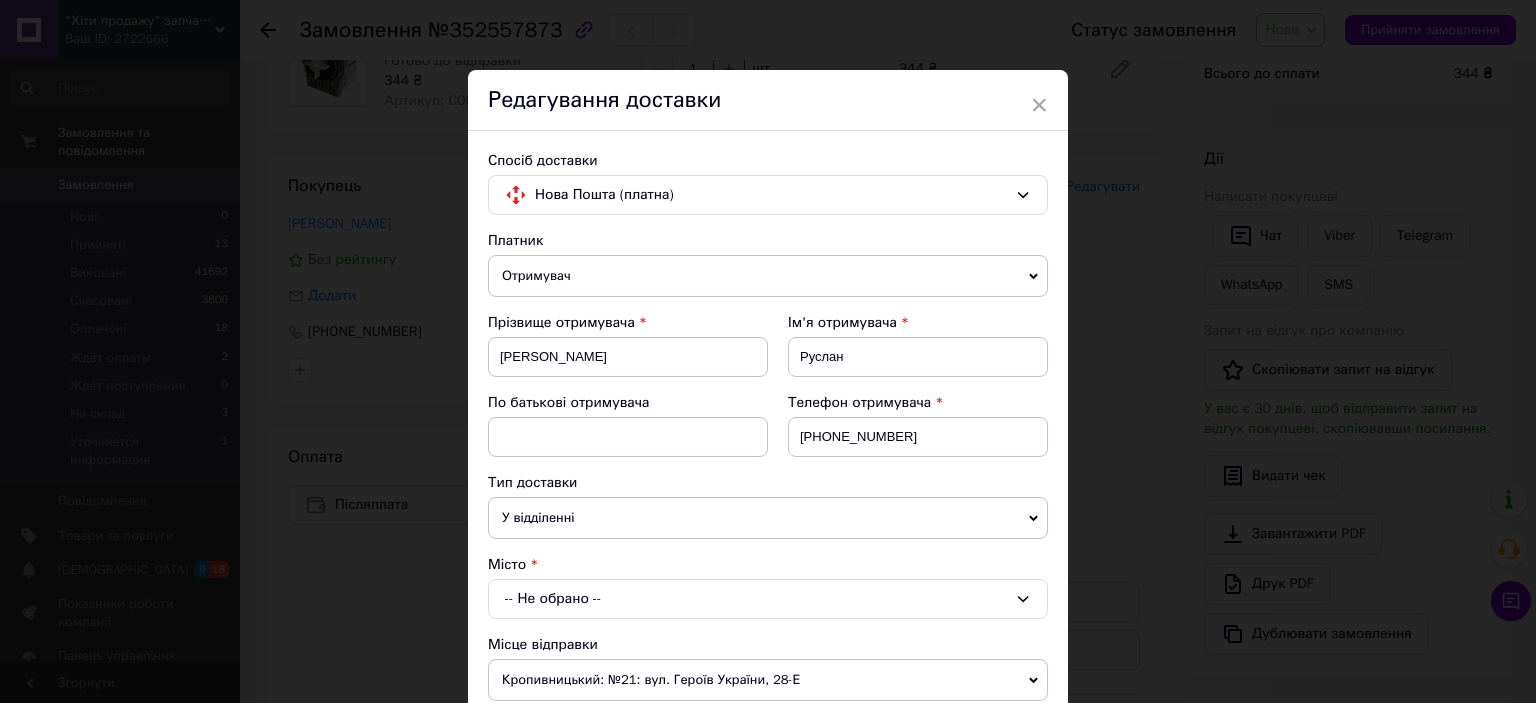 click on "-- Не обрано --" at bounding box center (768, 599) 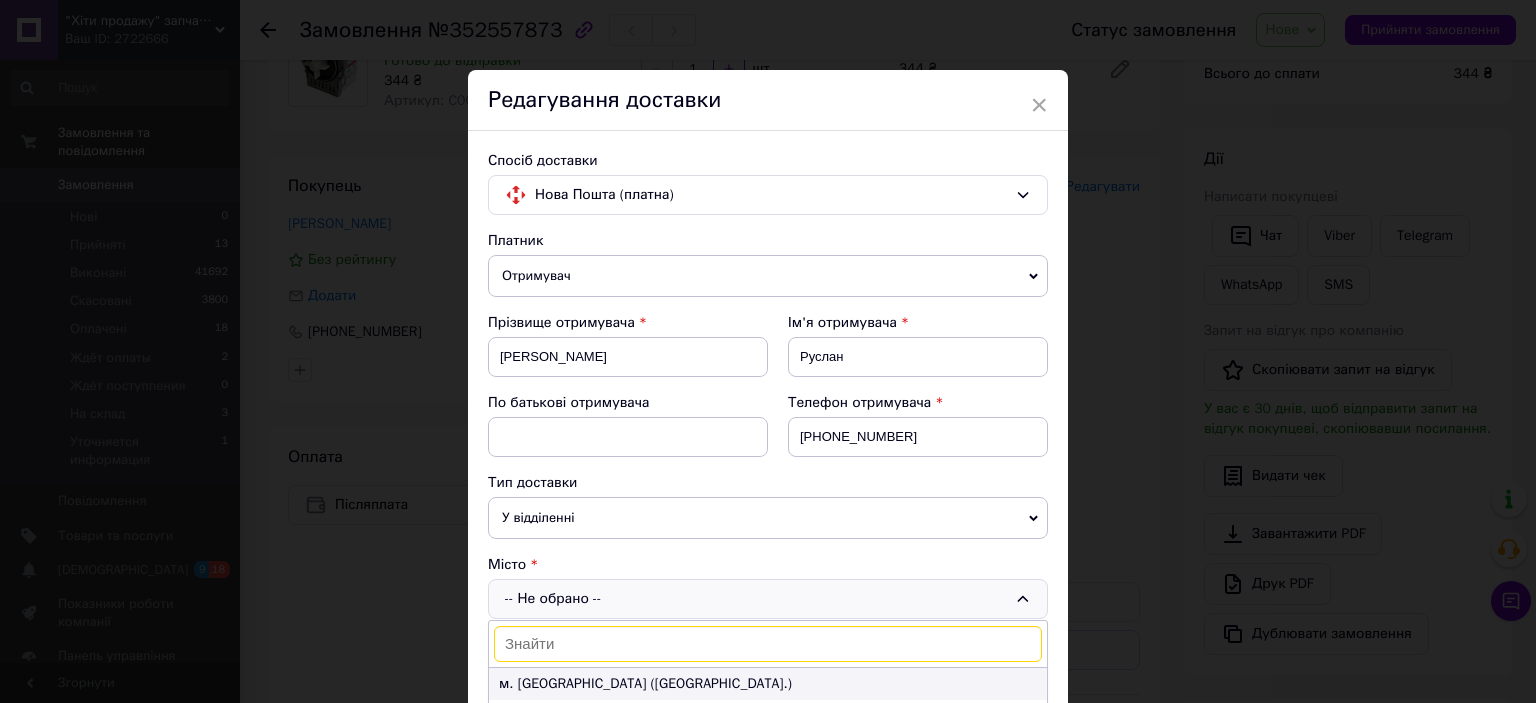click on "м. [GEOGRAPHIC_DATA] ([GEOGRAPHIC_DATA].)" at bounding box center [768, 684] 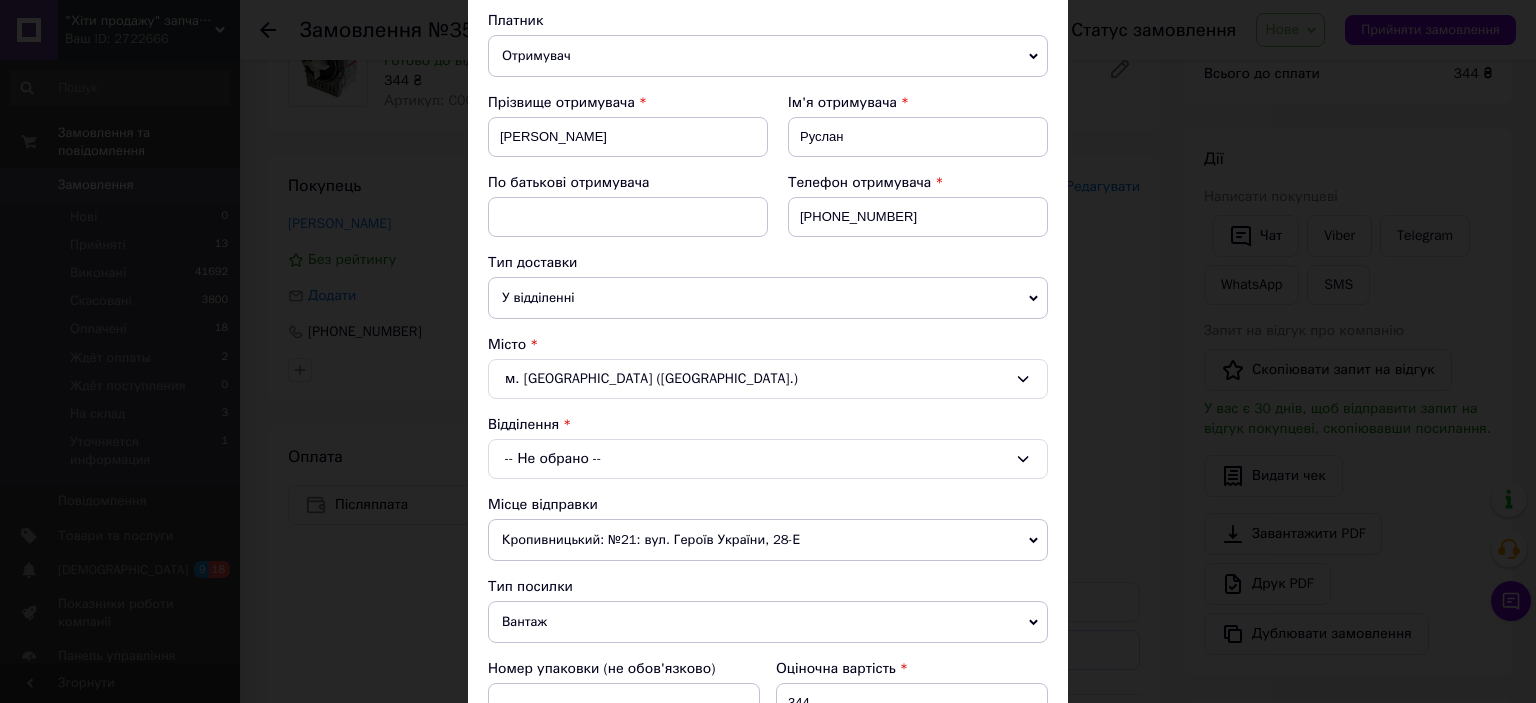scroll, scrollTop: 221, scrollLeft: 0, axis: vertical 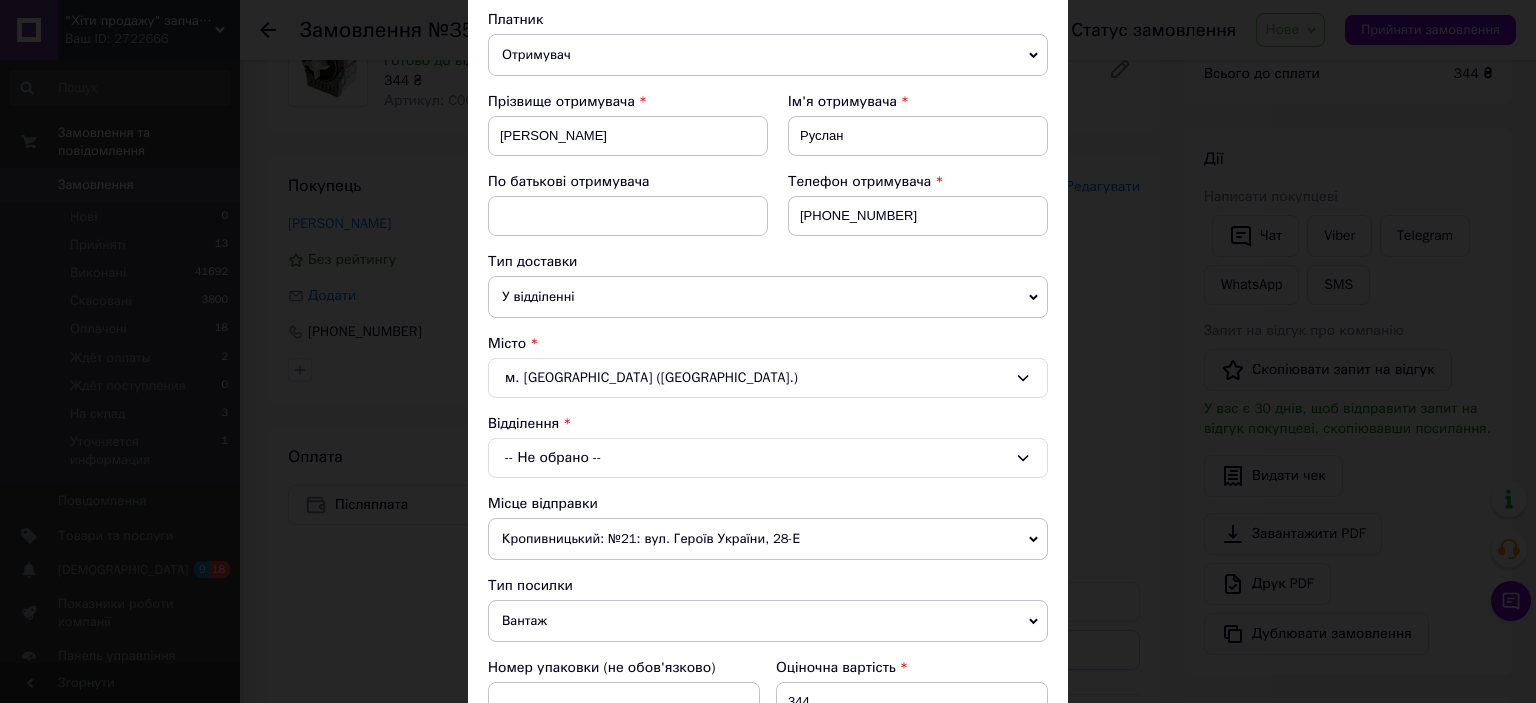 drag, startPoint x: 588, startPoint y: 455, endPoint x: 588, endPoint y: 474, distance: 19 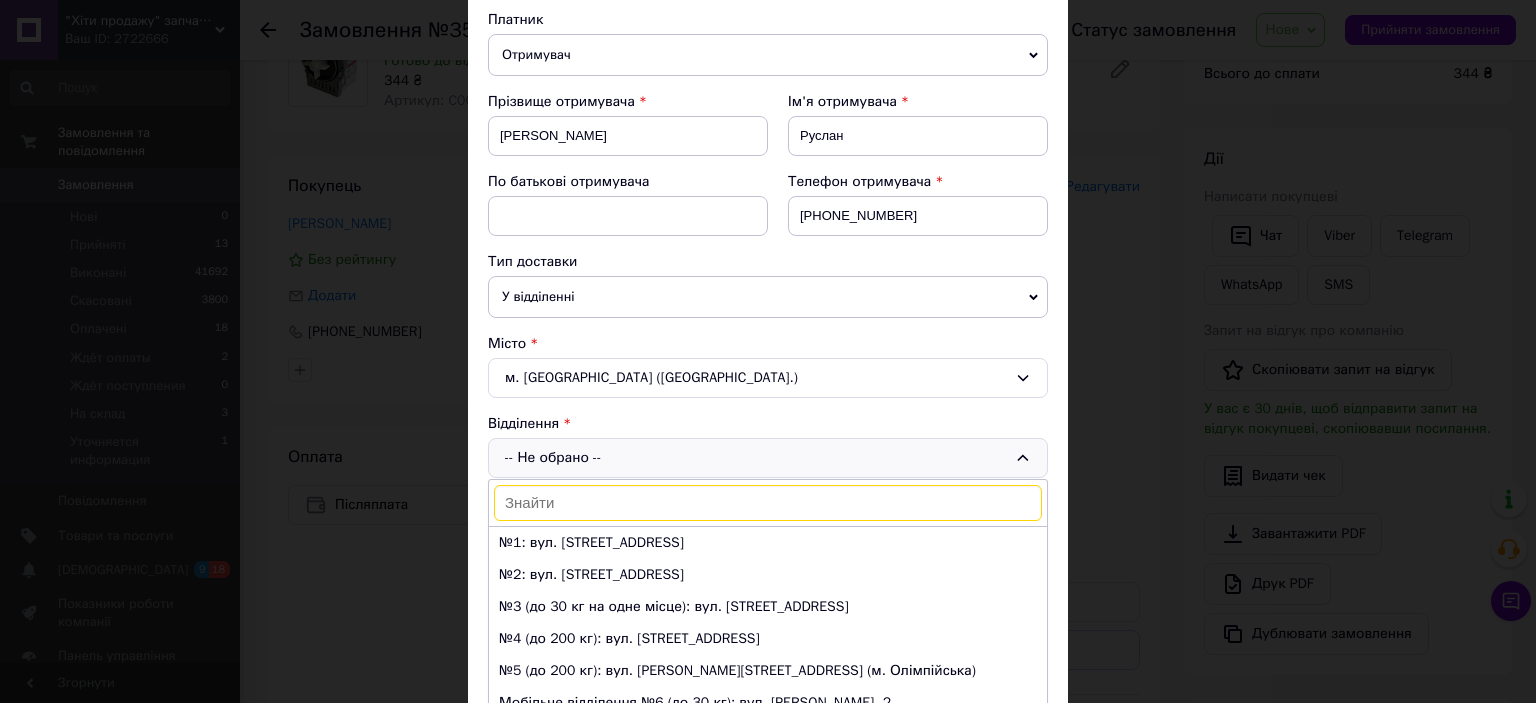click at bounding box center (768, 503) 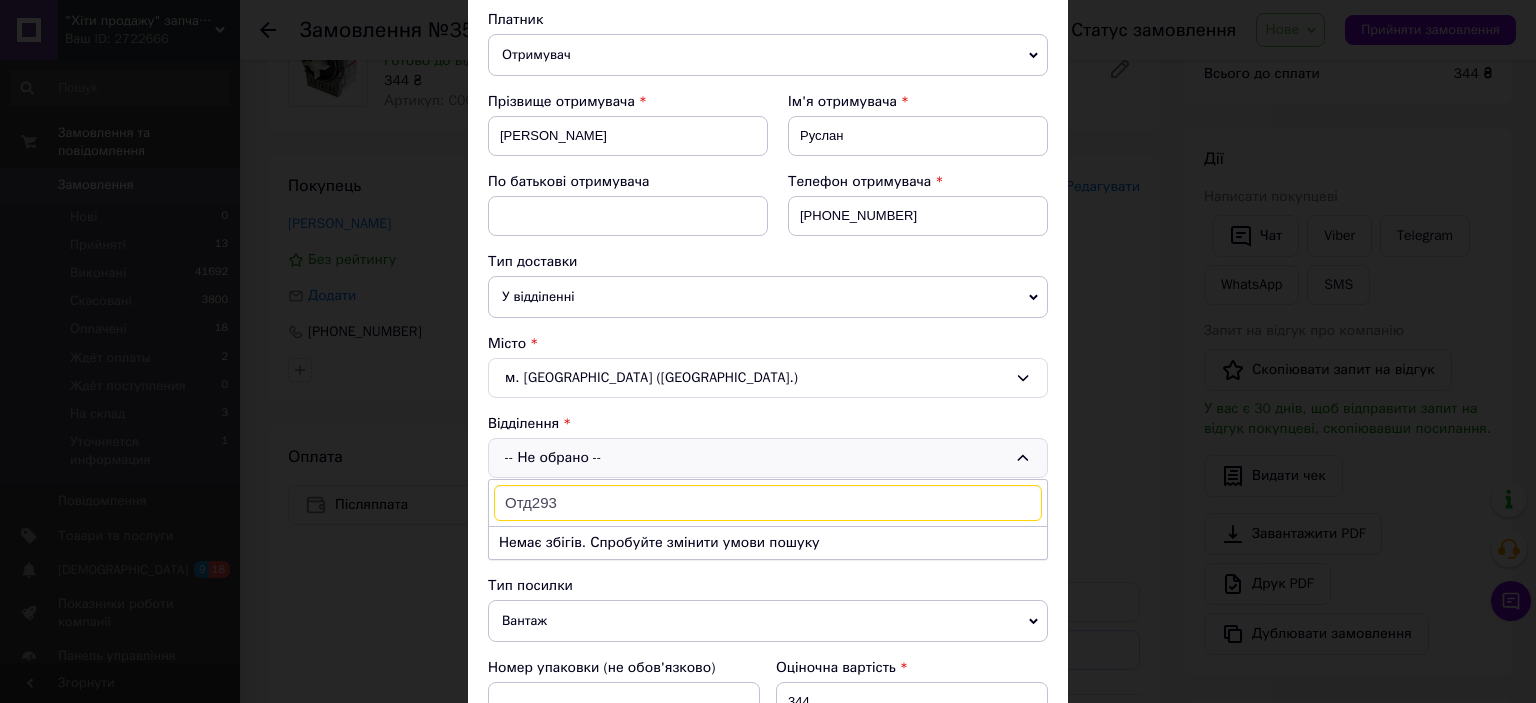 click on "Отд293" at bounding box center (768, 503) 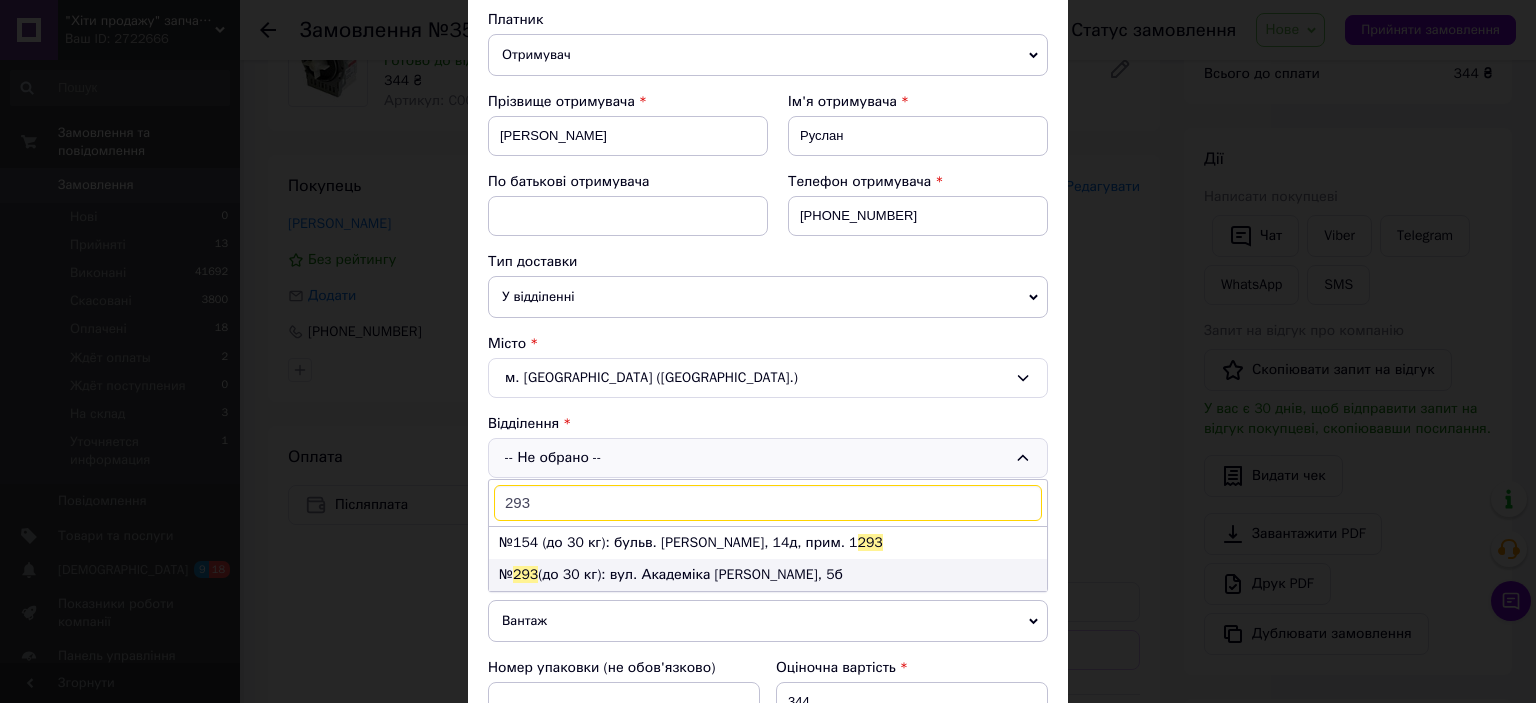 type on "293" 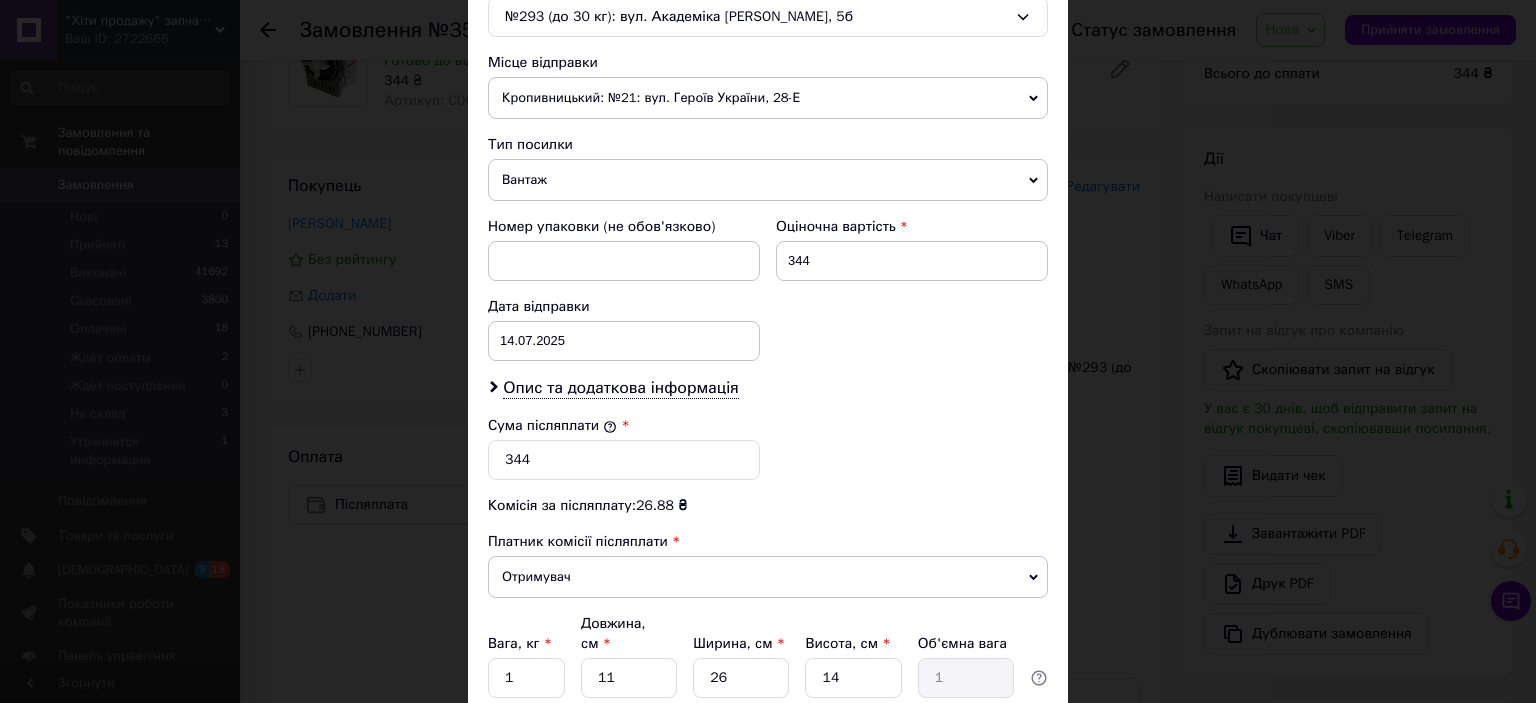 scroll, scrollTop: 773, scrollLeft: 0, axis: vertical 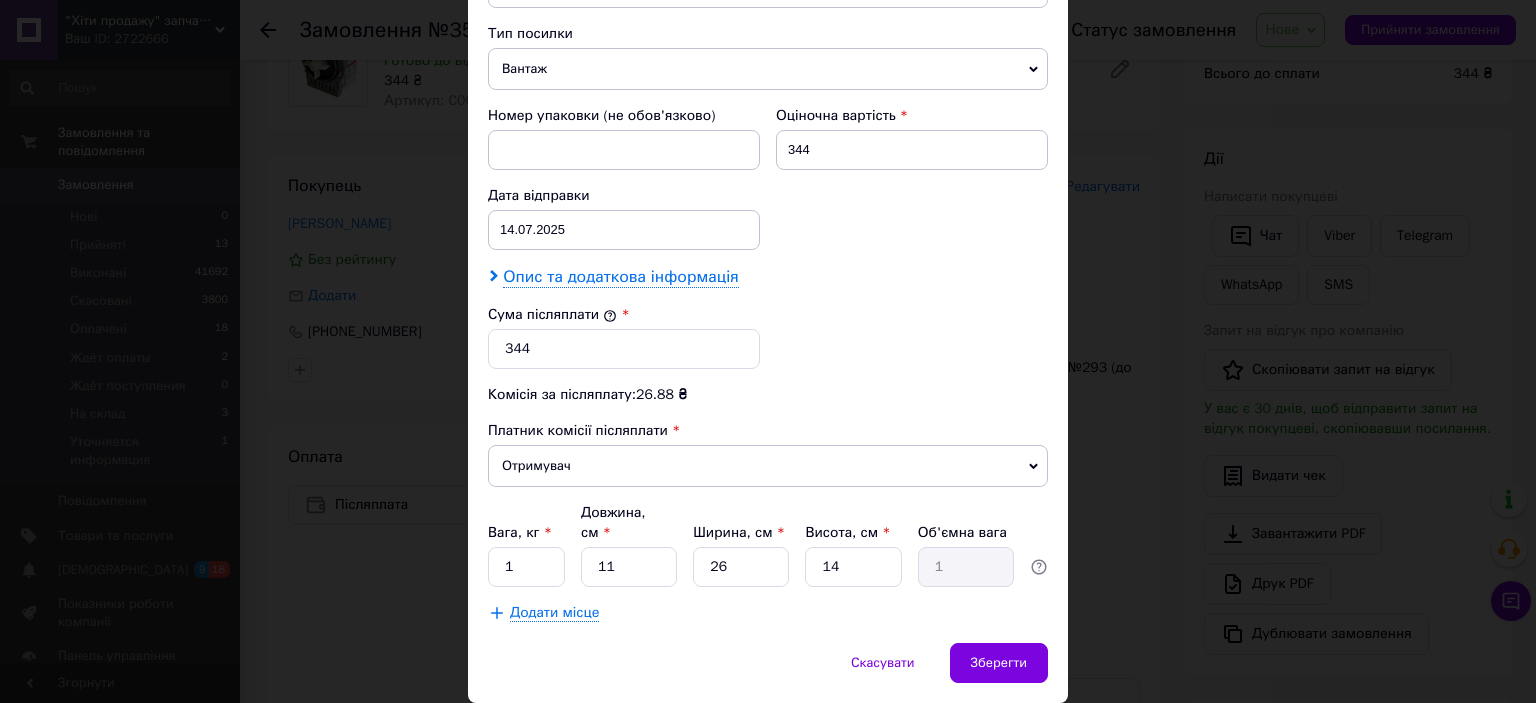 click on "Опис та додаткова інформація" at bounding box center [620, 277] 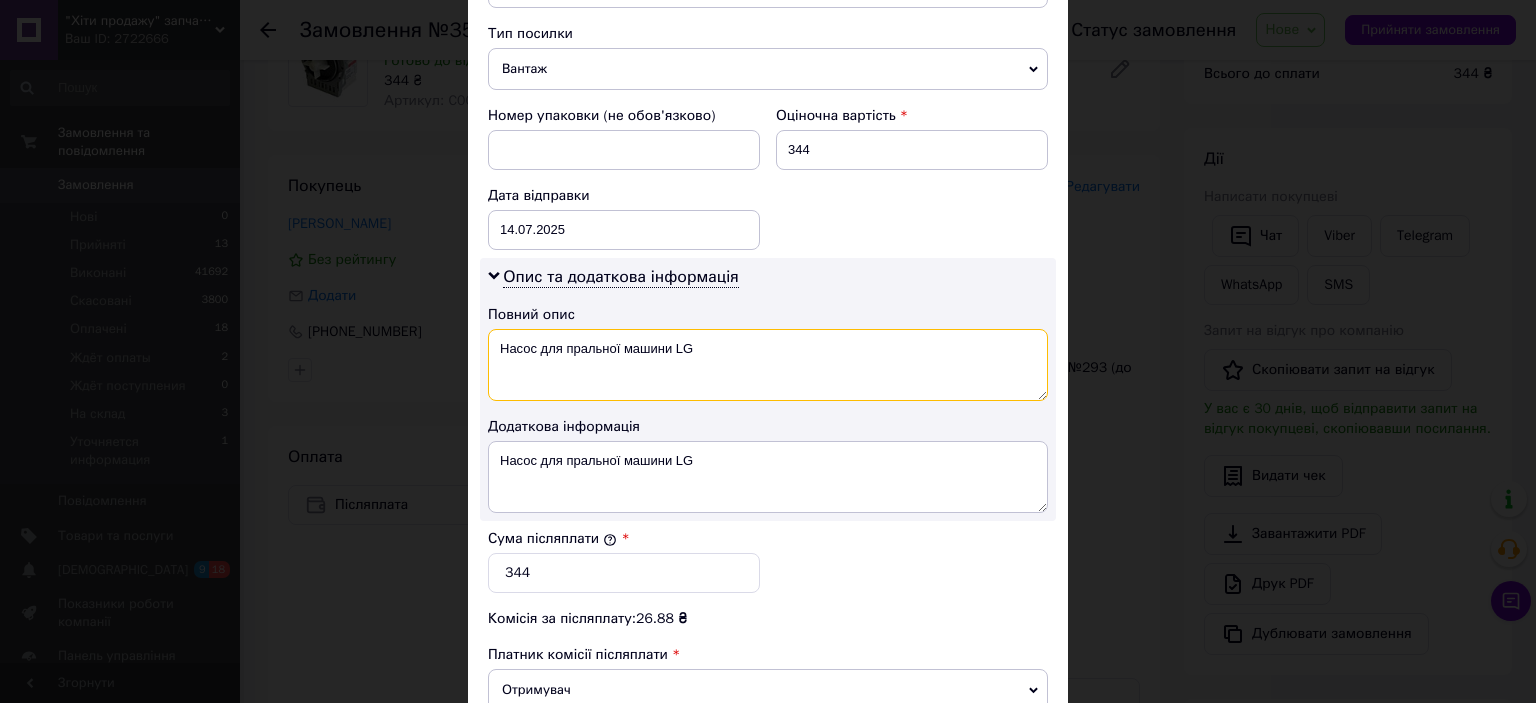click on "Насос для пральної машини LG" at bounding box center [768, 365] 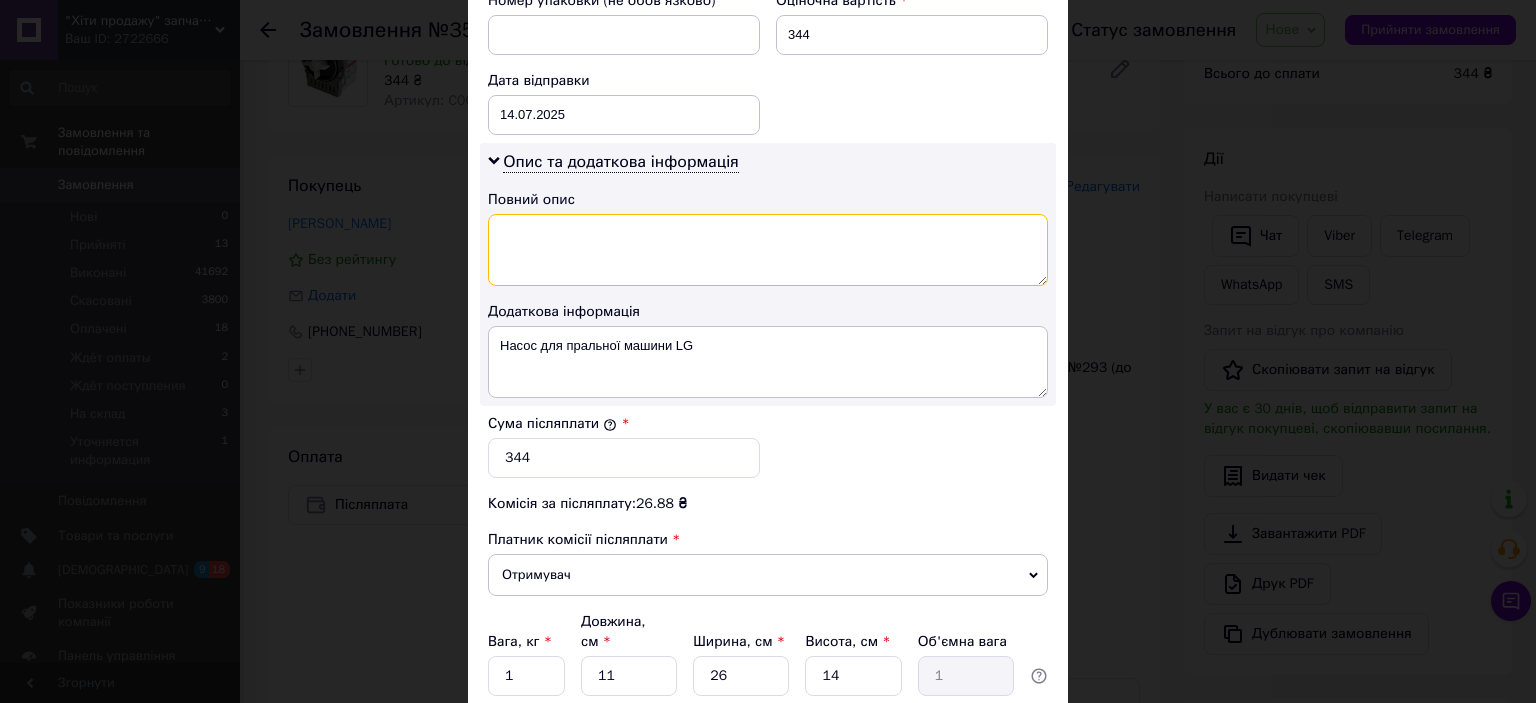 scroll, scrollTop: 1040, scrollLeft: 0, axis: vertical 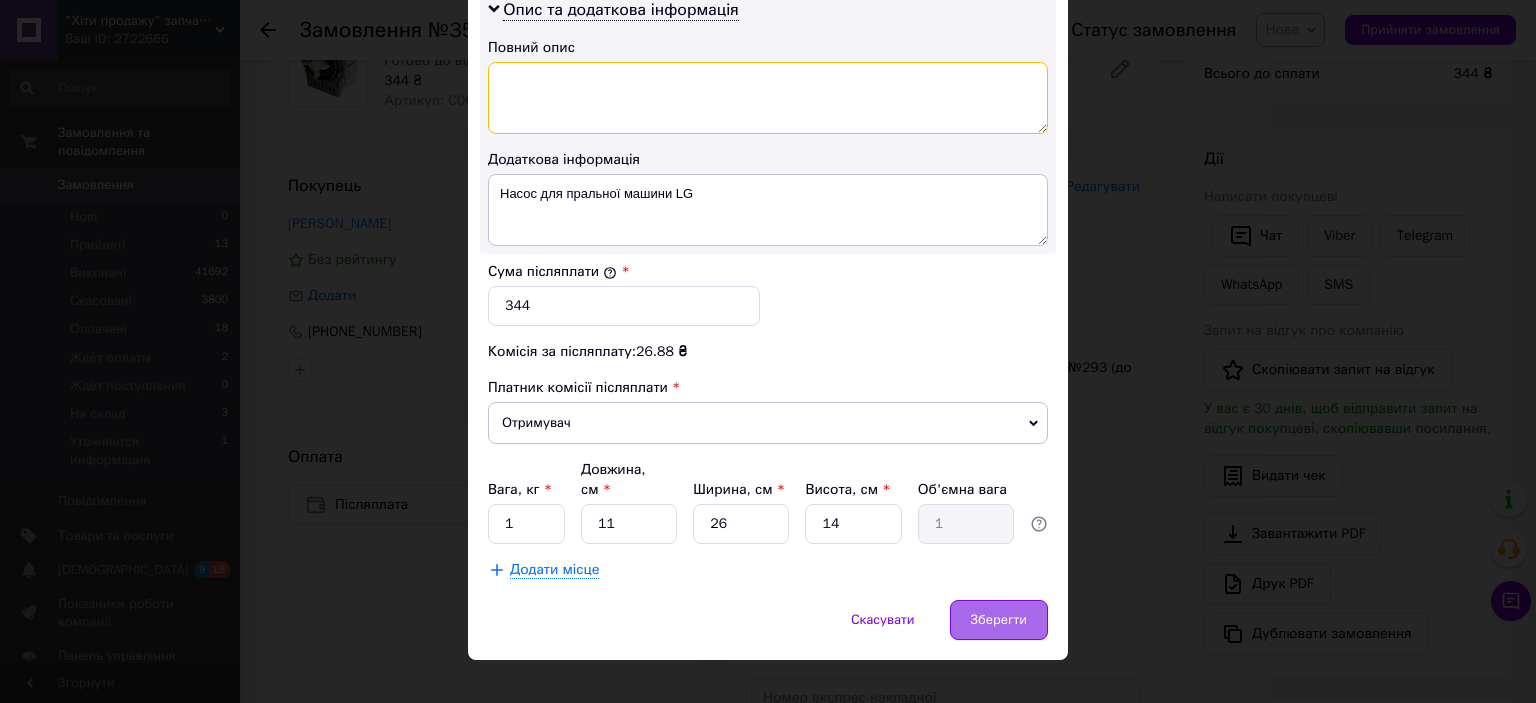 type 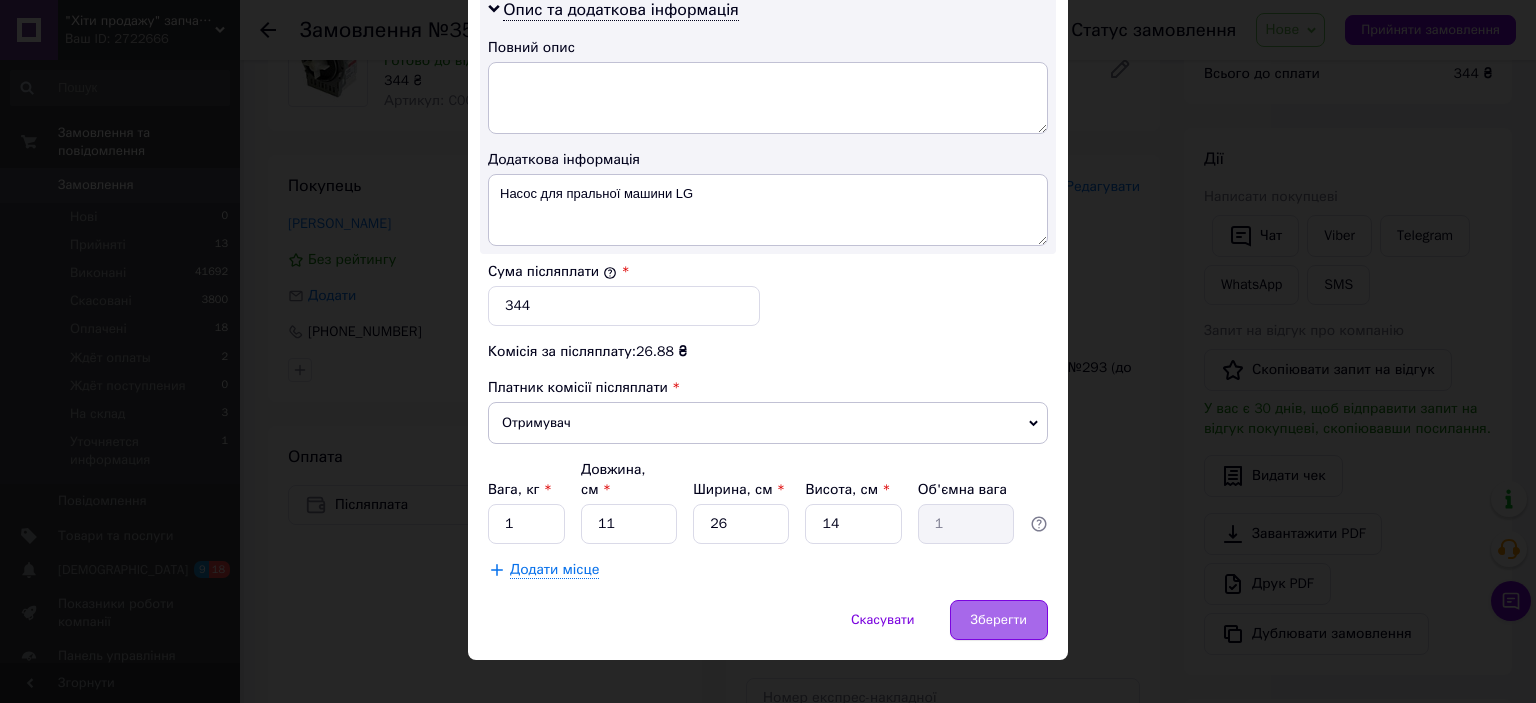 click on "Зберегти" at bounding box center [999, 620] 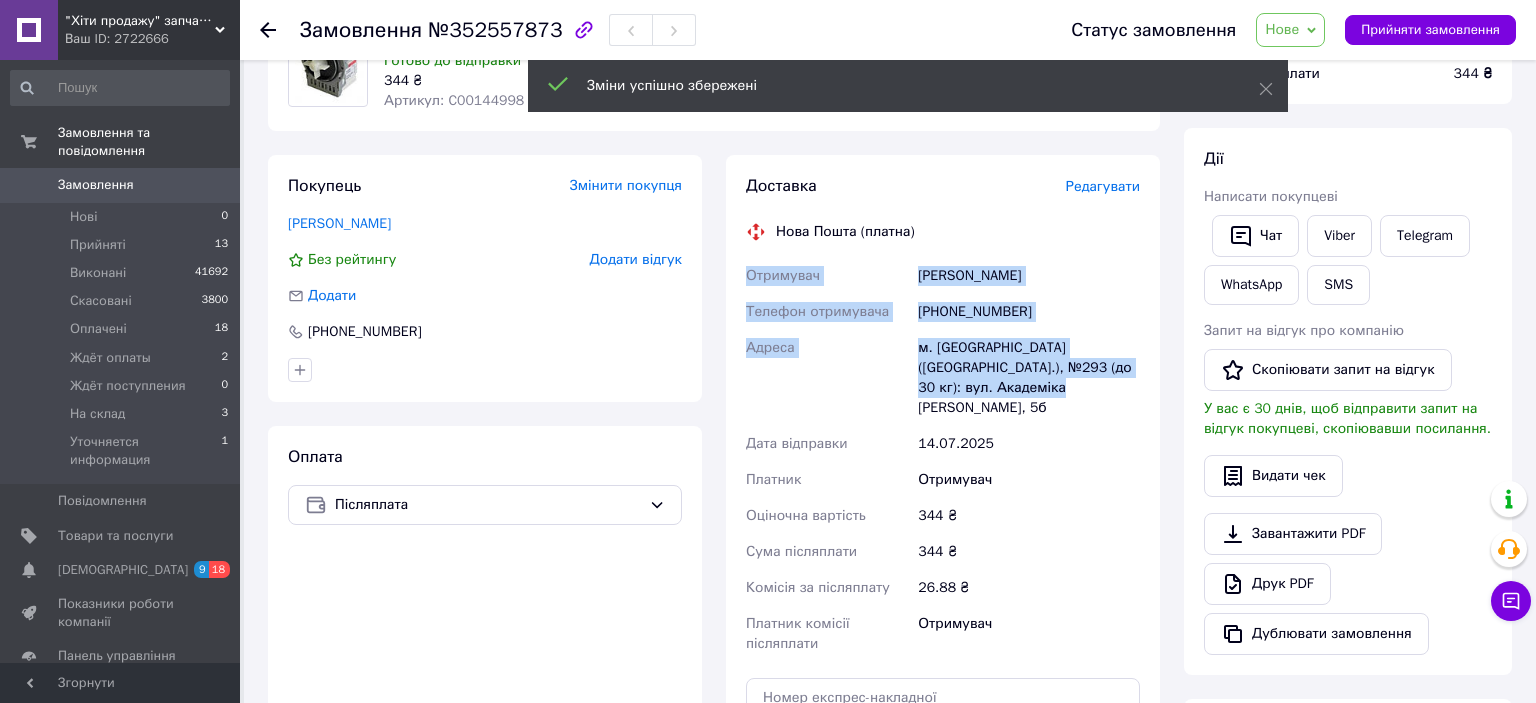 drag, startPoint x: 738, startPoint y: 273, endPoint x: 1050, endPoint y: 389, distance: 332.86633 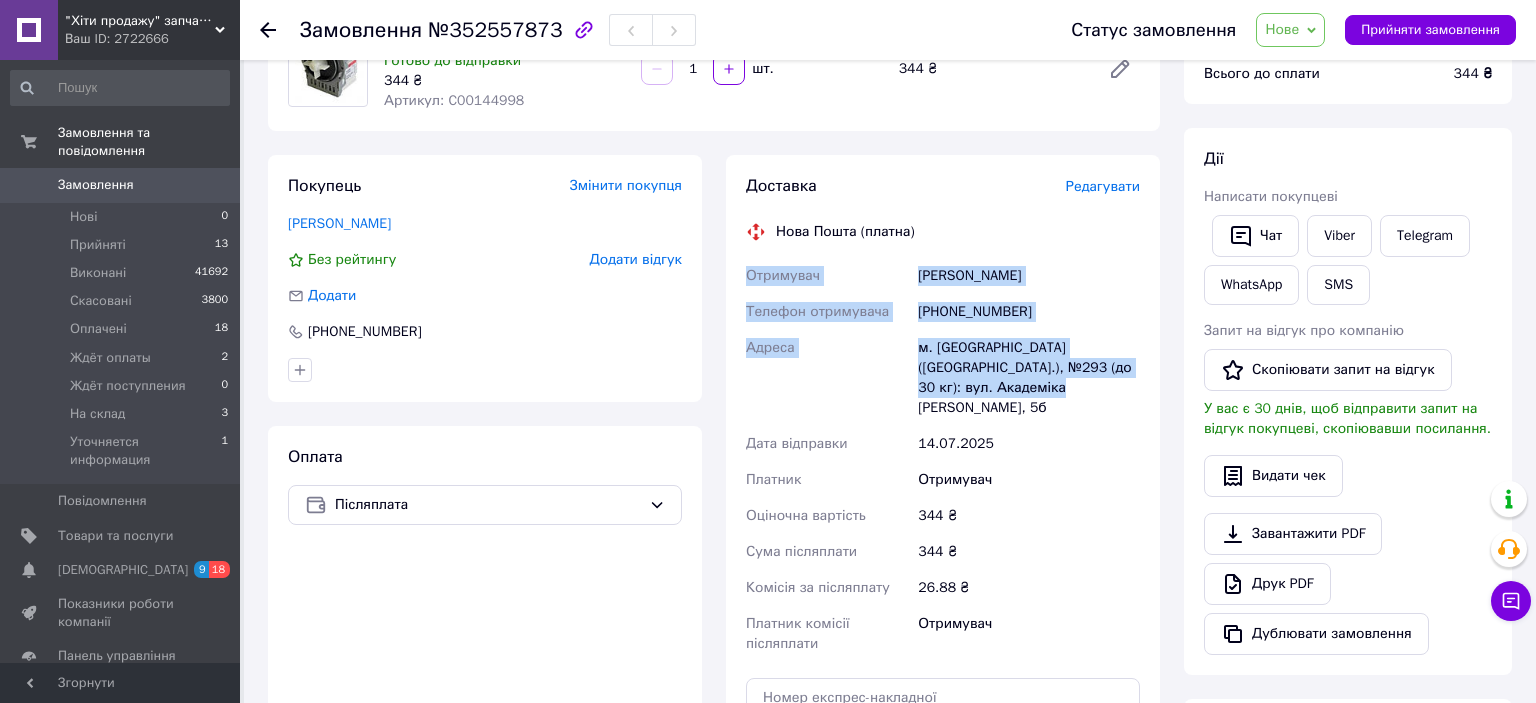 click on "м. [GEOGRAPHIC_DATA] ([GEOGRAPHIC_DATA].), №293 (до 30 кг): вул. Академіка [PERSON_NAME], 5б" at bounding box center (1029, 378) 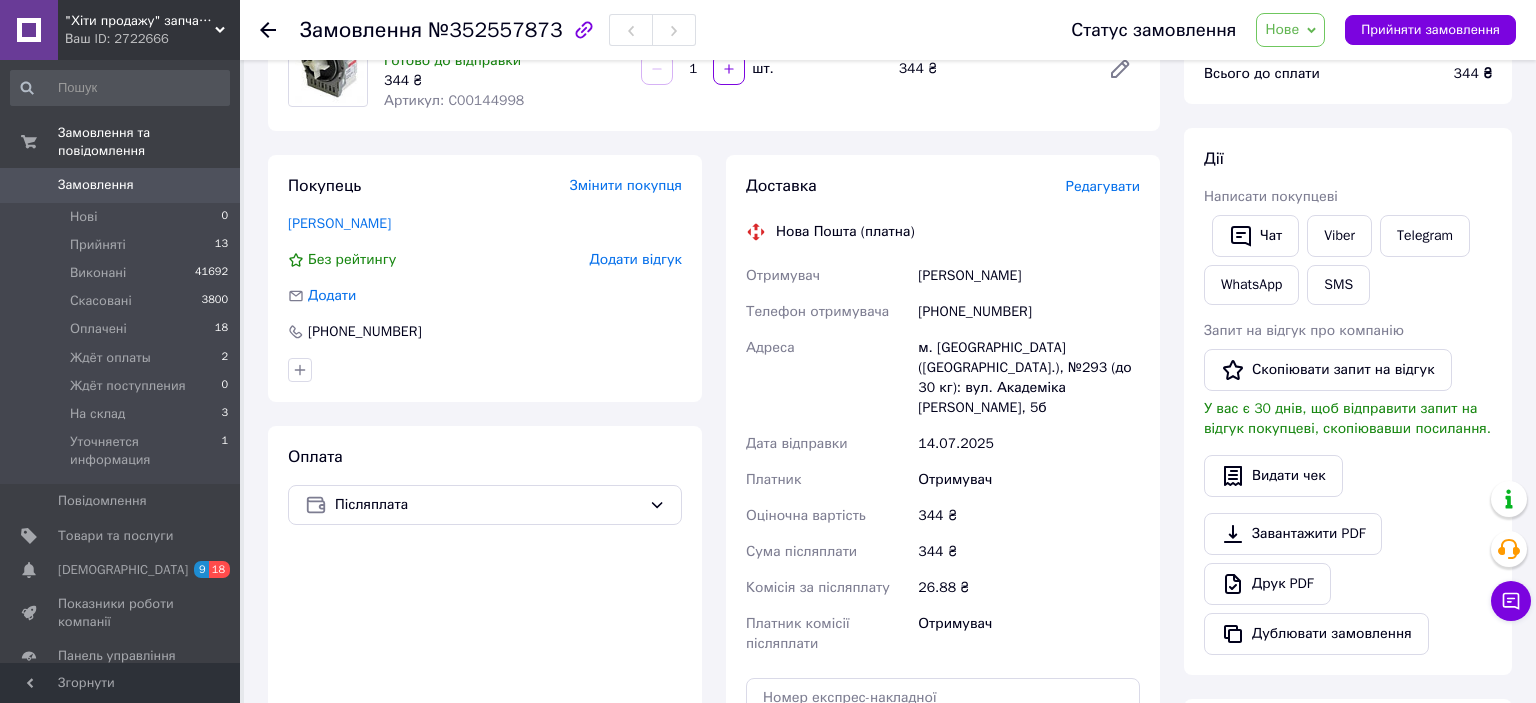 scroll, scrollTop: 415, scrollLeft: 0, axis: vertical 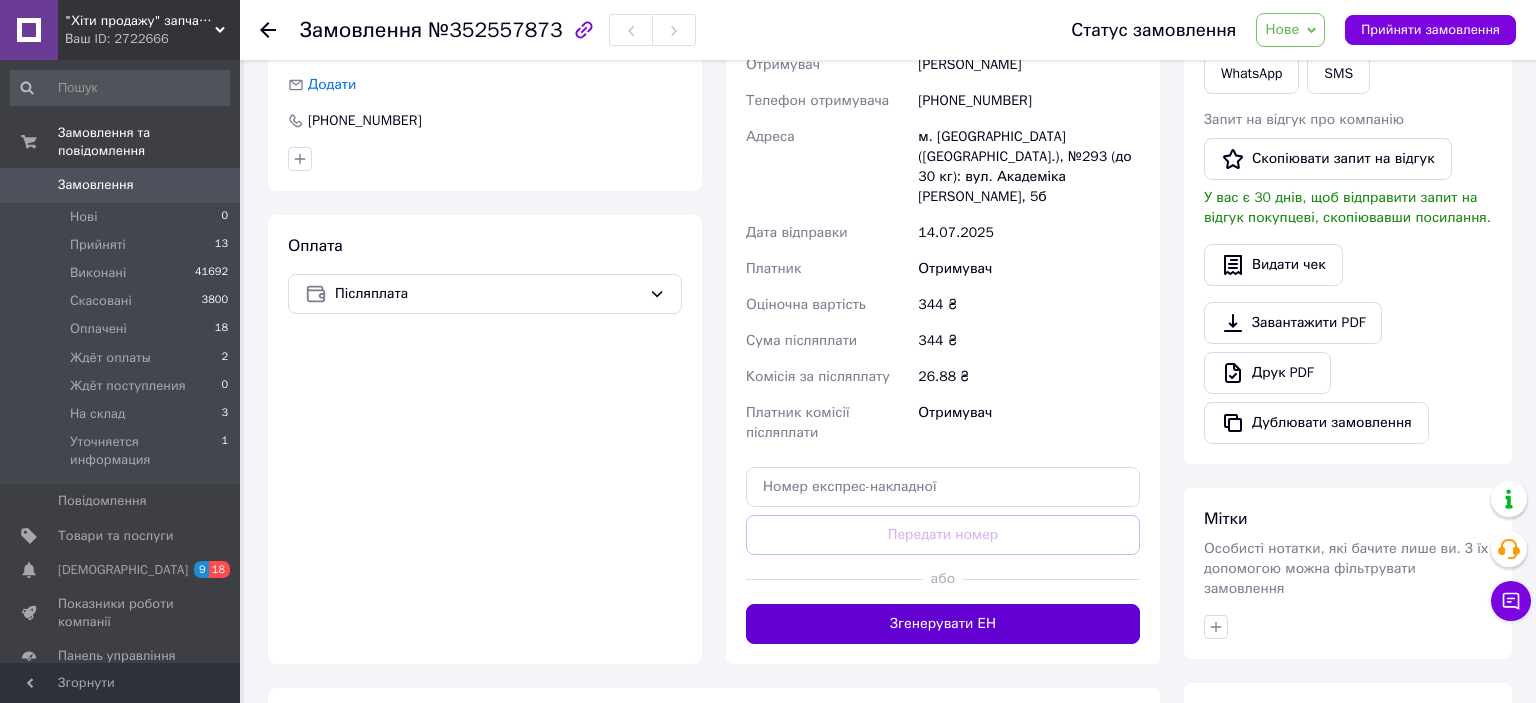 click on "Згенерувати ЕН" at bounding box center [943, 624] 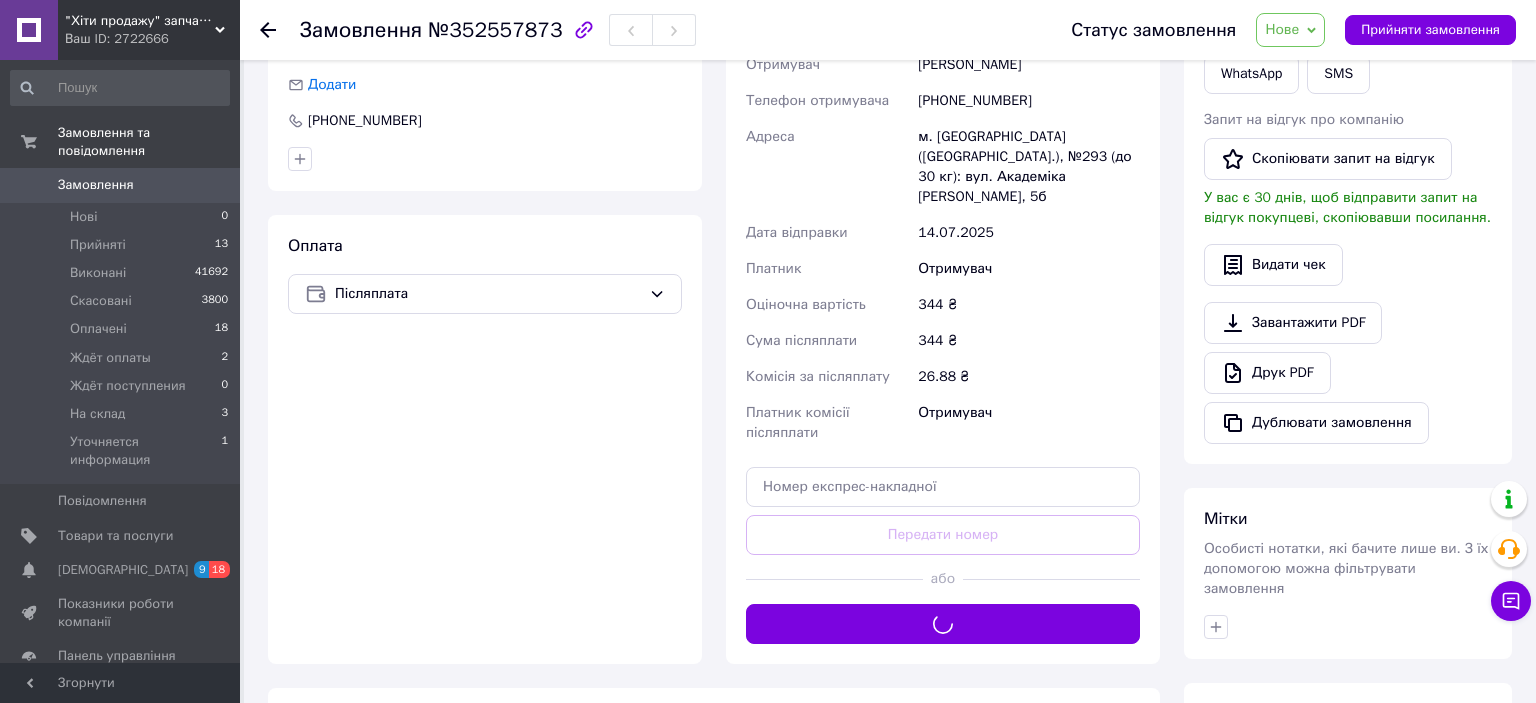 scroll, scrollTop: 204, scrollLeft: 0, axis: vertical 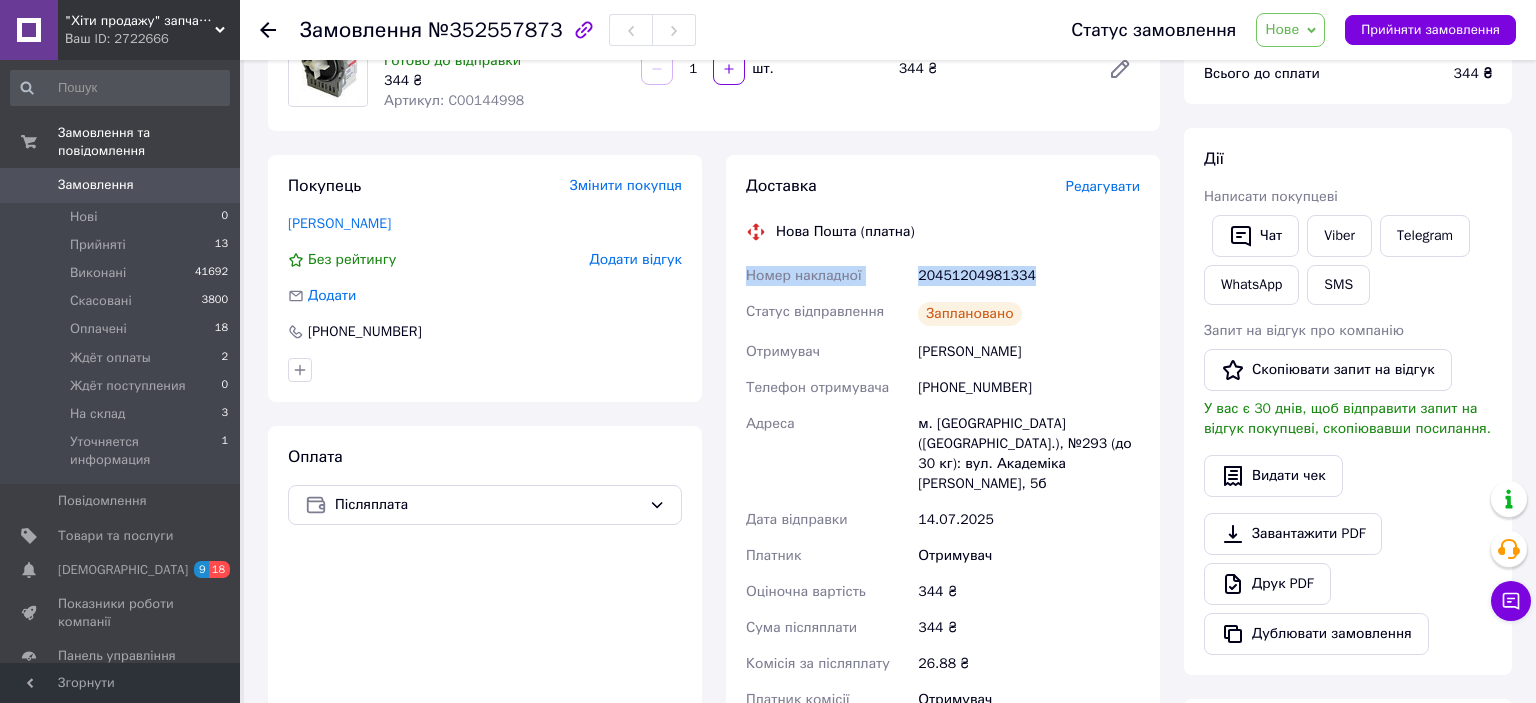 drag, startPoint x: 1061, startPoint y: 276, endPoint x: 742, endPoint y: 262, distance: 319.30707 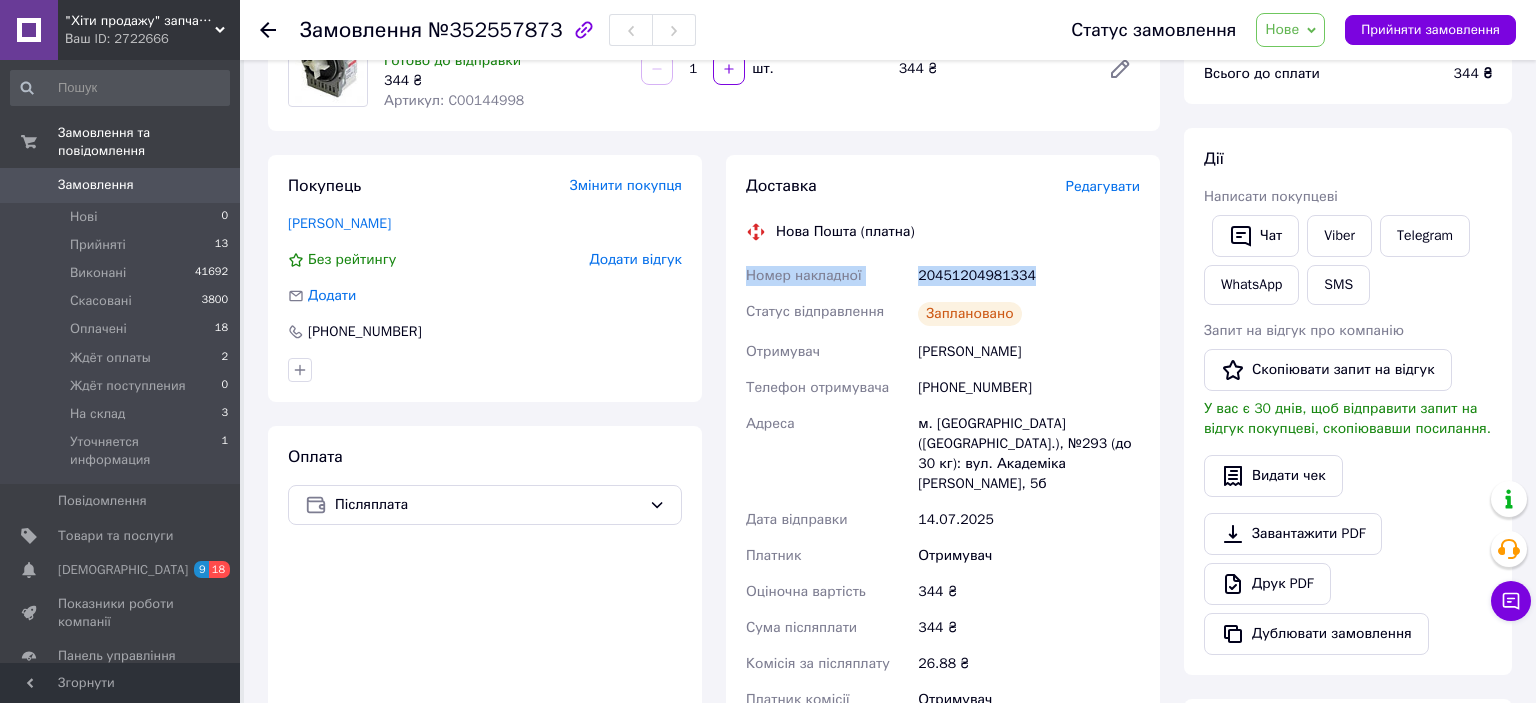 click on "Нове" at bounding box center [1290, 30] 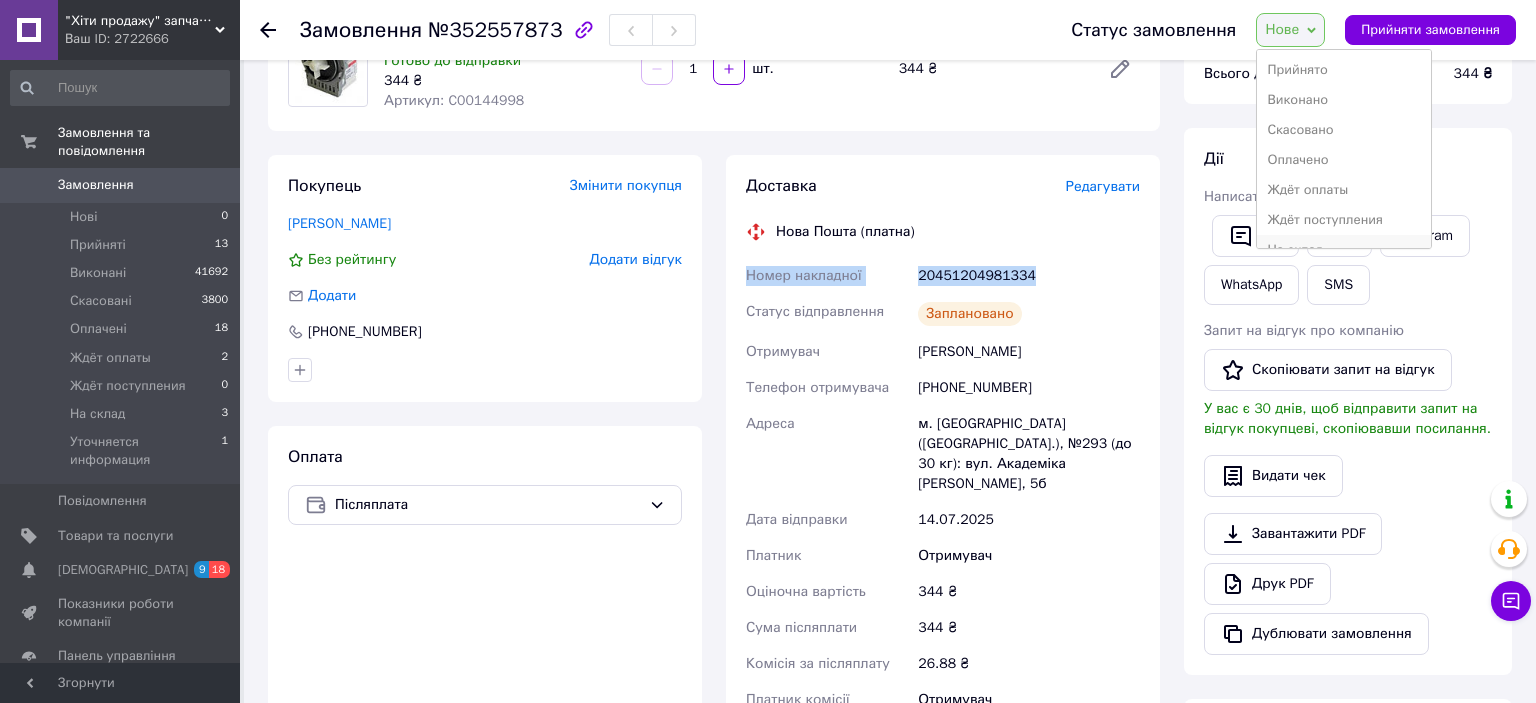 scroll, scrollTop: 52, scrollLeft: 0, axis: vertical 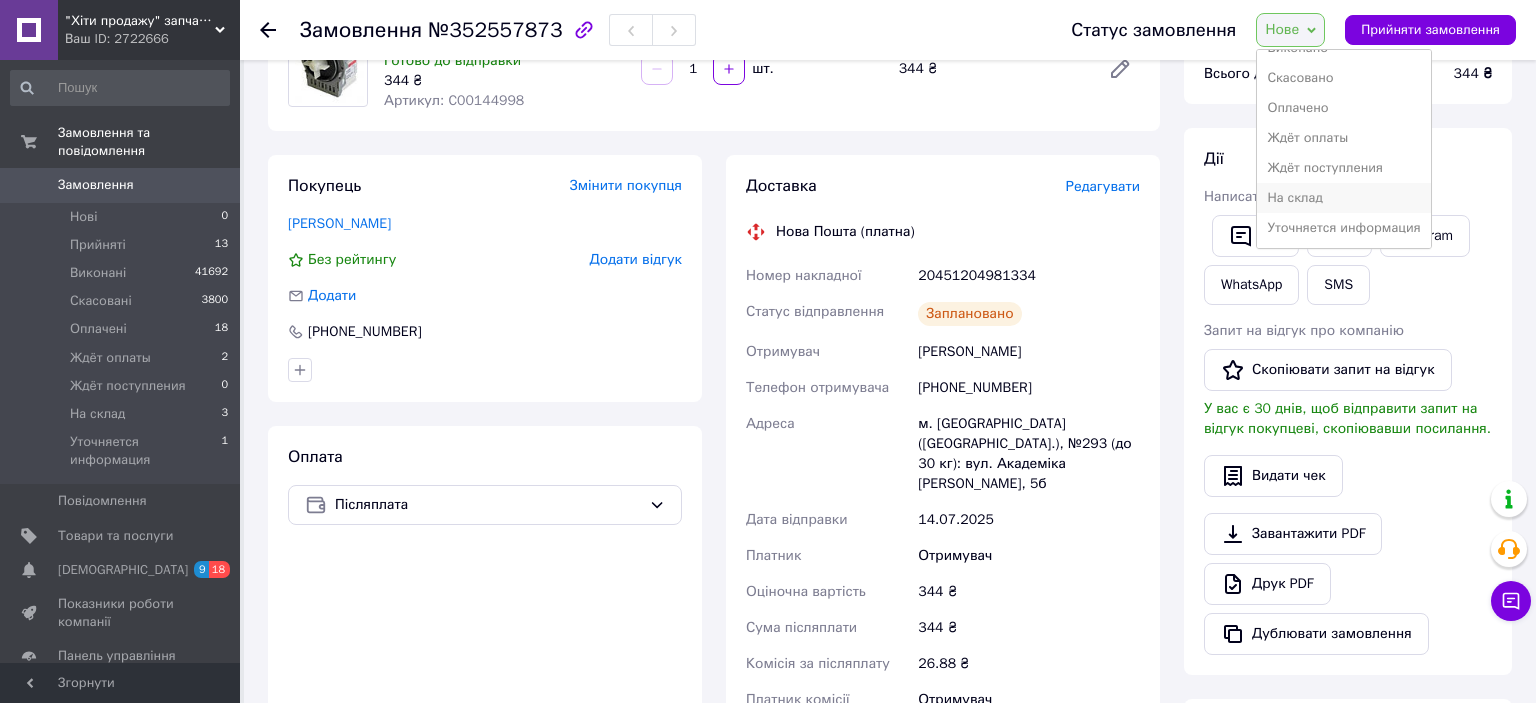 click on "На склад" at bounding box center [1343, 198] 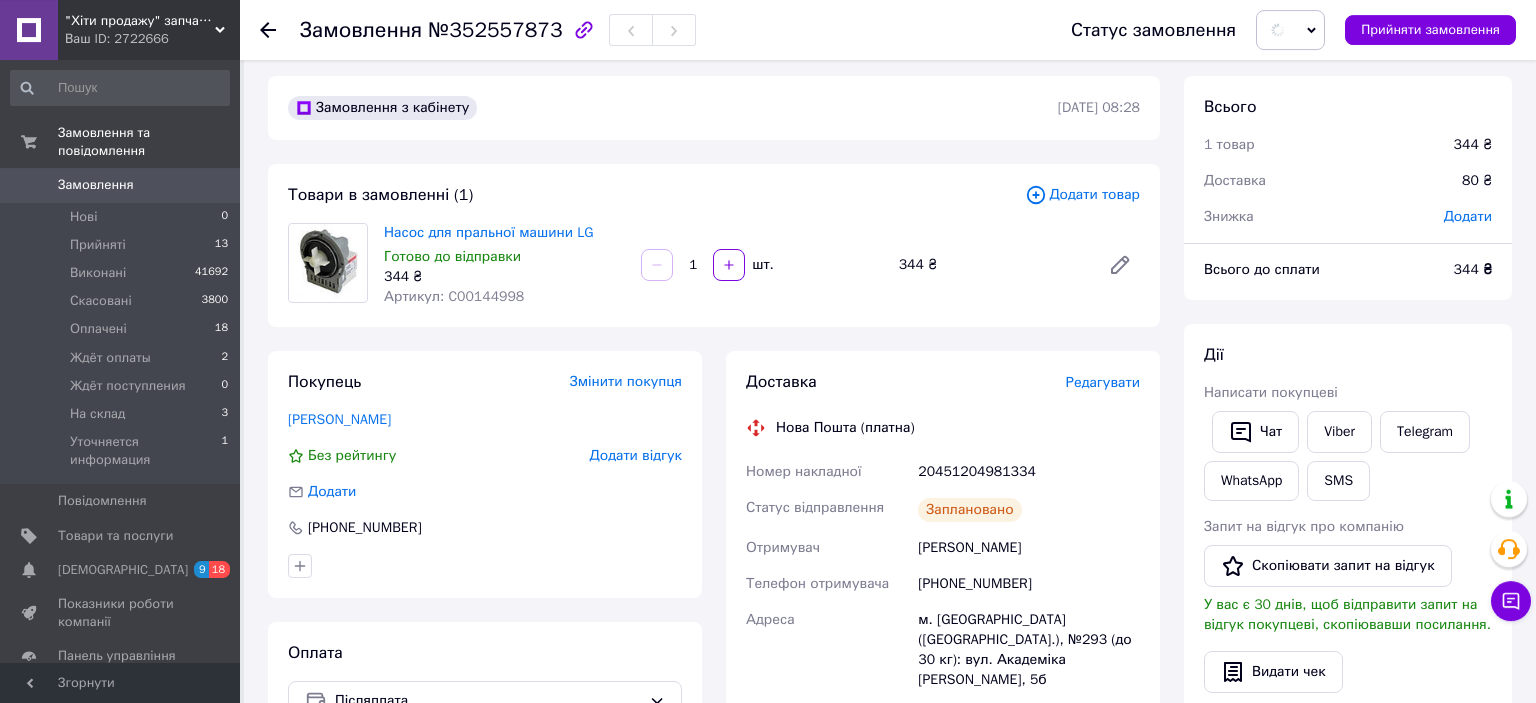 scroll, scrollTop: 0, scrollLeft: 0, axis: both 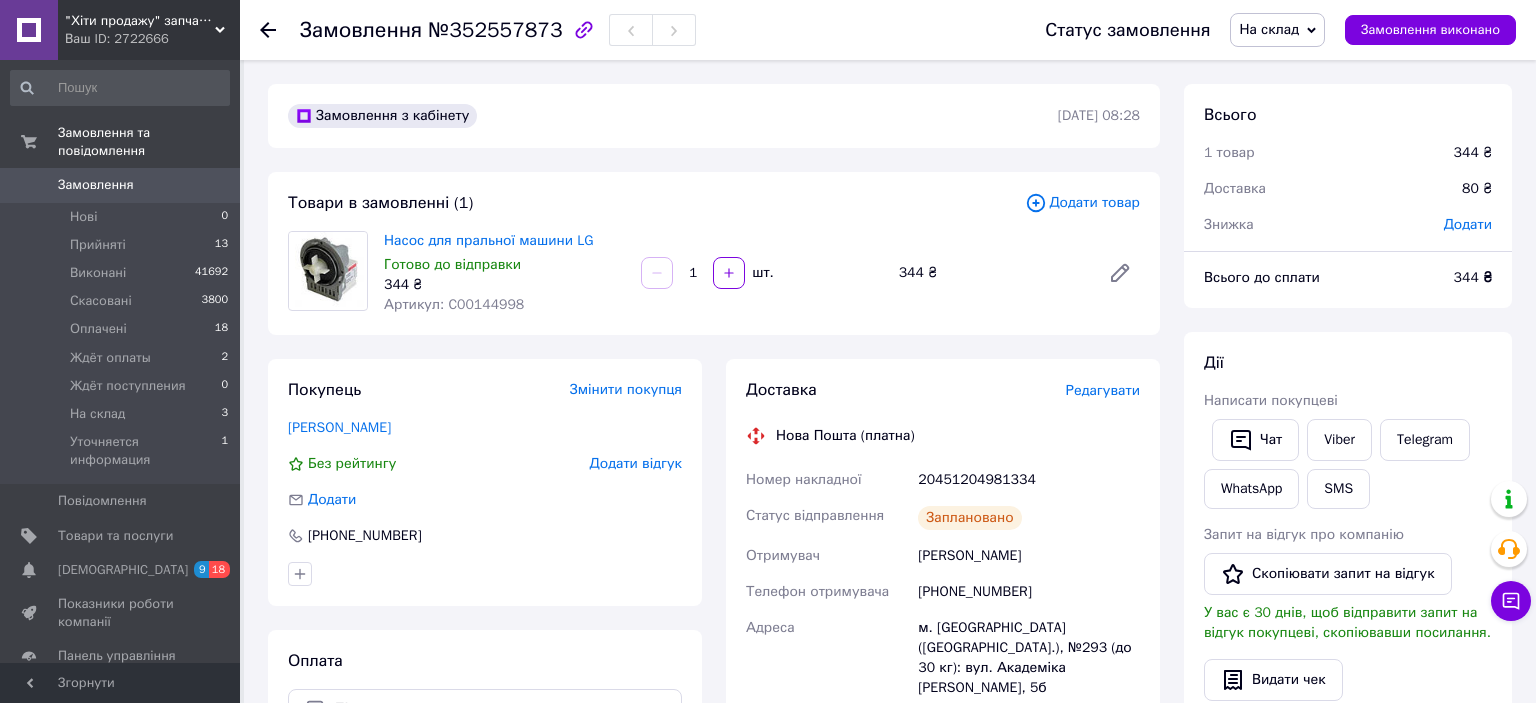 click 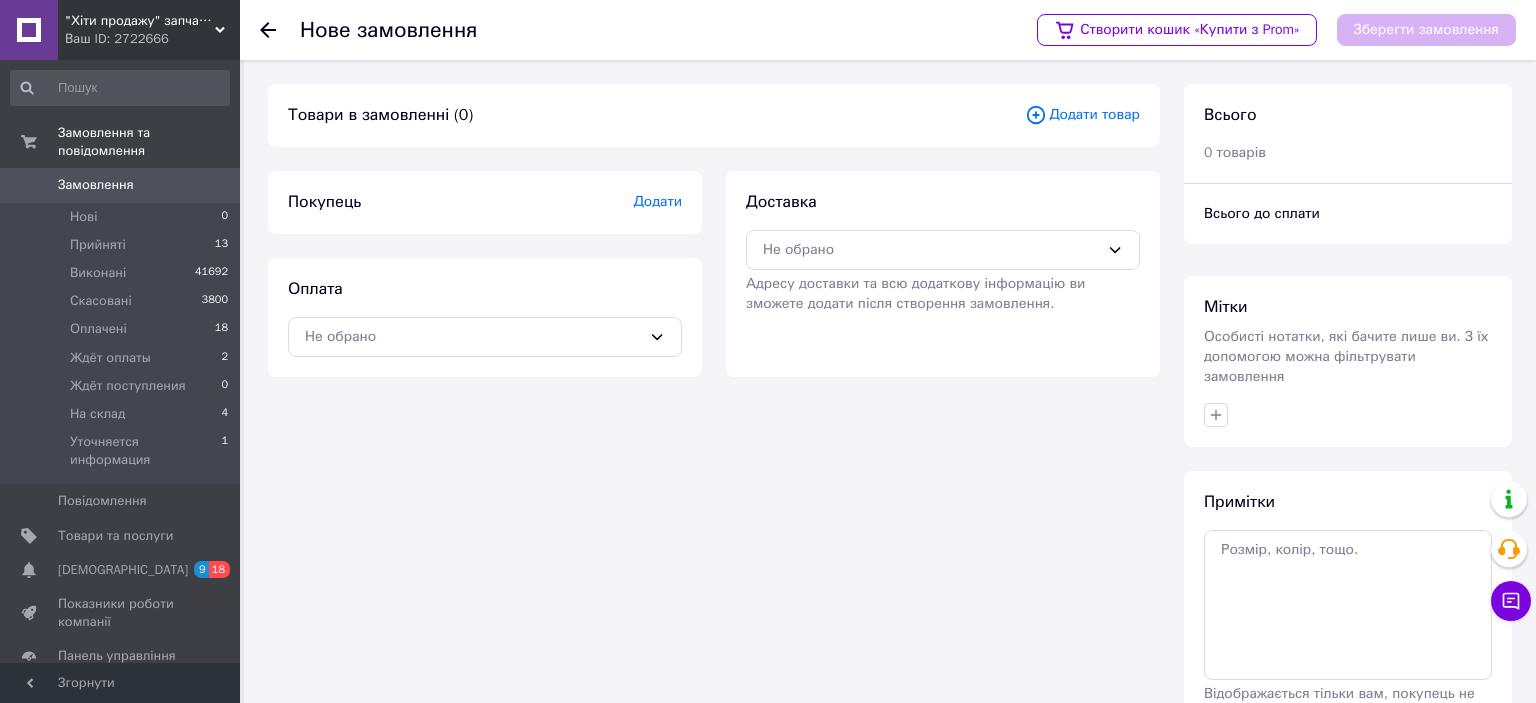 click on "Покупець Додати Оплата Не обрано" at bounding box center [485, 274] 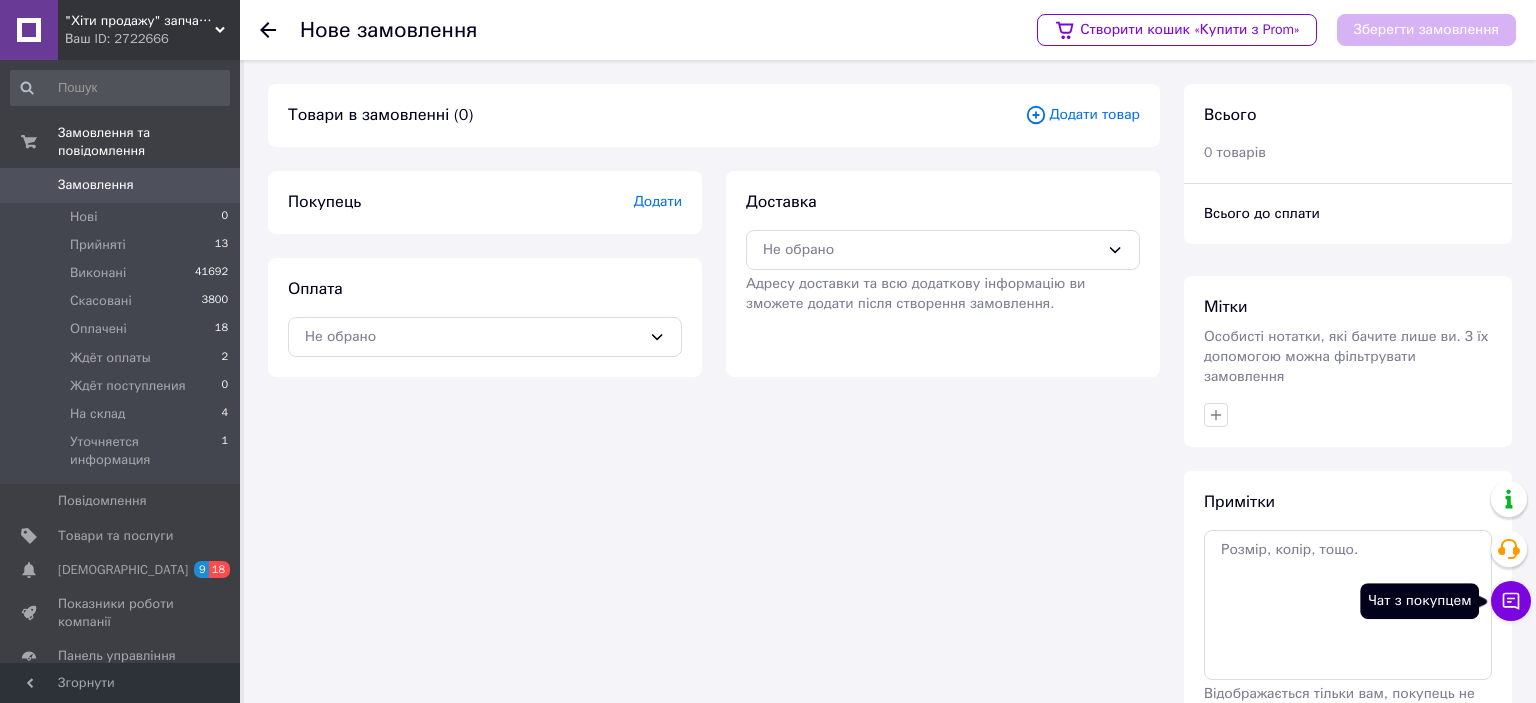 click 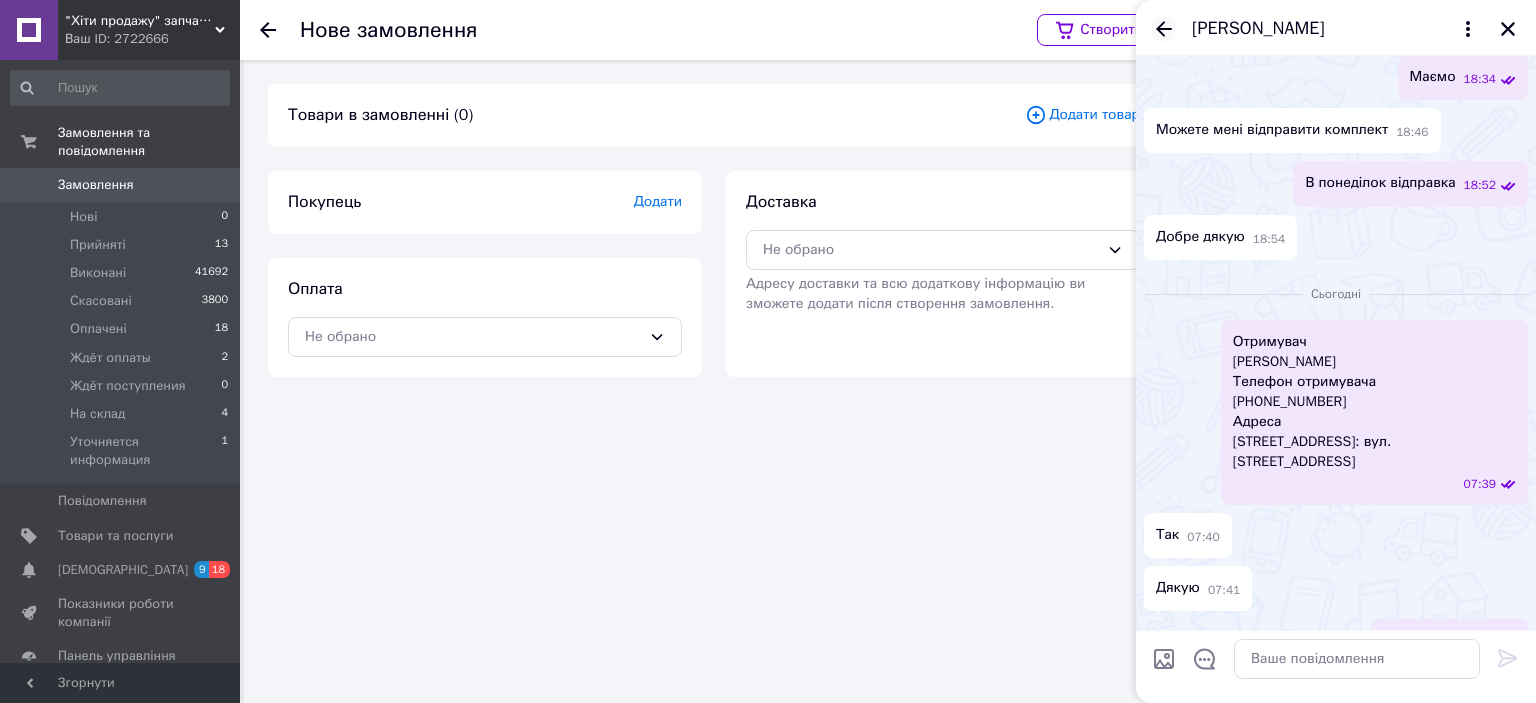 click 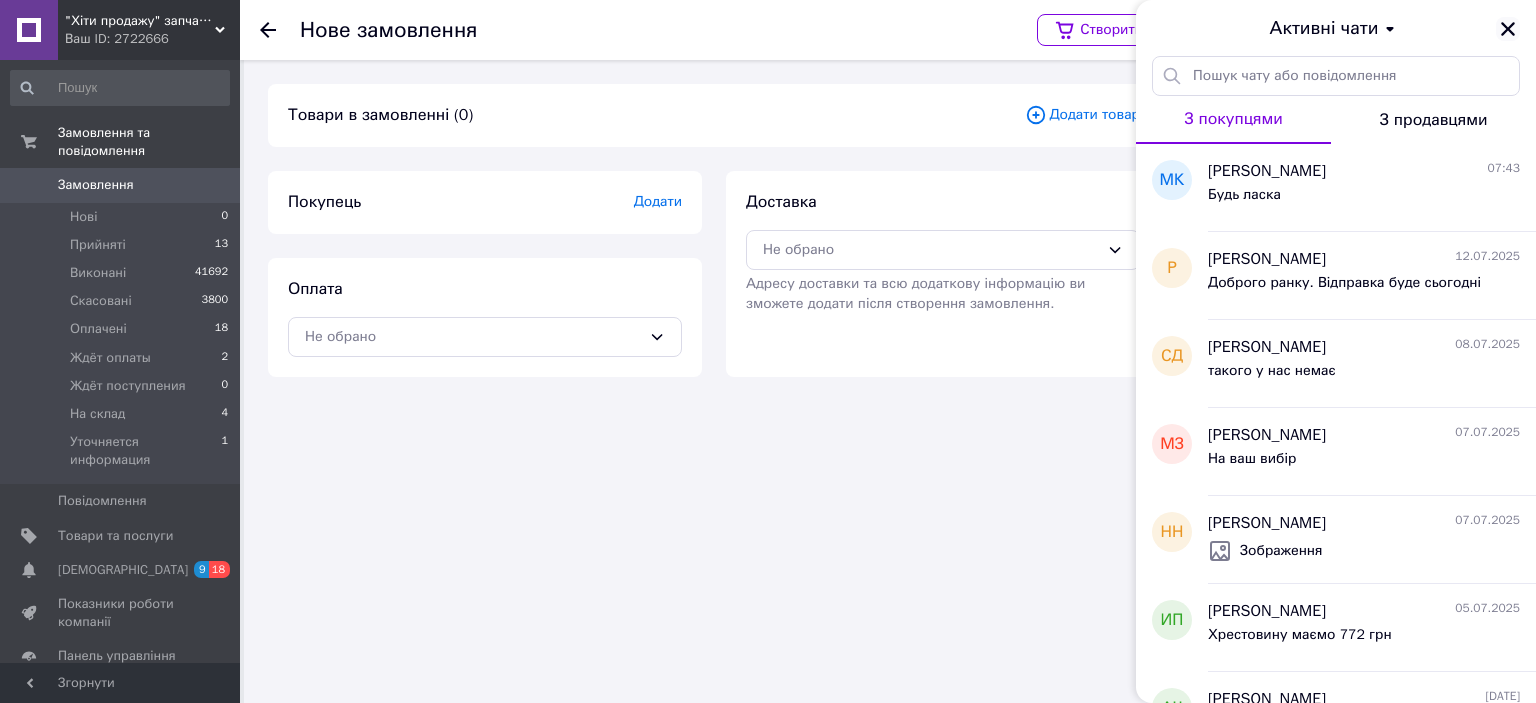 click 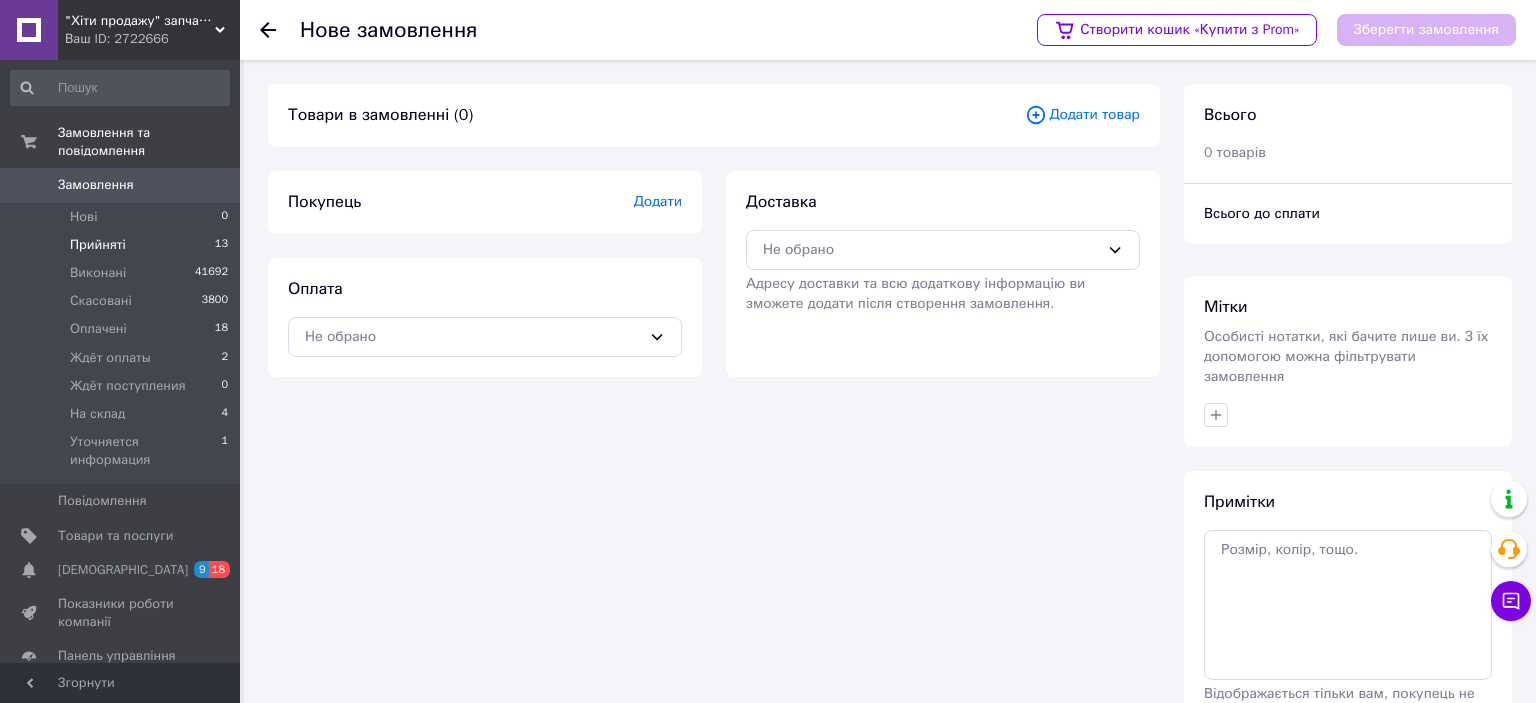click on "Прийняті" at bounding box center [98, 245] 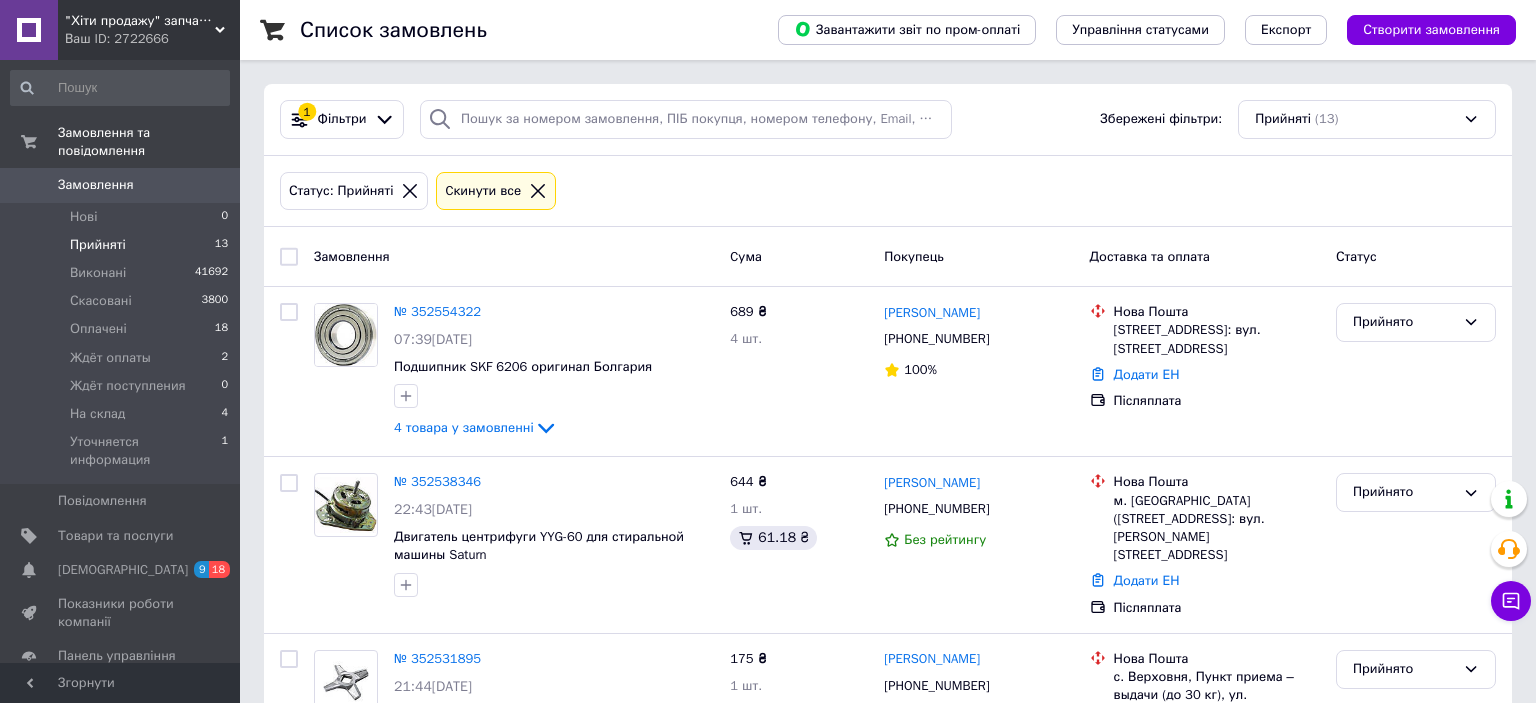 click 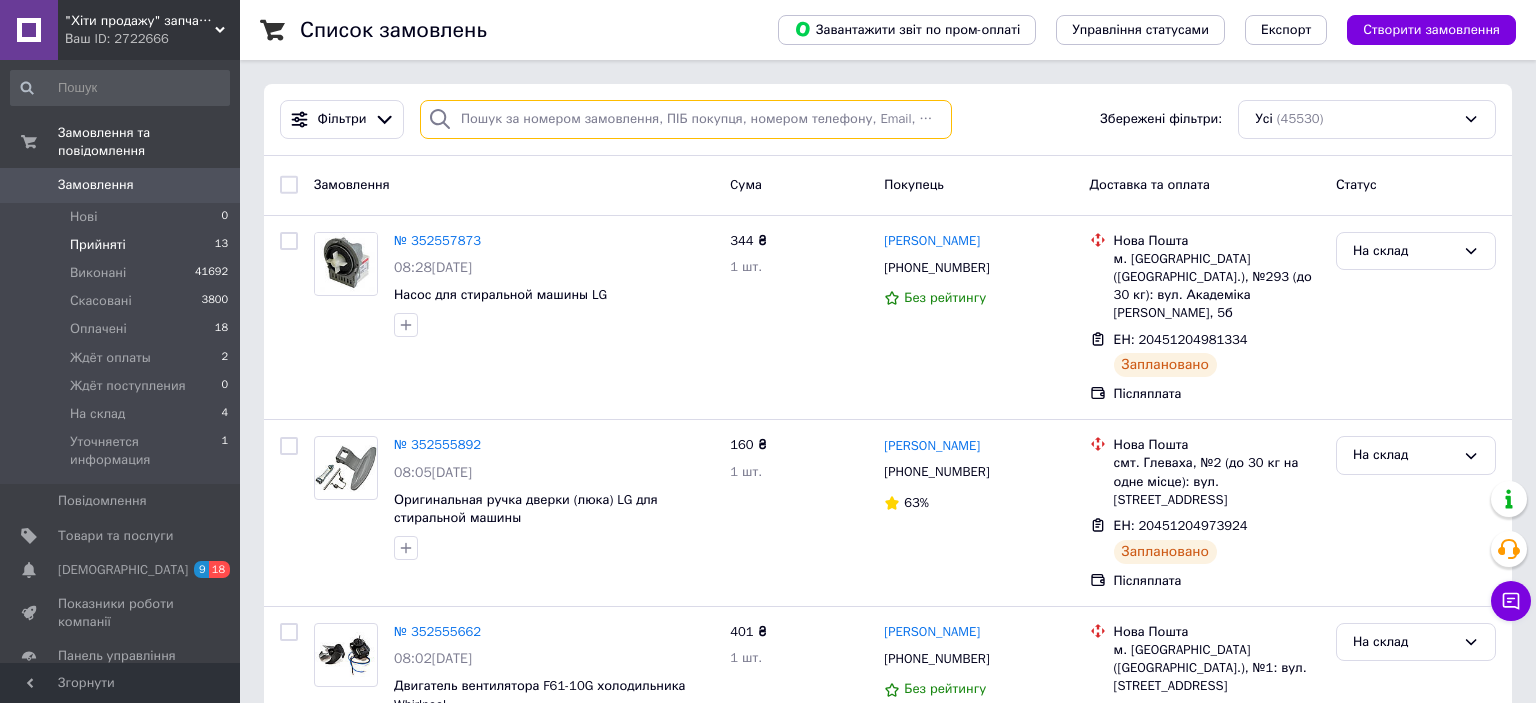 click at bounding box center [686, 119] 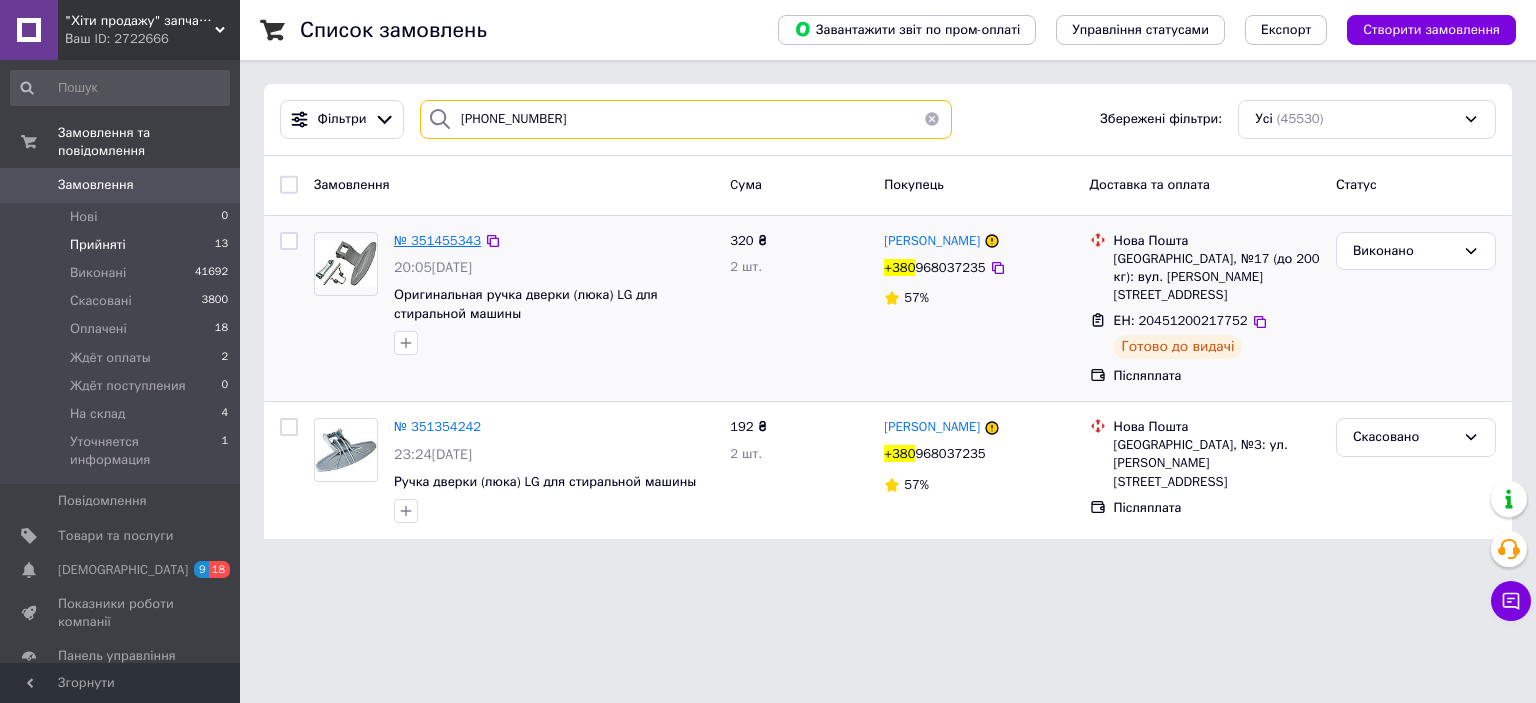type on "[PHONE_NUMBER]" 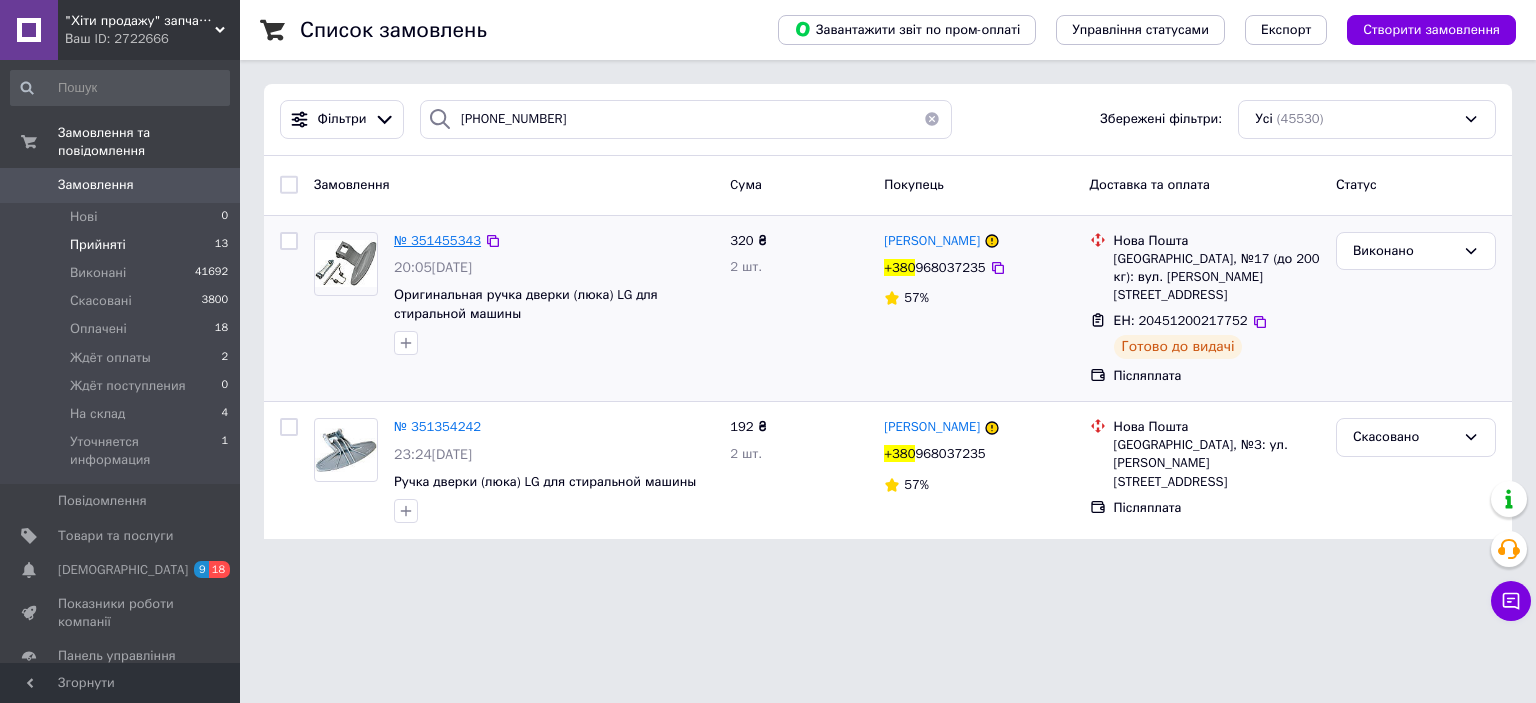 click on "№ 351455343" at bounding box center [437, 240] 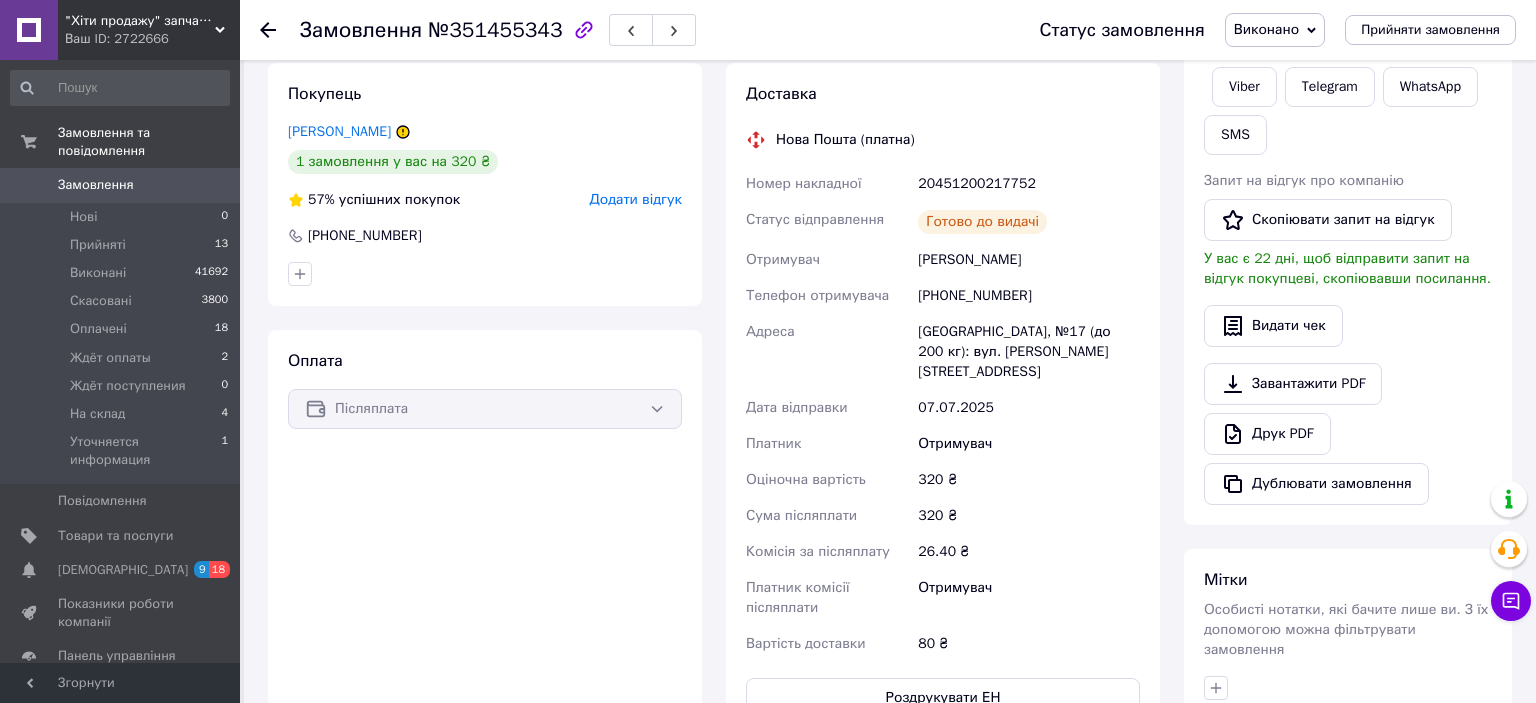 scroll, scrollTop: 0, scrollLeft: 0, axis: both 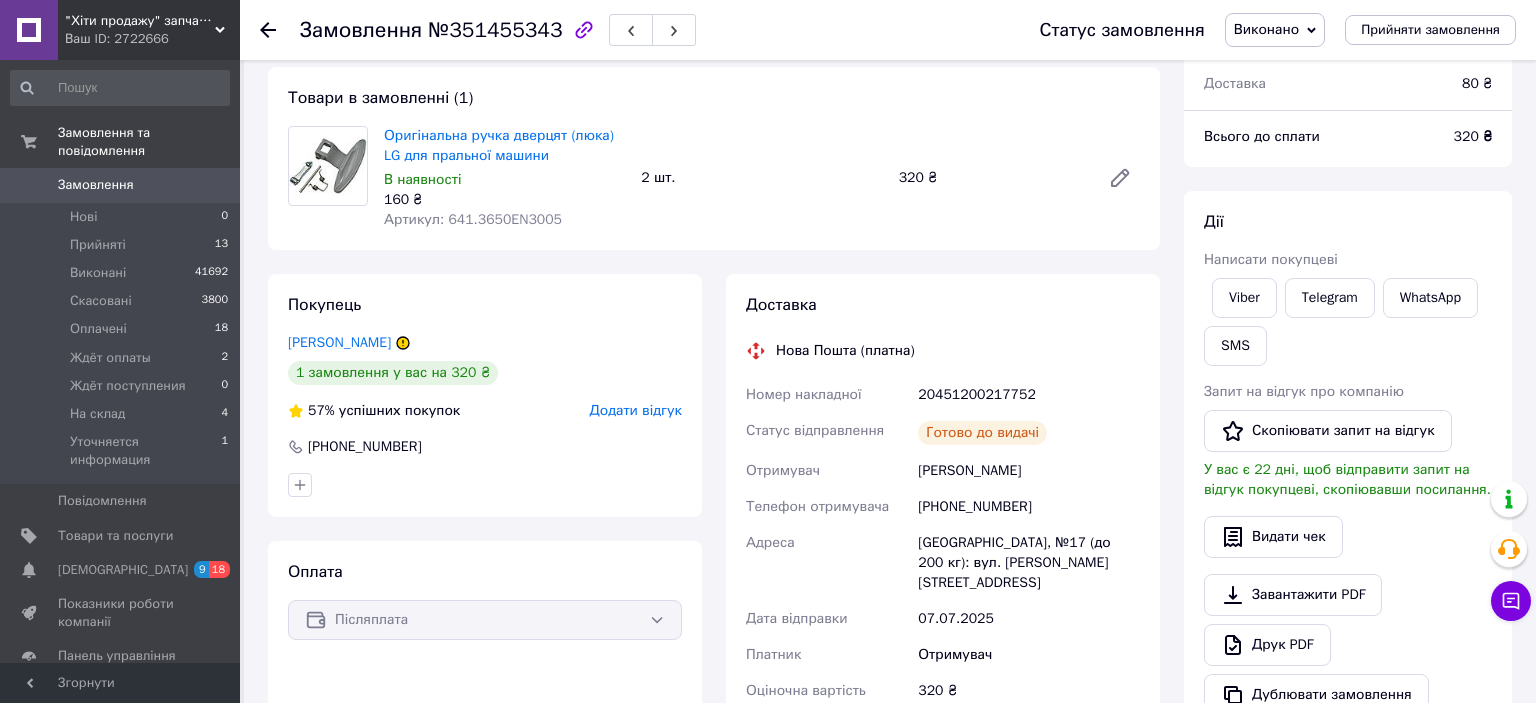 click 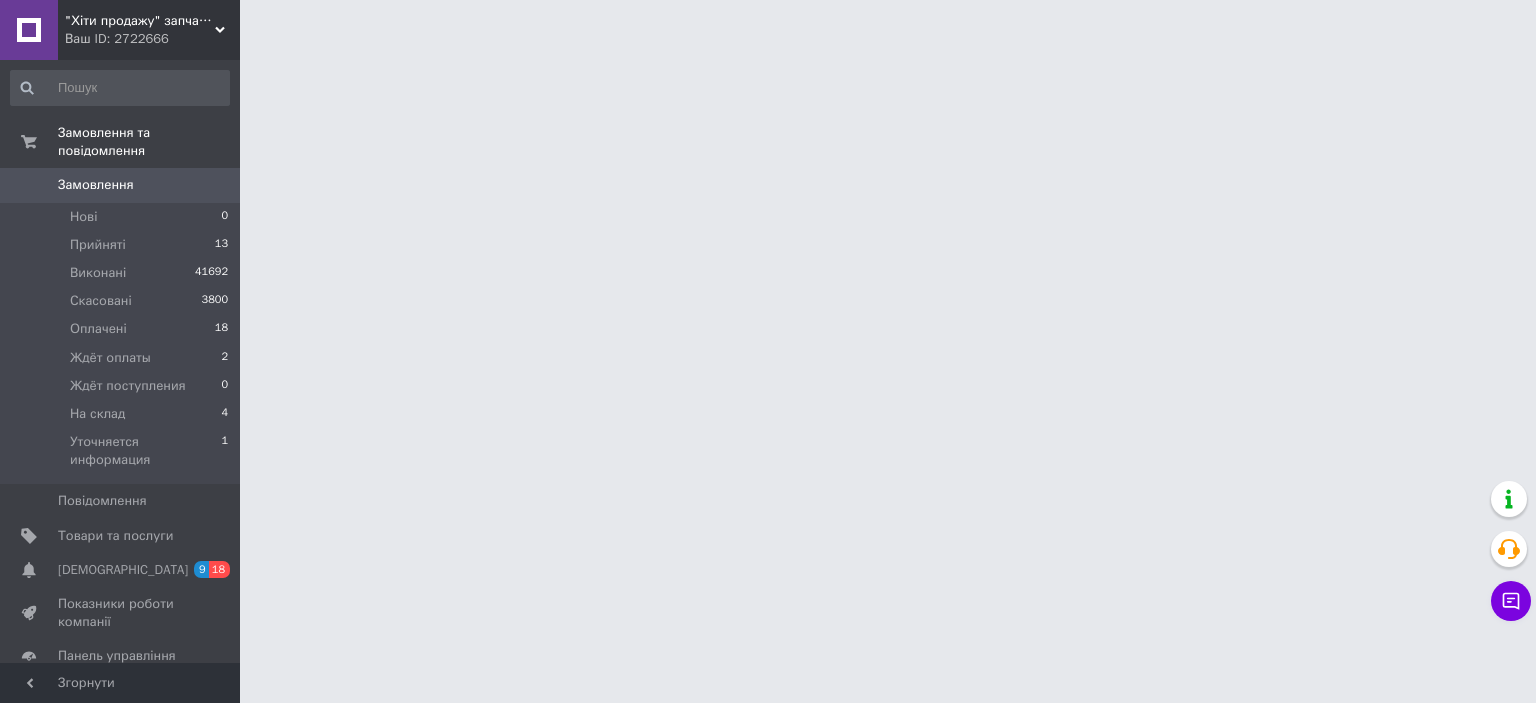 scroll, scrollTop: 0, scrollLeft: 0, axis: both 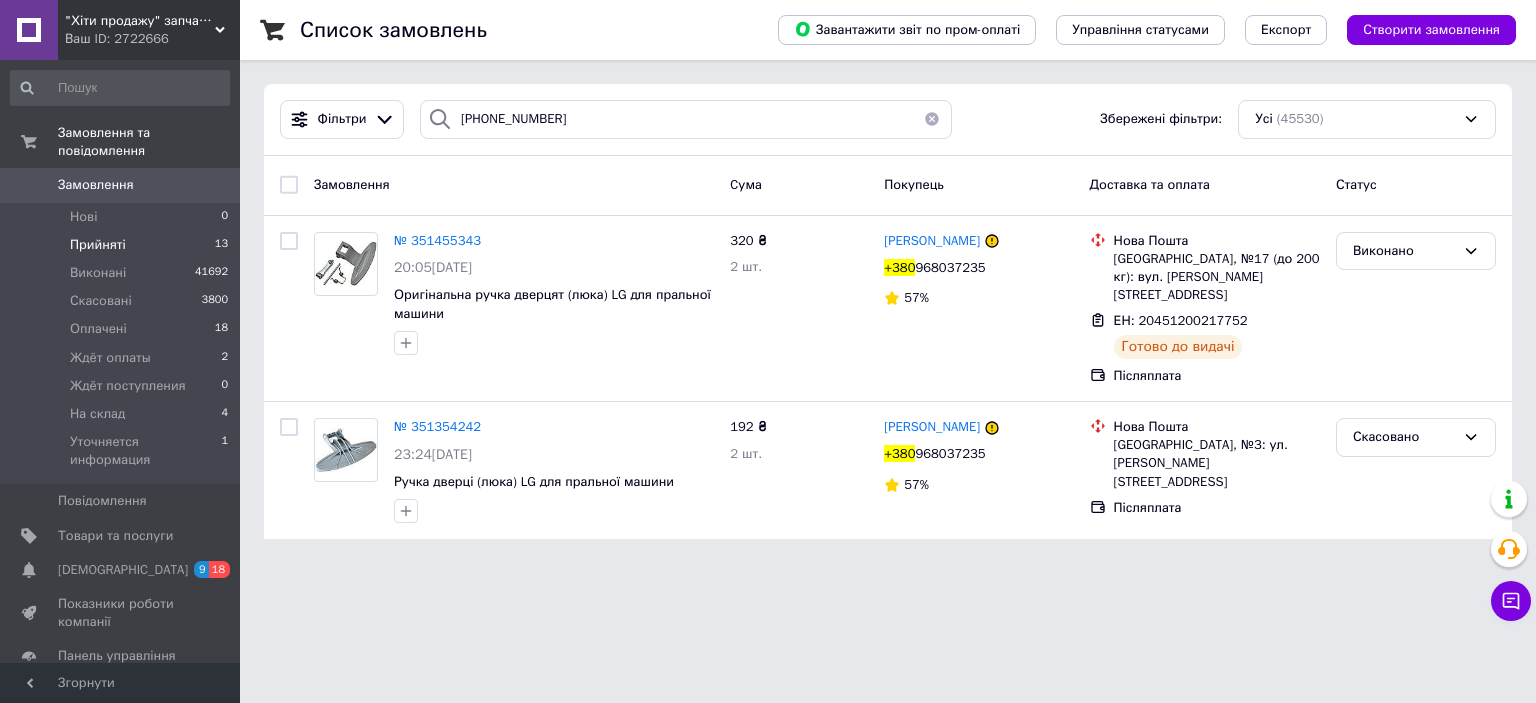 click on "Прийняті" at bounding box center (98, 245) 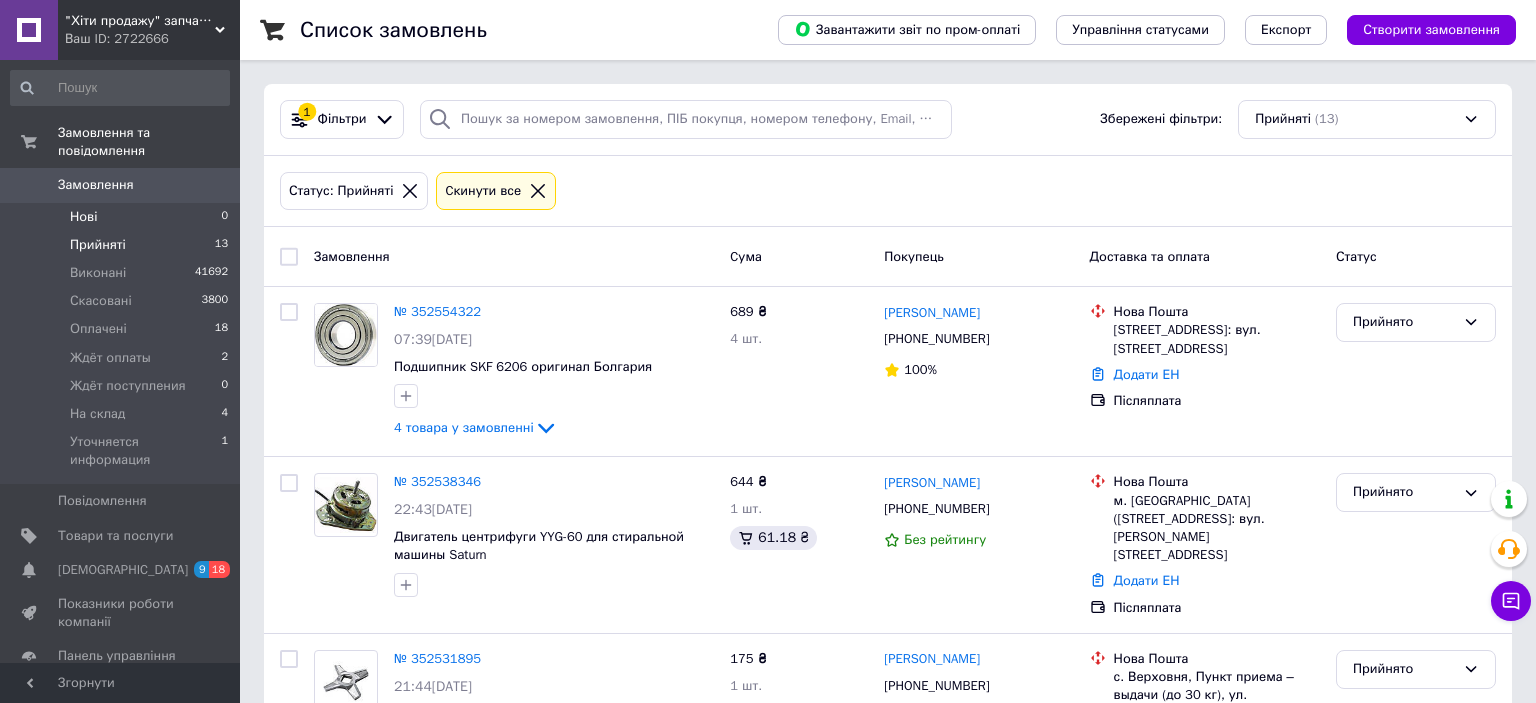 click on "Нові" at bounding box center [83, 217] 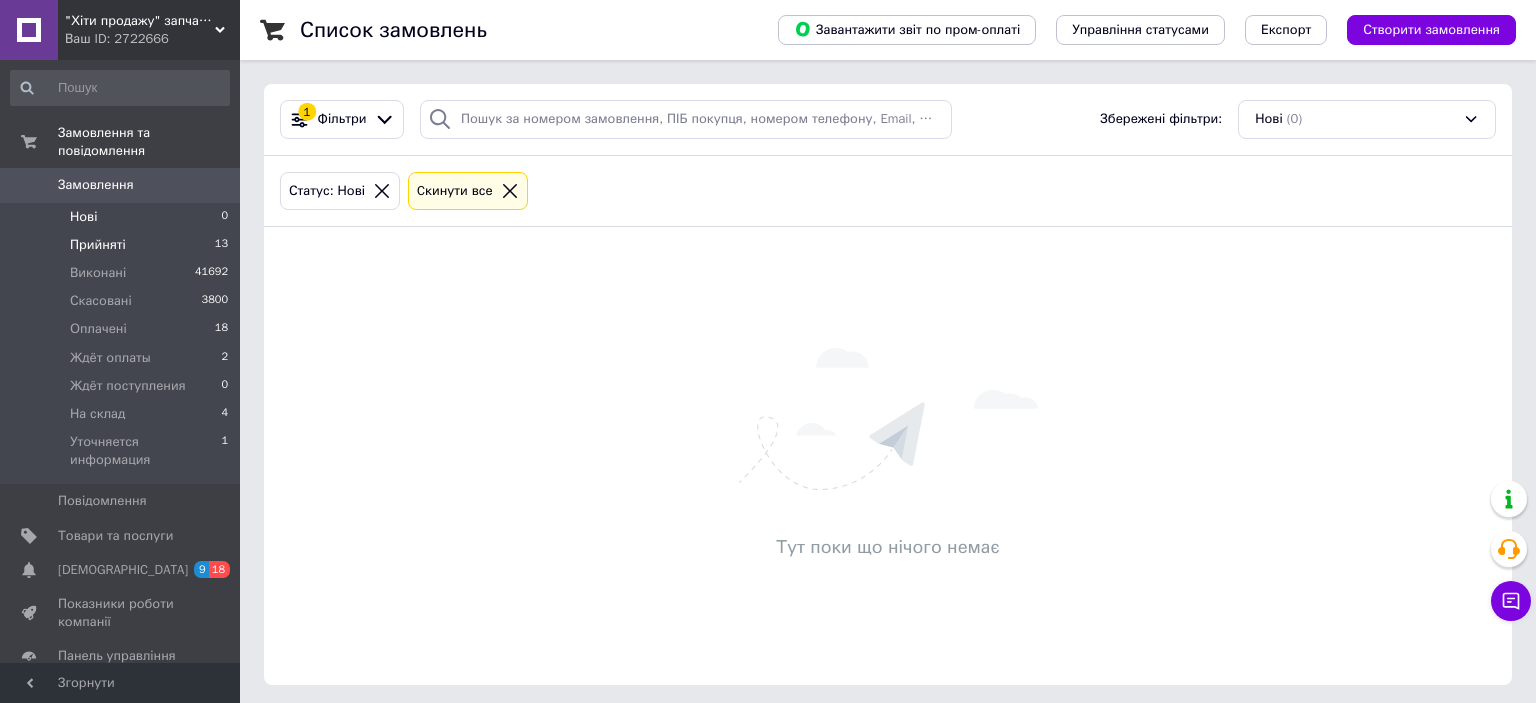 click on "Прийняті" at bounding box center (98, 245) 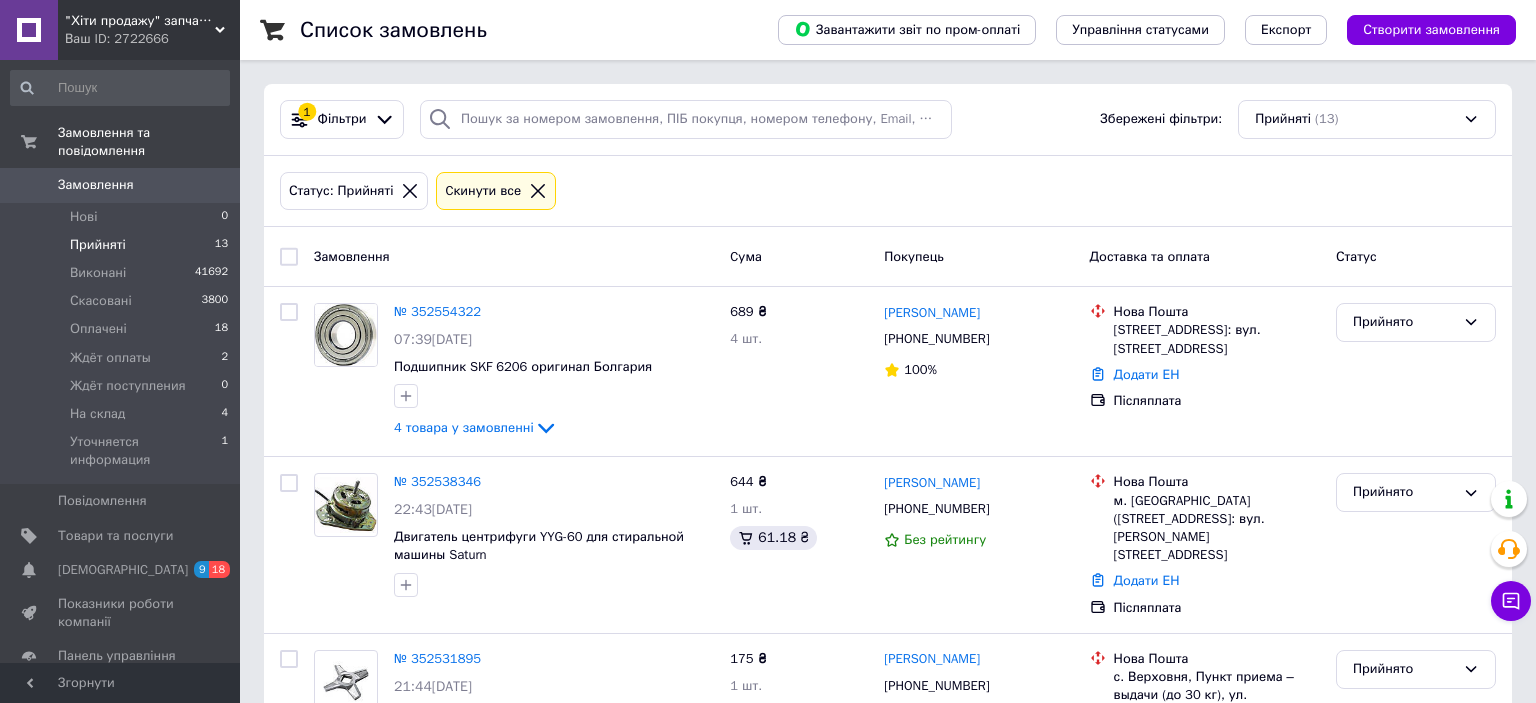 click on "Список замовлень   Завантажити звіт по пром-оплаті Управління статусами Експорт Створити замовлення 1 Фільтри Збережені фільтри: Прийняті (13) Статус: Прийняті Cкинути все Замовлення Cума Покупець Доставка та оплата Статус № 352554322 07:39[DATE] Подшипник SKF 6206 оригинал Болгария 4 товара у замовленні 689 ₴ 4 шт. [PERSON_NAME] [PHONE_NUMBER] 100% [GEOGRAPHIC_DATA]: вул. [STREET_ADDRESS] Додати ЕН Післяплата Прийнято № 352538346 22:43[DATE] Двигатель центрифуги YYG-60 для стиральной машины Saturn 644 ₴ 1 шт. 61.18 ₴ [PERSON_NAME] [PHONE_NUMBER] Без рейтингу Нова Пошта Додати ЕН Післяплата 175 ₴ 84%" at bounding box center (888, 1177) 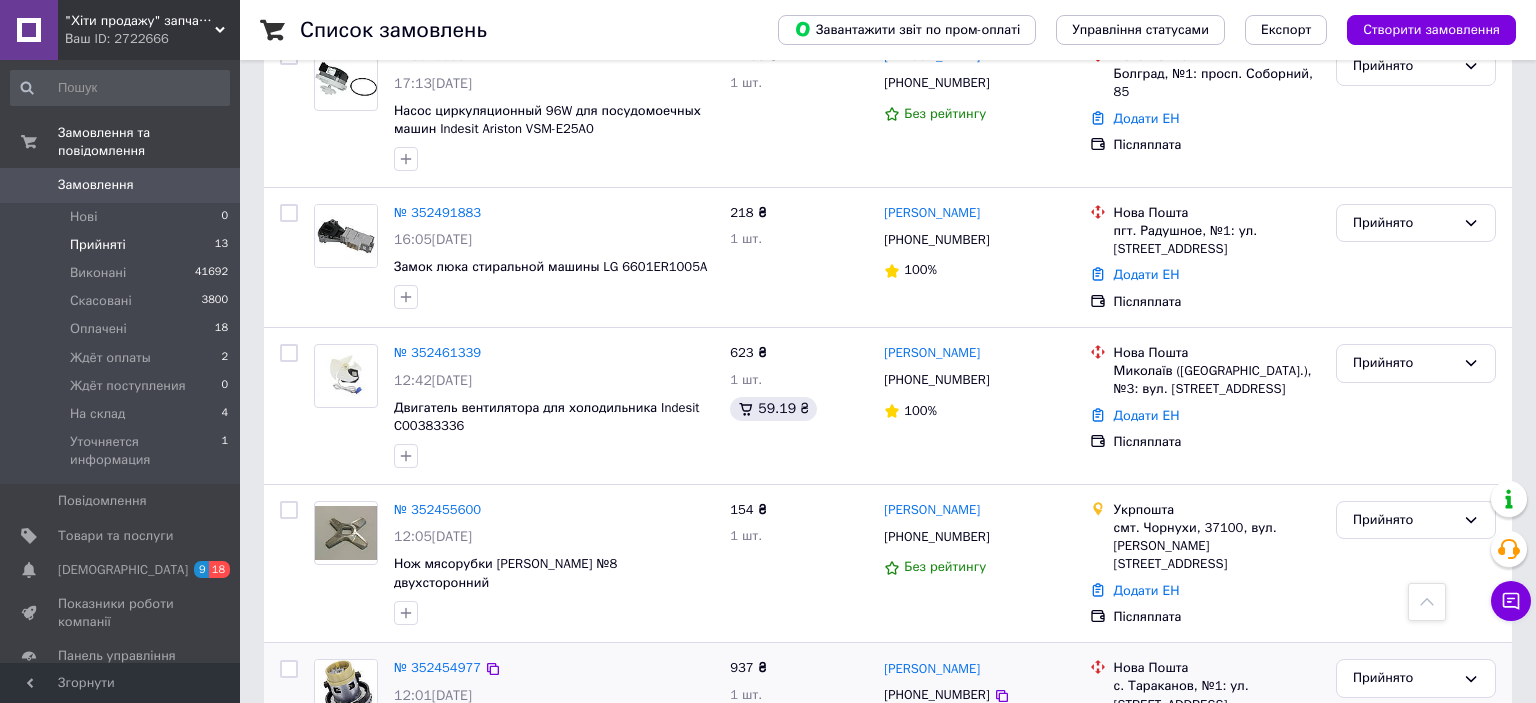 scroll, scrollTop: 1560, scrollLeft: 0, axis: vertical 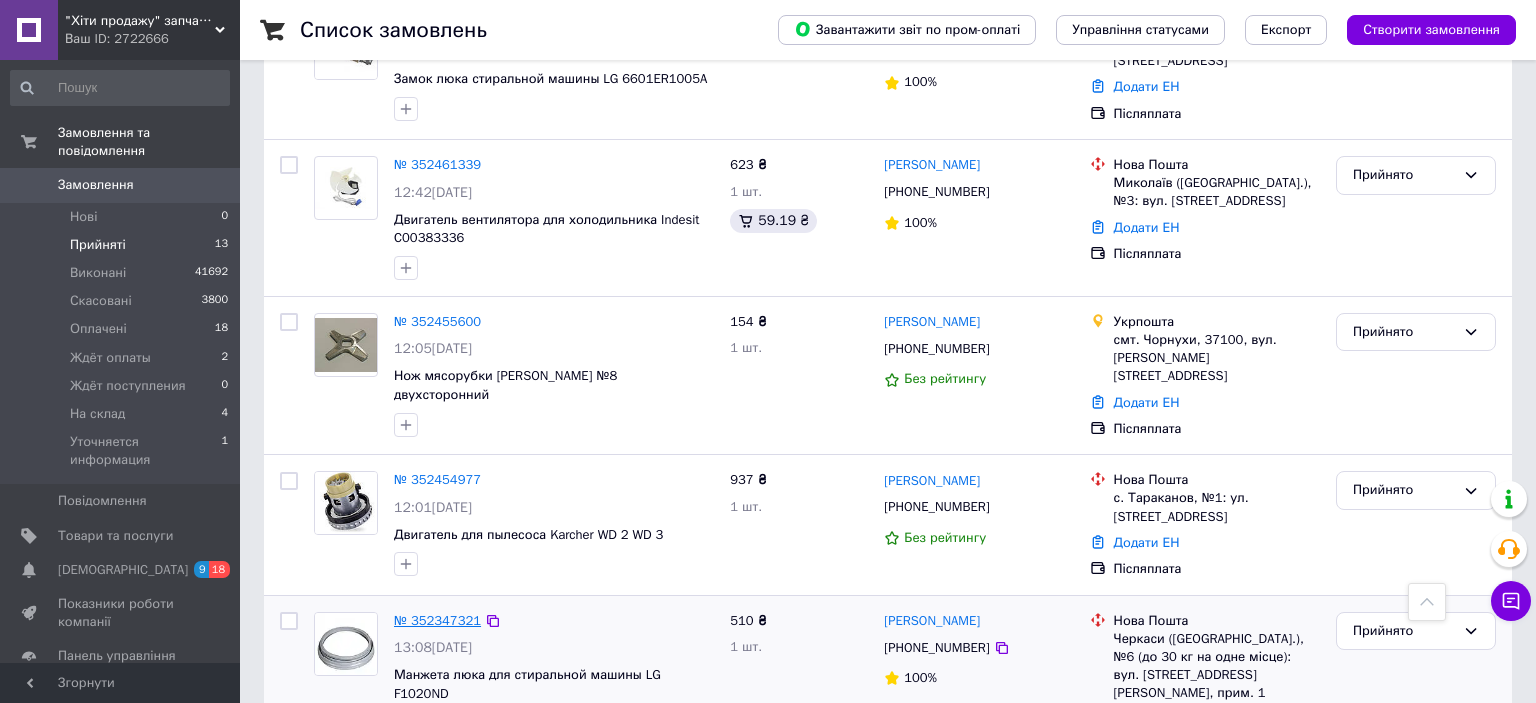 click on "№ 352347321" at bounding box center [437, 620] 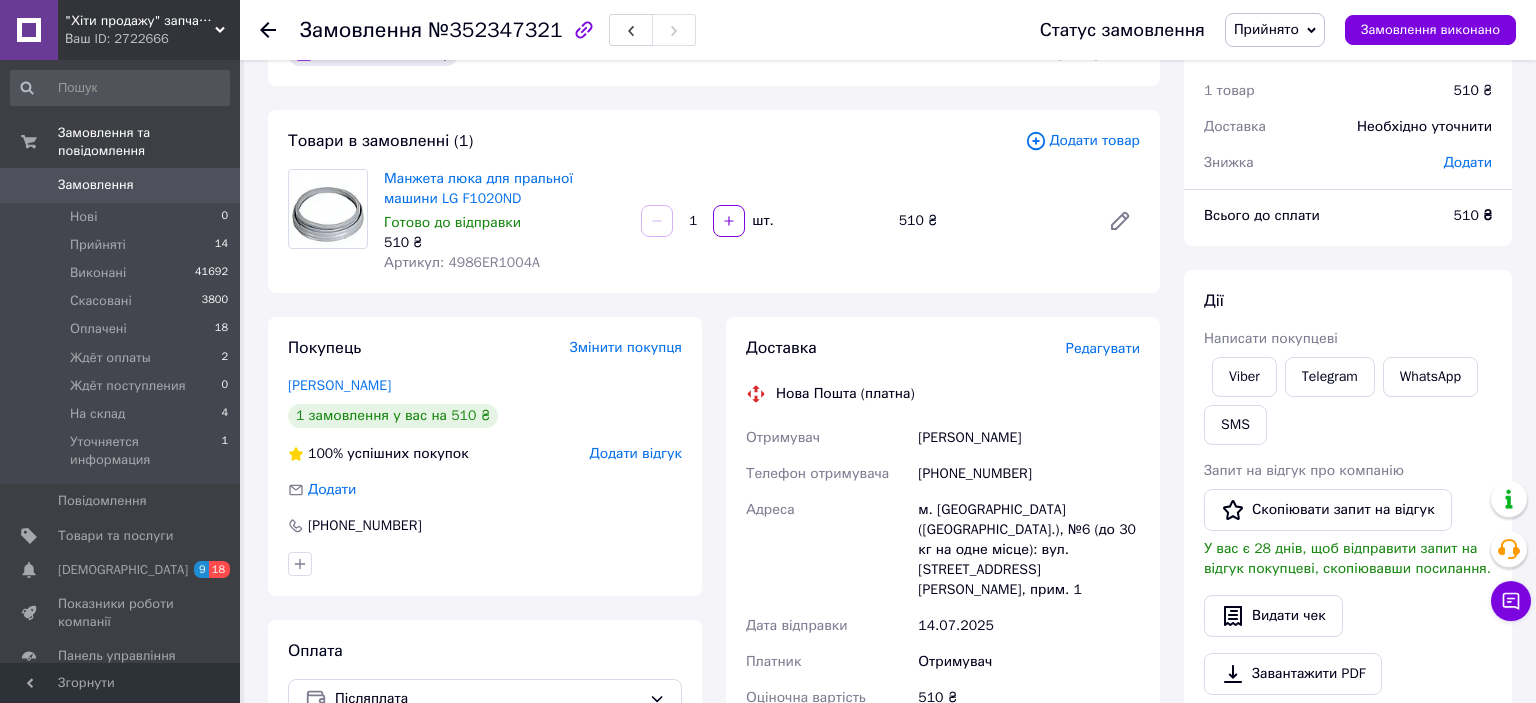 scroll, scrollTop: 0, scrollLeft: 0, axis: both 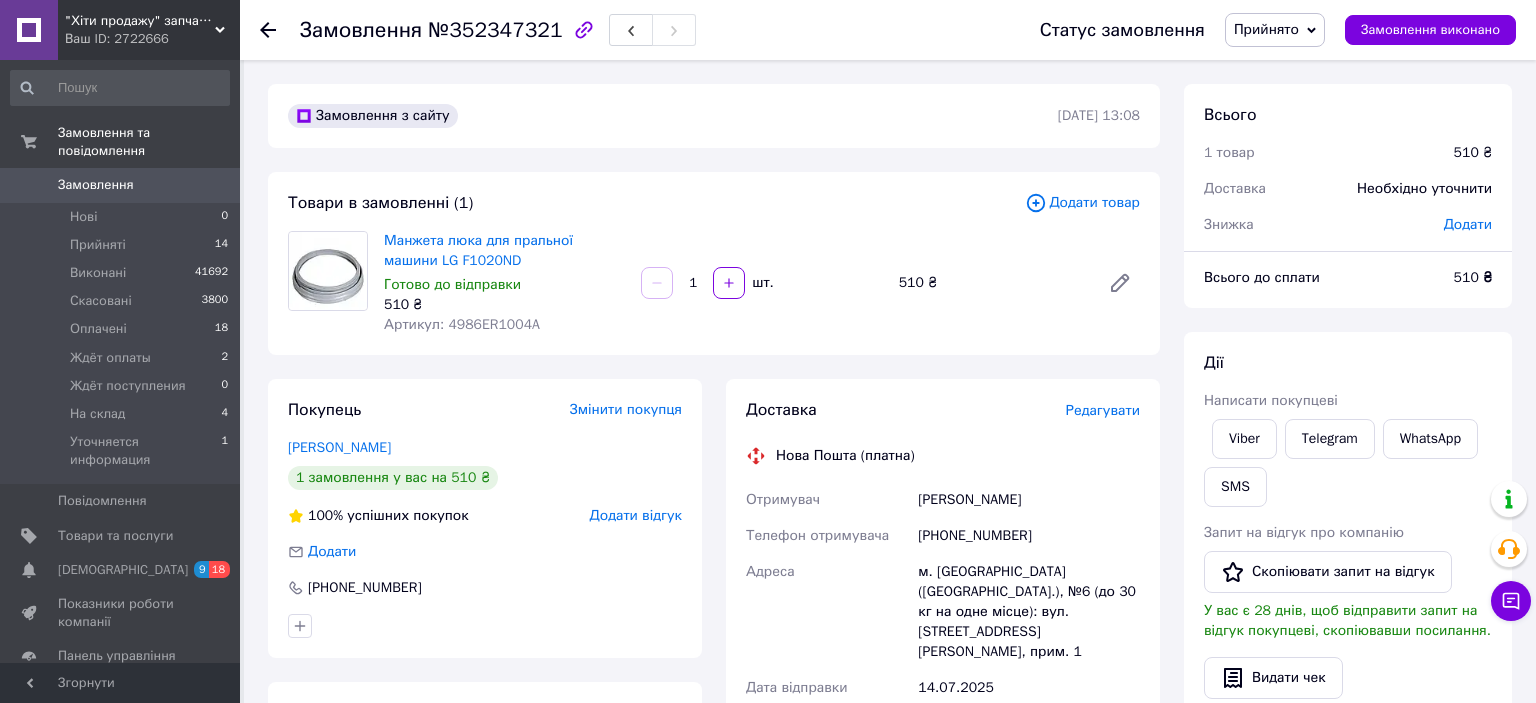 click on "Додати товар" at bounding box center (1082, 203) 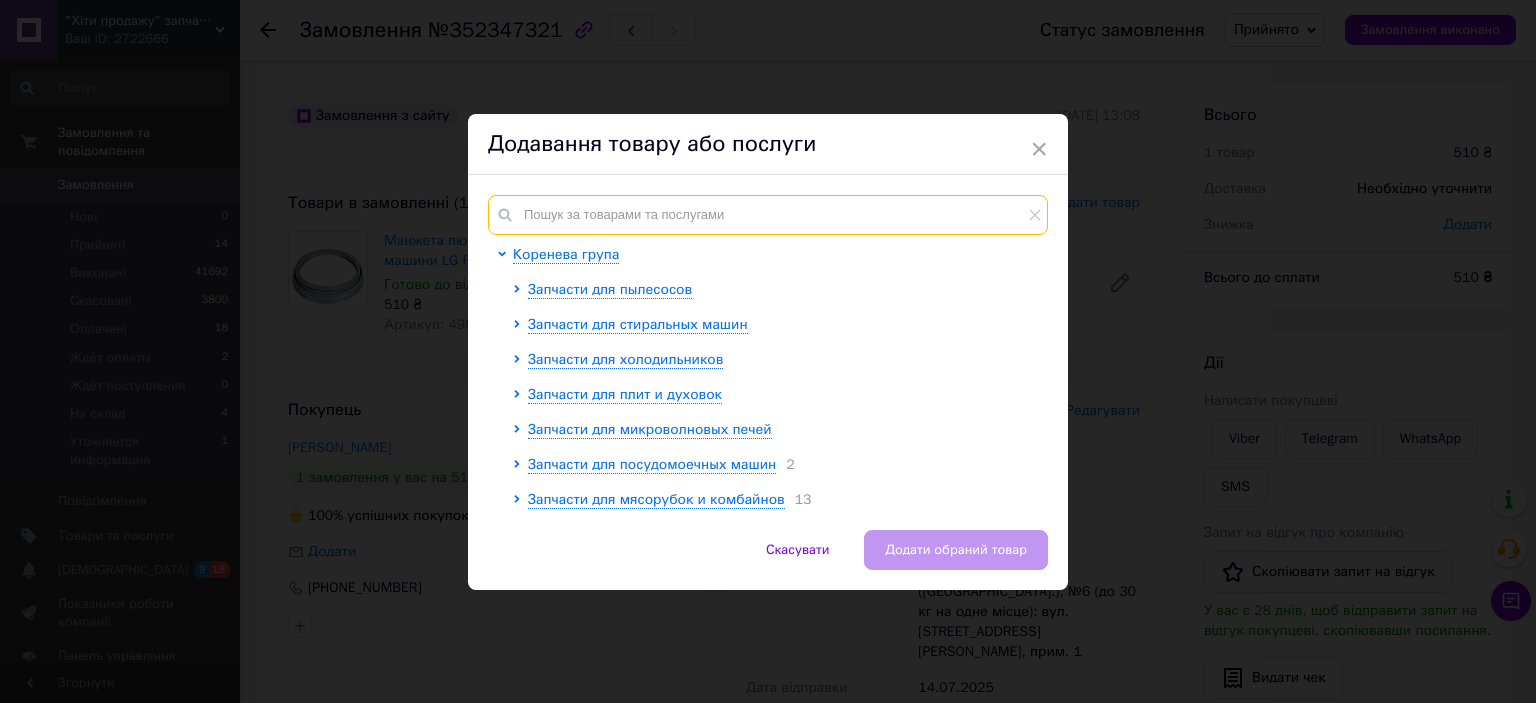 click at bounding box center (768, 215) 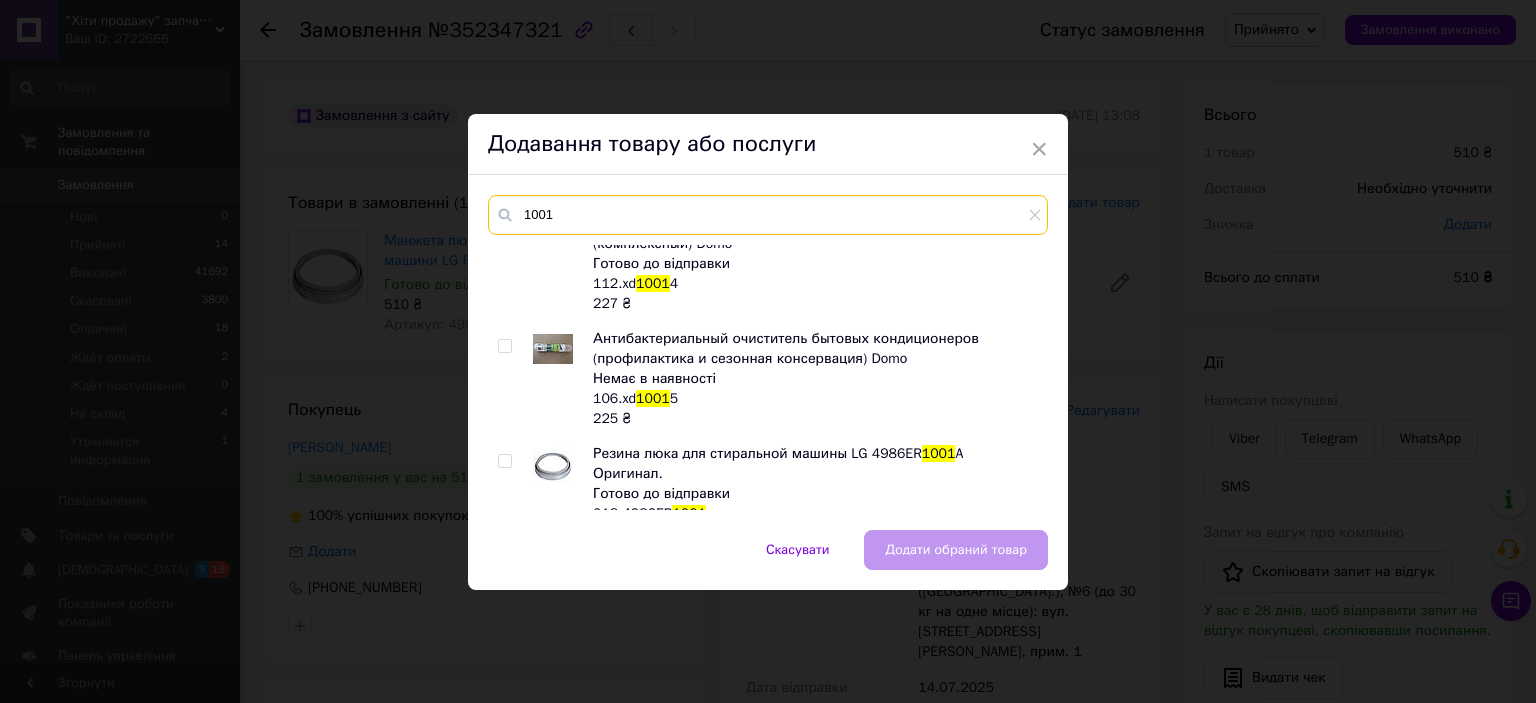 scroll, scrollTop: 234, scrollLeft: 0, axis: vertical 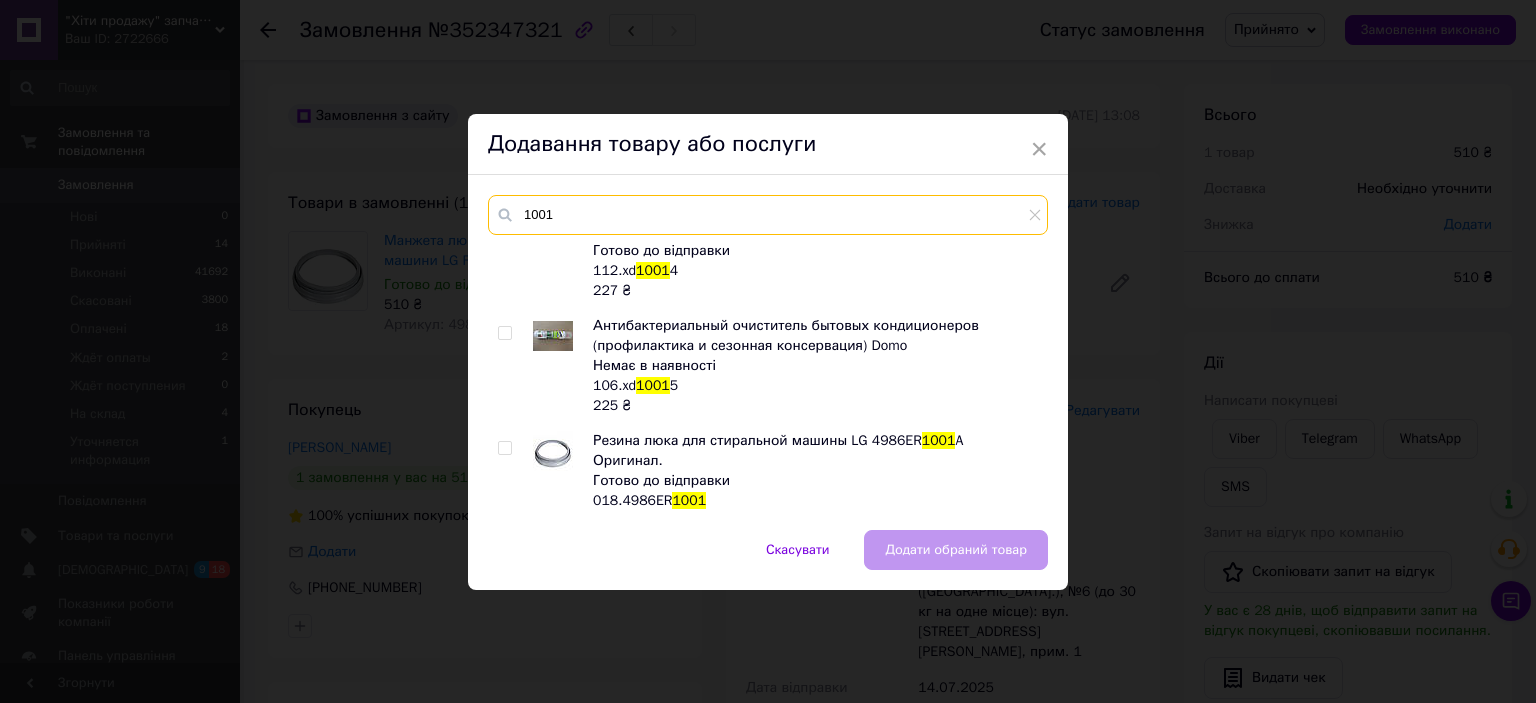 type on "1001" 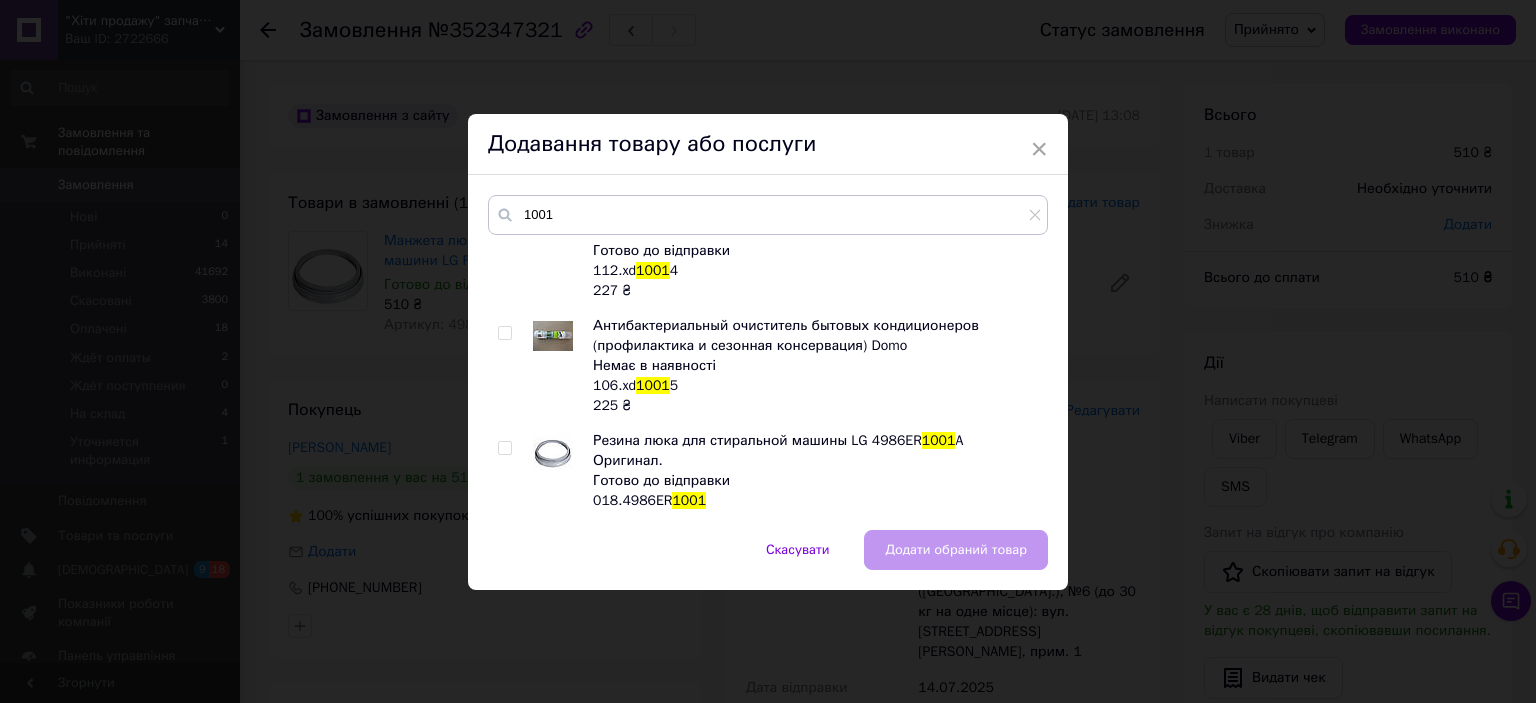 click at bounding box center (504, 448) 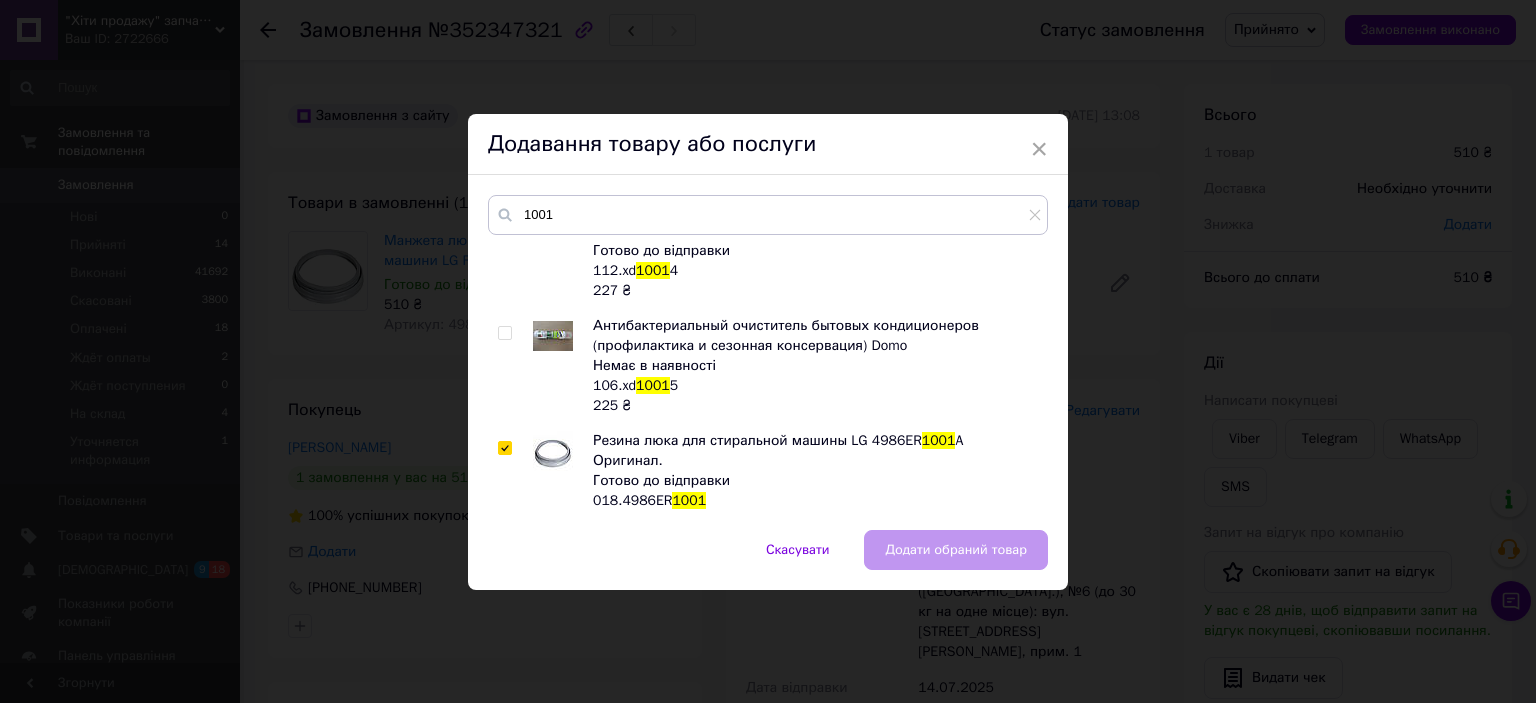 checkbox on "true" 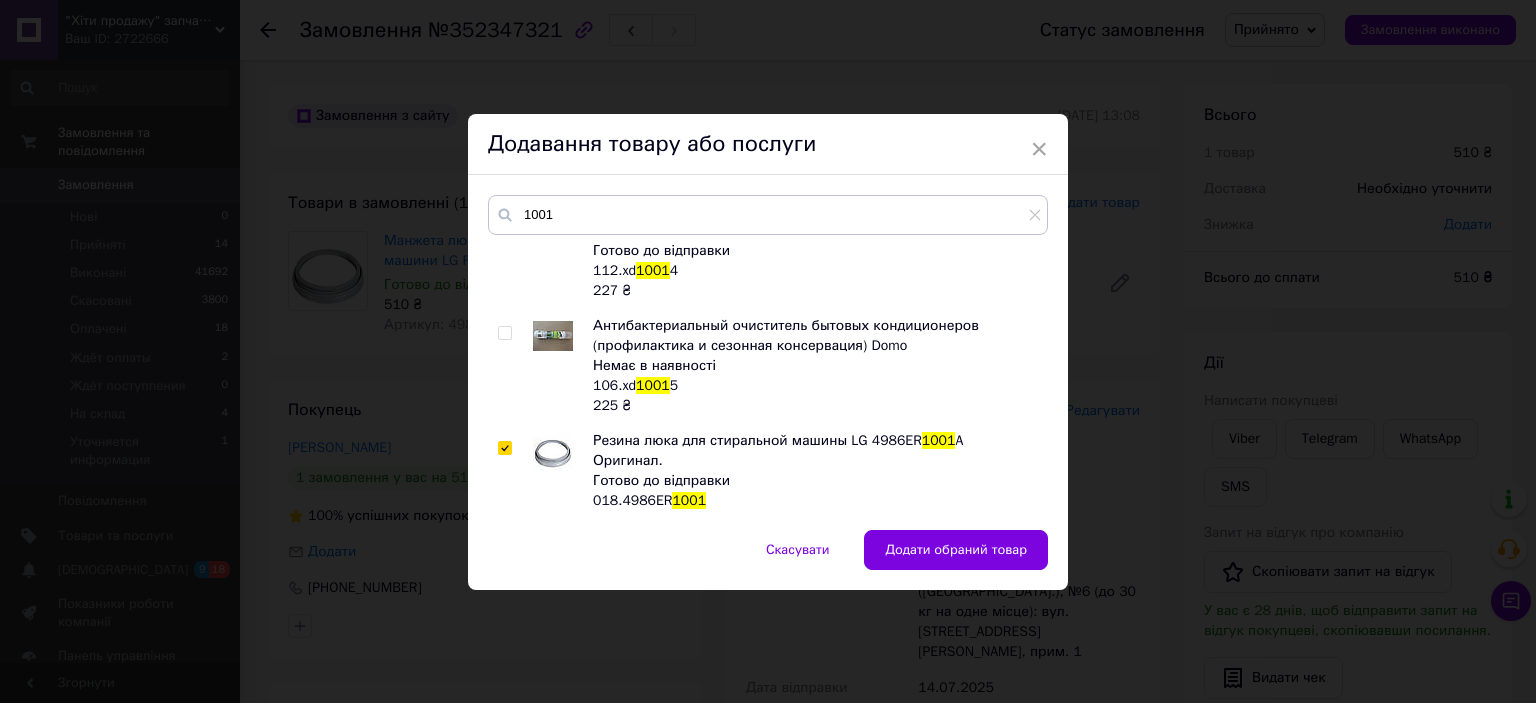click on "Додати обраний товар" at bounding box center (956, 550) 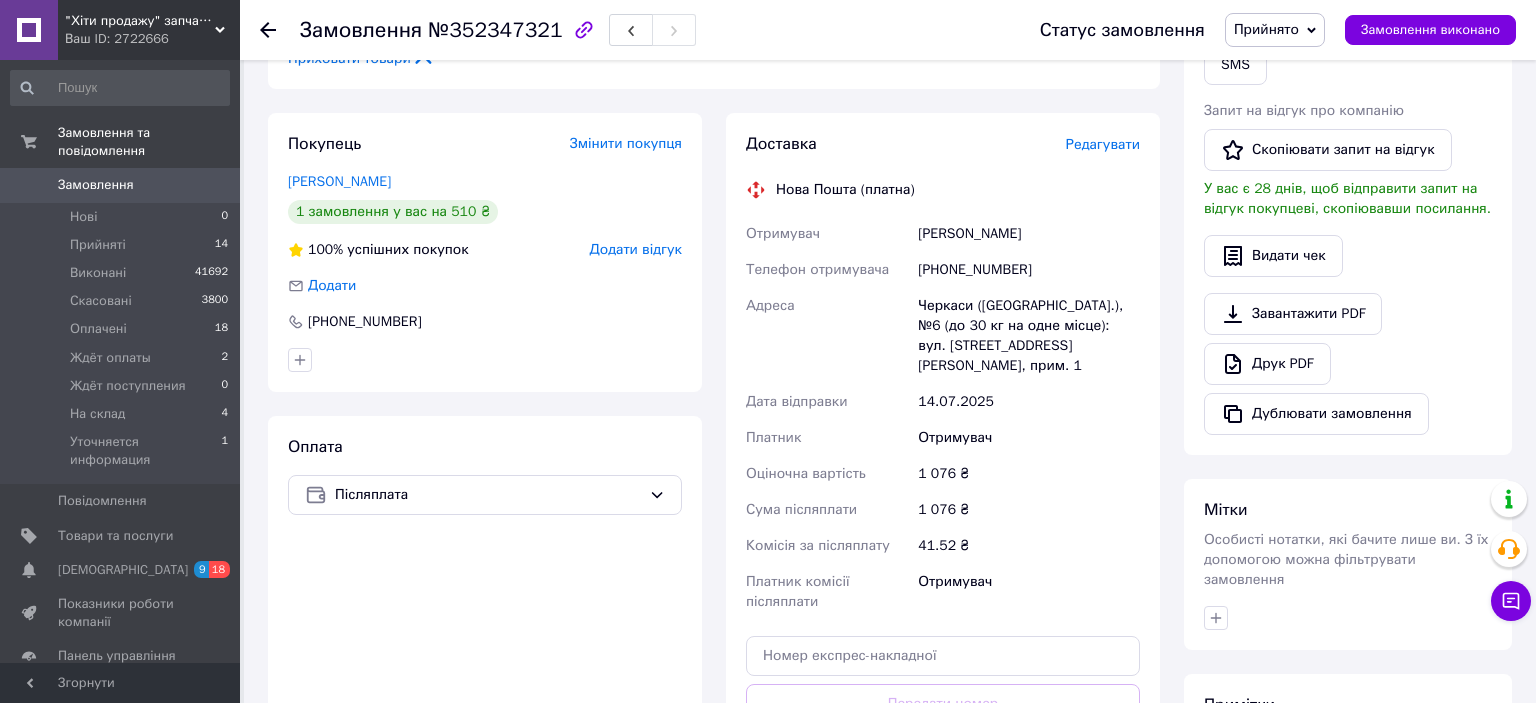 scroll, scrollTop: 211, scrollLeft: 0, axis: vertical 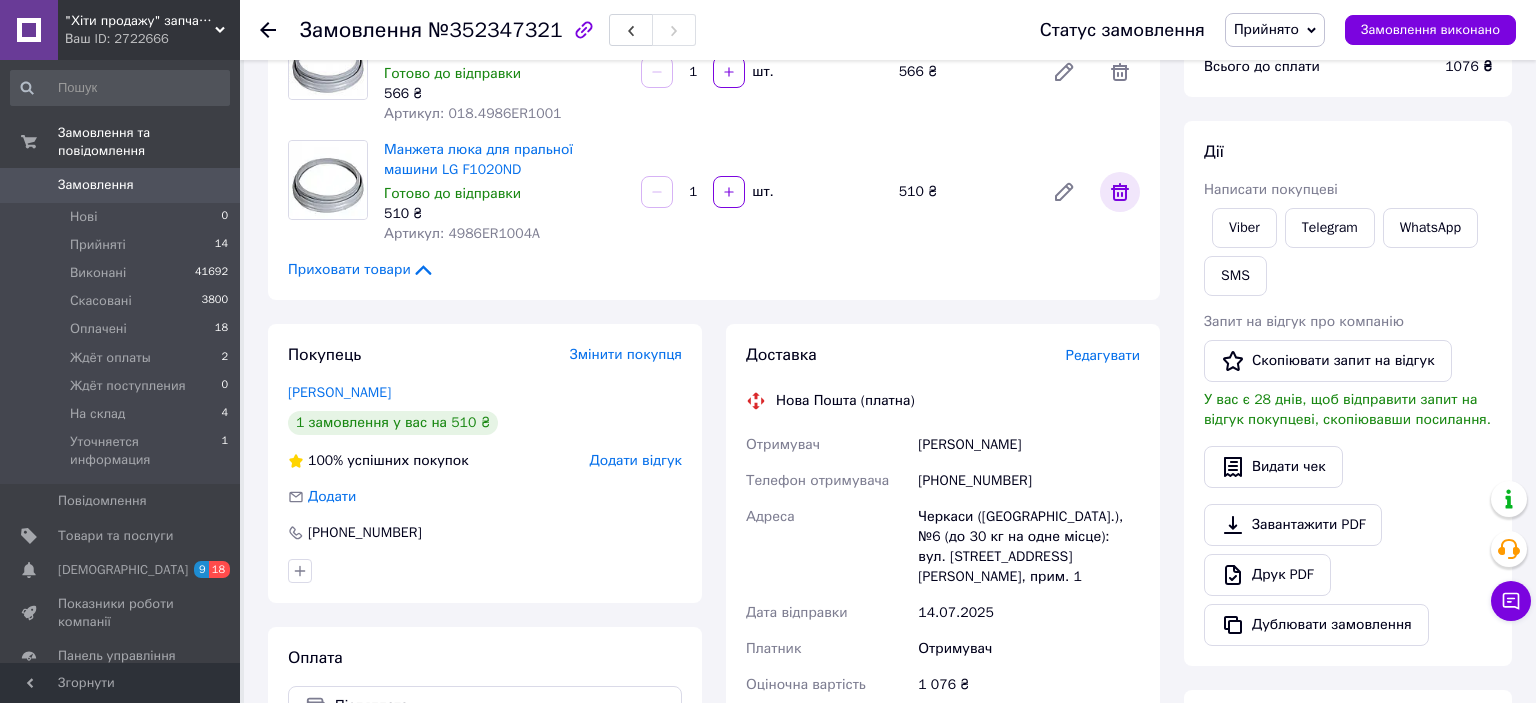 click 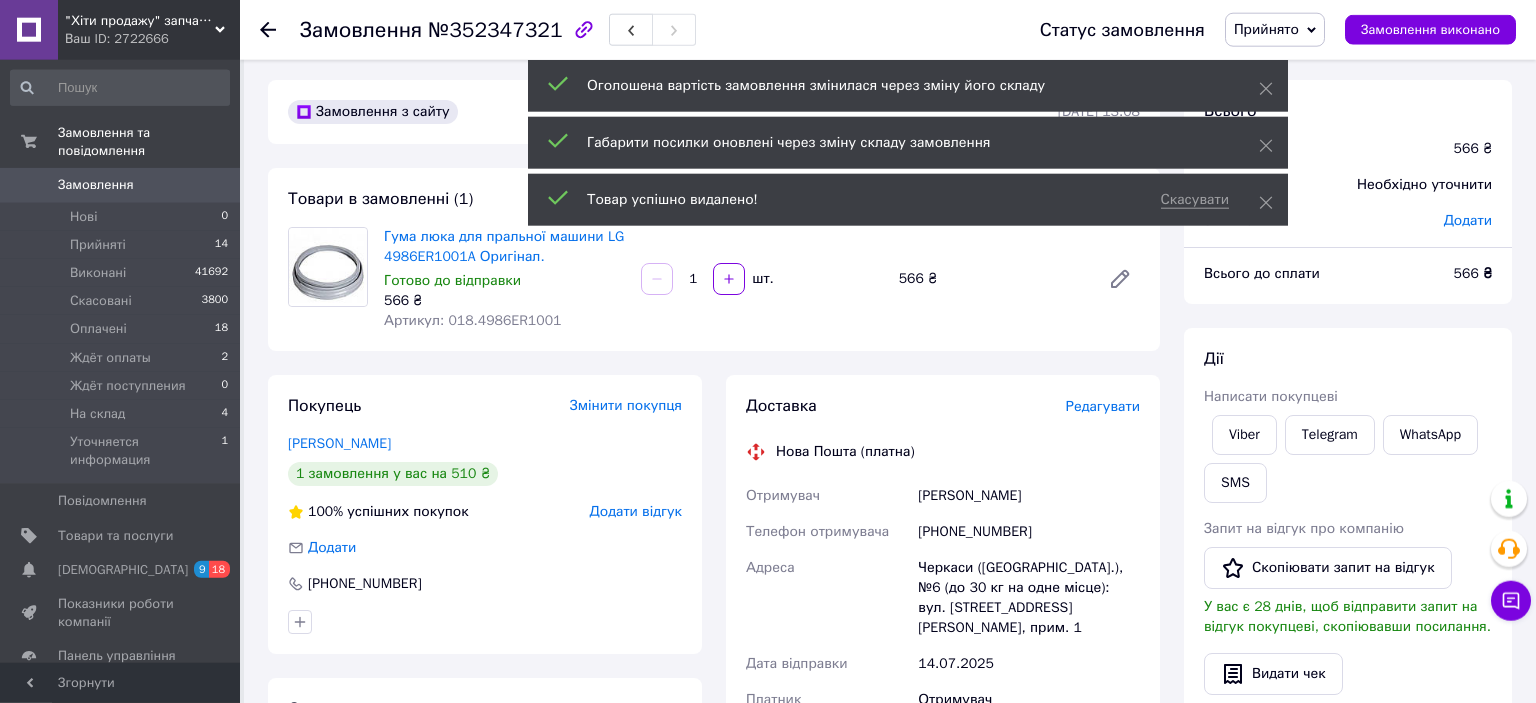 scroll, scrollTop: 0, scrollLeft: 0, axis: both 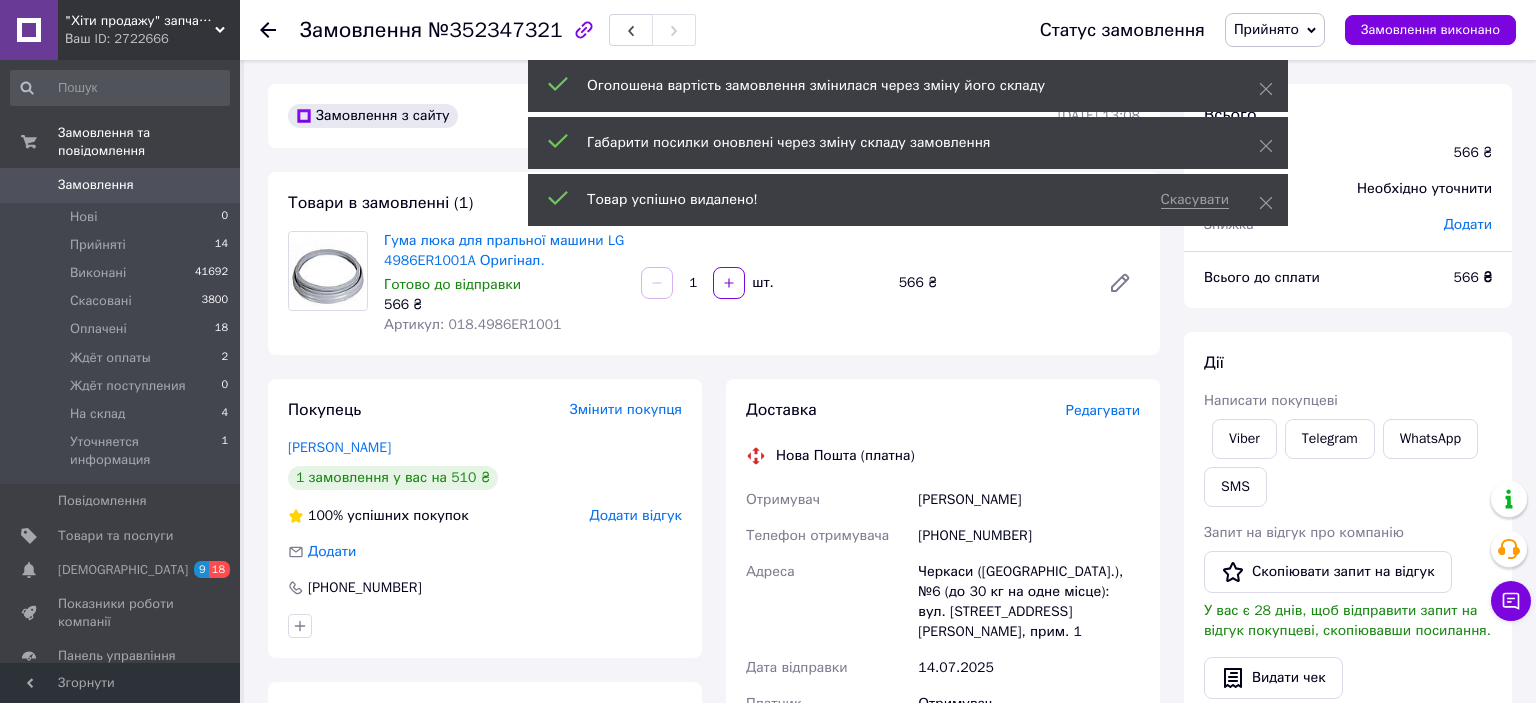 click on "Редагувати" at bounding box center [1103, 410] 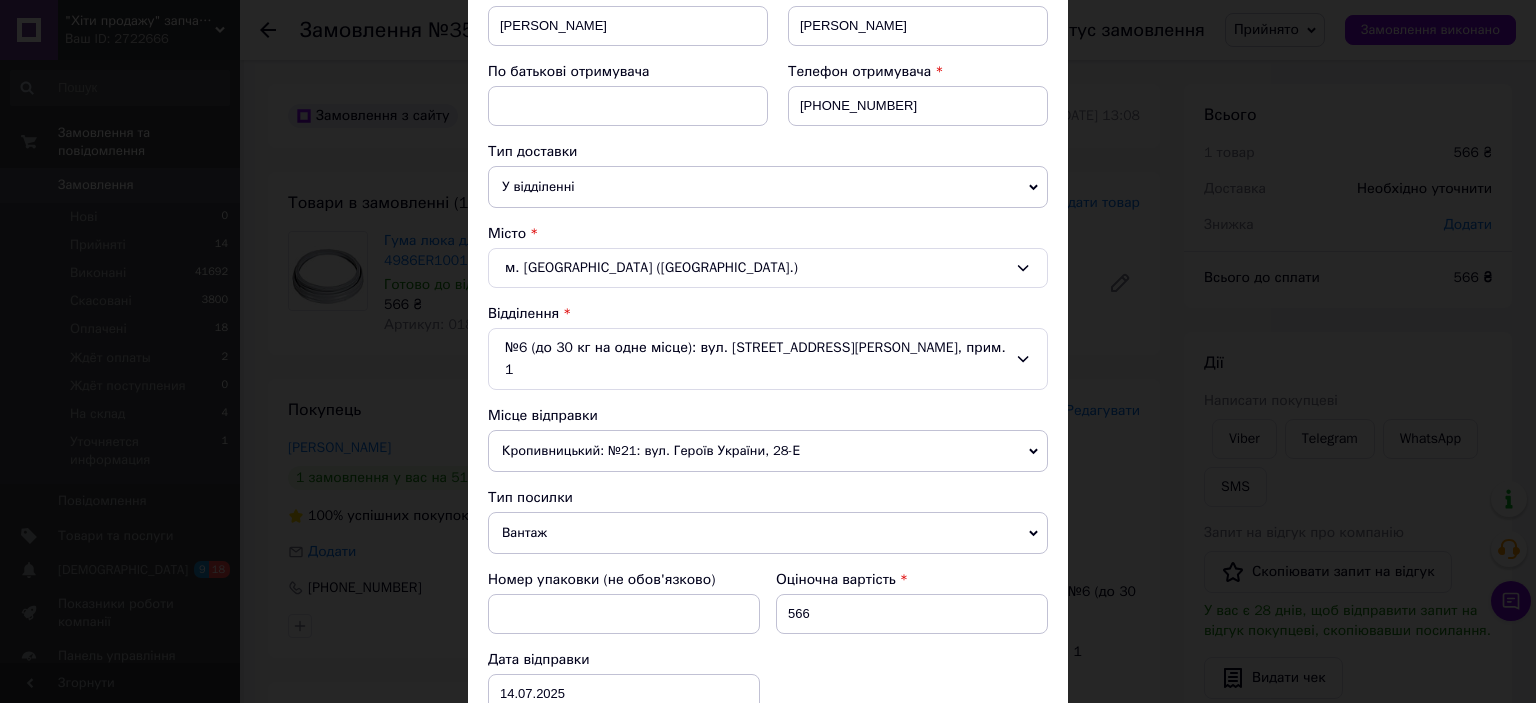 scroll, scrollTop: 662, scrollLeft: 0, axis: vertical 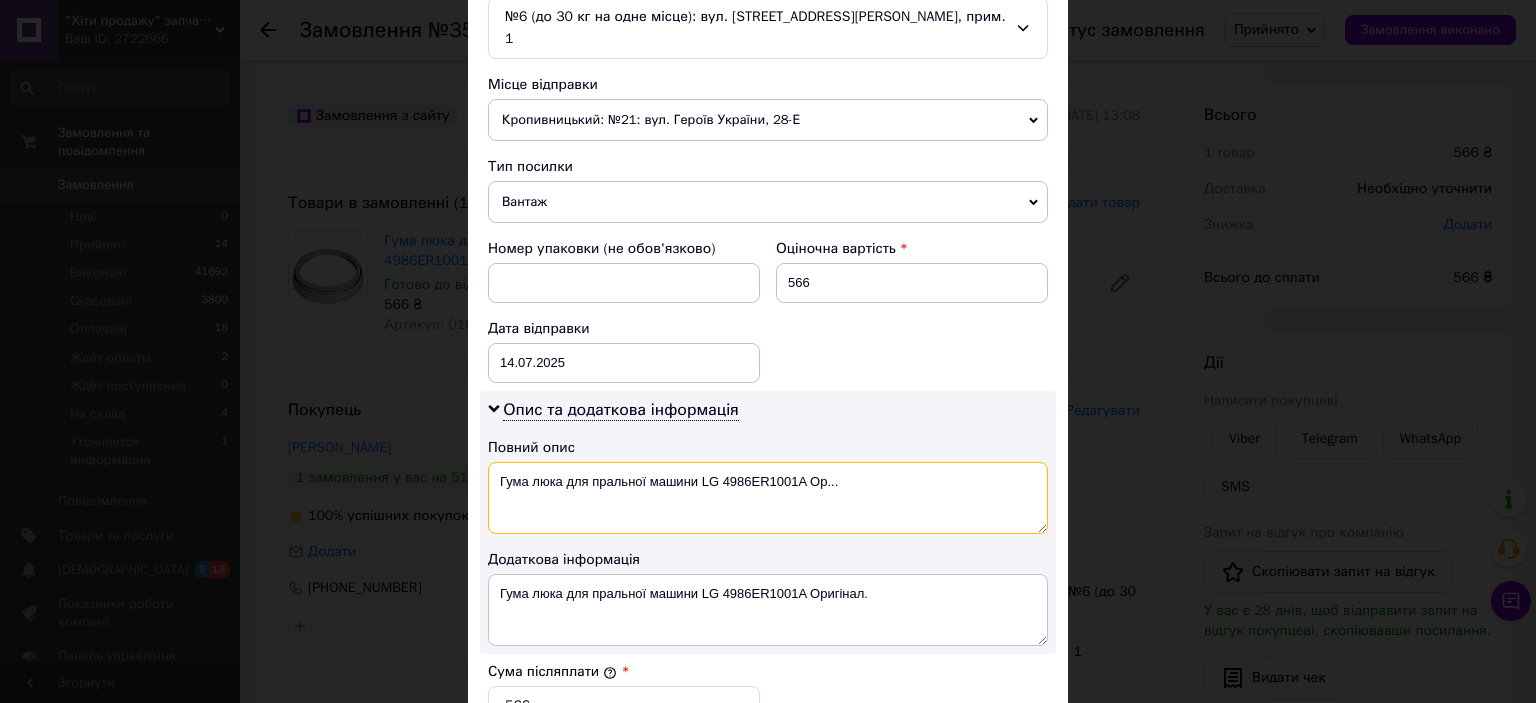click on "Гума люка для пральної машини LG 4986ER1001A Ор..." at bounding box center [768, 498] 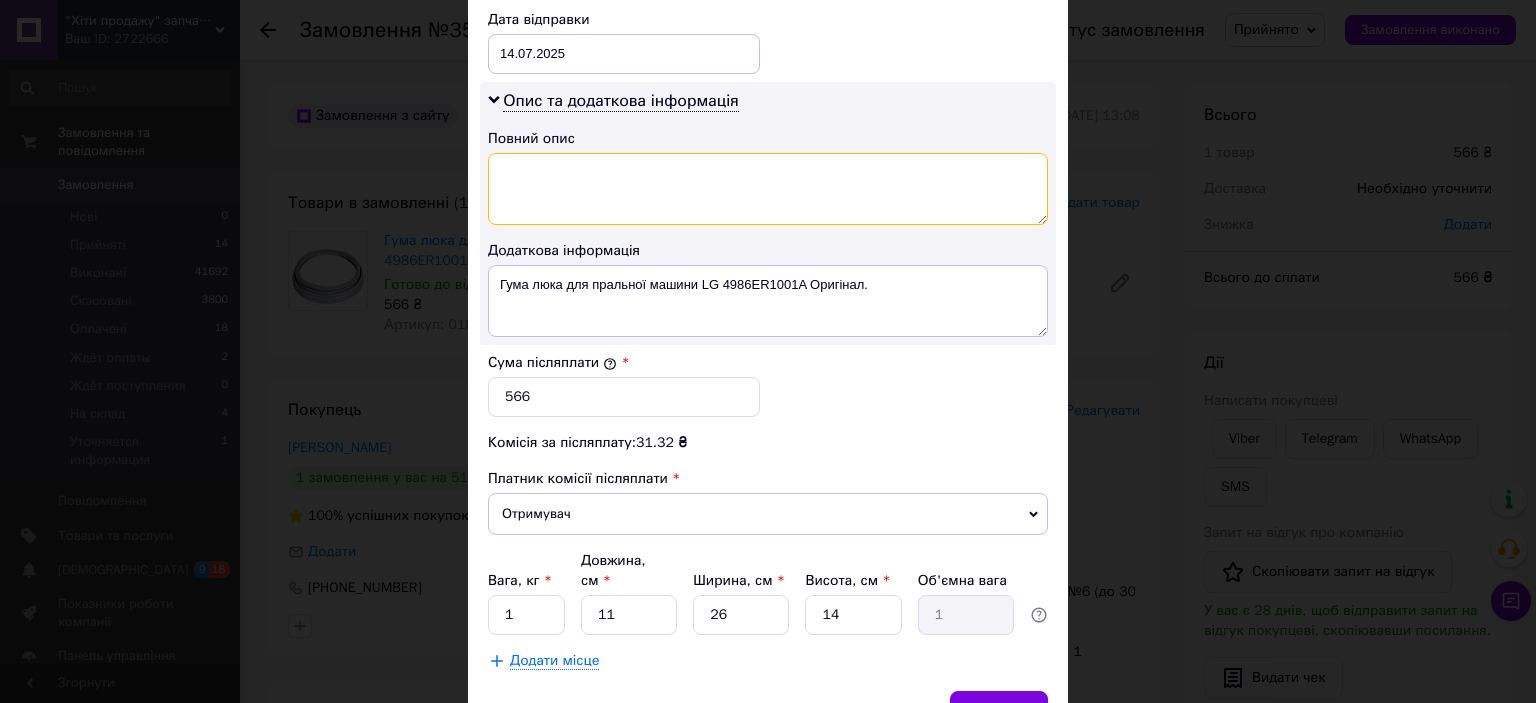 scroll, scrollTop: 1040, scrollLeft: 0, axis: vertical 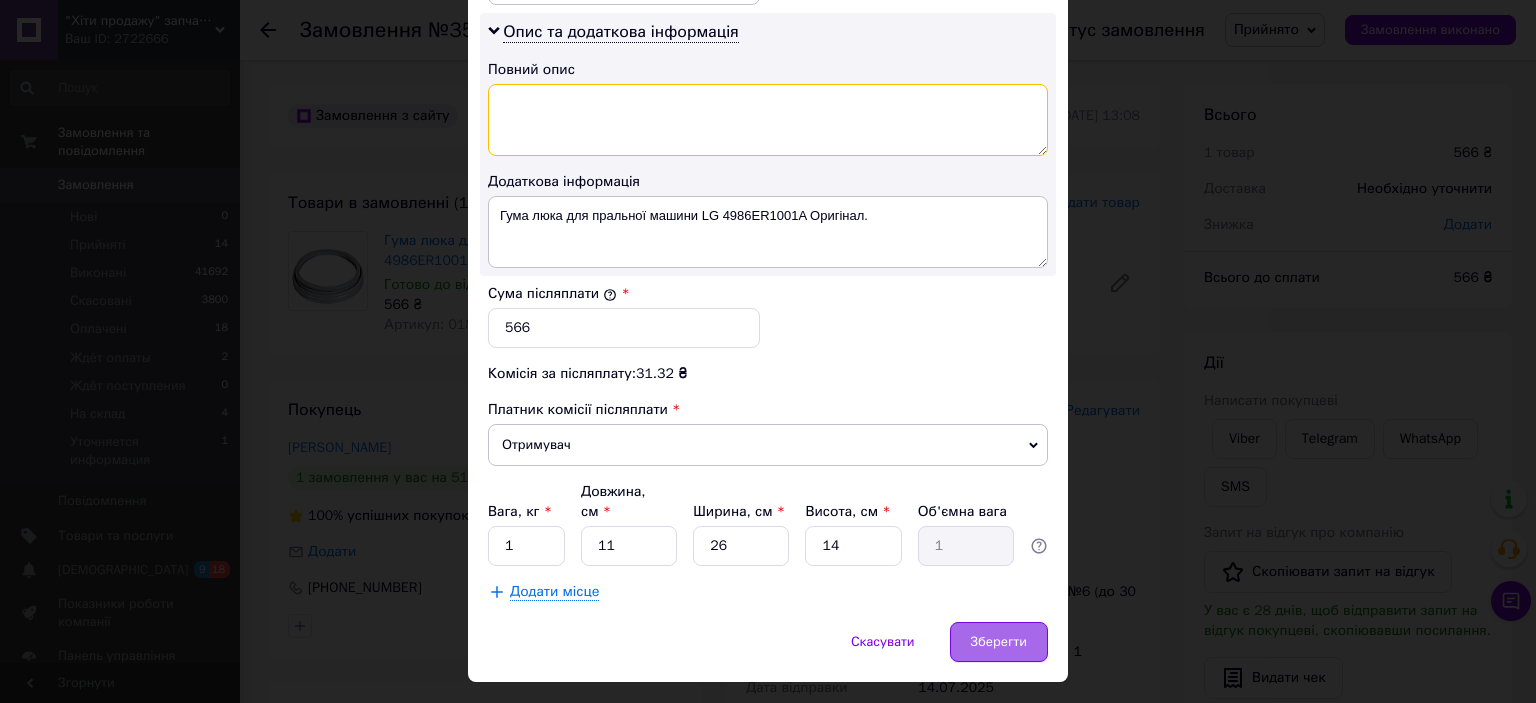 type 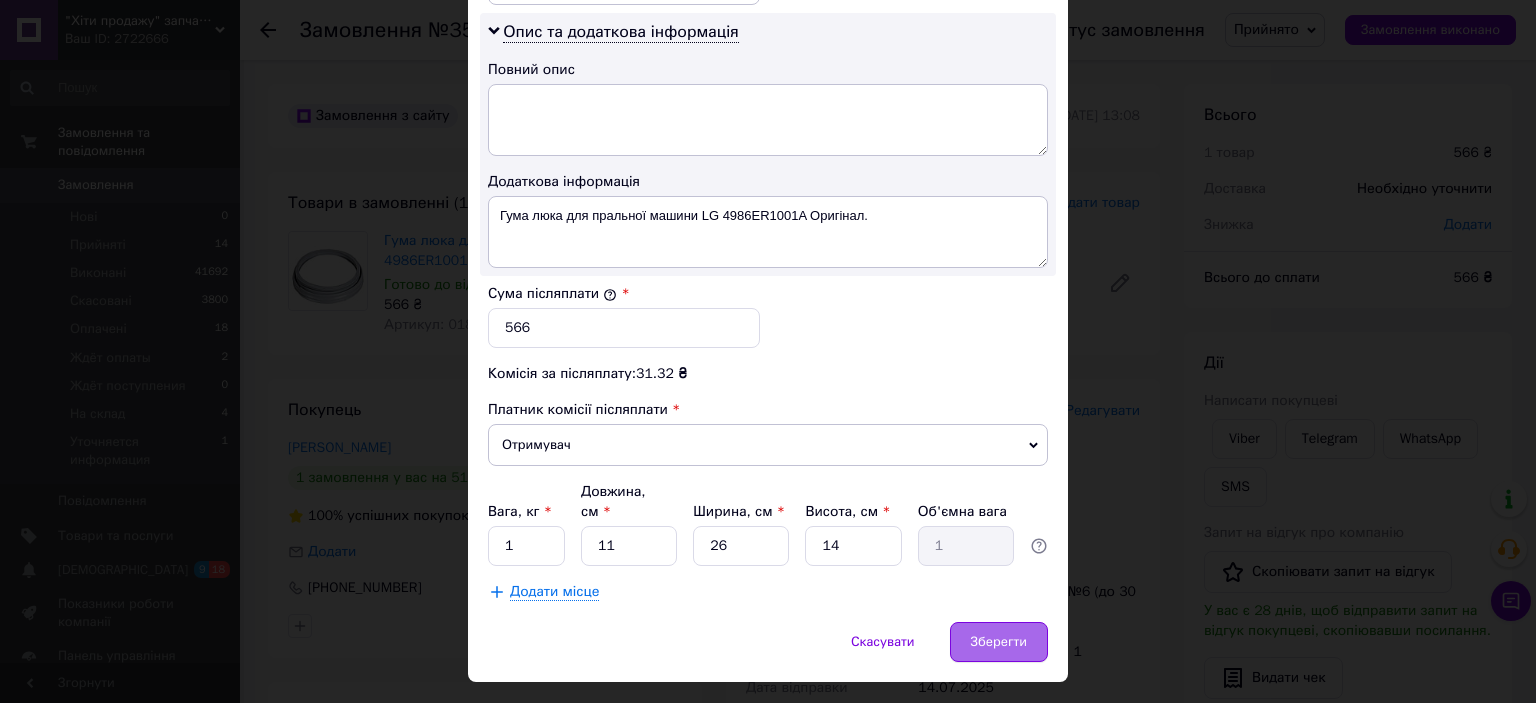 click on "Зберегти" at bounding box center (999, 642) 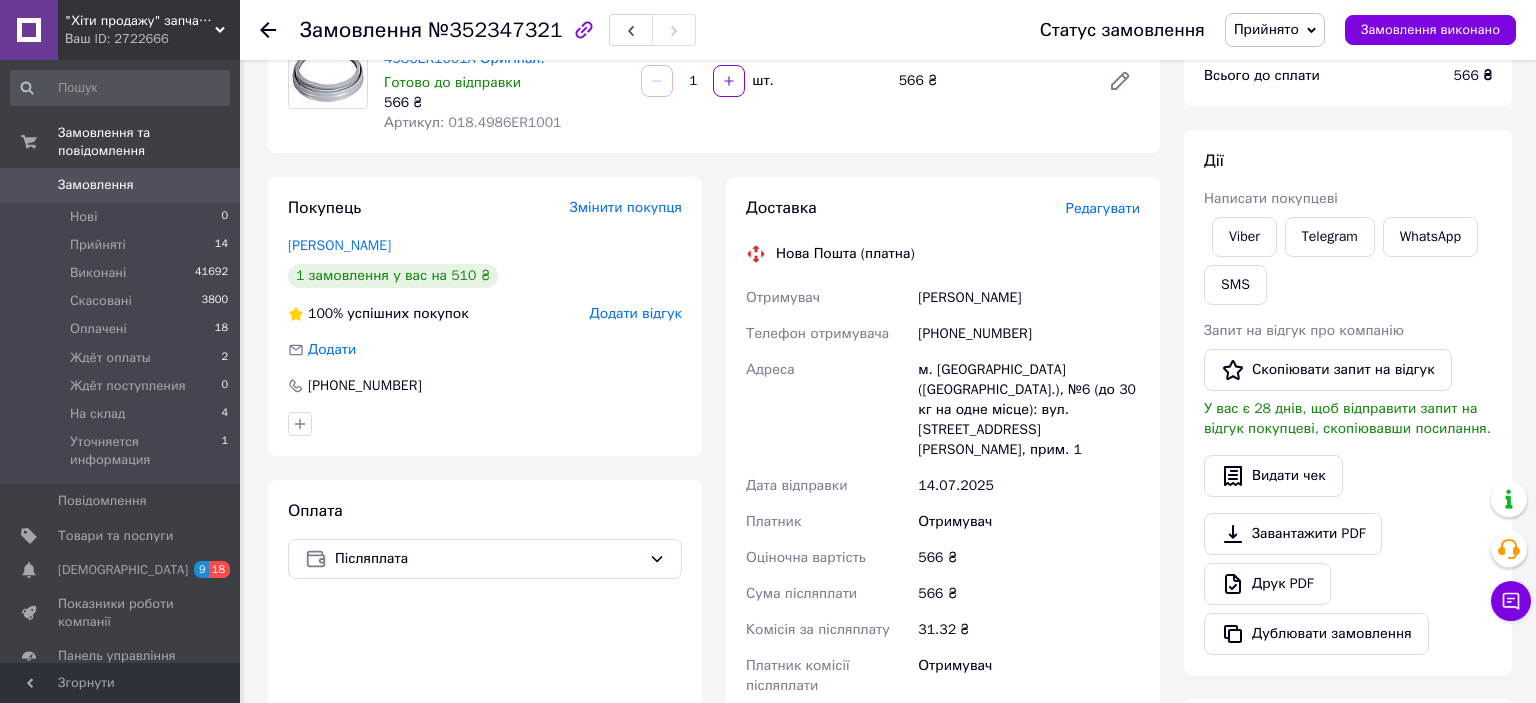 scroll, scrollTop: 211, scrollLeft: 0, axis: vertical 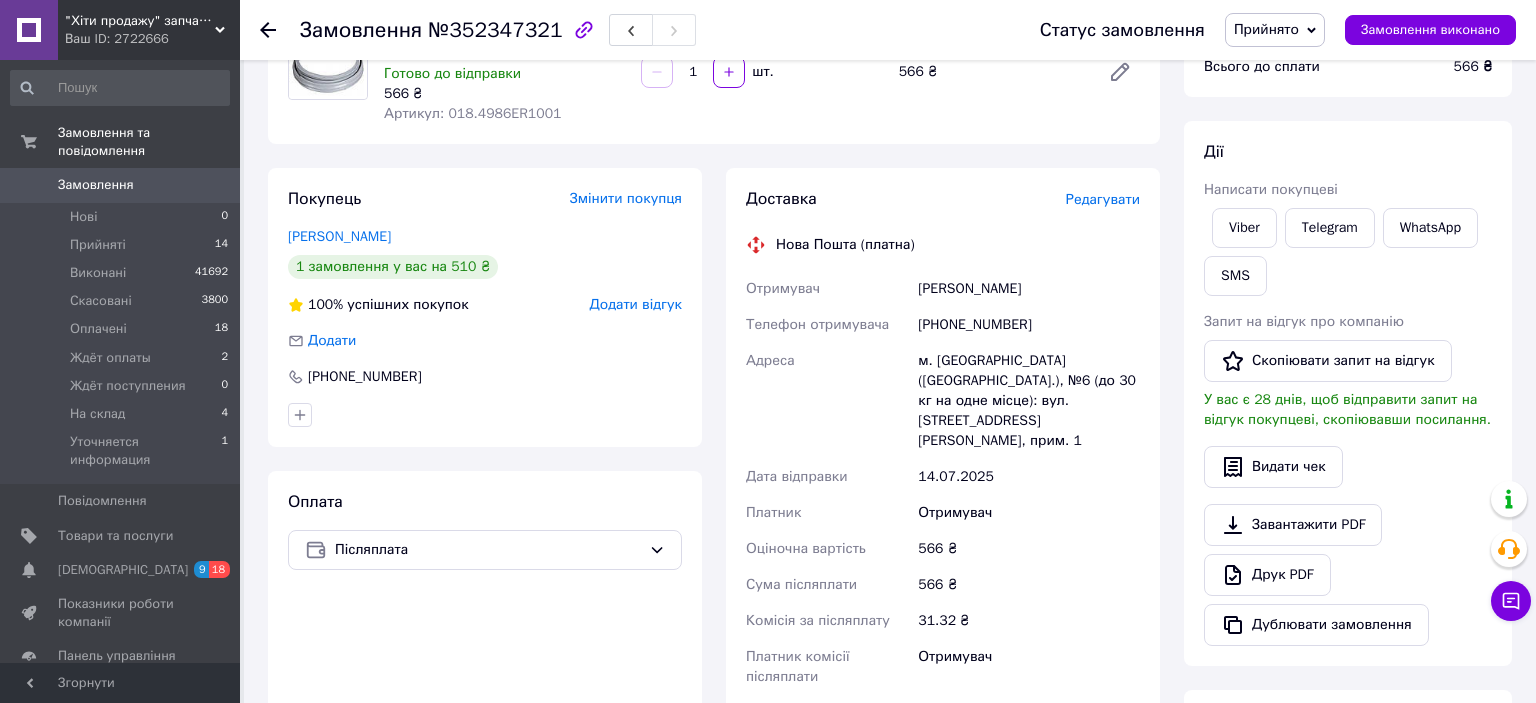 click on "Редагувати" at bounding box center (1103, 199) 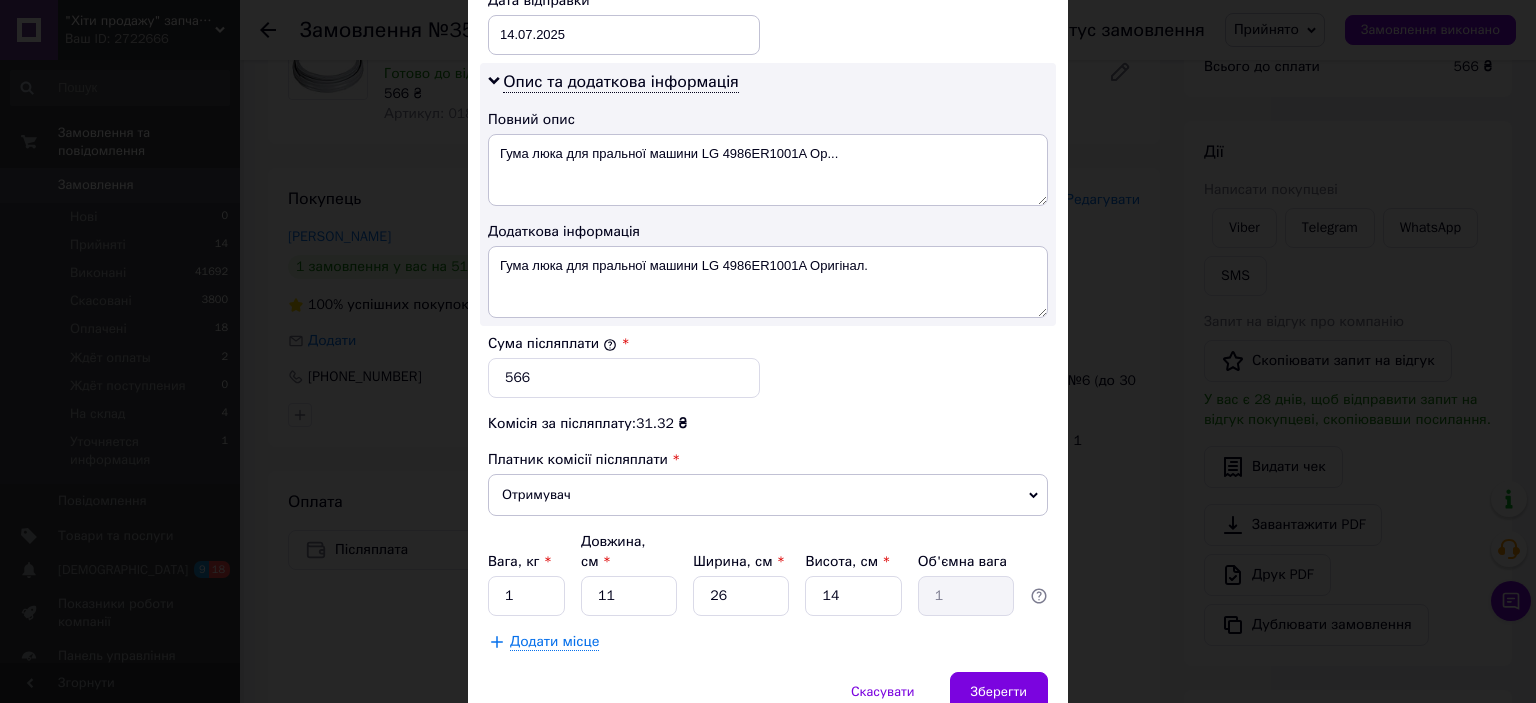 scroll, scrollTop: 994, scrollLeft: 0, axis: vertical 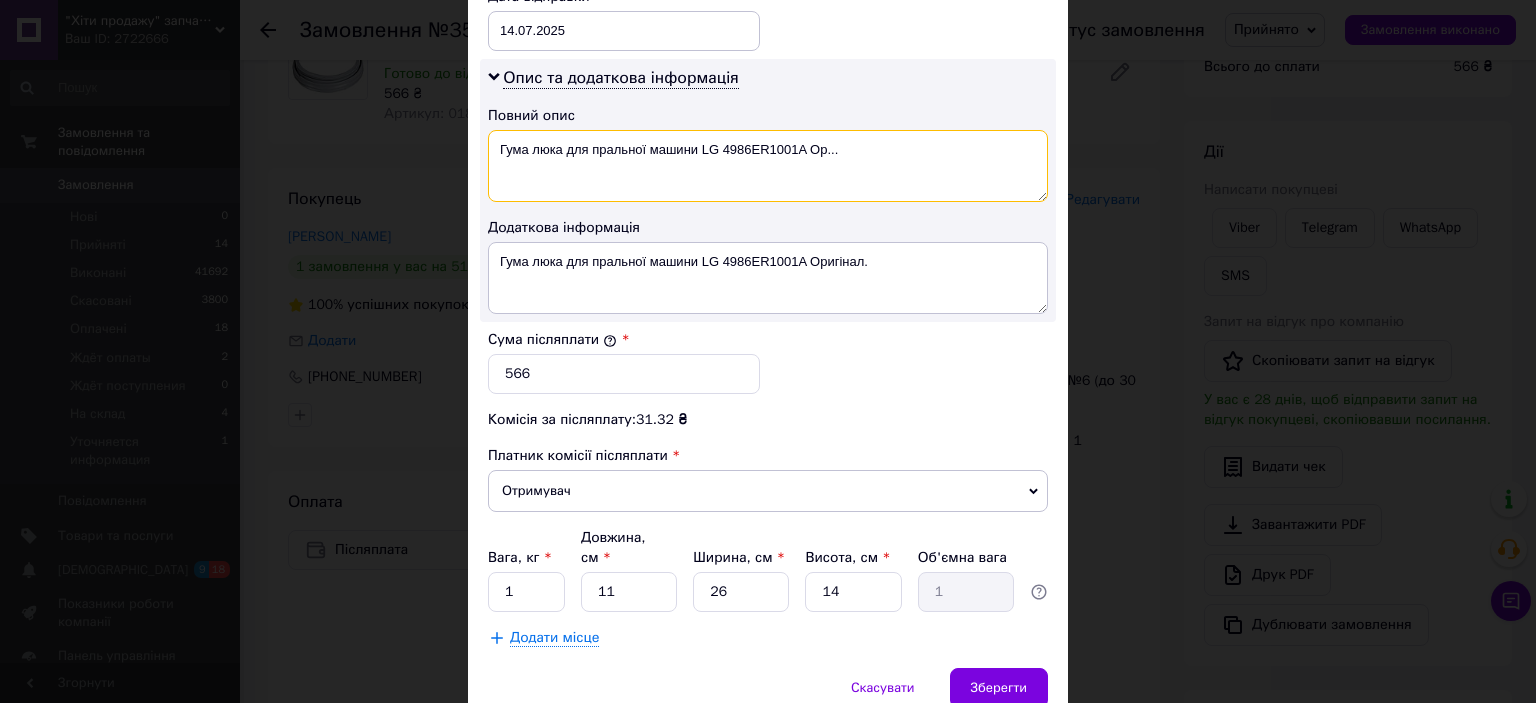 click on "Гума люка для пральної машини LG 4986ER1001A Ор..." at bounding box center [768, 166] 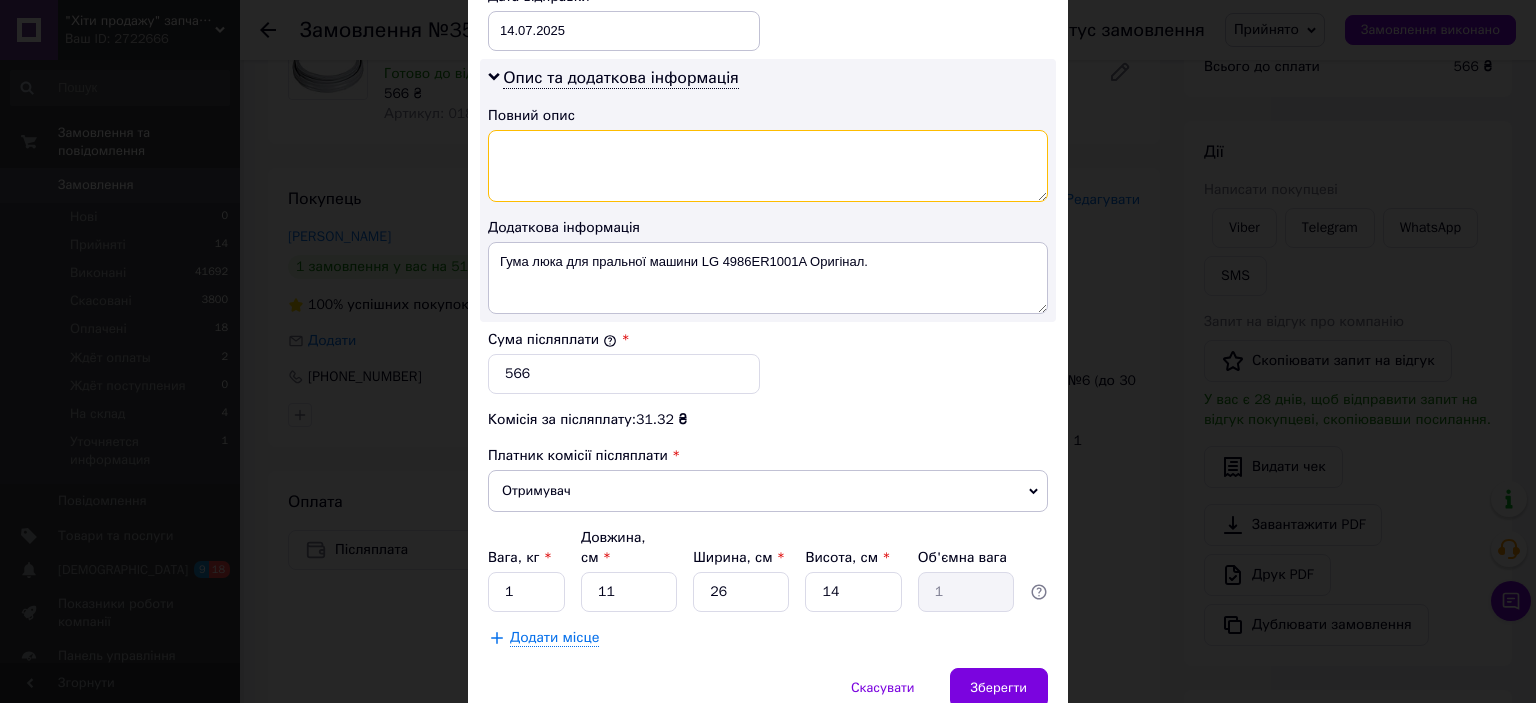 type 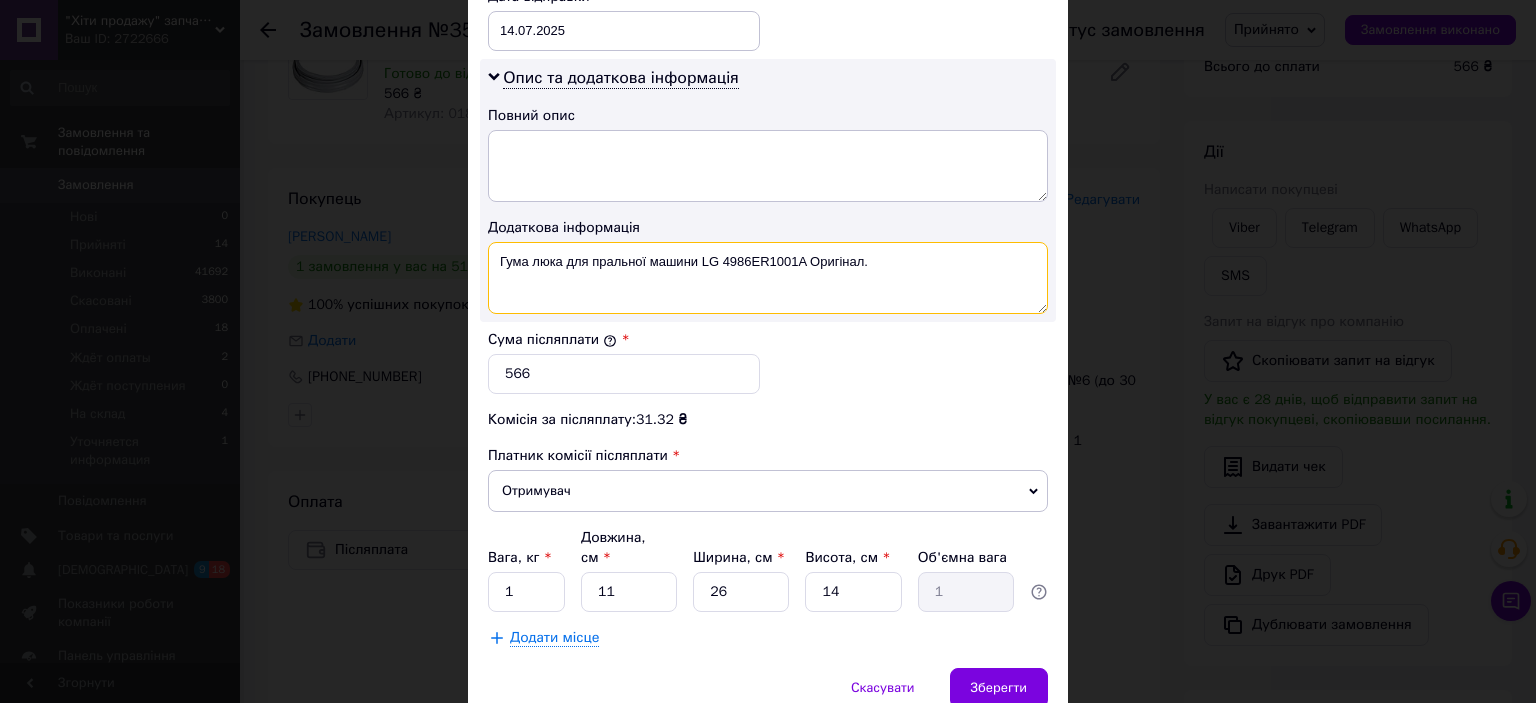 click on "Гума люка для пральної машини LG 4986ER1001A Оригінал." at bounding box center (768, 278) 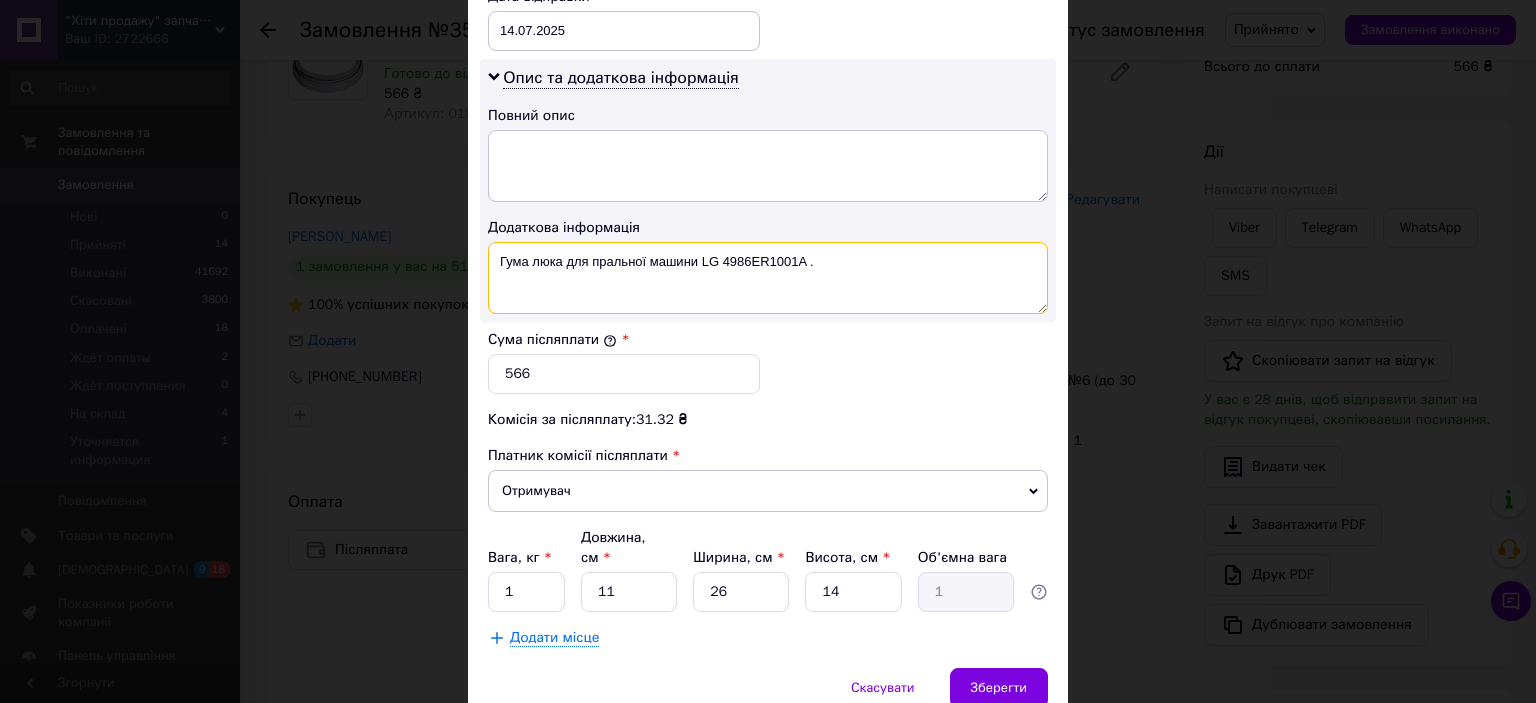 click on "Гума люка для пральної машини LG 4986ER1001A ." at bounding box center (768, 278) 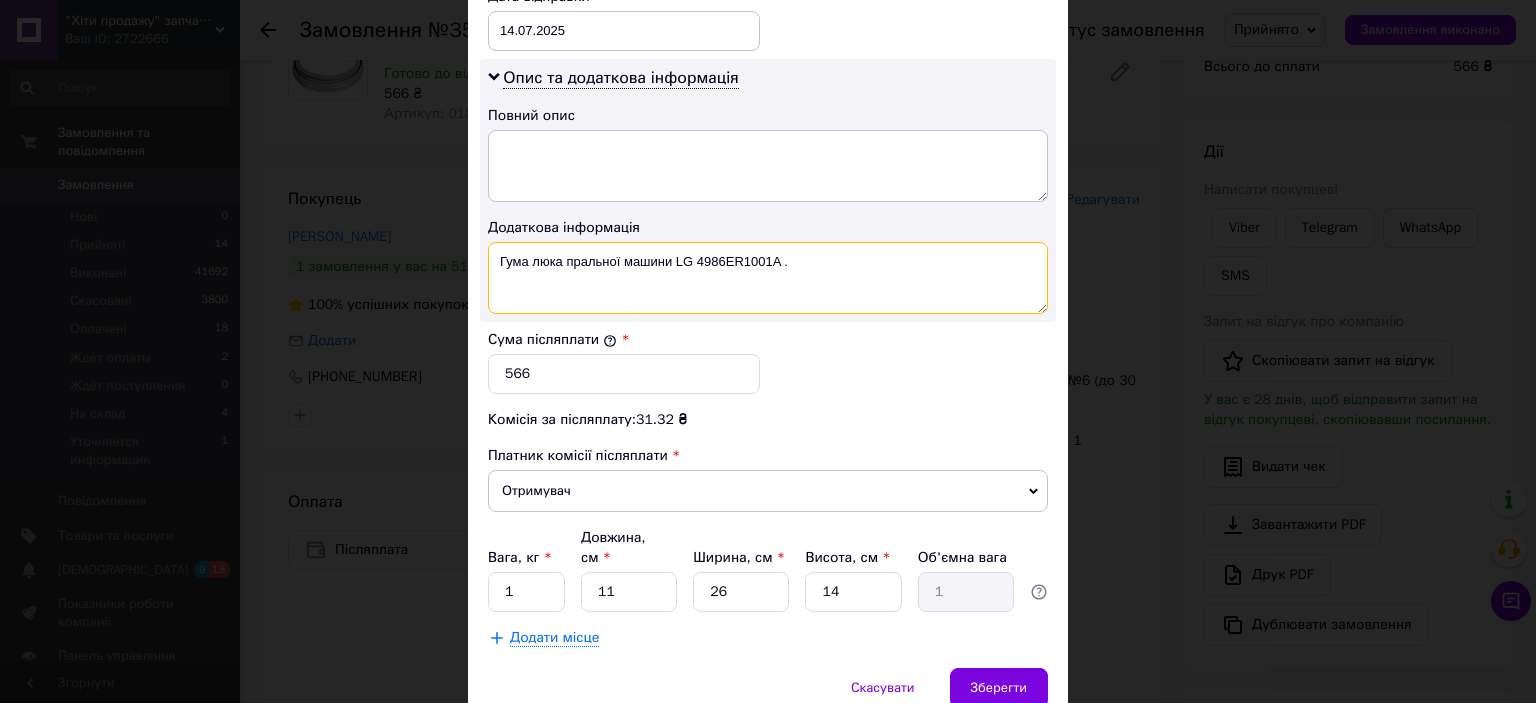 click on "Гума люка пральної машини LG 4986ER1001A ." at bounding box center [768, 278] 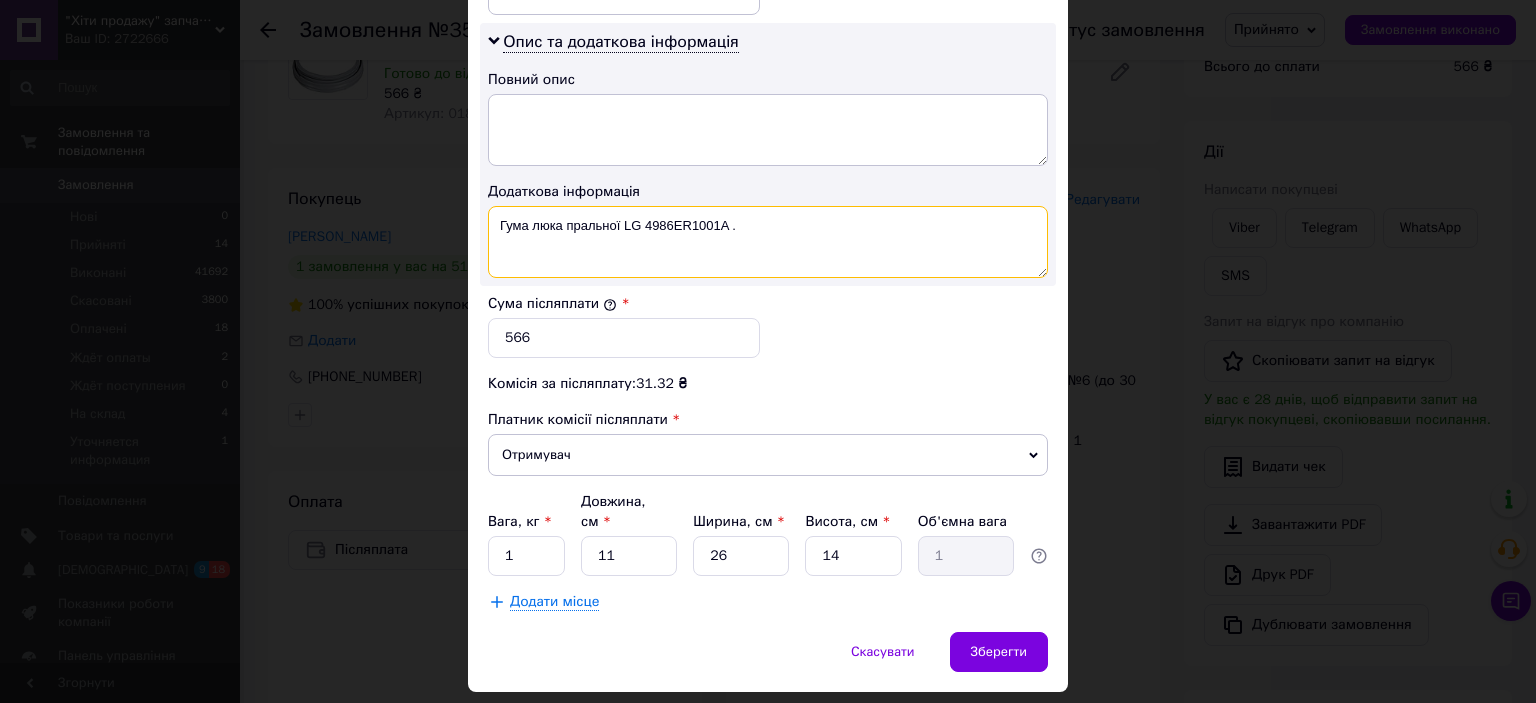 scroll, scrollTop: 1040, scrollLeft: 0, axis: vertical 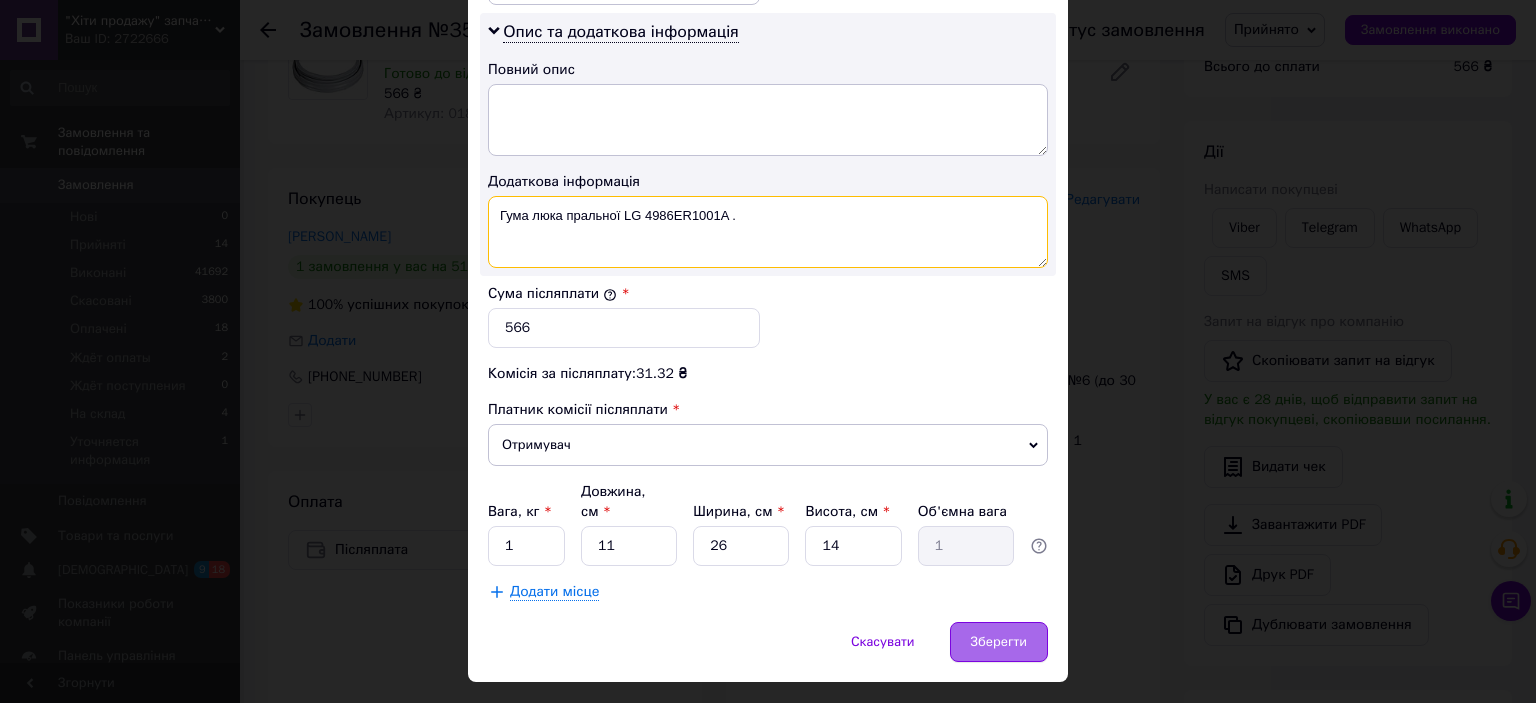 type on "Гума люка пральної LG 4986ER1001A ." 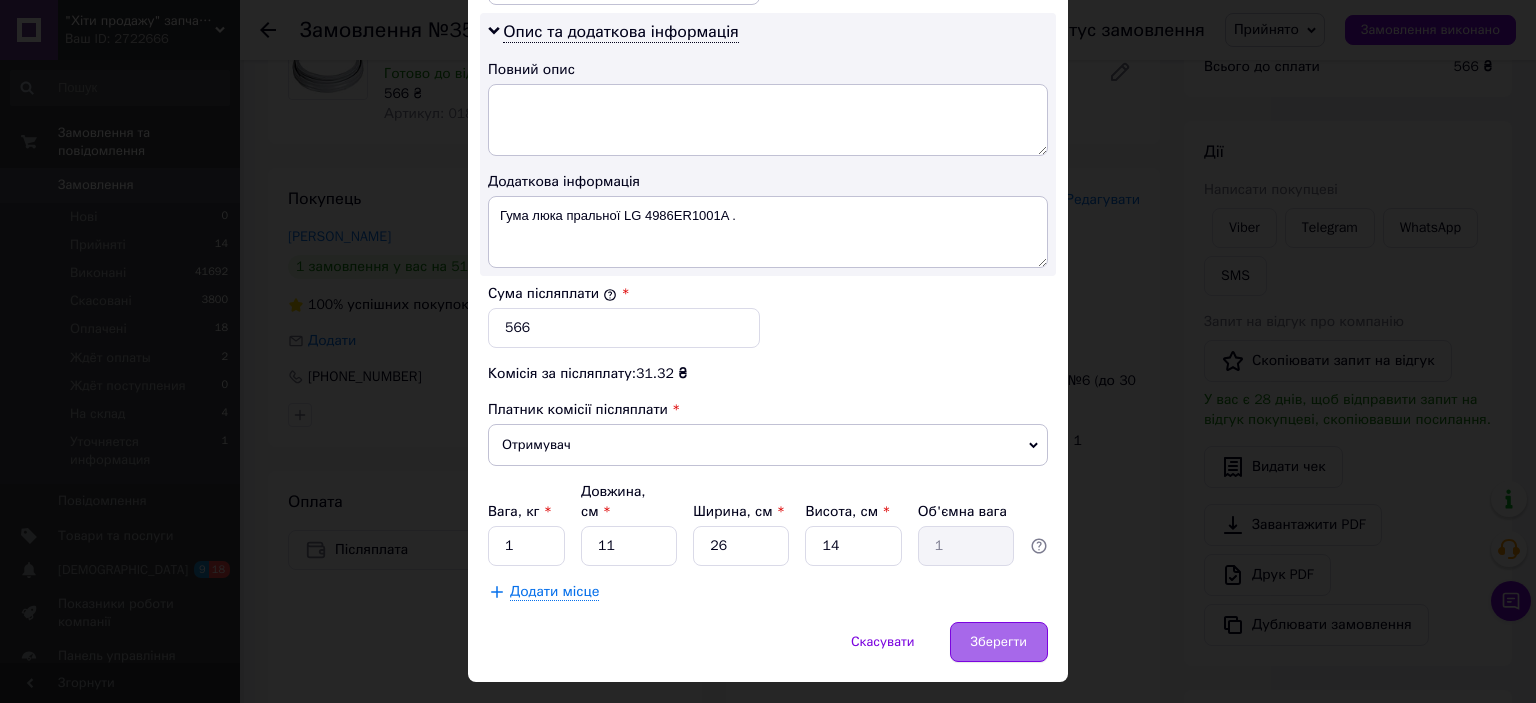 click on "Зберегти" at bounding box center [999, 642] 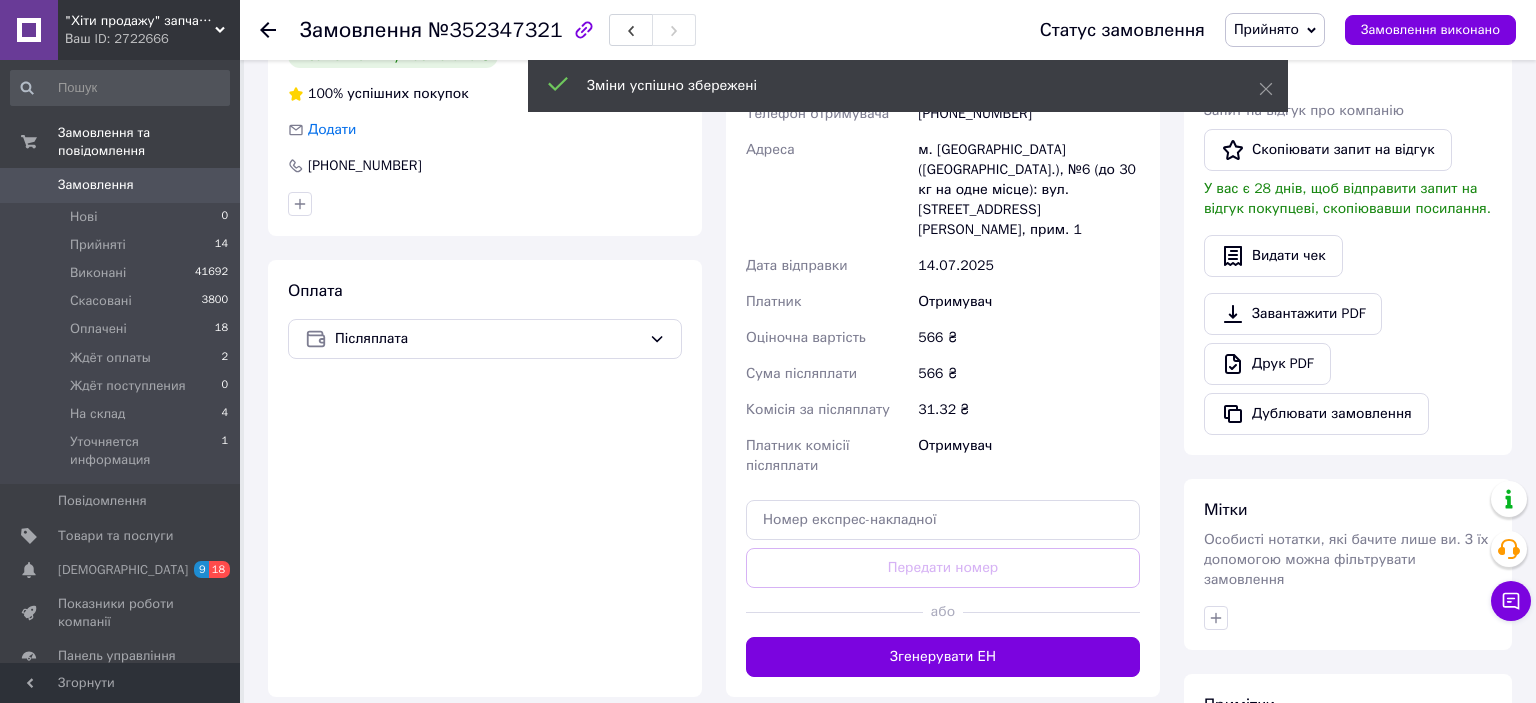 scroll, scrollTop: 528, scrollLeft: 0, axis: vertical 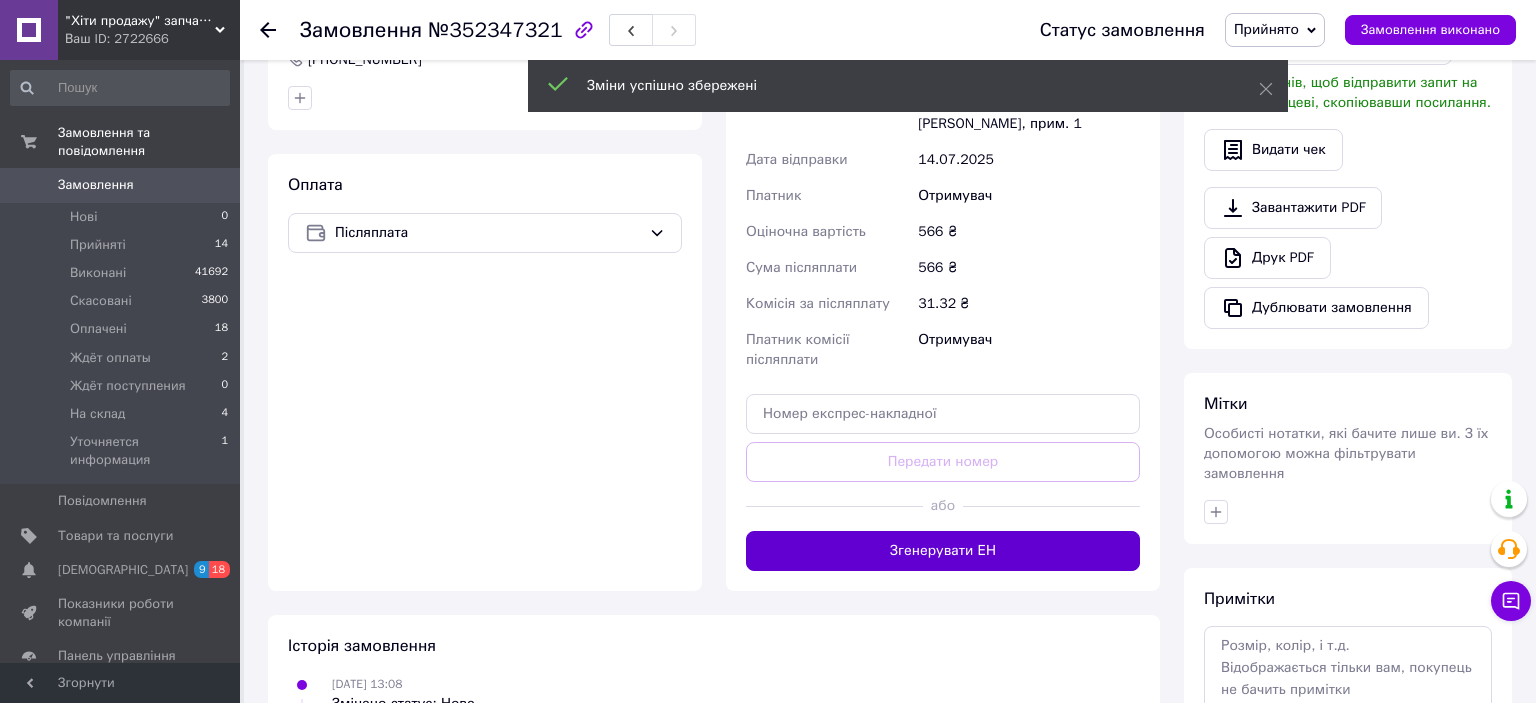 click on "Згенерувати ЕН" at bounding box center [943, 551] 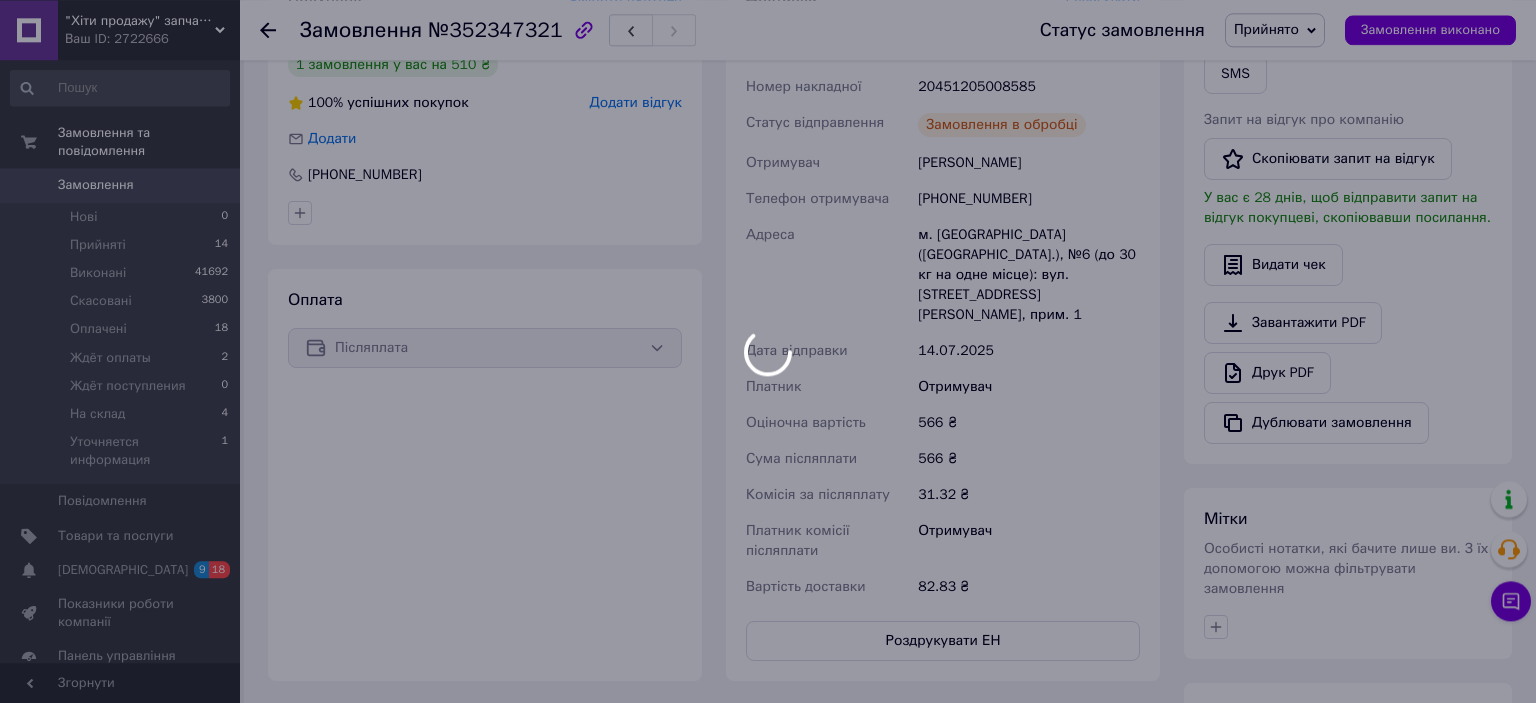 scroll, scrollTop: 316, scrollLeft: 0, axis: vertical 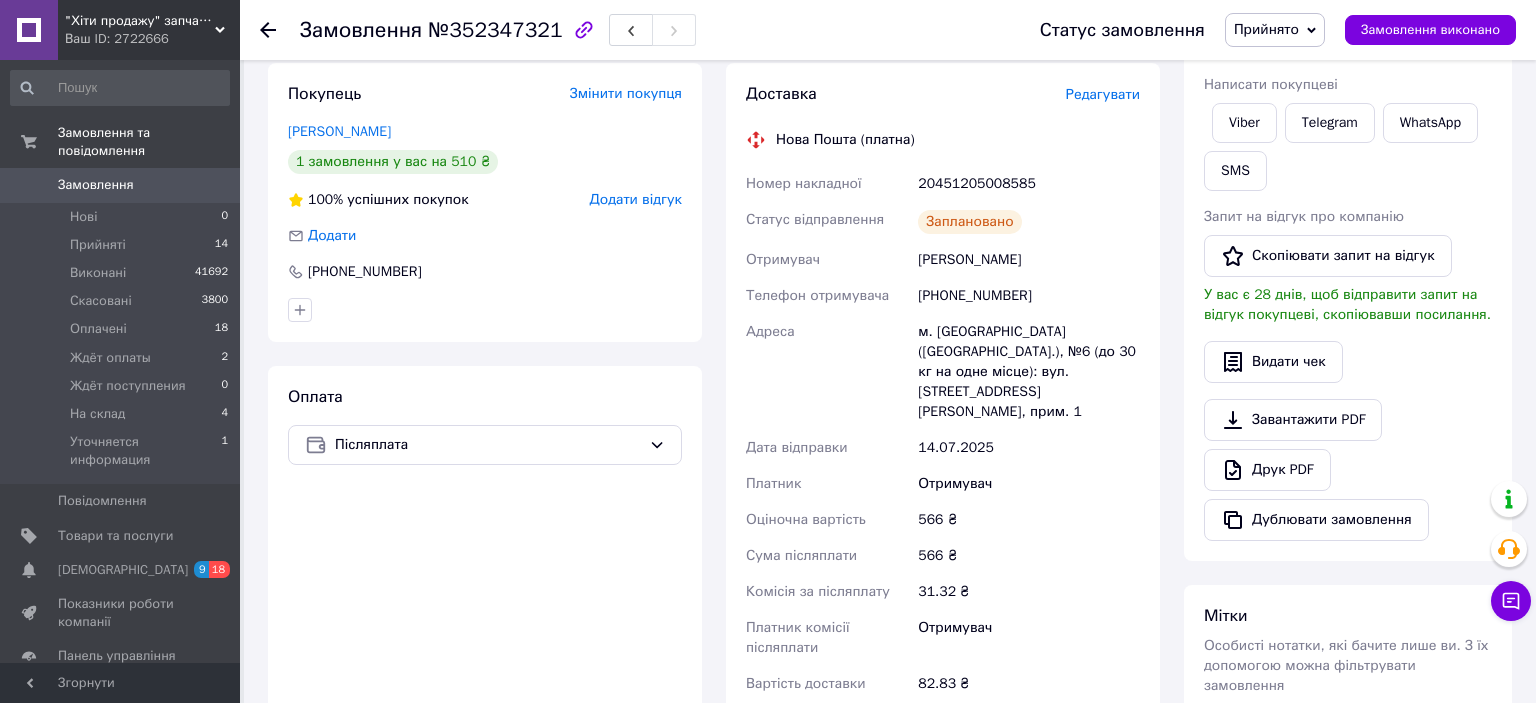 click on "[PHONE_NUMBER]" at bounding box center (1029, 296) 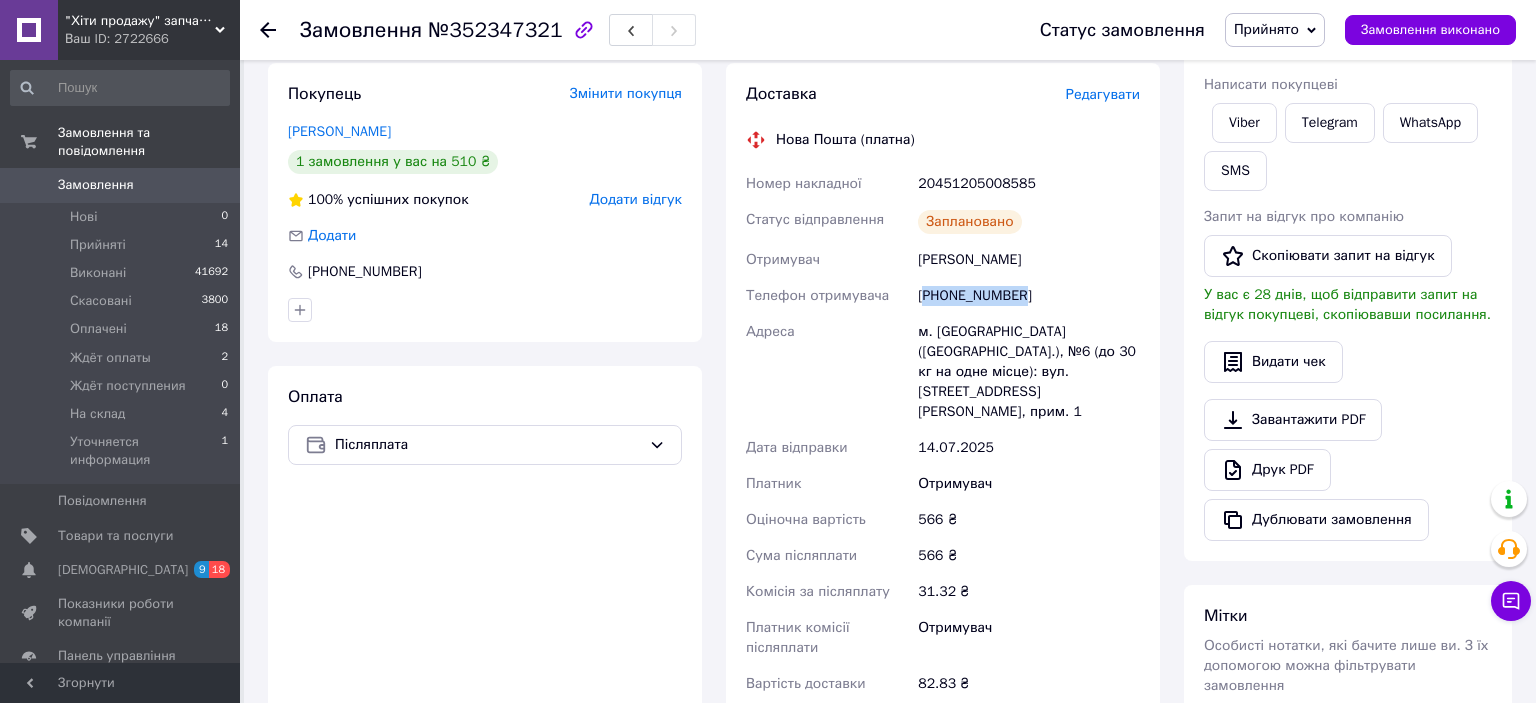 click on "[PHONE_NUMBER]" at bounding box center (1029, 296) 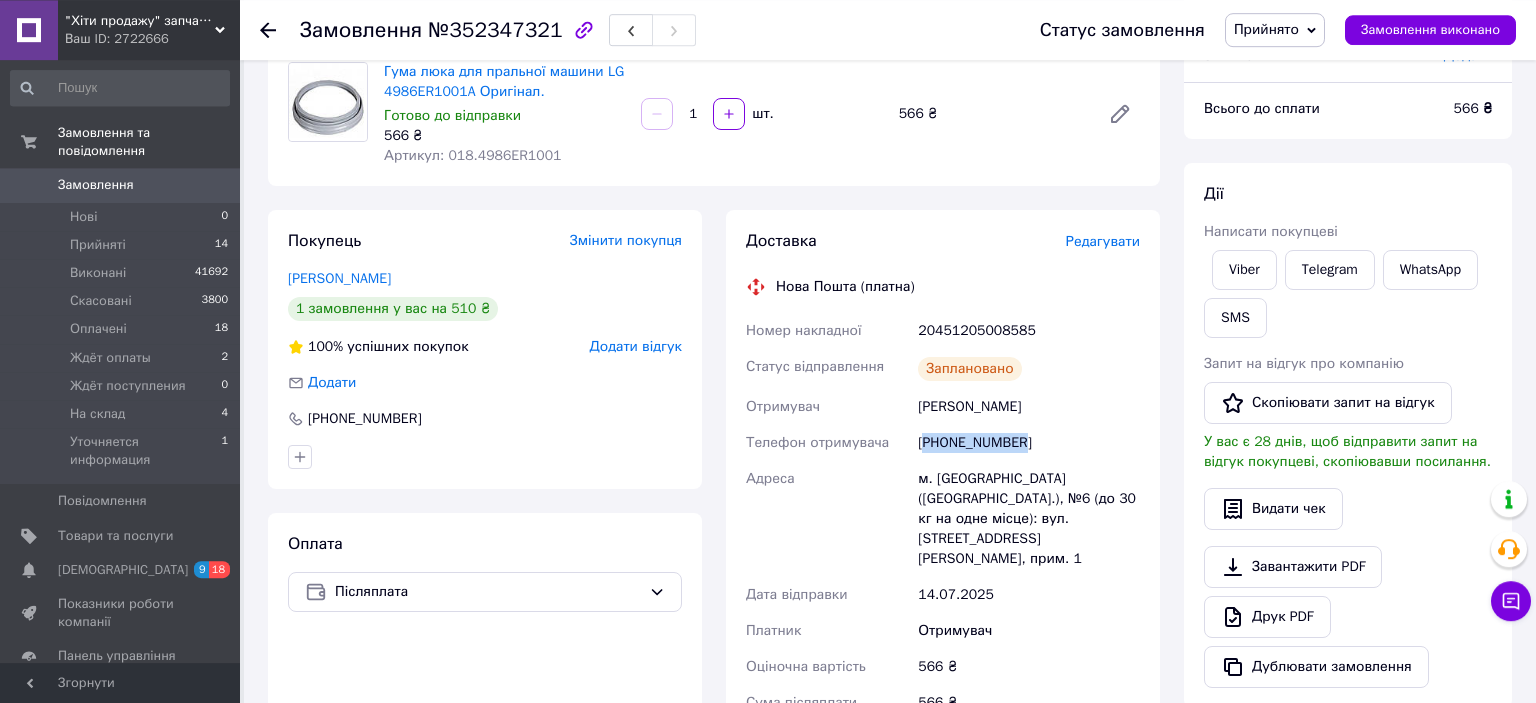 scroll, scrollTop: 105, scrollLeft: 0, axis: vertical 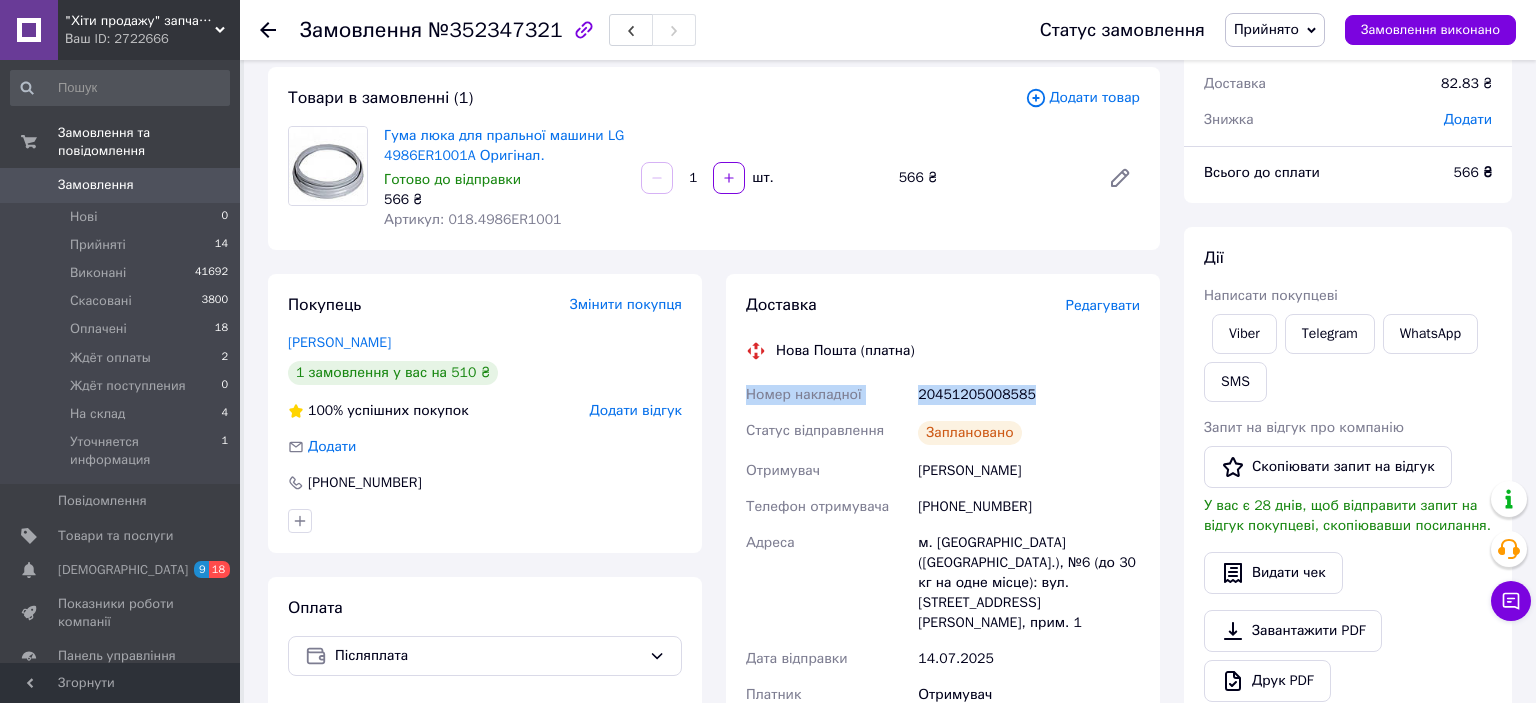drag, startPoint x: 998, startPoint y: 399, endPoint x: 727, endPoint y: 382, distance: 271.53268 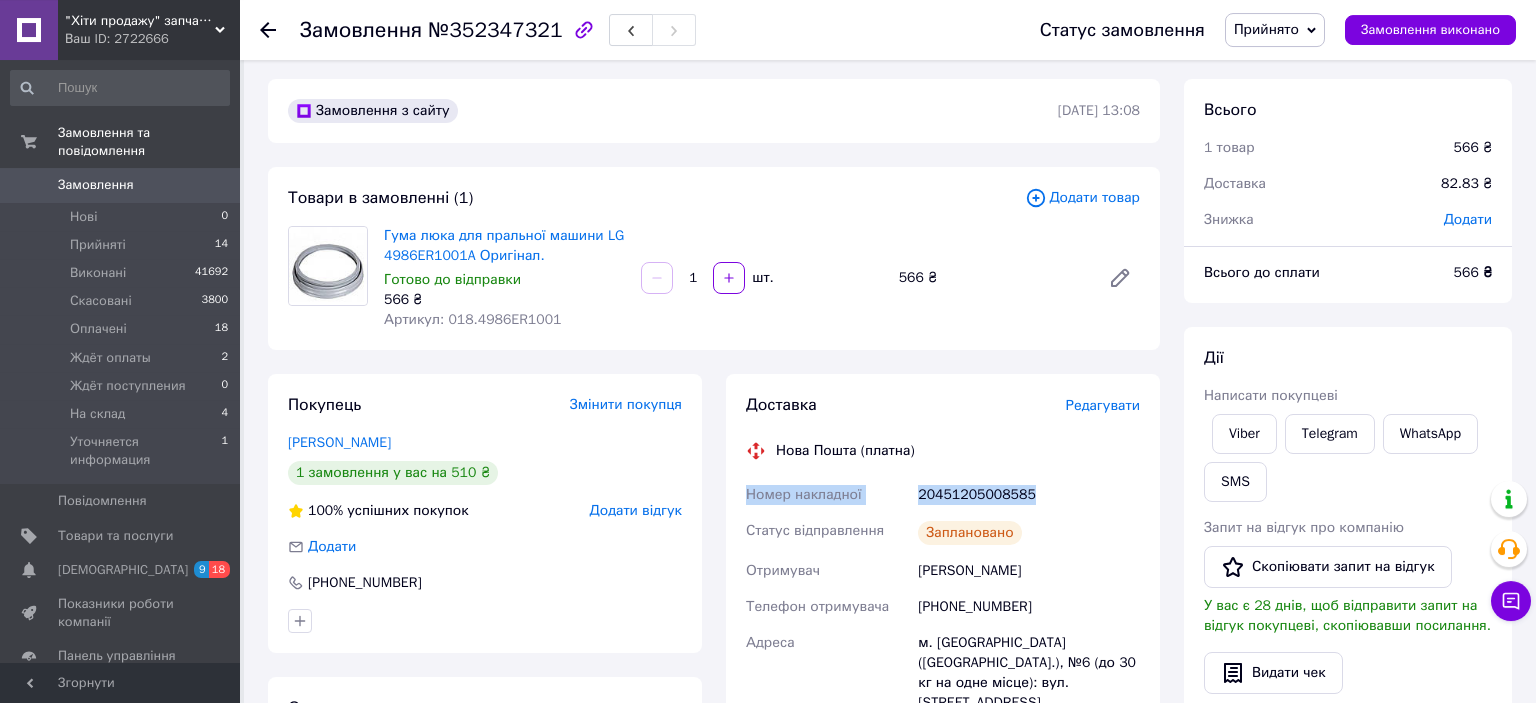 scroll, scrollTop: 0, scrollLeft: 0, axis: both 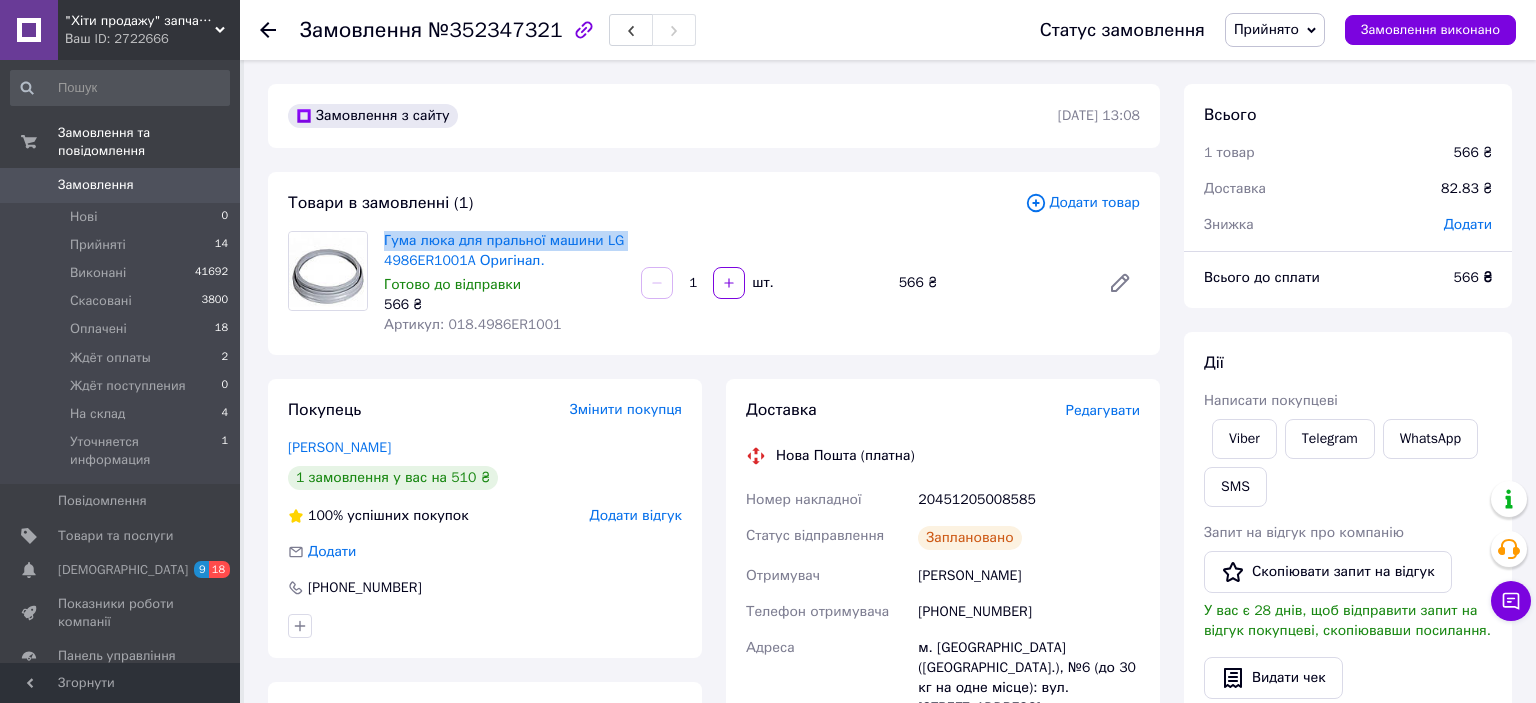 copy on "Гума люка для пральної машини LG" 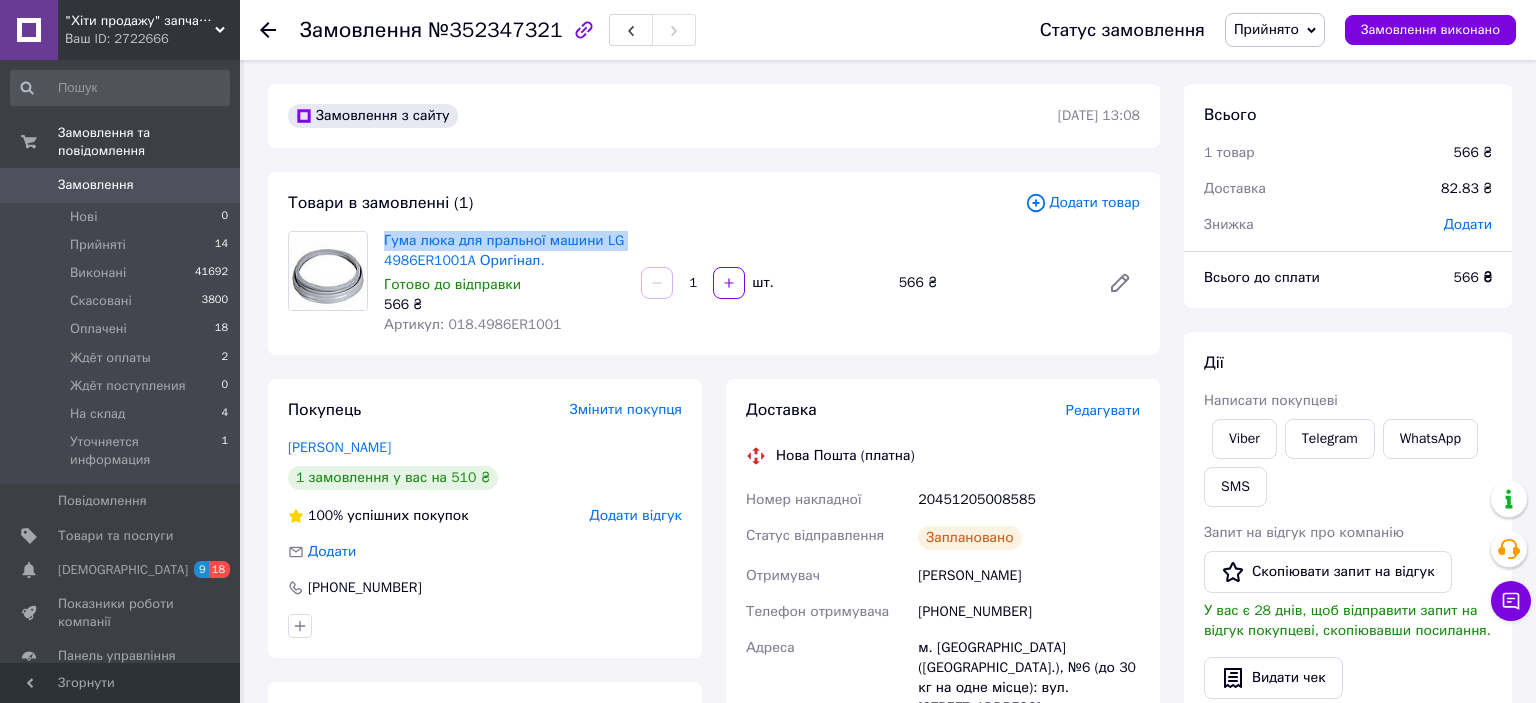 click on "Замовлення з сайту [DATE] 13:08 Товари в замовленні (1) Додати товар Гума люка для пральної машини LG 4986ER1001A Оригінал. Готово до відправки 566 ₴ Артикул: 018.4986ER1001 1   шт. 566 ₴ Покупець Змінити покупця [PERSON_NAME] 1 замовлення у вас на 510 ₴ 100%   успішних покупок Додати відгук Додати [PHONE_NUMBER] Оплата Післяплата Доставка Редагувати Нова Пошта (платна) Номер накладної 20451205008585 Статус відправлення Заплановано Отримувач [PERSON_NAME] Телефон отримувача [PHONE_NUMBER] Адреса м. [GEOGRAPHIC_DATA] ([GEOGRAPHIC_DATA].), №6 (до 30 кг на одне місце): вул. [STREET_ADDRESS][PERSON_NAME], прим. 1 [DATE] 566 ₴" at bounding box center (714, 912) 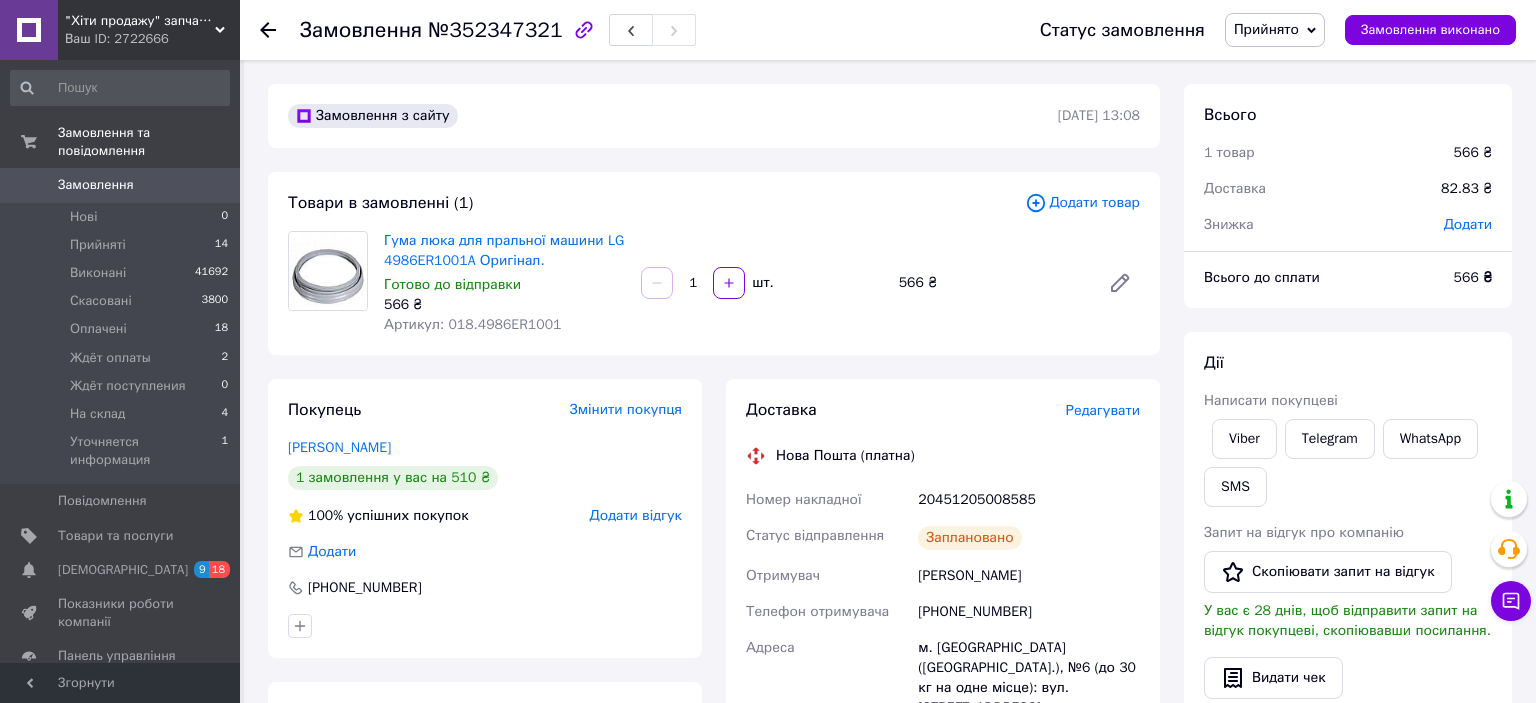 click on "Прийнято" at bounding box center [1266, 29] 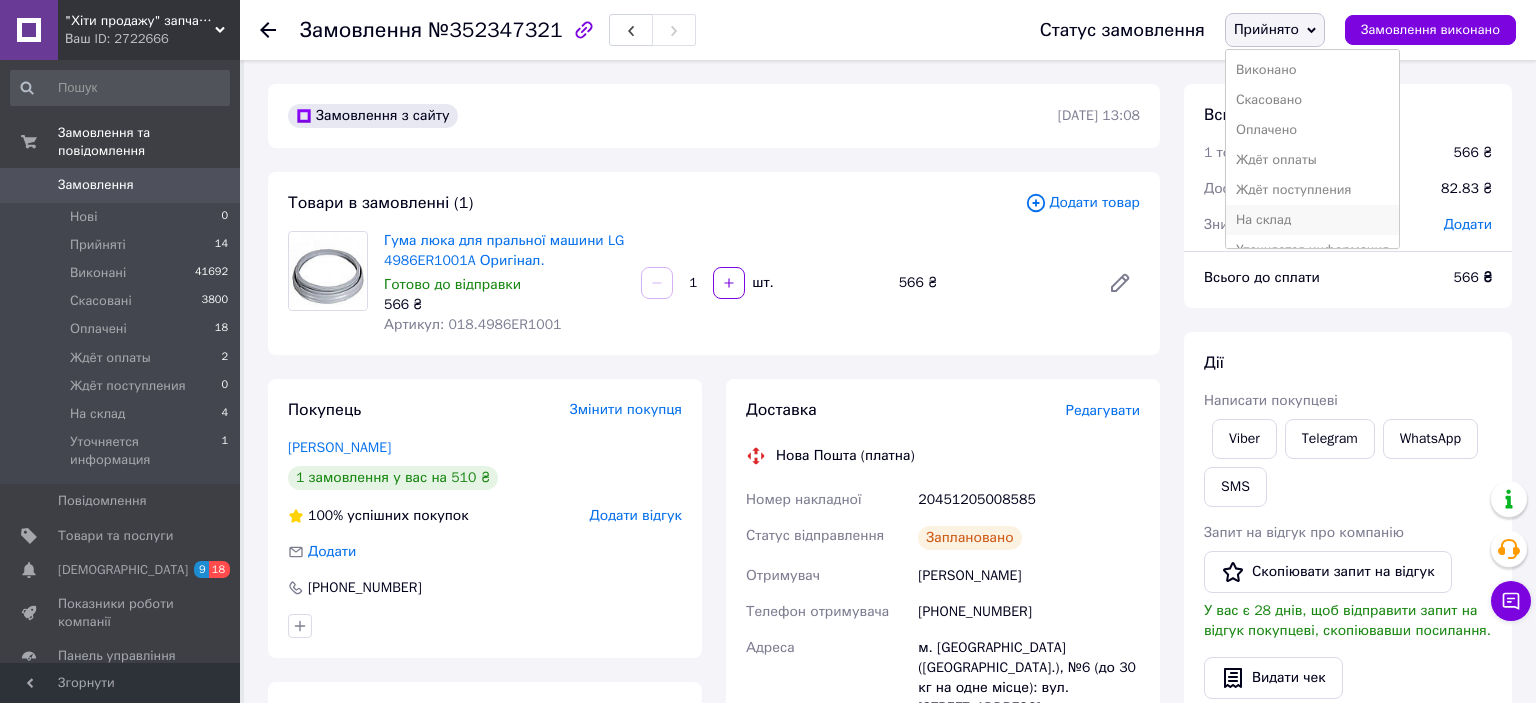 click on "На склад" at bounding box center (1312, 220) 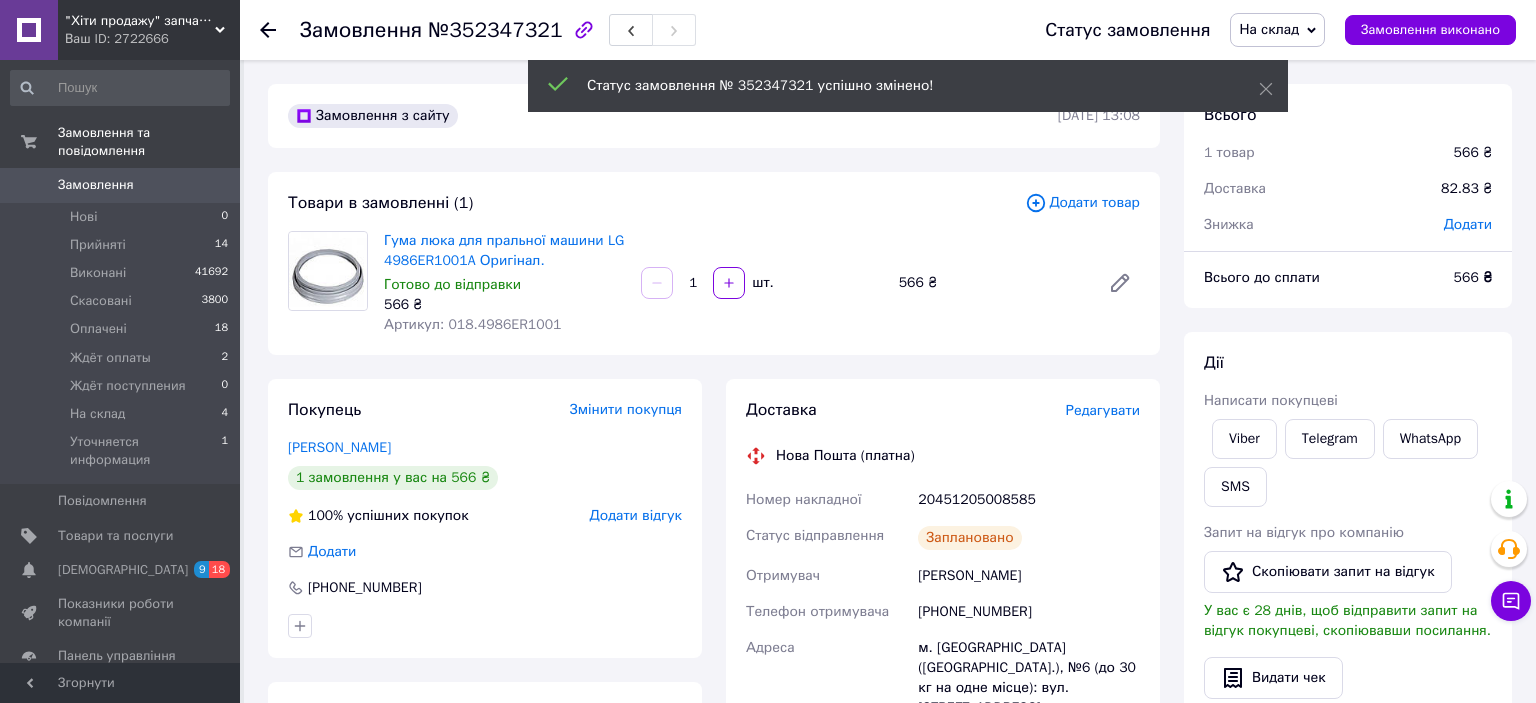click 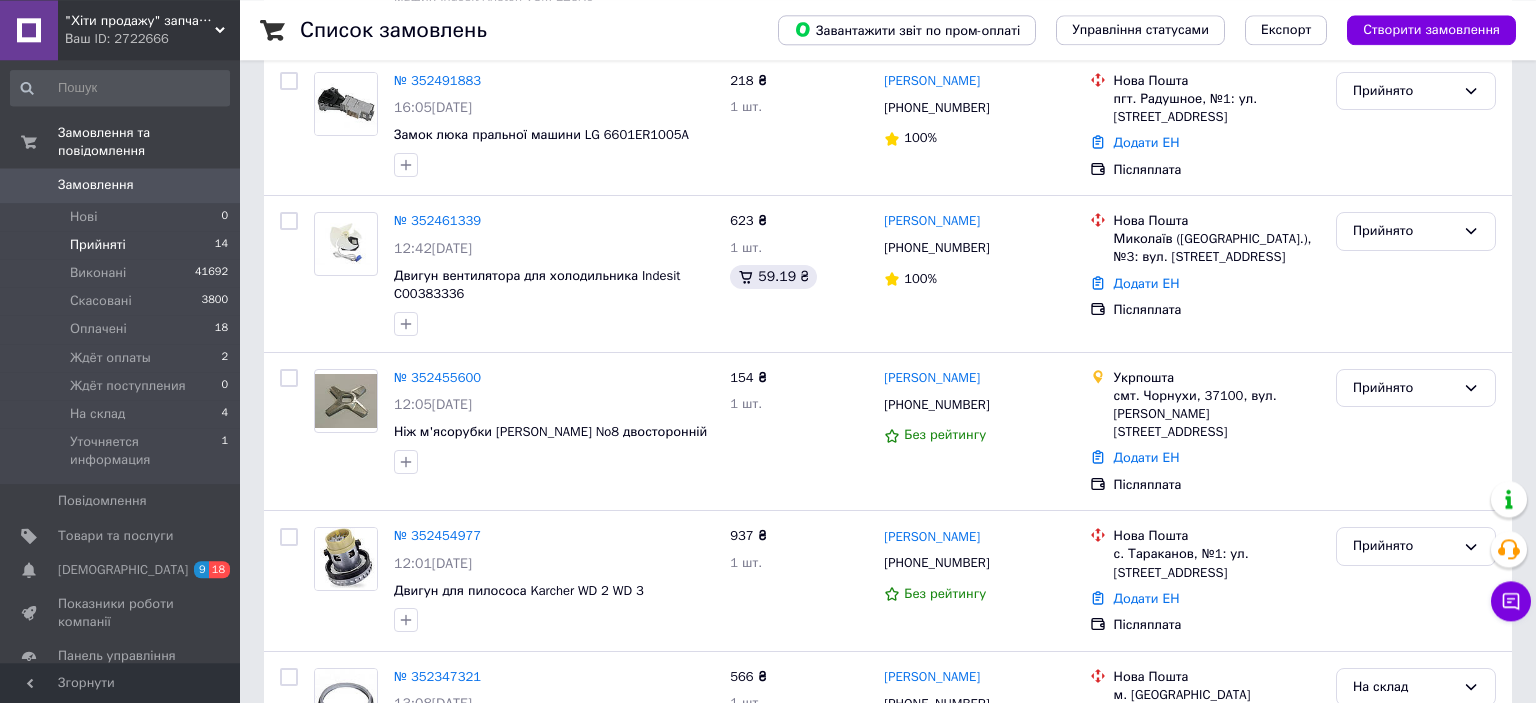 scroll, scrollTop: 1712, scrollLeft: 0, axis: vertical 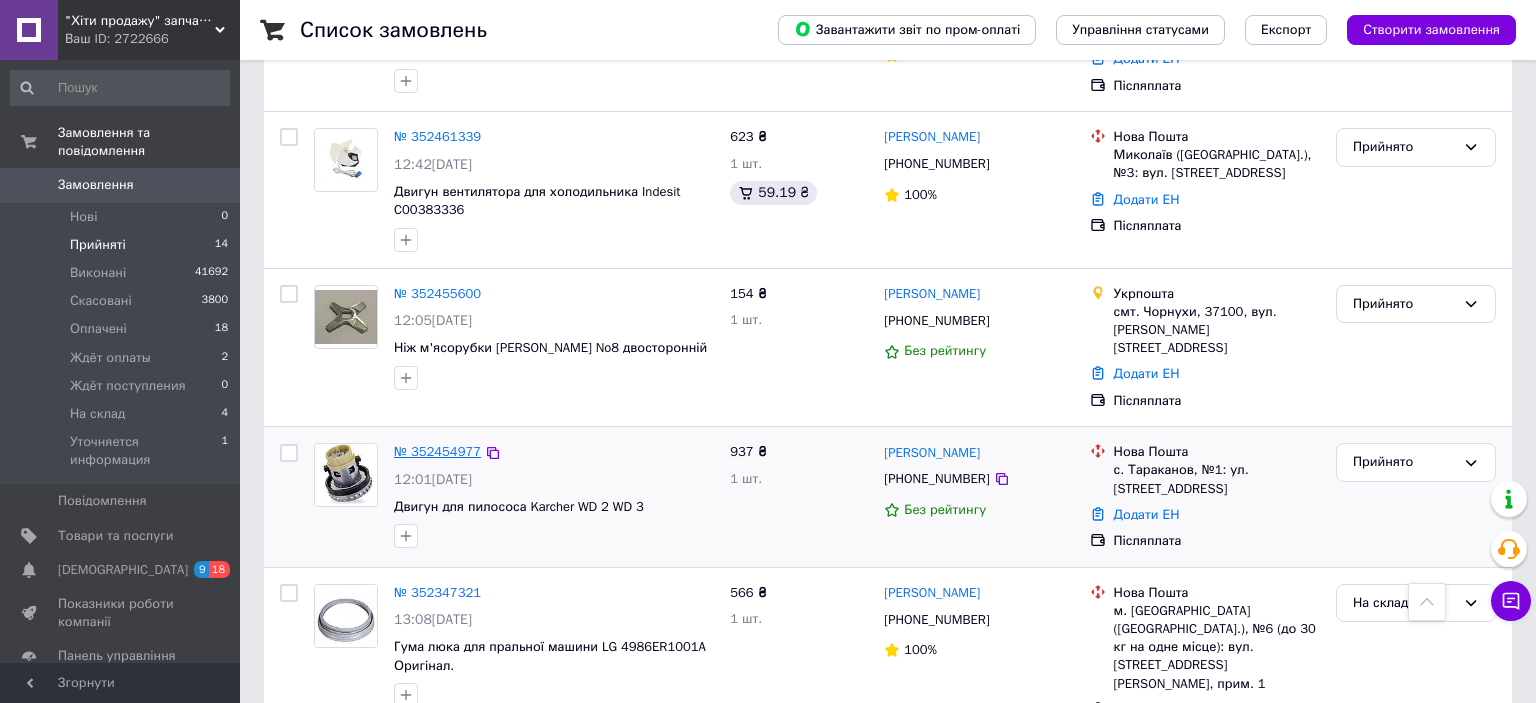 click on "№ 352454977" at bounding box center [437, 451] 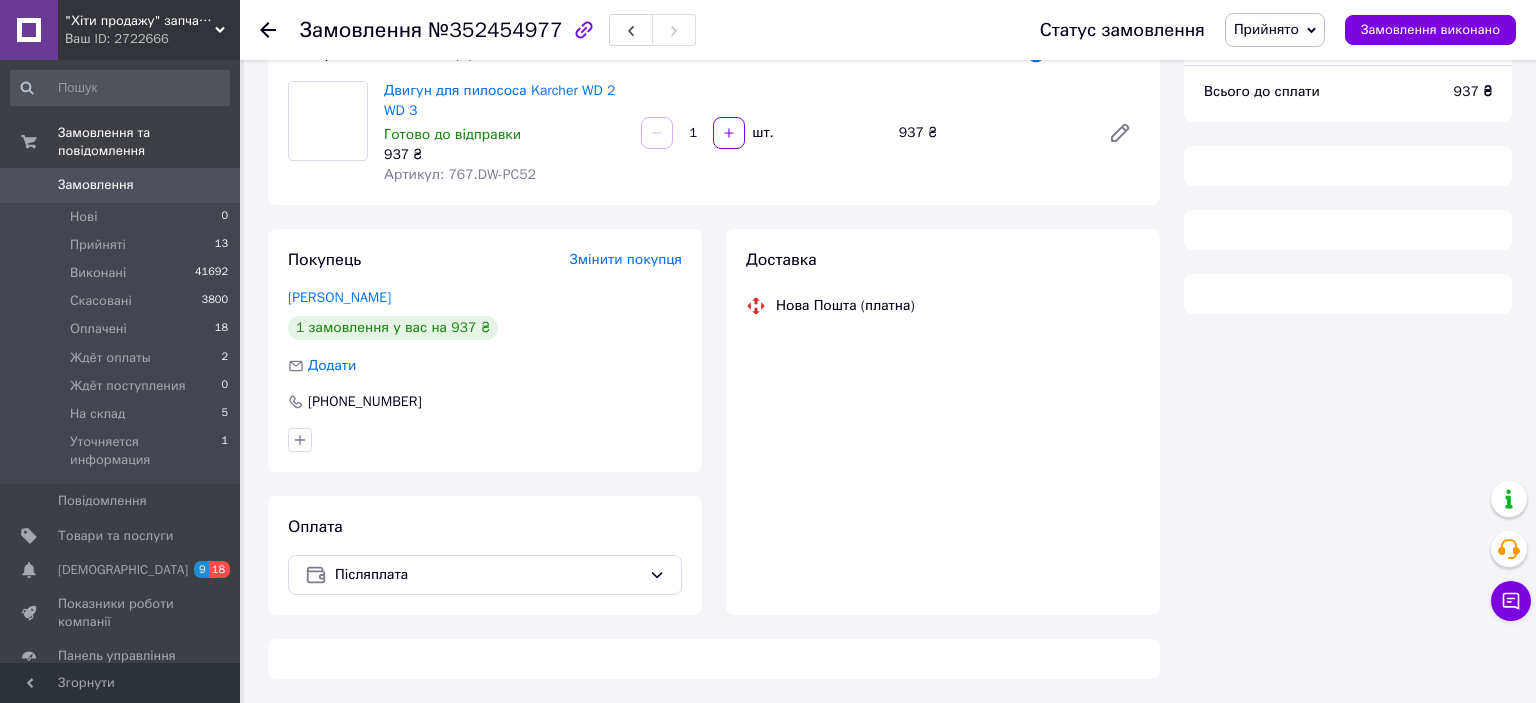 scroll, scrollTop: 150, scrollLeft: 0, axis: vertical 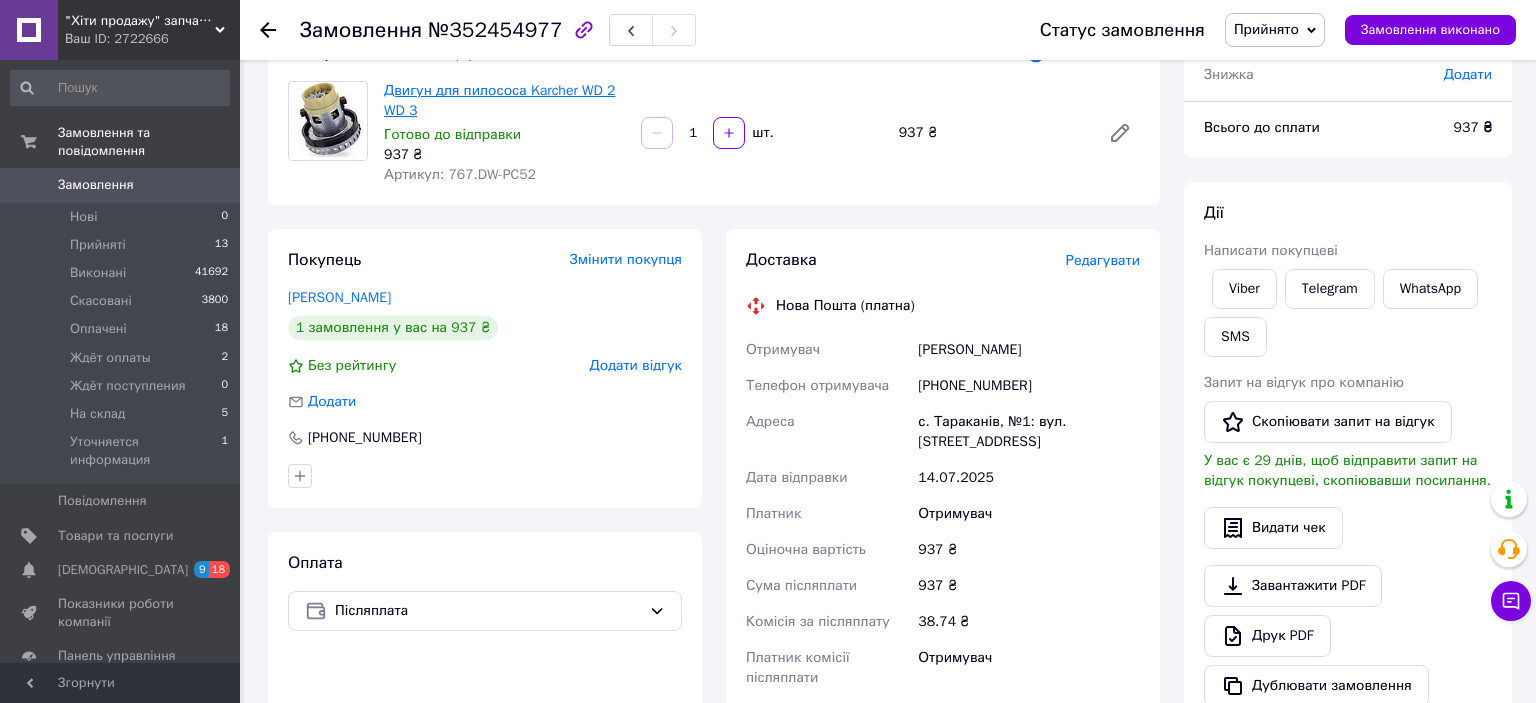 click on "Двигун для пилососа Karcher WD 2 WD 3" at bounding box center [499, 100] 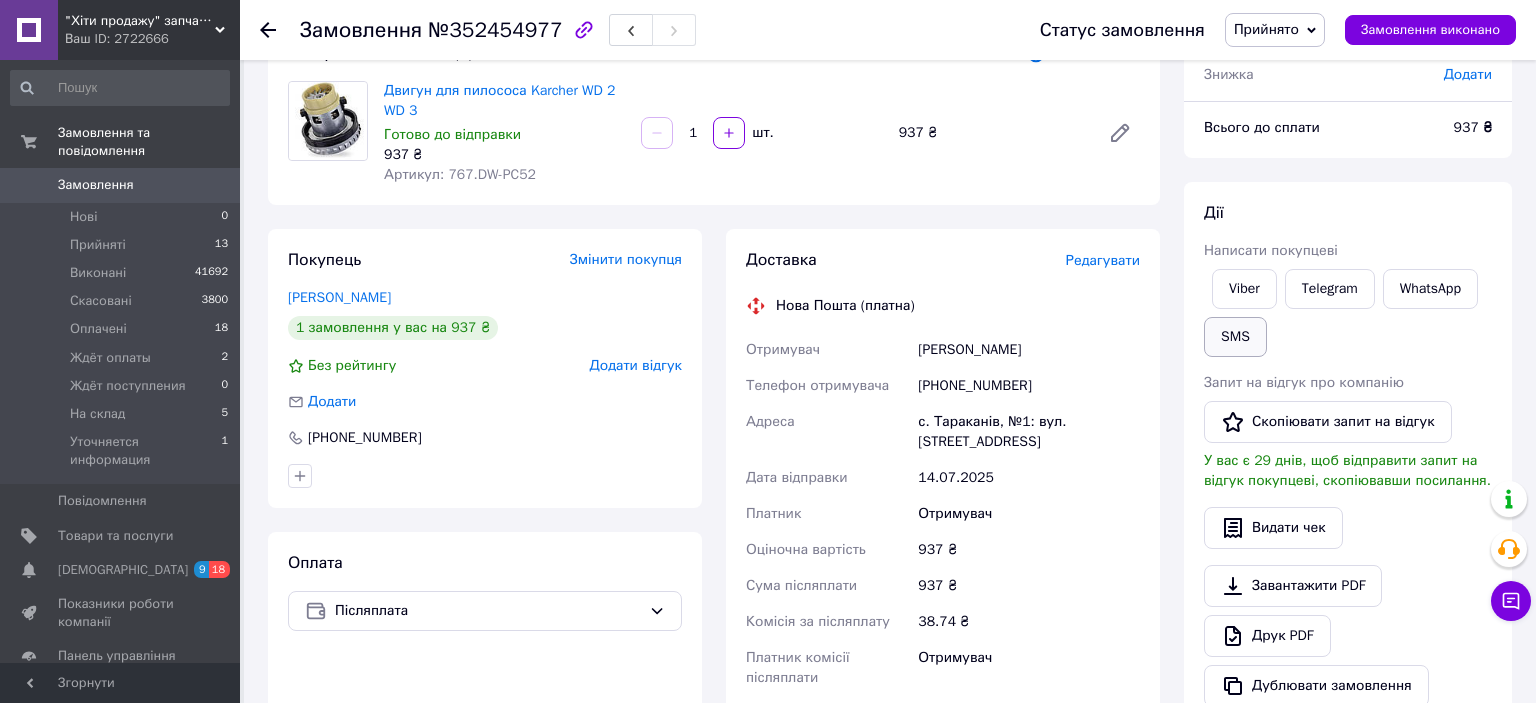 scroll, scrollTop: 256, scrollLeft: 0, axis: vertical 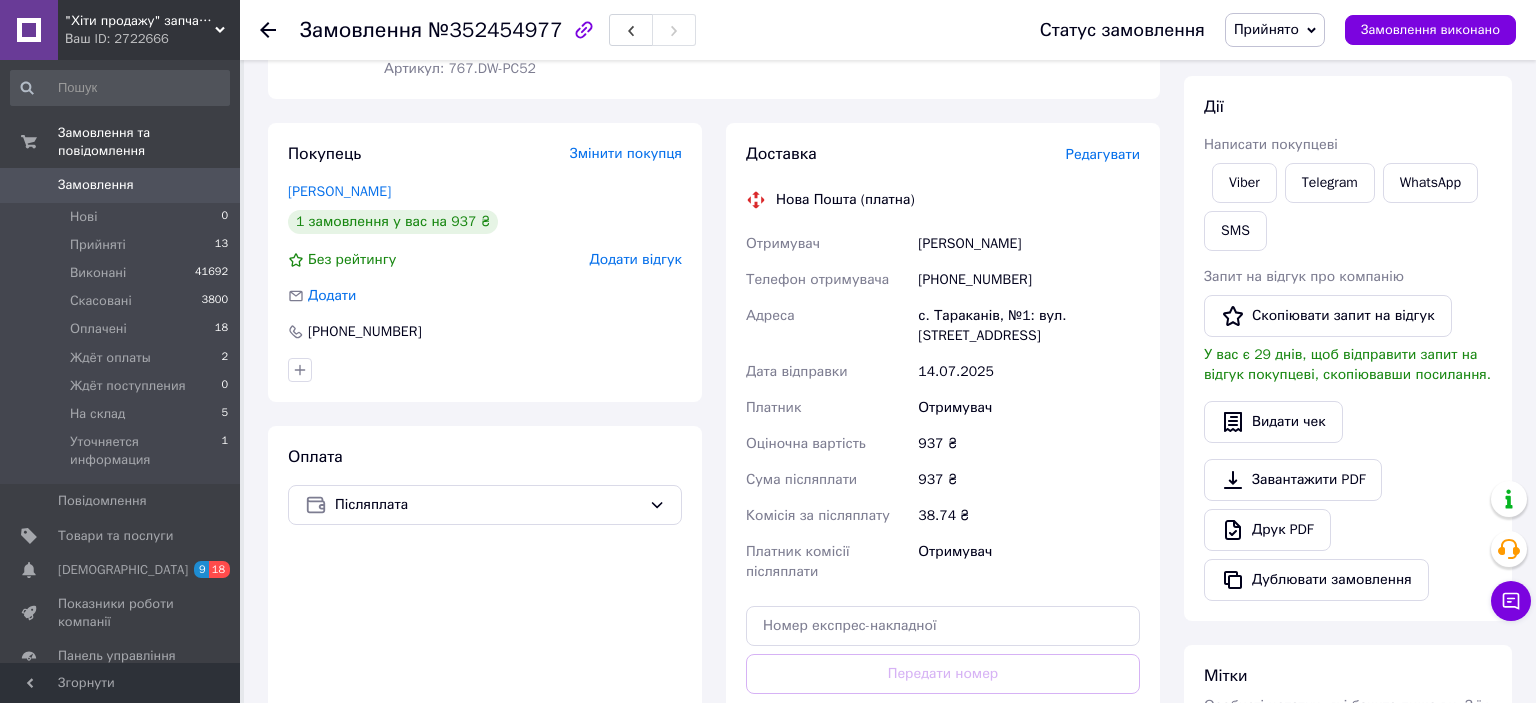 click on "Редагувати" at bounding box center [1103, 154] 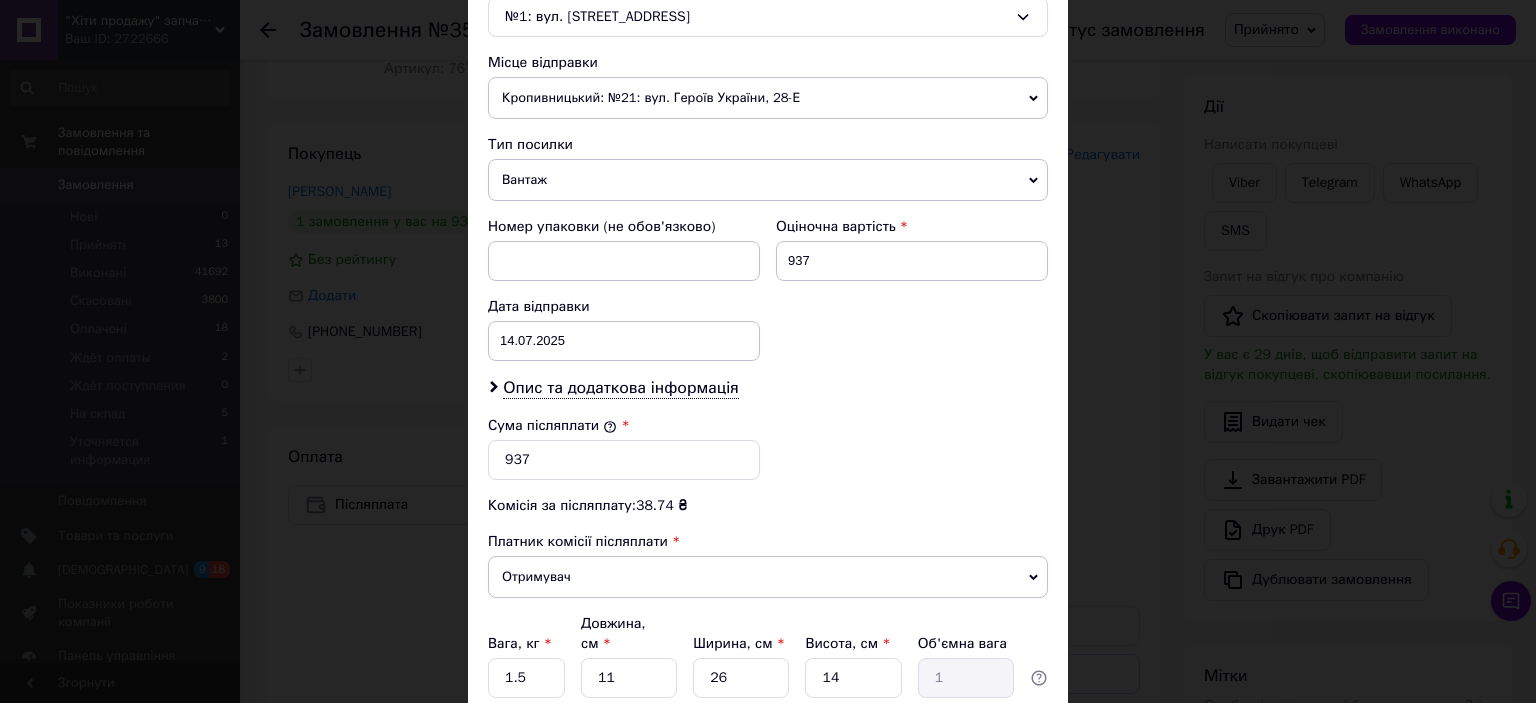 scroll, scrollTop: 817, scrollLeft: 0, axis: vertical 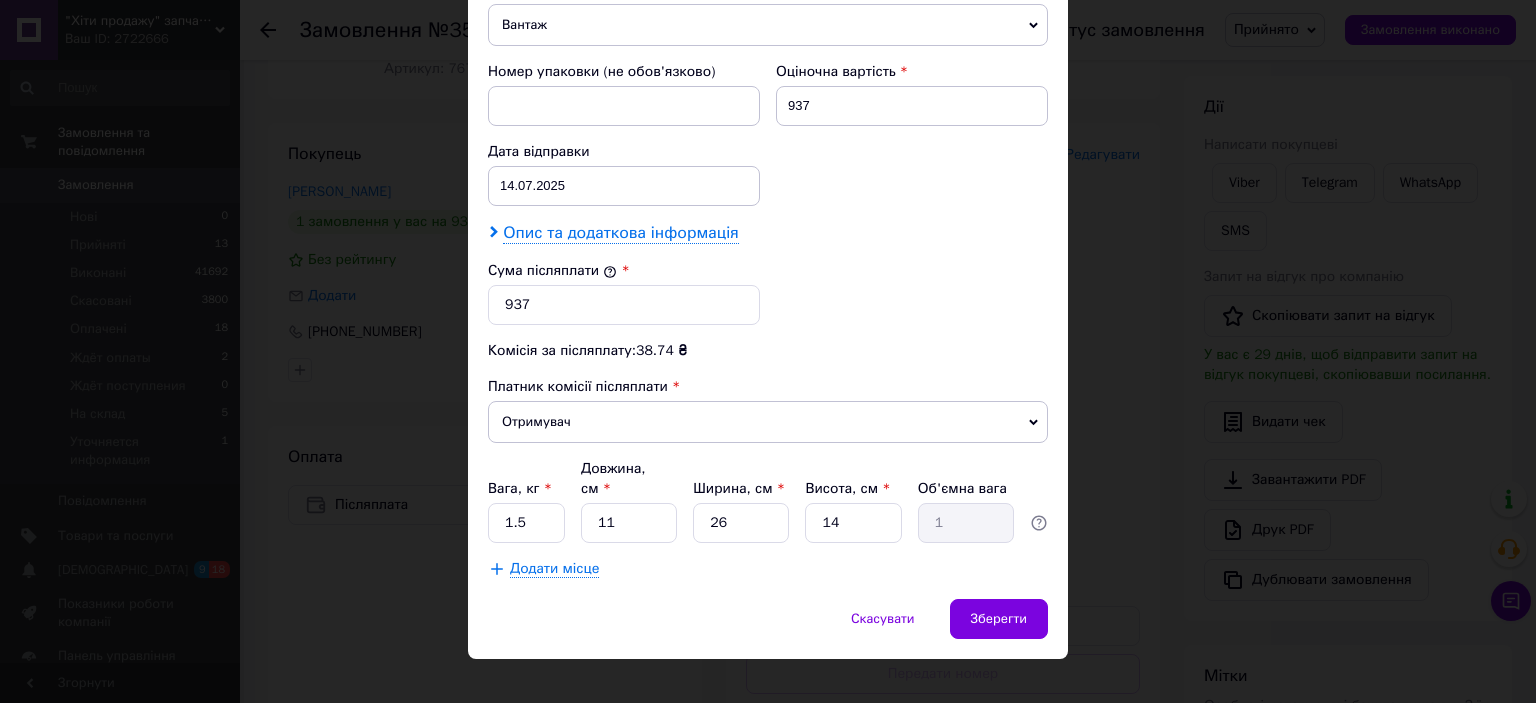click on "Опис та додаткова інформація" at bounding box center (620, 233) 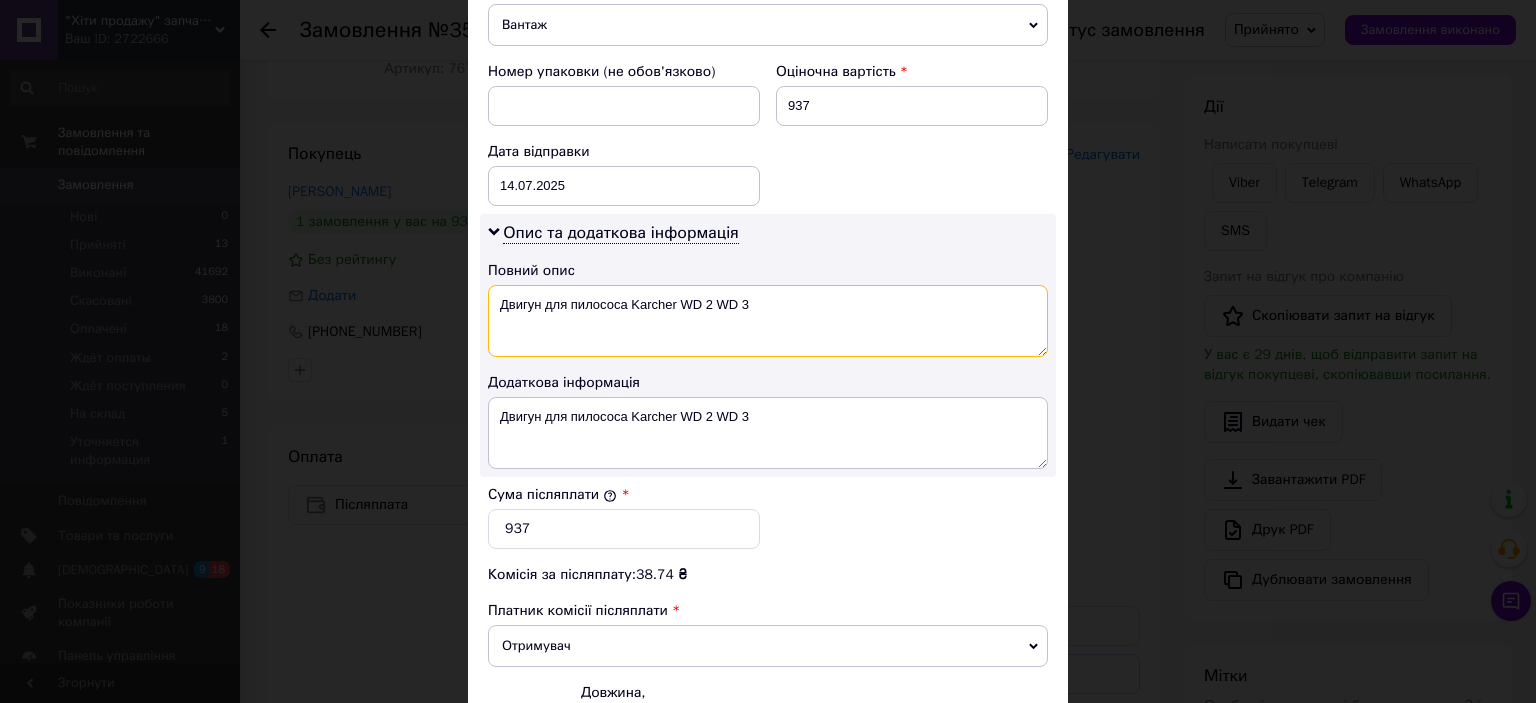 click on "Двигун для пилососа Karcher WD 2 WD 3" at bounding box center [768, 321] 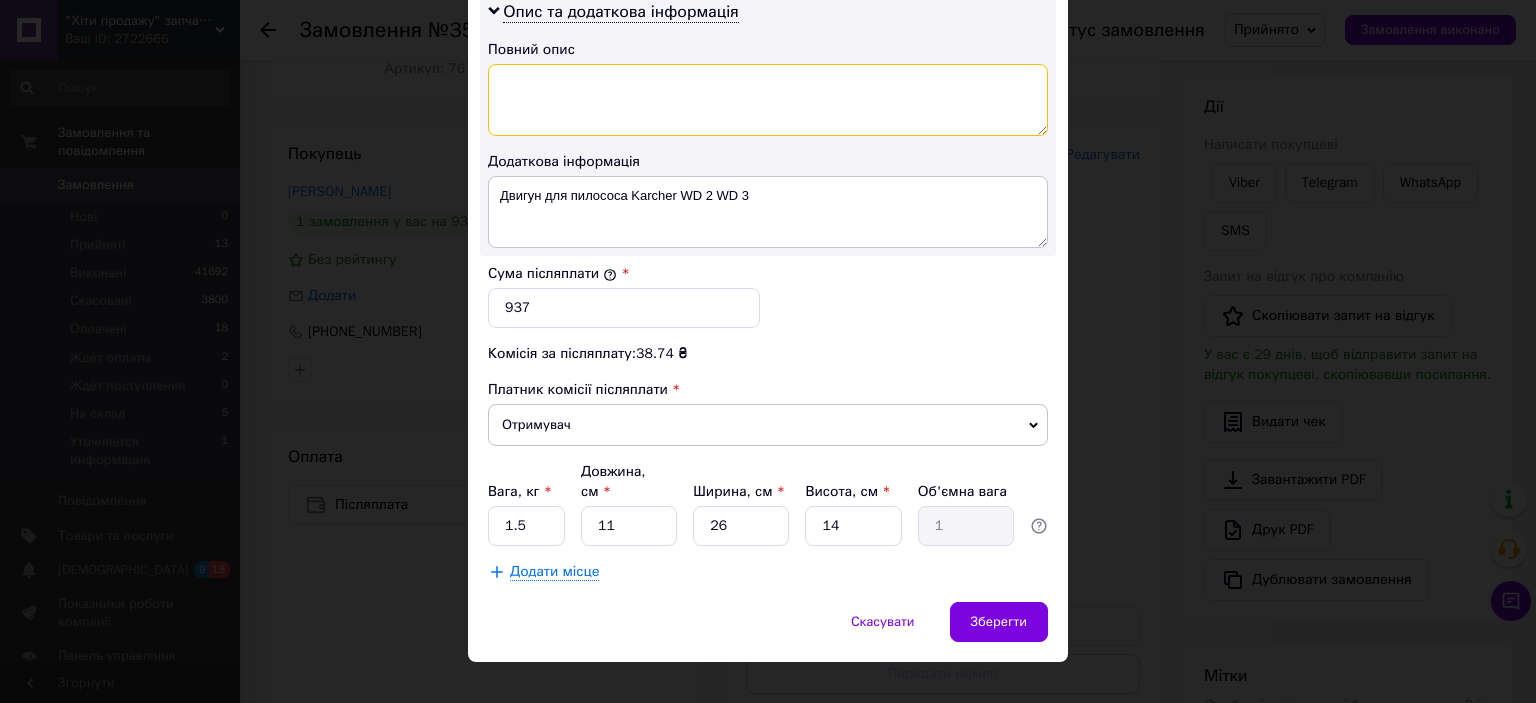 scroll, scrollTop: 1040, scrollLeft: 0, axis: vertical 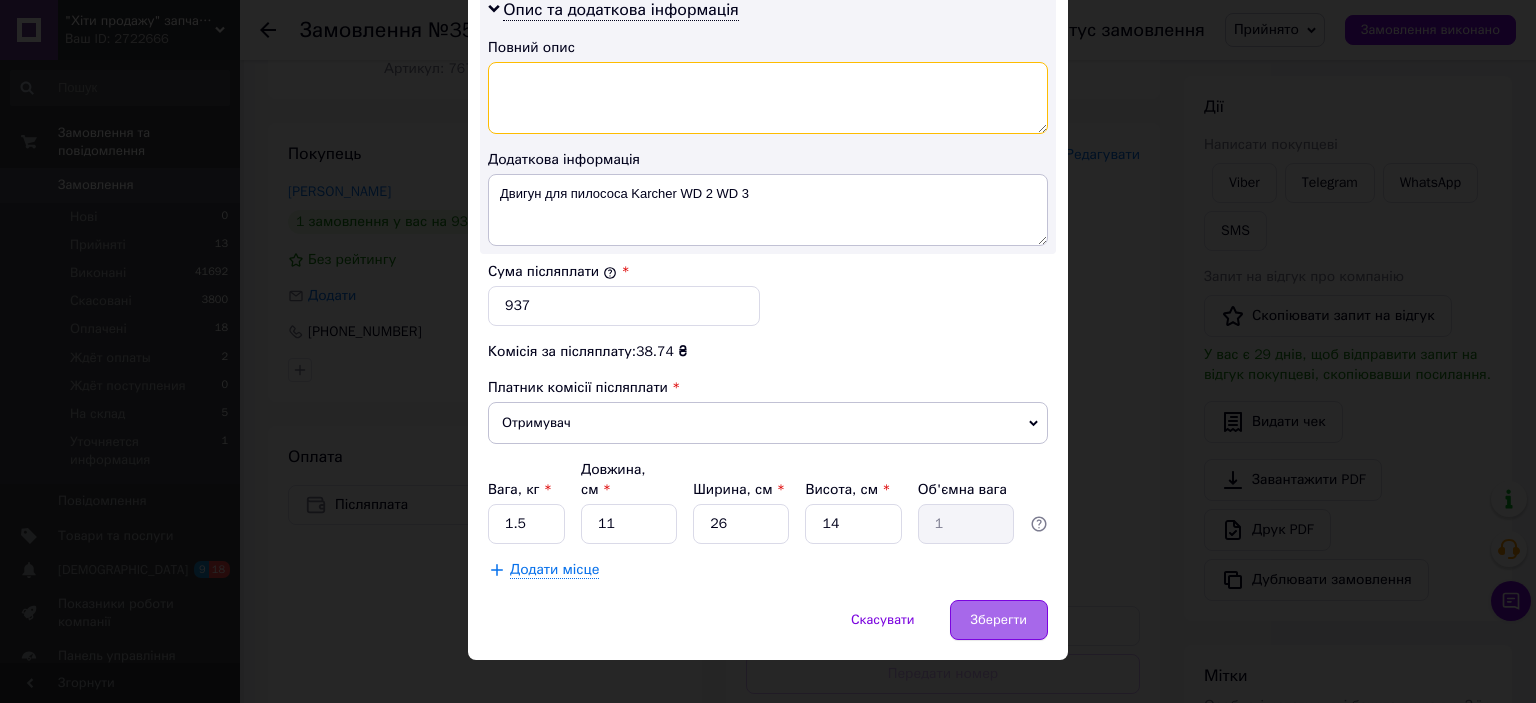 type 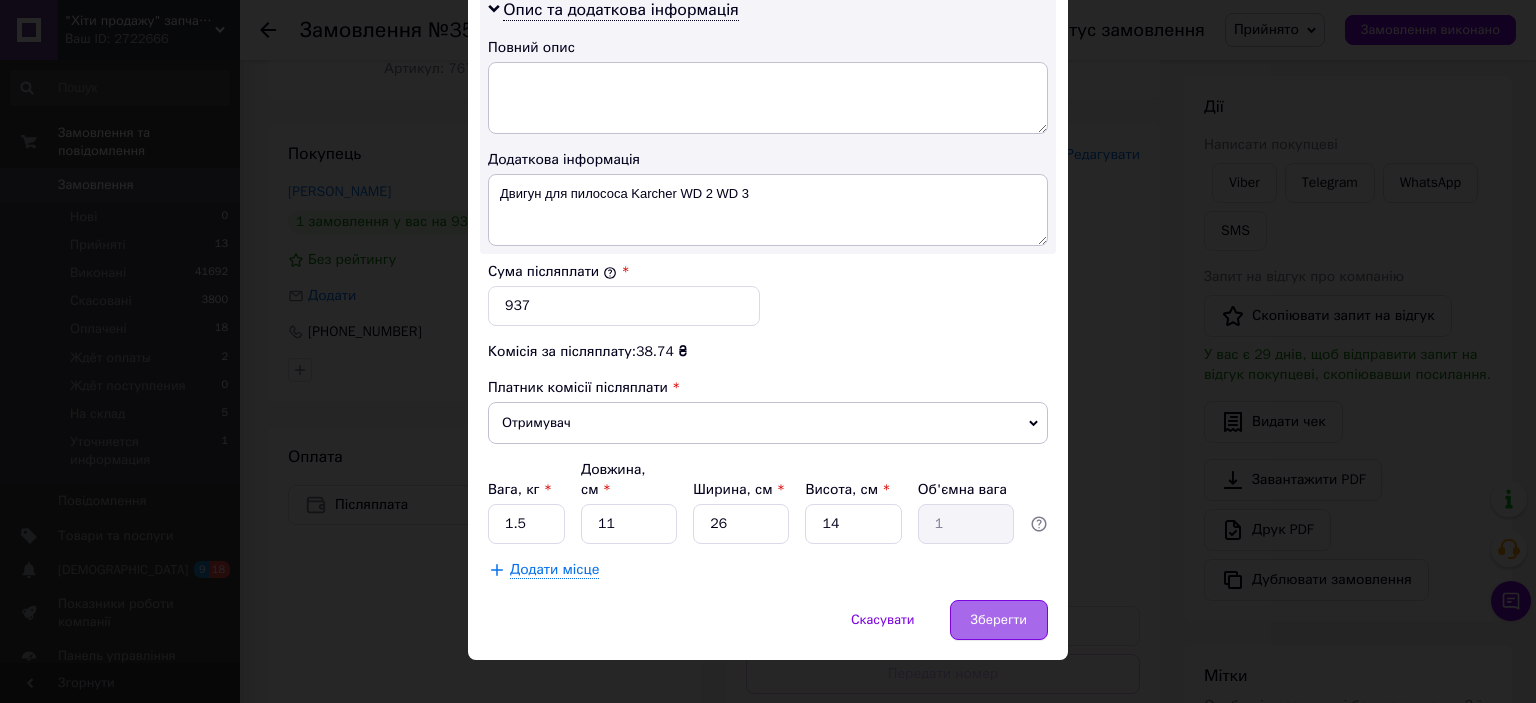 click on "Зберегти" at bounding box center [999, 620] 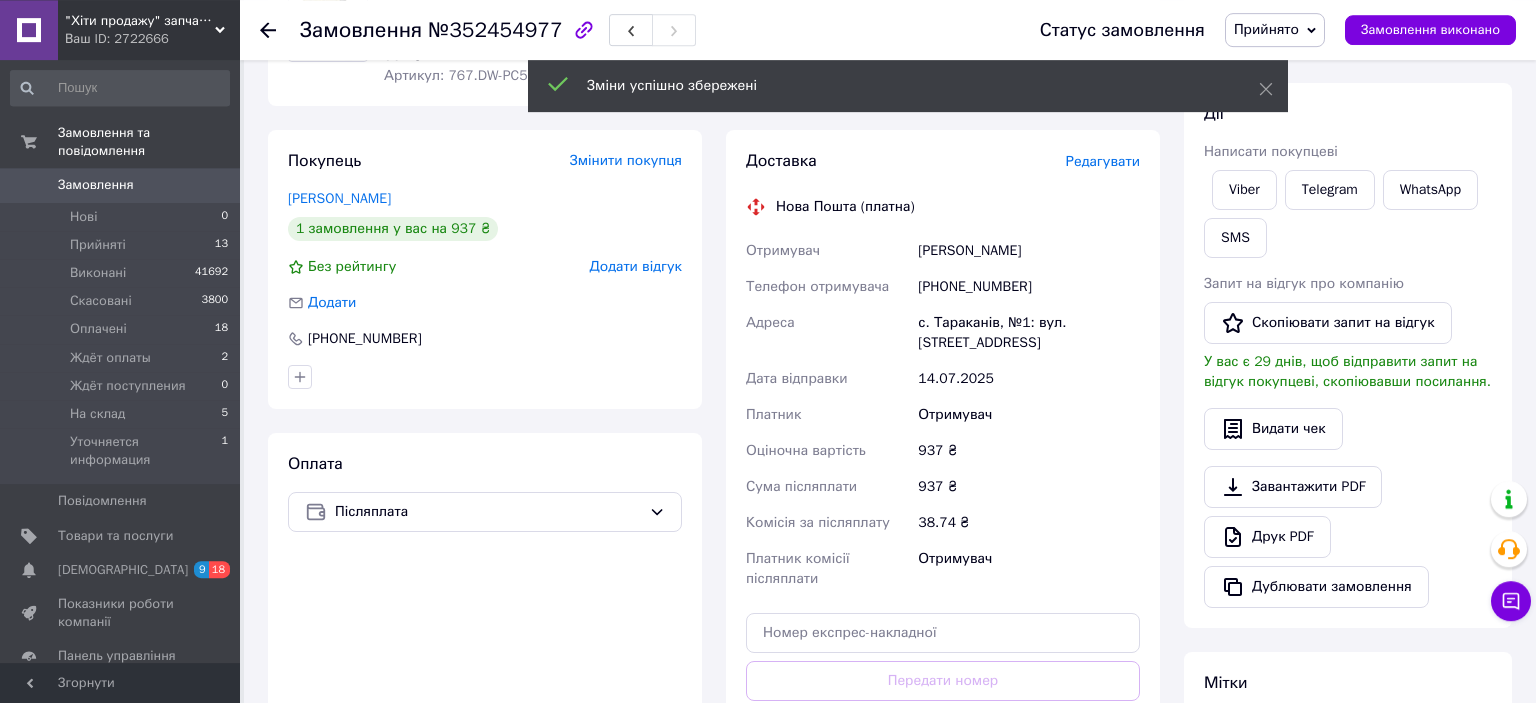 scroll, scrollTop: 150, scrollLeft: 0, axis: vertical 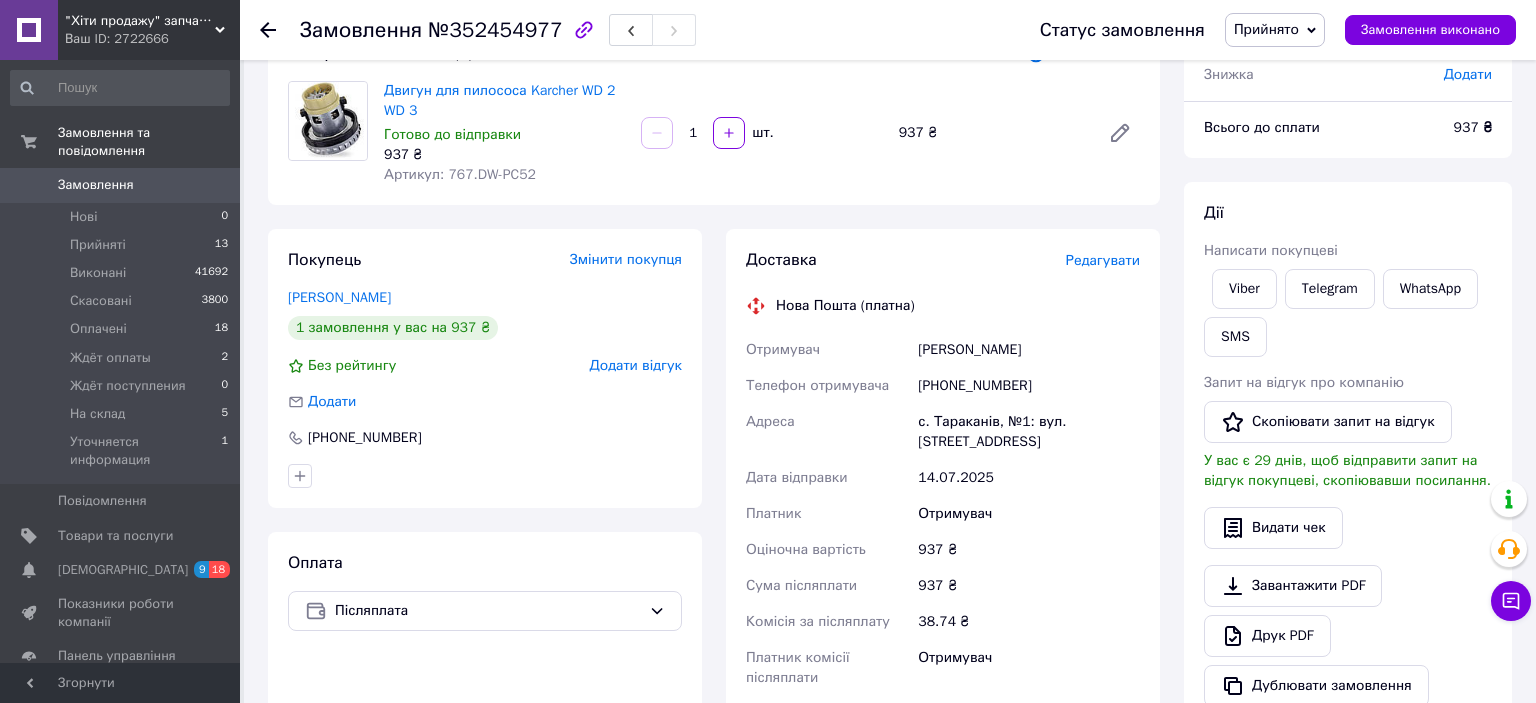 click on "Редагувати" at bounding box center [1103, 260] 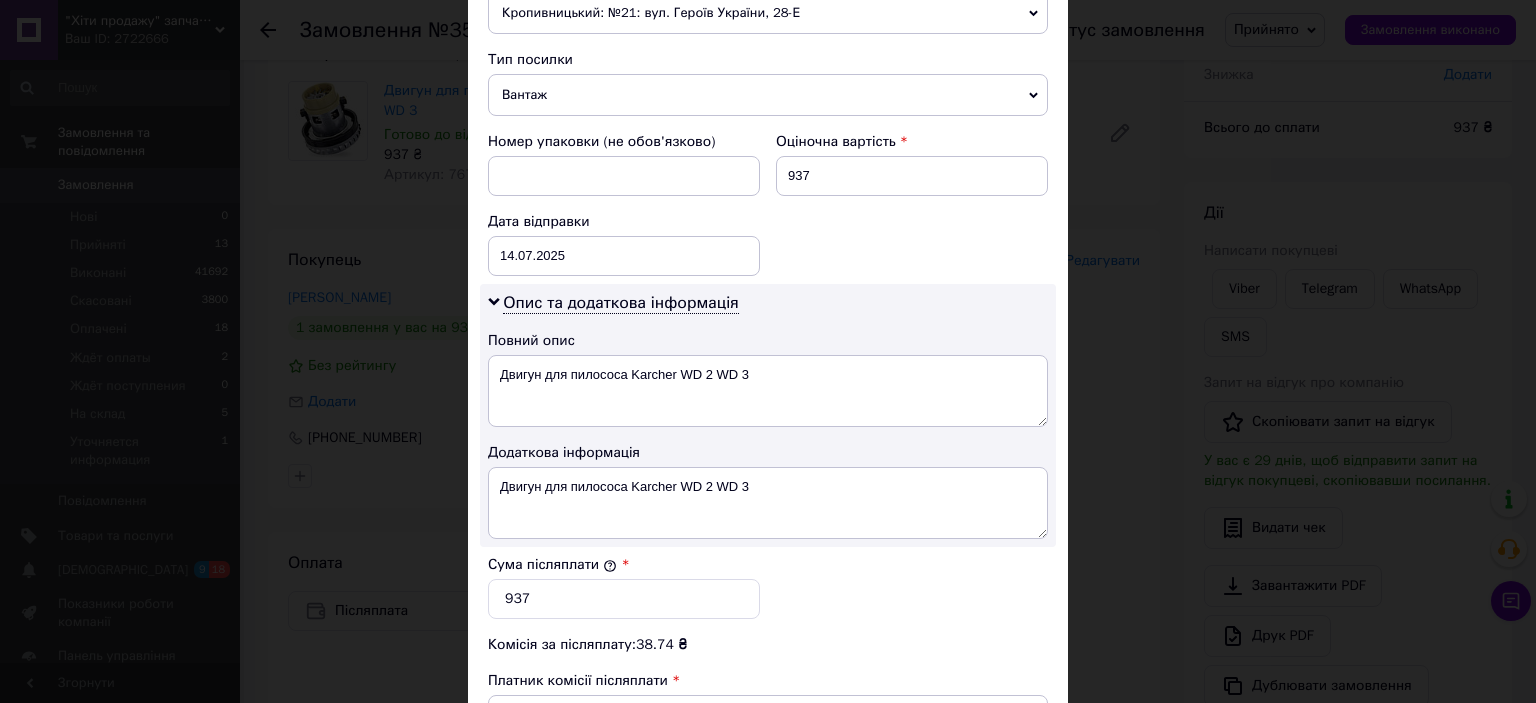 scroll, scrollTop: 773, scrollLeft: 0, axis: vertical 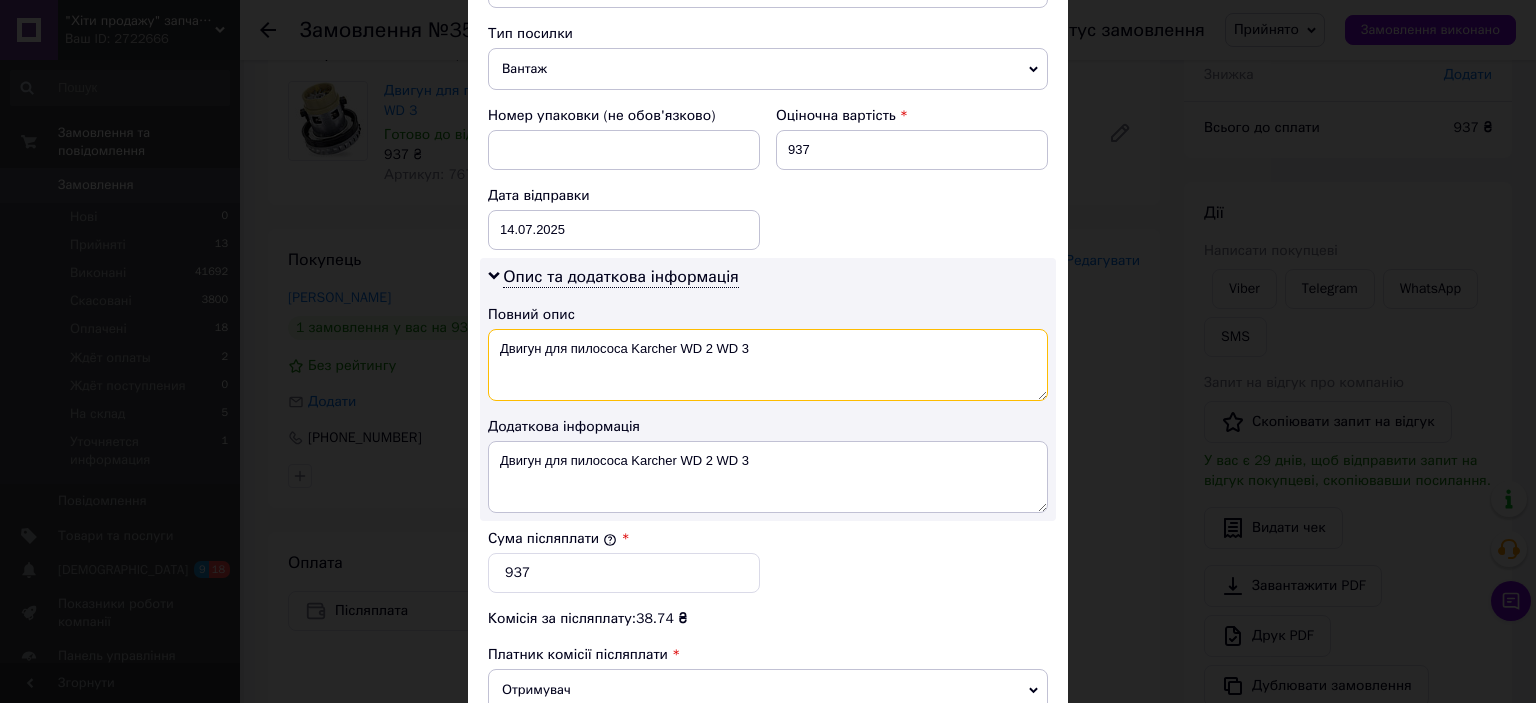 click on "Двигун для пилососа Karcher WD 2 WD 3" at bounding box center (768, 365) 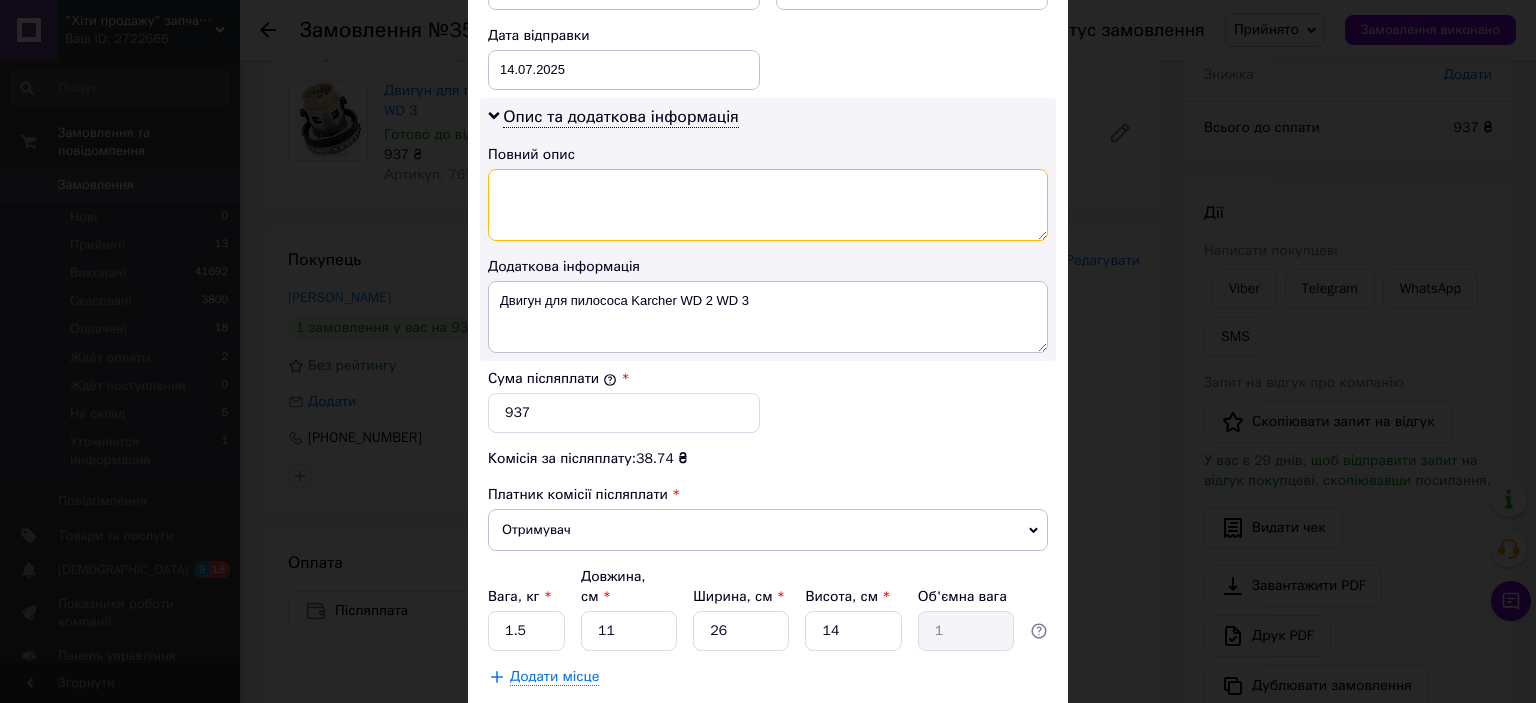 scroll, scrollTop: 1040, scrollLeft: 0, axis: vertical 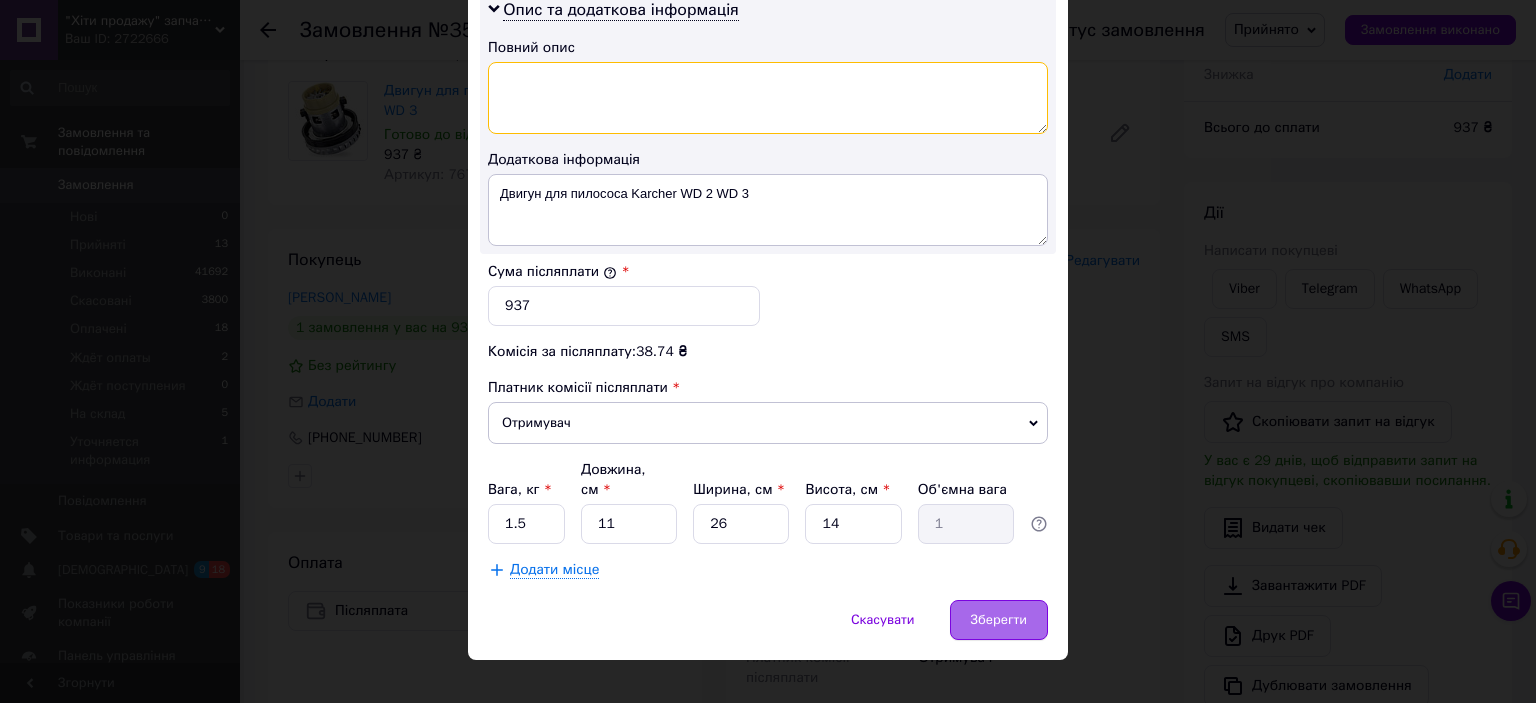 type 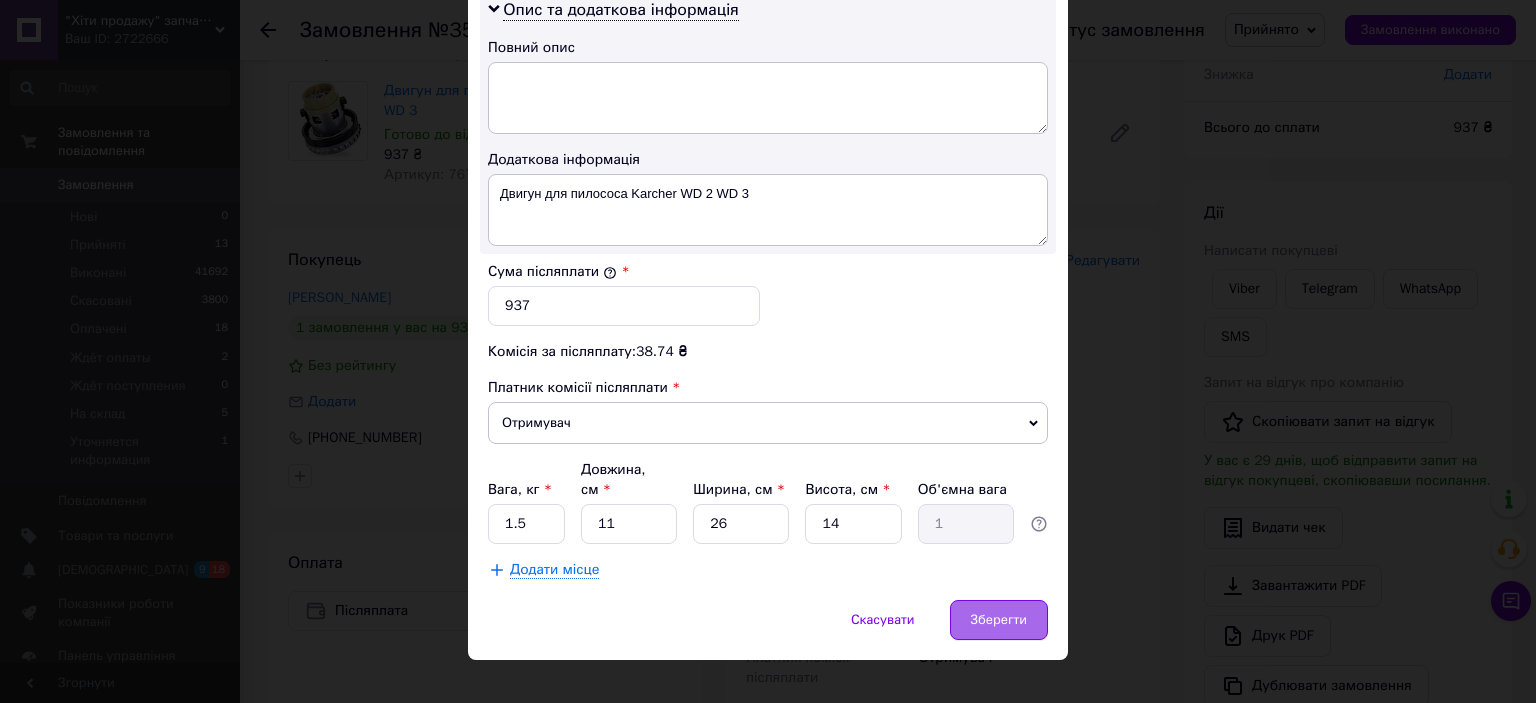 click on "Зберегти" at bounding box center (999, 620) 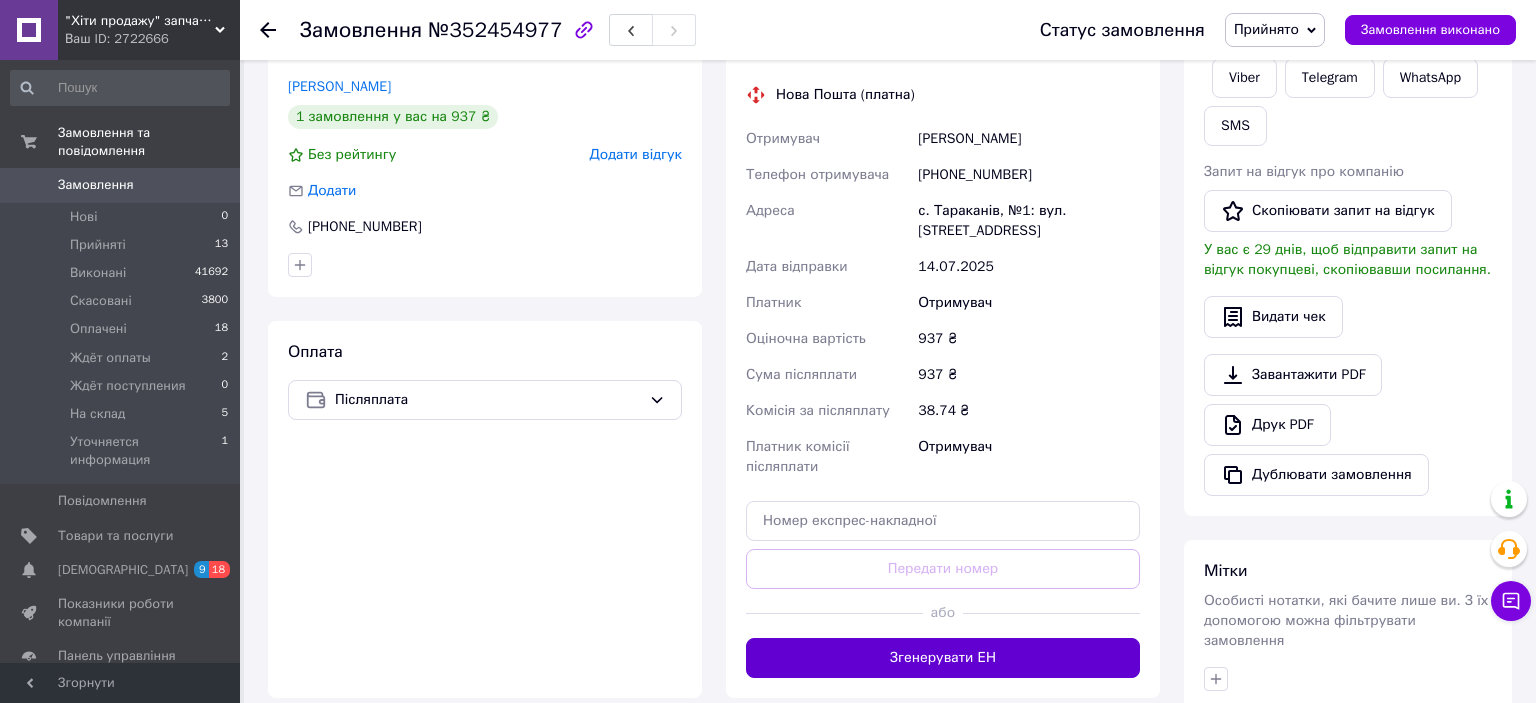 click on "Згенерувати ЕН" at bounding box center [943, 658] 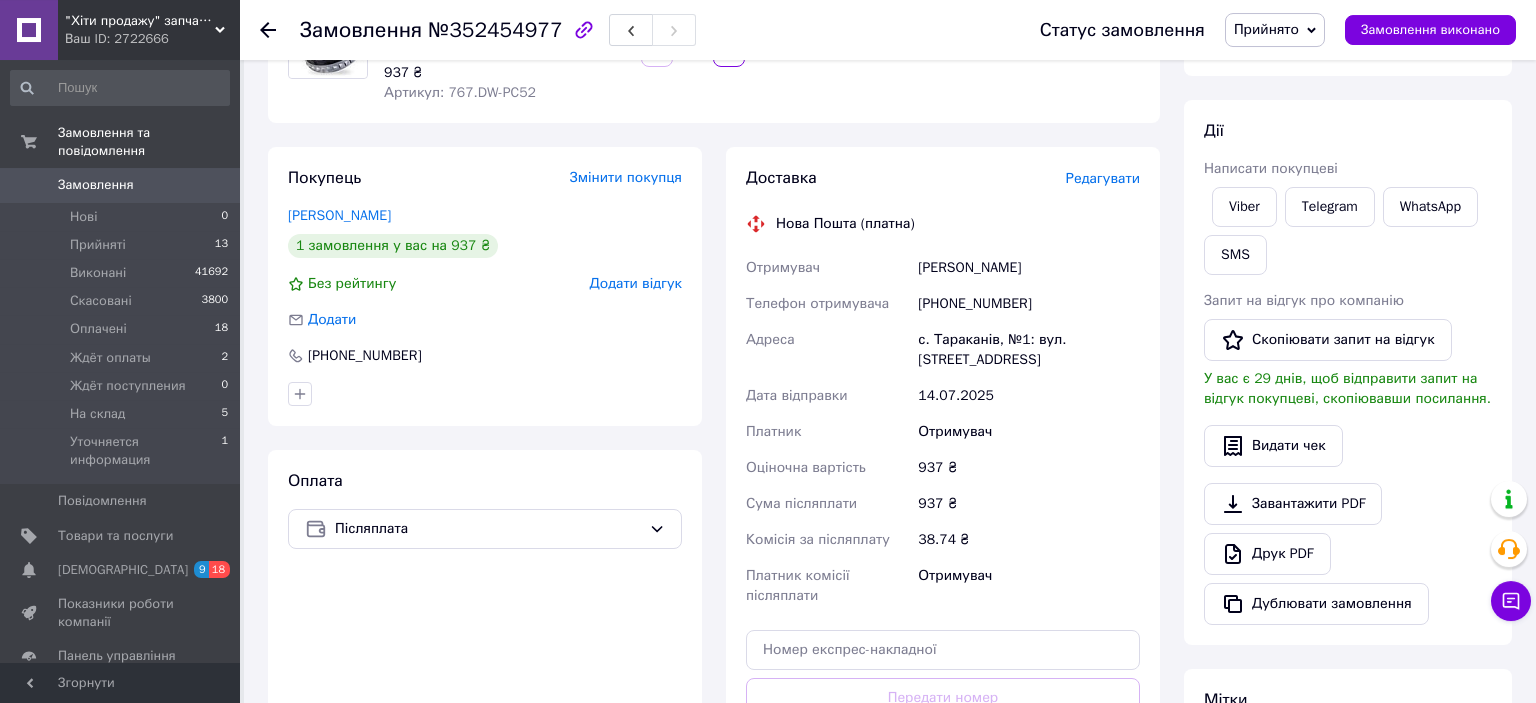 scroll, scrollTop: 150, scrollLeft: 0, axis: vertical 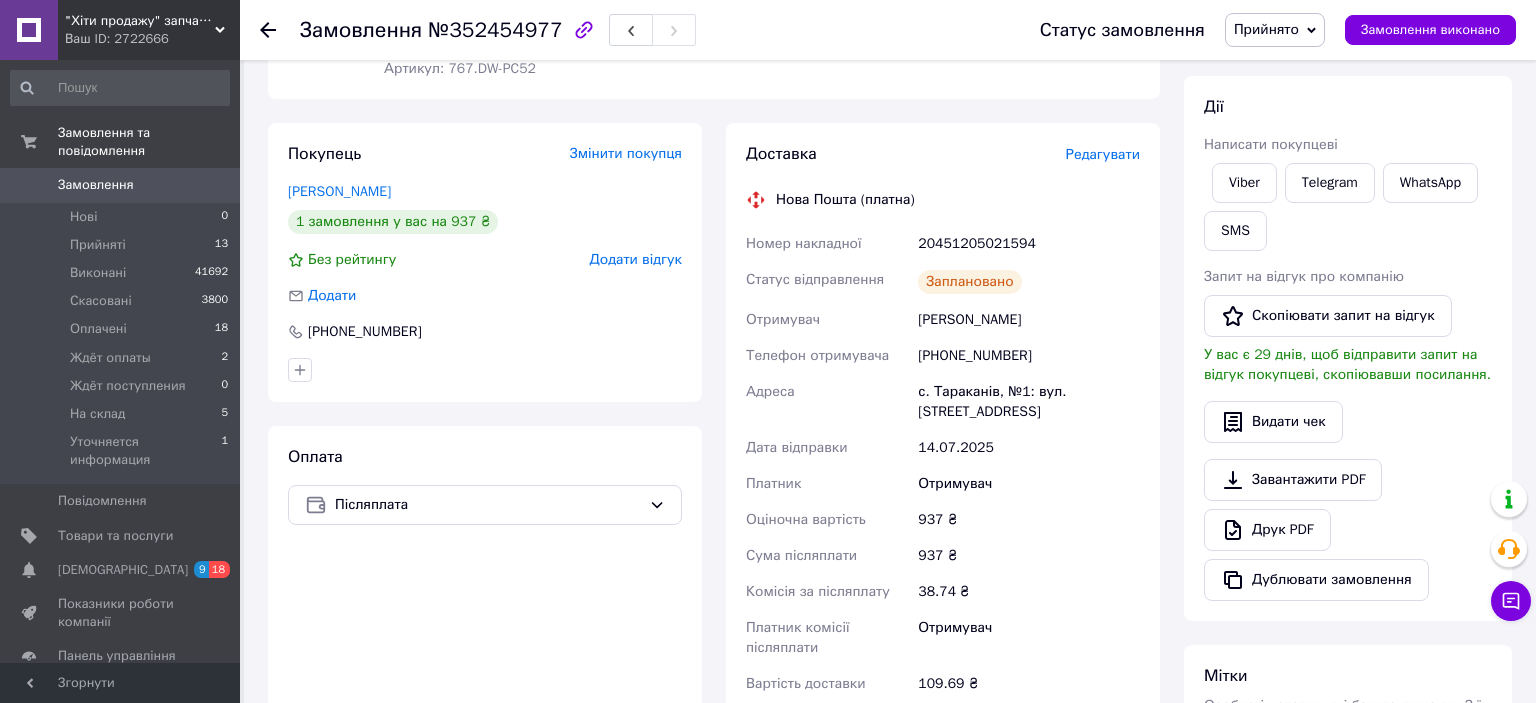 click on "[PHONE_NUMBER]" at bounding box center [1029, 356] 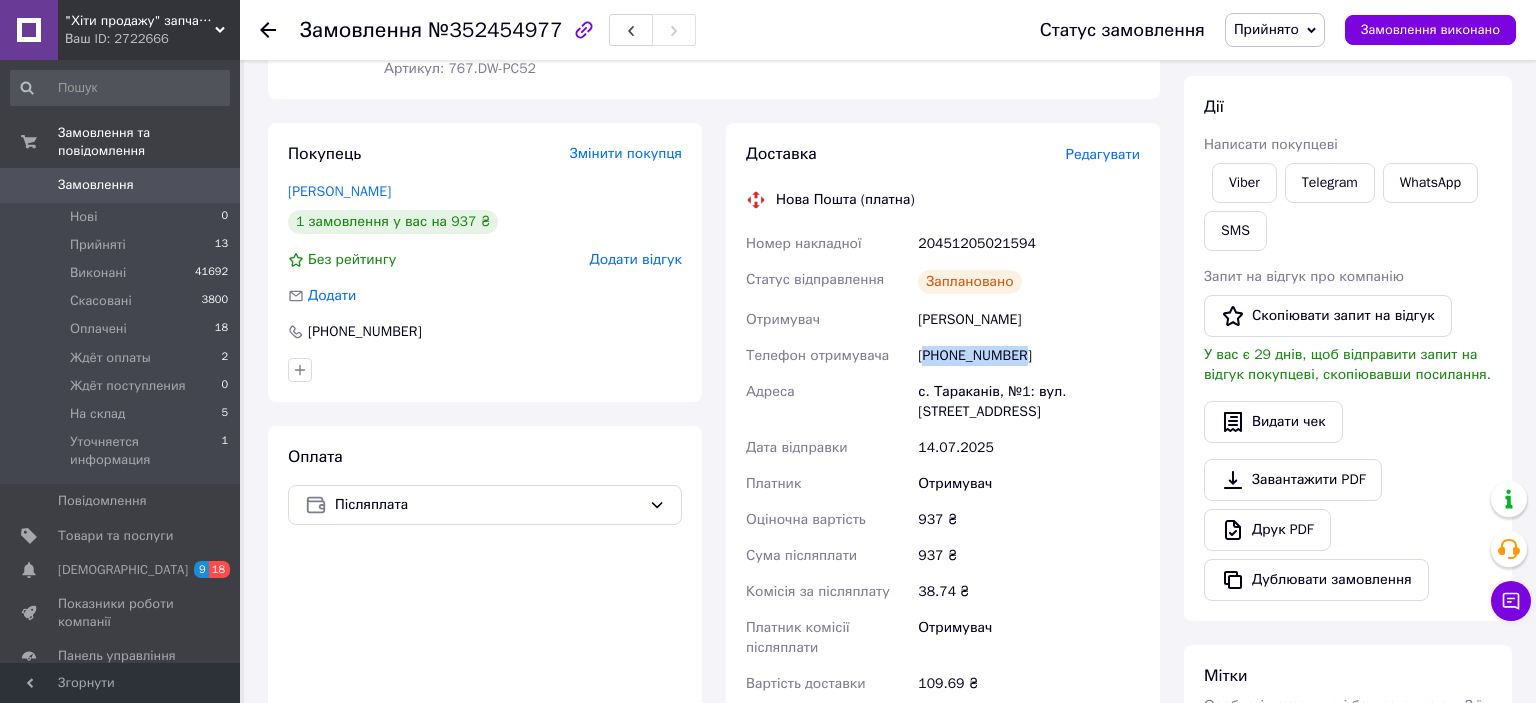 click on "[PHONE_NUMBER]" at bounding box center (1029, 356) 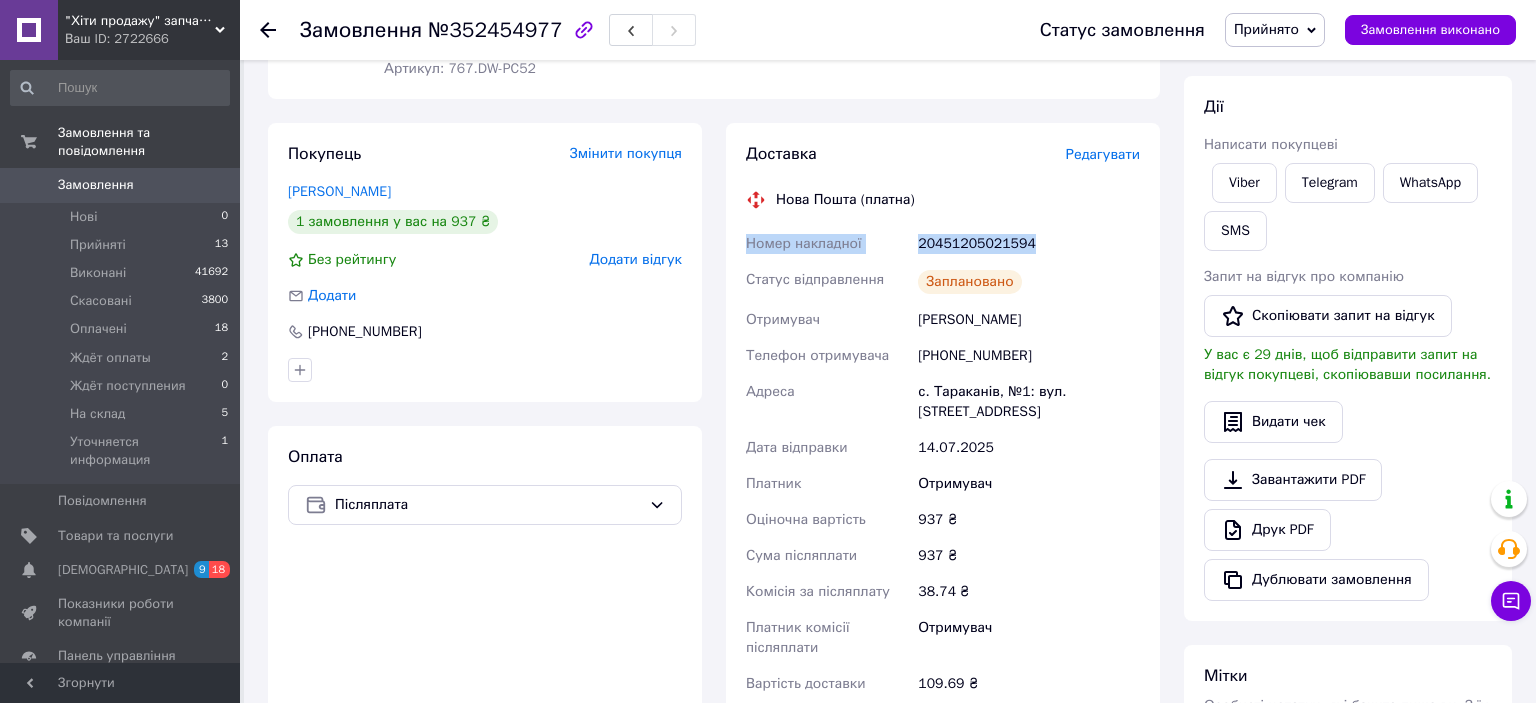 drag, startPoint x: 1032, startPoint y: 246, endPoint x: 730, endPoint y: 242, distance: 302.0265 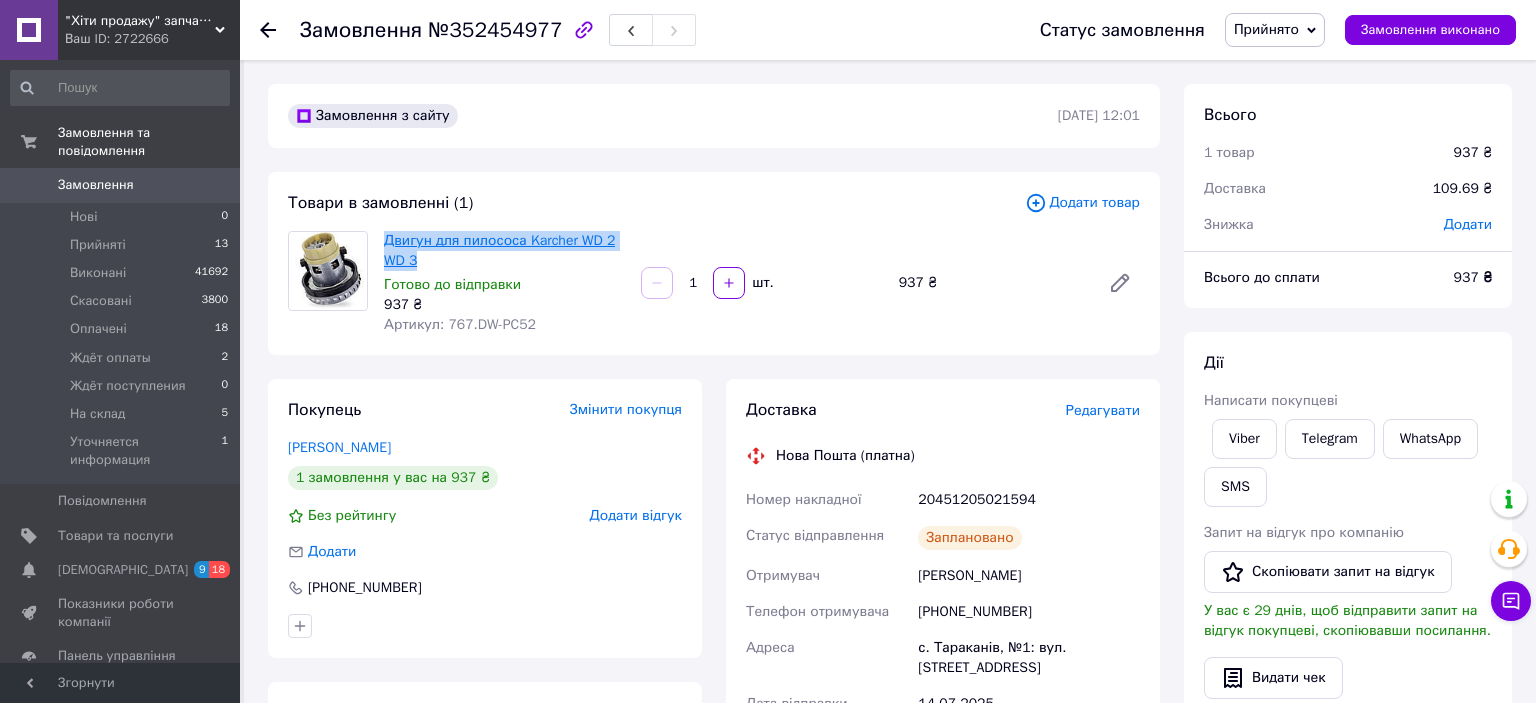 drag, startPoint x: 427, startPoint y: 259, endPoint x: 385, endPoint y: 245, distance: 44.27189 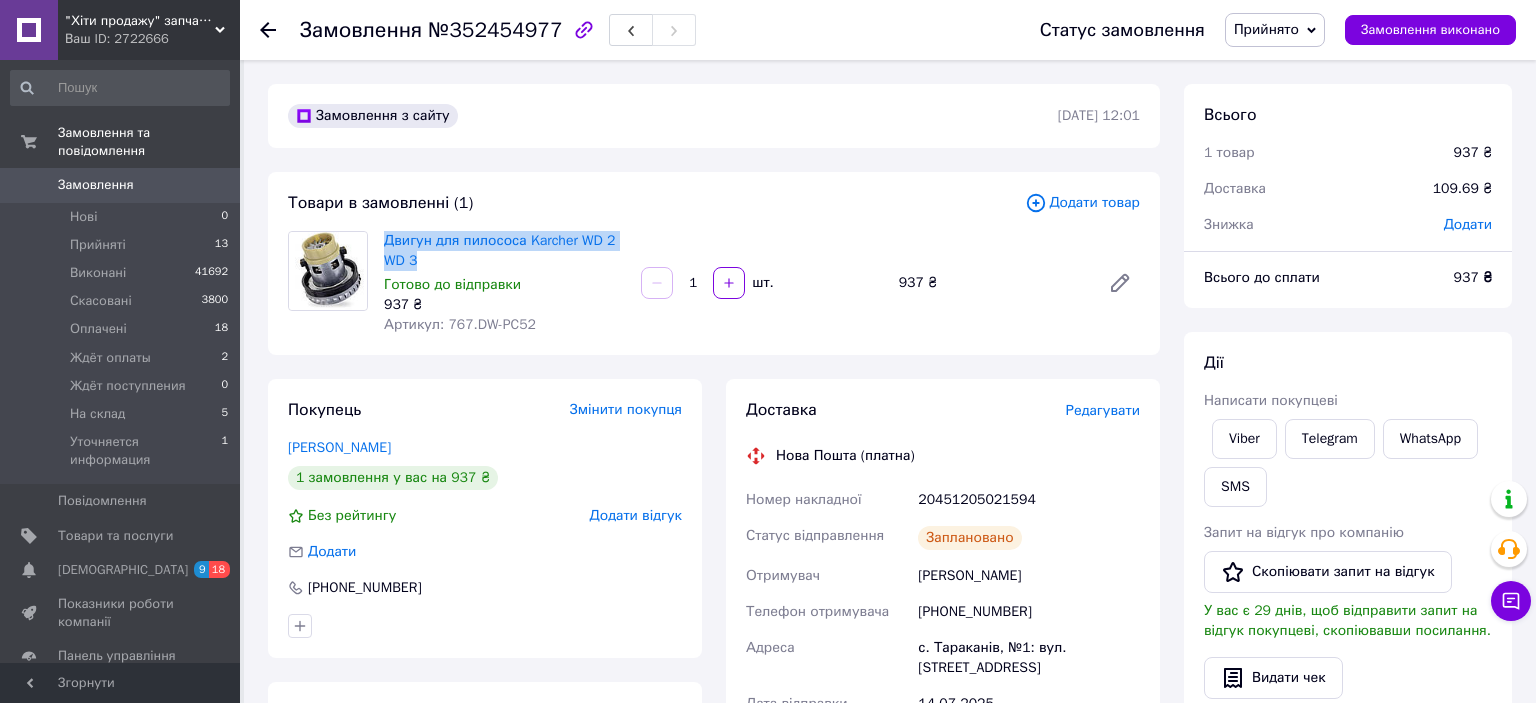 copy on "Двигун для пилососа Karcher WD 2 WD 3" 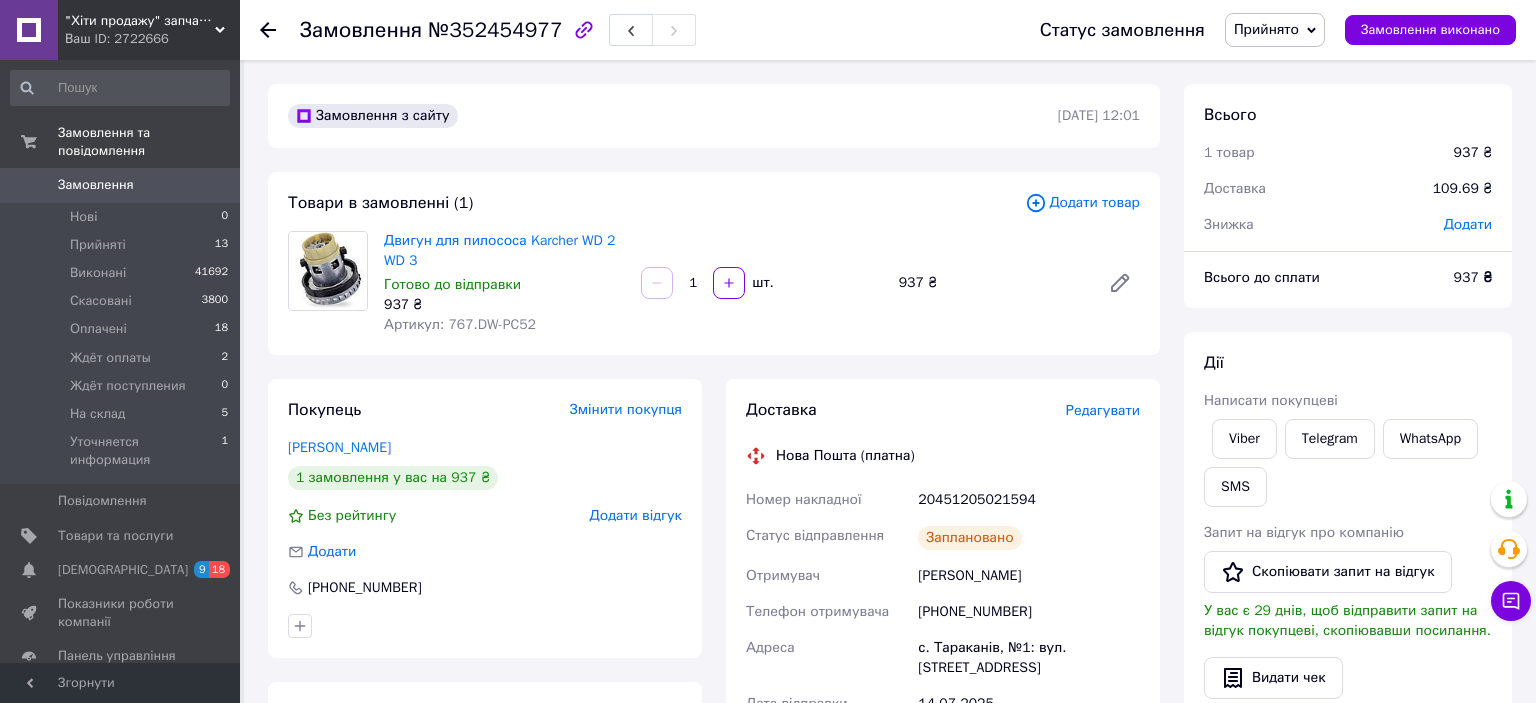 click on "Статус замовлення Прийнято Виконано Скасовано Оплачено Ждёт оплаты Ждёт поступления На склад Уточняется информация Замовлення виконано" at bounding box center [1258, 30] 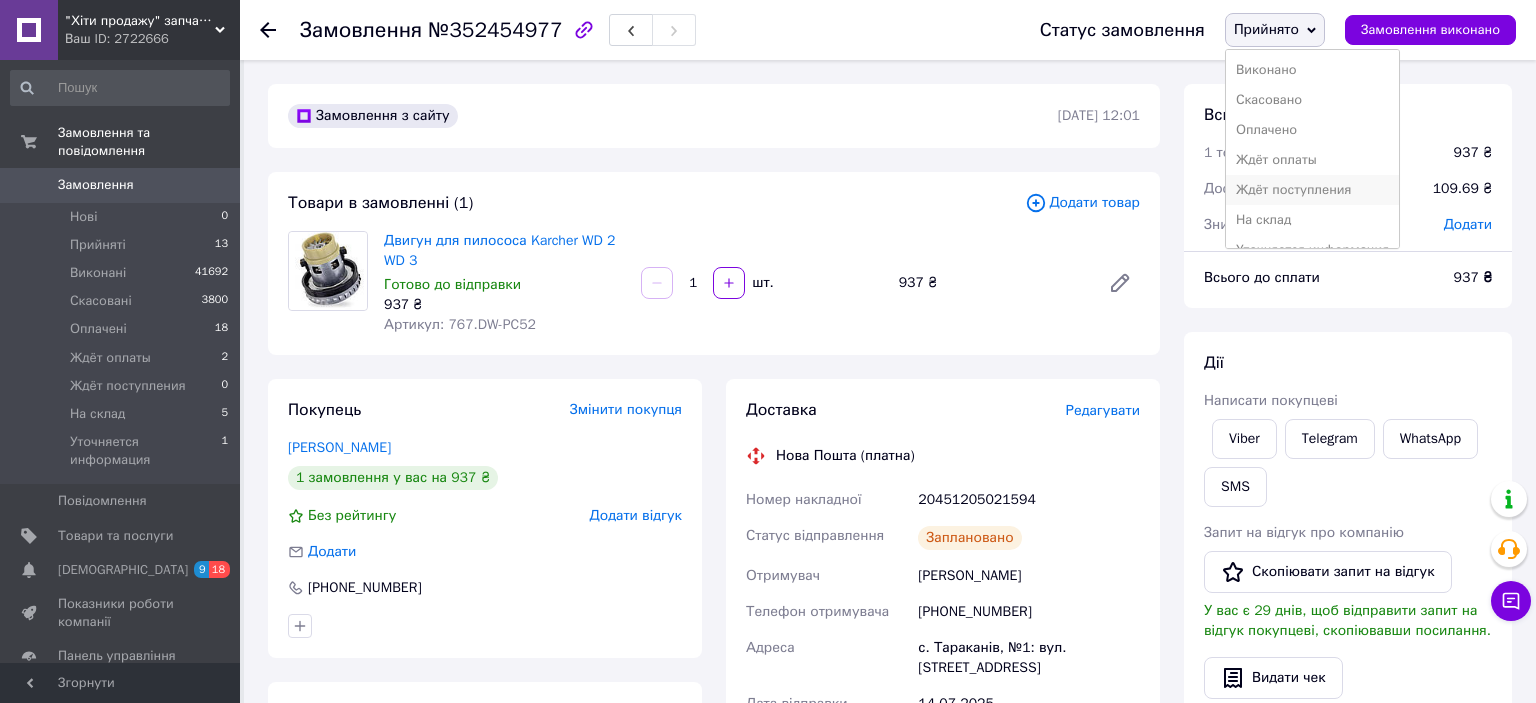 scroll, scrollTop: 22, scrollLeft: 0, axis: vertical 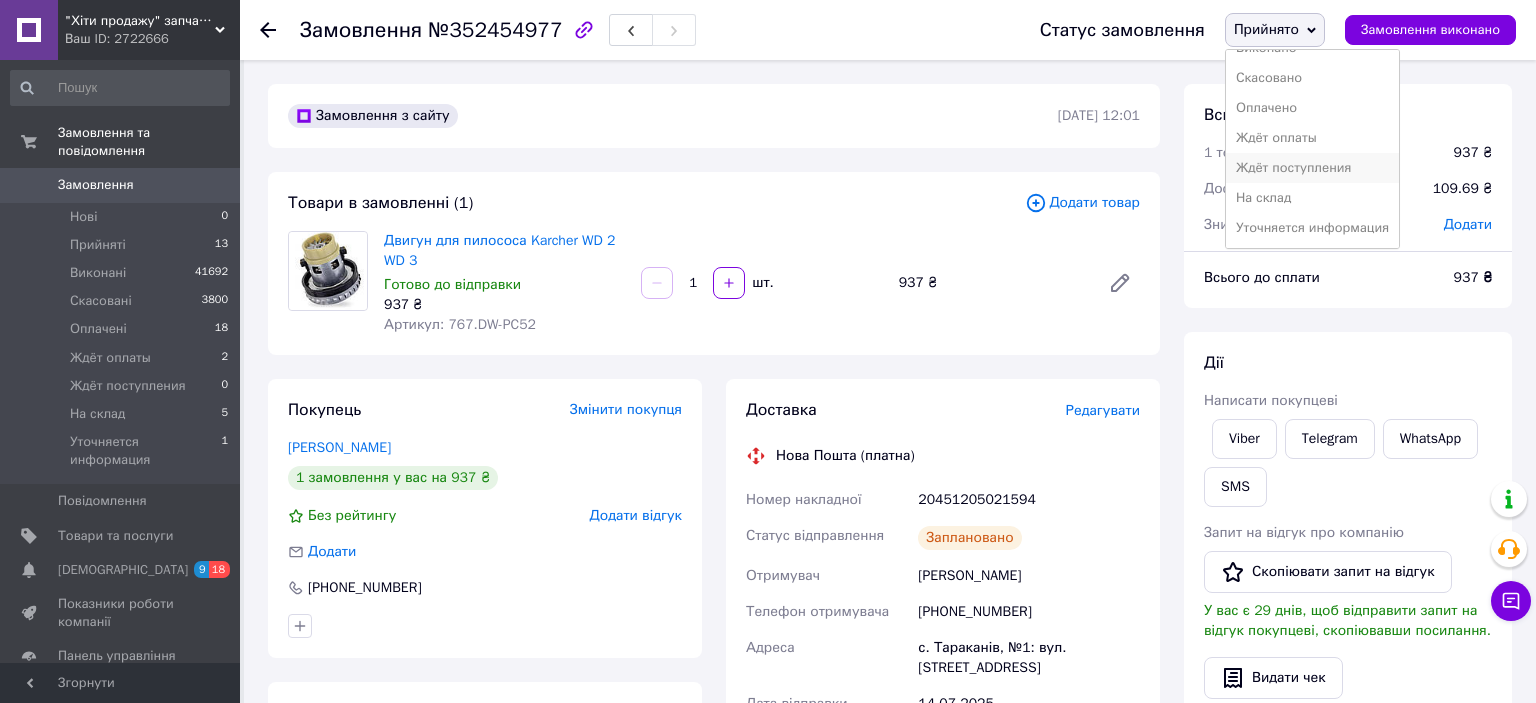 click on "На склад" at bounding box center (1312, 198) 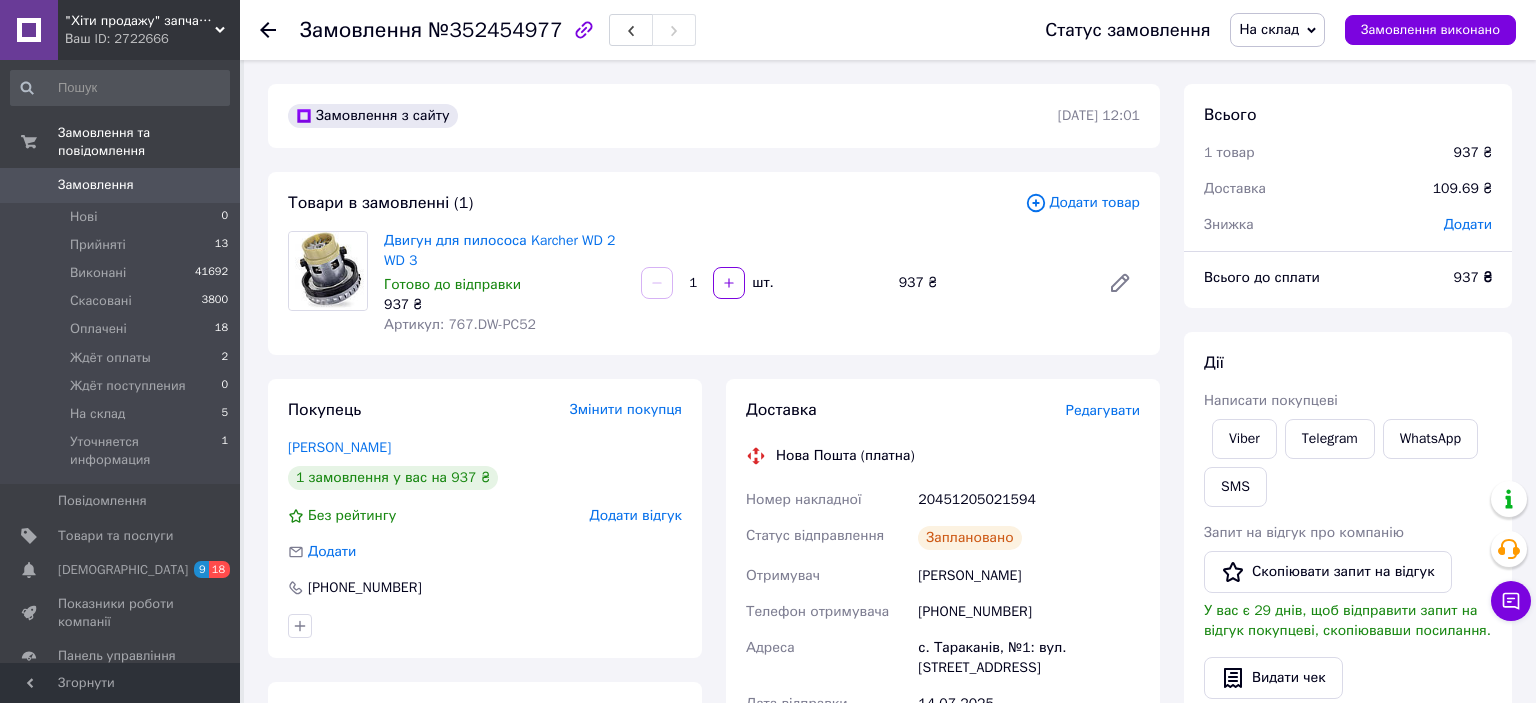 click 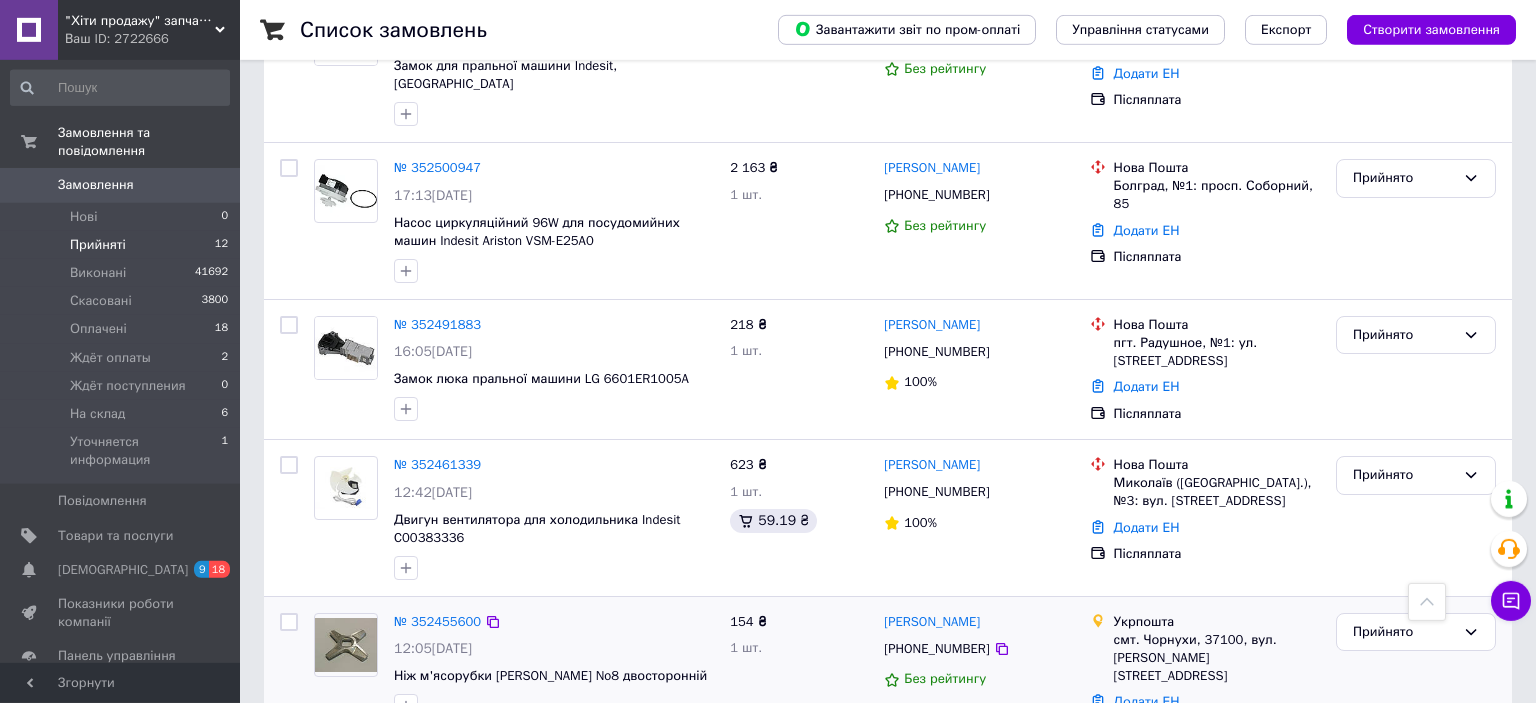scroll, scrollTop: 1385, scrollLeft: 0, axis: vertical 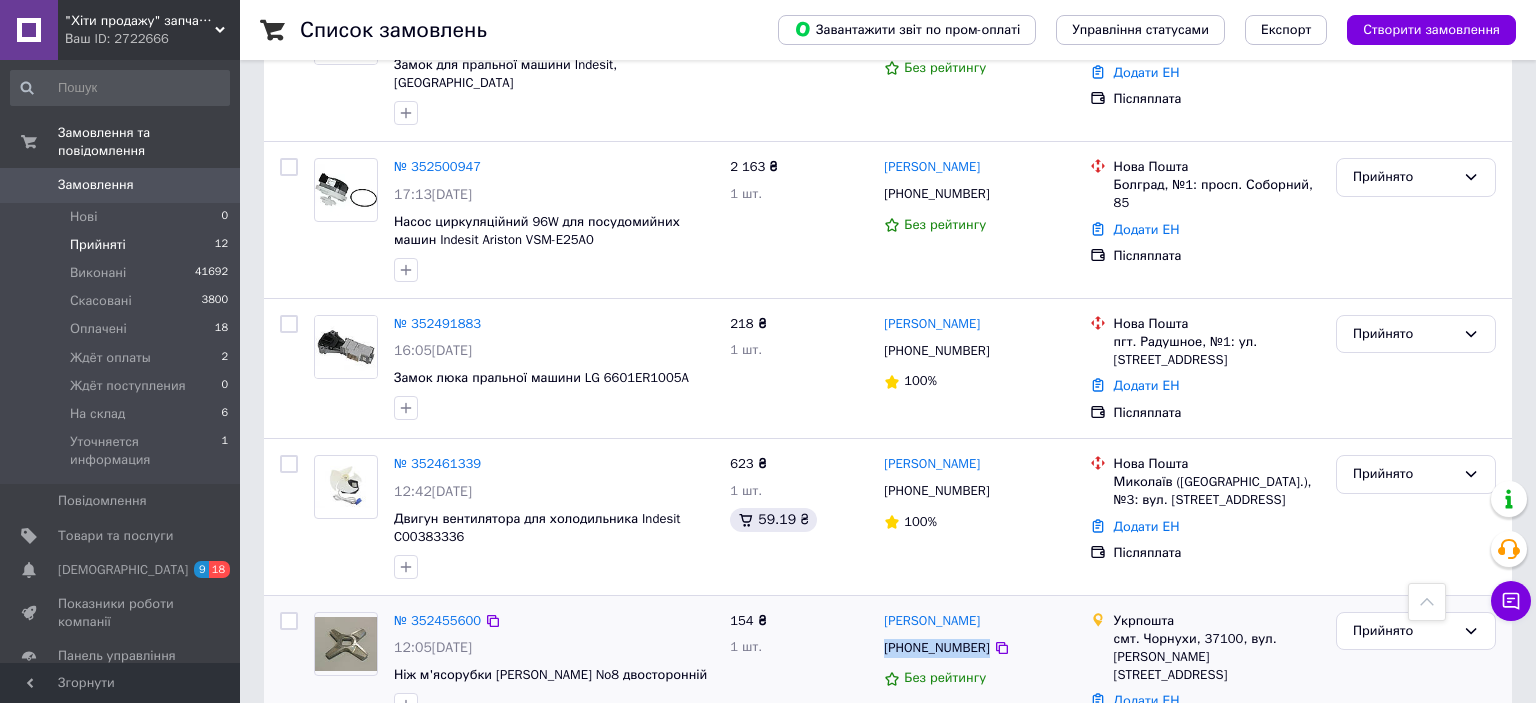 copy on "[PHONE_NUMBER]" 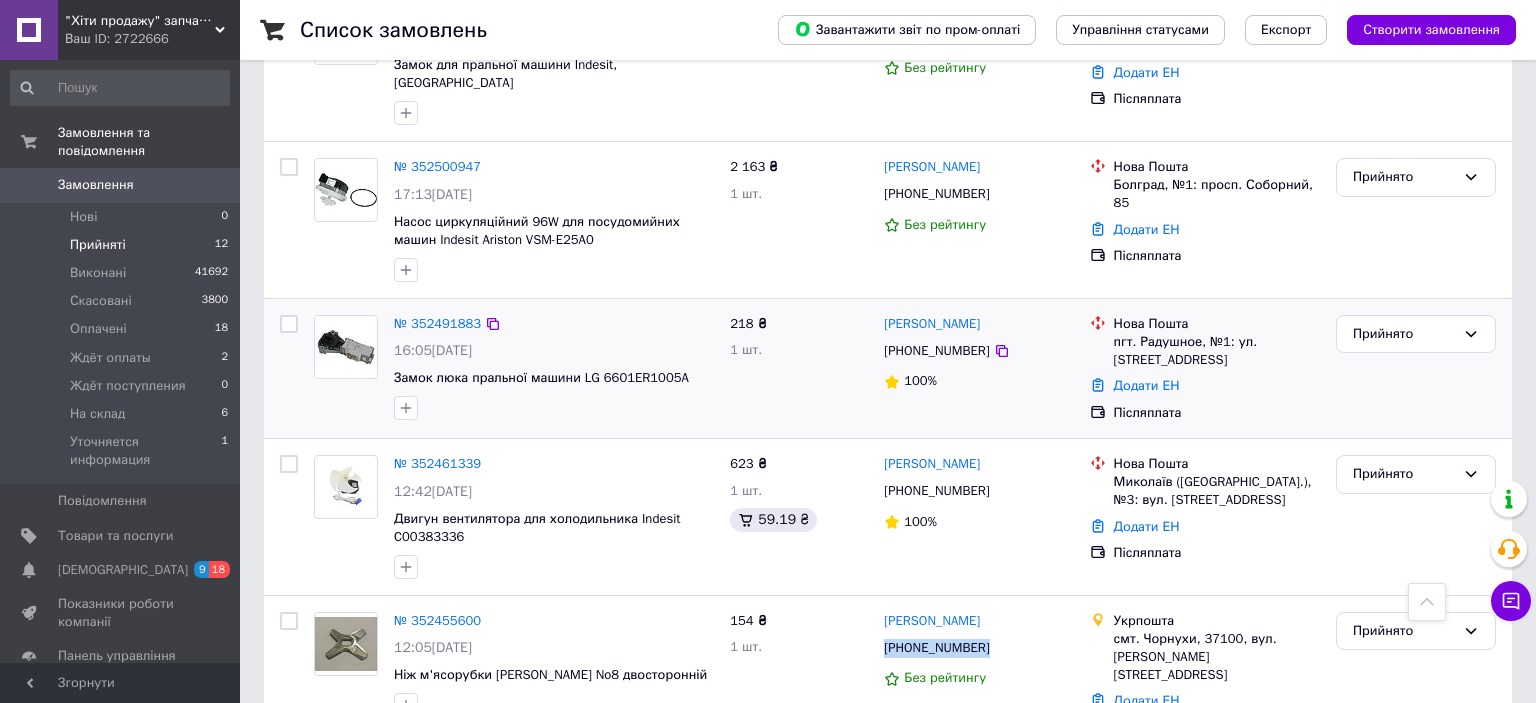 scroll, scrollTop: 1280, scrollLeft: 0, axis: vertical 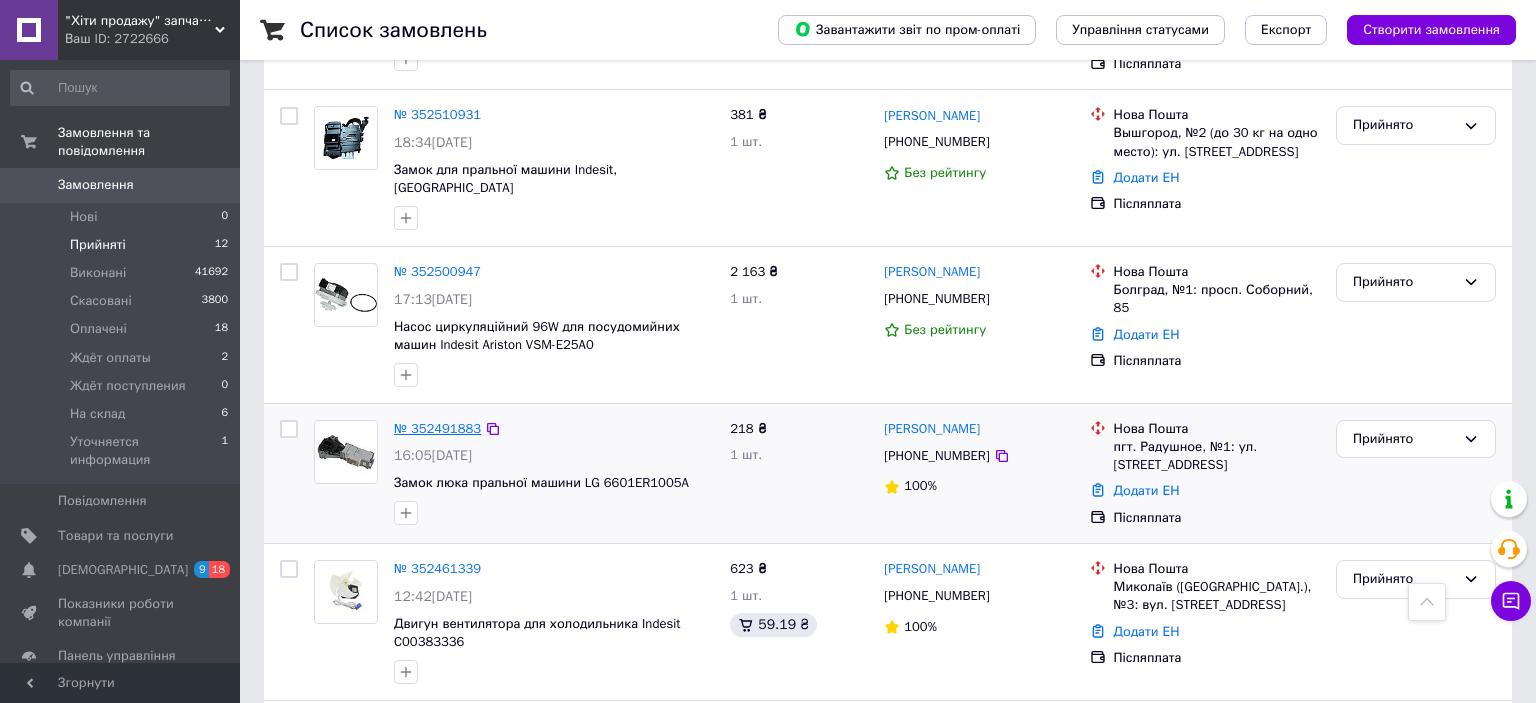 click on "№ 352491883" at bounding box center (437, 428) 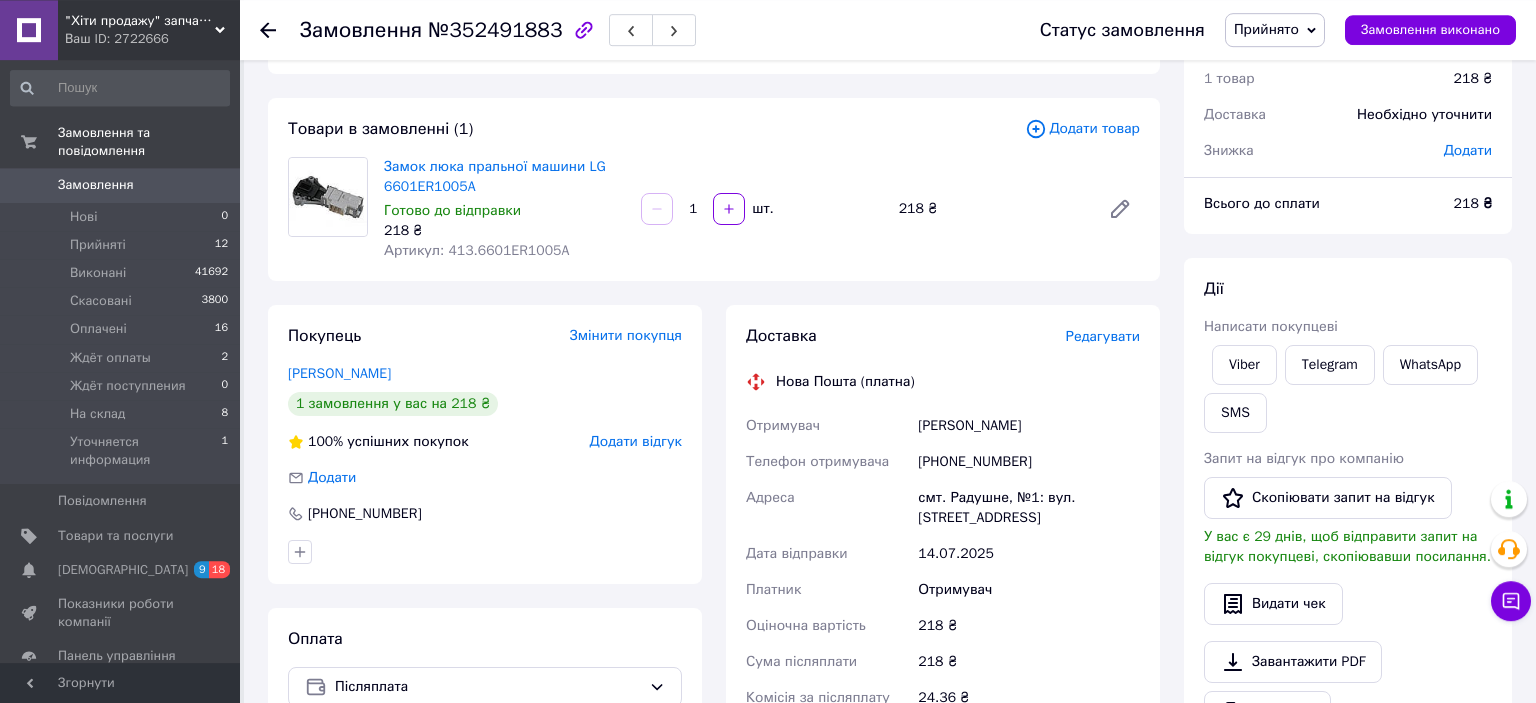 scroll, scrollTop: 105, scrollLeft: 0, axis: vertical 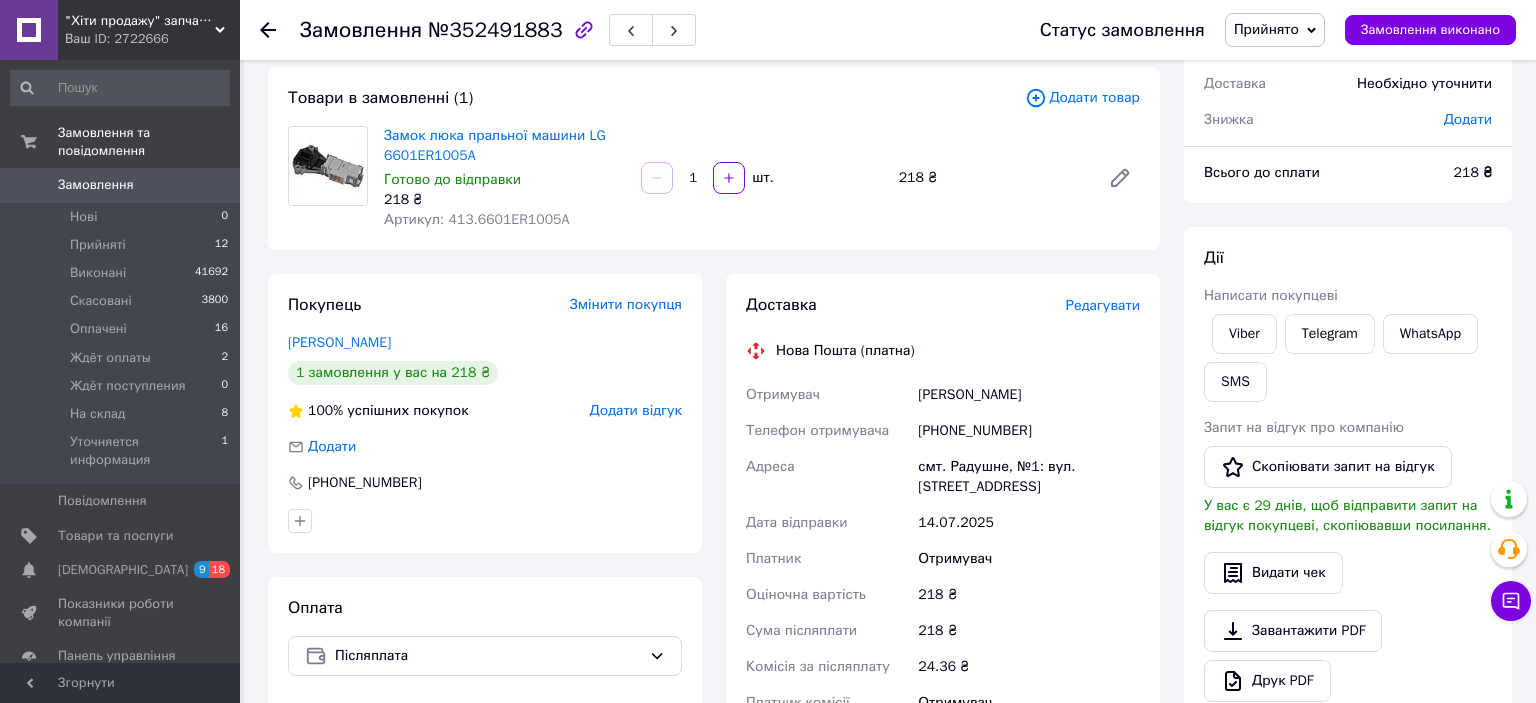 click on "Редагувати" at bounding box center (1103, 305) 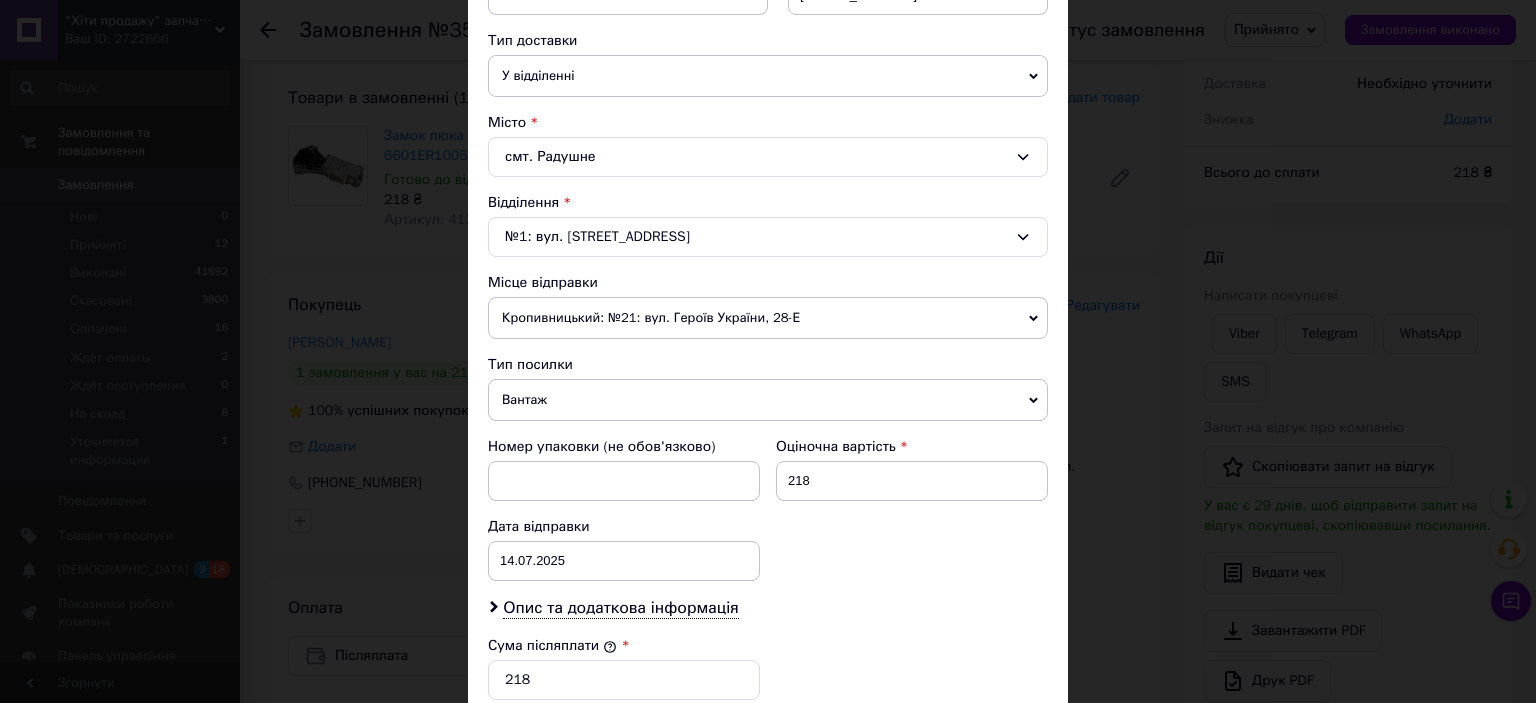 scroll, scrollTop: 773, scrollLeft: 0, axis: vertical 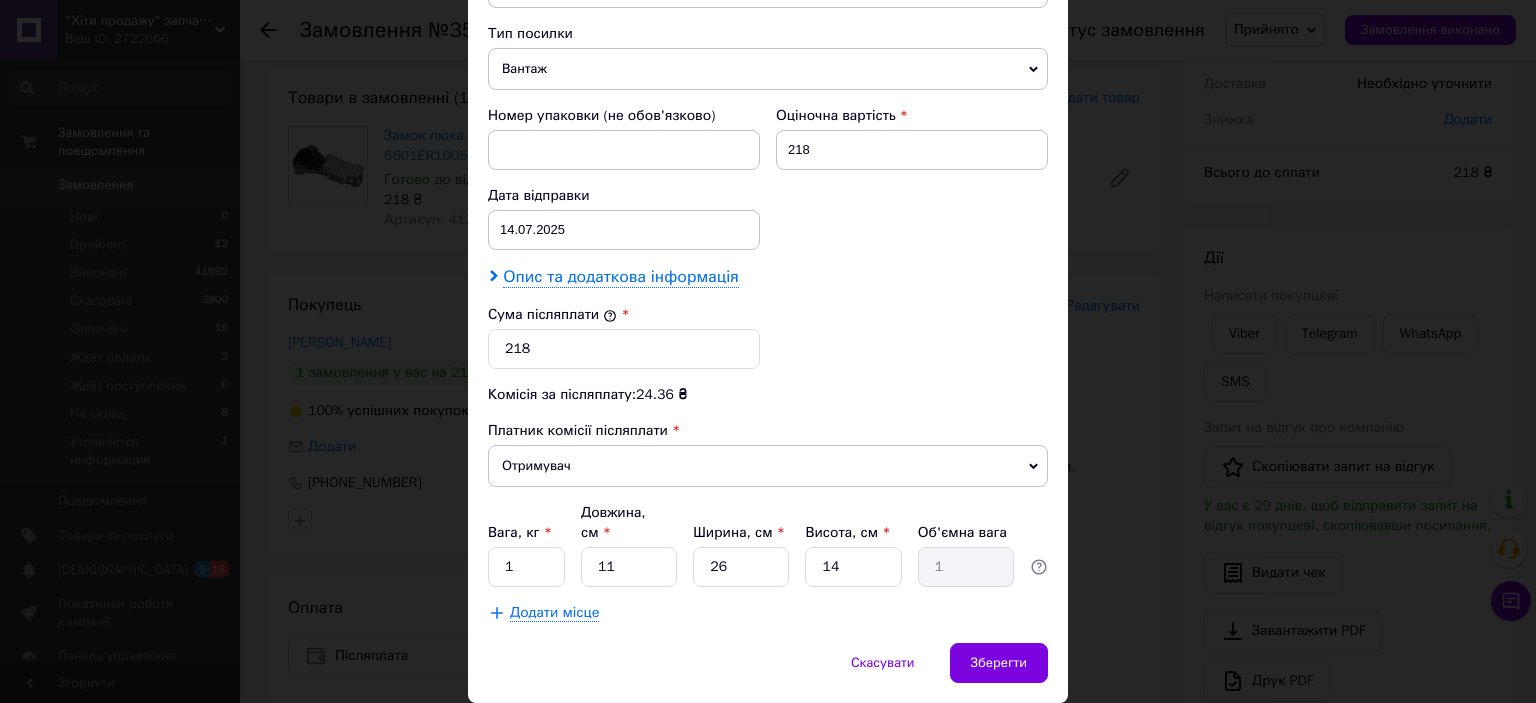 click on "Опис та додаткова інформація" at bounding box center (620, 277) 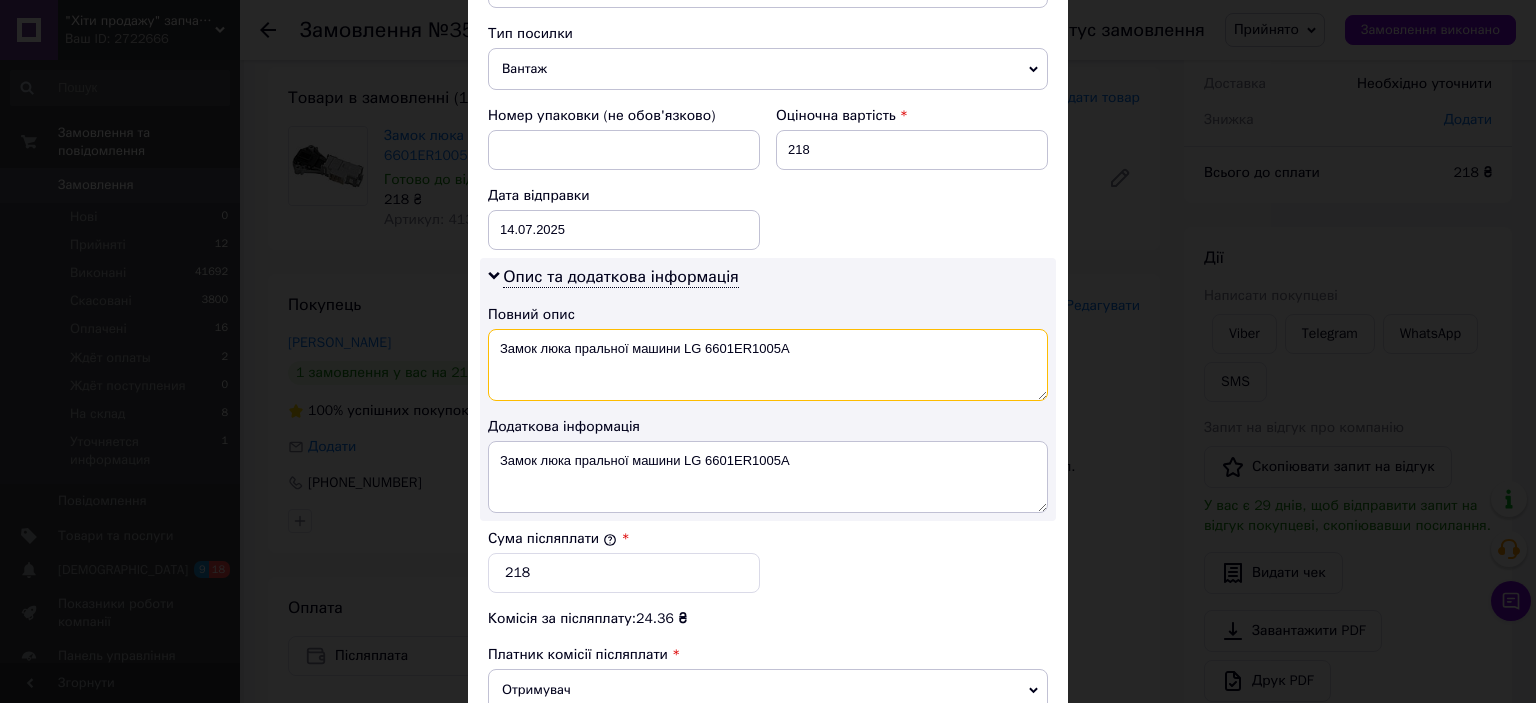 click on "Замок люка пральної машини LG 6601ER1005A" at bounding box center (768, 365) 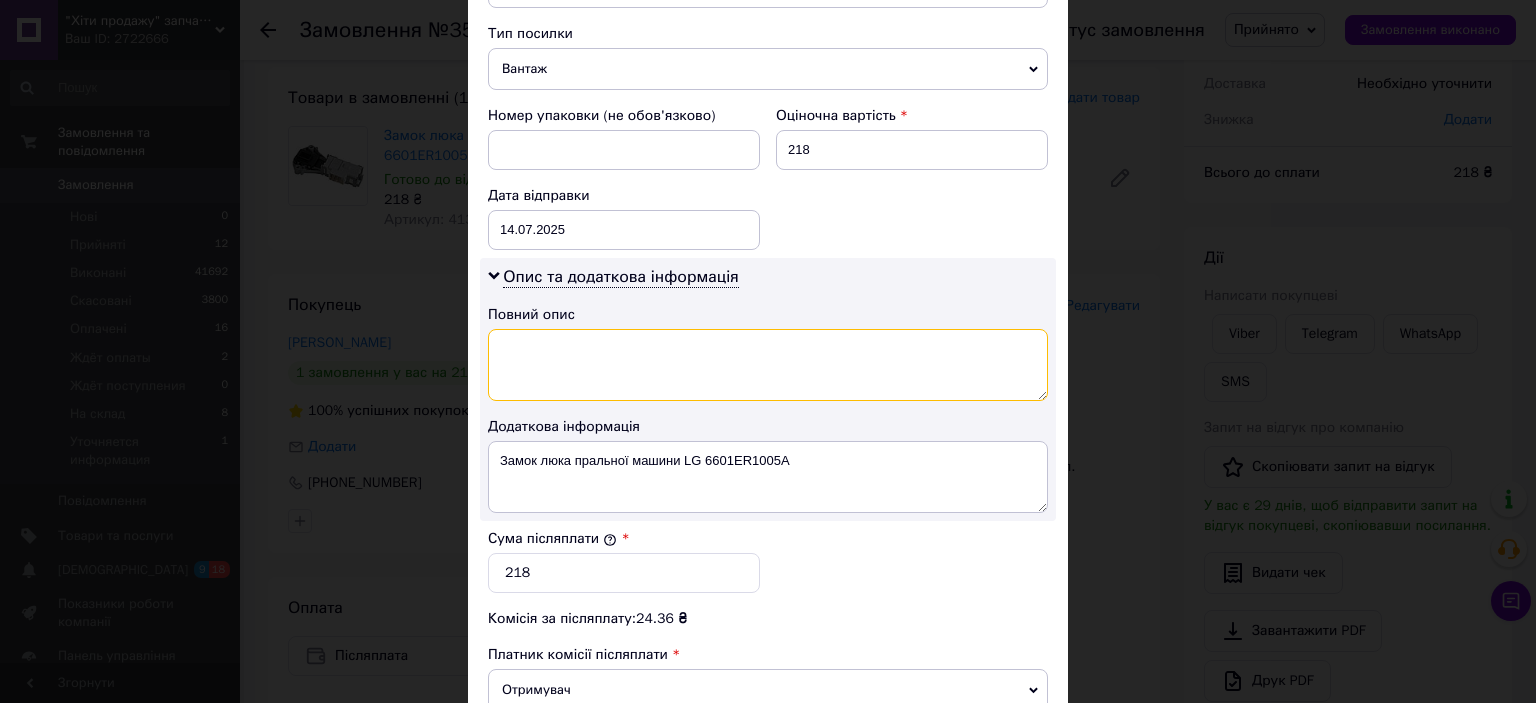 scroll, scrollTop: 1040, scrollLeft: 0, axis: vertical 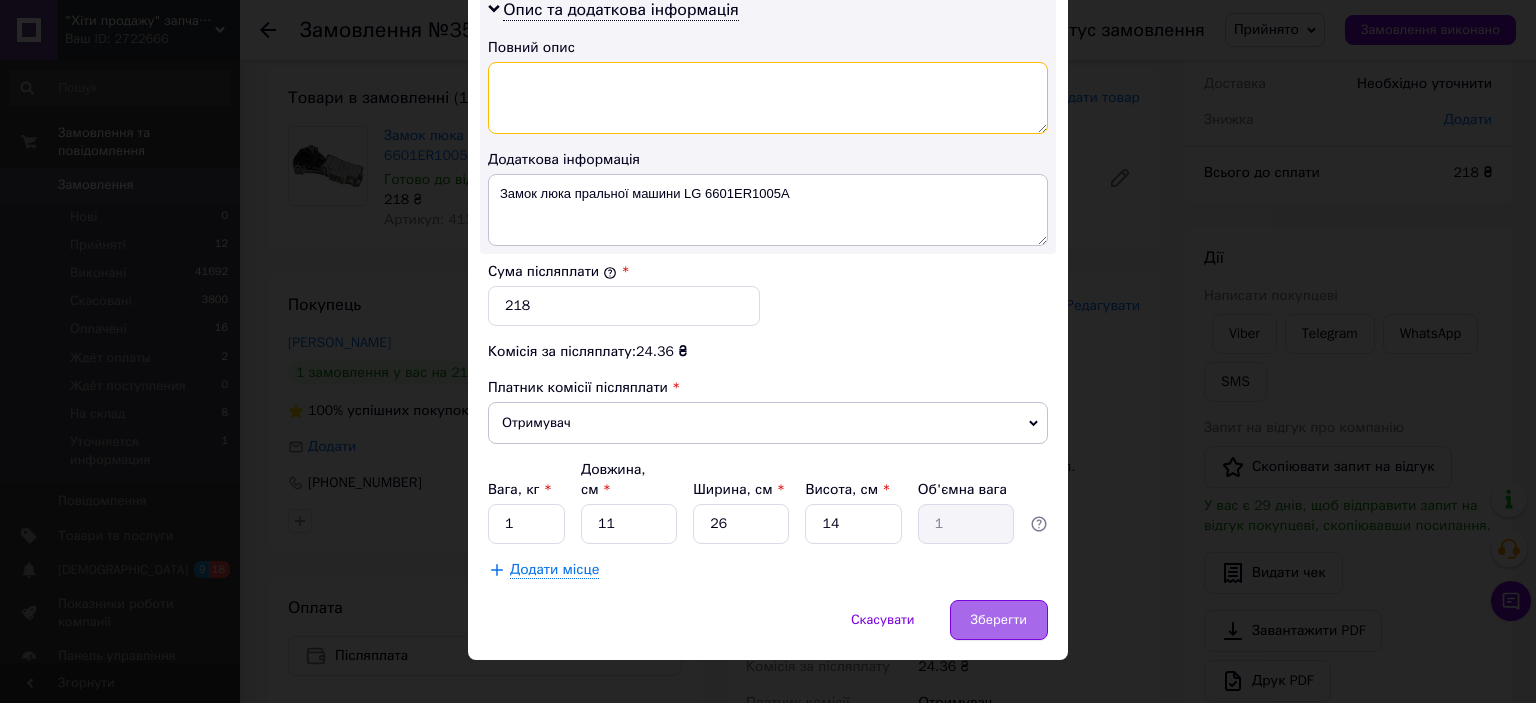 type 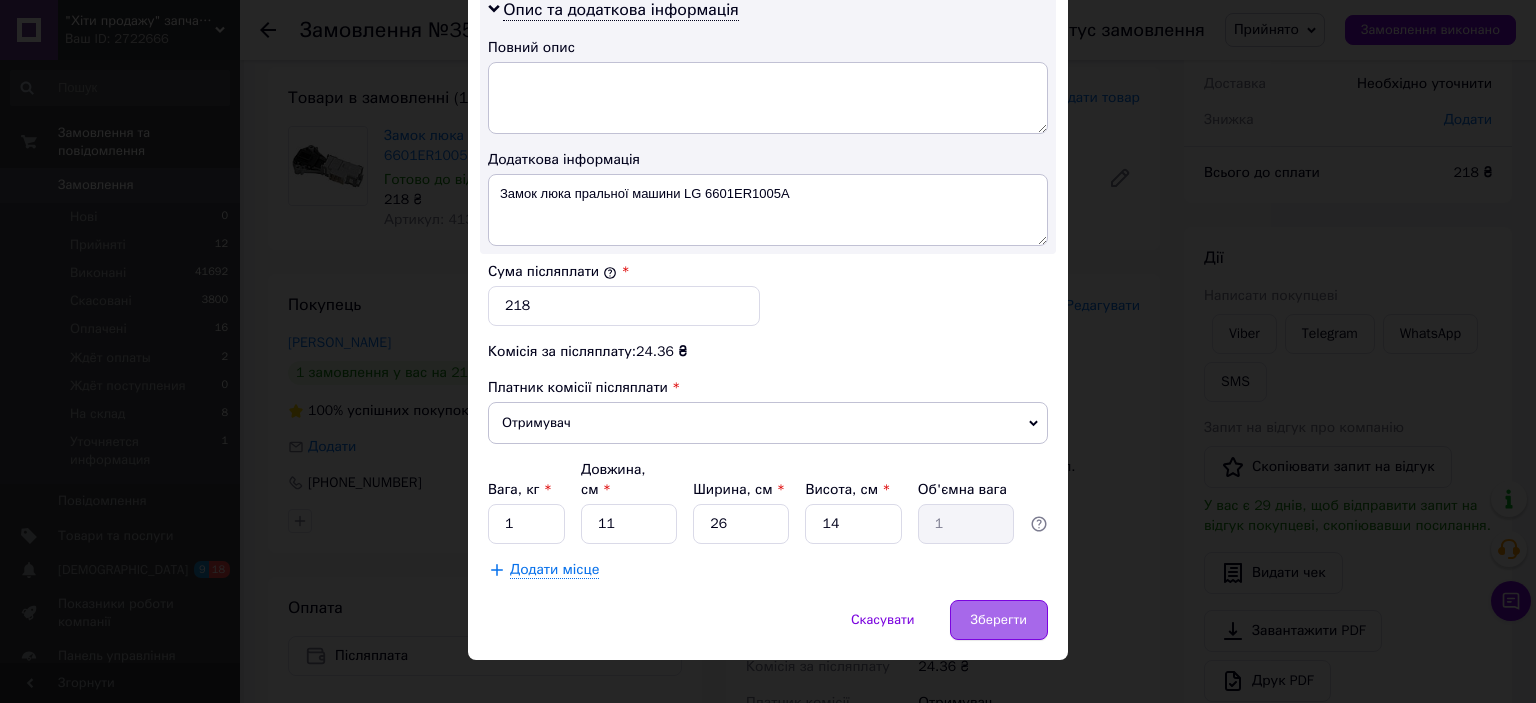 click on "Зберегти" at bounding box center [999, 620] 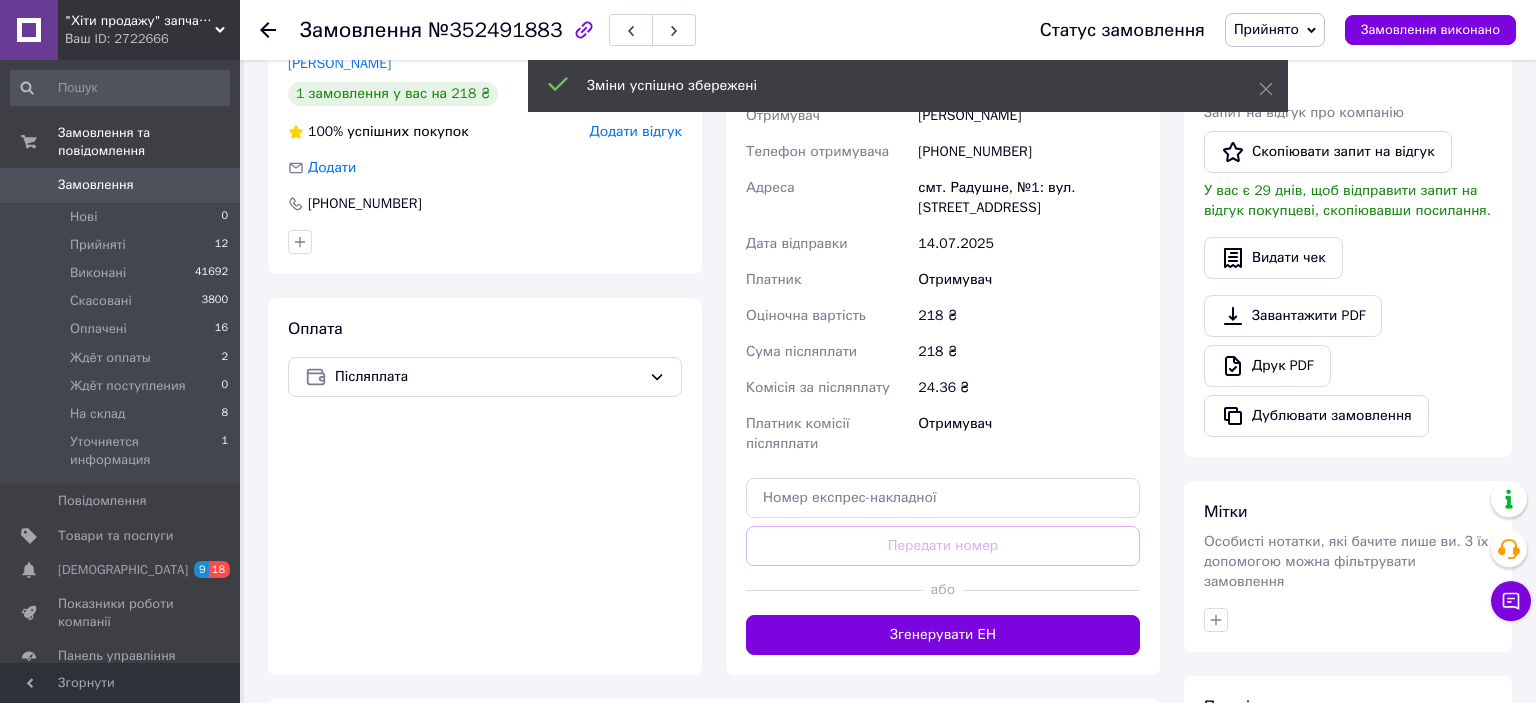 scroll, scrollTop: 422, scrollLeft: 0, axis: vertical 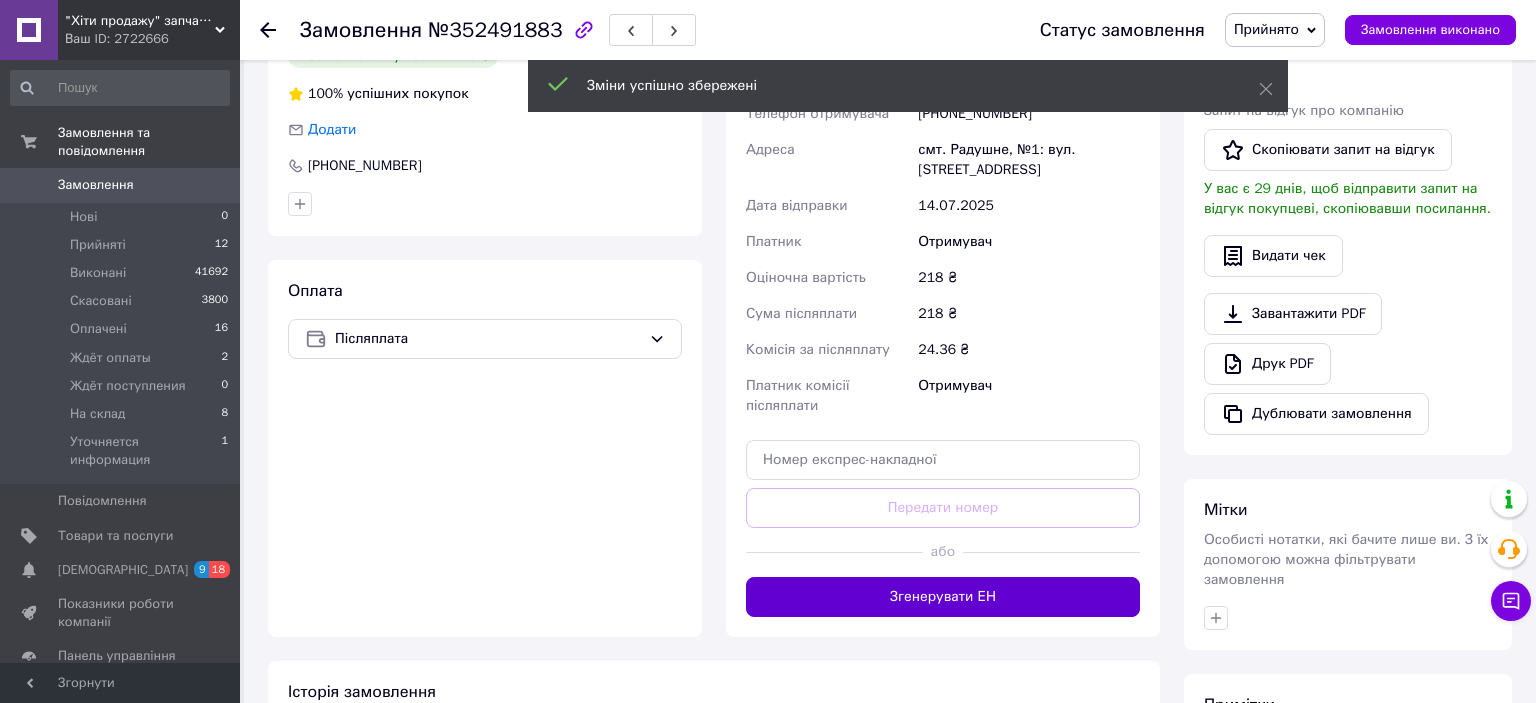 click on "Згенерувати ЕН" at bounding box center (943, 597) 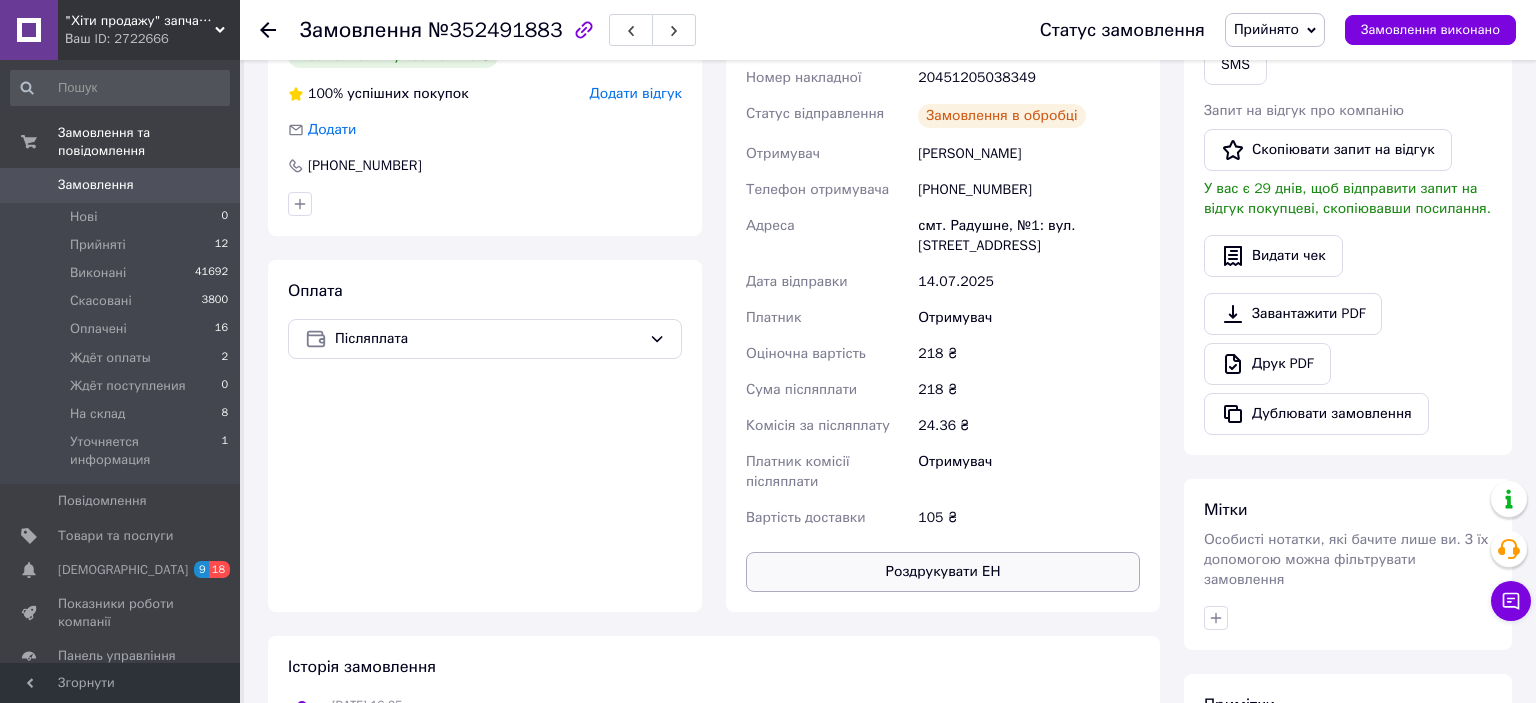 scroll, scrollTop: 211, scrollLeft: 0, axis: vertical 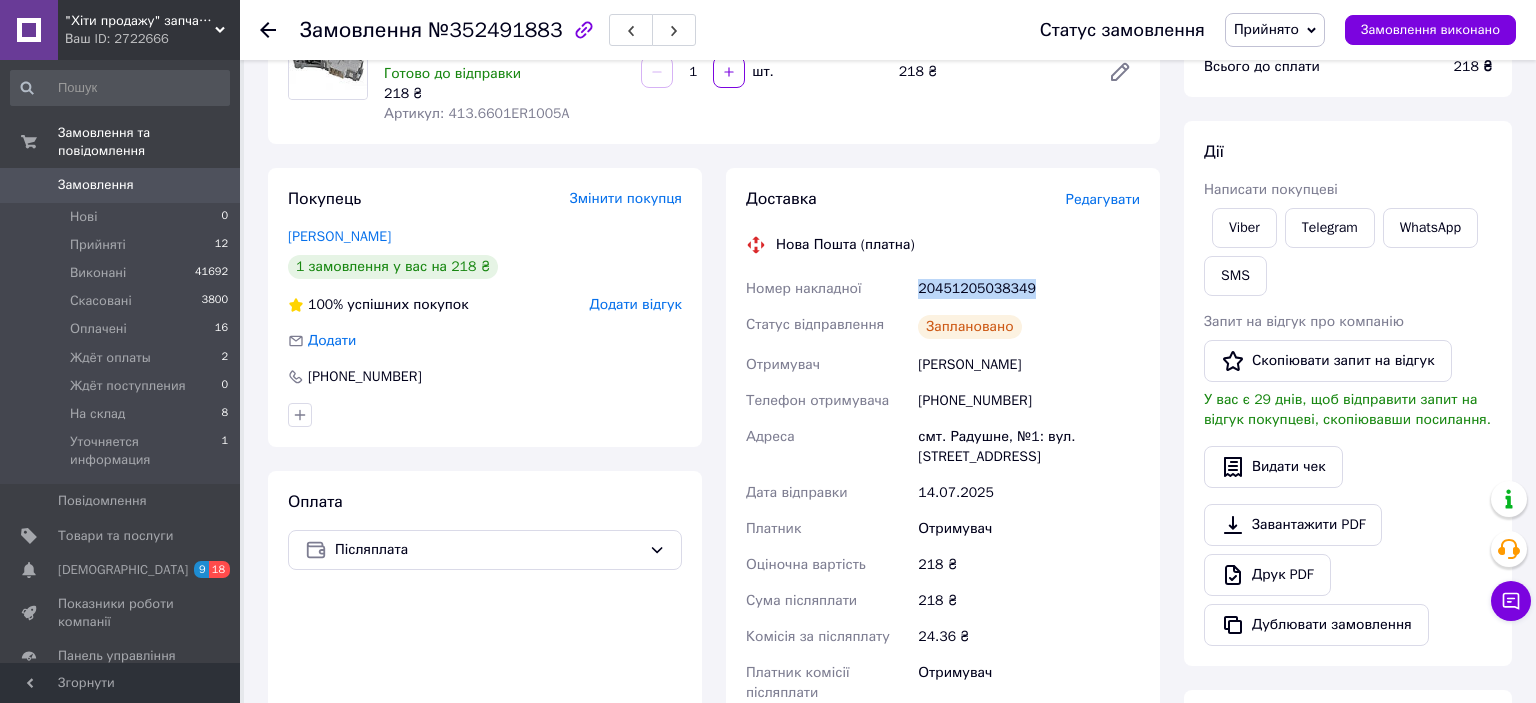 drag, startPoint x: 1027, startPoint y: 292, endPoint x: 919, endPoint y: 290, distance: 108.01852 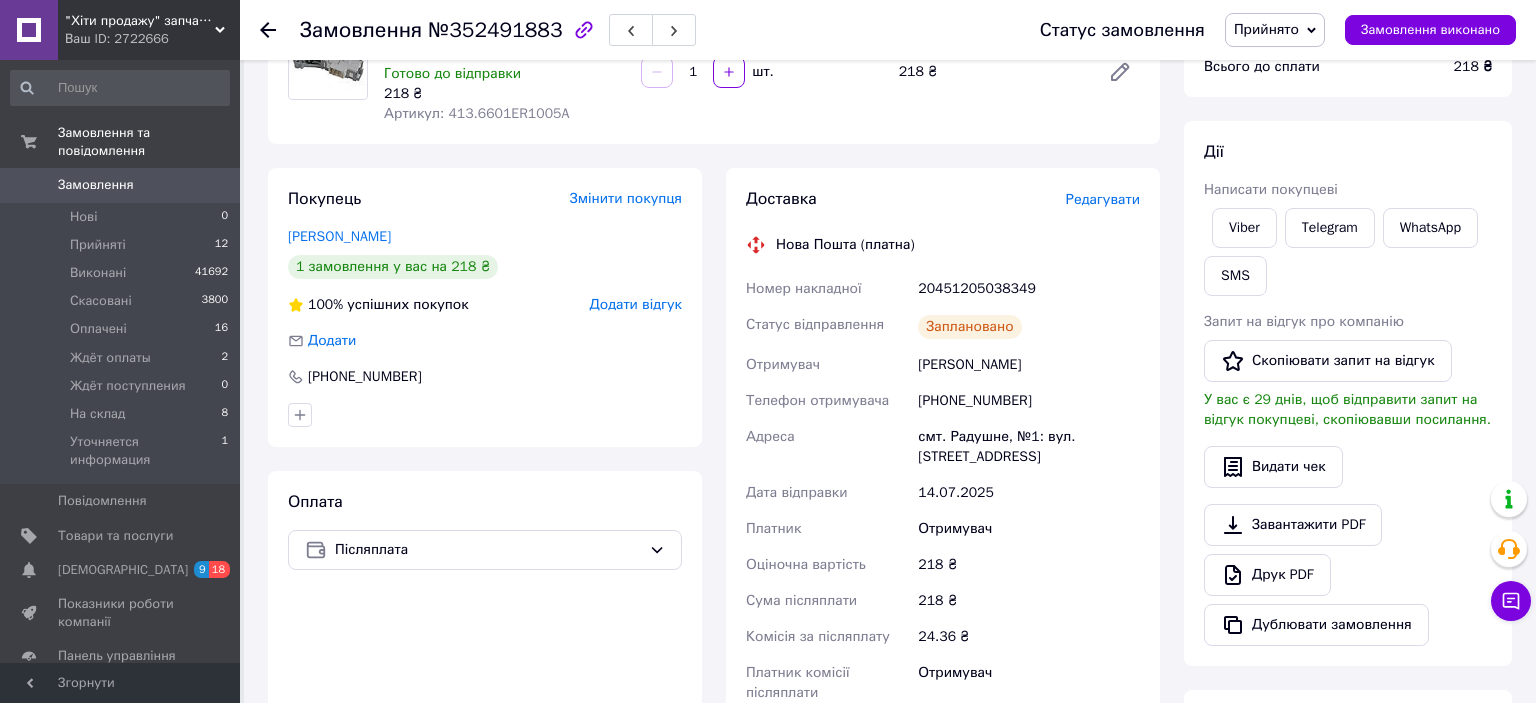 click on "[PHONE_NUMBER]" at bounding box center [1029, 401] 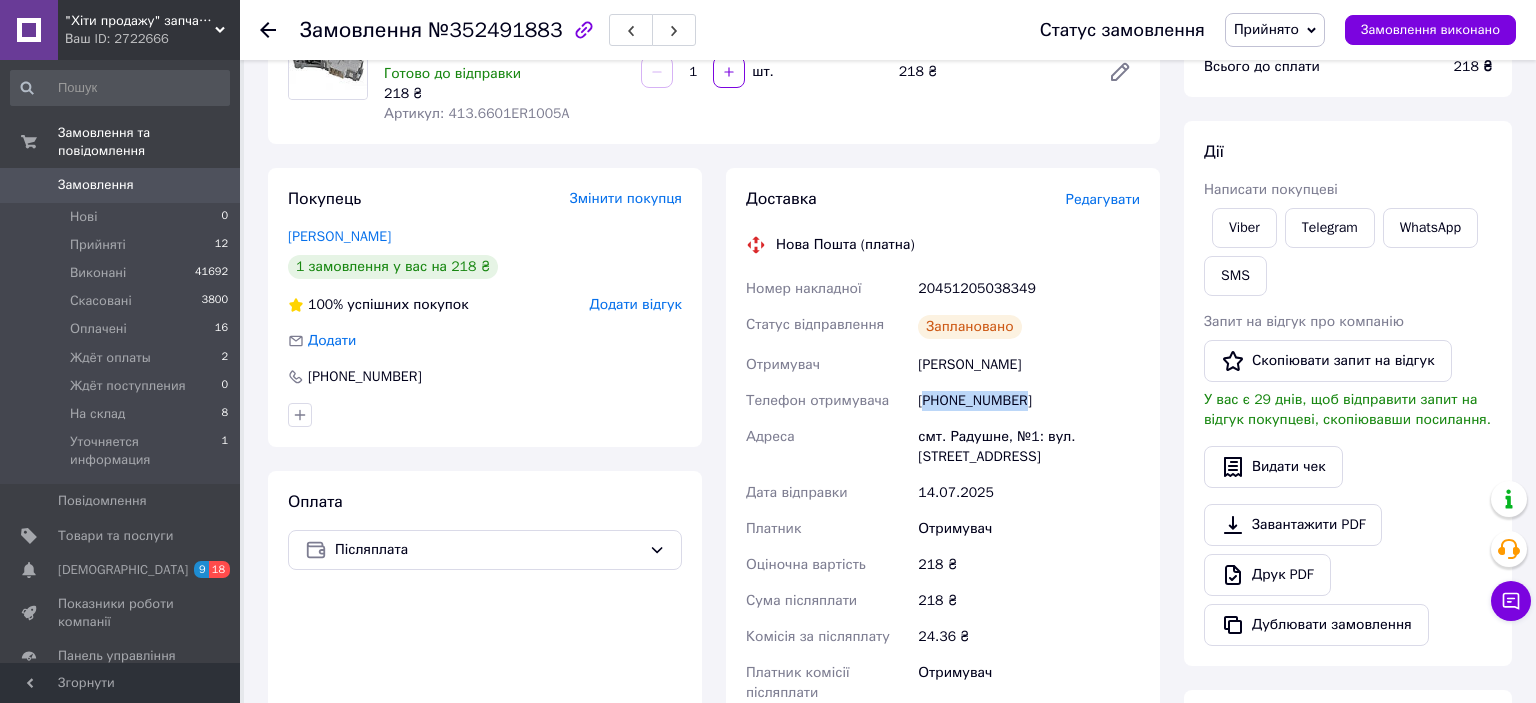 click on "[PHONE_NUMBER]" at bounding box center (1029, 401) 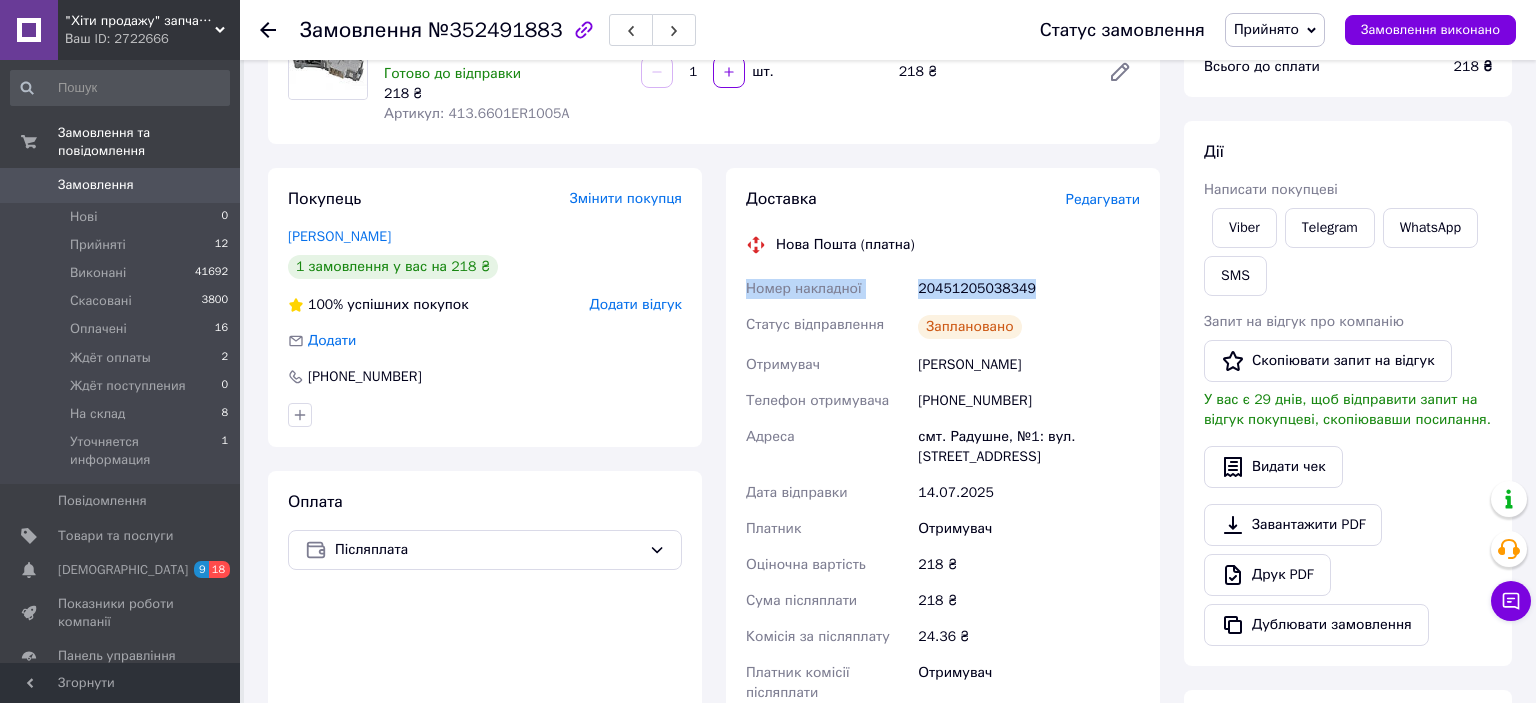 drag, startPoint x: 1058, startPoint y: 287, endPoint x: 747, endPoint y: 288, distance: 311.00162 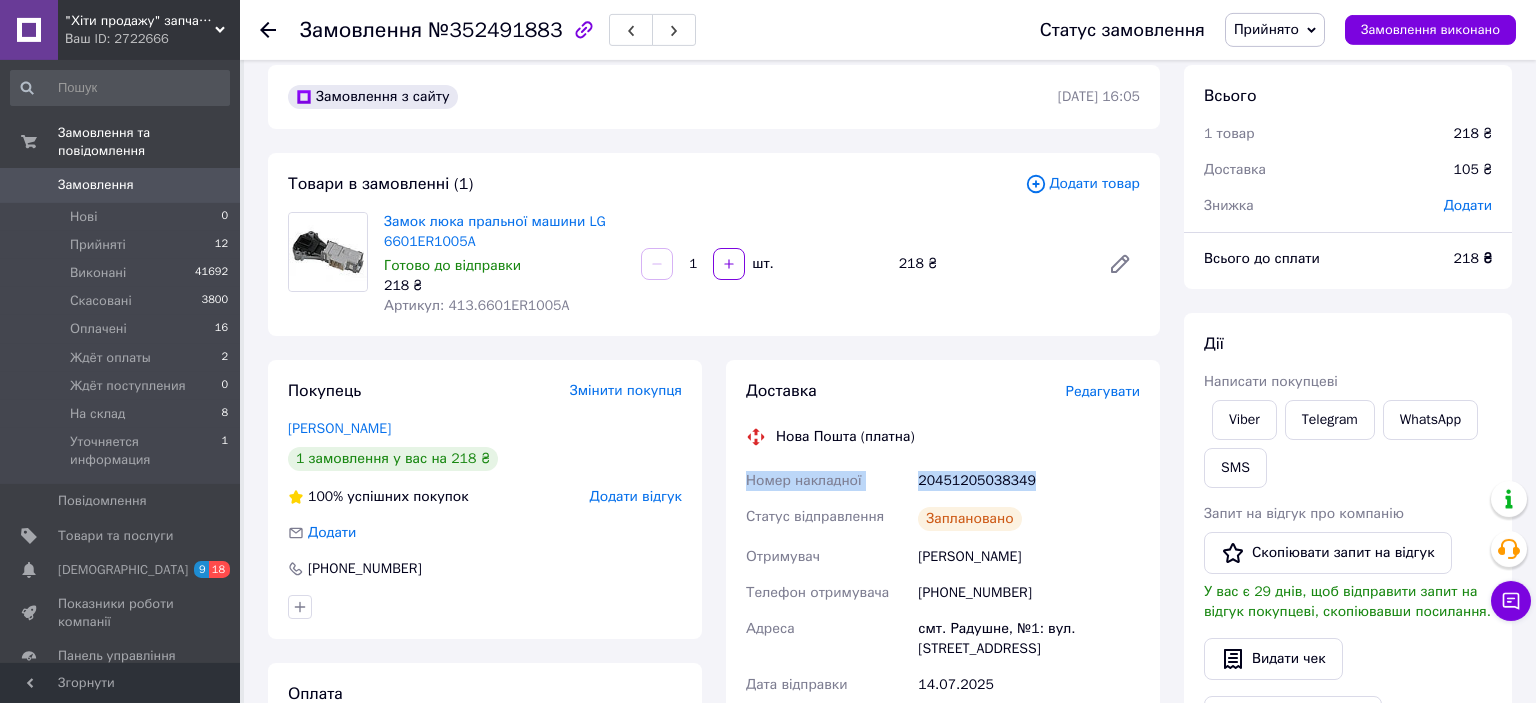 scroll, scrollTop: 0, scrollLeft: 0, axis: both 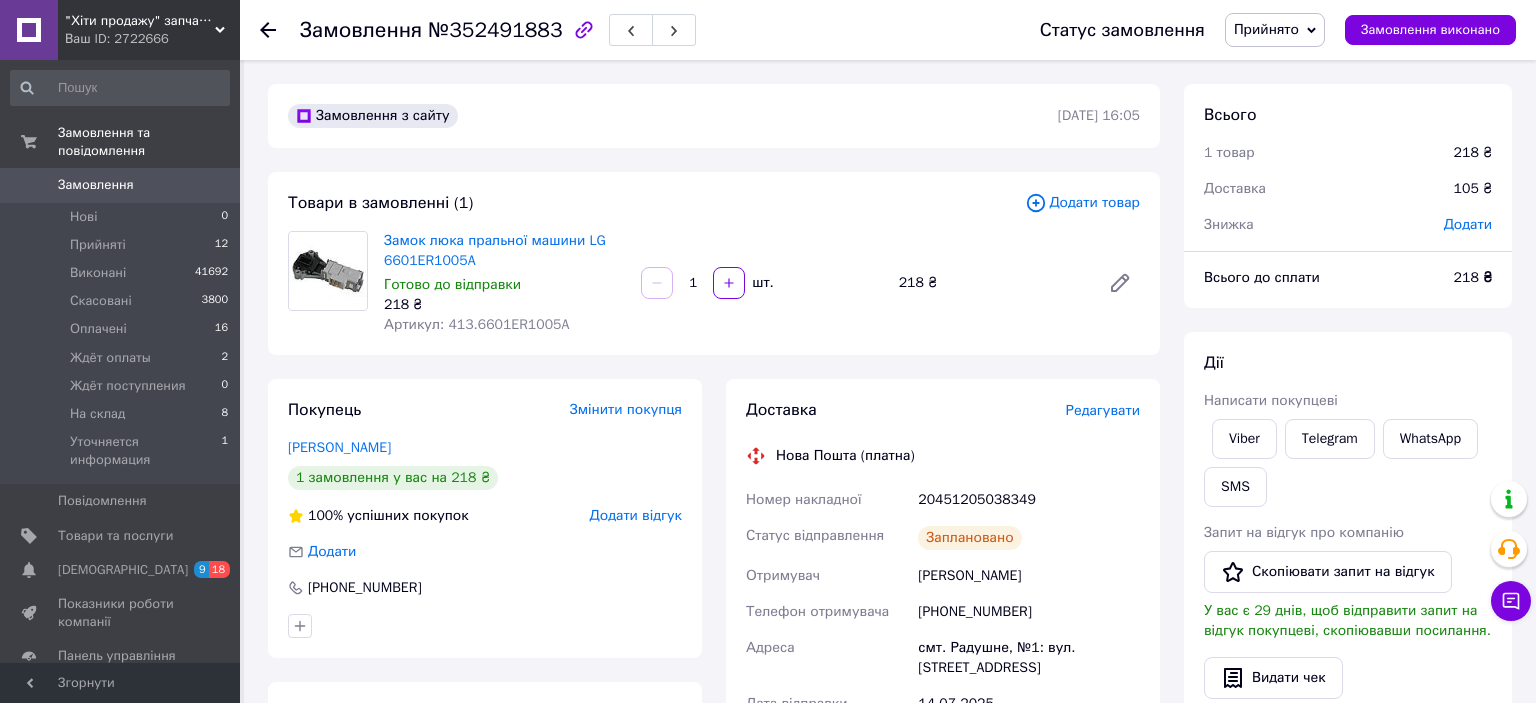 click on "Замок люка пральної машини LG 6601ER1005A" at bounding box center (504, 251) 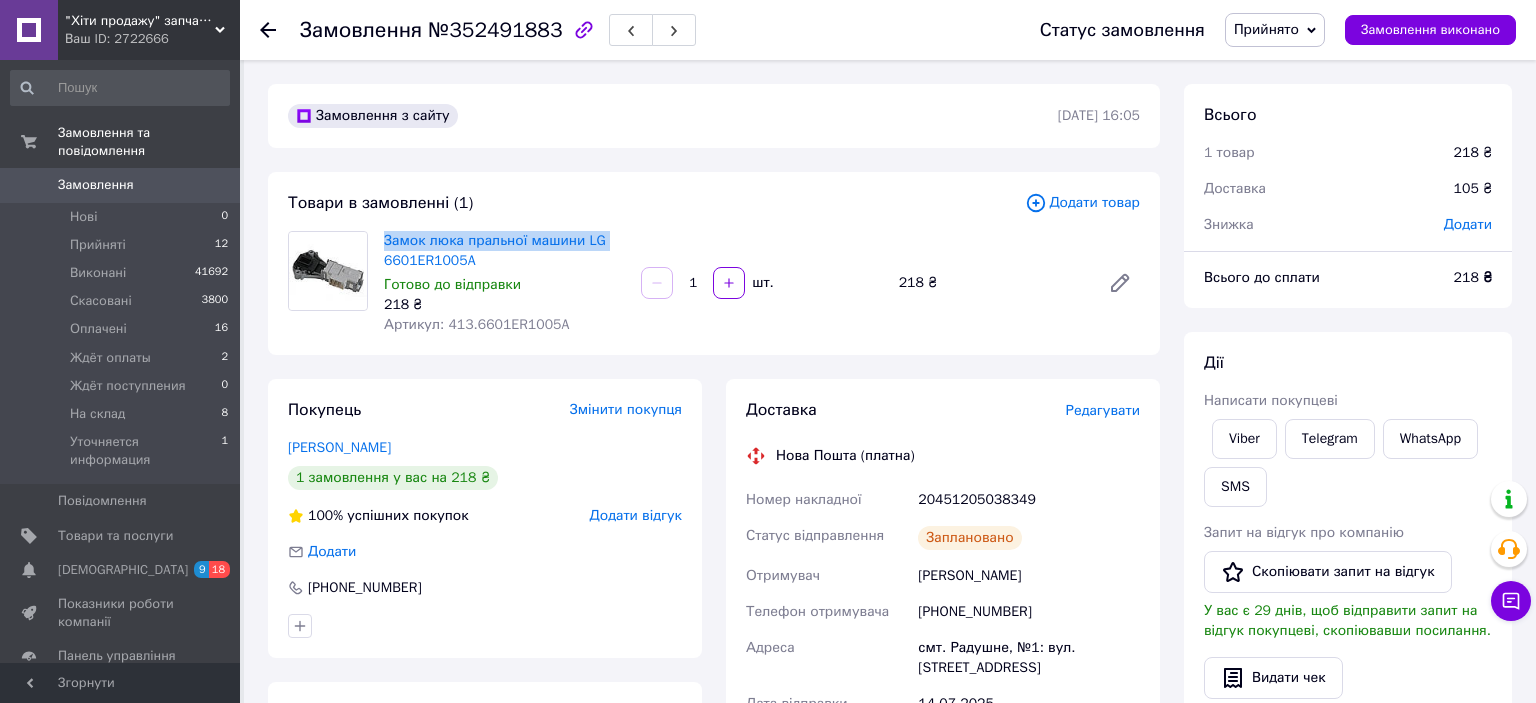drag, startPoint x: 603, startPoint y: 240, endPoint x: 386, endPoint y: 232, distance: 217.14742 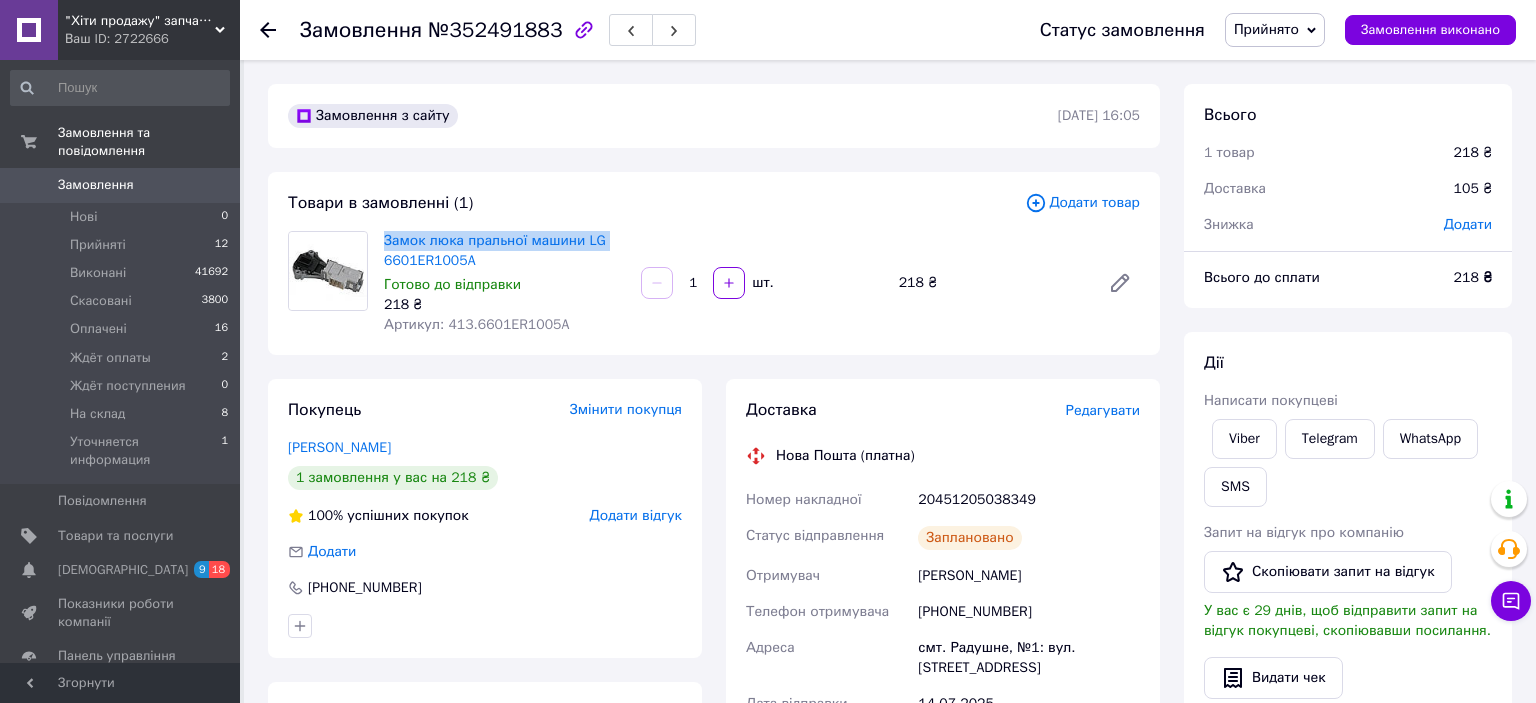 click on "Прийнято" at bounding box center [1275, 30] 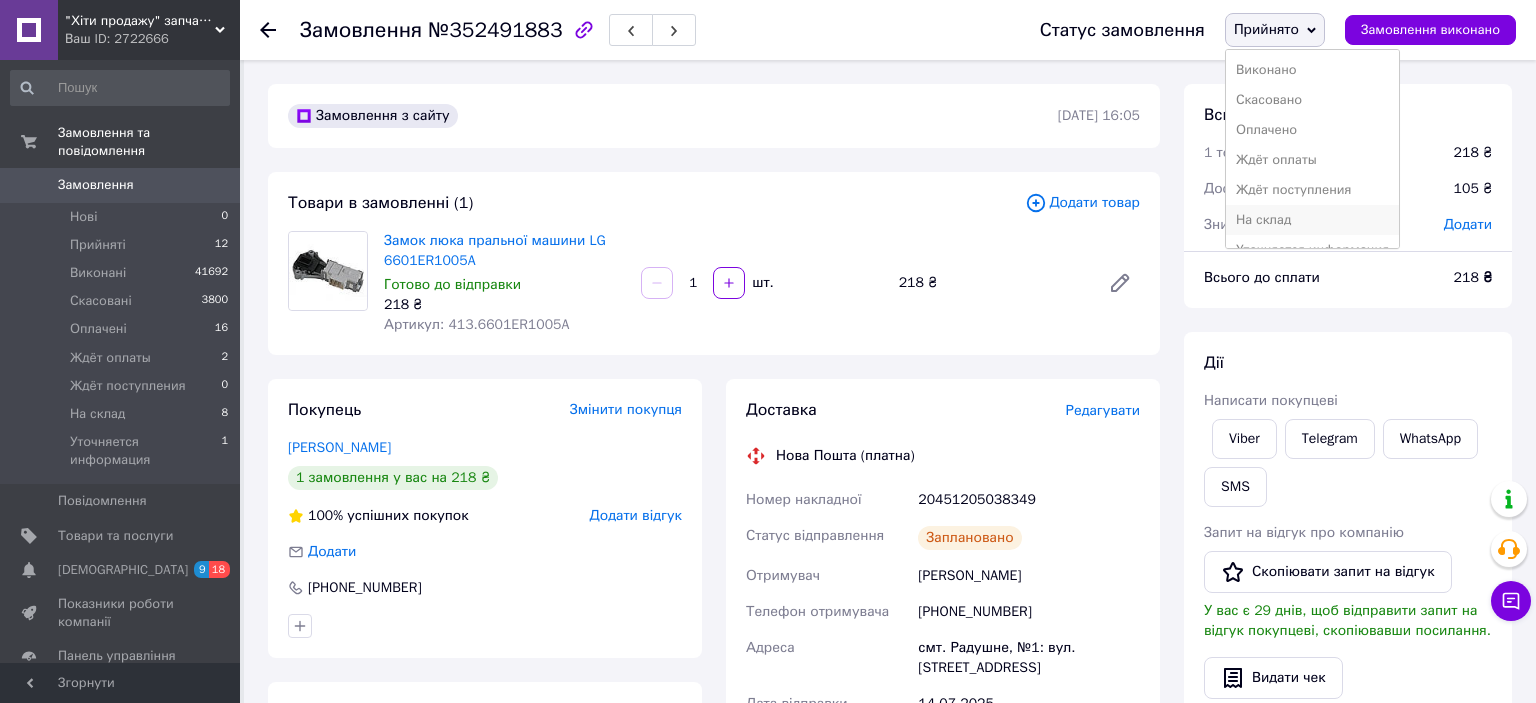 click on "На склад" at bounding box center [1312, 220] 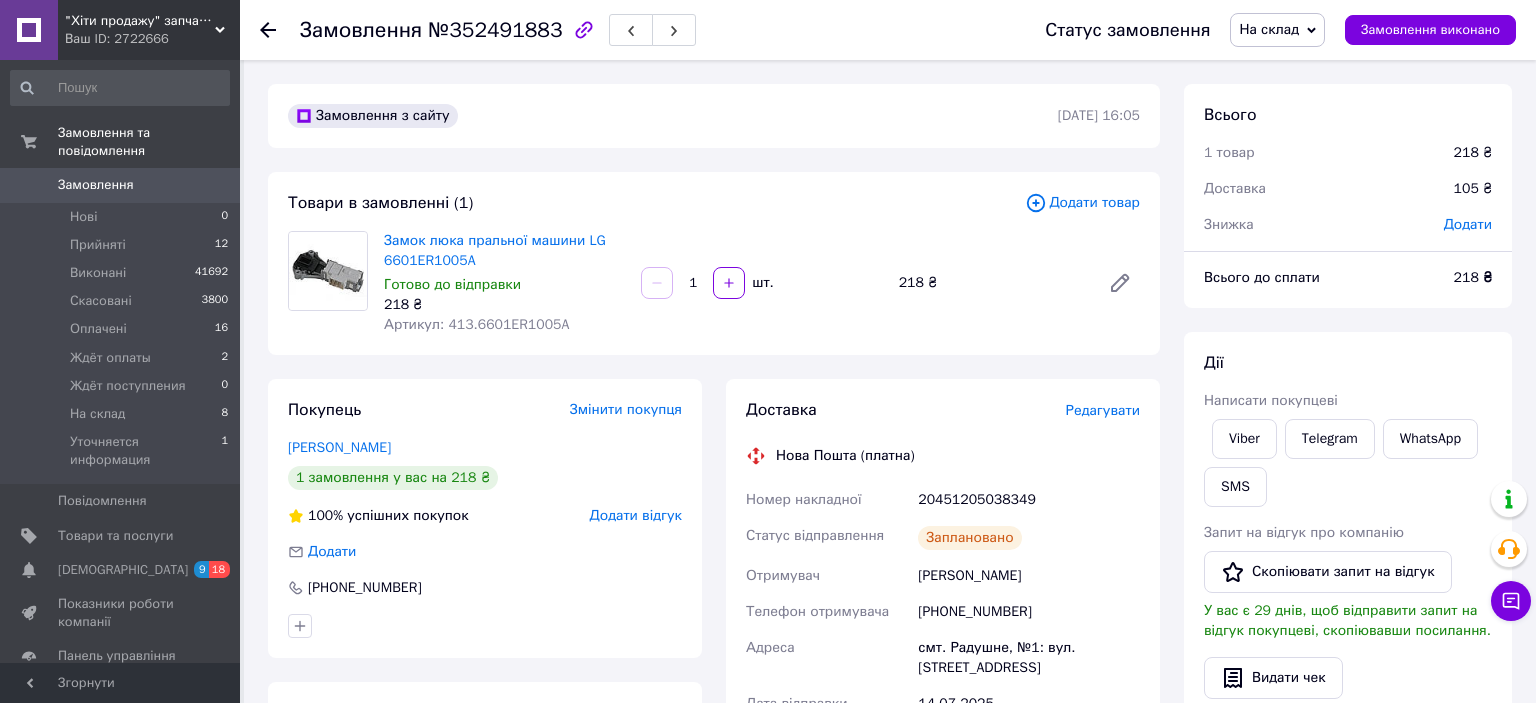 scroll, scrollTop: 211, scrollLeft: 0, axis: vertical 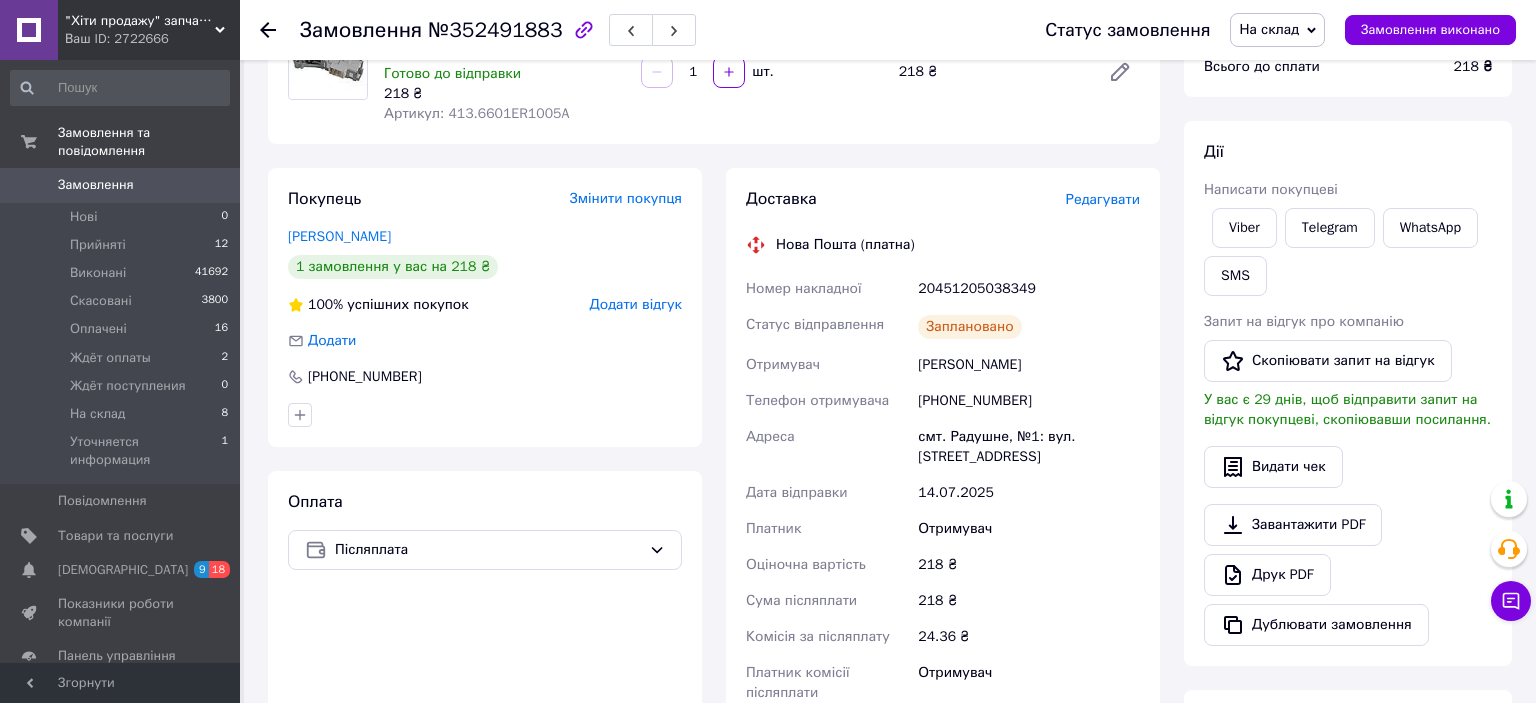 click 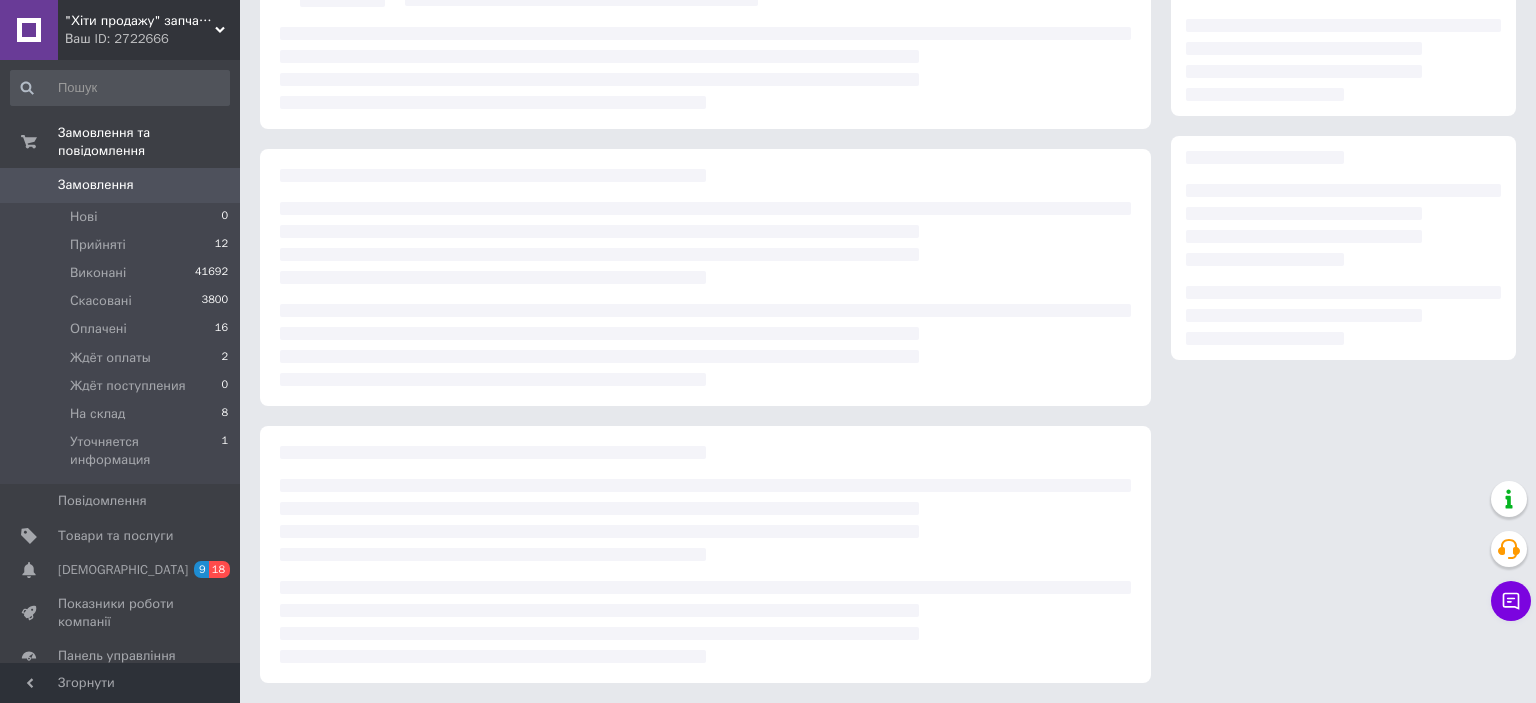 scroll, scrollTop: 0, scrollLeft: 0, axis: both 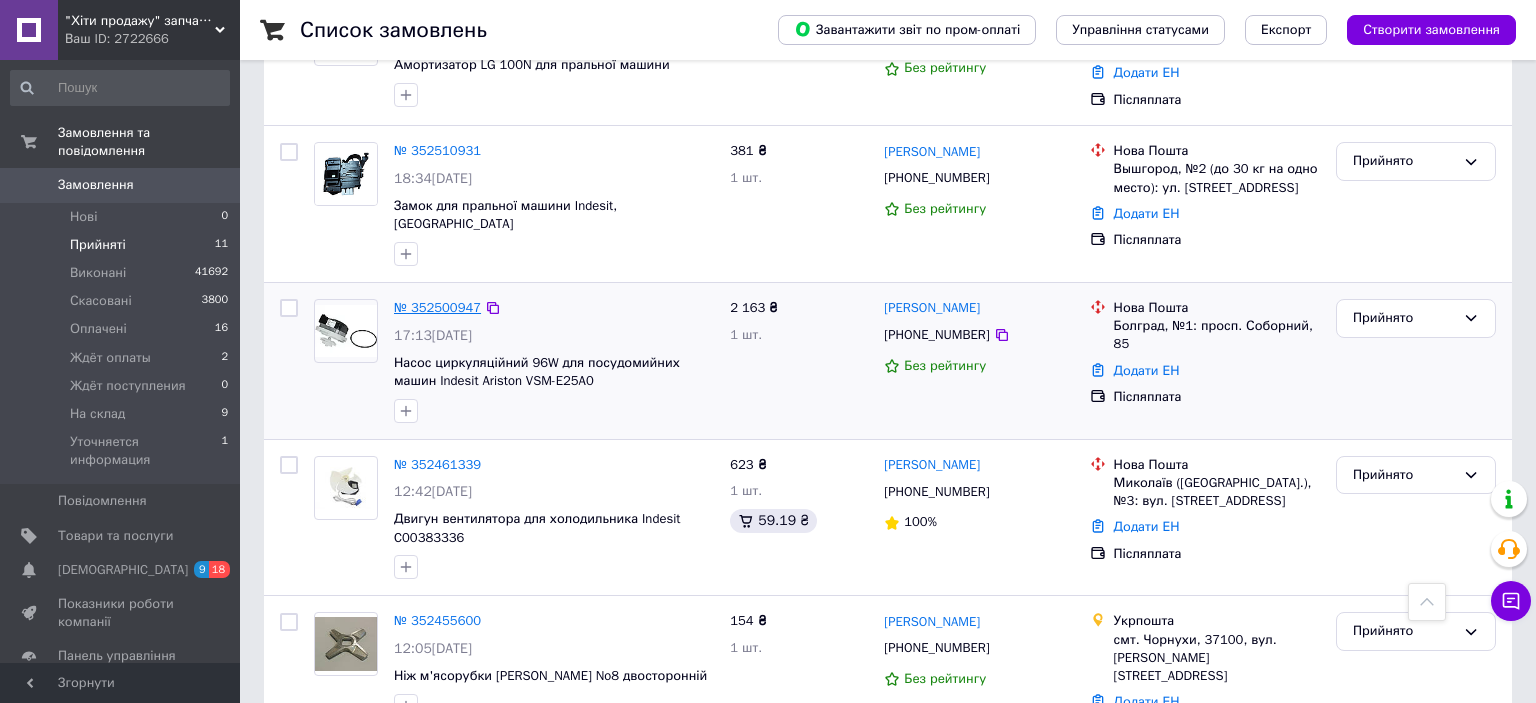 click on "№ 352500947" at bounding box center [437, 307] 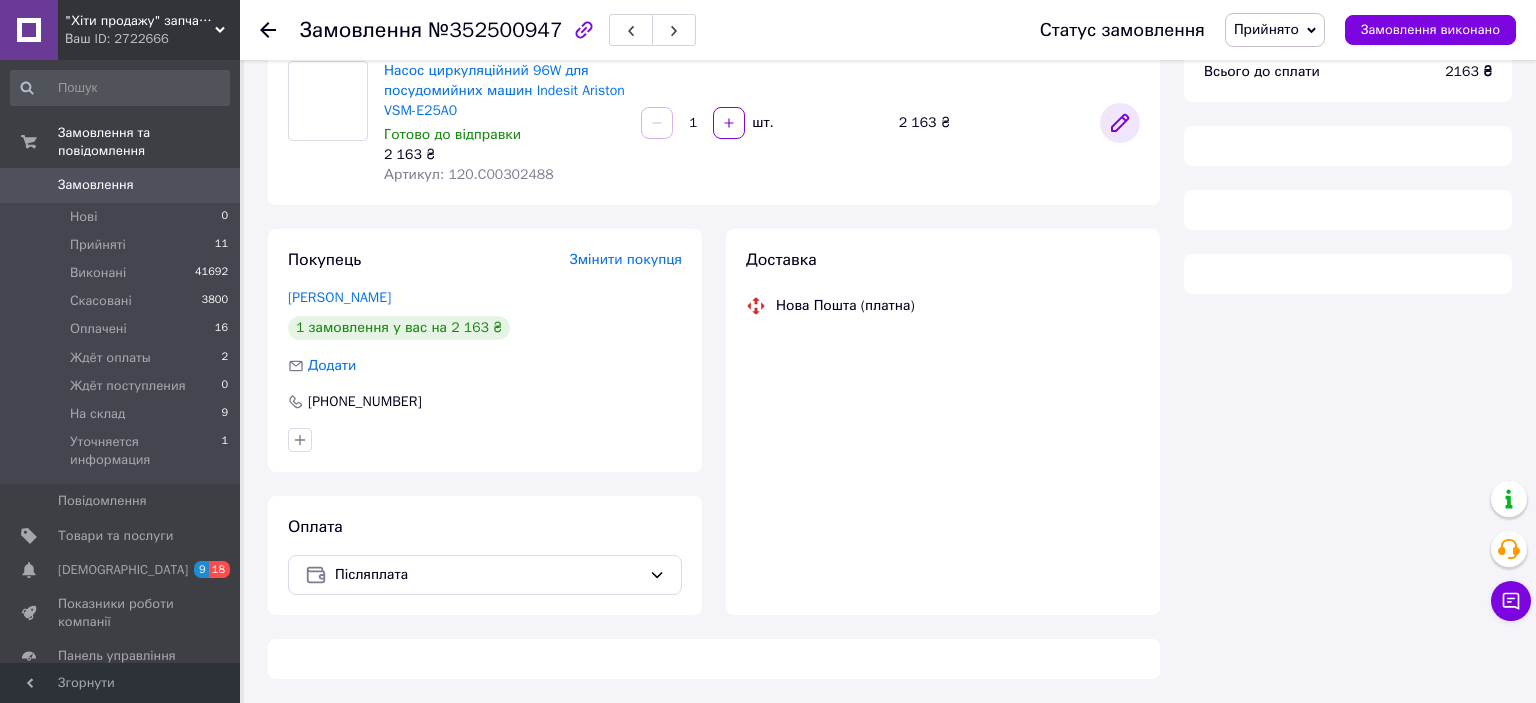 scroll, scrollTop: 170, scrollLeft: 0, axis: vertical 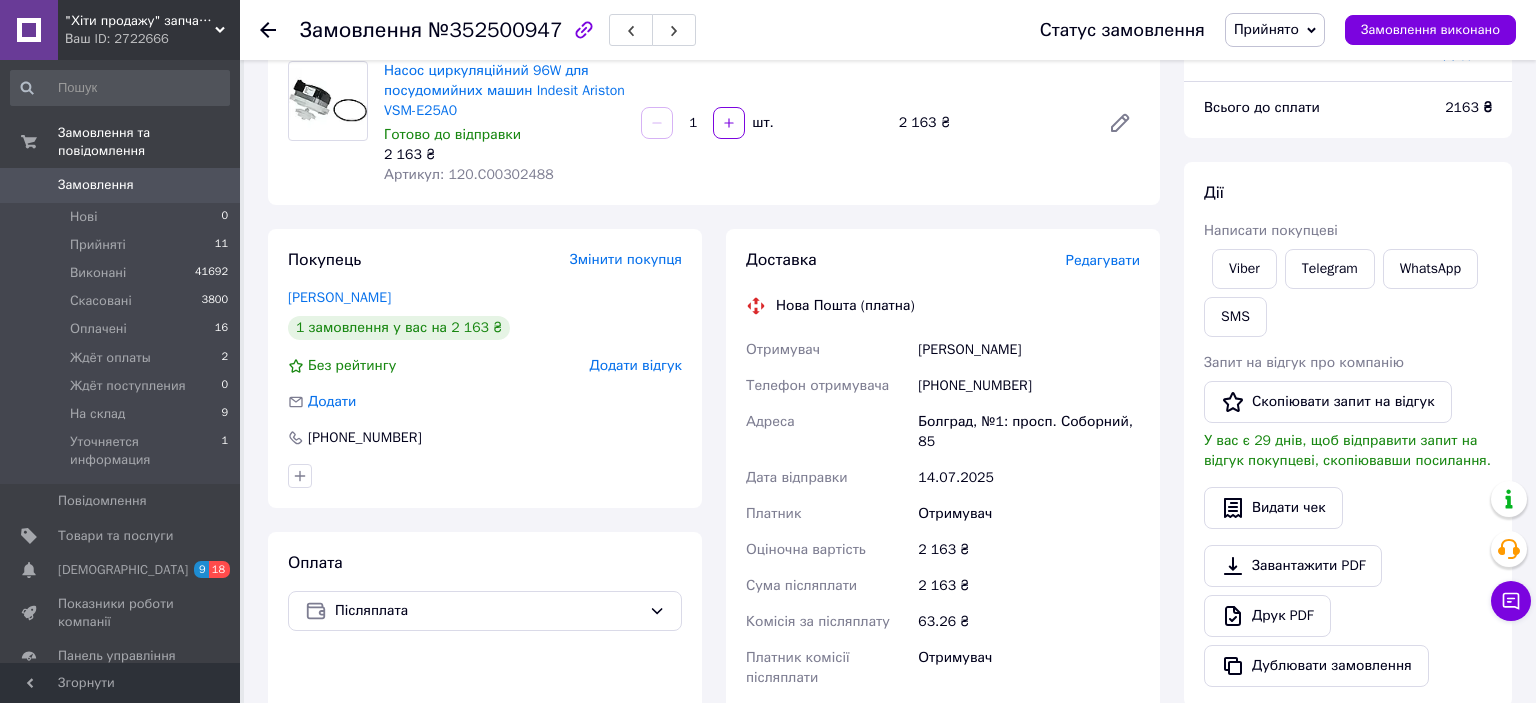 click on "[PHONE_NUMBER]" at bounding box center [1029, 386] 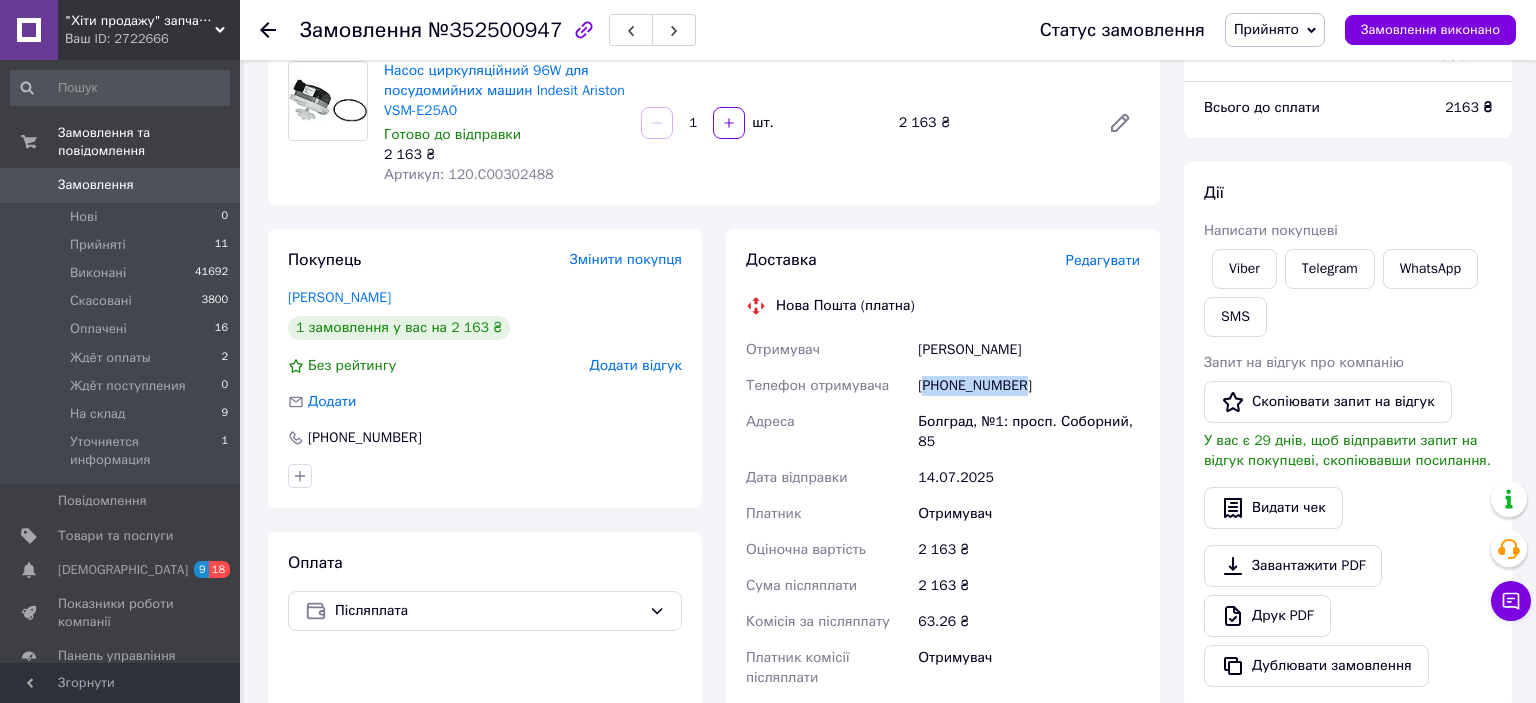 click on "[PHONE_NUMBER]" at bounding box center [1029, 386] 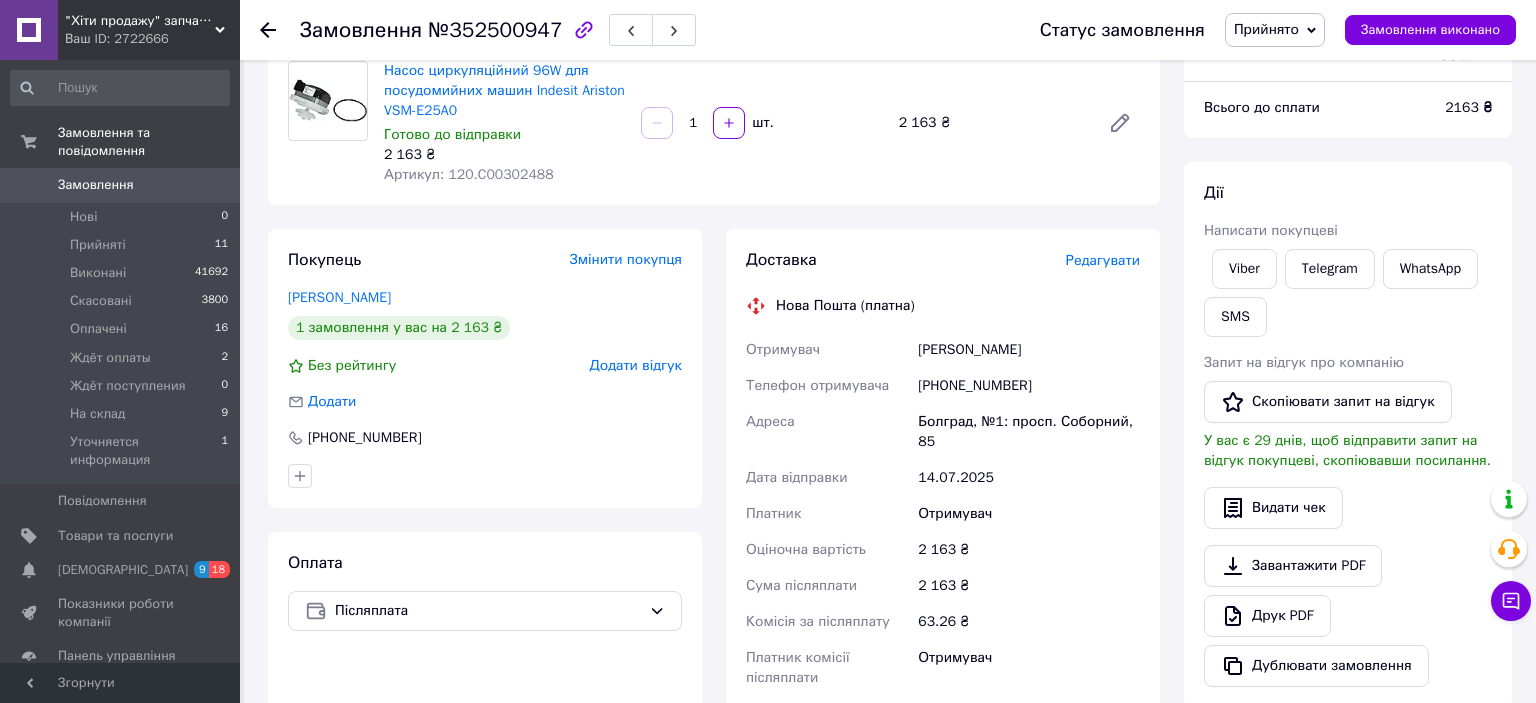 click 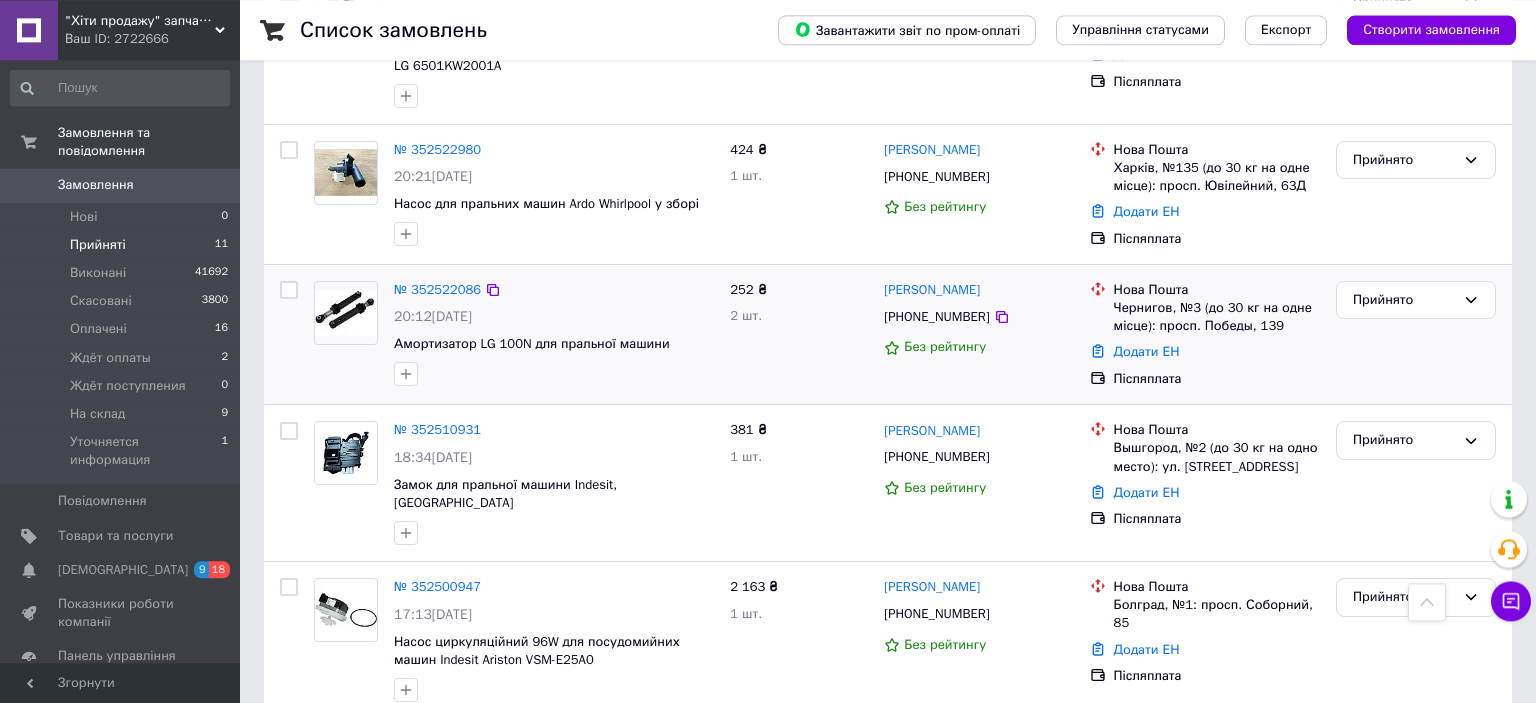 scroll, scrollTop: 1161, scrollLeft: 0, axis: vertical 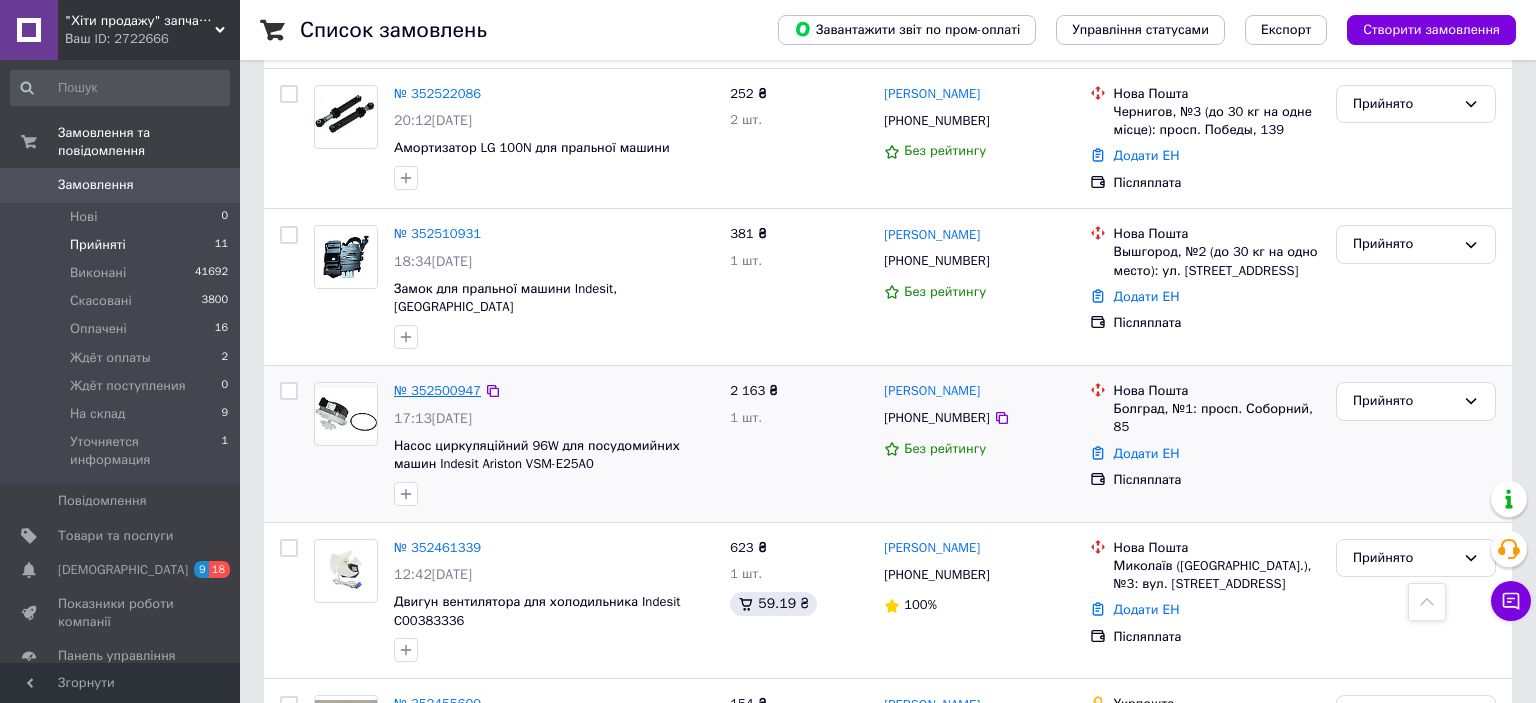 click on "№ 352500947" at bounding box center [437, 390] 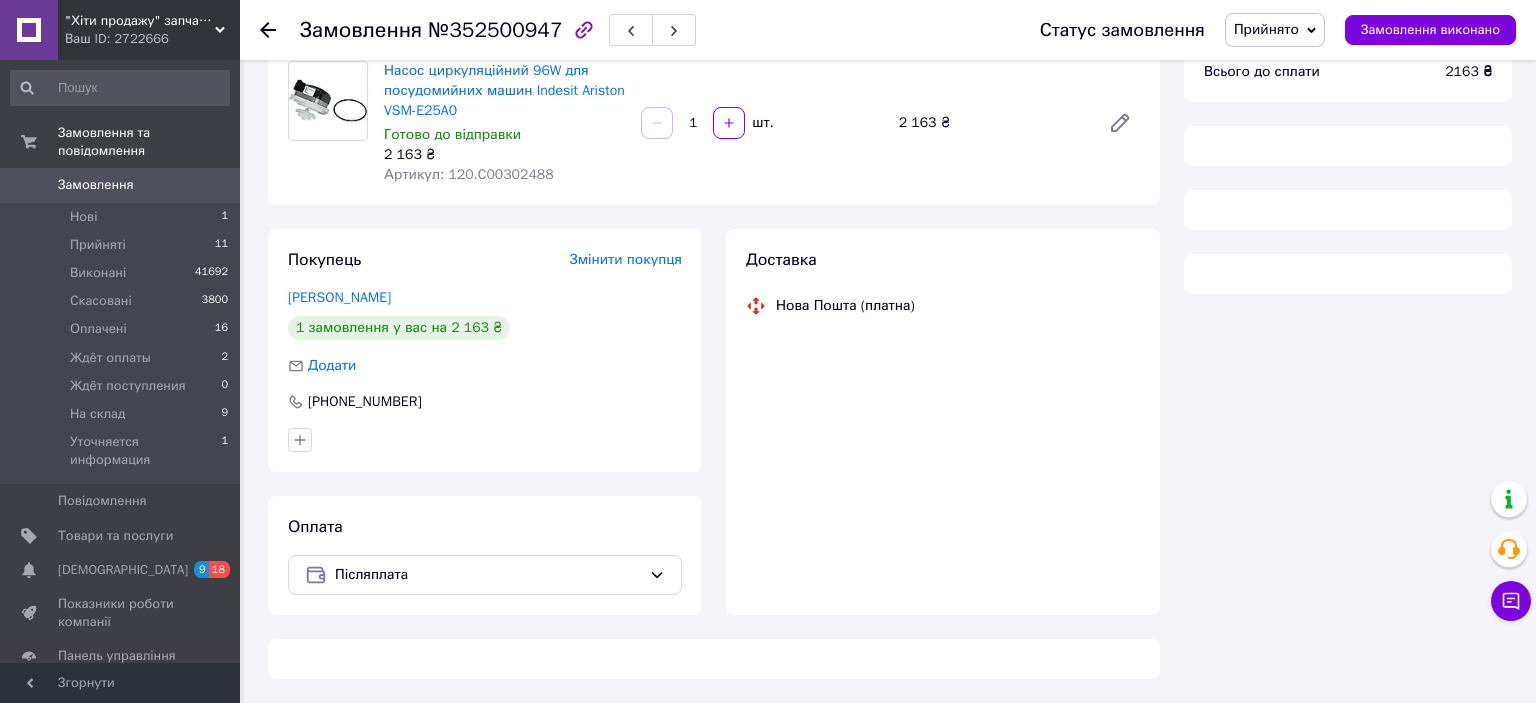 scroll, scrollTop: 170, scrollLeft: 0, axis: vertical 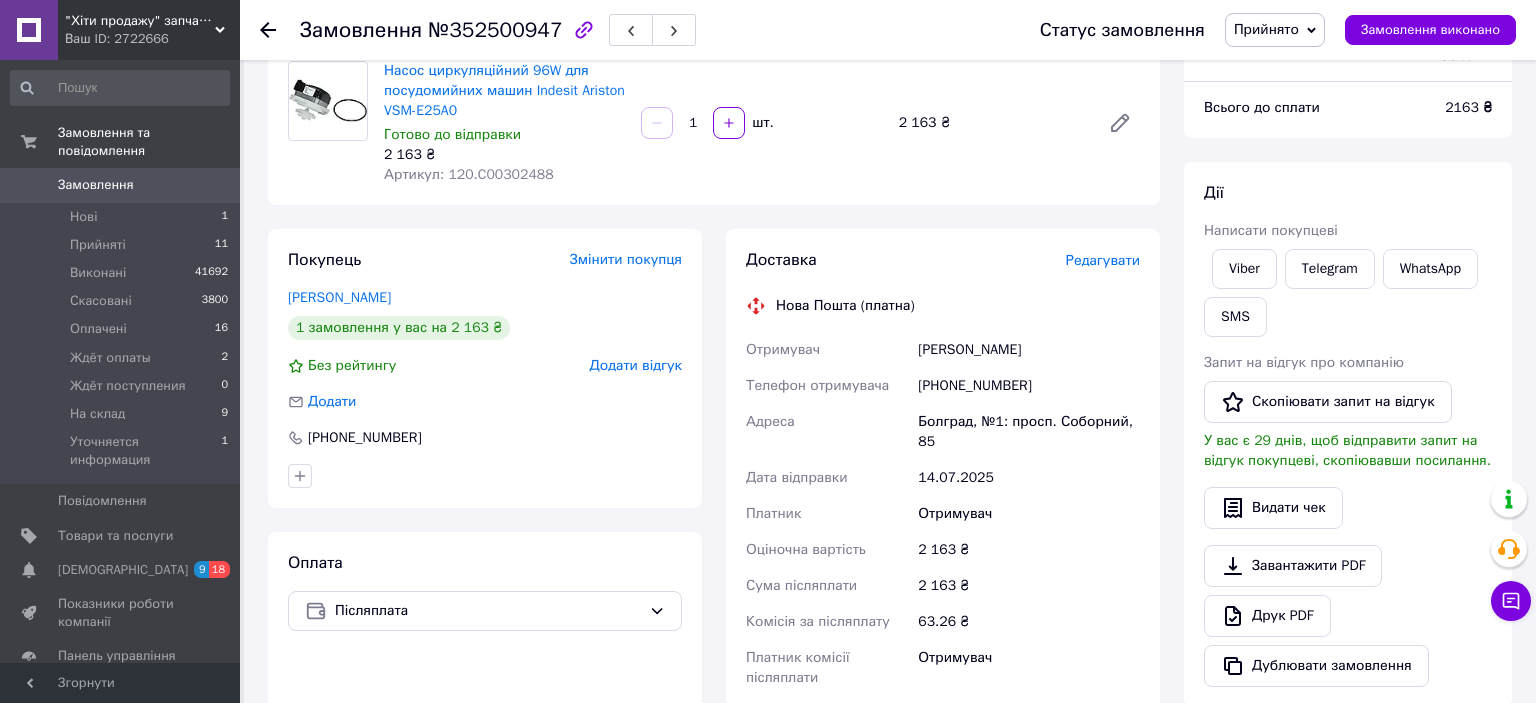 click on "Редагувати" at bounding box center (1103, 260) 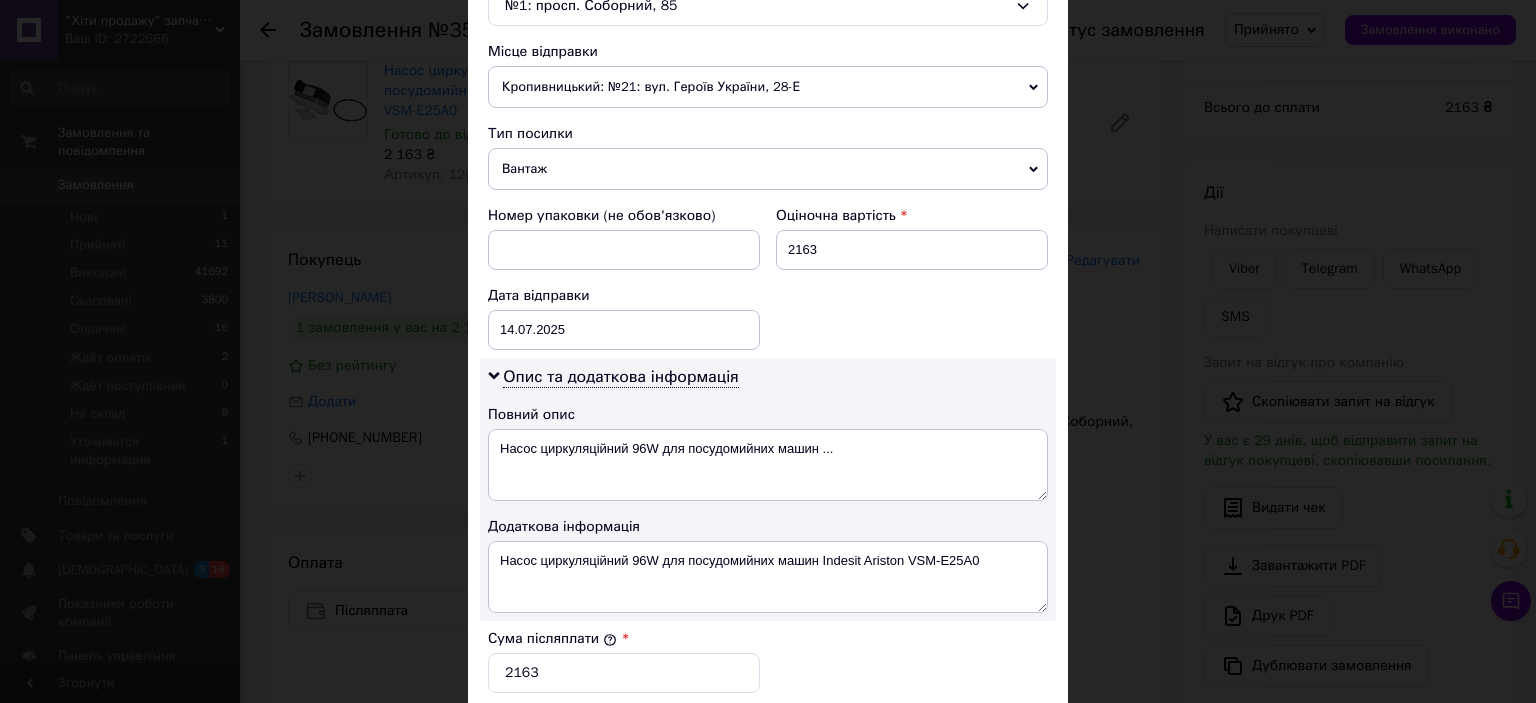 scroll, scrollTop: 773, scrollLeft: 0, axis: vertical 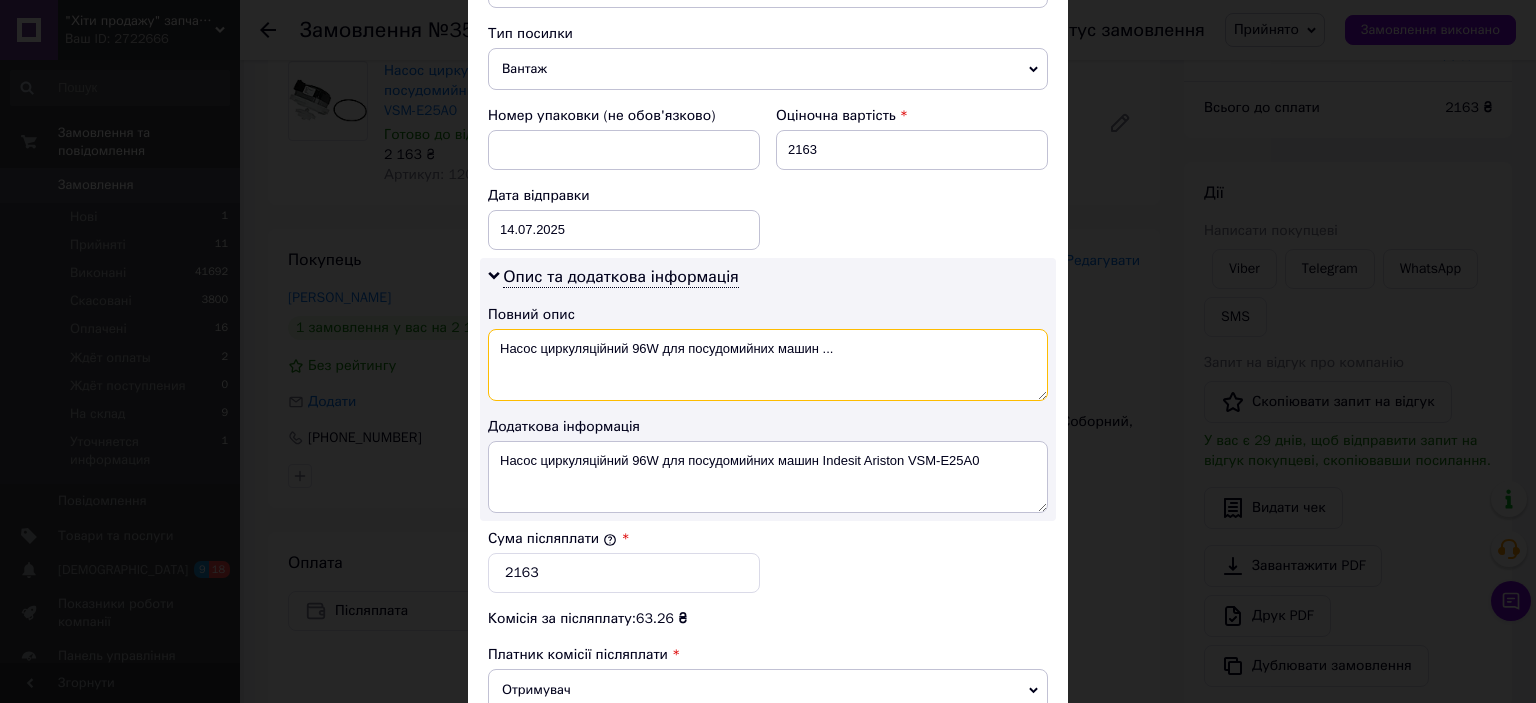 click on "Насос циркуляційний 96W для посудомийних машин ..." at bounding box center [768, 365] 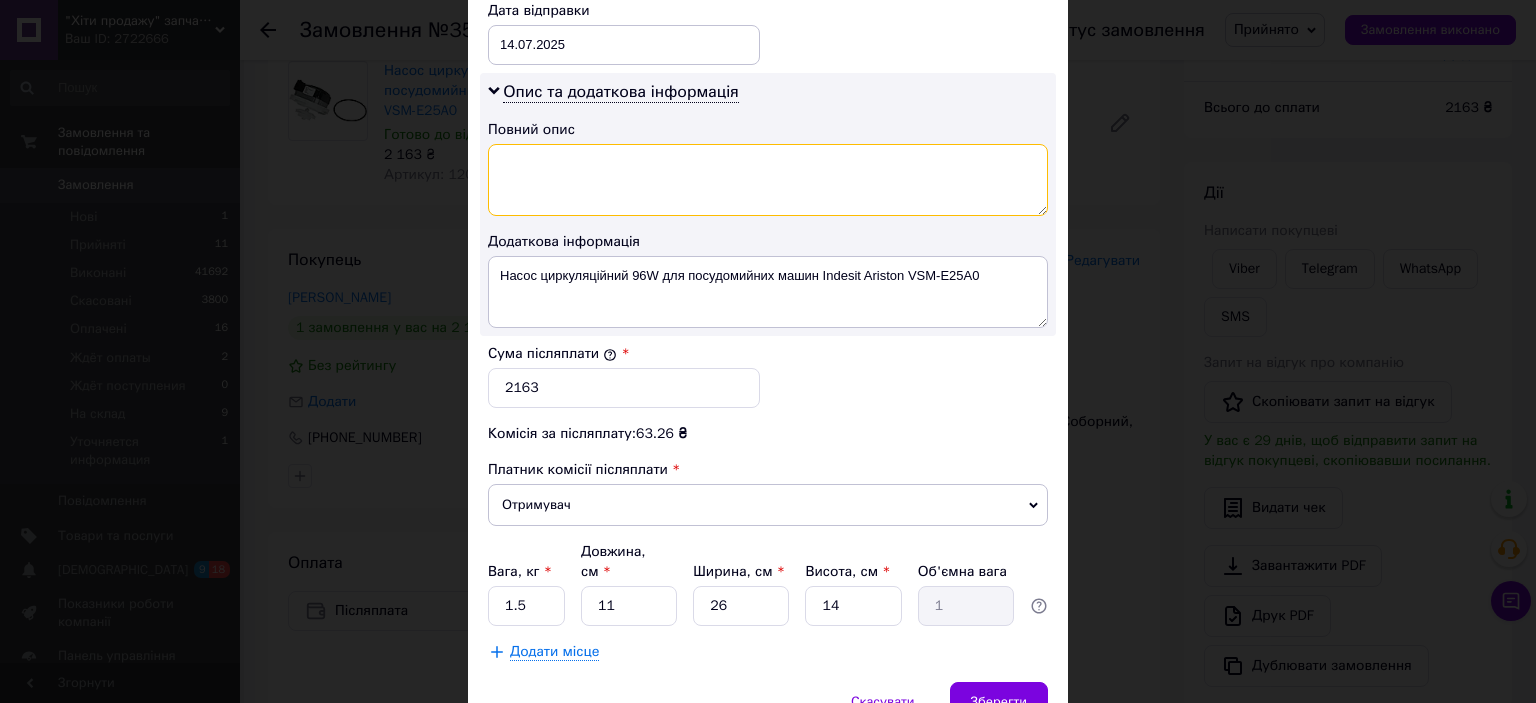 scroll, scrollTop: 1040, scrollLeft: 0, axis: vertical 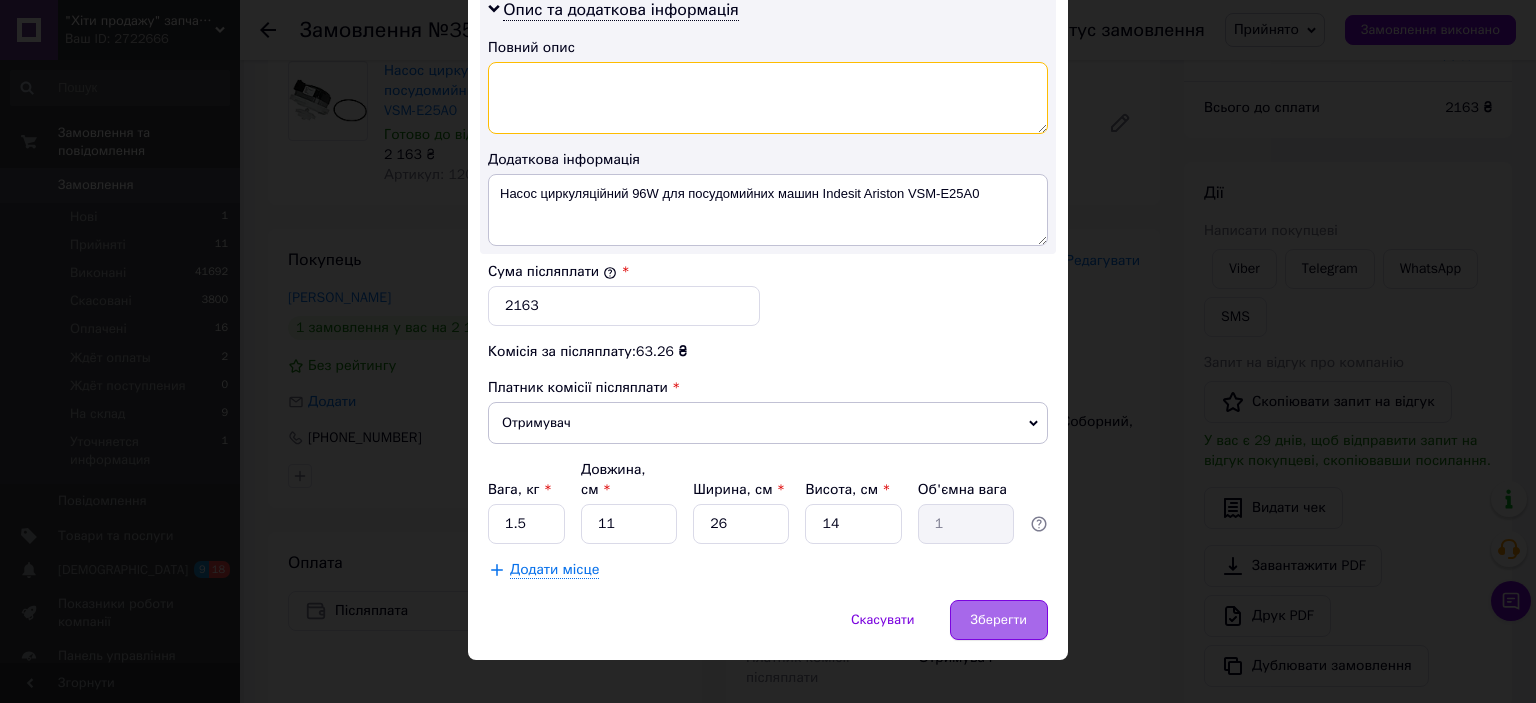 type 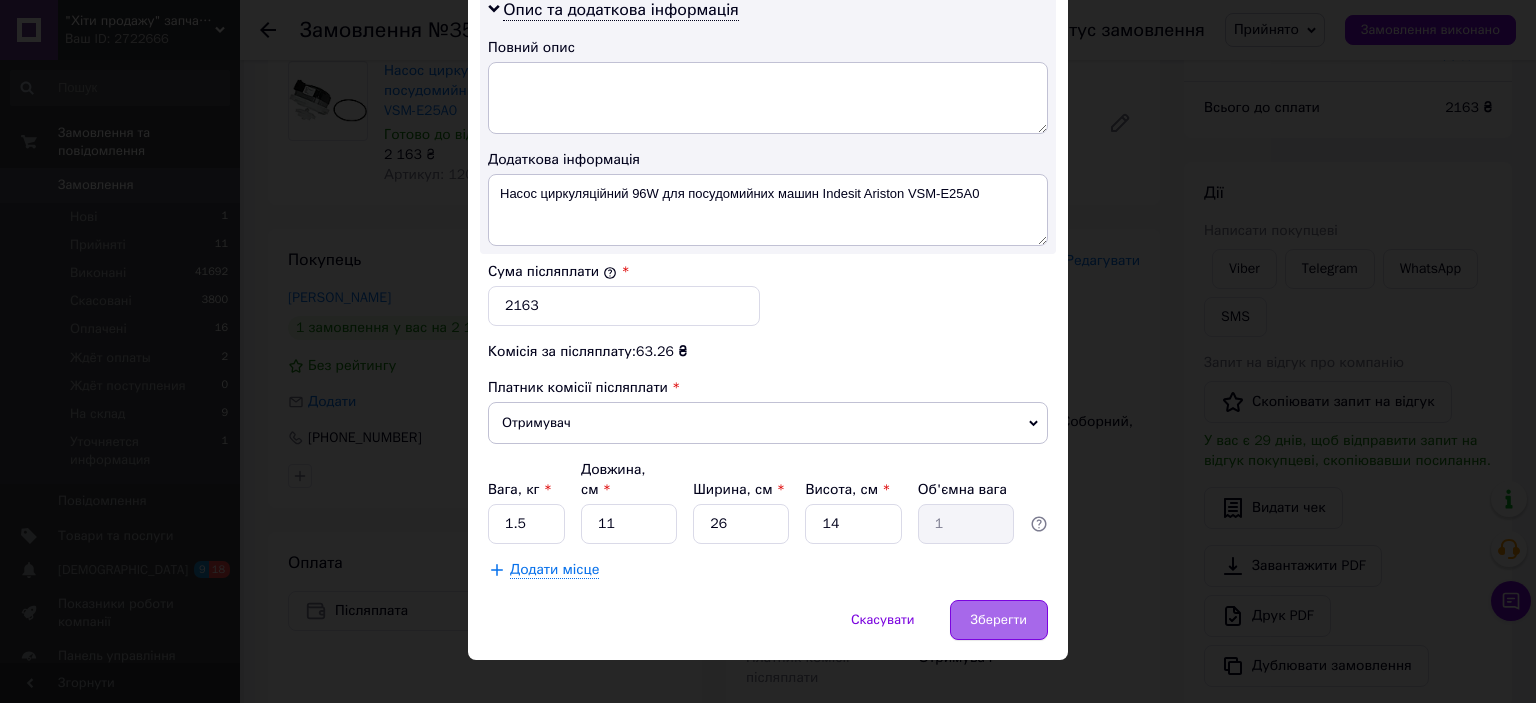 click on "Зберегти" at bounding box center [999, 620] 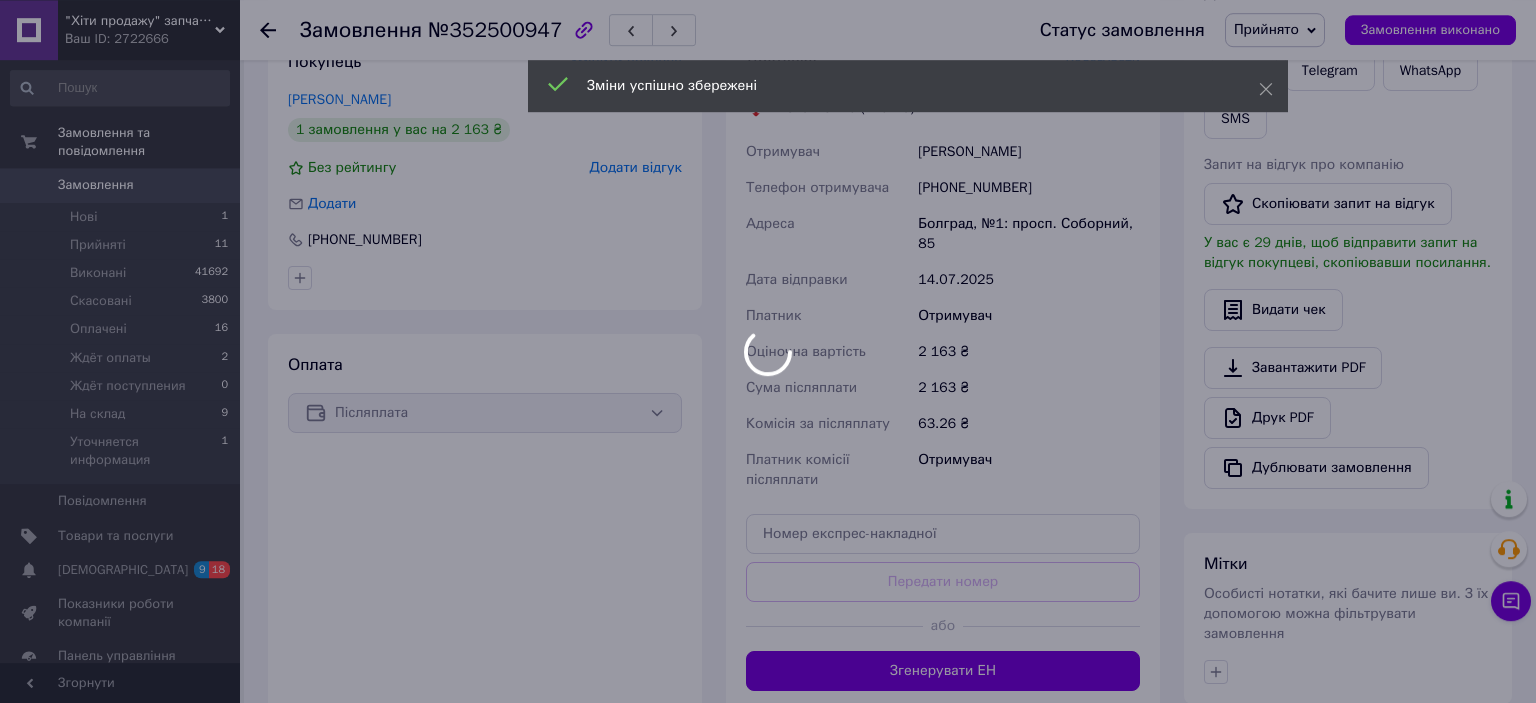 scroll, scrollTop: 381, scrollLeft: 0, axis: vertical 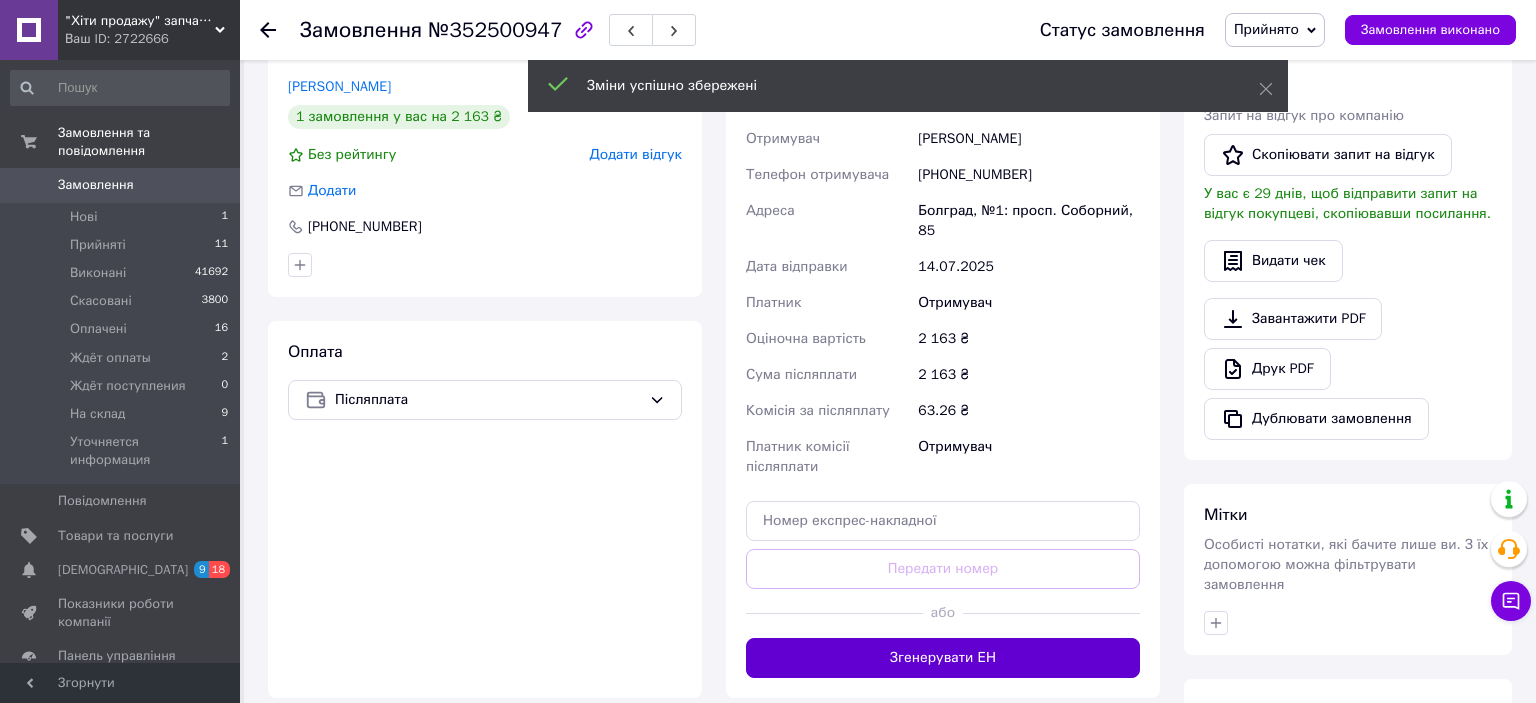 click on "Згенерувати ЕН" at bounding box center (943, 658) 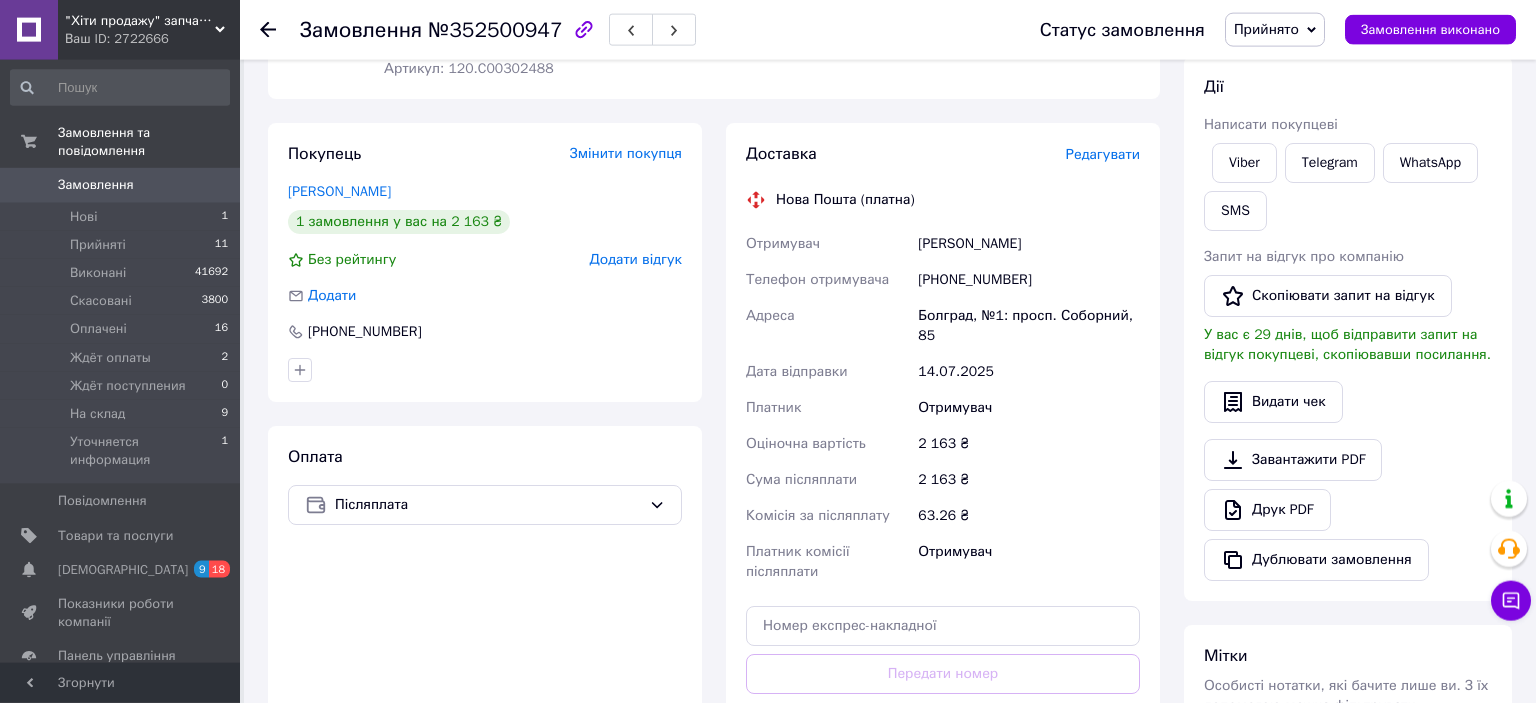 scroll, scrollTop: 276, scrollLeft: 0, axis: vertical 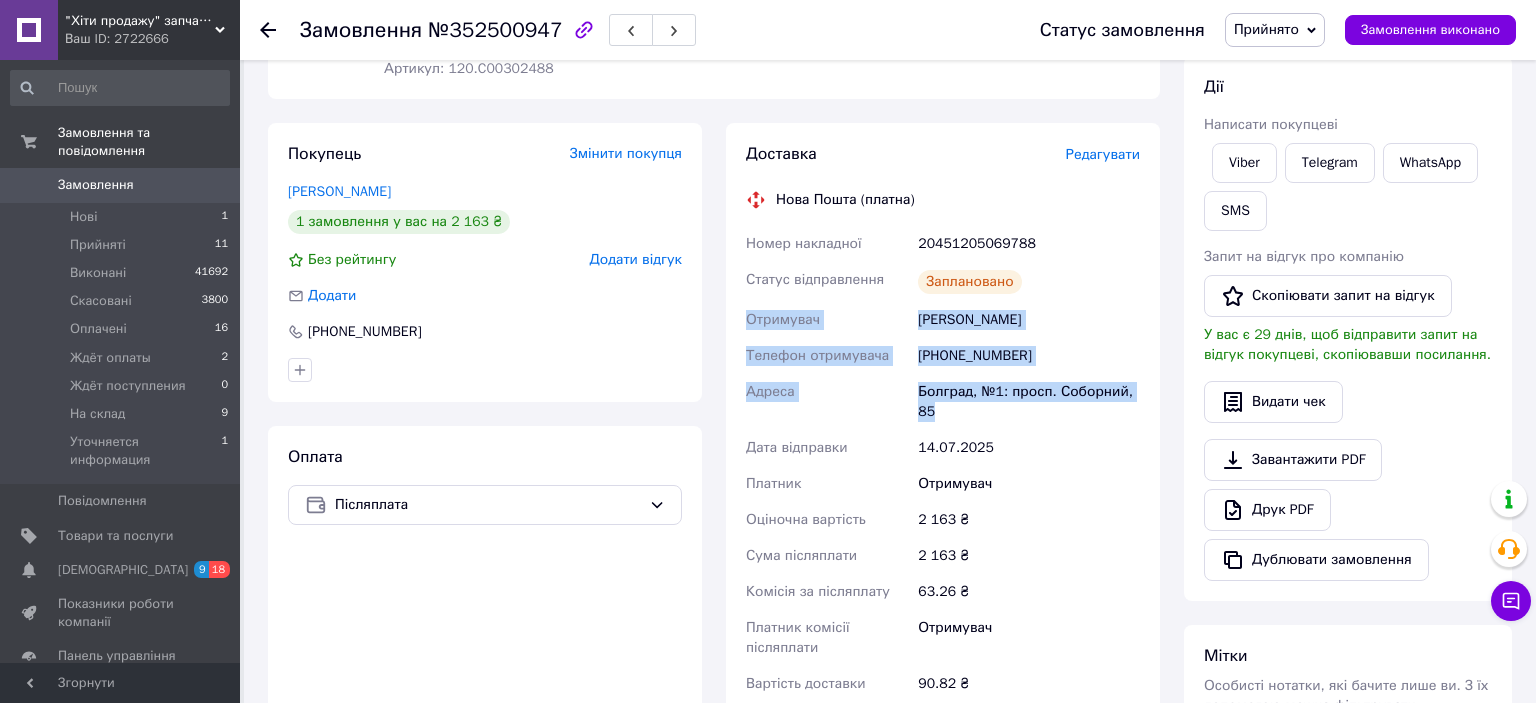drag, startPoint x: 746, startPoint y: 319, endPoint x: 983, endPoint y: 426, distance: 260.0346 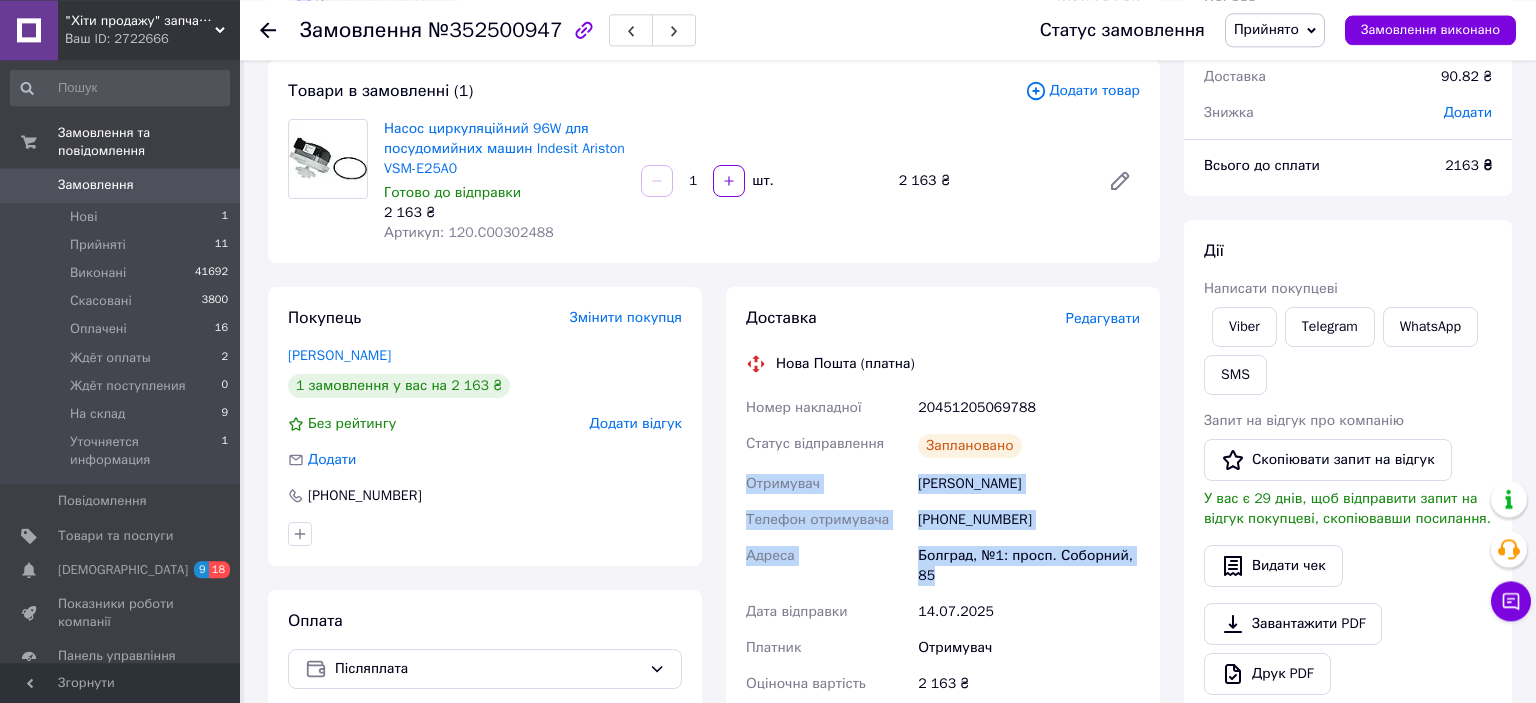 scroll, scrollTop: 0, scrollLeft: 0, axis: both 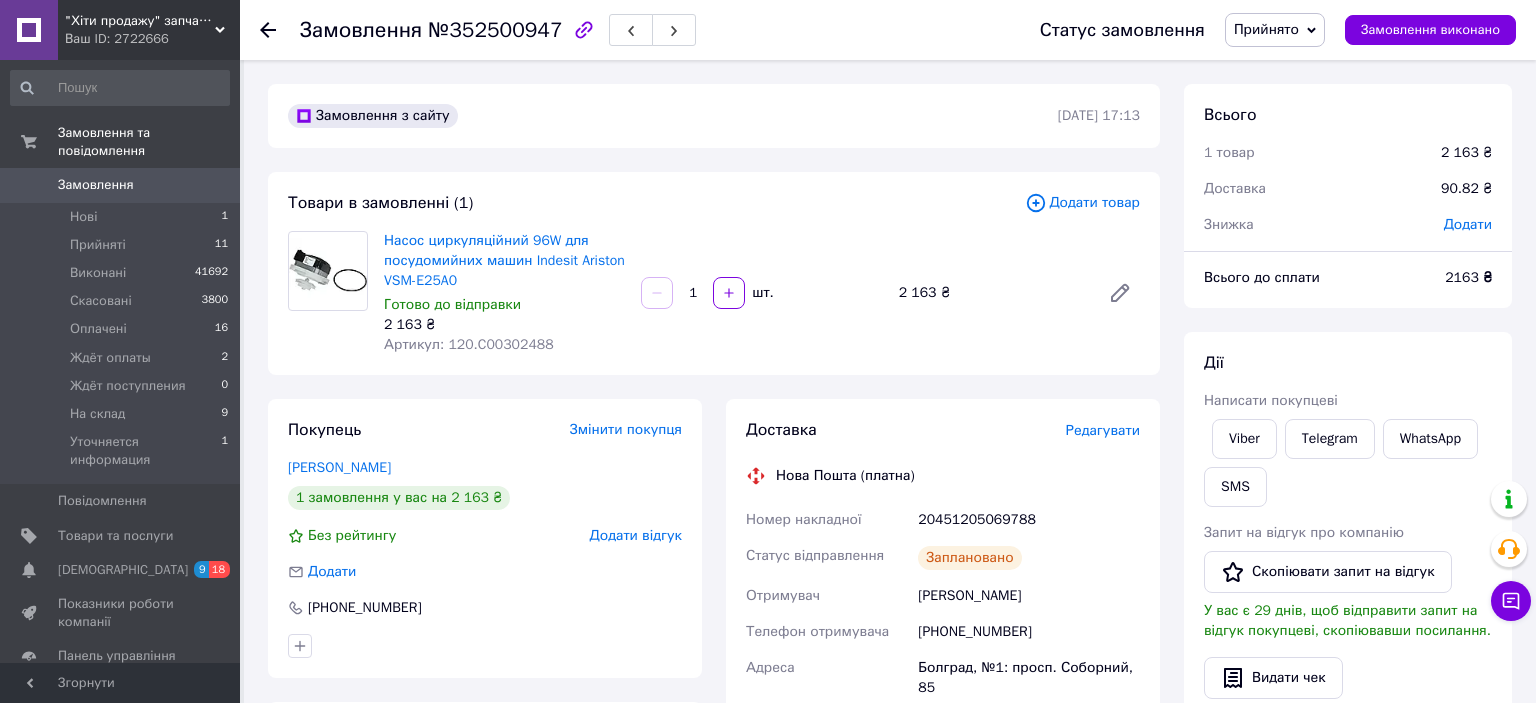 click on "Нова Пошта (платна)" at bounding box center [943, 476] 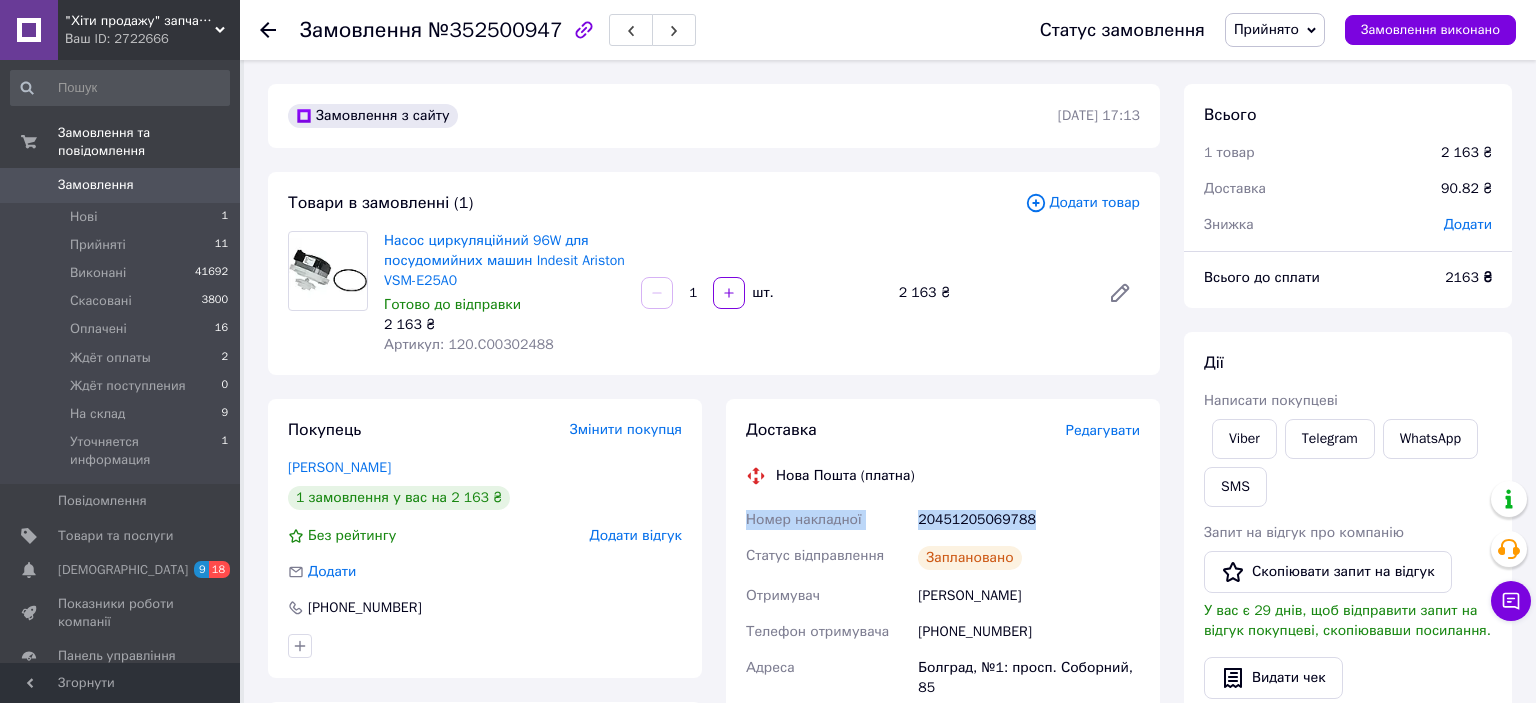 drag, startPoint x: 1040, startPoint y: 506, endPoint x: 746, endPoint y: 530, distance: 294.97797 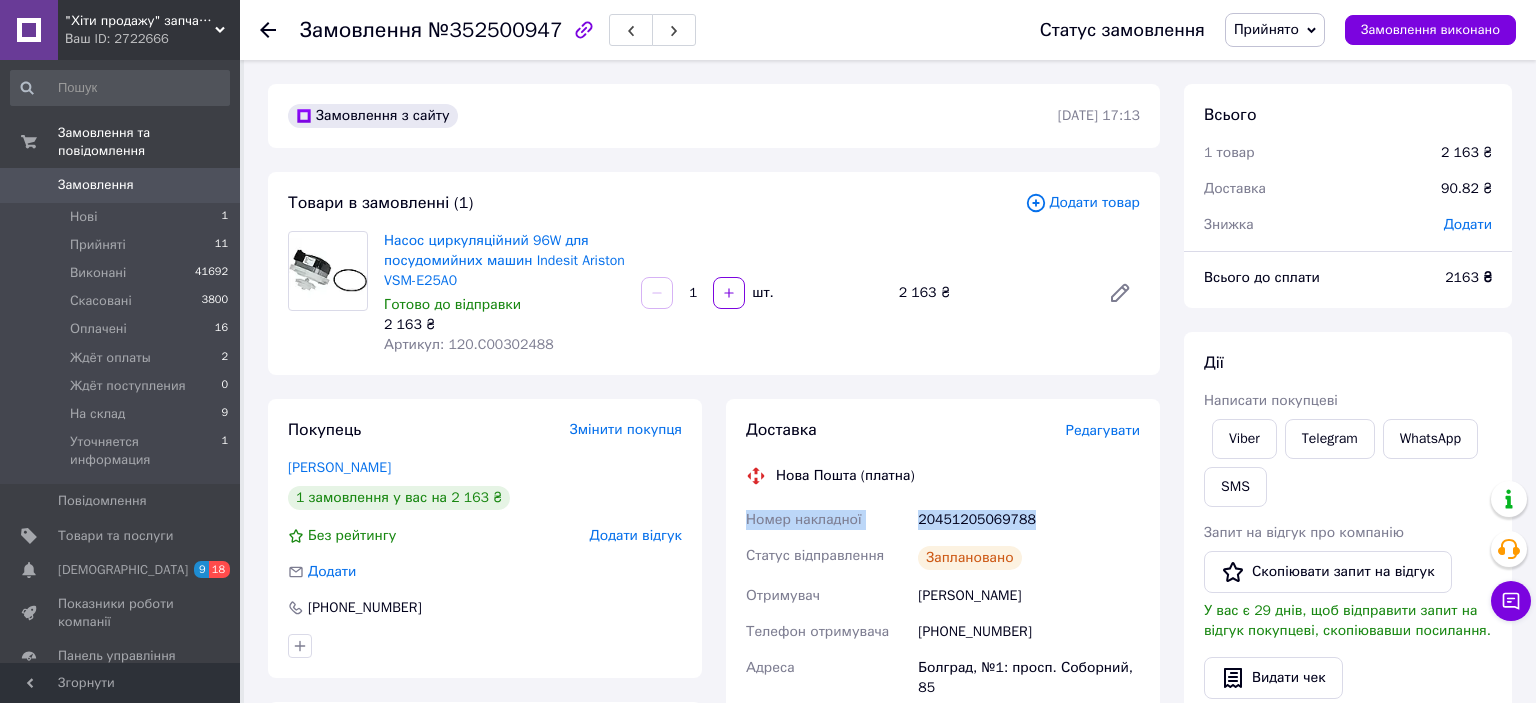 click on "Прийнято" at bounding box center (1266, 29) 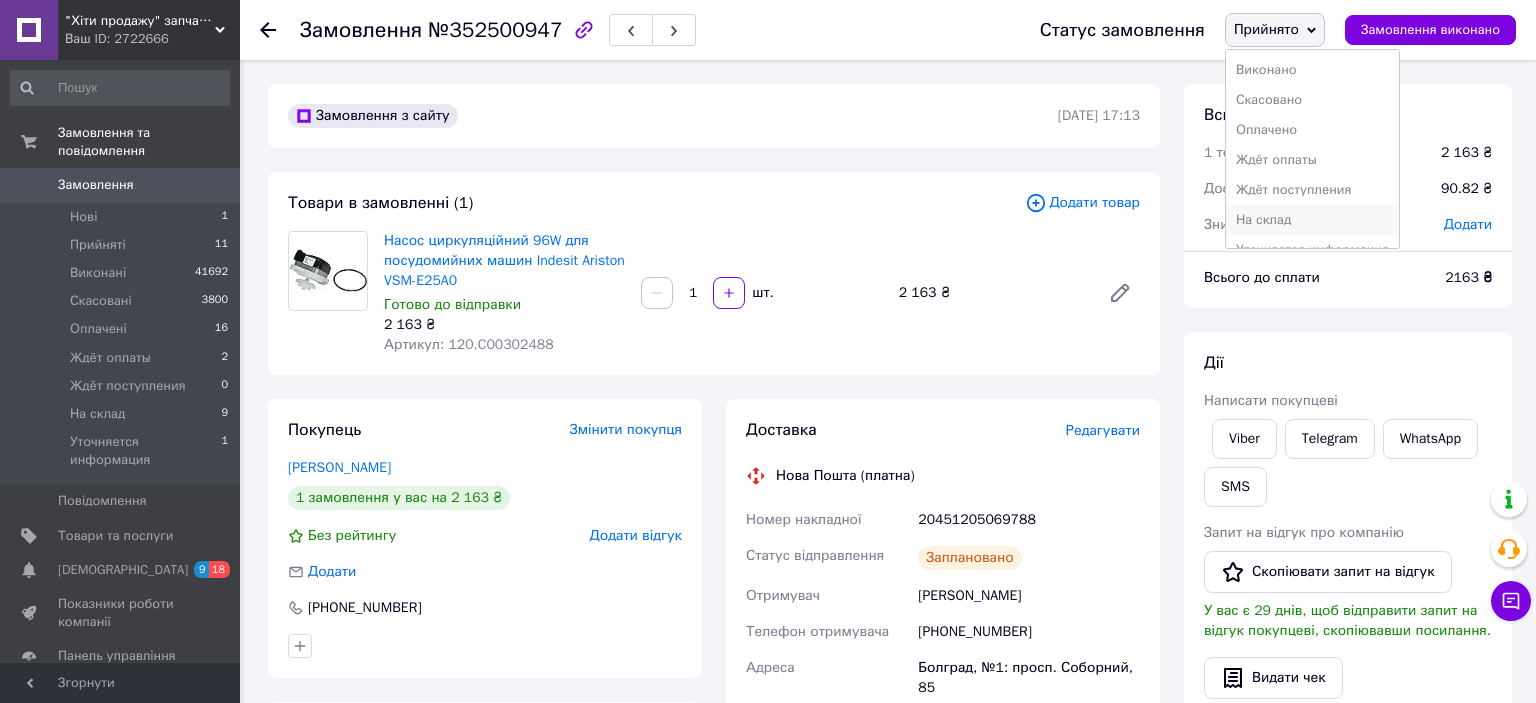 click on "На склад" at bounding box center (1312, 220) 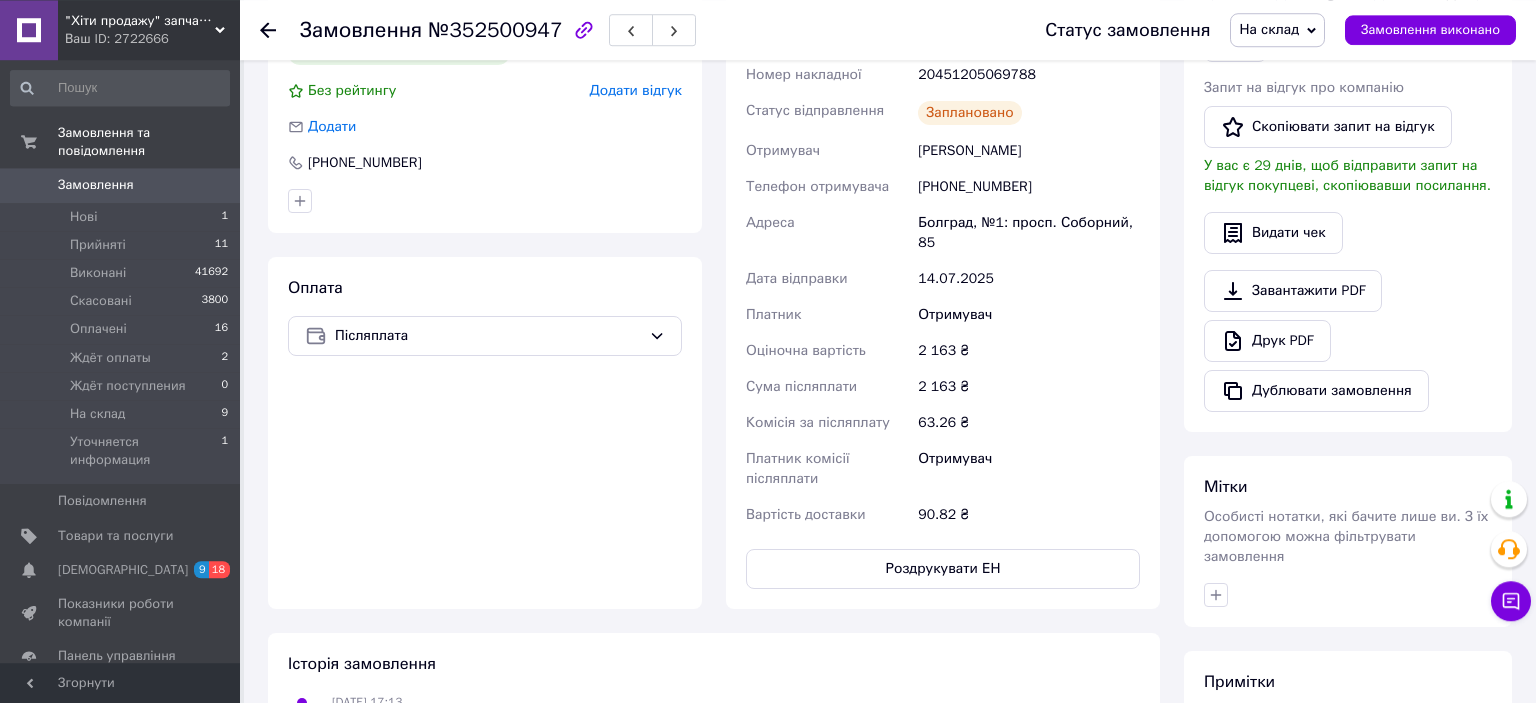 scroll, scrollTop: 528, scrollLeft: 0, axis: vertical 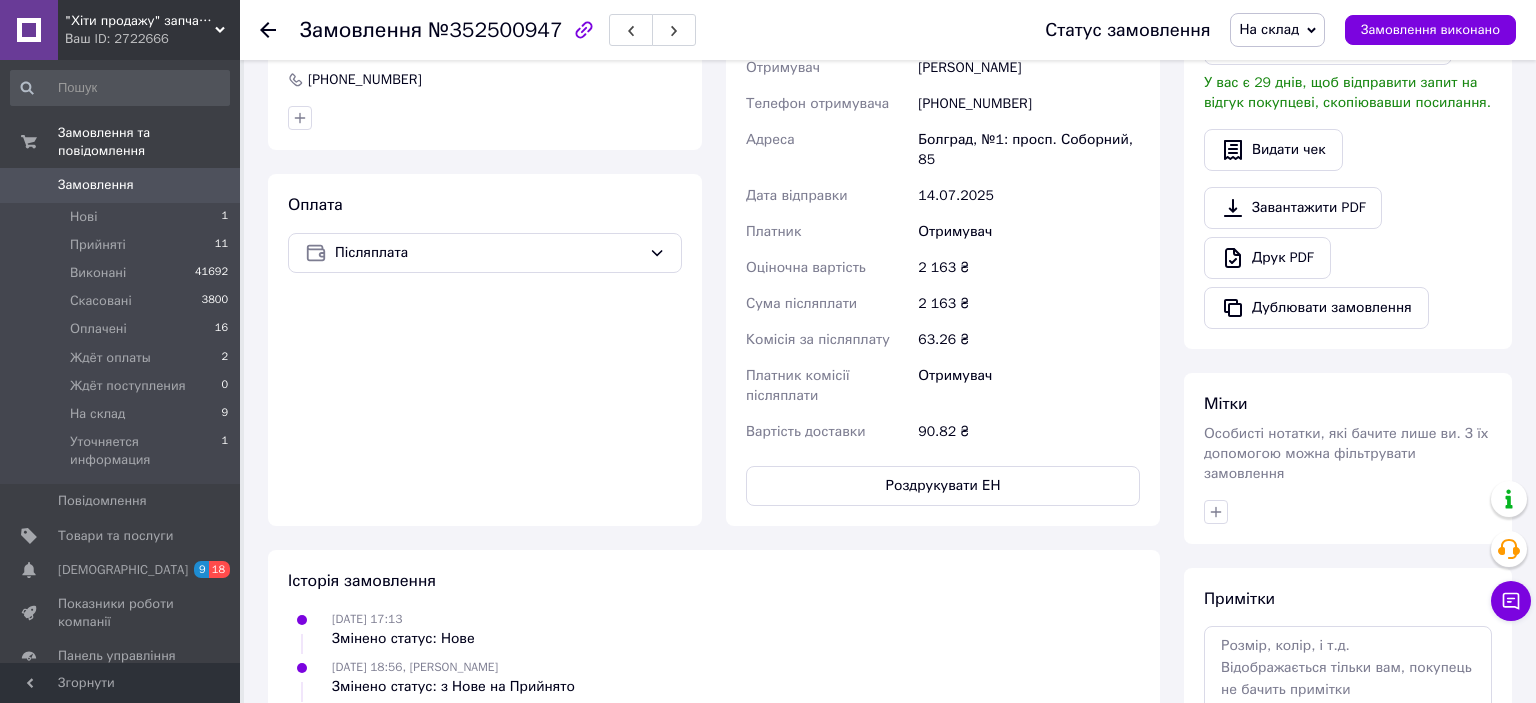 click 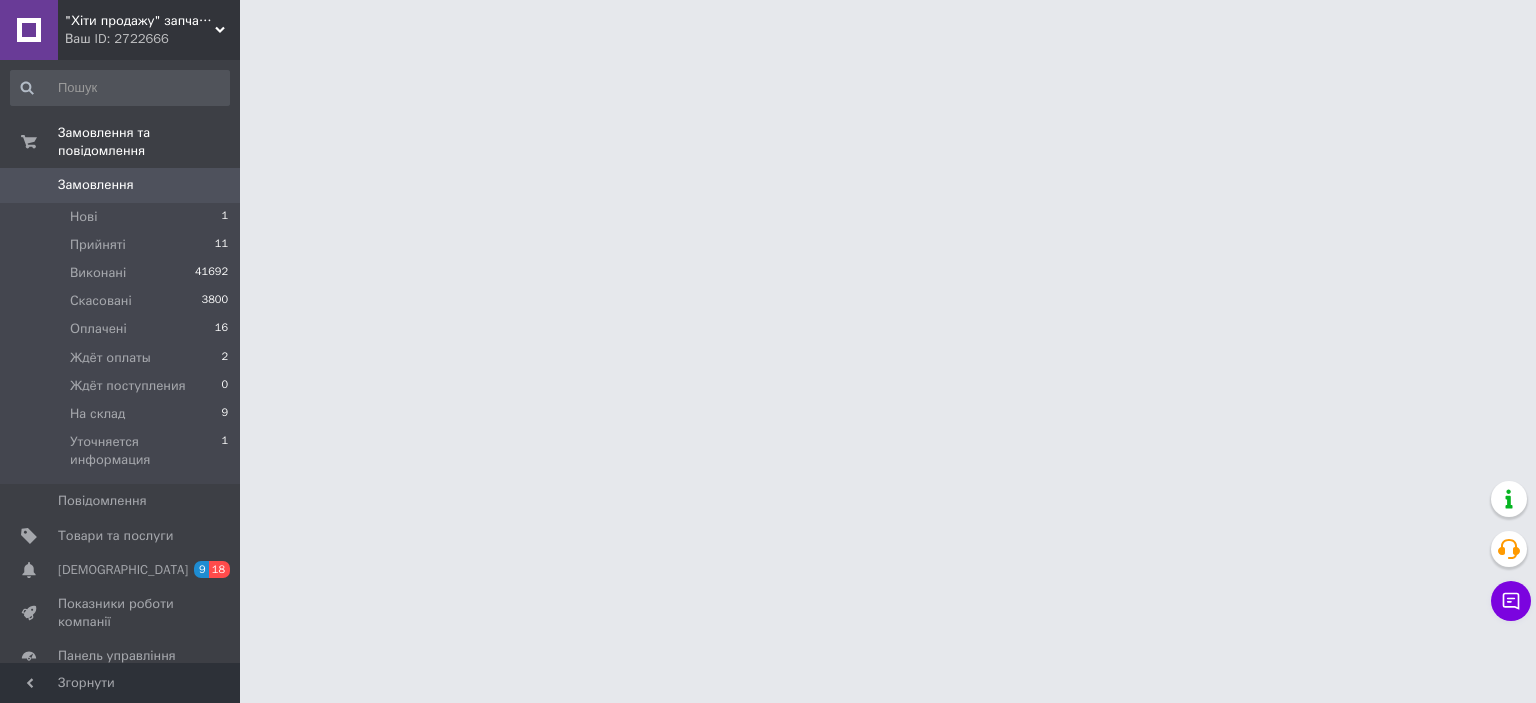 scroll, scrollTop: 0, scrollLeft: 0, axis: both 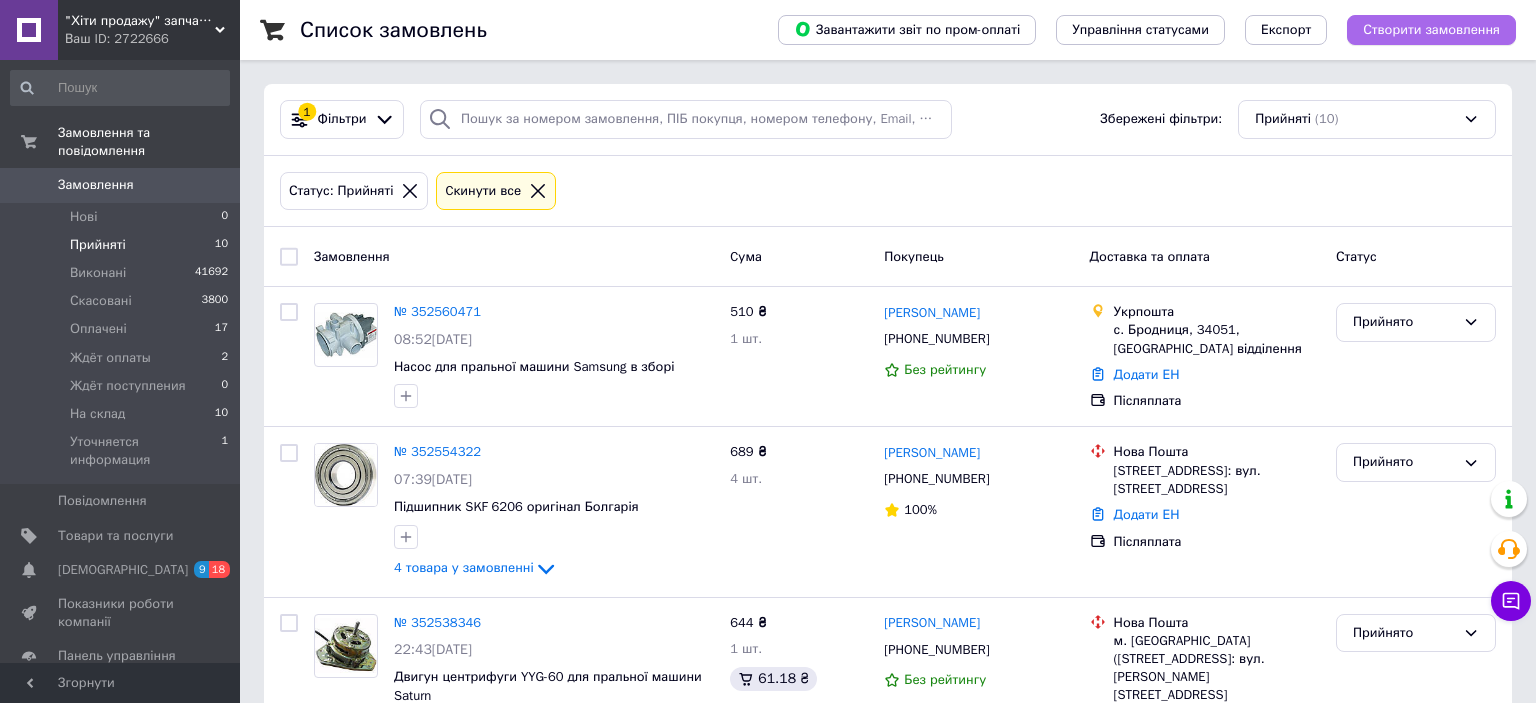 click on "Створити замовлення" at bounding box center [1431, 30] 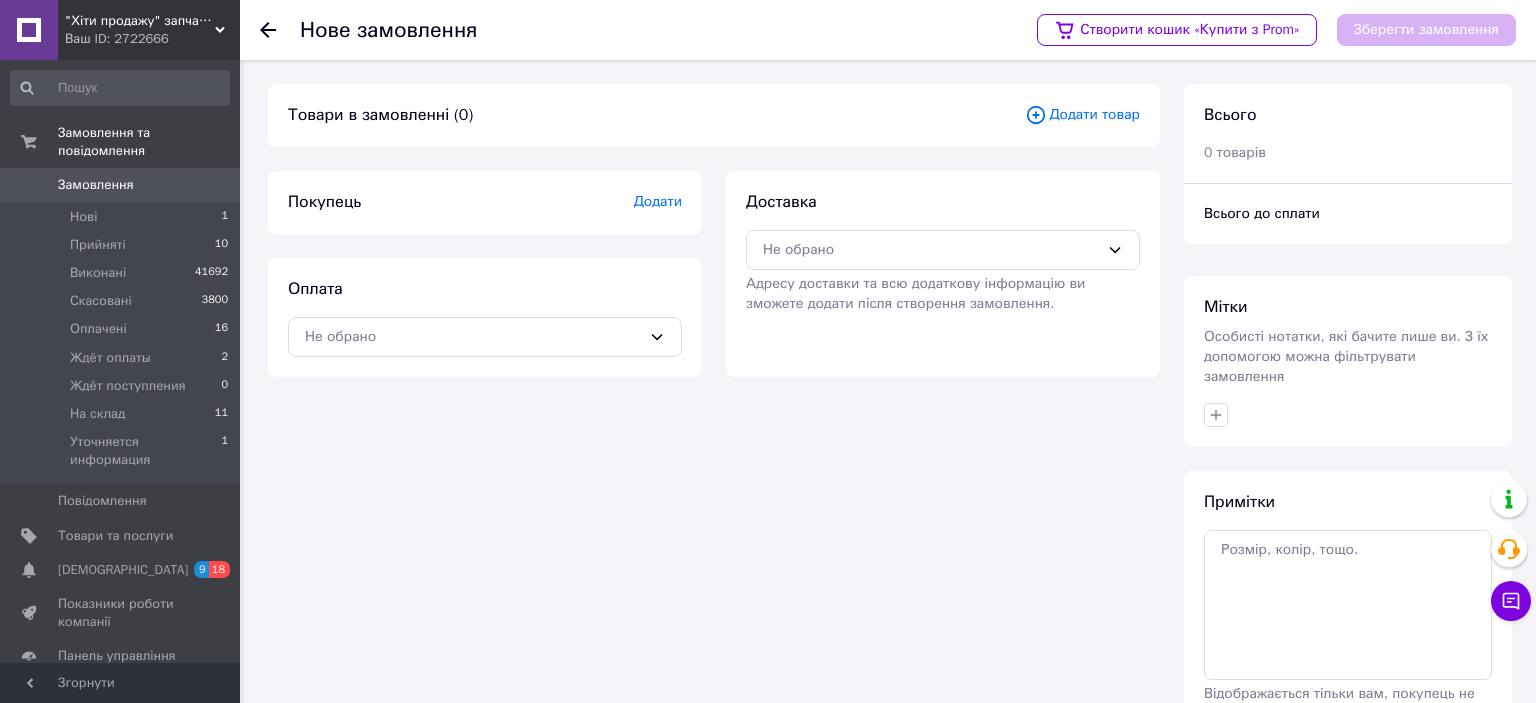 click on "Товари в замовленні (0) Додати товар" at bounding box center [714, 115] 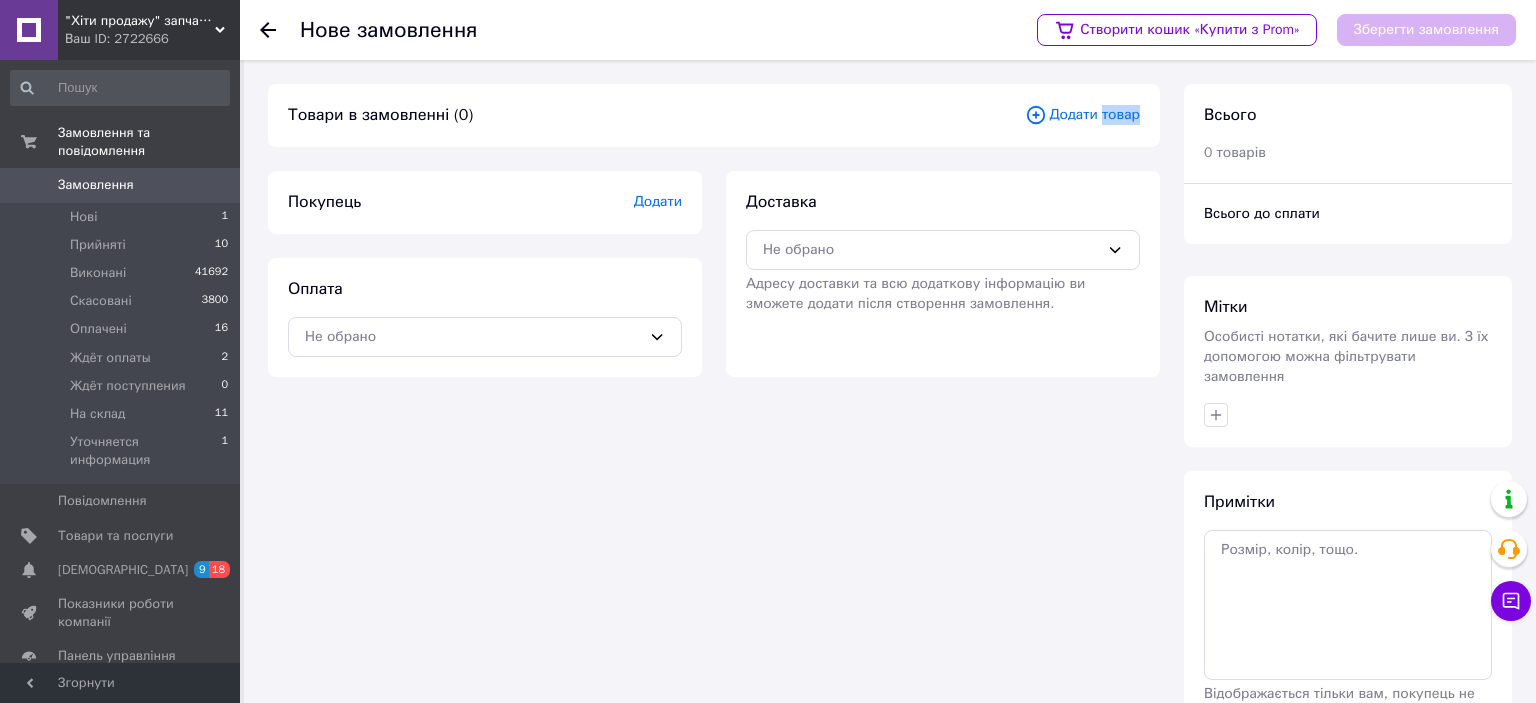 click on "Товари в замовленні (0) Додати товар" at bounding box center [714, 115] 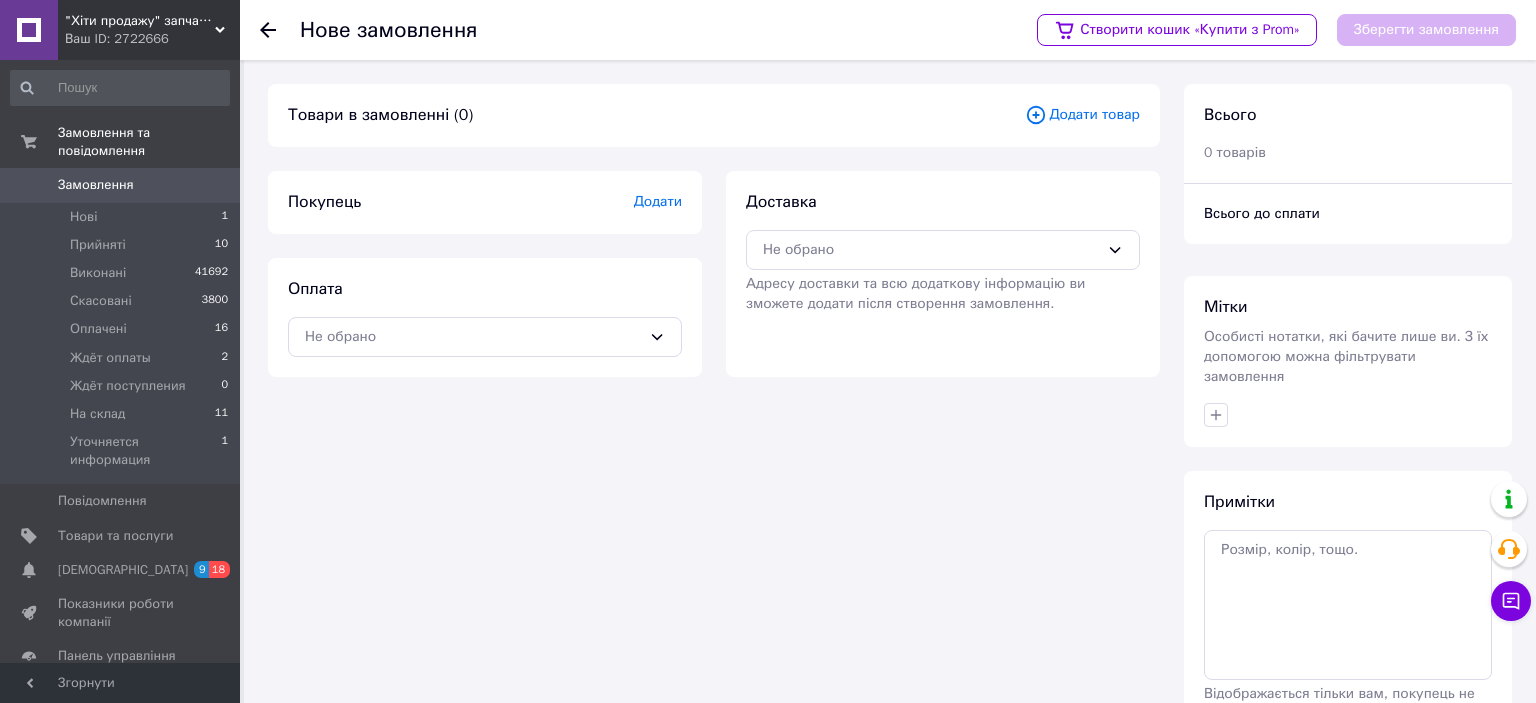 click on "Додати товар" at bounding box center [1082, 115] 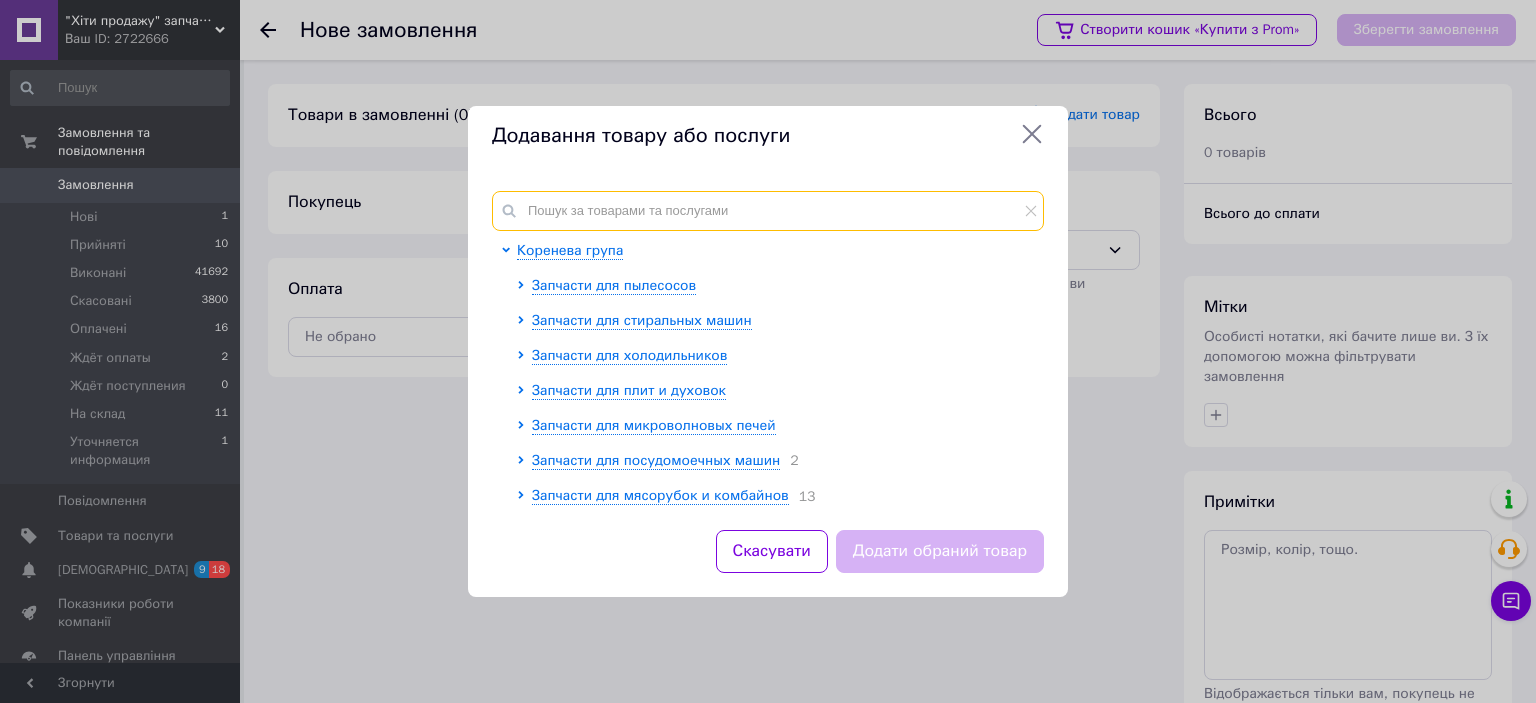 click at bounding box center (768, 211) 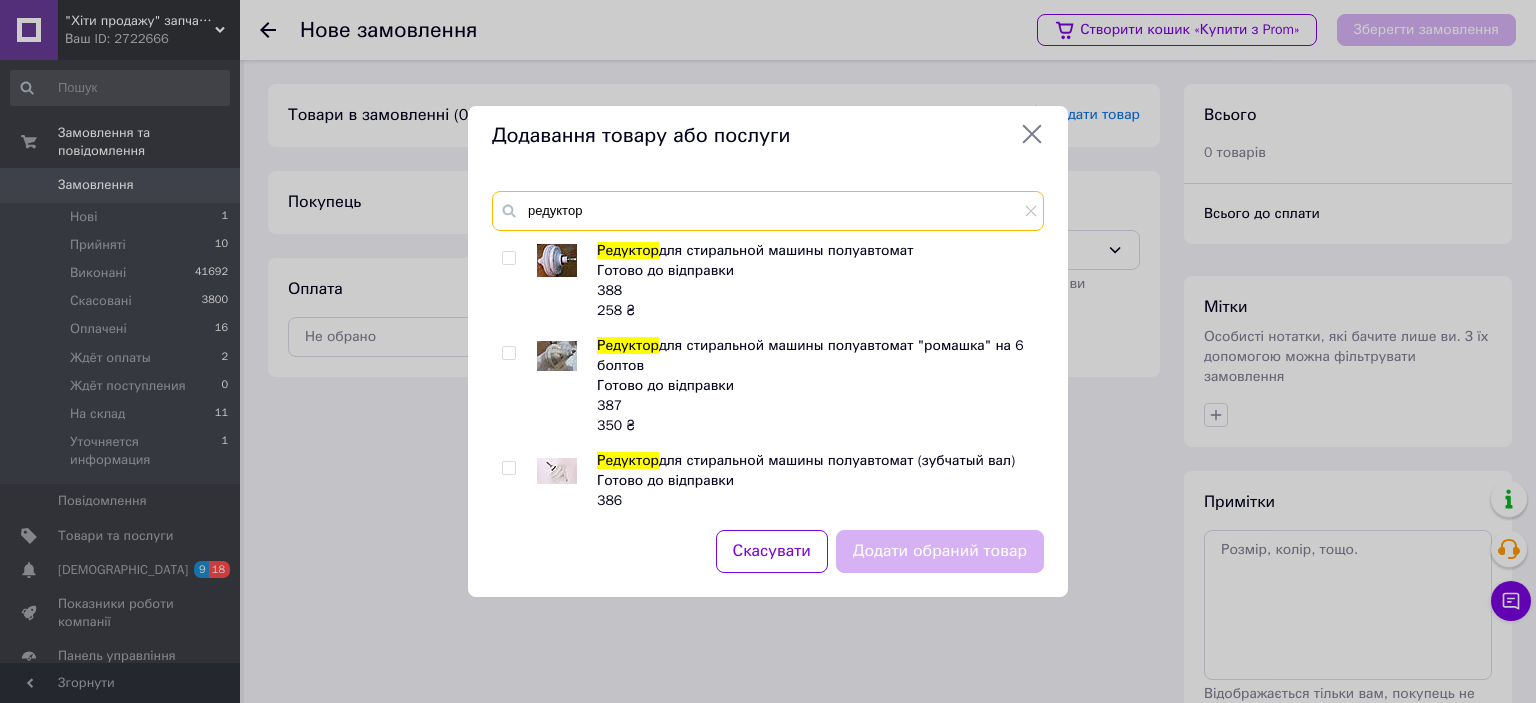 type on "редуктор" 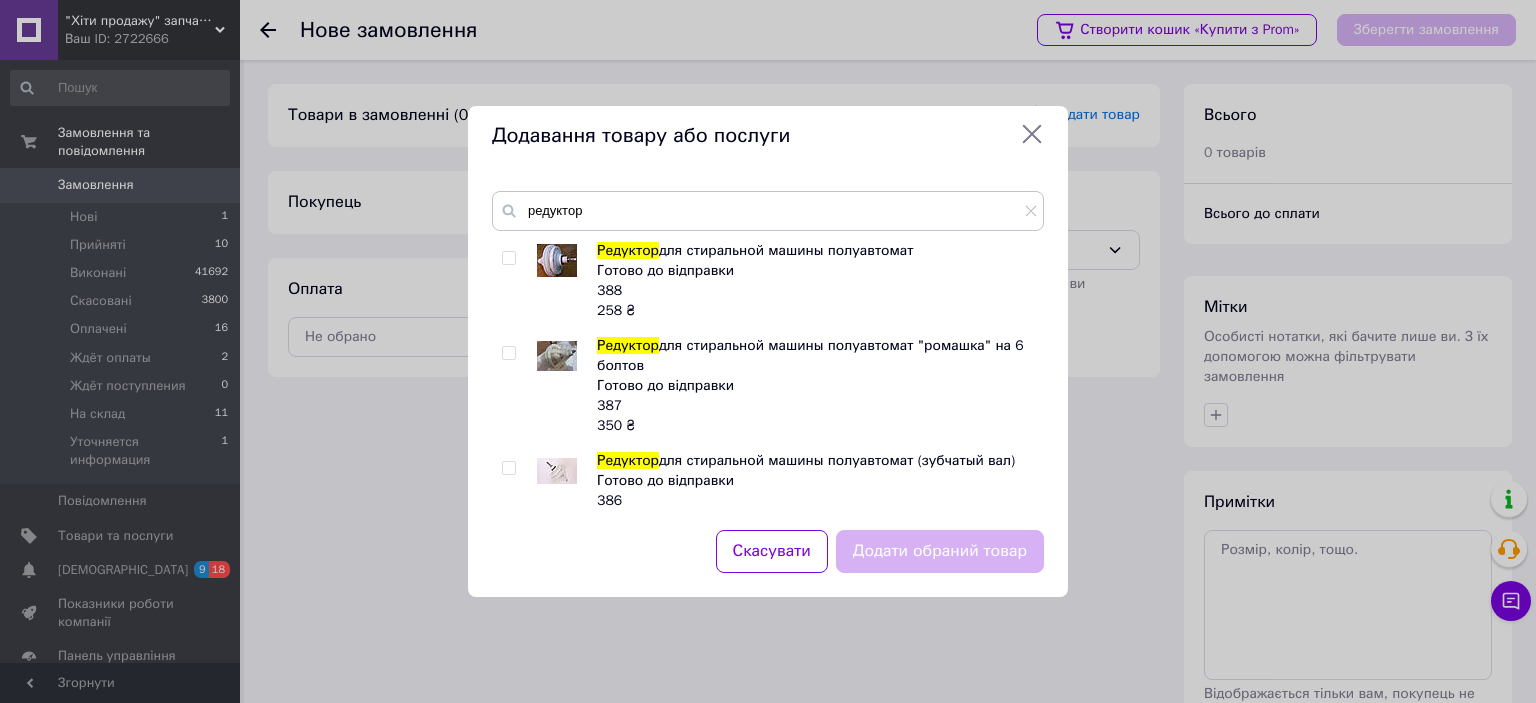 click at bounding box center (508, 258) 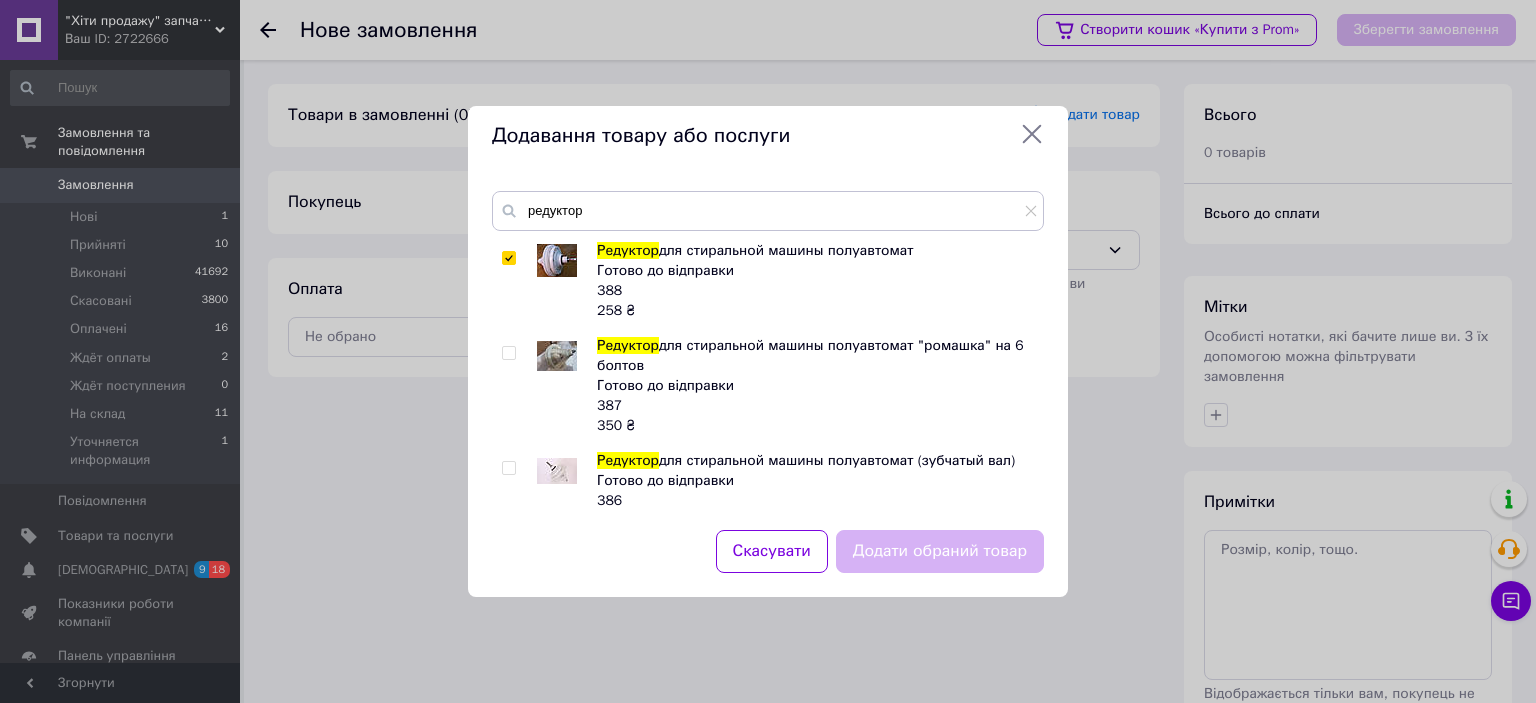 checkbox on "true" 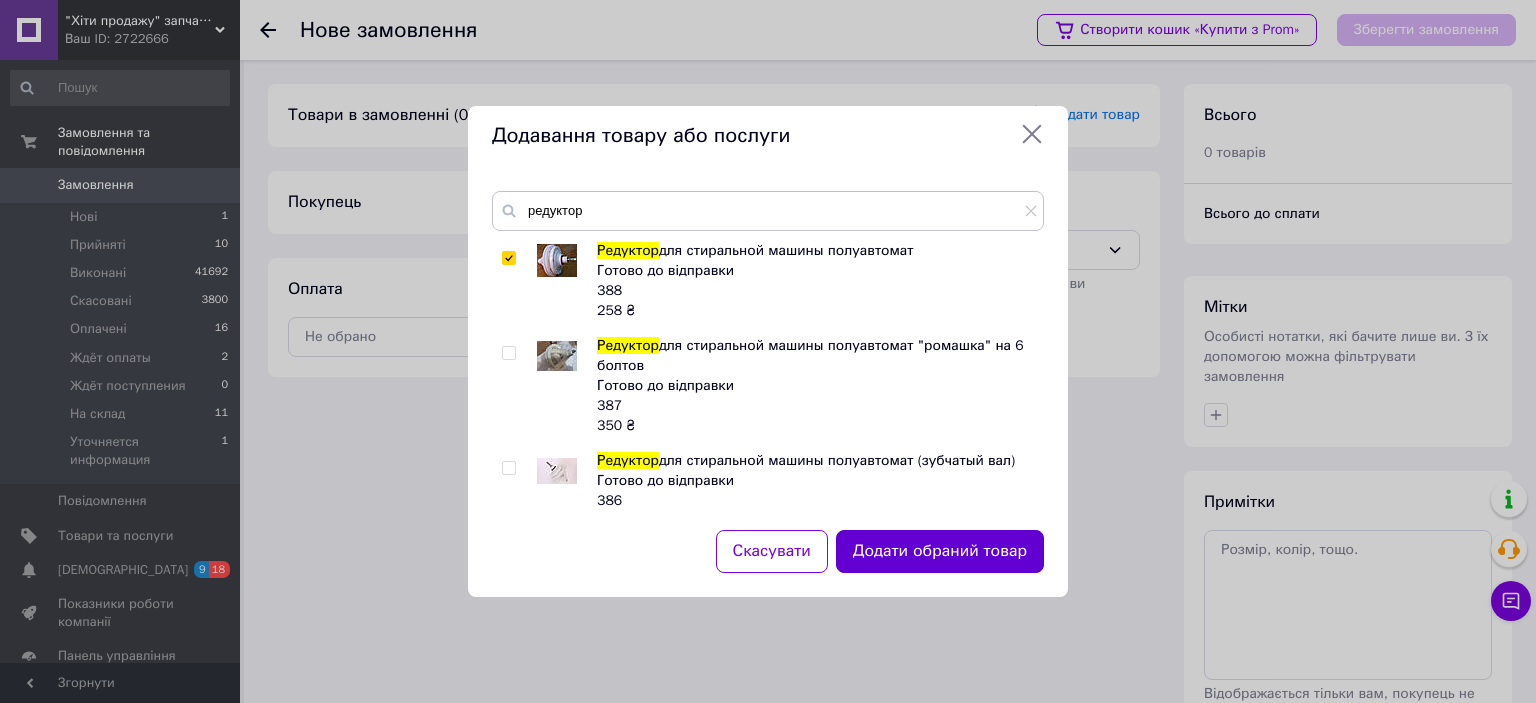 click on "Додати обраний товар" at bounding box center (940, 551) 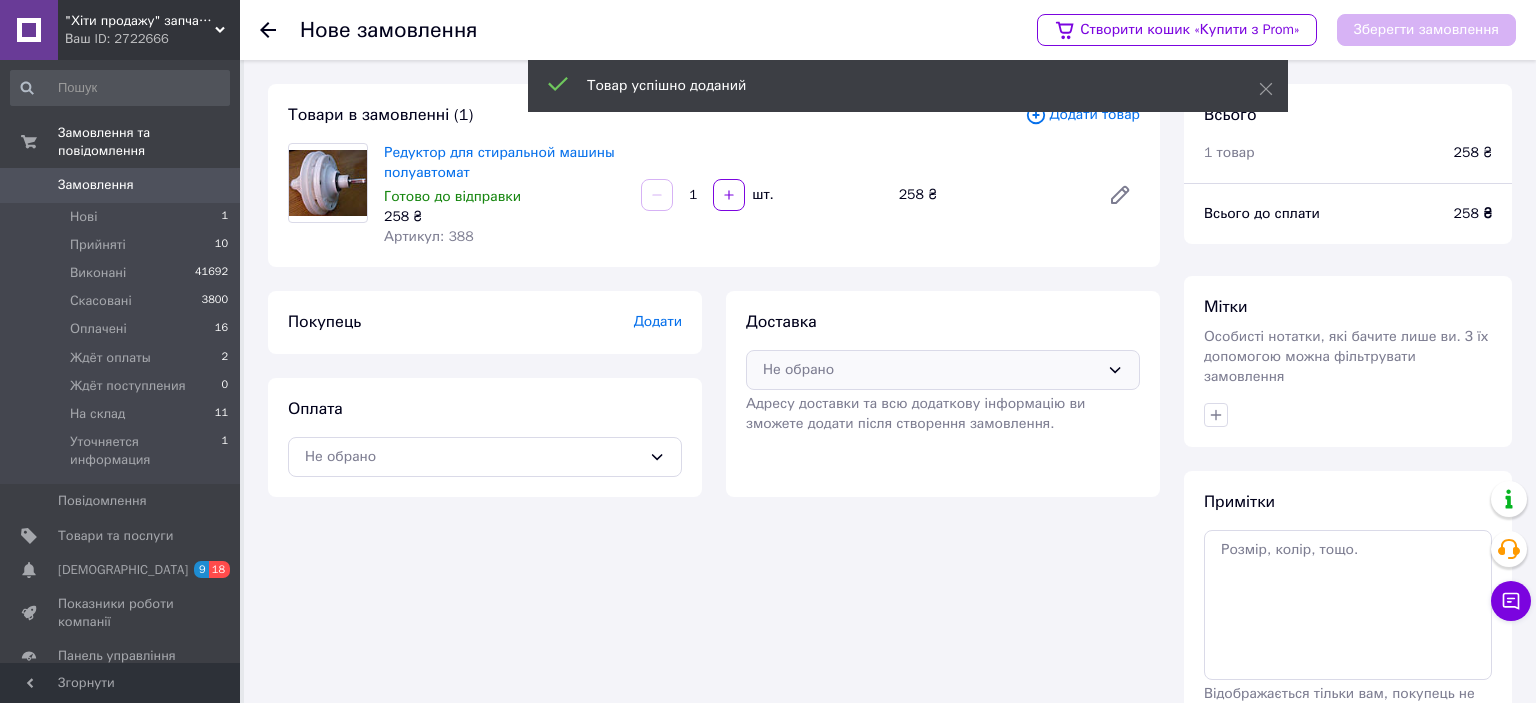 click on "Не обрано" at bounding box center (931, 370) 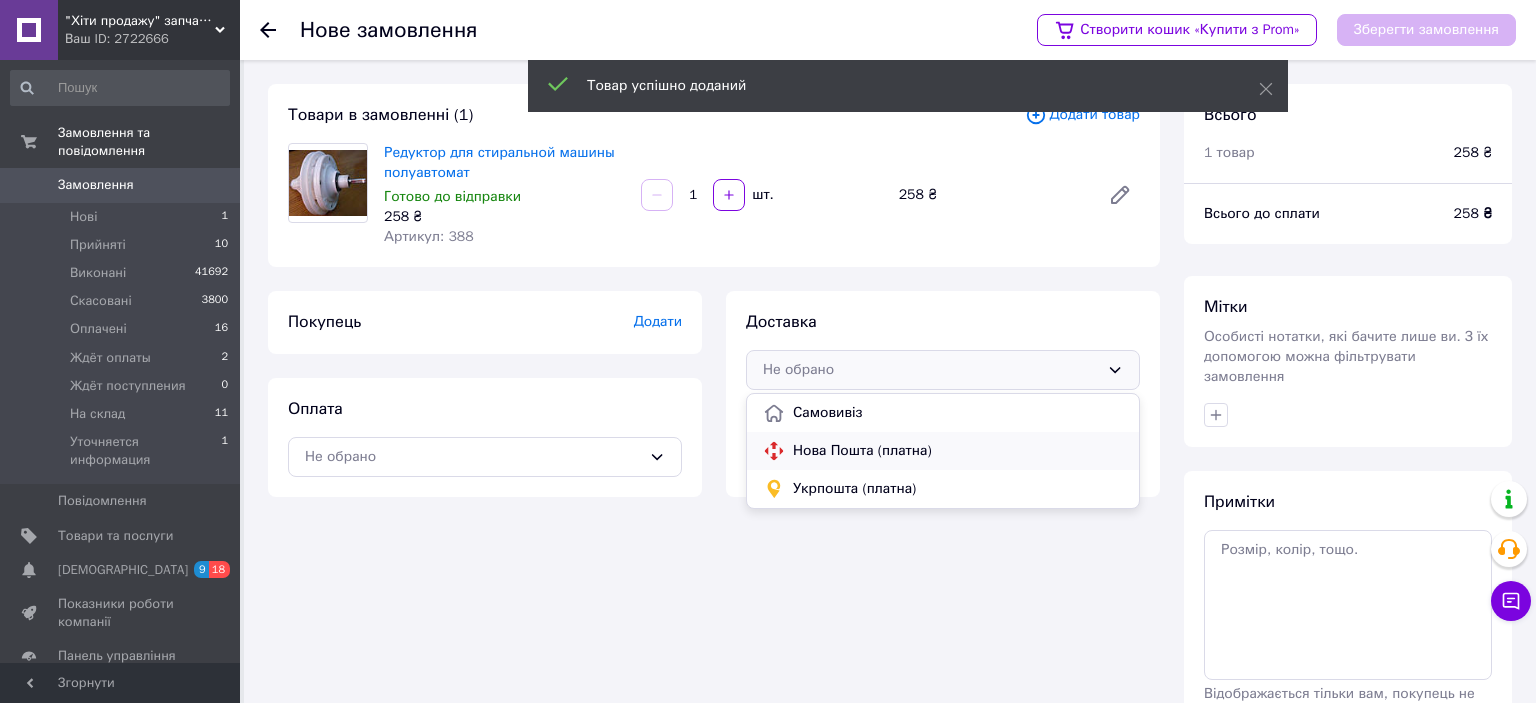 click on "Нова Пошта (платна)" at bounding box center [958, 451] 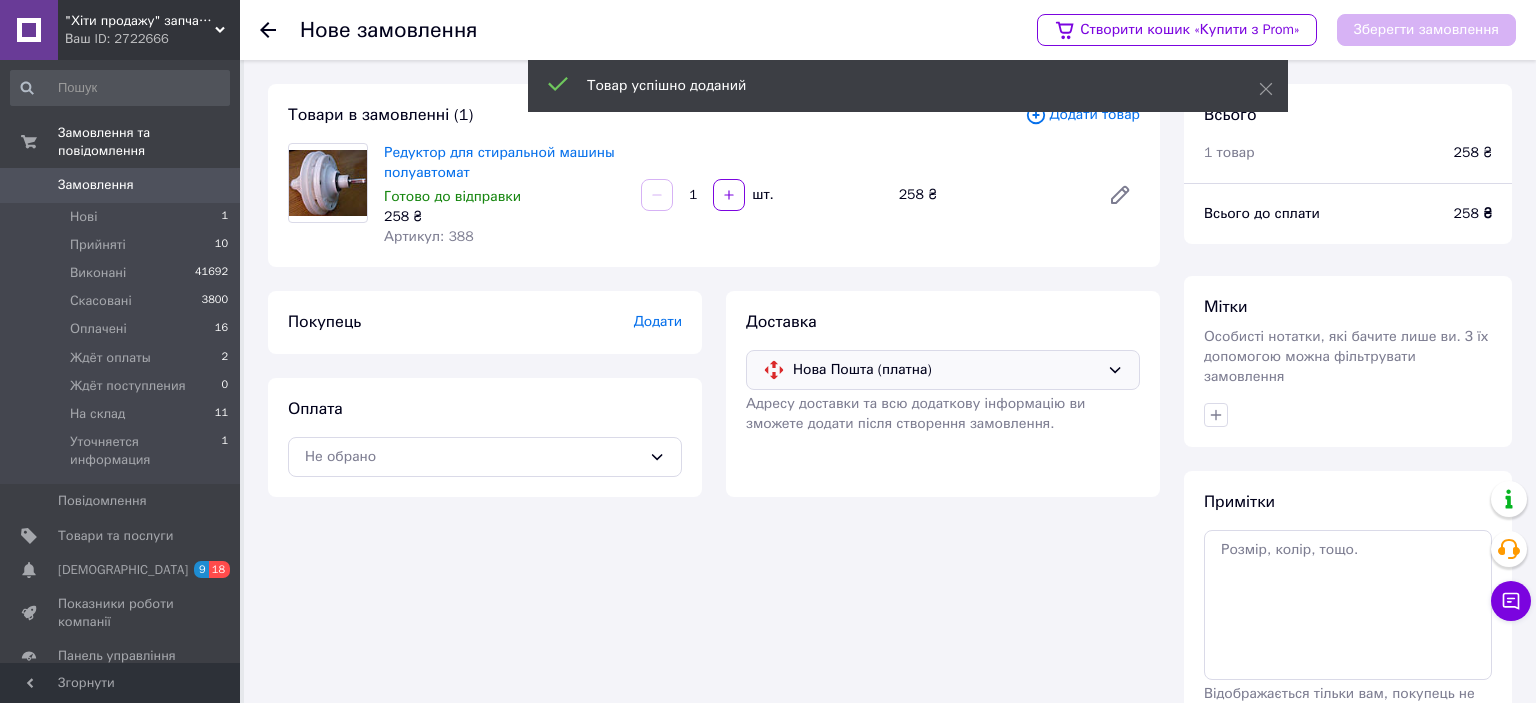 click on "Оплата Не обрано" at bounding box center (485, 437) 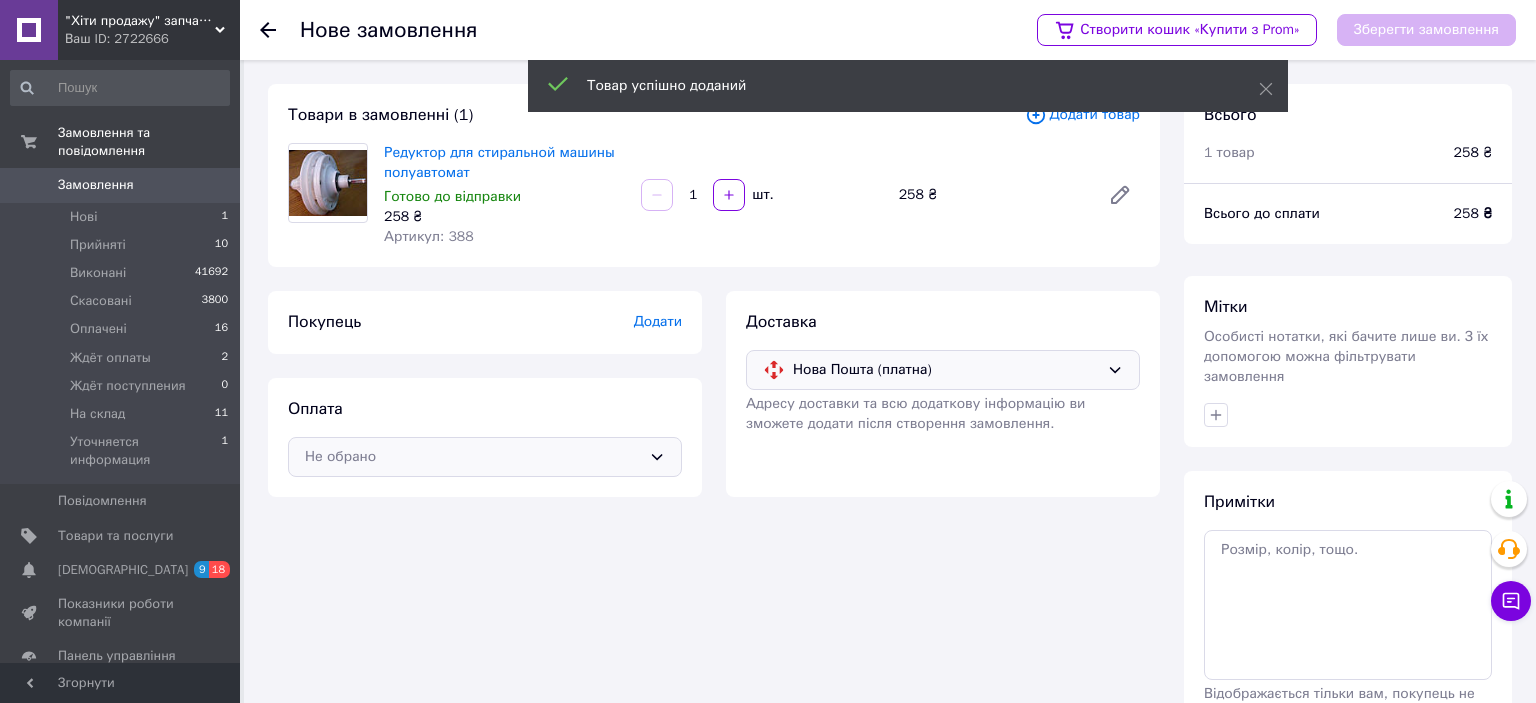 click on "Не обрано" at bounding box center [473, 457] 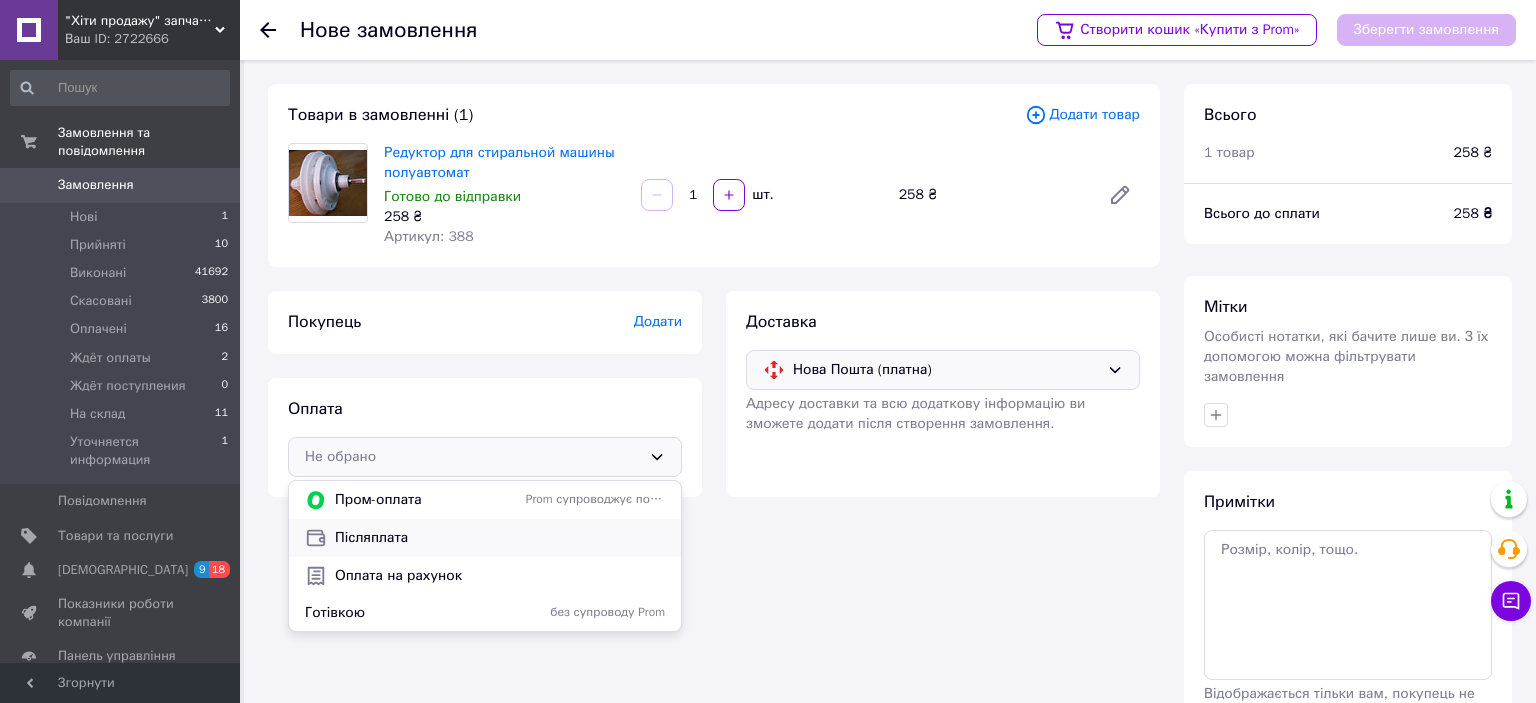 click on "Післяплата" at bounding box center [500, 538] 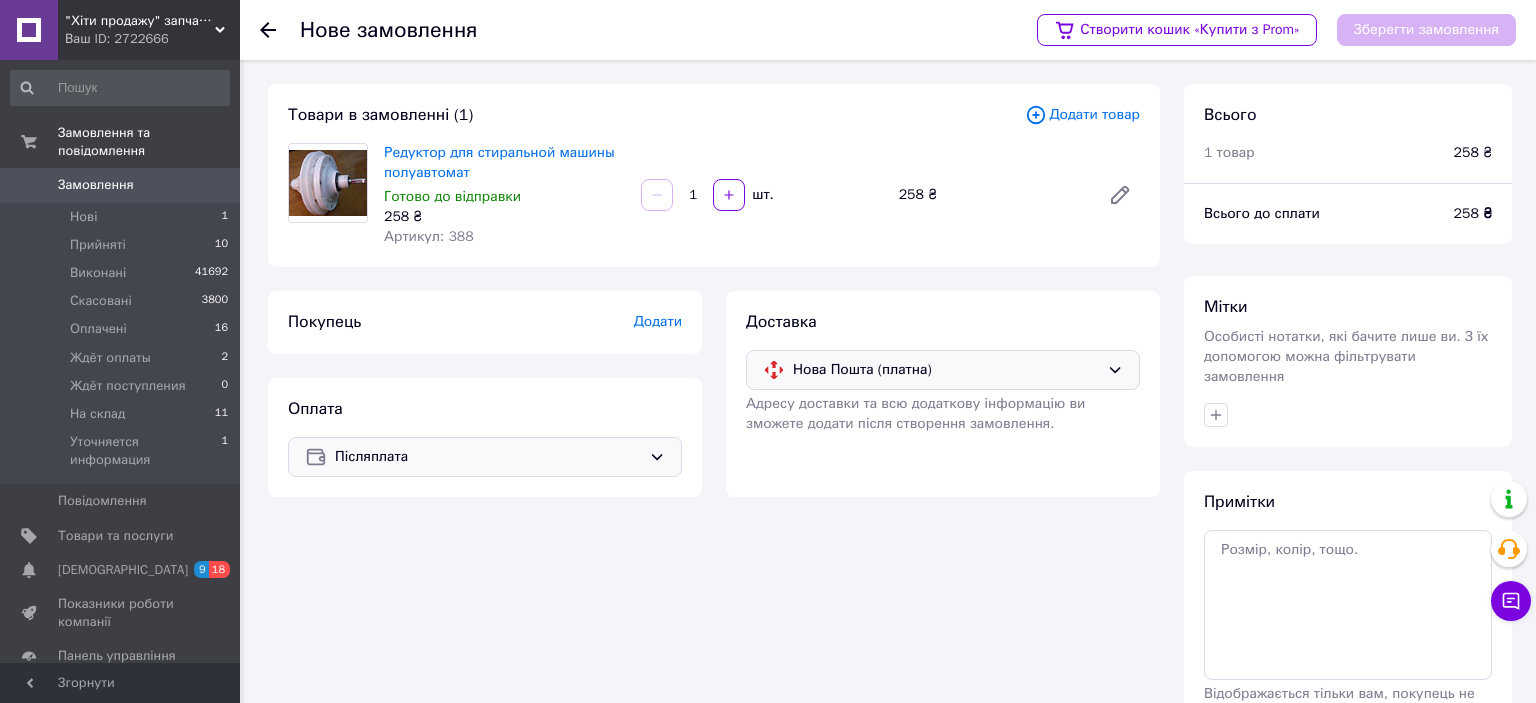 click on "Додати" at bounding box center (658, 321) 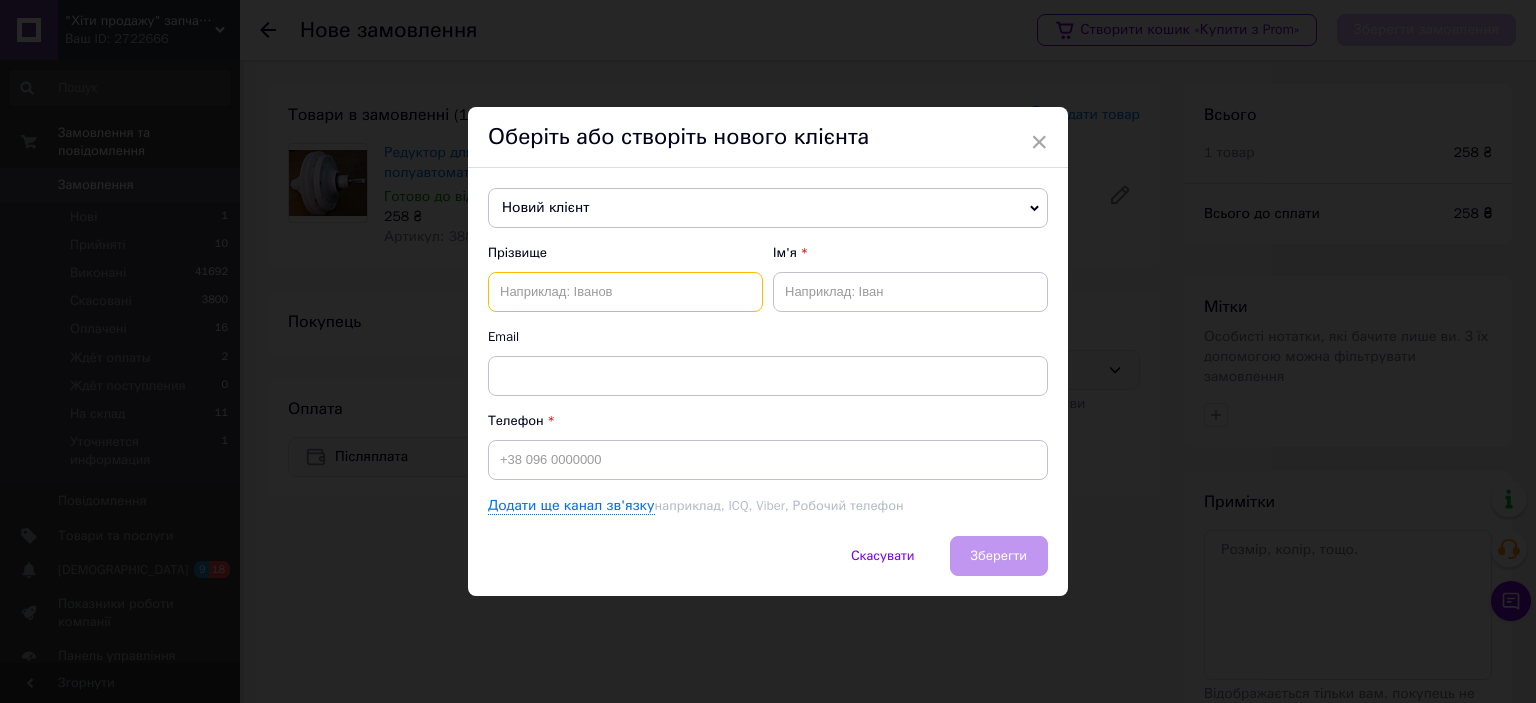 click at bounding box center [625, 292] 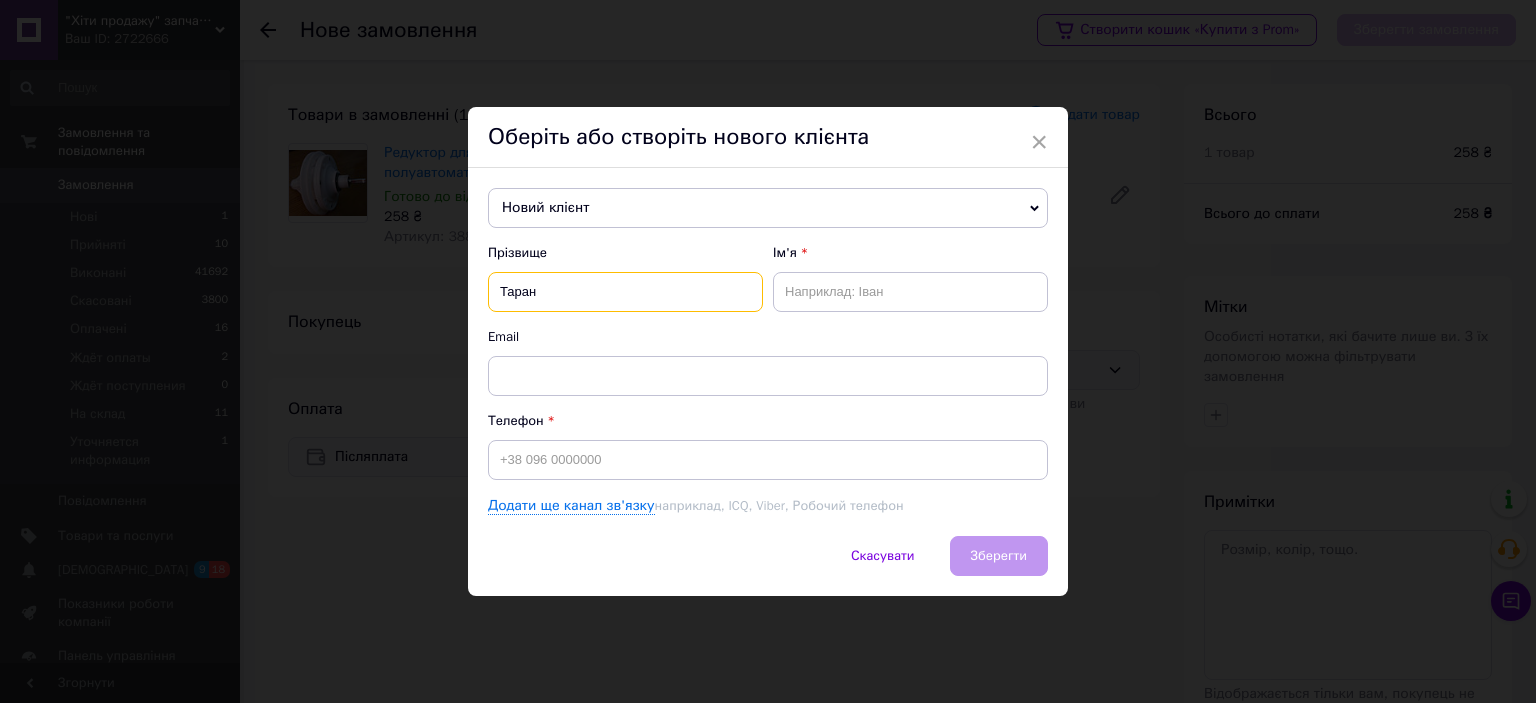type on "Таран" 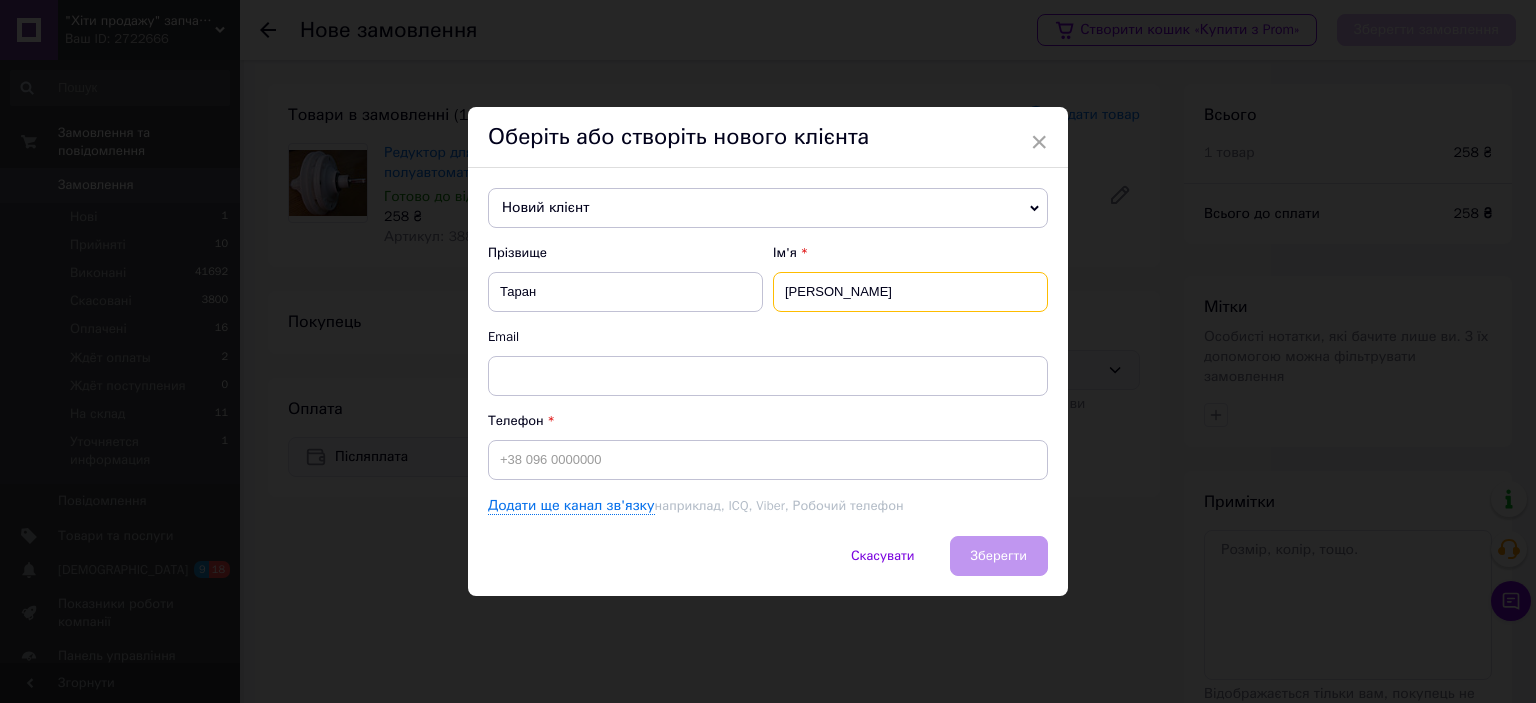 type on "[PERSON_NAME]" 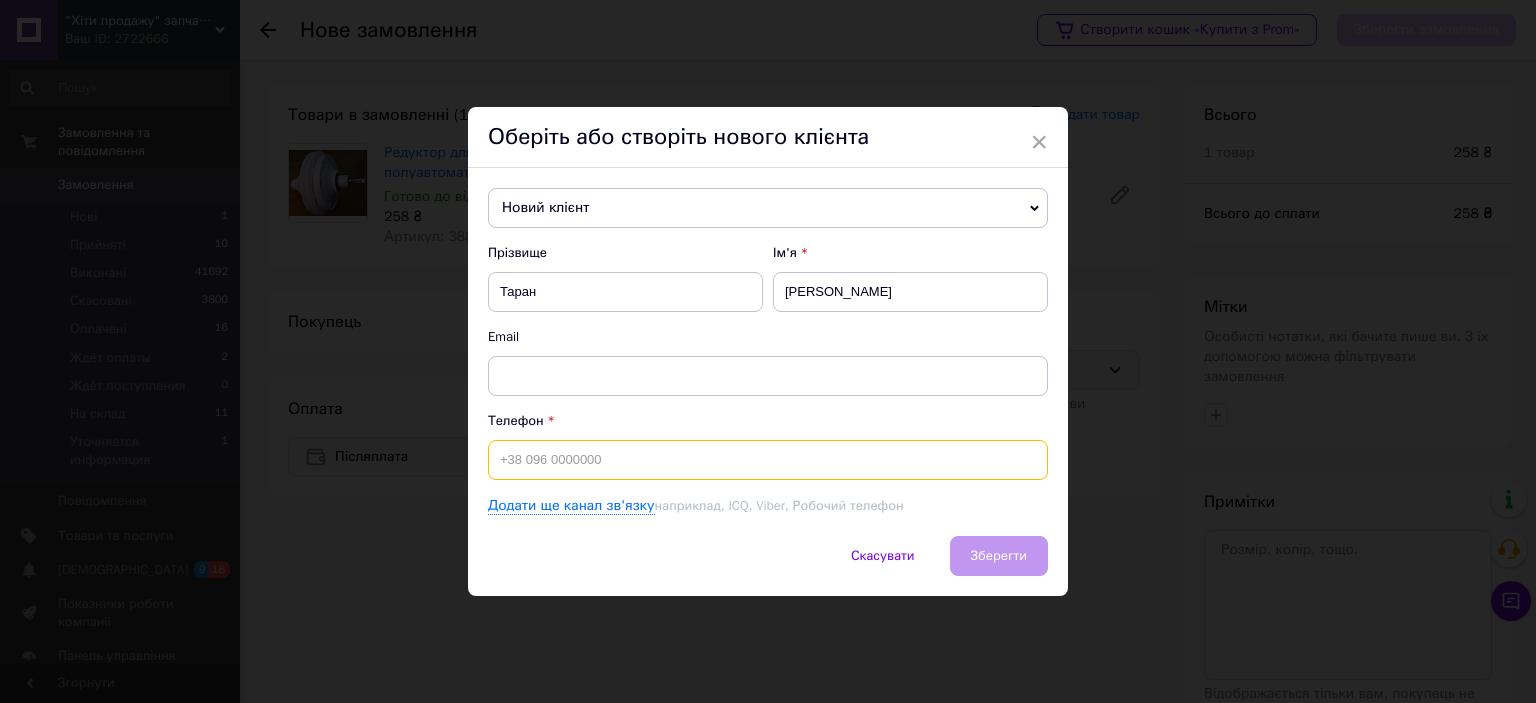 click at bounding box center (768, 460) 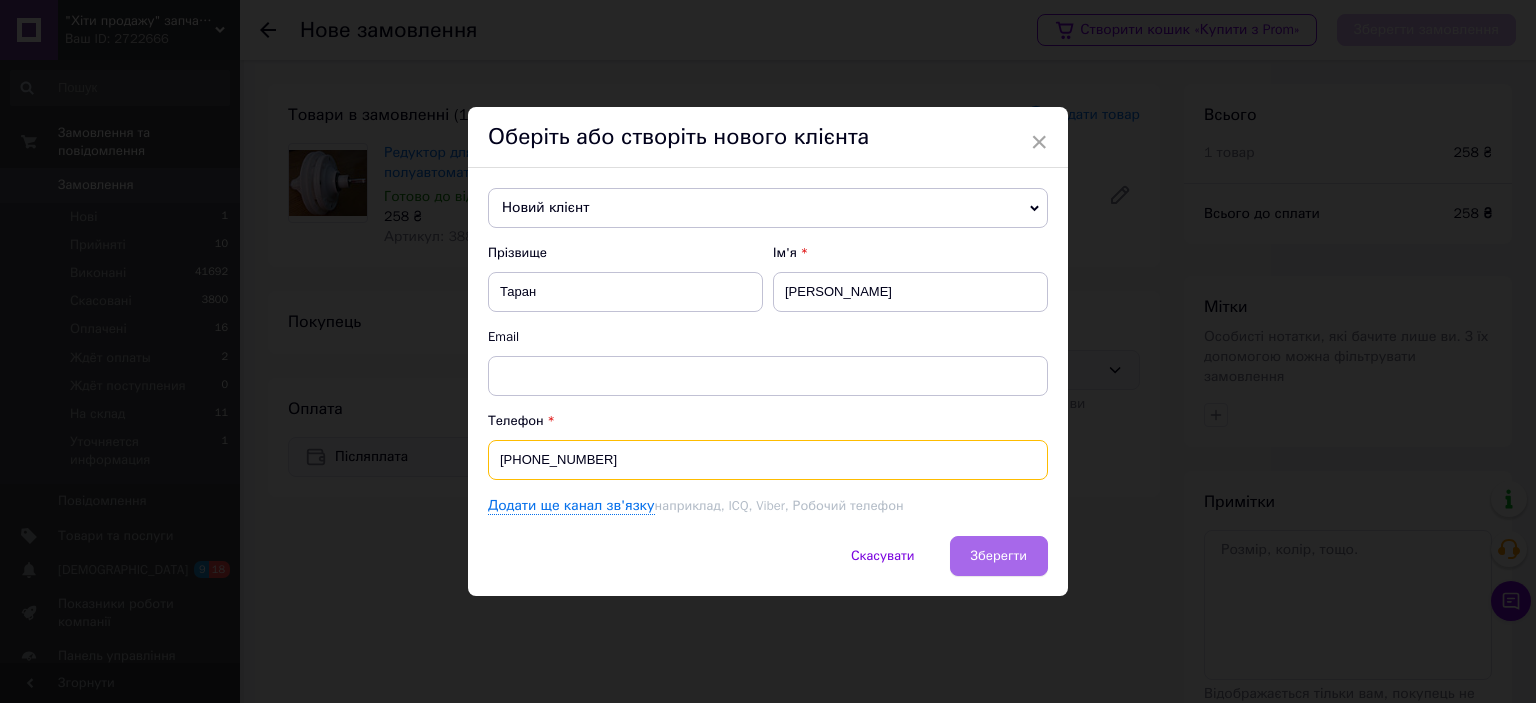 type on "[PHONE_NUMBER]" 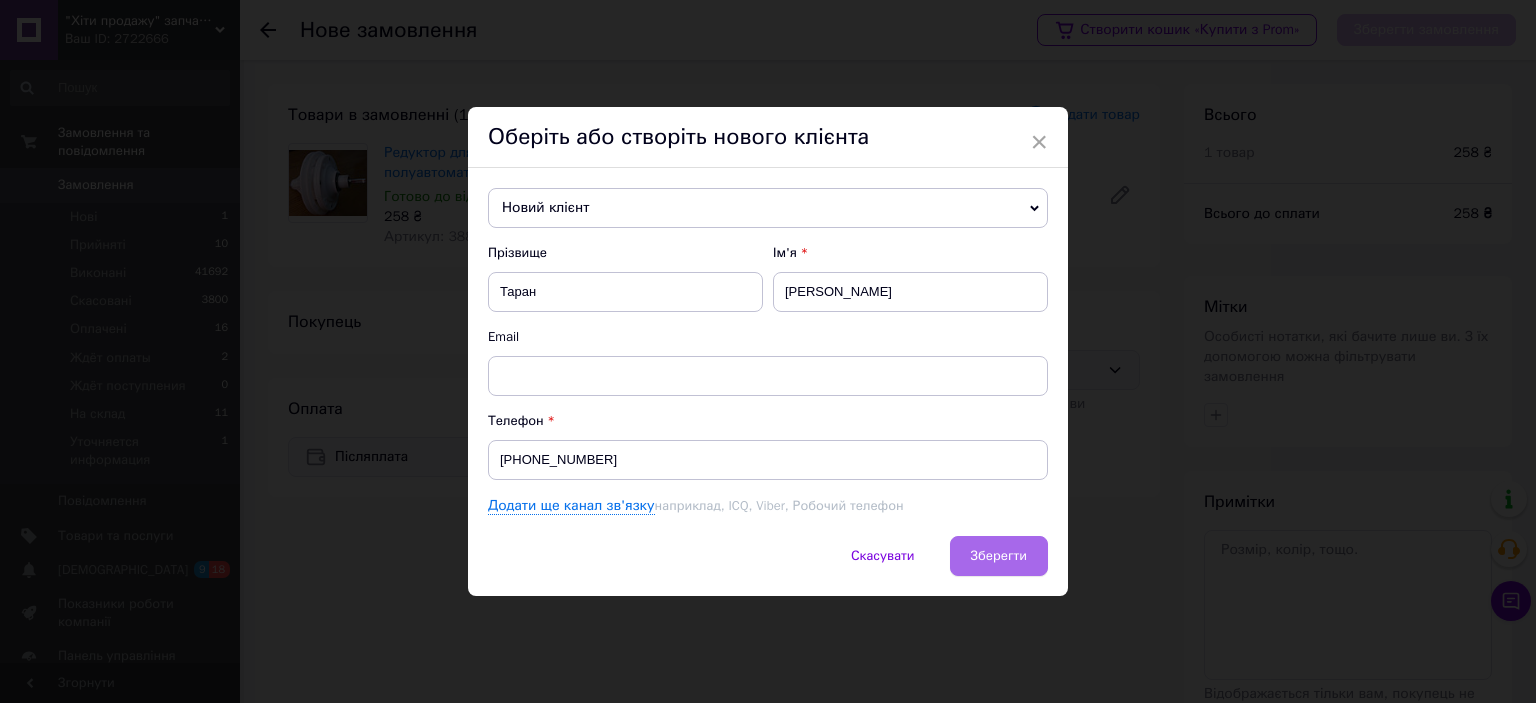 click on "Зберегти" at bounding box center (999, 555) 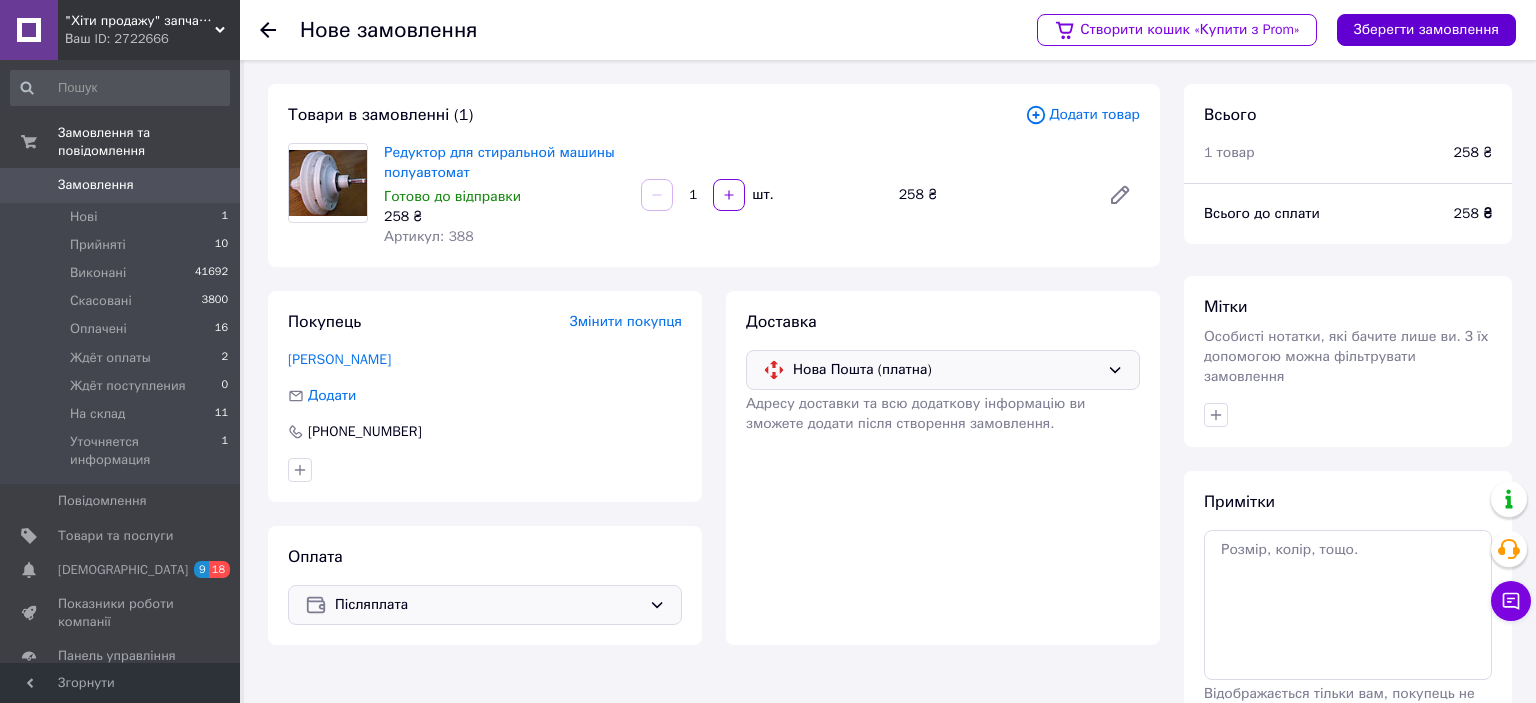 click on "Зберегти замовлення" at bounding box center [1426, 30] 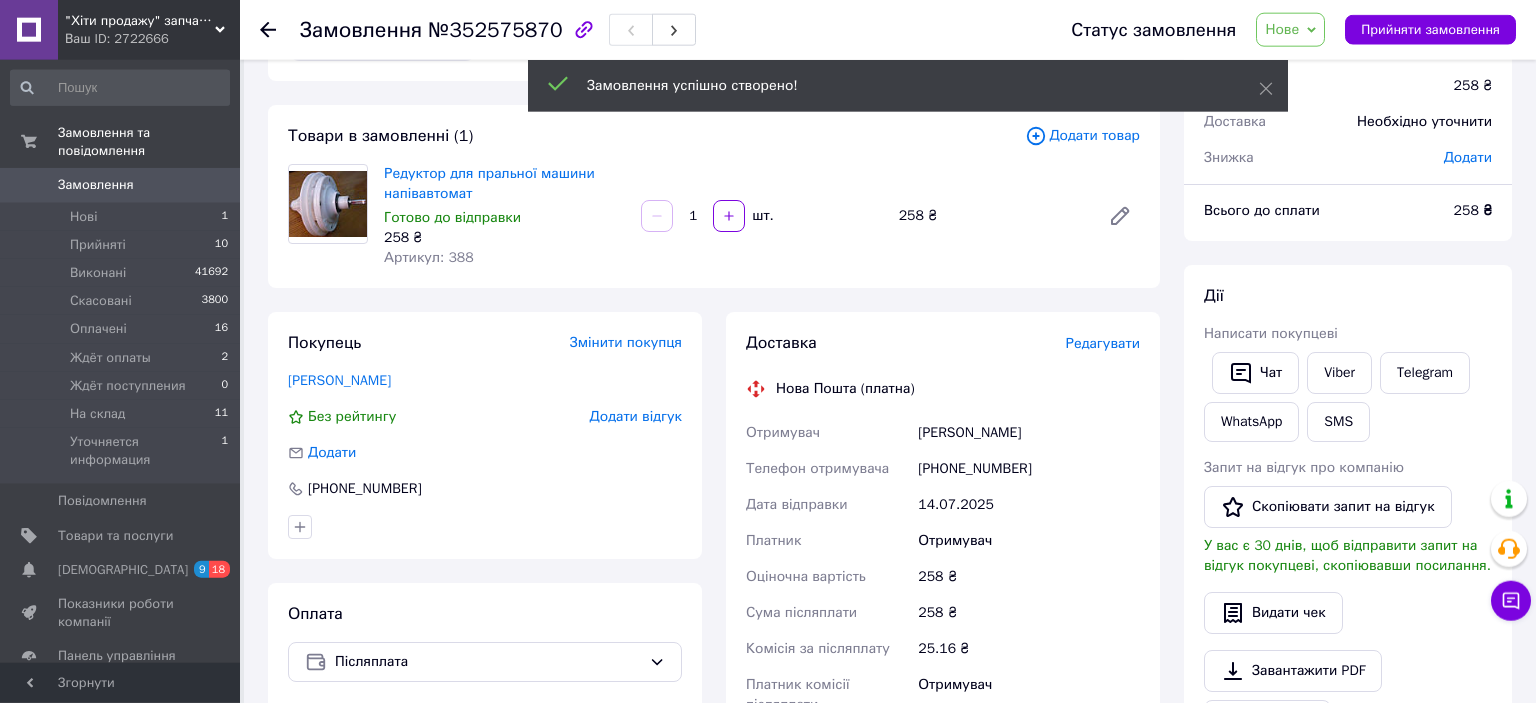 scroll, scrollTop: 105, scrollLeft: 0, axis: vertical 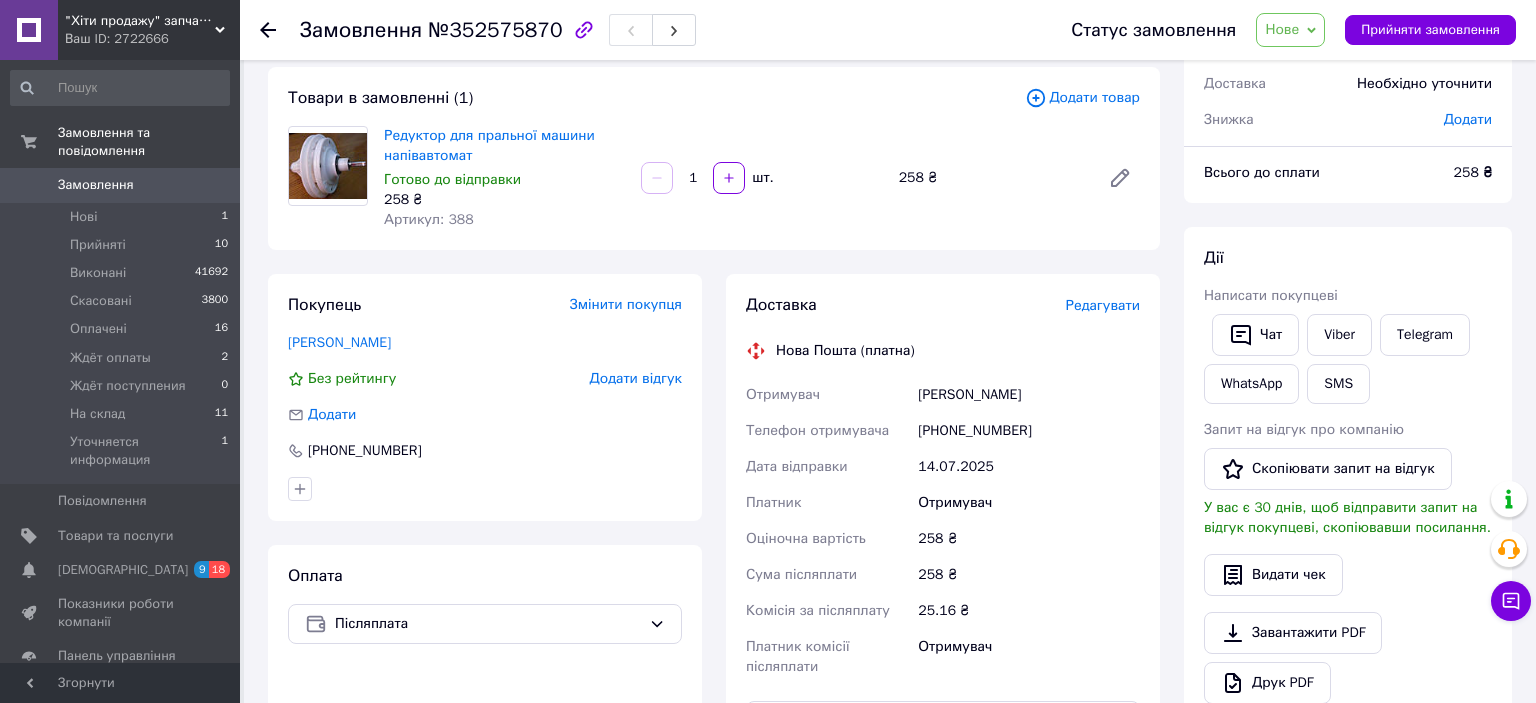 click on "Редагувати" at bounding box center [1103, 305] 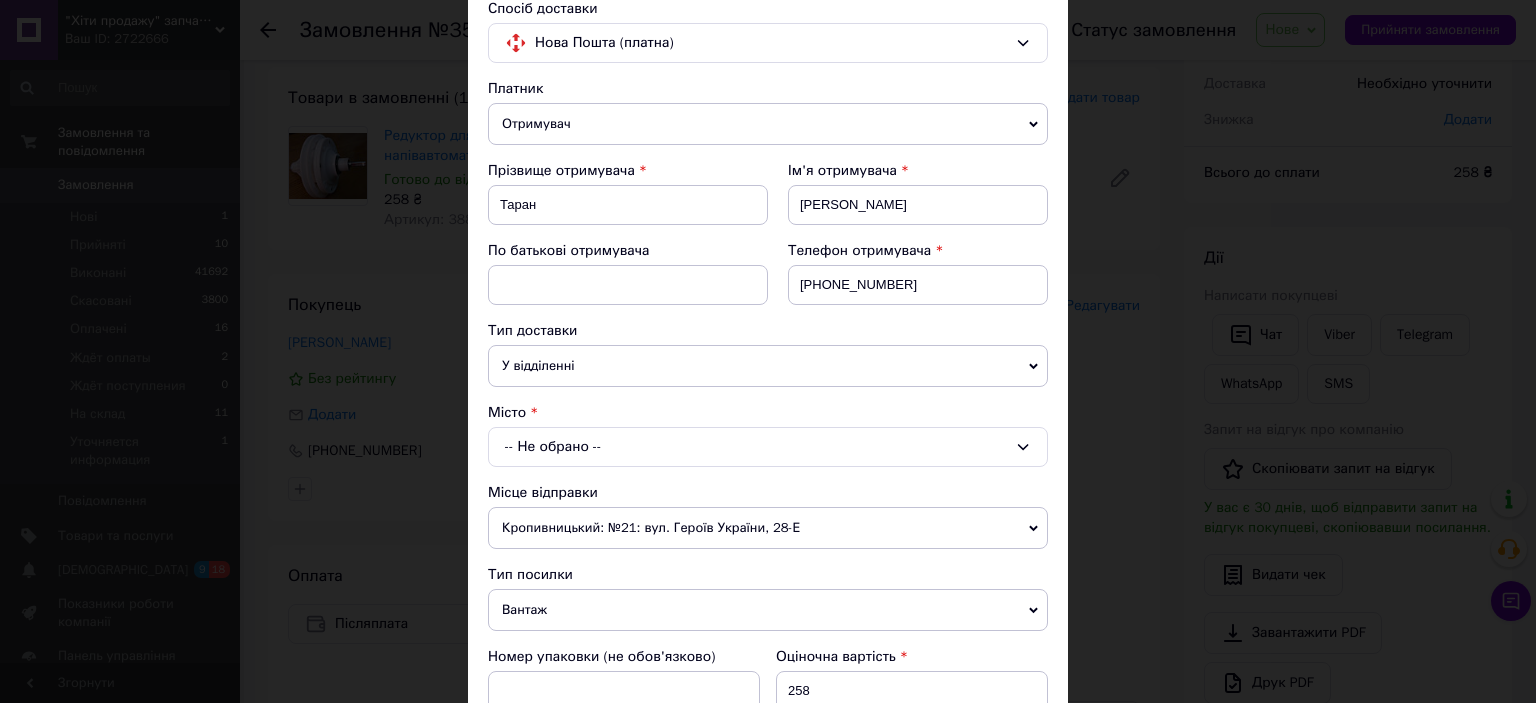 scroll, scrollTop: 331, scrollLeft: 0, axis: vertical 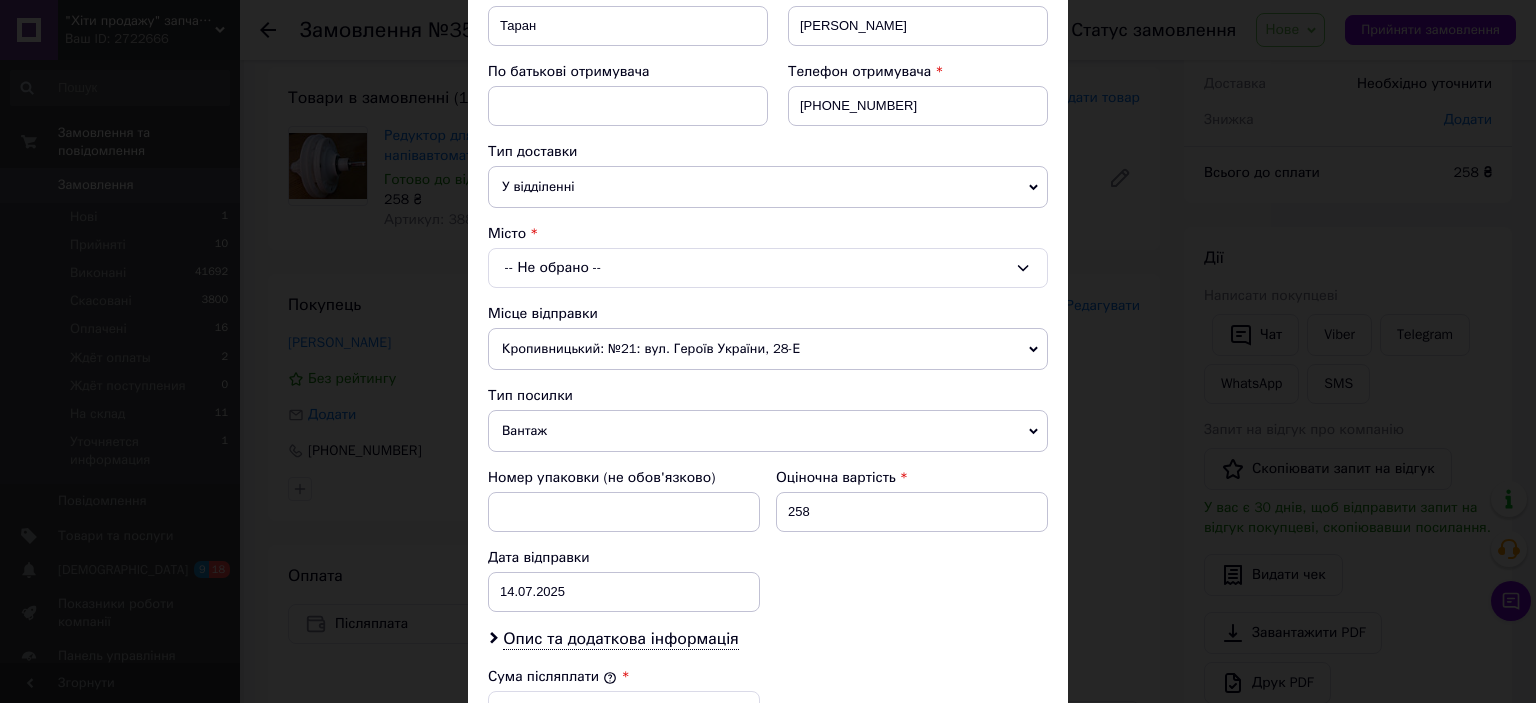 click on "-- Не обрано --" at bounding box center [768, 268] 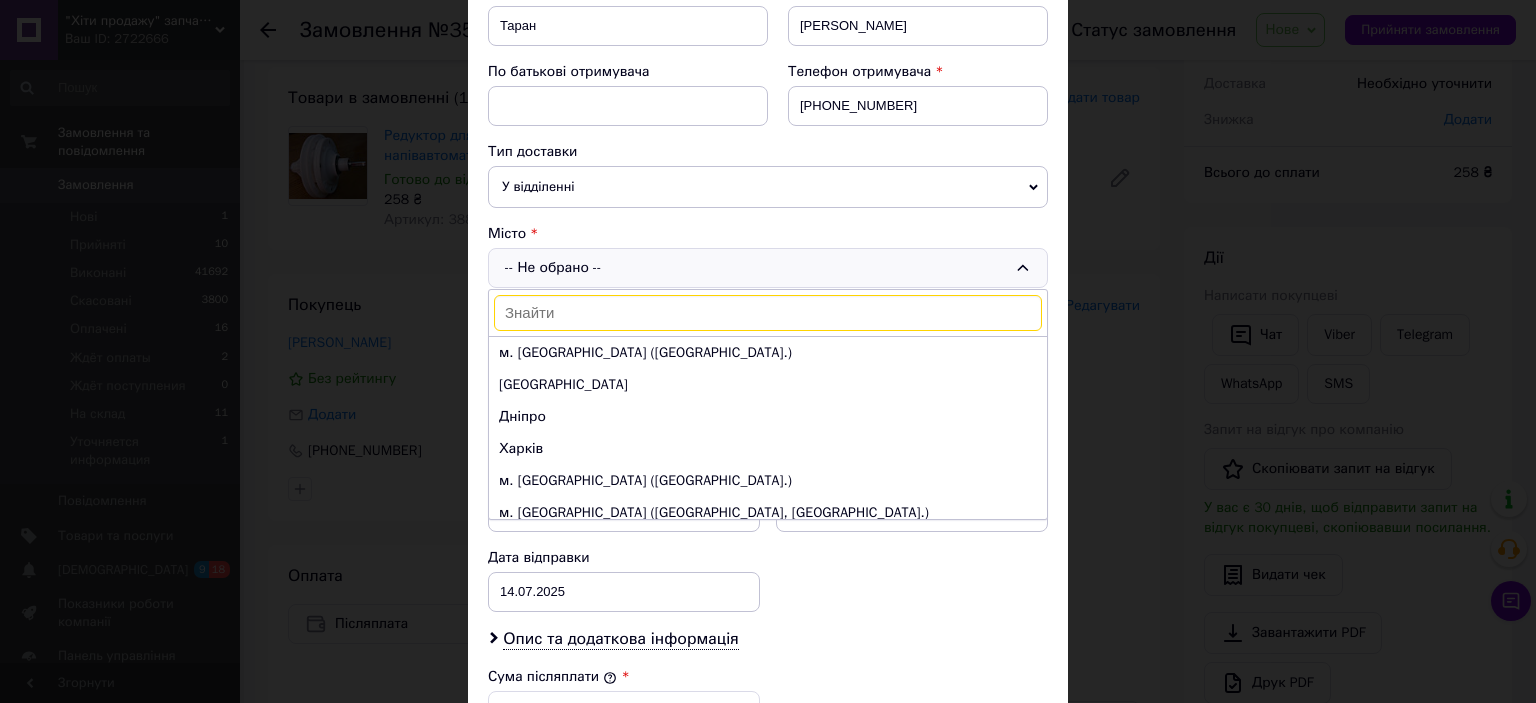 click at bounding box center (768, 313) 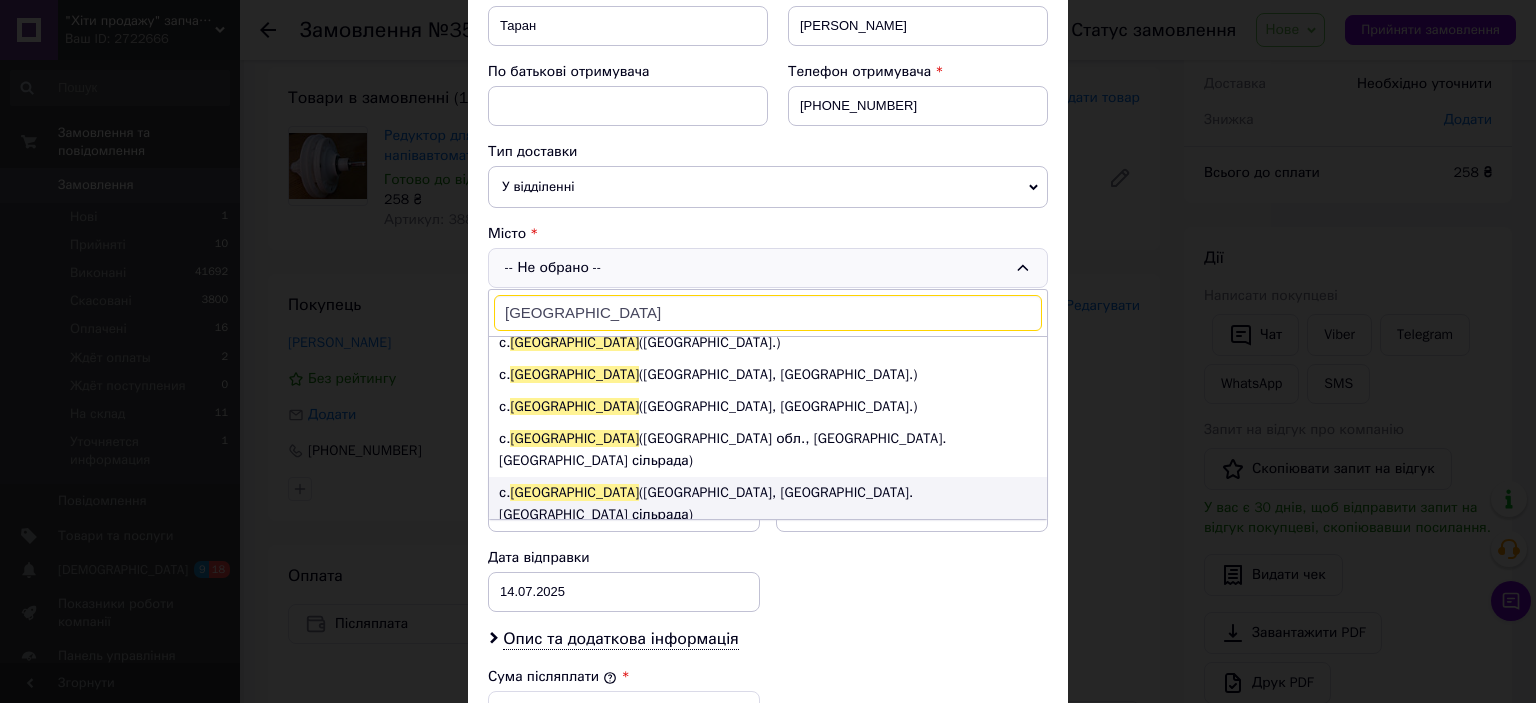 scroll, scrollTop: 552, scrollLeft: 0, axis: vertical 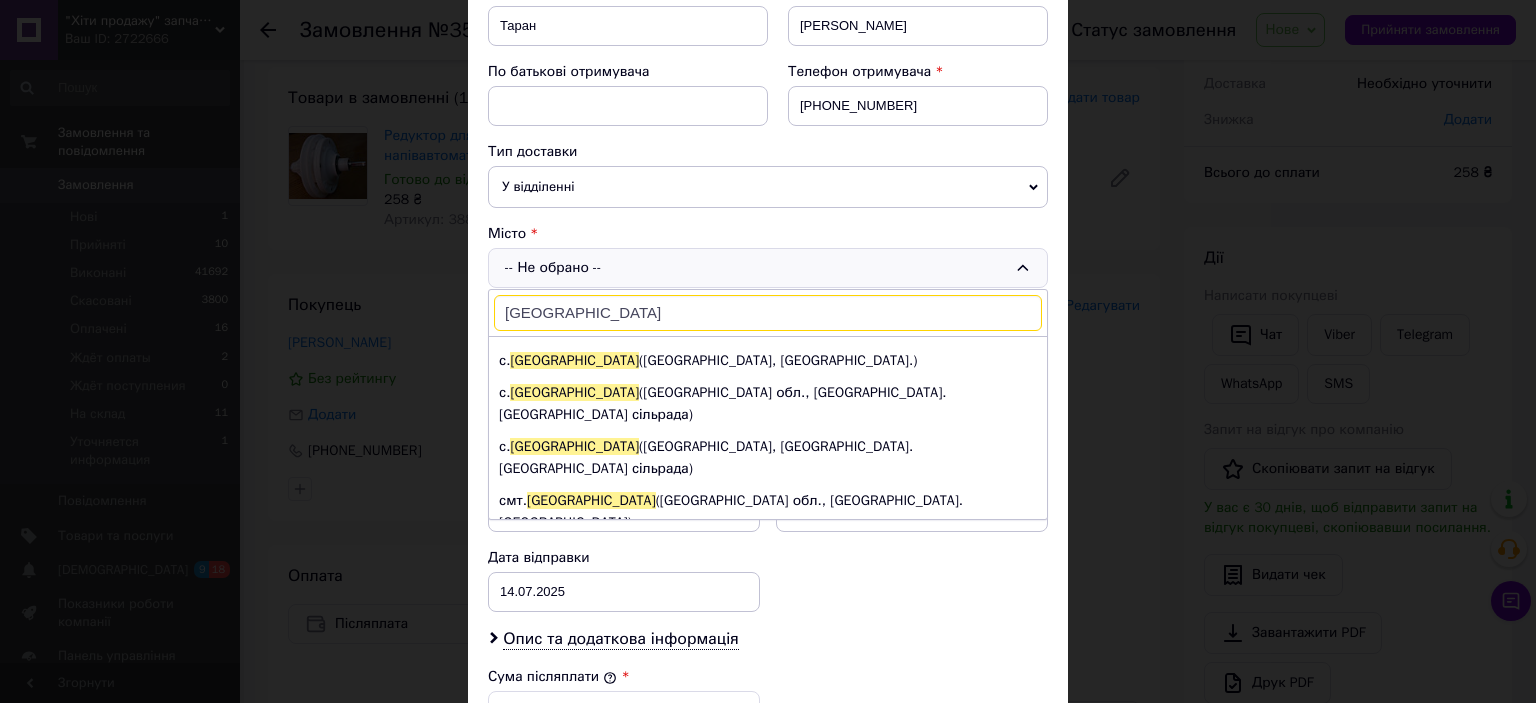 type on "[GEOGRAPHIC_DATA]" 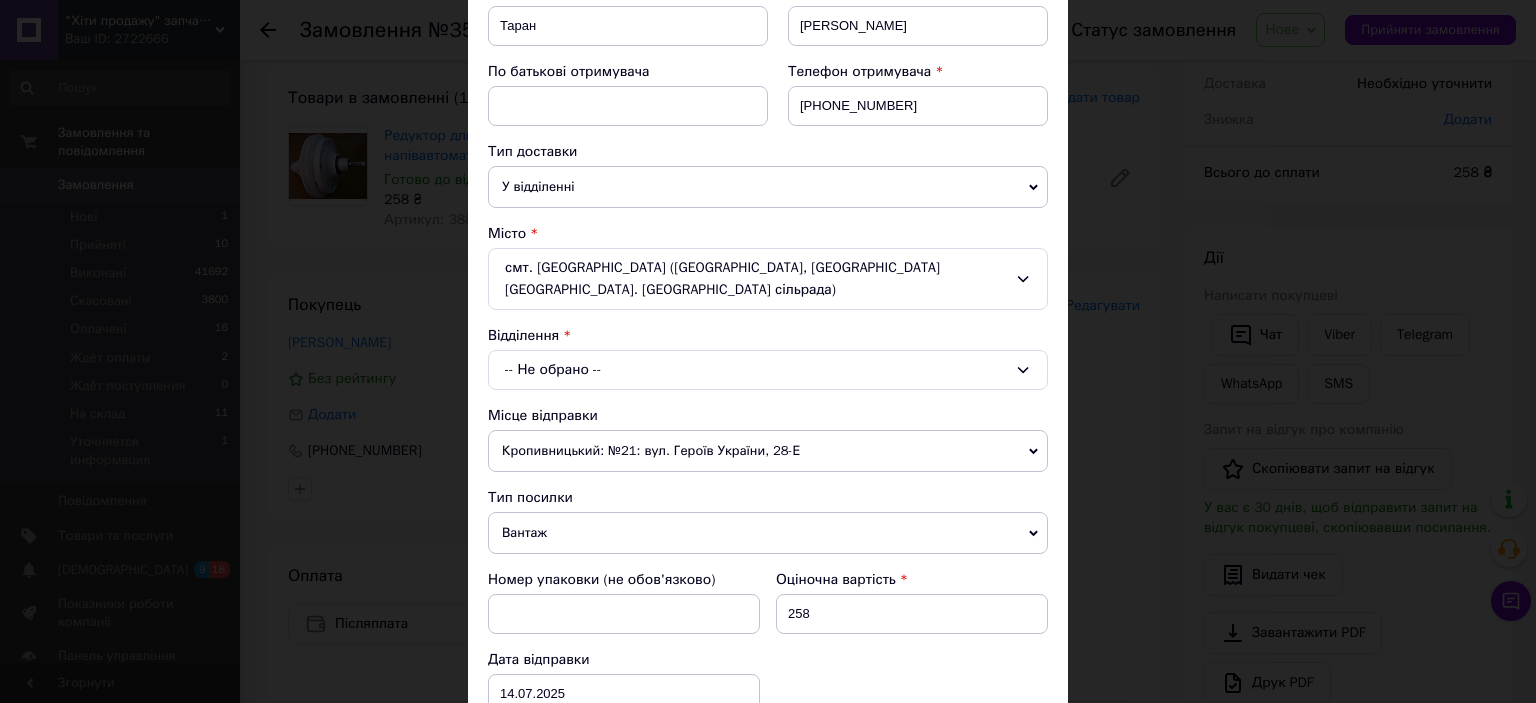 click on "-- Не обрано --" at bounding box center [768, 370] 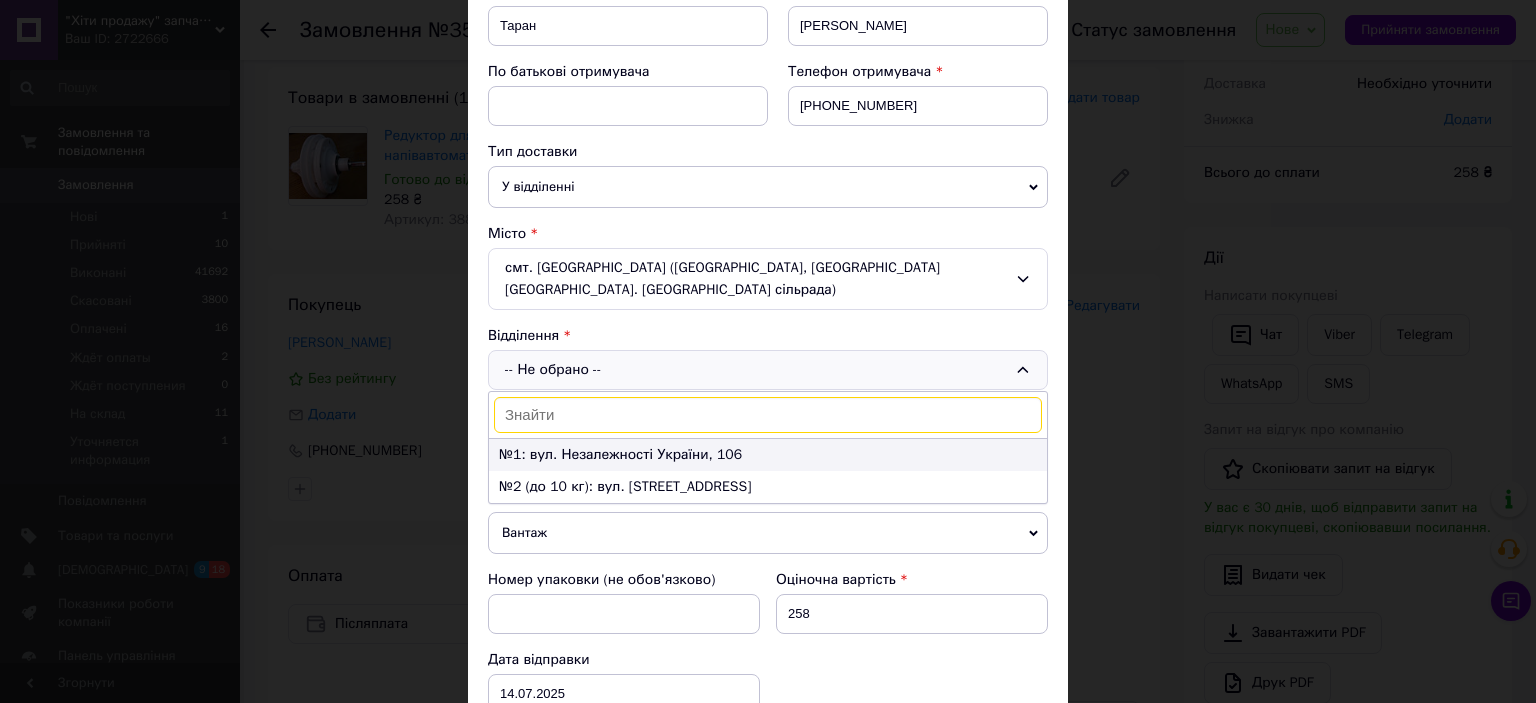 click on "№1: вул. Незалежності України, 106" at bounding box center [768, 455] 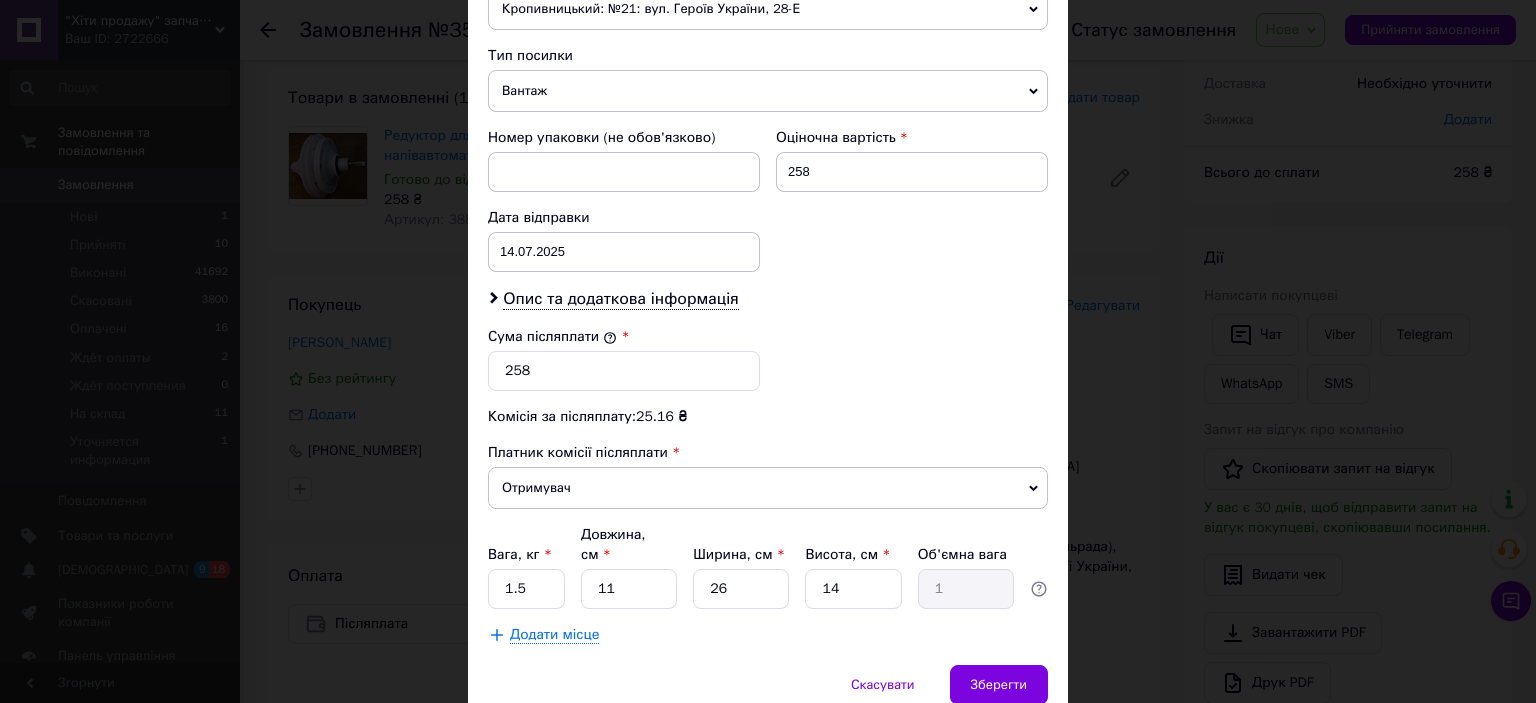 scroll, scrollTop: 838, scrollLeft: 0, axis: vertical 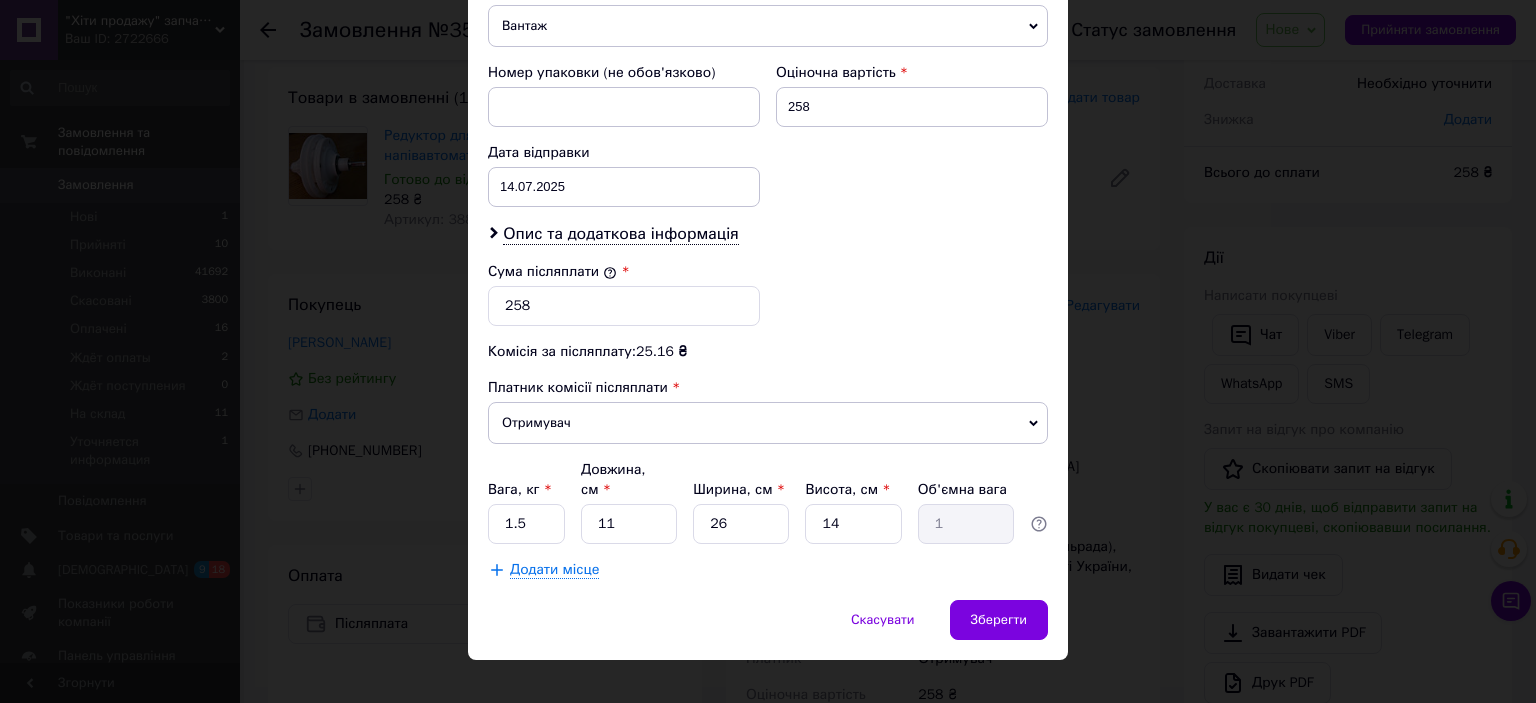 drag, startPoint x: 654, startPoint y: 230, endPoint x: 650, endPoint y: 278, distance: 48.166378 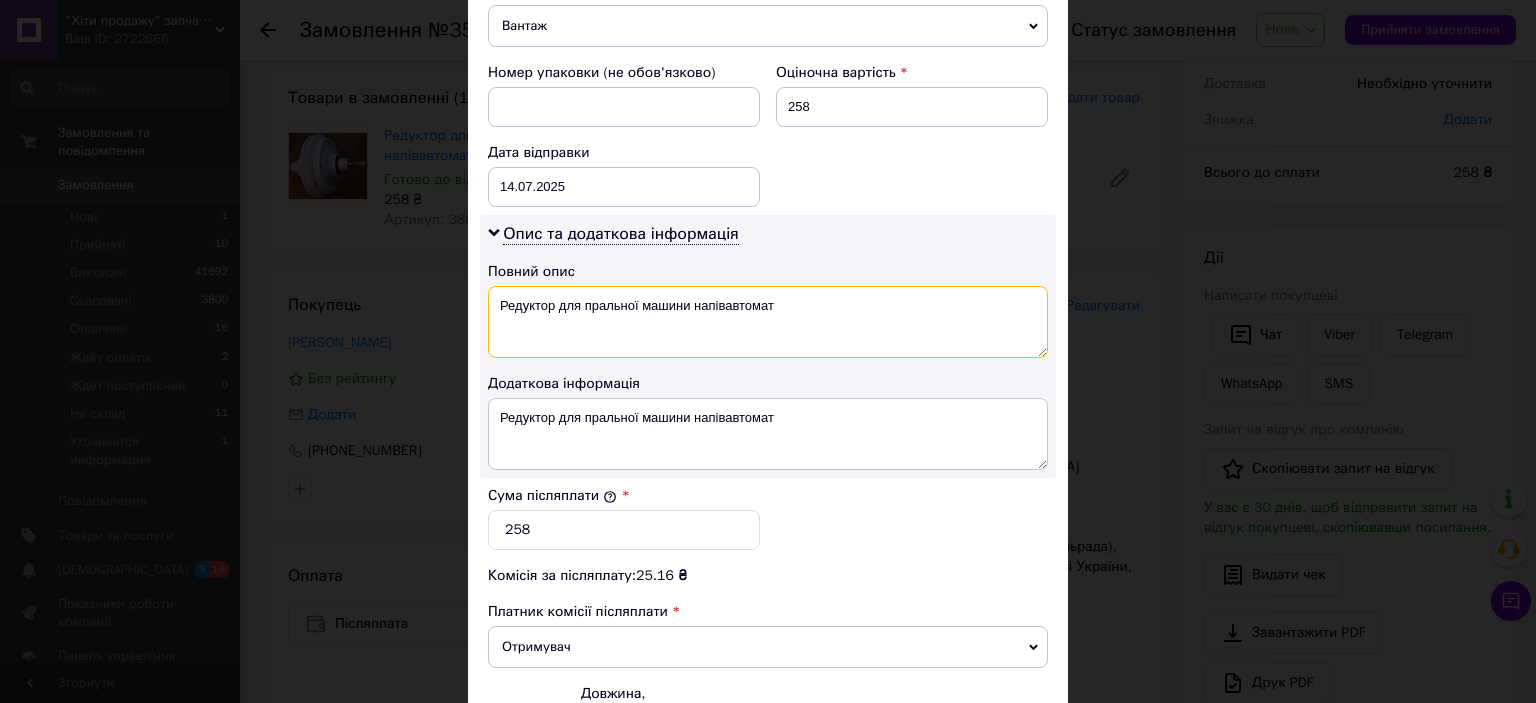 click on "Редуктор для пральної машини напівавтомат" at bounding box center [768, 322] 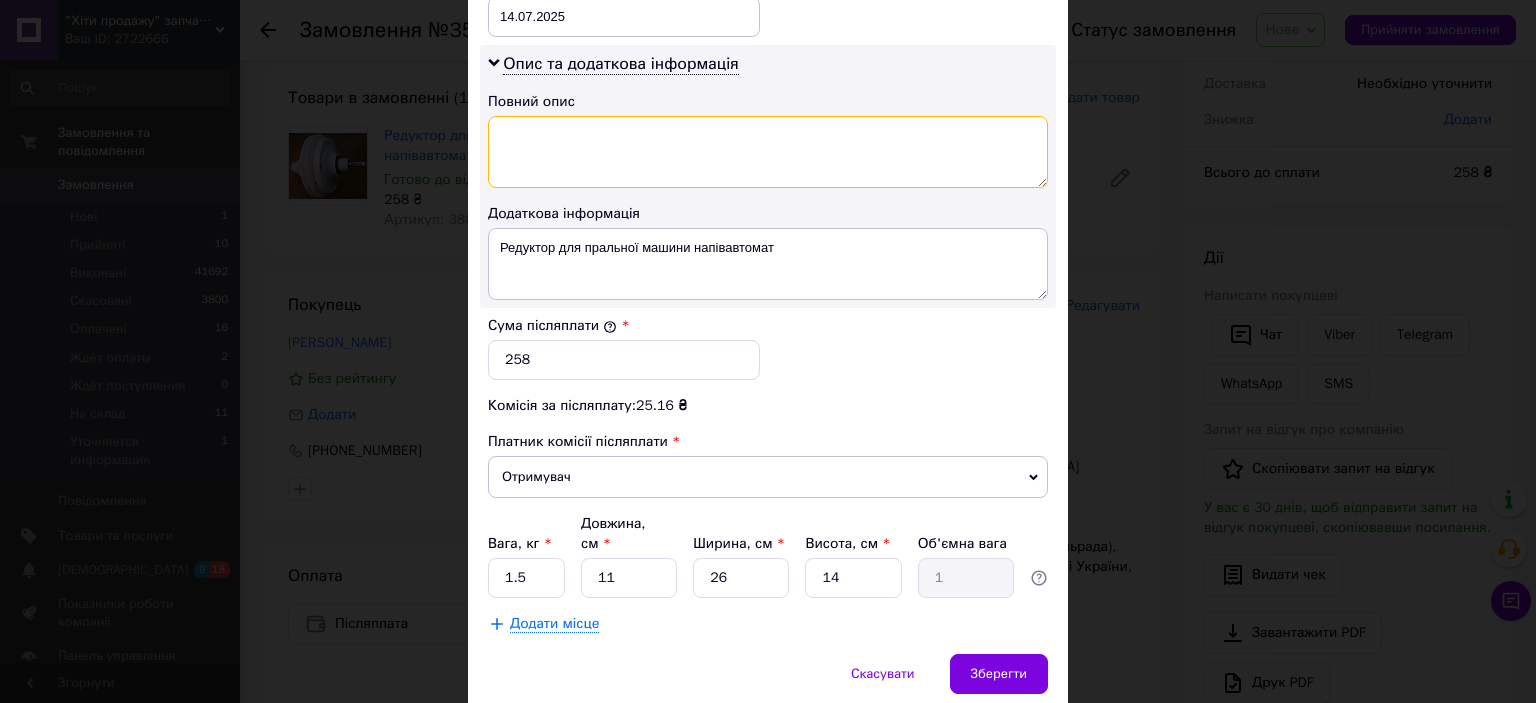 scroll, scrollTop: 1062, scrollLeft: 0, axis: vertical 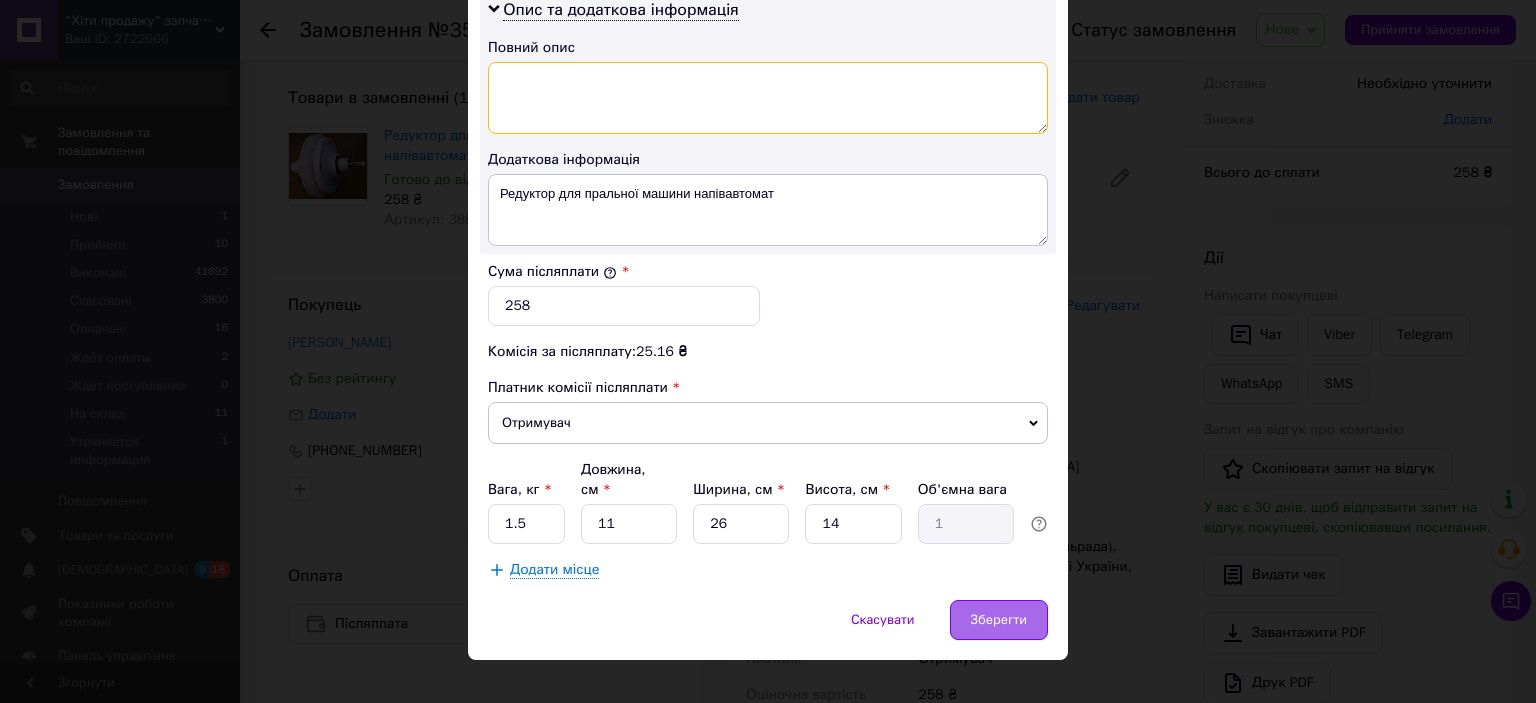 type 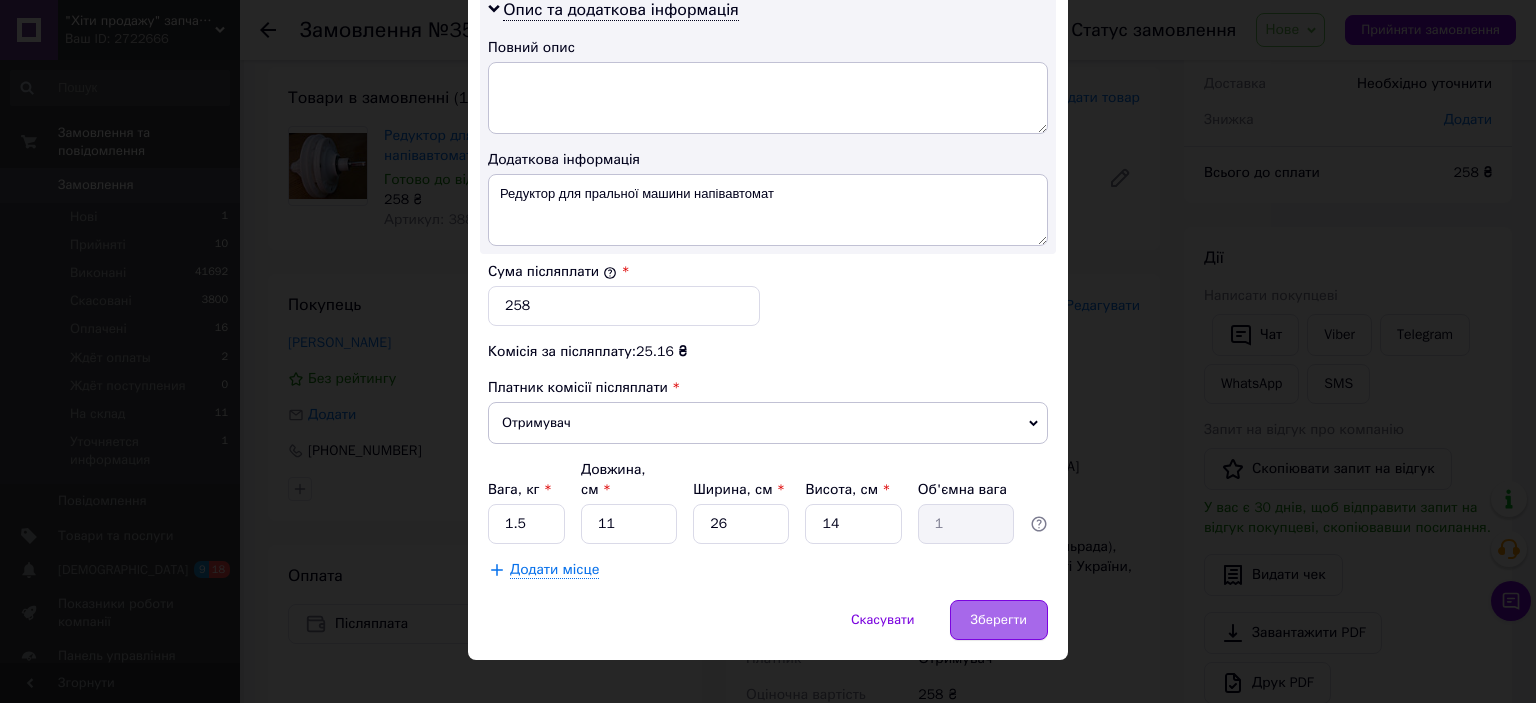 click on "Зберегти" at bounding box center [999, 620] 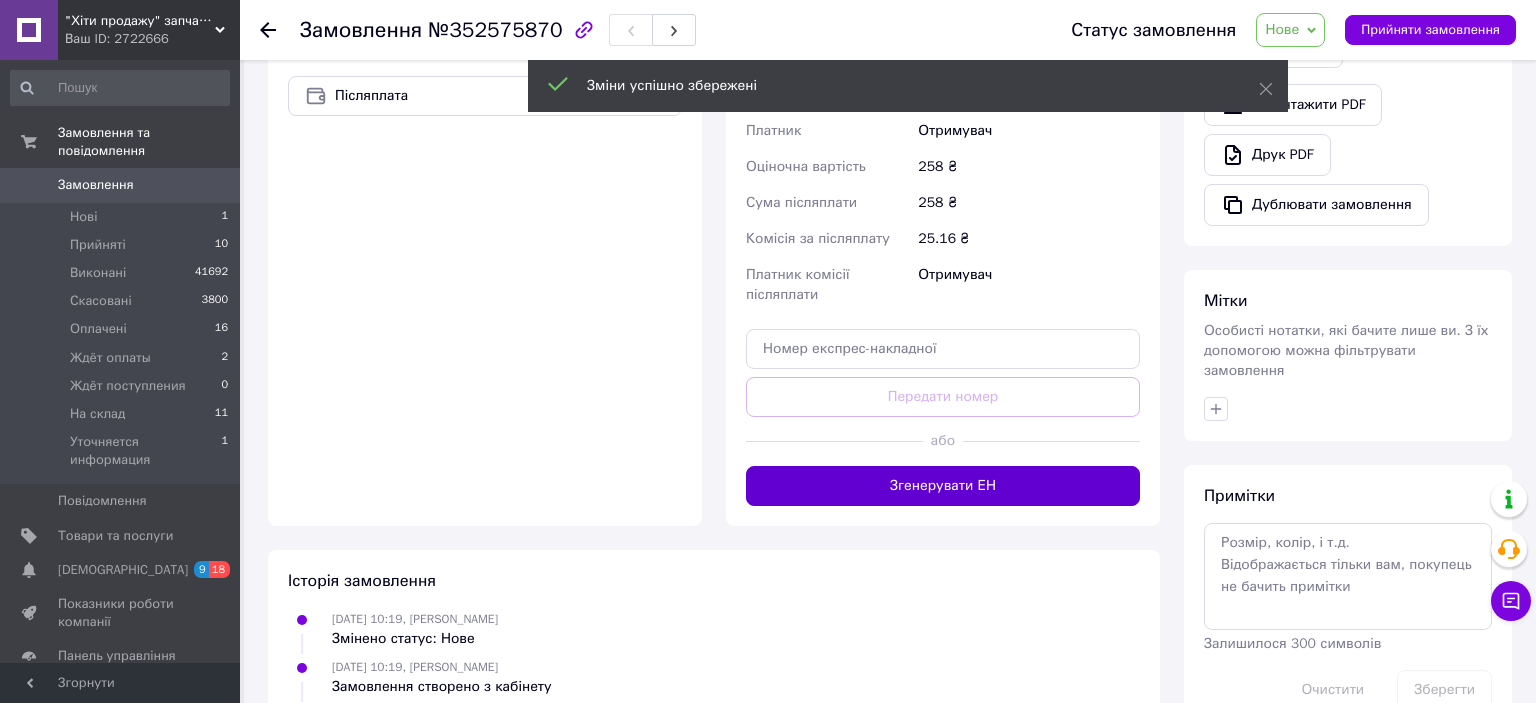 click on "Згенерувати ЕН" at bounding box center (943, 486) 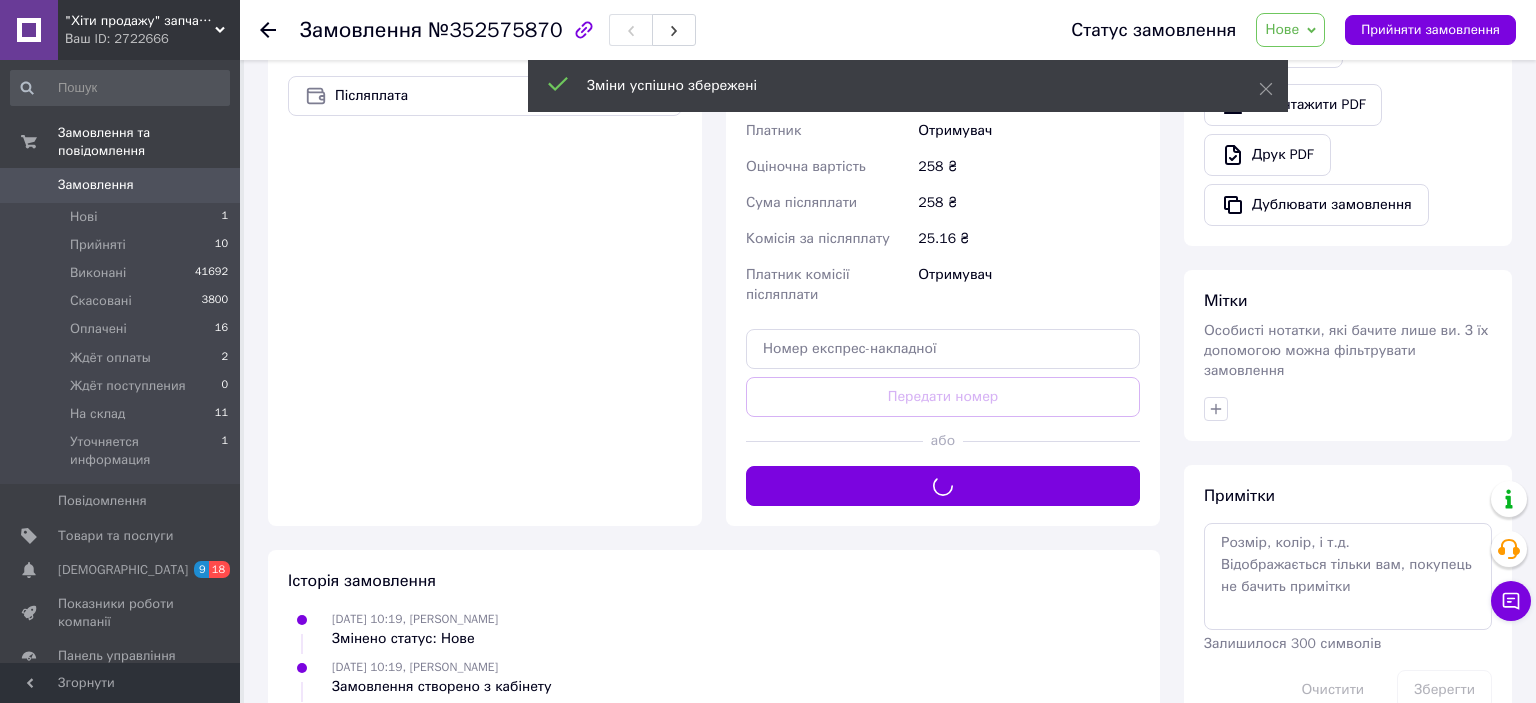 scroll, scrollTop: 316, scrollLeft: 0, axis: vertical 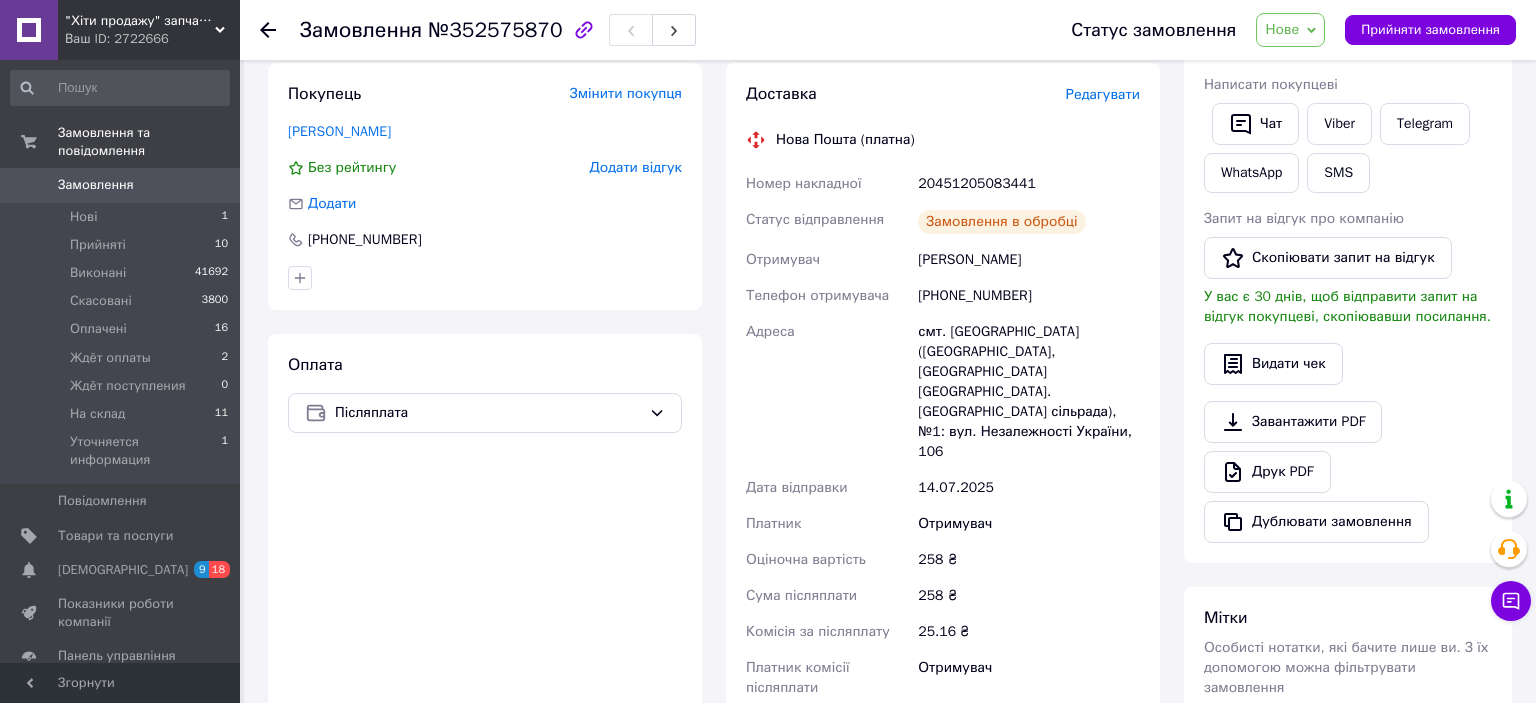 click on "[PHONE_NUMBER]" at bounding box center [1029, 296] 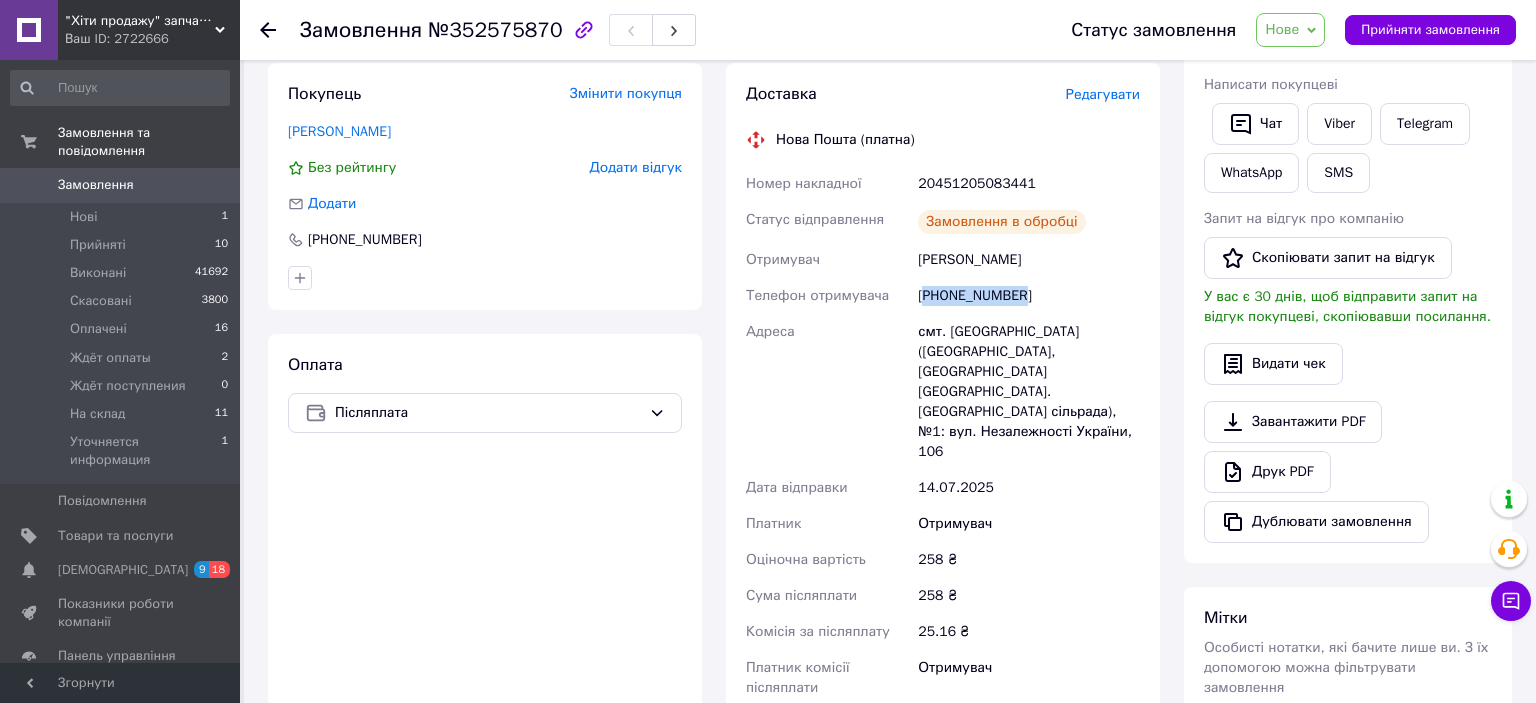 click on "[PHONE_NUMBER]" at bounding box center [1029, 296] 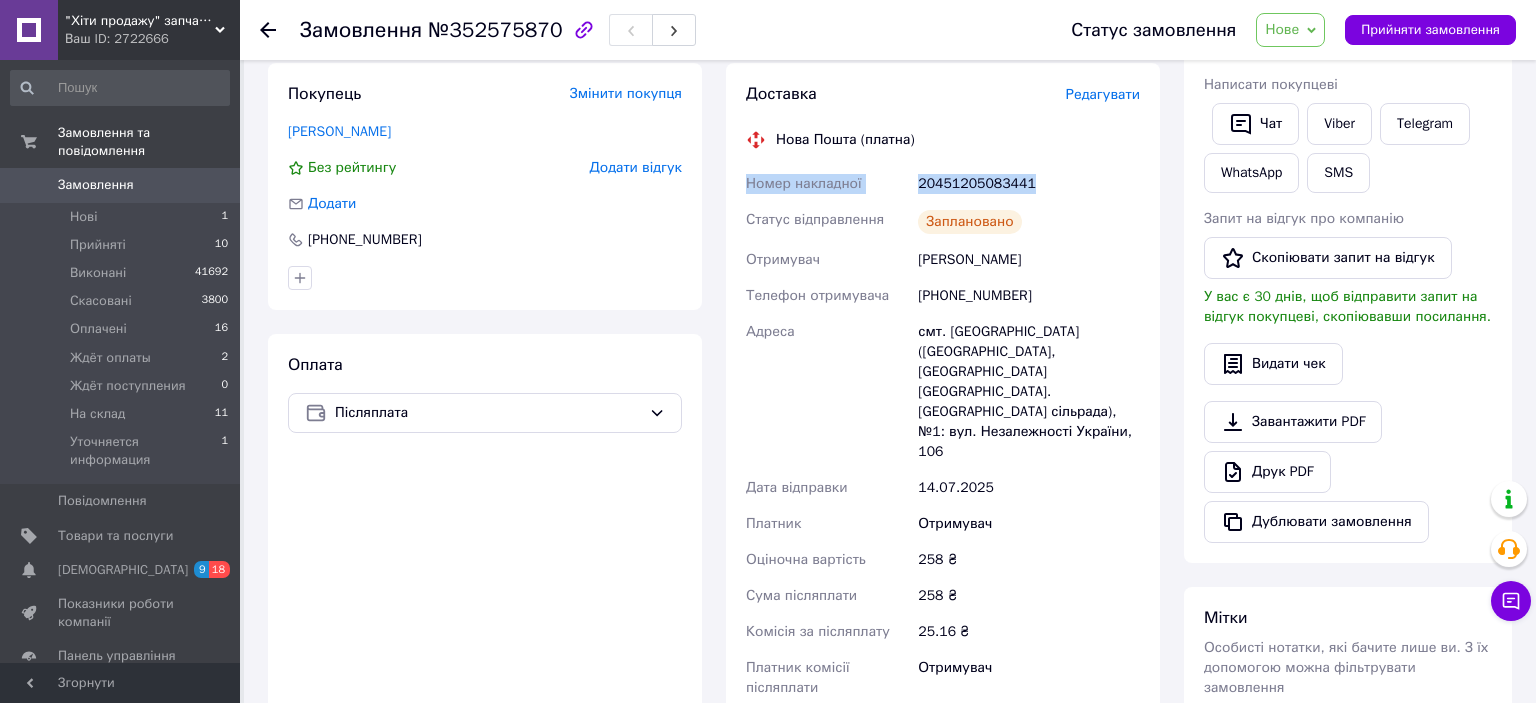 drag, startPoint x: 1029, startPoint y: 178, endPoint x: 746, endPoint y: 189, distance: 283.2137 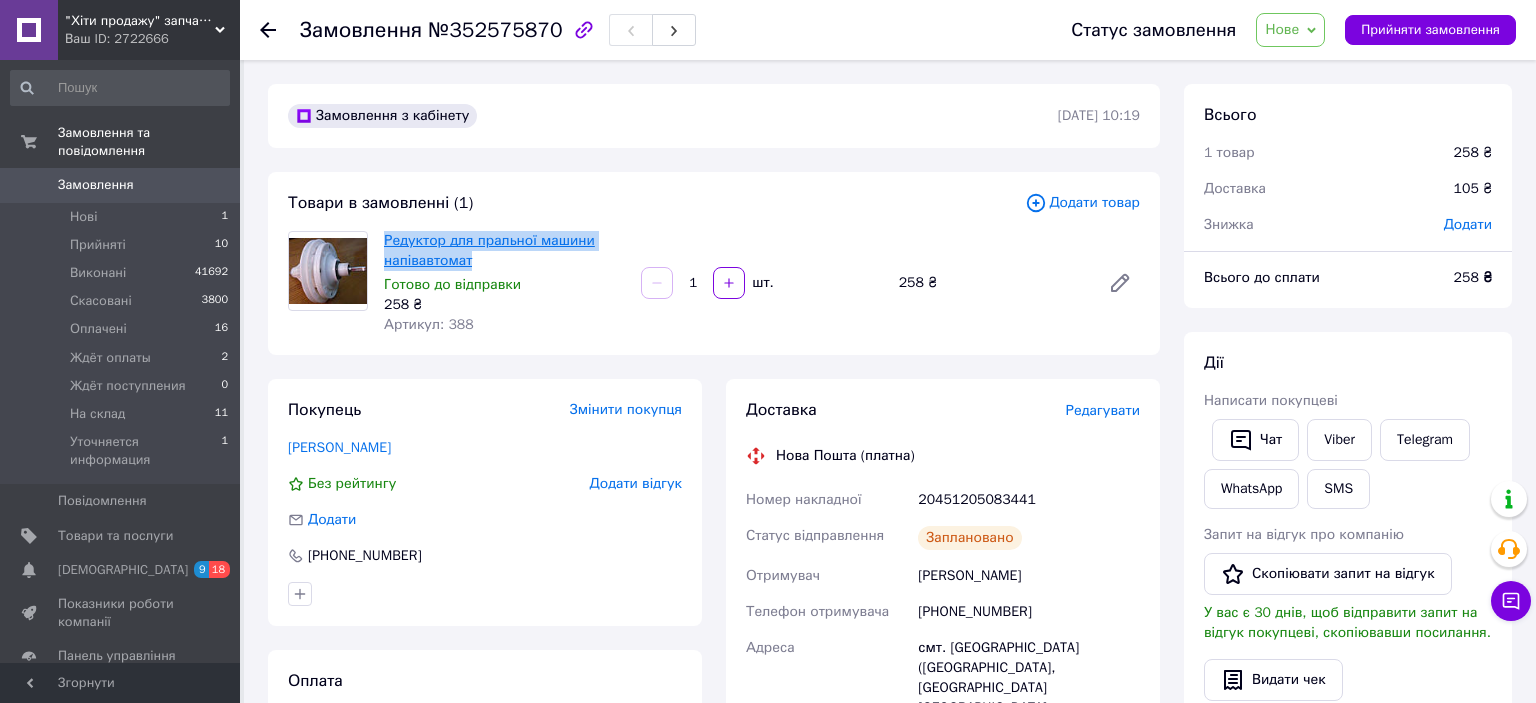 drag, startPoint x: 483, startPoint y: 270, endPoint x: 386, endPoint y: 241, distance: 101.24229 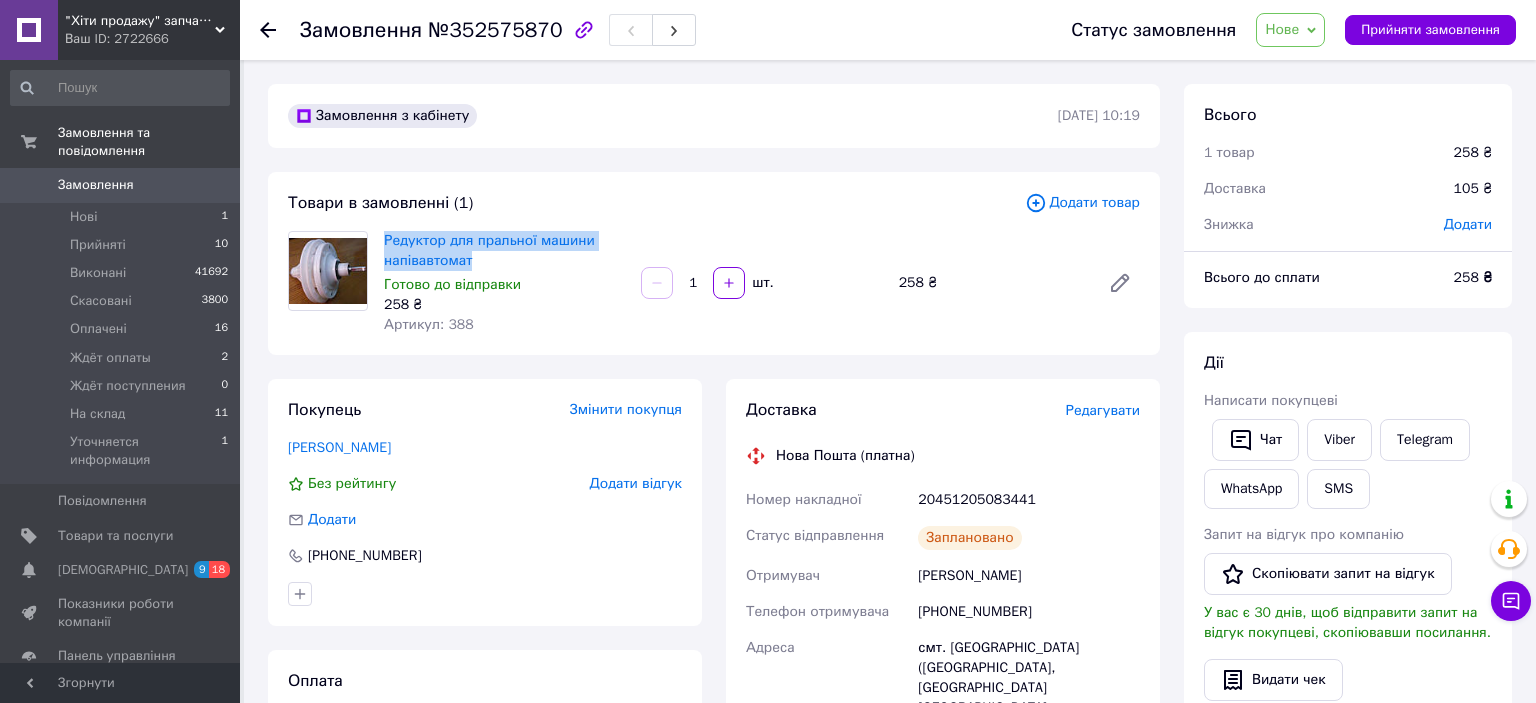 click on "Нове" at bounding box center [1290, 30] 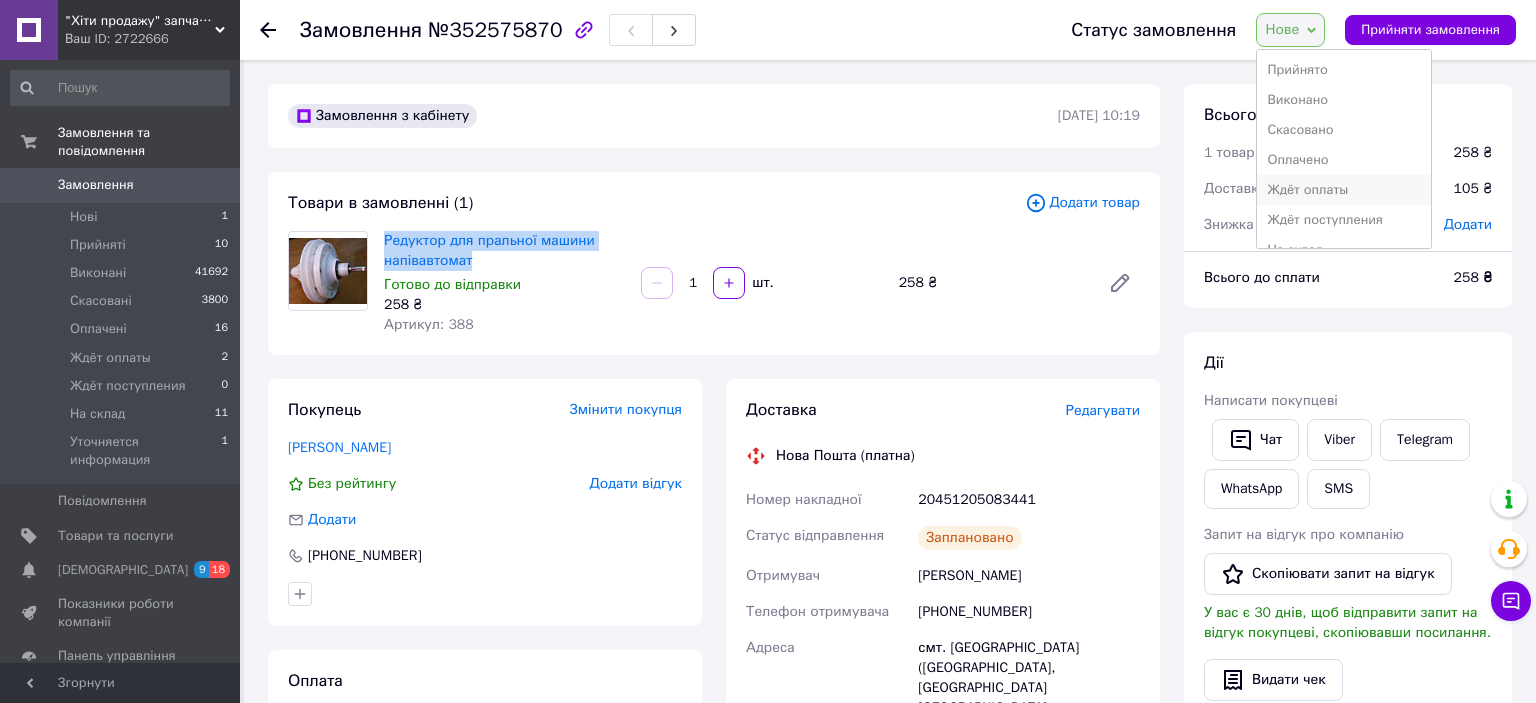 scroll, scrollTop: 52, scrollLeft: 0, axis: vertical 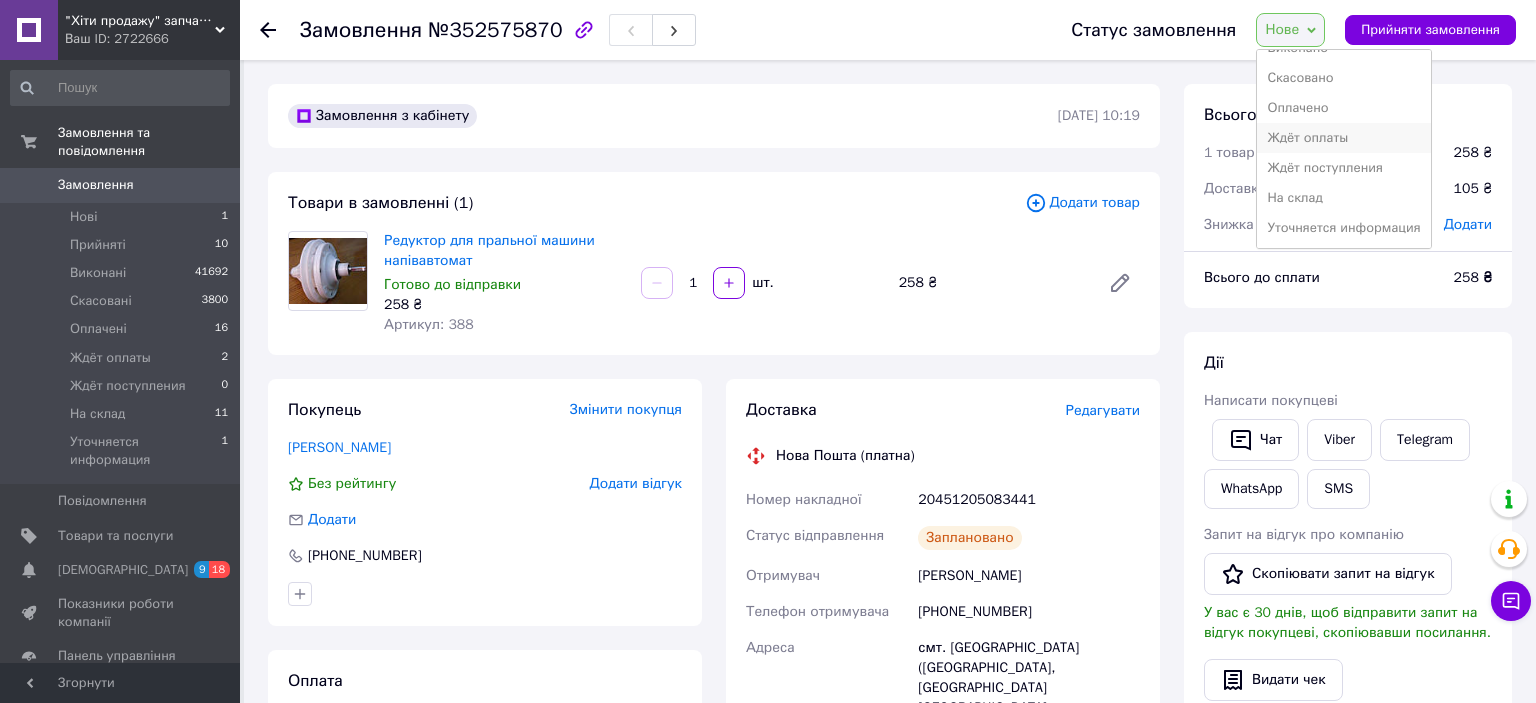 click on "На склад" at bounding box center [1343, 198] 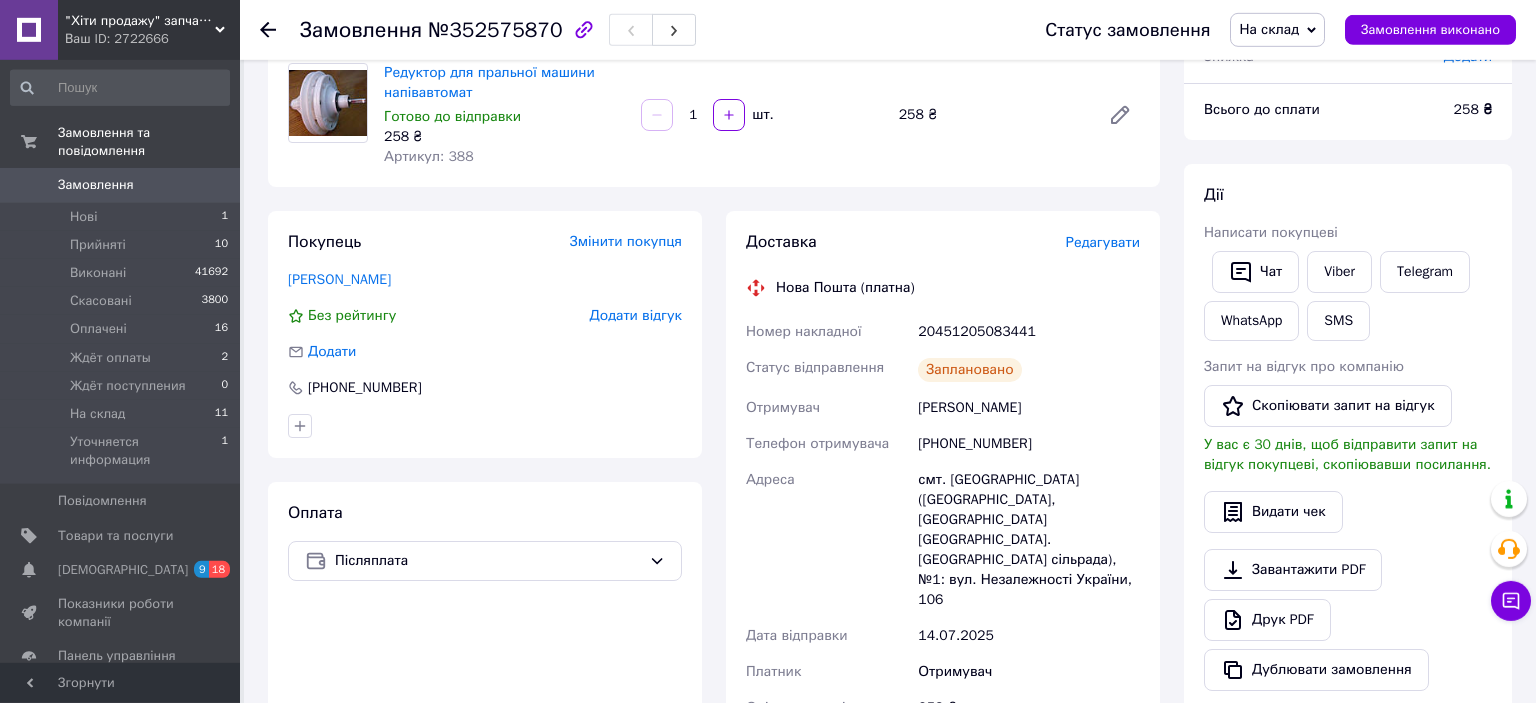 scroll, scrollTop: 316, scrollLeft: 0, axis: vertical 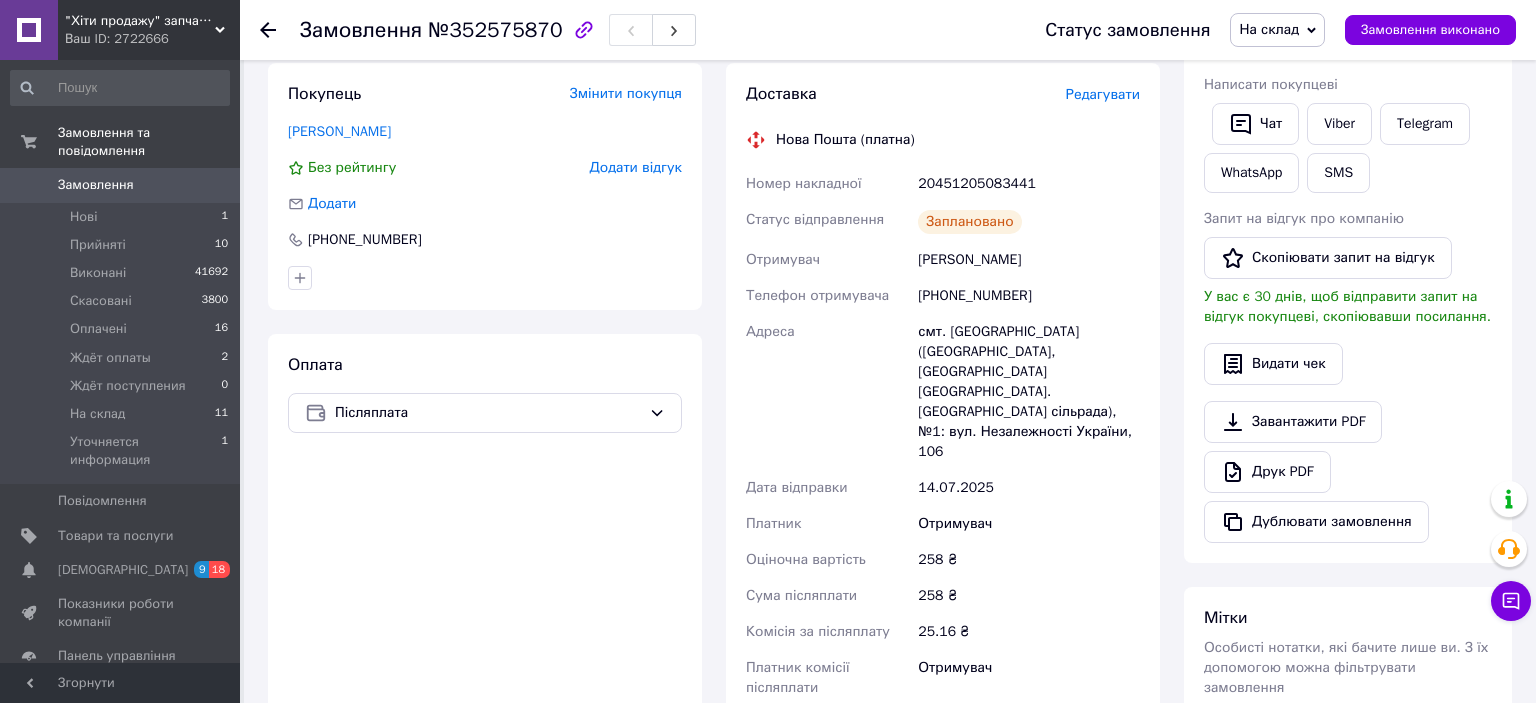 click 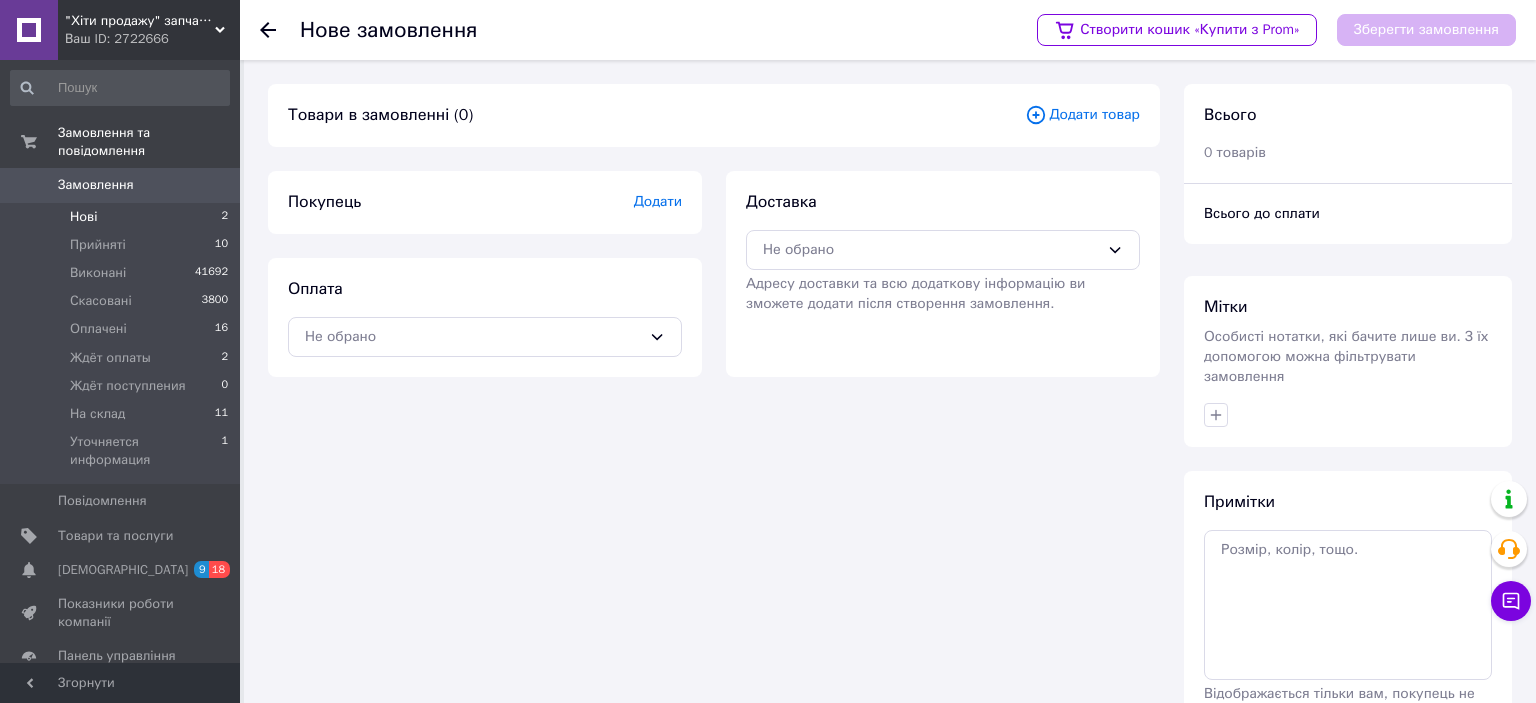 click on "Нові" at bounding box center [83, 217] 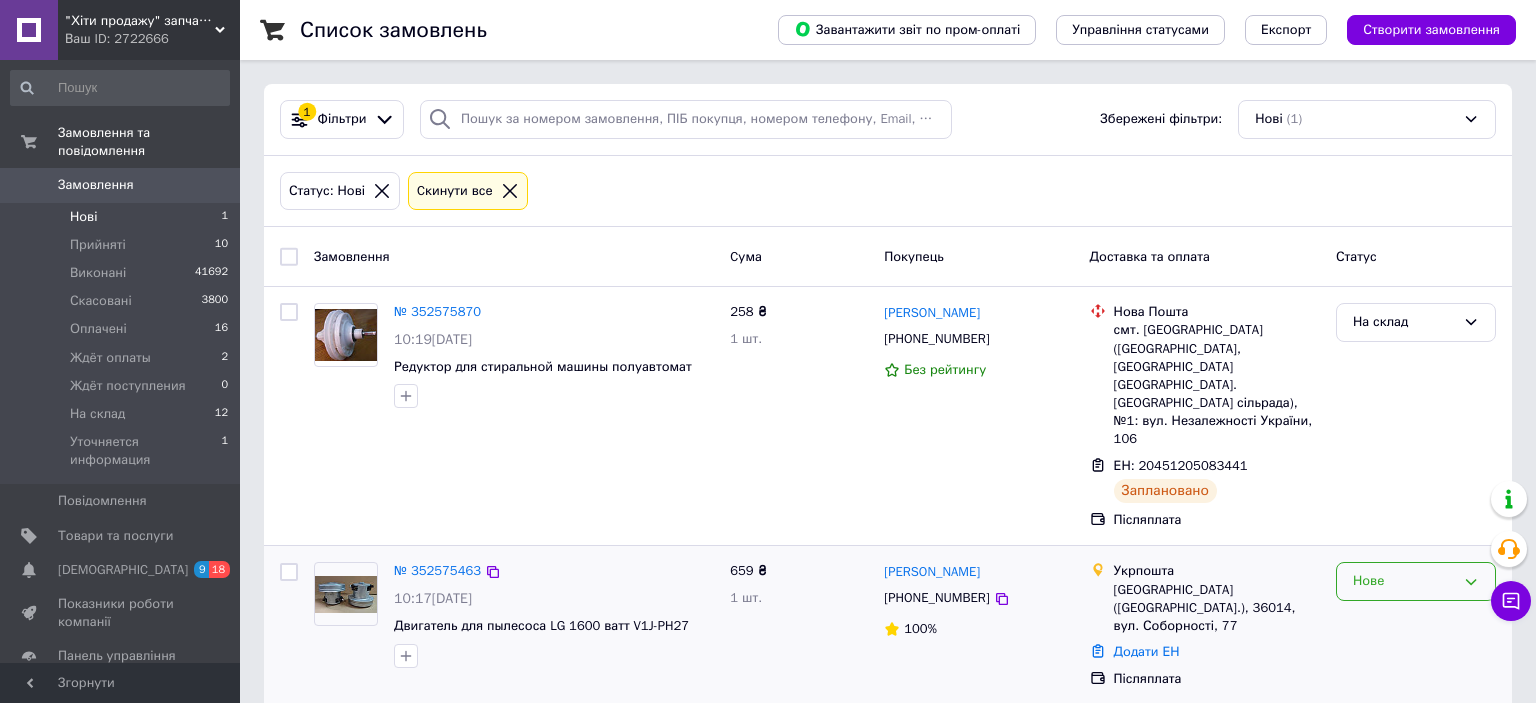 click on "Нове" at bounding box center [1404, 581] 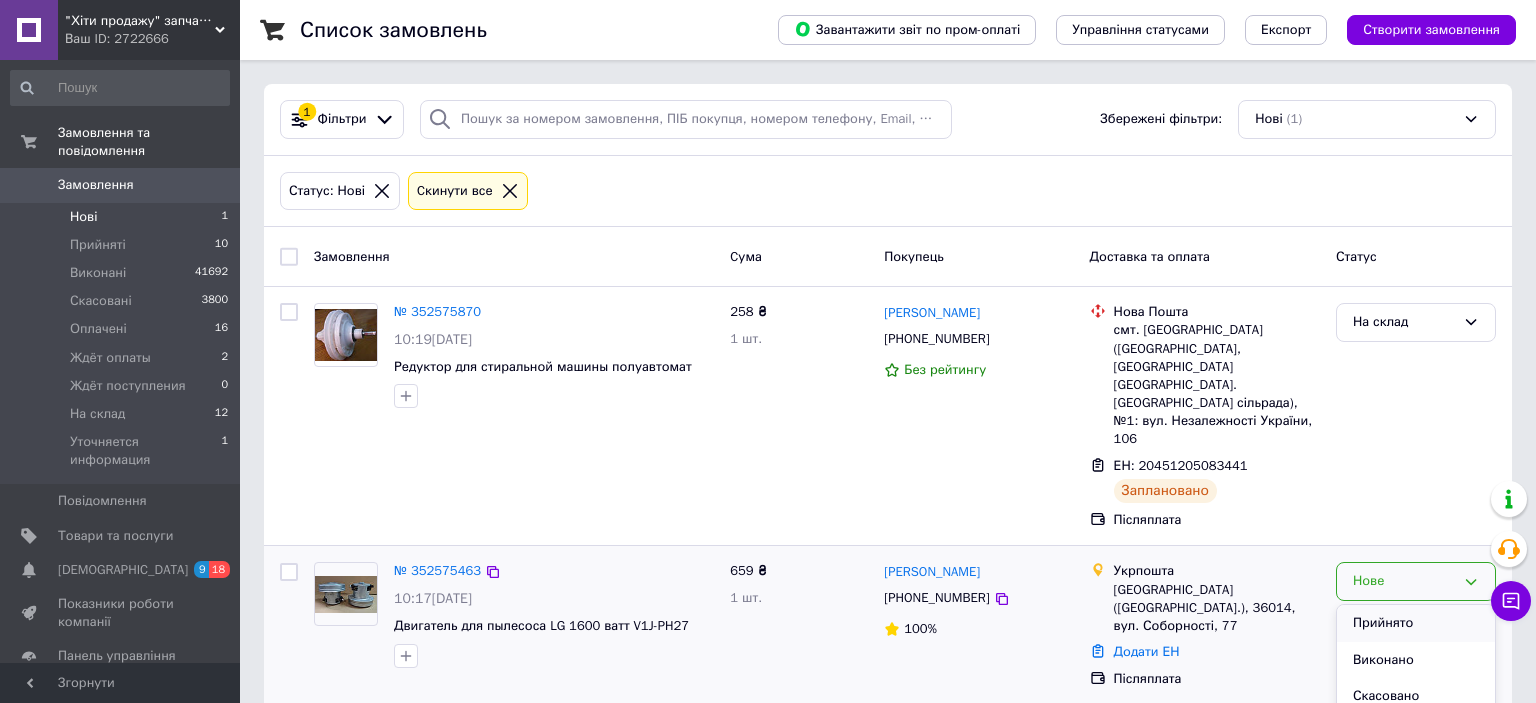click on "Прийнято" at bounding box center (1416, 623) 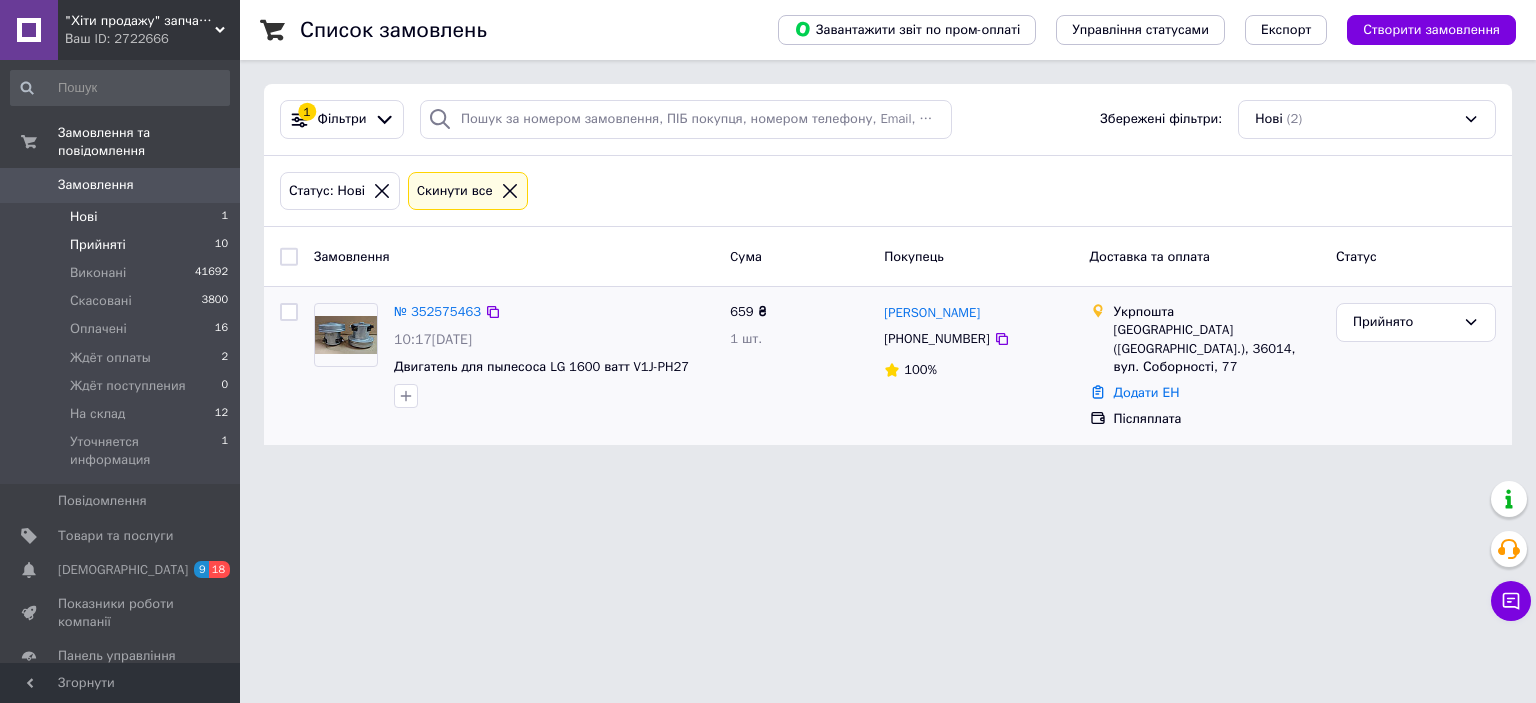 click on "Прийняті" at bounding box center [98, 245] 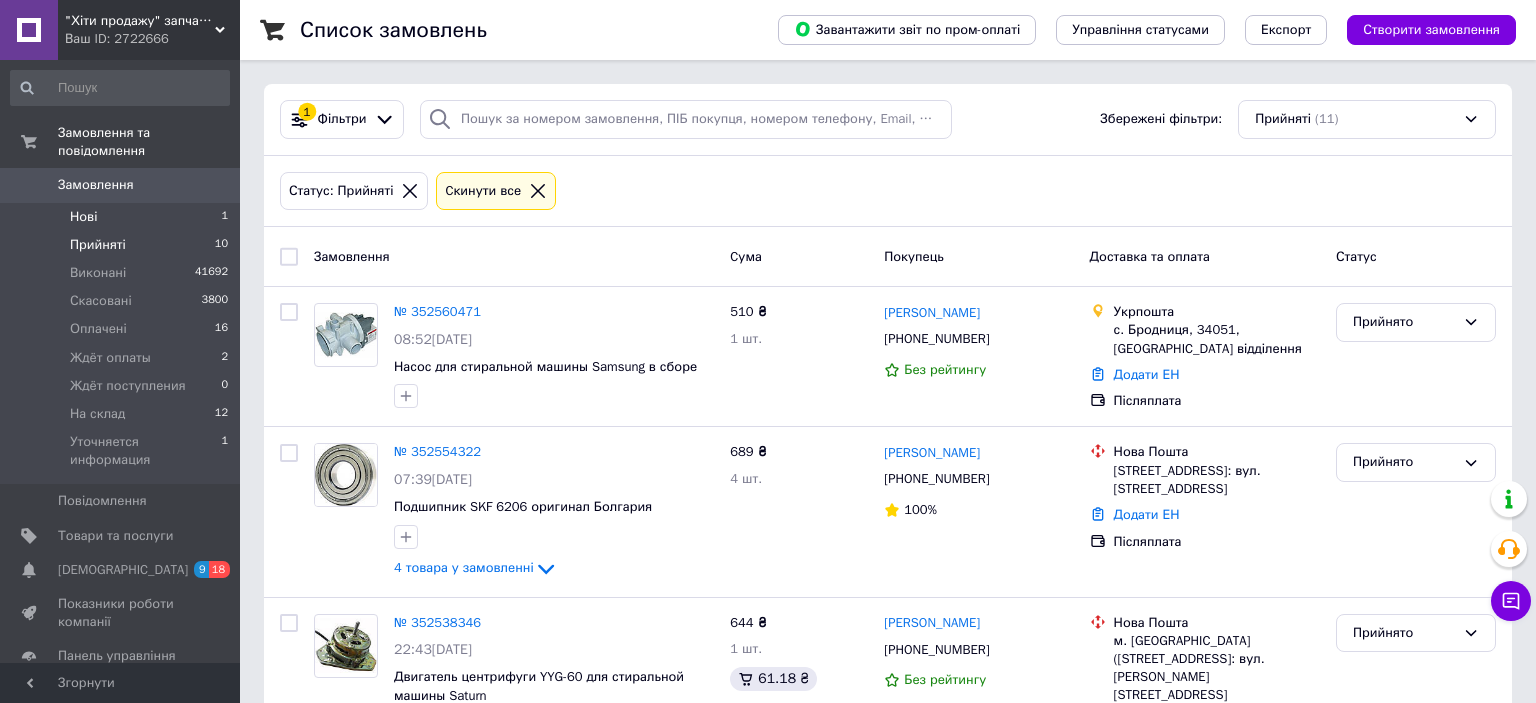 click on "Нові 1" at bounding box center [120, 217] 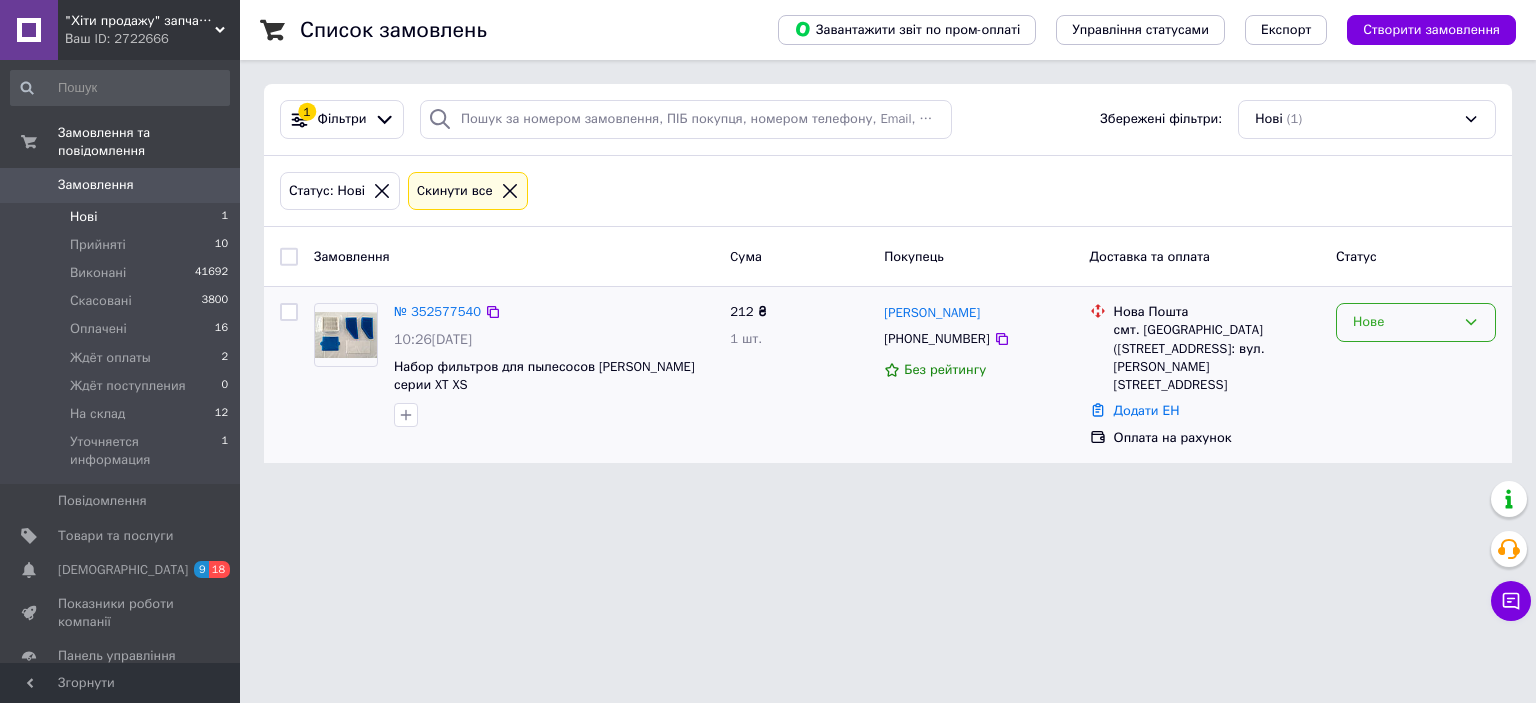click on "Нове" at bounding box center [1404, 322] 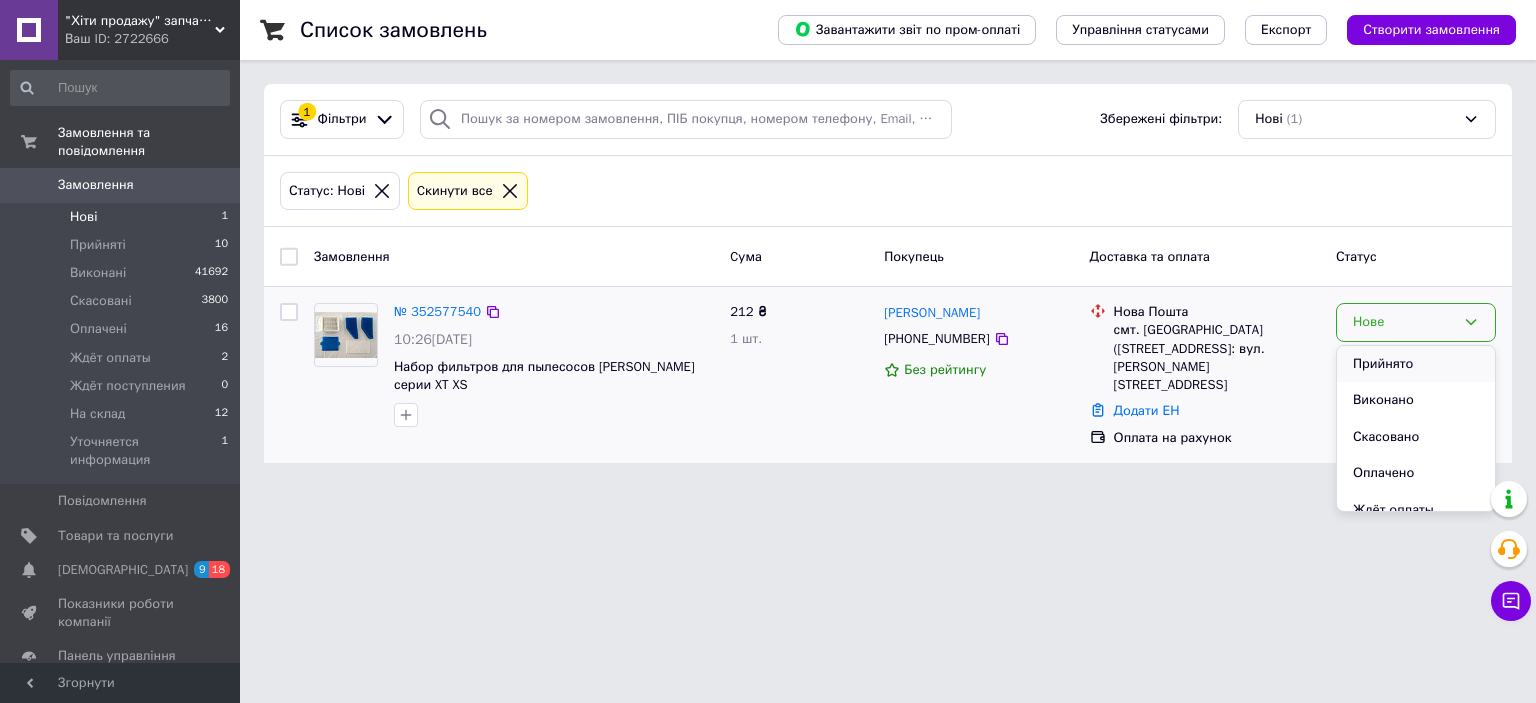 click on "Прийнято" at bounding box center [1416, 364] 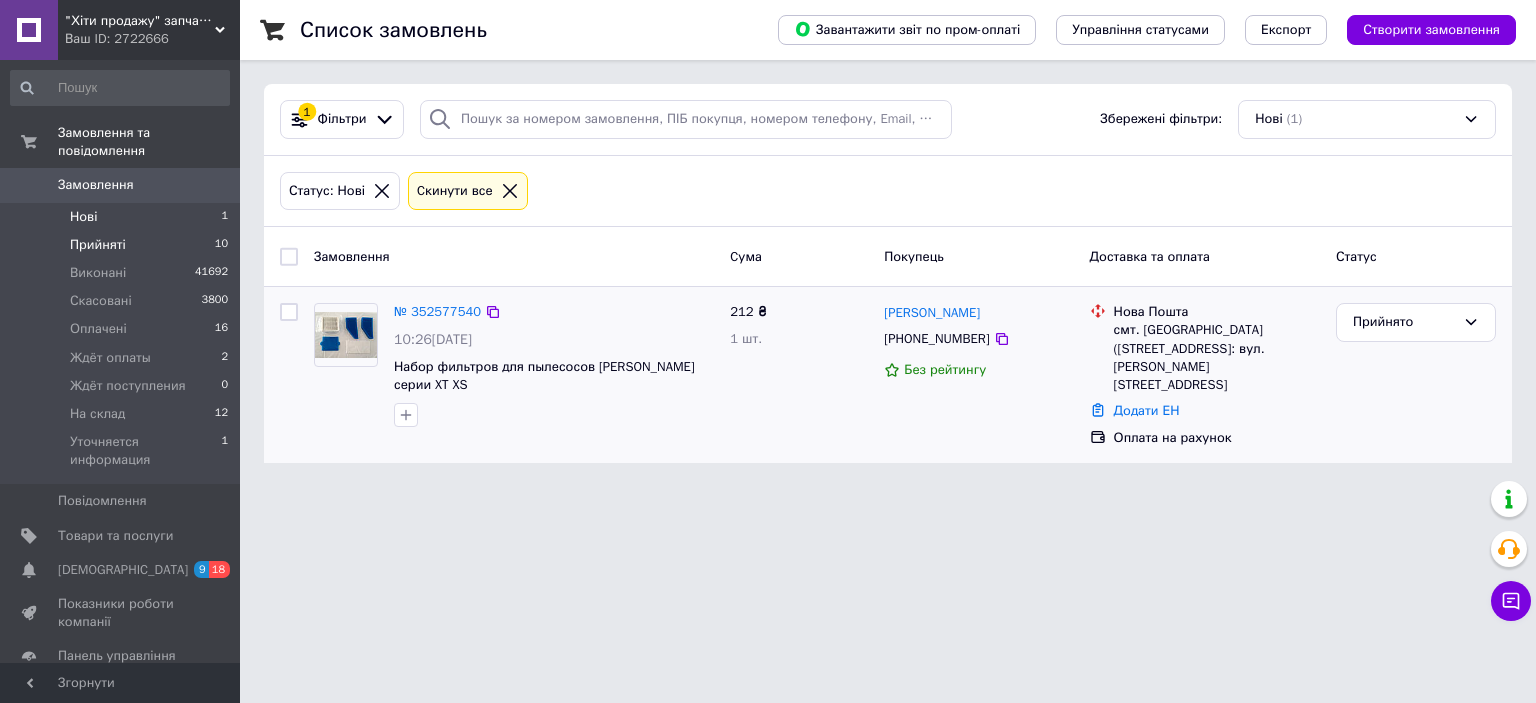 click on "Прийняті" at bounding box center (98, 245) 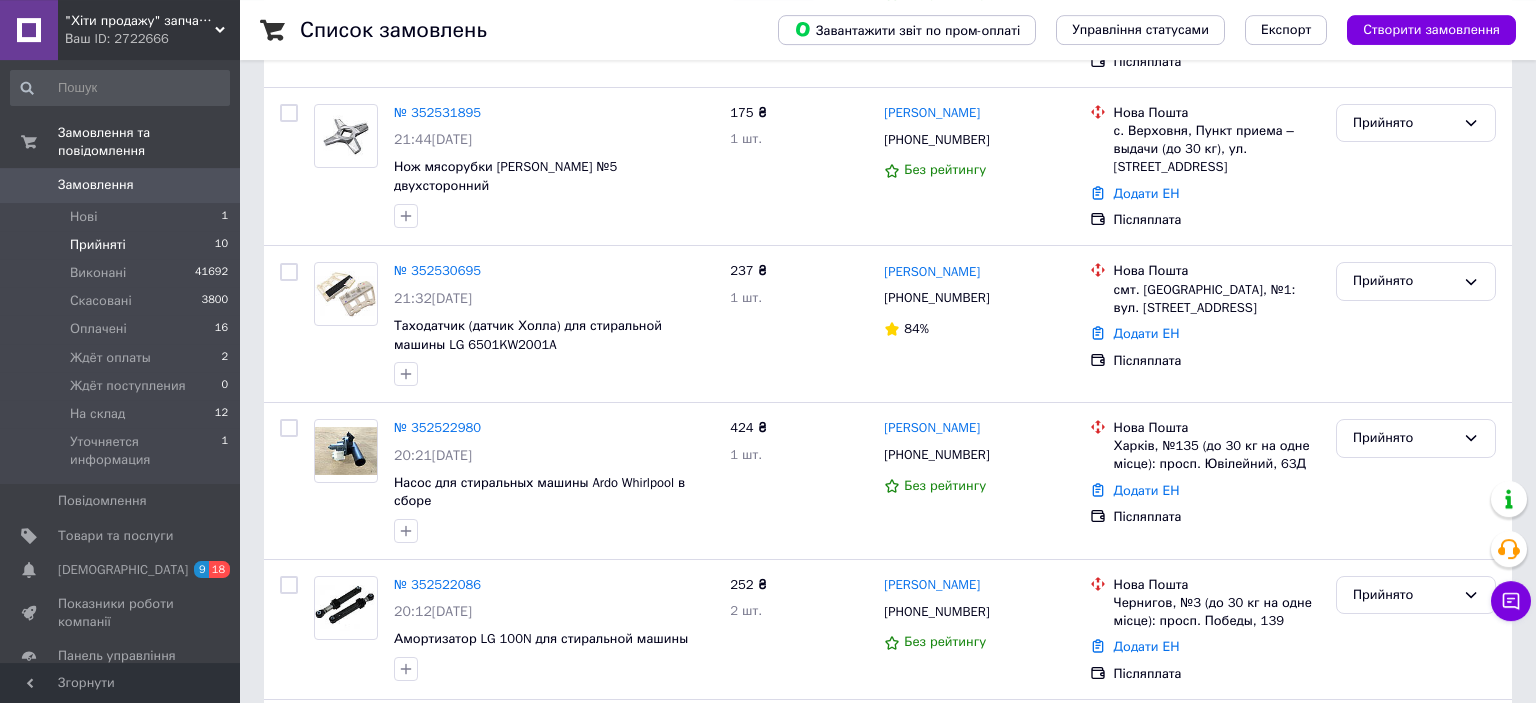 scroll, scrollTop: 1244, scrollLeft: 0, axis: vertical 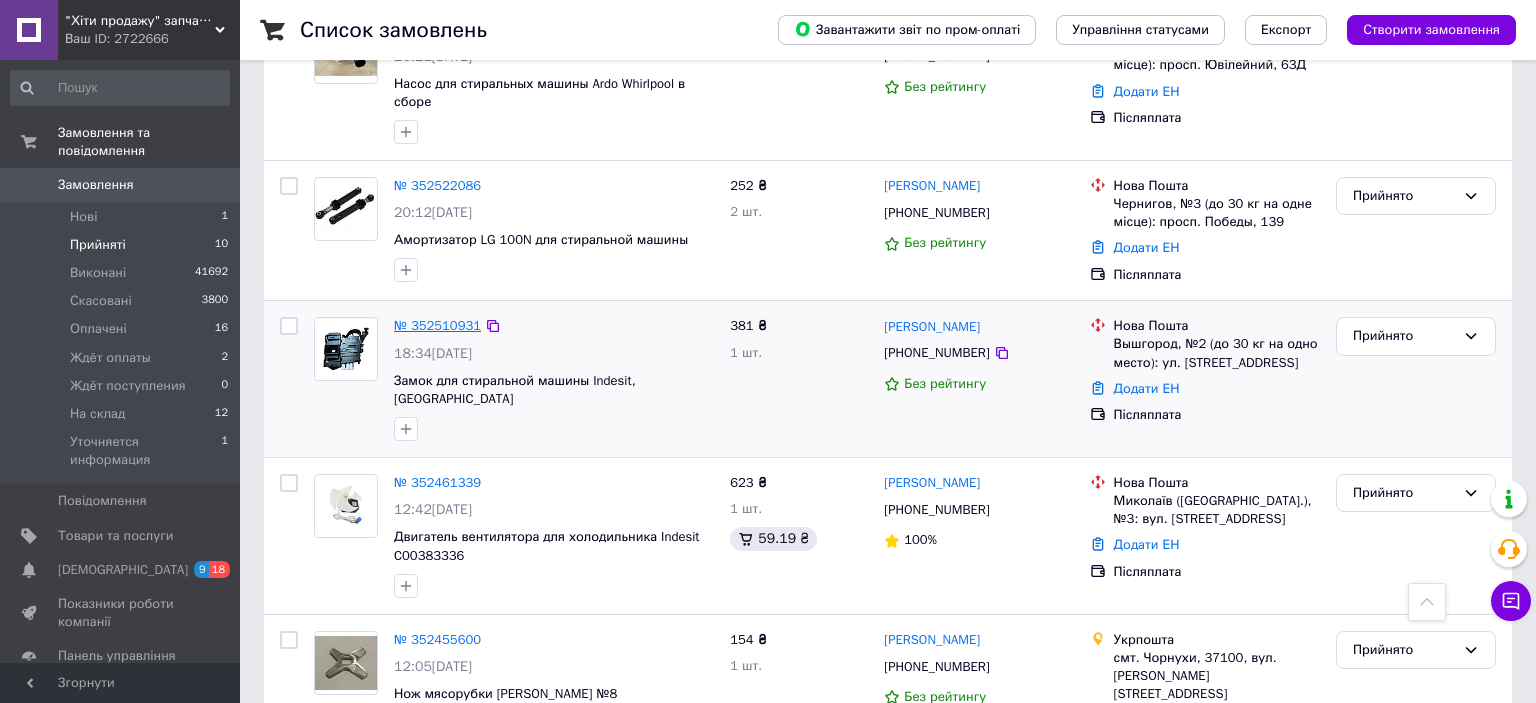 click on "№ 352510931" at bounding box center [437, 325] 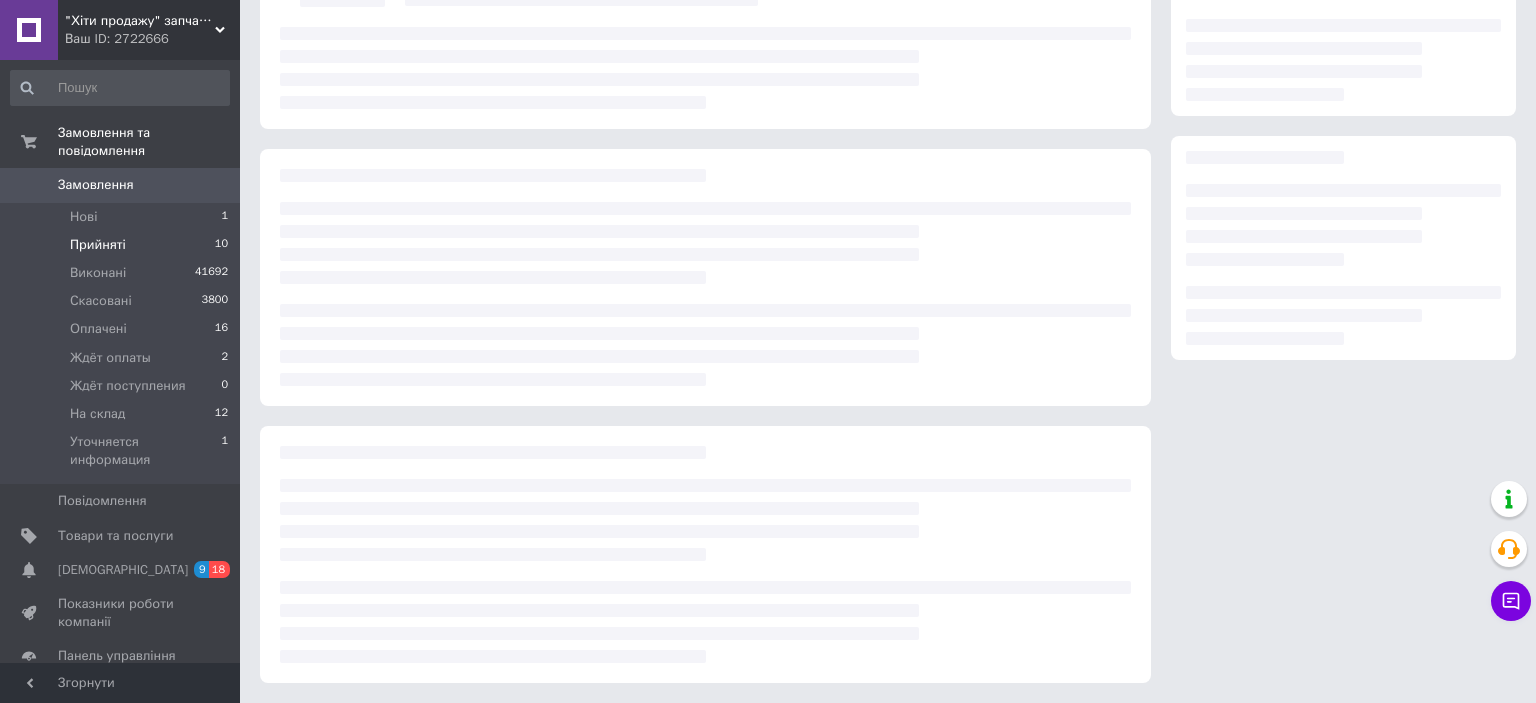 scroll, scrollTop: 150, scrollLeft: 0, axis: vertical 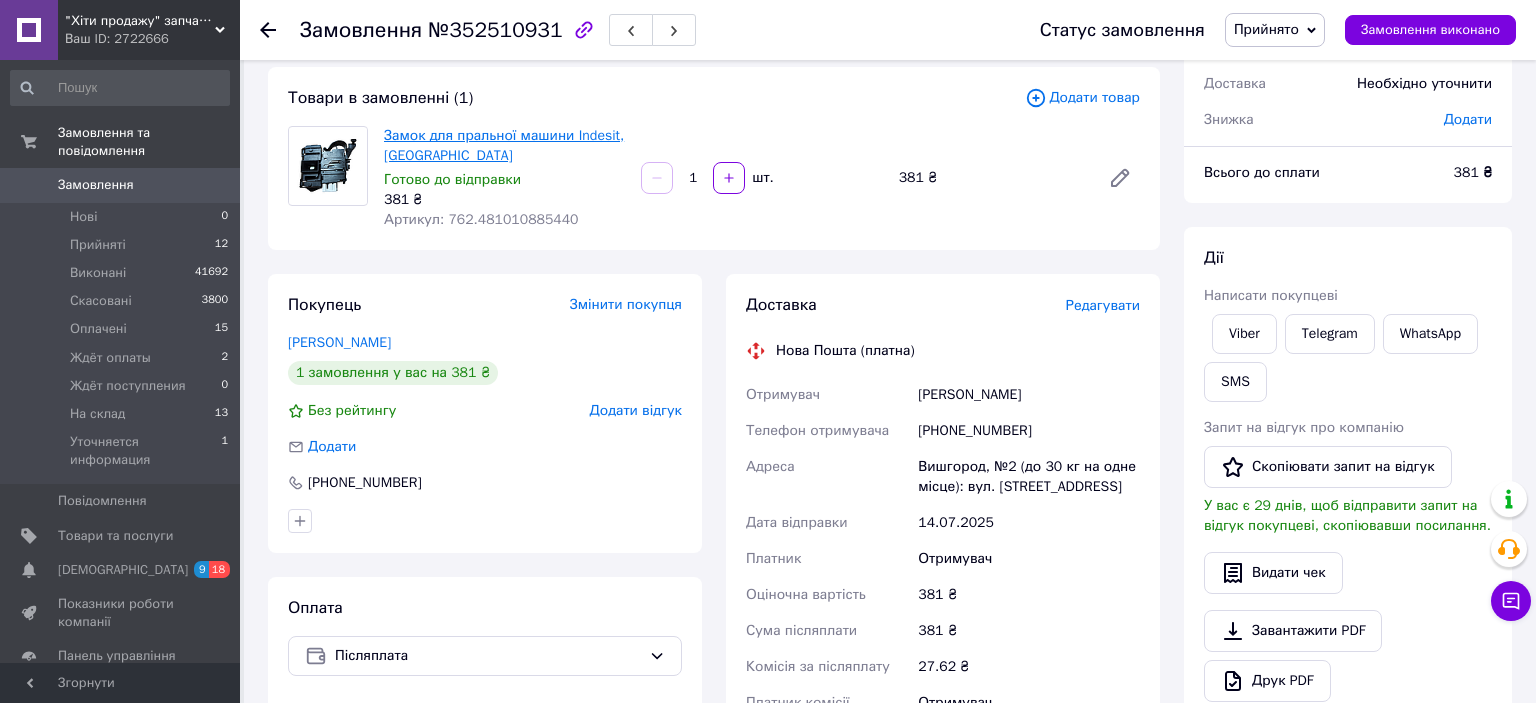 click on "Замок для пральної машини Indesit, [GEOGRAPHIC_DATA]" at bounding box center [504, 145] 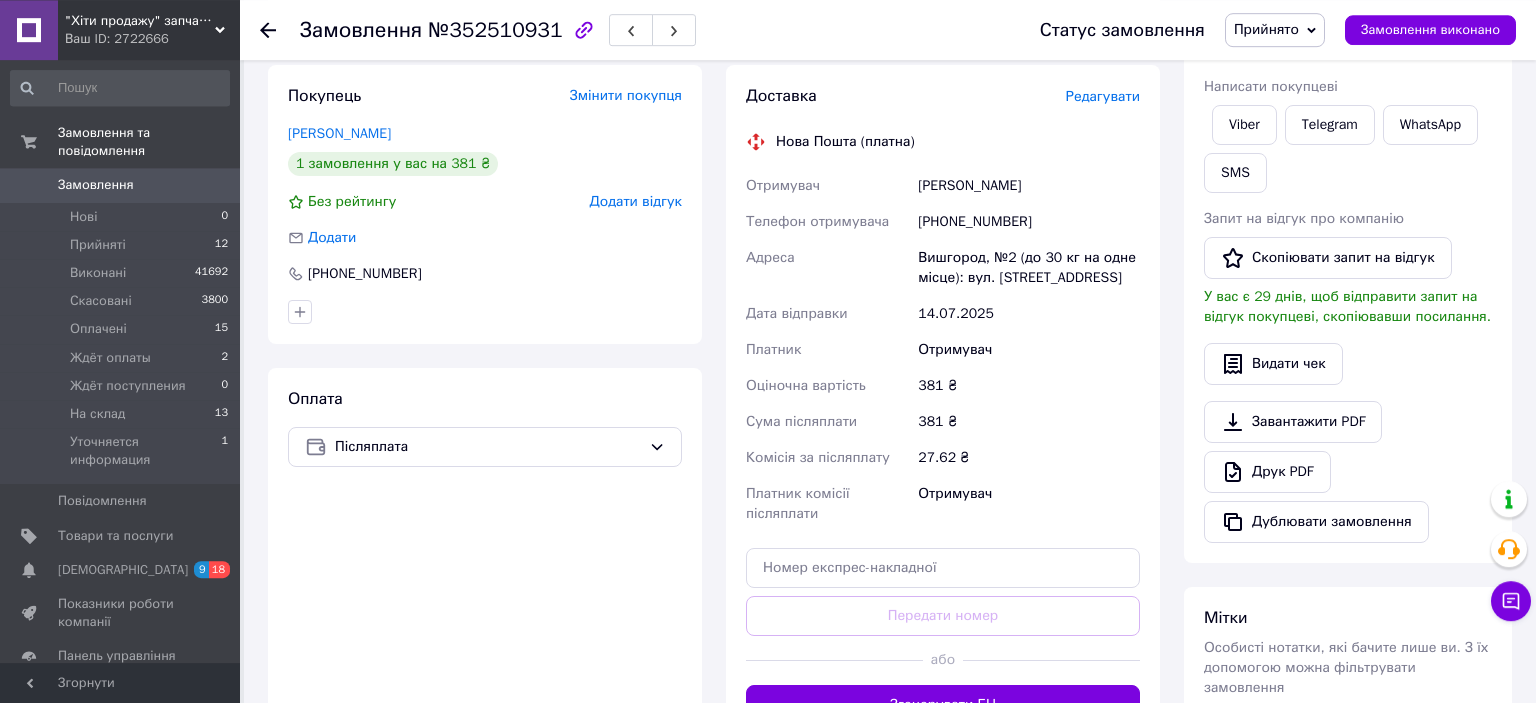 scroll, scrollTop: 316, scrollLeft: 0, axis: vertical 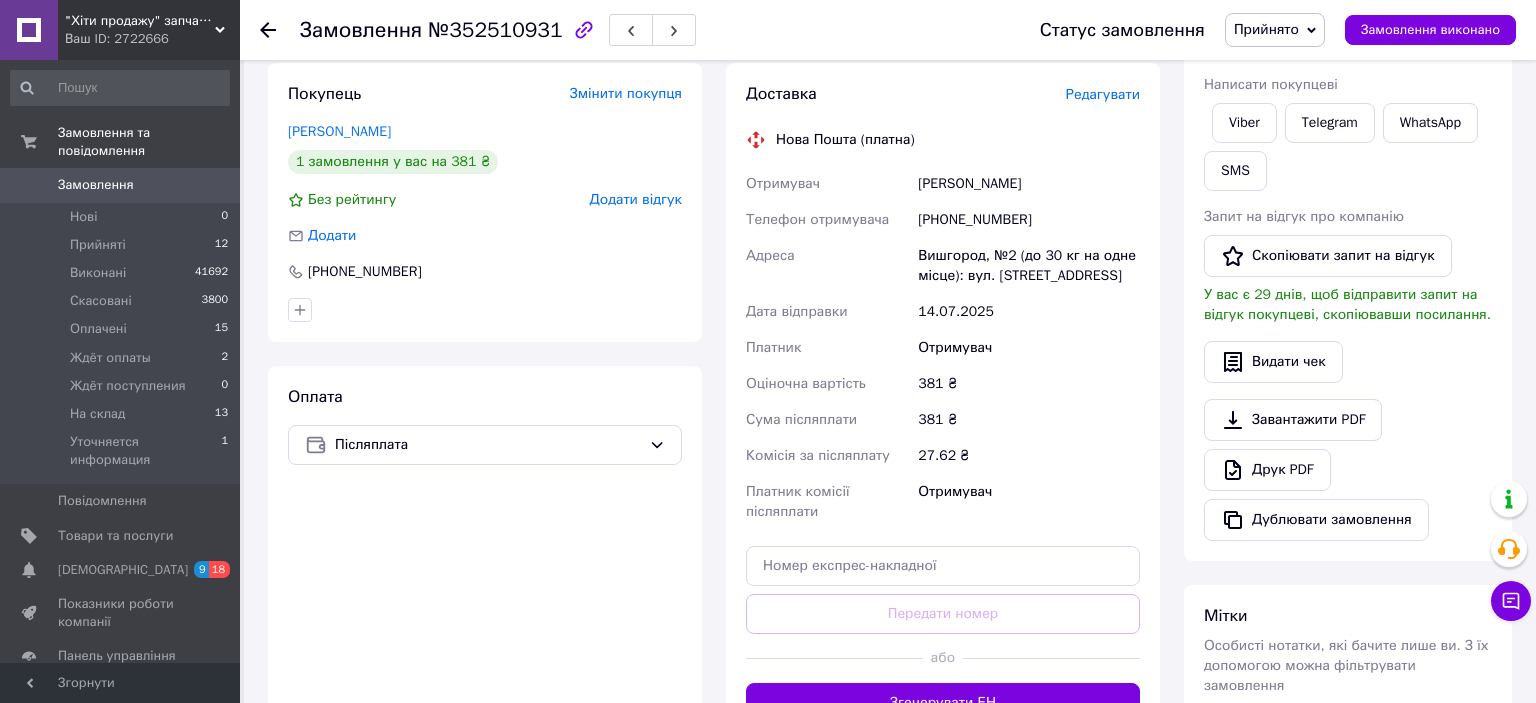 click on "Редагувати" at bounding box center [1103, 94] 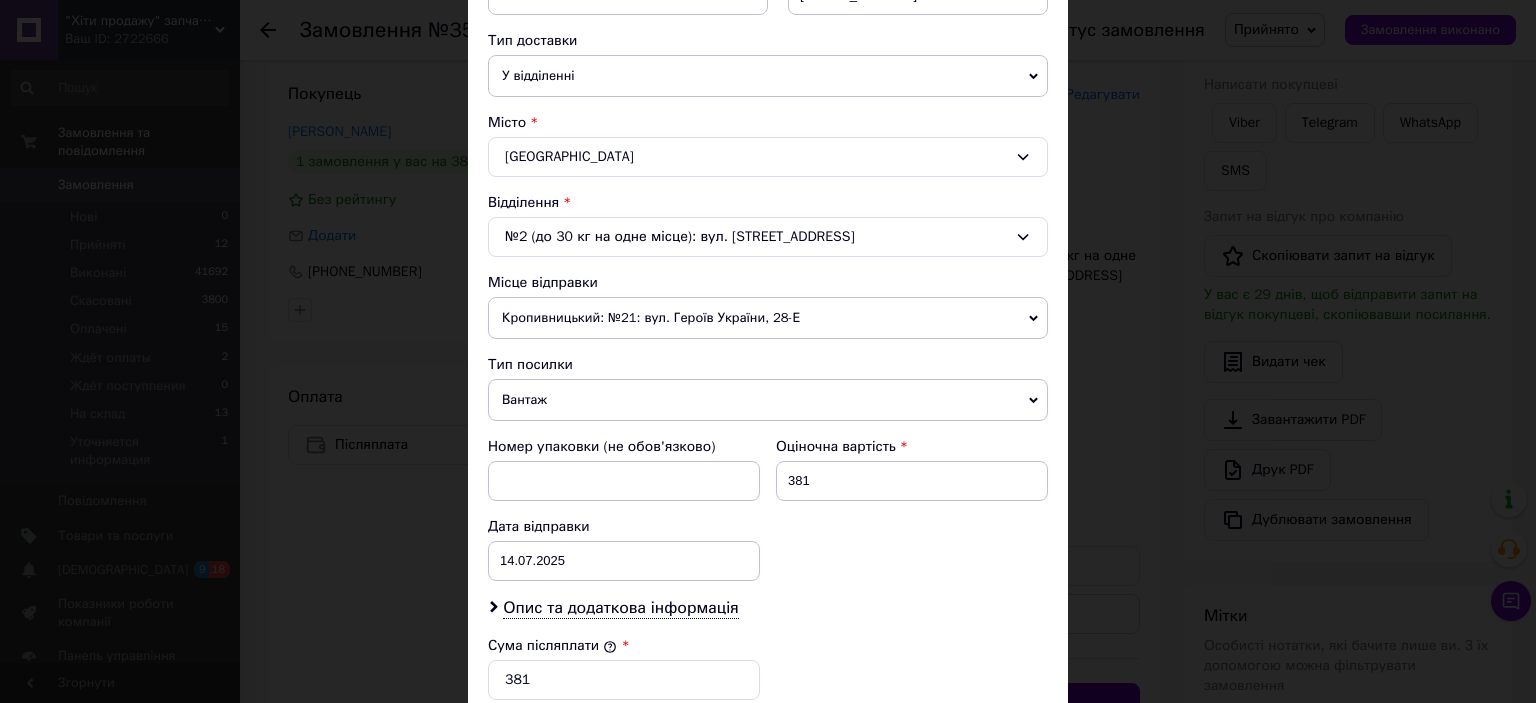 scroll, scrollTop: 662, scrollLeft: 0, axis: vertical 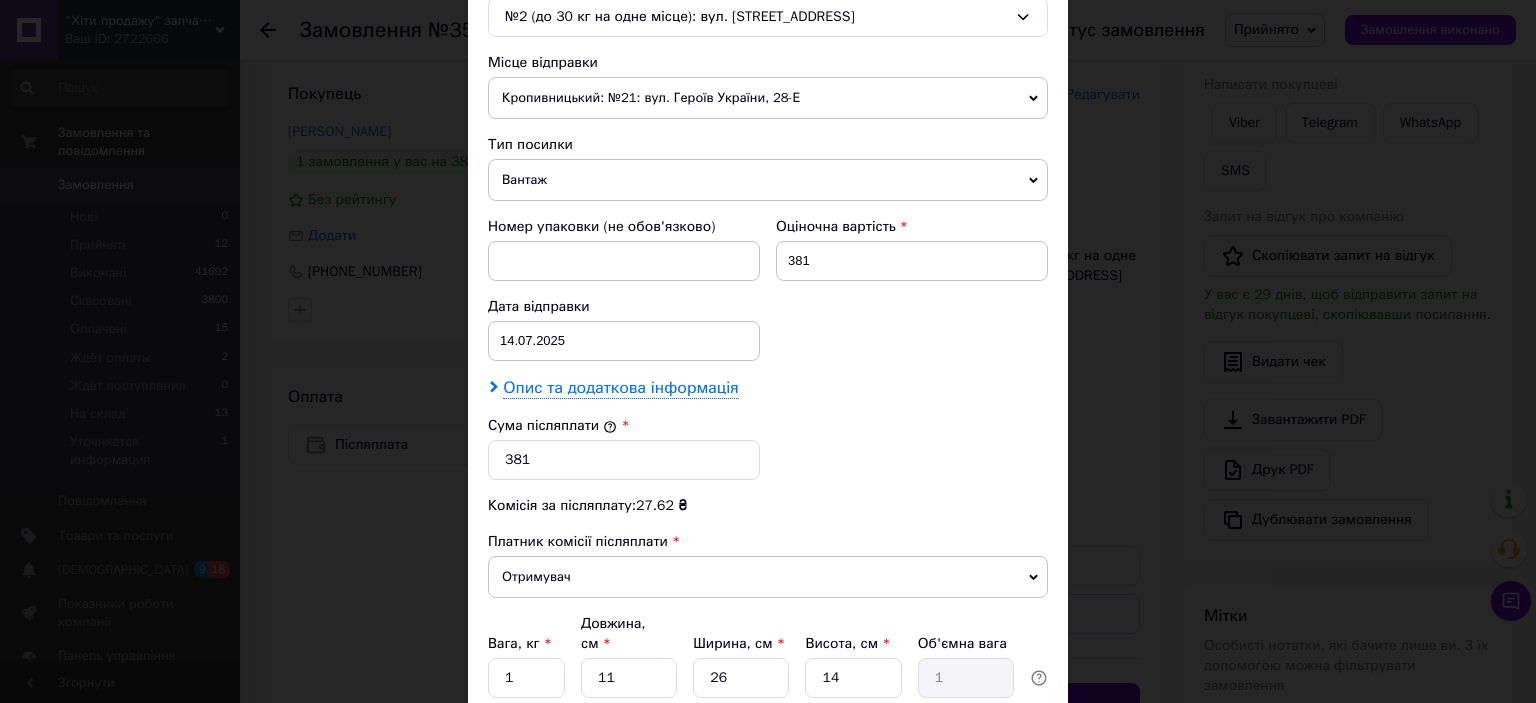 click on "Опис та додаткова інформація" at bounding box center (620, 388) 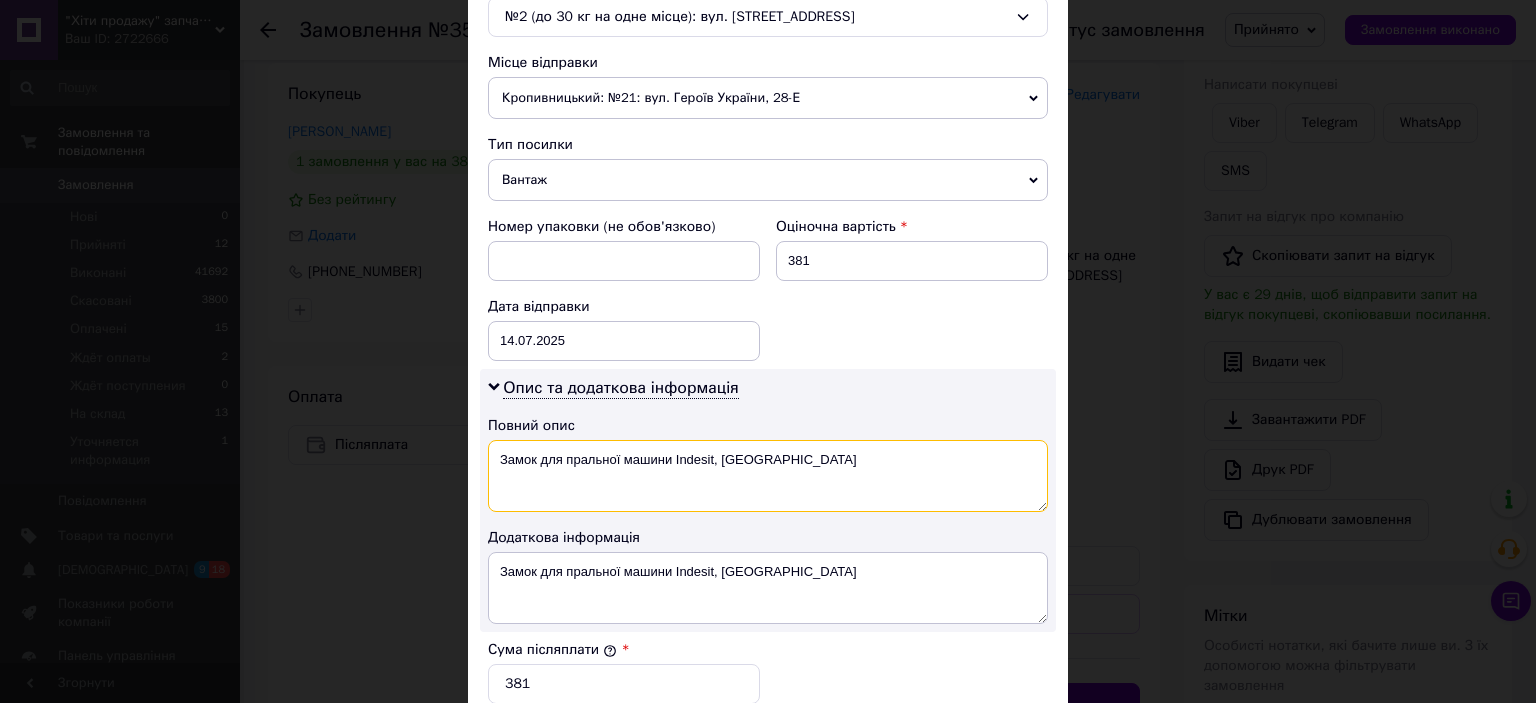 click on "Замок для пральної машини Indesit, [GEOGRAPHIC_DATA]" at bounding box center (768, 476) 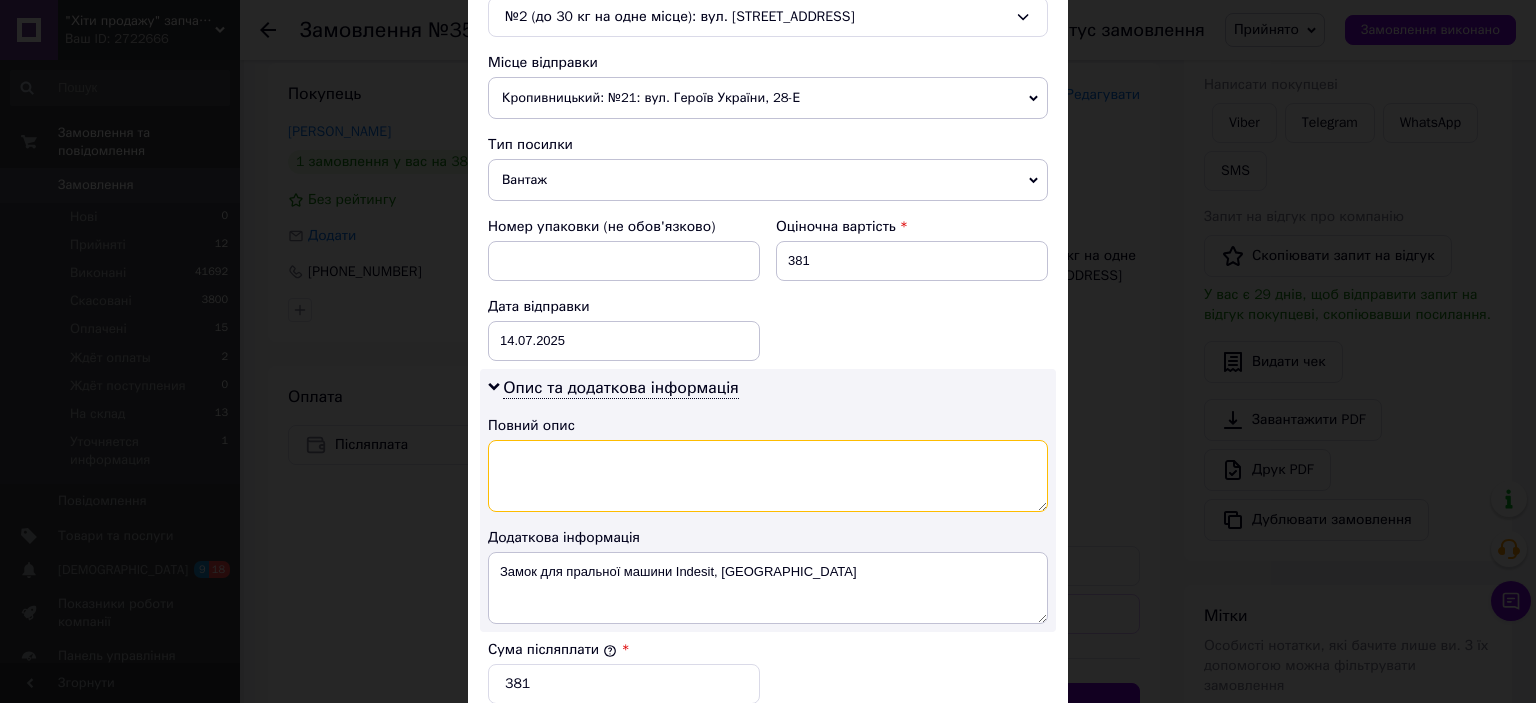 scroll, scrollTop: 994, scrollLeft: 0, axis: vertical 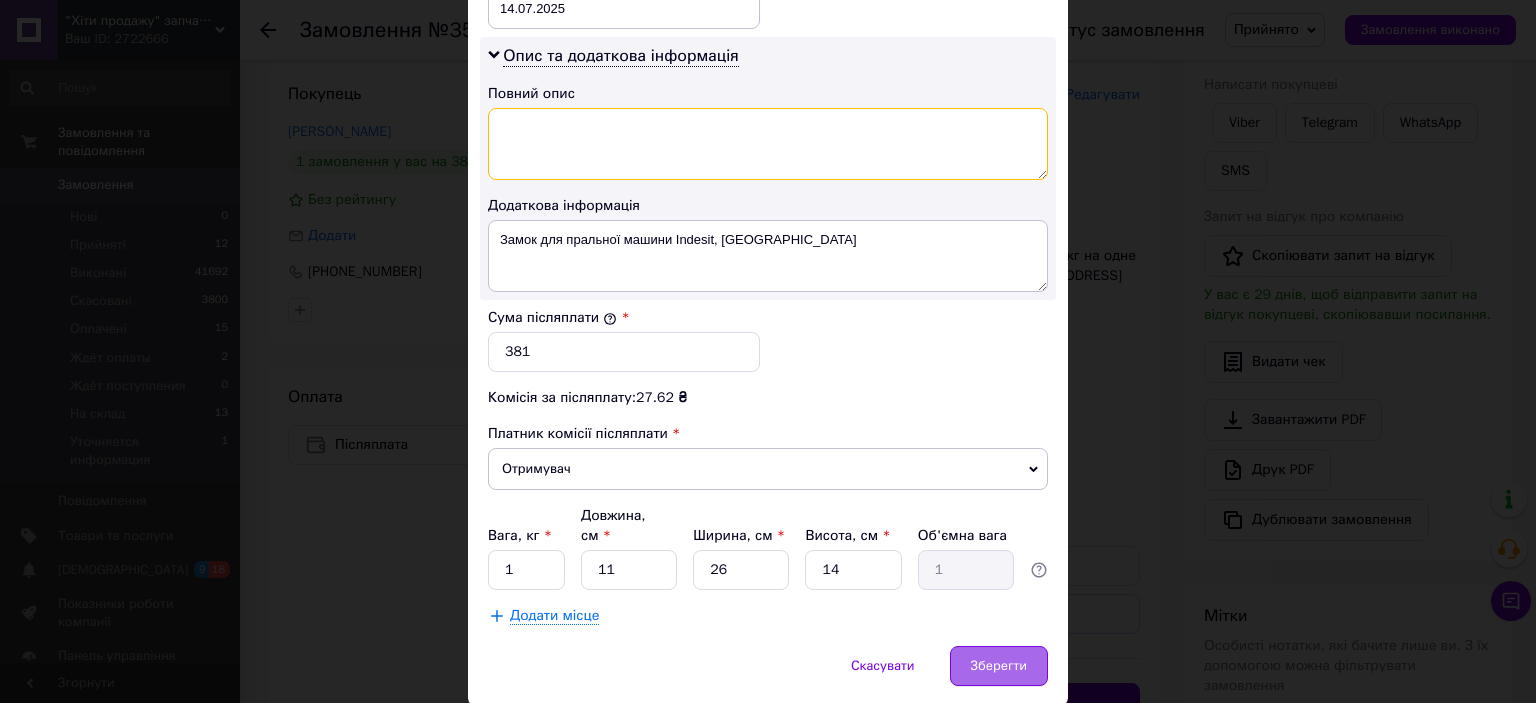 type 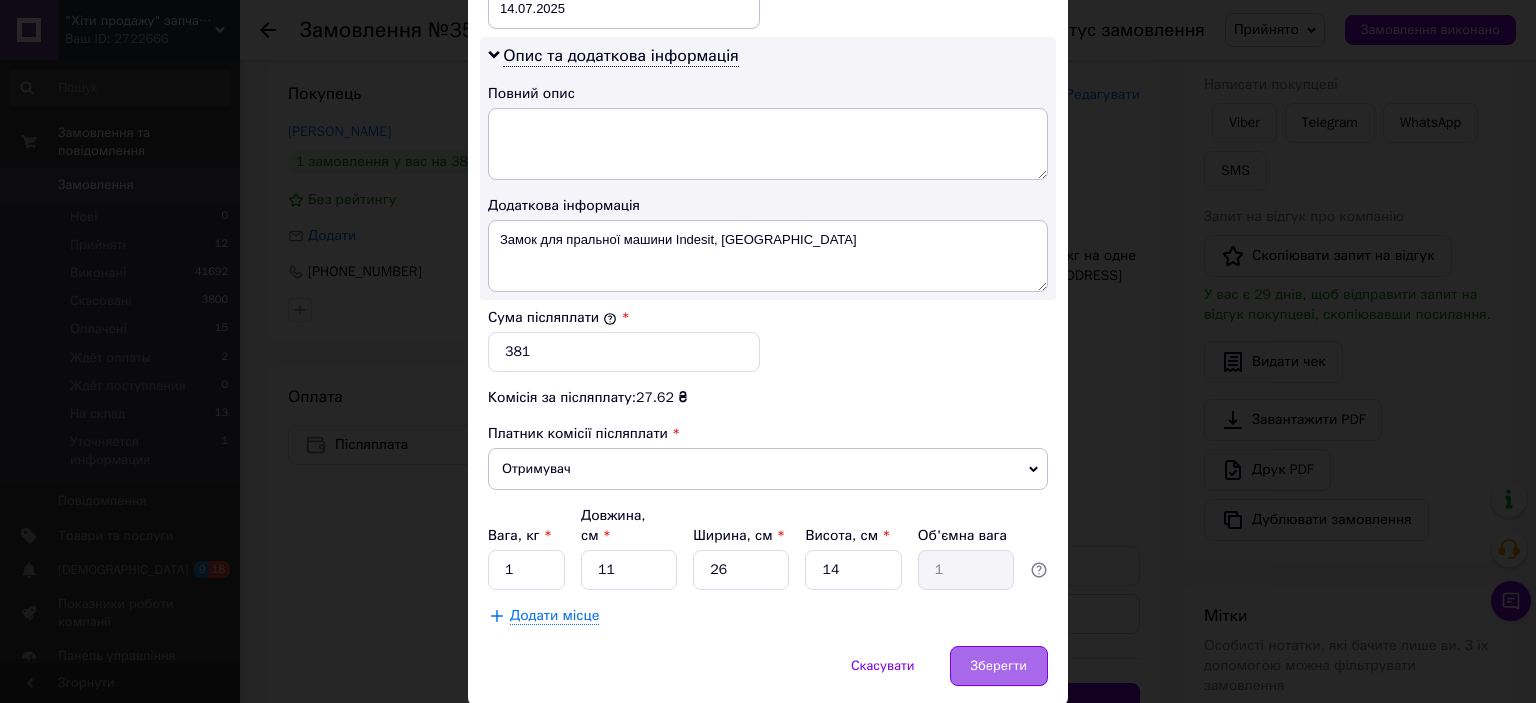 click on "Зберегти" at bounding box center (999, 666) 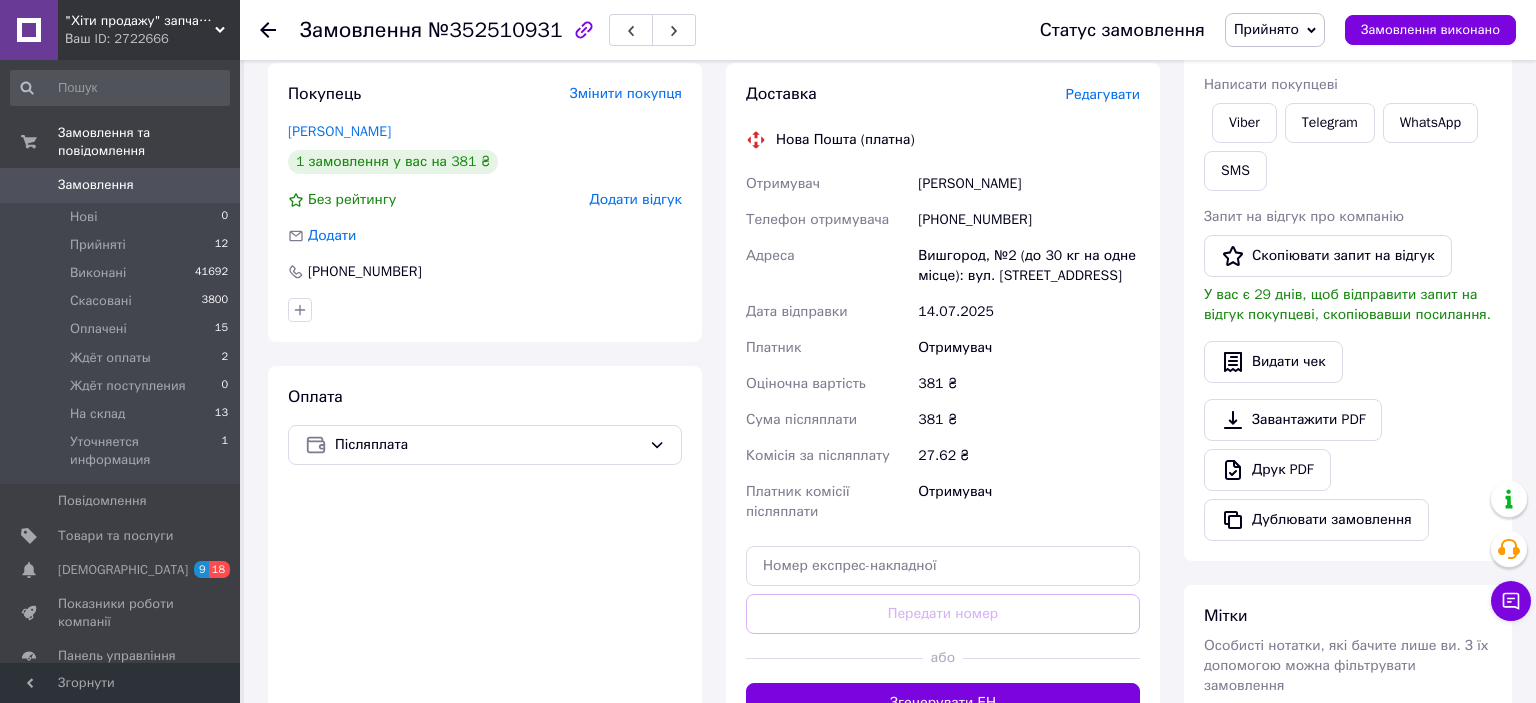 scroll, scrollTop: 528, scrollLeft: 0, axis: vertical 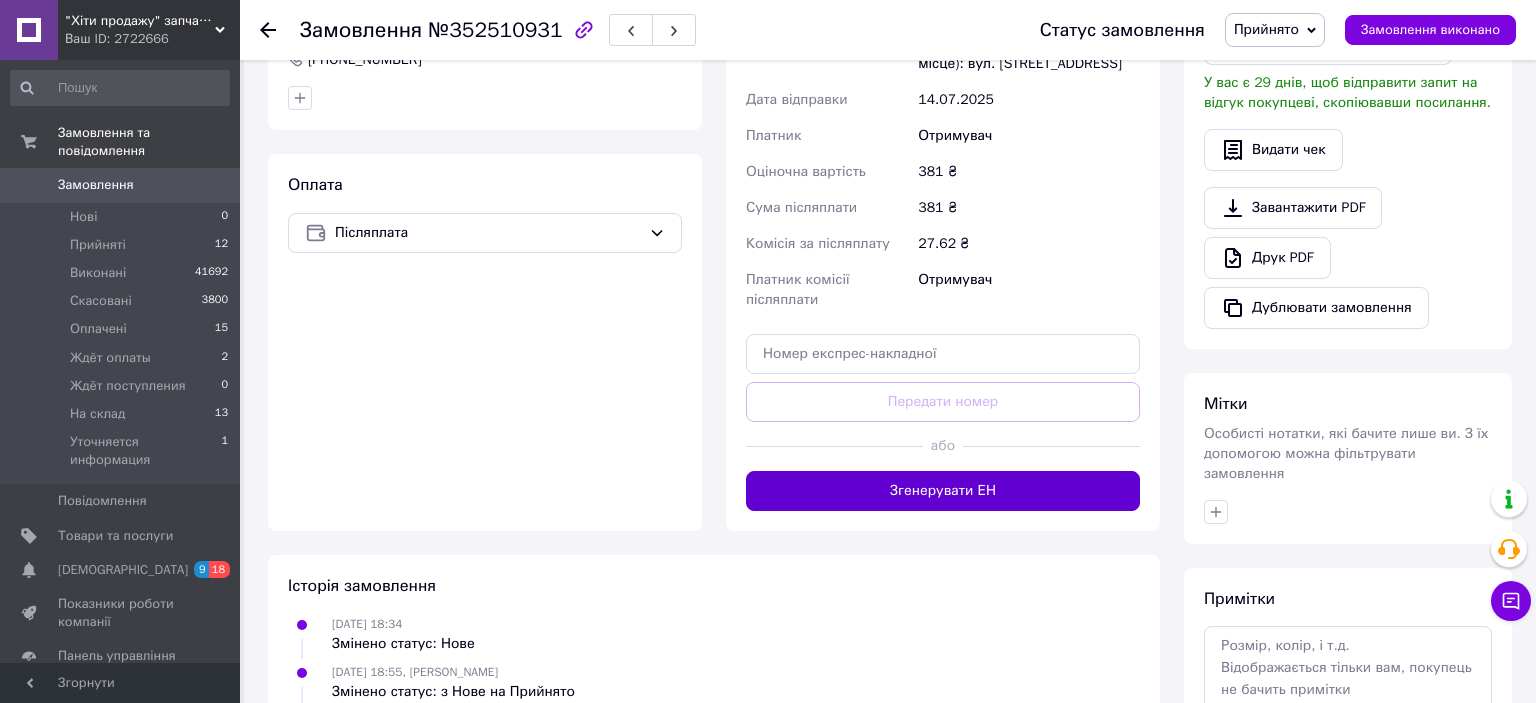 click on "Згенерувати ЕН" at bounding box center (943, 491) 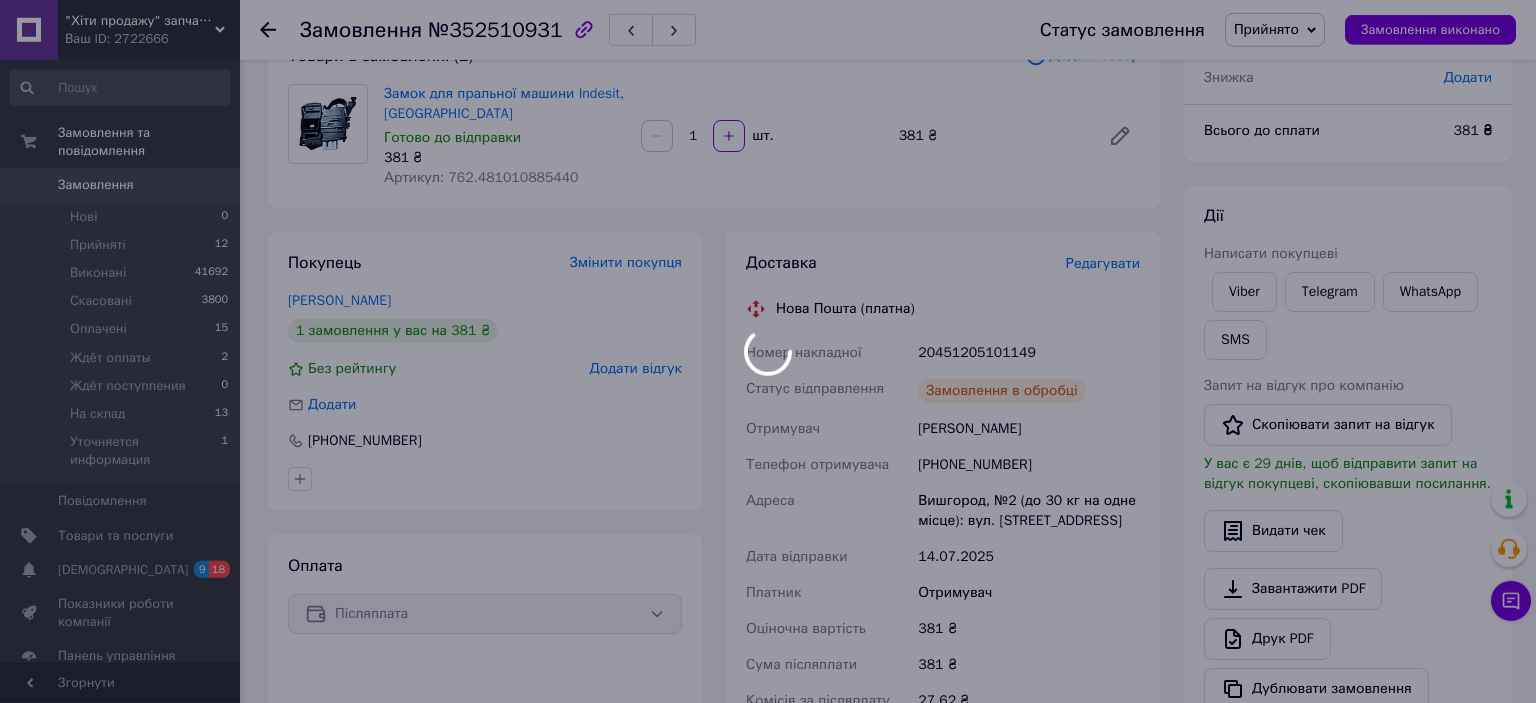 scroll, scrollTop: 105, scrollLeft: 0, axis: vertical 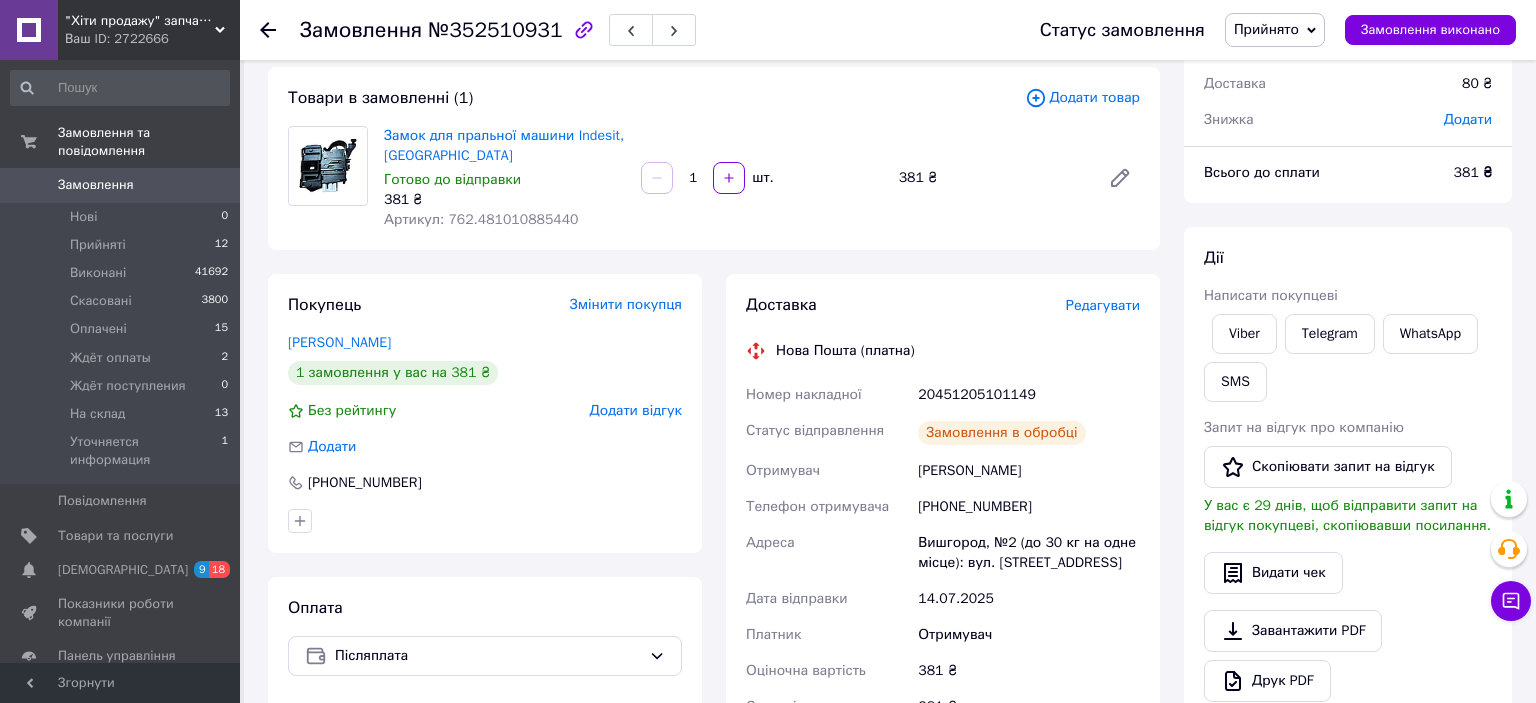 click on "Артикул: 762.481010885440" at bounding box center (481, 219) 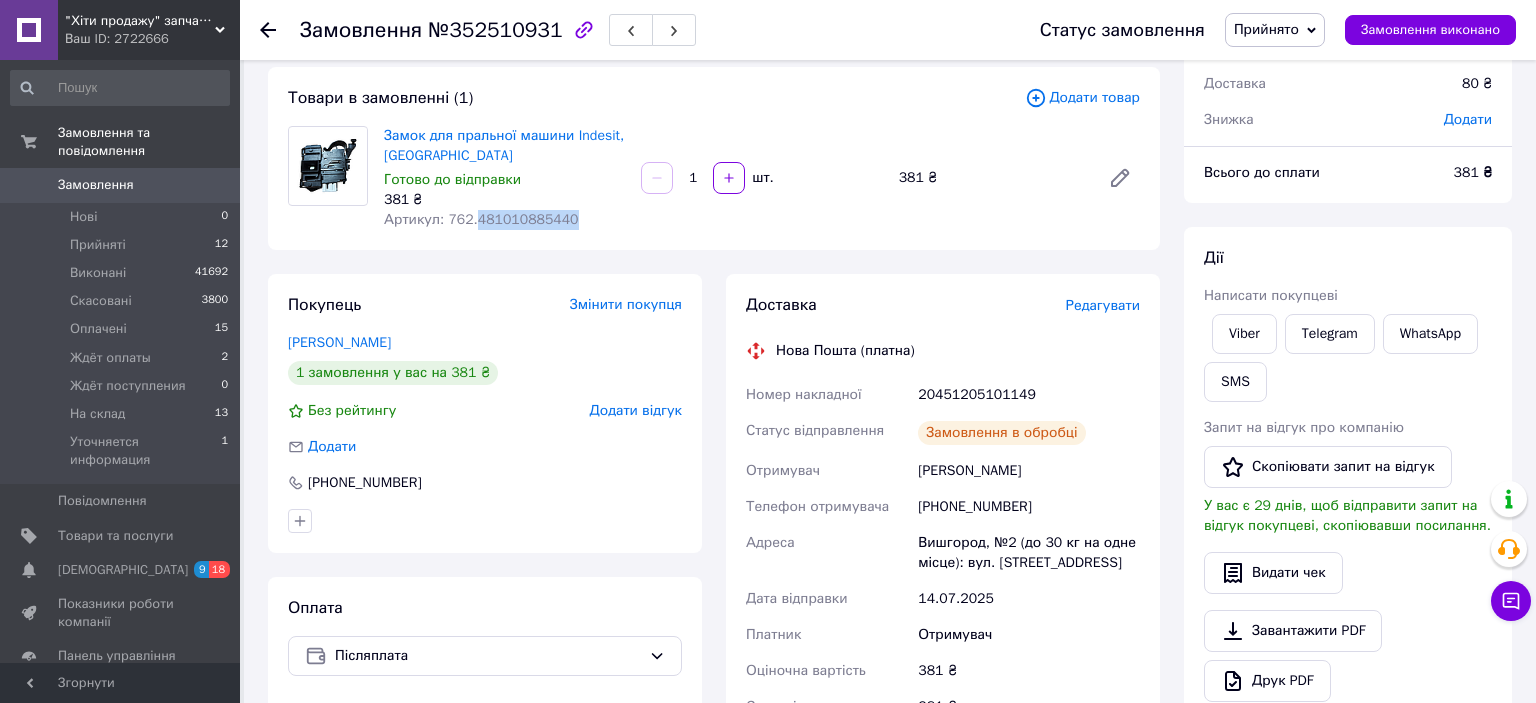 click on "Артикул: 762.481010885440" at bounding box center [481, 219] 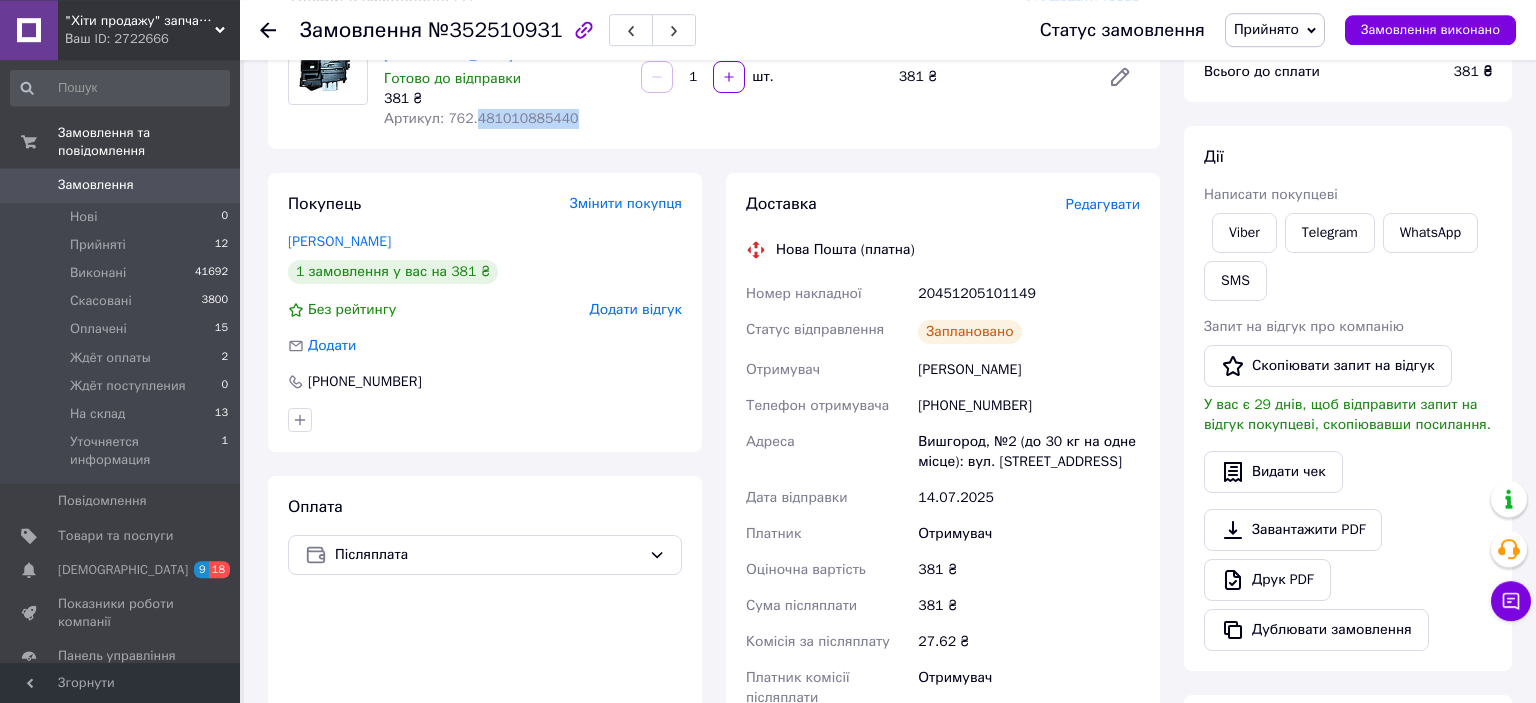 scroll, scrollTop: 316, scrollLeft: 0, axis: vertical 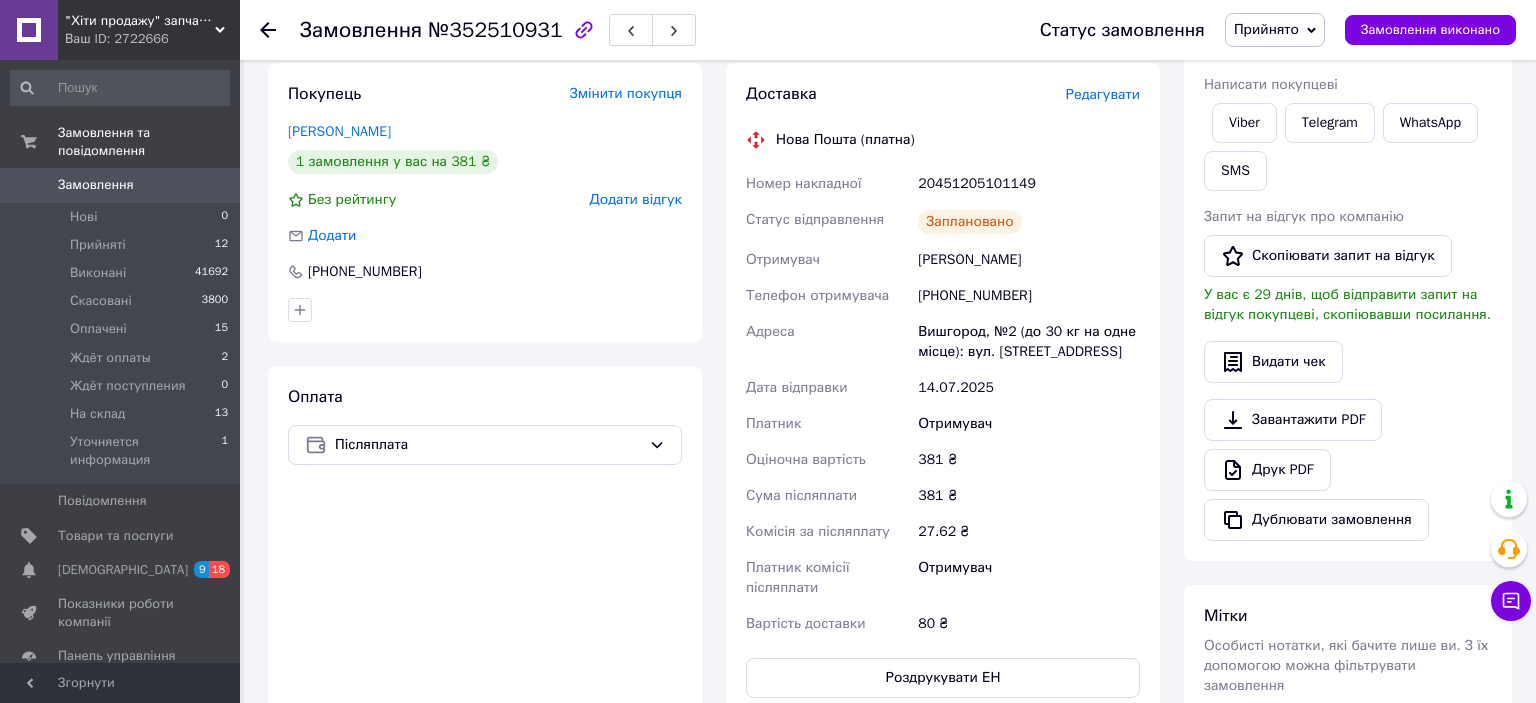 click on "[PHONE_NUMBER]" at bounding box center (1029, 296) 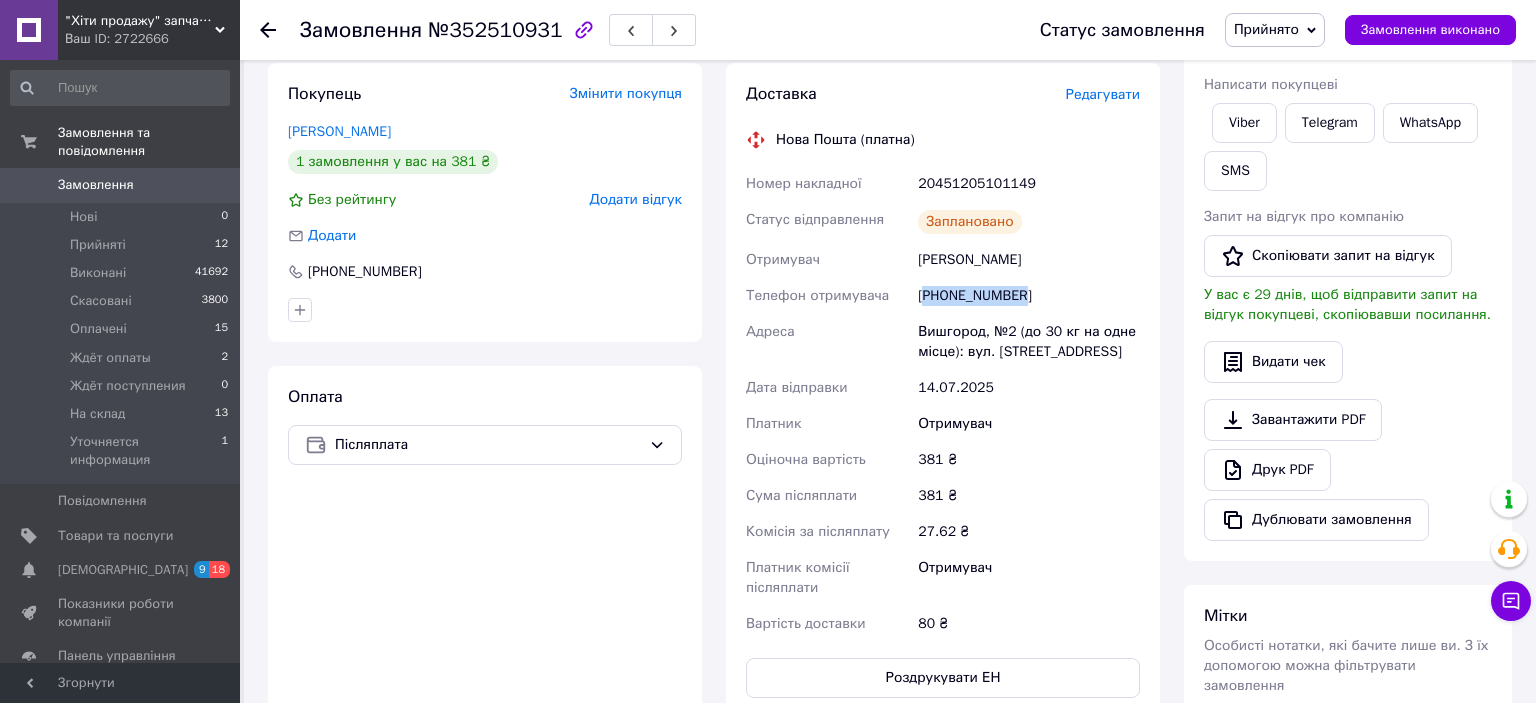 click on "[PHONE_NUMBER]" at bounding box center [1029, 296] 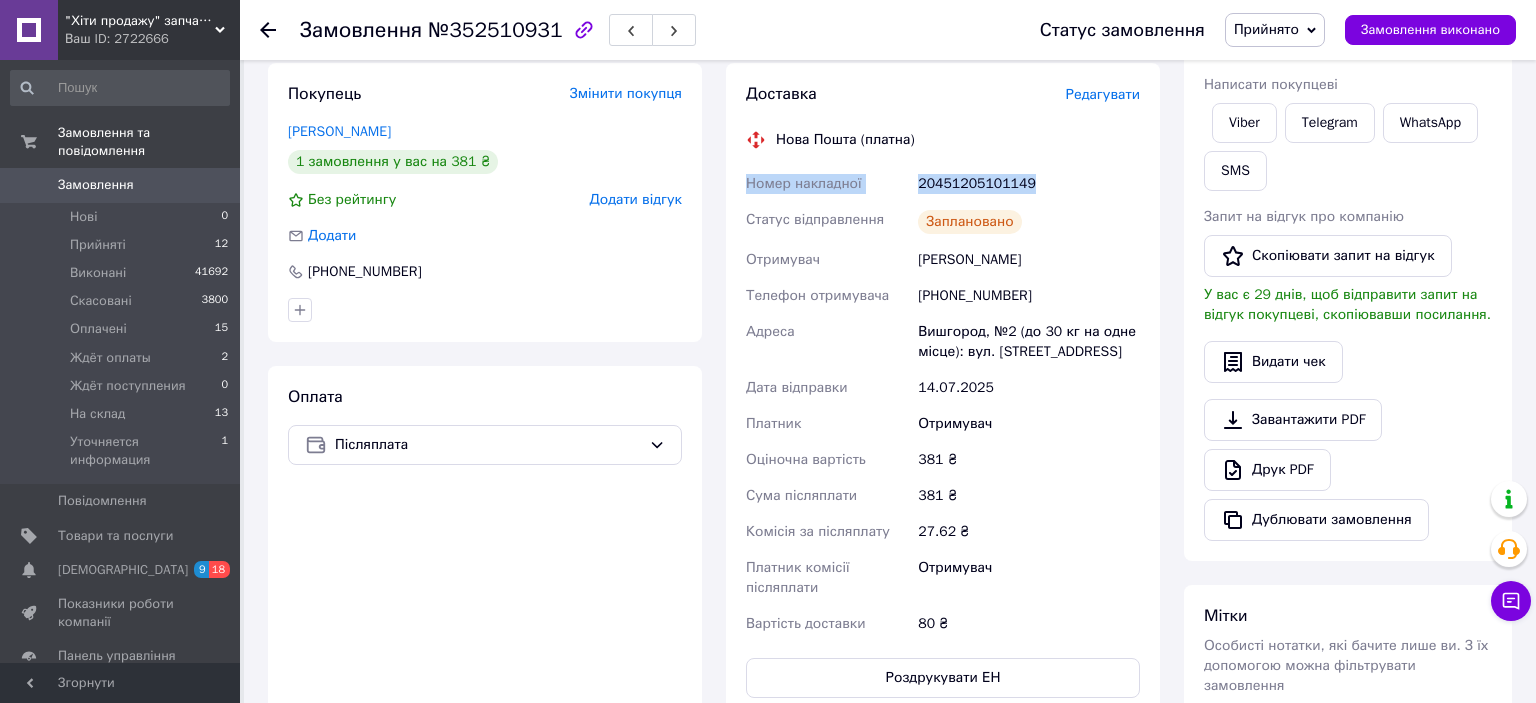 drag, startPoint x: 1027, startPoint y: 180, endPoint x: 746, endPoint y: 174, distance: 281.06406 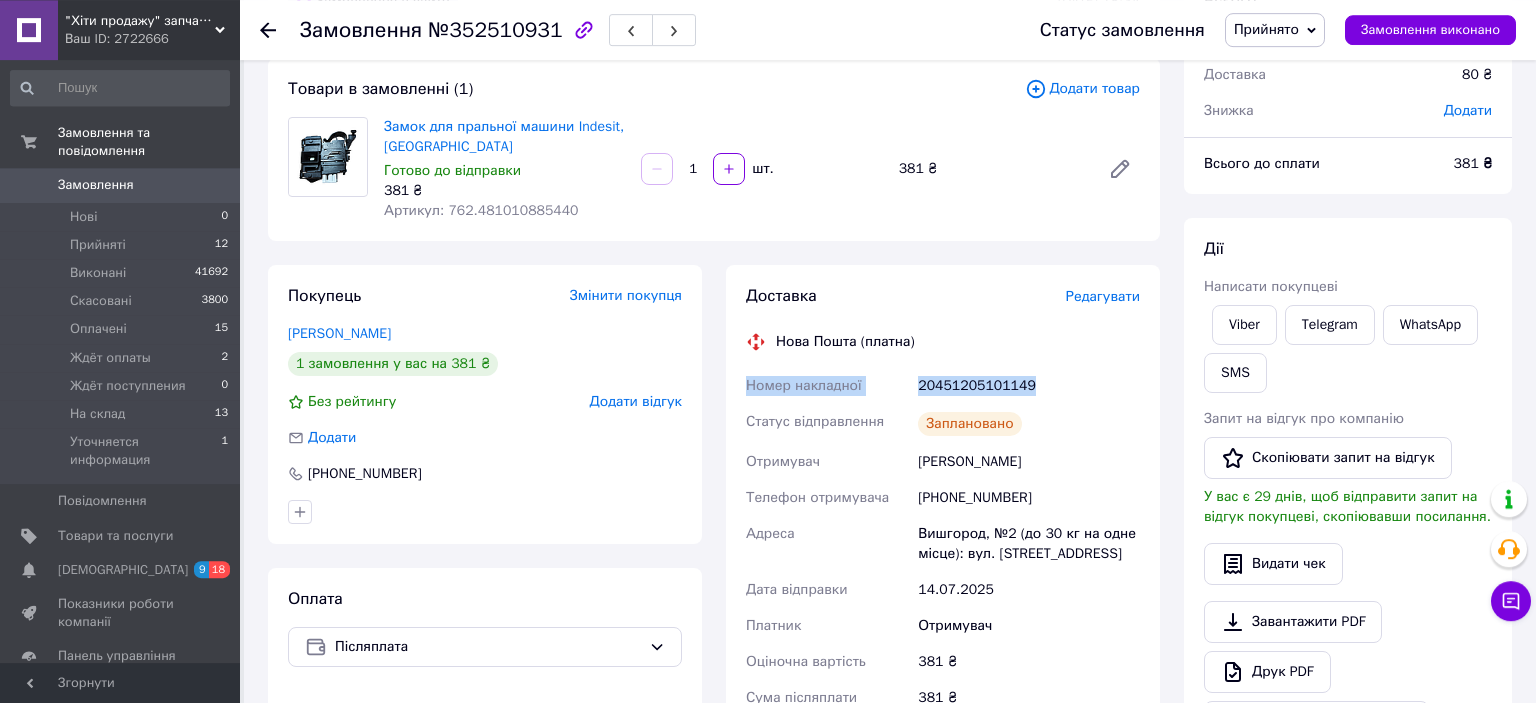 scroll, scrollTop: 105, scrollLeft: 0, axis: vertical 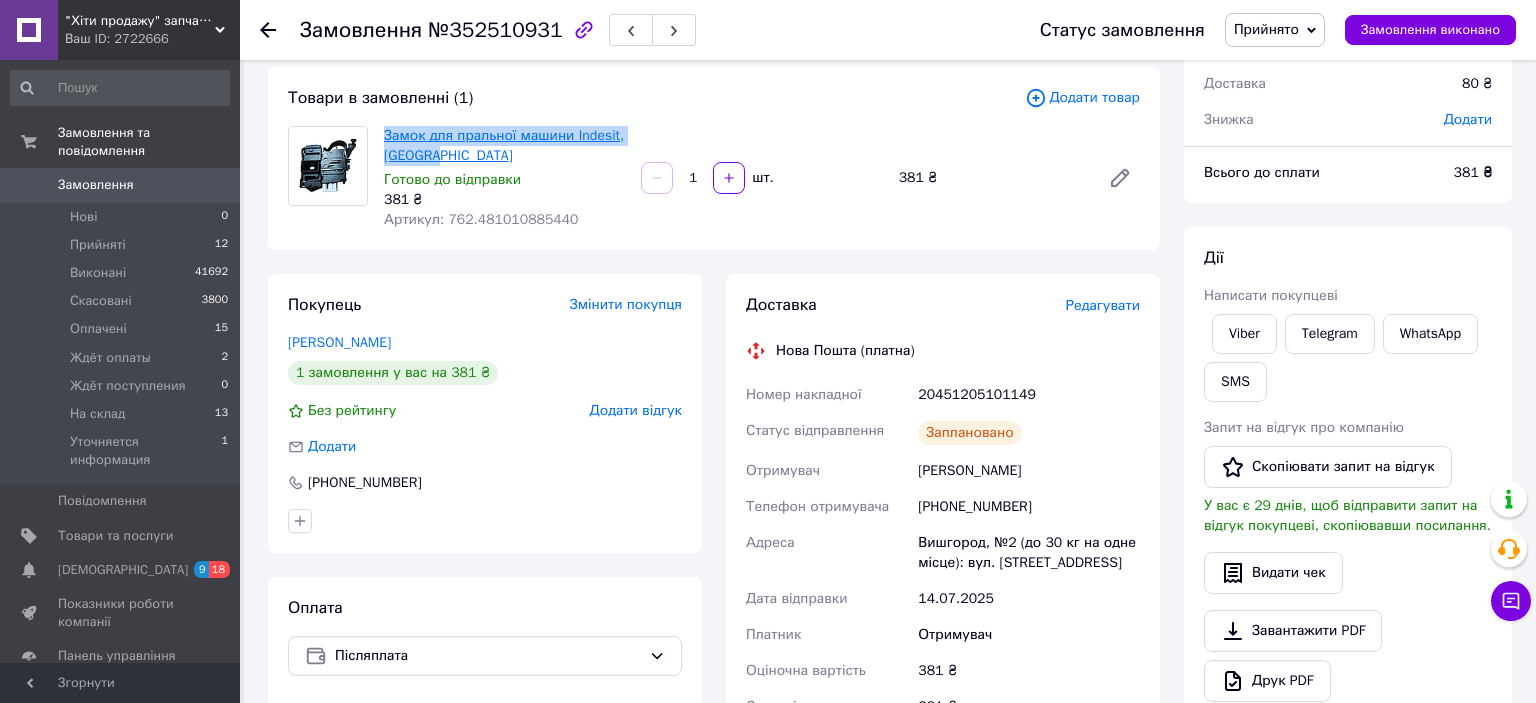 drag, startPoint x: 450, startPoint y: 164, endPoint x: 385, endPoint y: 134, distance: 71.5891 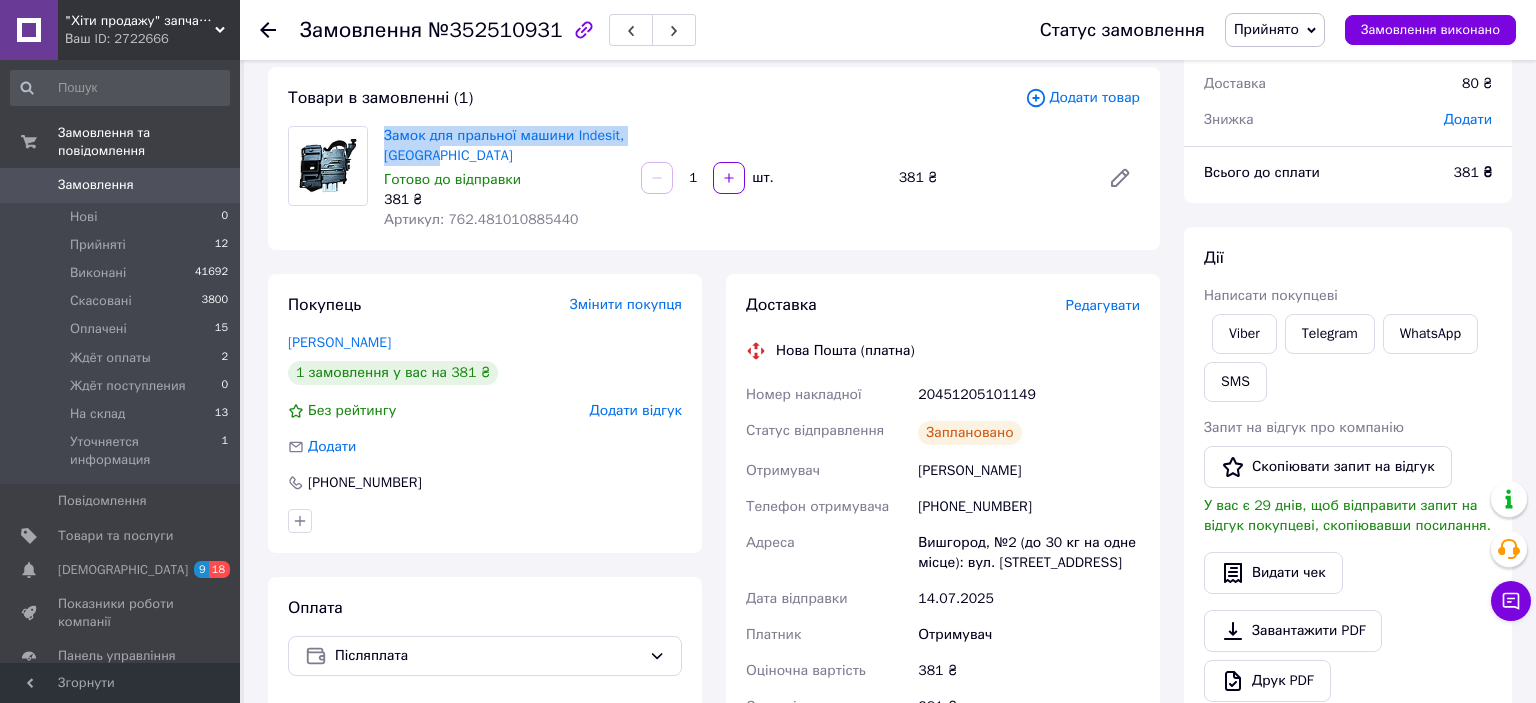 click on "Прийнято" at bounding box center (1266, 29) 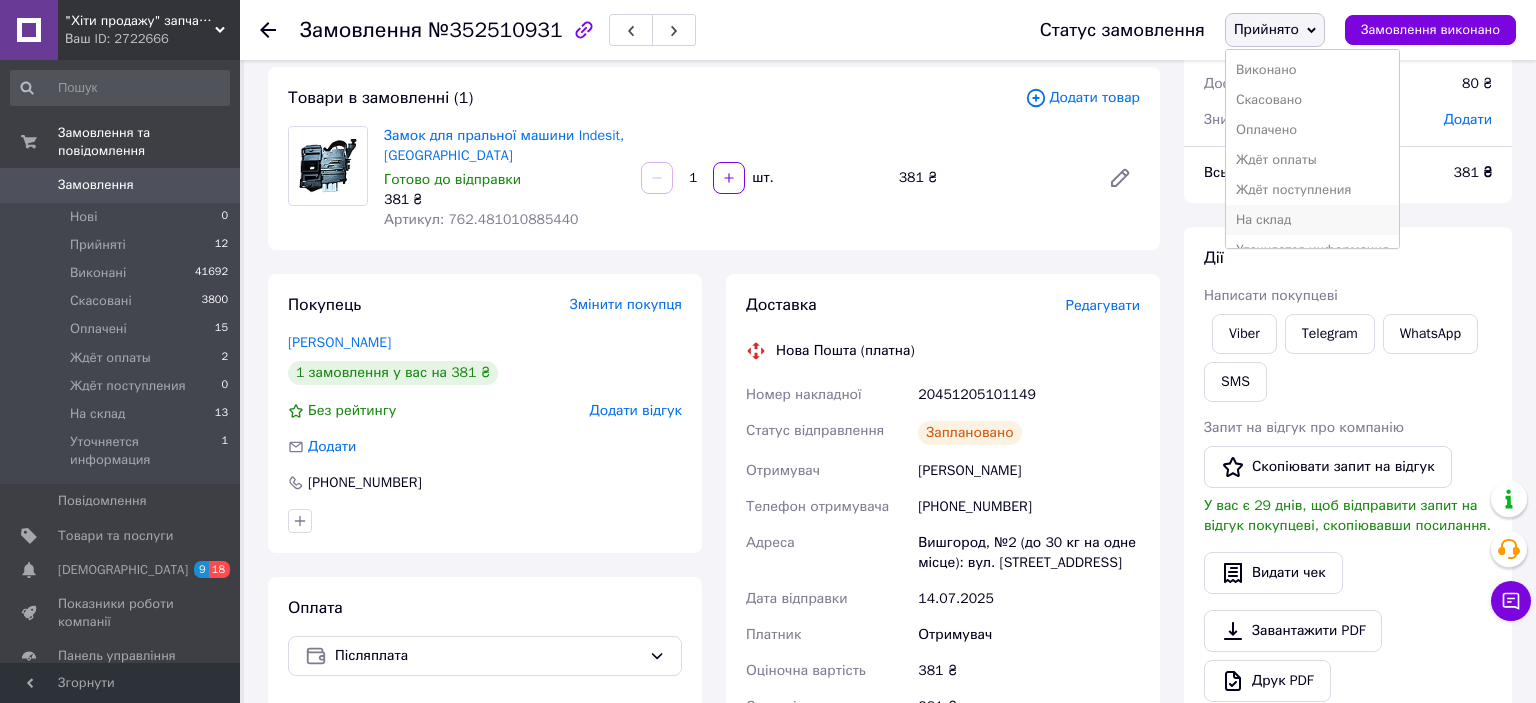 click on "На склад" at bounding box center (1312, 220) 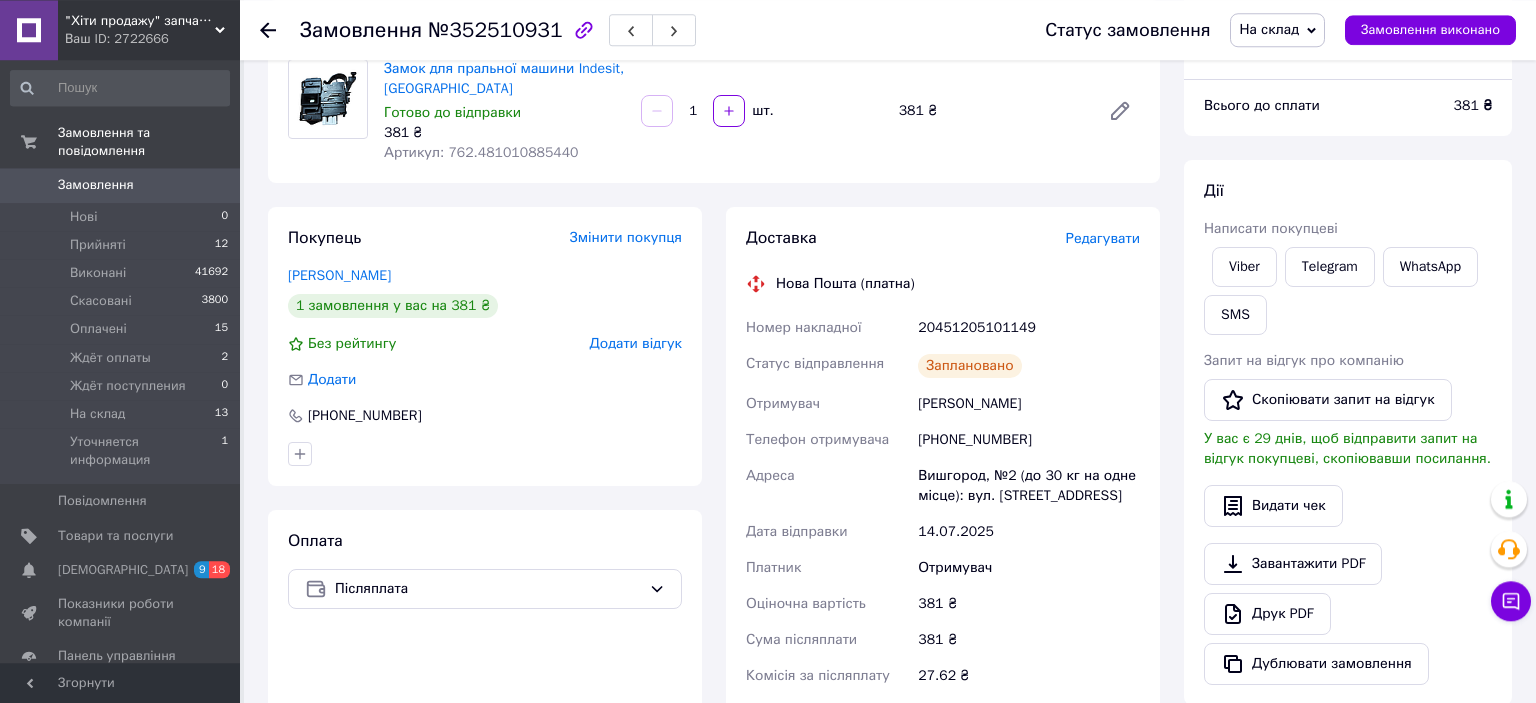scroll, scrollTop: 211, scrollLeft: 0, axis: vertical 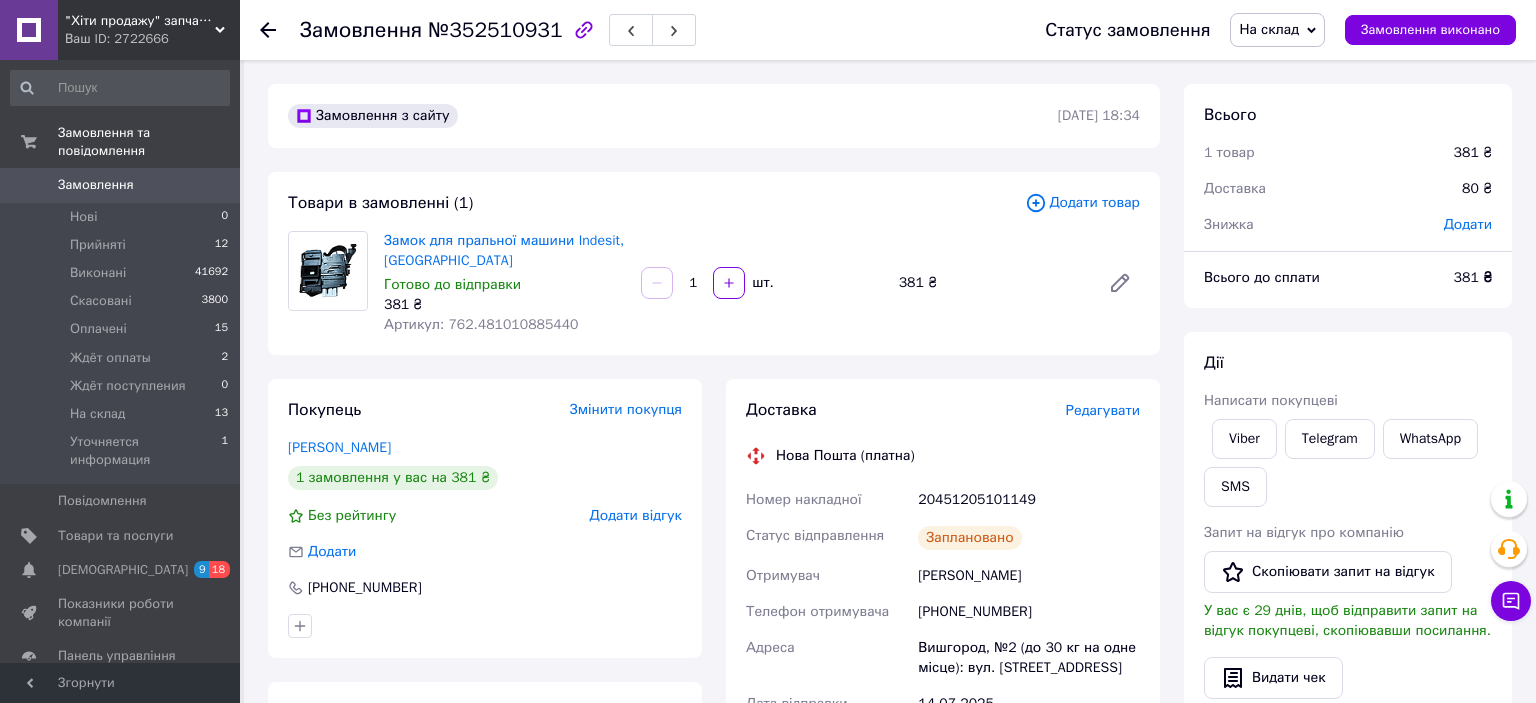 click 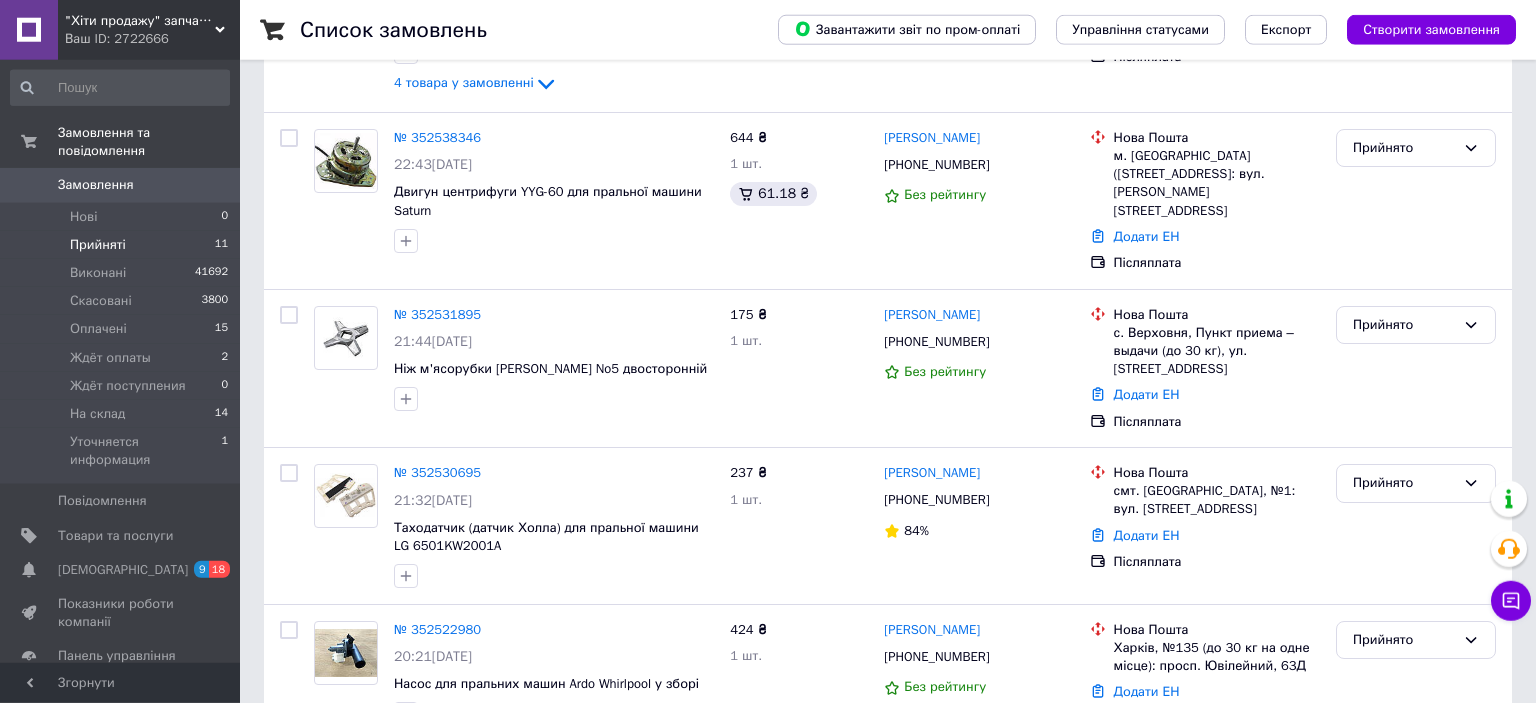 scroll, scrollTop: 1247, scrollLeft: 0, axis: vertical 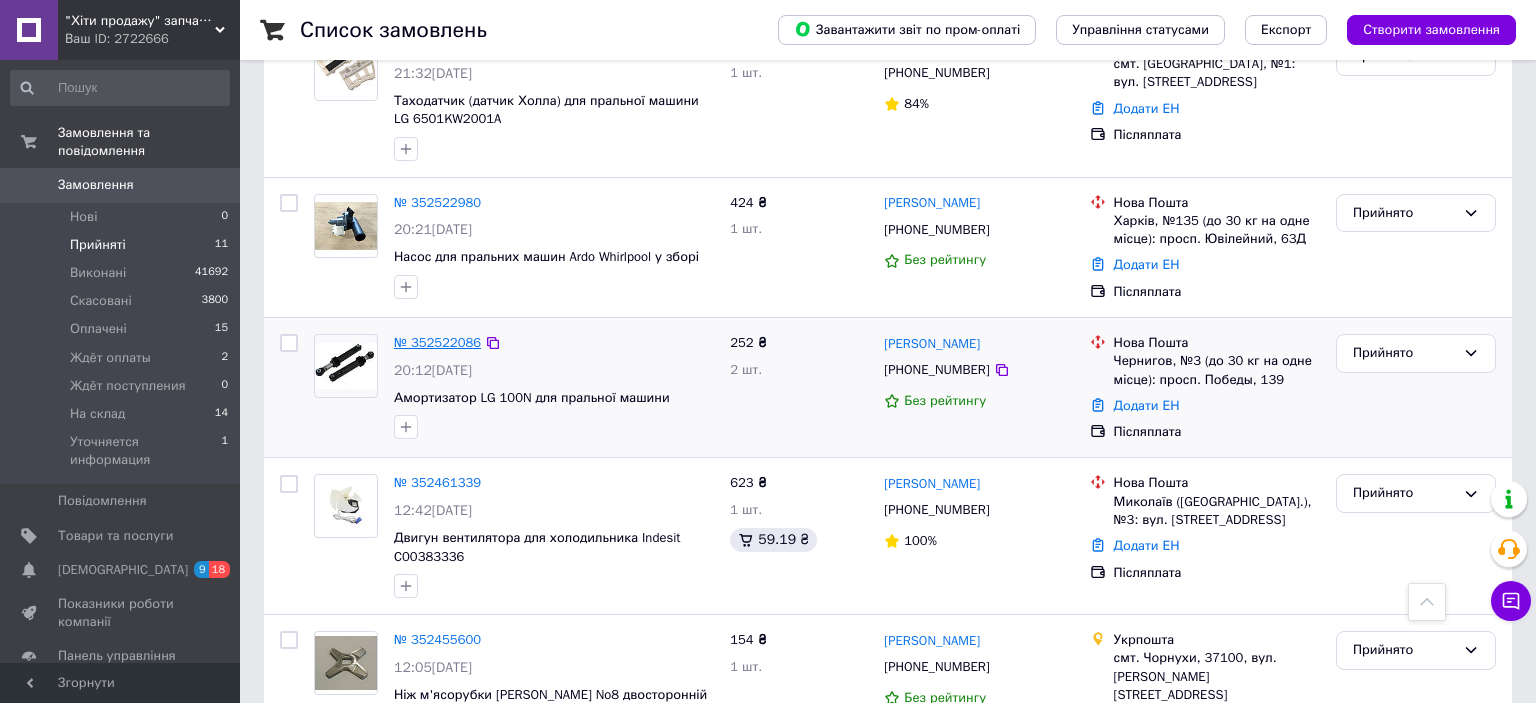 click on "№ 352522086" at bounding box center [437, 342] 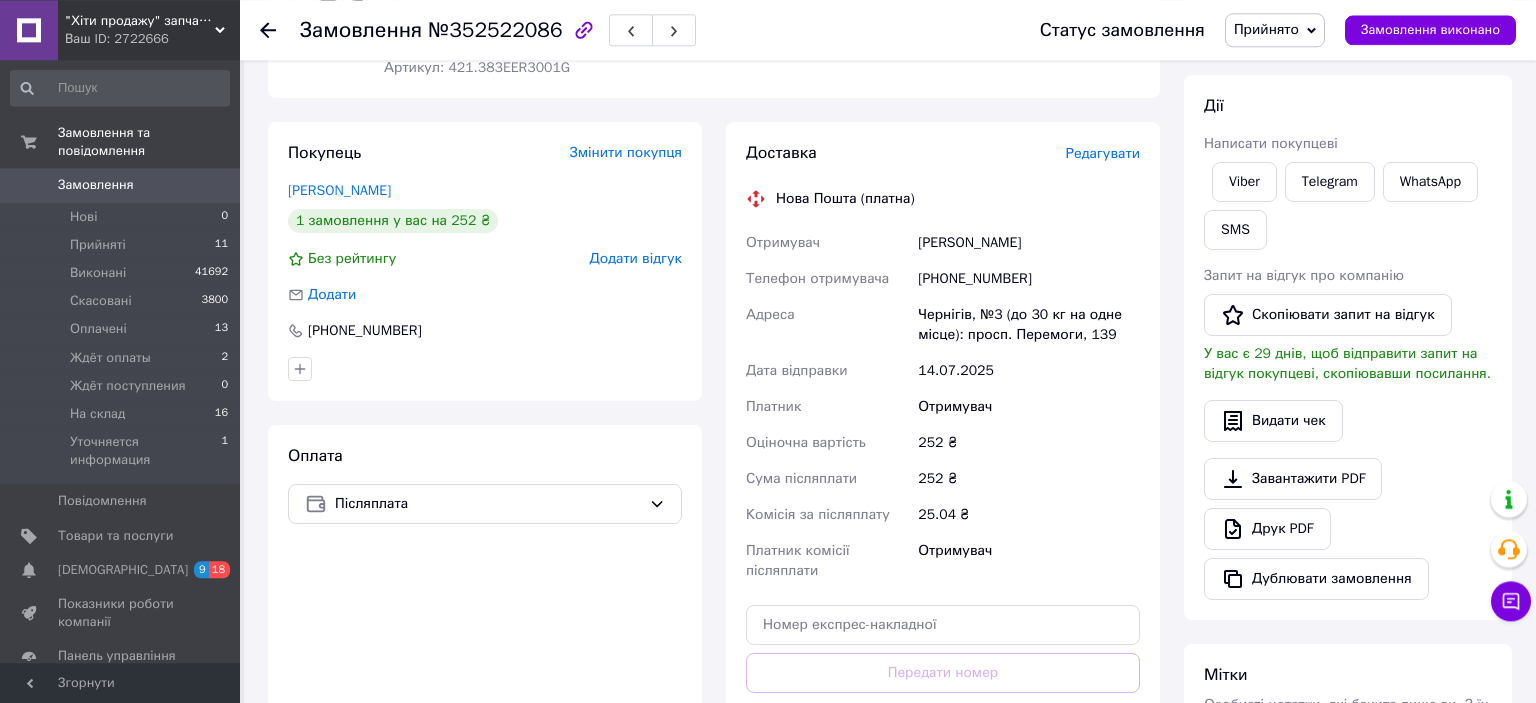 scroll, scrollTop: 256, scrollLeft: 0, axis: vertical 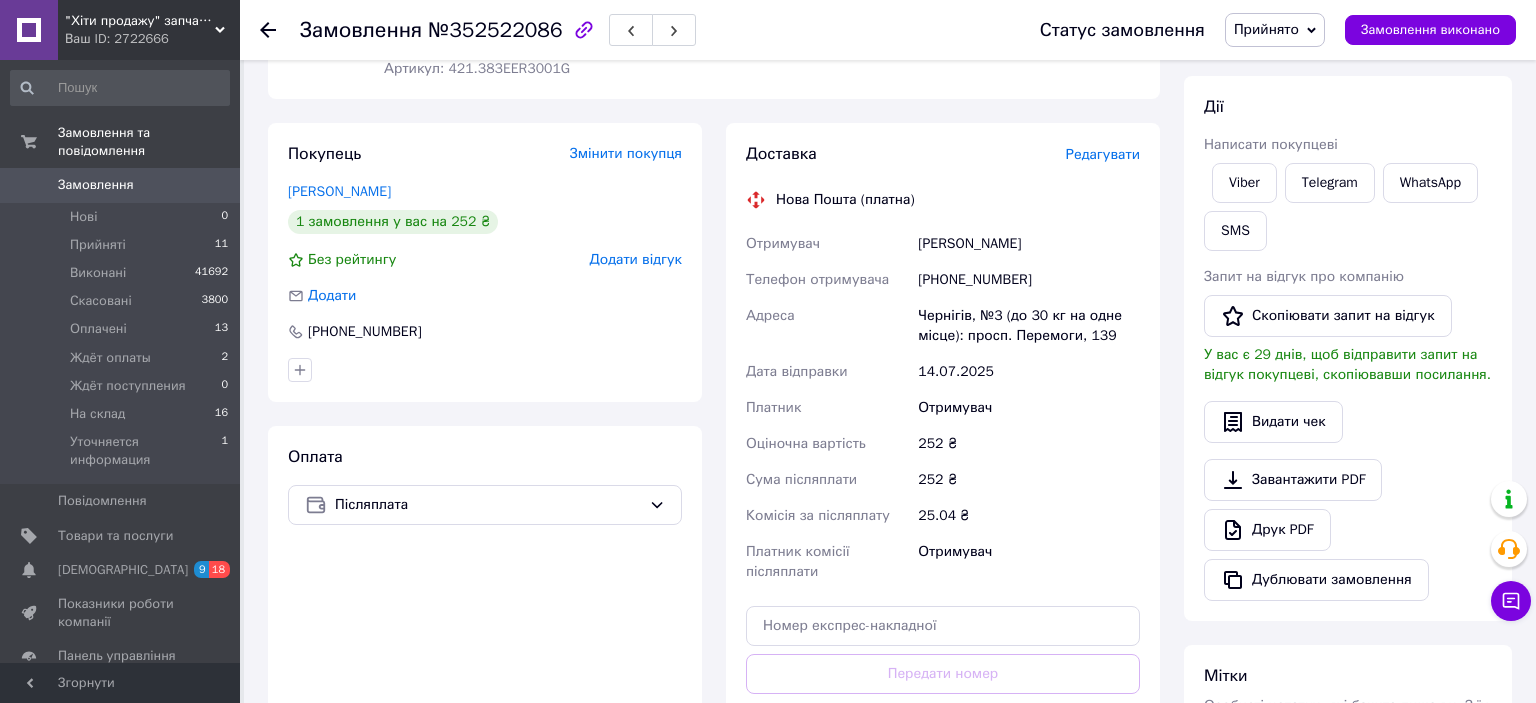 click on "Редагувати" at bounding box center (1103, 154) 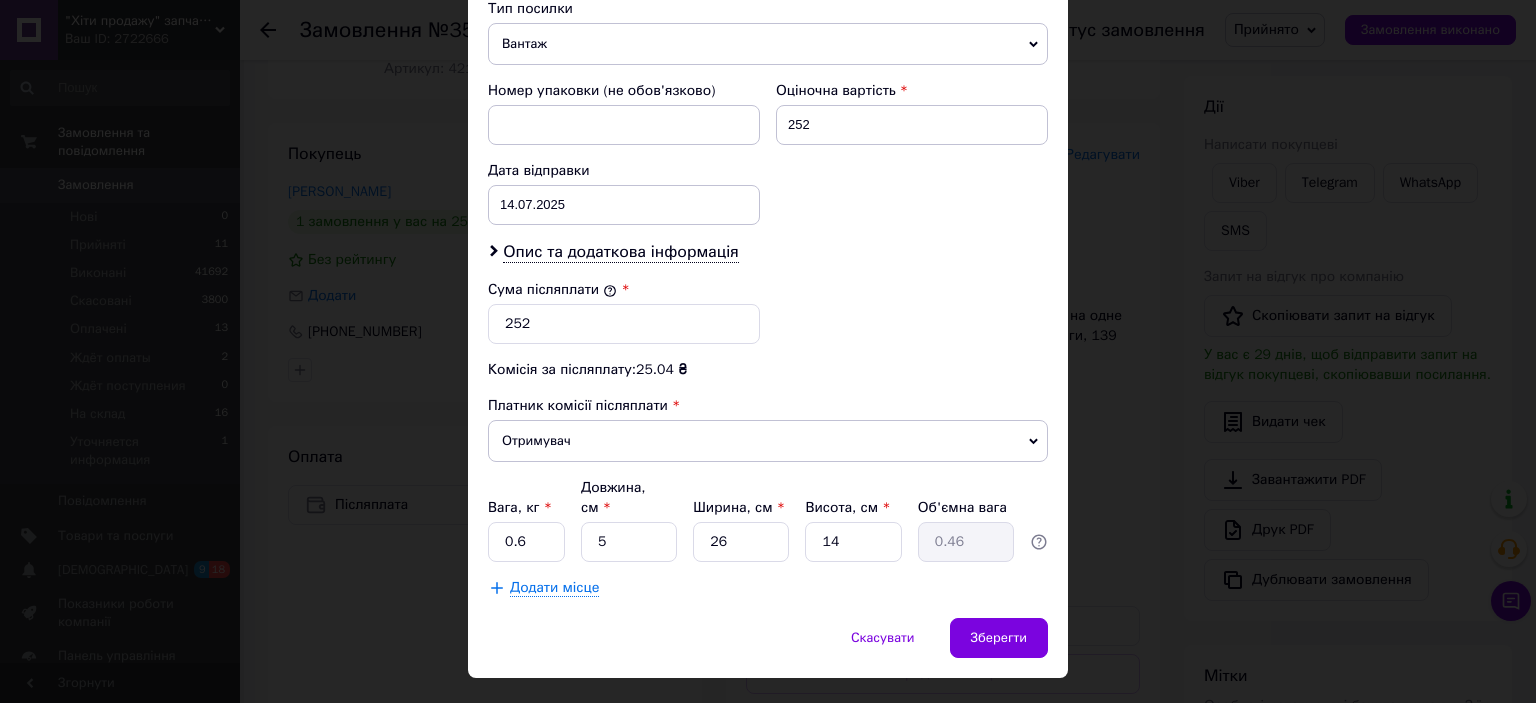 scroll, scrollTop: 817, scrollLeft: 0, axis: vertical 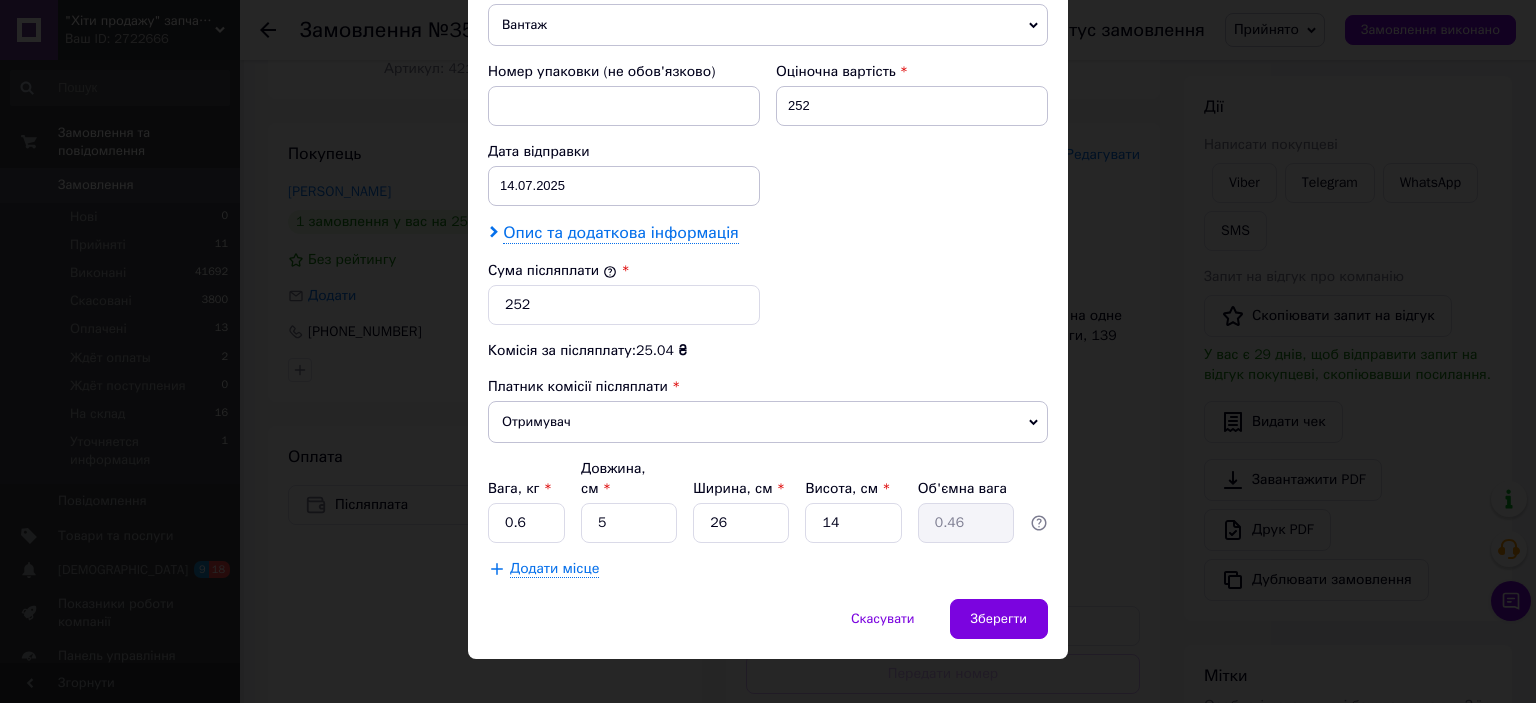 click on "Опис та додаткова інформація" at bounding box center (620, 233) 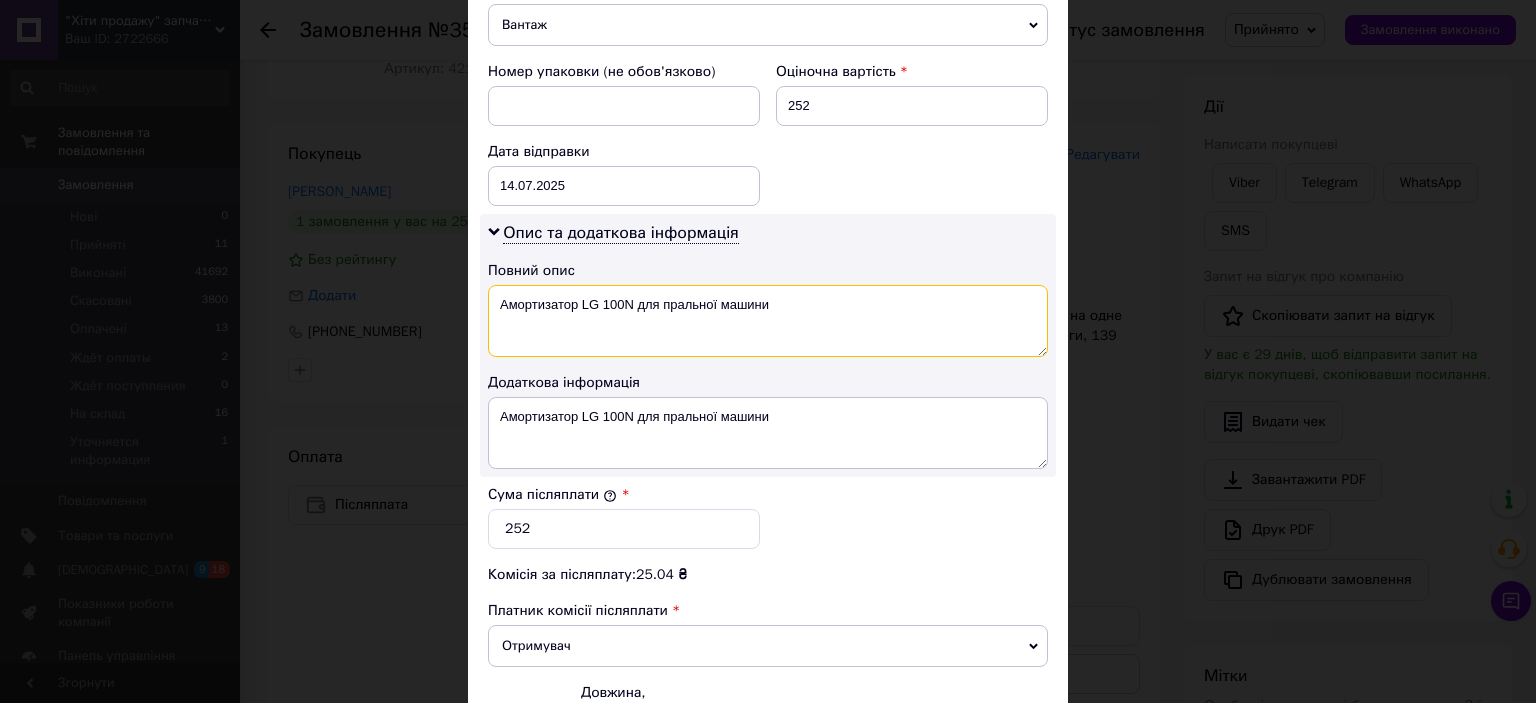click on "Амортизатор LG 100N для пральної машини" at bounding box center [768, 321] 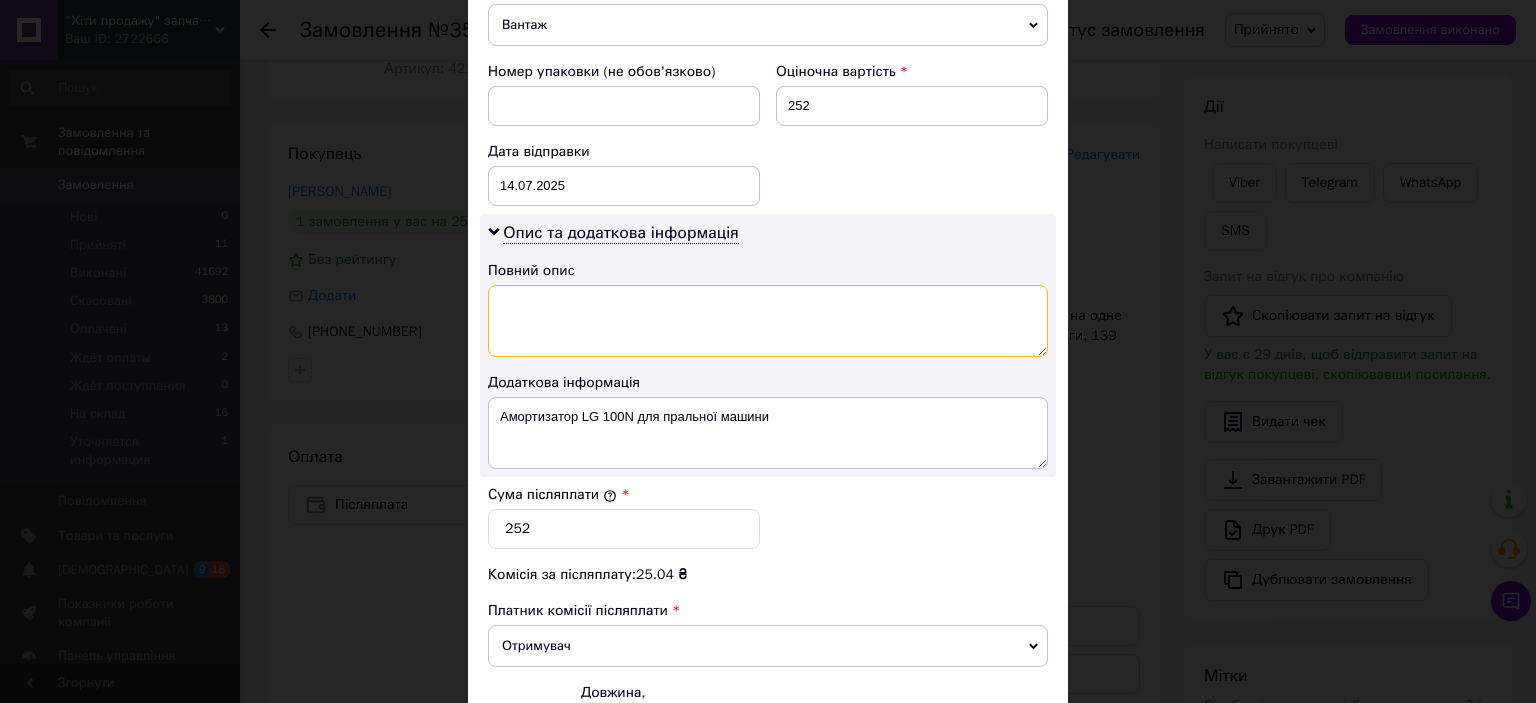 type 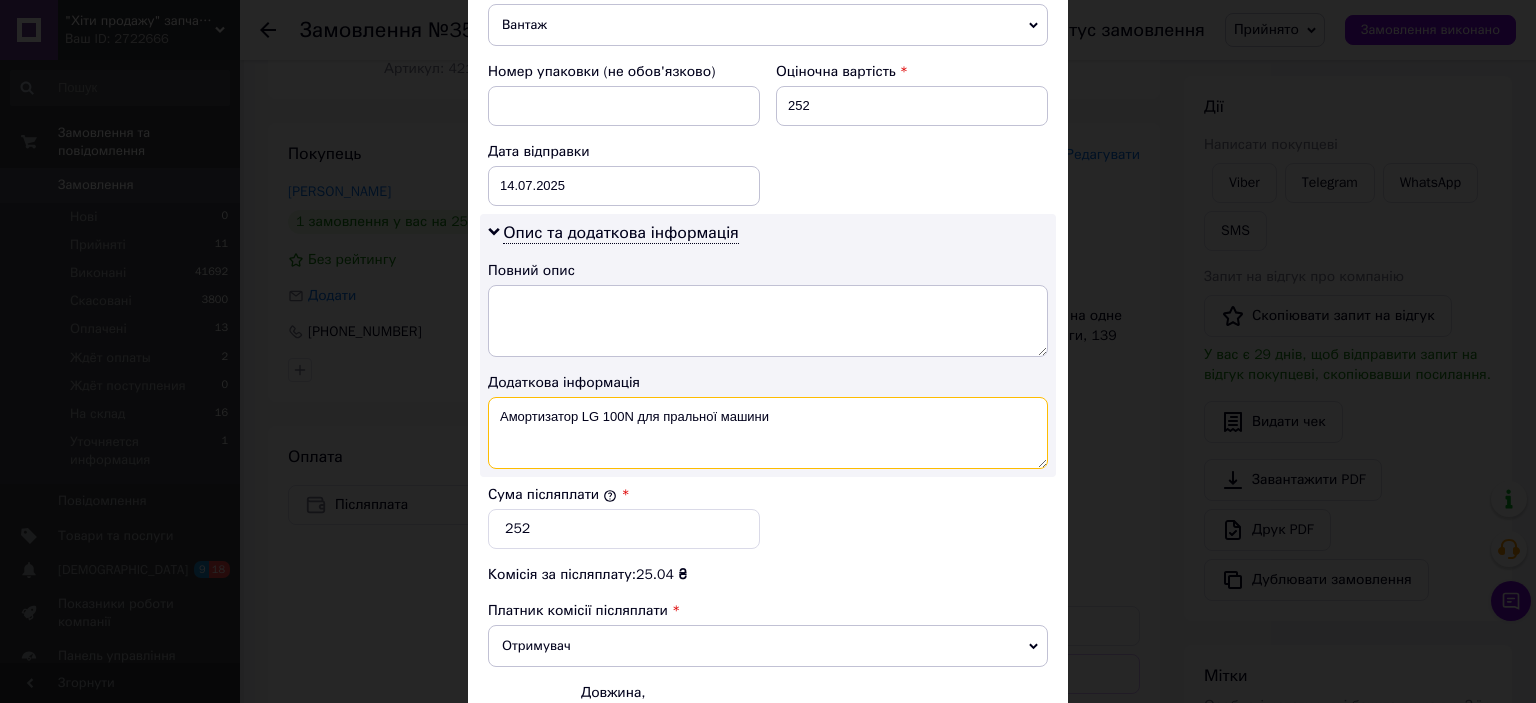 drag, startPoint x: 633, startPoint y: 411, endPoint x: 838, endPoint y: 433, distance: 206.17711 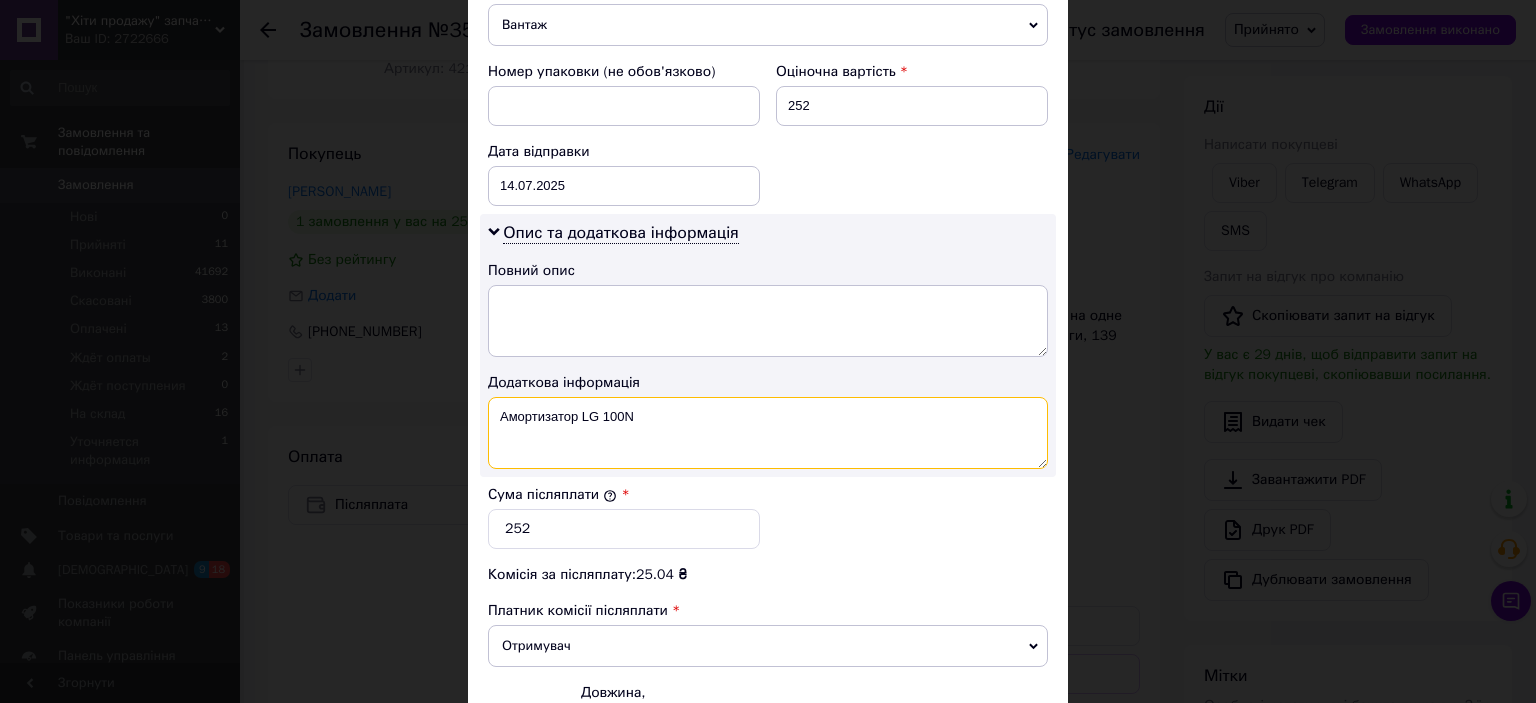 click on "Амортизатор LG 100N" at bounding box center (768, 433) 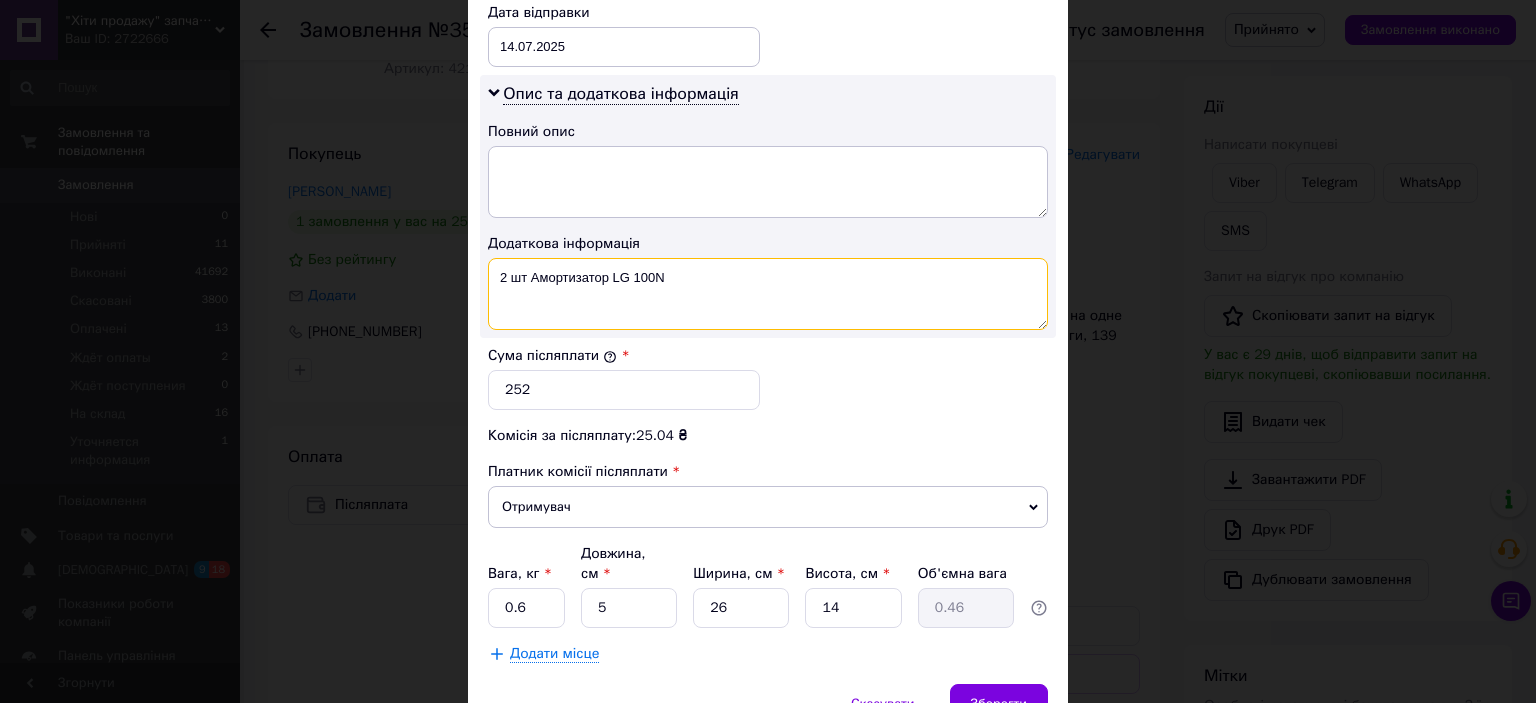 scroll, scrollTop: 1040, scrollLeft: 0, axis: vertical 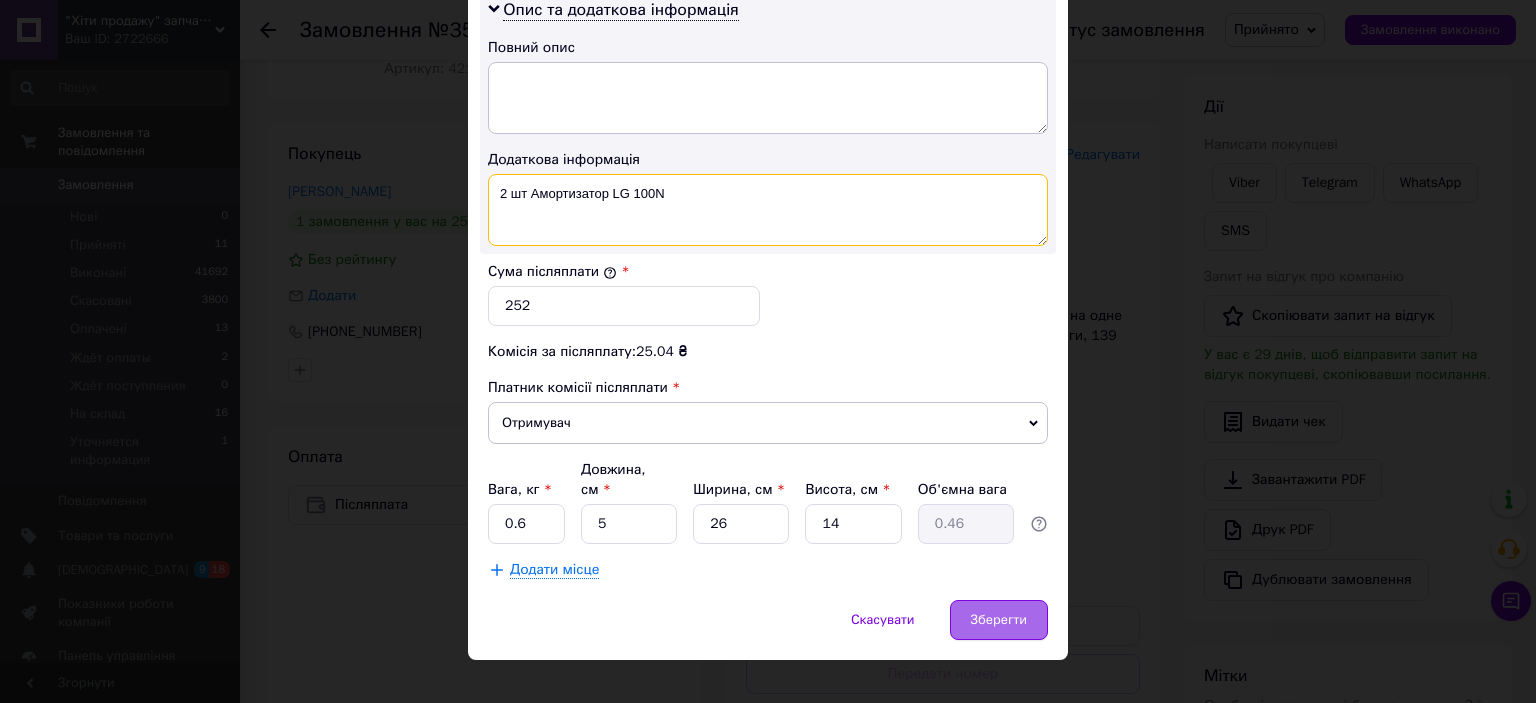type on "2 шт Амортизатор LG 100N" 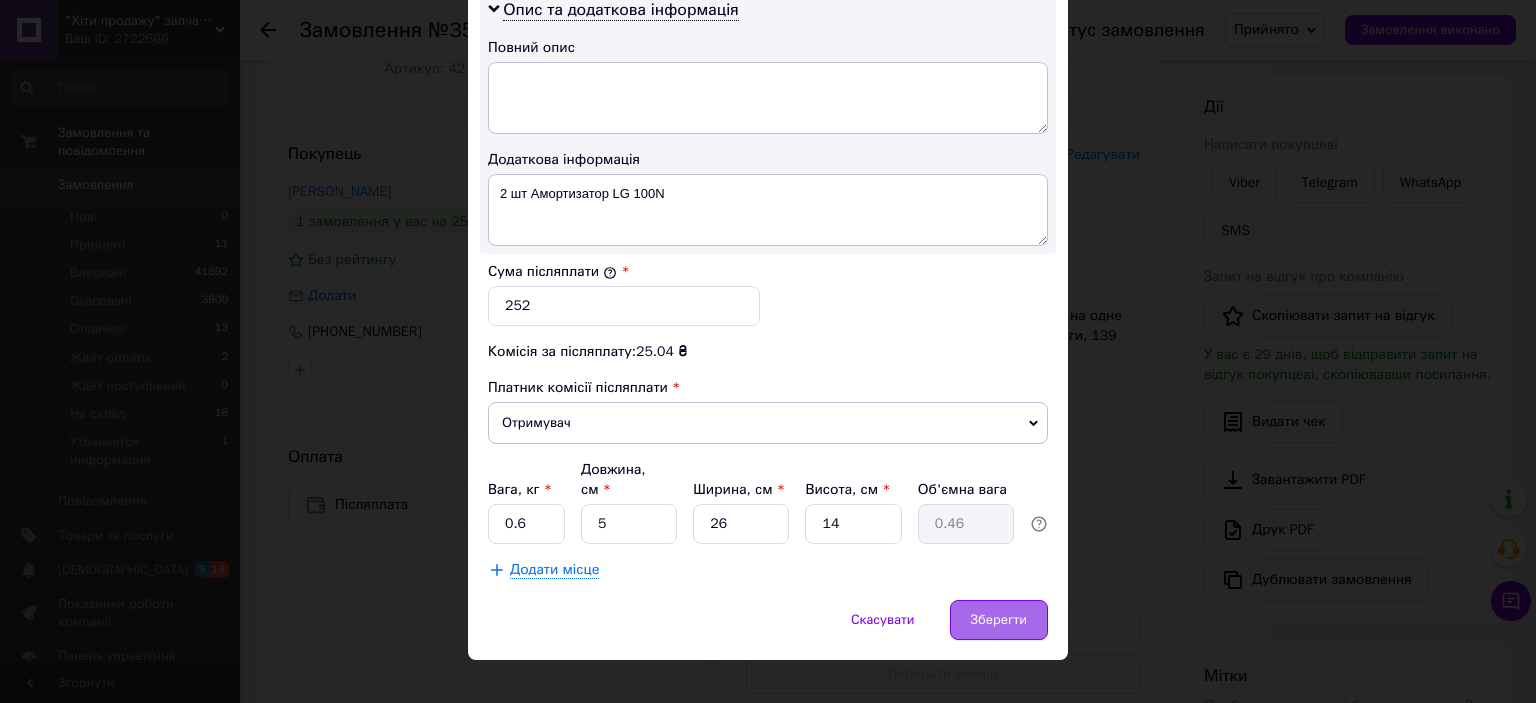 click on "Зберегти" at bounding box center (999, 620) 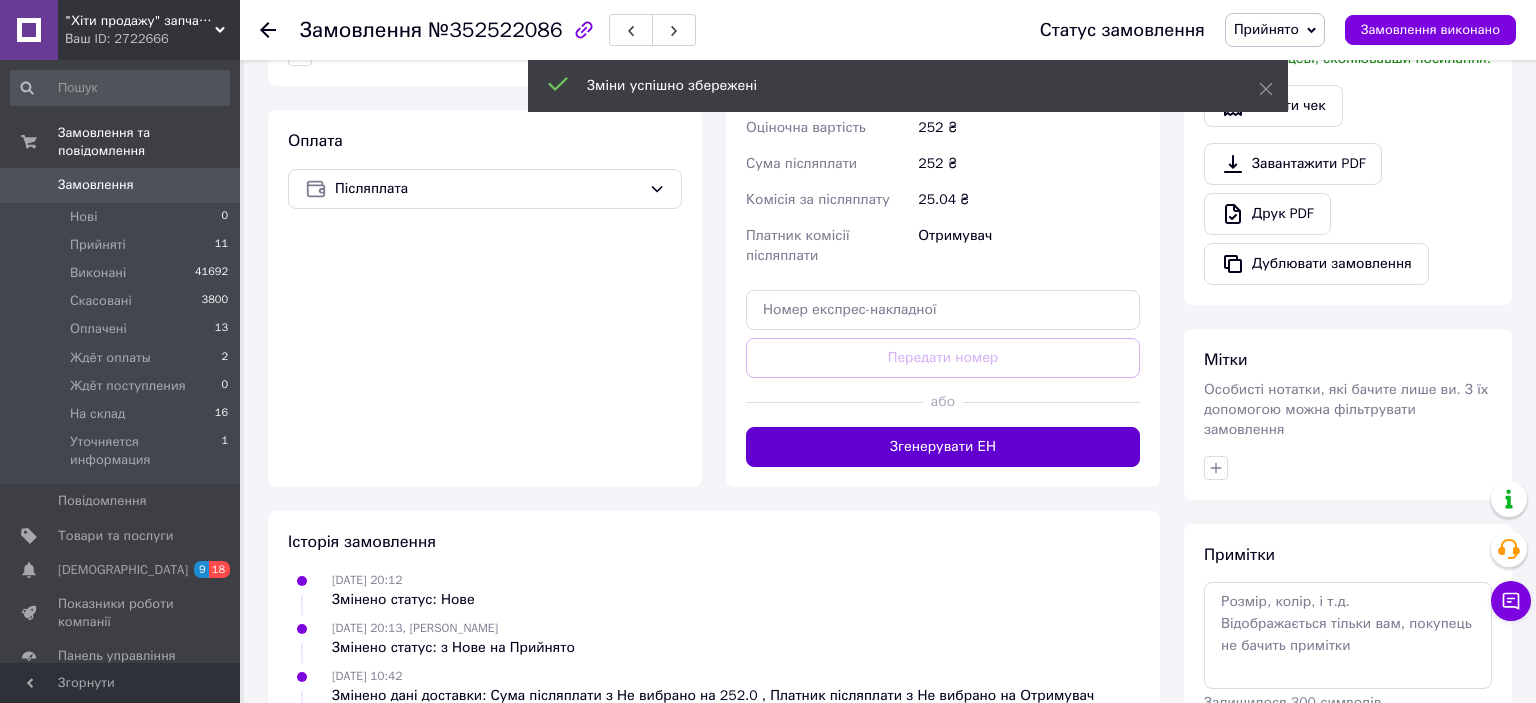 click on "Згенерувати ЕН" at bounding box center [943, 447] 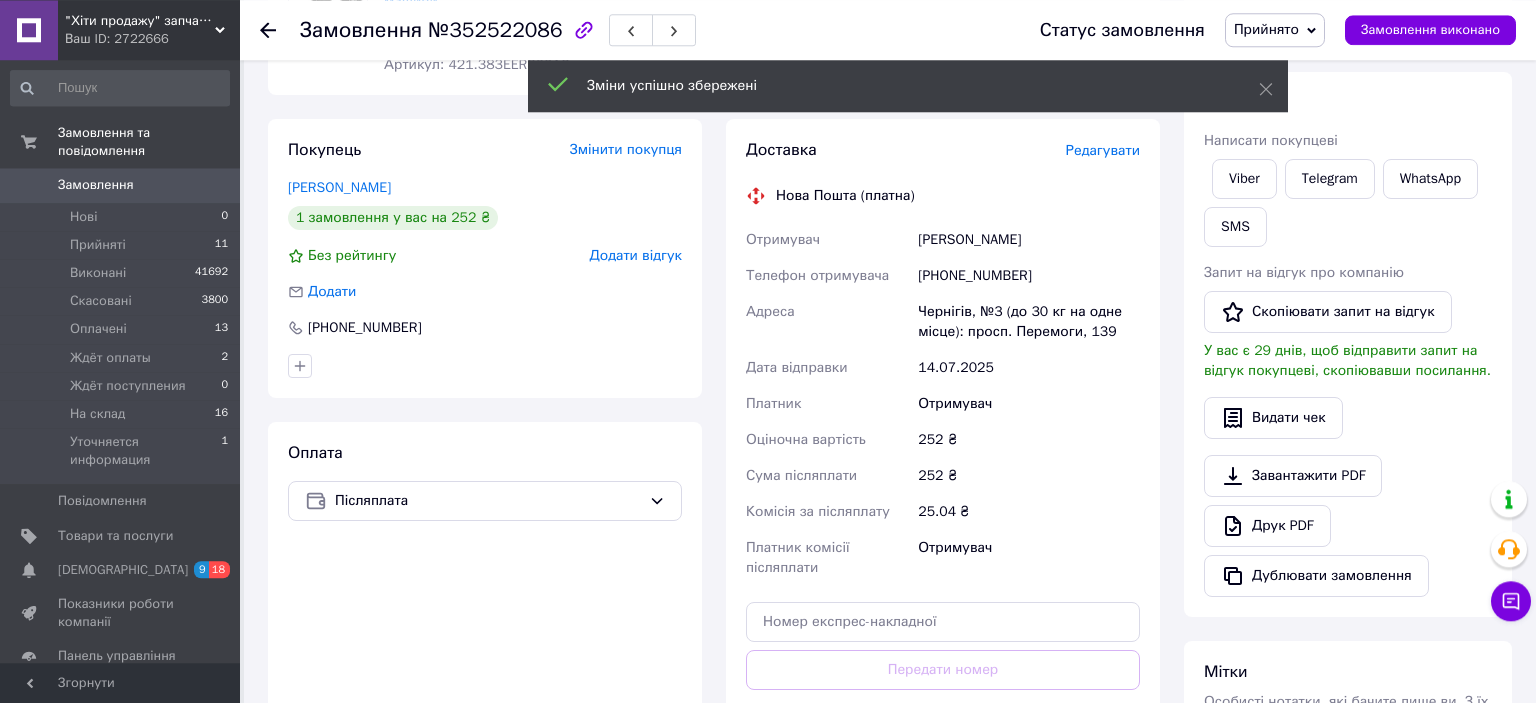 scroll, scrollTop: 256, scrollLeft: 0, axis: vertical 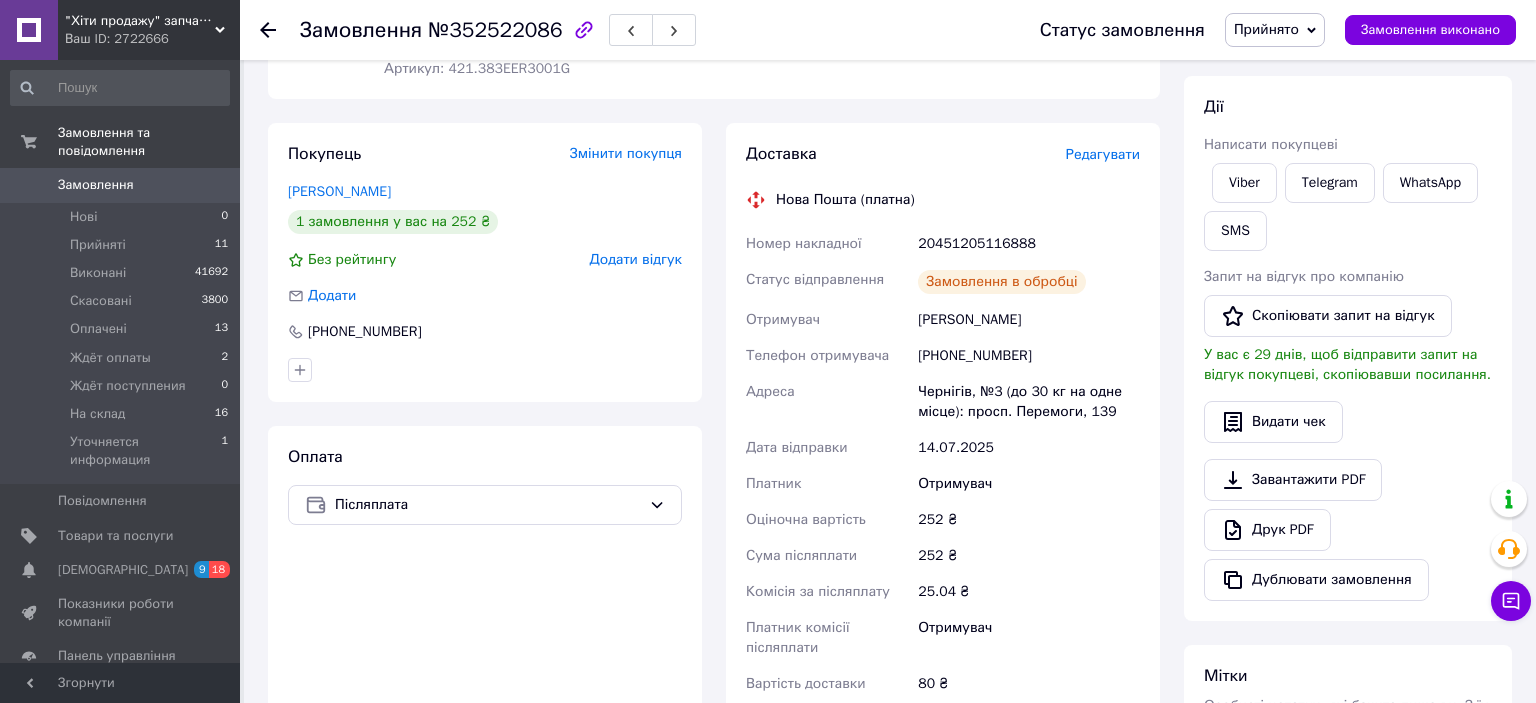 click on "[PHONE_NUMBER]" at bounding box center (1029, 356) 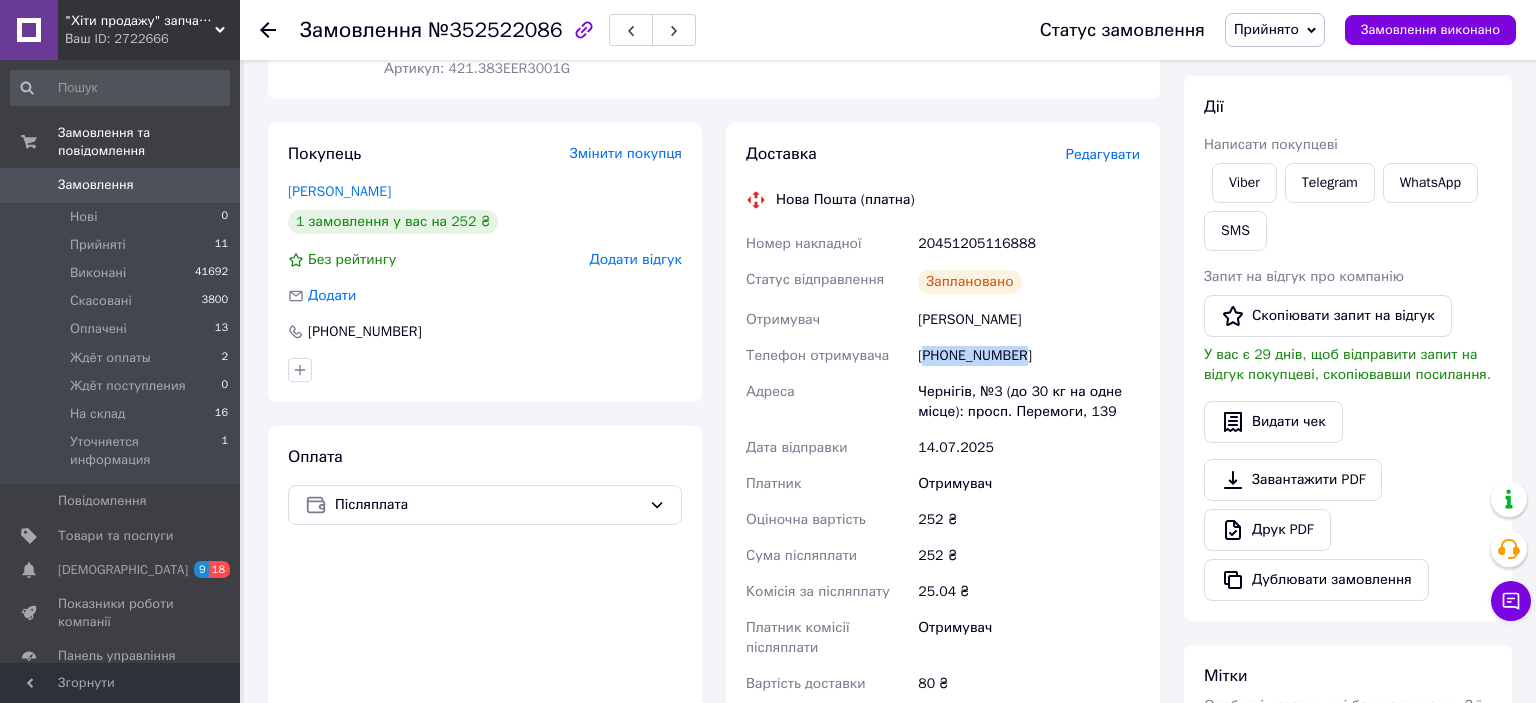 click on "[PHONE_NUMBER]" at bounding box center [1029, 356] 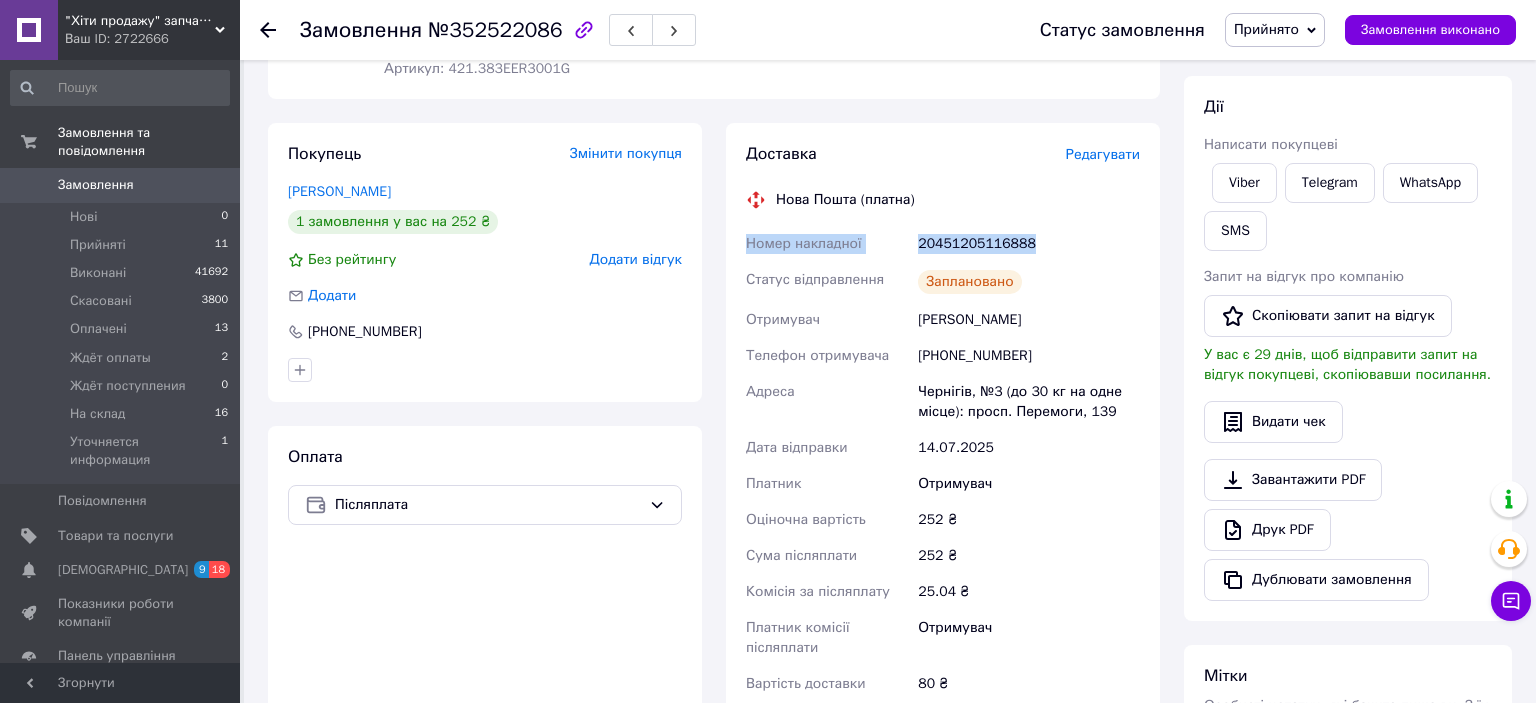 drag, startPoint x: 1043, startPoint y: 249, endPoint x: 750, endPoint y: 242, distance: 293.08362 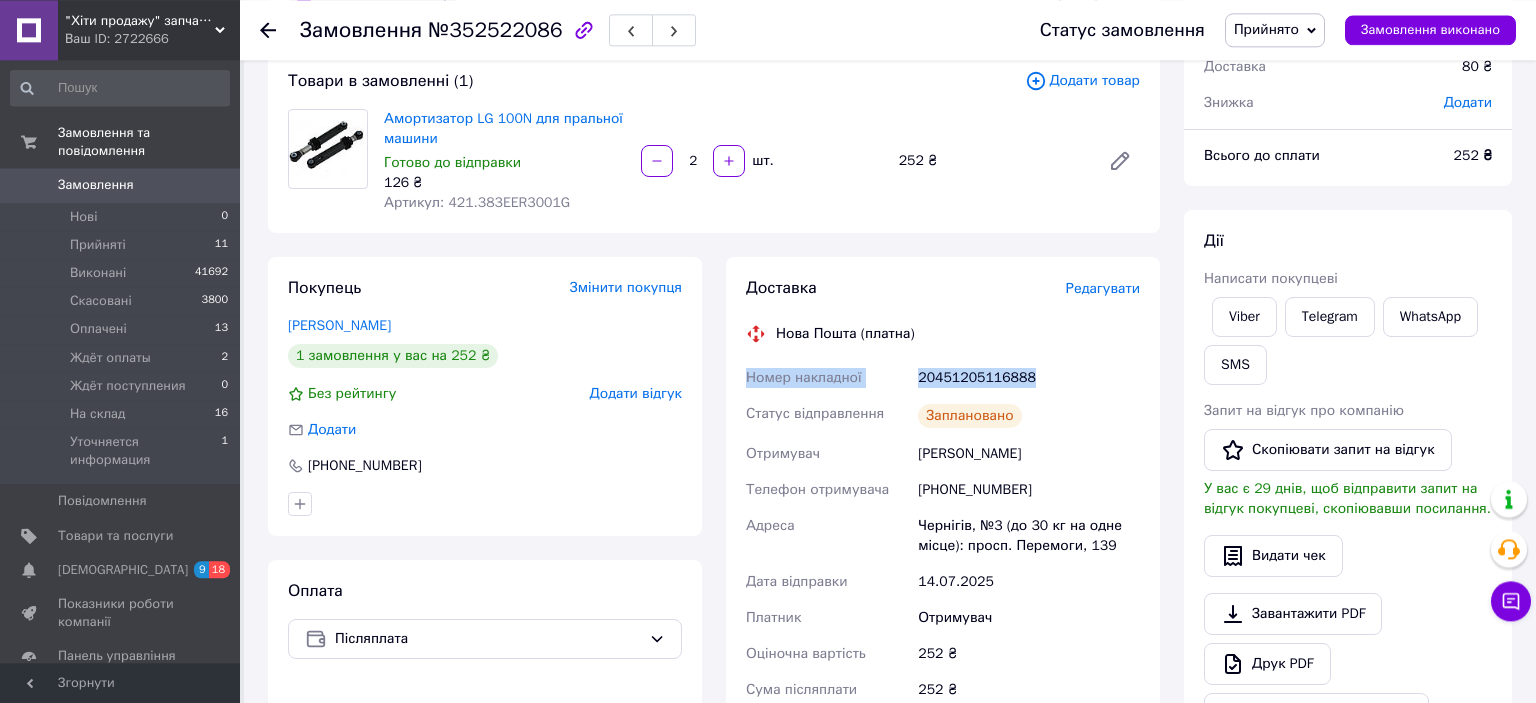 scroll, scrollTop: 44, scrollLeft: 0, axis: vertical 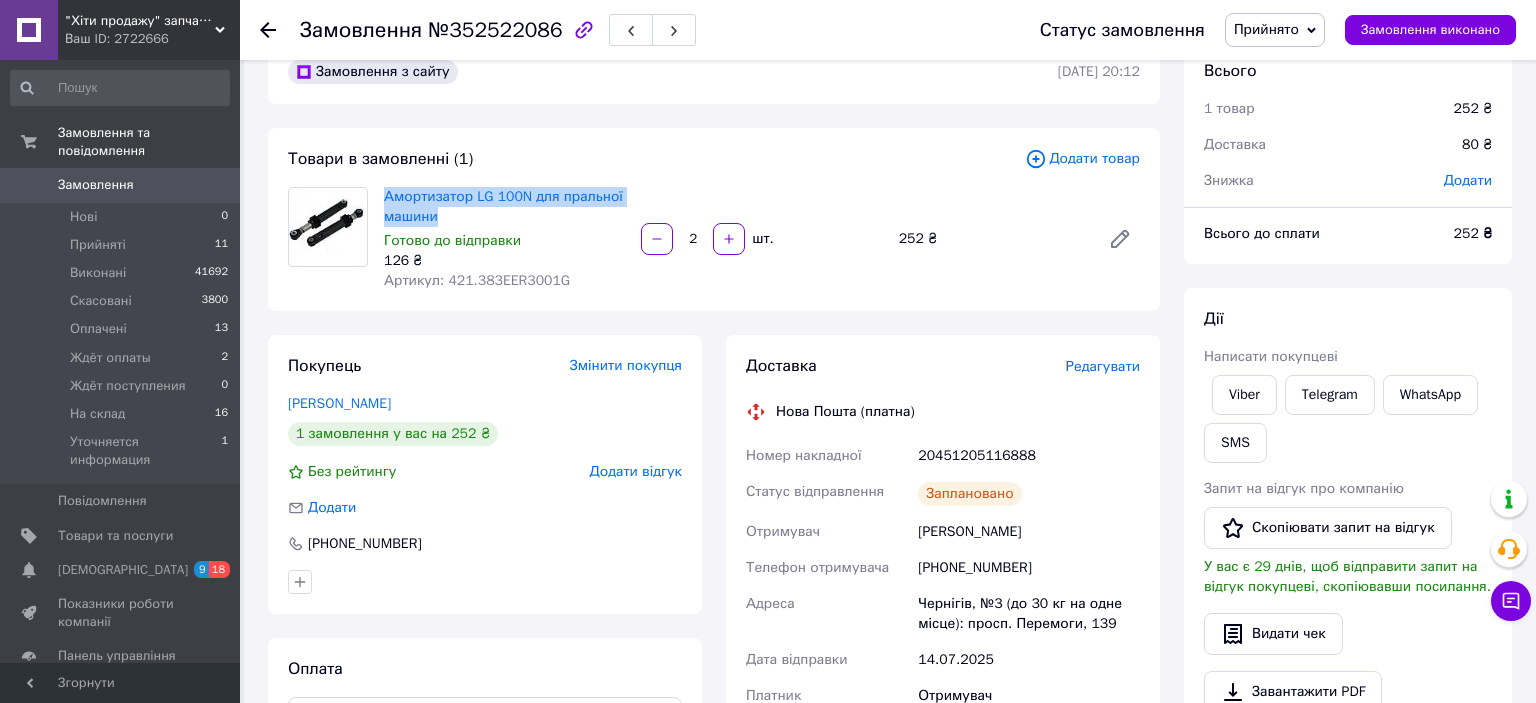 drag, startPoint x: 442, startPoint y: 214, endPoint x: 383, endPoint y: 190, distance: 63.694584 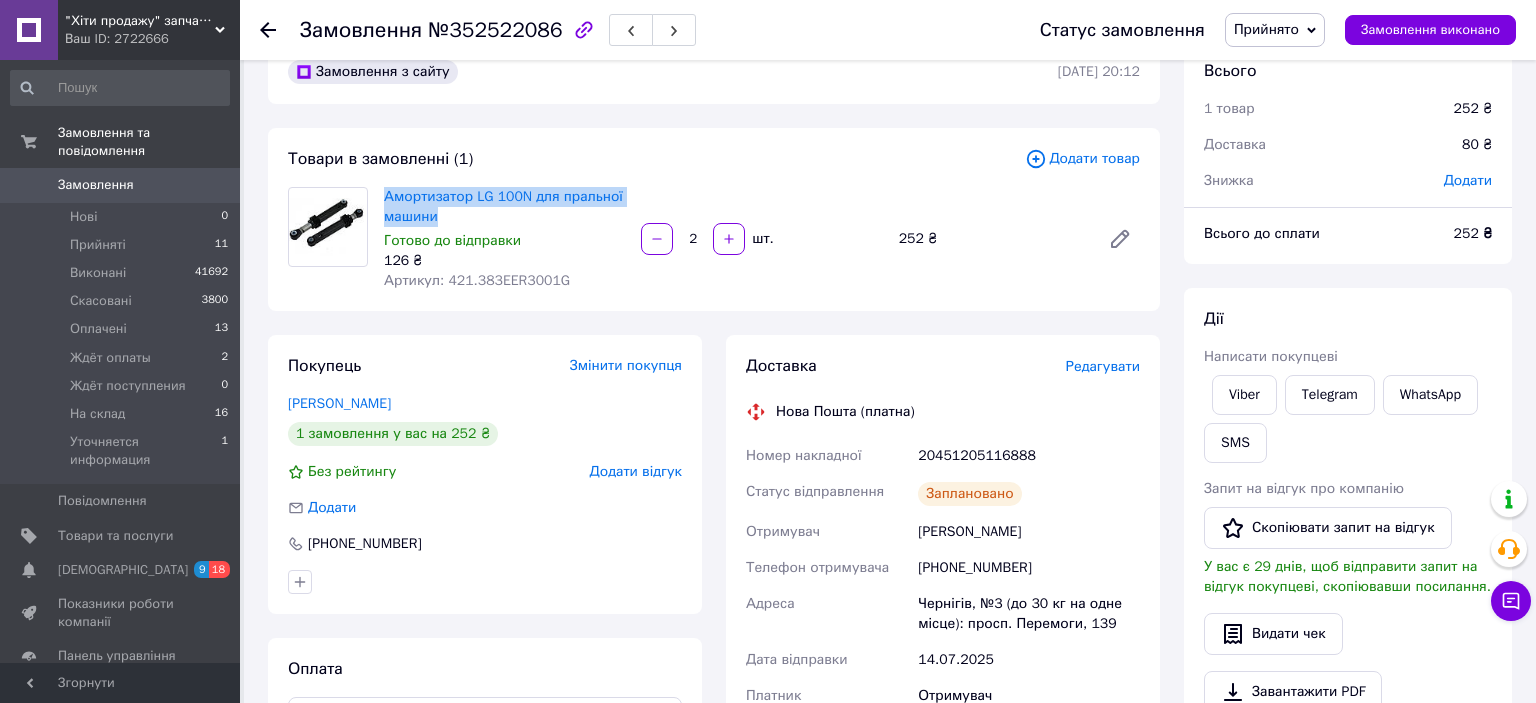 click on "Прийнято" at bounding box center (1266, 29) 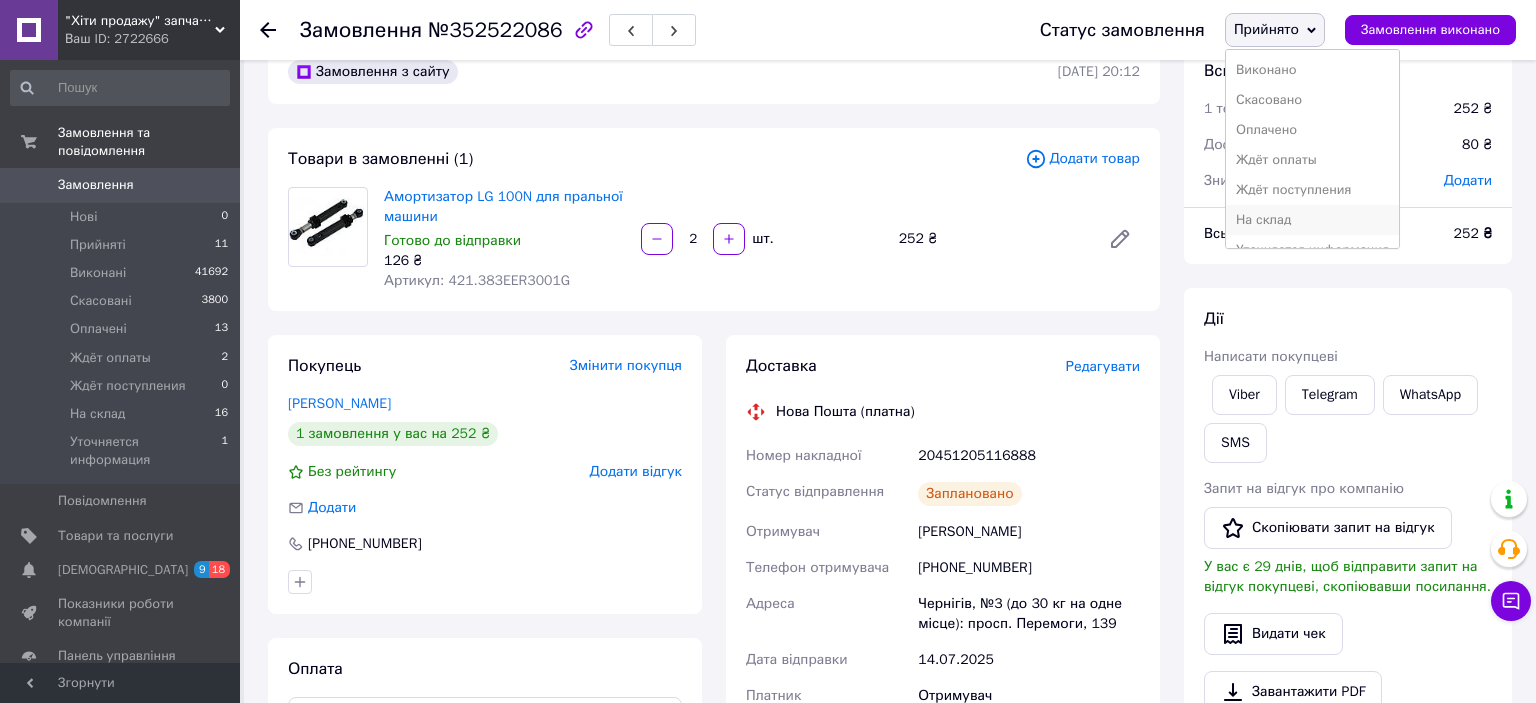 click on "На склад" at bounding box center (1312, 220) 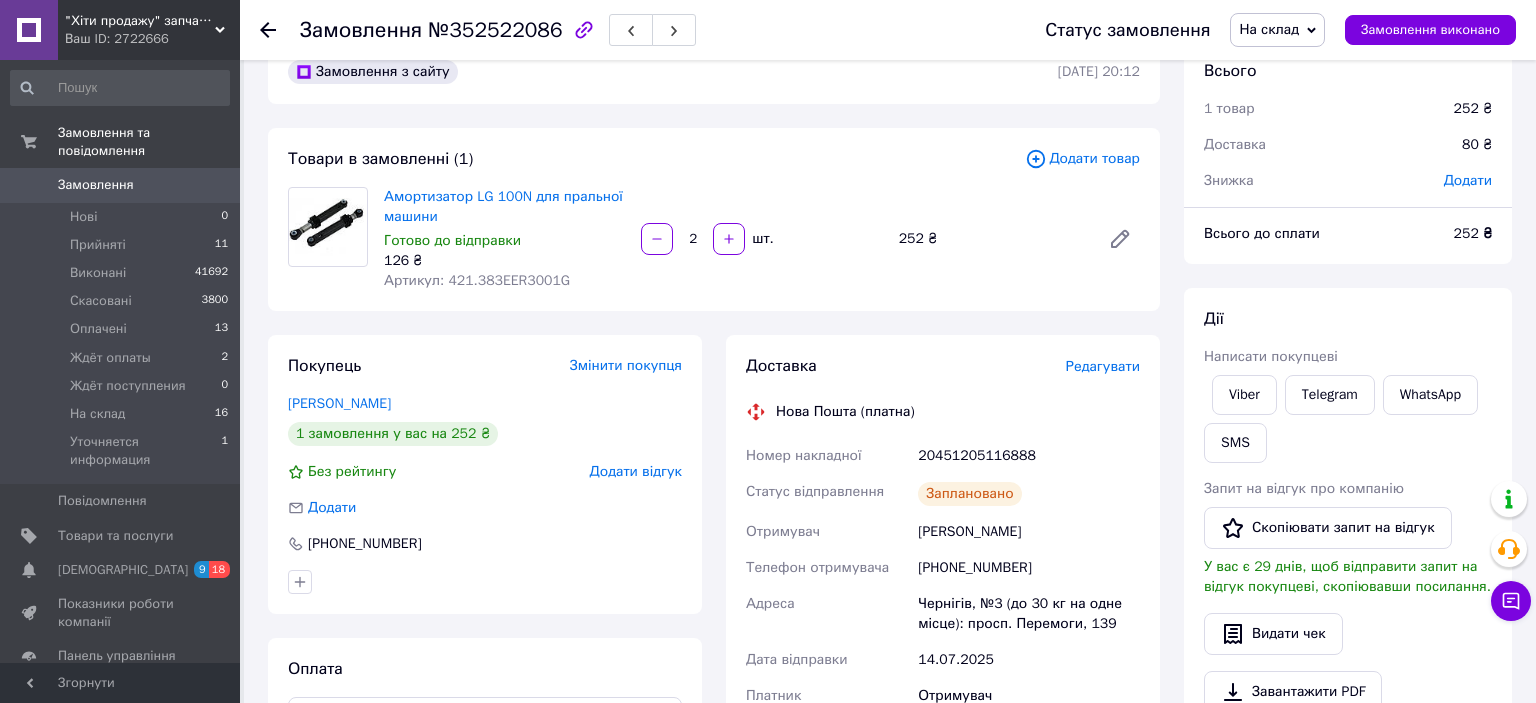scroll, scrollTop: 256, scrollLeft: 0, axis: vertical 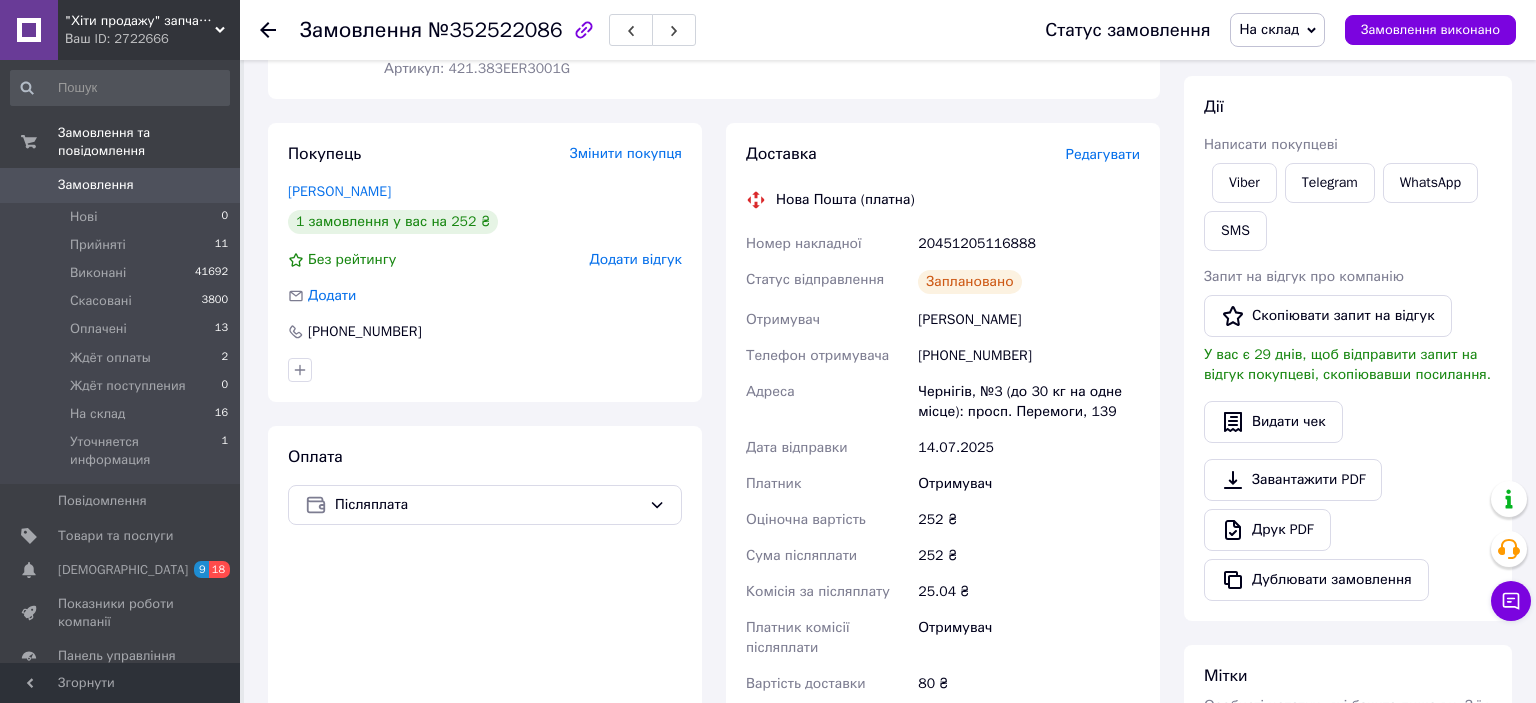 click 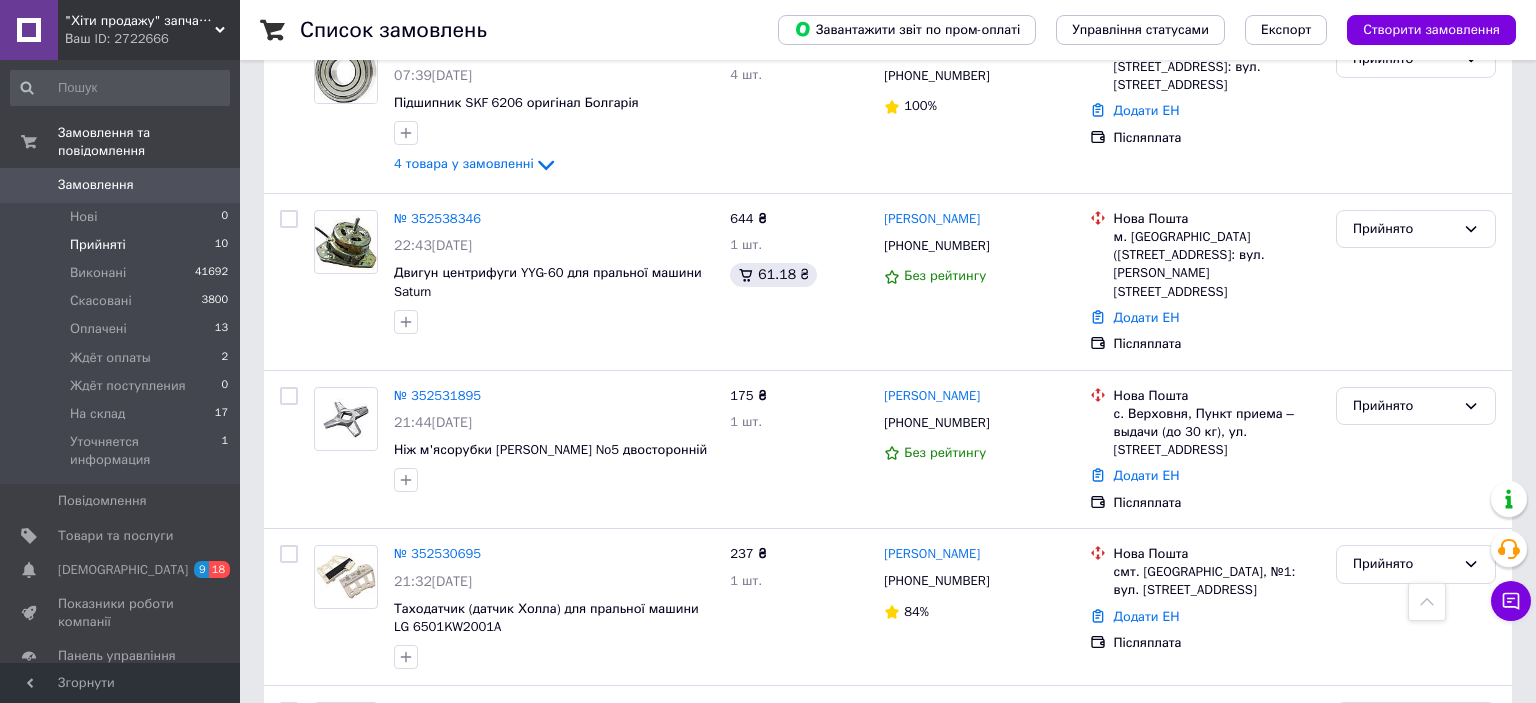 scroll, scrollTop: 1106, scrollLeft: 0, axis: vertical 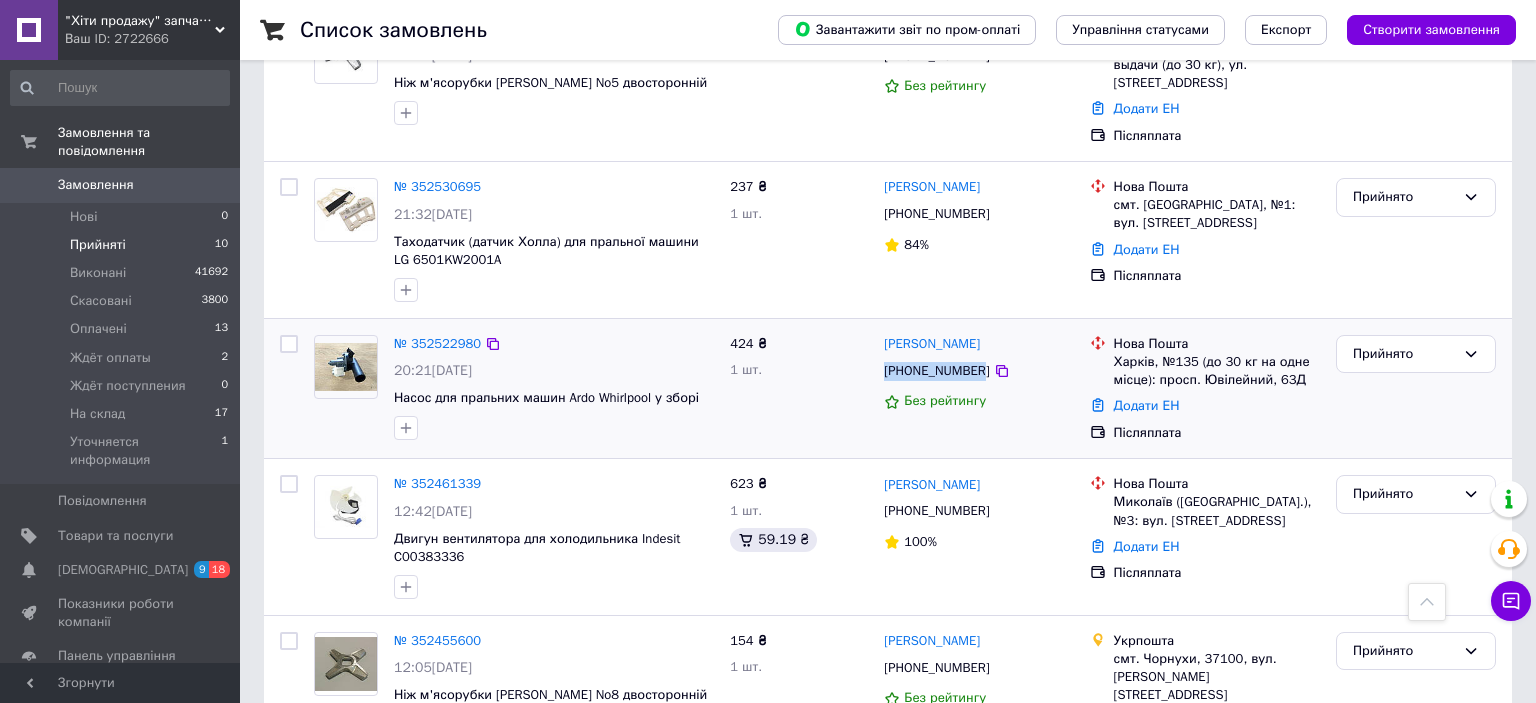 drag, startPoint x: 976, startPoint y: 306, endPoint x: 886, endPoint y: 298, distance: 90.35486 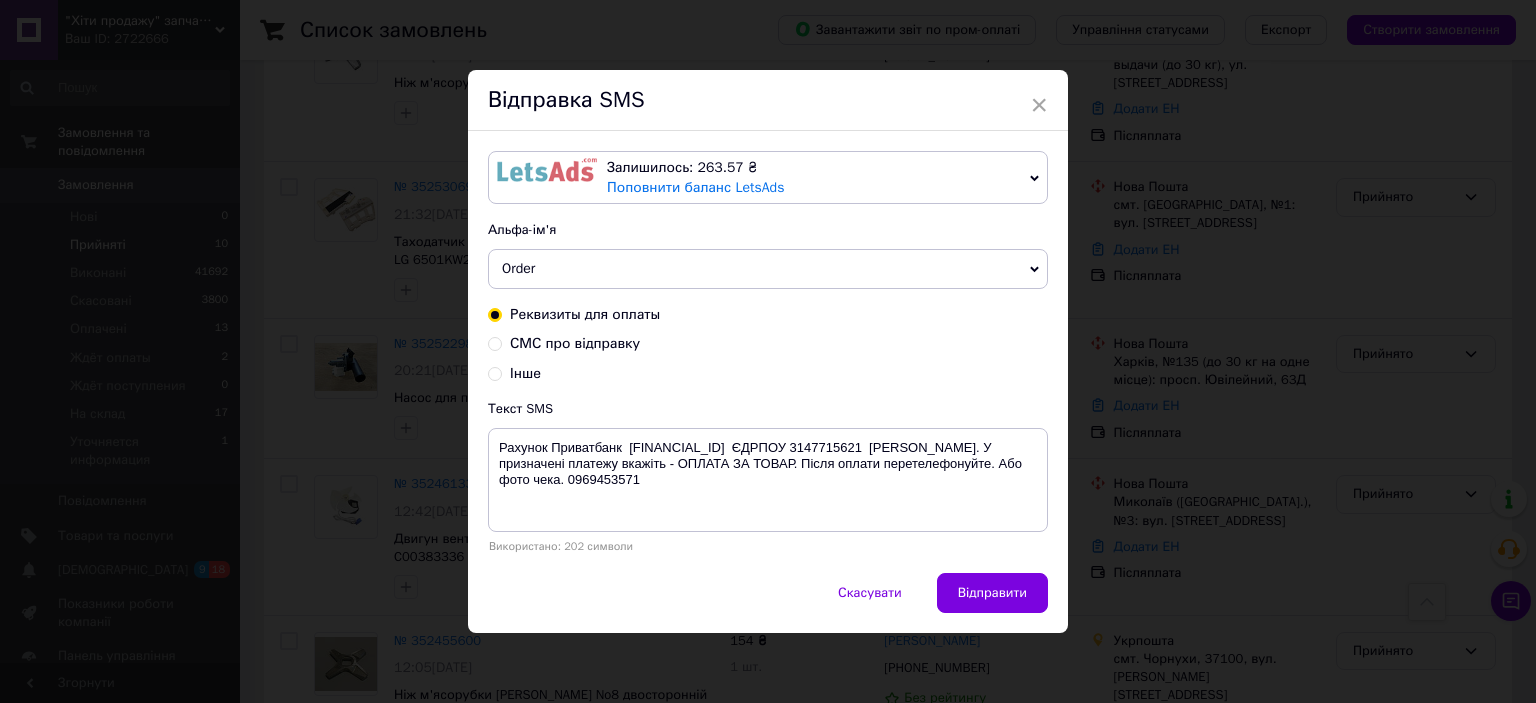 click on "× Відправка SMS Залишилось: 263.57 ₴ Поповнити баланс LetsAds Підключити SMSClub Альфа-ім'я  Order Оновити список альфа-імен Реквизиты для оплаты СМС про відправку Інше Текст SMS Рахунок Приватбанк  [FINANCIAL_ID]  ЄДРПОУ 3147715621  [PERSON_NAME]. У призначені платежу вкажіть - ОПЛАТА ЗА ТОВАР. Після оплати перетелефонуйте. Або фото чека. 0969453571 Використано: 202 символи Скасувати   Відправити" at bounding box center (768, 351) 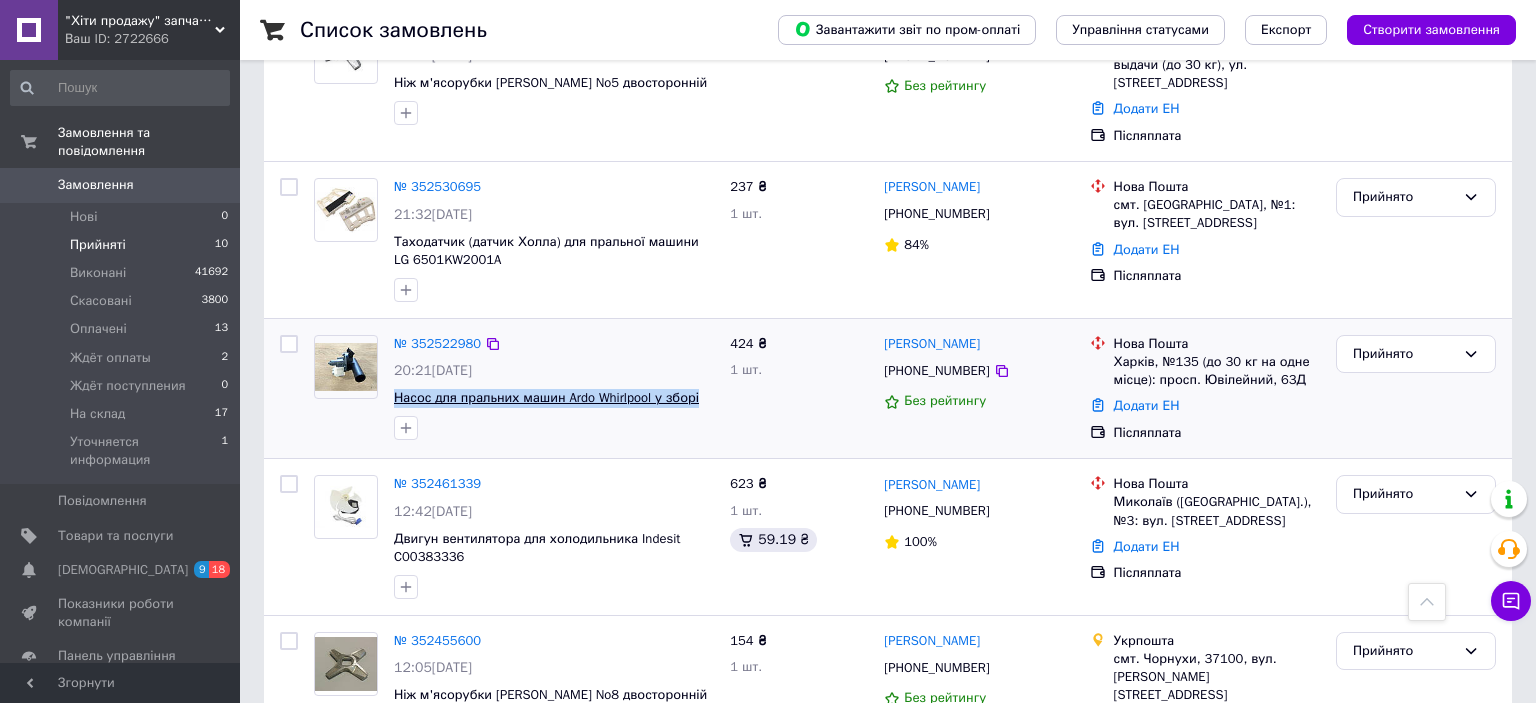 drag, startPoint x: 698, startPoint y: 327, endPoint x: 398, endPoint y: 316, distance: 300.2016 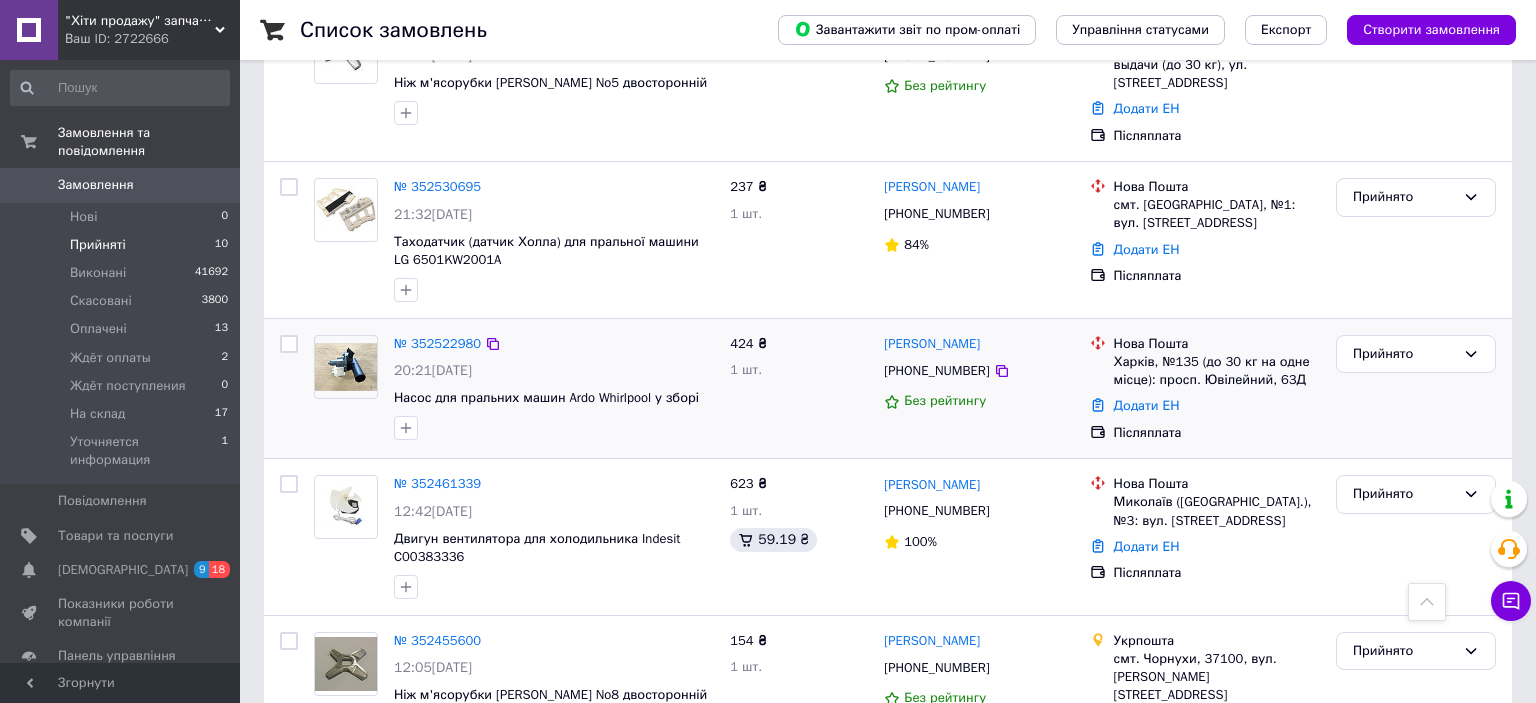 click on "Прийнято" at bounding box center [1416, 388] 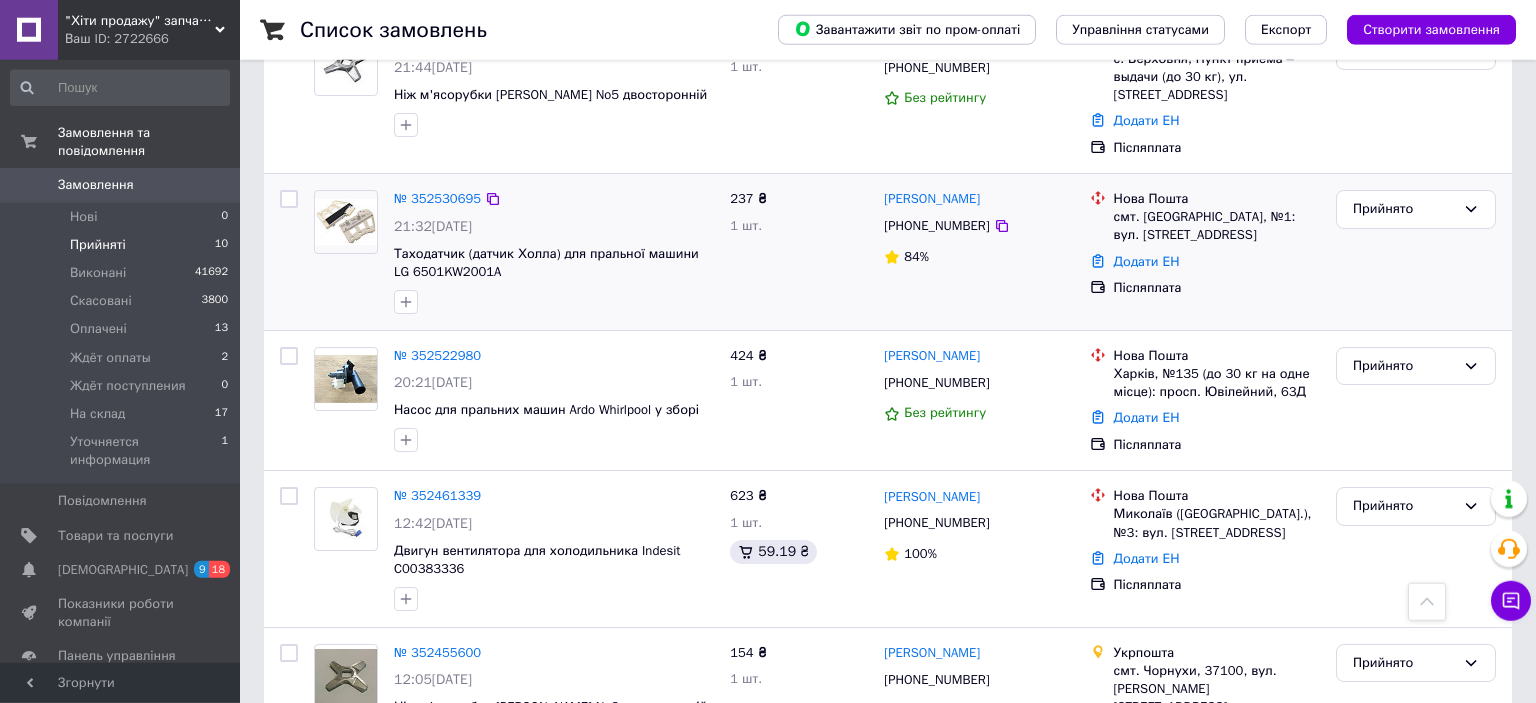 scroll, scrollTop: 1000, scrollLeft: 0, axis: vertical 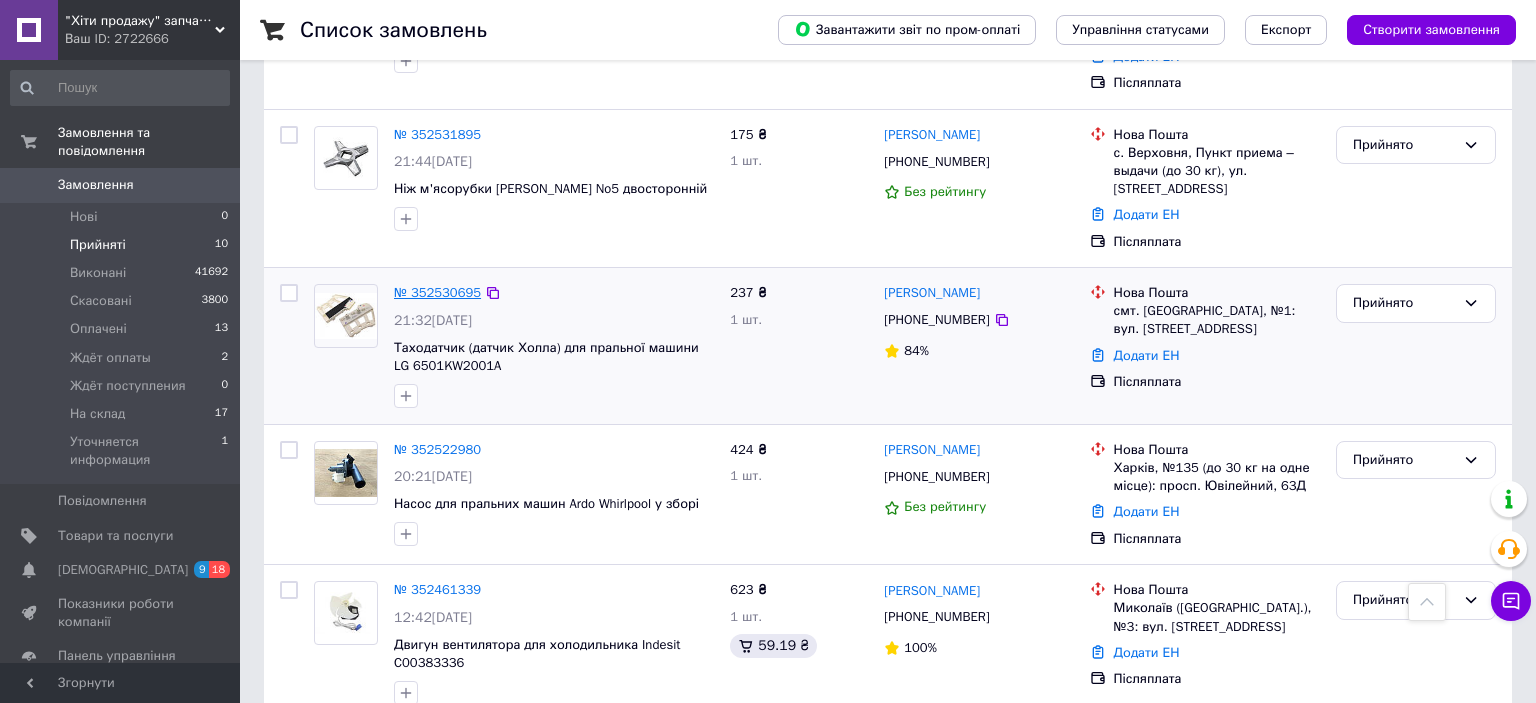 click on "№ 352530695" at bounding box center [437, 292] 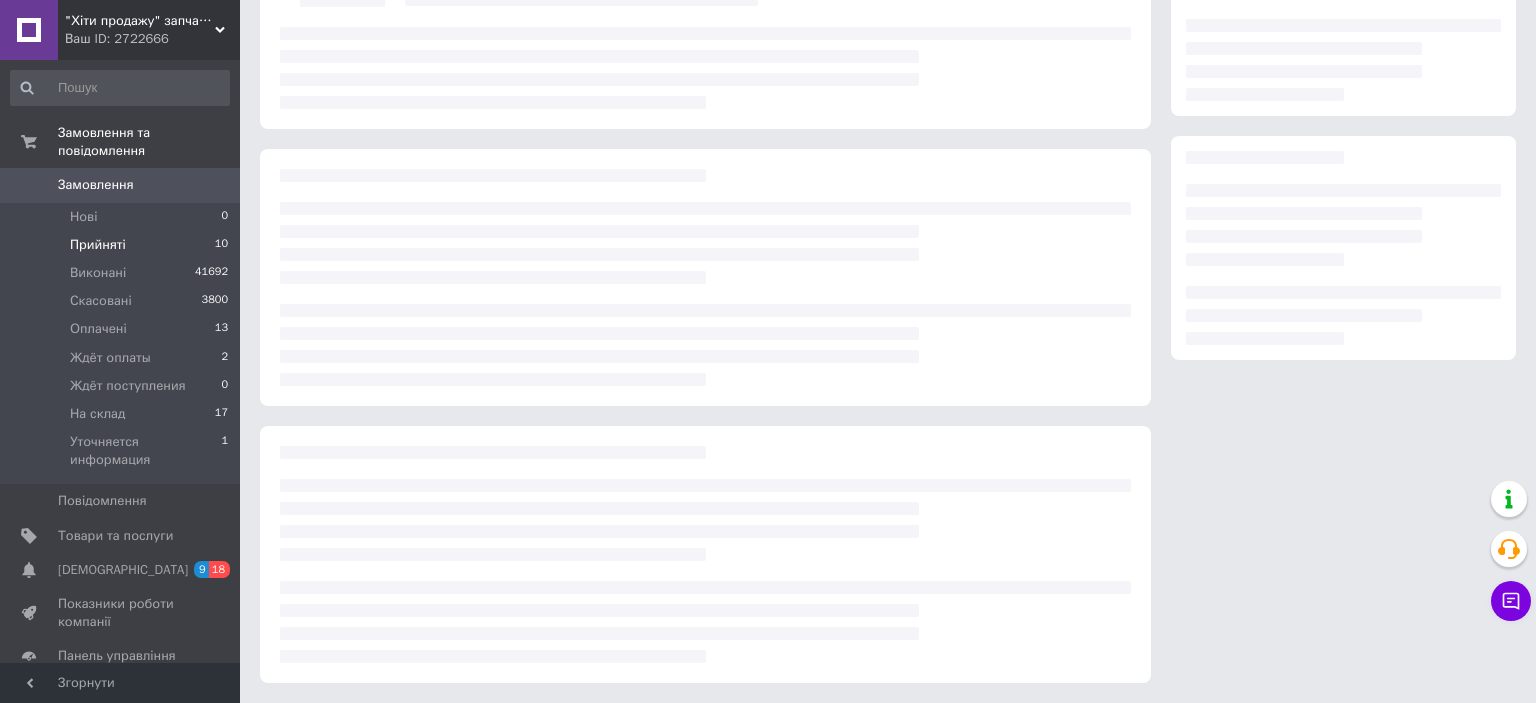 scroll, scrollTop: 150, scrollLeft: 0, axis: vertical 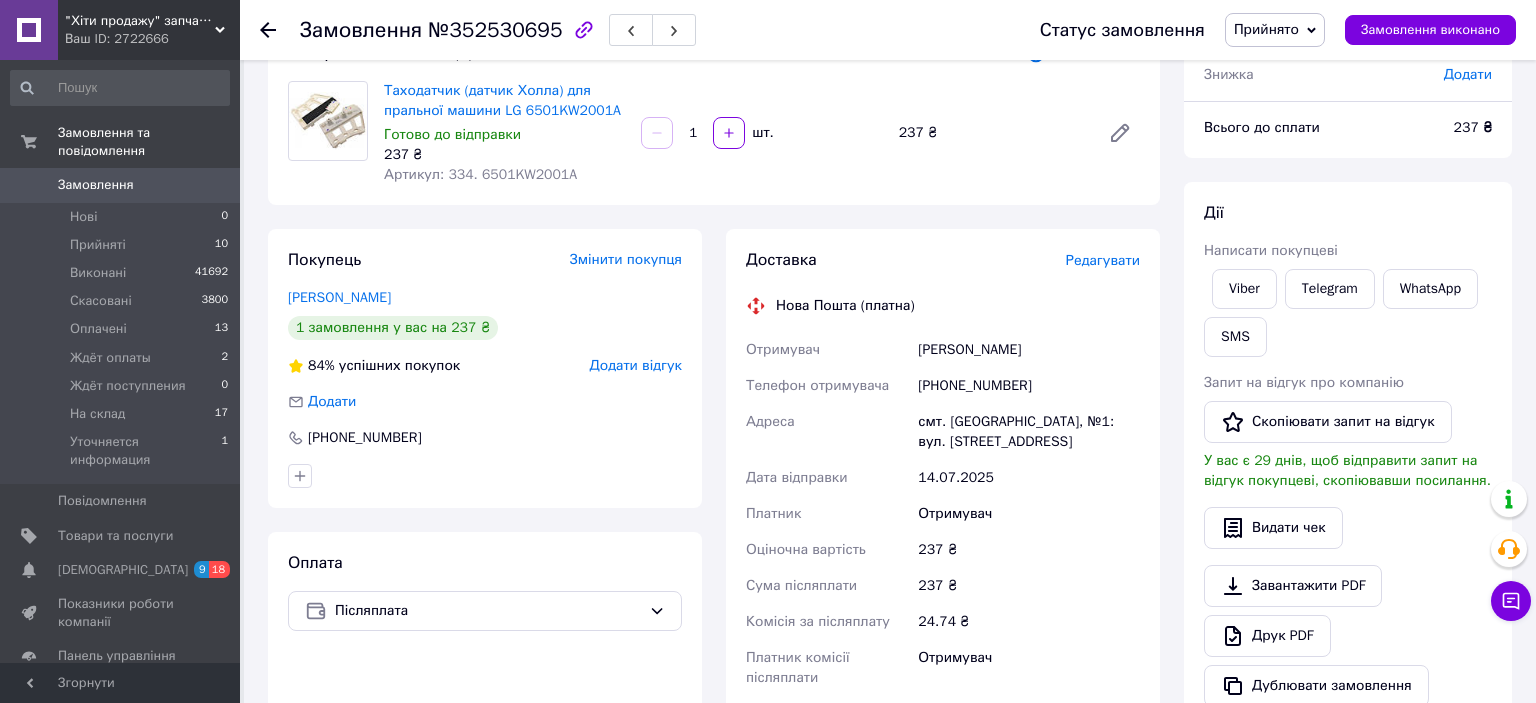 click on "Редагувати" at bounding box center [1103, 260] 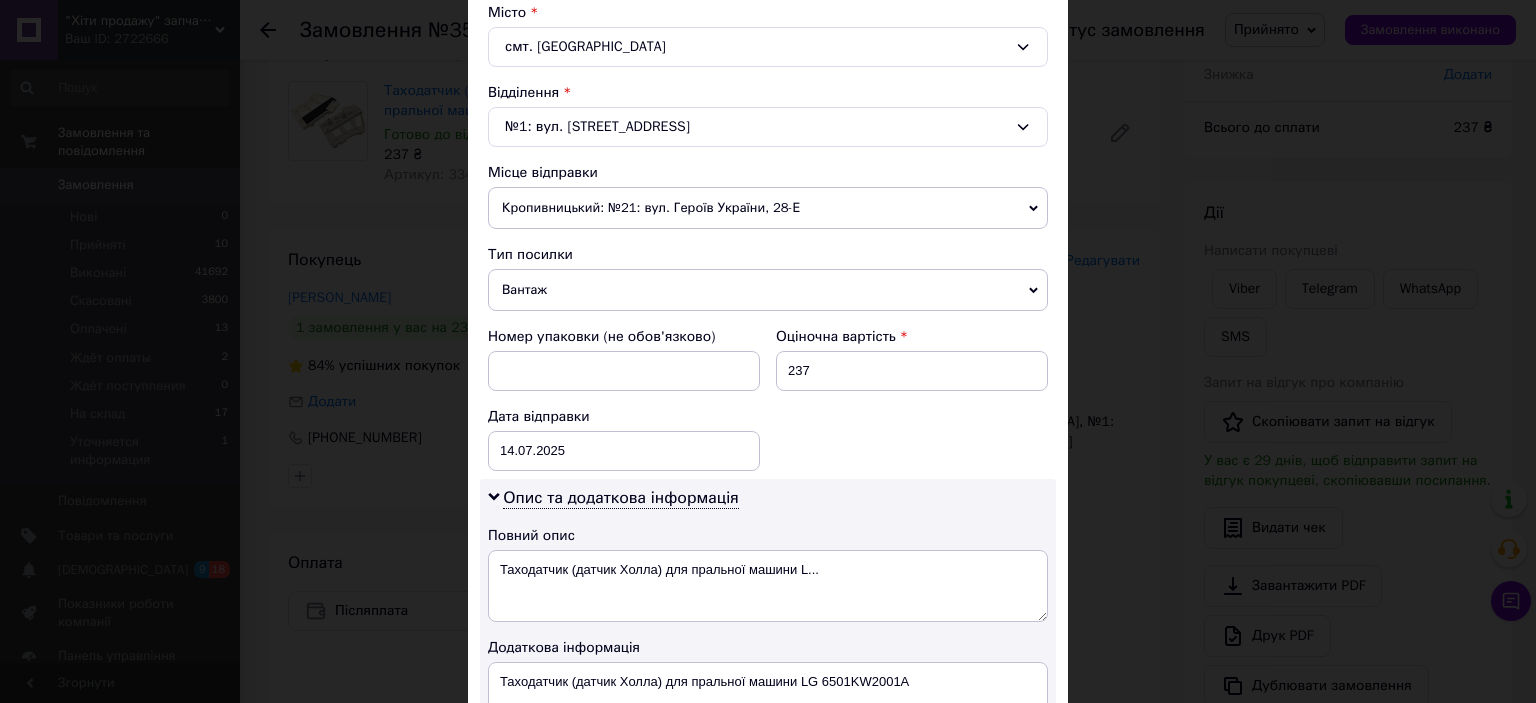 scroll, scrollTop: 773, scrollLeft: 0, axis: vertical 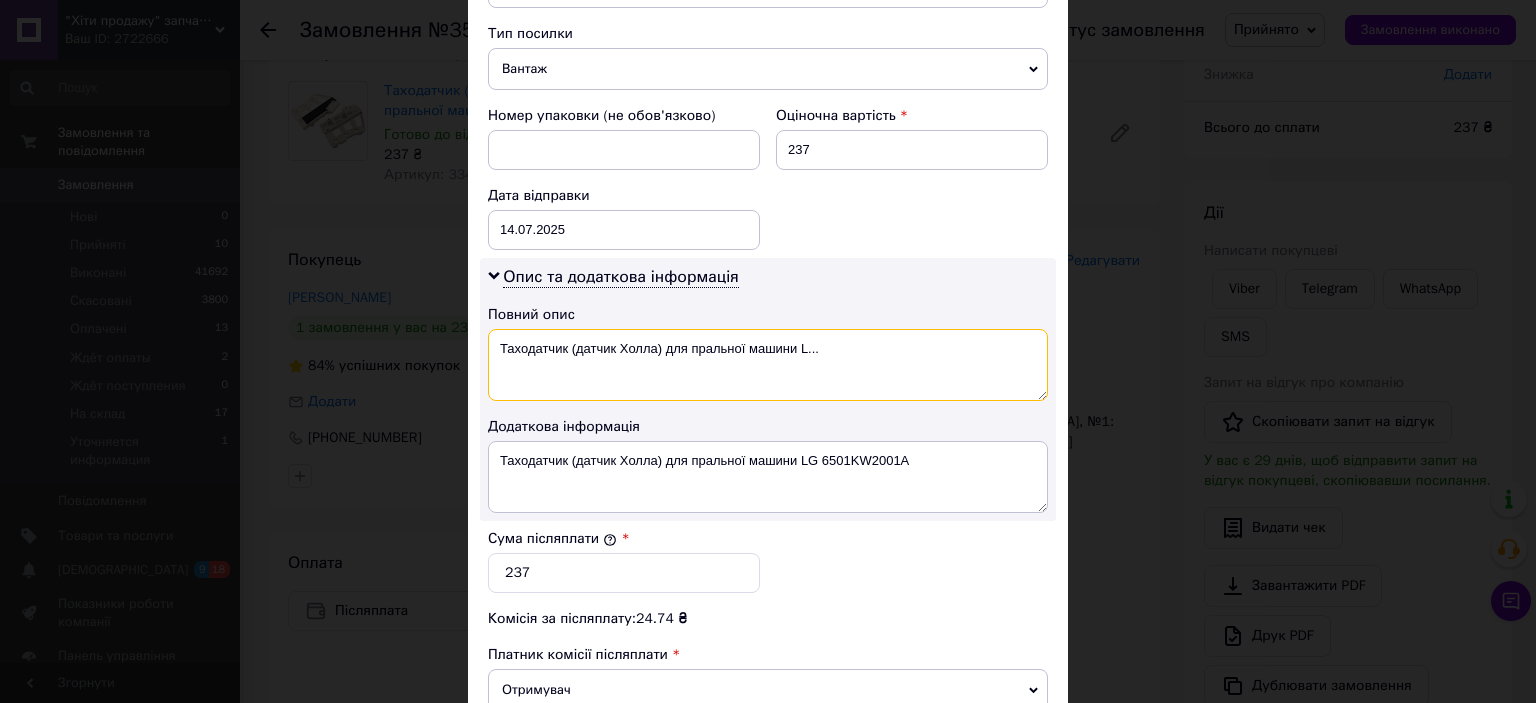 click on "Таходатчик (датчик Холла) для пральної машини L..." at bounding box center (768, 365) 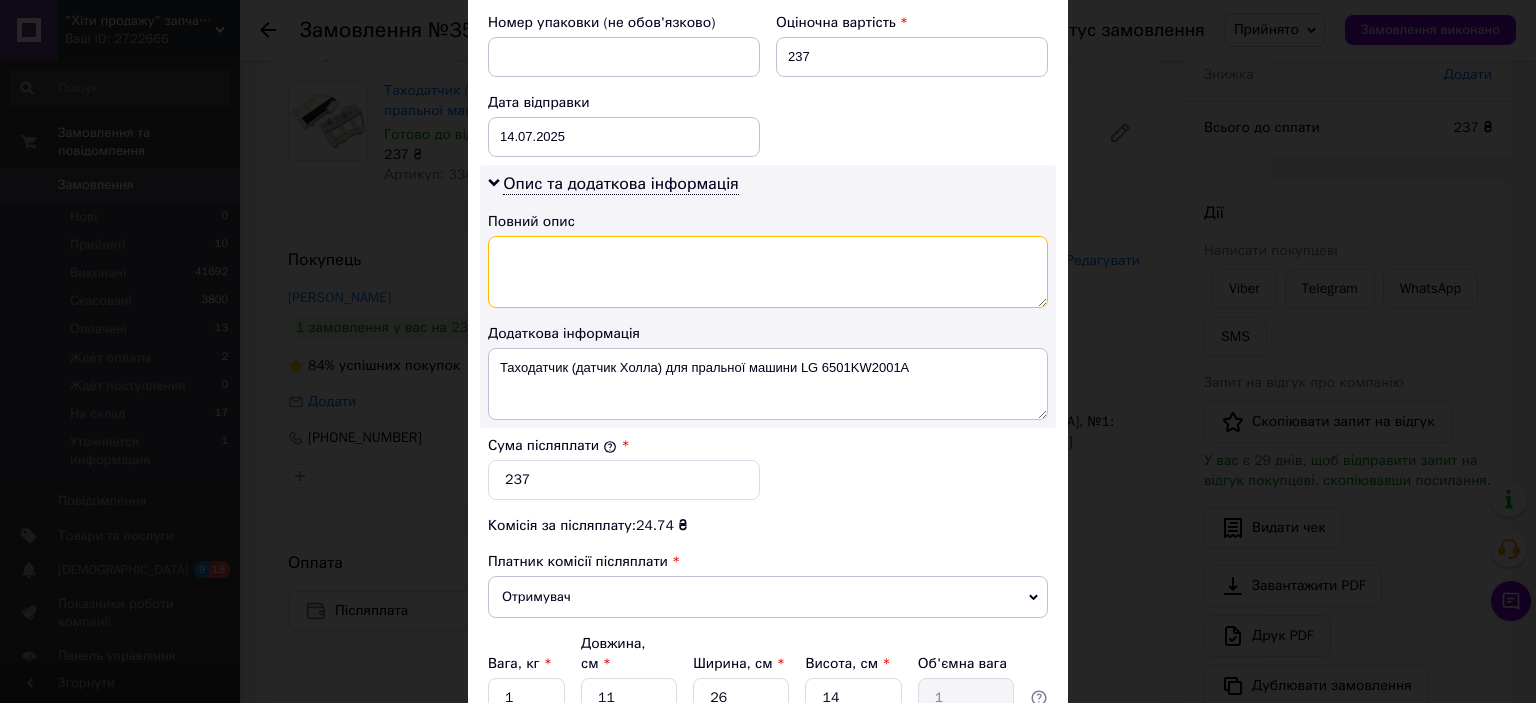 scroll, scrollTop: 1040, scrollLeft: 0, axis: vertical 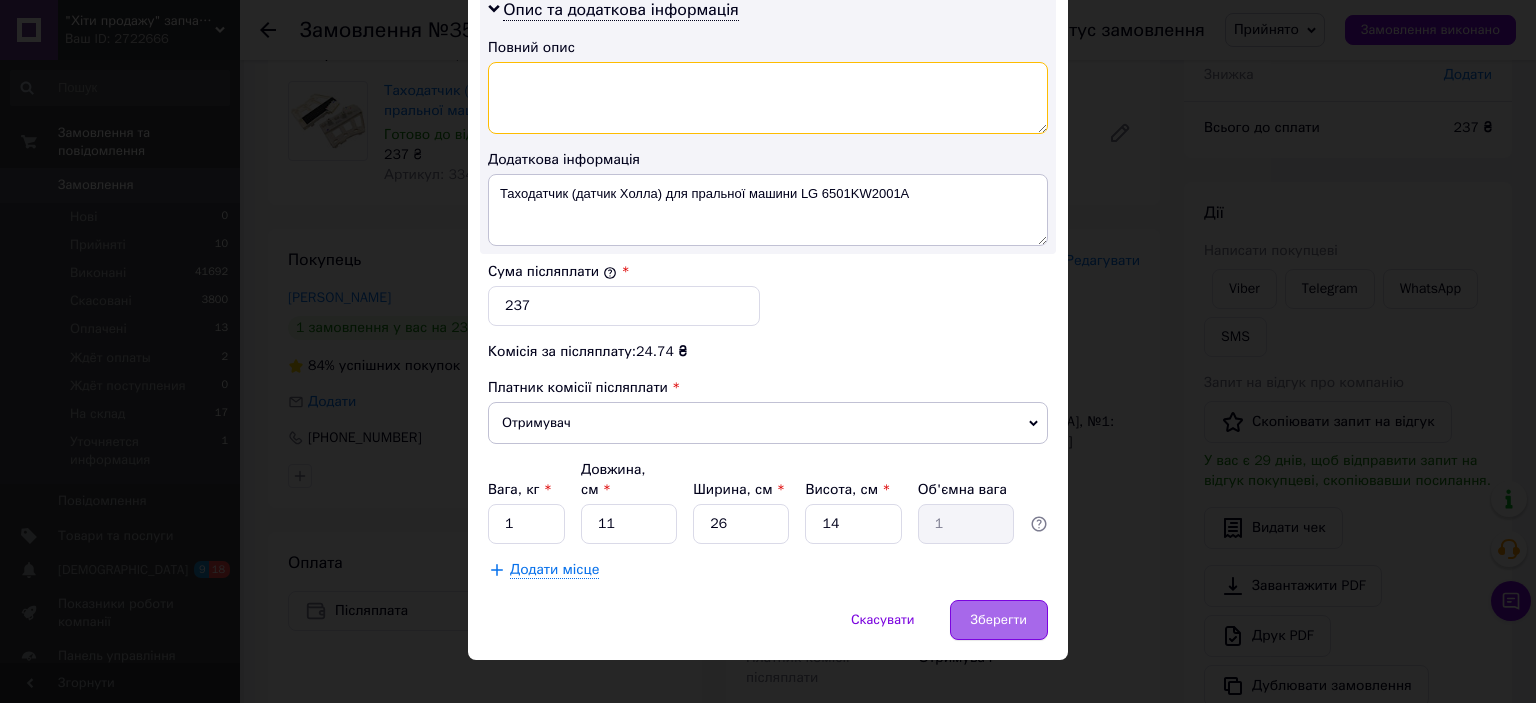 type 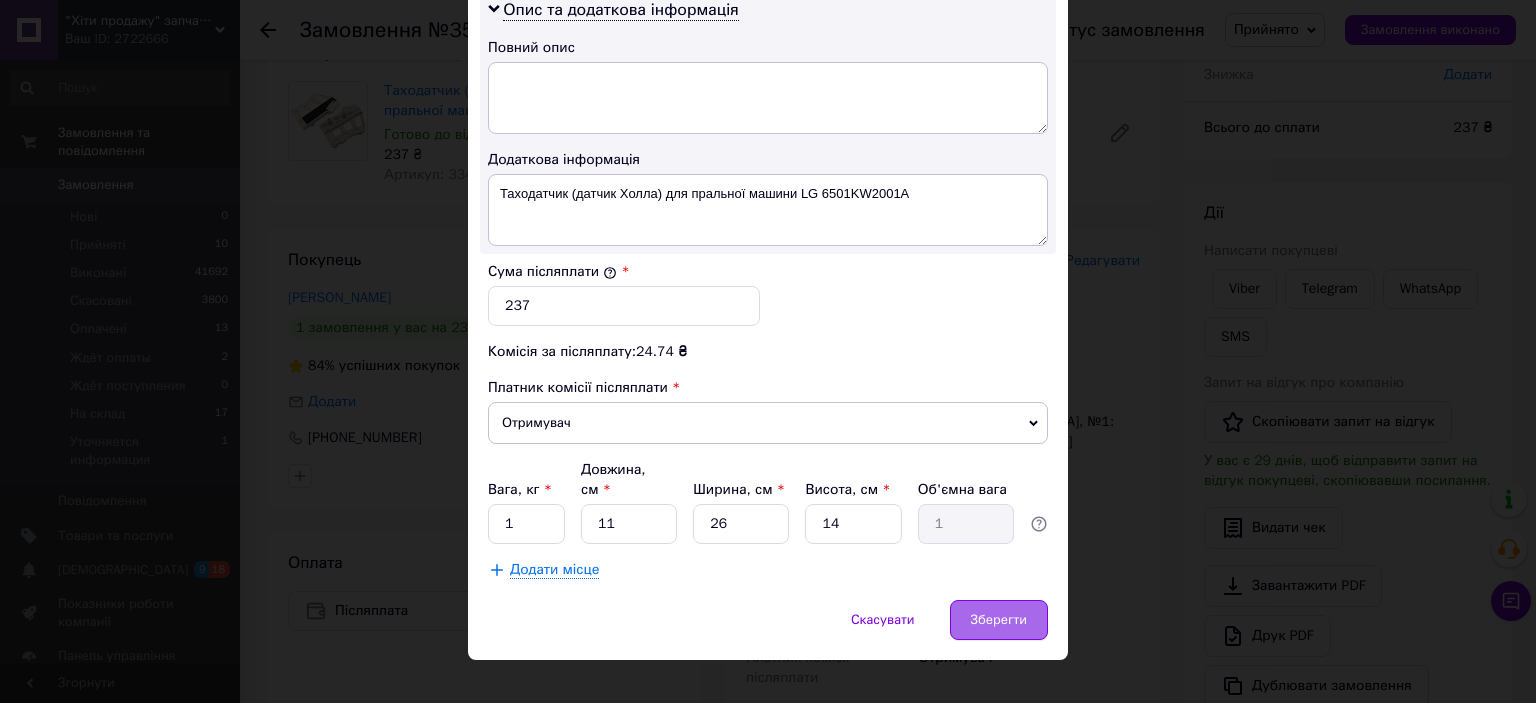click on "Зберегти" at bounding box center [999, 620] 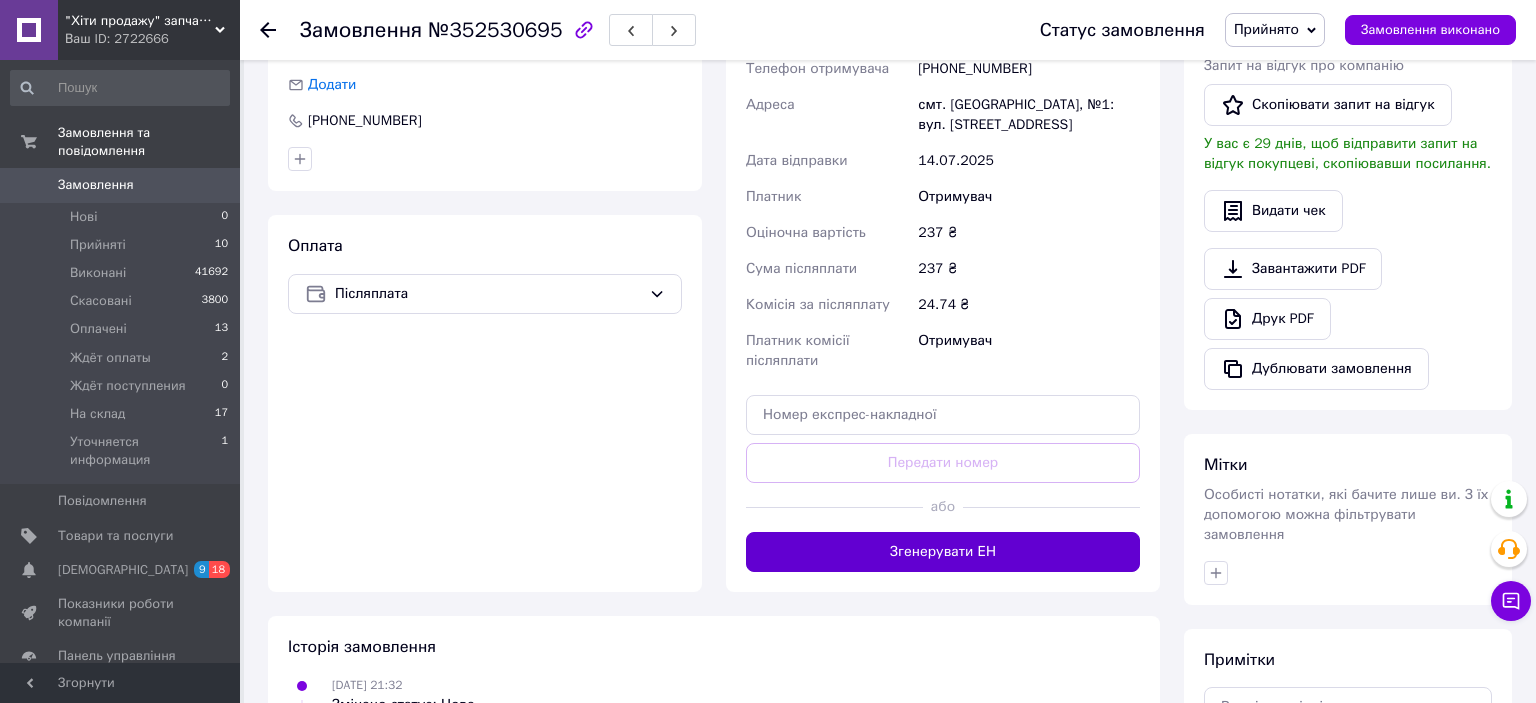 click on "Згенерувати ЕН" at bounding box center [943, 552] 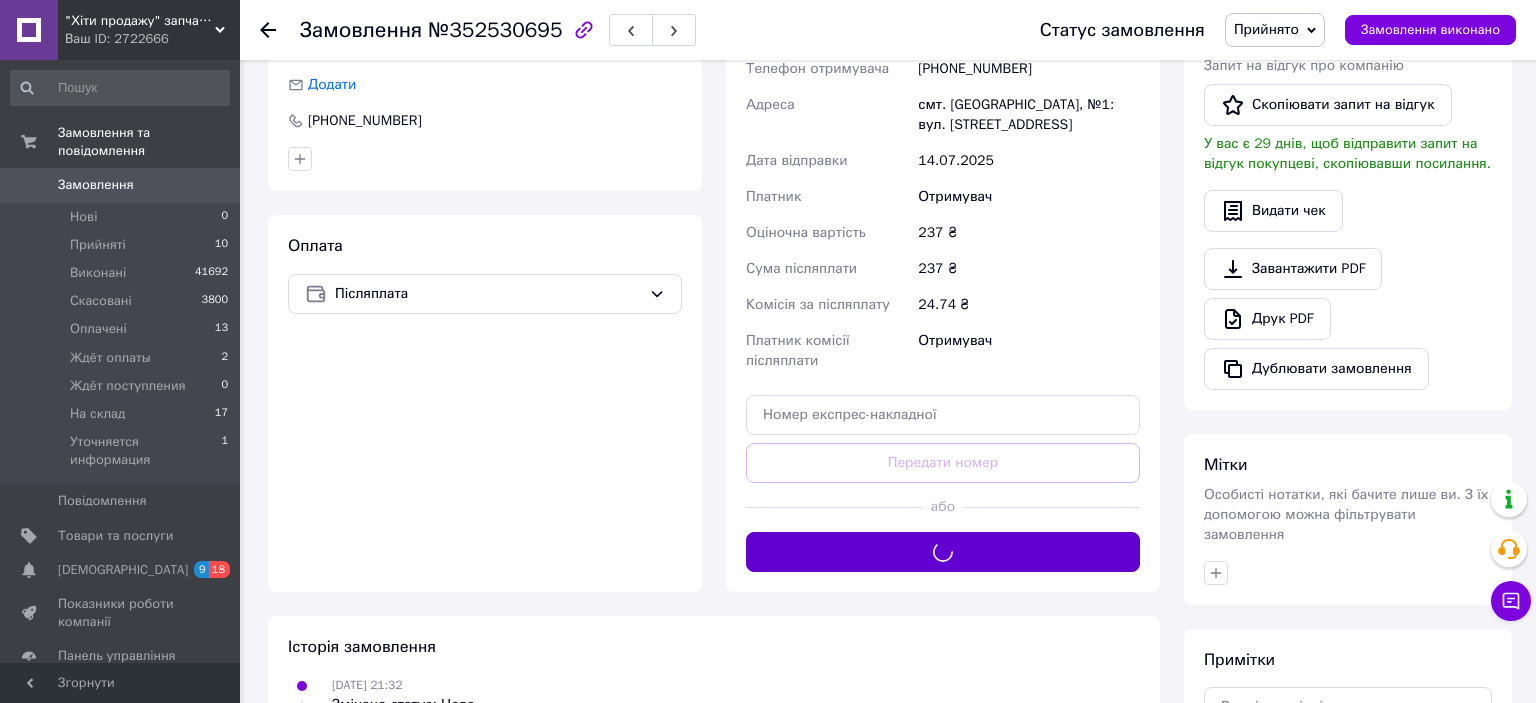 scroll, scrollTop: 256, scrollLeft: 0, axis: vertical 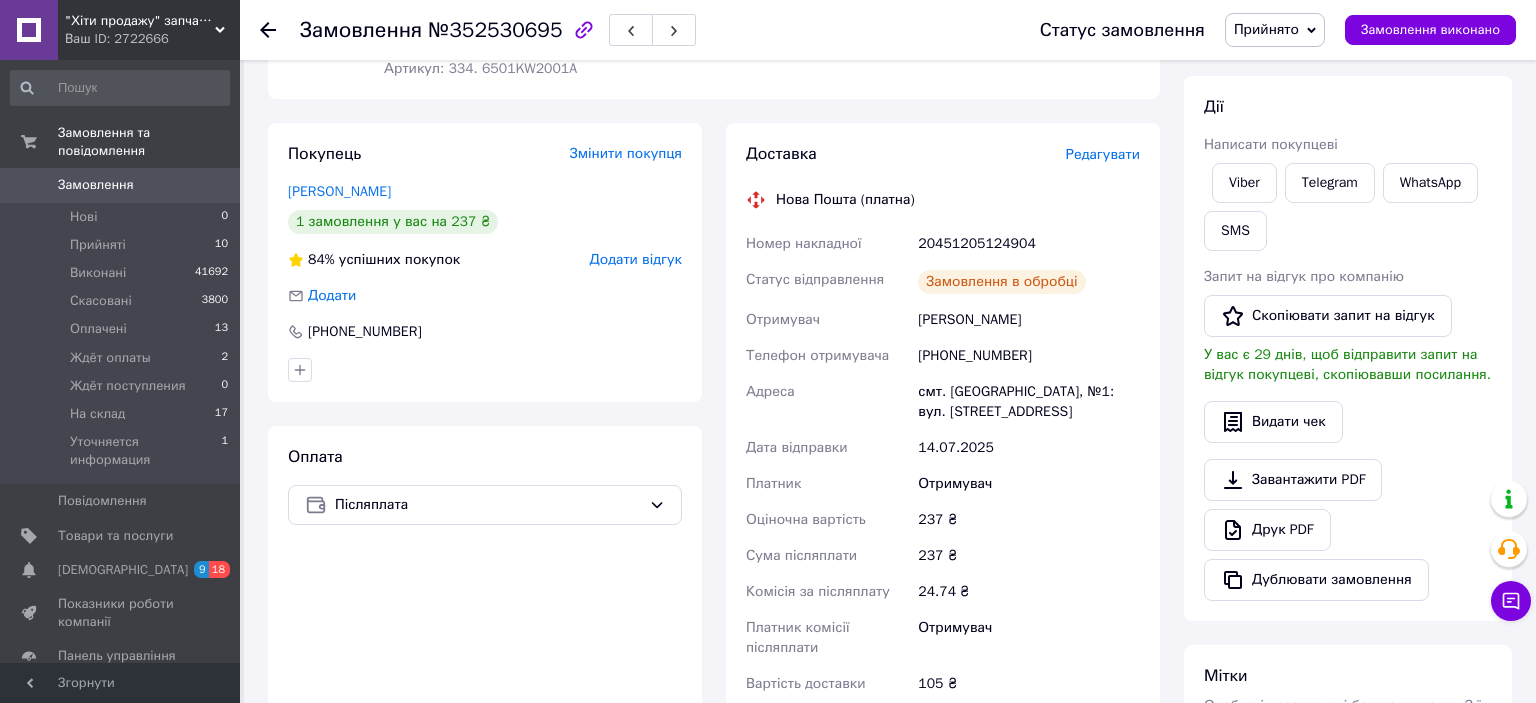click on "[PHONE_NUMBER]" at bounding box center [1029, 356] 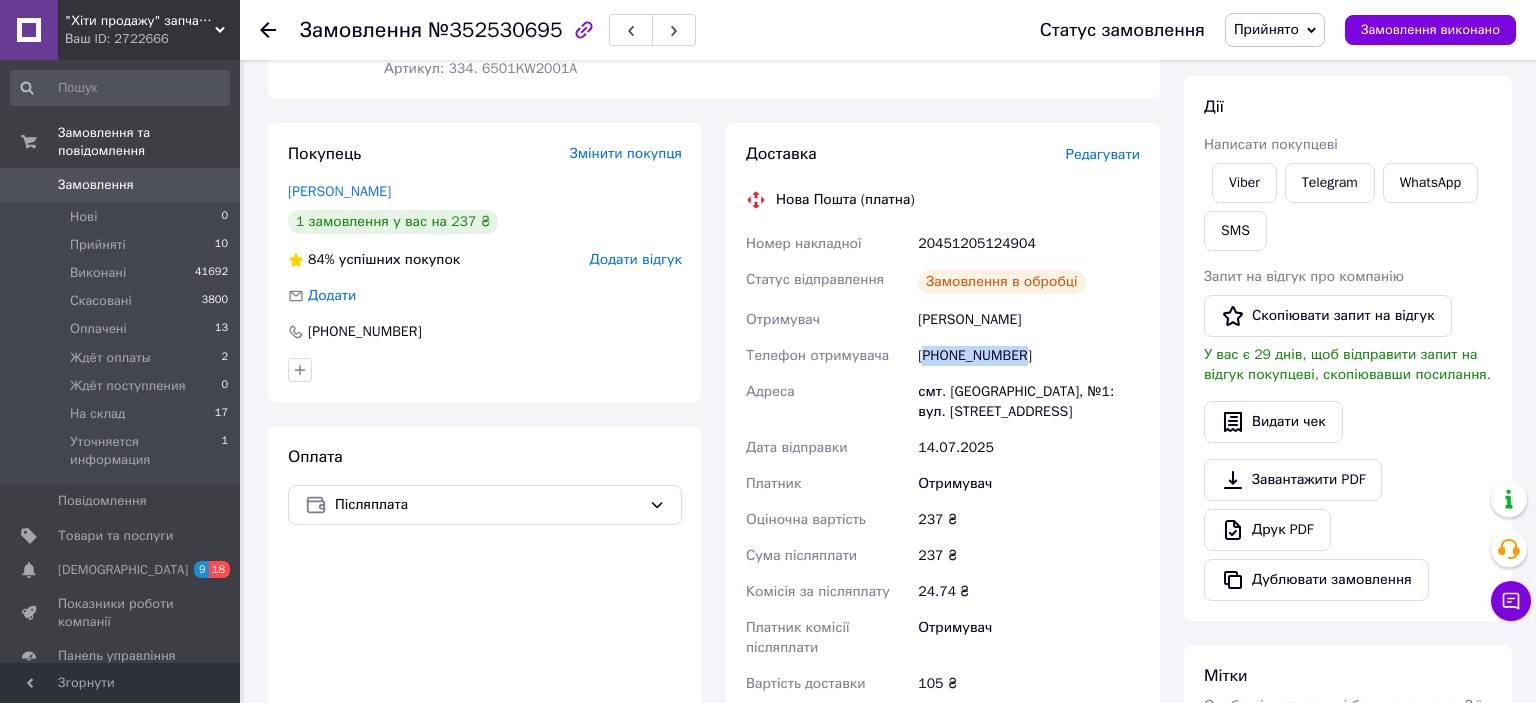 click on "[PHONE_NUMBER]" at bounding box center (1029, 356) 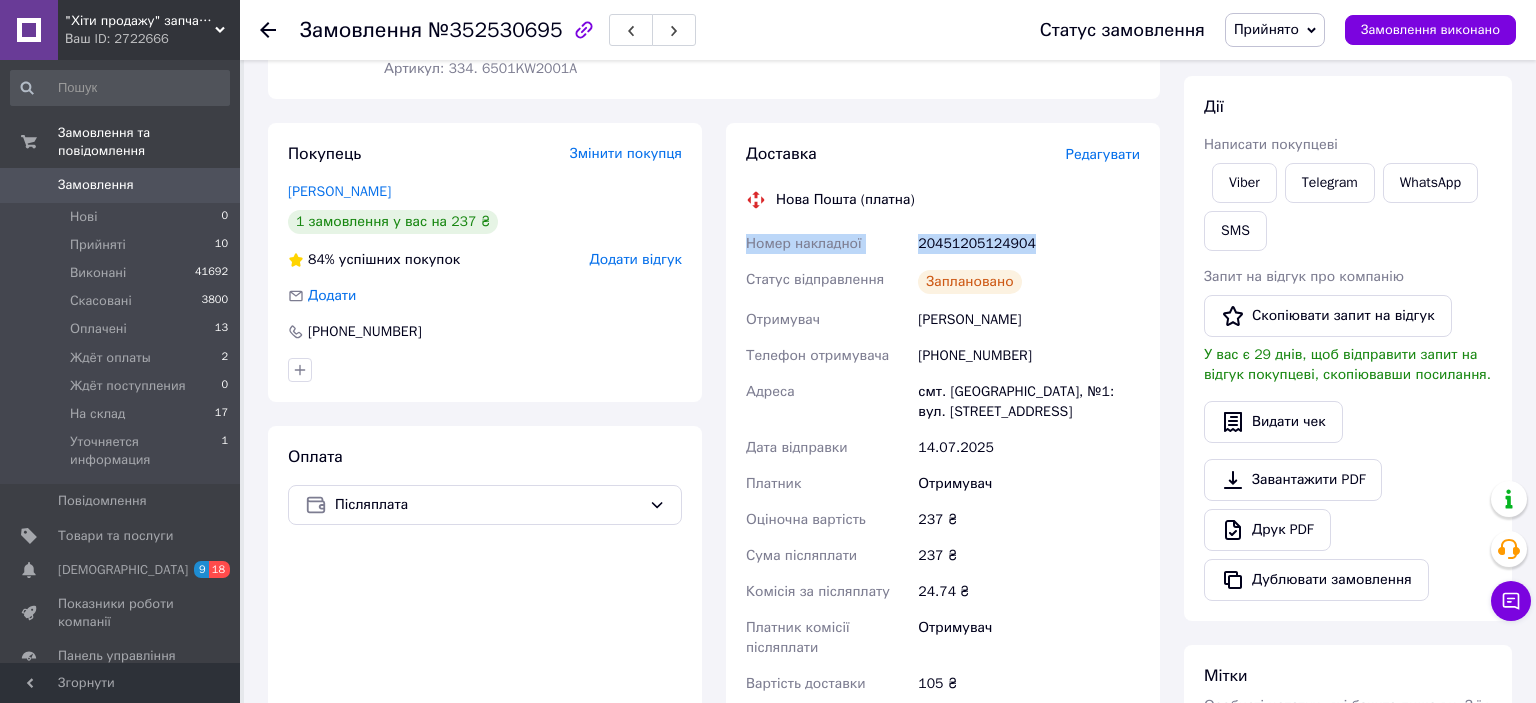 drag, startPoint x: 1027, startPoint y: 247, endPoint x: 746, endPoint y: 239, distance: 281.11386 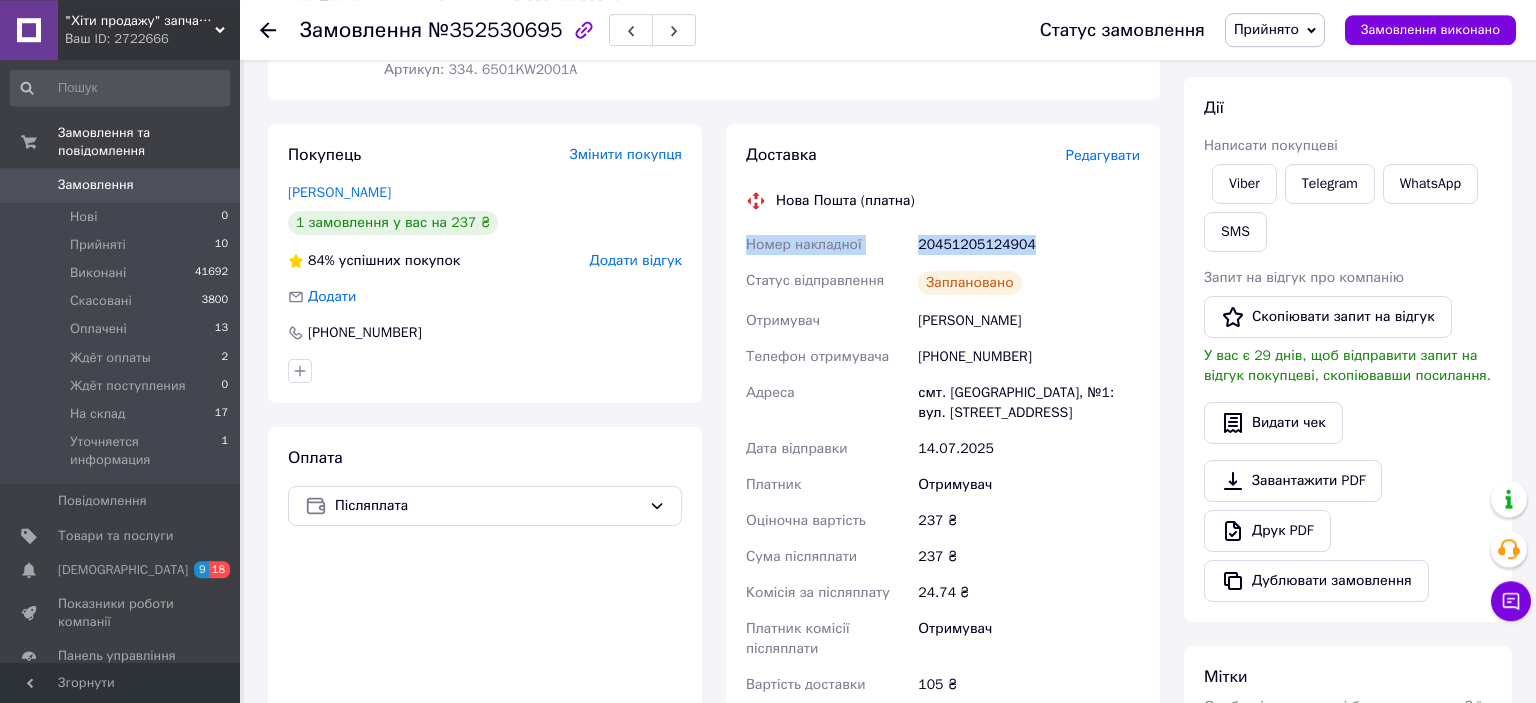 scroll, scrollTop: 0, scrollLeft: 0, axis: both 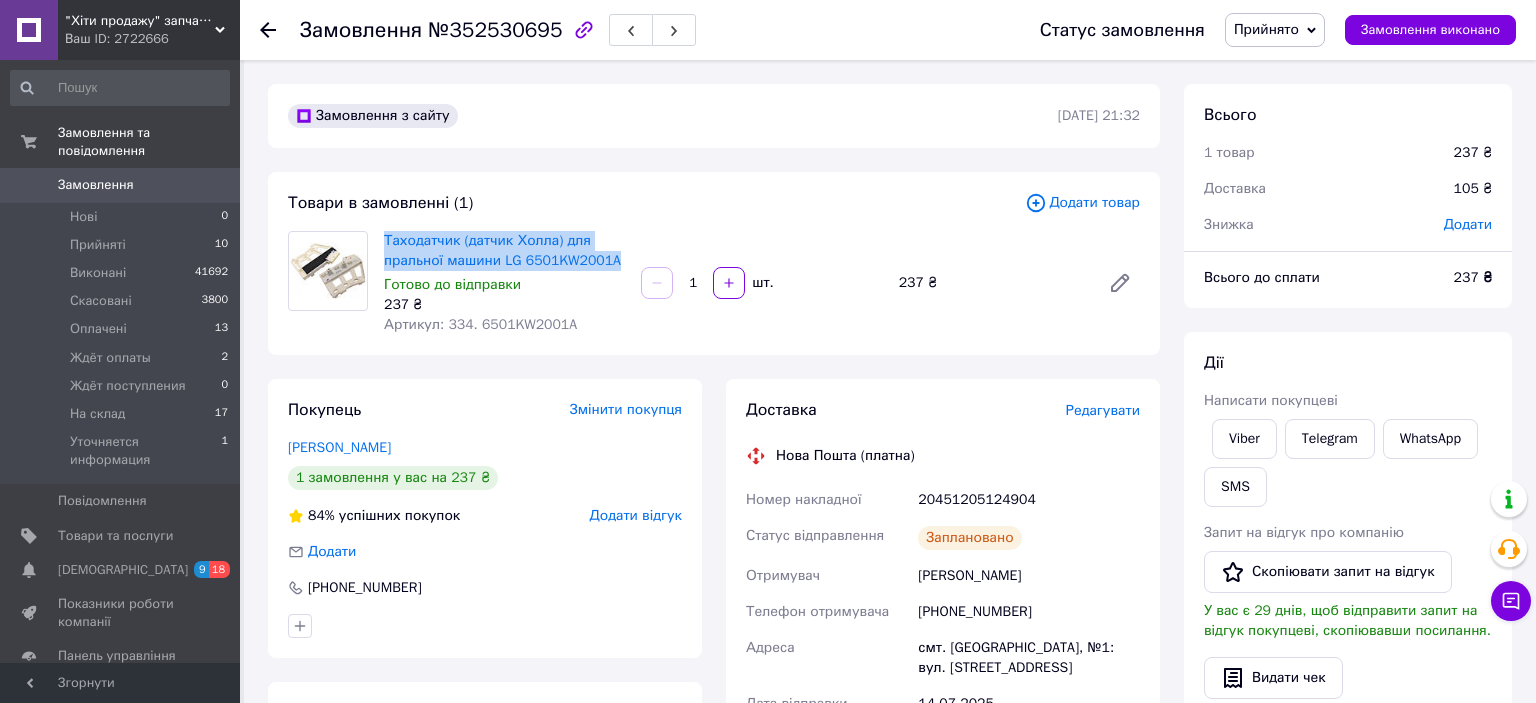 drag, startPoint x: 629, startPoint y: 254, endPoint x: 384, endPoint y: 232, distance: 245.98578 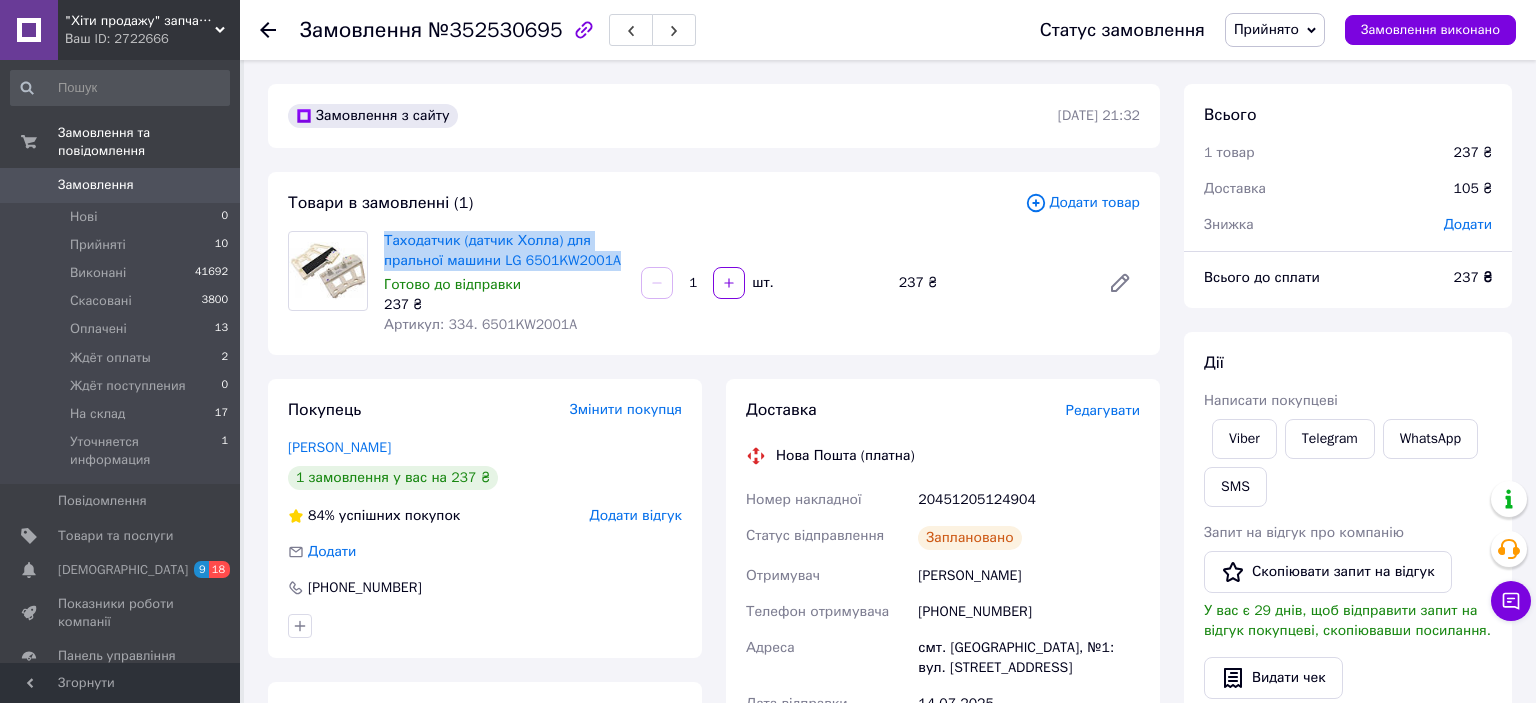 click on "Прийнято" at bounding box center (1266, 29) 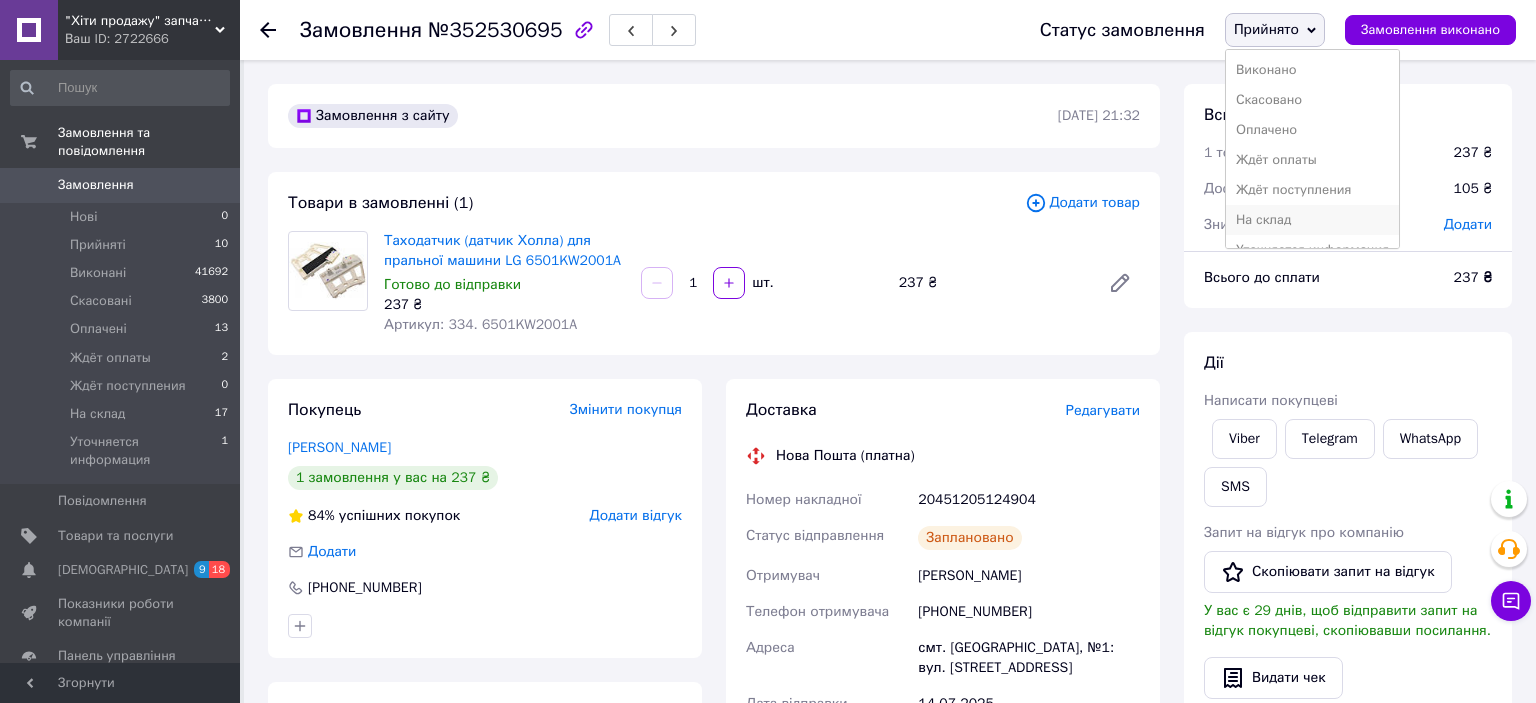 click on "На склад" at bounding box center [1312, 220] 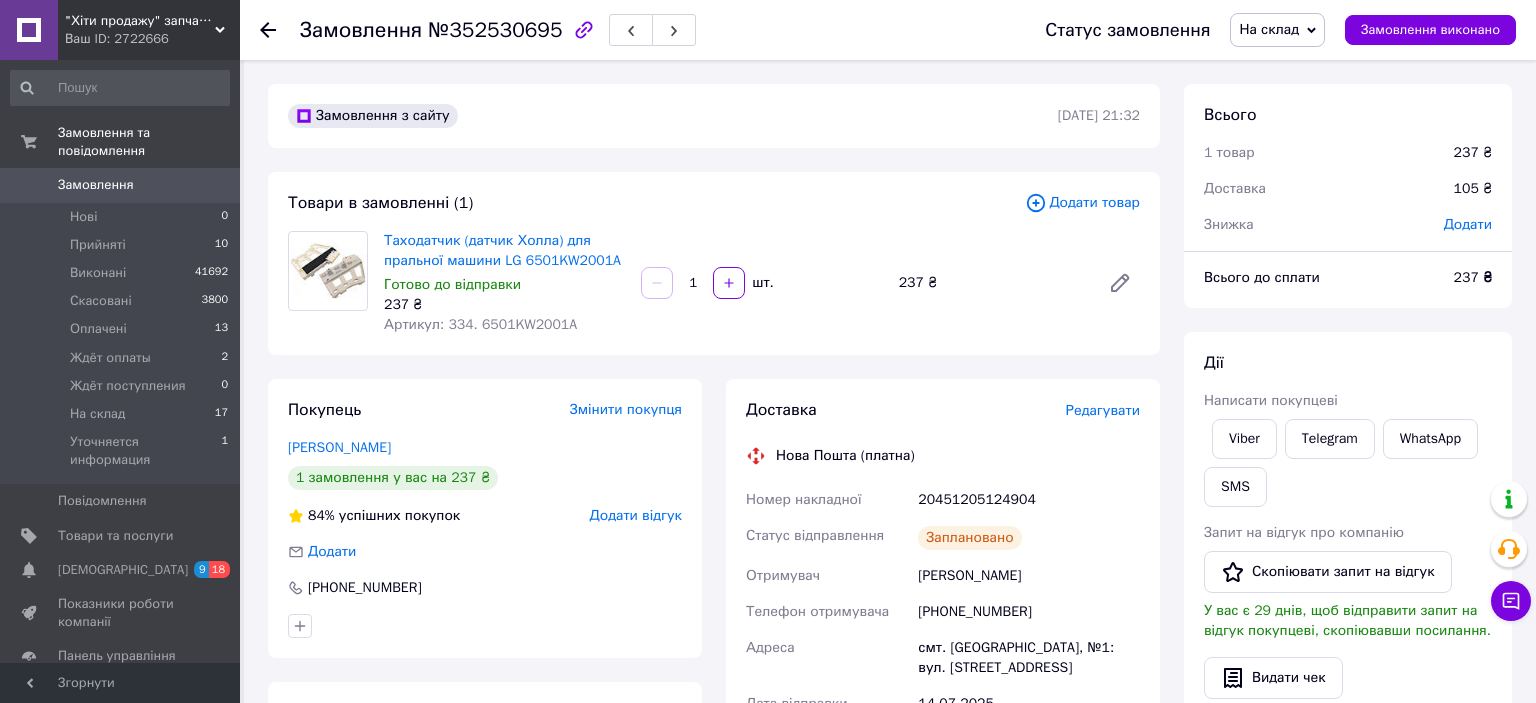 click 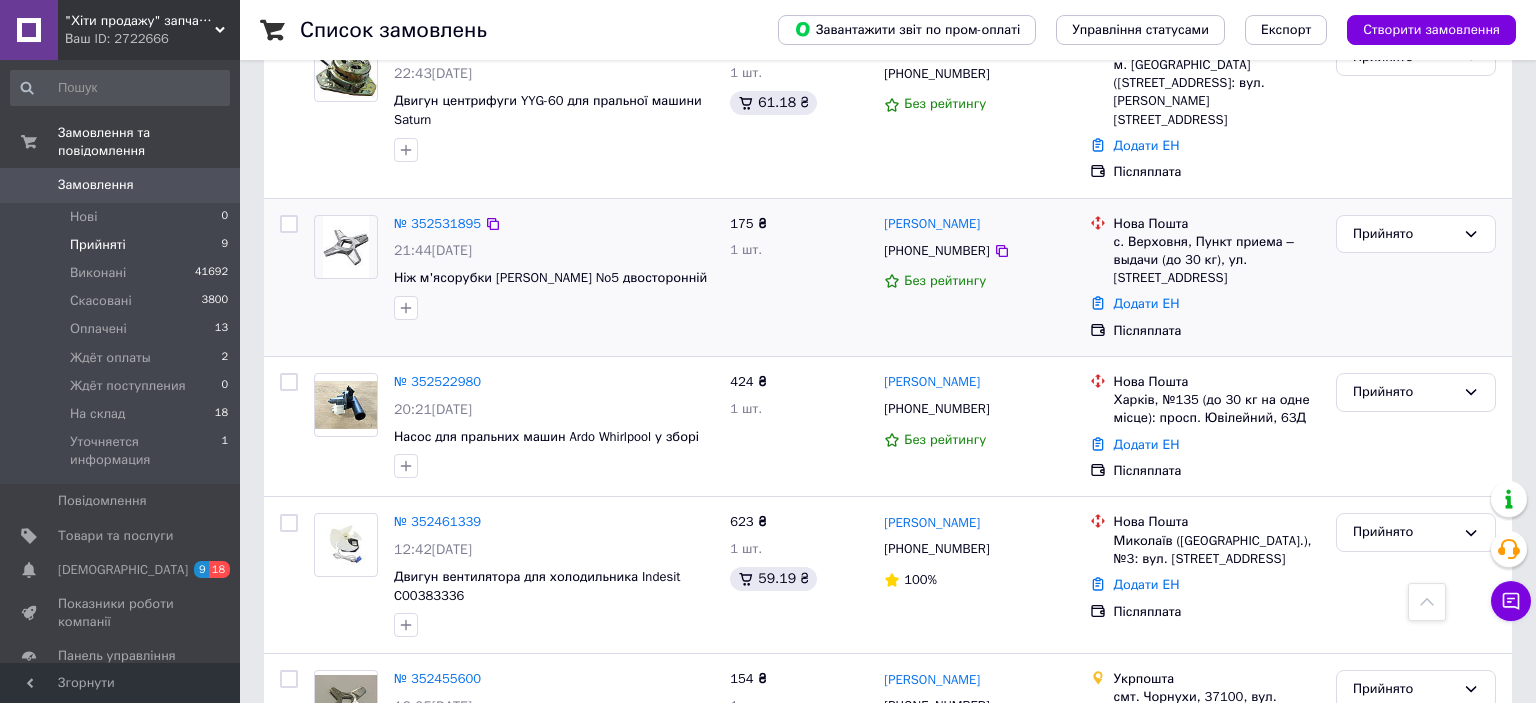scroll, scrollTop: 950, scrollLeft: 0, axis: vertical 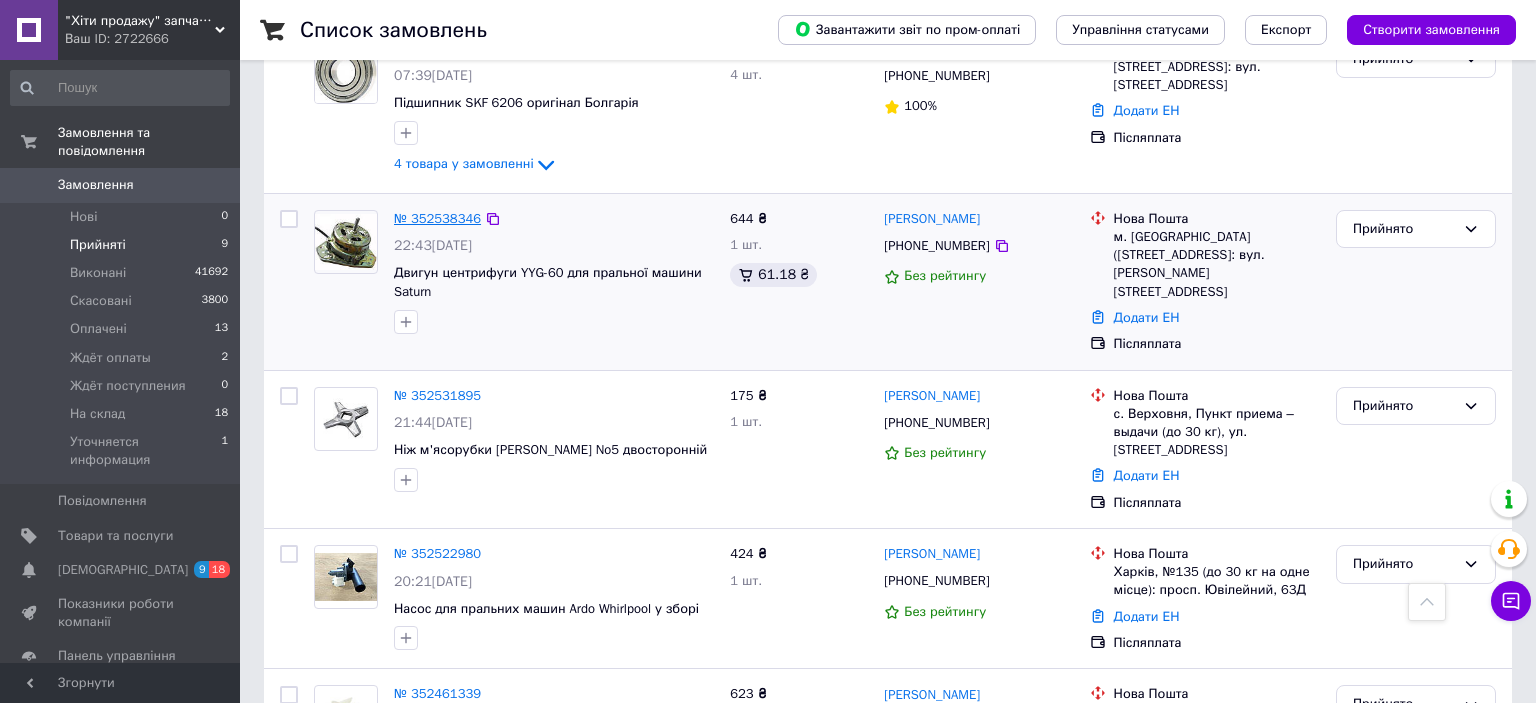 click on "№ 352538346" at bounding box center (437, 218) 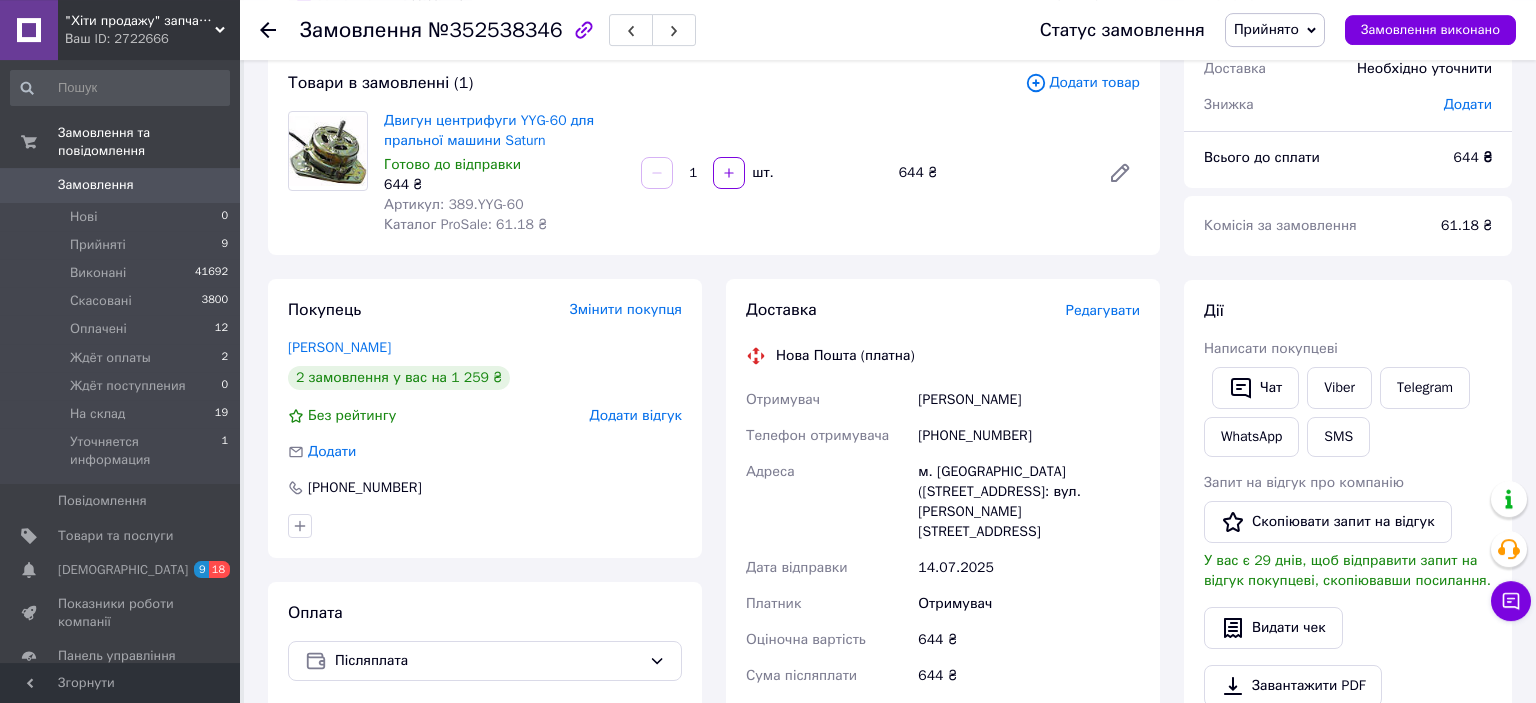 scroll, scrollTop: 64, scrollLeft: 0, axis: vertical 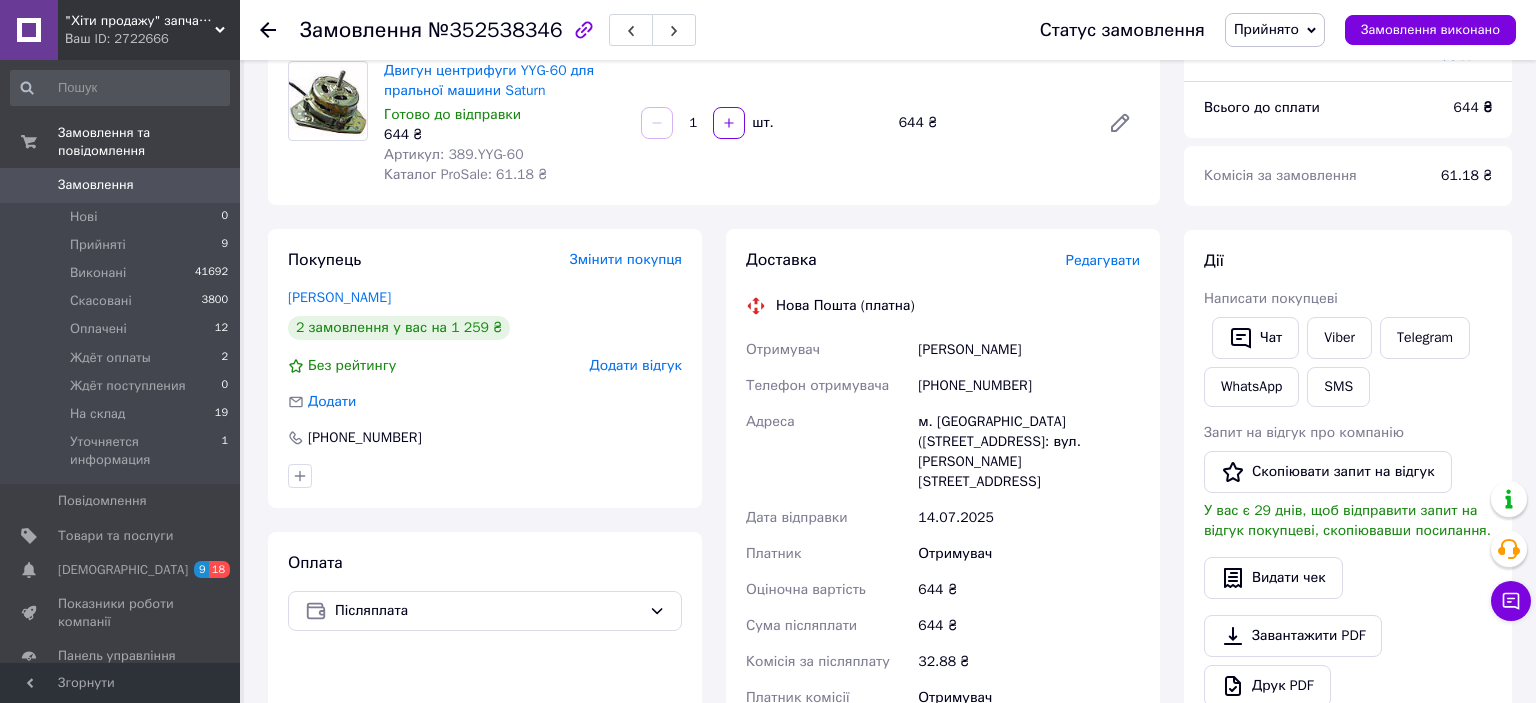 click on "Редагувати" at bounding box center [1103, 261] 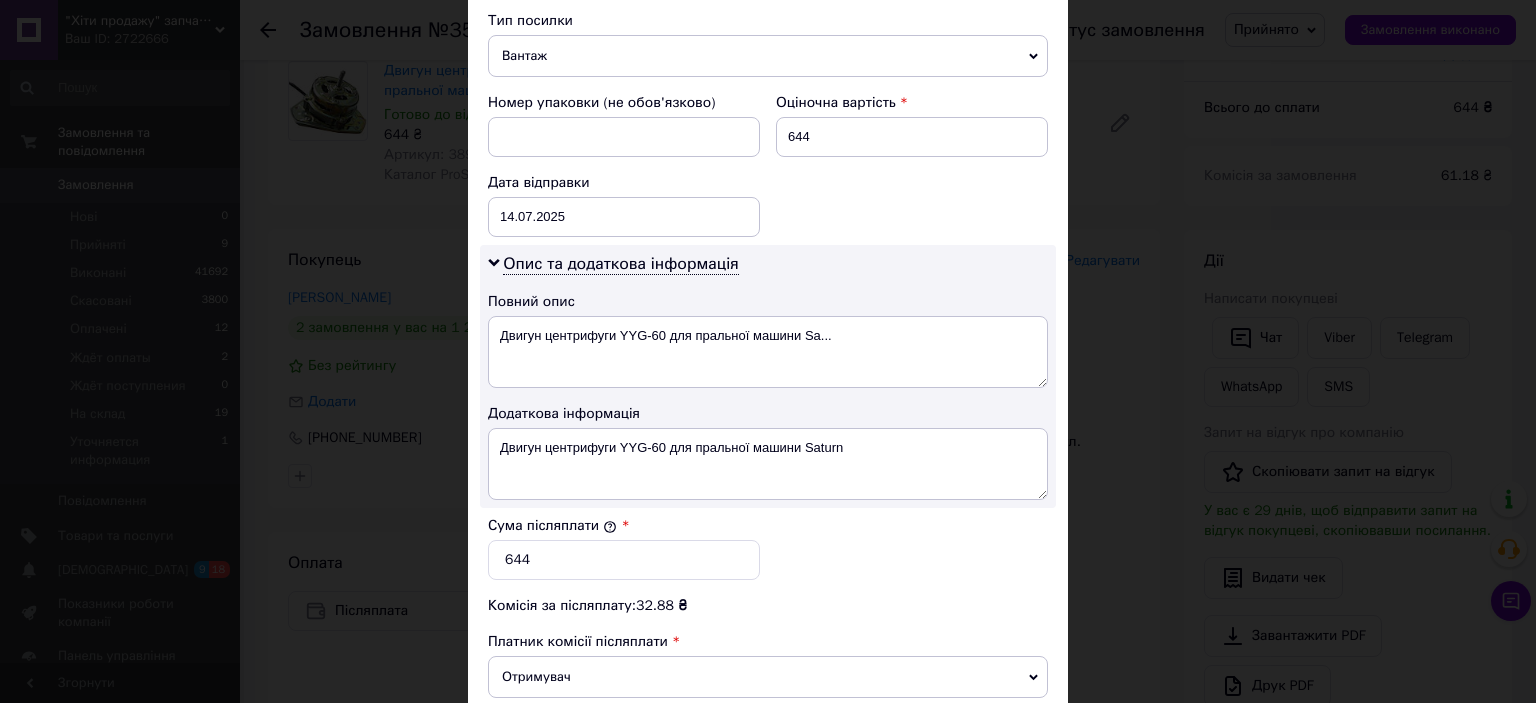 scroll, scrollTop: 883, scrollLeft: 0, axis: vertical 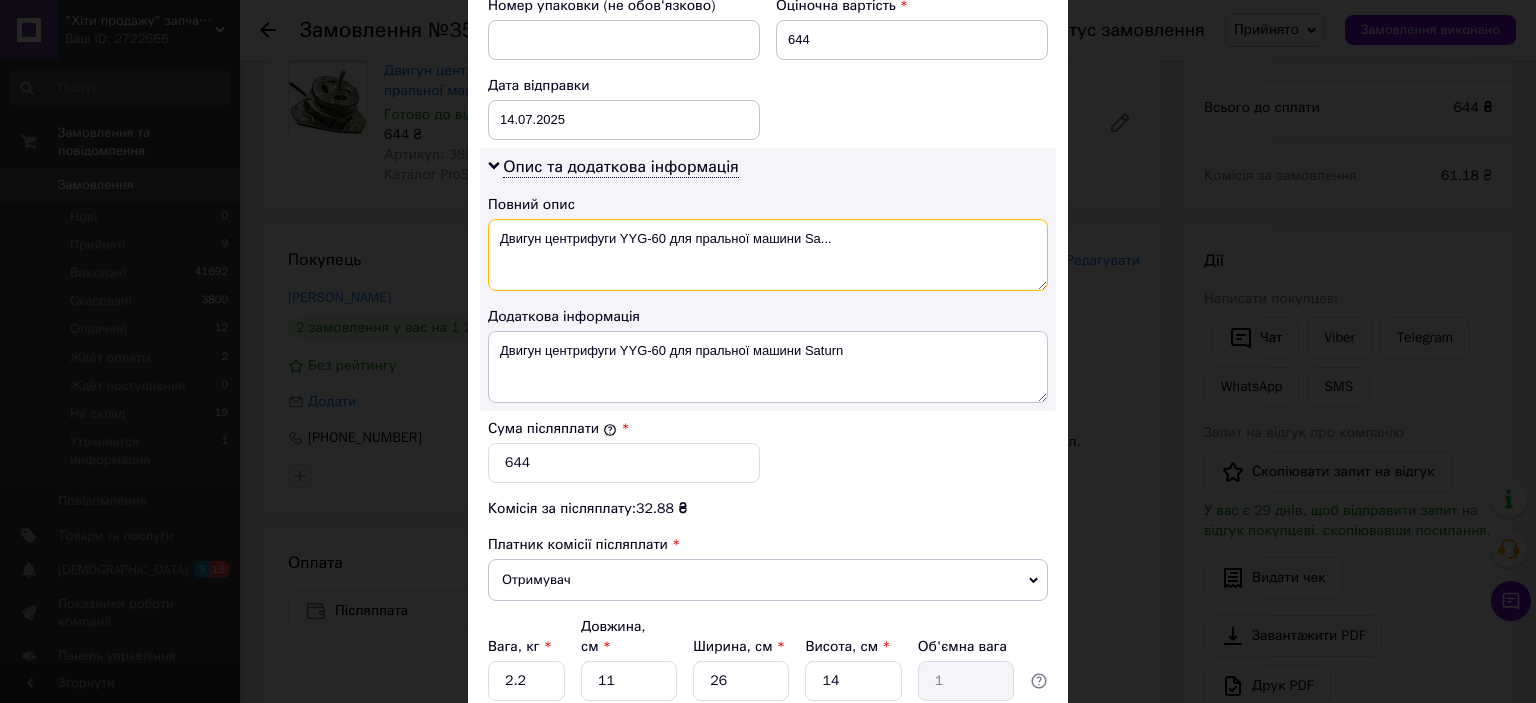 click on "Двигун центрифуги YYG-60 для пральної машини Sa..." at bounding box center [768, 255] 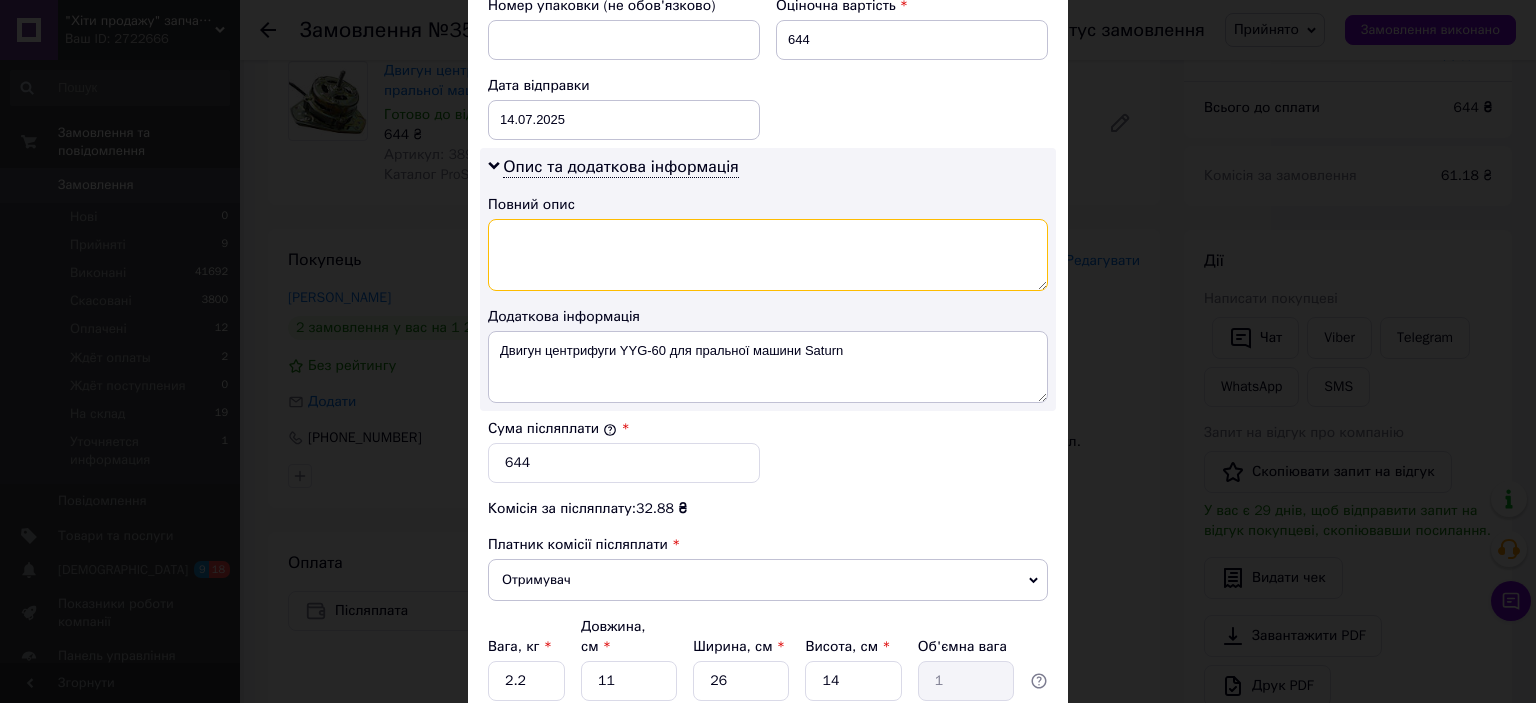 type 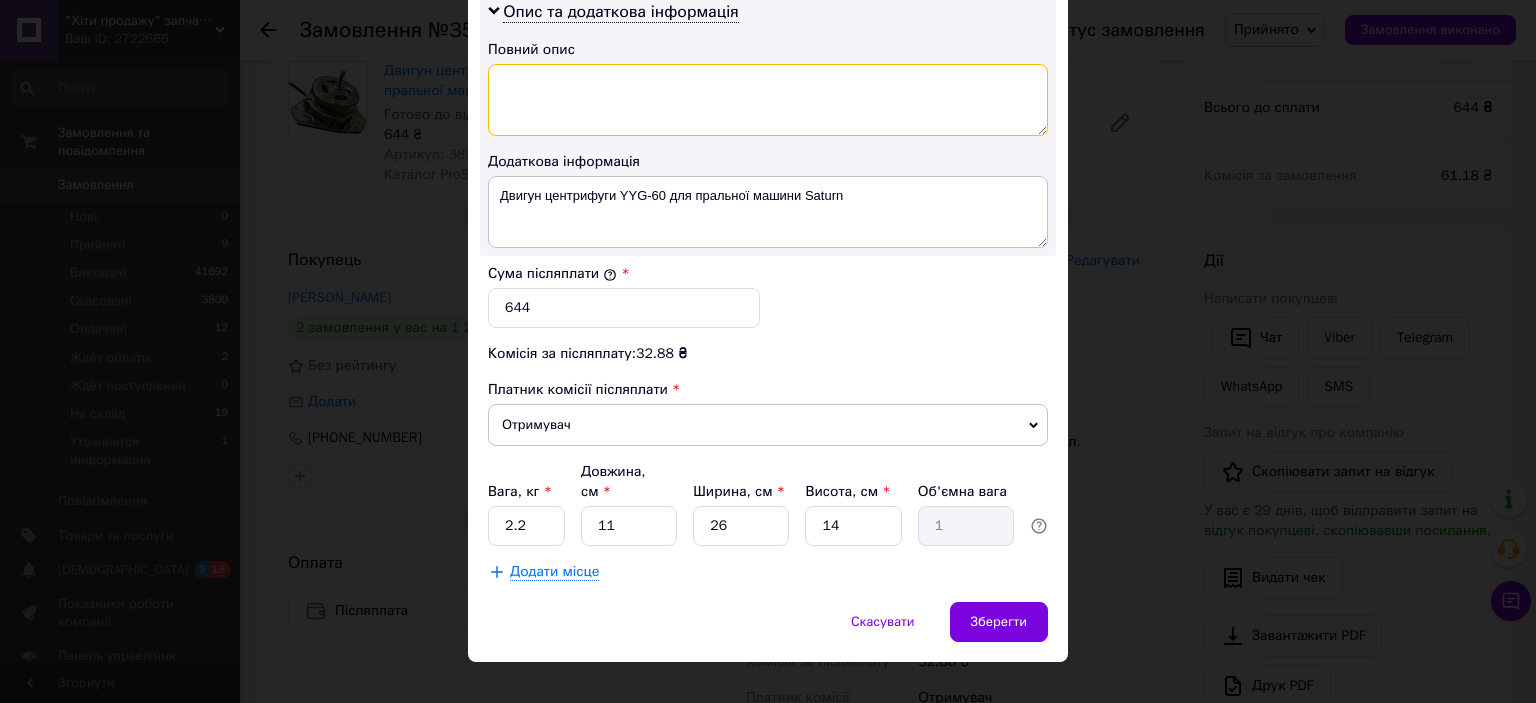 scroll, scrollTop: 1040, scrollLeft: 0, axis: vertical 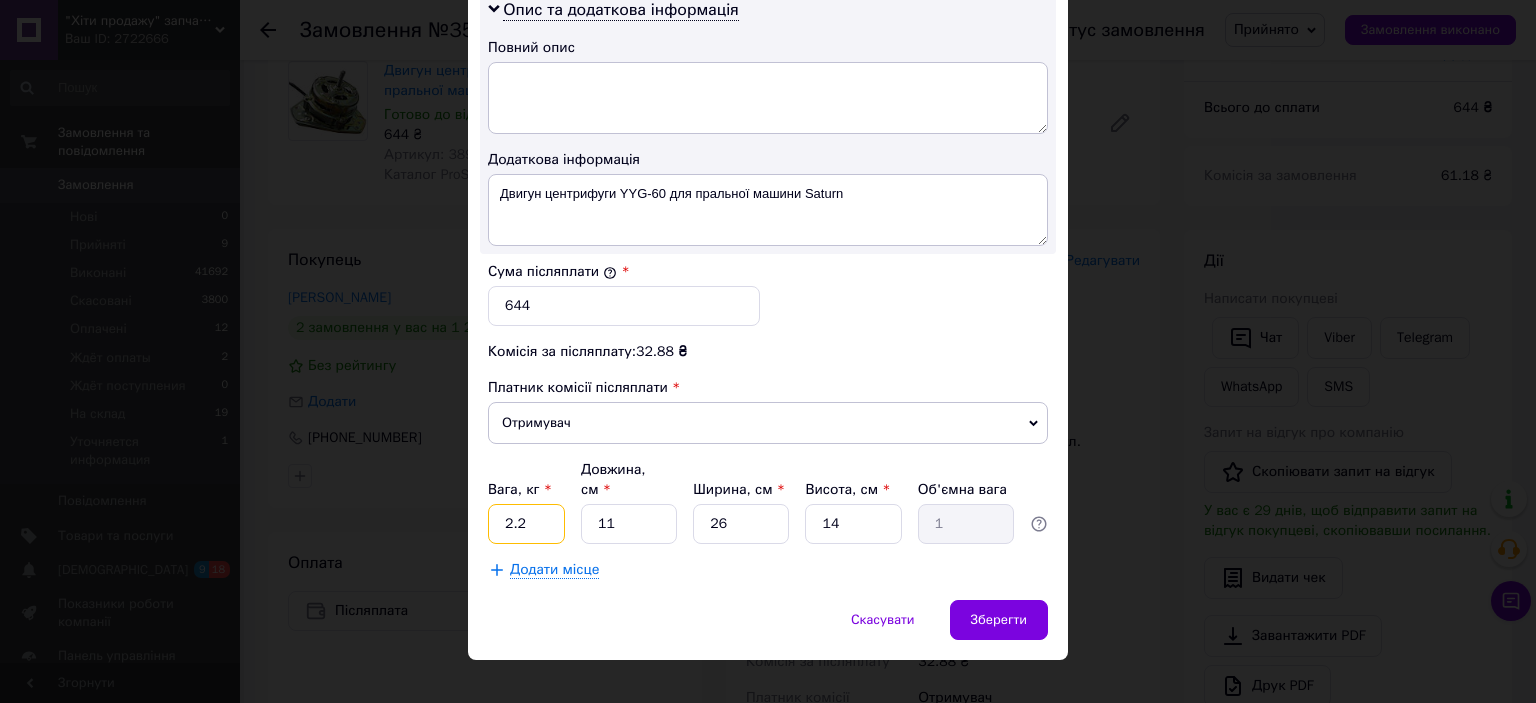 click on "2.2" at bounding box center [526, 524] 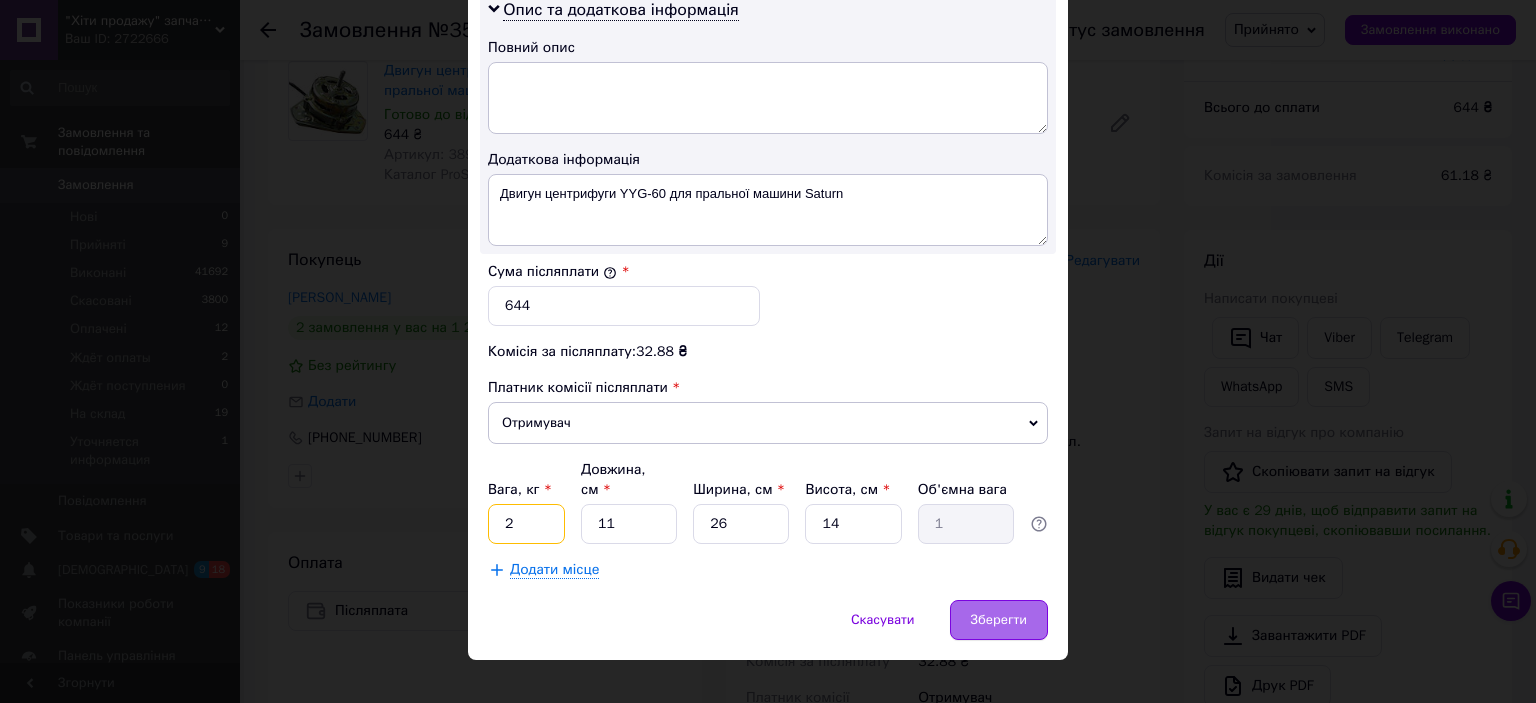 type on "2" 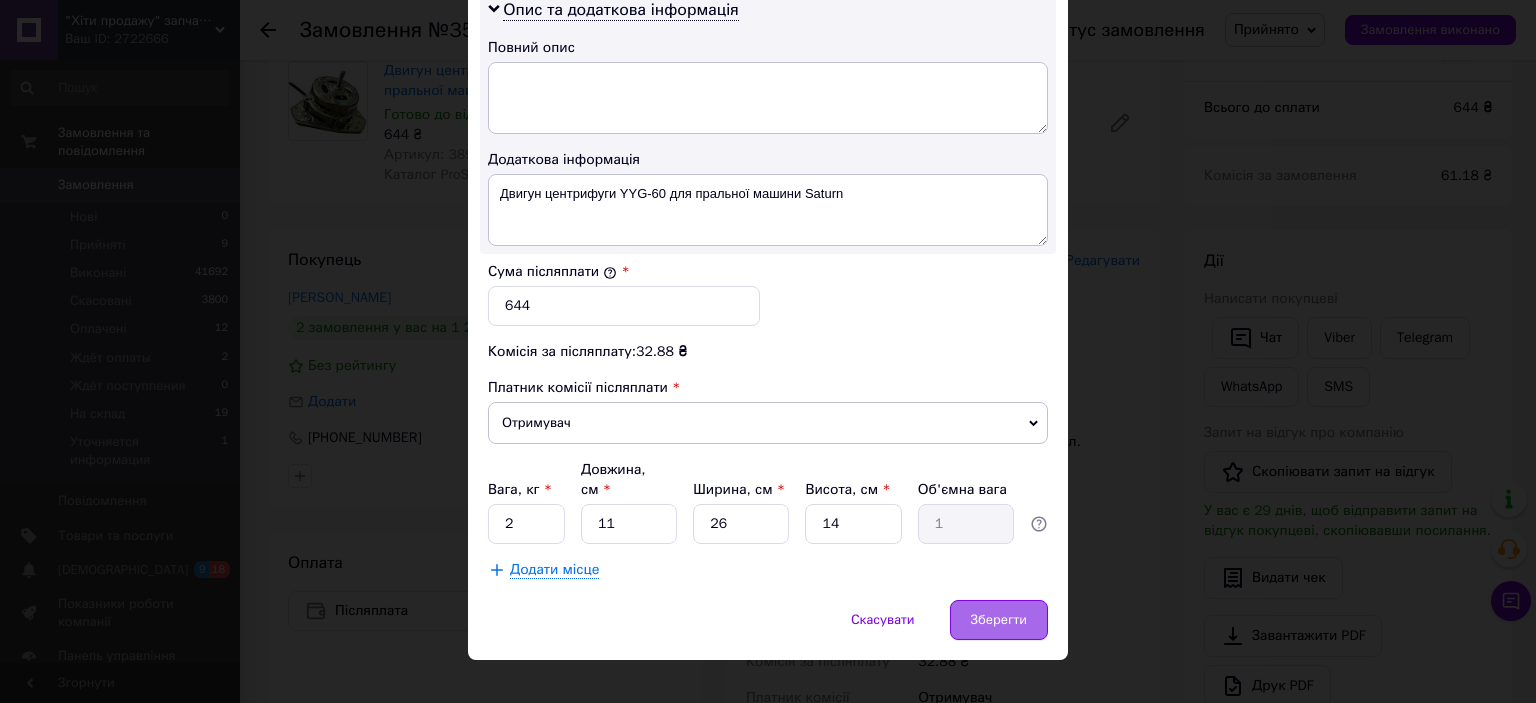 click on "Зберегти" at bounding box center (999, 620) 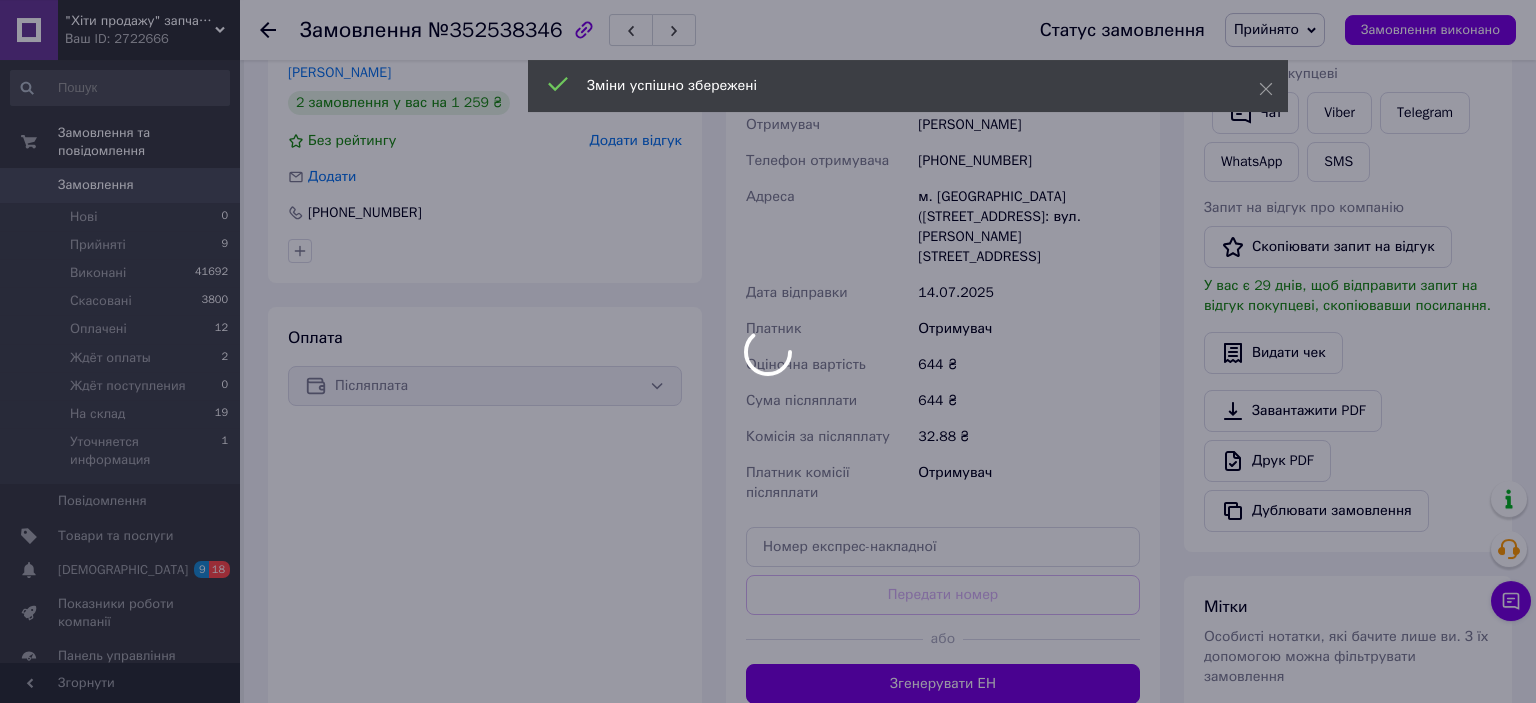 scroll, scrollTop: 487, scrollLeft: 0, axis: vertical 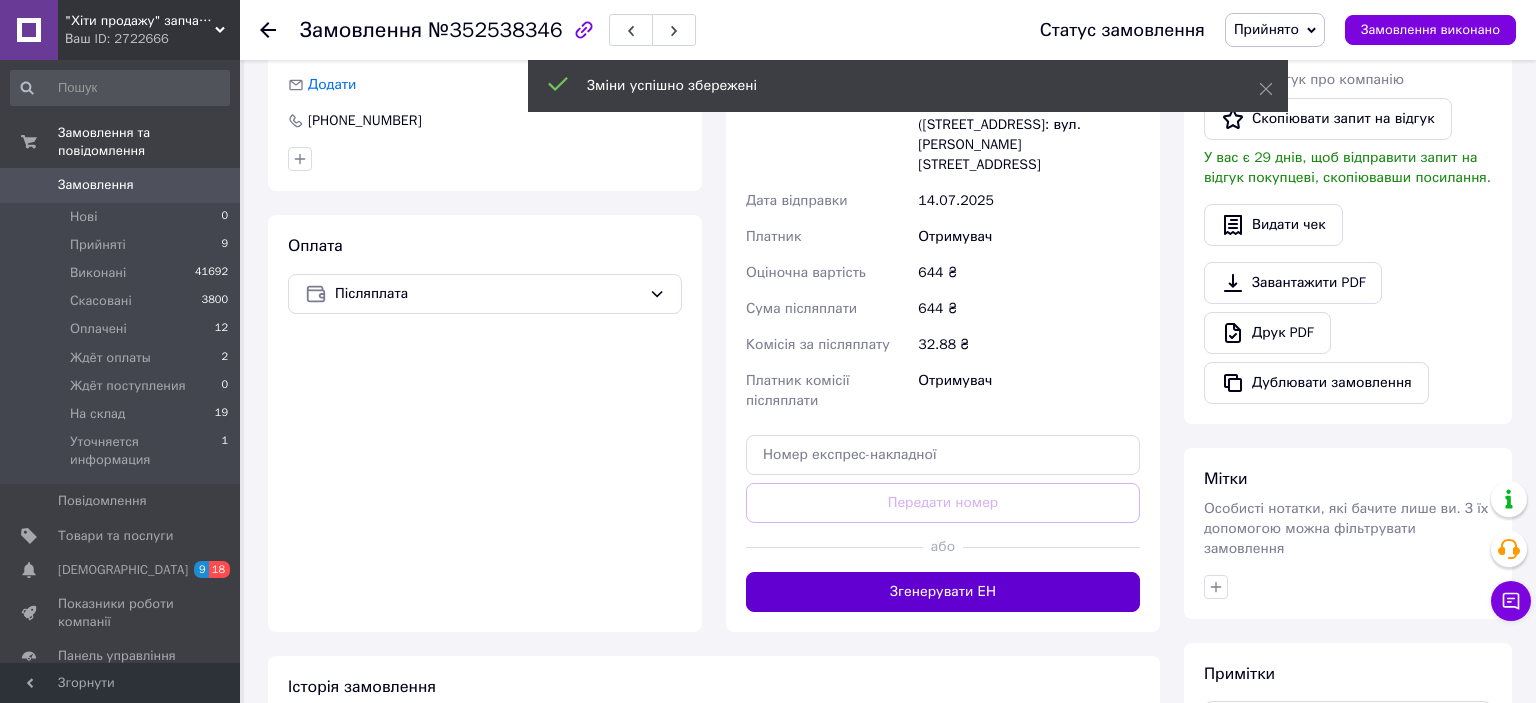 click on "Згенерувати ЕН" at bounding box center (943, 592) 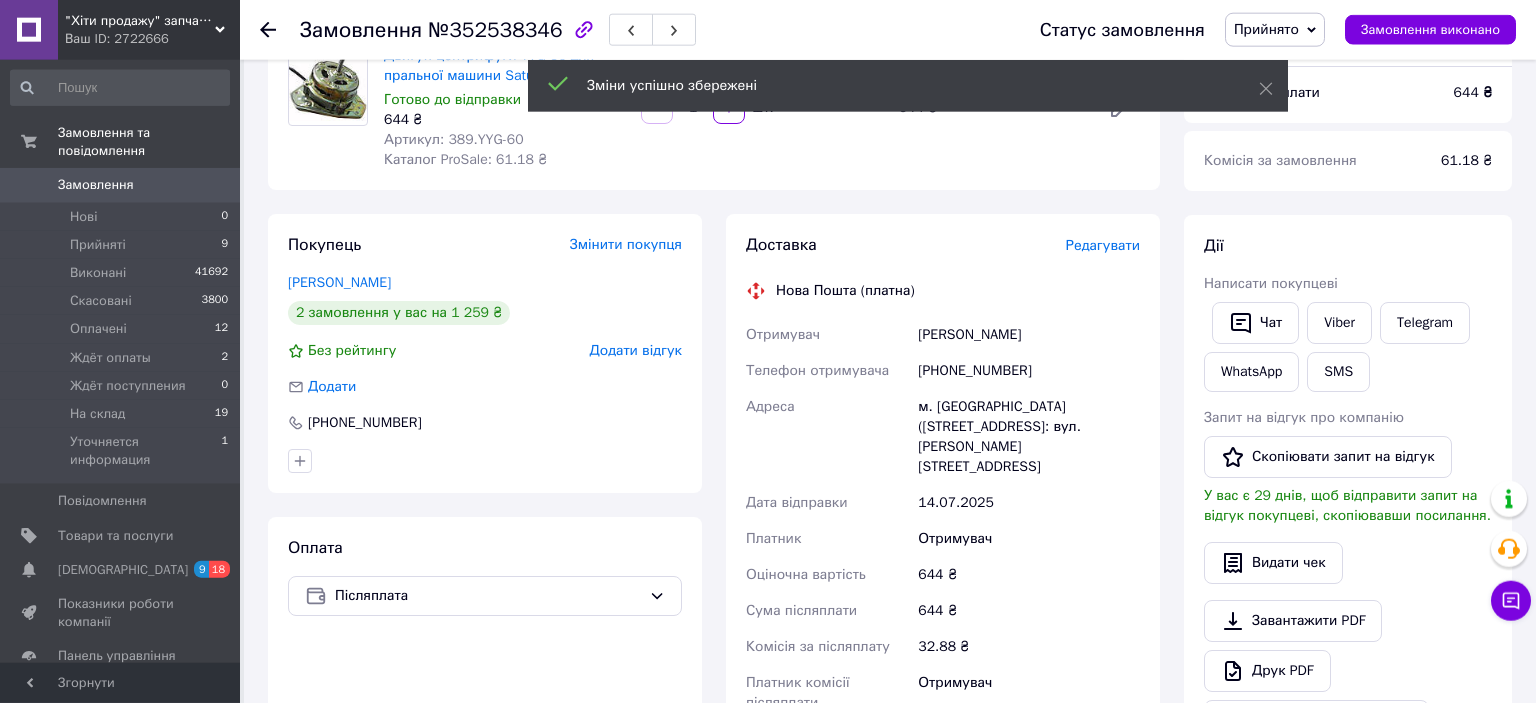 scroll, scrollTop: 170, scrollLeft: 0, axis: vertical 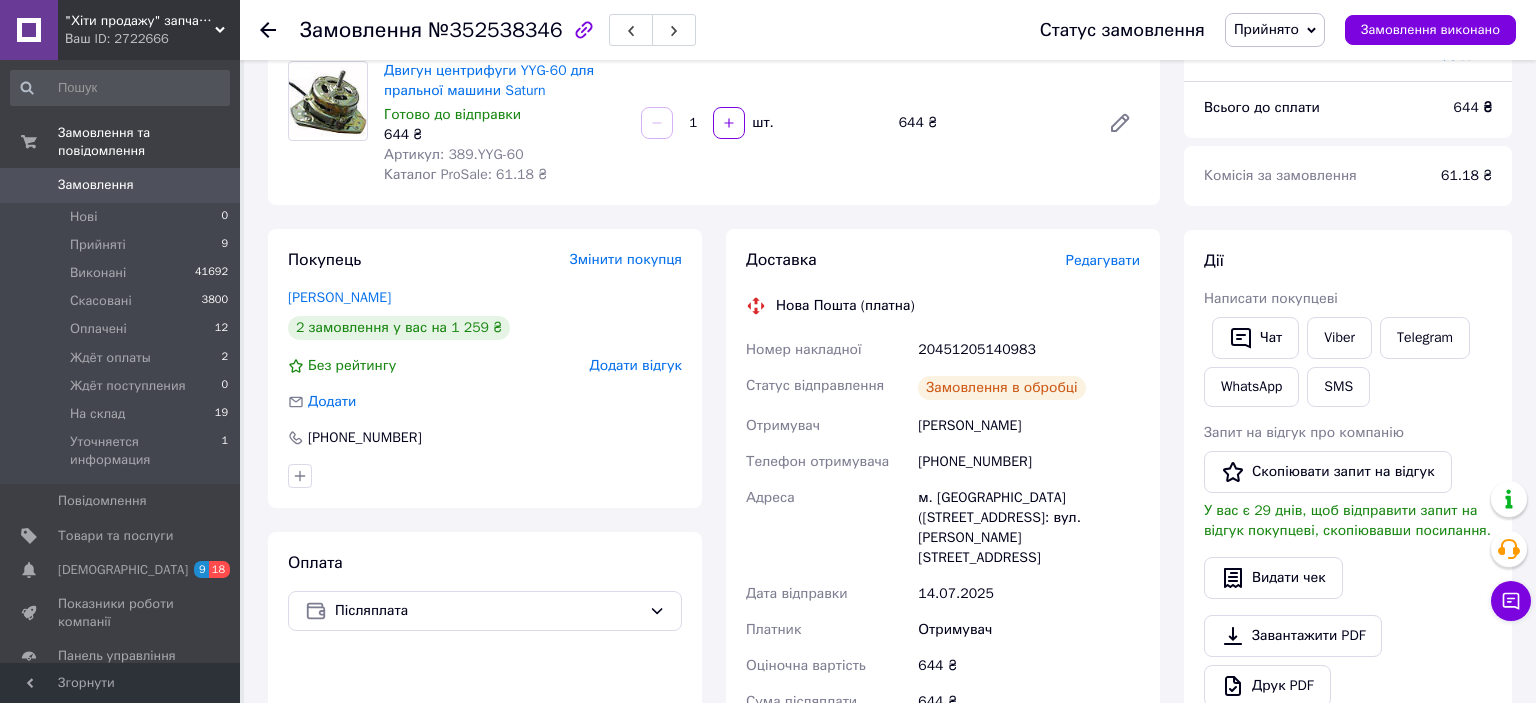 click on "20451205140983" at bounding box center [1029, 350] 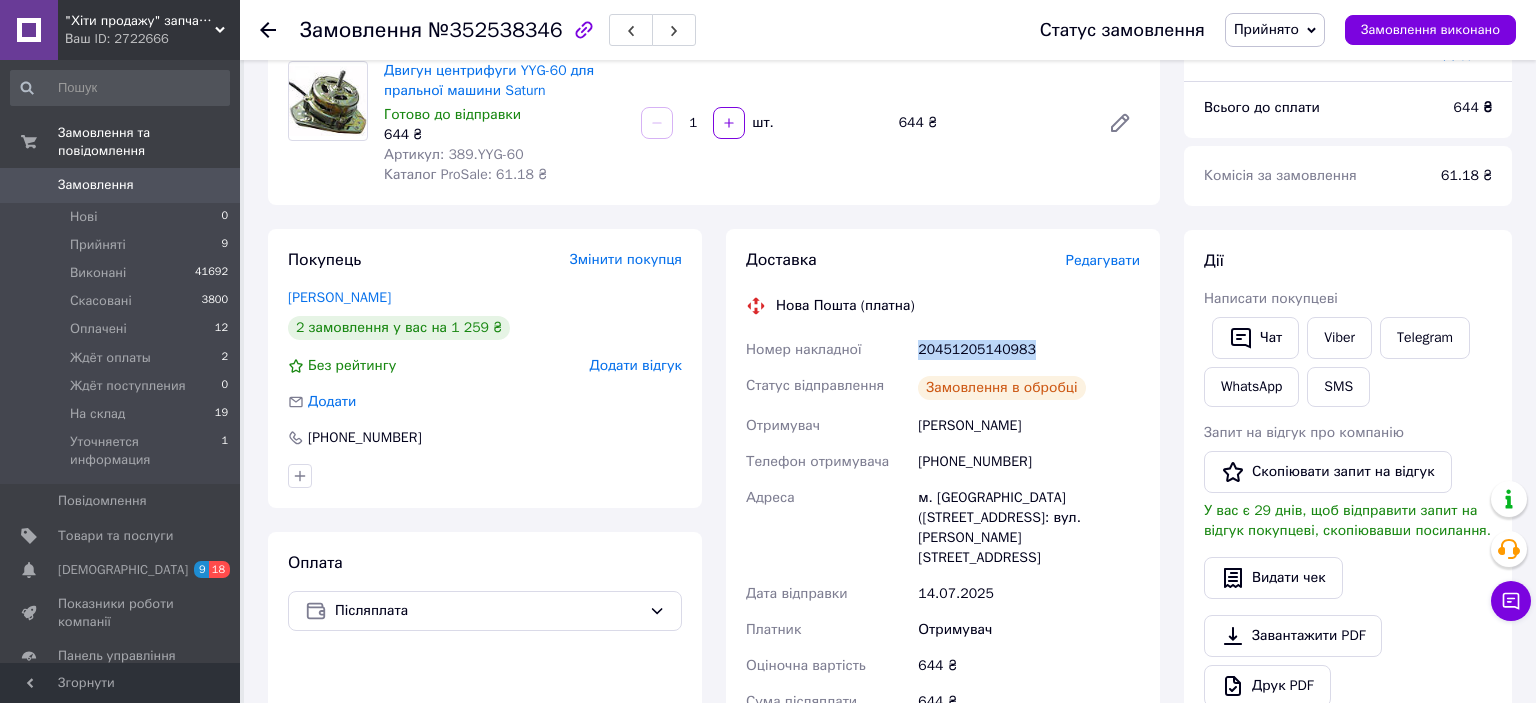 click on "20451205140983" at bounding box center [1029, 350] 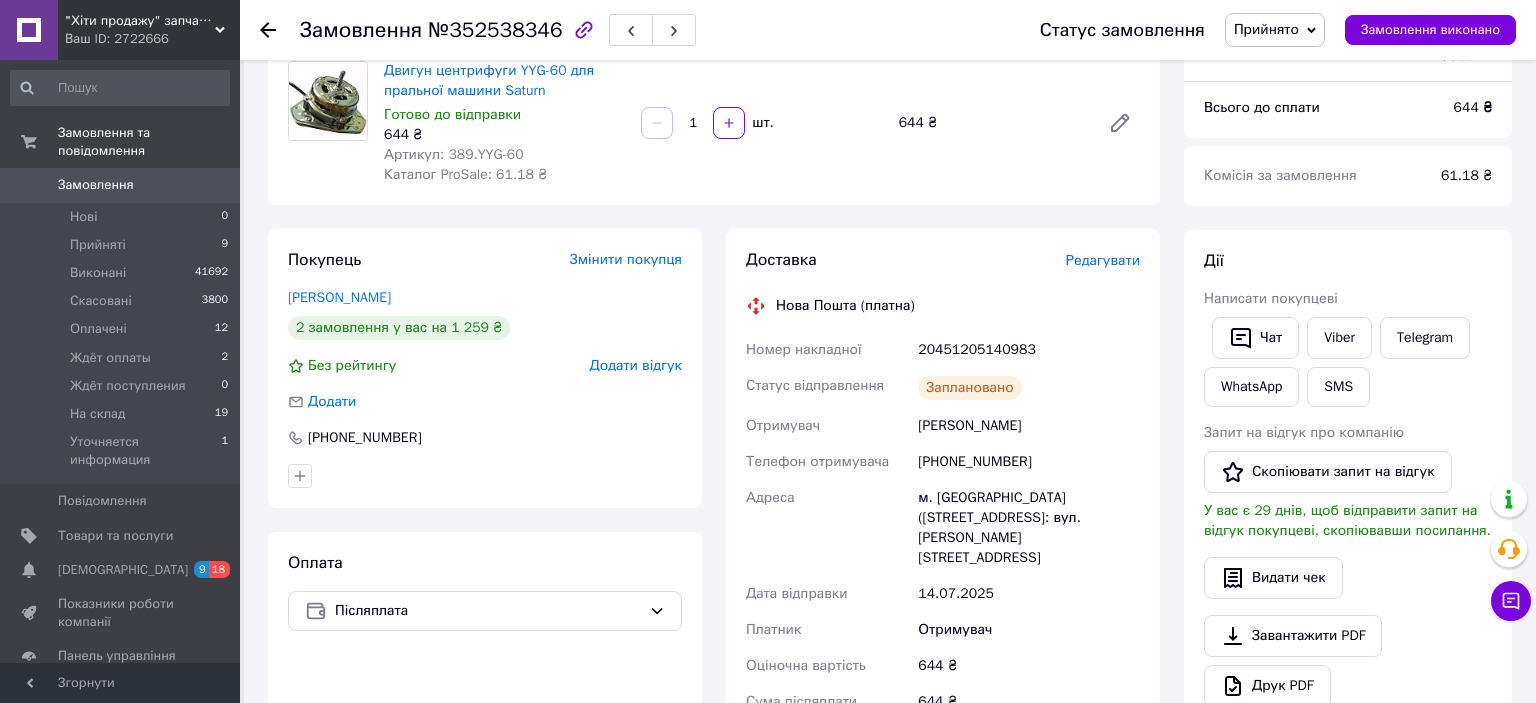 click on "[PHONE_NUMBER]" at bounding box center (1029, 462) 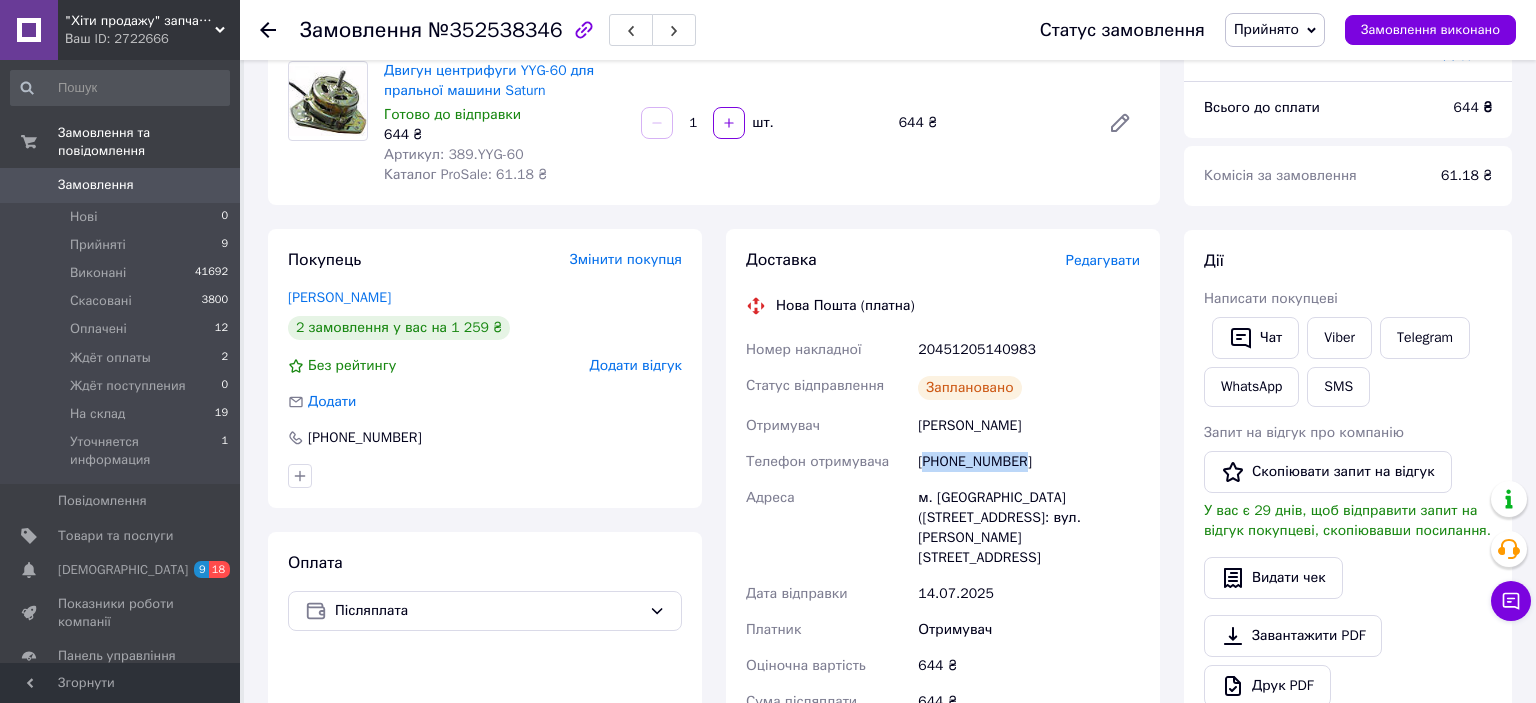 click on "[PHONE_NUMBER]" at bounding box center (1029, 462) 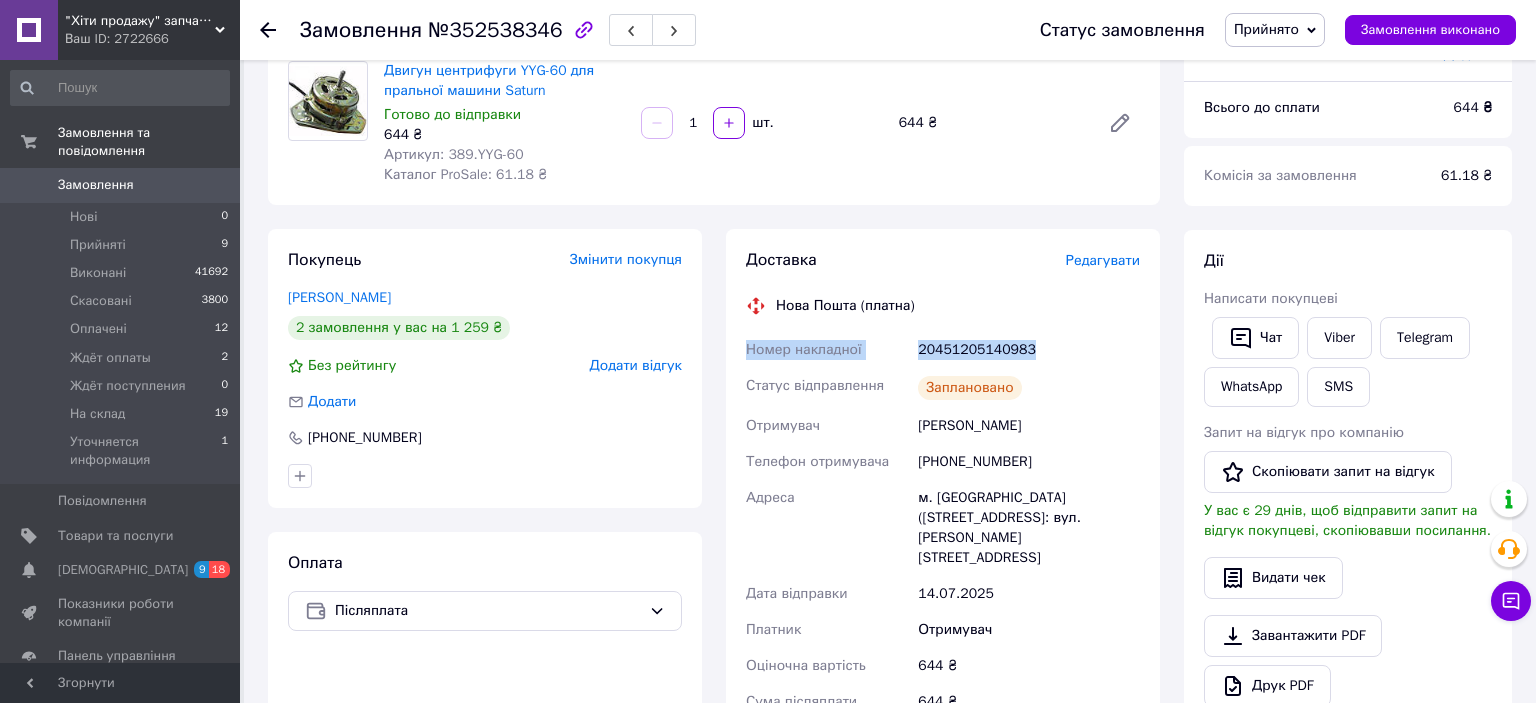 drag, startPoint x: 1030, startPoint y: 344, endPoint x: 742, endPoint y: 351, distance: 288.08505 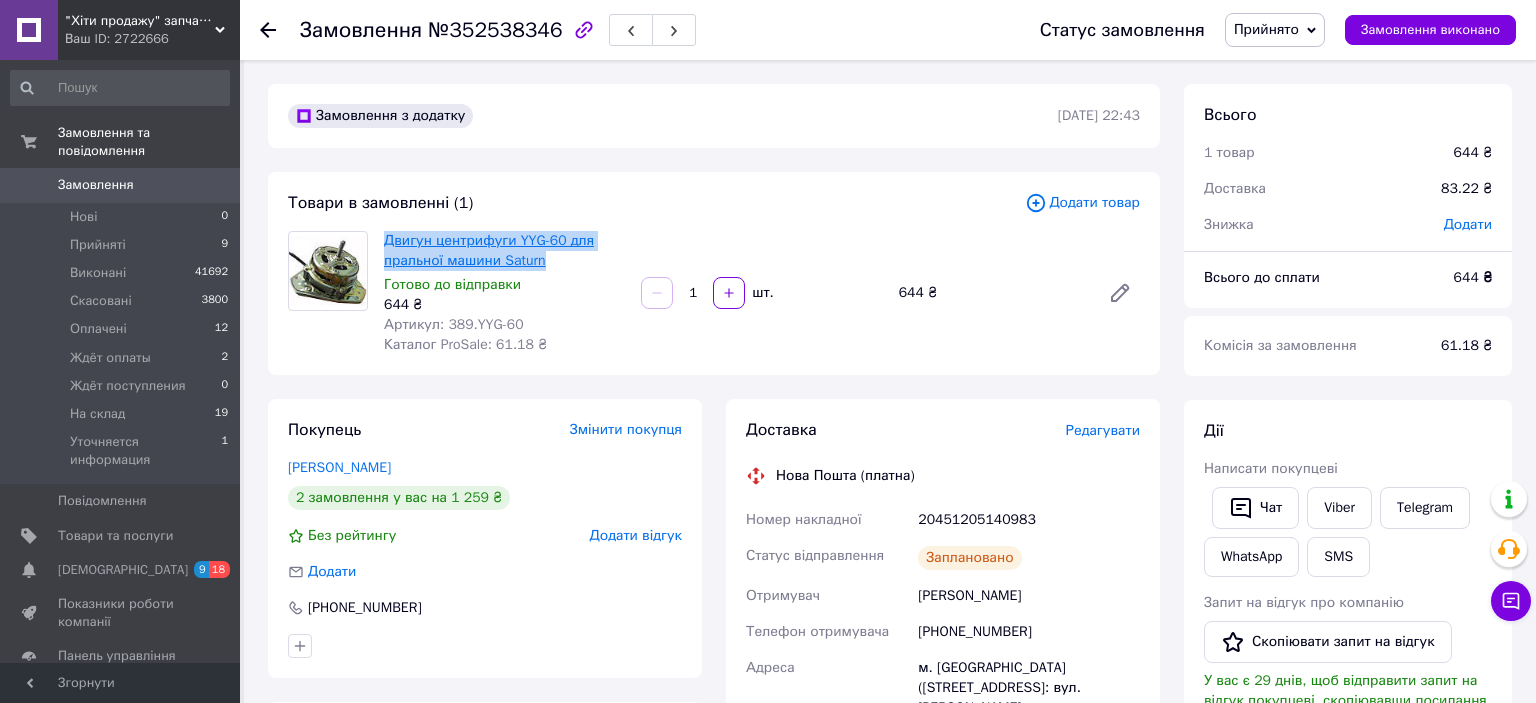 drag, startPoint x: 543, startPoint y: 256, endPoint x: 388, endPoint y: 237, distance: 156.16017 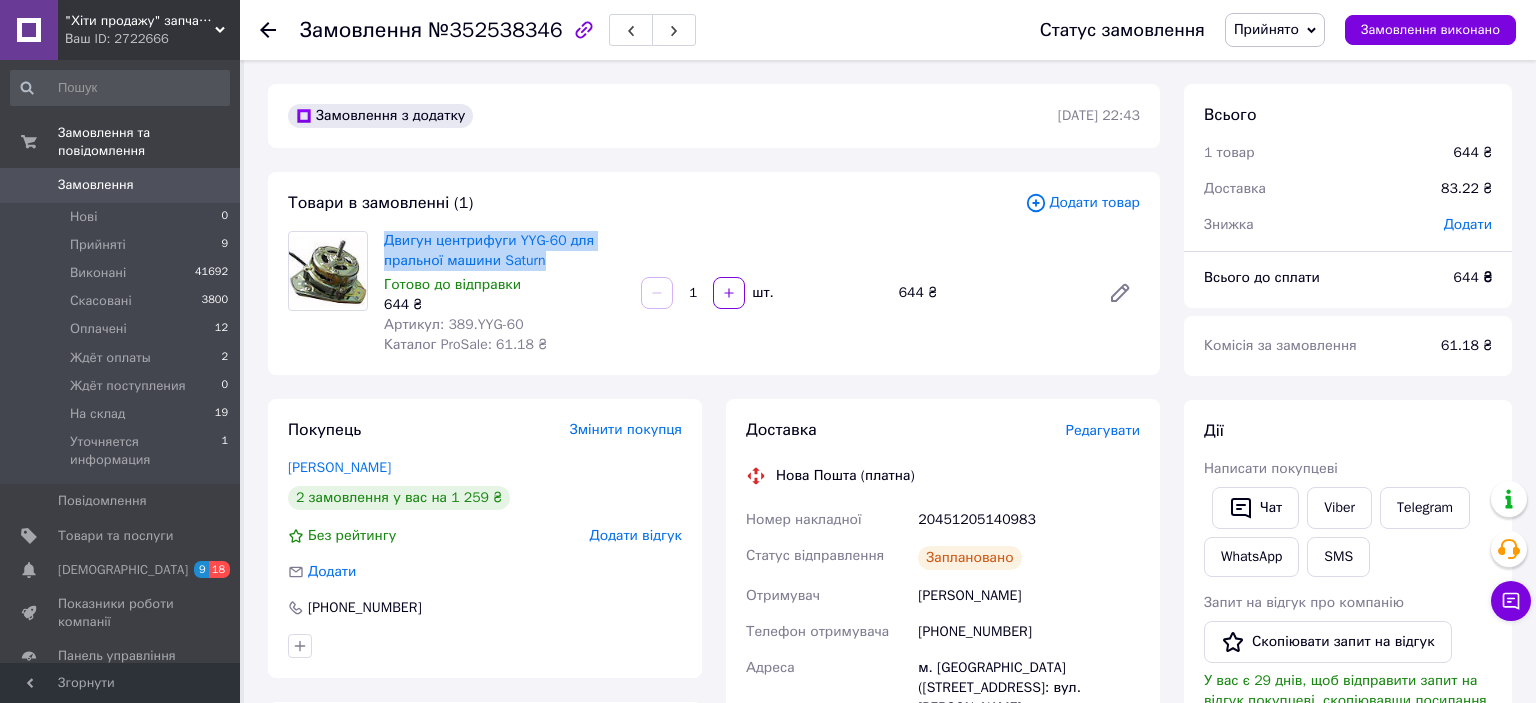 click on "Прийнято" at bounding box center [1266, 29] 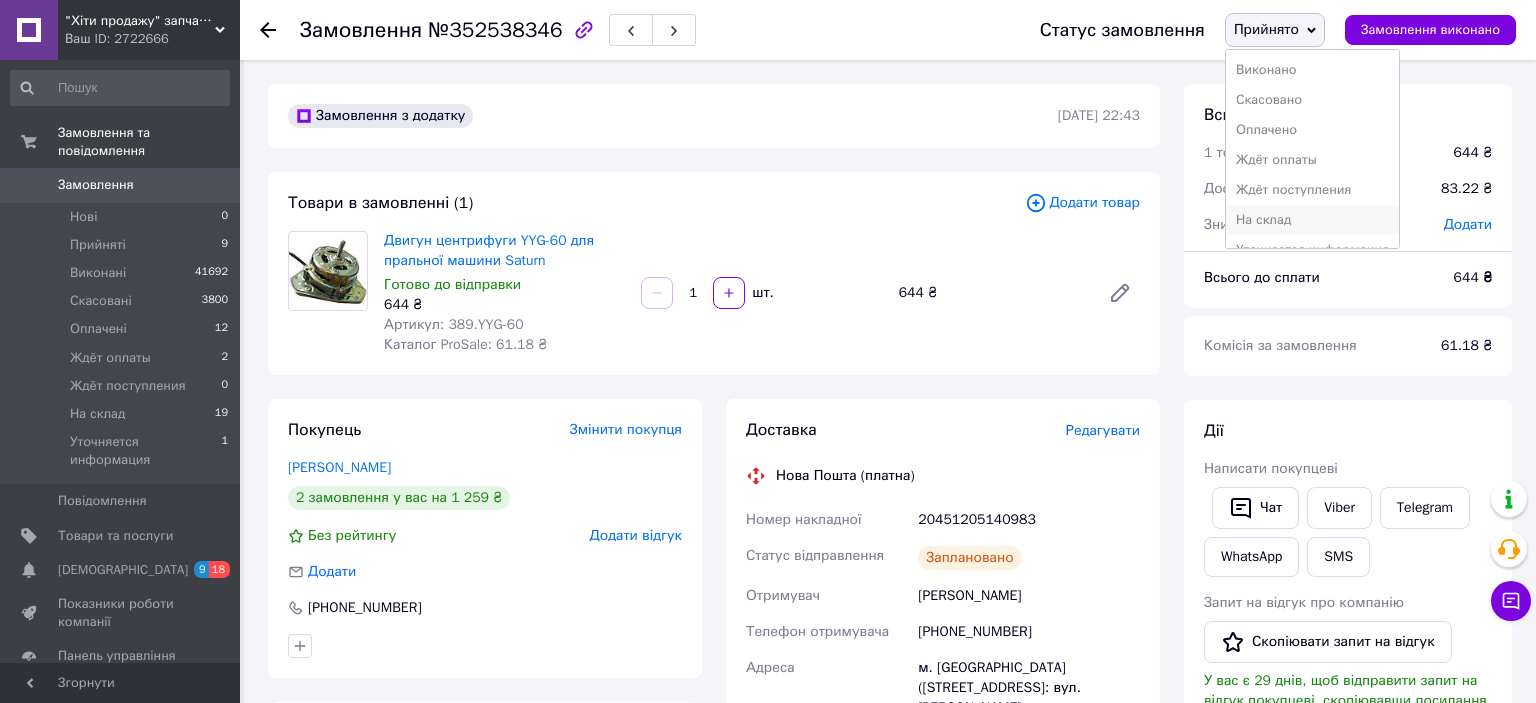 click on "На склад" at bounding box center [1312, 220] 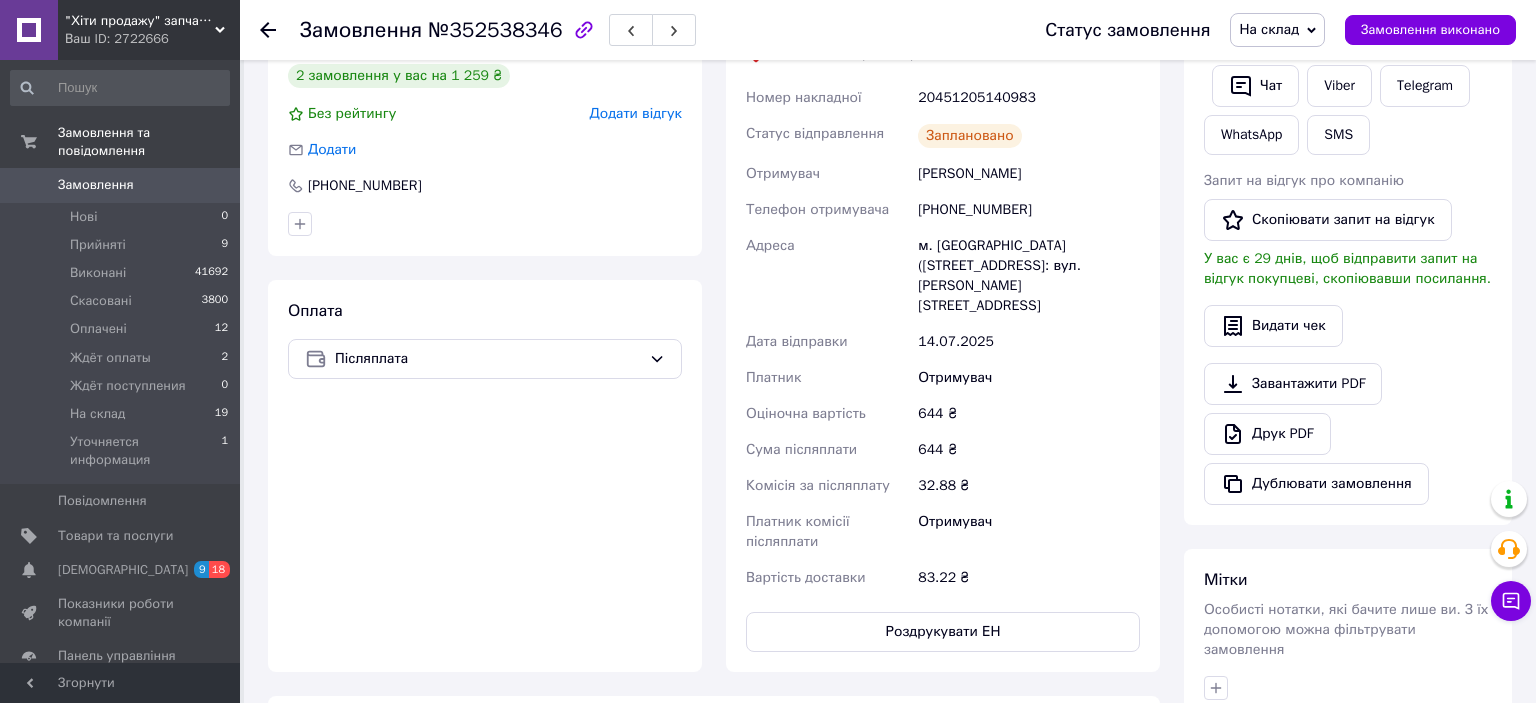scroll, scrollTop: 844, scrollLeft: 0, axis: vertical 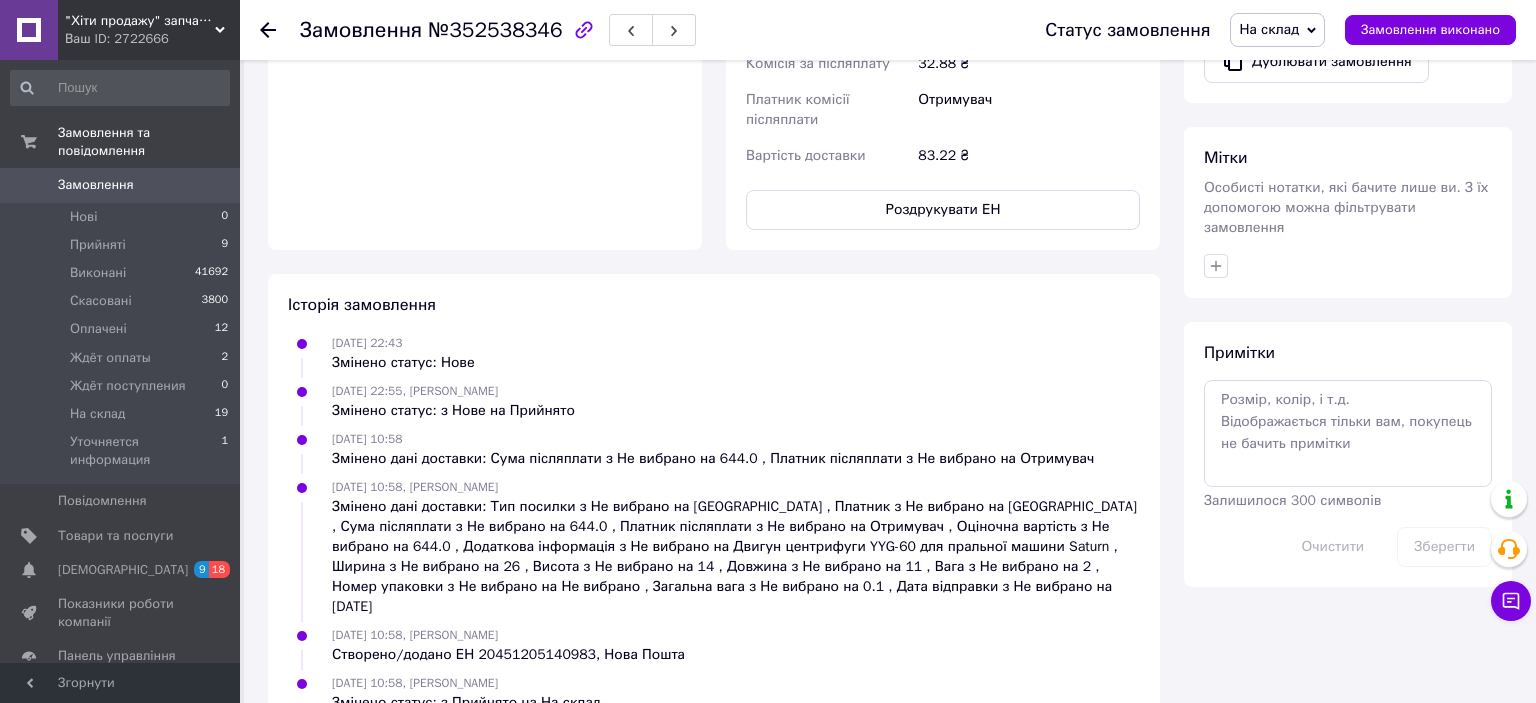 click 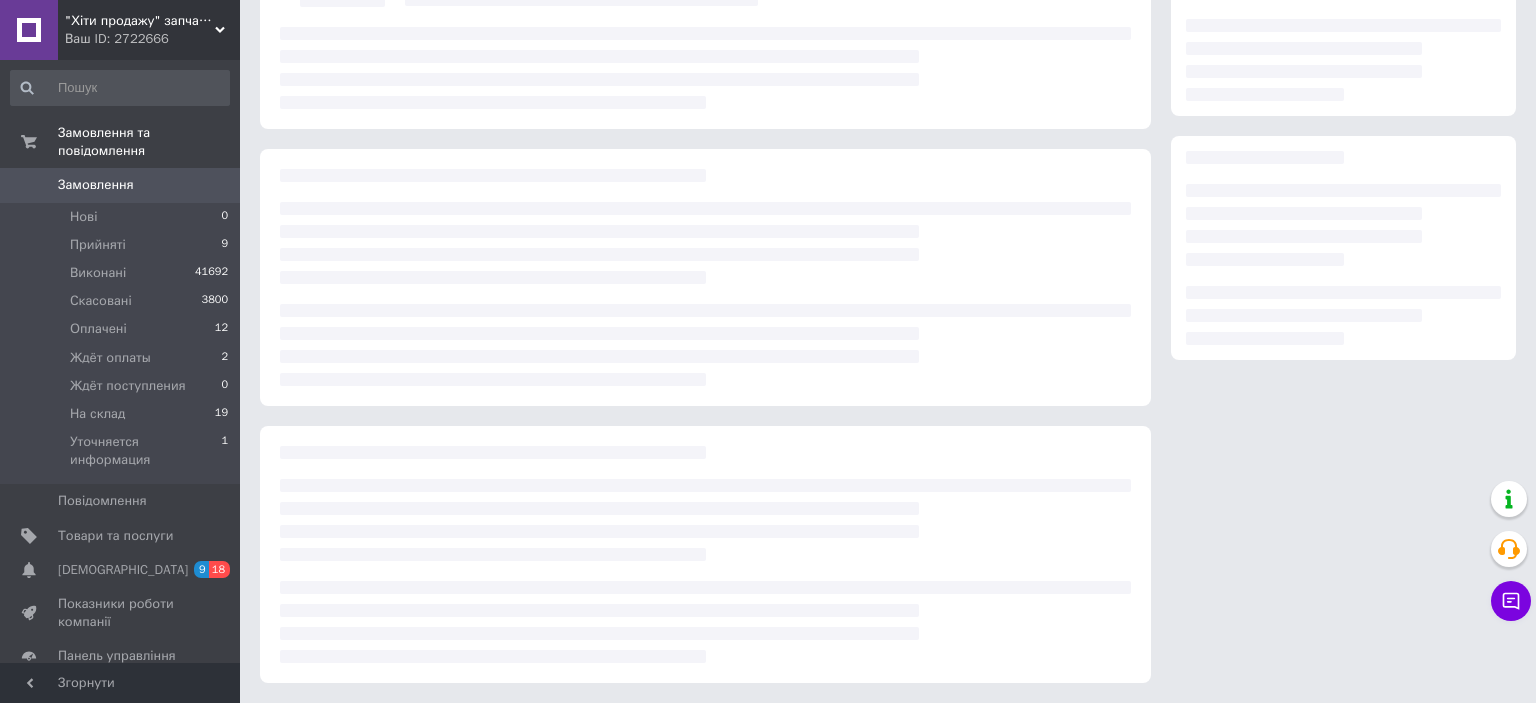 scroll, scrollTop: 0, scrollLeft: 0, axis: both 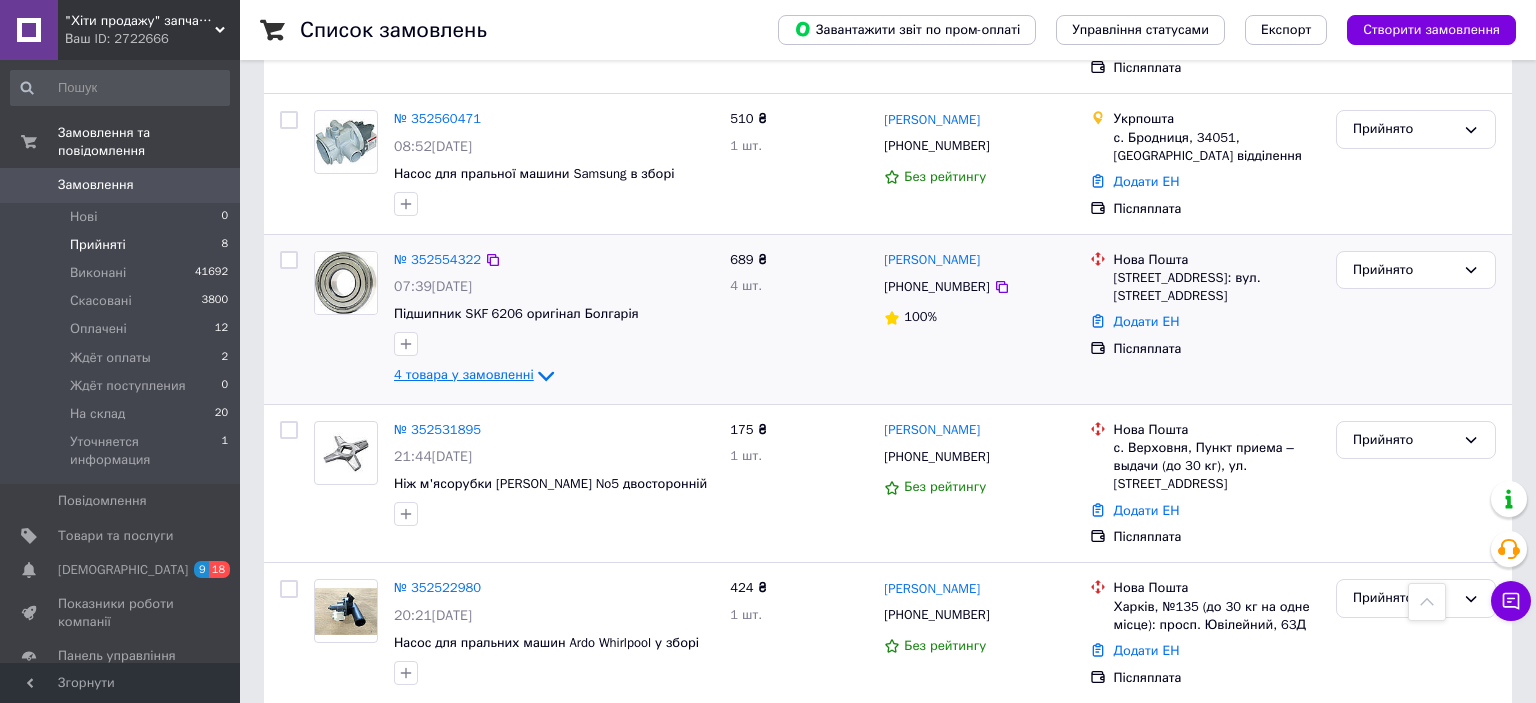click on "4 товара у замовленні" at bounding box center [464, 375] 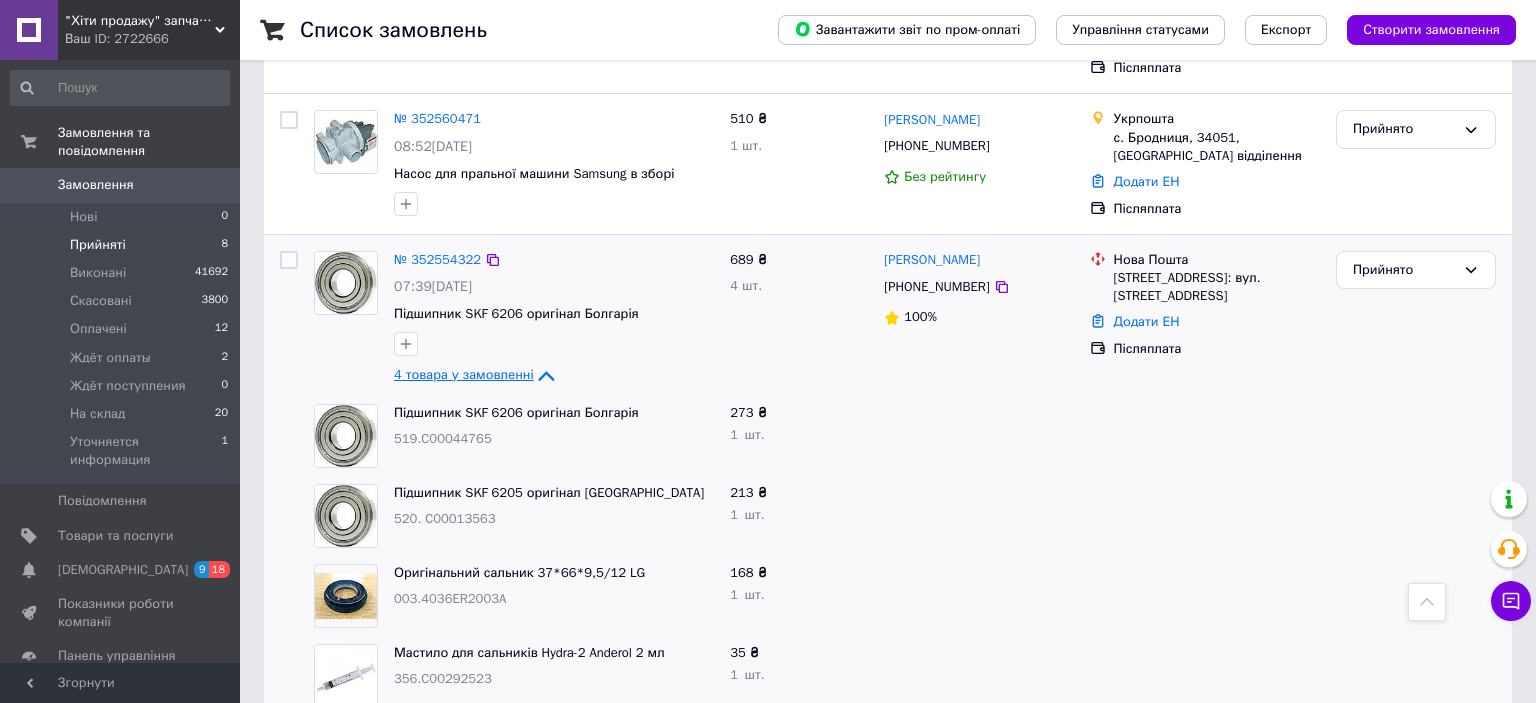 click on "4 товара у замовленні" at bounding box center [464, 375] 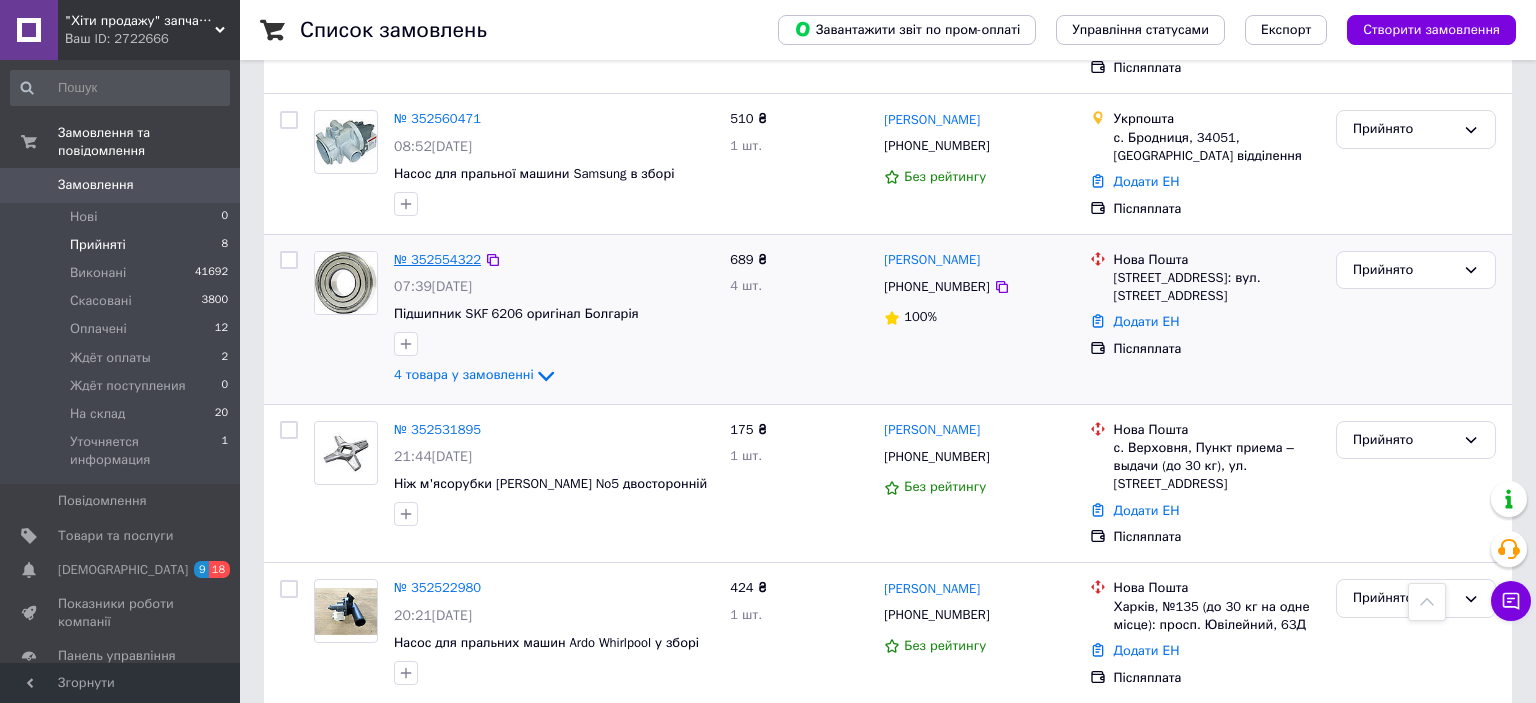 click on "№ 352554322" at bounding box center (437, 259) 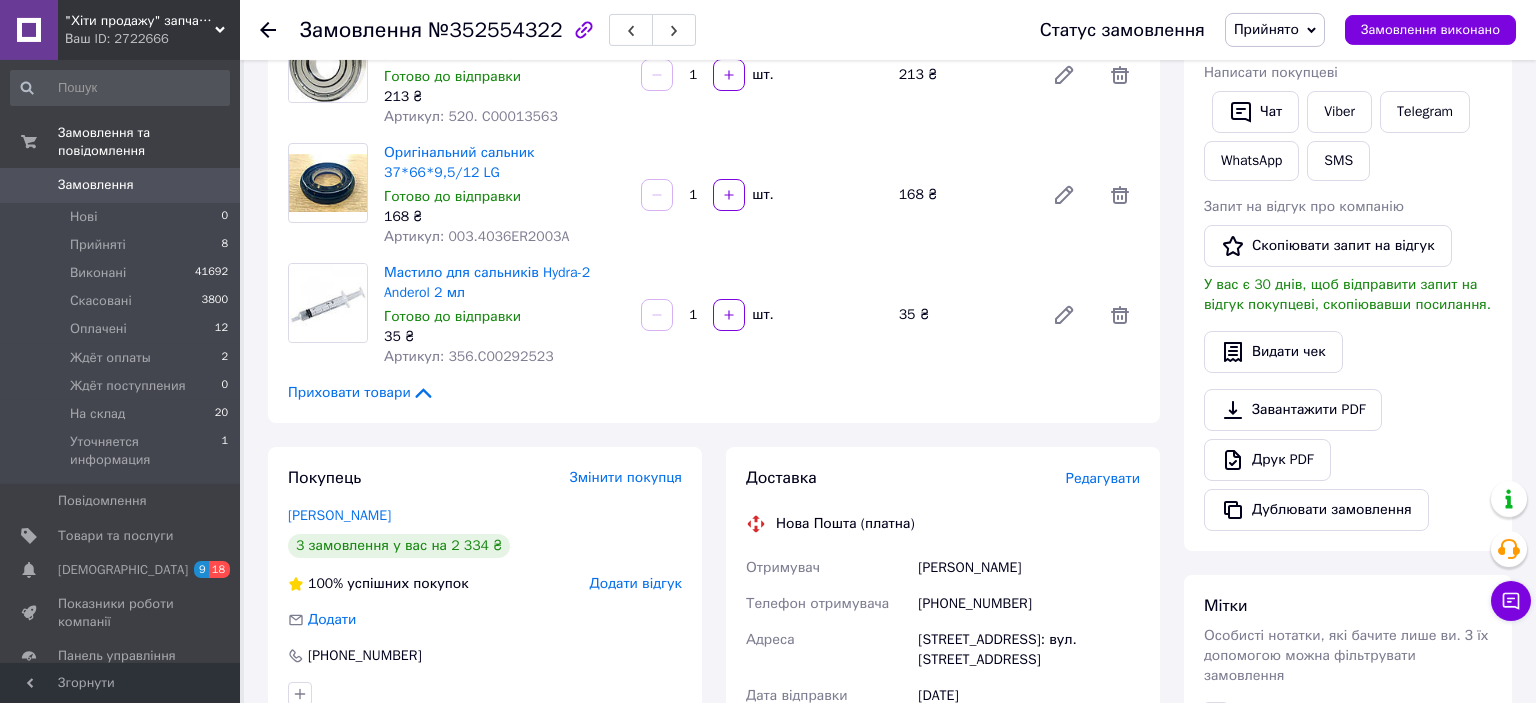scroll, scrollTop: 528, scrollLeft: 0, axis: vertical 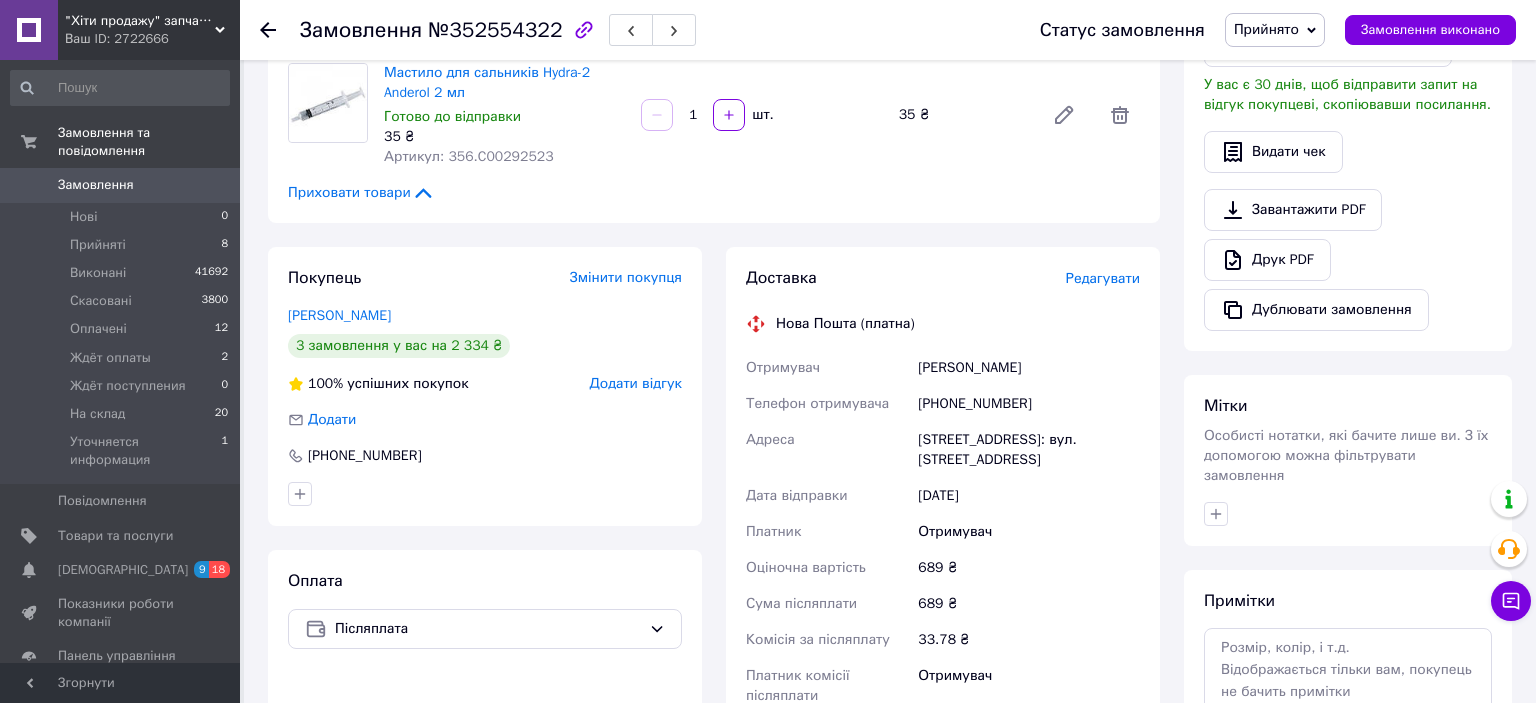 click on "Редагувати" at bounding box center [1103, 278] 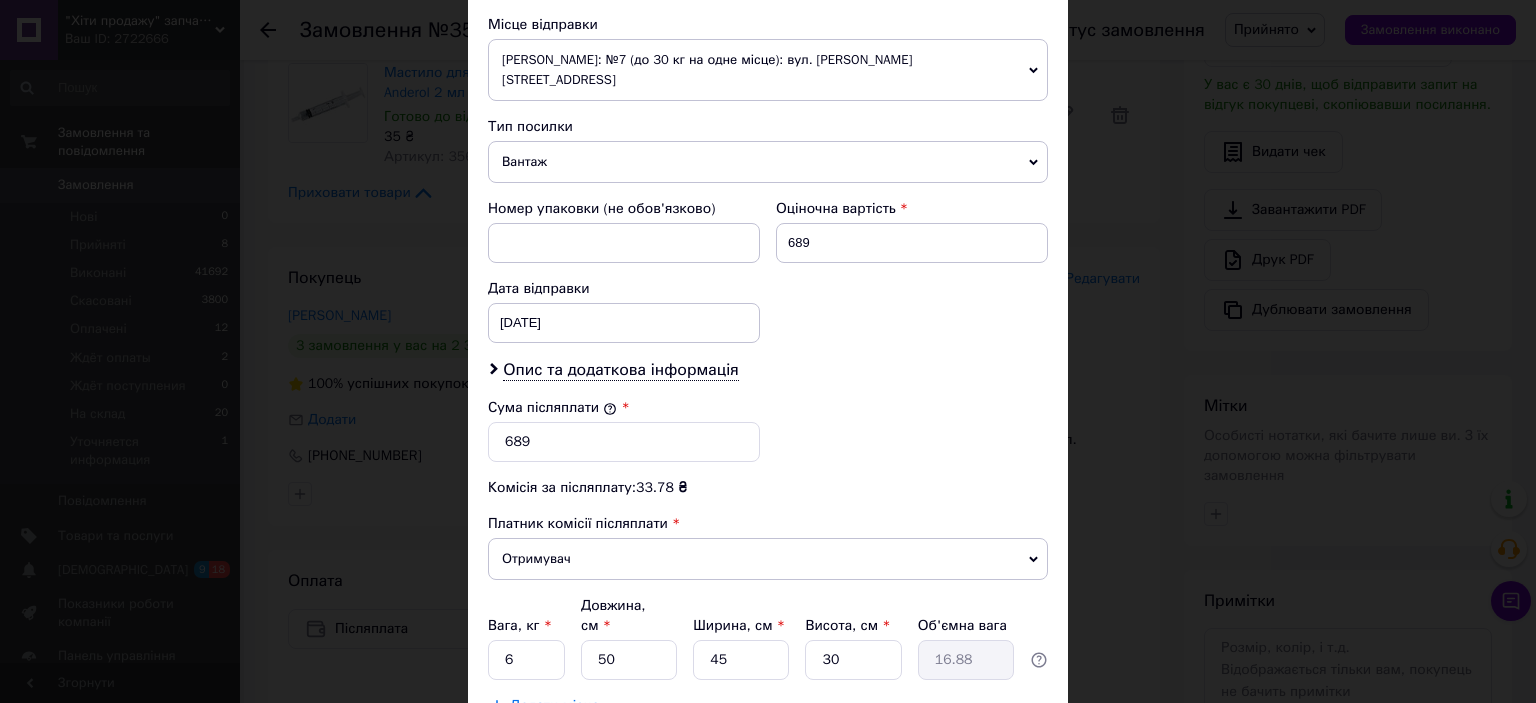 scroll, scrollTop: 773, scrollLeft: 0, axis: vertical 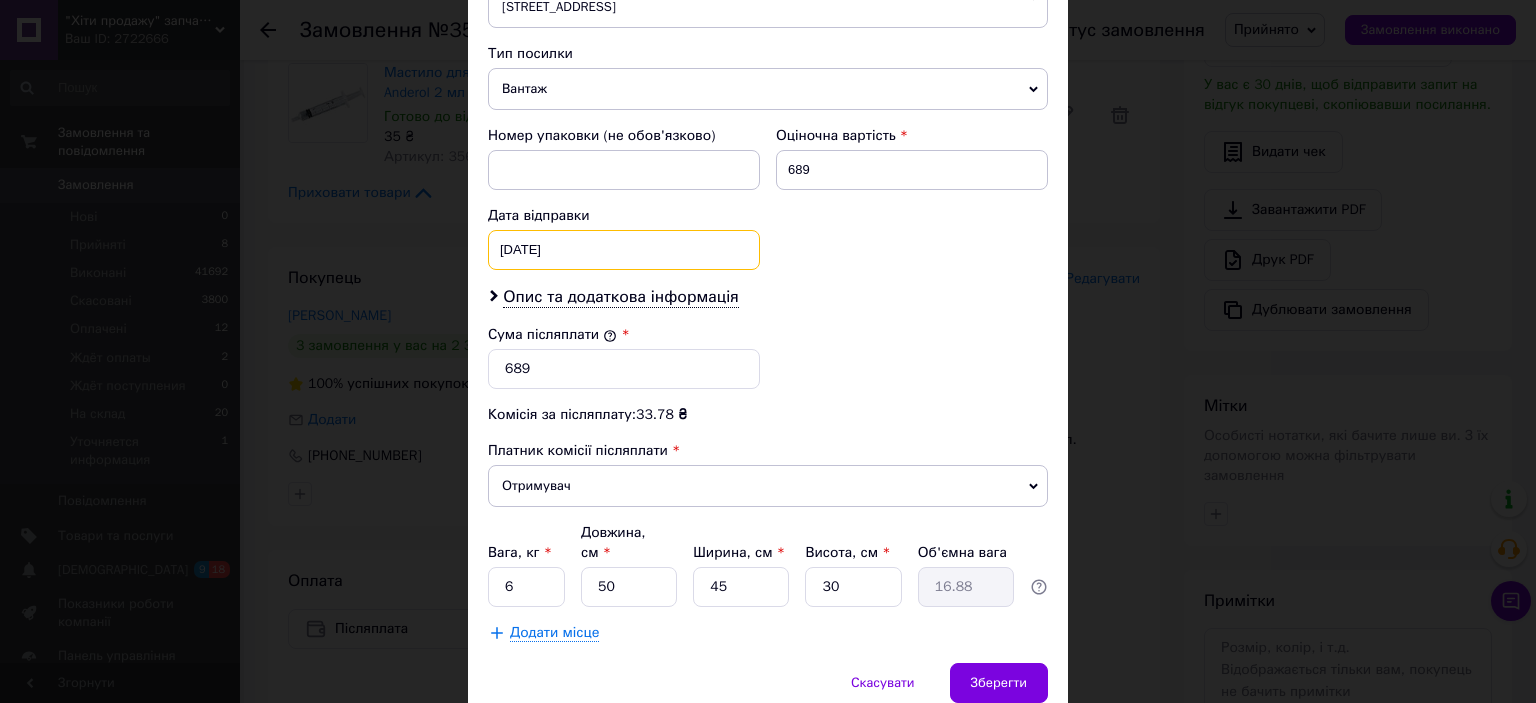 click on "[DATE]" at bounding box center (624, 250) 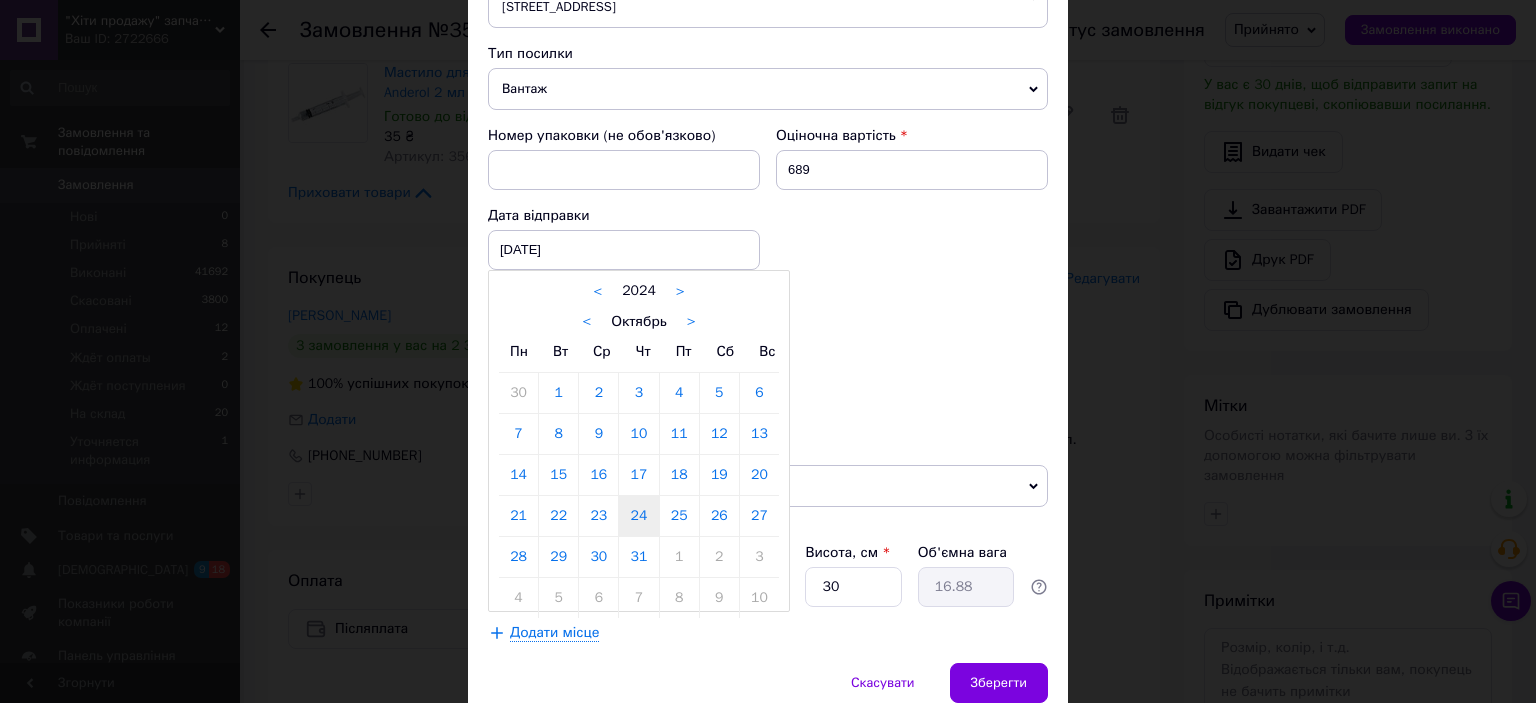 click on ">" at bounding box center [680, 291] 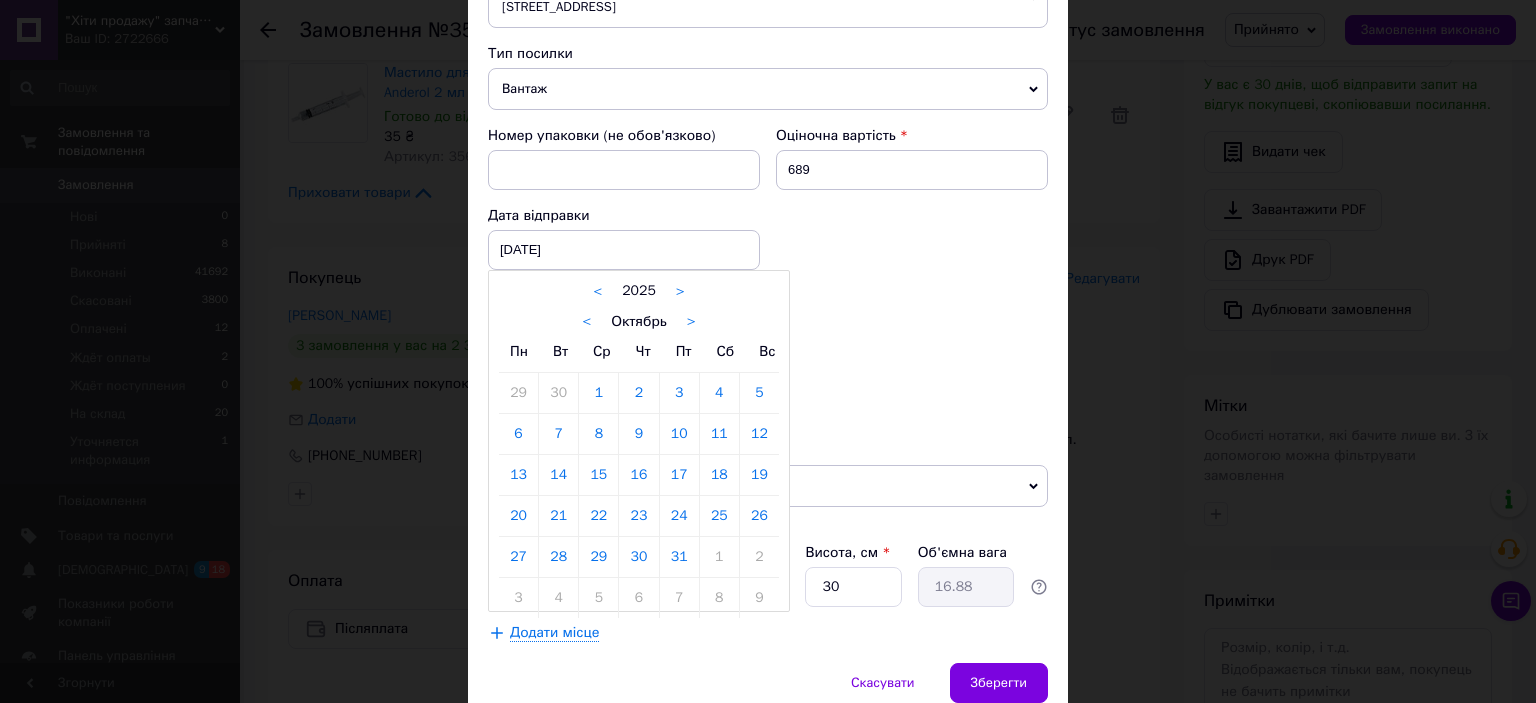 click on "<" at bounding box center (586, 322) 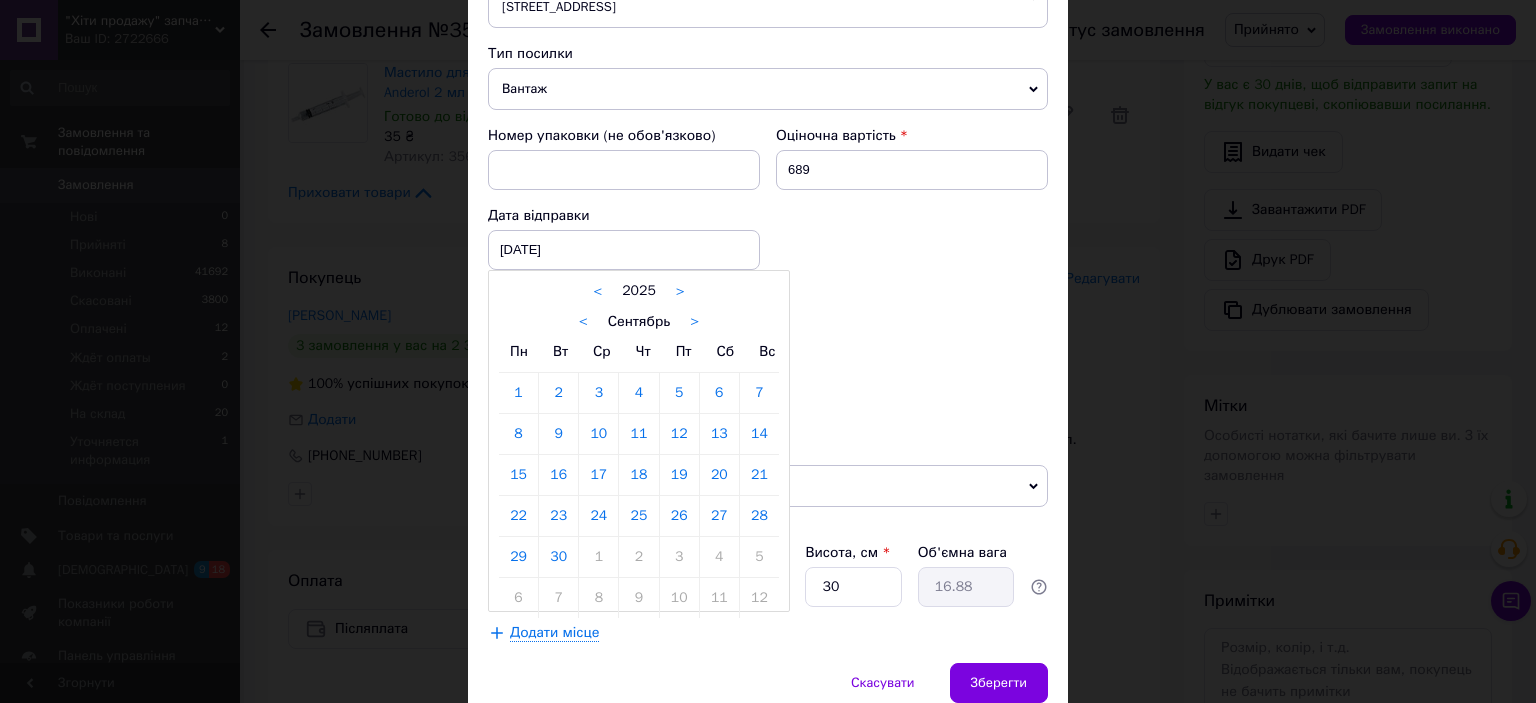 click on "< Сентябрь >" at bounding box center [639, 321] 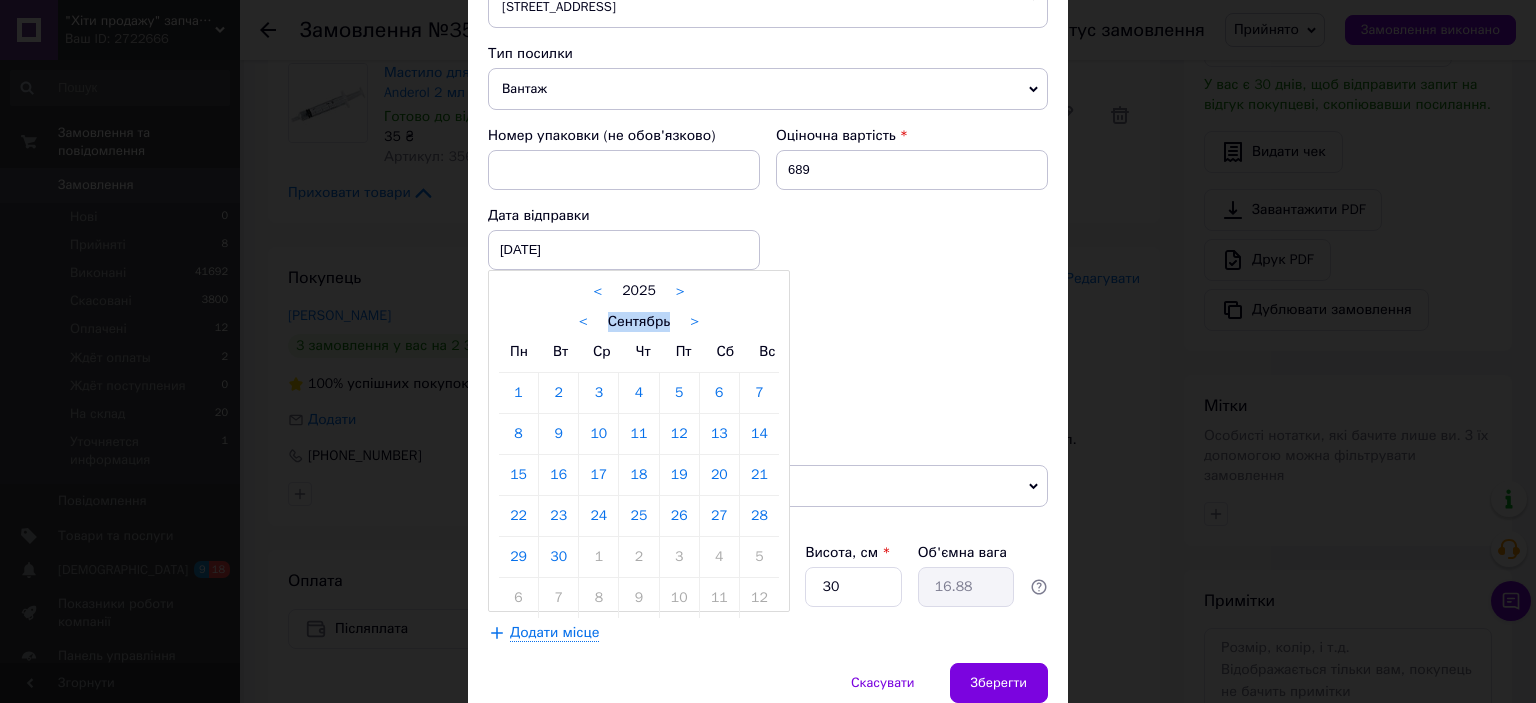 click on "< Сентябрь >" at bounding box center (639, 321) 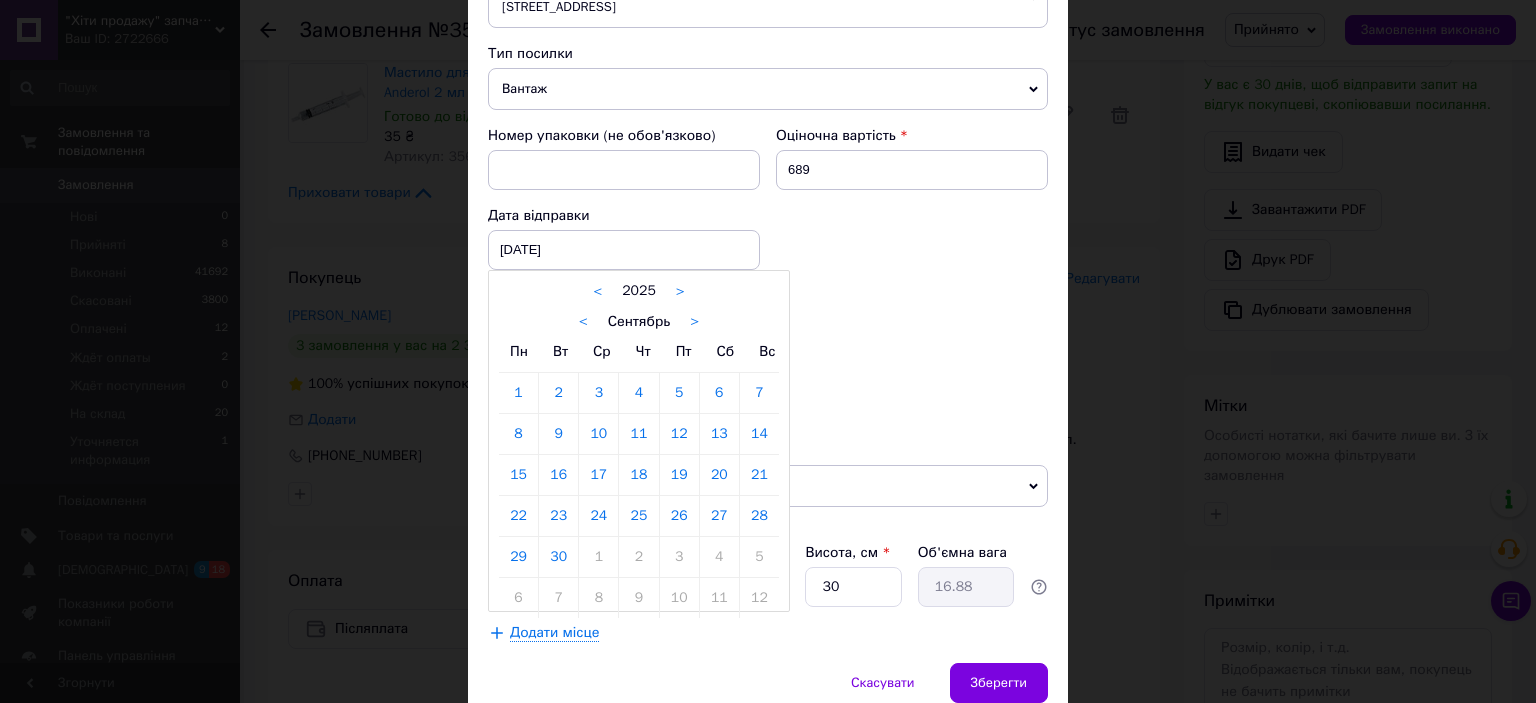 click on "<" at bounding box center [583, 322] 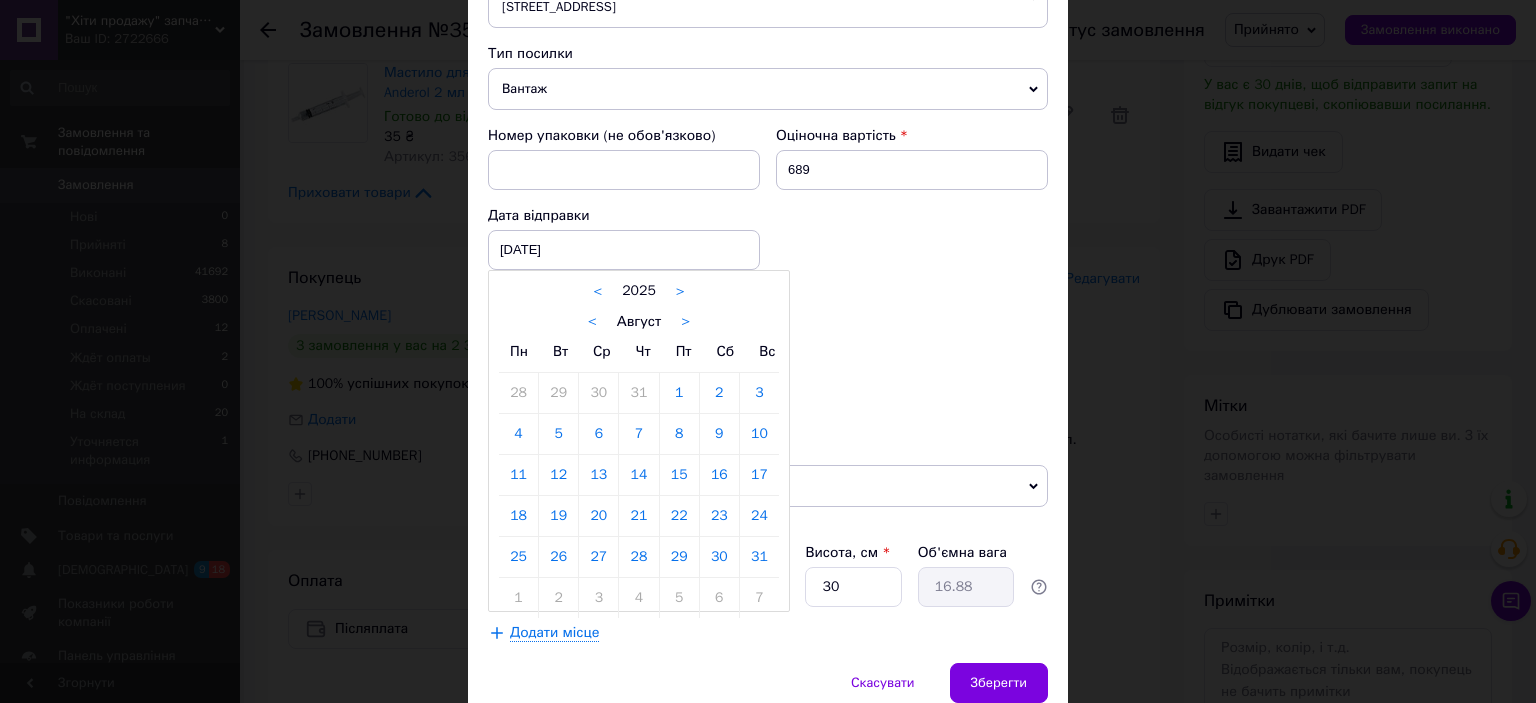 click on "<" at bounding box center [592, 322] 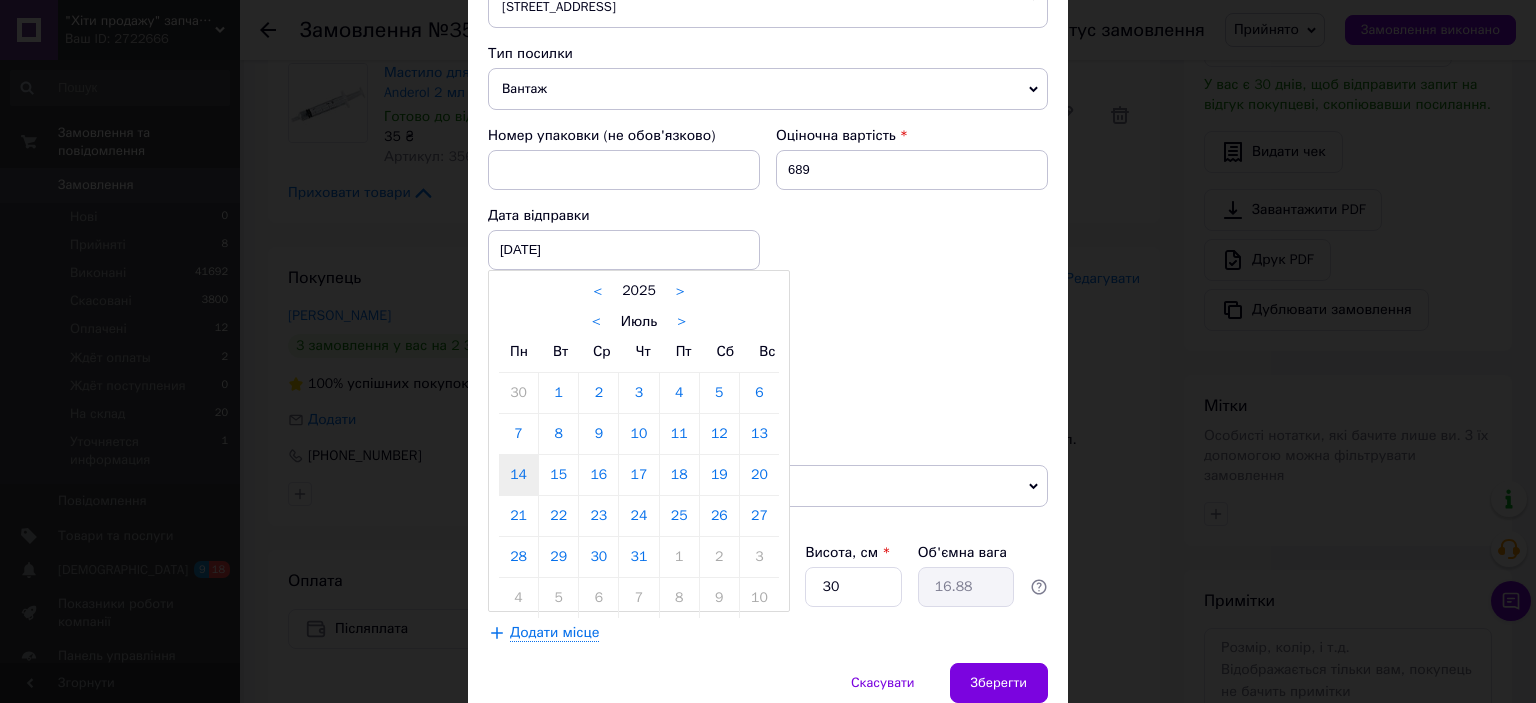 click on "14" at bounding box center (518, 475) 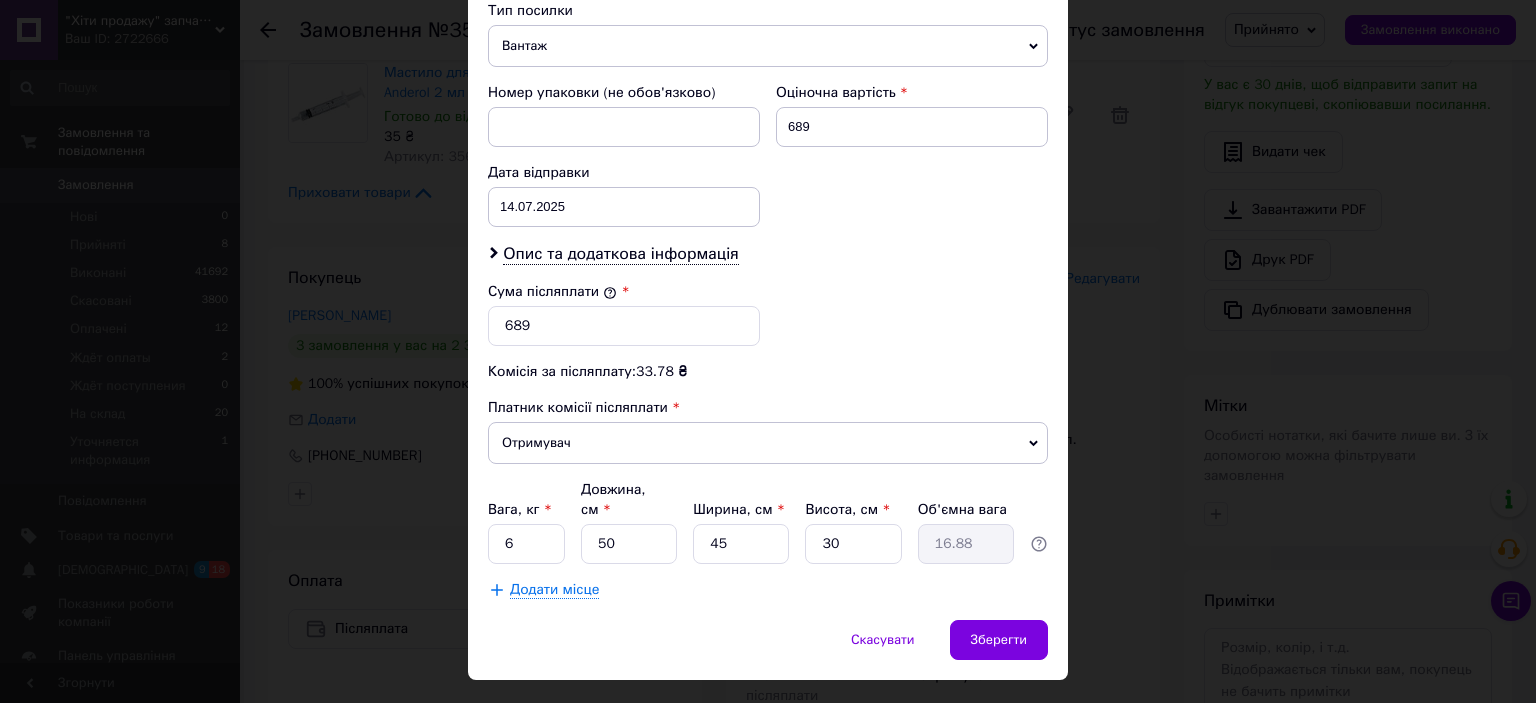 scroll, scrollTop: 817, scrollLeft: 0, axis: vertical 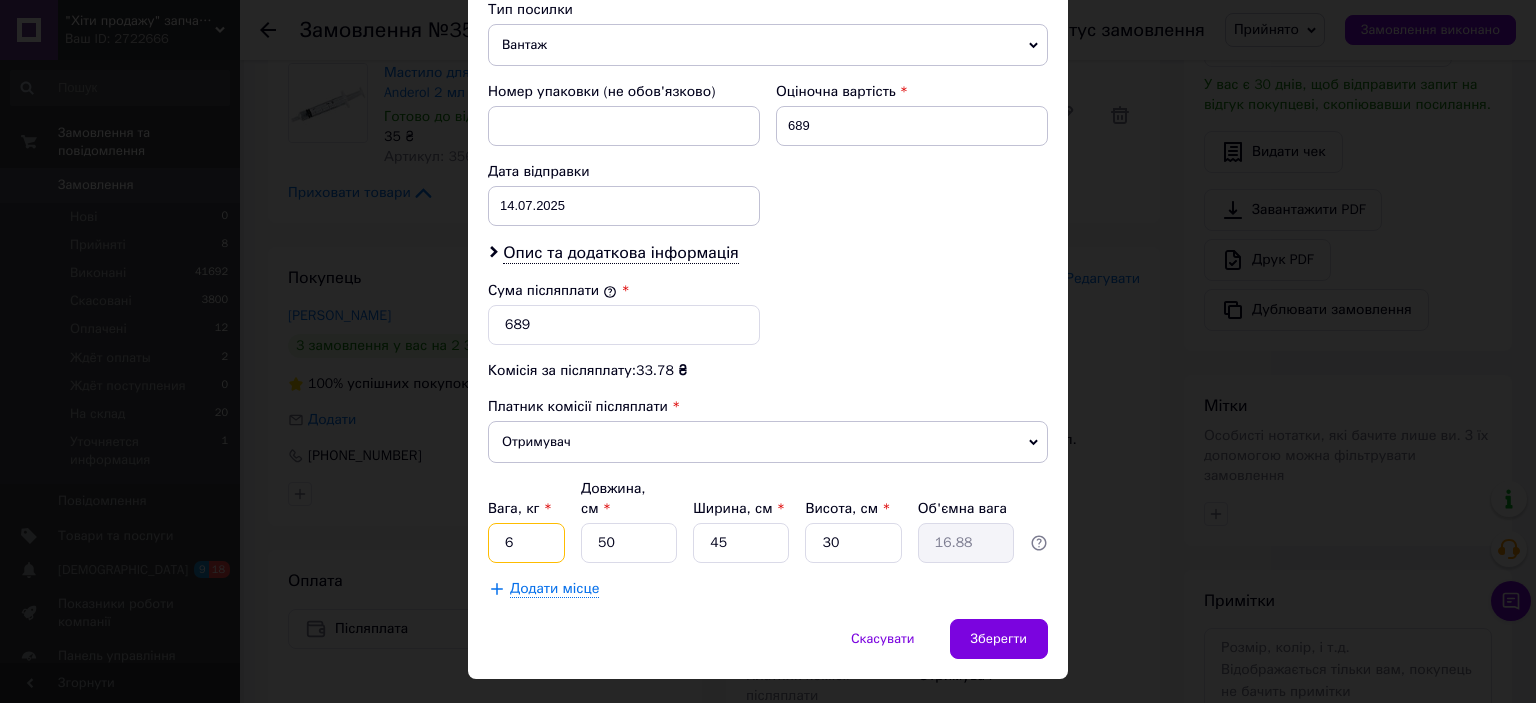 click on "6" at bounding box center (526, 543) 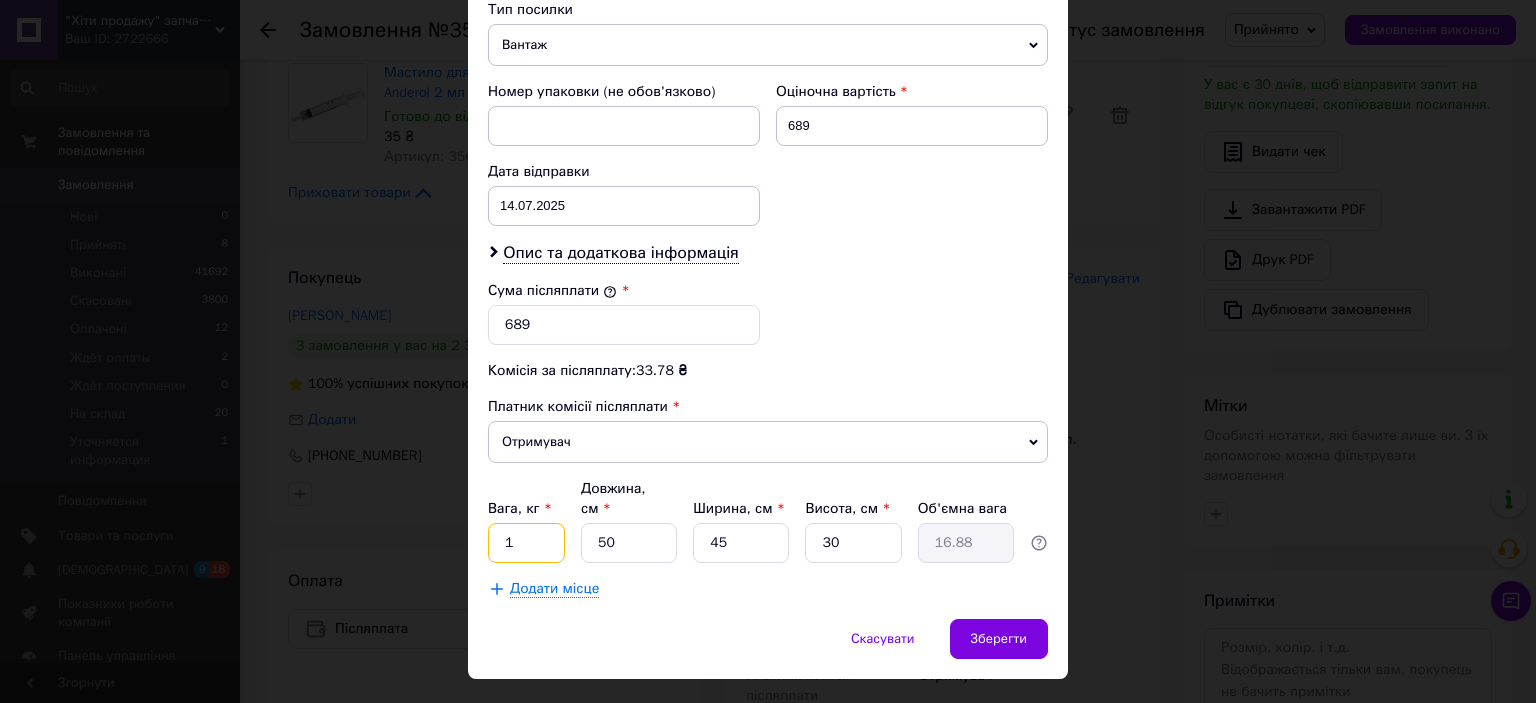 type on "1" 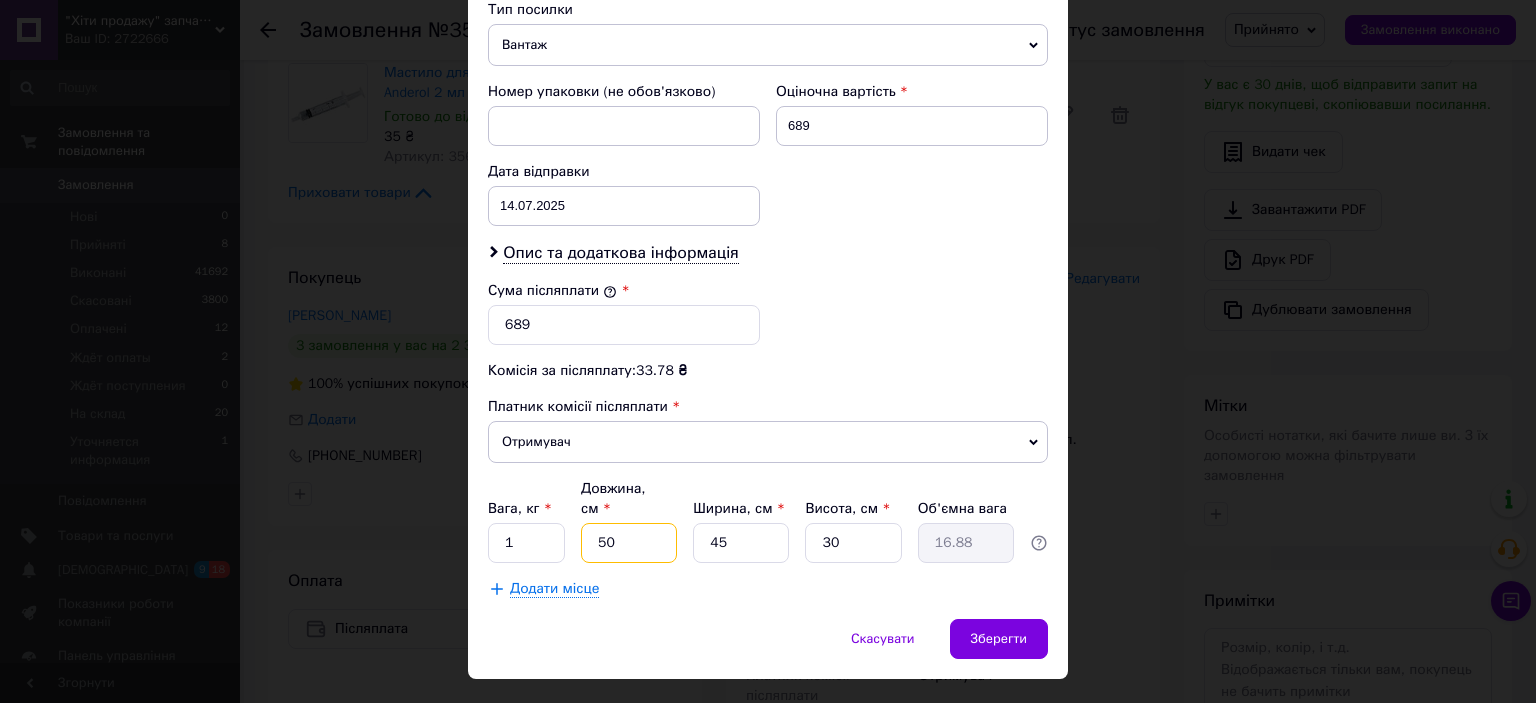 type on "2" 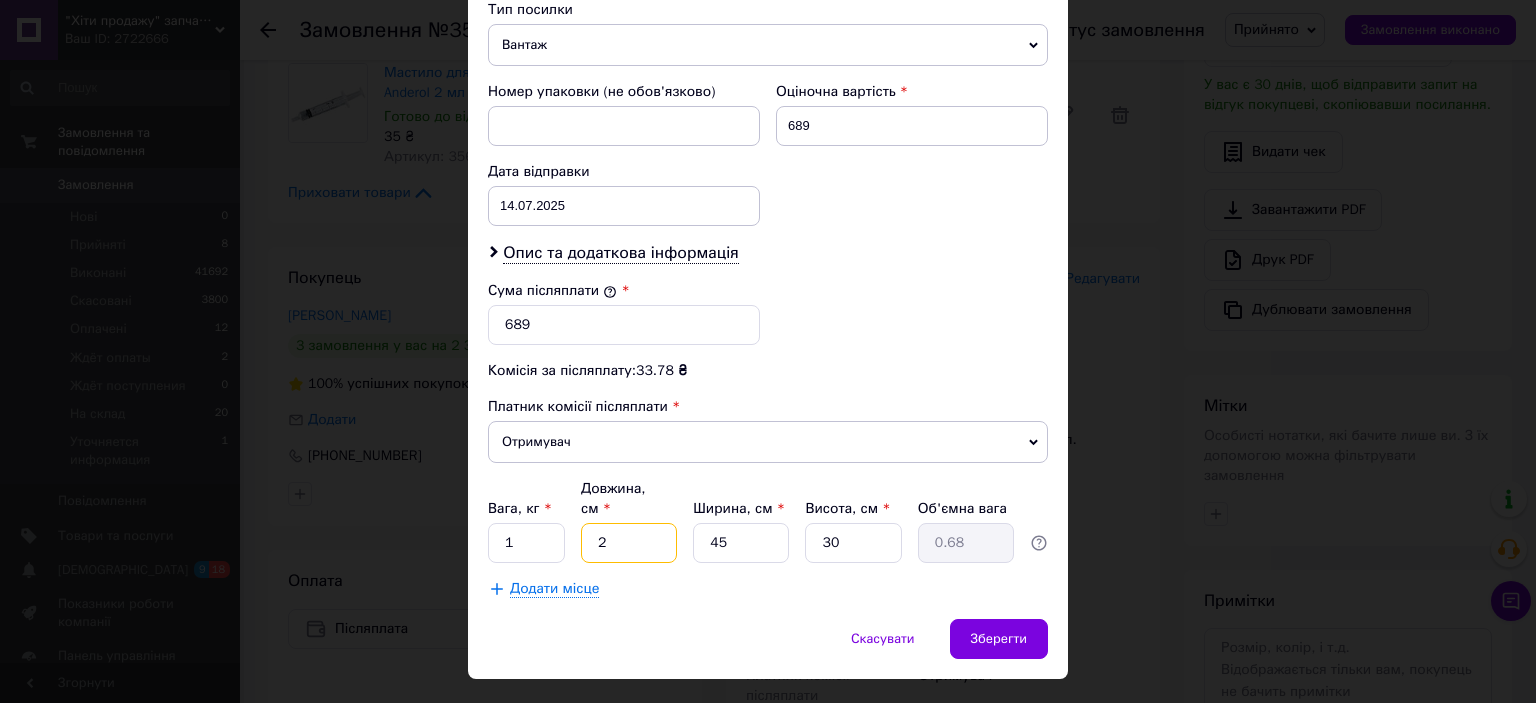 type on "20" 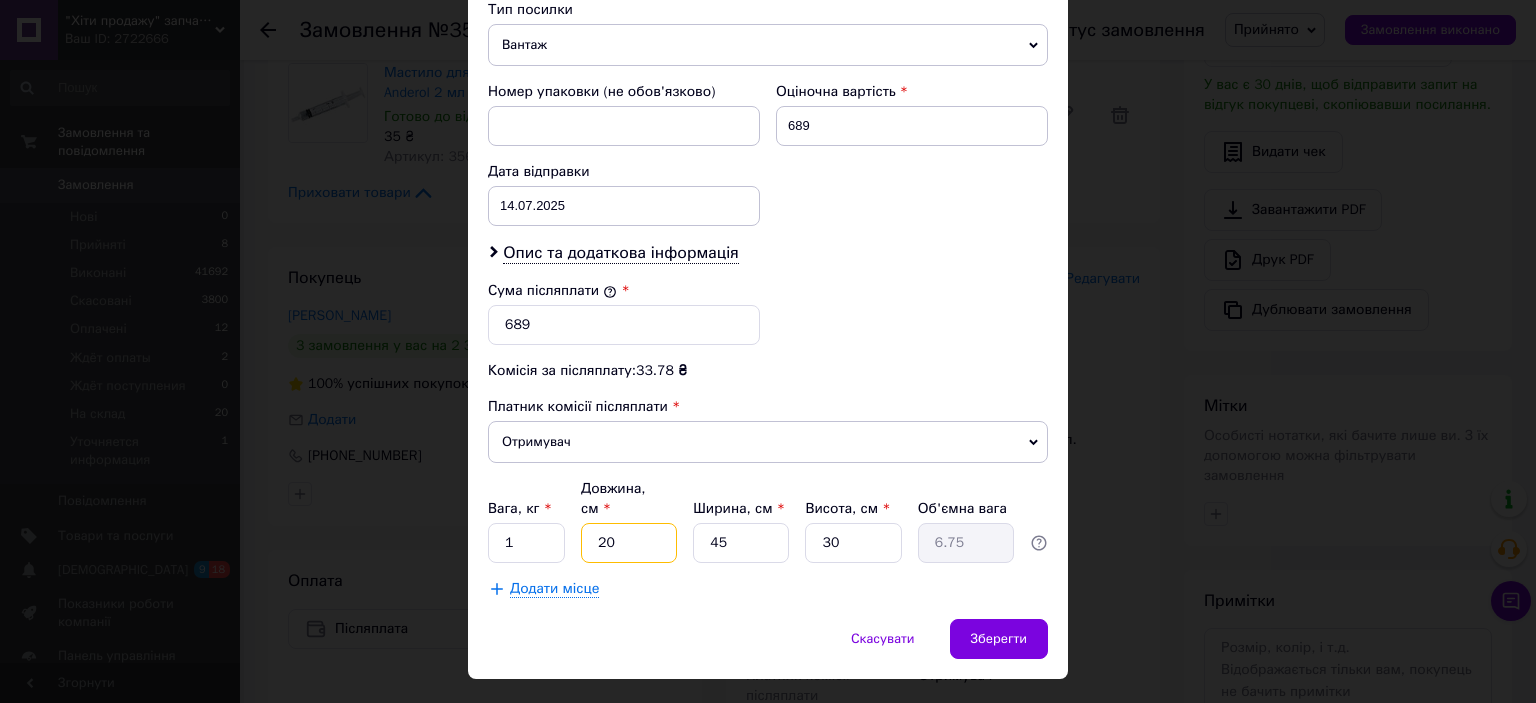 type on "20" 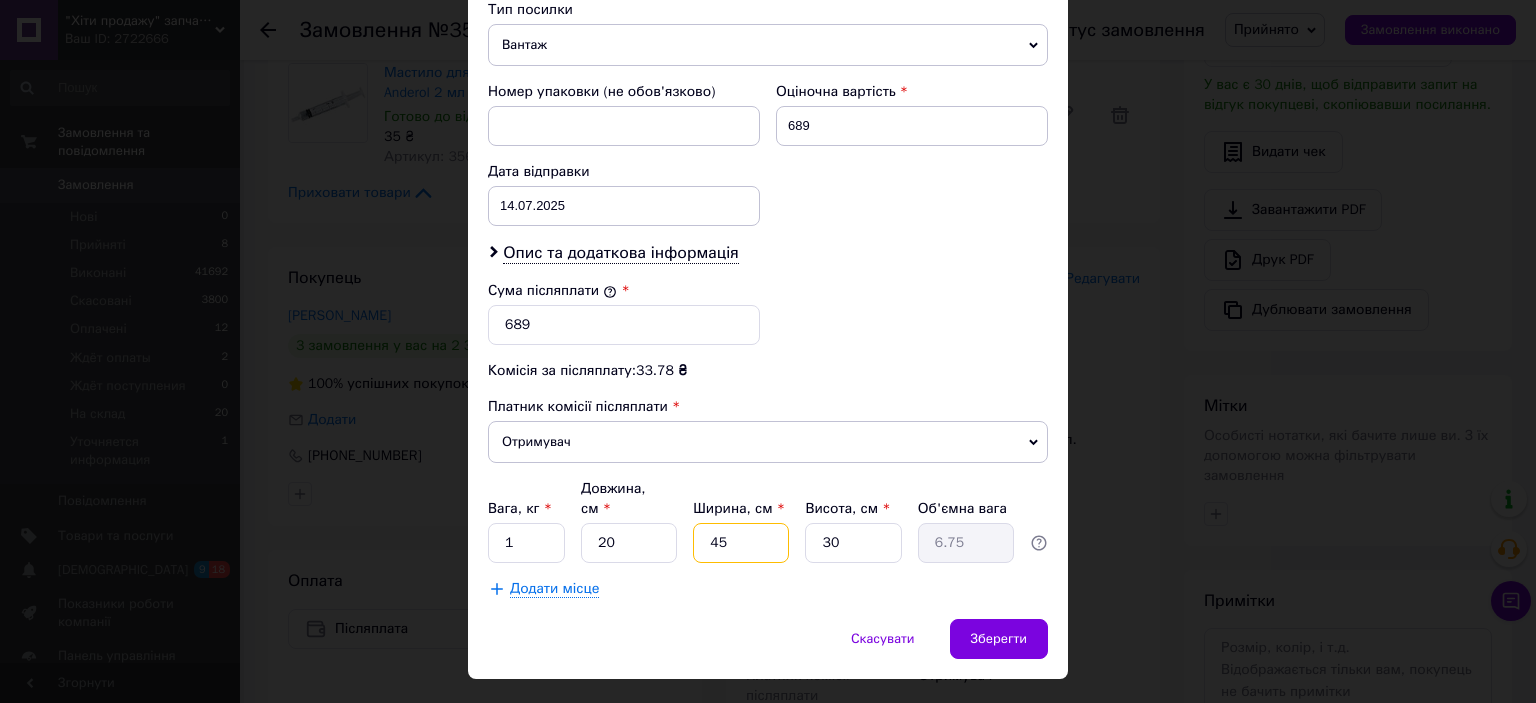 type on "2" 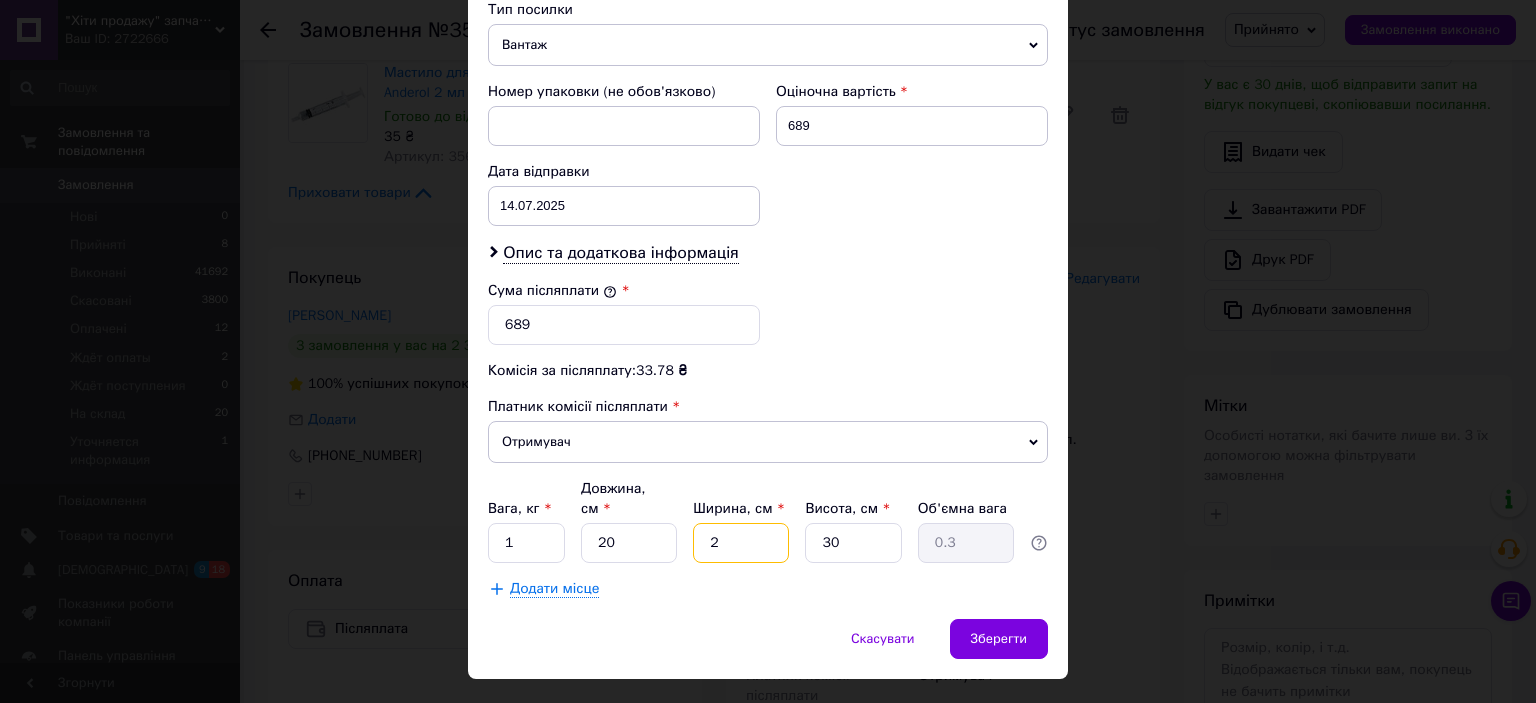 type on "20" 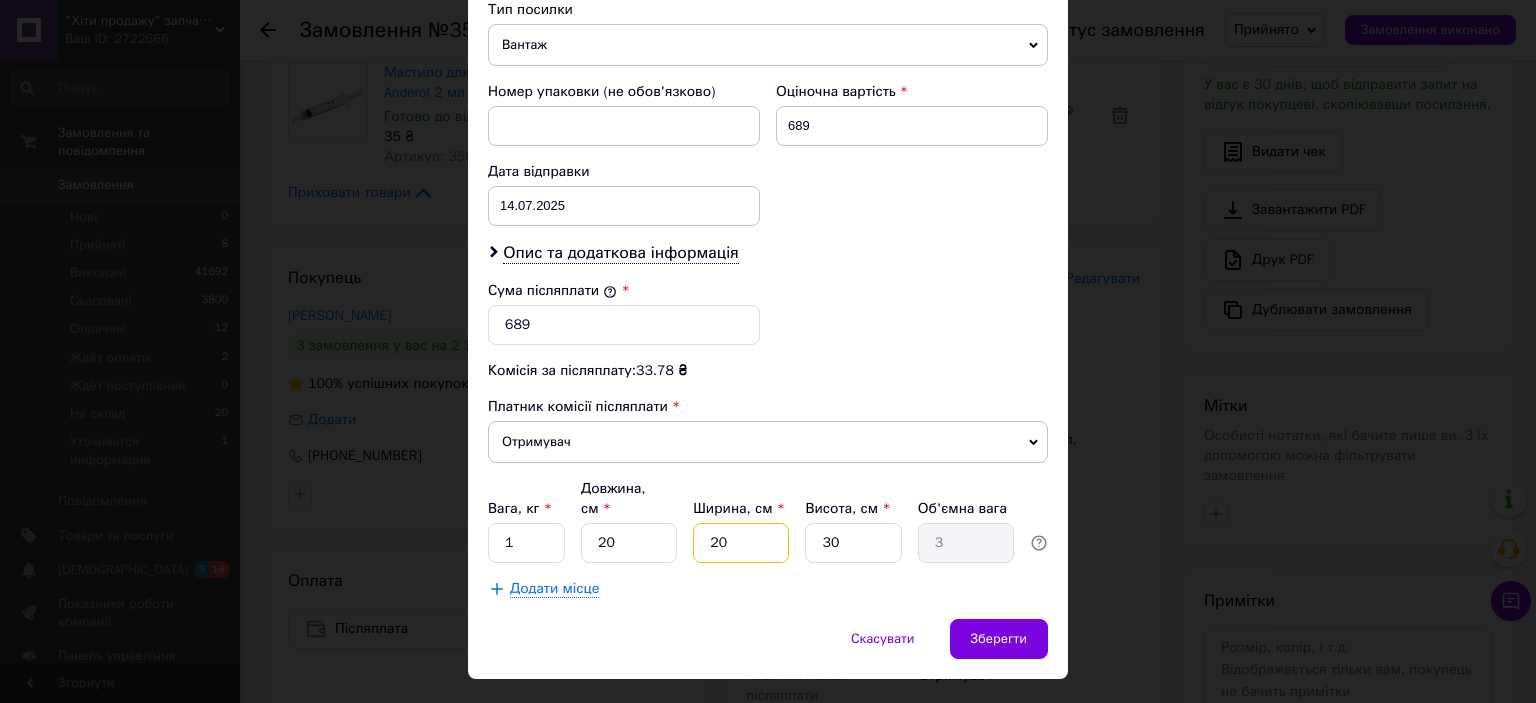 type on "20" 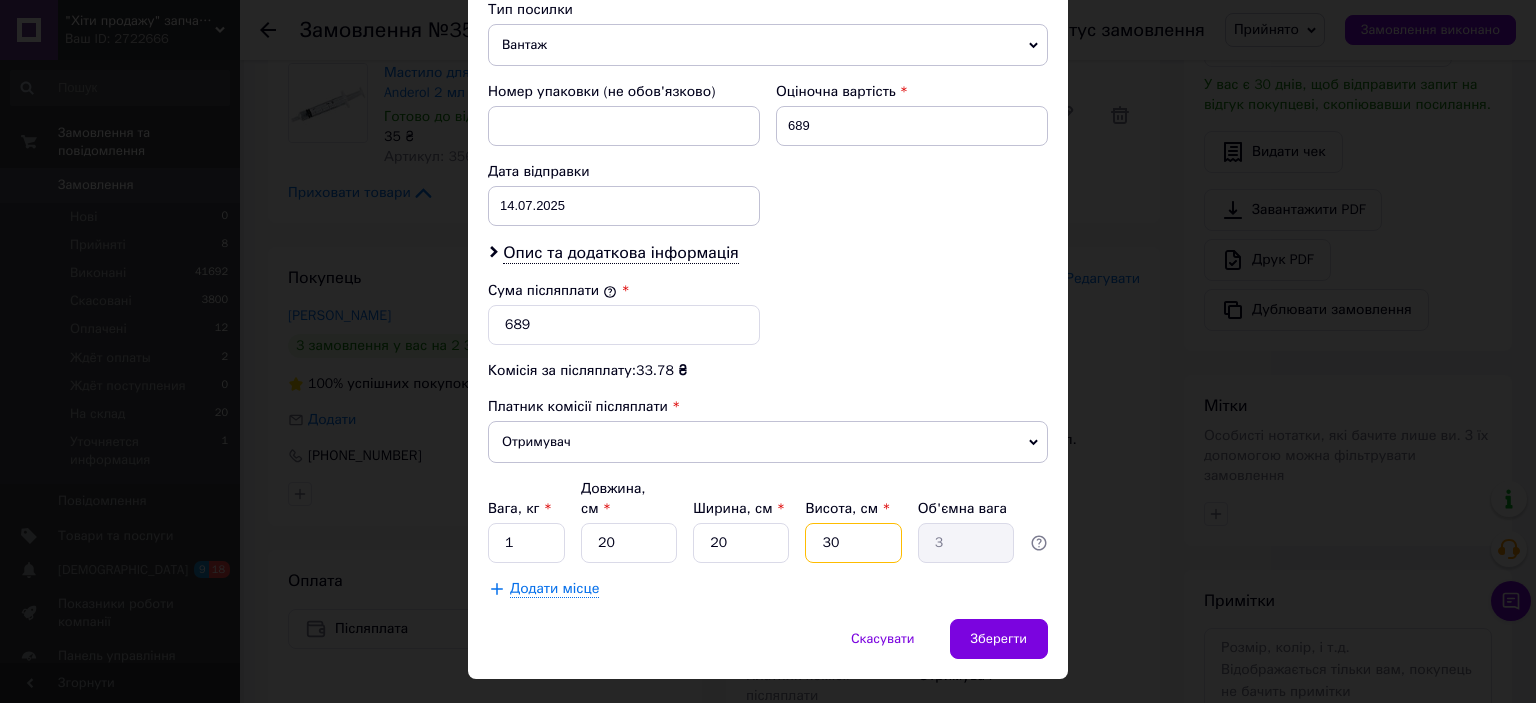 type on "1" 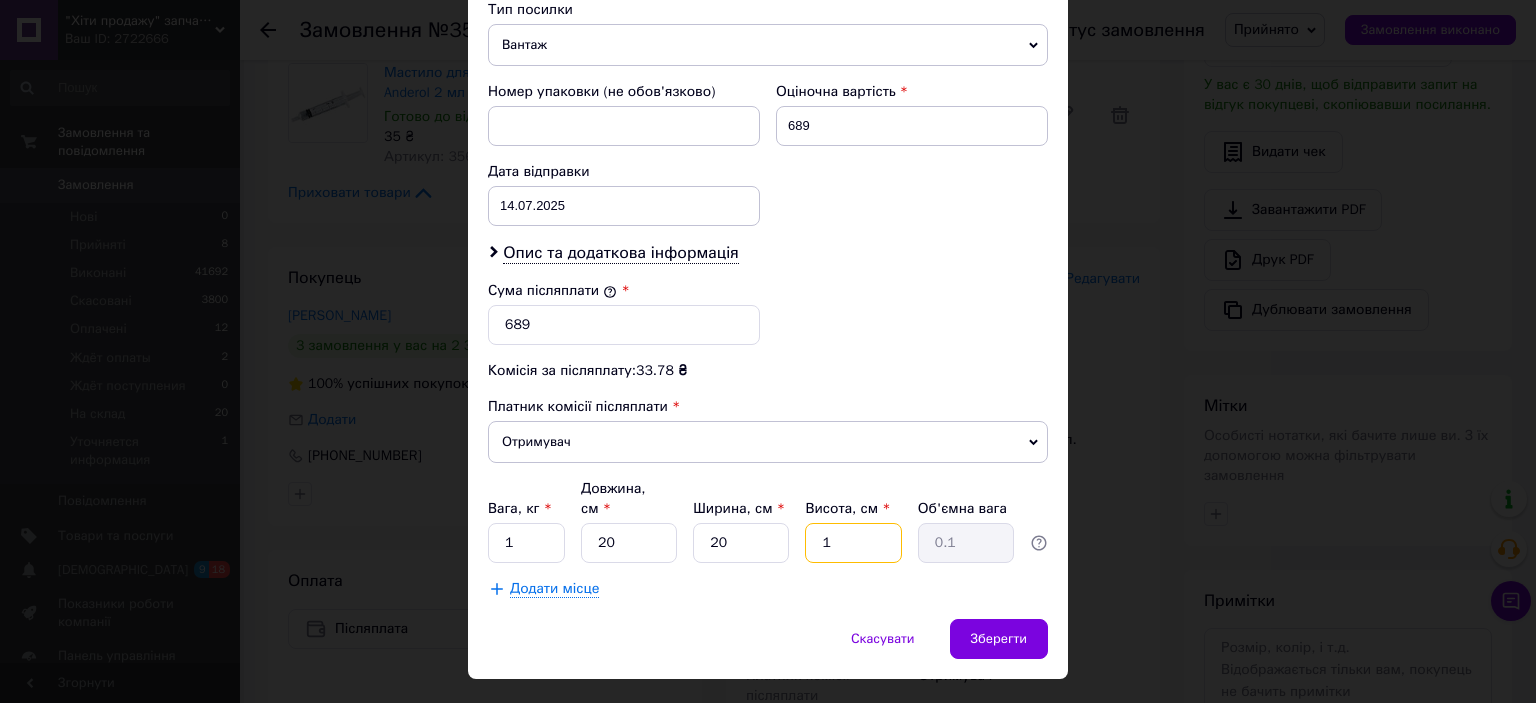 type on "10" 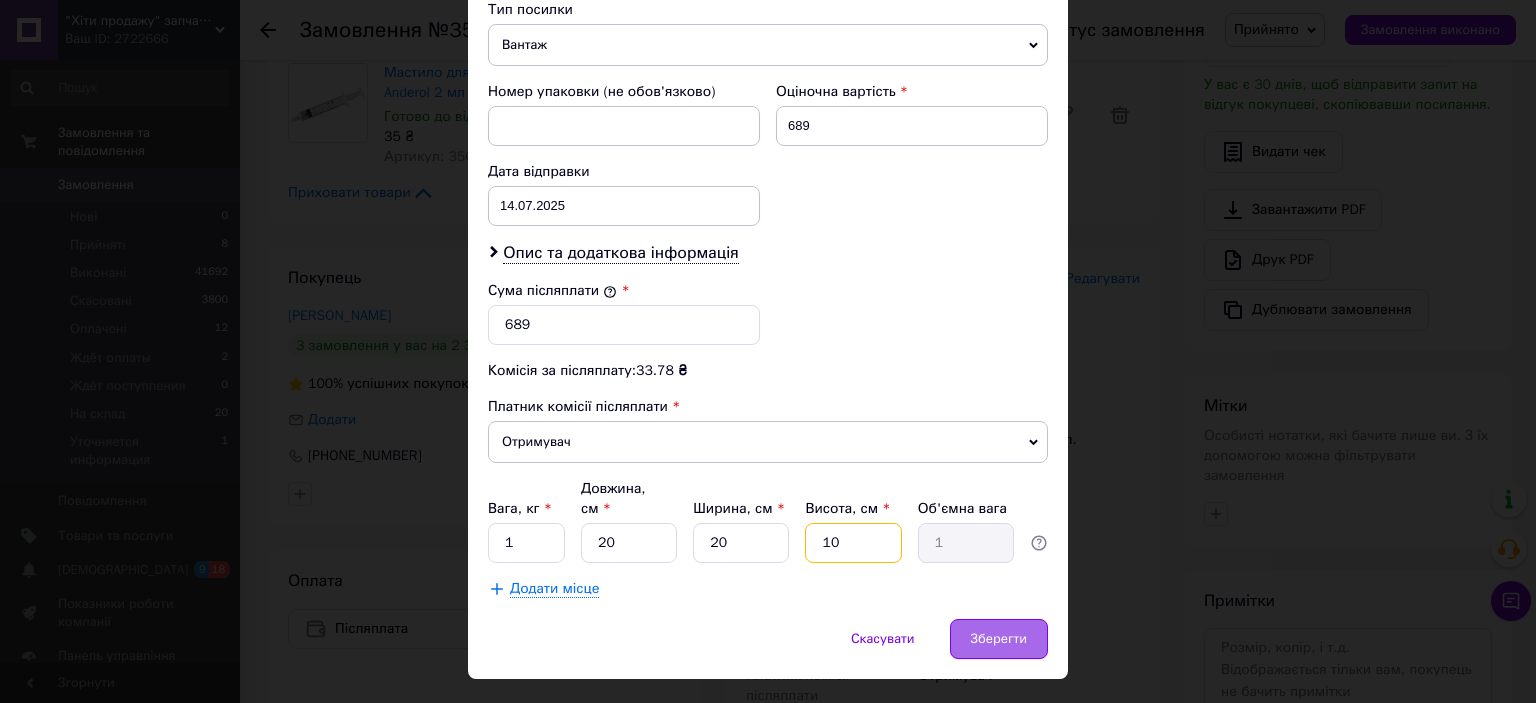 type on "10" 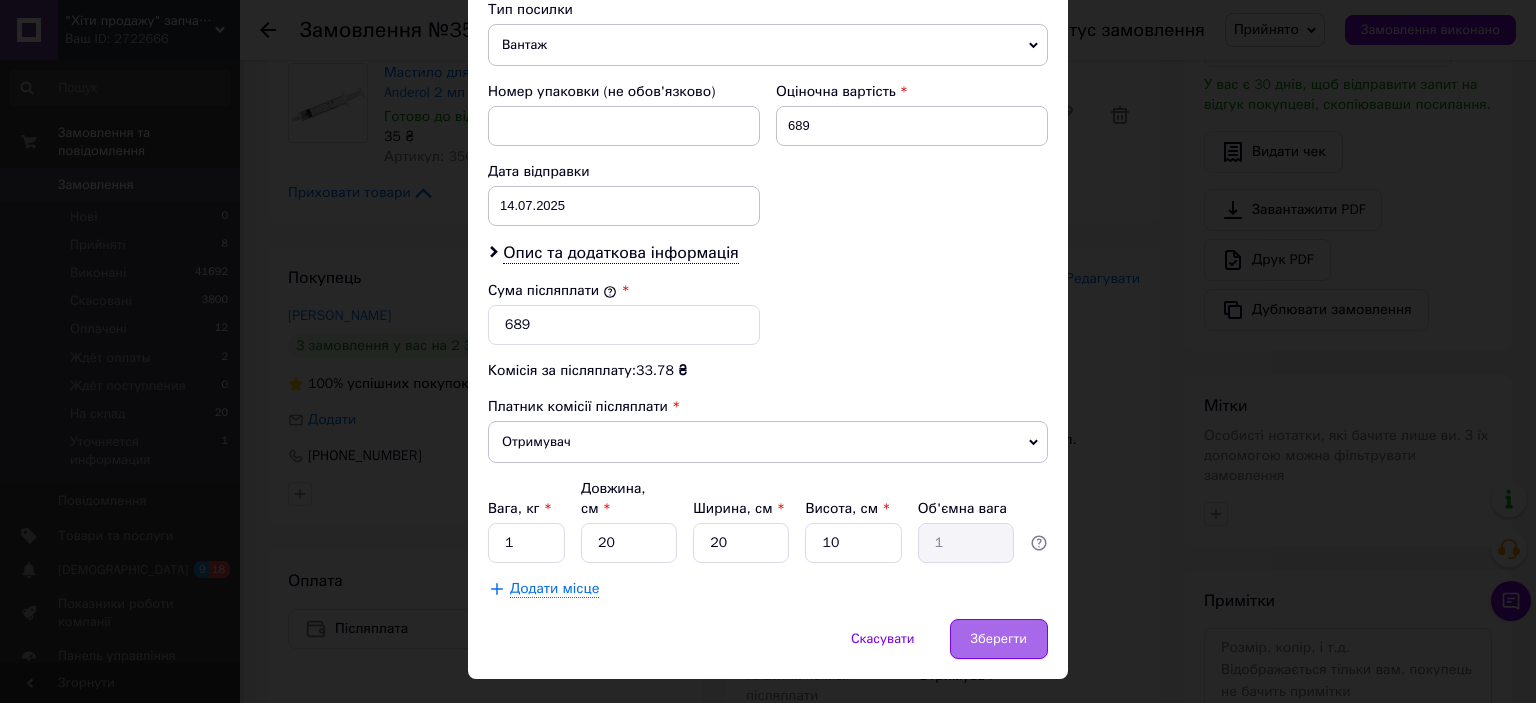 click on "Зберегти" at bounding box center (999, 639) 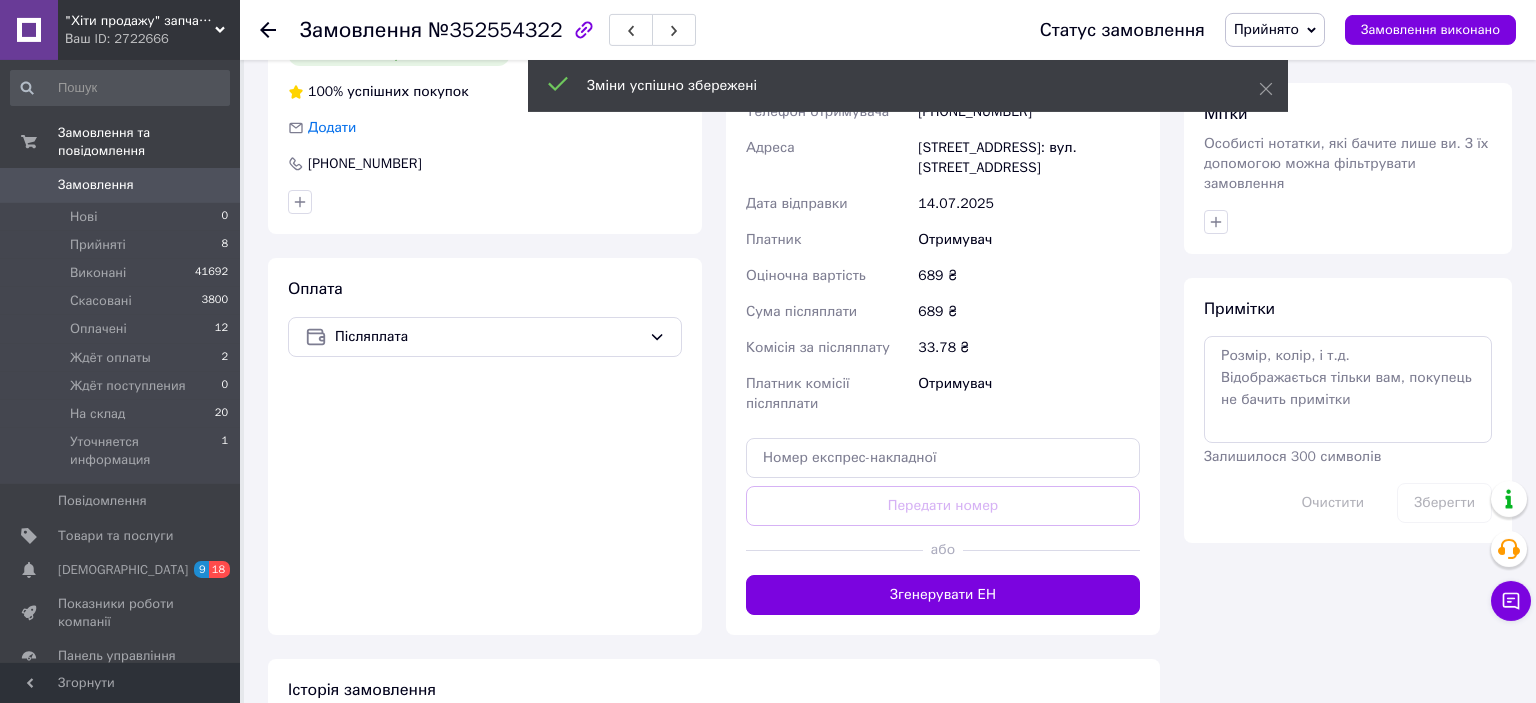 scroll, scrollTop: 844, scrollLeft: 0, axis: vertical 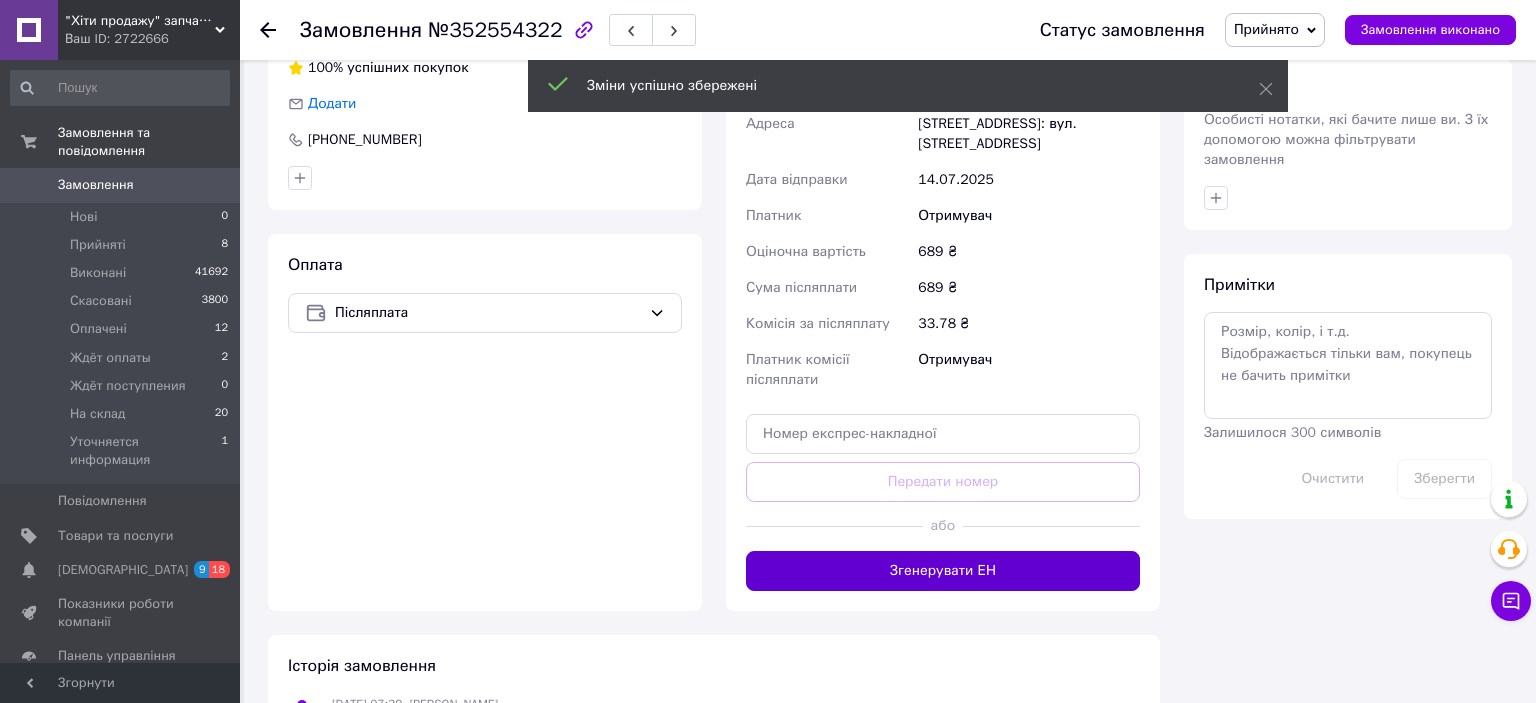 click on "Згенерувати ЕН" at bounding box center [943, 571] 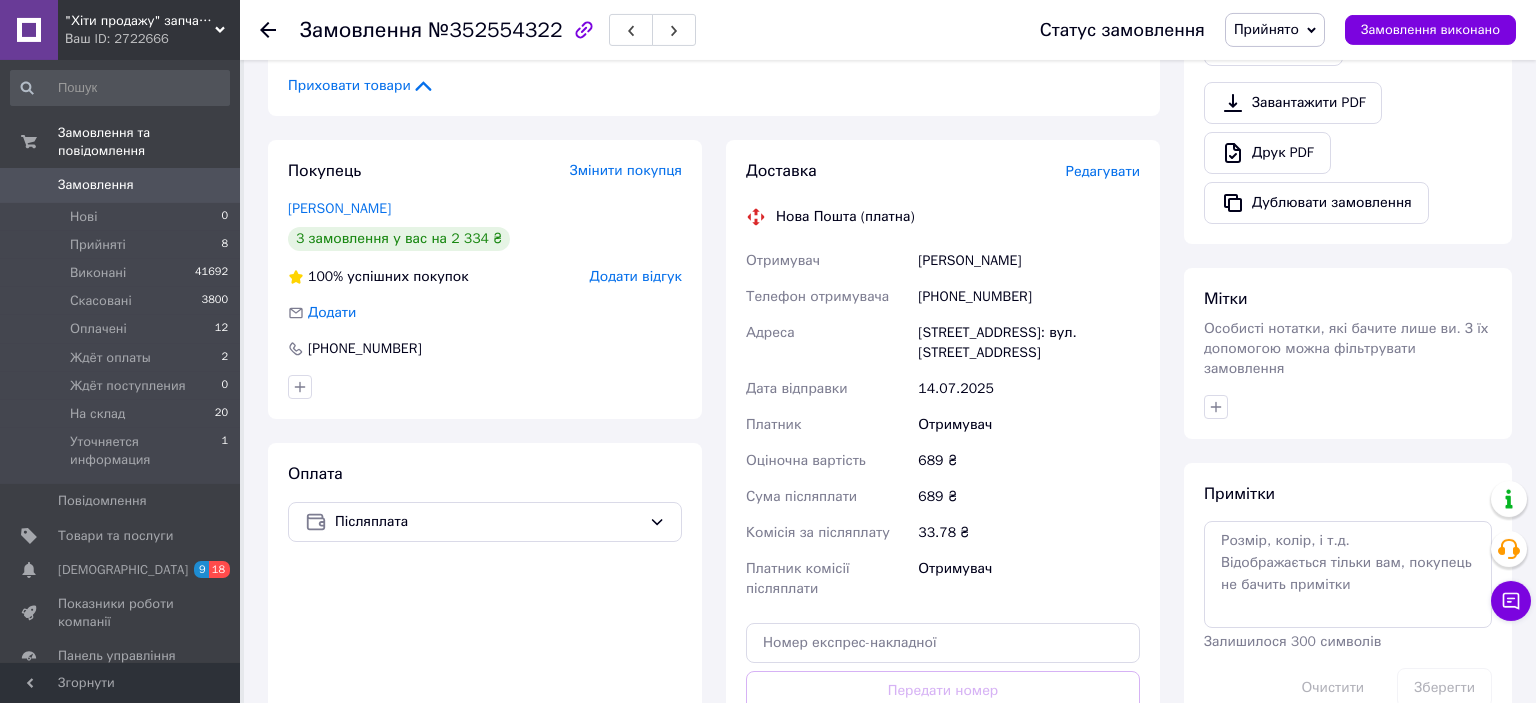 scroll, scrollTop: 633, scrollLeft: 0, axis: vertical 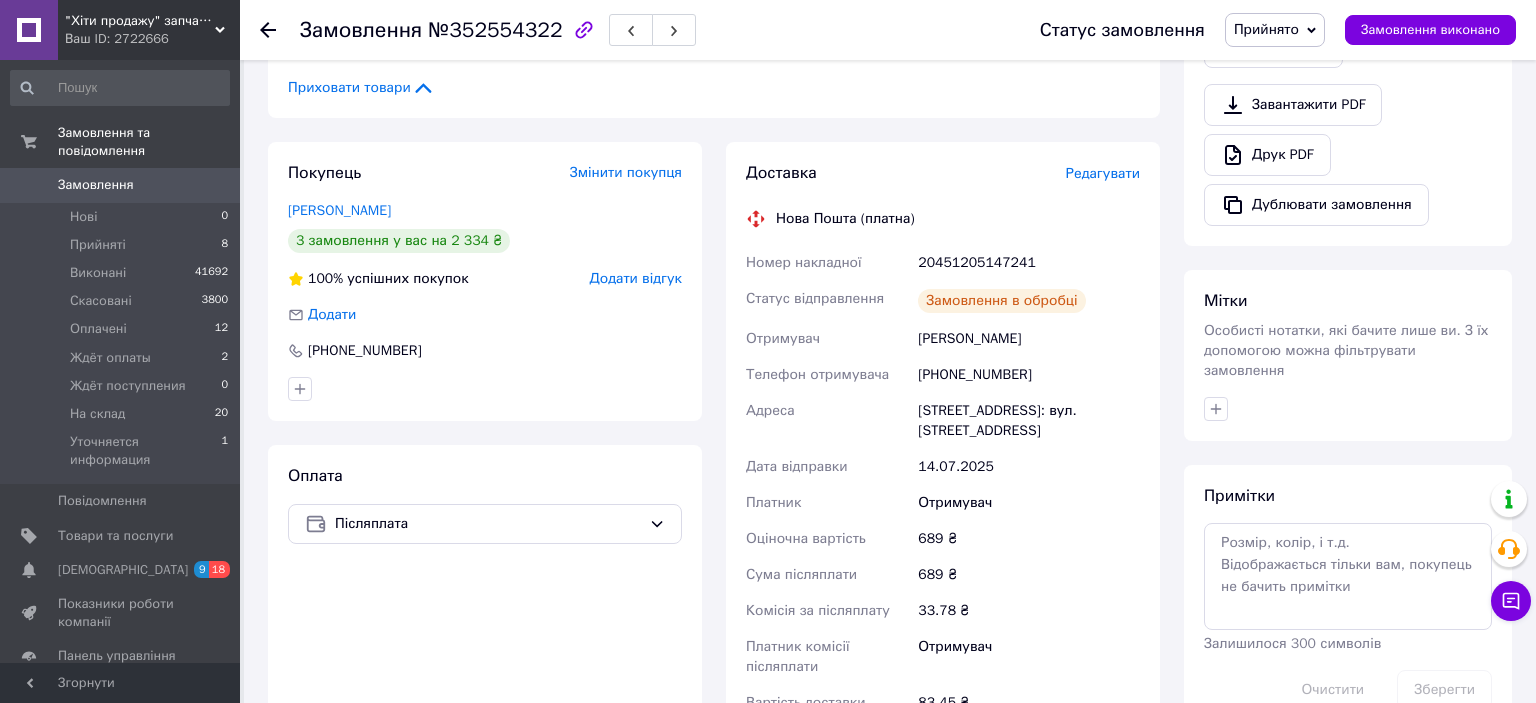 click on "[PHONE_NUMBER]" at bounding box center [1029, 375] 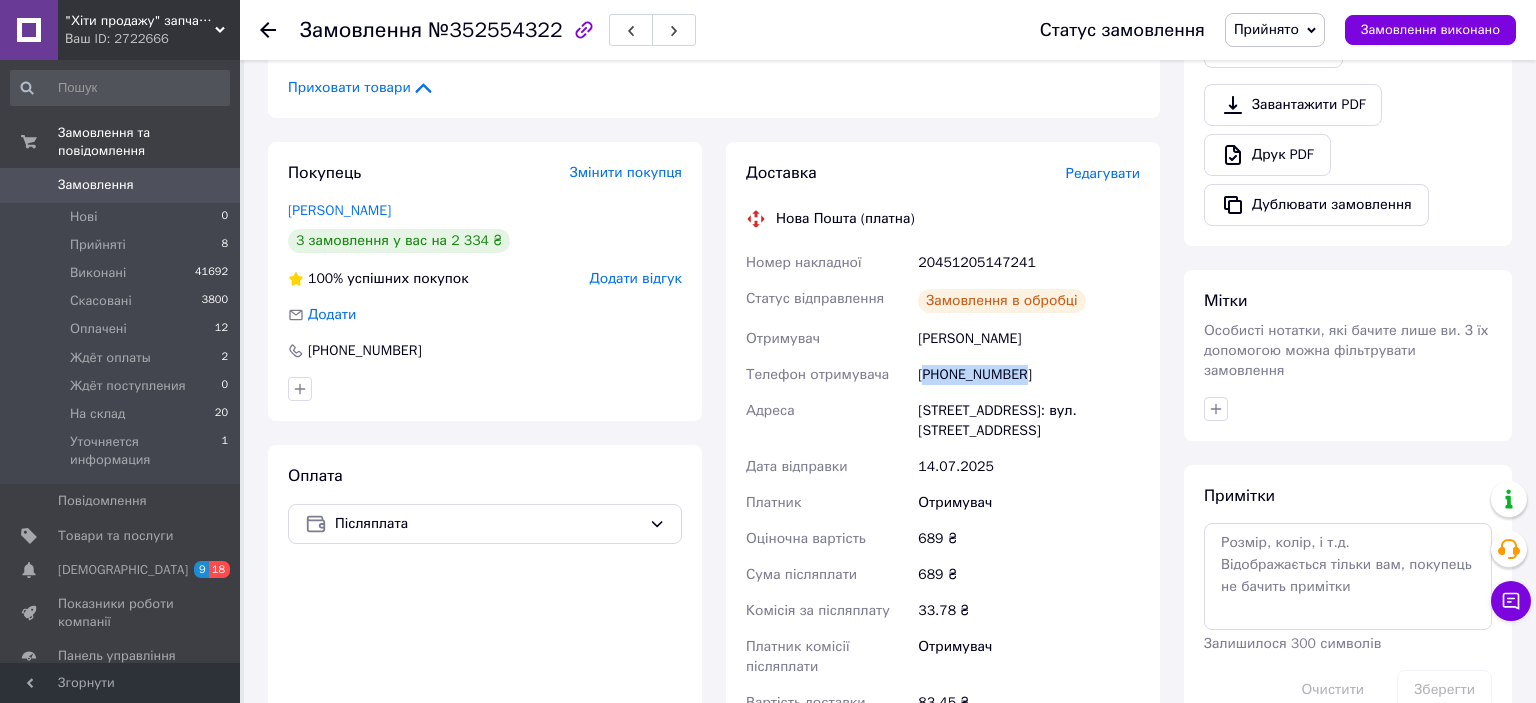 click on "[PHONE_NUMBER]" at bounding box center (1029, 375) 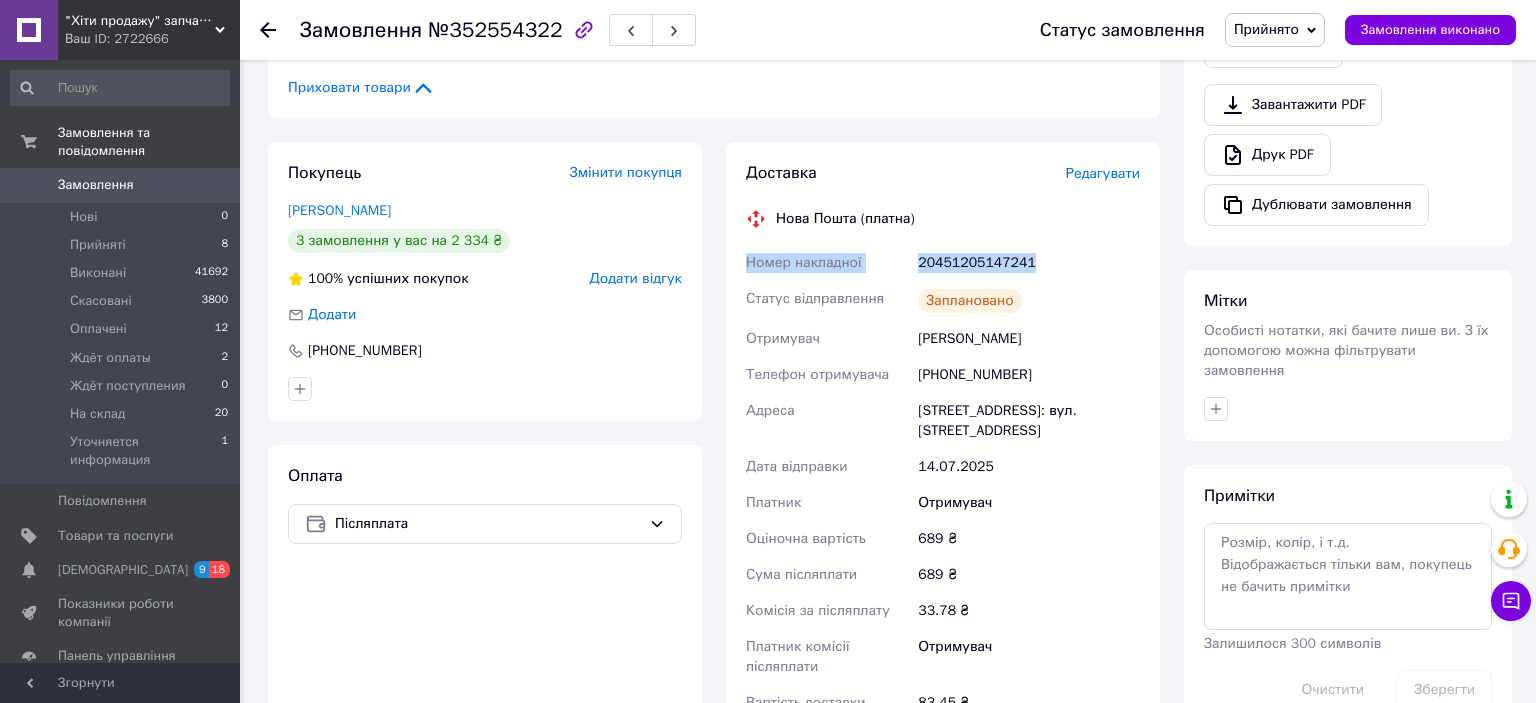 drag, startPoint x: 1026, startPoint y: 254, endPoint x: 738, endPoint y: 252, distance: 288.00696 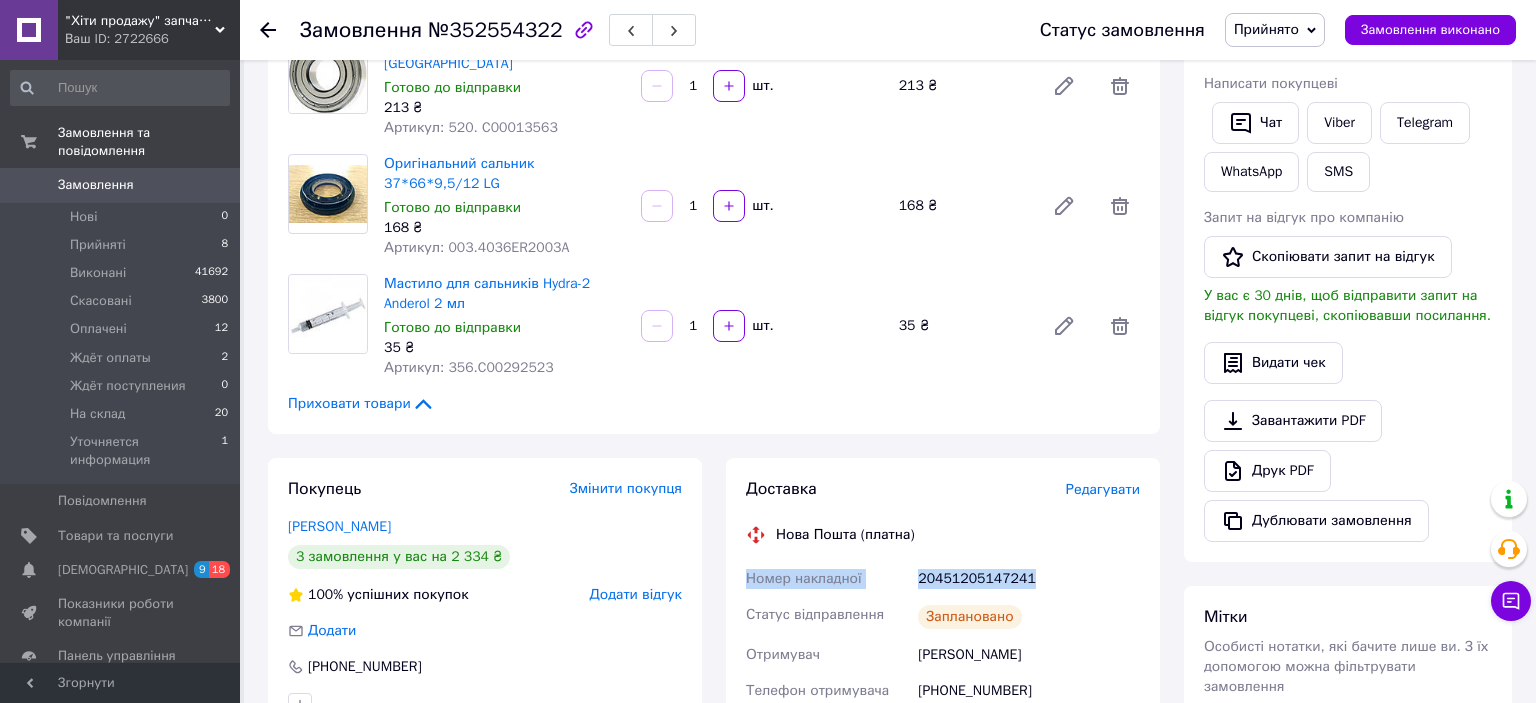 scroll, scrollTop: 316, scrollLeft: 0, axis: vertical 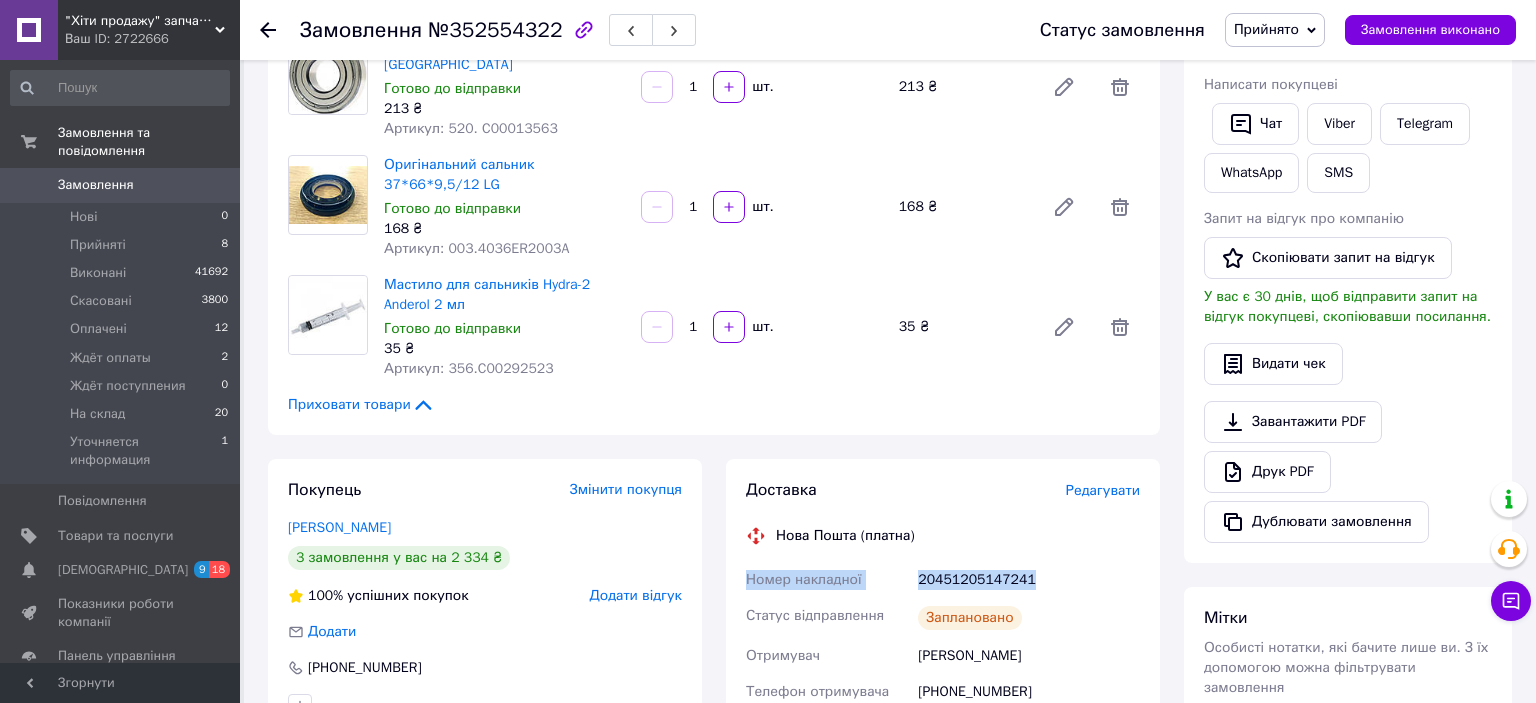 click on "Прийнято" at bounding box center [1266, 29] 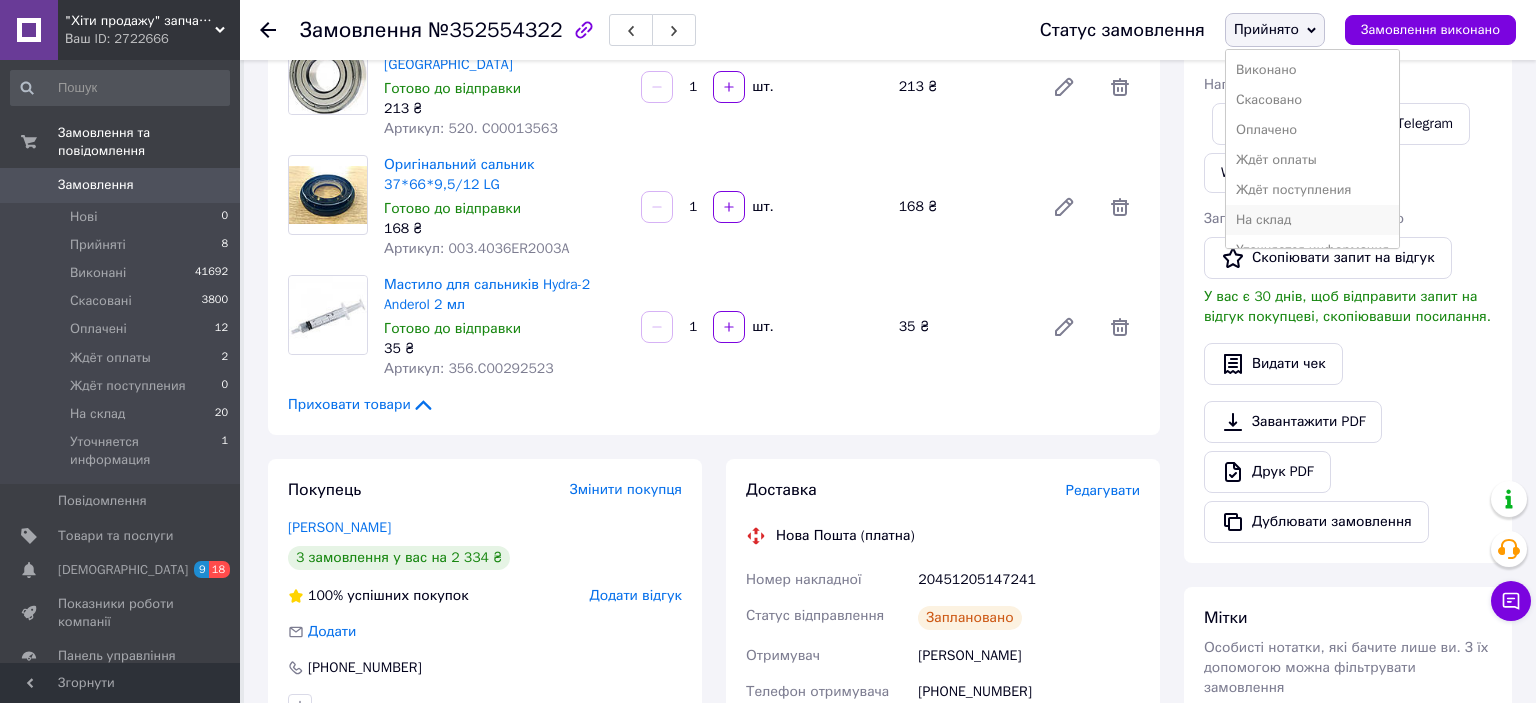 click on "На склад" at bounding box center (1312, 220) 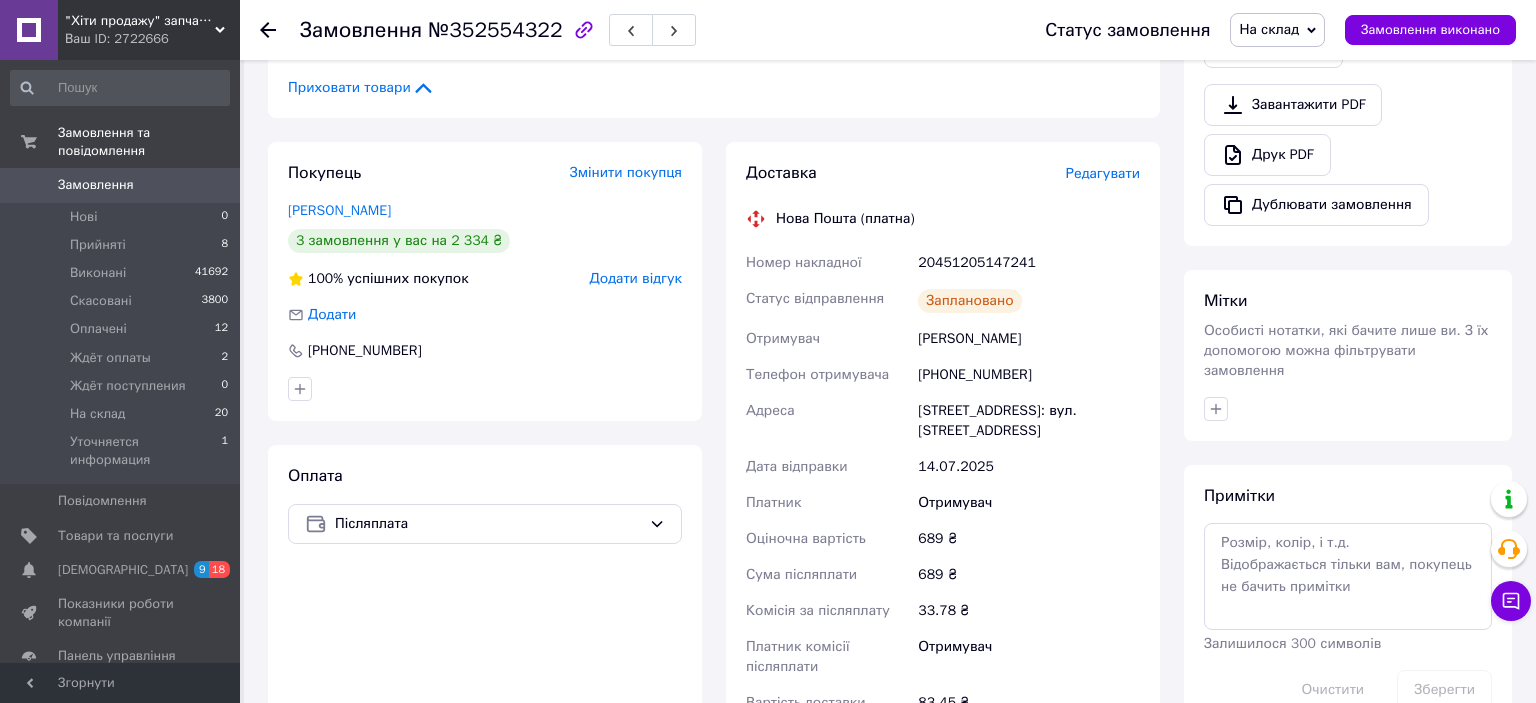 scroll, scrollTop: 950, scrollLeft: 0, axis: vertical 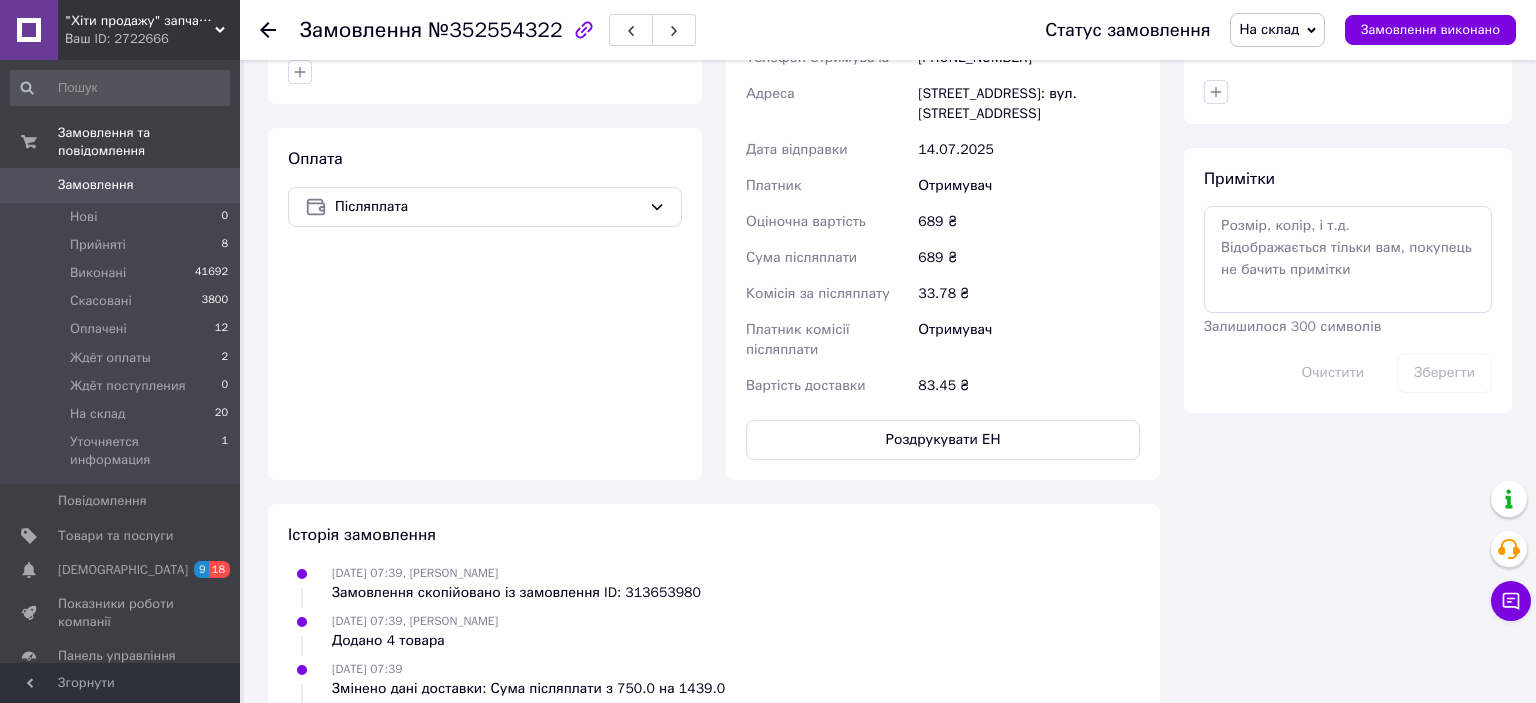 click 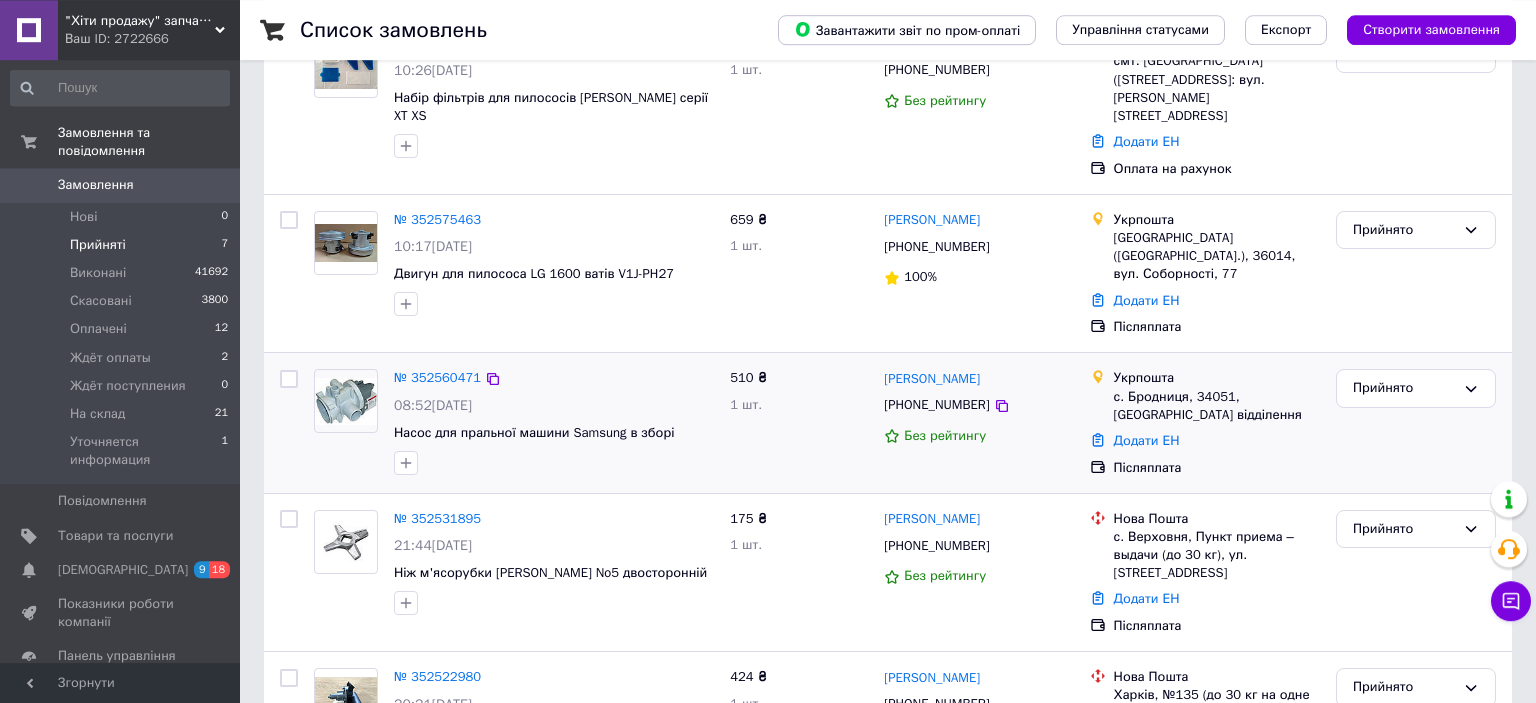 scroll, scrollTop: 422, scrollLeft: 0, axis: vertical 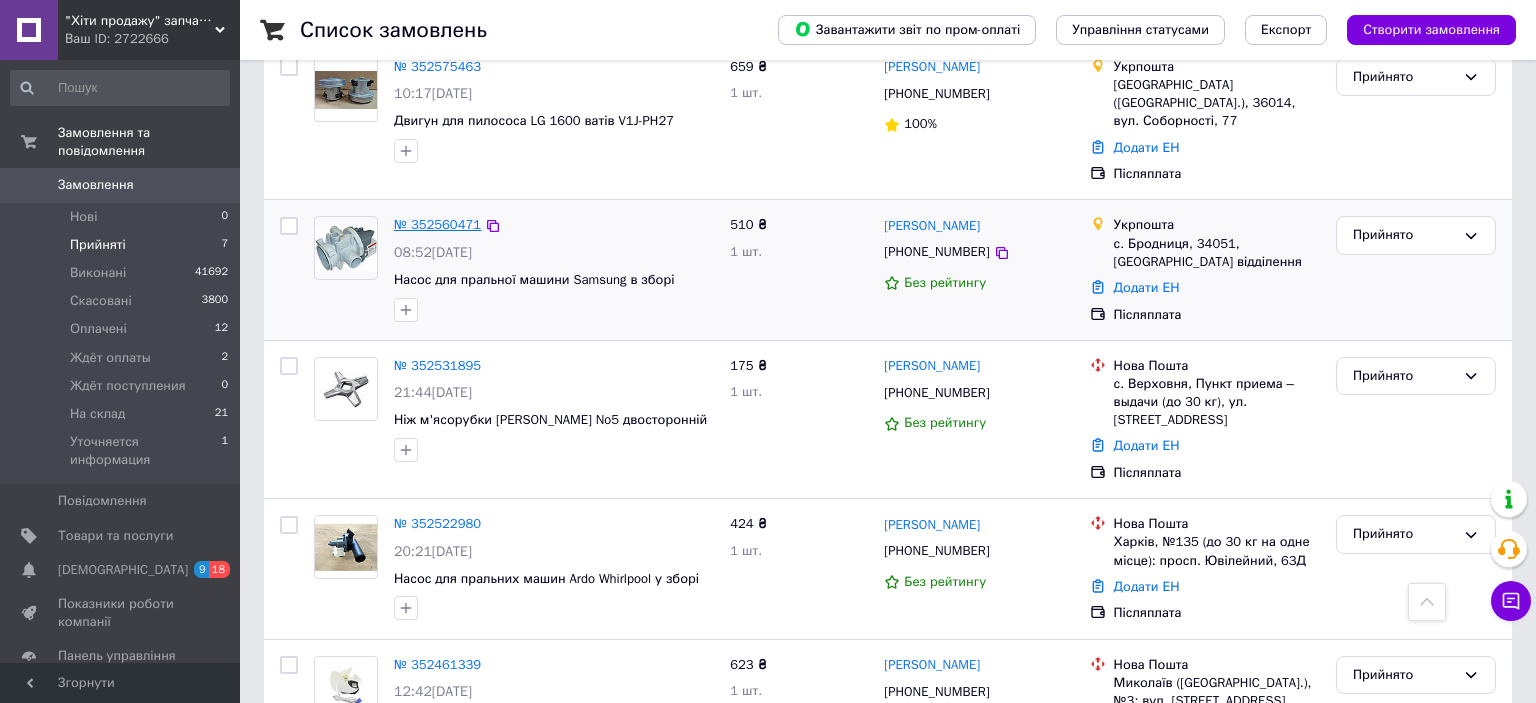 click on "№ 352560471" at bounding box center [437, 224] 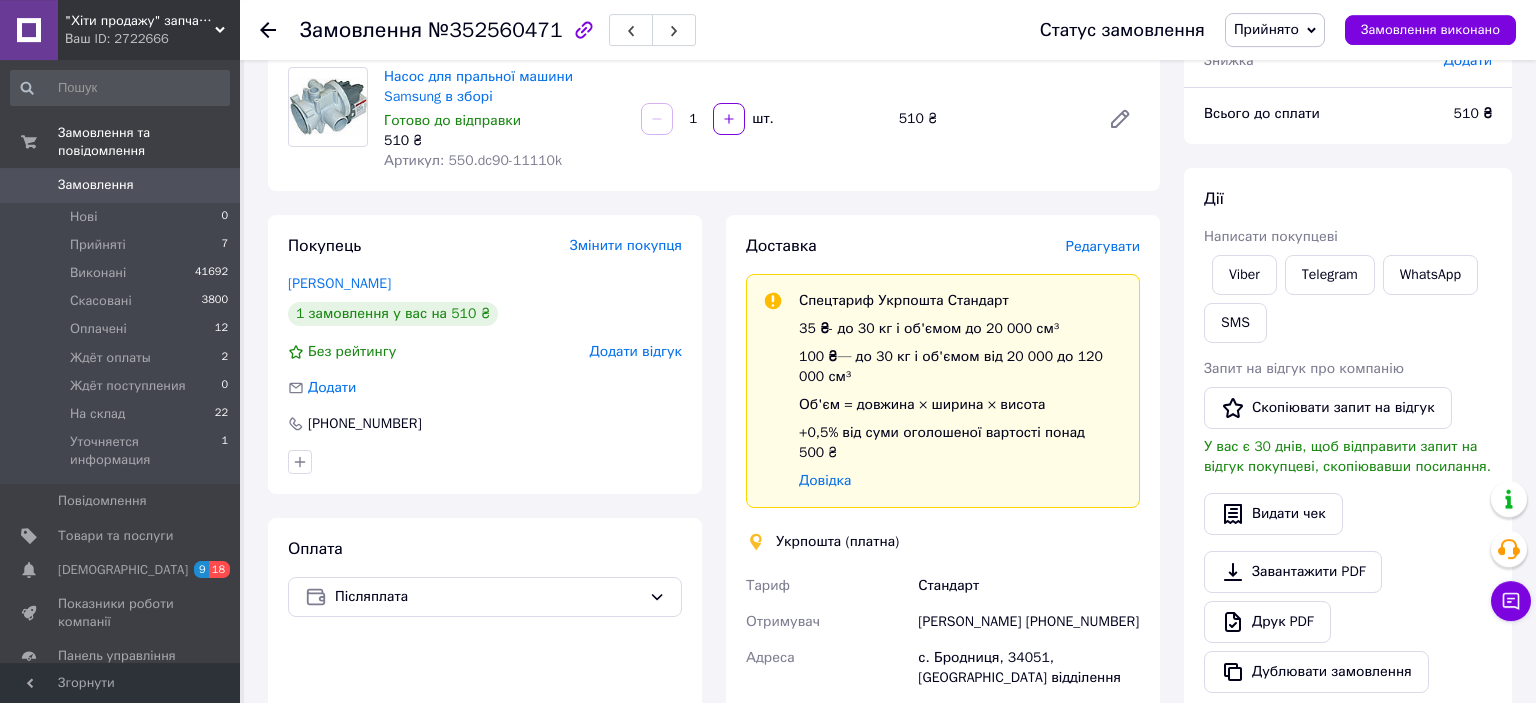 scroll, scrollTop: 44, scrollLeft: 0, axis: vertical 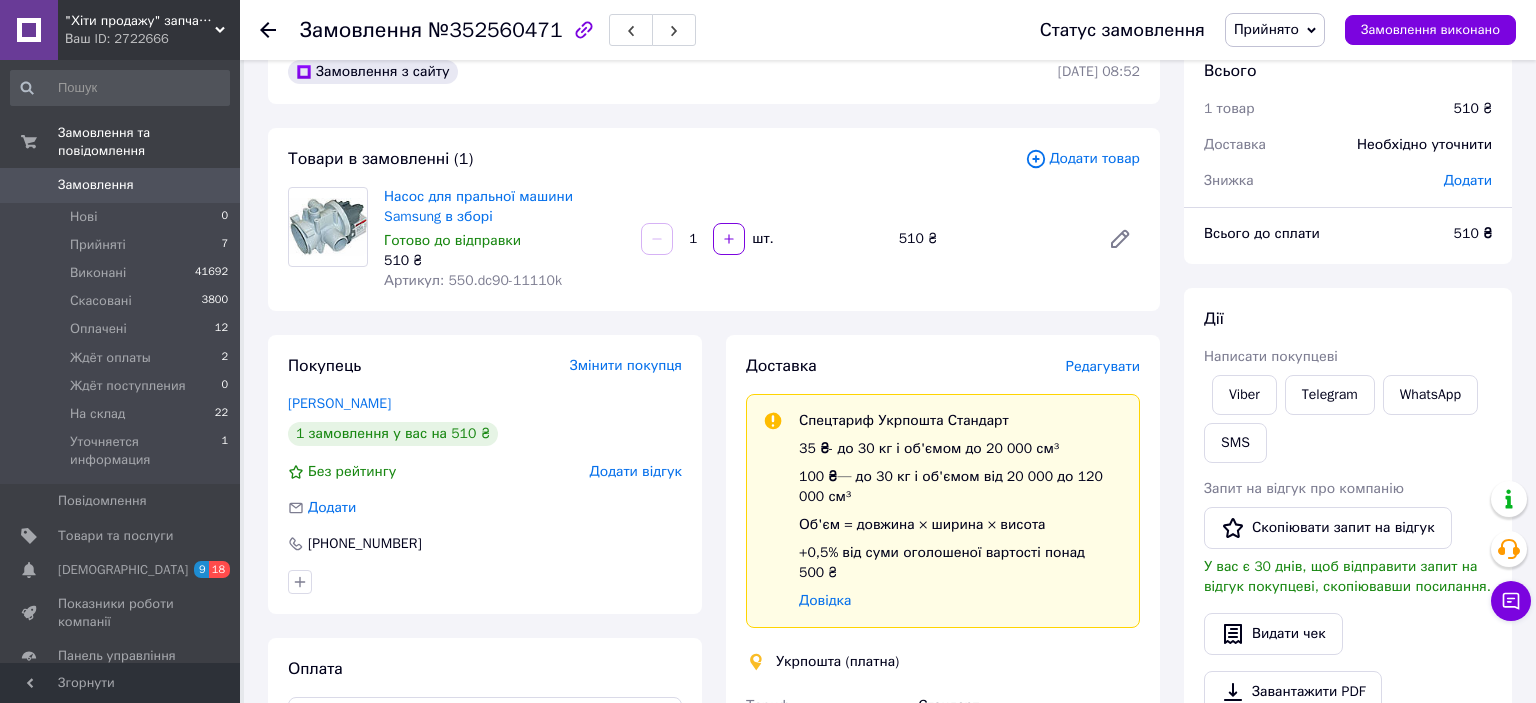 click on "Додати товар" at bounding box center (1082, 159) 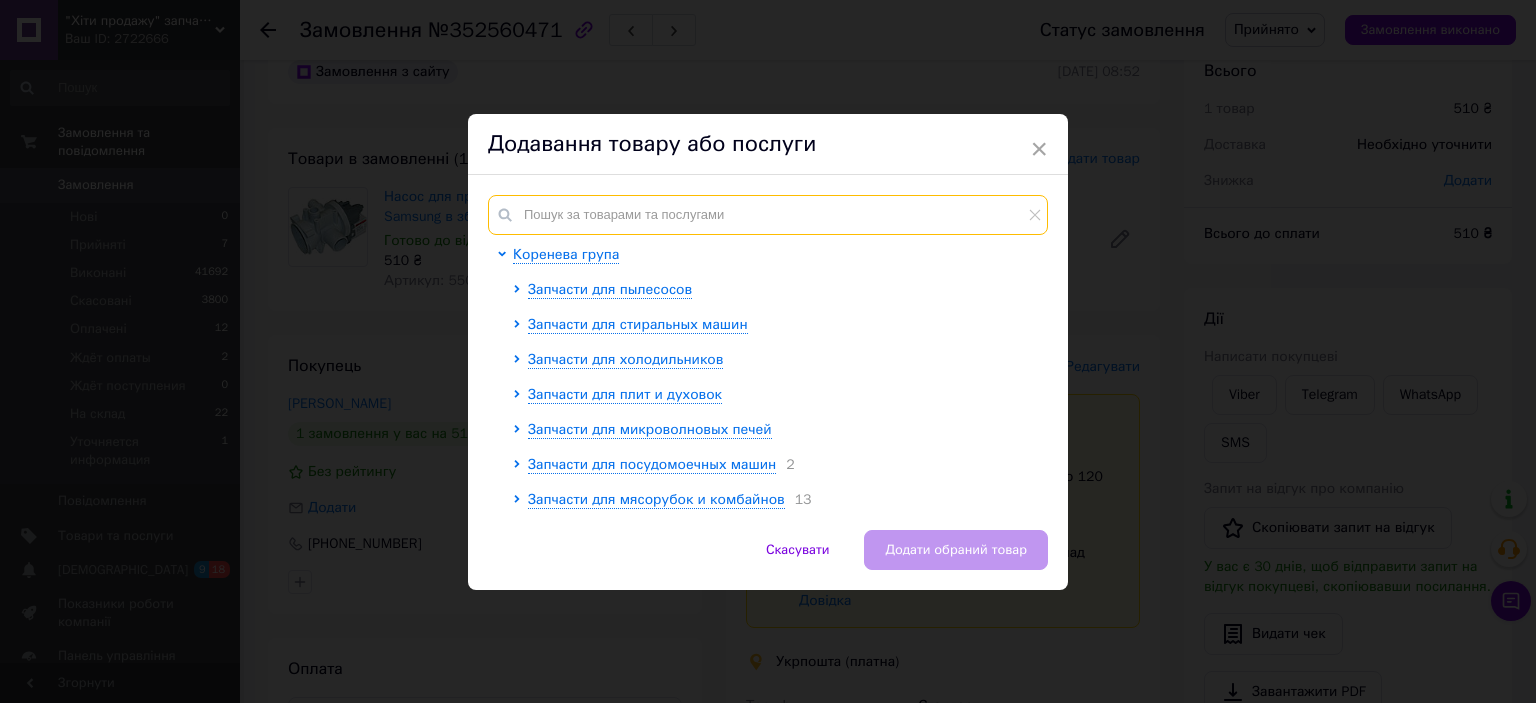 click at bounding box center (768, 215) 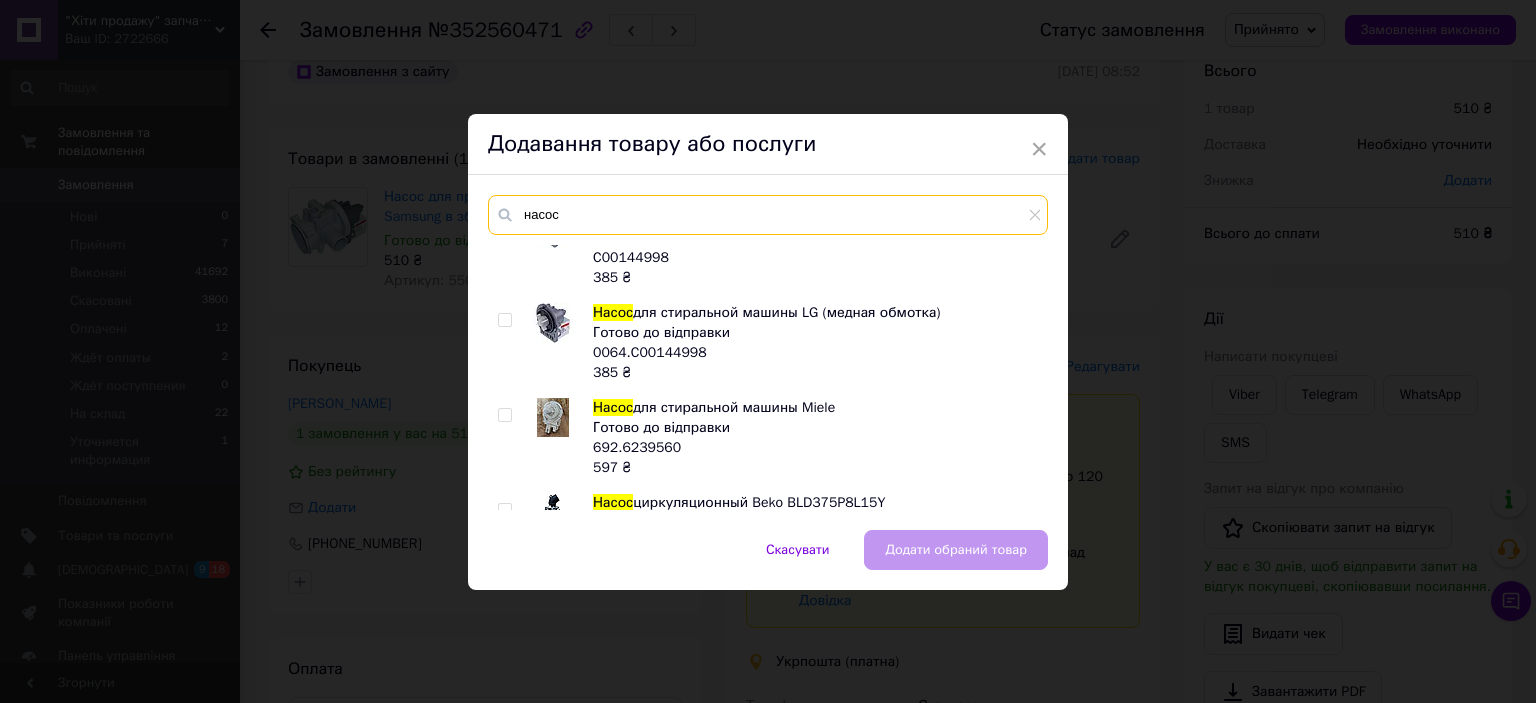 scroll, scrollTop: 442, scrollLeft: 0, axis: vertical 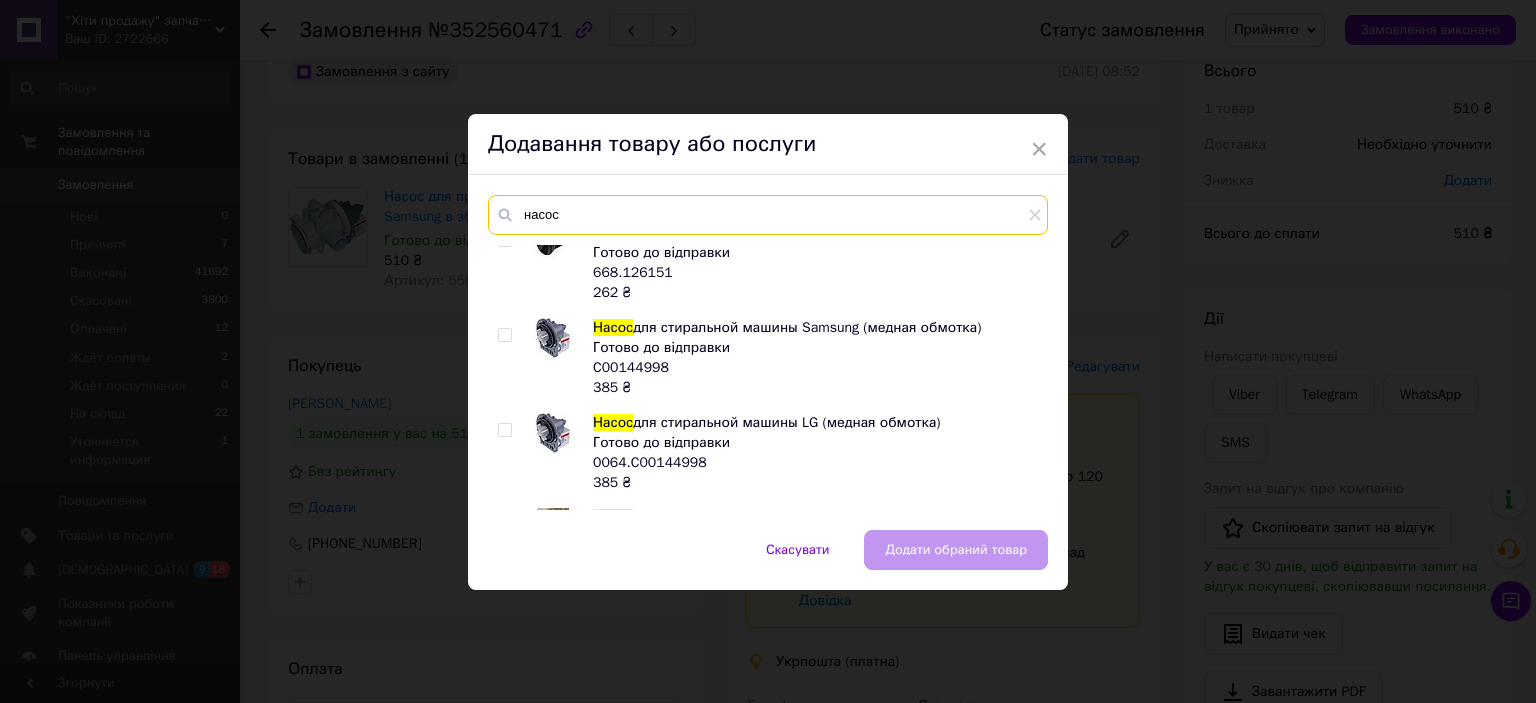 type on "насос" 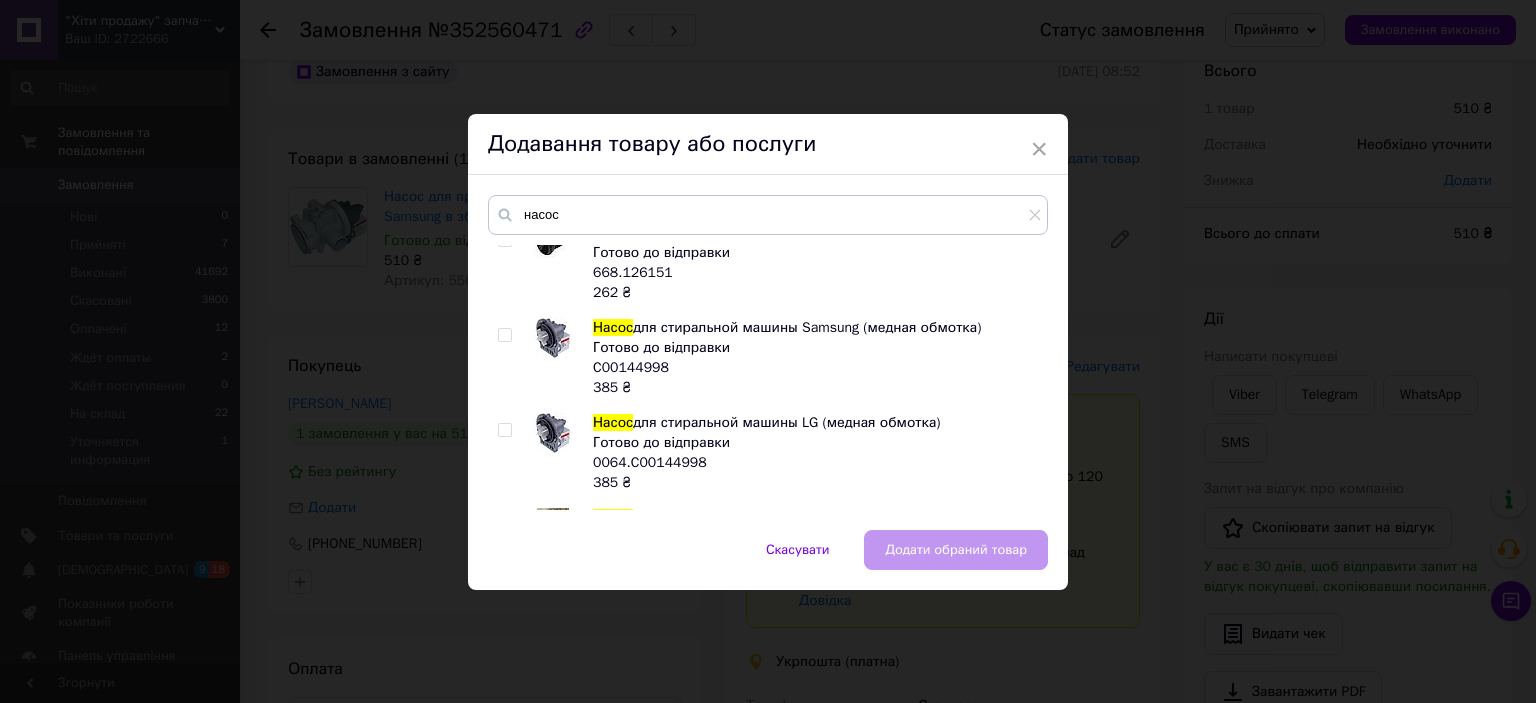 click at bounding box center [505, 335] 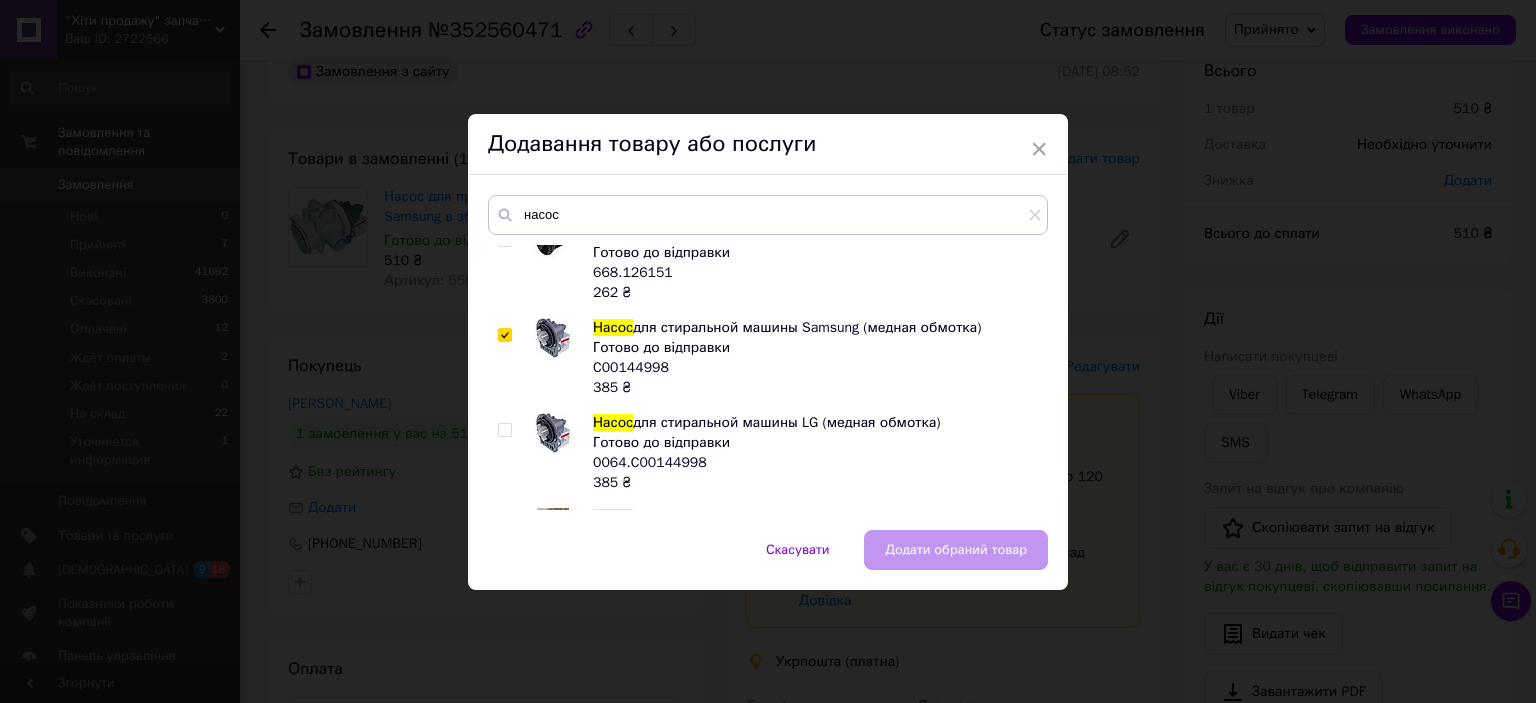 checkbox on "true" 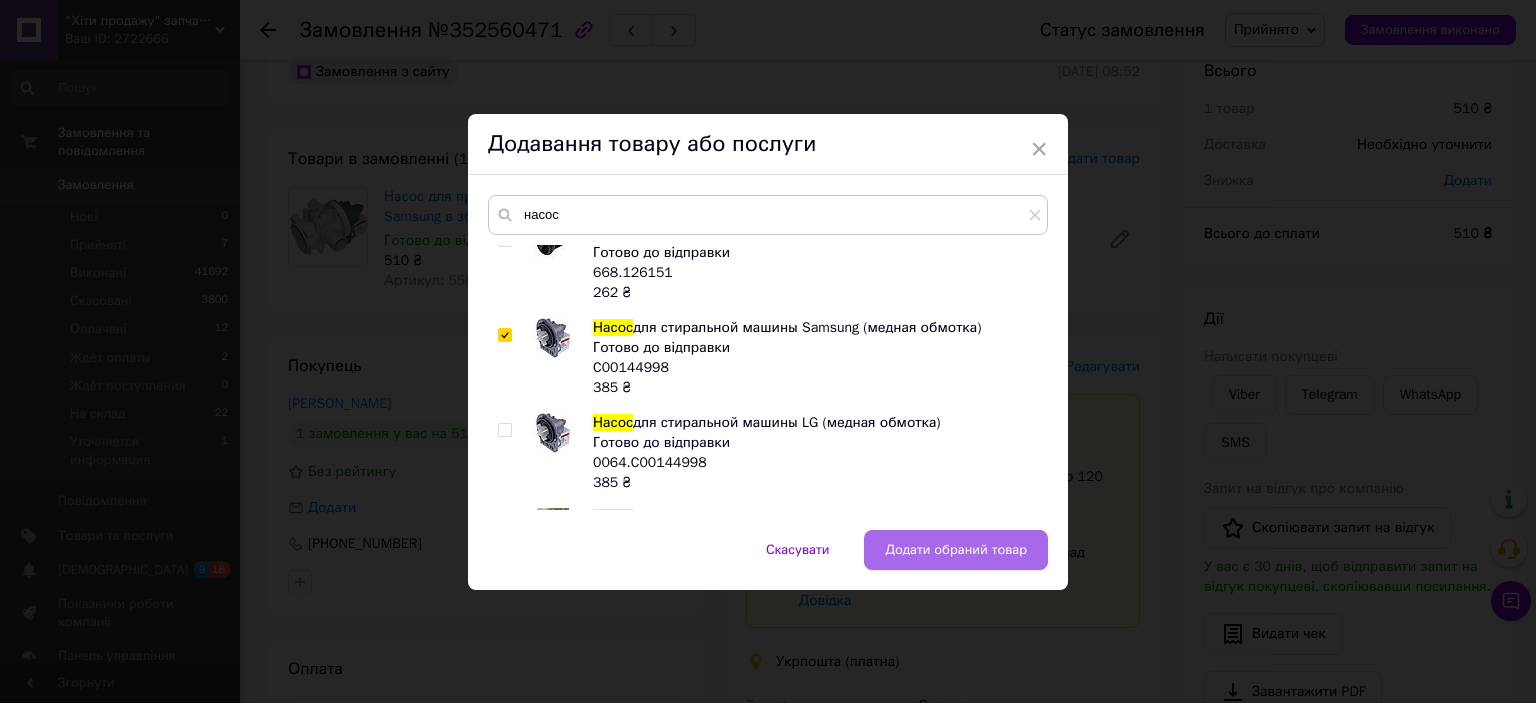 click on "Додати обраний товар" at bounding box center (956, 550) 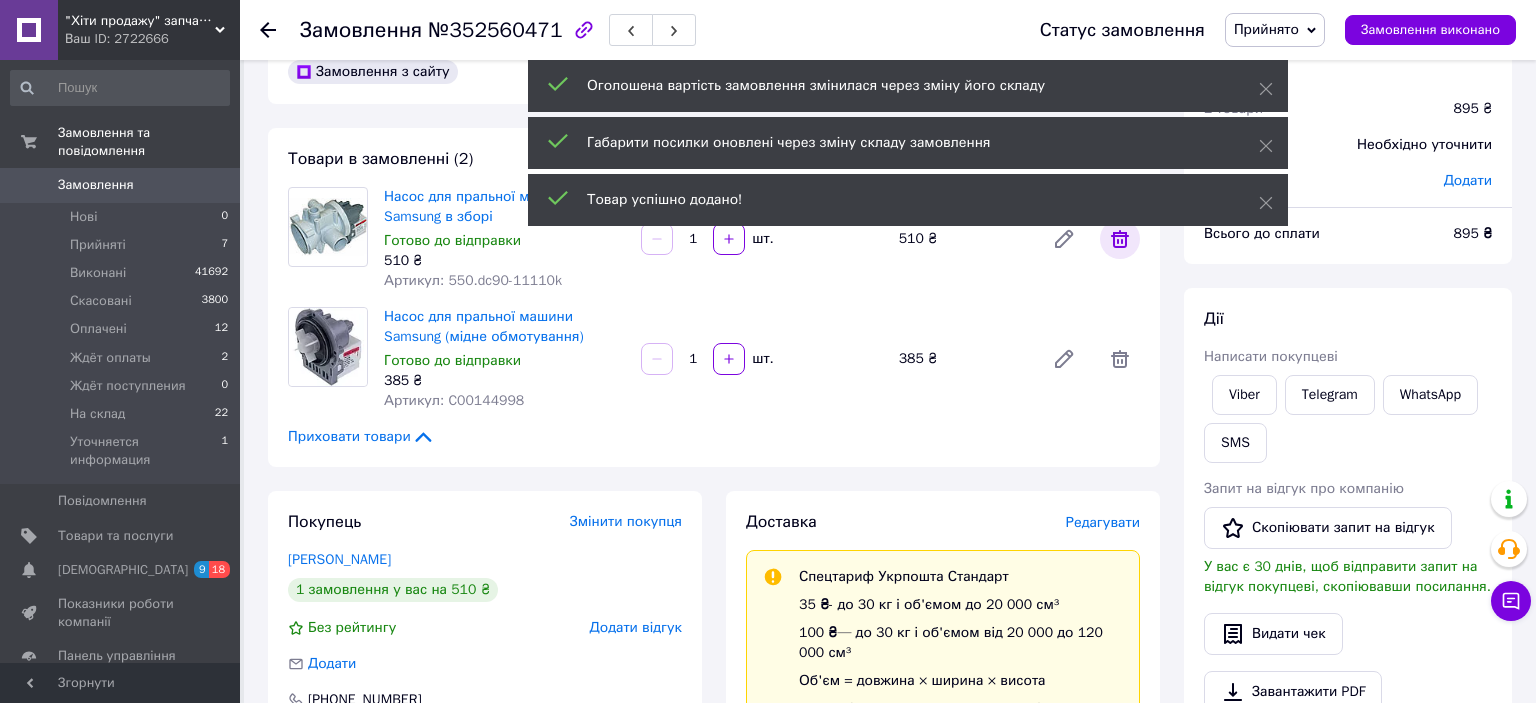 click 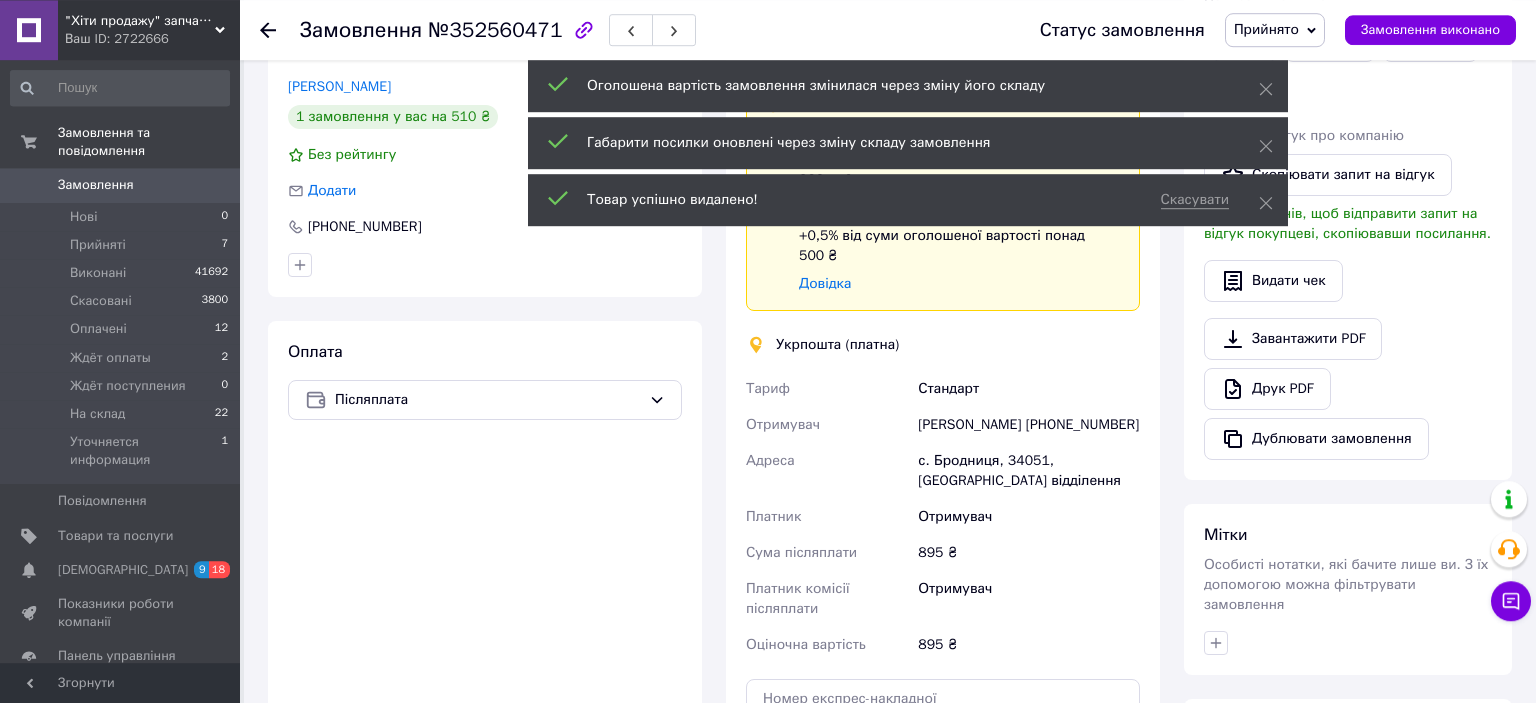 scroll, scrollTop: 150, scrollLeft: 0, axis: vertical 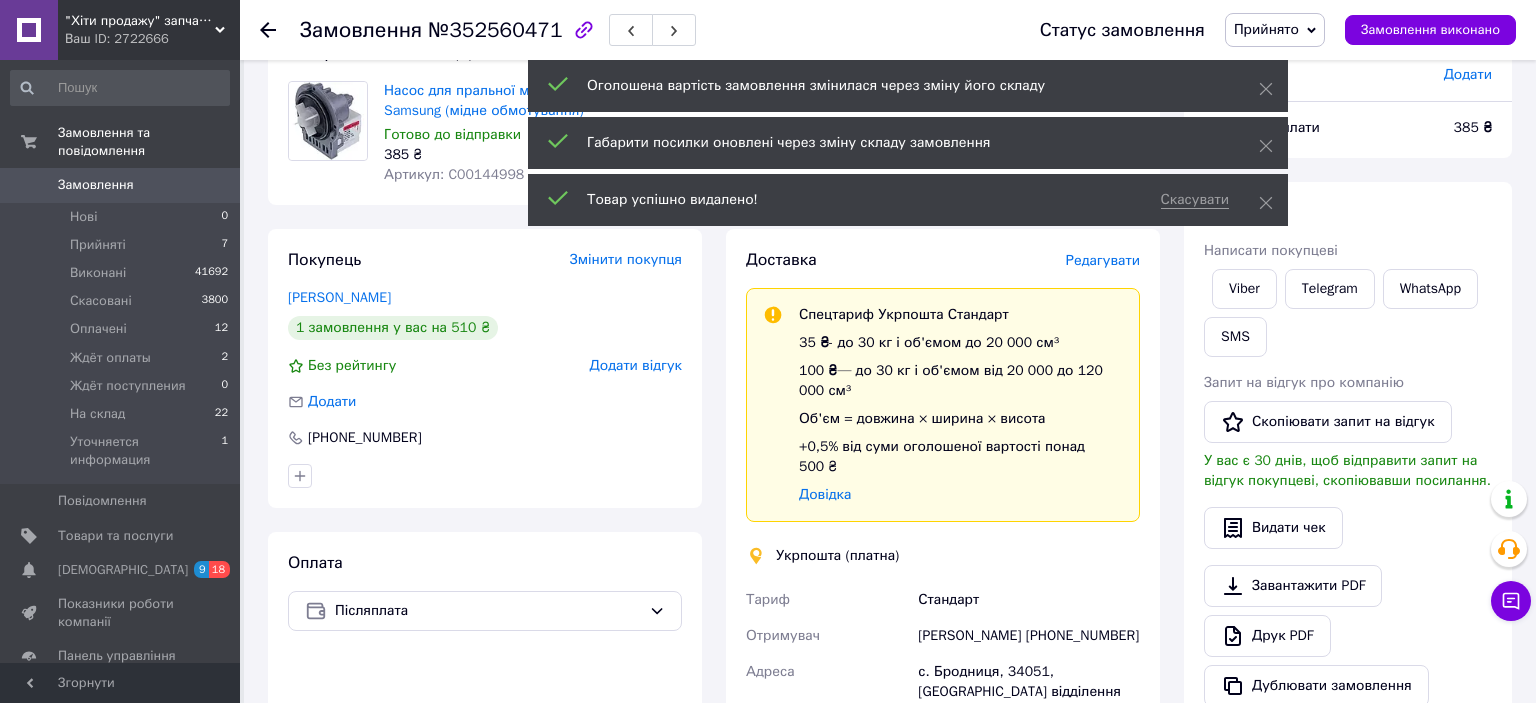 click on "Редагувати" at bounding box center [1103, 260] 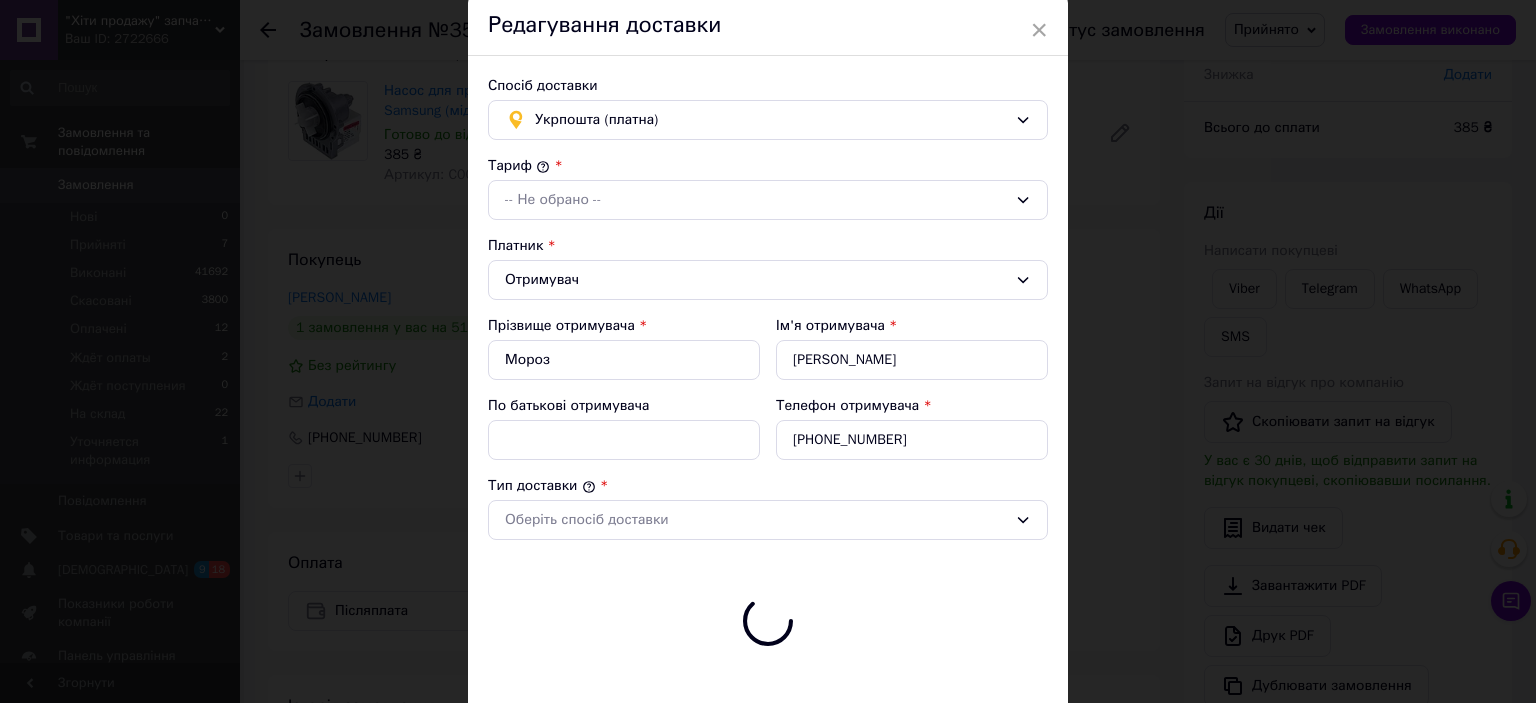 scroll, scrollTop: 110, scrollLeft: 0, axis: vertical 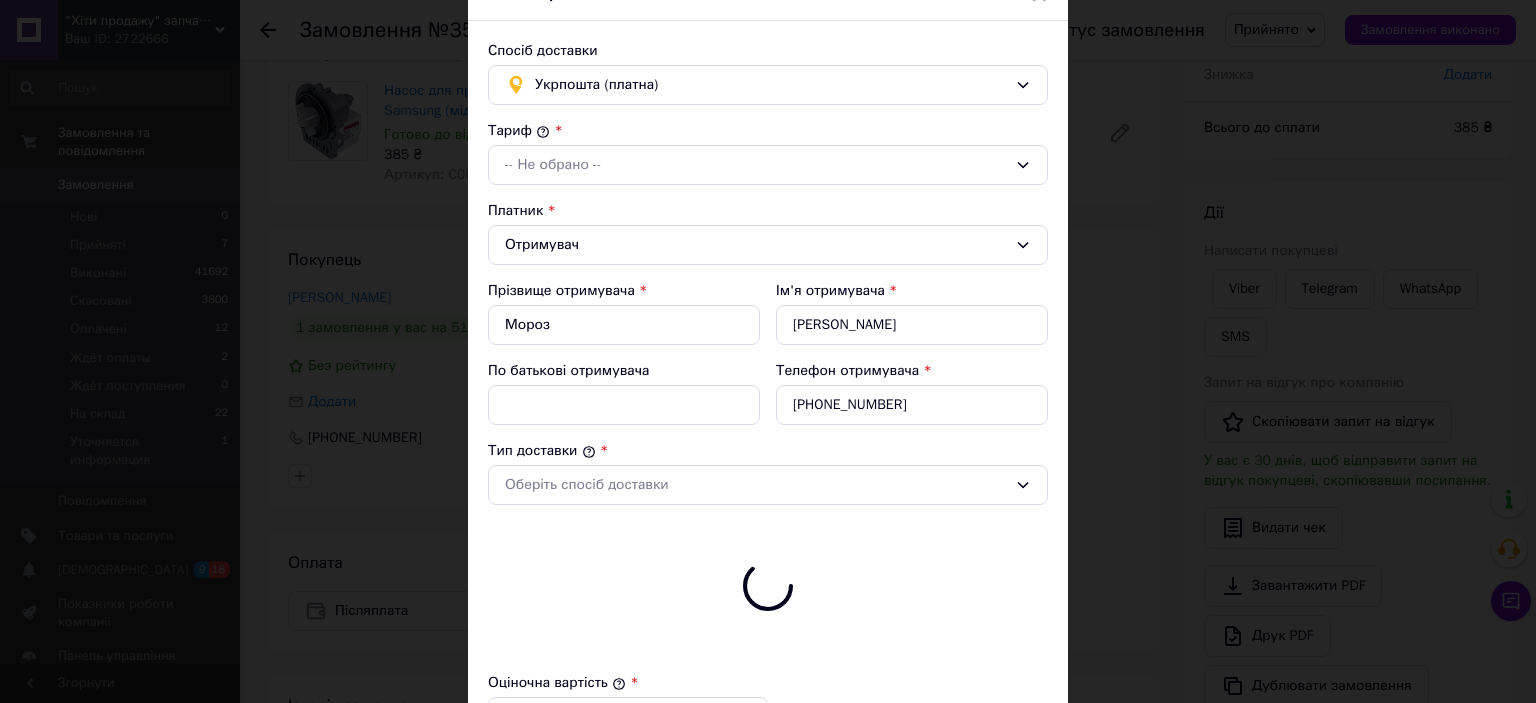 type on "385" 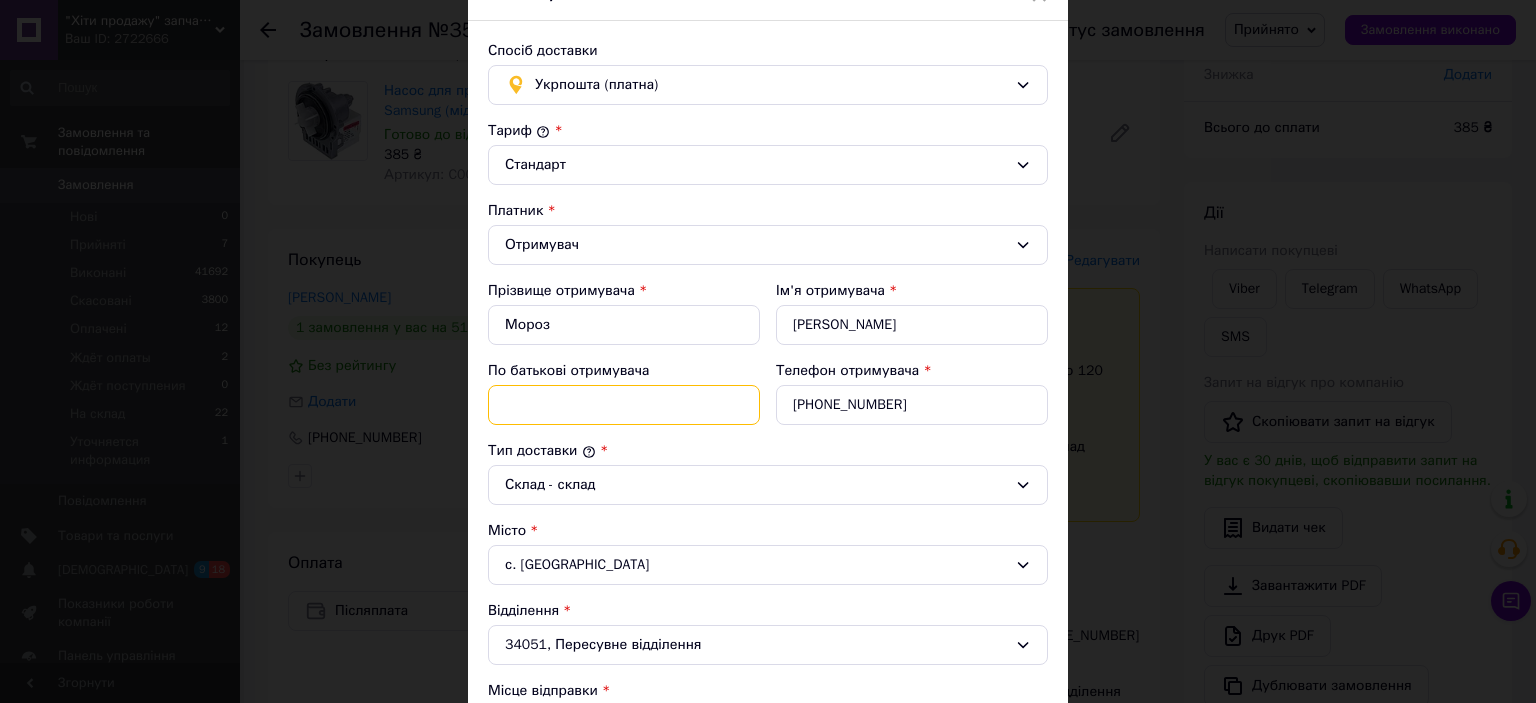 click on "По батькові отримувача" at bounding box center [624, 405] 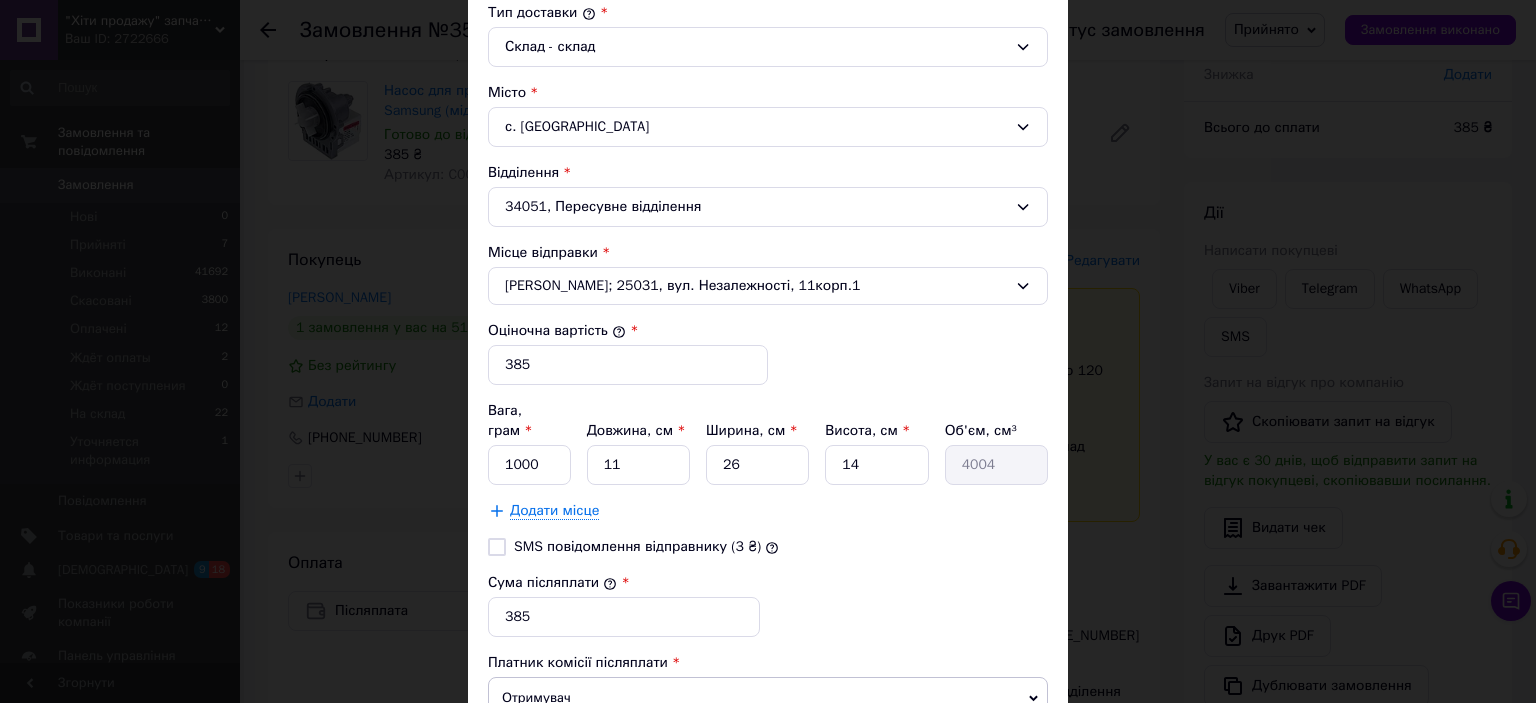 scroll, scrollTop: 552, scrollLeft: 0, axis: vertical 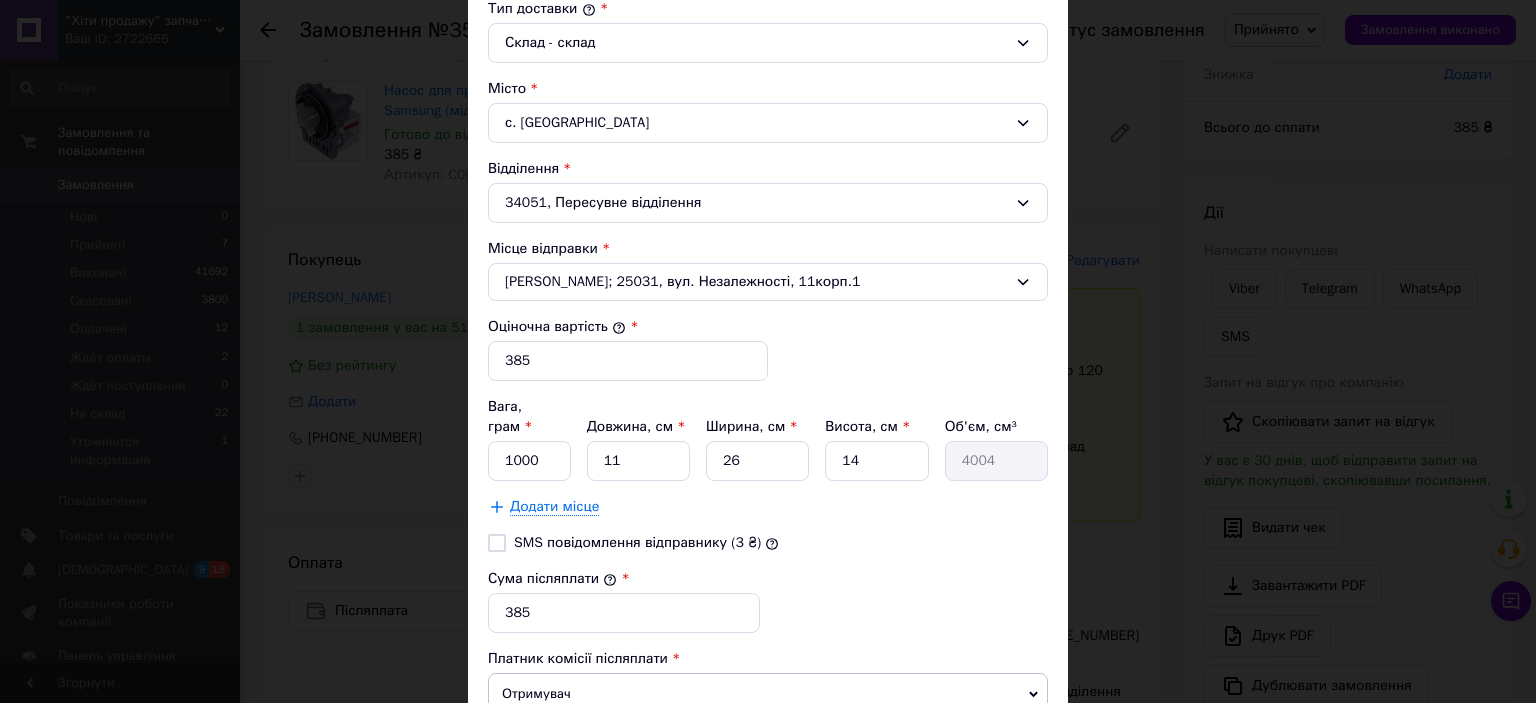 type on "[PERSON_NAME]" 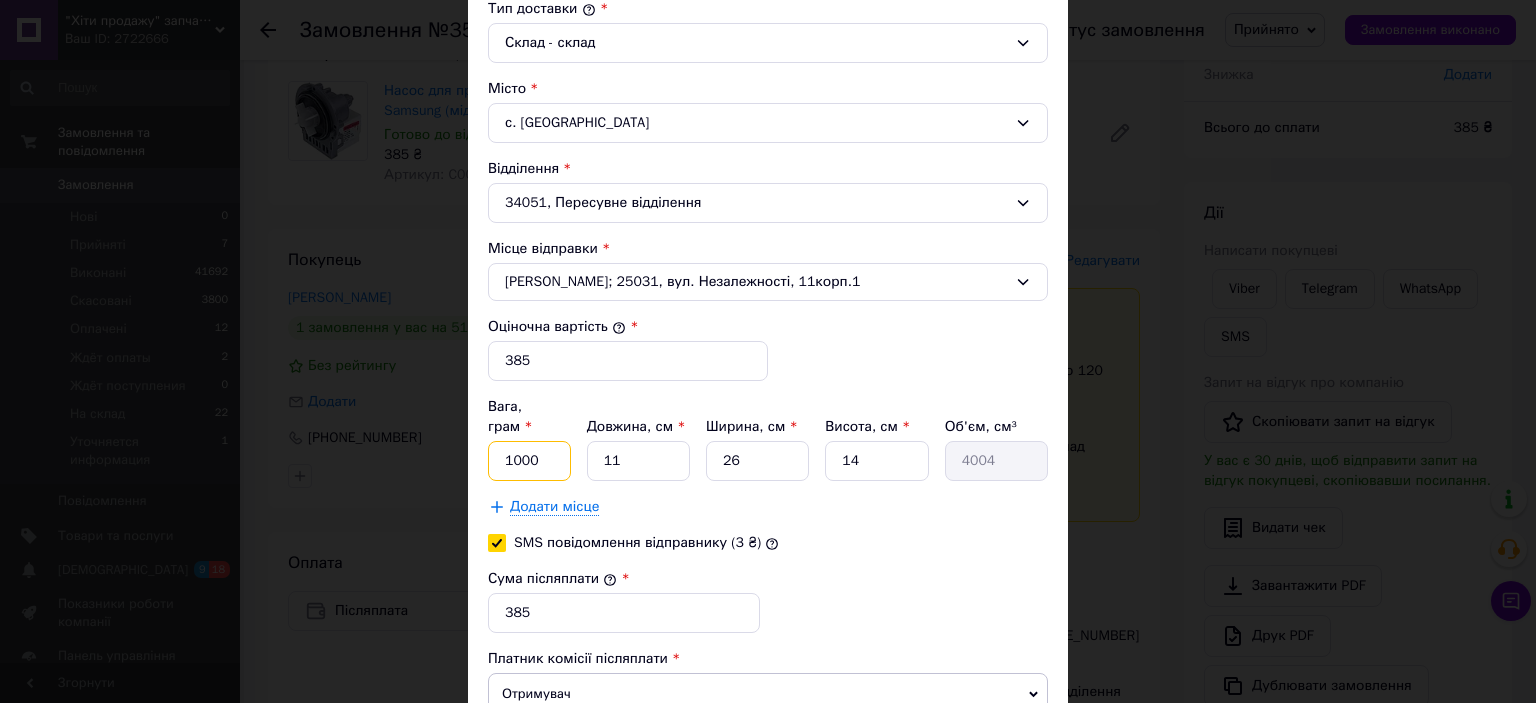 click on "1000" at bounding box center [529, 461] 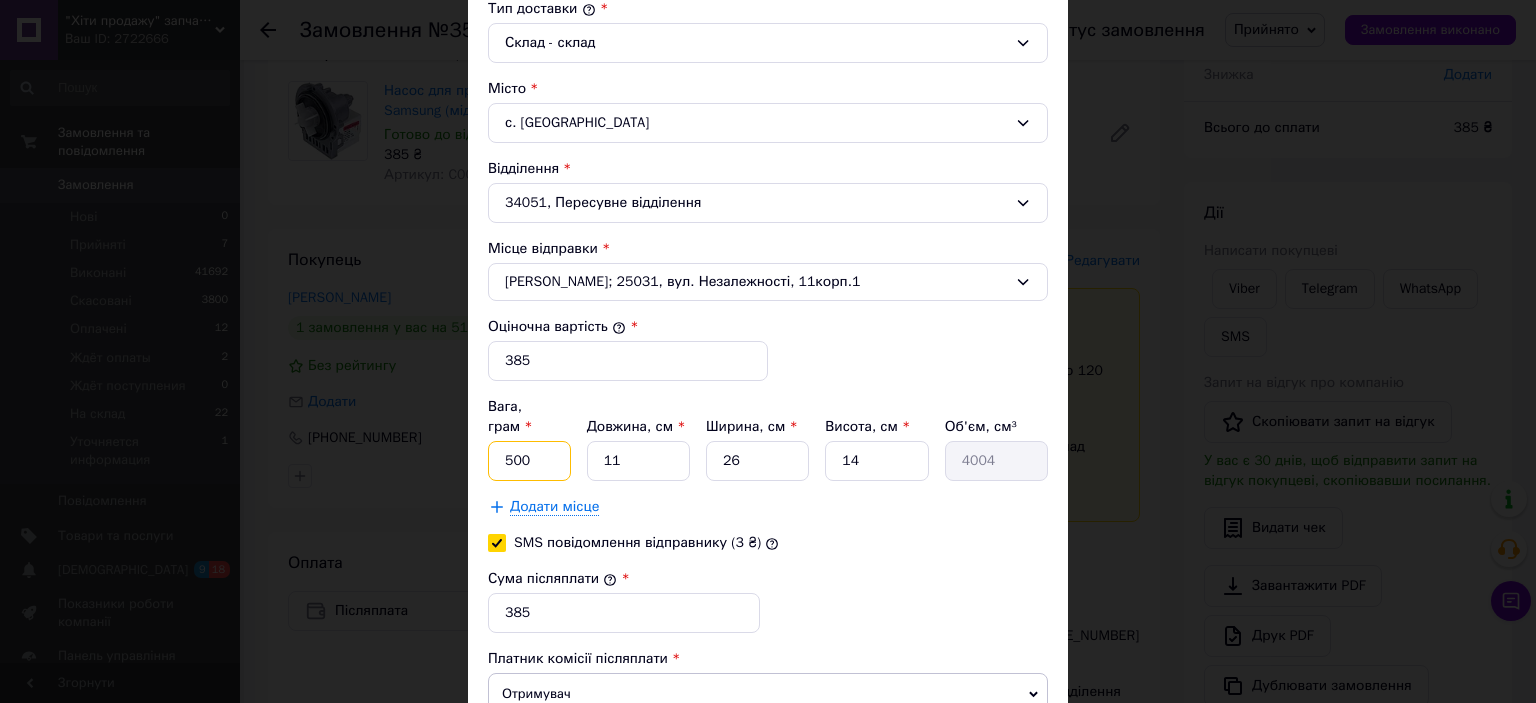 type on "500" 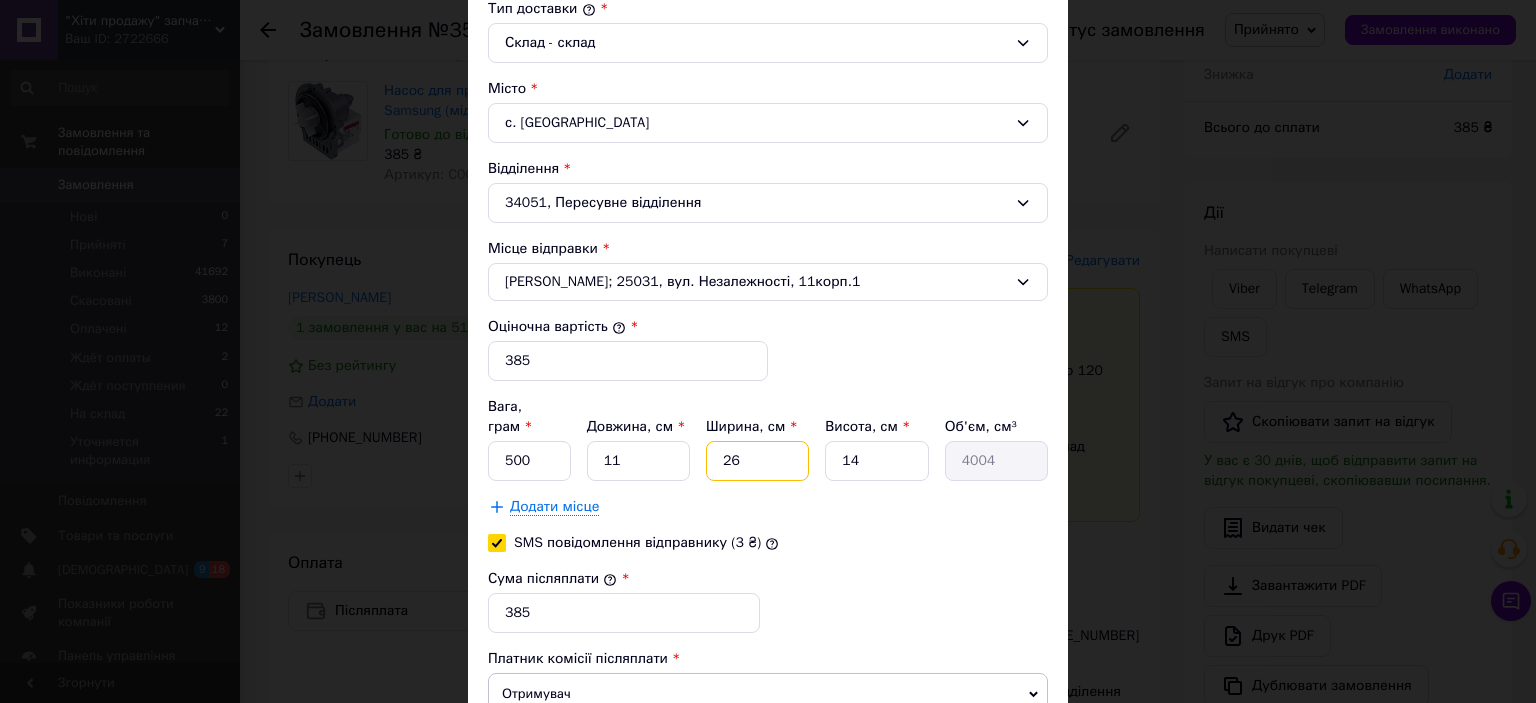click on "26" at bounding box center [757, 461] 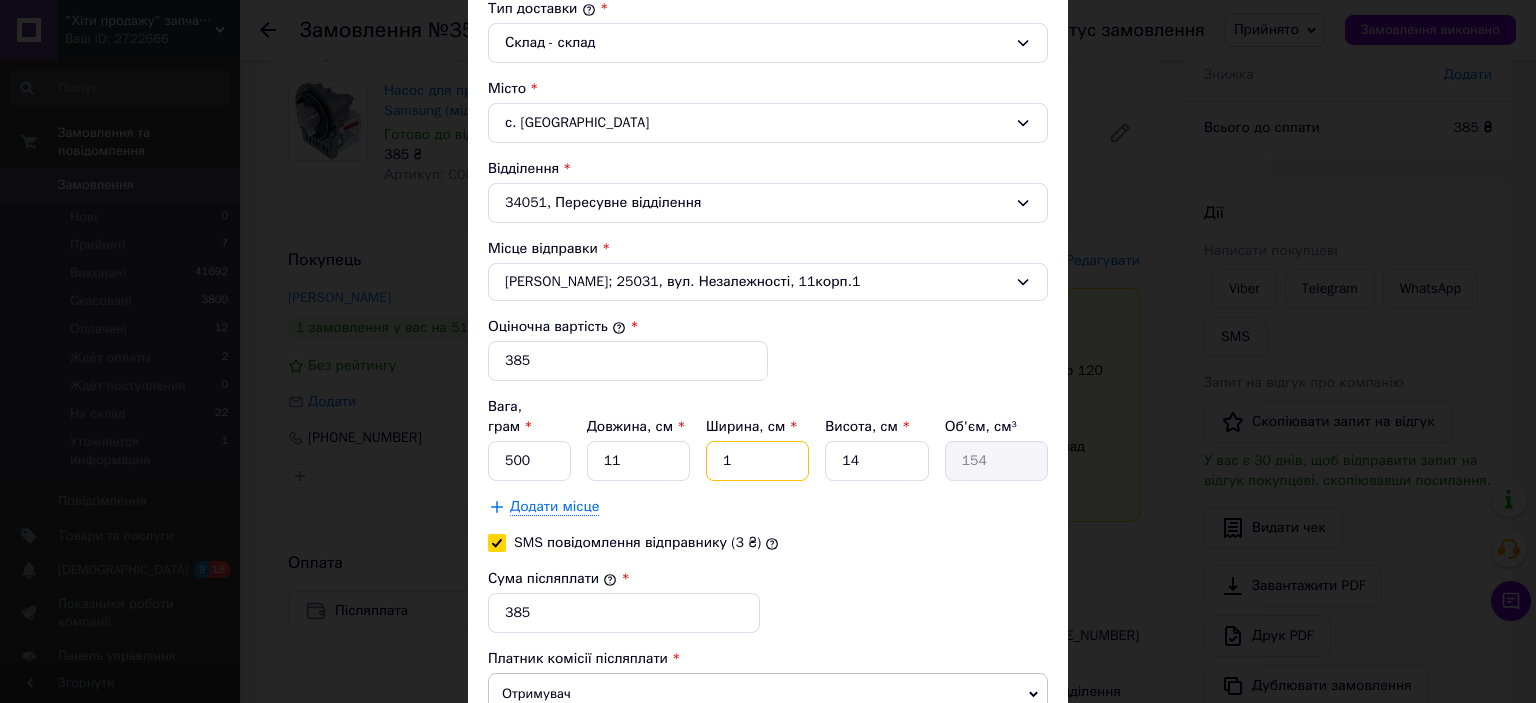 type on "10" 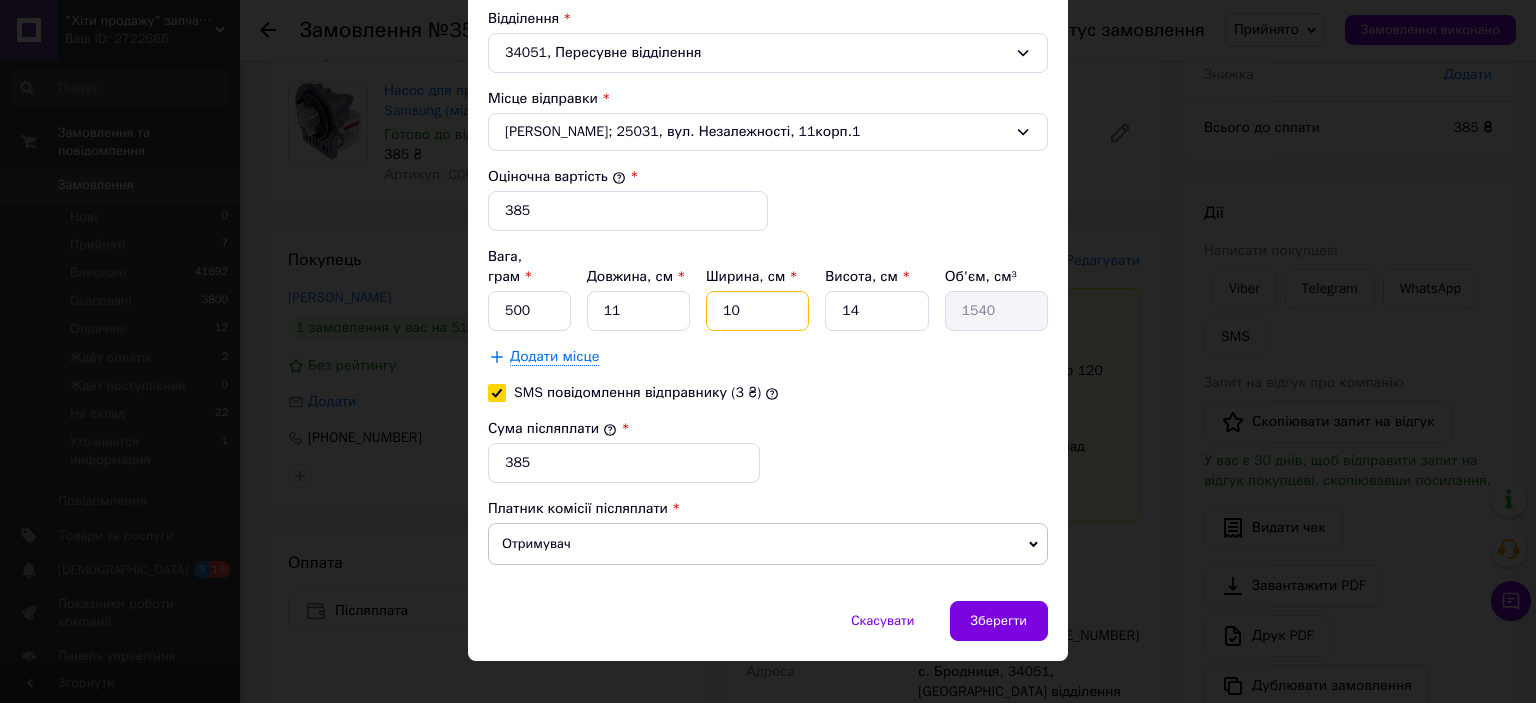 scroll, scrollTop: 704, scrollLeft: 0, axis: vertical 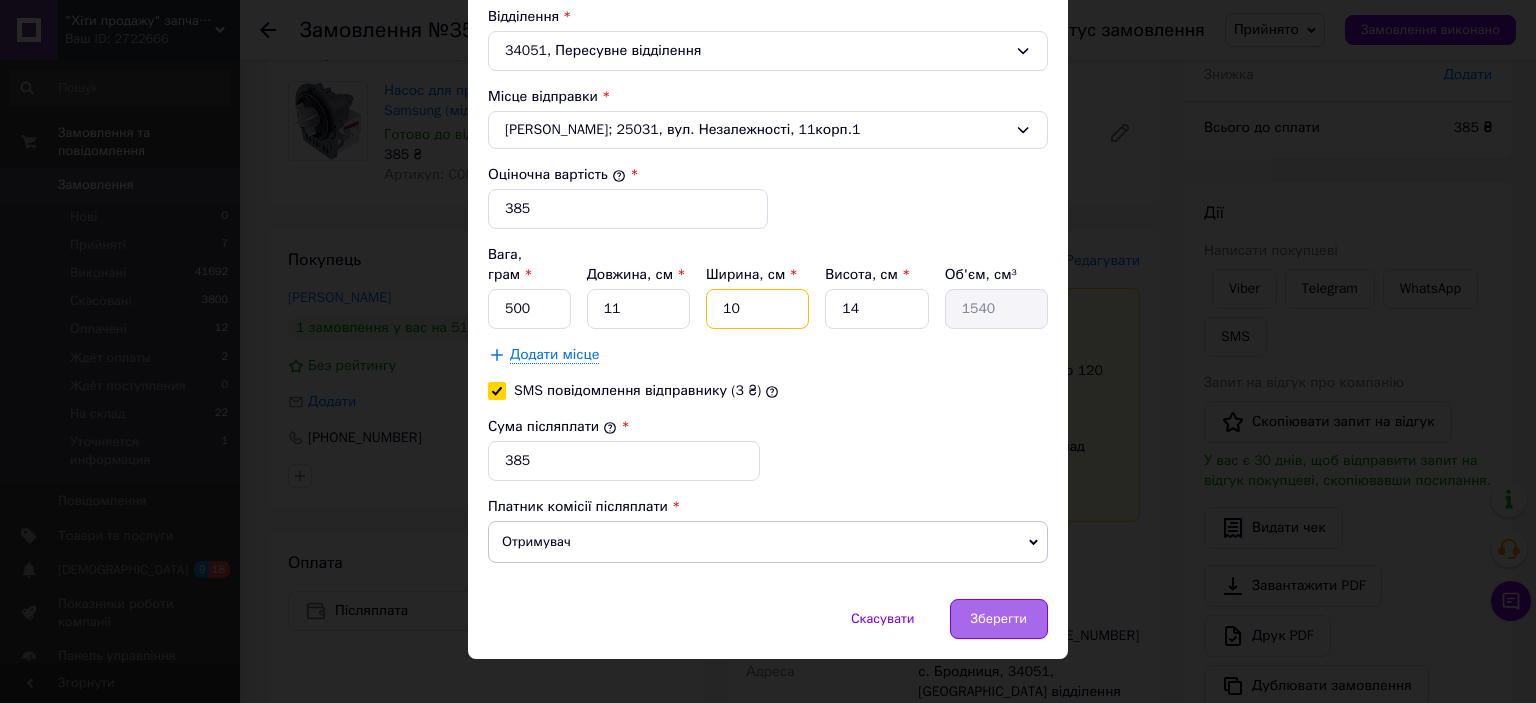 type on "10" 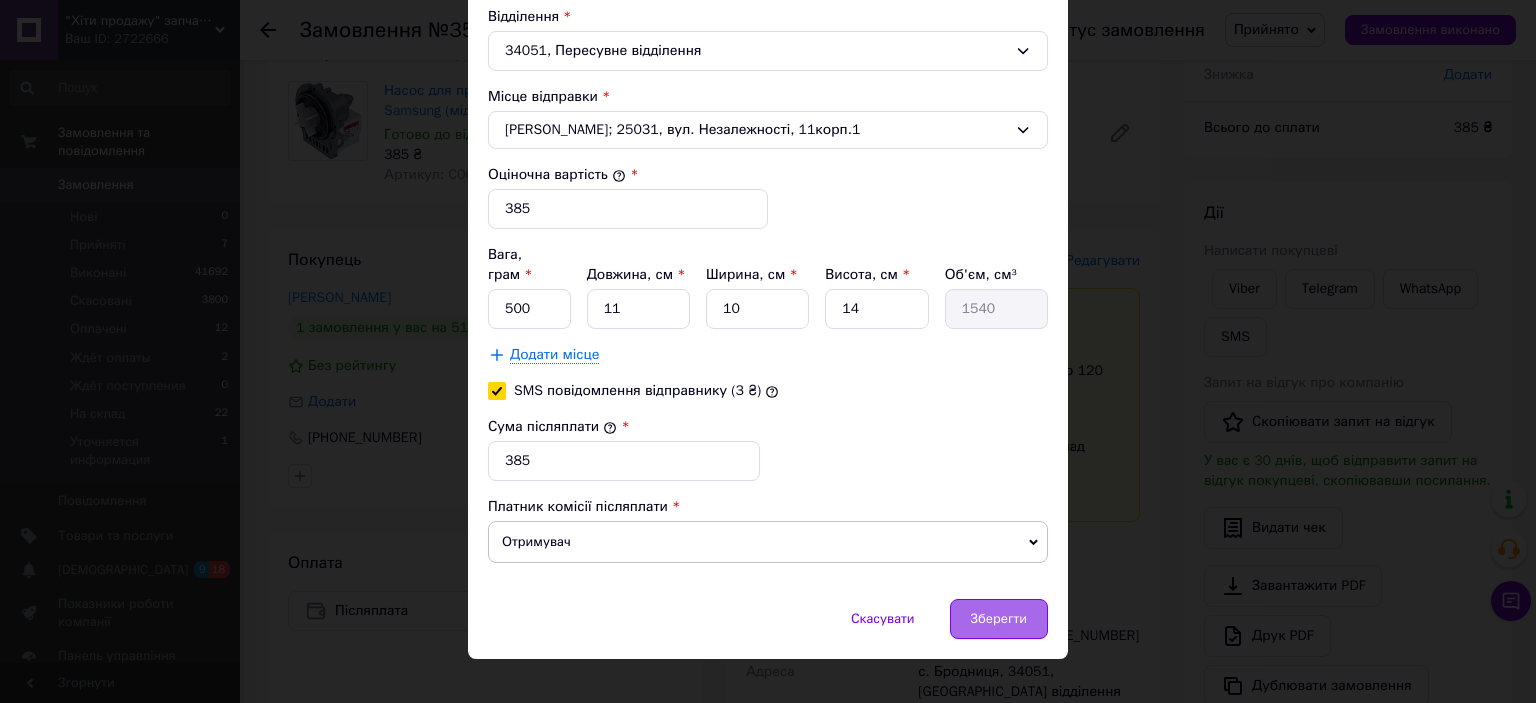 click on "Зберегти" at bounding box center [999, 619] 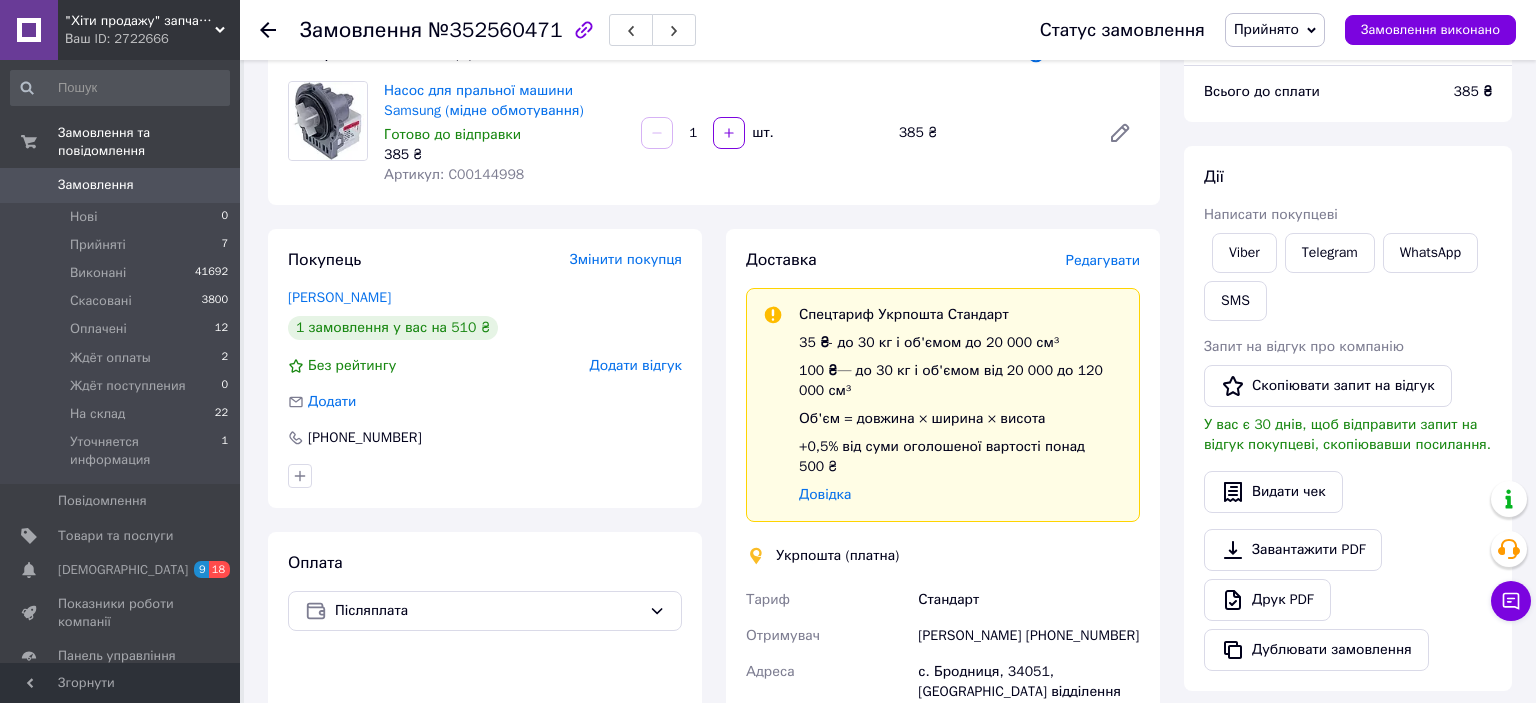 scroll, scrollTop: 361, scrollLeft: 0, axis: vertical 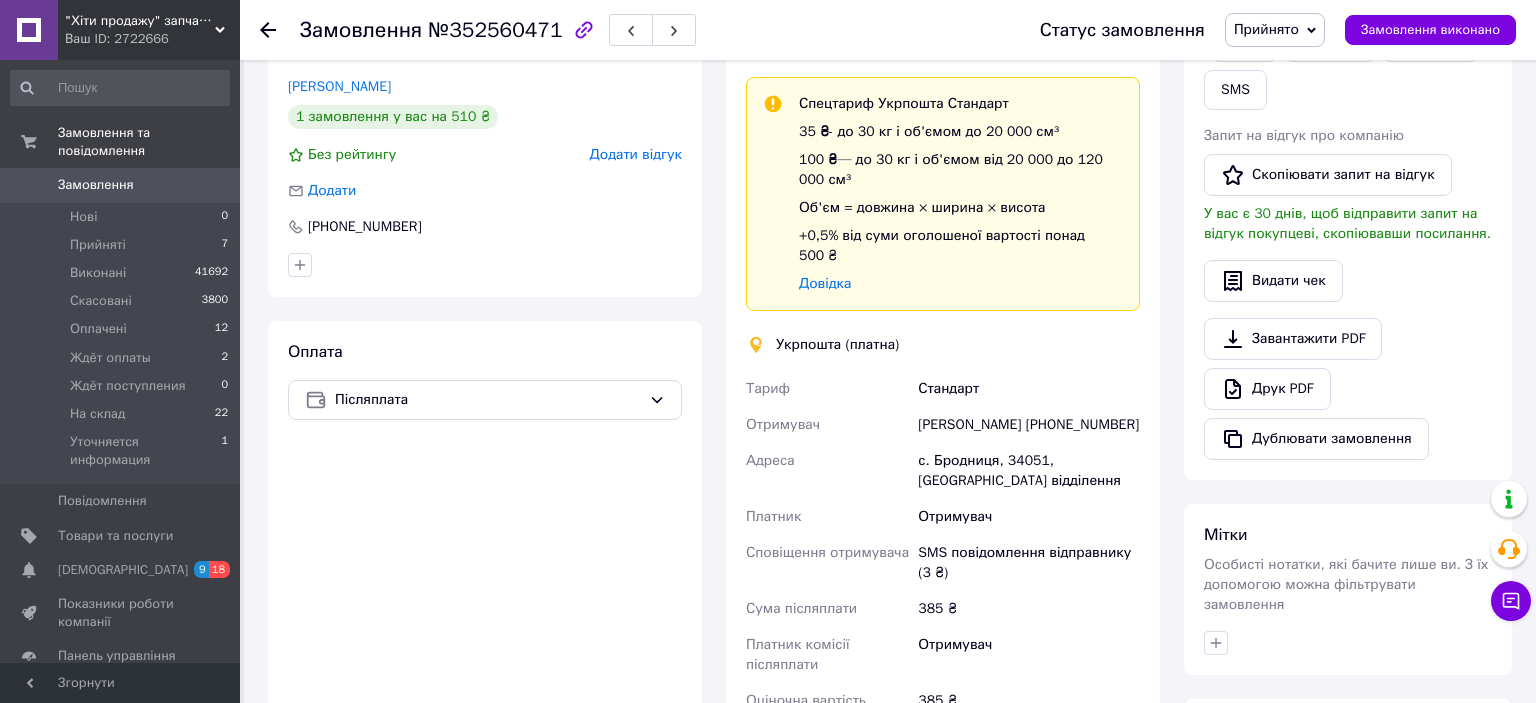 click on "[PERSON_NAME] [PHONE_NUMBER]" at bounding box center [1029, 425] 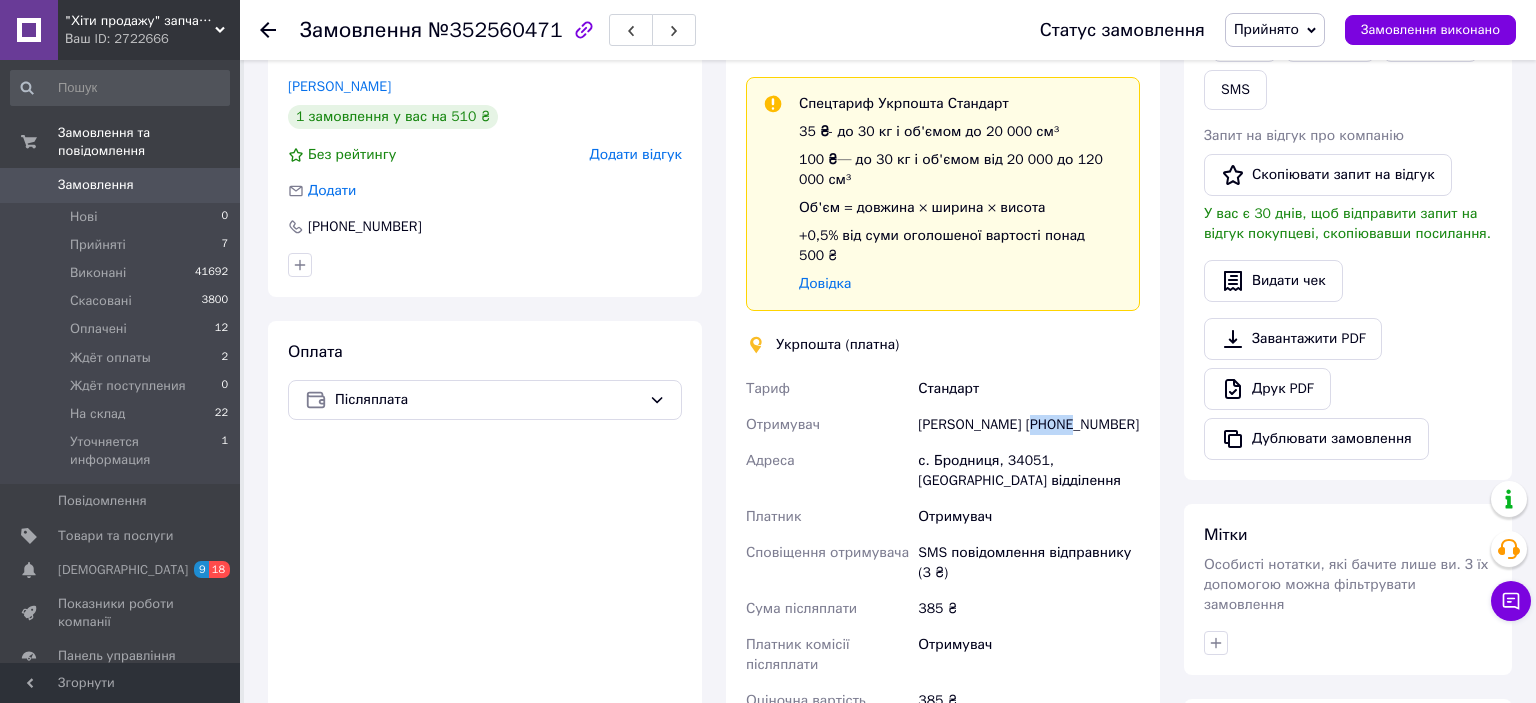 click on "[PERSON_NAME] [PHONE_NUMBER]" at bounding box center [1029, 425] 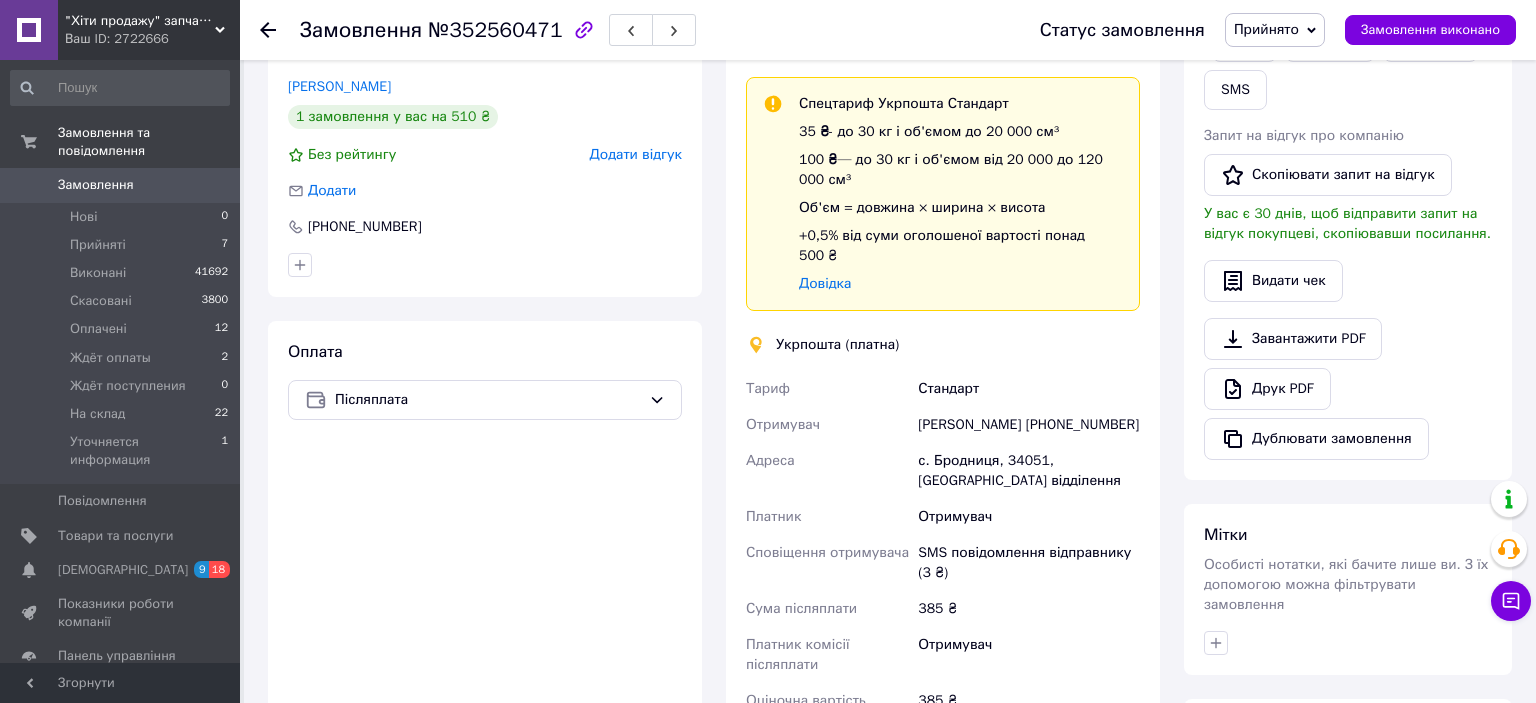 click on "[PERSON_NAME] [PHONE_NUMBER]" at bounding box center (1029, 425) 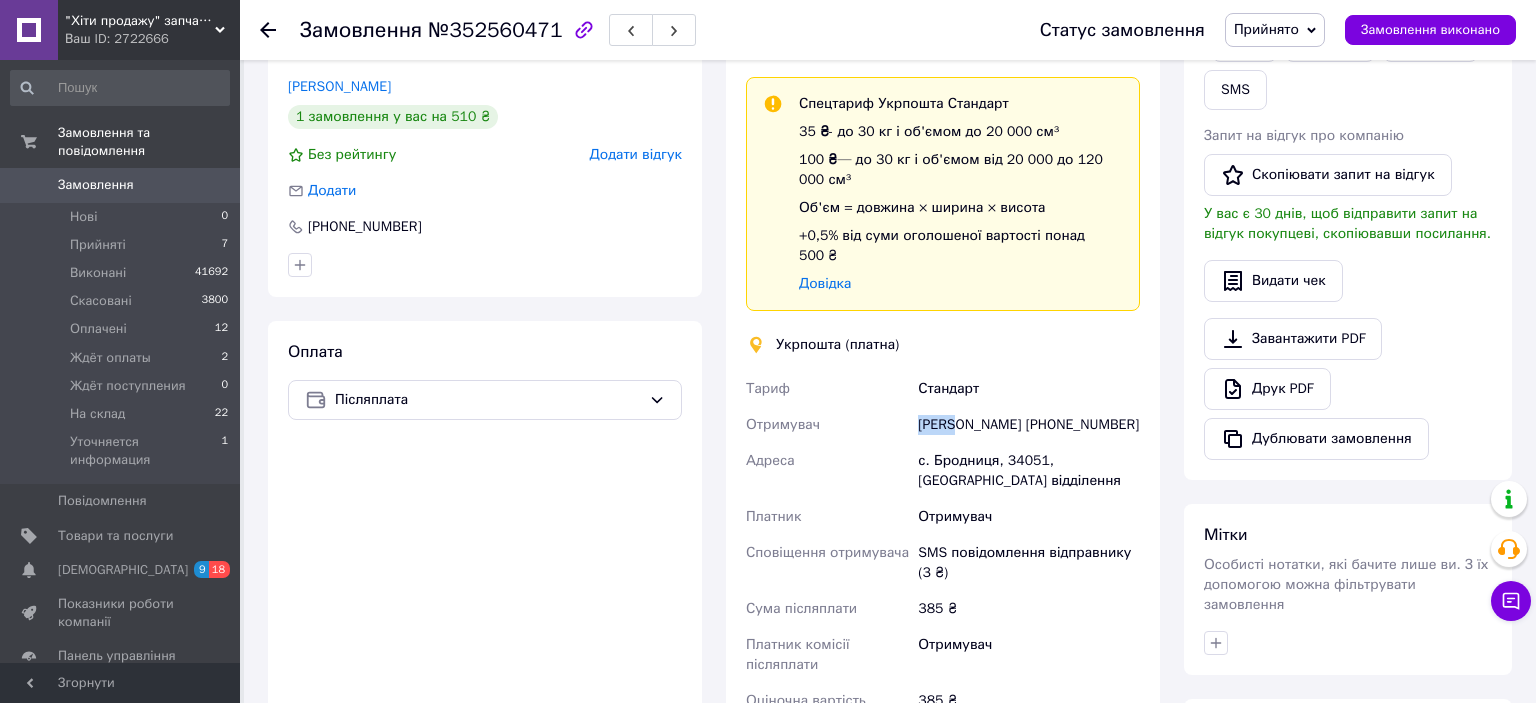click on "[PERSON_NAME] [PHONE_NUMBER]" at bounding box center [1029, 425] 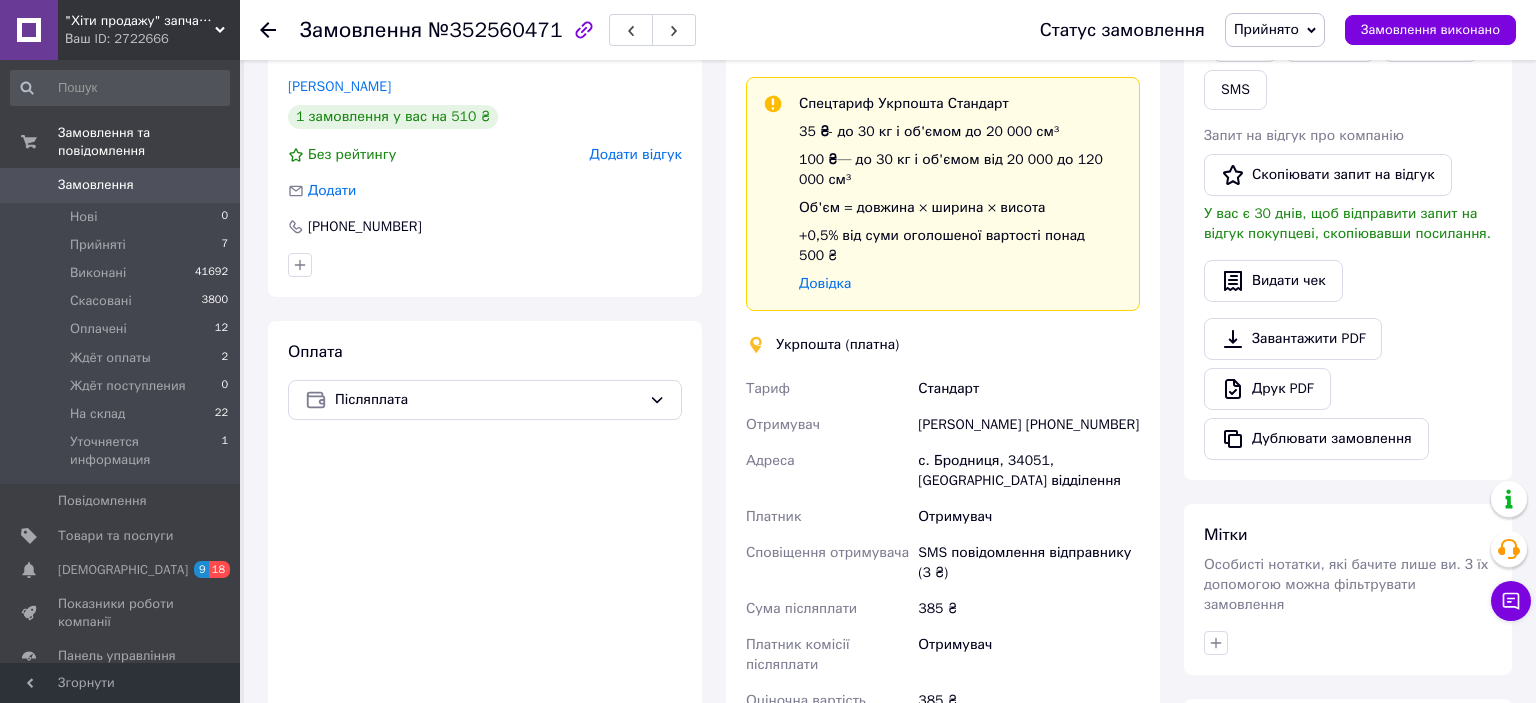 click on "[PERSON_NAME] [PHONE_NUMBER]" at bounding box center [1029, 425] 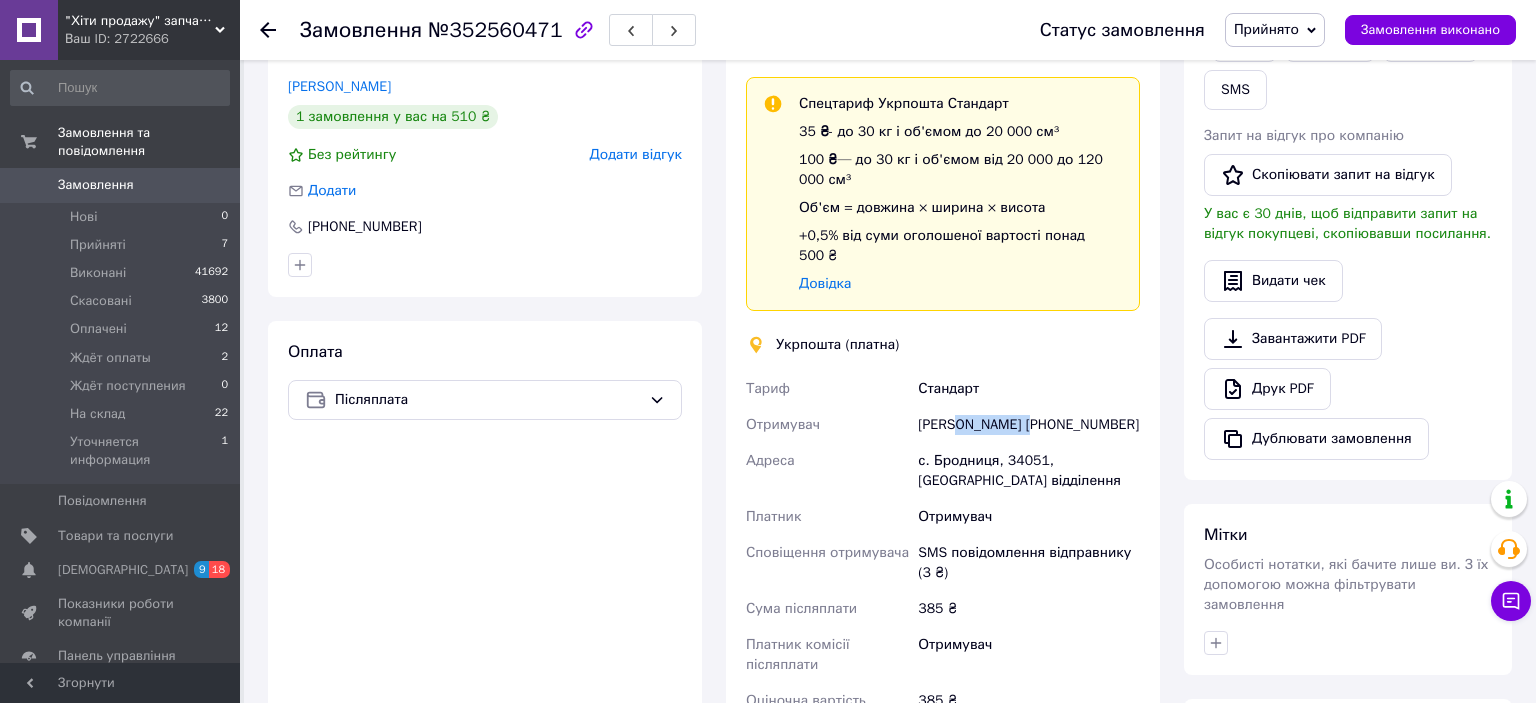 click on "[PERSON_NAME] [PHONE_NUMBER]" at bounding box center (1029, 425) 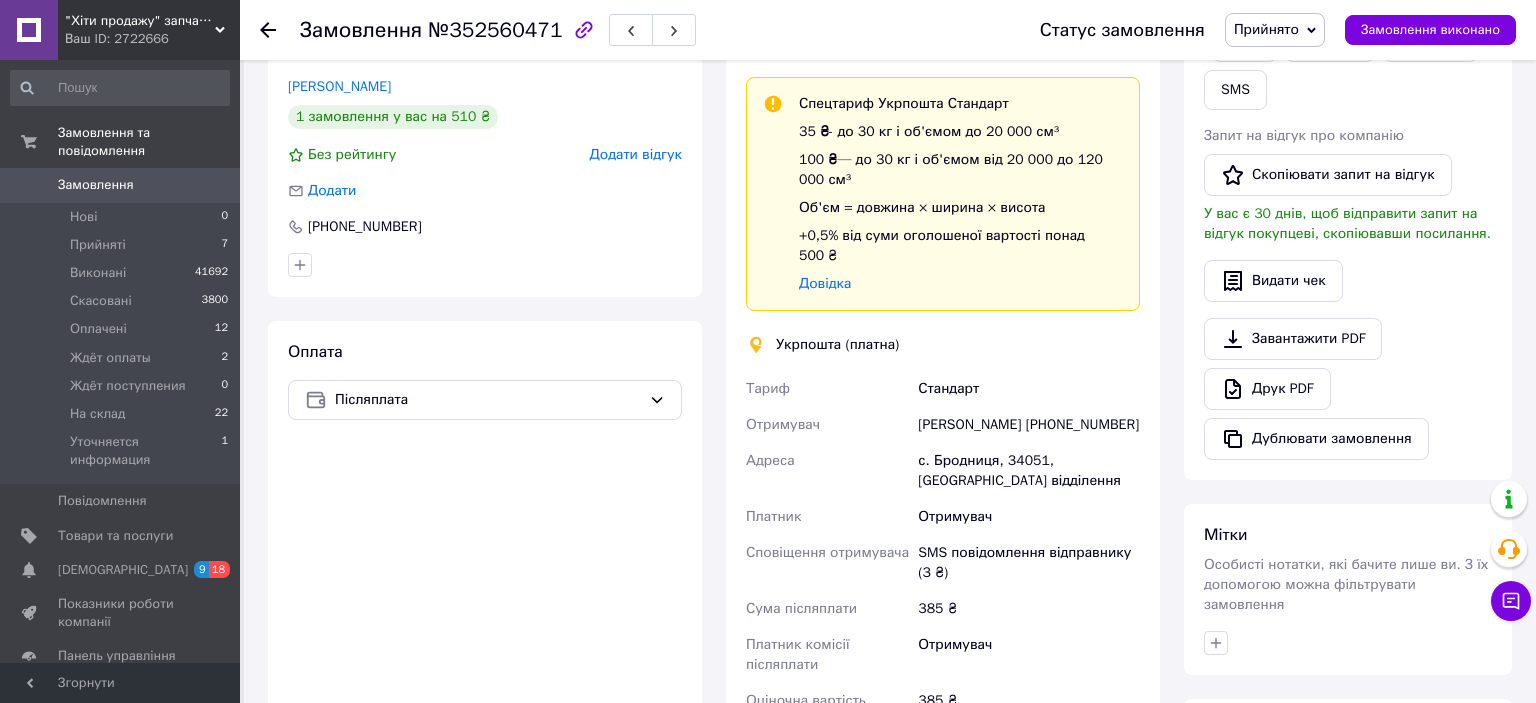 click on "с. Бродниця, 34051, [GEOGRAPHIC_DATA] відділення" at bounding box center [1029, 471] 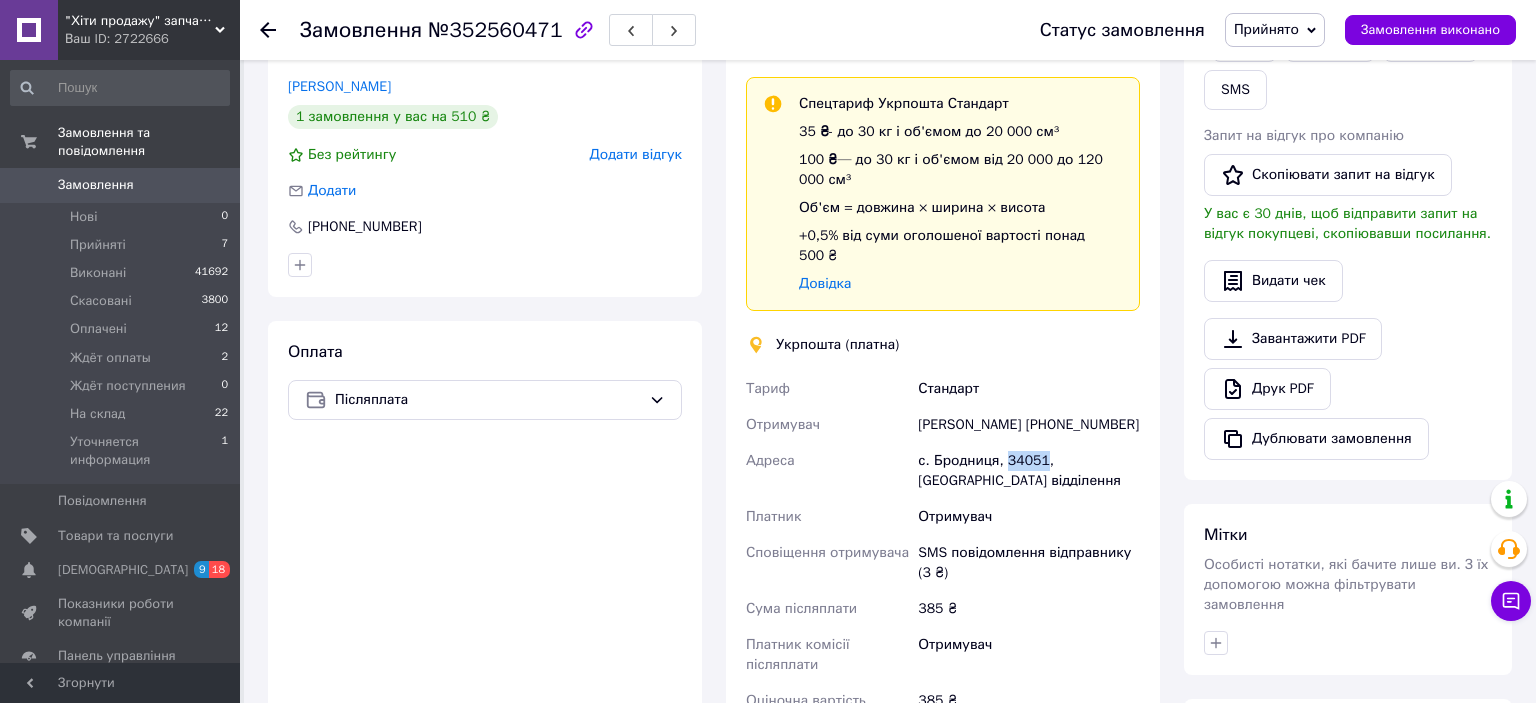 click on "с. Бродниця, 34051, [GEOGRAPHIC_DATA] відділення" at bounding box center [1029, 471] 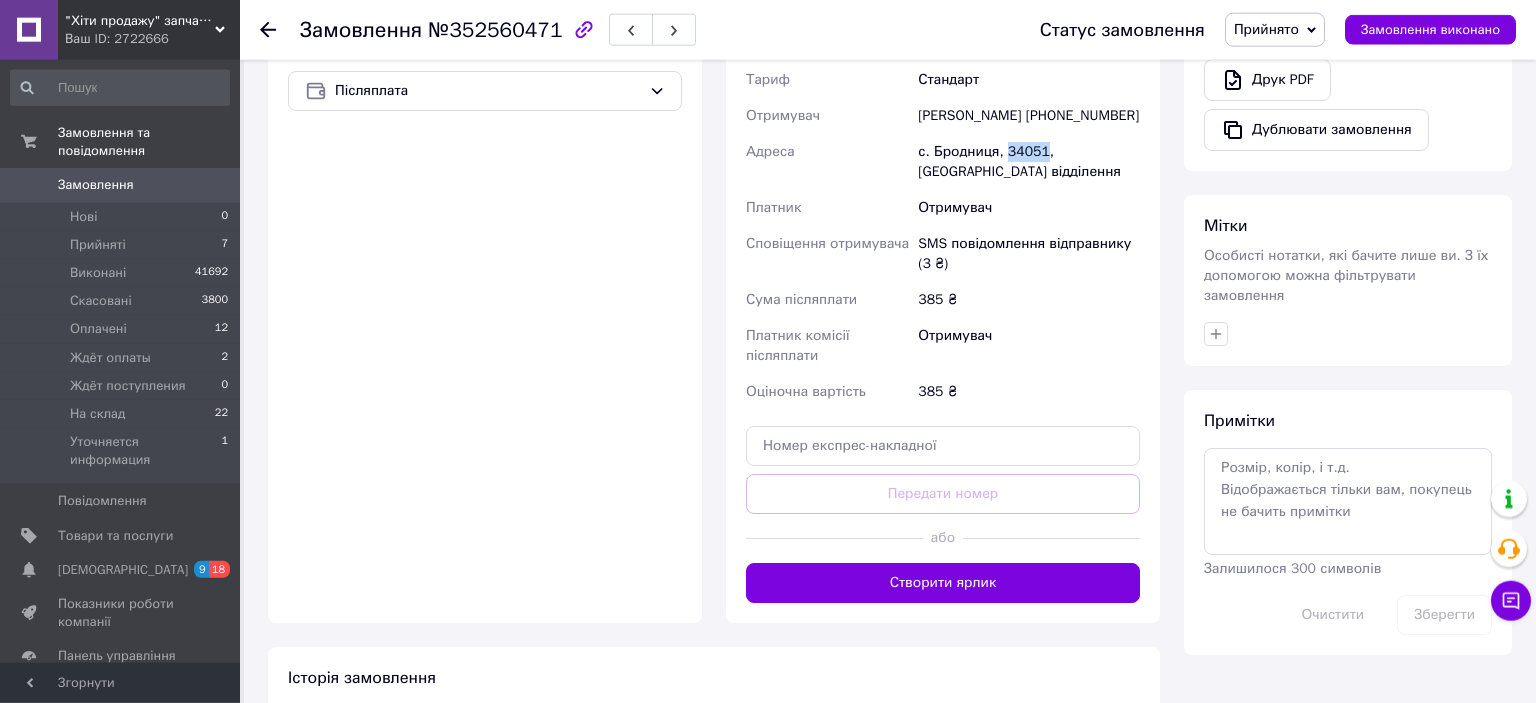 scroll, scrollTop: 678, scrollLeft: 0, axis: vertical 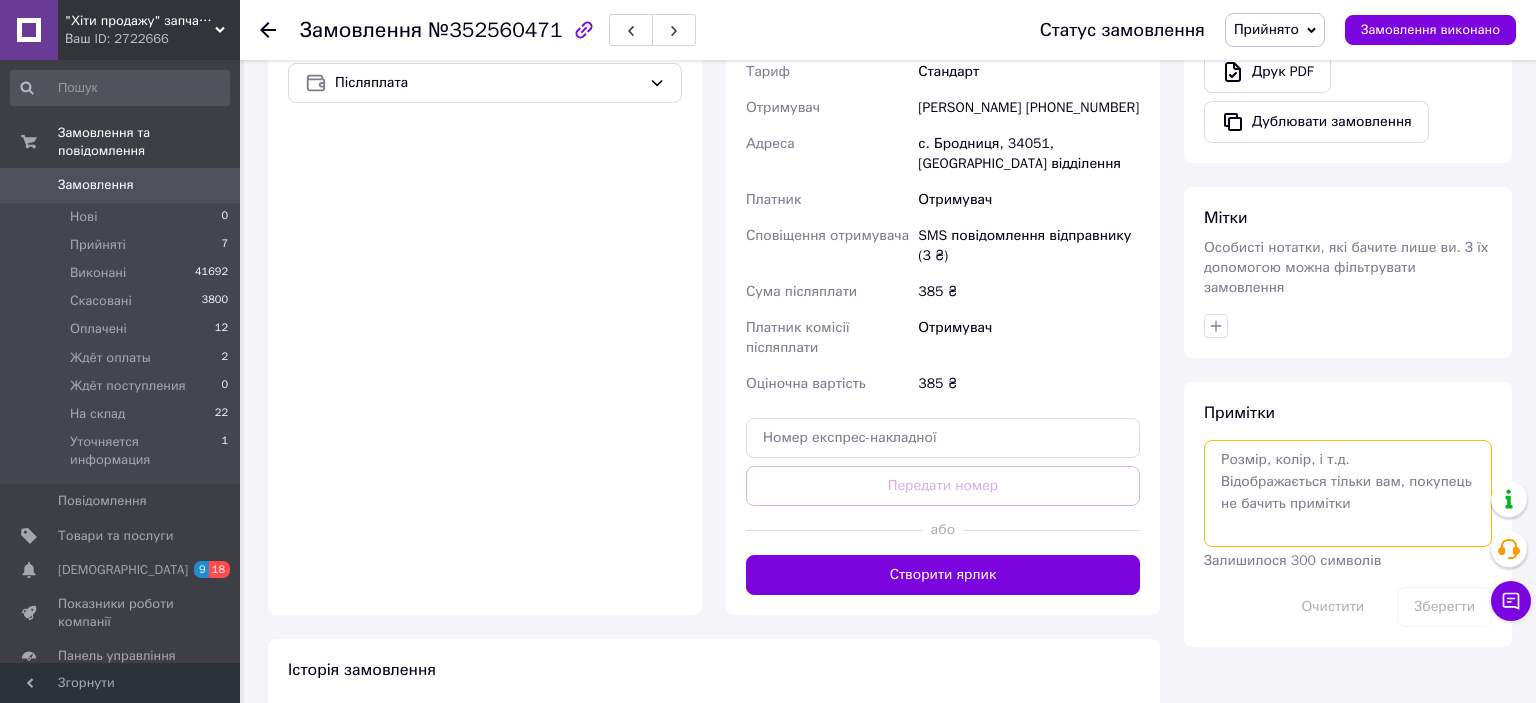 click at bounding box center (1348, 493) 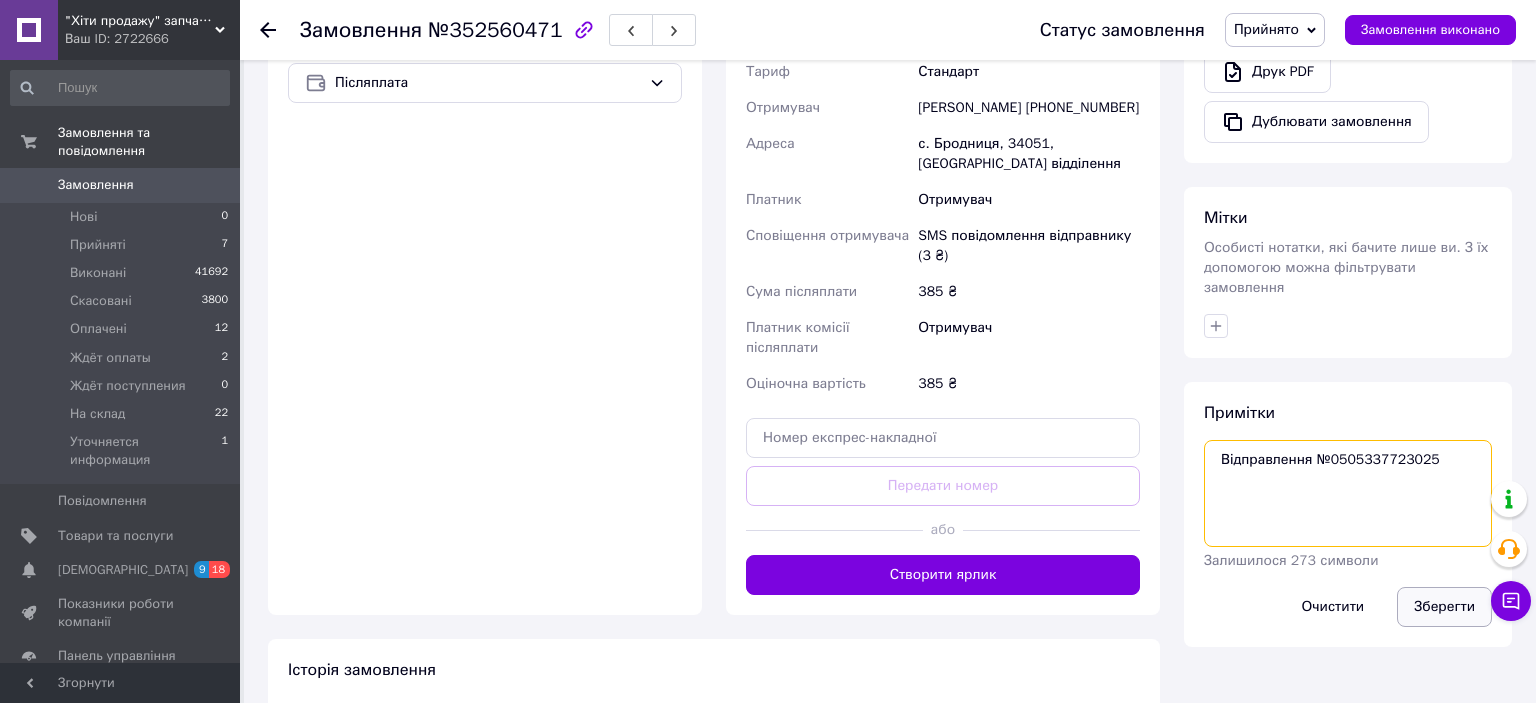 type on "Відправлення №0505337723025" 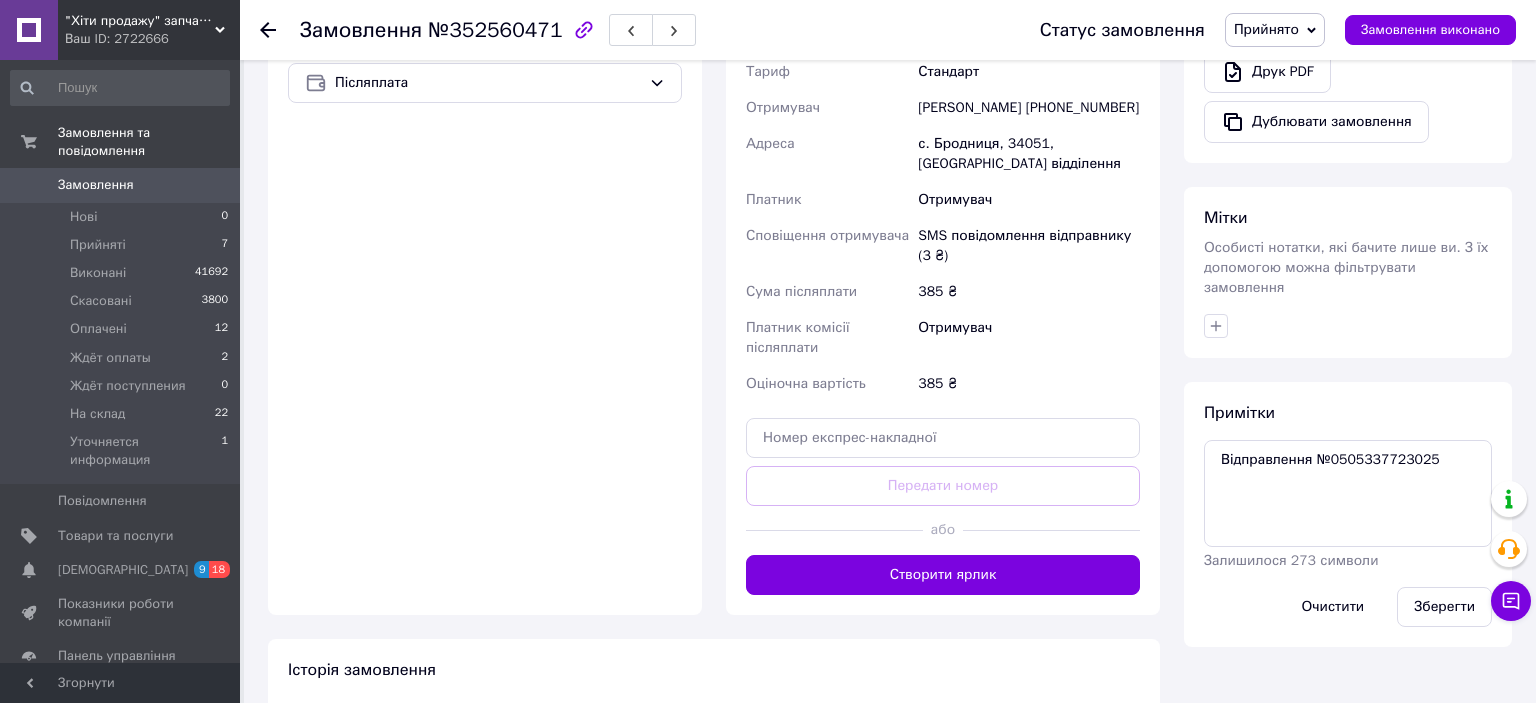 drag, startPoint x: 1458, startPoint y: 592, endPoint x: 1466, endPoint y: 537, distance: 55.578773 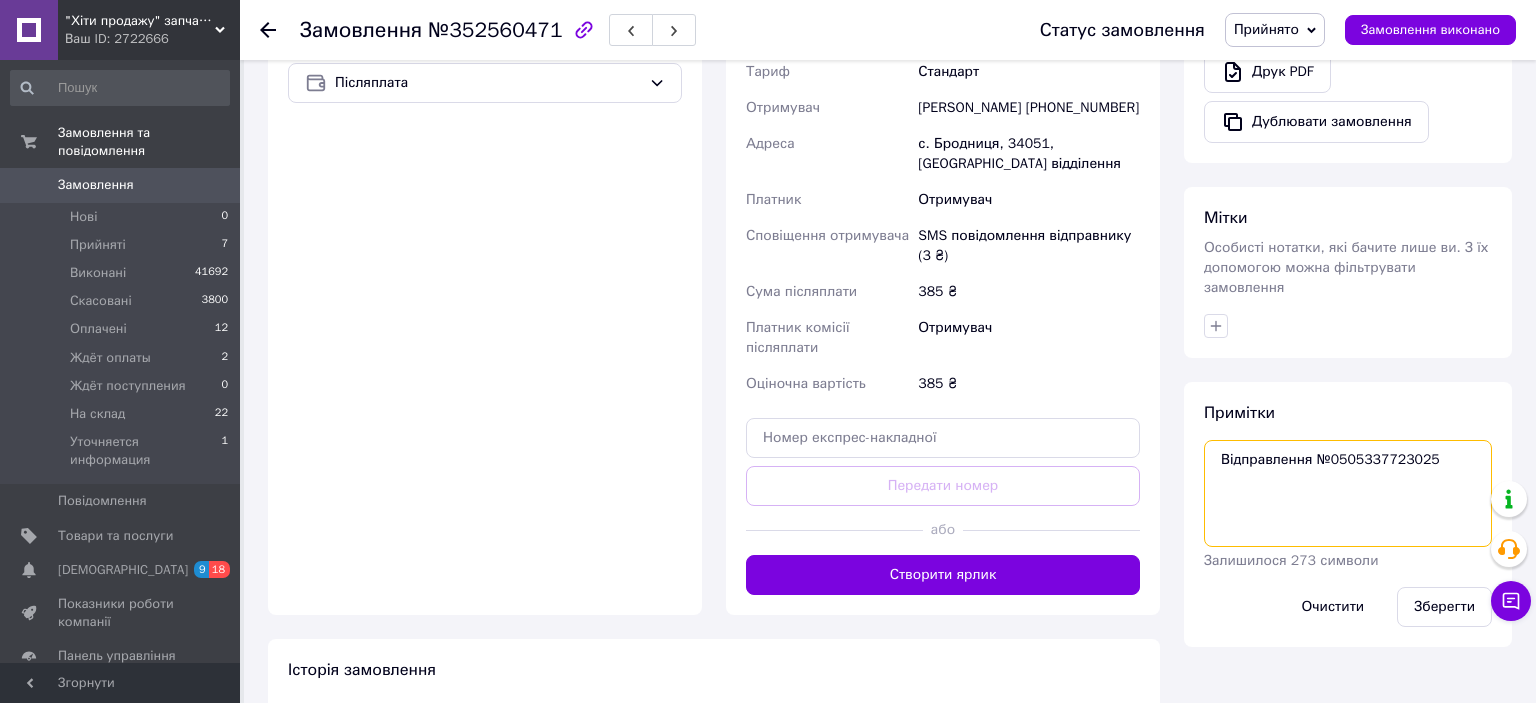 click on "Відправлення №0505337723025" at bounding box center (1348, 493) 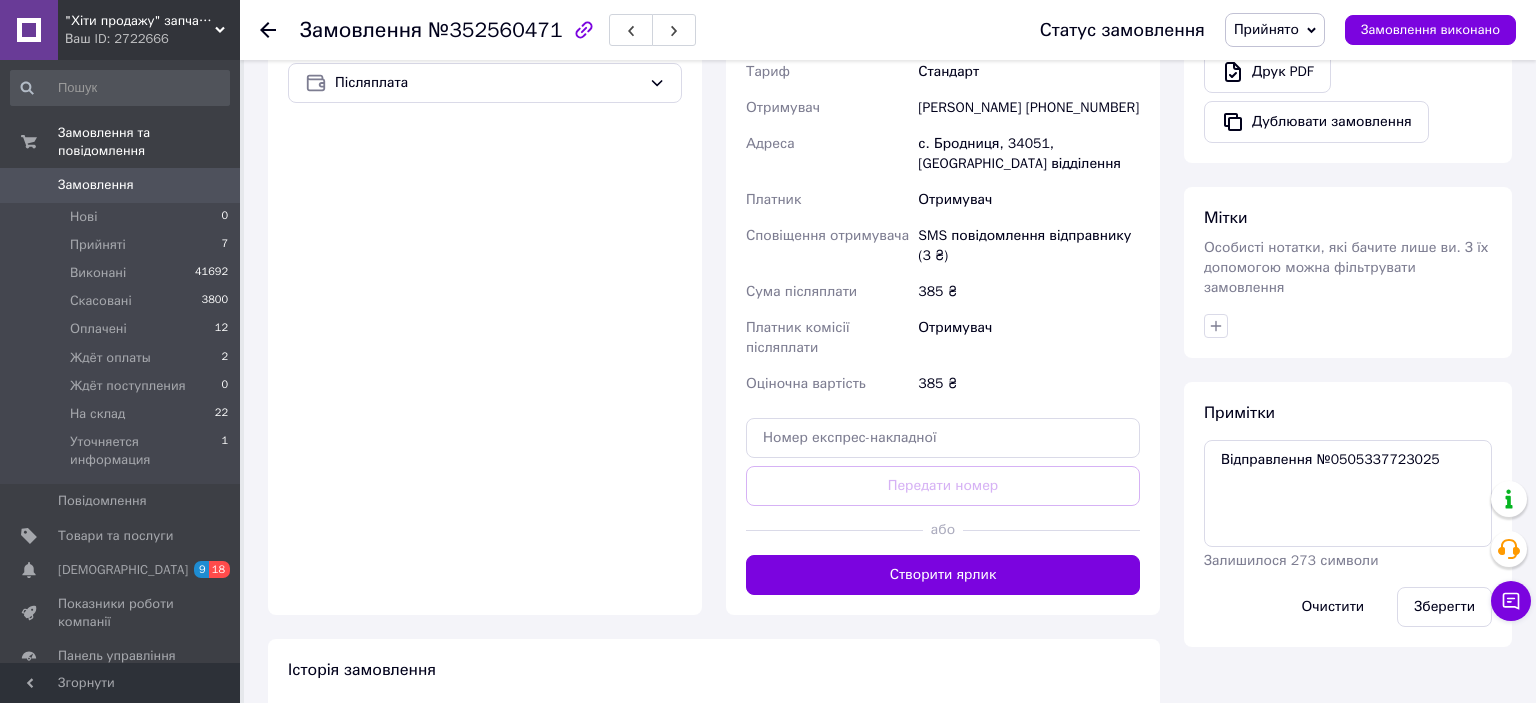 click on "[PERSON_NAME] [PHONE_NUMBER]" at bounding box center [1029, 108] 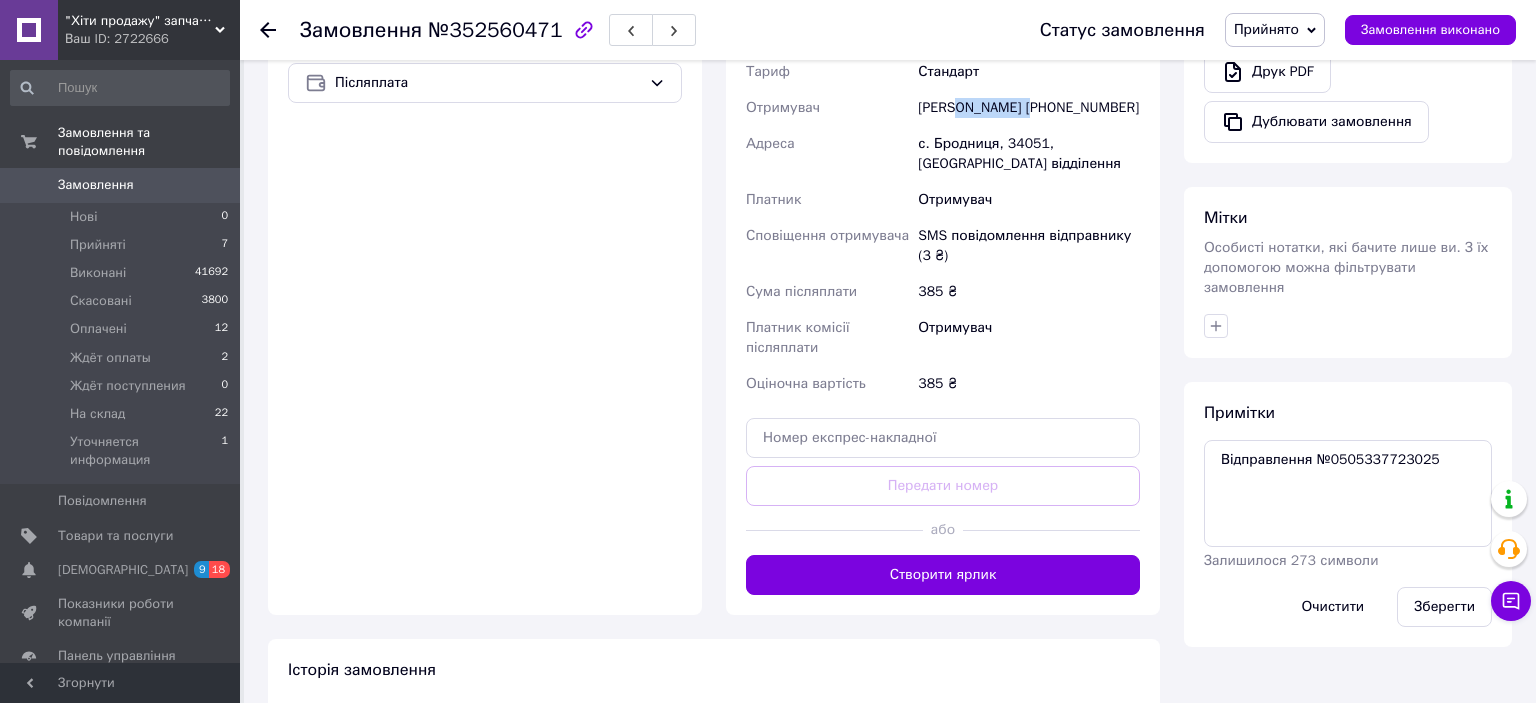 click on "[PERSON_NAME] [PHONE_NUMBER]" at bounding box center (1029, 108) 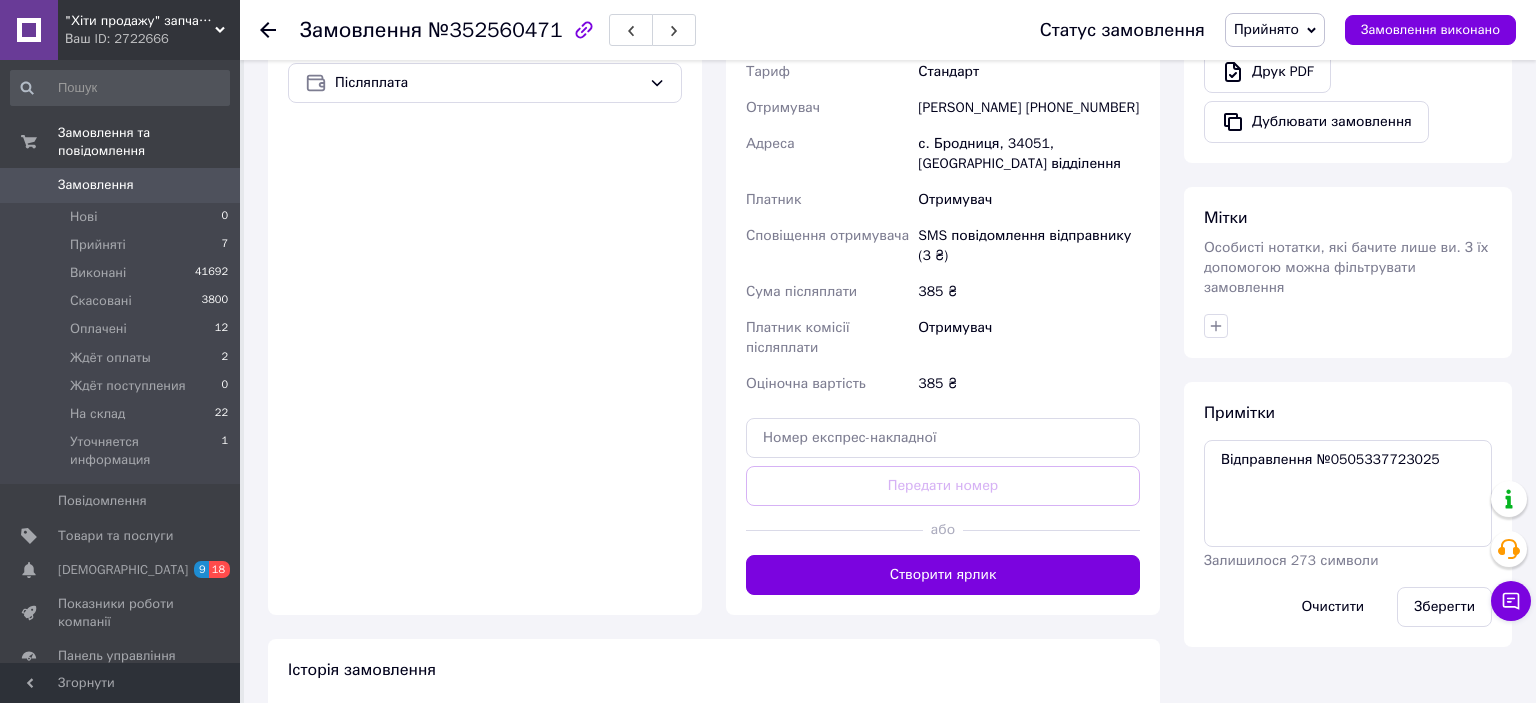 click on "[PERSON_NAME] [PHONE_NUMBER]" at bounding box center [1029, 108] 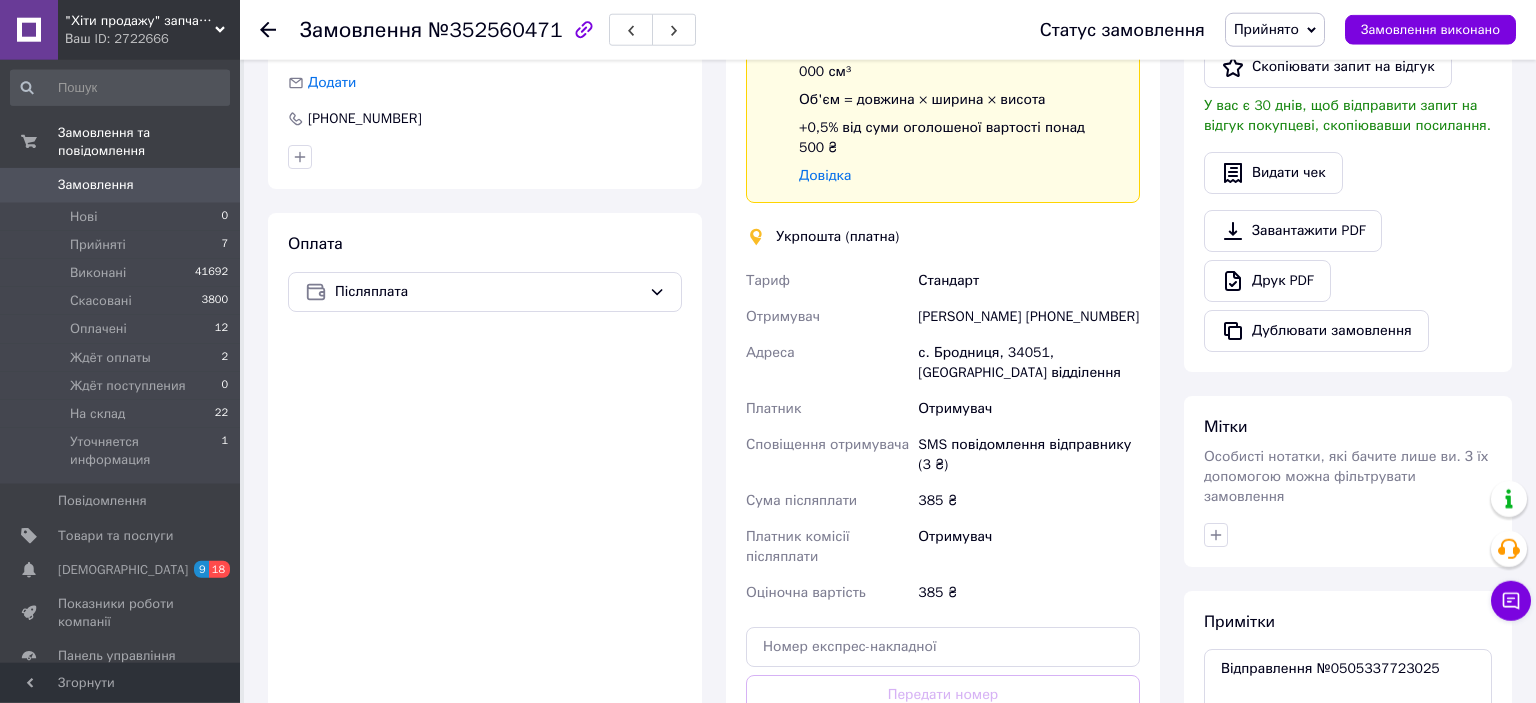 scroll, scrollTop: 467, scrollLeft: 0, axis: vertical 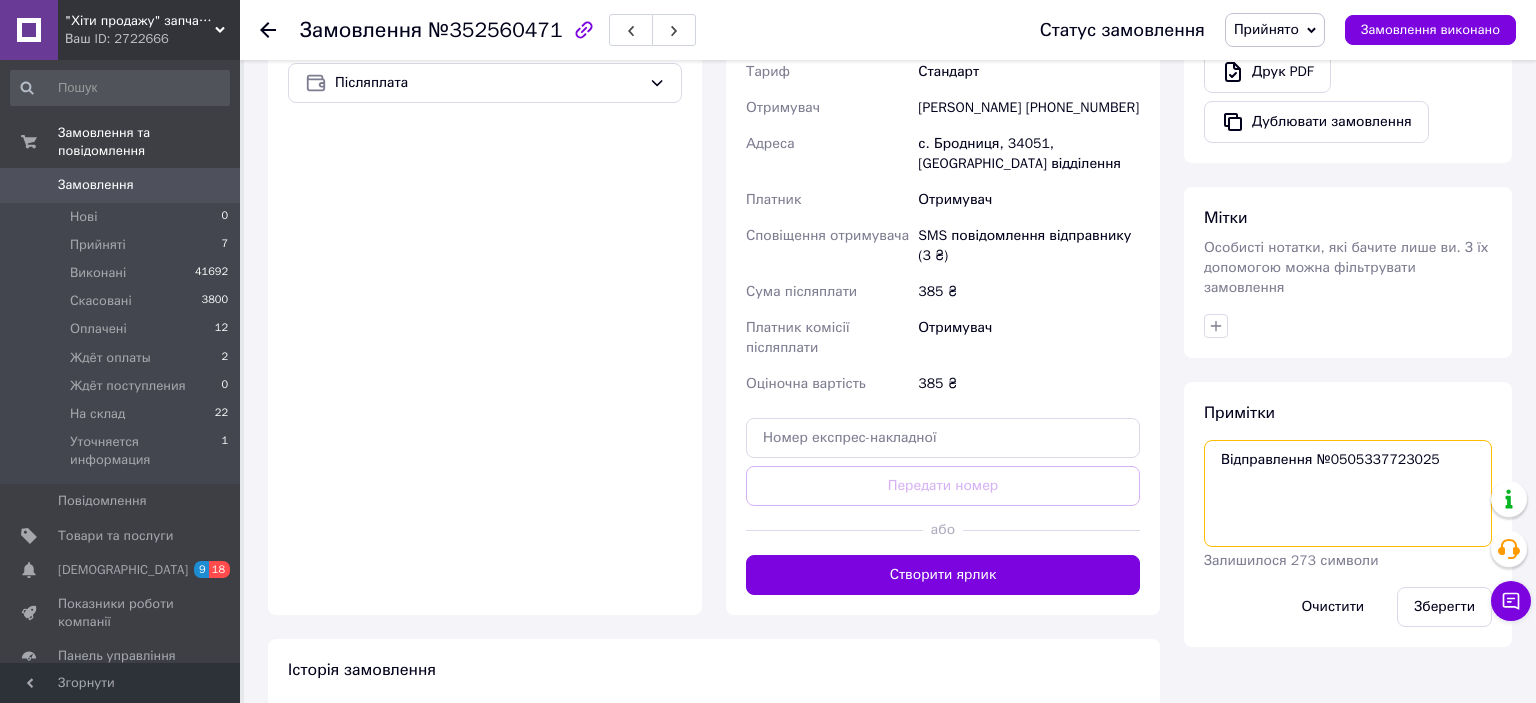 click on "Відправлення №0505337723025" at bounding box center (1348, 493) 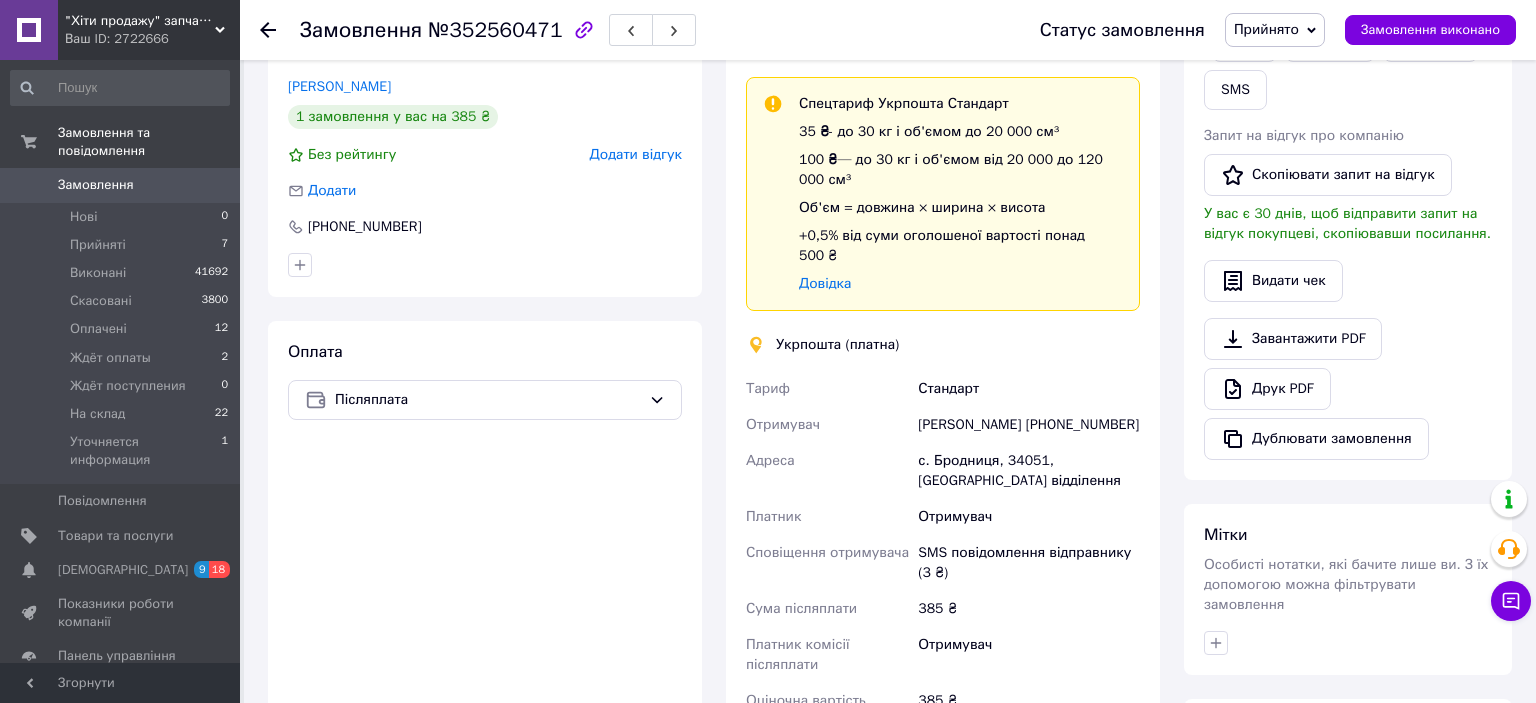 scroll, scrollTop: 0, scrollLeft: 0, axis: both 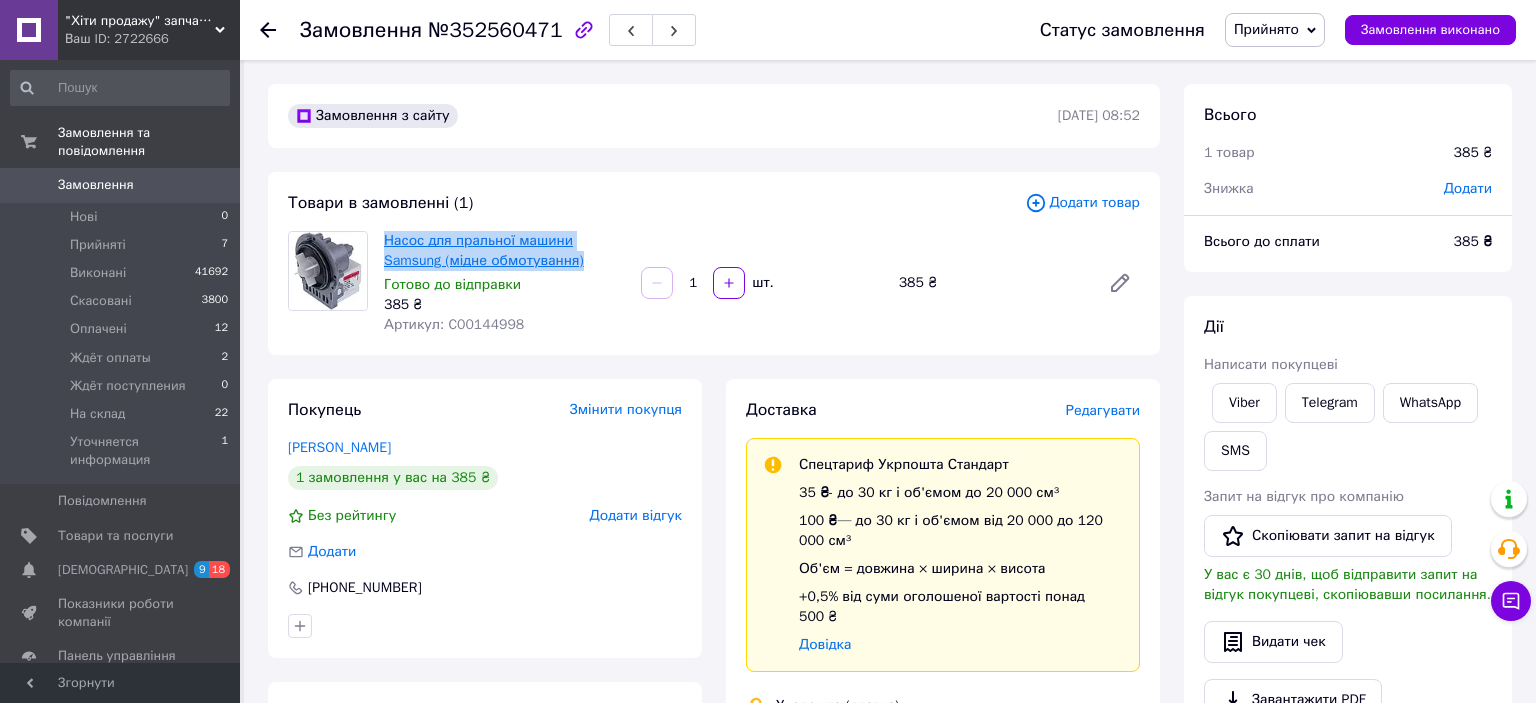 drag, startPoint x: 590, startPoint y: 257, endPoint x: 384, endPoint y: 235, distance: 207.17143 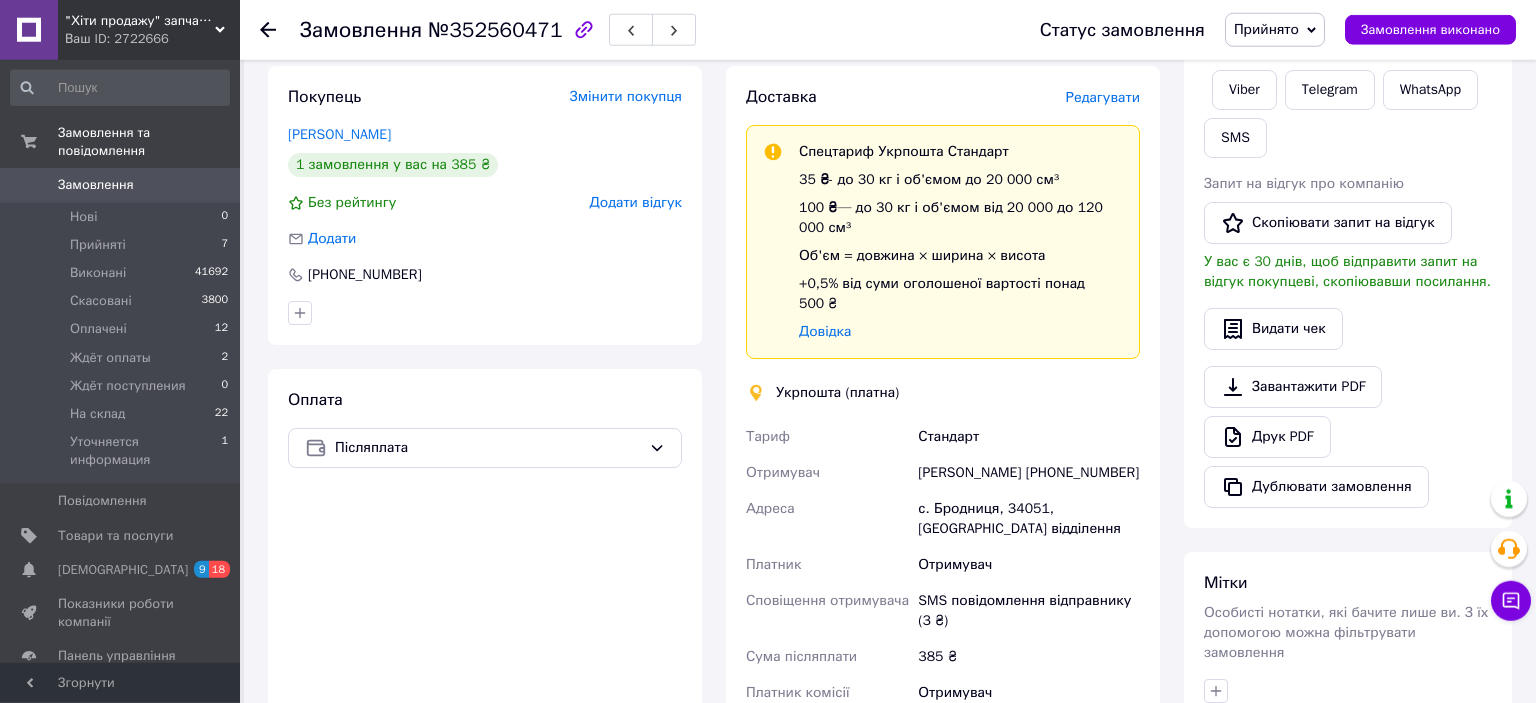 scroll, scrollTop: 316, scrollLeft: 0, axis: vertical 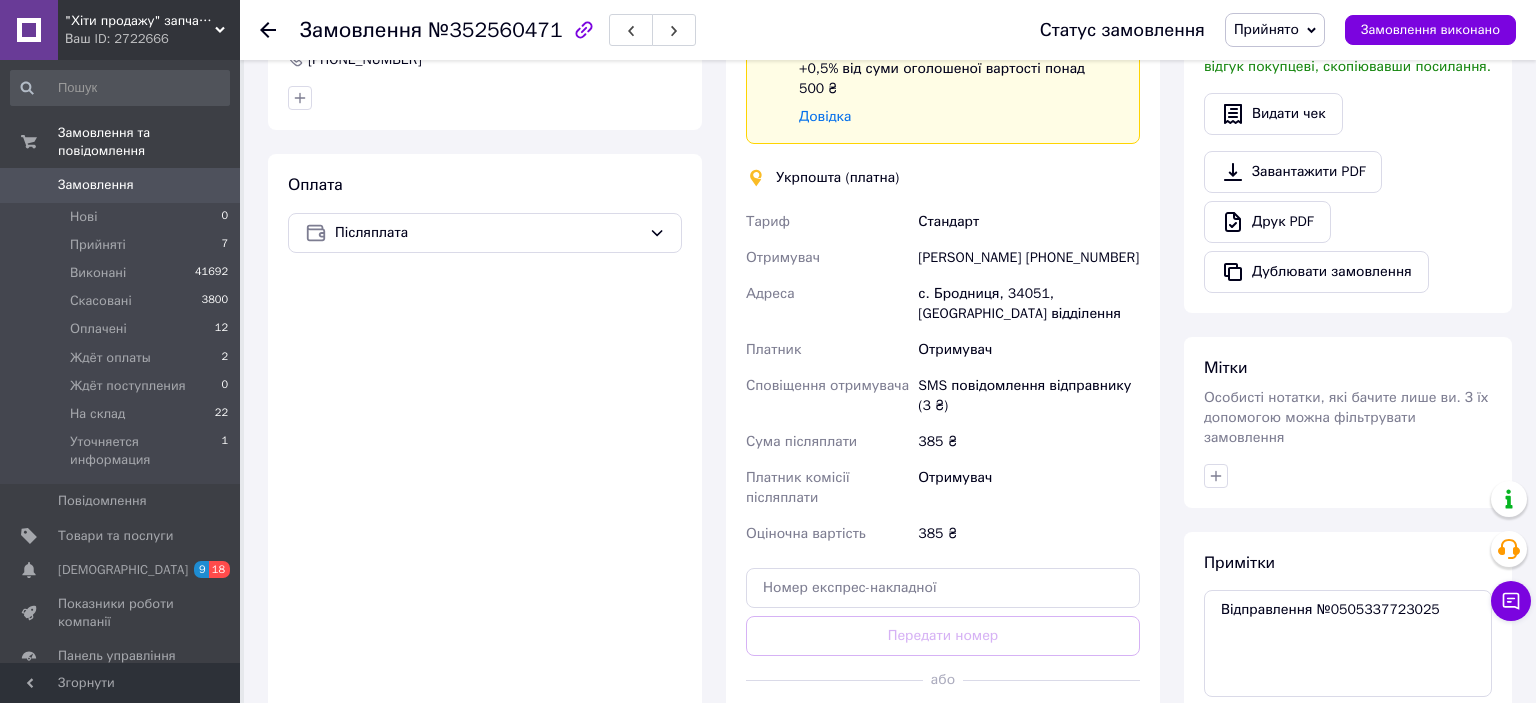 click on "Прийнято" at bounding box center (1275, 30) 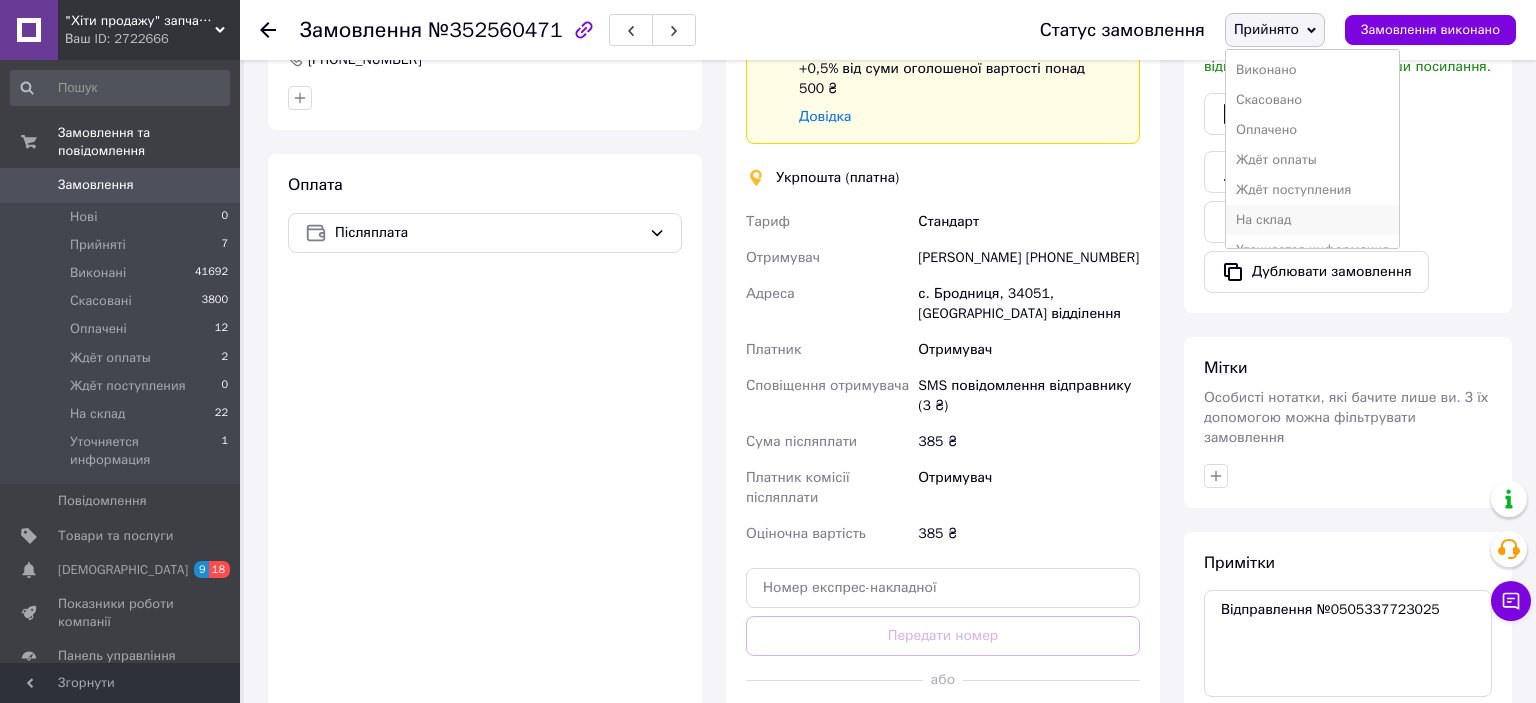 click on "На склад" at bounding box center (1312, 220) 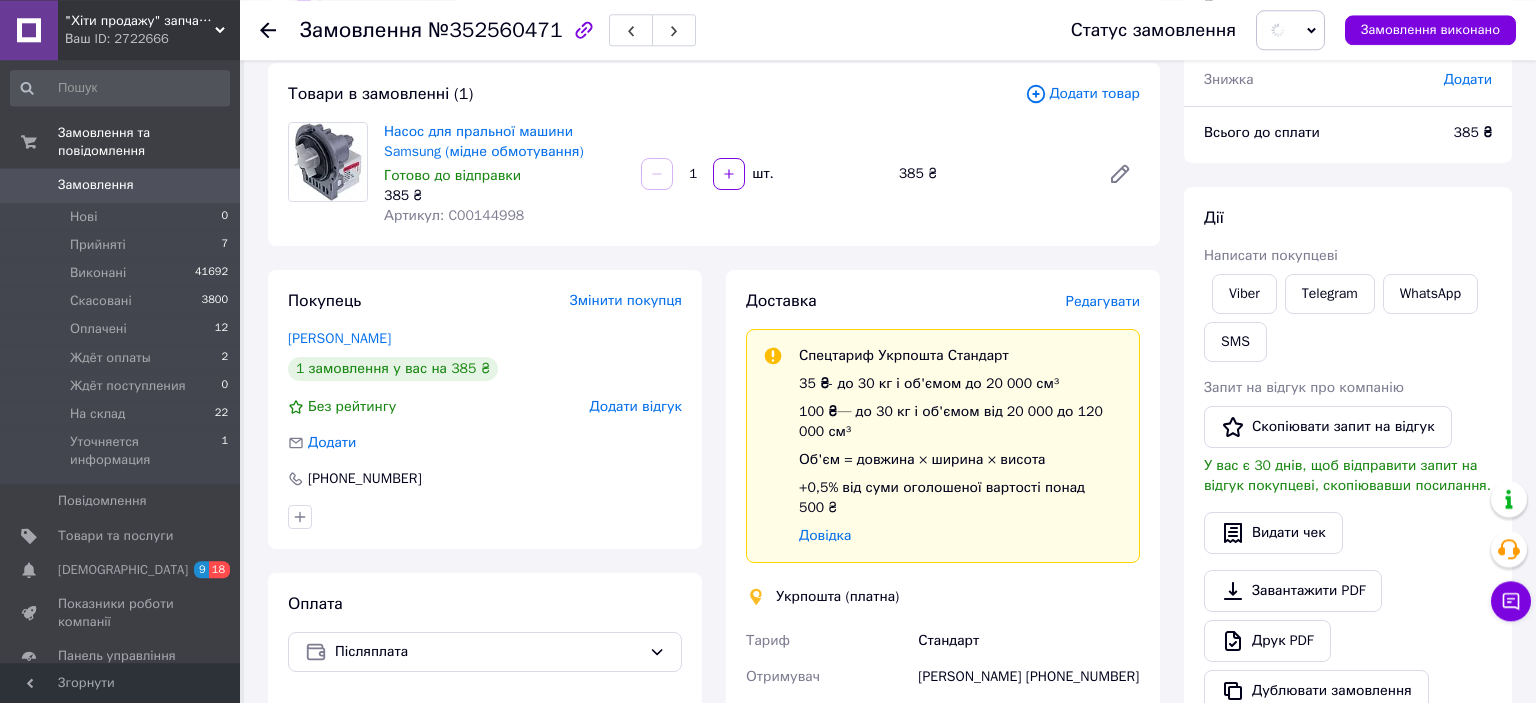 scroll, scrollTop: 0, scrollLeft: 0, axis: both 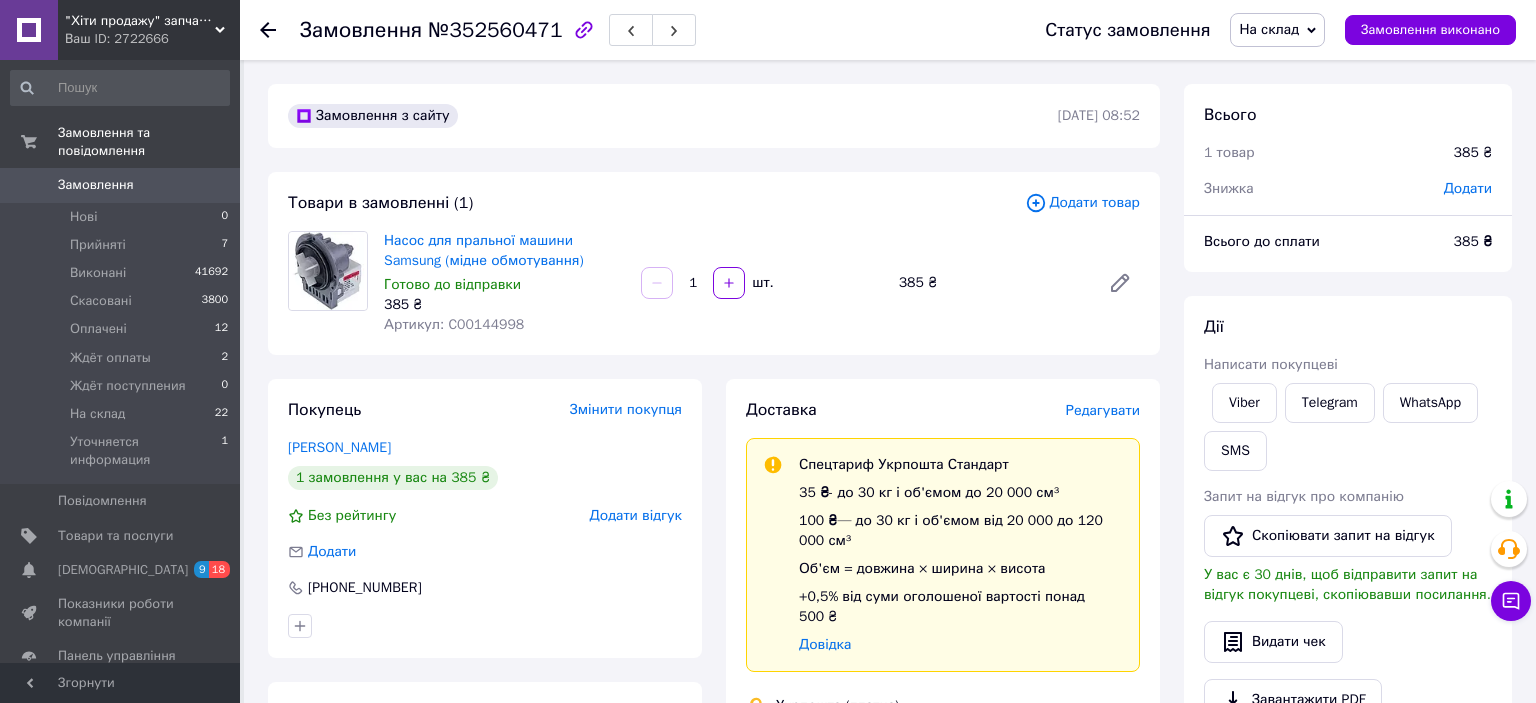 click 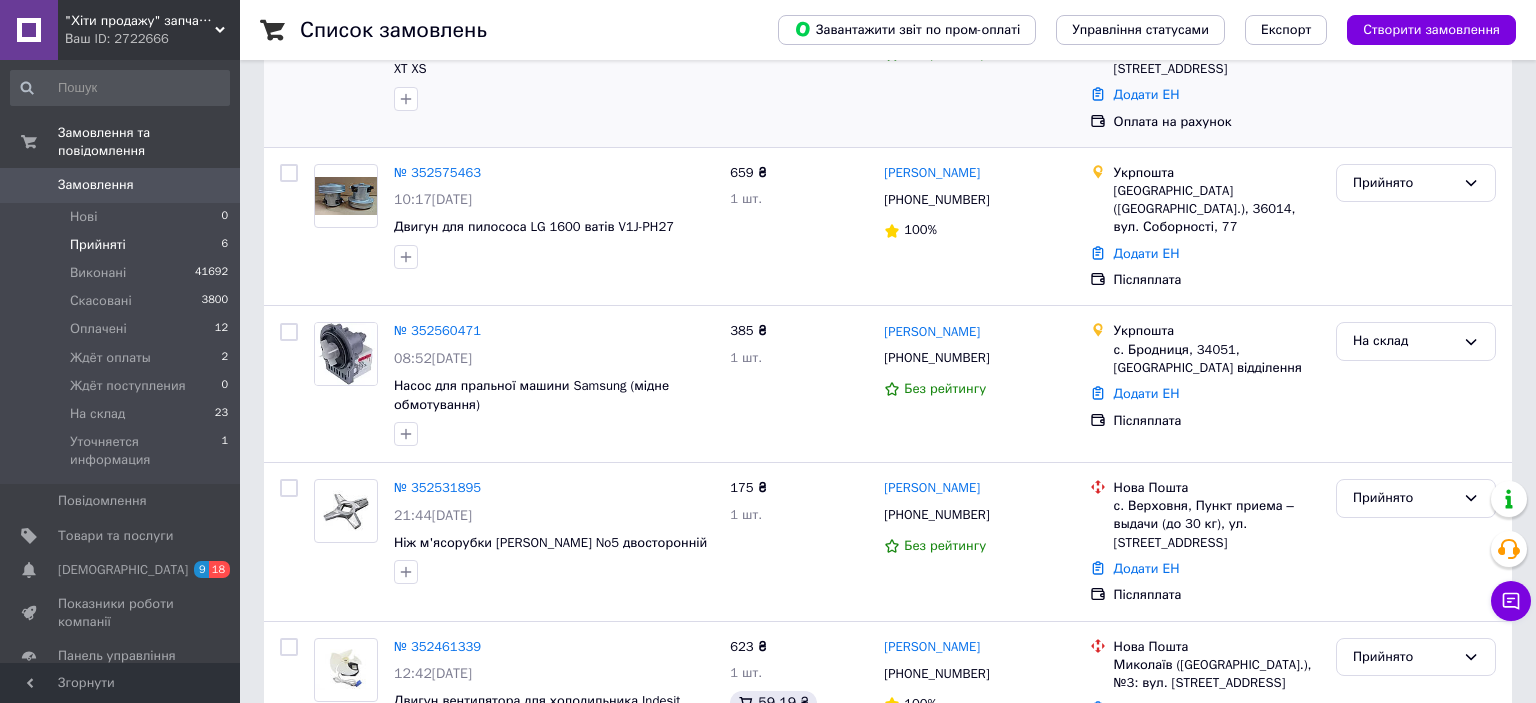 scroll, scrollTop: 376, scrollLeft: 0, axis: vertical 